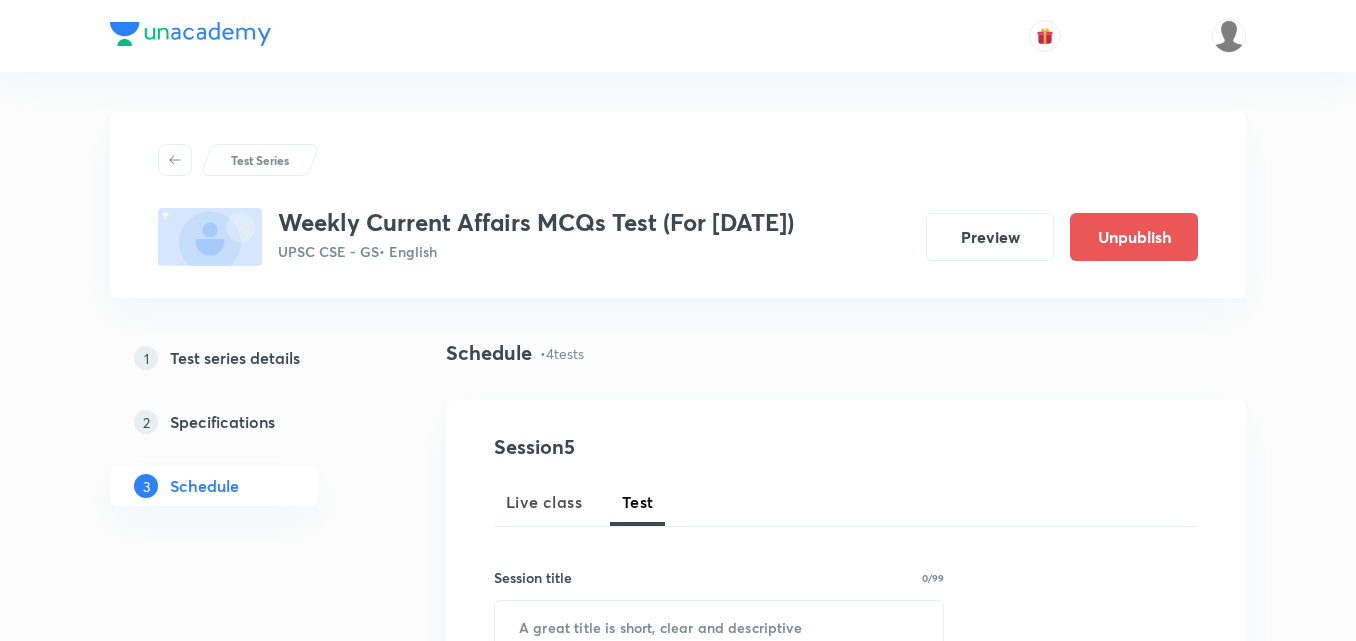 scroll, scrollTop: 1230, scrollLeft: 0, axis: vertical 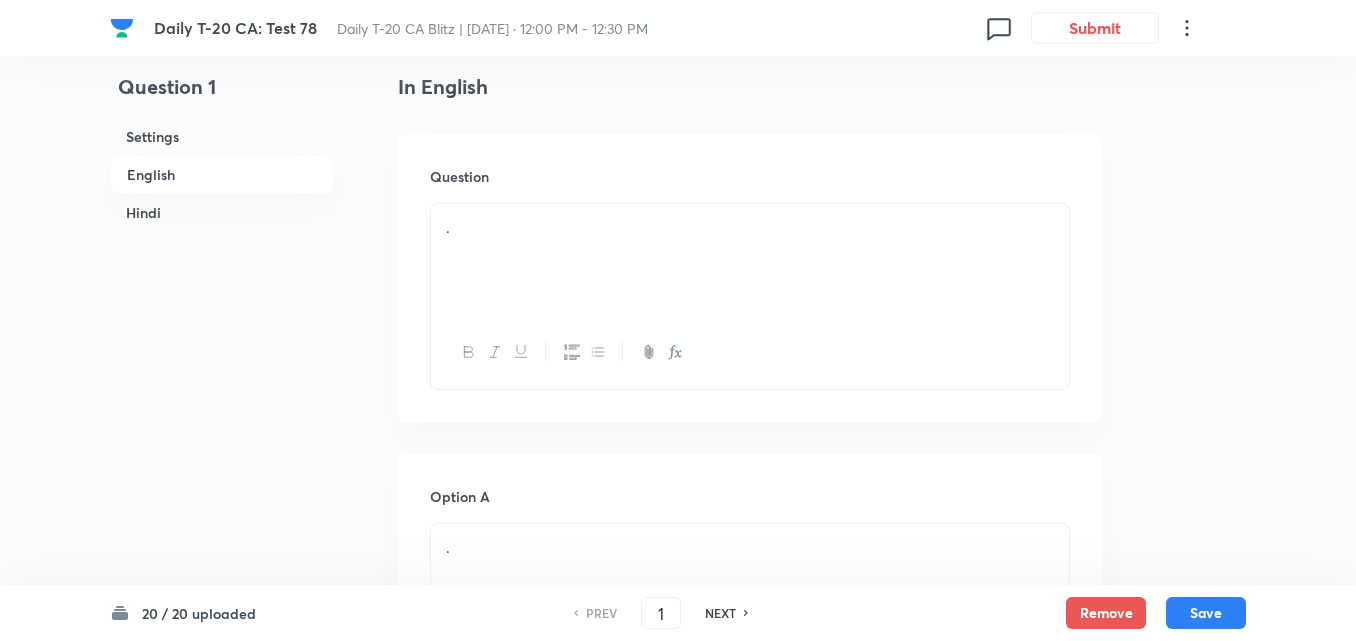 click on "Question 1 Settings English Hindi Settings Type Single choice correct 4 options + 2 marks - 0.66 marks Edit Concept Current Affairs Current Affairs 2025 Current Affairs 2025 Current Affairs 2025 Edit Additional details Easy Fact Not from PYQ paper No equation Edit In English Question . Option A . [PERSON_NAME] as correct answer Option B . [PERSON_NAME] as correct answer Option C . [PERSON_NAME] as correct answer Option D . Marked as correct Solution . In Hindi Question . Option A . [PERSON_NAME] as correct answer Option B . [PERSON_NAME] as correct answer Option C . [PERSON_NAME] as correct answer Option D . Marked as correct Solution ." at bounding box center (678, 1850) 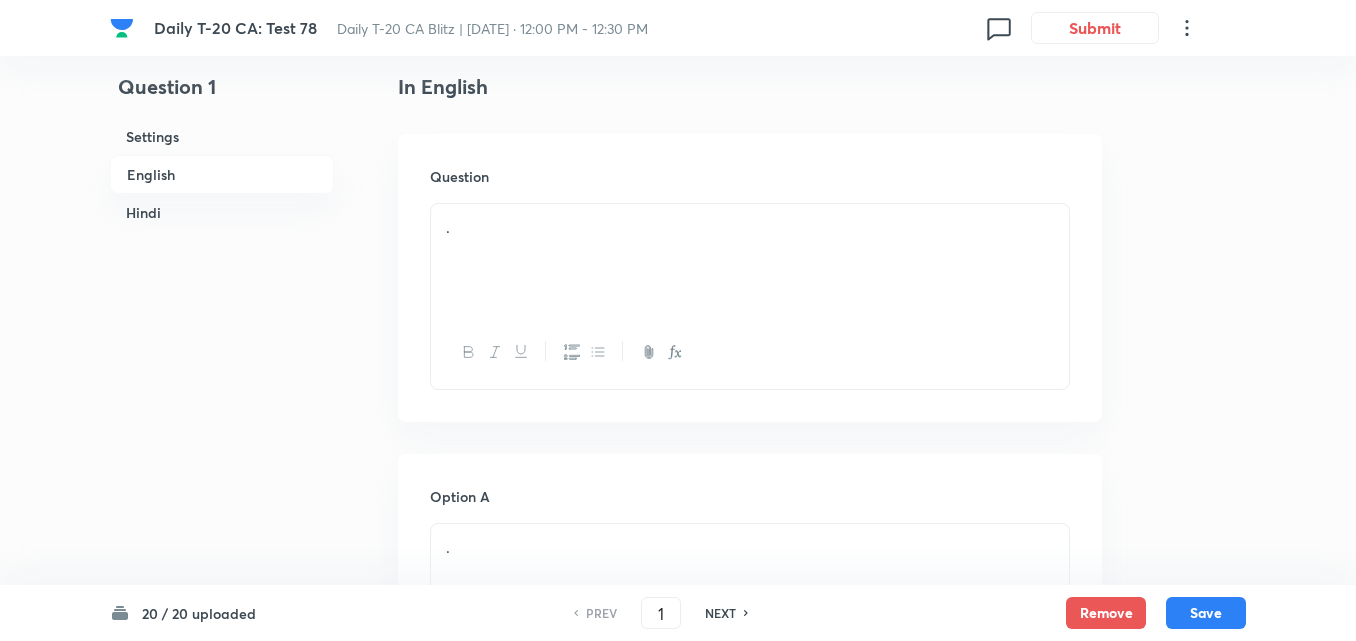 click on "English" at bounding box center [222, 174] 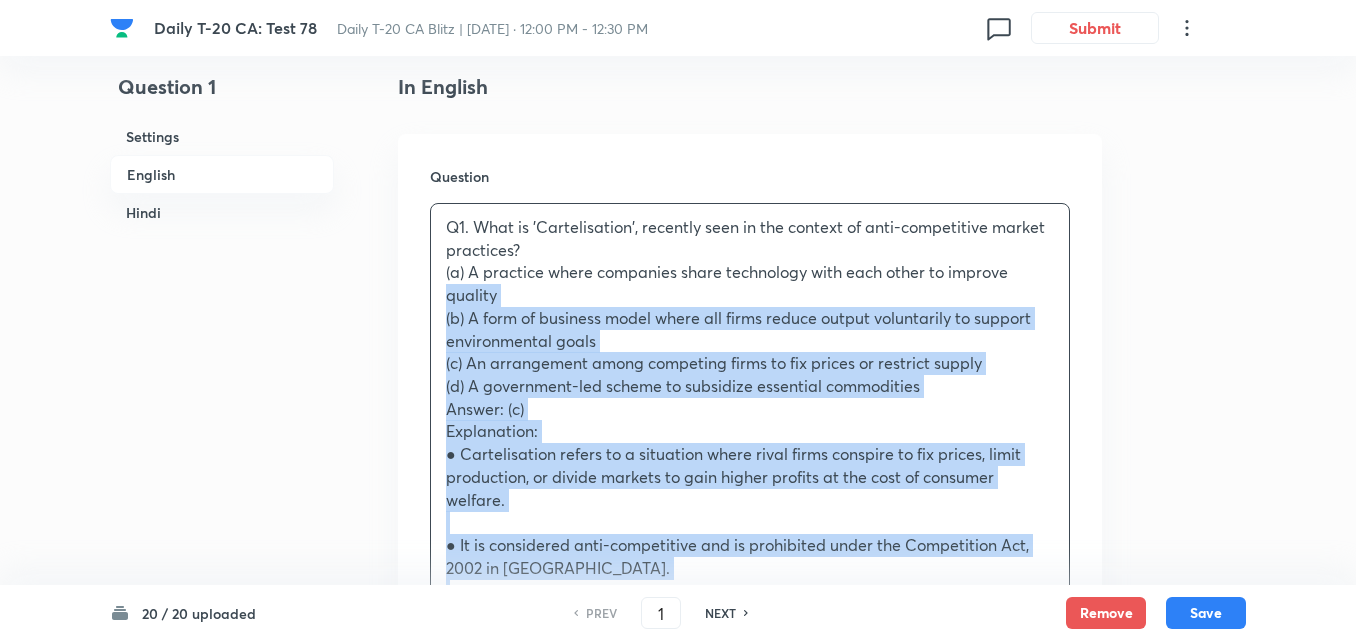 drag, startPoint x: 437, startPoint y: 285, endPoint x: 413, endPoint y: 291, distance: 24.738634 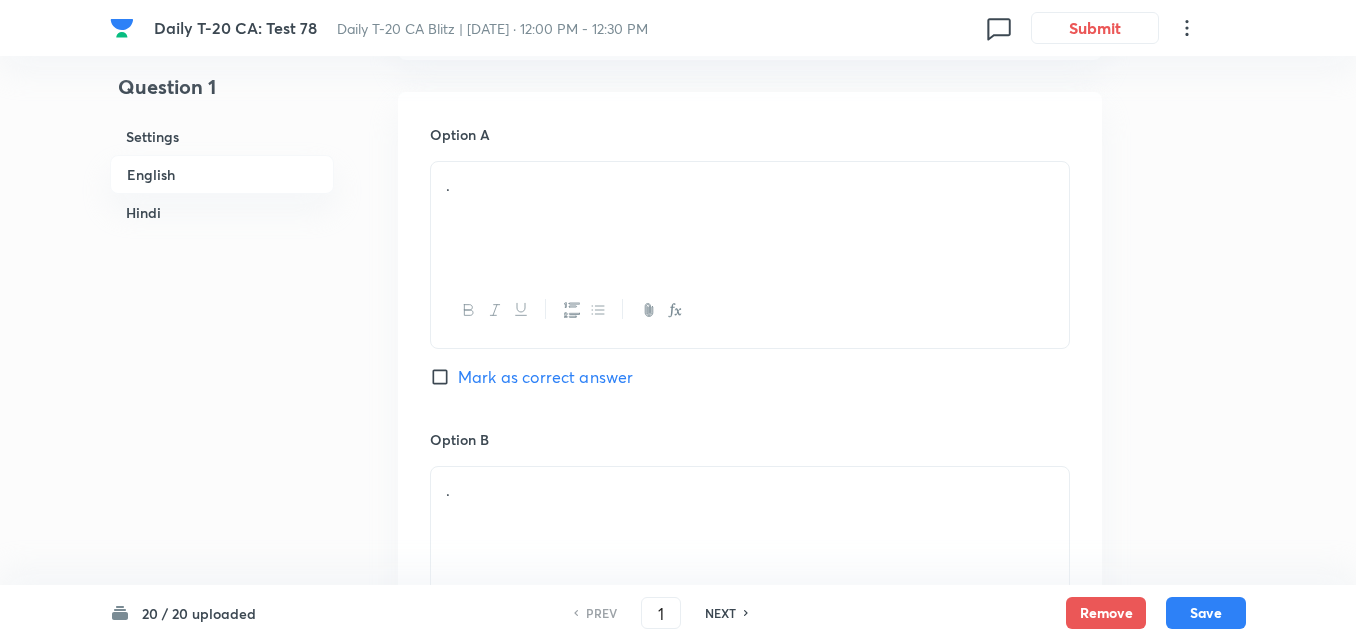 scroll, scrollTop: 916, scrollLeft: 0, axis: vertical 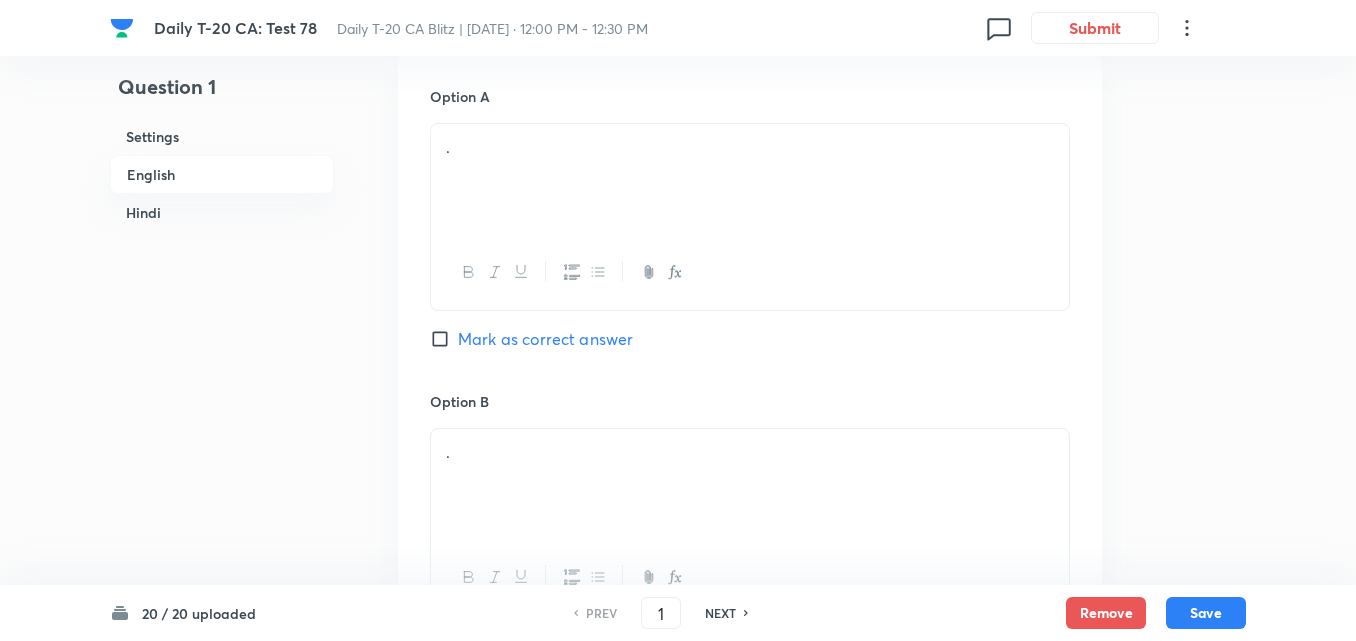 click on "." at bounding box center [750, 180] 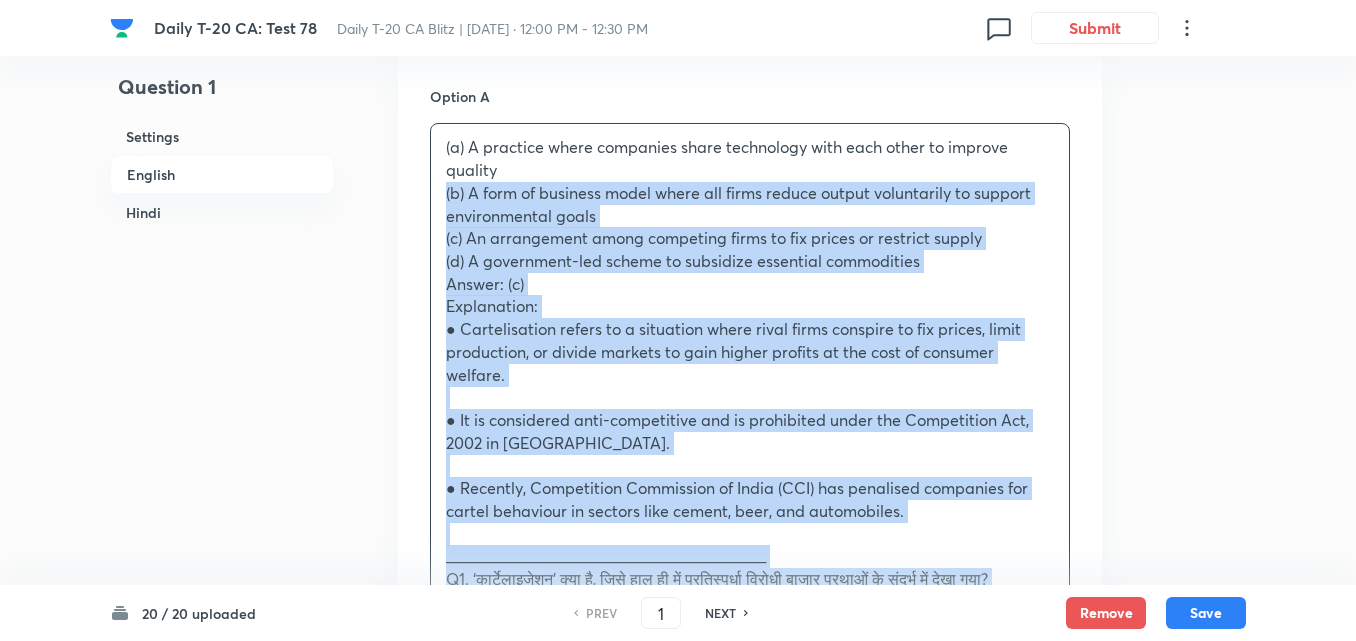 drag, startPoint x: 446, startPoint y: 191, endPoint x: 420, endPoint y: 201, distance: 27.856777 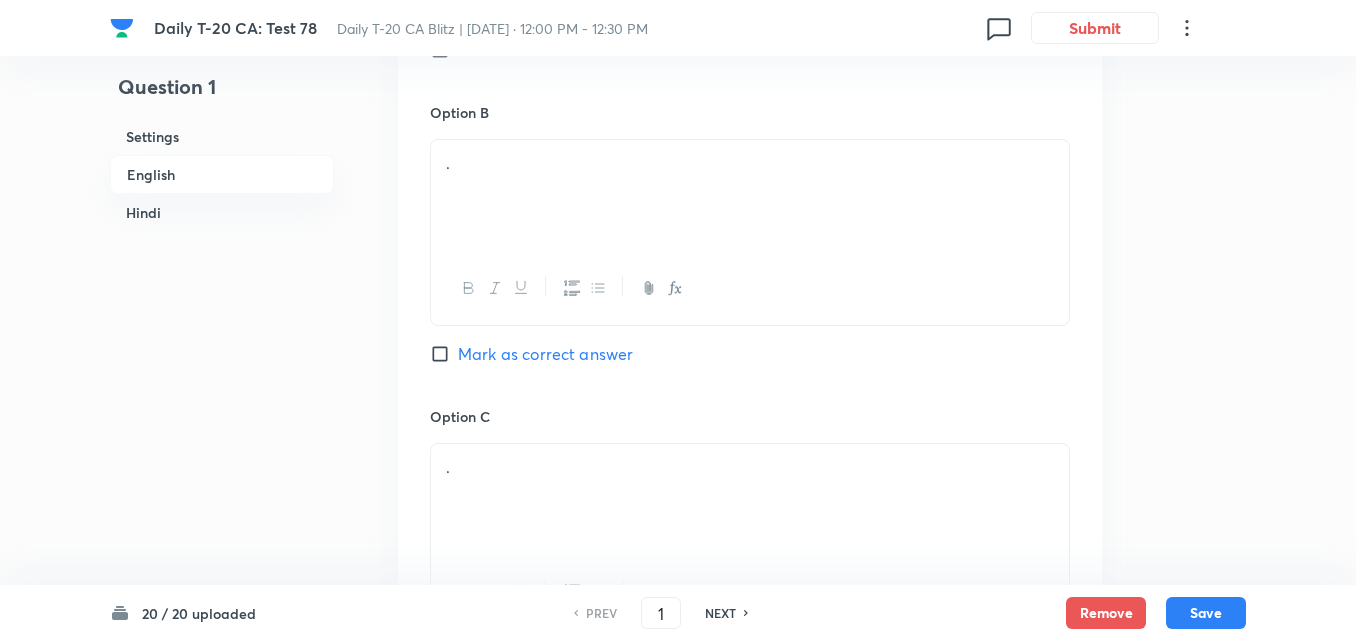 scroll, scrollTop: 1216, scrollLeft: 0, axis: vertical 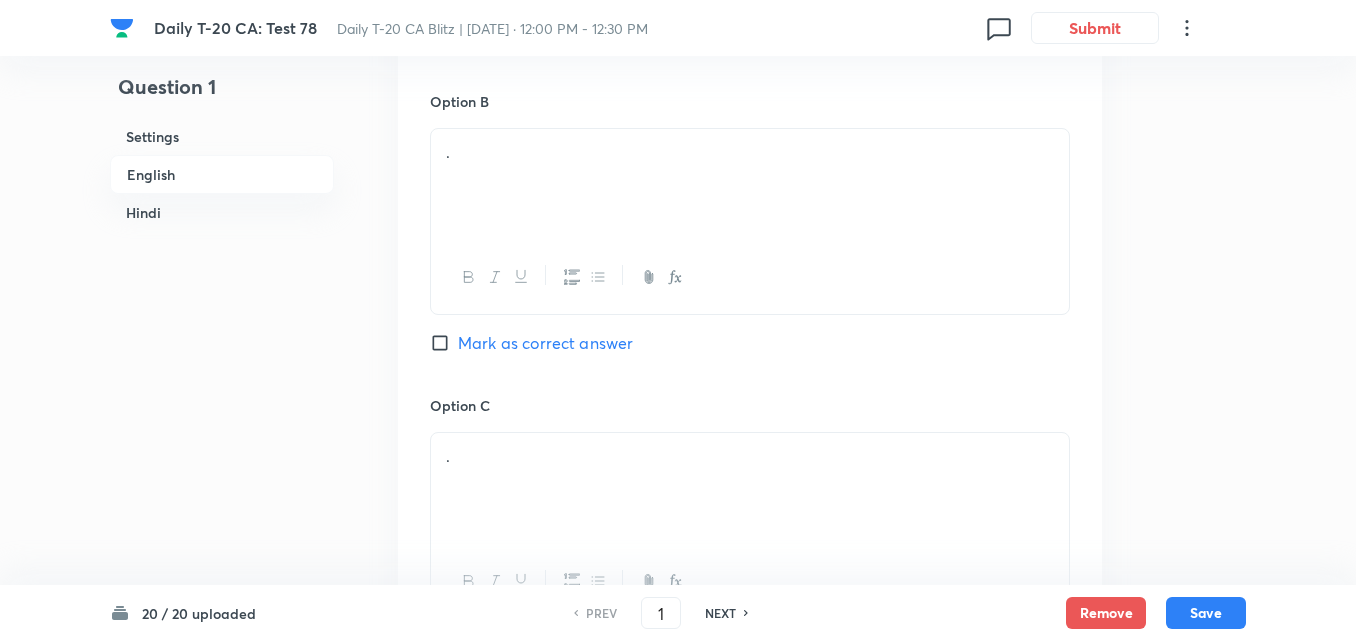 click on "." at bounding box center (750, 185) 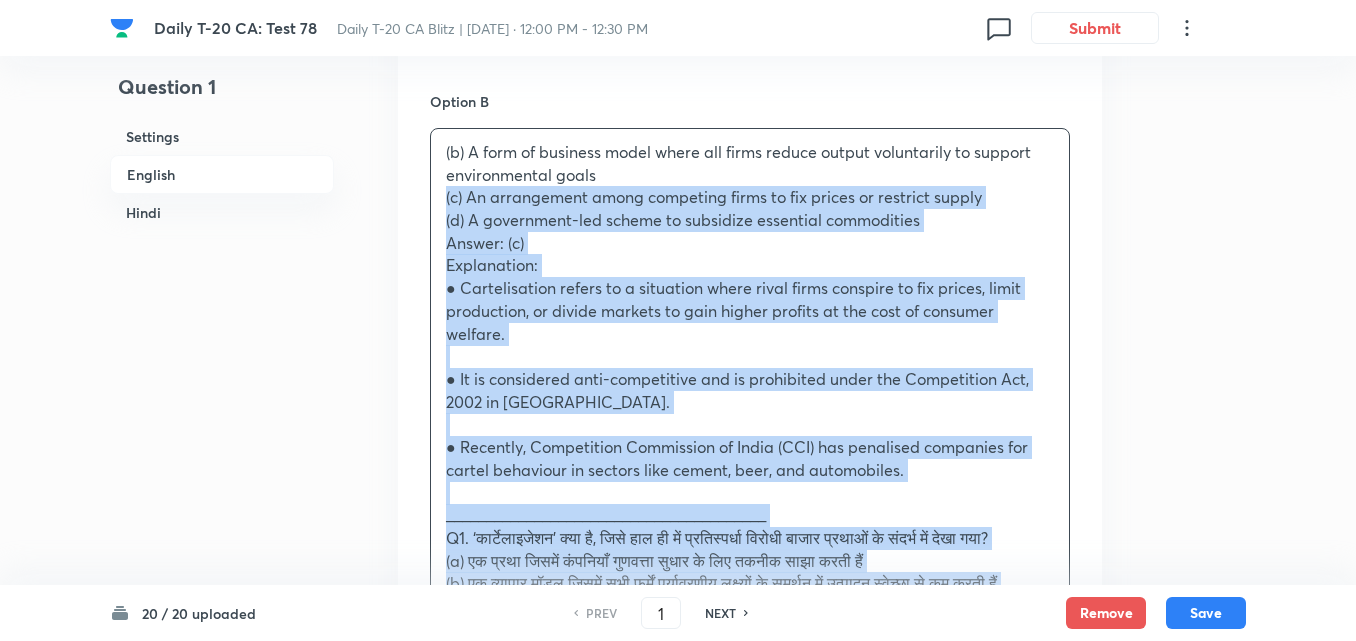 drag, startPoint x: 447, startPoint y: 196, endPoint x: 418, endPoint y: 207, distance: 31.016125 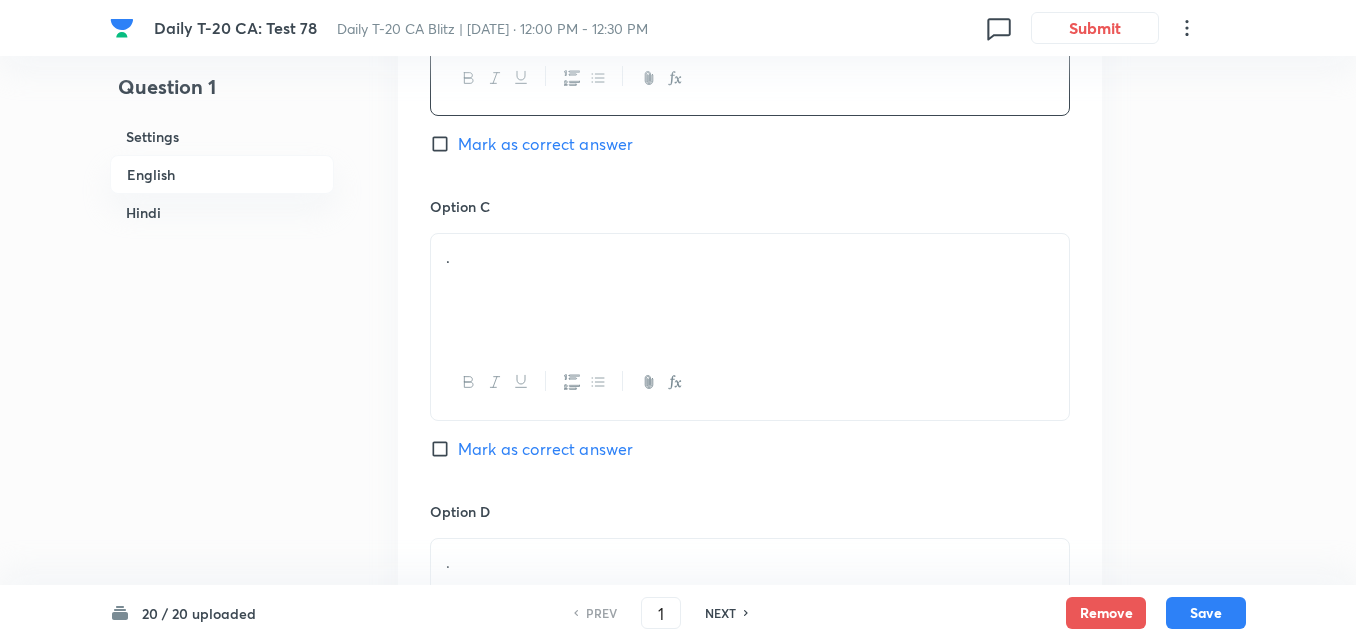 scroll, scrollTop: 1416, scrollLeft: 0, axis: vertical 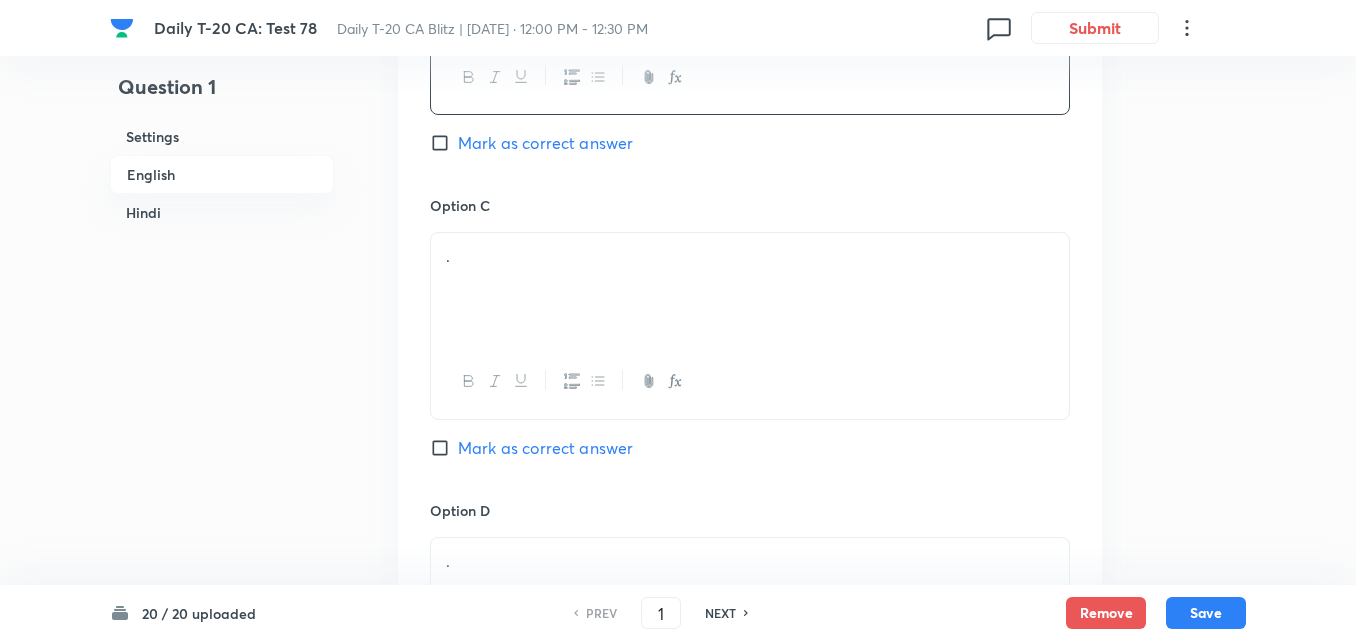 click on "." at bounding box center (750, 289) 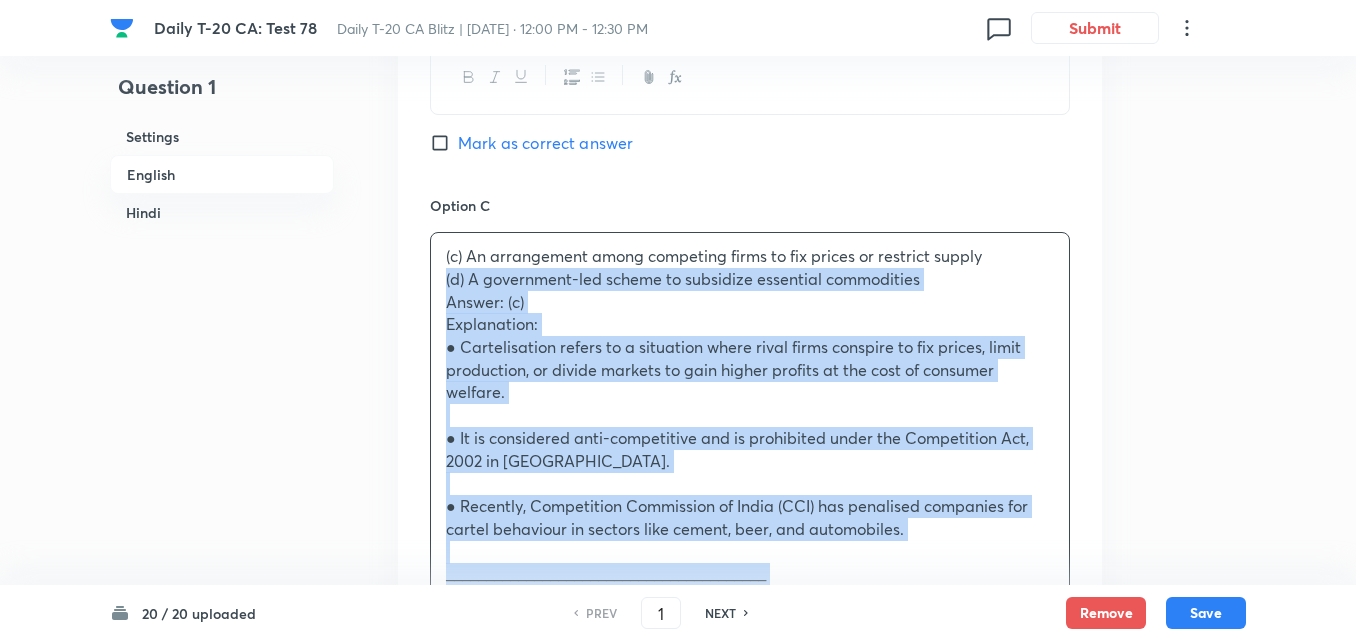 drag, startPoint x: 428, startPoint y: 287, endPoint x: 386, endPoint y: 278, distance: 42.953465 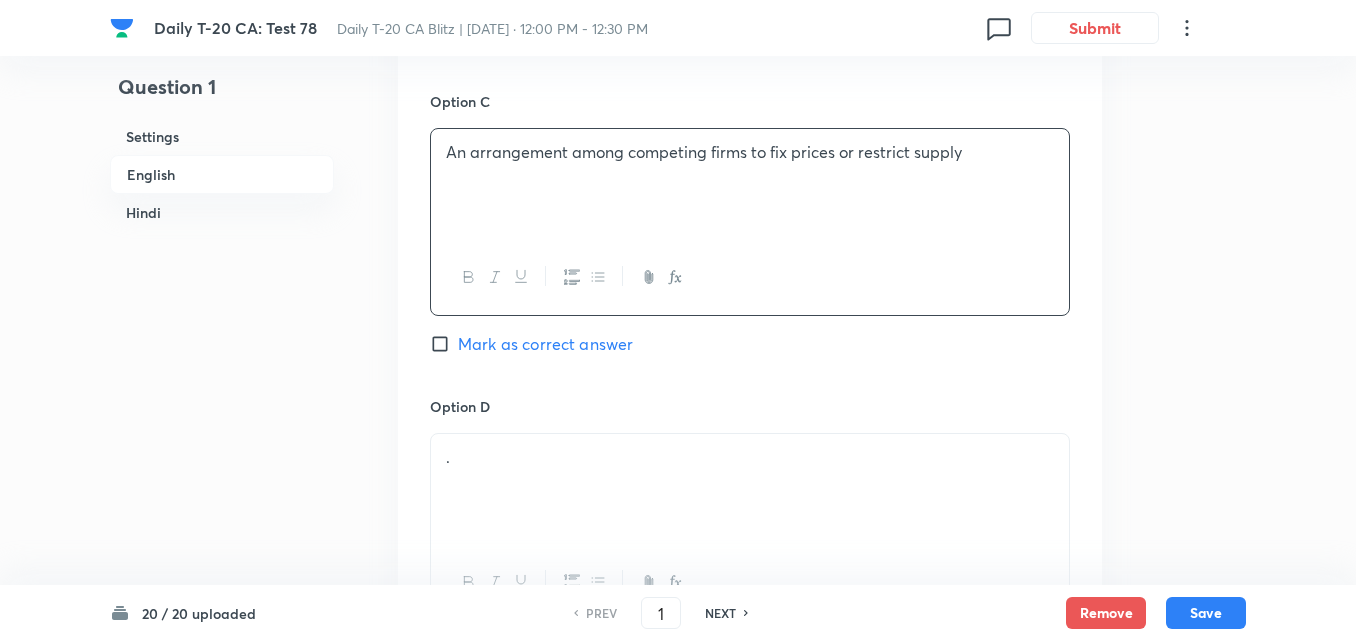 scroll, scrollTop: 1616, scrollLeft: 0, axis: vertical 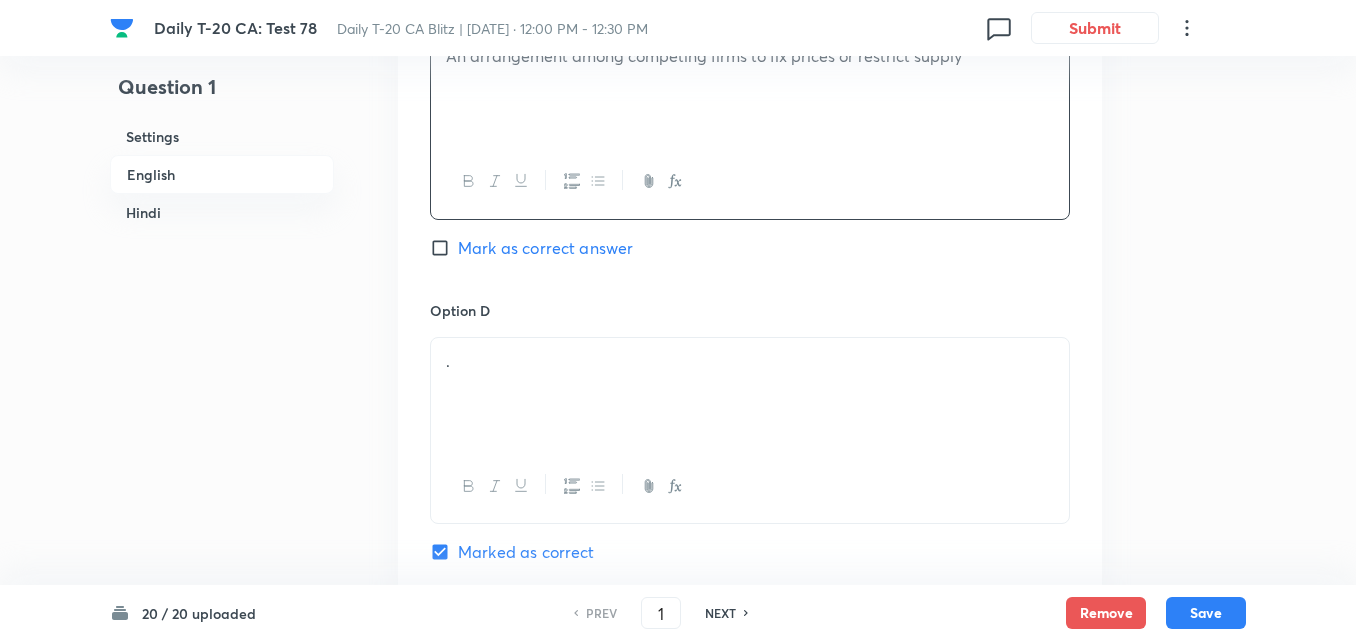 click on "Mark as correct answer" at bounding box center (545, 248) 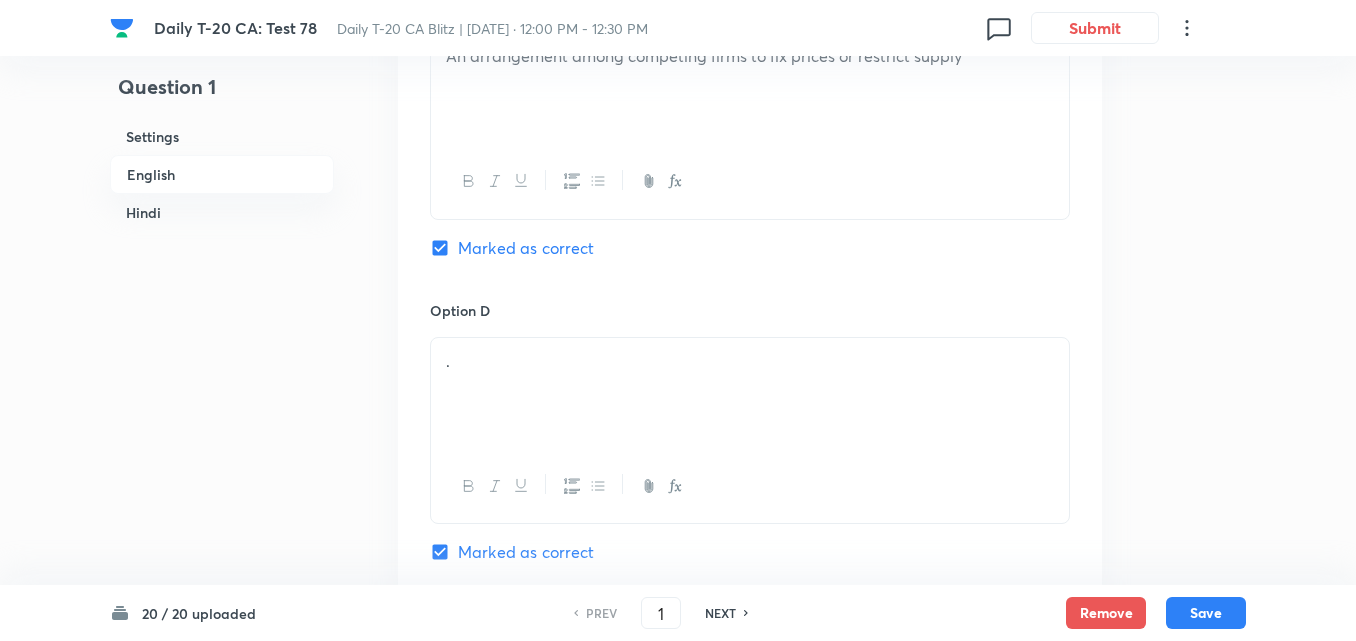 checkbox on "false" 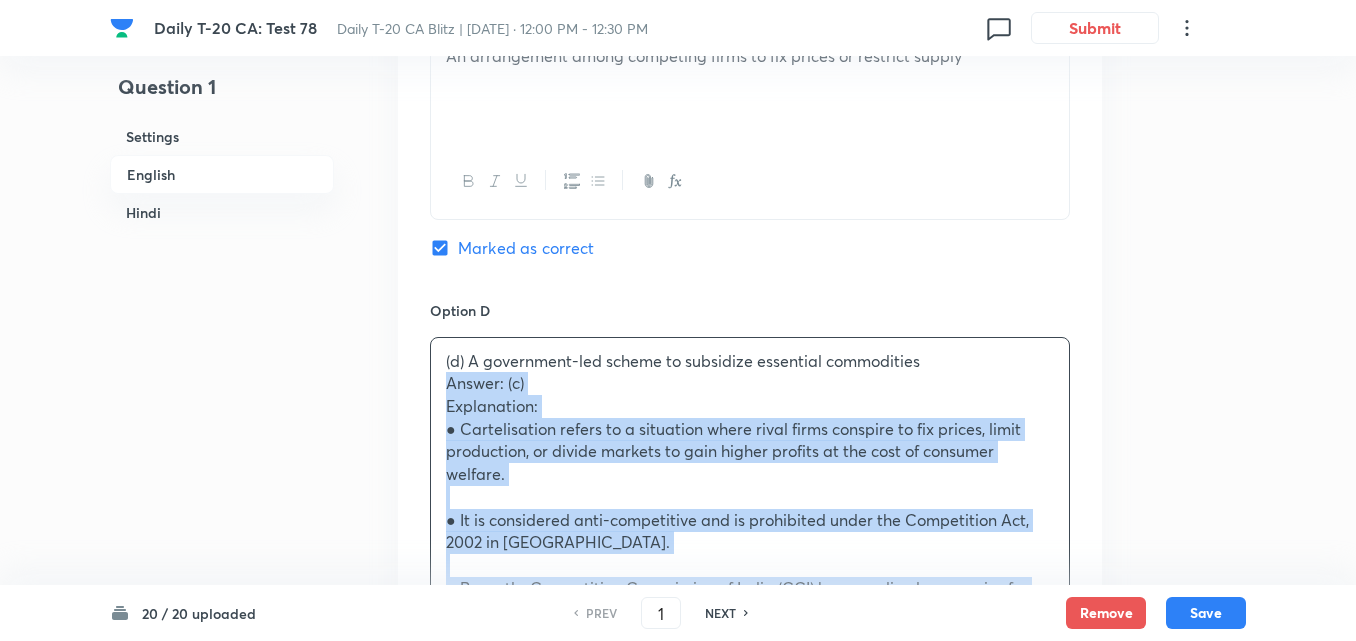 drag, startPoint x: 420, startPoint y: 393, endPoint x: 405, endPoint y: 392, distance: 15.033297 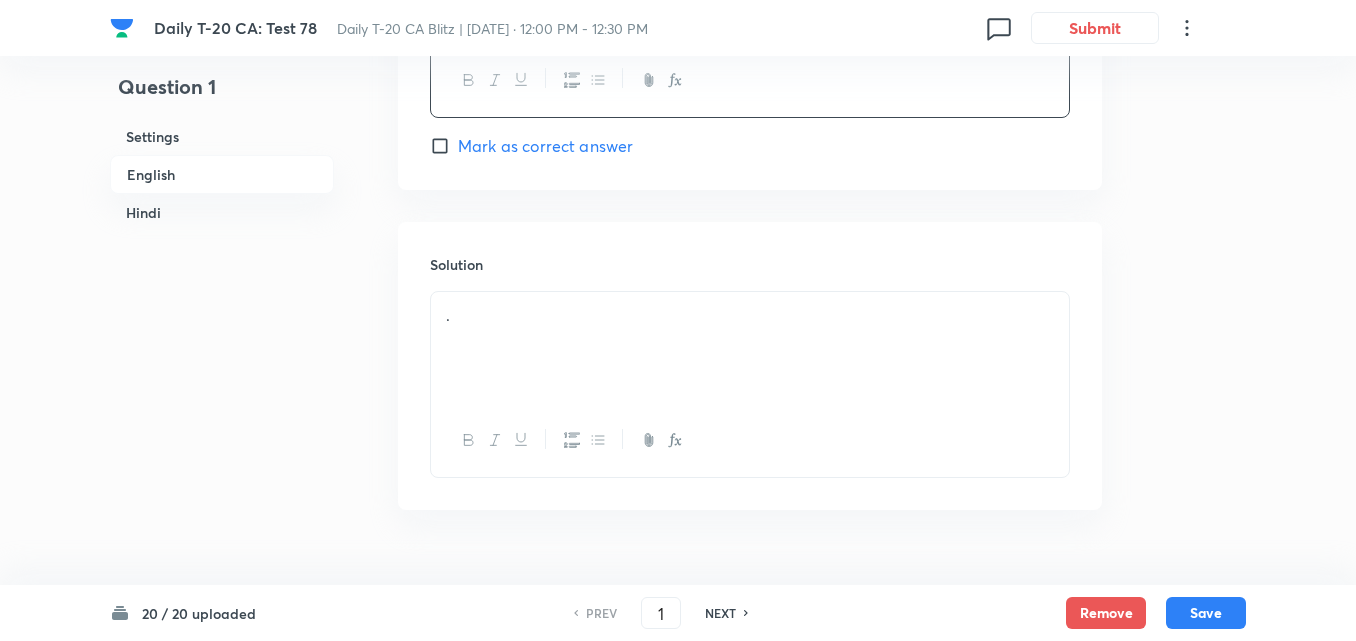 scroll, scrollTop: 2116, scrollLeft: 0, axis: vertical 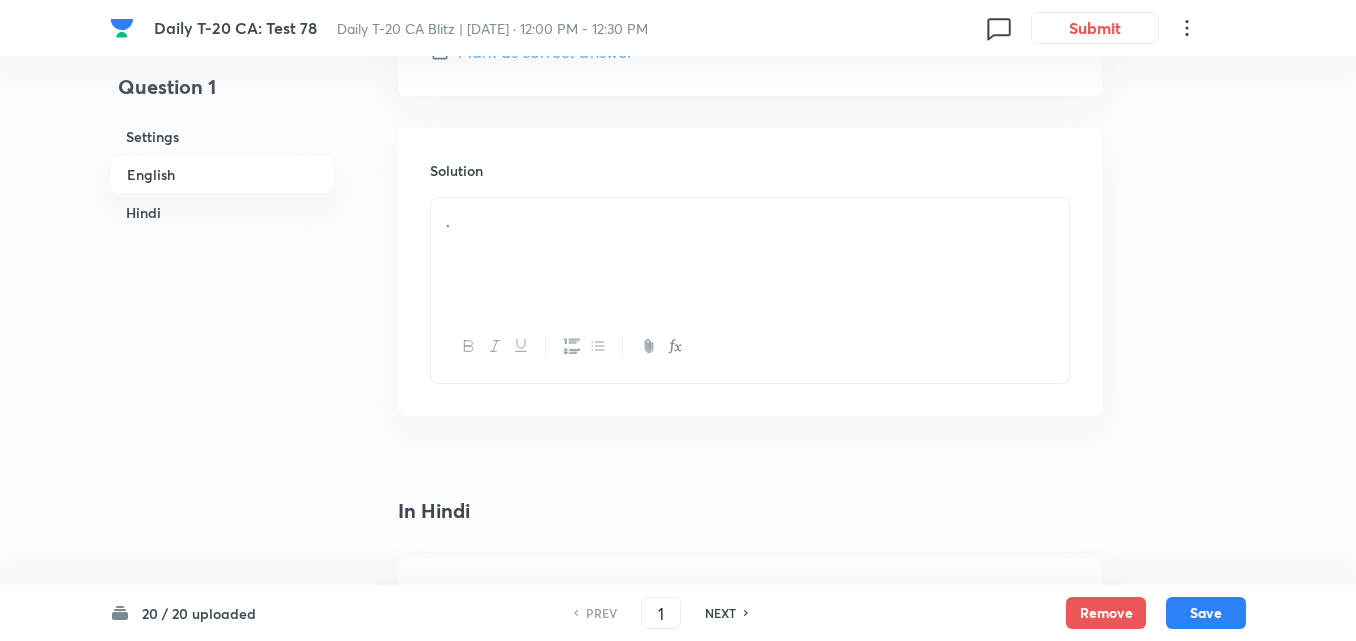 click on "." at bounding box center [750, 254] 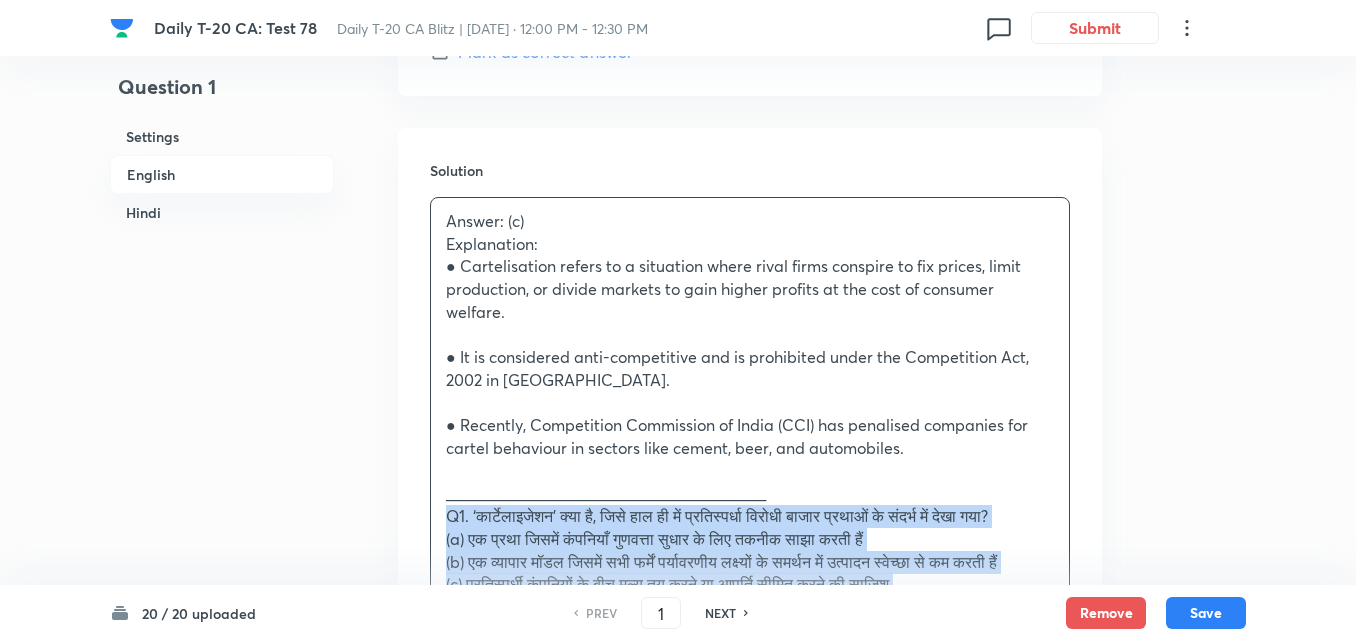 drag, startPoint x: 439, startPoint y: 522, endPoint x: 383, endPoint y: 521, distance: 56.008926 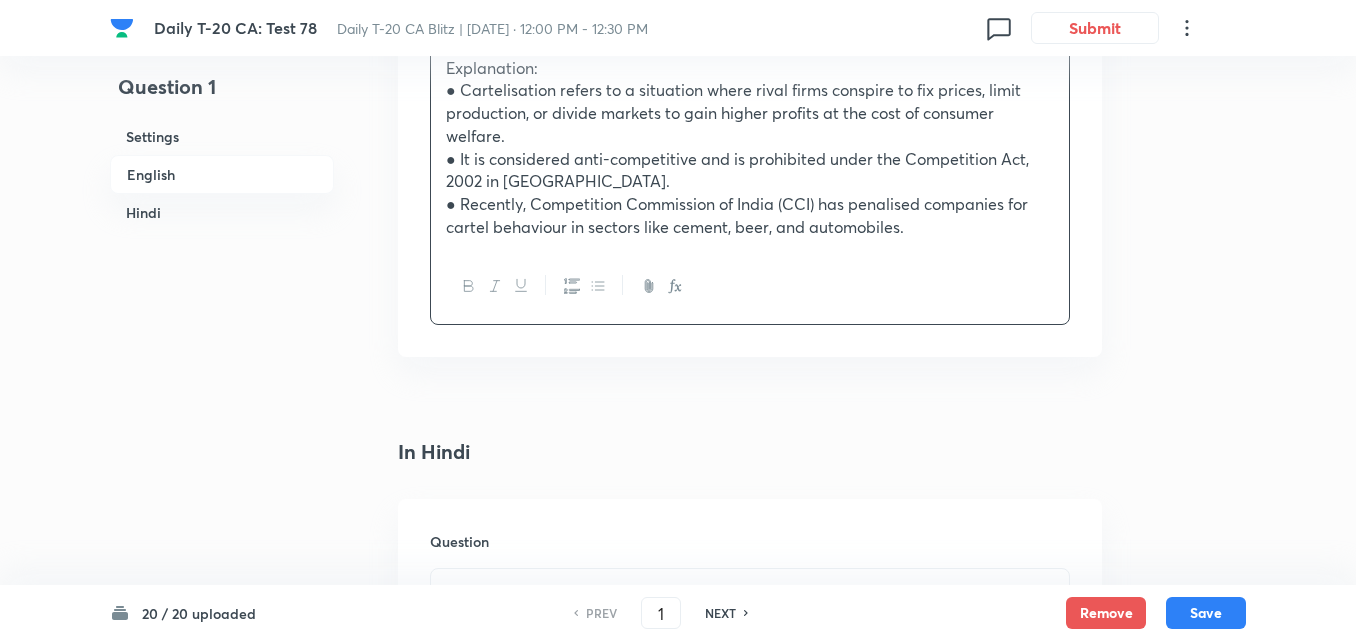 scroll, scrollTop: 2616, scrollLeft: 0, axis: vertical 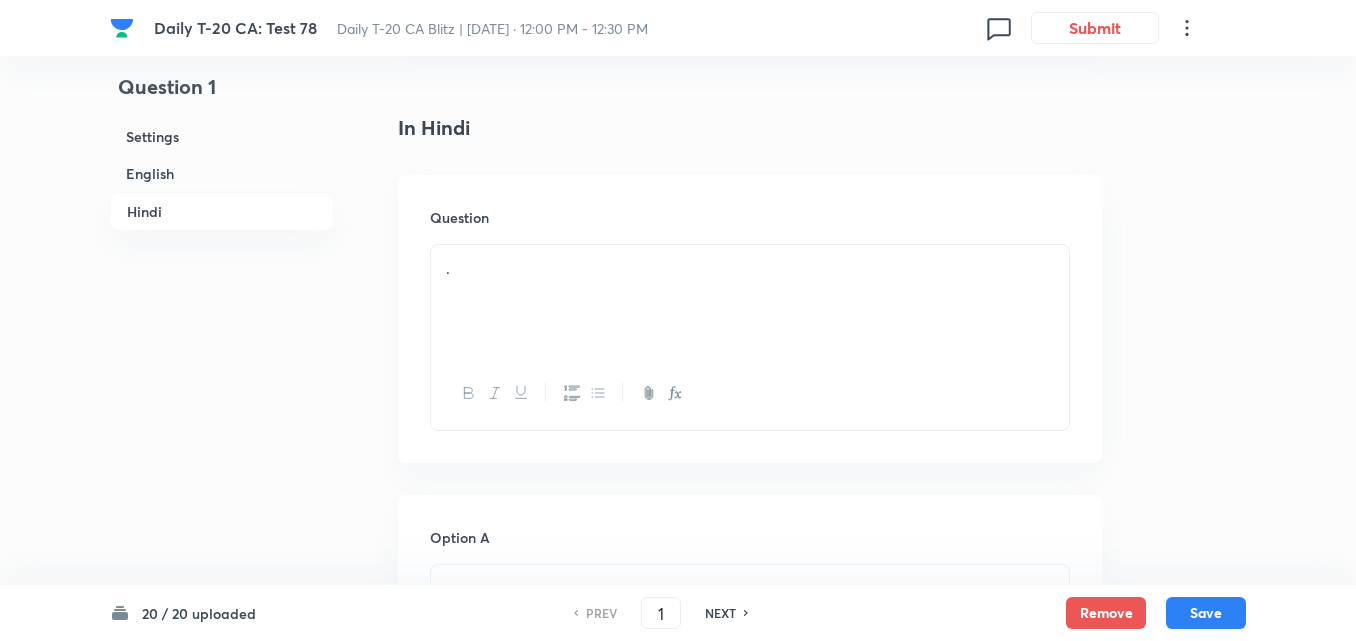 click on "." at bounding box center [750, 301] 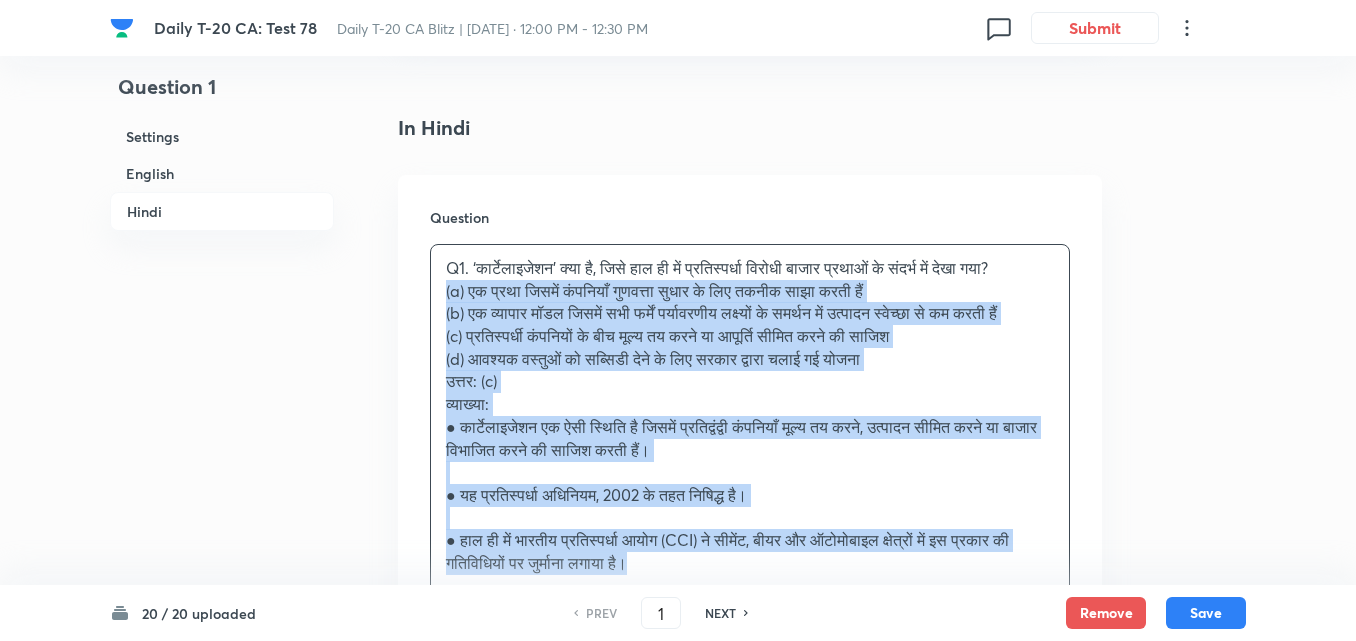 drag, startPoint x: 427, startPoint y: 299, endPoint x: 415, endPoint y: 298, distance: 12.0415945 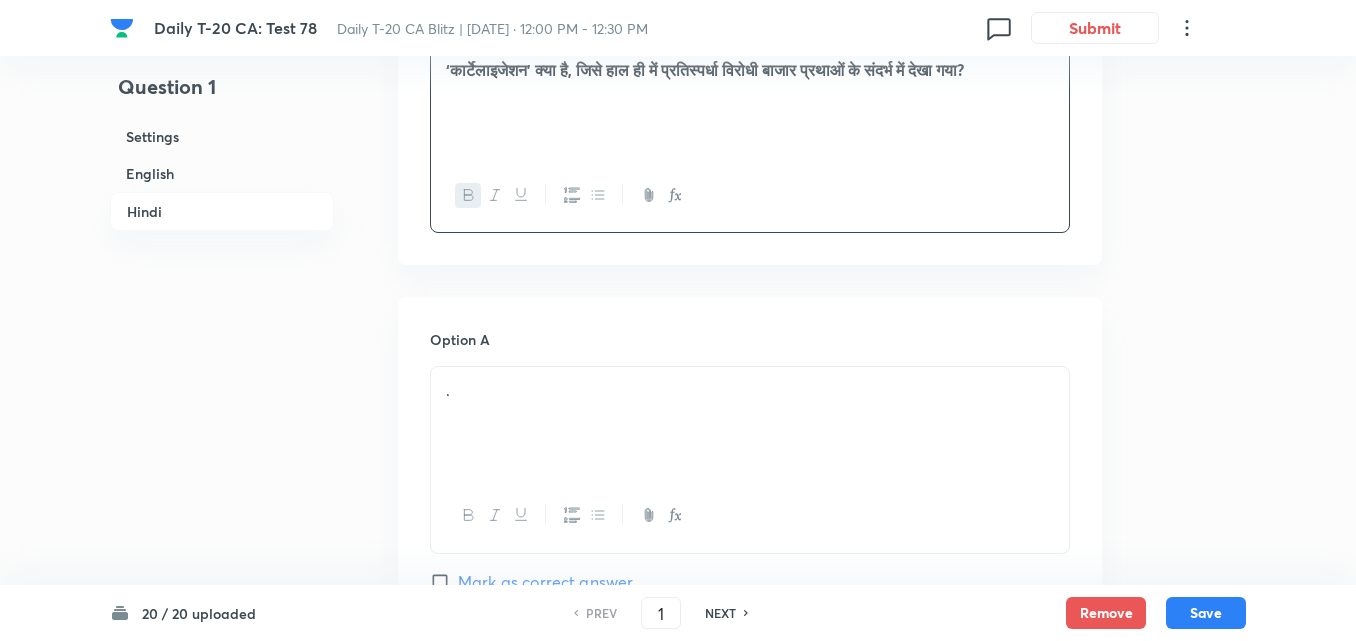 scroll, scrollTop: 2816, scrollLeft: 0, axis: vertical 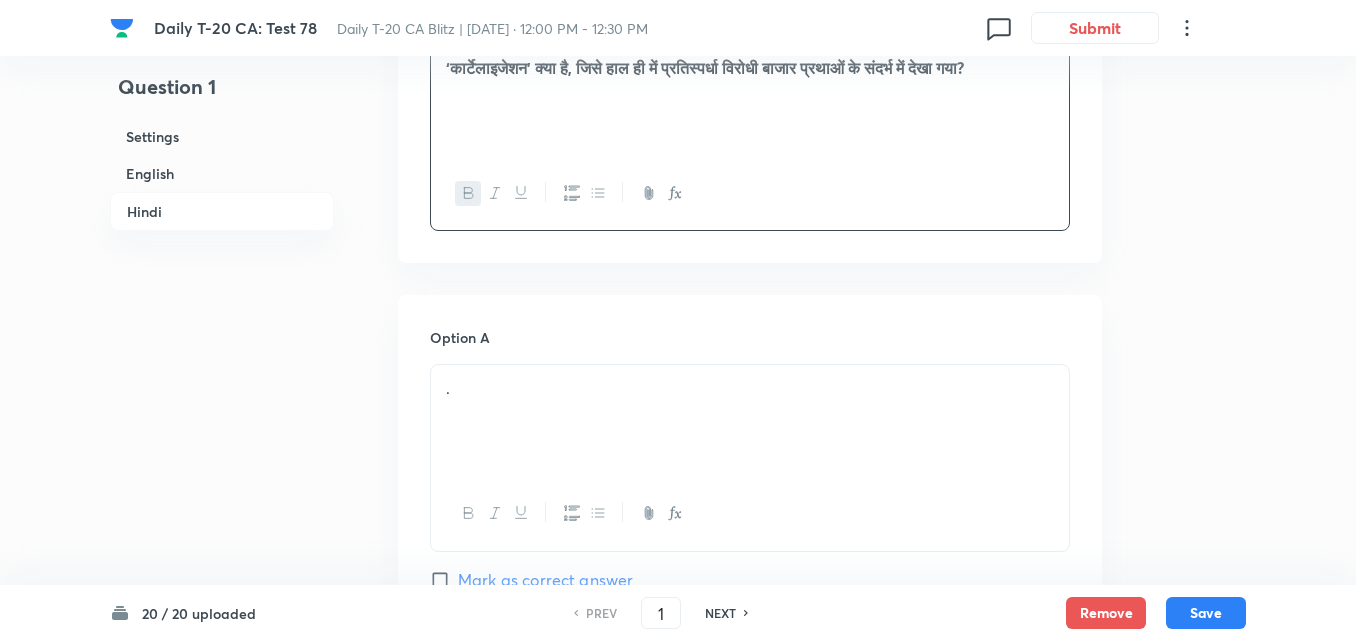 click on "." at bounding box center (750, 388) 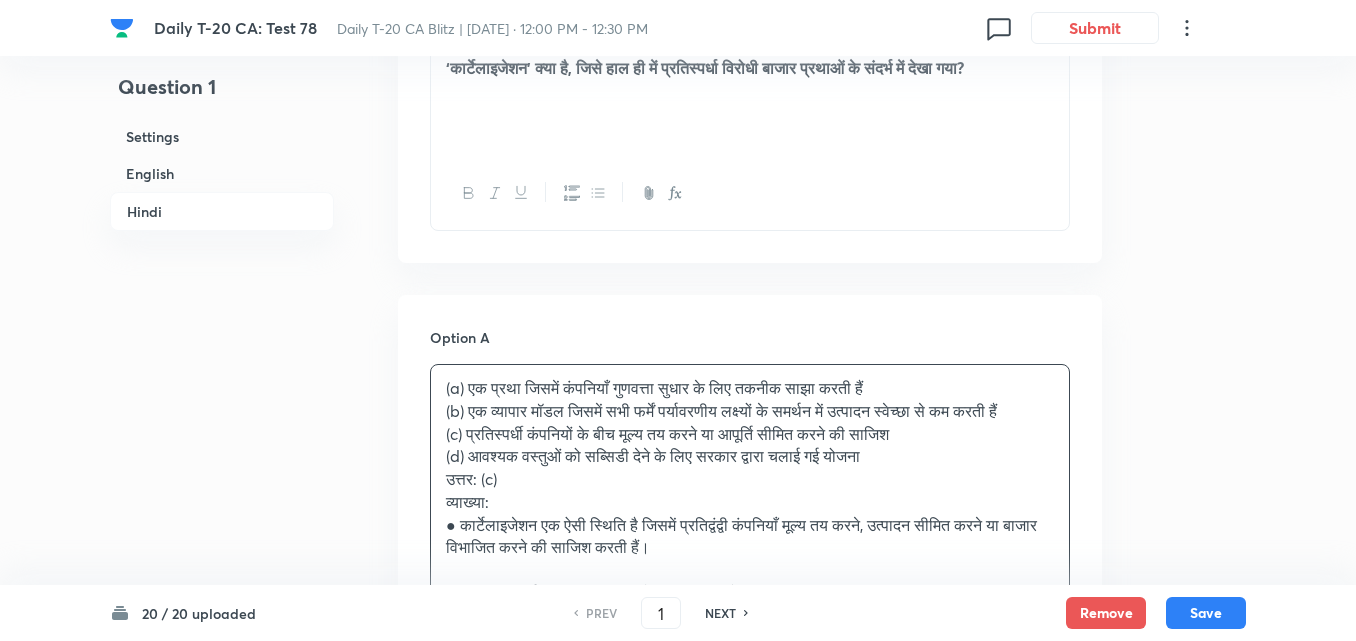 drag, startPoint x: 409, startPoint y: 418, endPoint x: 381, endPoint y: 418, distance: 28 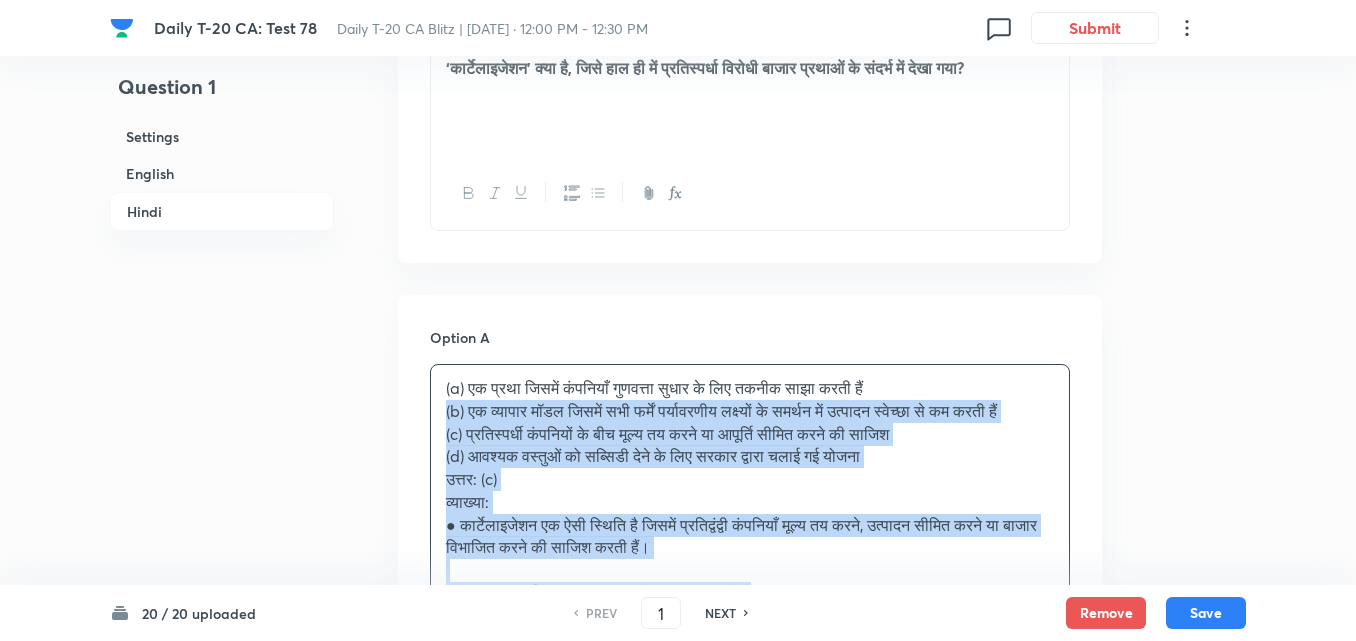 drag, startPoint x: 448, startPoint y: 400, endPoint x: 430, endPoint y: 405, distance: 18.681541 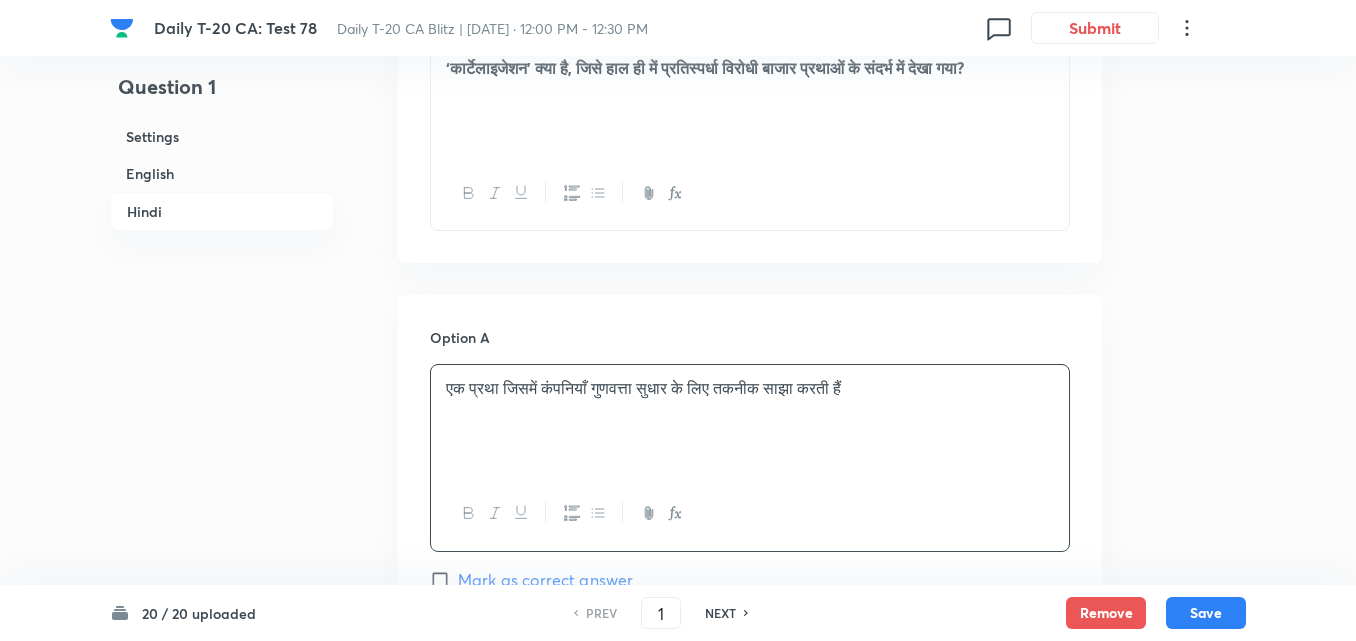 scroll, scrollTop: 3316, scrollLeft: 0, axis: vertical 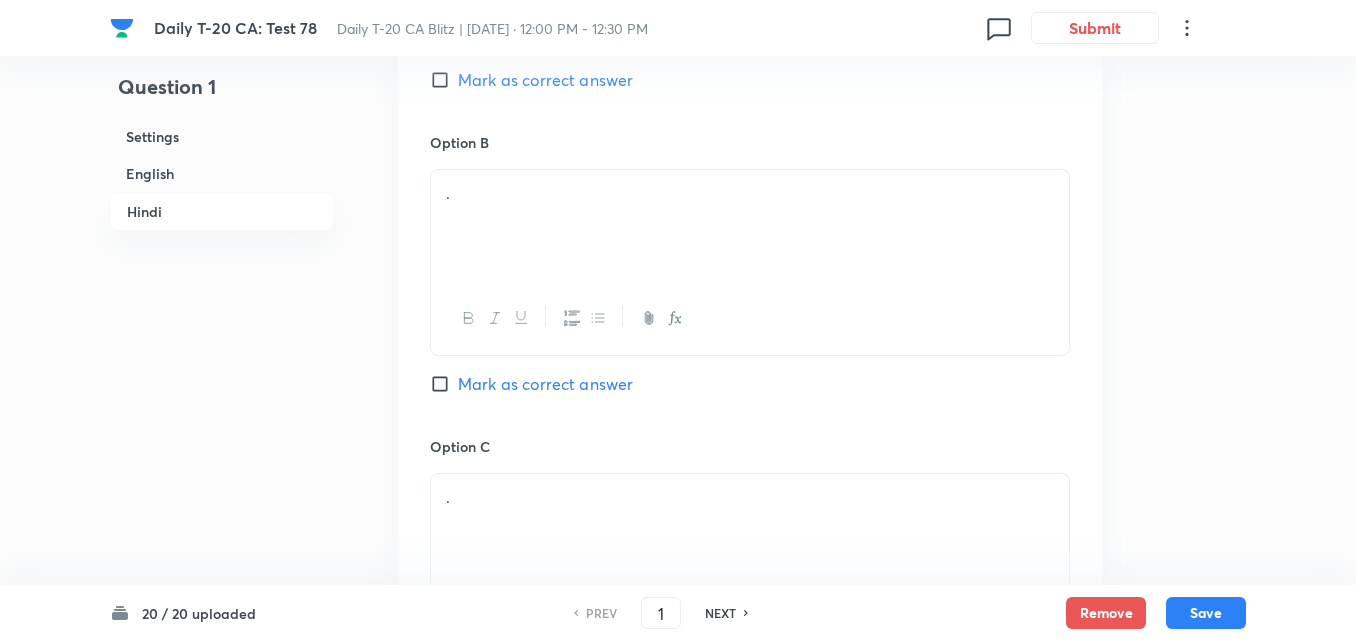 click on "." at bounding box center [750, 226] 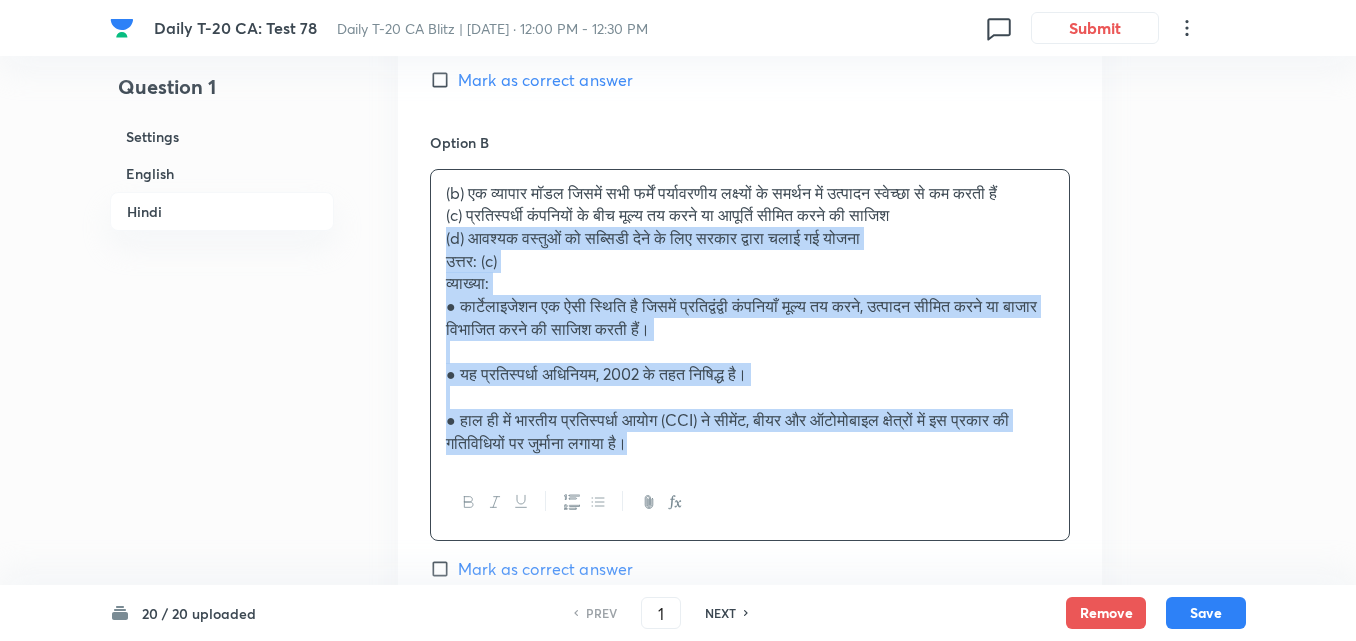 click on "Option A एक प्रथा जिसमें कंपनियाँ गुणवत्ता सुधार के लिए तकनीक साझा करती हैं Mark as correct answer Option B (b) एक व्यापार मॉडल जिसमें सभी फर्में पर्यावरणीय लक्ष्यों के समर्थन में उत्पादन स्वेच्छा से कम करती हैं (c) प्रतिस्पर्धी कंपनियों के बीच मूल्य तय करने या आपूर्ति सीमित करने की साजिश (d) आवश्यक वस्तुओं को सब्सिडी देने के लिए सरकार द्वारा चलाई गई योजना उत्तर: (c) व्याख्या: Mark as correct answer Option C . Marked as correct Option D . [PERSON_NAME] as correct answer" at bounding box center [750, 508] 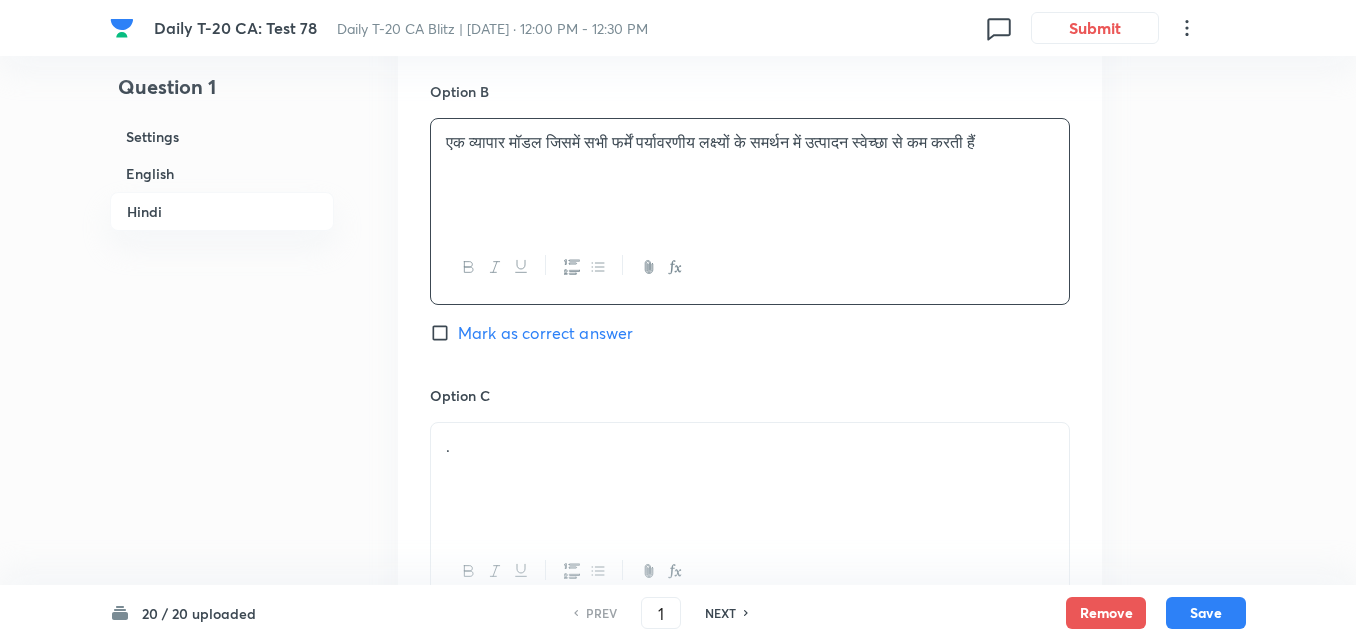 scroll, scrollTop: 3616, scrollLeft: 0, axis: vertical 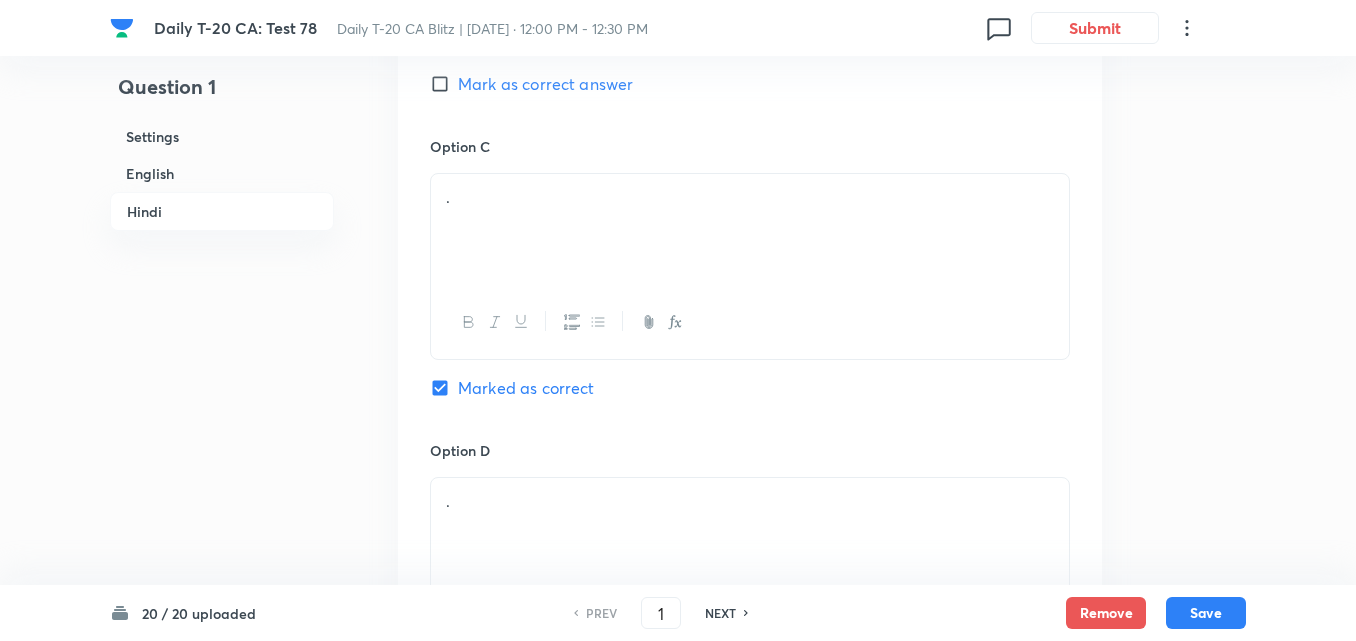 click on "." at bounding box center [750, 230] 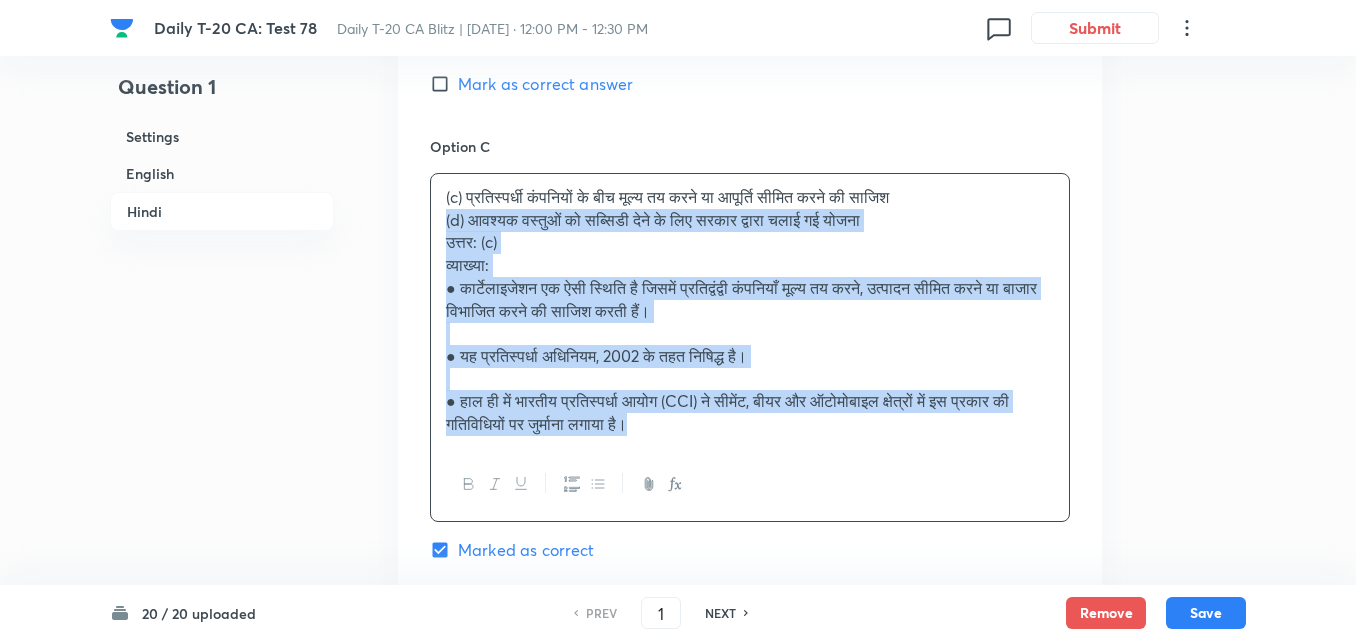 click on "Option A एक प्रथा जिसमें कंपनियाँ गुणवत्ता सुधार के लिए तकनीक साझा करती हैं Mark as correct answer Option B एक व्यापार मॉडल जिसमें सभी फर्में पर्यावरणीय लक्ष्यों के समर्थन में उत्पादन स्वेच्छा से कम करती हैं Mark as correct answer Option C (c) प्रतिस्पर्धी कंपनियों के बीच मूल्य तय करने या आपूर्ति सीमित करने की साजिश (d) आवश्यक वस्तुओं को सब्सिडी देने के लिए सरकार द्वारा चलाई गई योजना उत्तर: (c) व्याख्या: Marked as correct Option D . [PERSON_NAME] as correct answer" at bounding box center (750, 196) 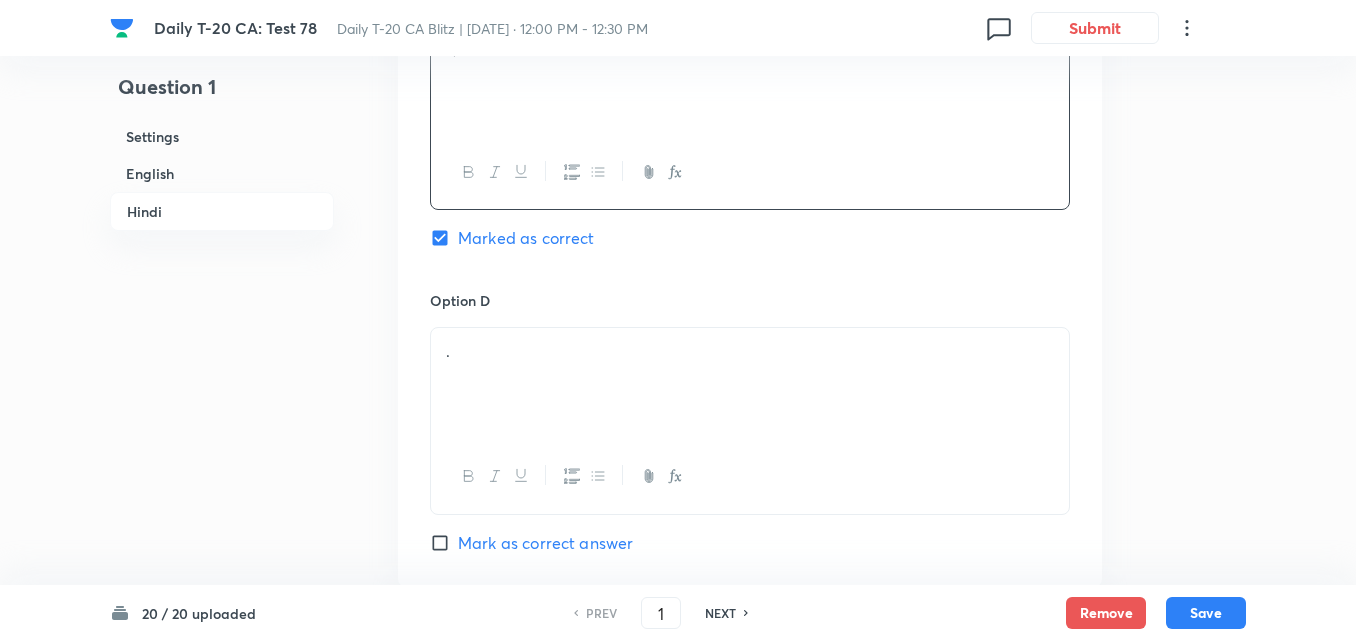 scroll, scrollTop: 3916, scrollLeft: 0, axis: vertical 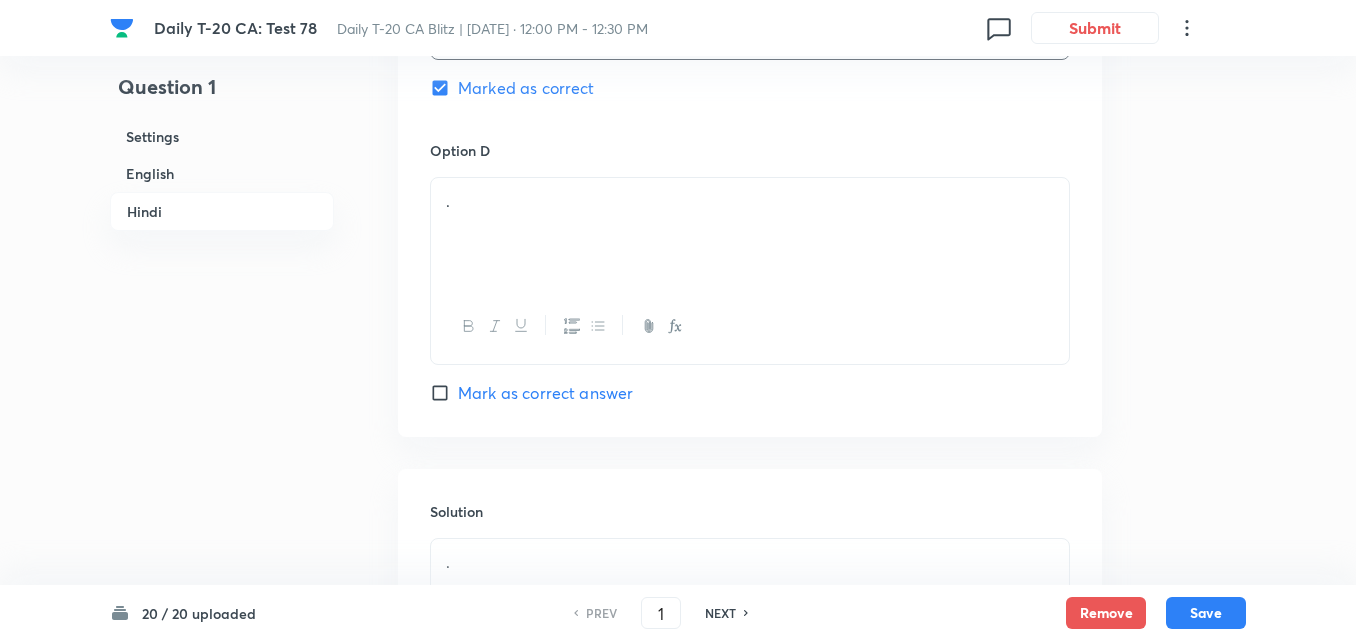 click on "." at bounding box center [750, 234] 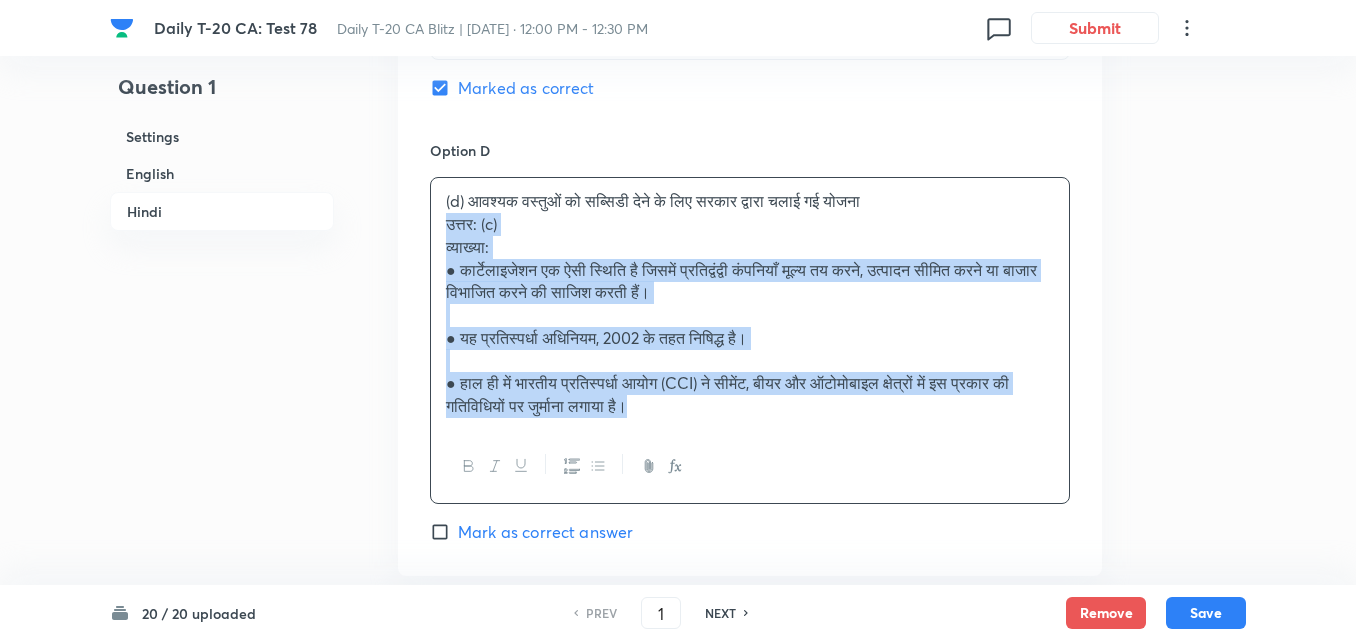 click on "Option A एक प्रथा जिसमें कंपनियाँ गुणवत्ता सुधार के लिए तकनीक साझा करती हैं Mark as correct answer Option B एक व्यापार मॉडल जिसमें सभी फर्में पर्यावरणीय लक्ष्यों के समर्थन में उत्पादन स्वेच्छा से कम करती हैं Mark as correct answer Option C प्रतिस्पर्धी कंपनियों के बीच मूल्य तय करने या आपूर्ति सीमित करने की साजिश Marked as correct Option D (d) आवश्यक वस्तुओं को सब्सिडी देने के लिए सरकार द्वारा चलाई गई योजना उत्तर: (c) व्याख्या: Mark as correct answer" at bounding box center (750, -115) 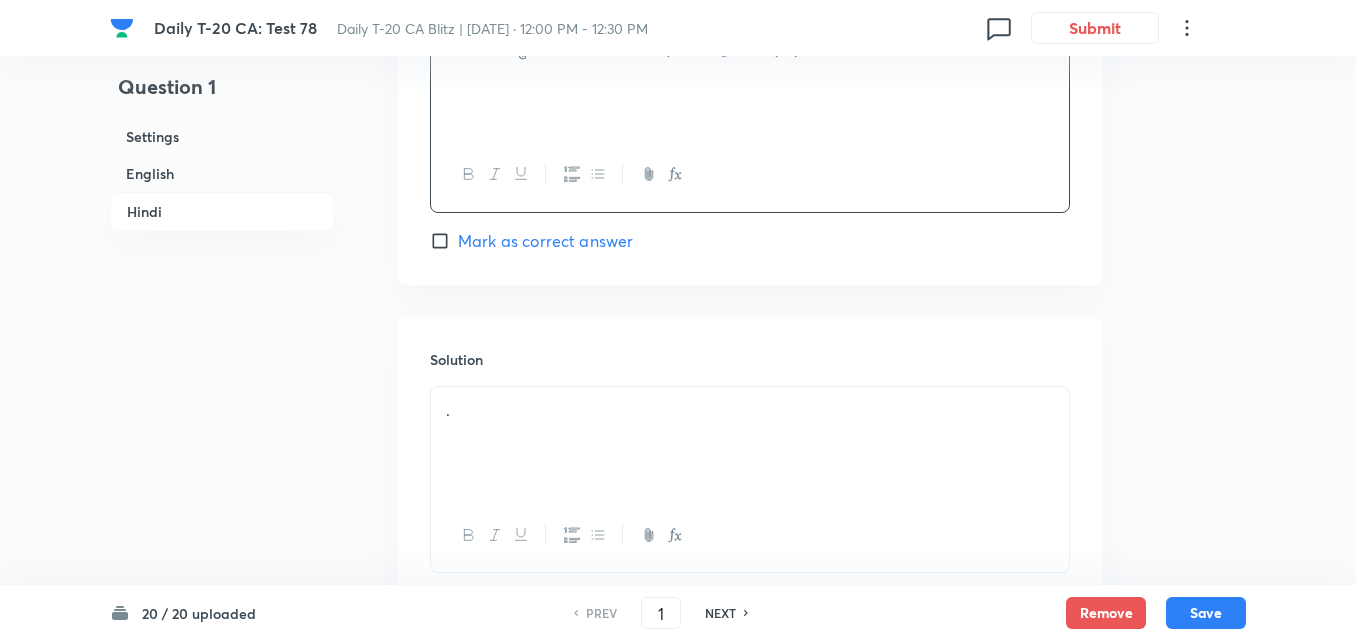 scroll, scrollTop: 4208, scrollLeft: 0, axis: vertical 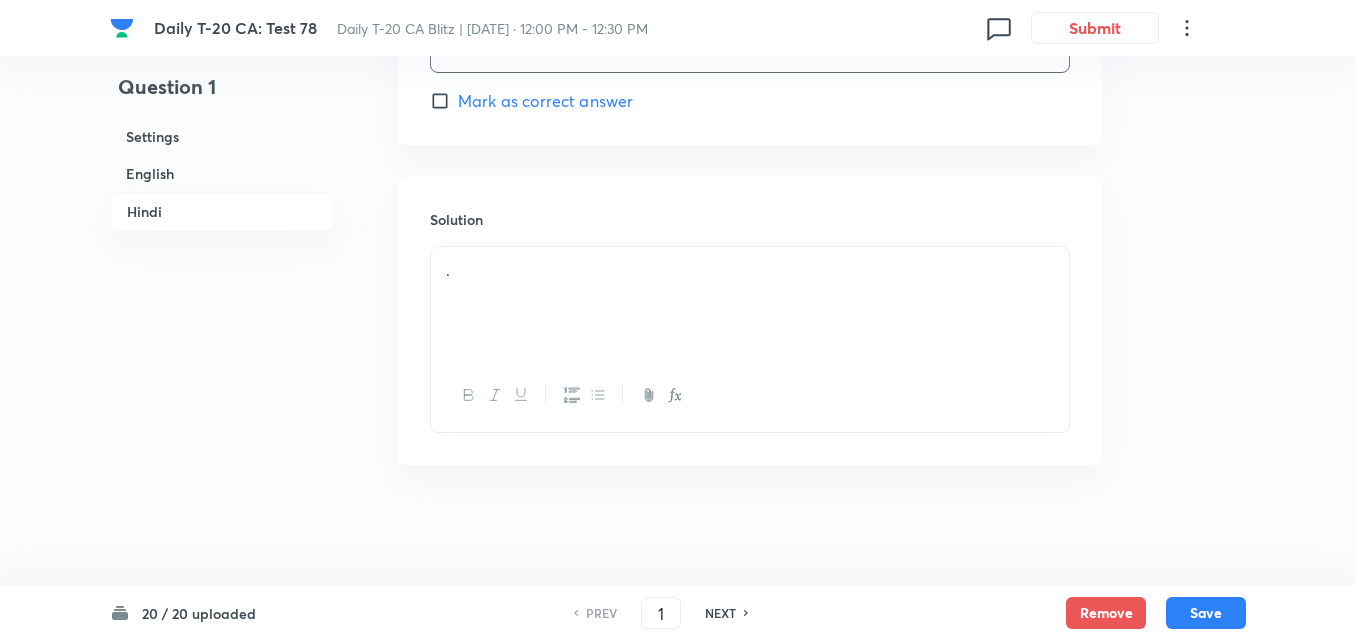 click on "Solution" at bounding box center (750, 219) 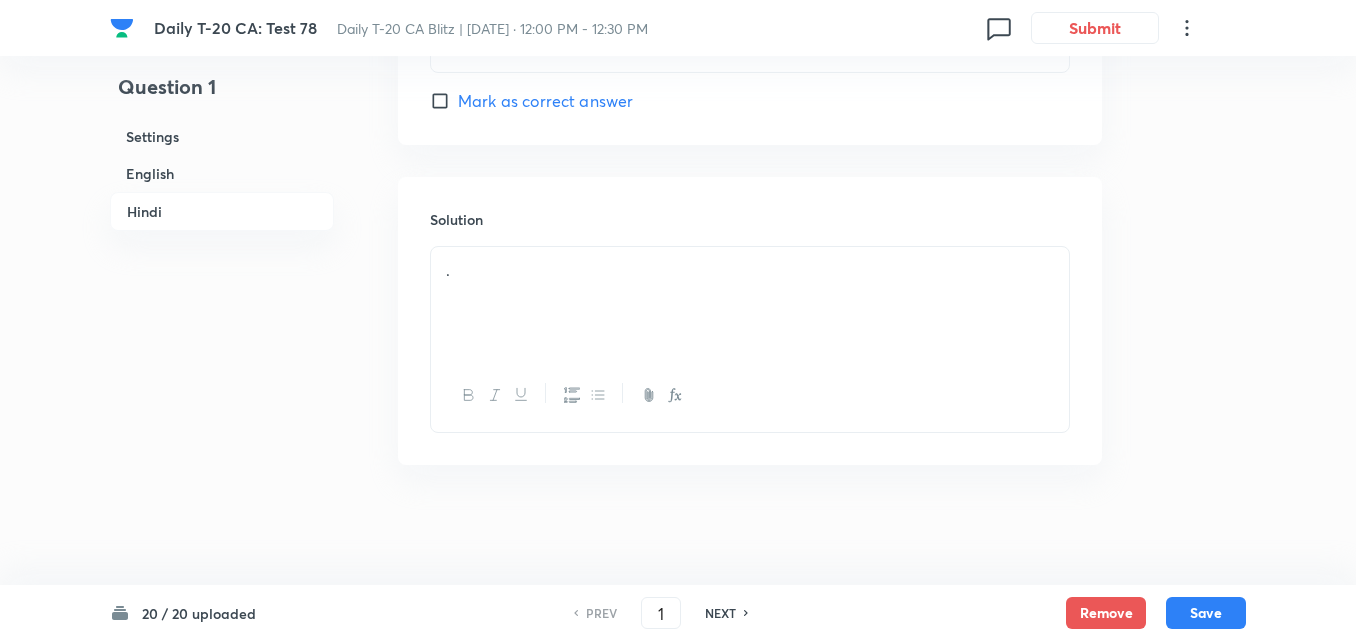 click on "." at bounding box center [750, 270] 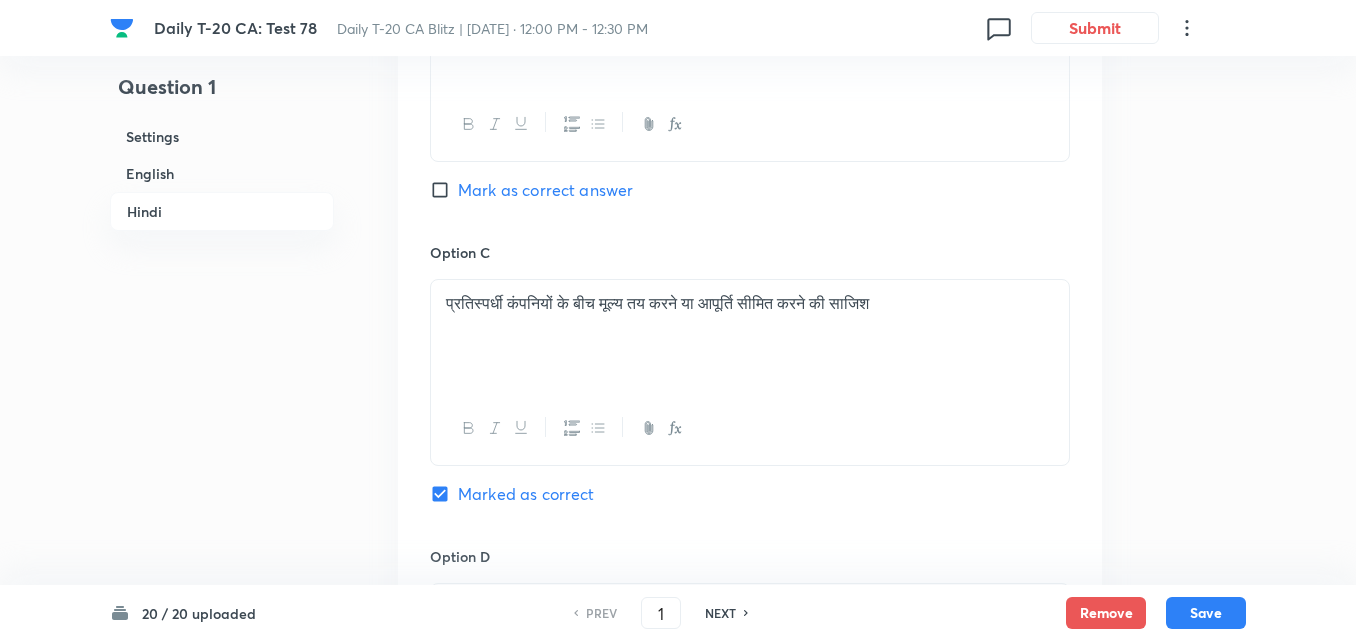scroll, scrollTop: 3508, scrollLeft: 0, axis: vertical 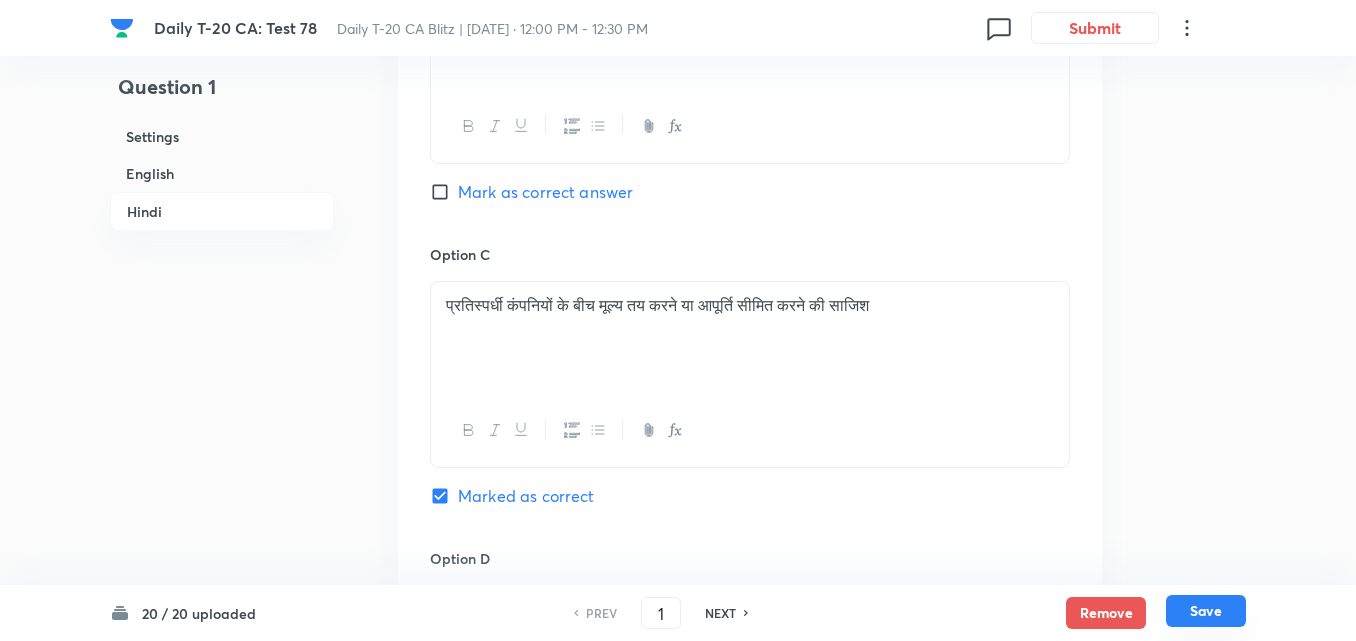 click on "Save" at bounding box center (1206, 611) 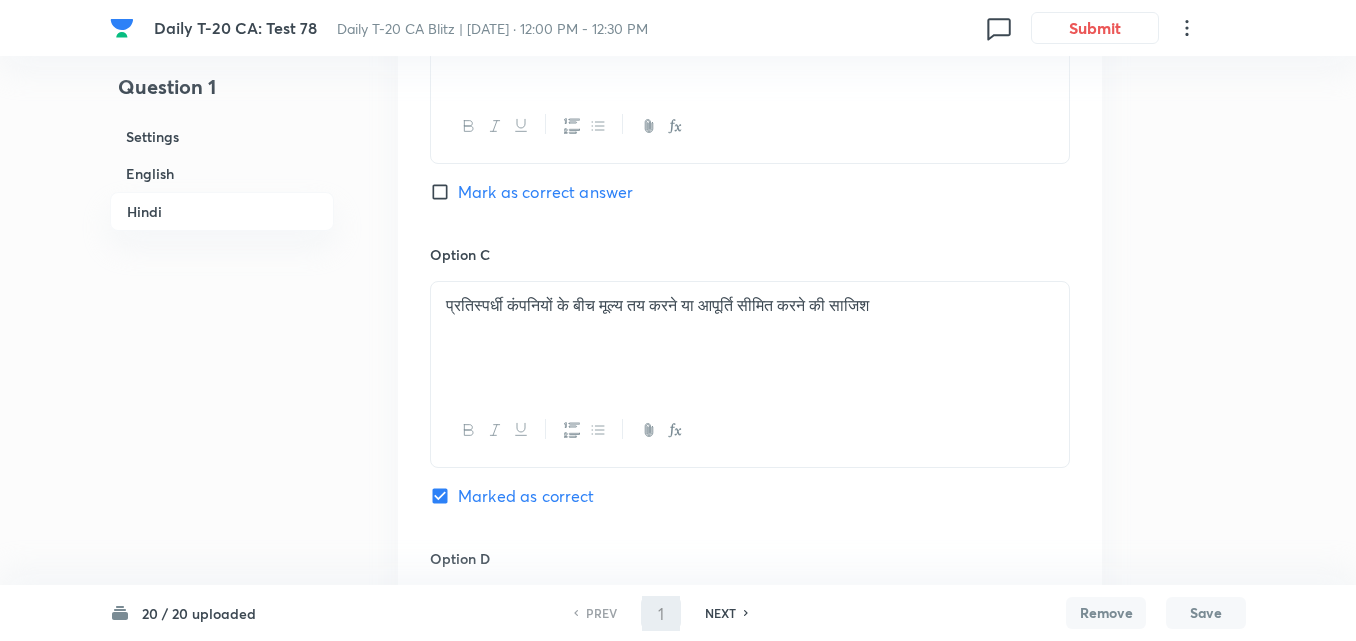 type on "2" 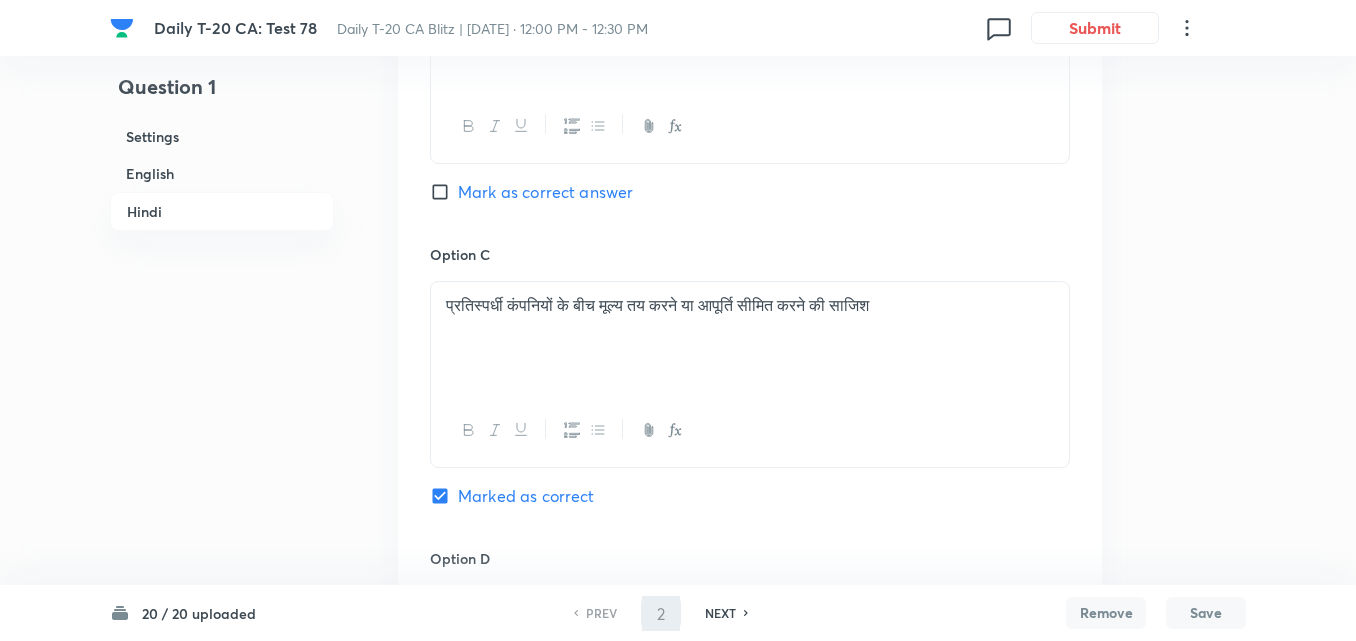 checkbox on "false" 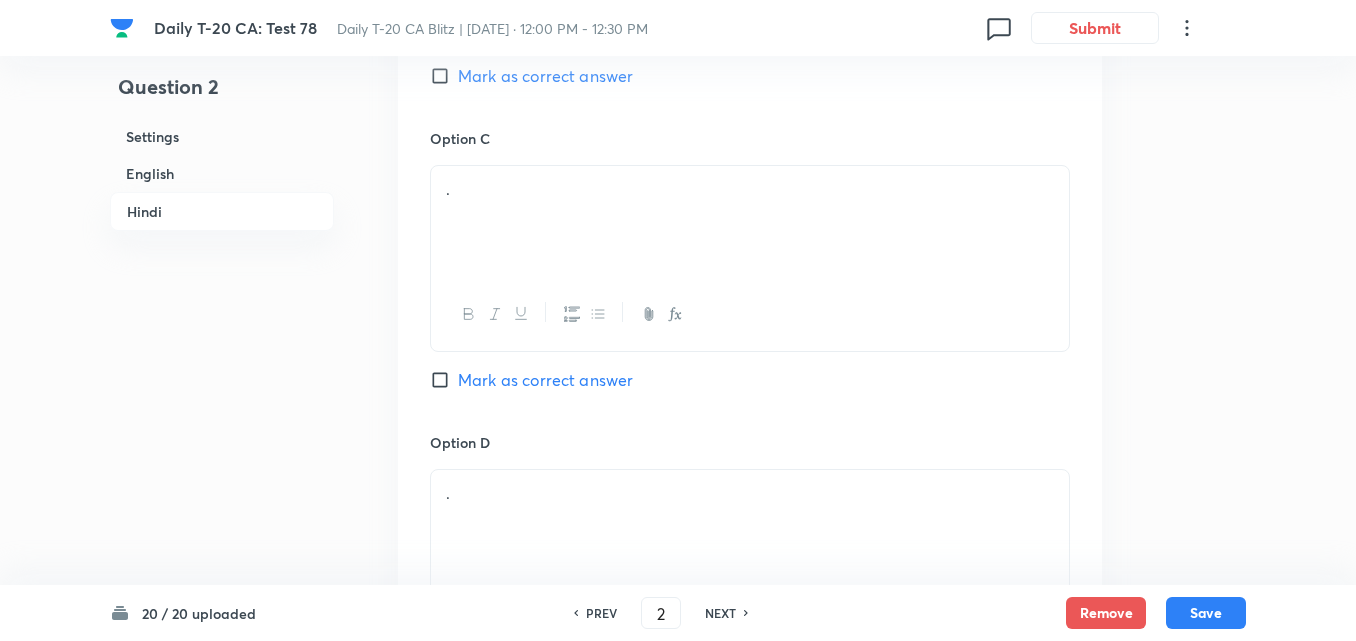 checkbox on "true" 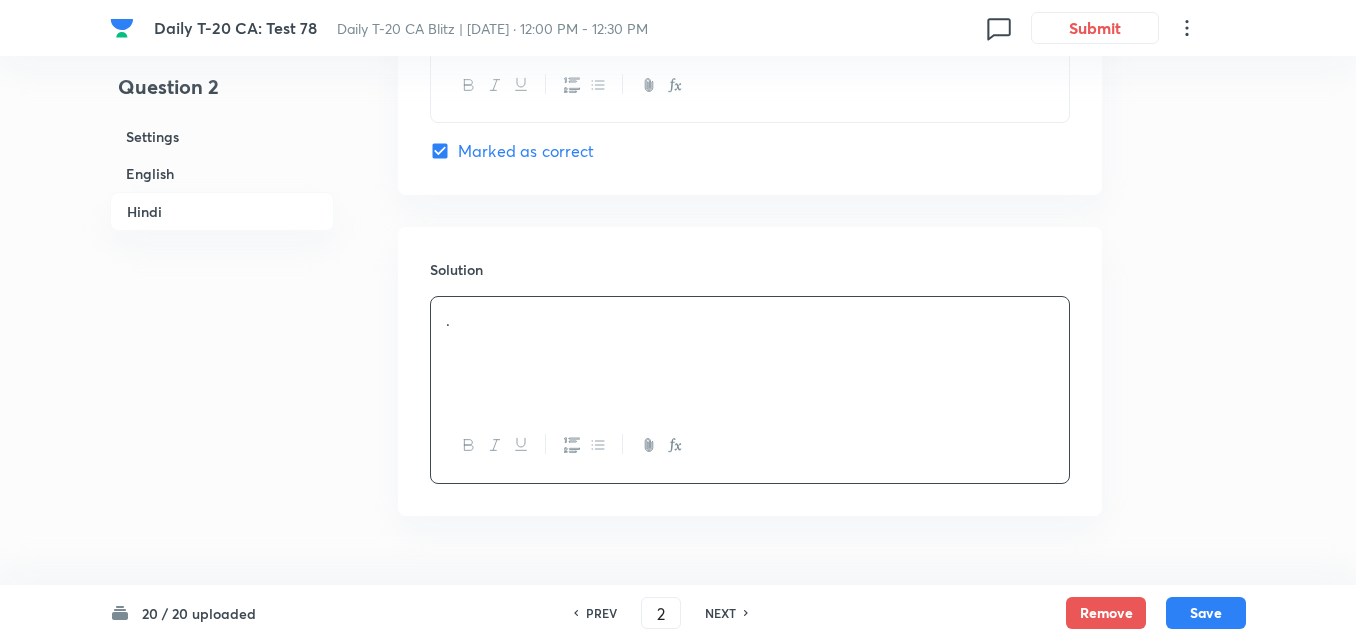 click on "English" at bounding box center [222, 173] 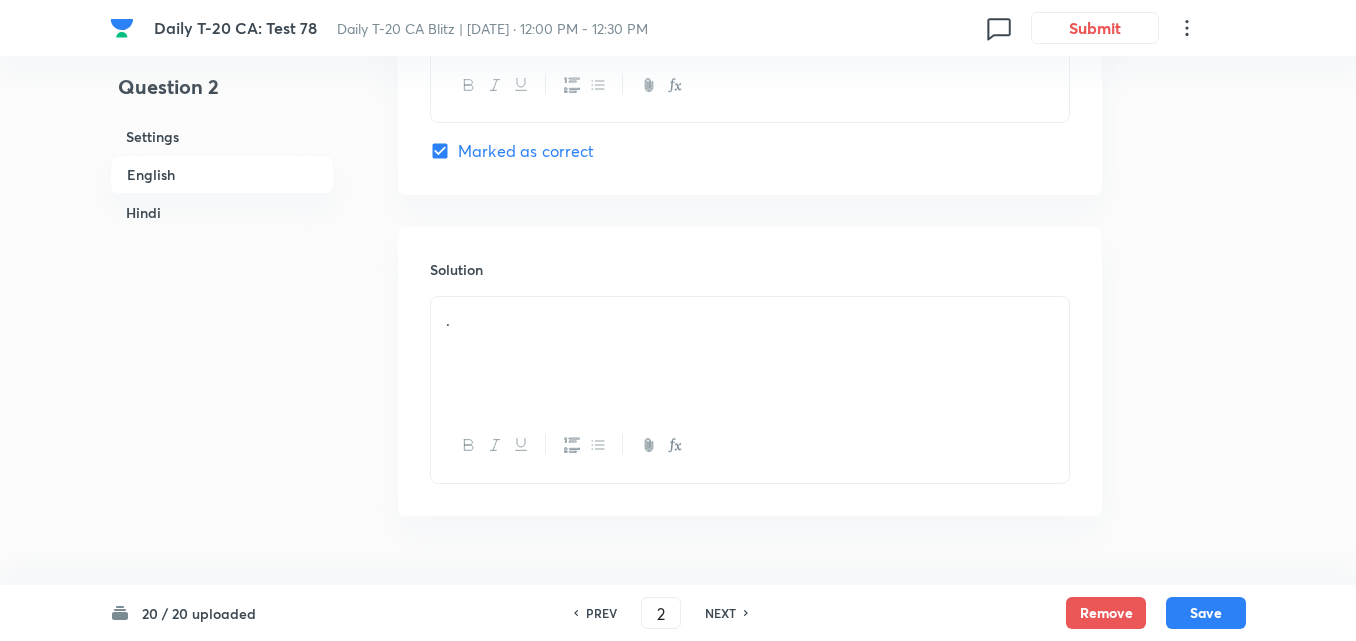 scroll, scrollTop: 516, scrollLeft: 0, axis: vertical 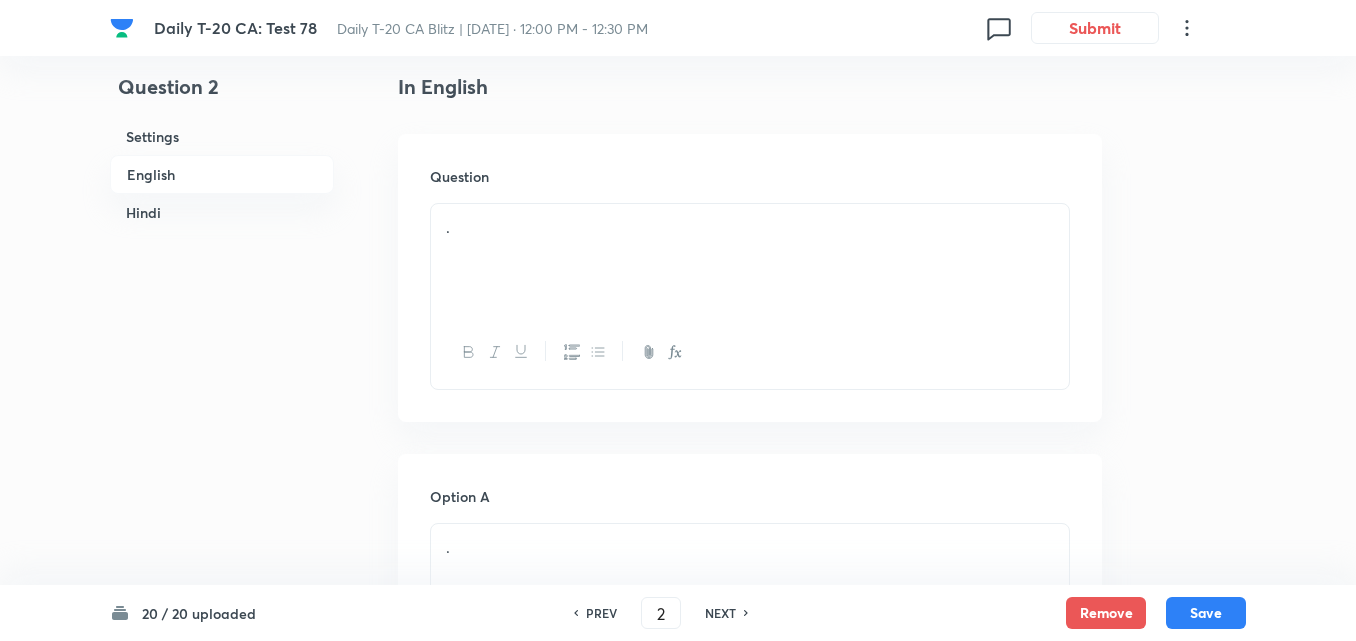 click on "Question" at bounding box center (750, 176) 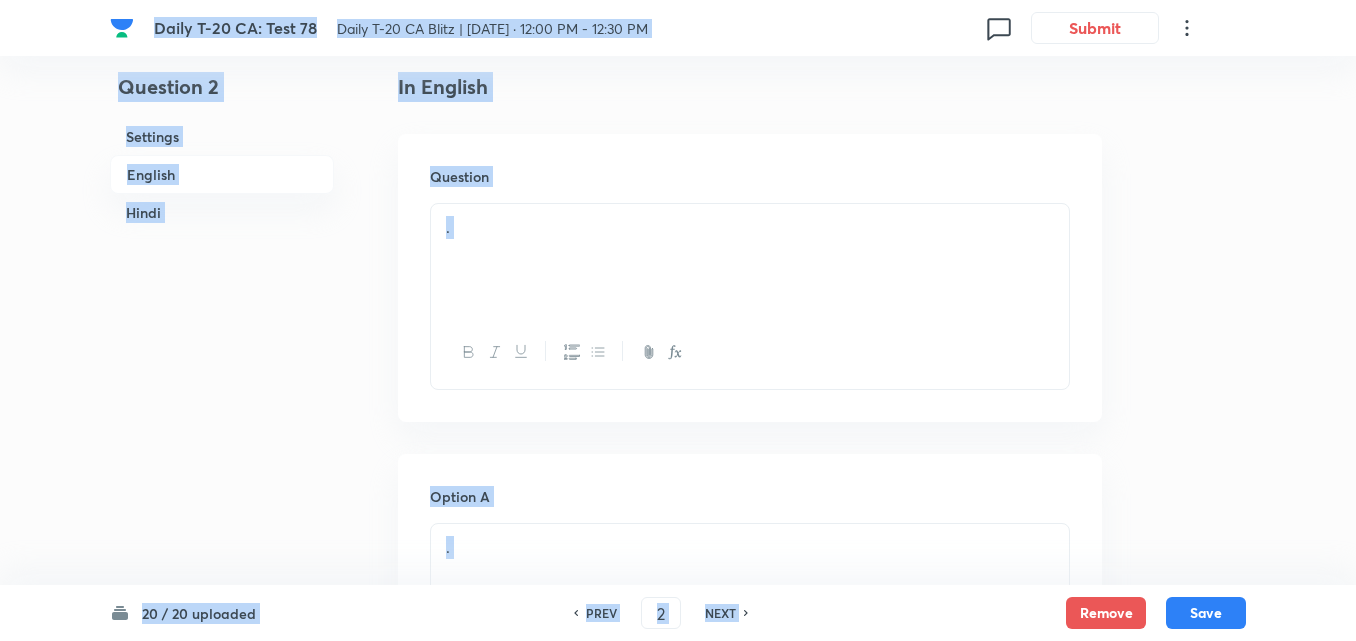 click on "." at bounding box center [750, 260] 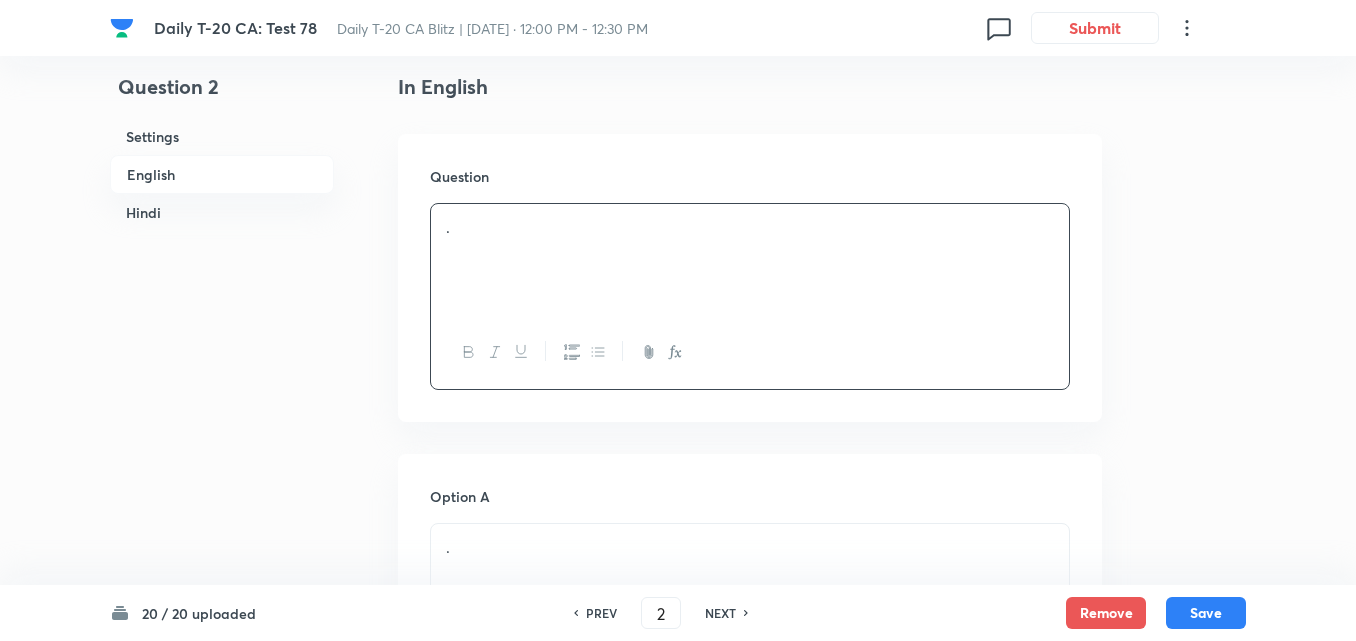 click on "." at bounding box center (750, 260) 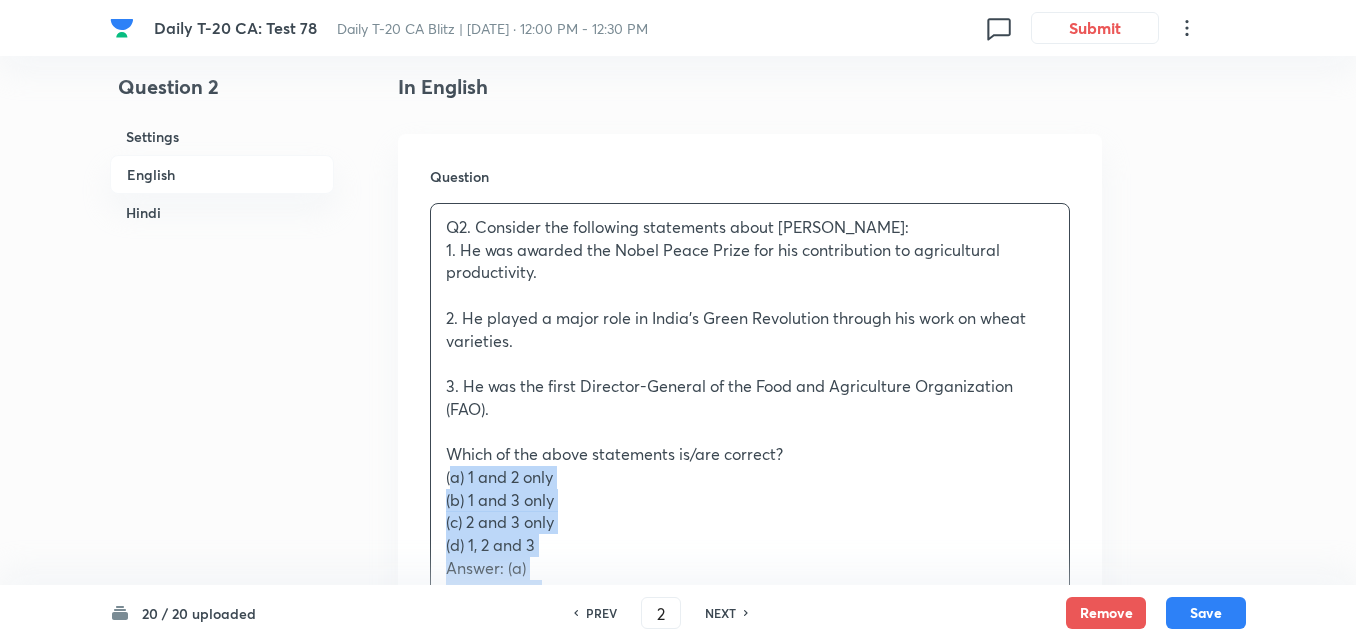drag, startPoint x: 413, startPoint y: 480, endPoint x: 366, endPoint y: 478, distance: 47.042534 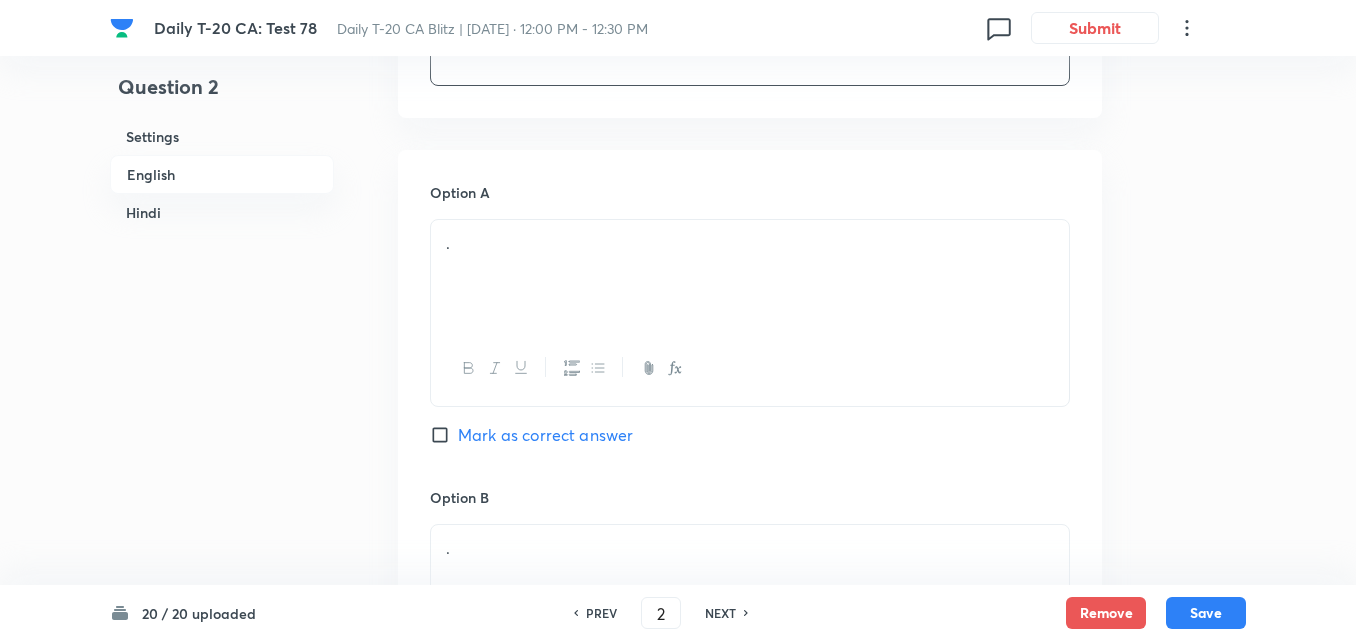 scroll, scrollTop: 916, scrollLeft: 0, axis: vertical 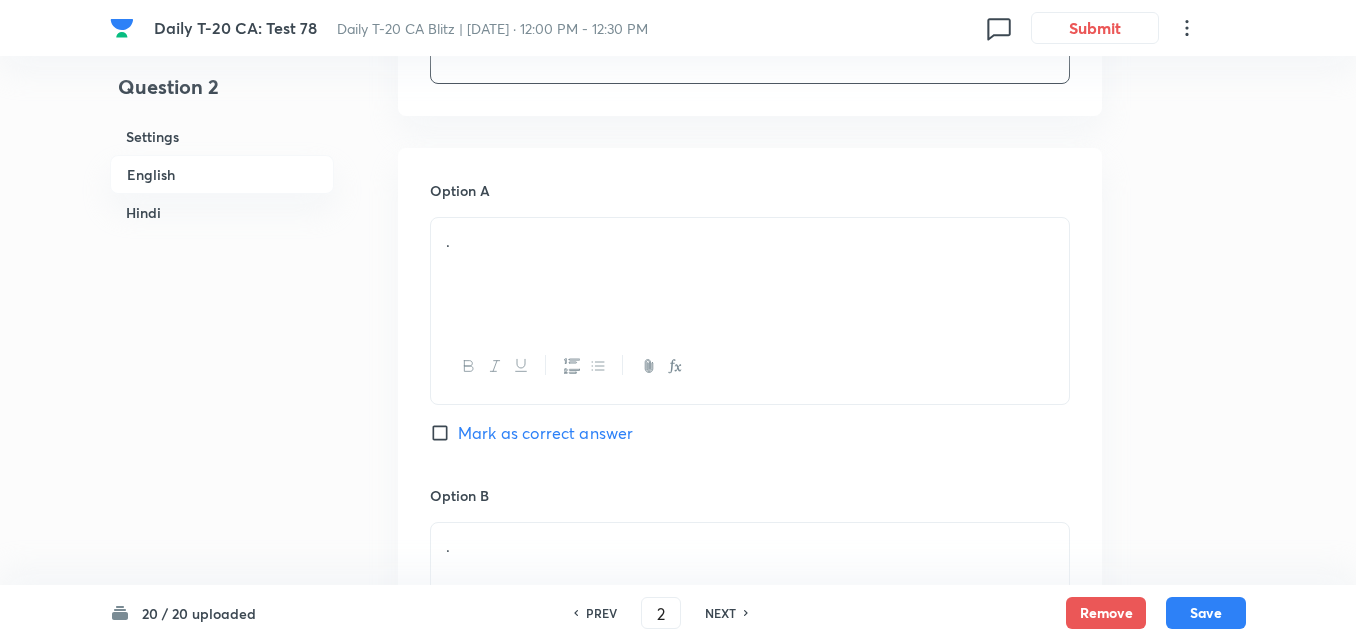 click on "." at bounding box center (750, 274) 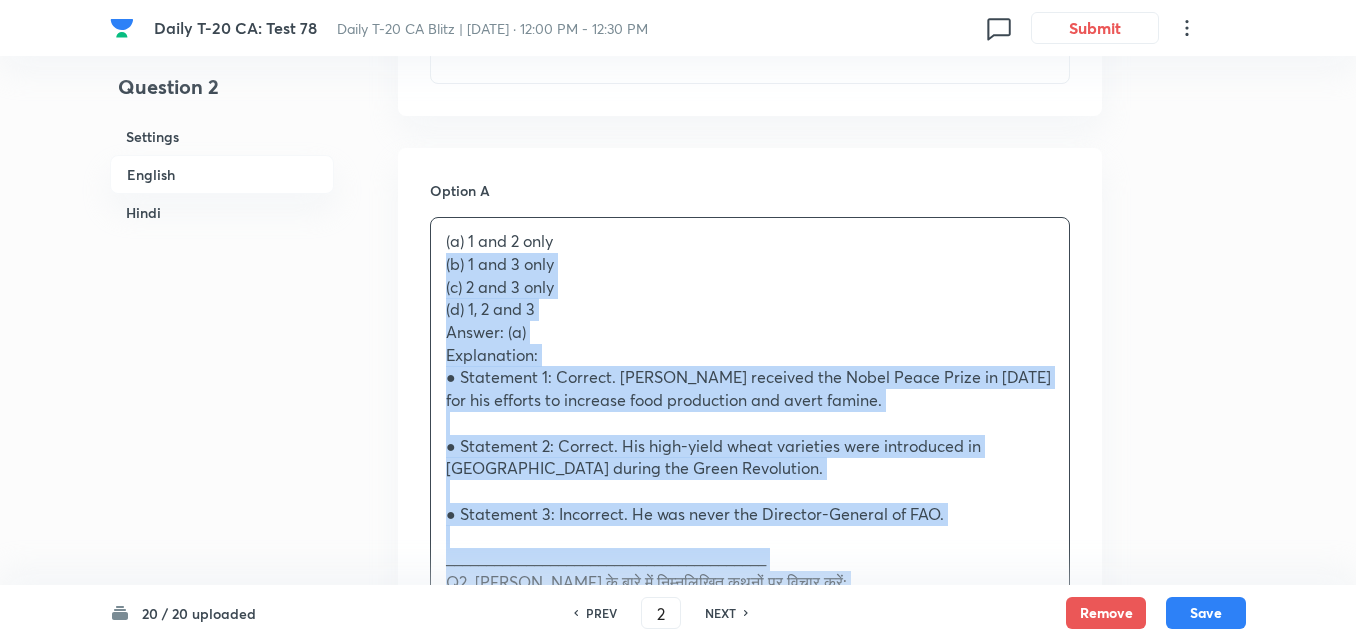 click on "Question 2 Settings English Hindi Settings Type Single choice correct 4 options + 2 marks - 0.66 marks Edit Concept Current Affairs Current Affairs 2025 Current Affairs 2025 Current Affairs 2025 Edit Additional details Easy Fact Not from PYQ paper No equation Edit In English Question Consider the following statements about [PERSON_NAME]: 1.	He was awarded the Nobel Peace Prize for his contribution to agricultural productivity. 2.	He played a major role in India’s Green Revolution through his work on wheat varieties. 3.	He was the first Director-General of the Food and Agriculture Organization (FAO). Which of the above statements is/are correct? Option A (a) 1 and 2 only (b) 1 and 3 only (c) 2 and 3 only (d) 1, 2 and 3 Answer: (a) Explanation: ●	Statement 1: Correct. [PERSON_NAME] received the Nobel Peace Prize in [DATE] for his efforts to increase food production and avert famine. ●	Statement 2: Correct. His high-yield wheat varieties were introduced in [GEOGRAPHIC_DATA] during the Green Revolution. (d) 1, 2 और 3 . ." at bounding box center (678, 1862) 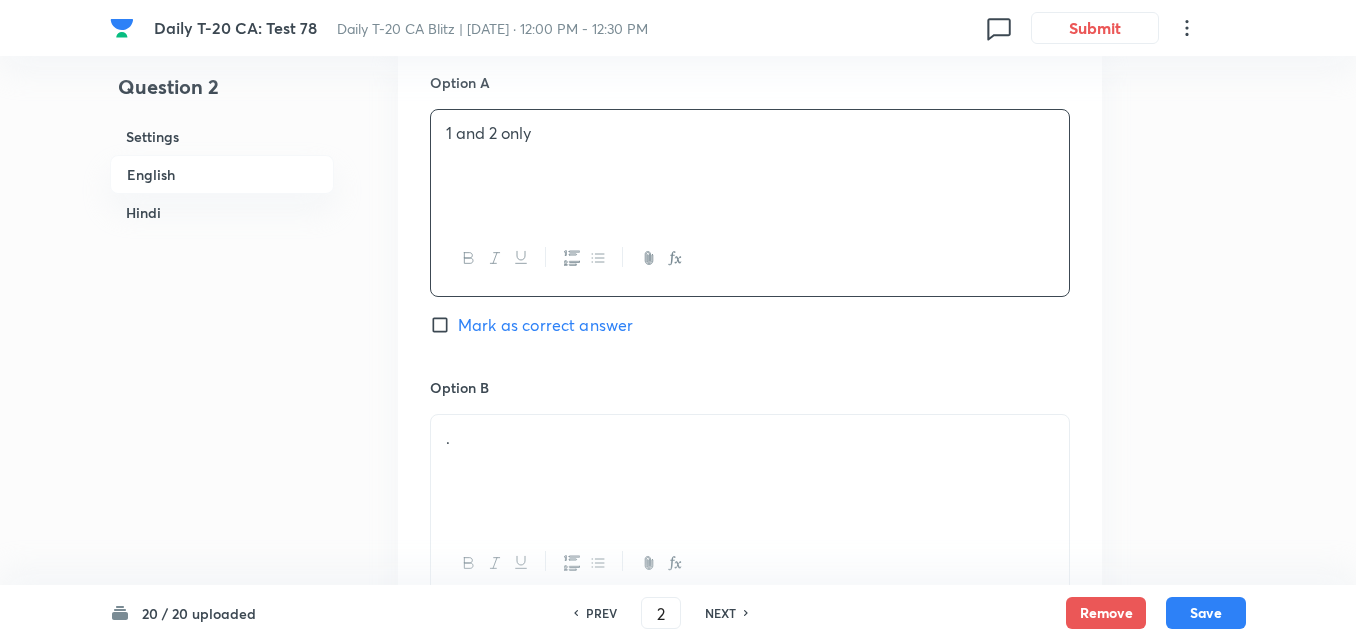 scroll, scrollTop: 1116, scrollLeft: 0, axis: vertical 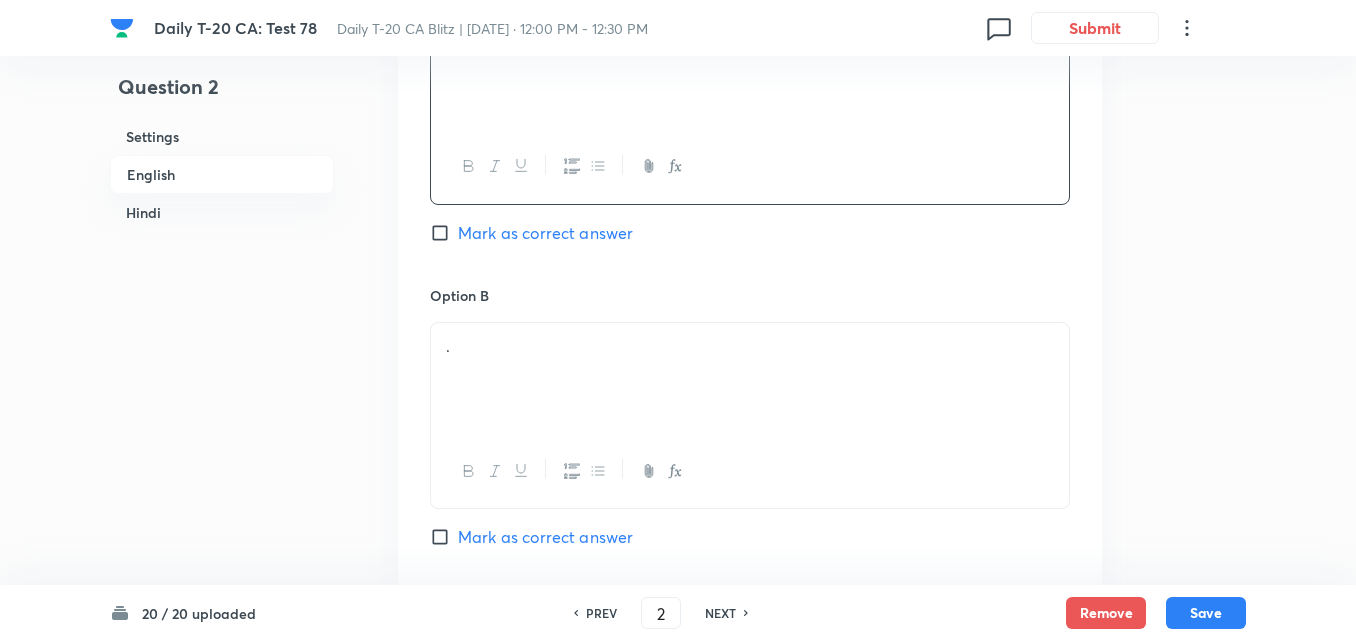 click on "Mark as correct answer" at bounding box center (545, 233) 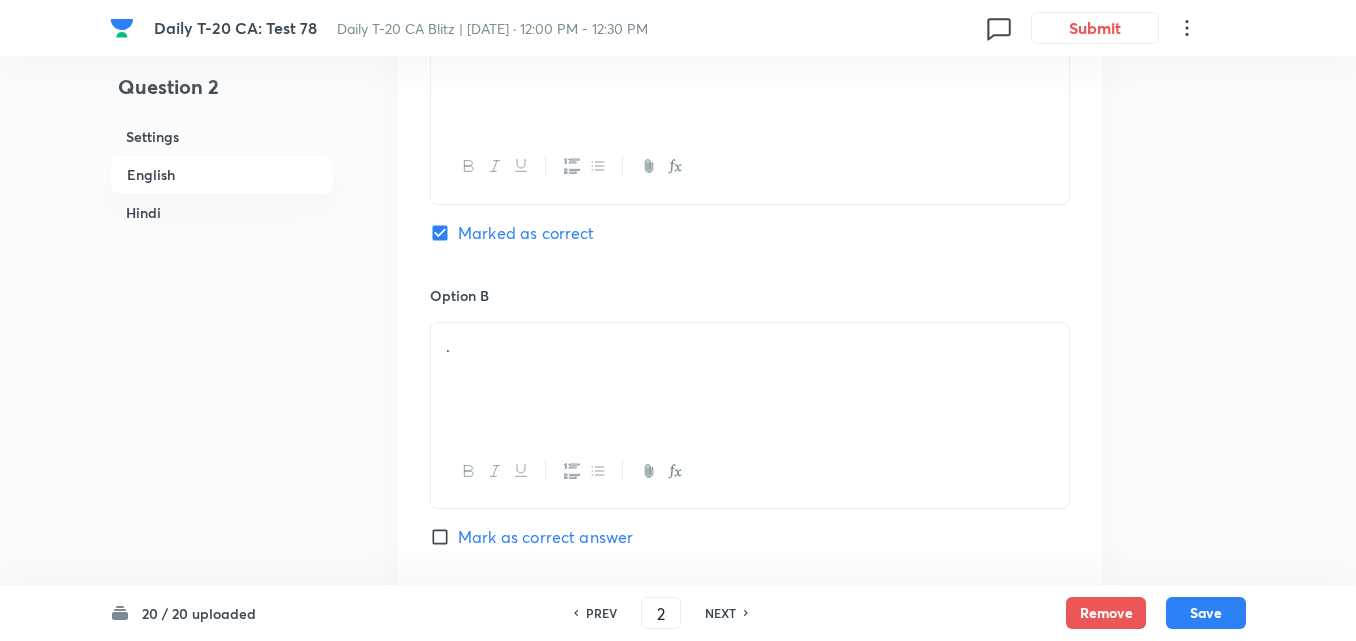checkbox on "false" 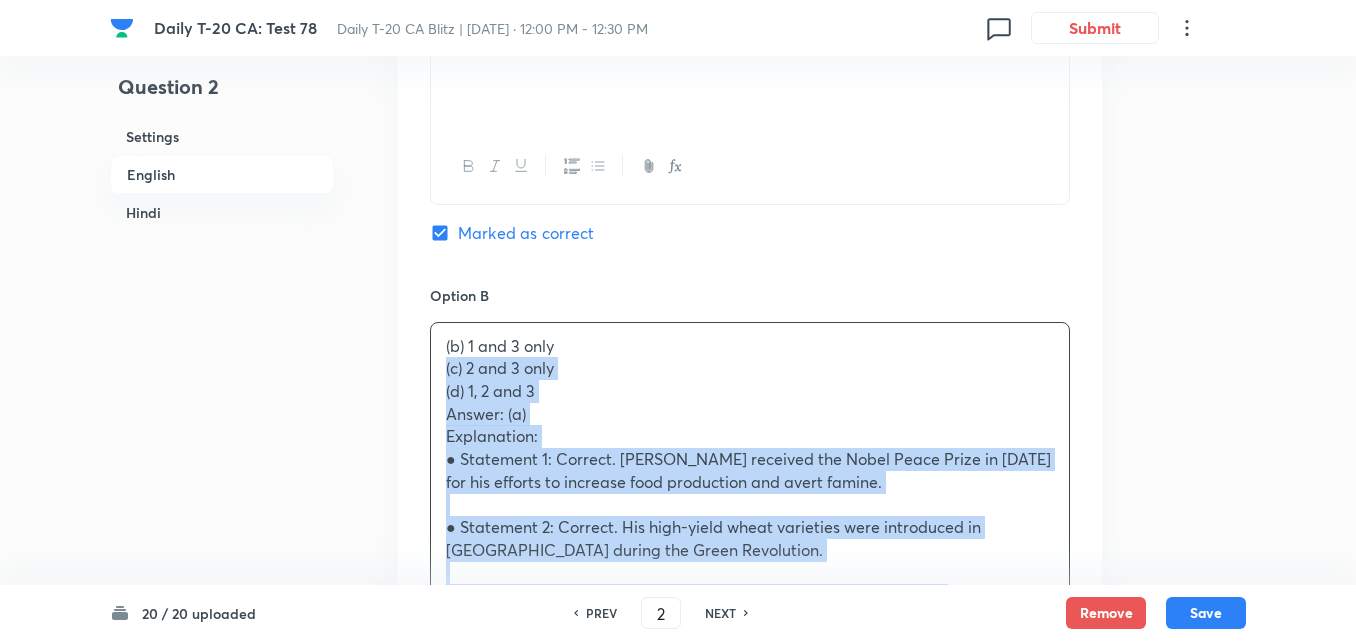 click on "Question 2 Settings English Hindi Settings Type Single choice correct 4 options + 2 marks - 0.66 marks Edit Concept Current Affairs Current Affairs 2025 Current Affairs 2025 Current Affairs 2025 Edit Additional details Easy Fact Not from PYQ paper No equation Edit In English Question Consider the following statements about [PERSON_NAME]: 1.	He was awarded the Nobel Peace Prize for his contribution to agricultural productivity. 2.	He played a major role in India’s Green Revolution through his work on wheat varieties. 3.	He was the first Director-General of the Food and Agriculture Organization (FAO). Which of the above statements is/are correct? Option A 1 and 2 only Marked as correct Option B (b) 1 and 3 only (c) 2 and 3 only (d) 1, 2 and 3 Answer: (a) Explanation: ●	Statement 1: Correct. [PERSON_NAME] received the Nobel Peace Prize in [DATE] for his efforts to increase food production and avert famine. ●	Statement 2: Correct. His high-yield wheat varieties were introduced in [GEOGRAPHIC_DATA] during the Green Revolution." at bounding box center (678, 1651) 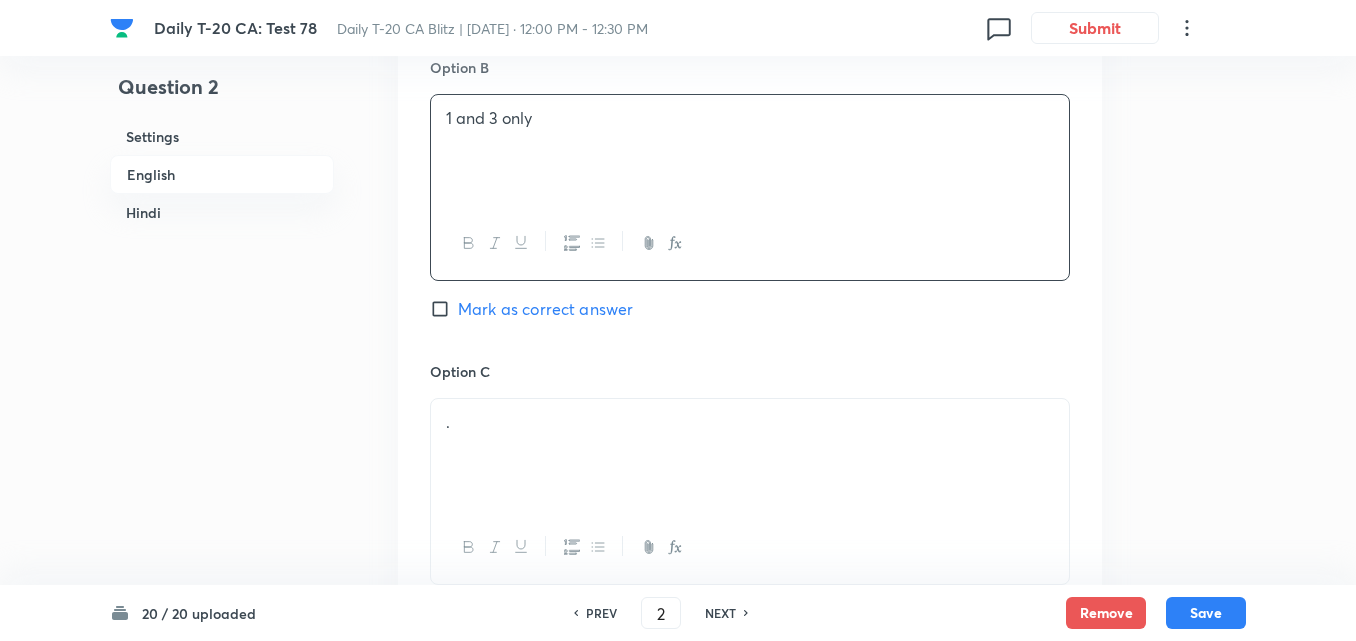 scroll, scrollTop: 1516, scrollLeft: 0, axis: vertical 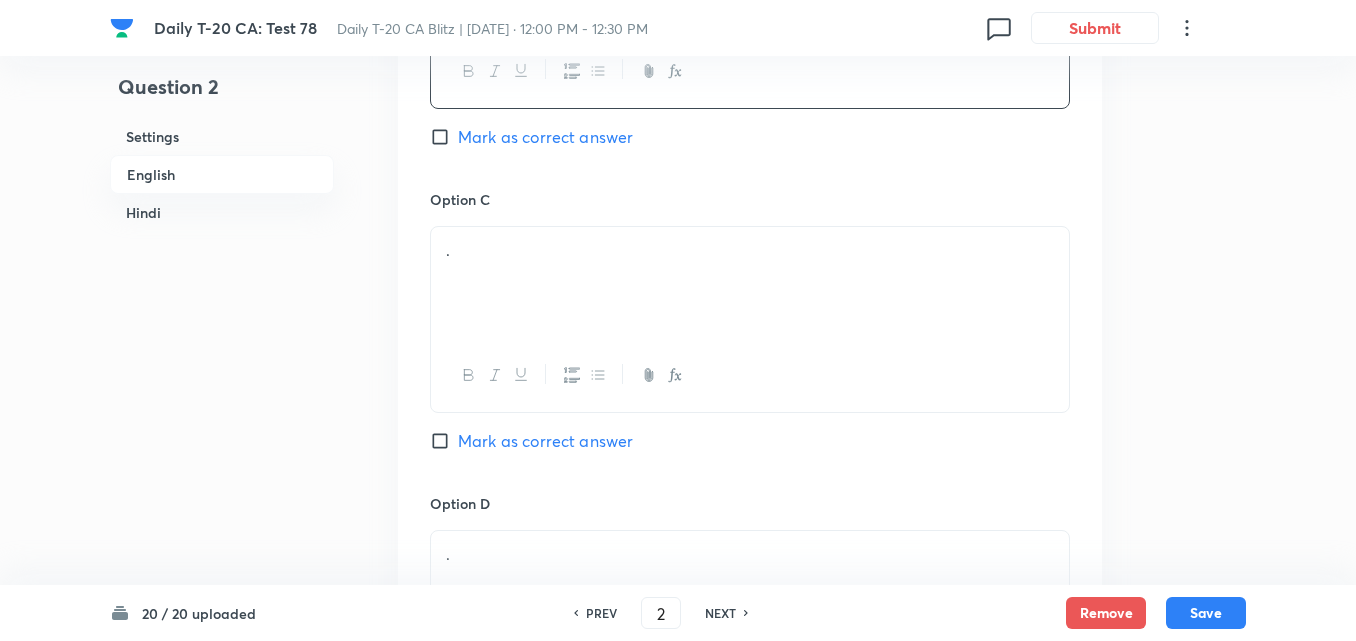 click on "." at bounding box center (750, 283) 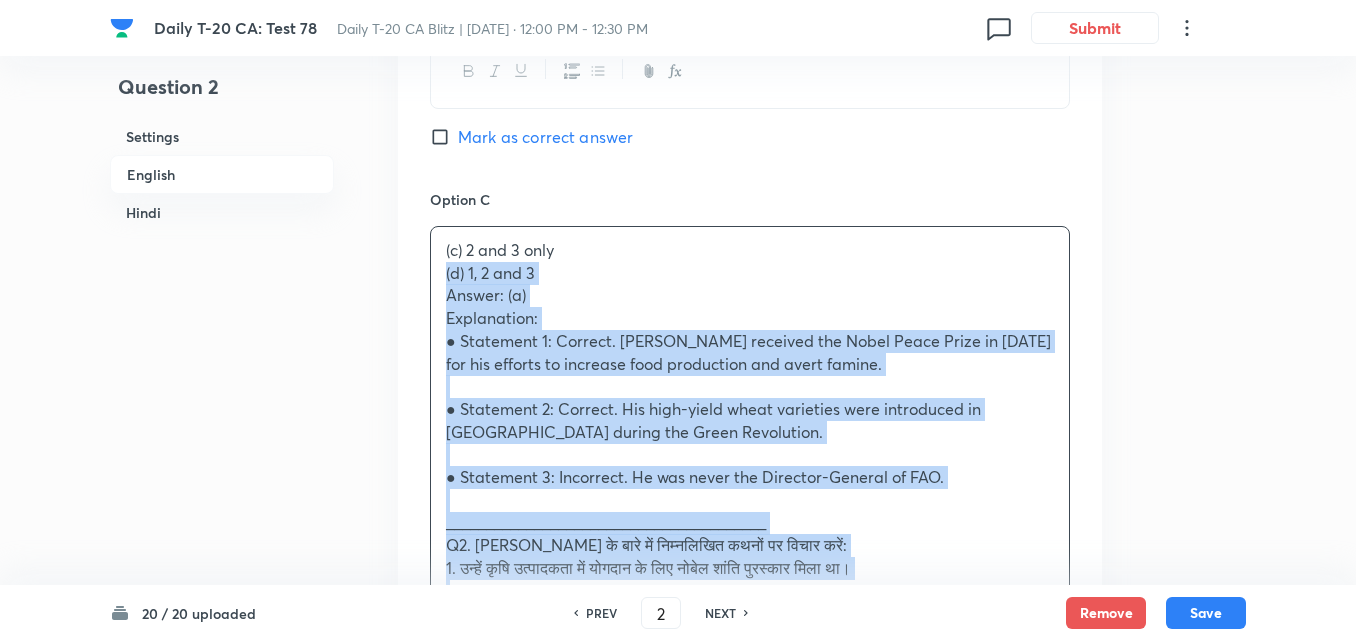 click on "Option A 1 and 2 only Marked as correct Option B 1 and 3 only Mark as correct answer Option C (c) 2 and 3 only (d) 1, 2 and 3 Answer: (a) Explanation: ●	Statement 1: Correct. [PERSON_NAME] received the Nobel Peace Prize in 19[DATE]or his efforts to increase food production and avert famine. ●	Statement 2: Correct. His high-yield wheat varieties were introduced in [GEOGRAPHIC_DATA] during the Green Revolution. ●	Statement 3: Incorrect. He was never the Director-General of FAO. ________________________________________ Q2. [PERSON_NAME] के बारे में निम्नलिखित कथनों पर विचार करें: 1.	उन्हें कृषि उत्पादकता में योगदान के लिए नोबेल शांति पुरस्कार मिला था। 3.	वे खाद्य और कृषि संगठन (FAO) के पहले महानिदेशक थे। (a) केवल 1 और 2 (d) 1, 2 और 3" at bounding box center (750, 511) 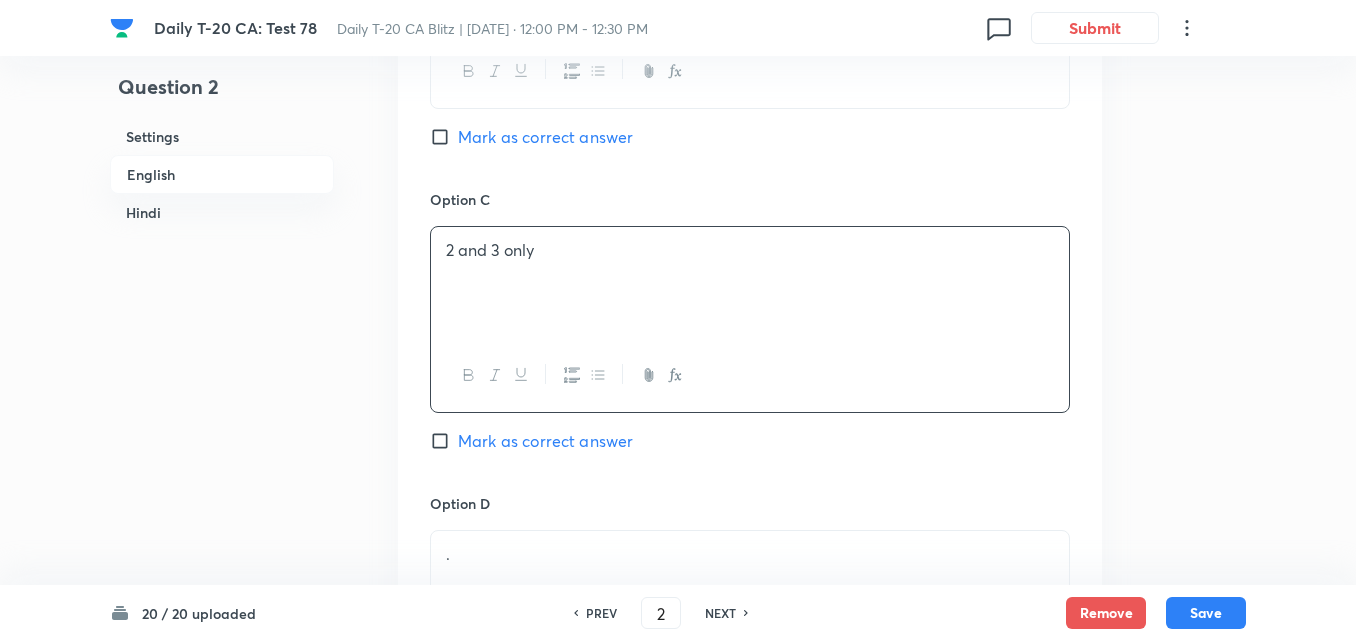 scroll, scrollTop: 1916, scrollLeft: 0, axis: vertical 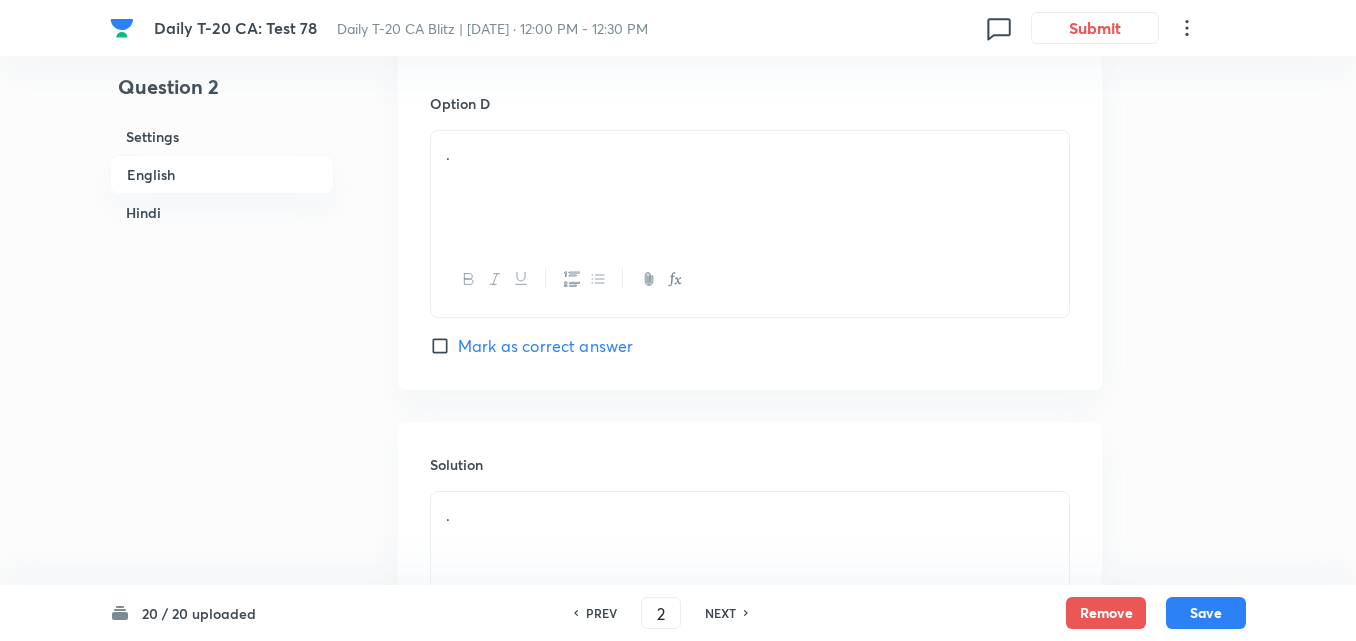 click on "." at bounding box center (750, 187) 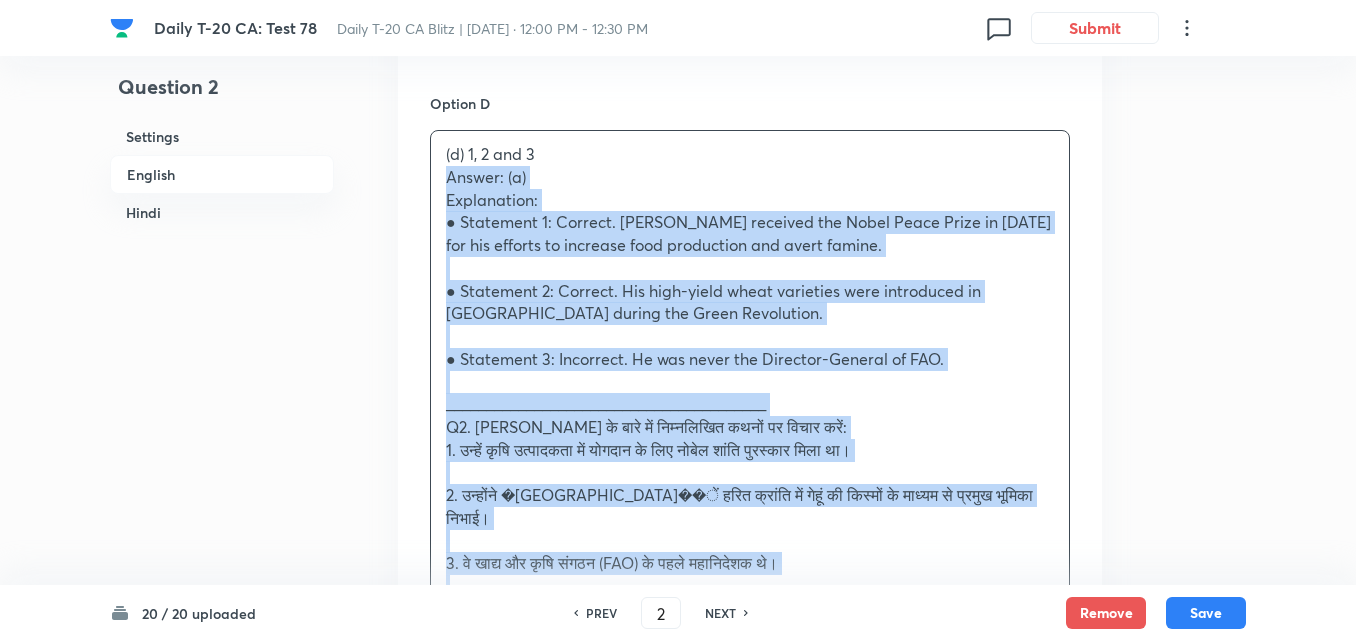 click on "Option A 1 and 2 only Marked as correct Option B 1 and 3 only Mark as correct answer Option C 2 and 3 only Mark as correct answer Option D (d) 1, 2 and 3 Answer: (a) Explanation: ●	Statement 1: Correct. [PERSON_NAME] received the Nobel Peace Prize in [DATE] for his efforts to increase food production and avert famine. ●	Statement 2: Correct. His high-yield wheat varieties were introduced in [GEOGRAPHIC_DATA] during the Green Revolution. ●	Statement 3: Incorrect. He was never the Director-General of FAO. ________________________________________ Q2. [PERSON_NAME] के बारे में निम्नलिखित कथनों पर विचार करें: 1.	उन्हें कृषि उत्पादकता में योगदान के लिए नोबेल शांति पुरस्कार मिला था। 3.	वे खाद्य और कृषि संगठन (FAO) के पहले महानिदेशक थे। (d) 1, 2 और 3" at bounding box center [750, 99] 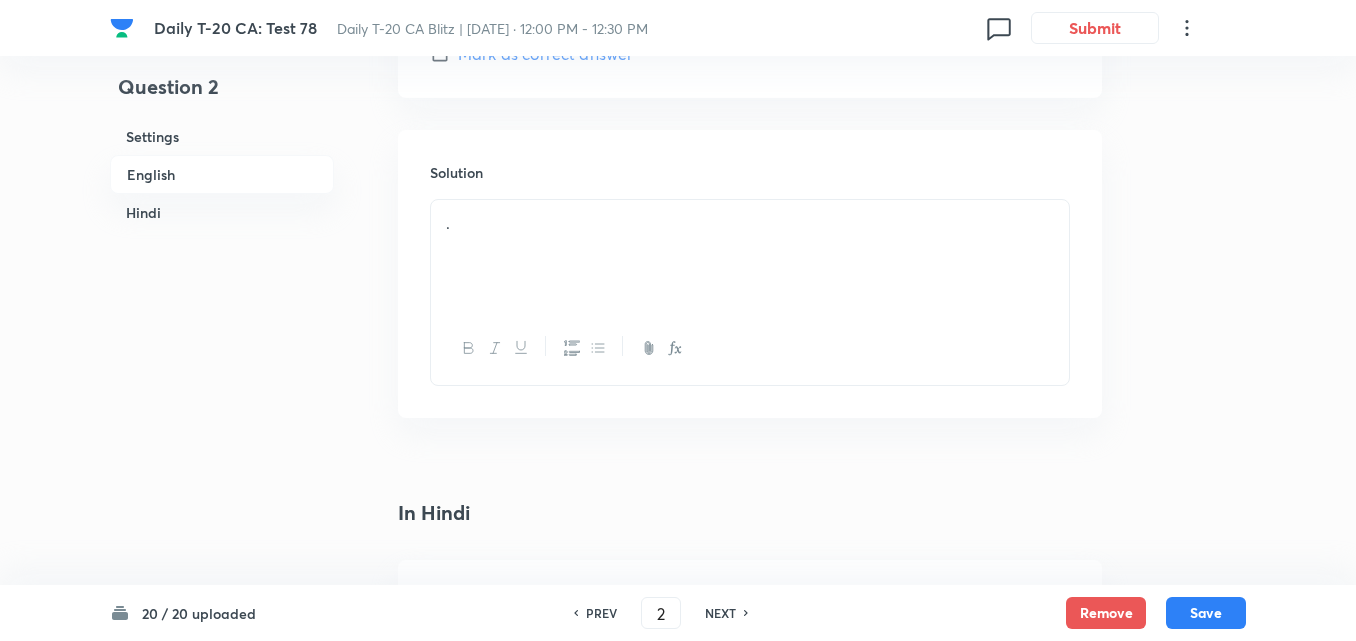 scroll, scrollTop: 2216, scrollLeft: 0, axis: vertical 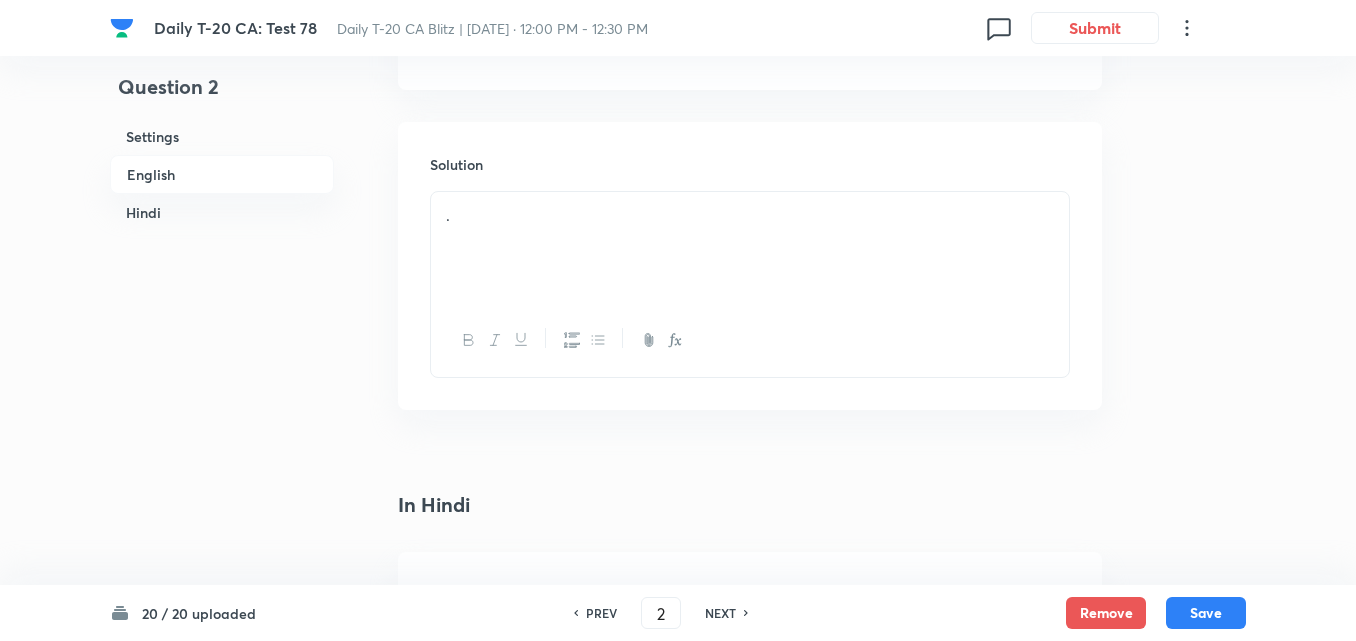 click on "." at bounding box center [750, 248] 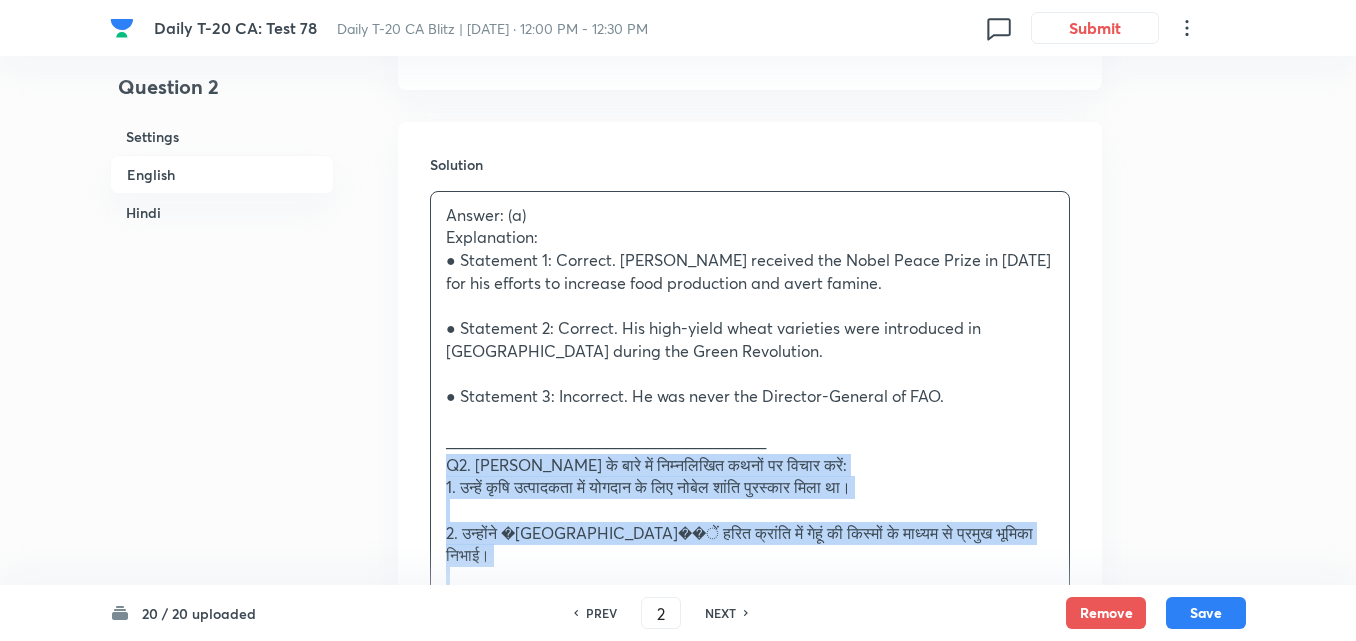 drag, startPoint x: 445, startPoint y: 467, endPoint x: 407, endPoint y: 471, distance: 38.209946 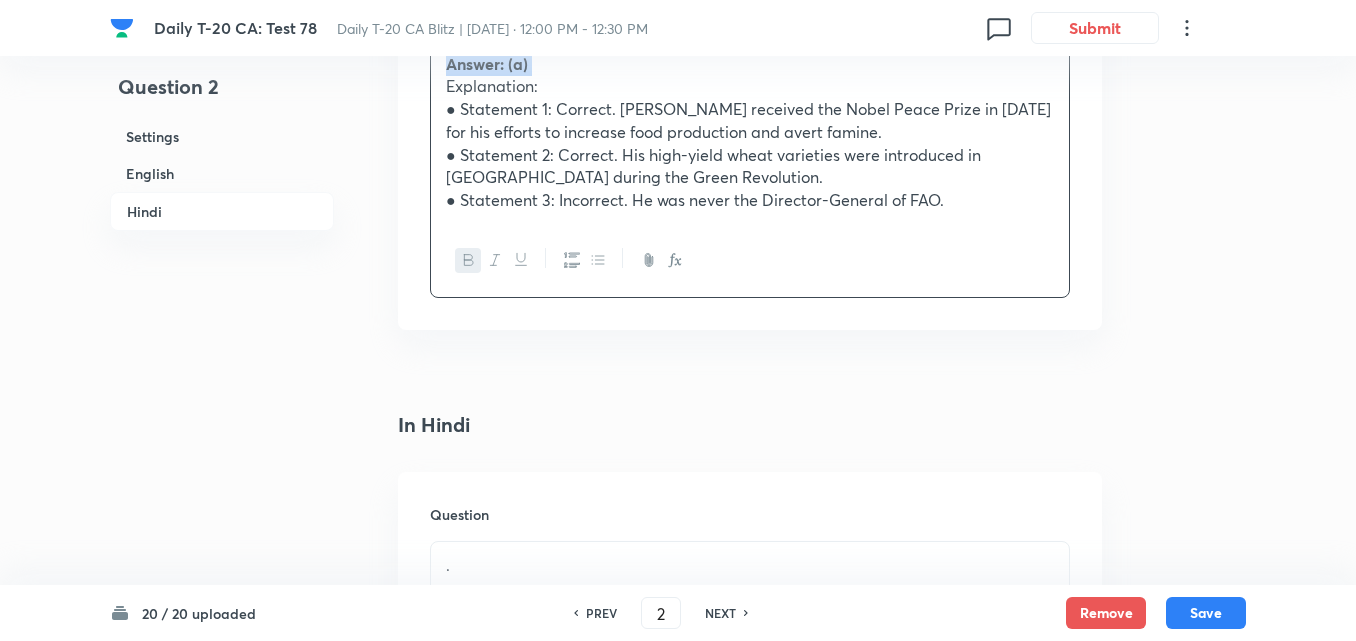scroll, scrollTop: 2716, scrollLeft: 0, axis: vertical 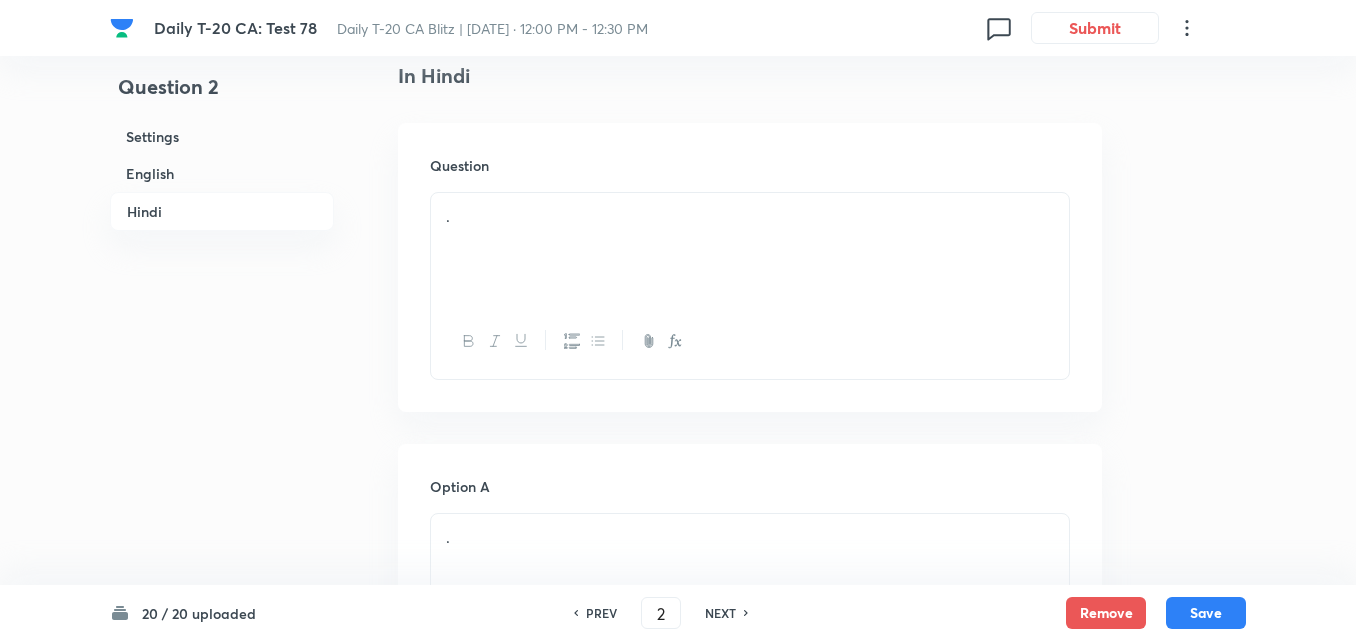 click on "." at bounding box center (750, 249) 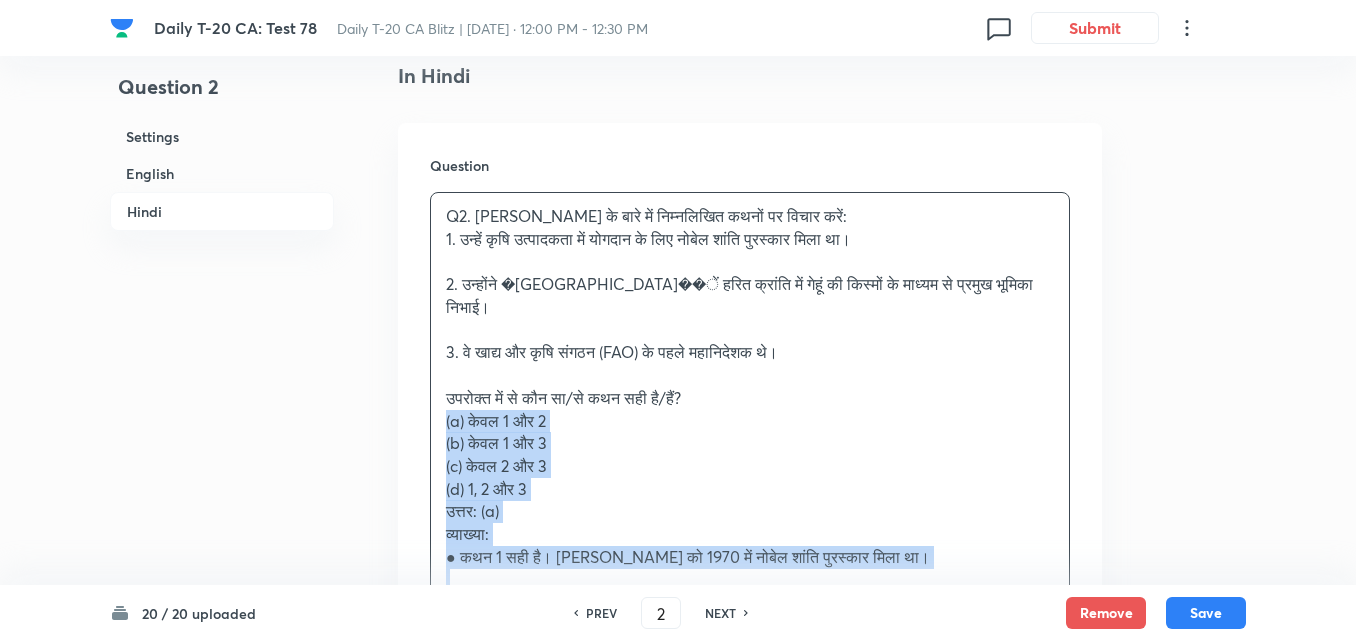 drag, startPoint x: 401, startPoint y: 394, endPoint x: 384, endPoint y: 396, distance: 17.117243 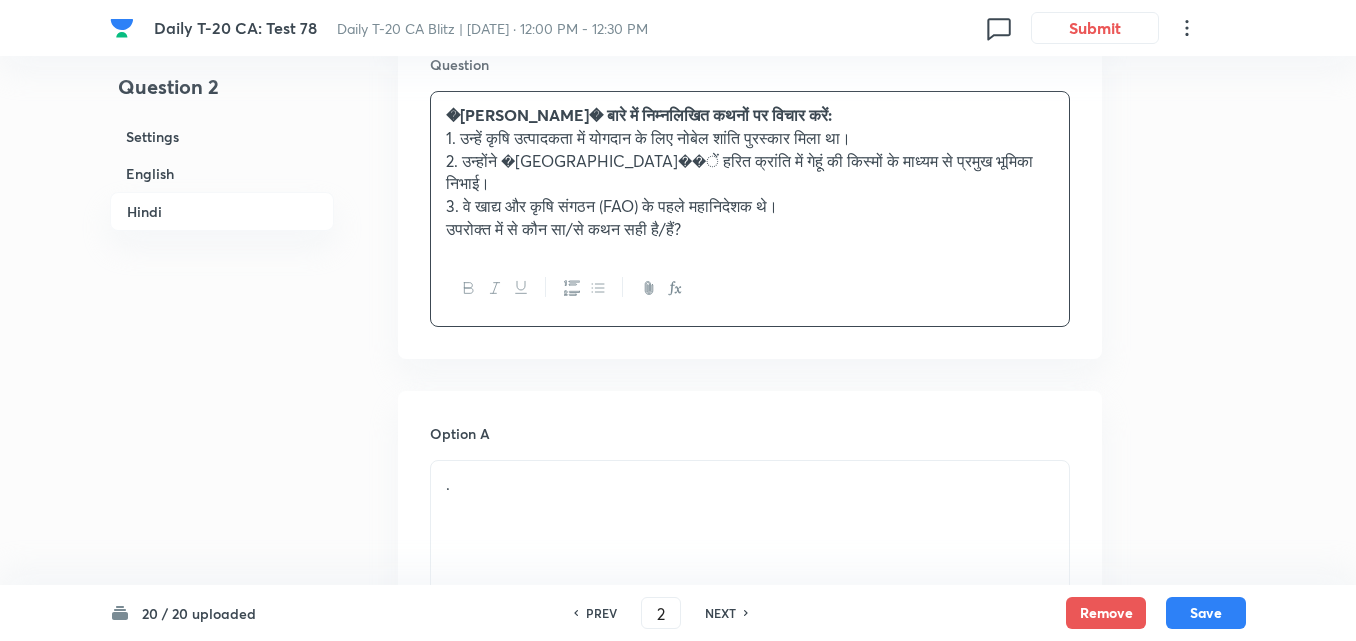 scroll, scrollTop: 3116, scrollLeft: 0, axis: vertical 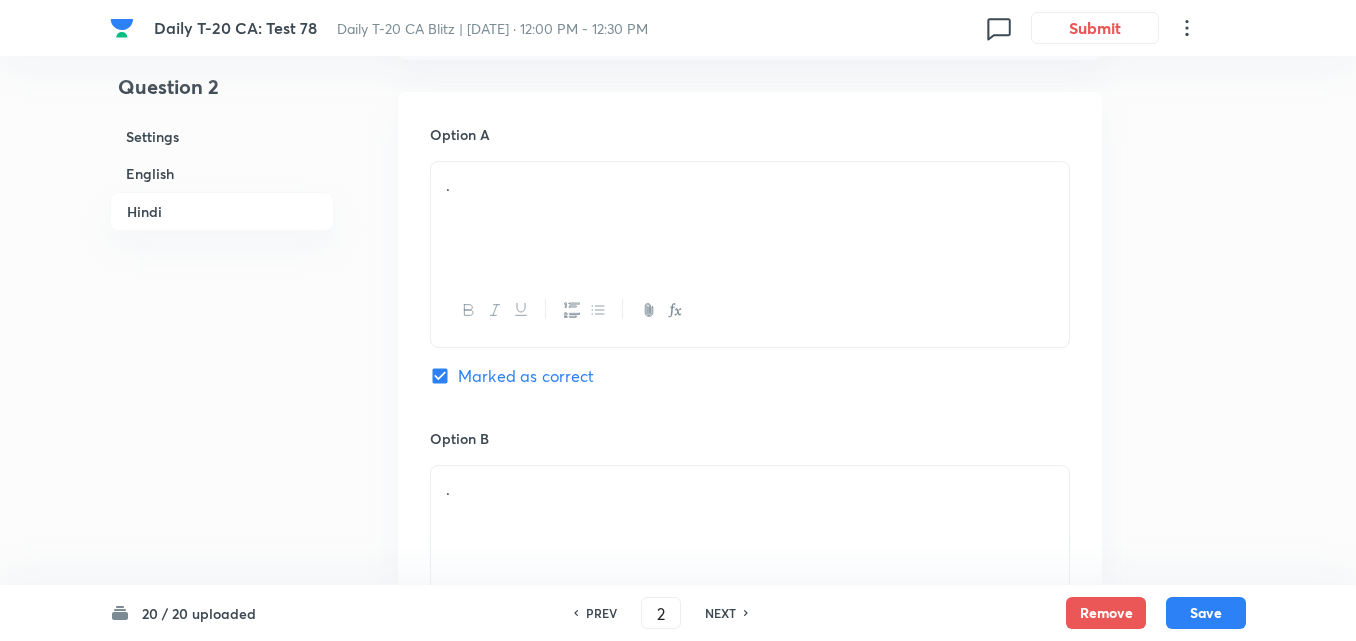 click on "." at bounding box center [750, 218] 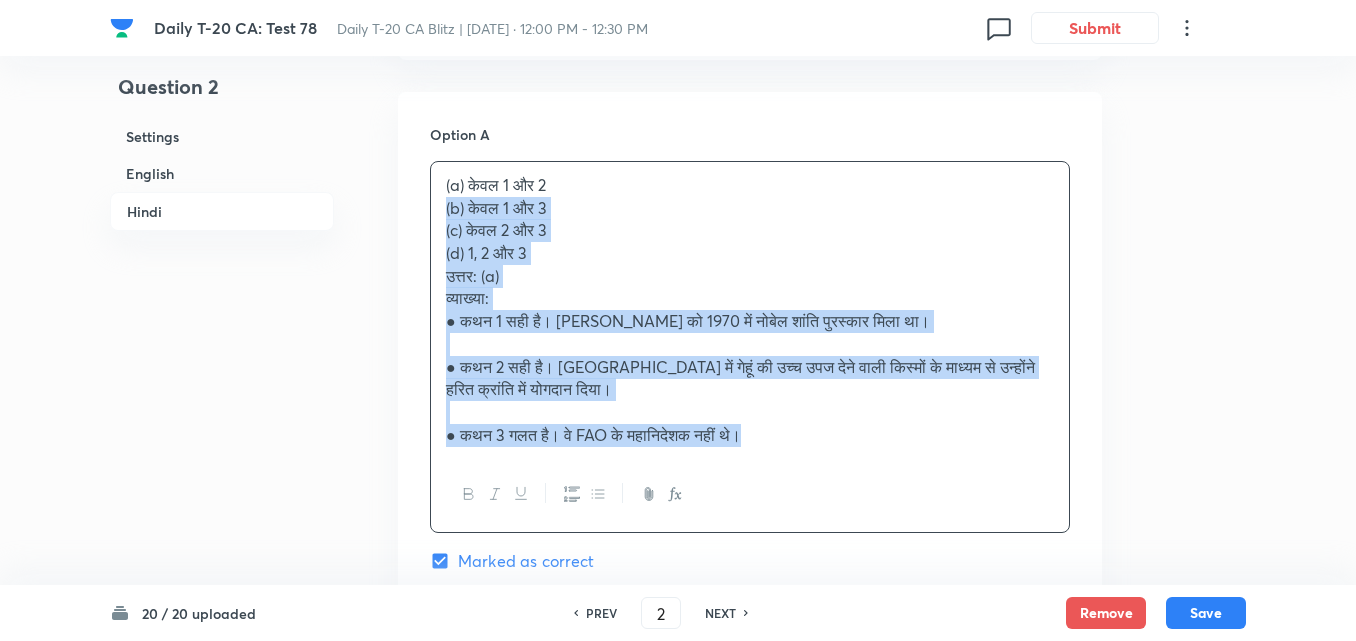 drag, startPoint x: 424, startPoint y: 179, endPoint x: 395, endPoint y: 174, distance: 29.427877 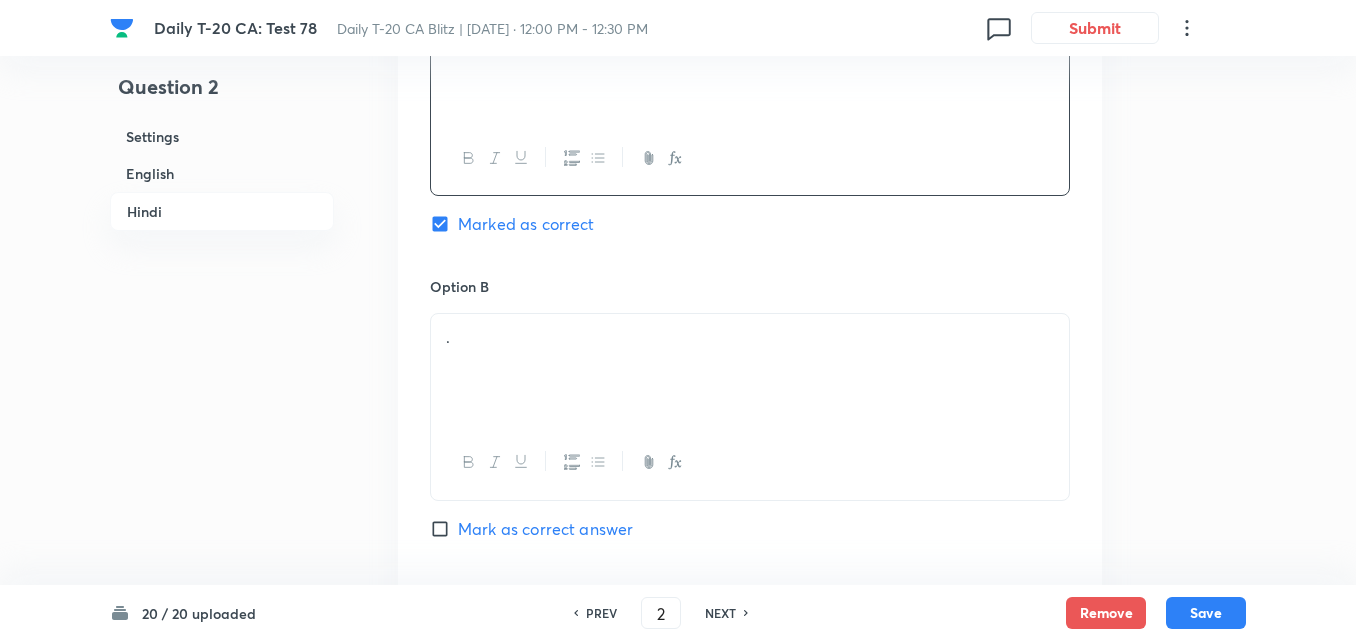 scroll, scrollTop: 3416, scrollLeft: 0, axis: vertical 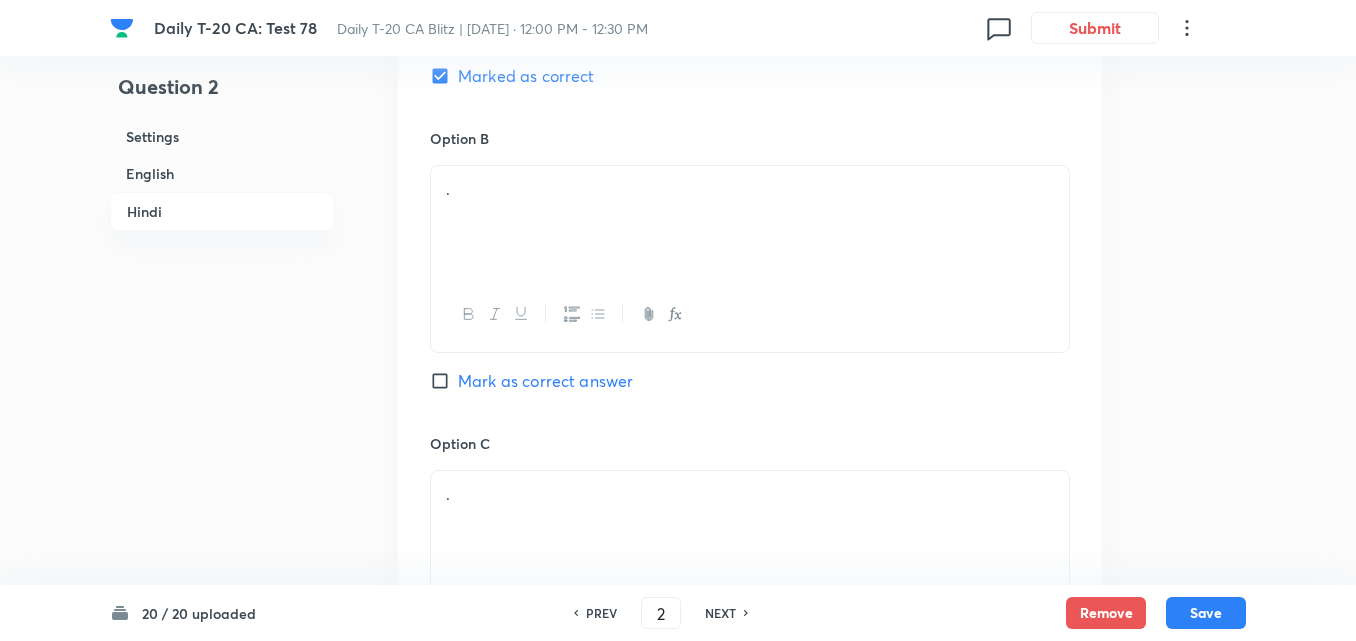 click on "." at bounding box center (750, 222) 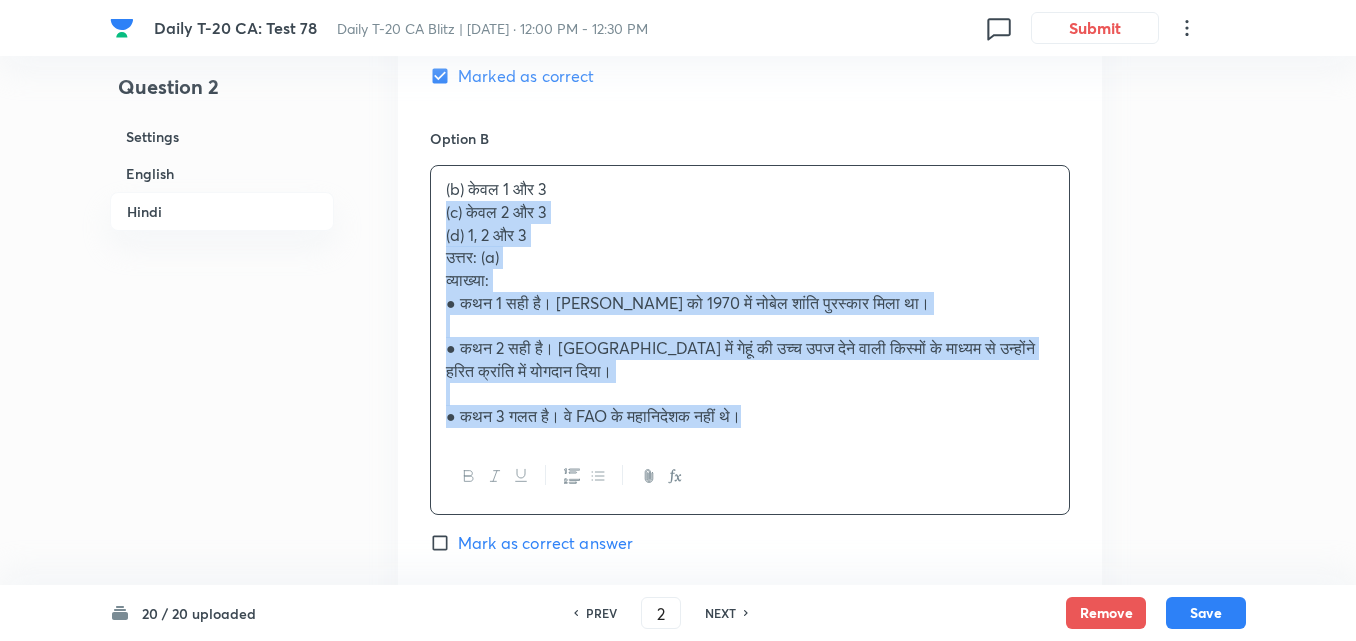 click on "Option A केवल 1 और 2 Marked as correct Option B (b) केवल 1 और 3 (c) केवल 2 और 3 (d) 1, 2 और 3 उत्तर: (a) व्याख्या: ●	कथन 1 सही है। [PERSON_NAME] को 1970 में नोबेल शांति पुरस्कार मिला था। ●	कथन 2 सही है। [GEOGRAPHIC_DATA] में गेहूं की उच्च उपज देने वाली किस्मों के माध्यम से उन्होंने हरित क्रांति में योगदान दिया। ●	कथन 3 गलत है। वे FAO के महानिदेशक नहीं थे। [PERSON_NAME] as correct answer Option C . [PERSON_NAME] as correct answer Option D . [PERSON_NAME] as correct answer" at bounding box center (750, 493) 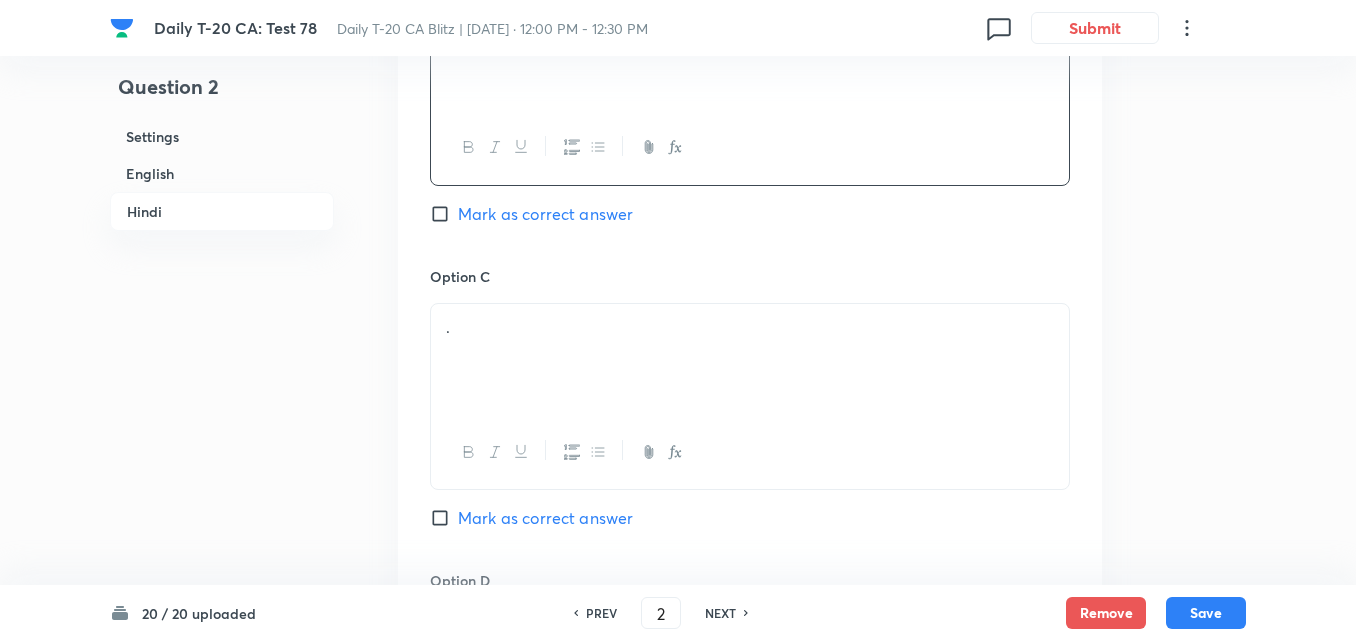 scroll, scrollTop: 3716, scrollLeft: 0, axis: vertical 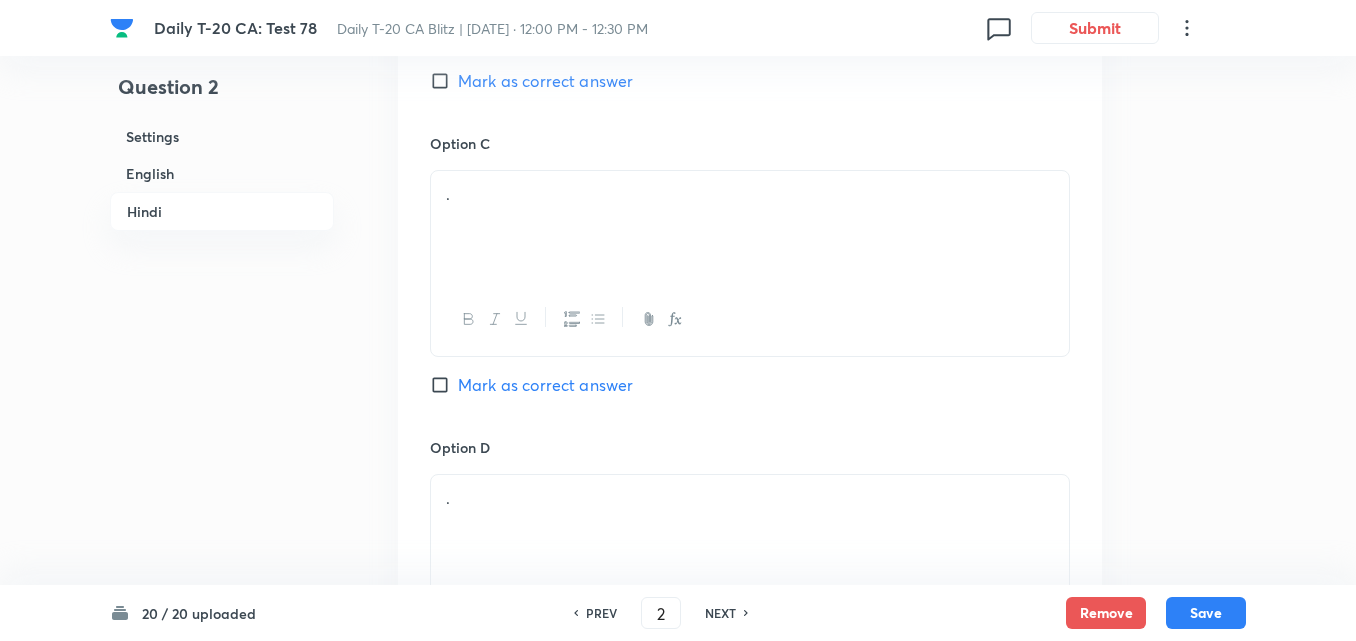 click on "." at bounding box center [750, 227] 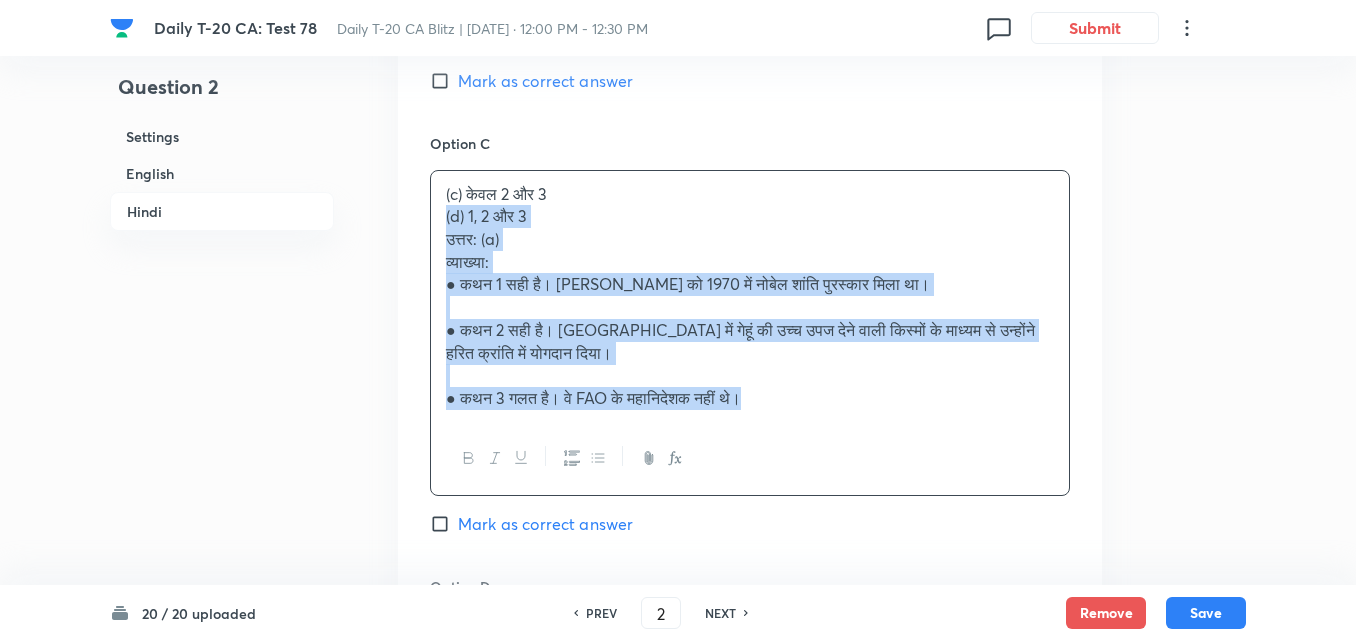 drag, startPoint x: 419, startPoint y: 198, endPoint x: 388, endPoint y: 207, distance: 32.280025 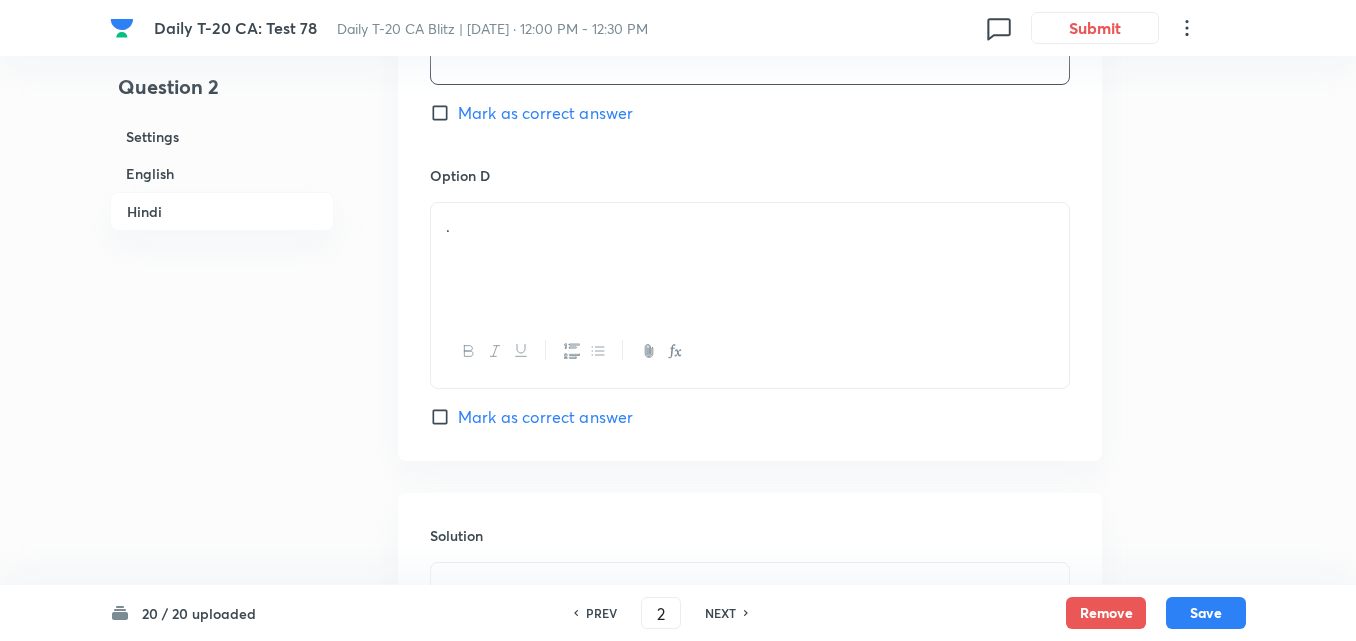scroll, scrollTop: 4016, scrollLeft: 0, axis: vertical 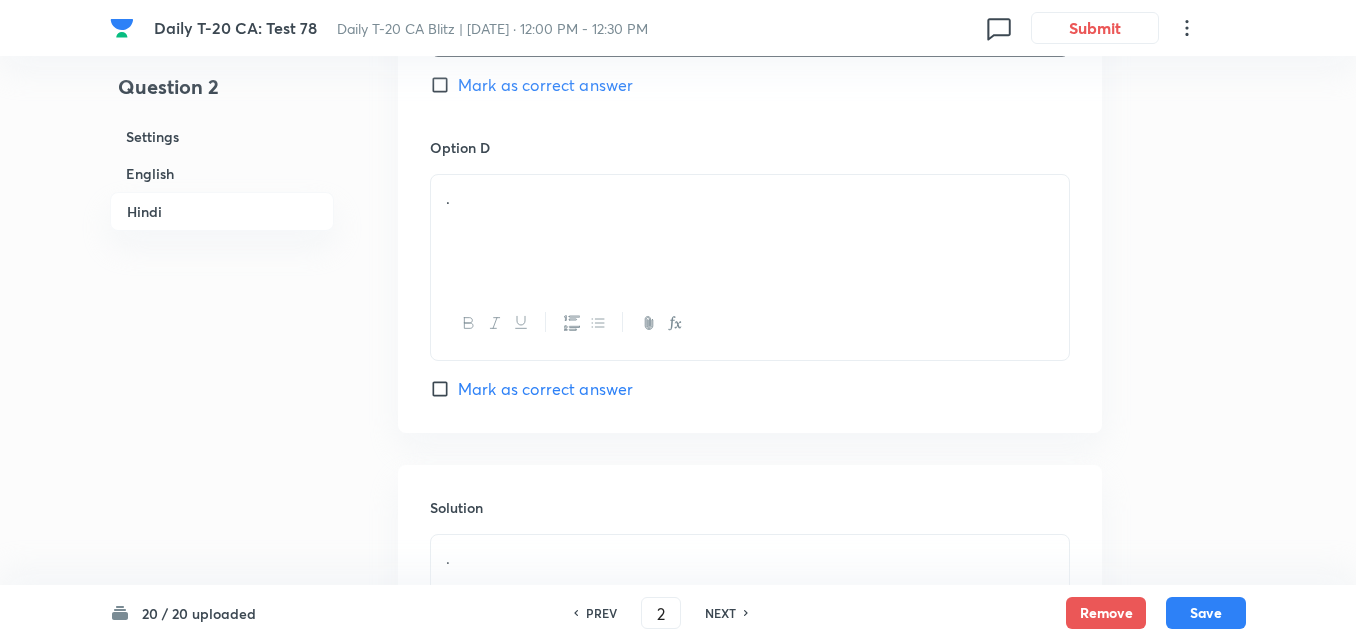 click on "." at bounding box center (750, 231) 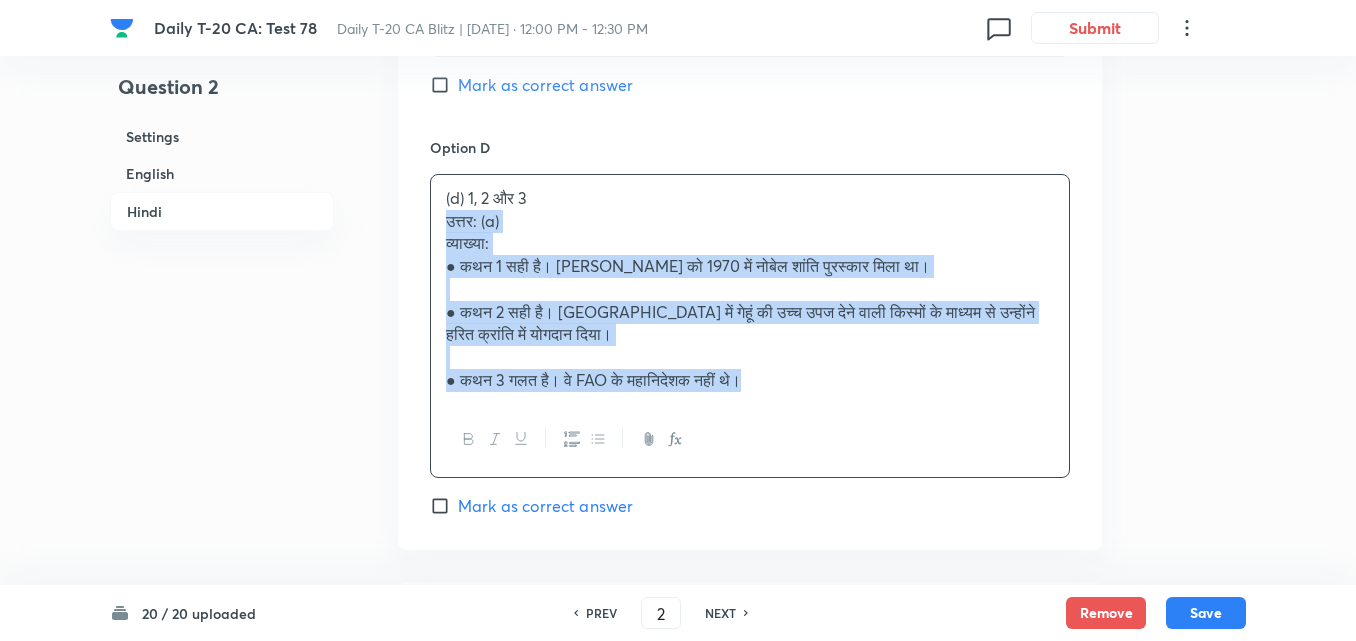 click on "Option A केवल 1 और 2 Marked as correct Option B केवल 1 और 3 Mark as correct answer Option C केवल 2 और 3 Mark as correct answer Option D (d) 1, 2 और 3 उत्तर: (a) व्याख्या: ●	कथन 1 सही है। [PERSON_NAME] को 1970 में नोबेल शांति पुरस्कार मिला था। ●	कथन 2 सही है। [GEOGRAPHIC_DATA] में गेहूं की उच्च उपज देने वाली किस्मों के माध्यम से उन्होंने हरित क्रांति में योगदान दिया। ●	कथन 3 गलत है। वे FAO के महानिदेशक नहीं थे। [PERSON_NAME] as correct answer" at bounding box center [750, -129] 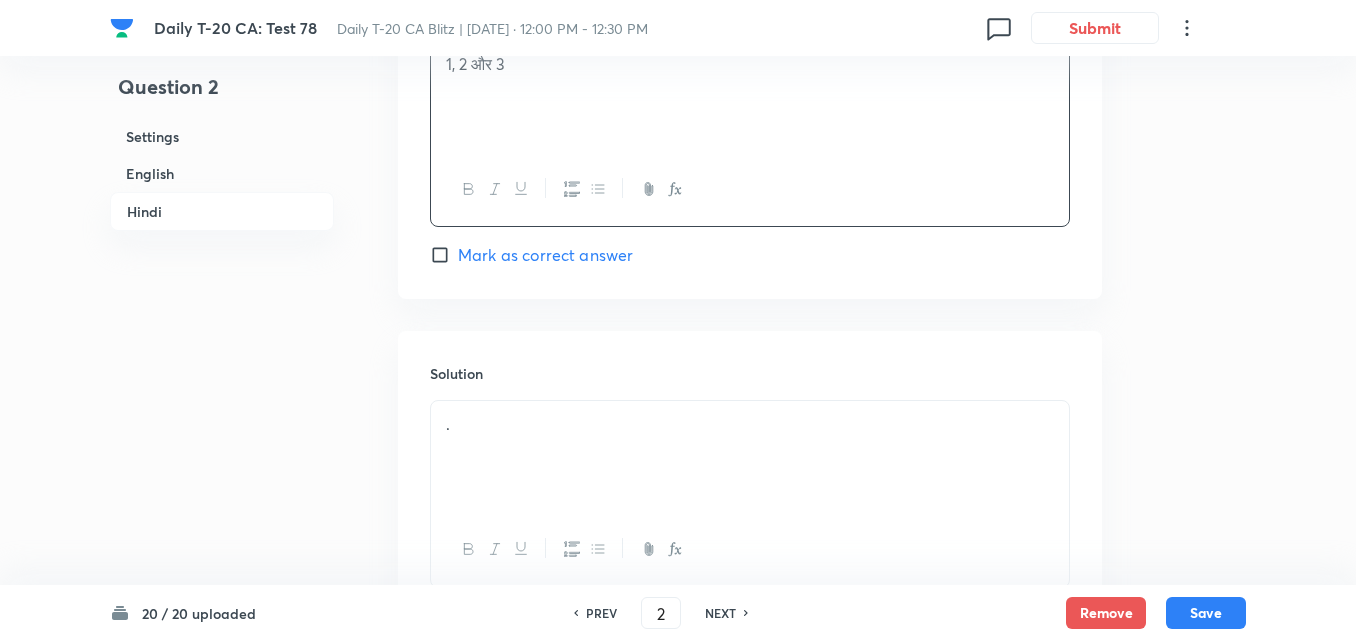 scroll, scrollTop: 4282, scrollLeft: 0, axis: vertical 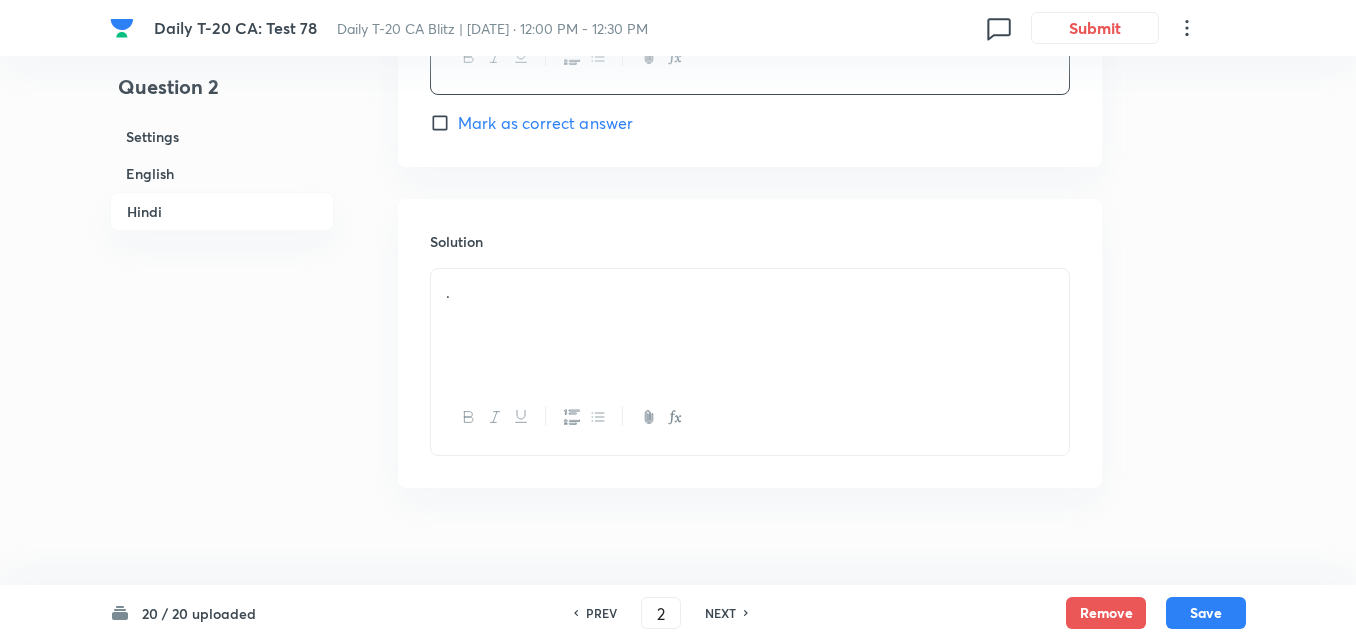 click on "." at bounding box center (750, 292) 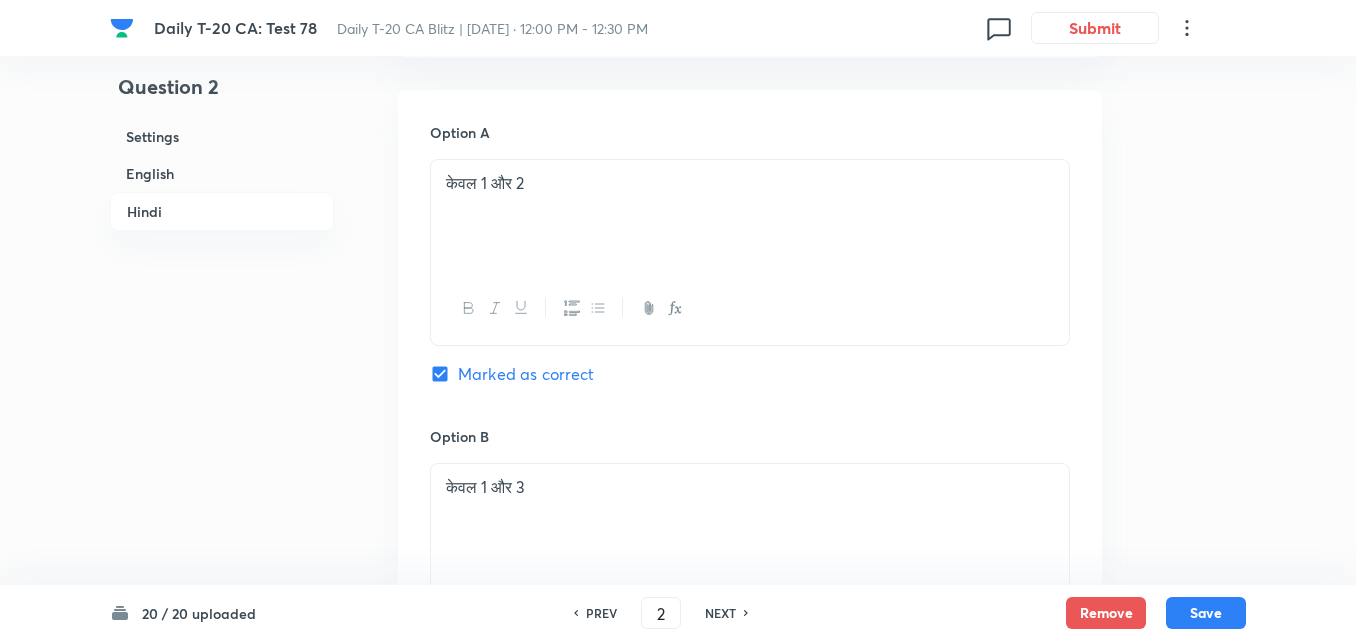 scroll, scrollTop: 3082, scrollLeft: 0, axis: vertical 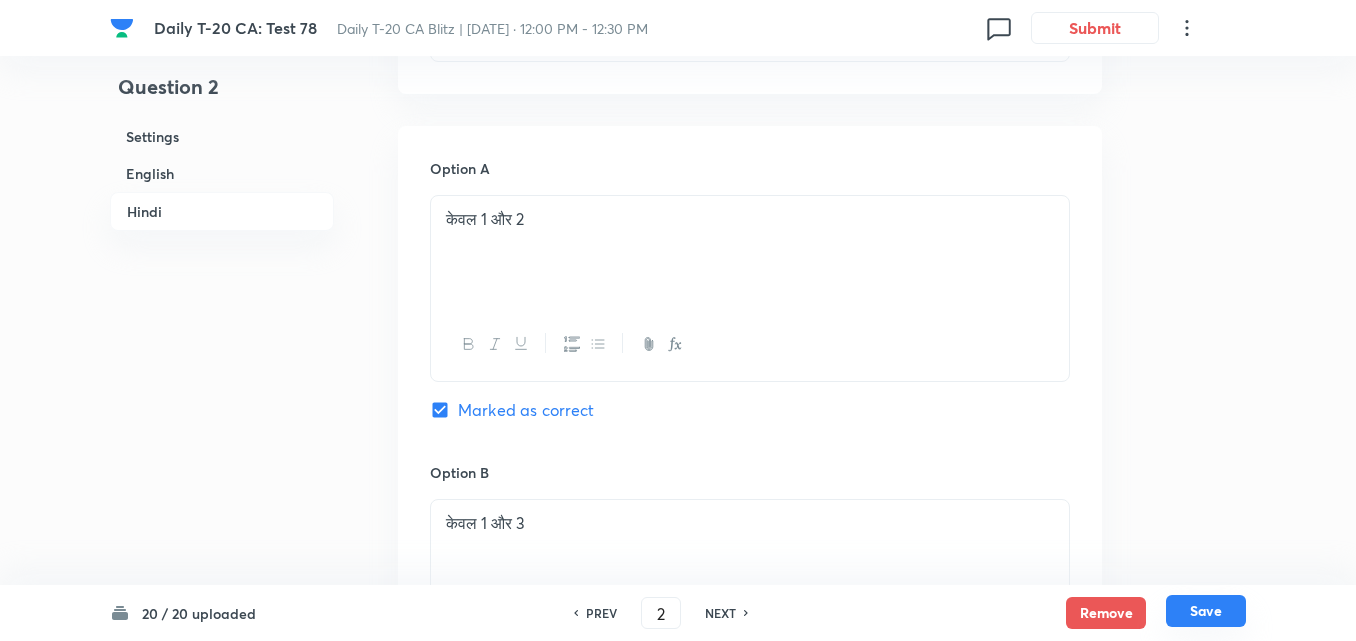 click on "Save" at bounding box center [1206, 611] 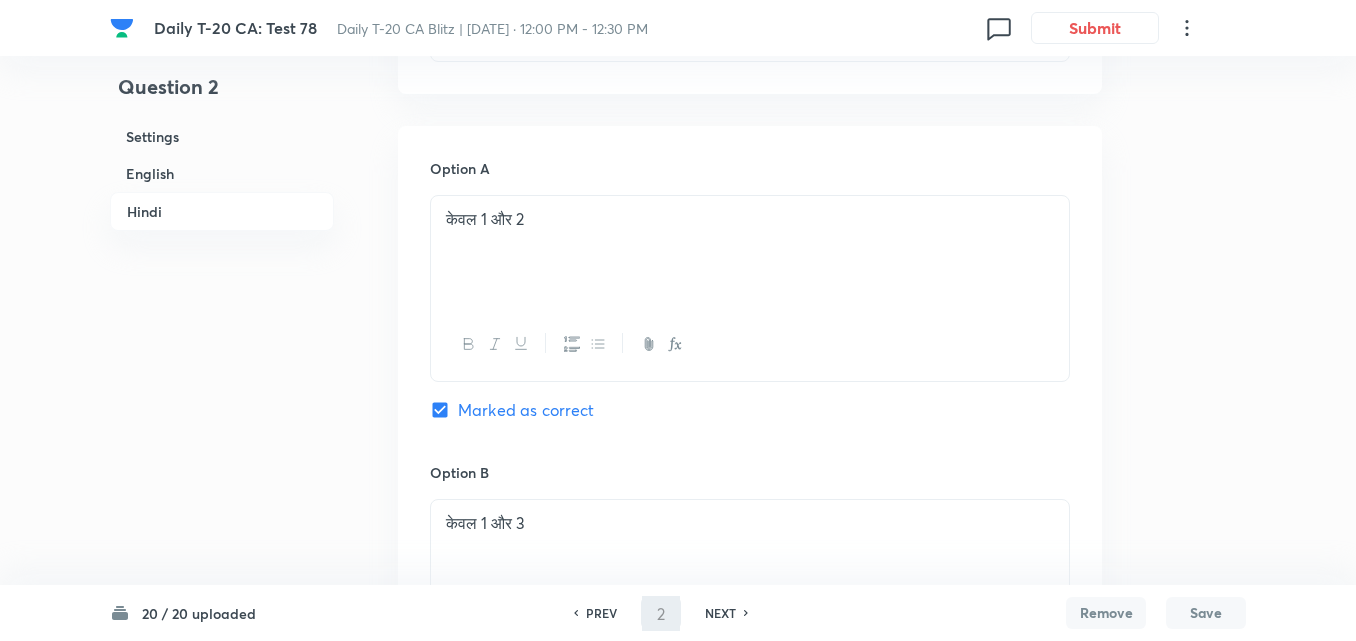 type on "3" 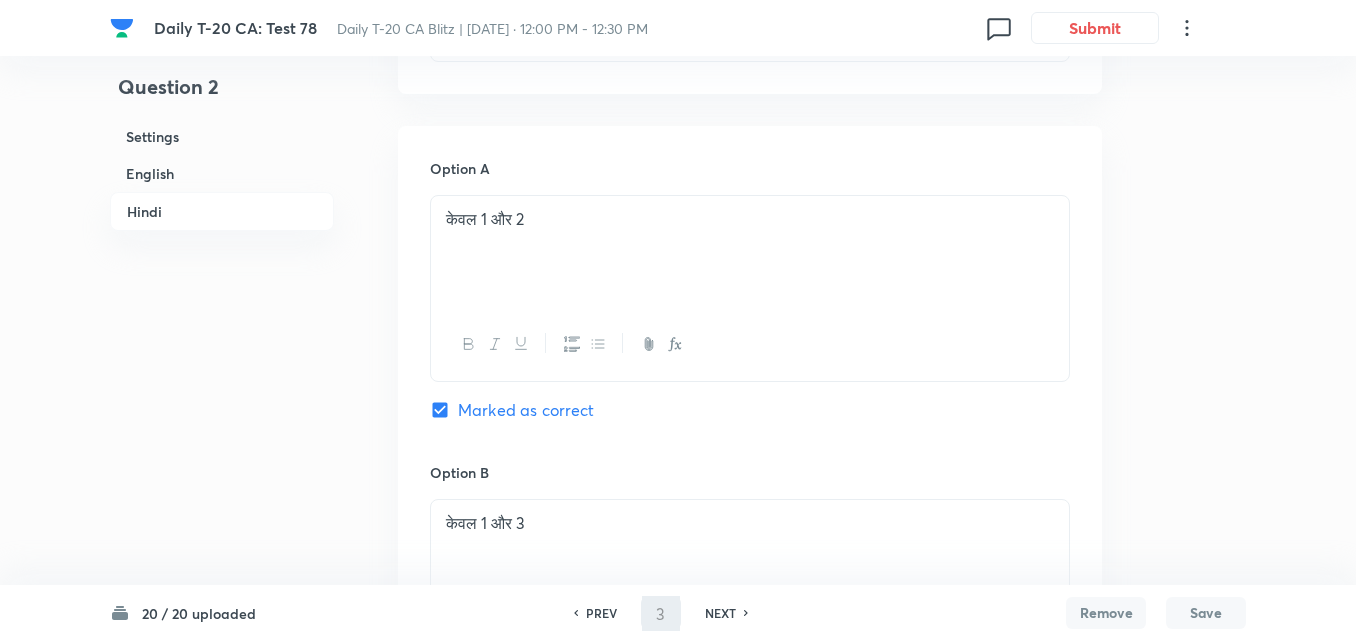checkbox on "false" 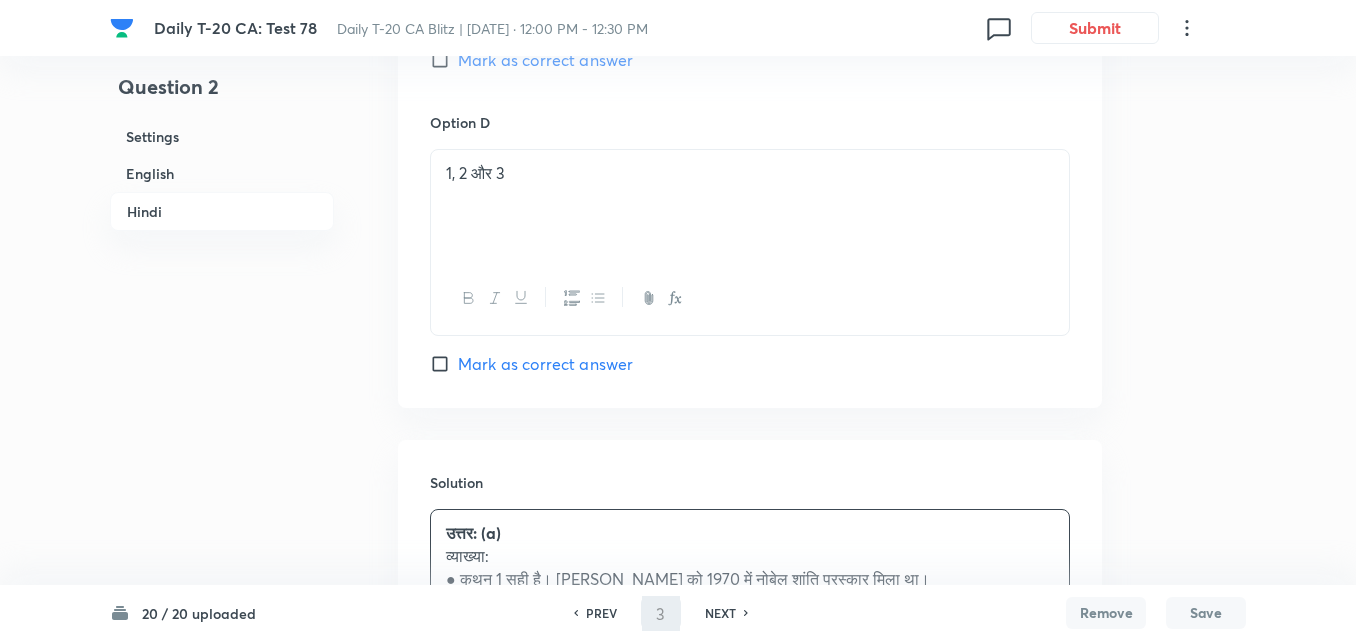 checkbox on "true" 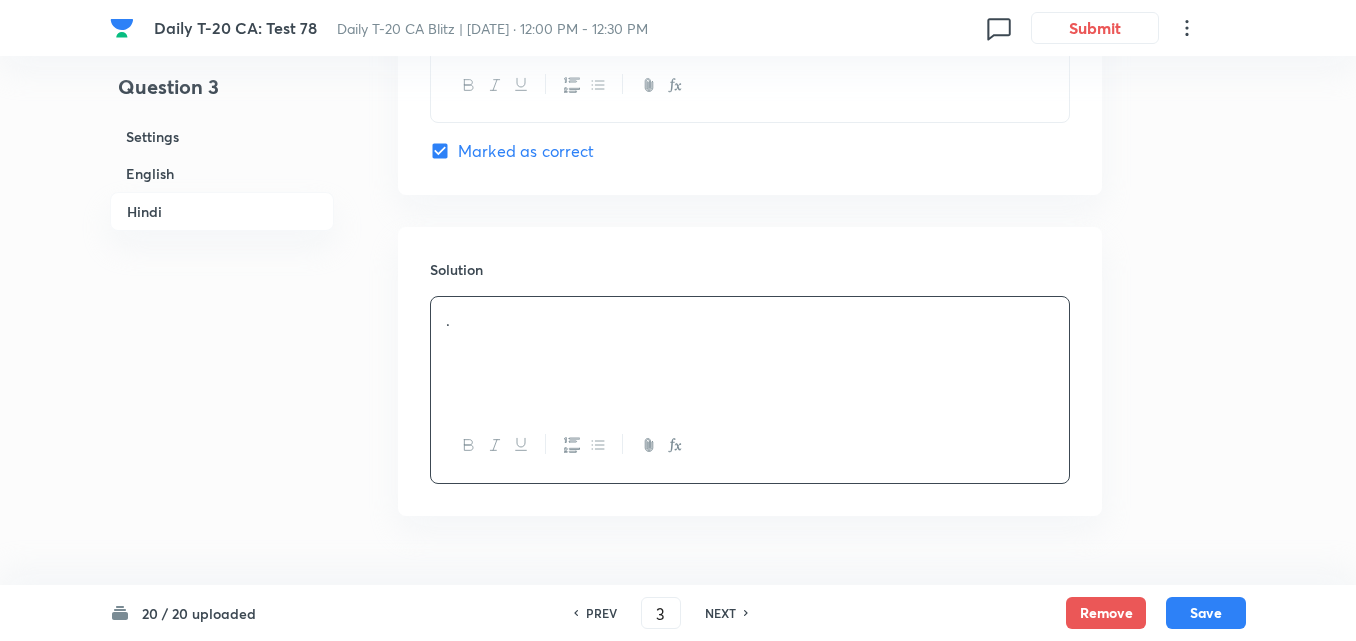 click on "English" at bounding box center (222, 173) 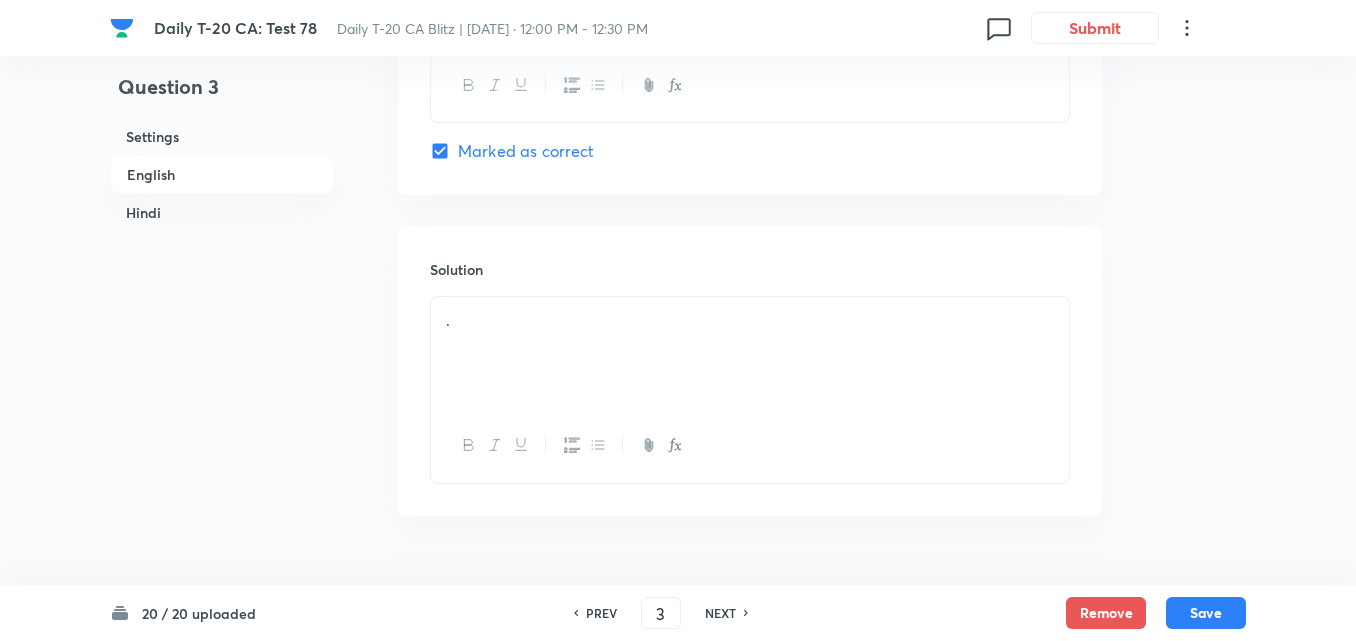 scroll, scrollTop: 516, scrollLeft: 0, axis: vertical 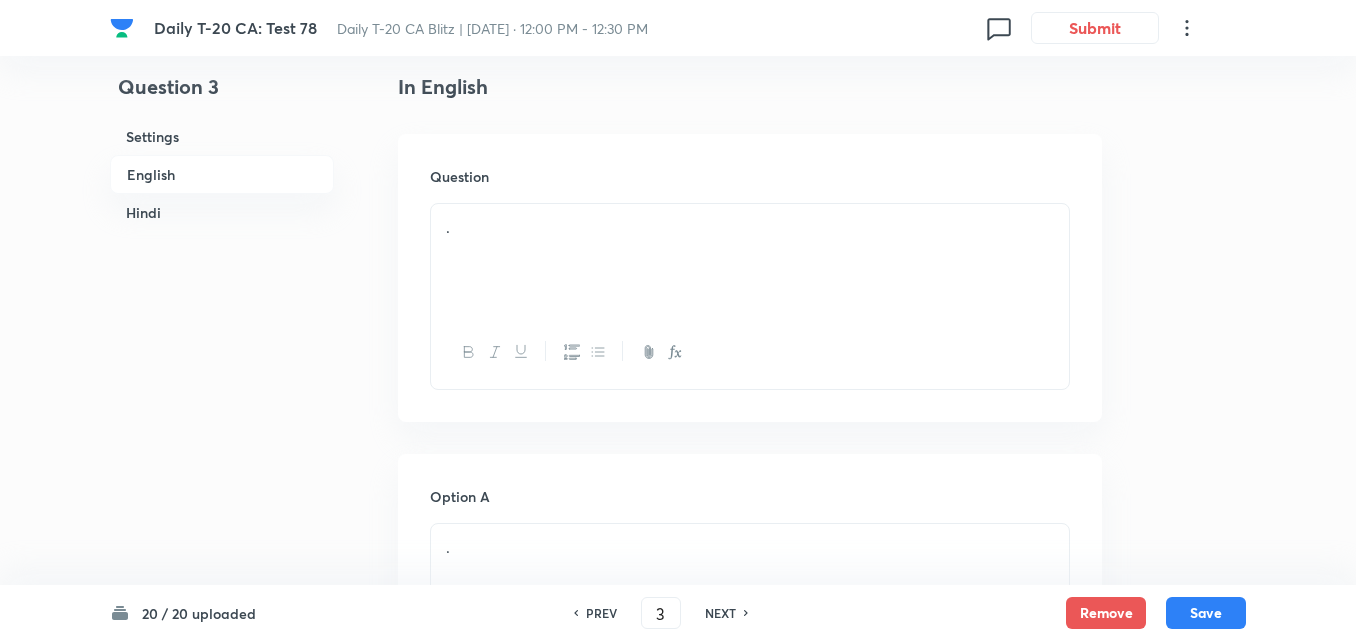 click on "." at bounding box center (750, 260) 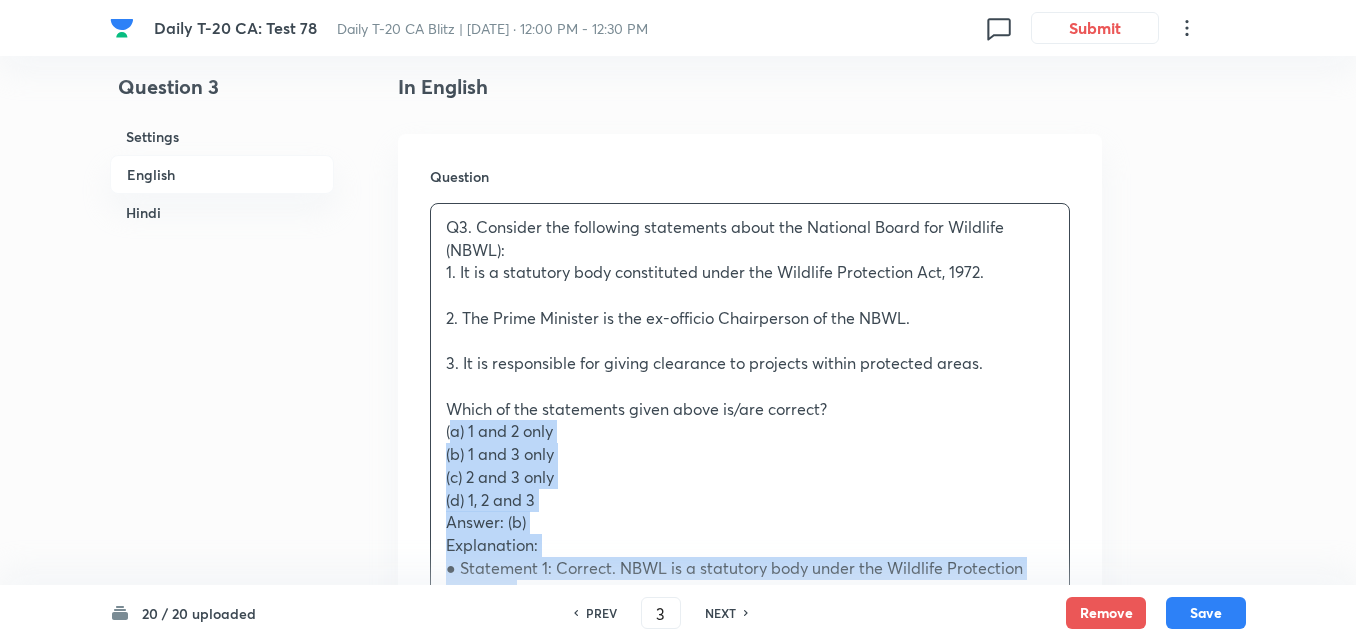 drag, startPoint x: 465, startPoint y: 416, endPoint x: 413, endPoint y: 426, distance: 52.95281 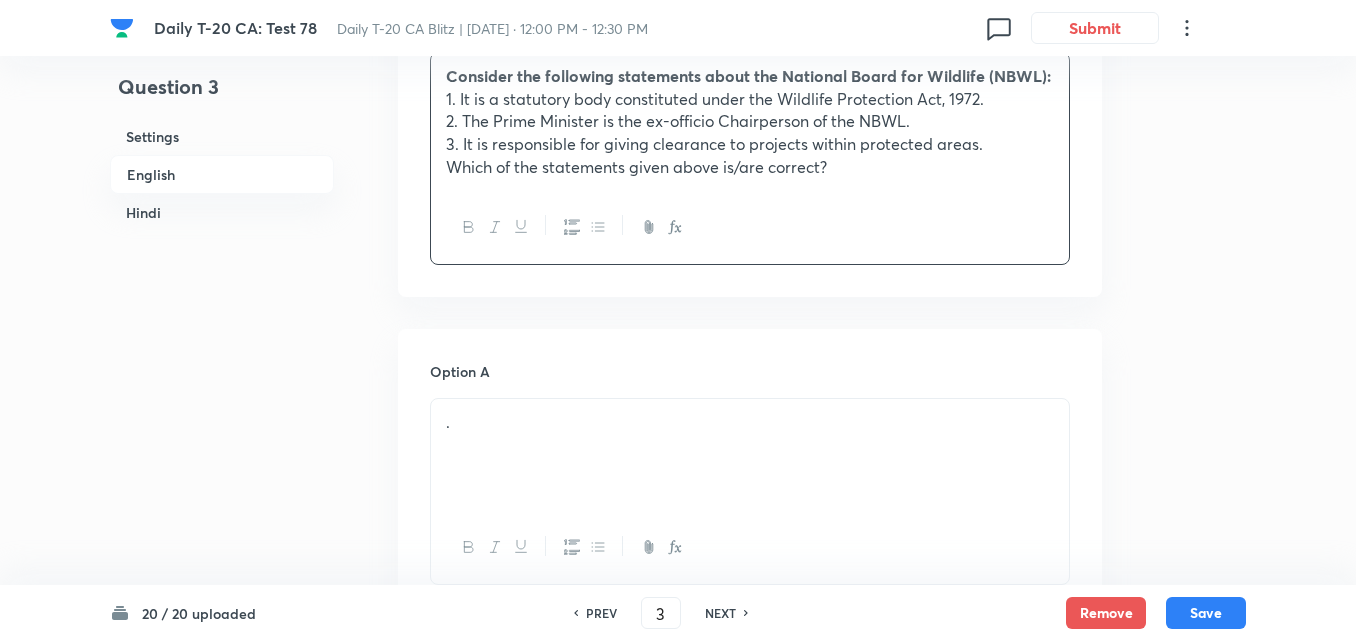 scroll, scrollTop: 916, scrollLeft: 0, axis: vertical 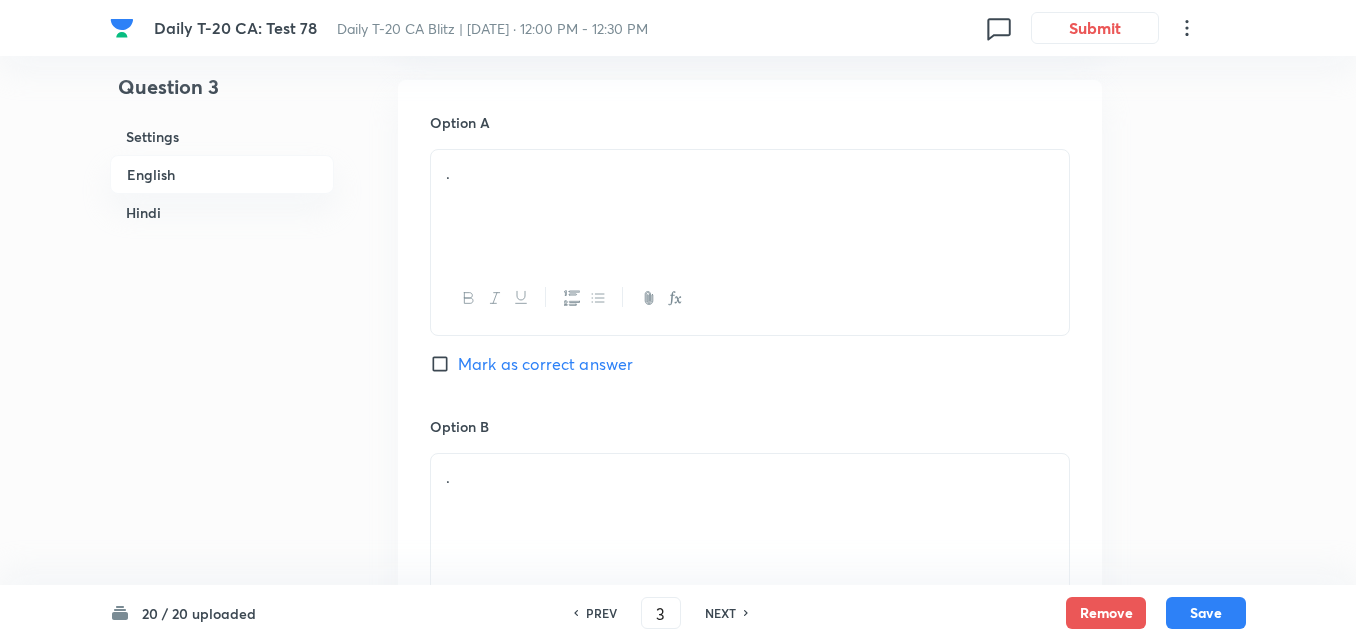 click on "." at bounding box center [750, 206] 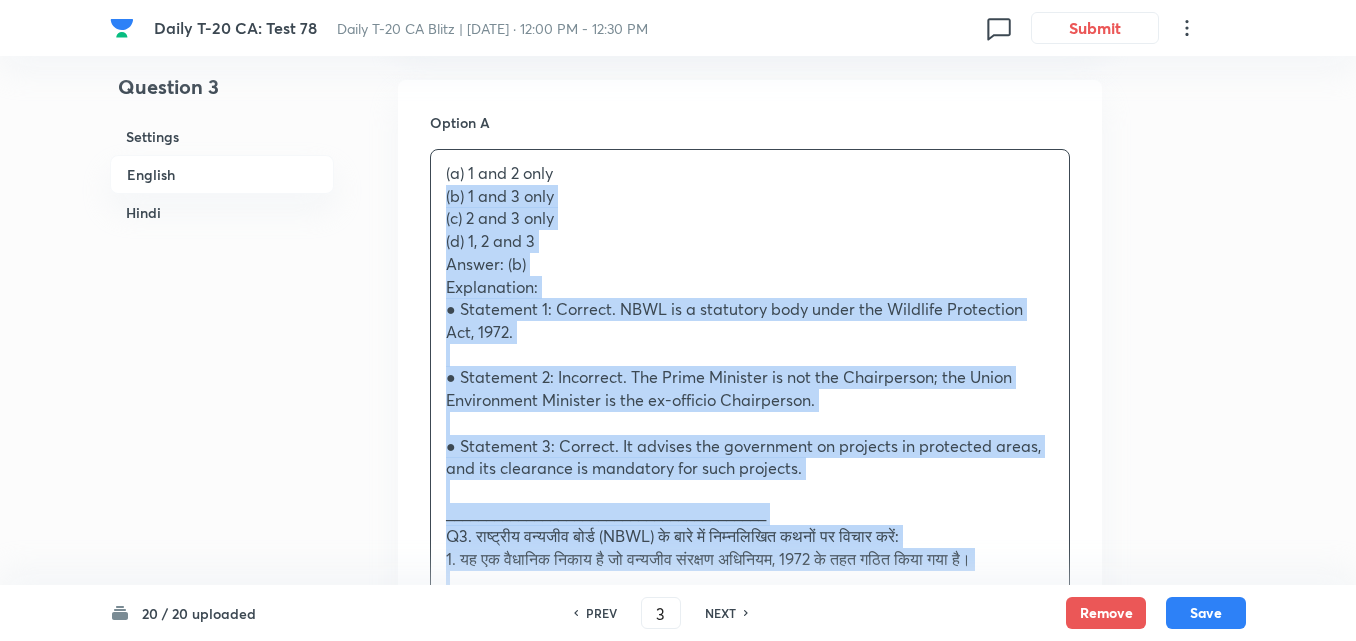 click on "Question 3 Settings English Hindi Settings Type Single choice correct 4 options + 2 marks - 0.66 marks Edit Concept Current Affairs Current Affairs 2025 Current Affairs 2025 Current Affairs 2025 Edit Additional details Easy Fact Not from PYQ paper No equation Edit In English Question Consider the following statements about the National Board for Wildlife (NBWL): 1.	It is a statutory body constituted under the Wildlife Protection Act, 1972. 2.	The Prime Minister is the ex-officio Chairperson of the NBWL. 3.	It is responsible for giving clearance to projects within protected areas. Which of the statements given above is/are correct? Option A (a) 1 and 2 only (b) 1 and 3 only (c) 2 and 3 only (d) 1, 2 and 3 Answer: (b) Explanation: ●	Statement 1: Correct. NBWL is a statutory body under the Wildlife Protection Act, 1972. ●	Statement 2: Incorrect. The Prime Minister is not the Chairperson; the Union Environment Minister is the ex-officio Chairperson. ________________________________________ (d) 1, 2 और 3 ." at bounding box center (678, 1816) 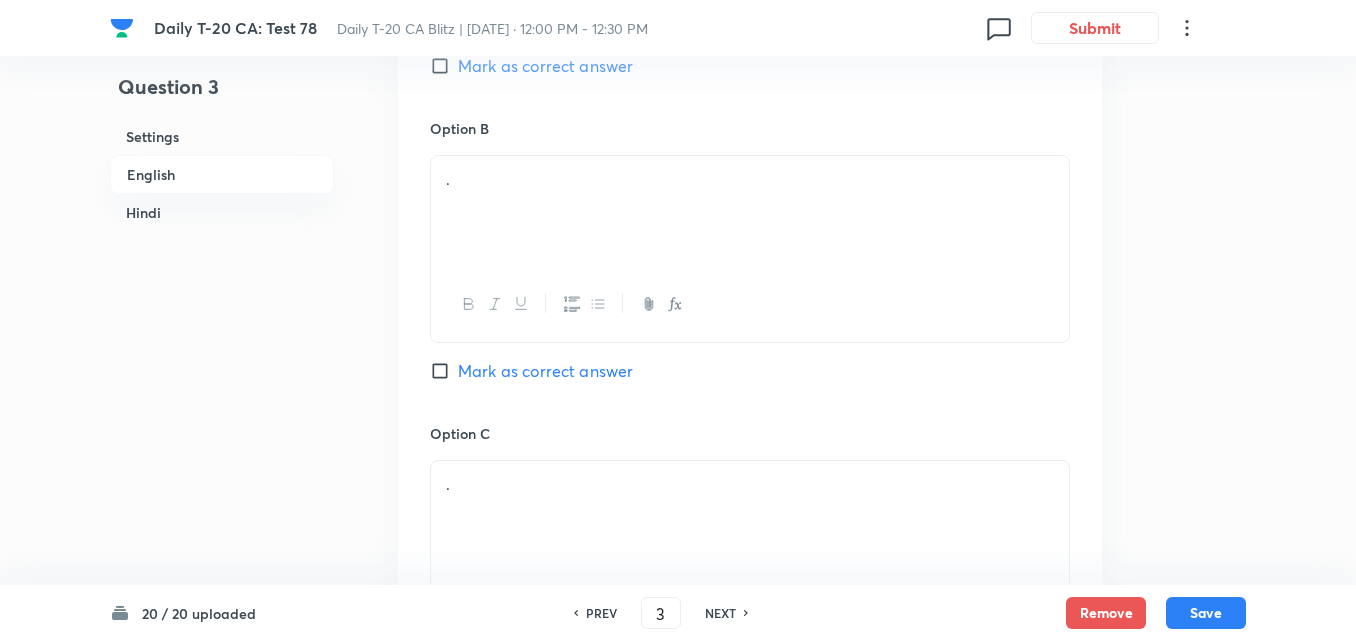 scroll, scrollTop: 1216, scrollLeft: 0, axis: vertical 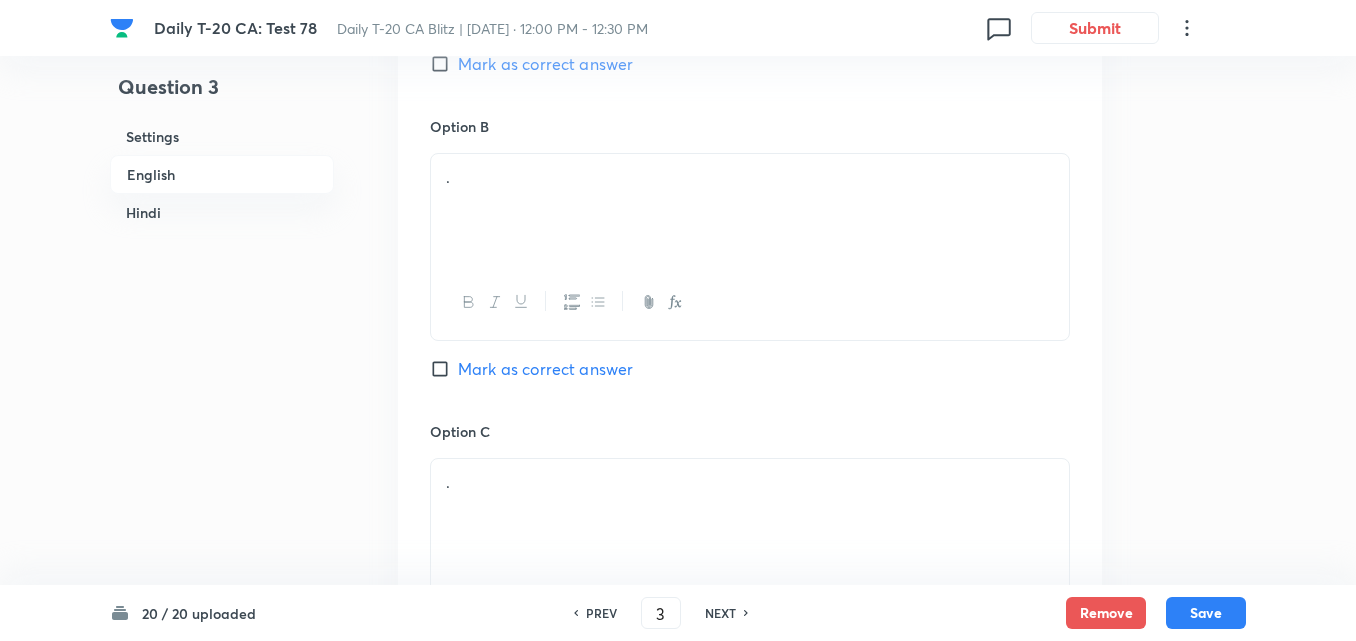 click on "." at bounding box center [750, 210] 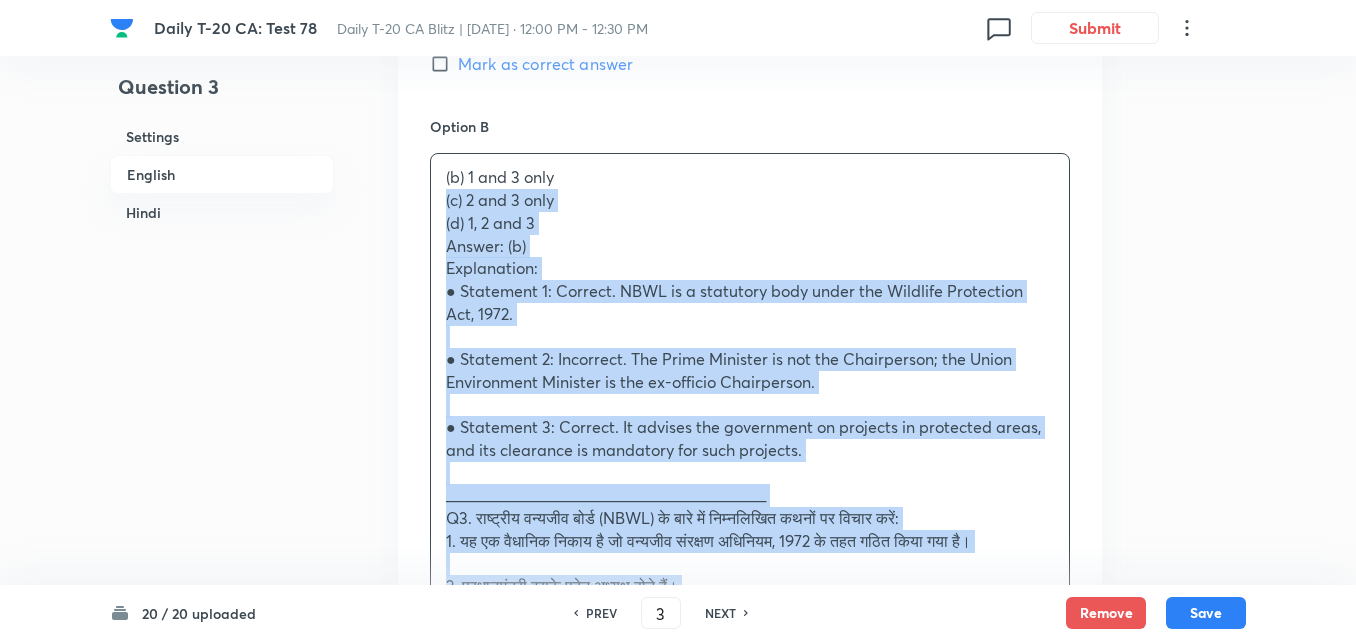 click on "Question 3 Settings English Hindi Settings Type Single choice correct 4 options + 2 marks - 0.66 marks Edit Concept Current Affairs Current Affairs 2025 Current Affairs 2025 Current Affairs 2025 Edit Additional details Easy Fact Not from PYQ paper No equation Edit In English Question Consider the following statements about the National Board for Wildlife (NBWL): 1.	It is a statutory body constituted under the Wildlife Protection Act, 1972. 2.	The Prime Minister is the ex-officio Chairperson of the NBWL. 3.	It is responsible for giving clearance to projects within protected areas. Which of the statements given above is/are correct? Option A 1 and 2 only Mark as correct answer Option B (b) 1 and 3 only (c) 2 and 3 only (d) 1, 2 and 3 Answer: (b) Explanation: ●	Statement 1: Correct. NBWL is a statutory body under the Wildlife Protection Act, 1972. ●	Statement 2: Incorrect. The Prime Minister is not the Chairperson; the Union Environment Minister is the ex-officio Chairperson. (a) केवल 1 और 2 . ." at bounding box center (678, 1505) 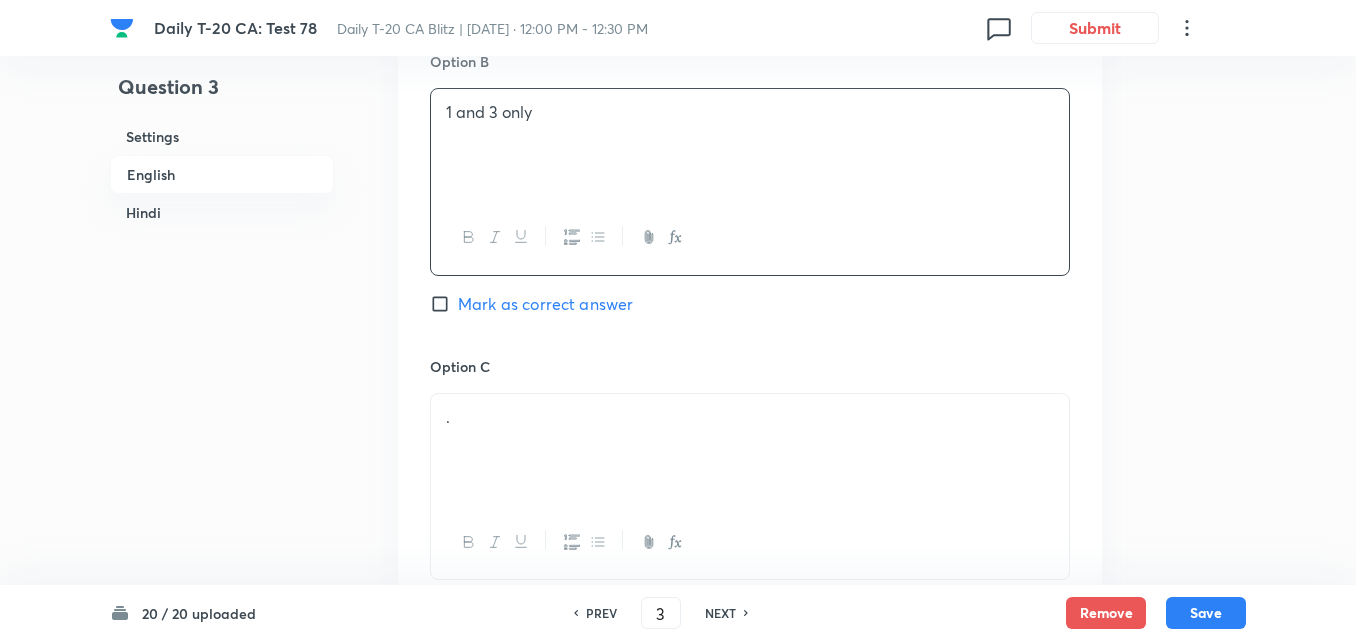 scroll, scrollTop: 1316, scrollLeft: 0, axis: vertical 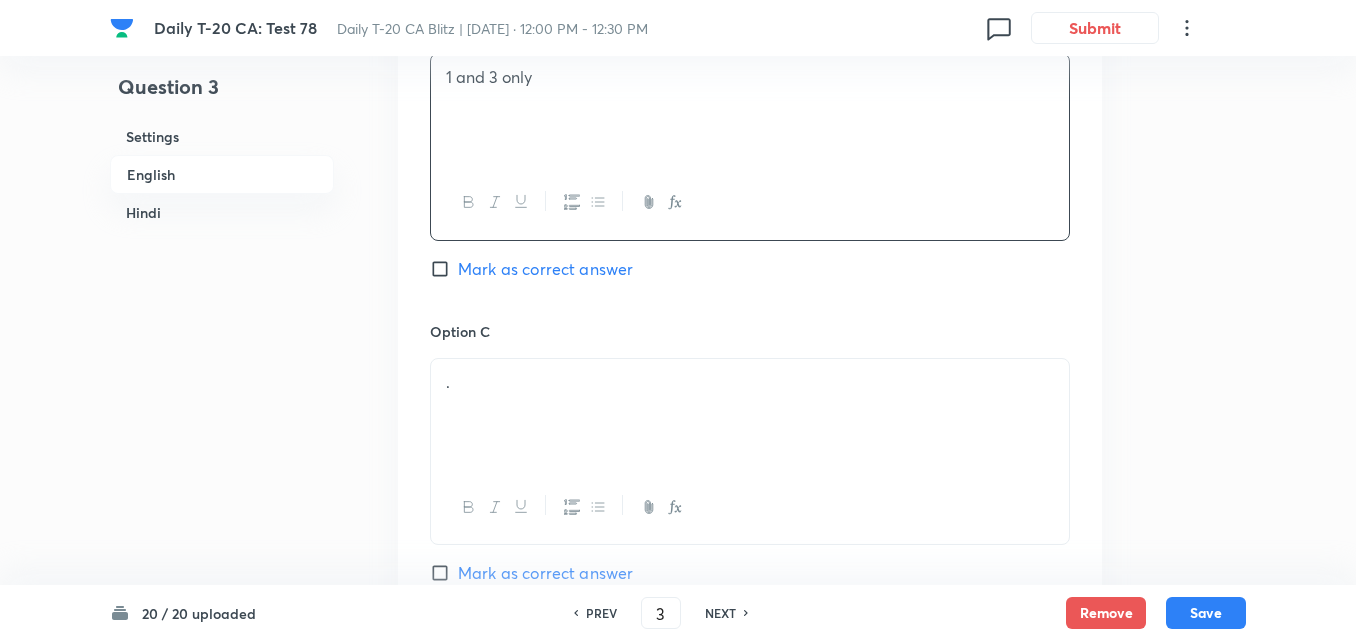 click on "Mark as correct answer" at bounding box center [545, 269] 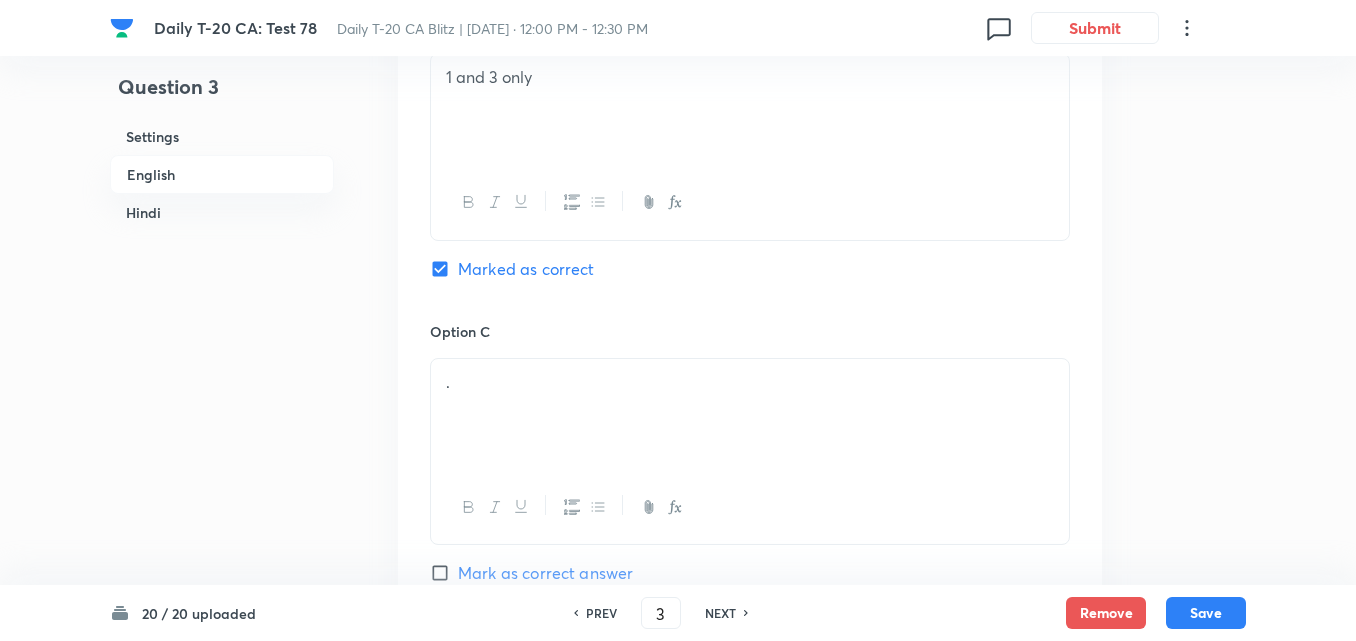 checkbox on "false" 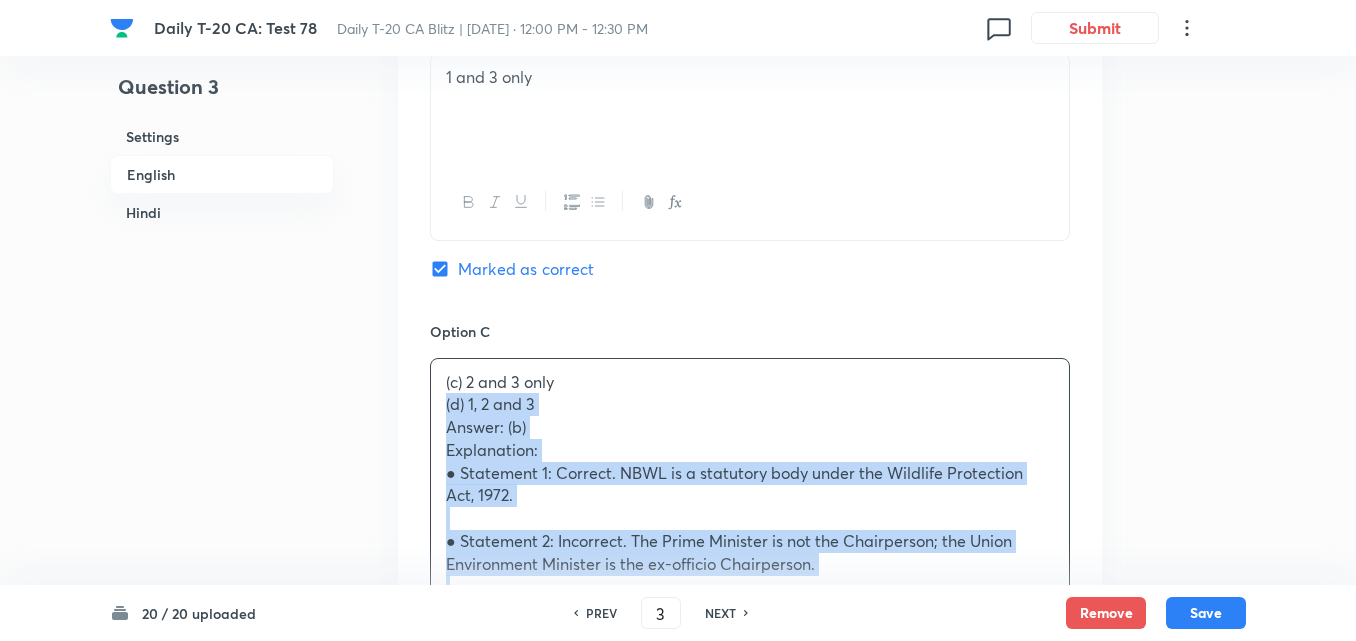 click on "Option A 1 and 2 only Mark as correct answer Option B 1 and 3 only Marked as correct Option C (c) 2 and 3 only (d) 1, 2 and 3 Answer: (b) Explanation: ●	Statement 1: Correct. NBWL is a statutory body under the Wildlife Protection Act, 1972. ●	Statement 2: Incorrect. The Prime Minister is not the Chairperson; the Union Environment Minister is the ex-officio Chairperson. ●	Statement 3: Correct. It advises the government on projects in protected areas, and its clearance is mandatory for such projects. ________________________________________ Q3. राष्ट्रीय वन्यजीव बोर्ड (NBWL) के बारे में निम्नलिखित कथनों पर विचार करें: 1.	यह एक वैधानिक निकाय है जो वन्यजीव संरक्षण अधिनियम, 1972 के तहत गठित किया गया है। (a) केवल 1 और 2 (b) केवल 1 और 3 (d) 1, 2 और 3 ." at bounding box center (750, 631) 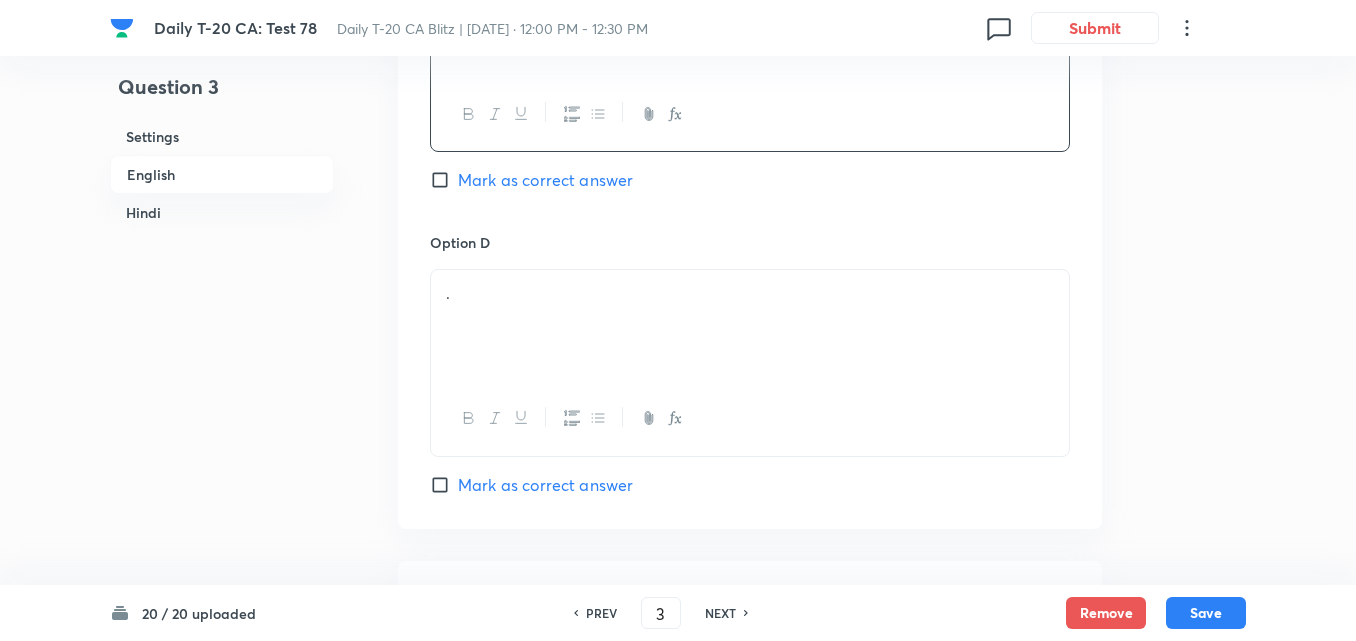 scroll, scrollTop: 1716, scrollLeft: 0, axis: vertical 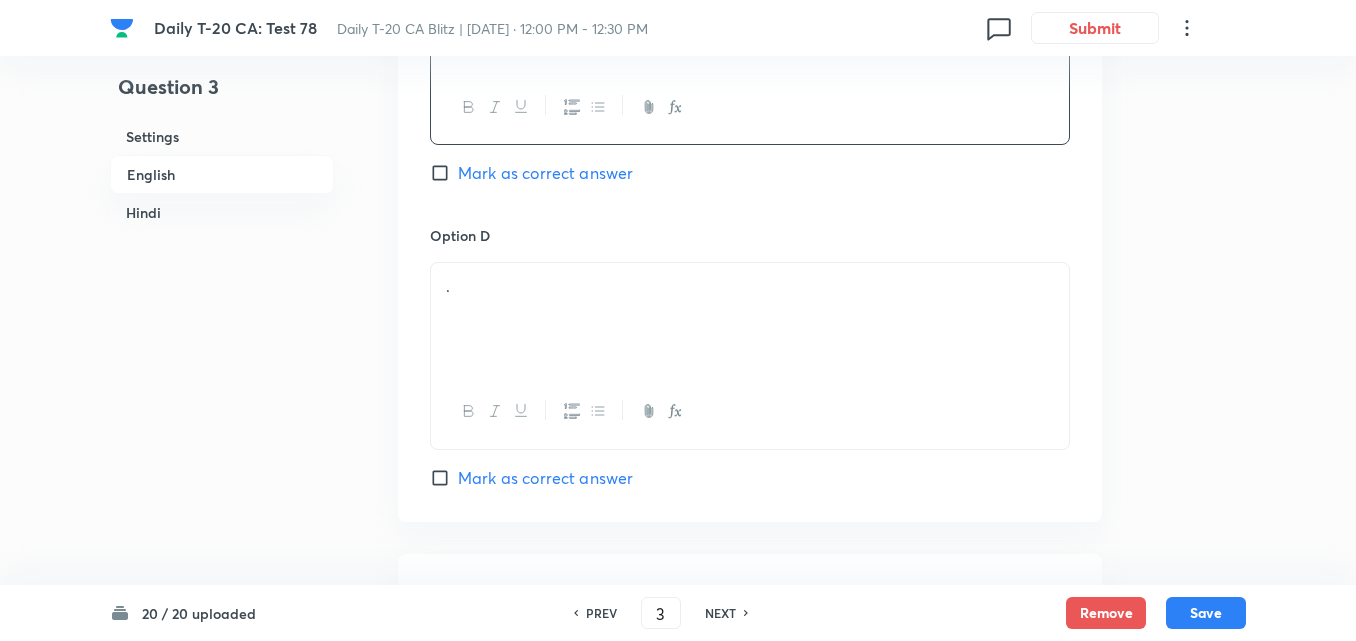 click on "." at bounding box center (750, 286) 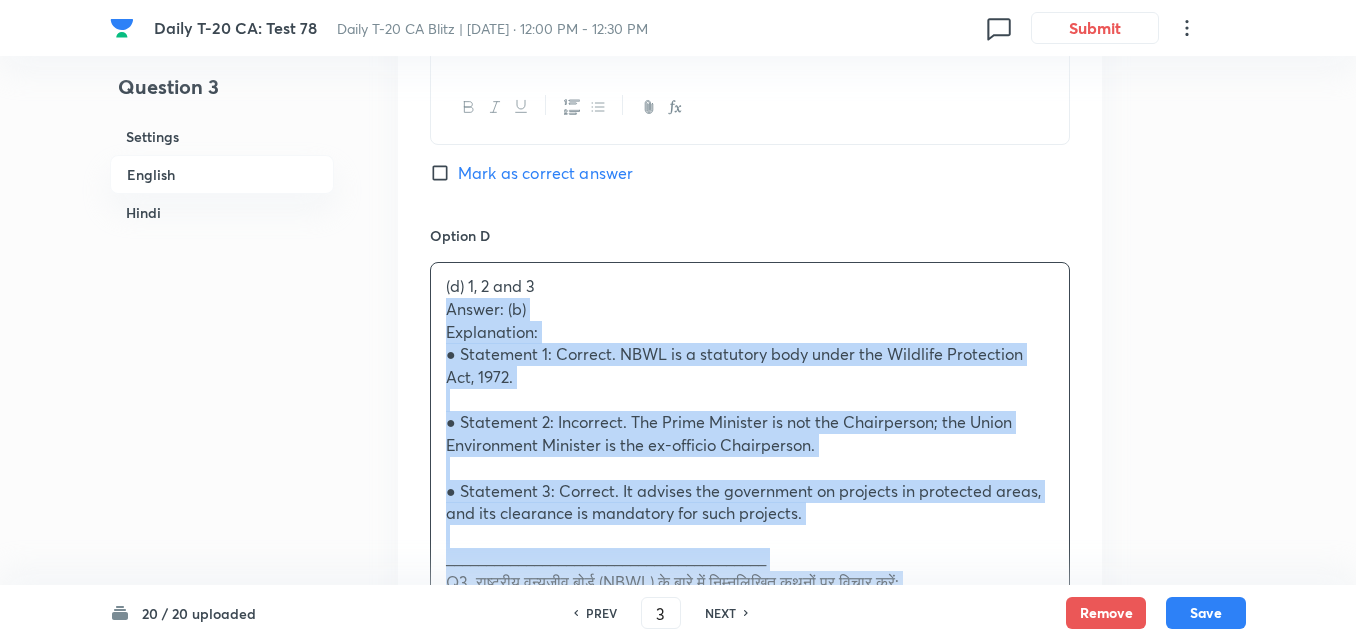 click on "Question 3 Settings English Hindi Settings Type Single choice correct 4 options + 2 marks - 0.66 marks Edit Concept Current Affairs Current Affairs 2025 Current Affairs 2025 Current Affairs 2025 Edit Additional details Easy Fact Not from PYQ paper No equation Edit In English Question Consider the following statements about the National Board for Wildlife (NBWL): 1.	It is a statutory body constituted under the Wildlife Protection Act, 1972. 2.	The Prime Minister is the ex-officio Chairperson of the NBWL. 3.	It is responsible for giving clearance to projects within protected areas. Which of the statements given above is/are correct? Option A 1 and 2 only Mark as correct answer Option B 1 and 3 only Marked as correct Option C 2 and 3 only Mark as correct answer Option D (d) 1, 2 and 3 Answer: (b) Explanation: ●	Statement 1: Correct. NBWL is a statutory body under the Wildlife Protection Act, 1972. ________________________________________ (a) केवल 1 और 2 (b) केवल 1 और 3 (d) 1, 2 और 3" at bounding box center [678, 982] 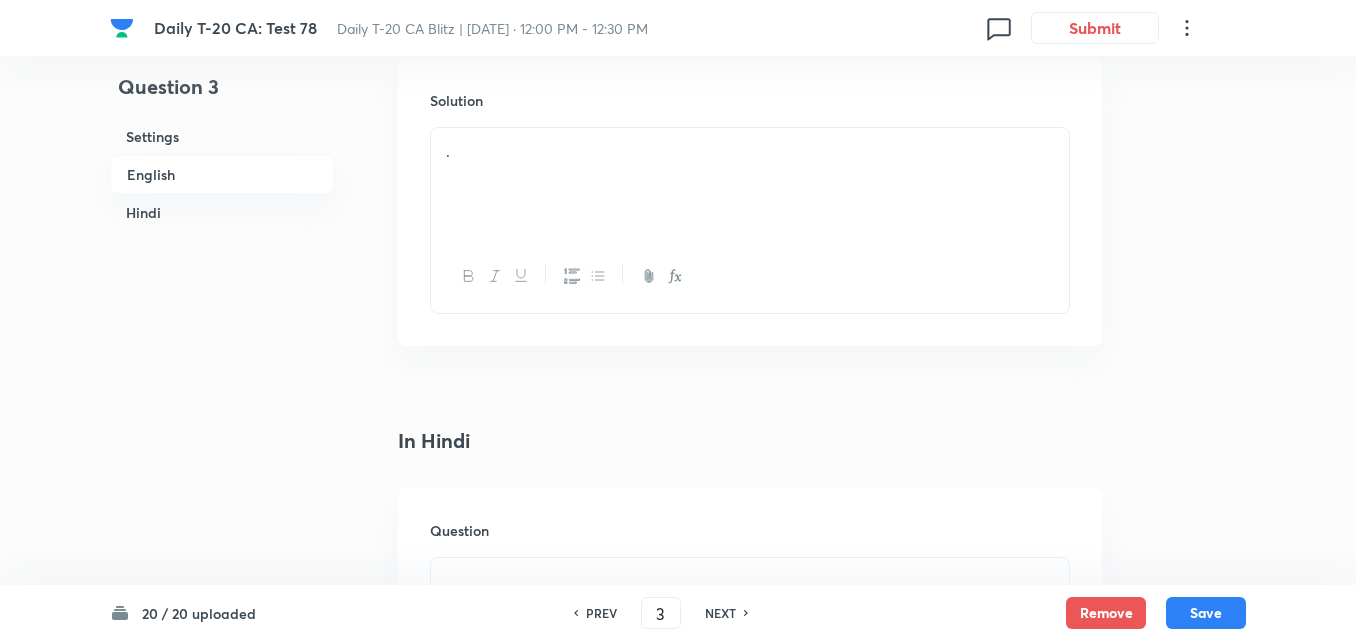 scroll, scrollTop: 2216, scrollLeft: 0, axis: vertical 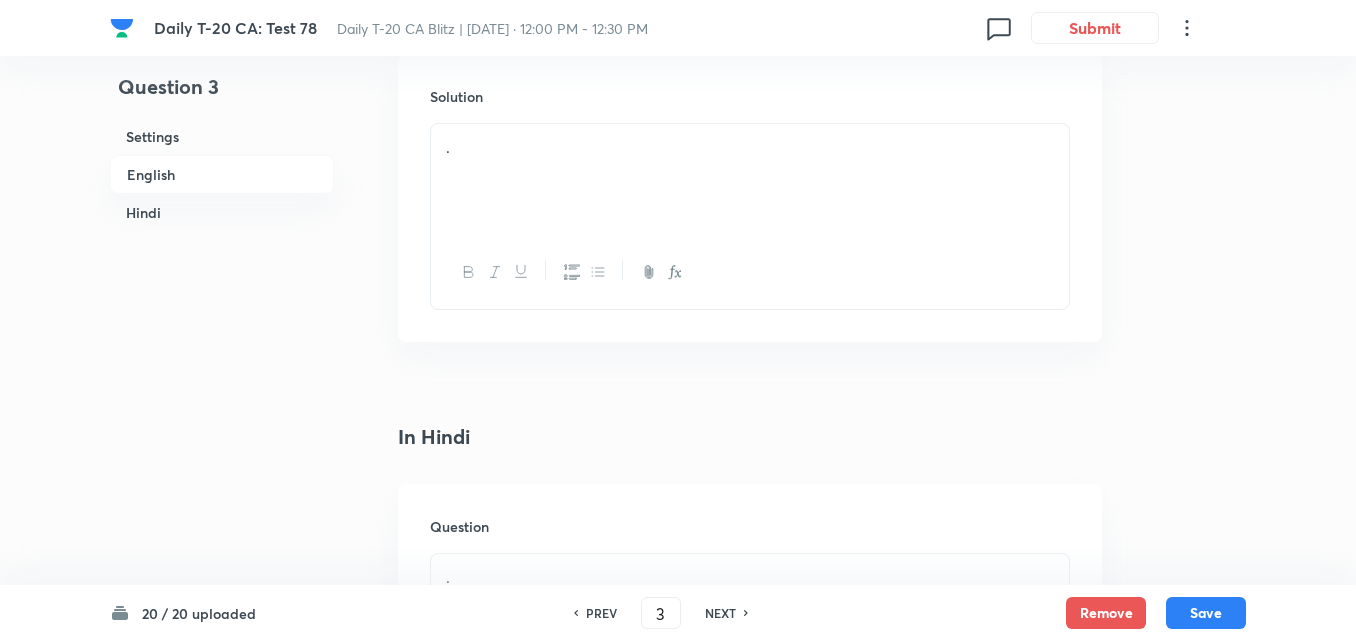 drag, startPoint x: 552, startPoint y: 222, endPoint x: 554, endPoint y: 203, distance: 19.104973 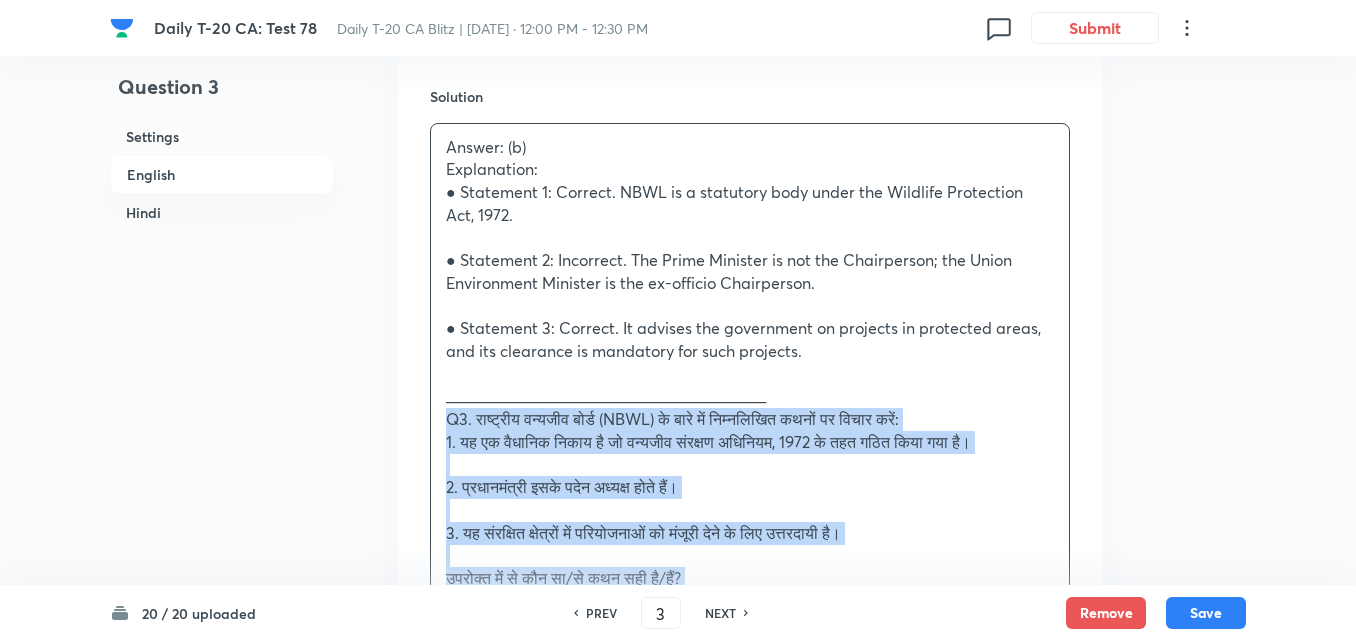 drag, startPoint x: 419, startPoint y: 413, endPoint x: 388, endPoint y: 418, distance: 31.400637 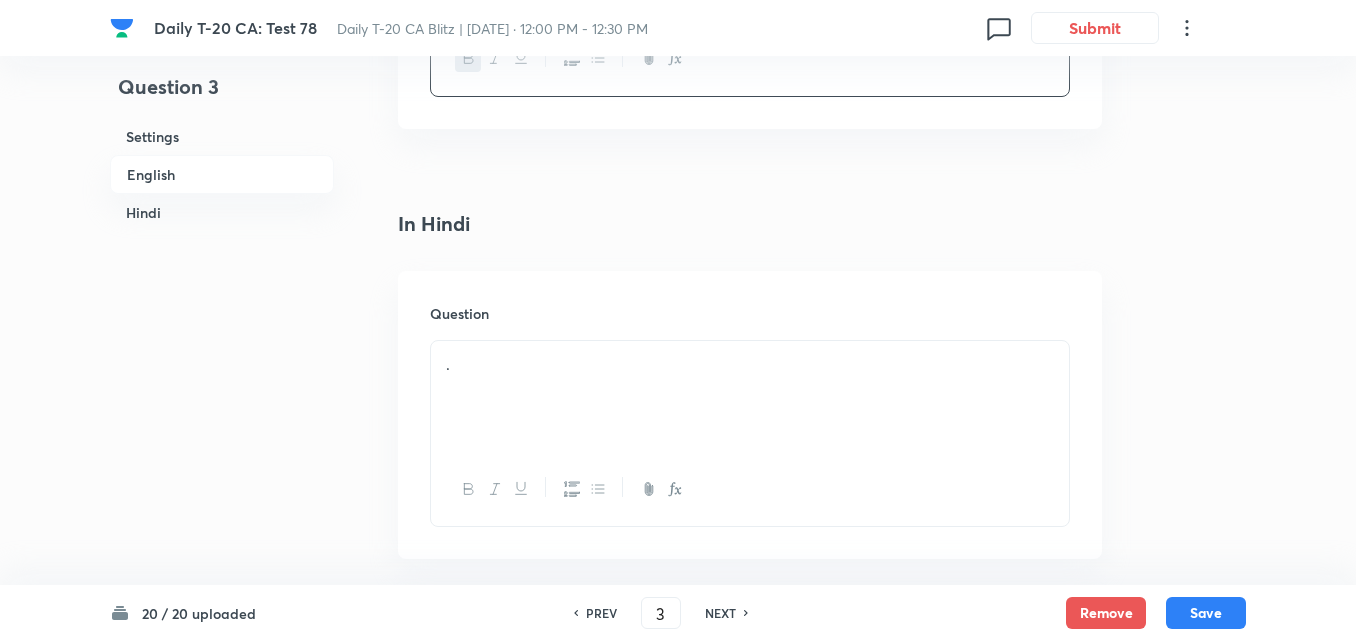 scroll, scrollTop: 2716, scrollLeft: 0, axis: vertical 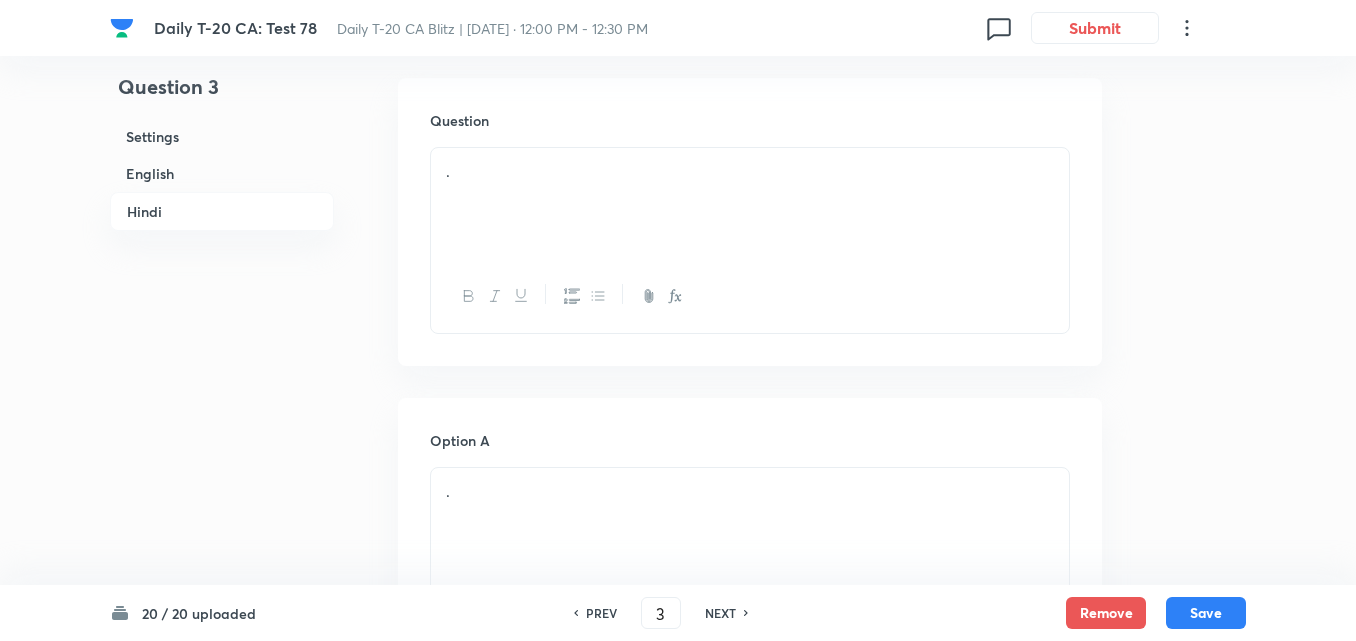 click on "." at bounding box center [750, 204] 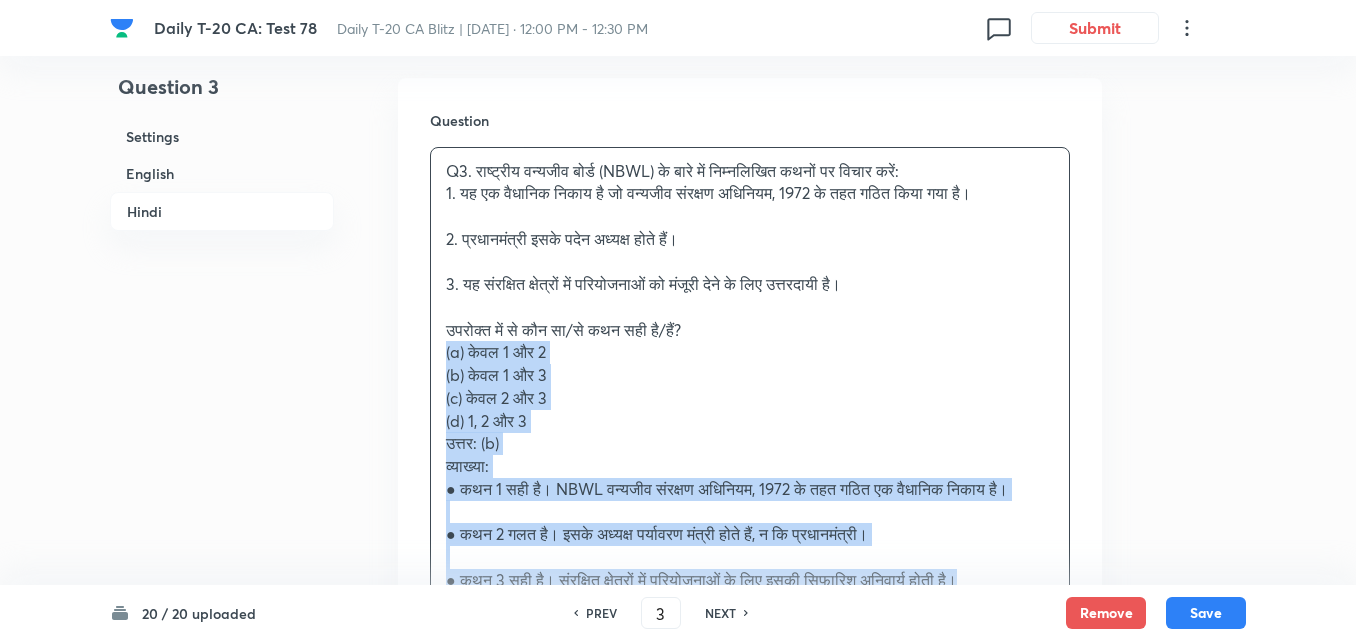 drag, startPoint x: 427, startPoint y: 347, endPoint x: 411, endPoint y: 351, distance: 16.492422 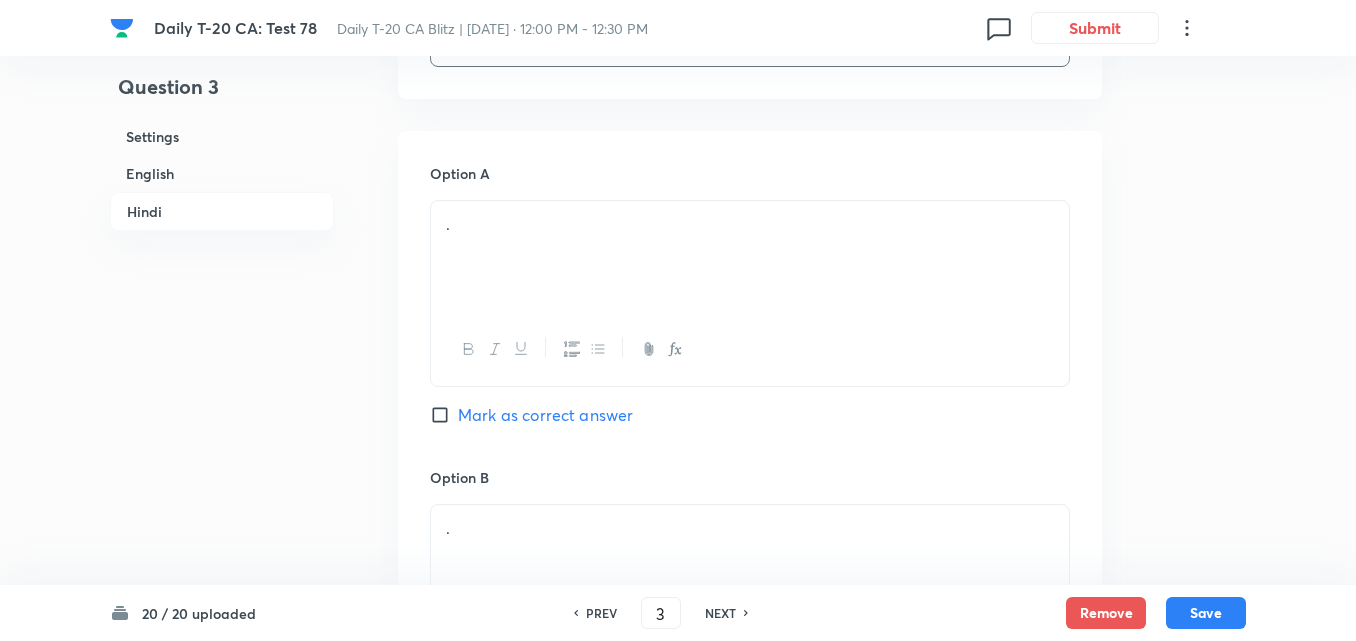scroll, scrollTop: 3016, scrollLeft: 0, axis: vertical 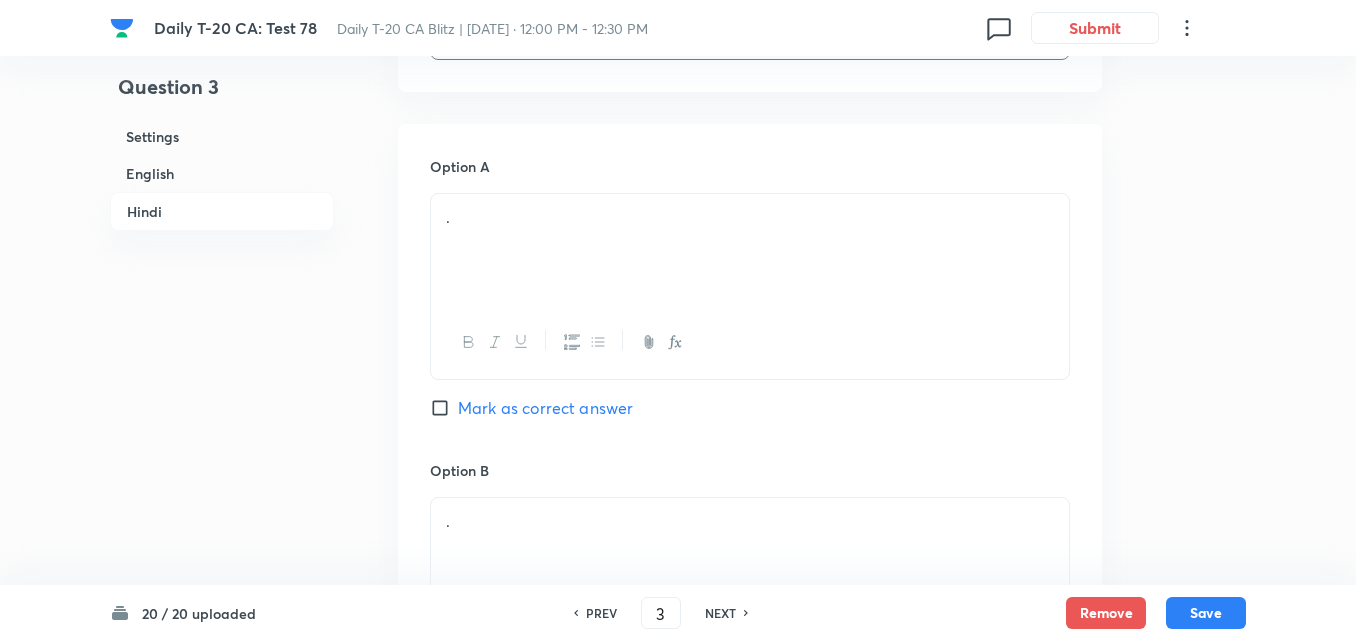 click on "." at bounding box center [750, 250] 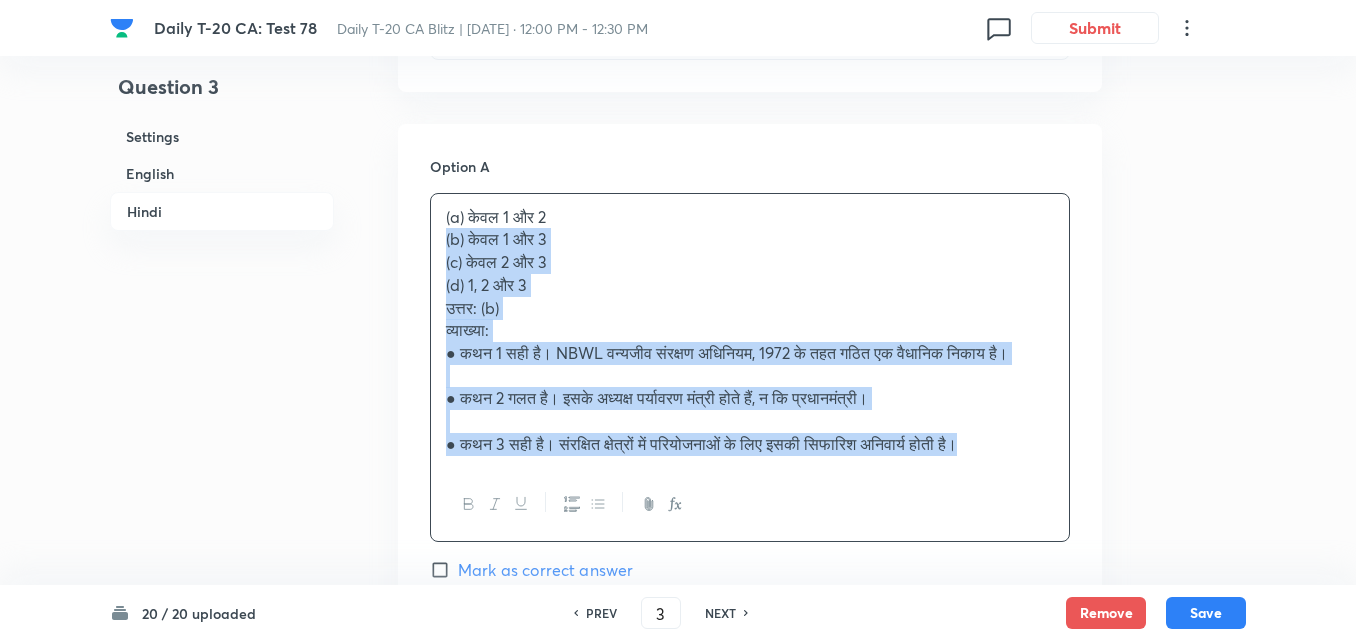 drag, startPoint x: 408, startPoint y: 250, endPoint x: 340, endPoint y: 238, distance: 69.050705 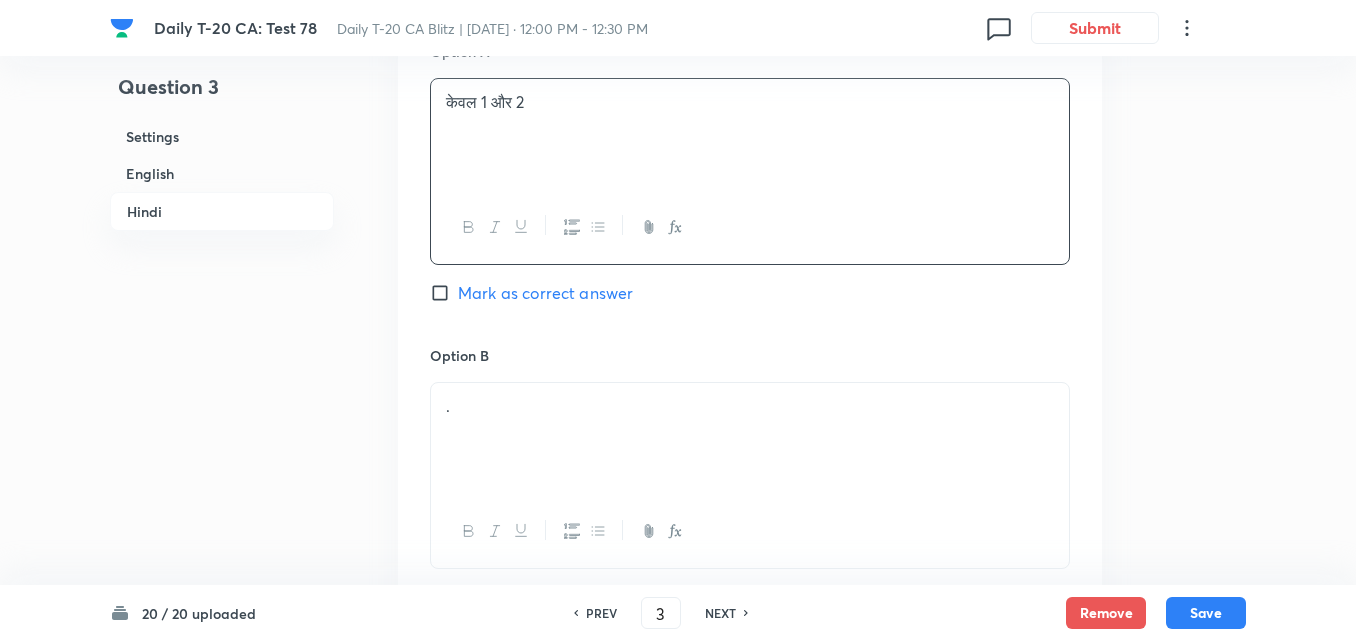 scroll, scrollTop: 3316, scrollLeft: 0, axis: vertical 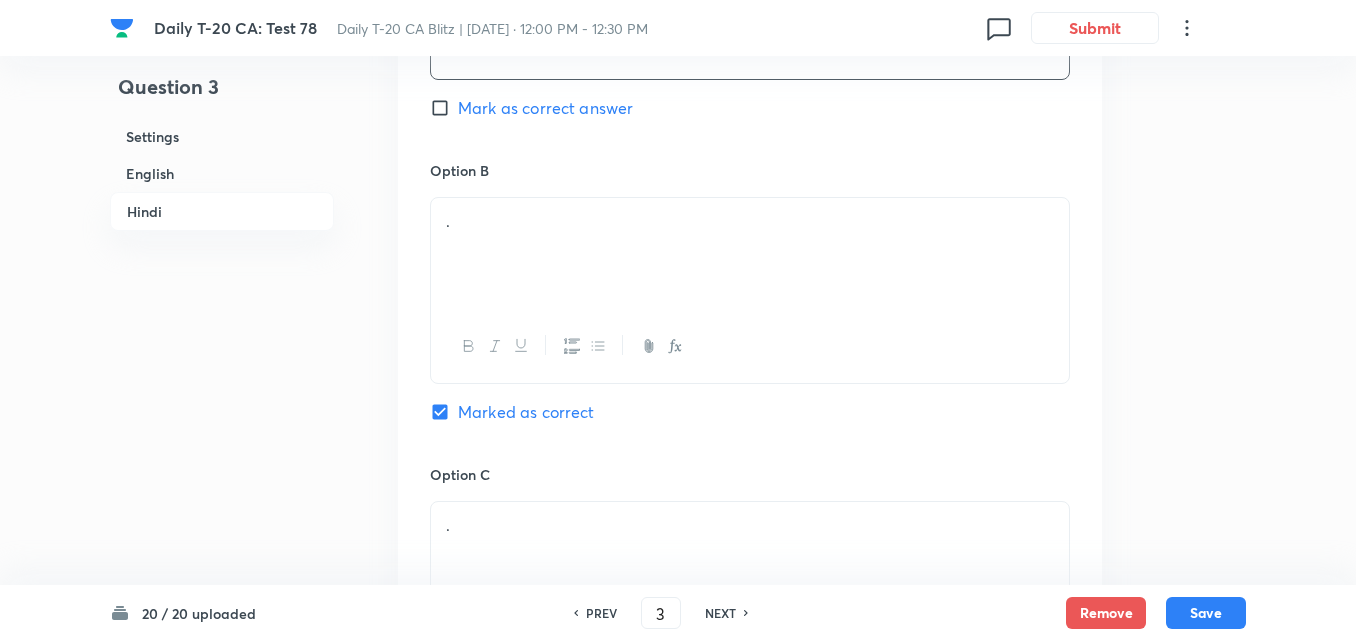 click on "." at bounding box center [750, 221] 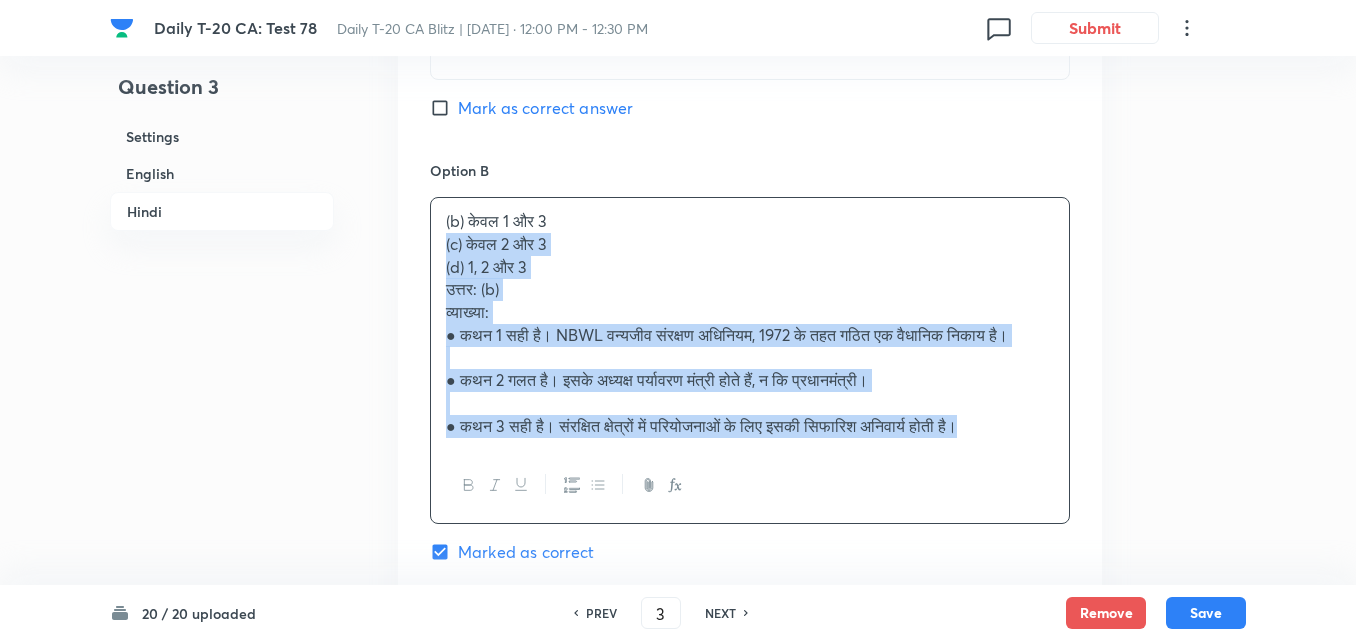 click on "Option A केवल 1 और 2 Mark as correct answer Option B (b) केवल 1 और 3 (c) केवल 2 और 3 (d) 1, 2 और 3 उत्तर: (b) व्याख्या: ●	कथन 1 सही है। NBWL वन्यजीव संरक्षण अधिनियम, 1972 के तहत गठित एक वैधानिक निकाय है। ●	कथन 2 गलत है। इसके अध्यक्ष पर्यावरण मंत्री होते हैं, न कि प्रधानमंत्री। ●	कथन 3 सही है। संरक्षित क्षेत्रों में परियोजनाओं के लिए इसकी सिफारिश अनिवार्य होती है। Marked as correct Option C . [PERSON_NAME] as correct answer Option D . [PERSON_NAME] as correct answer" at bounding box center [750, 514] 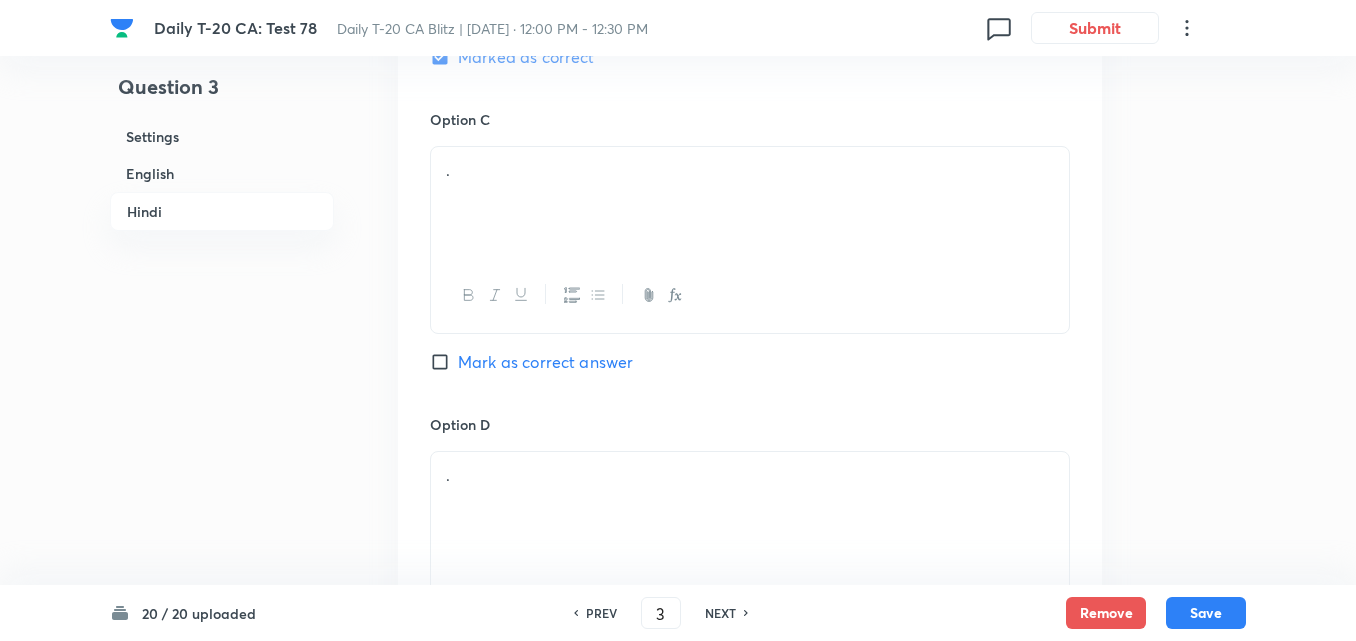 scroll, scrollTop: 3716, scrollLeft: 0, axis: vertical 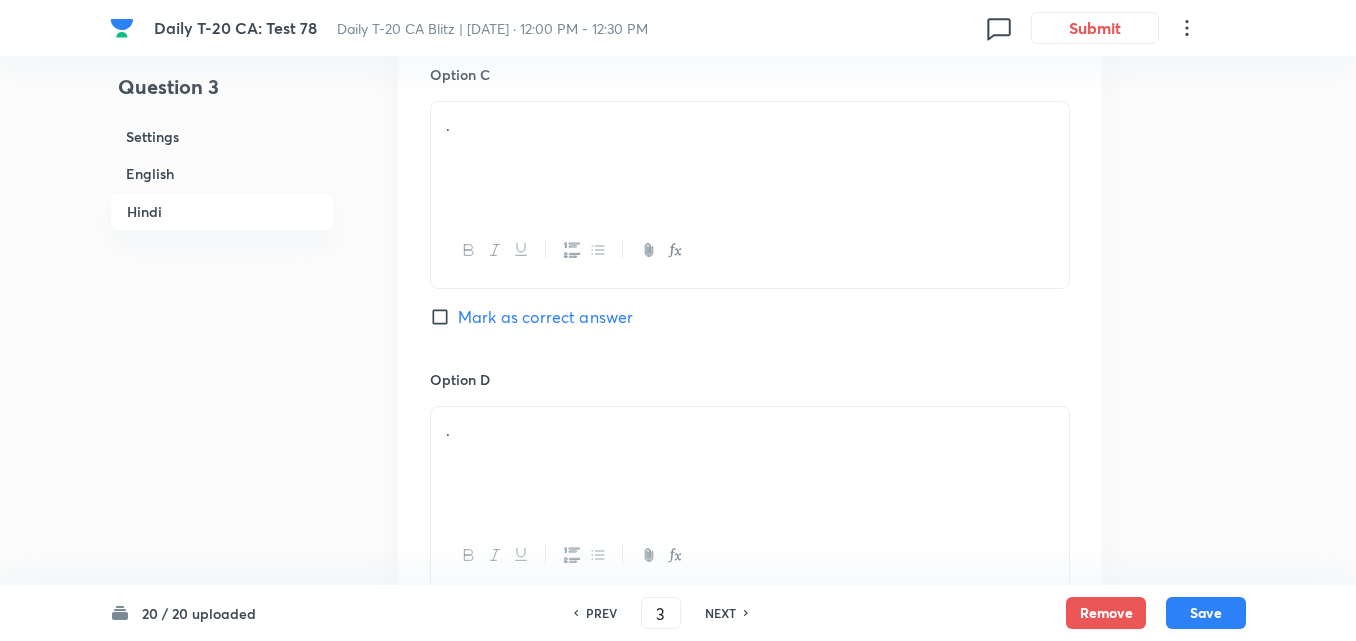 click on "." at bounding box center [750, 158] 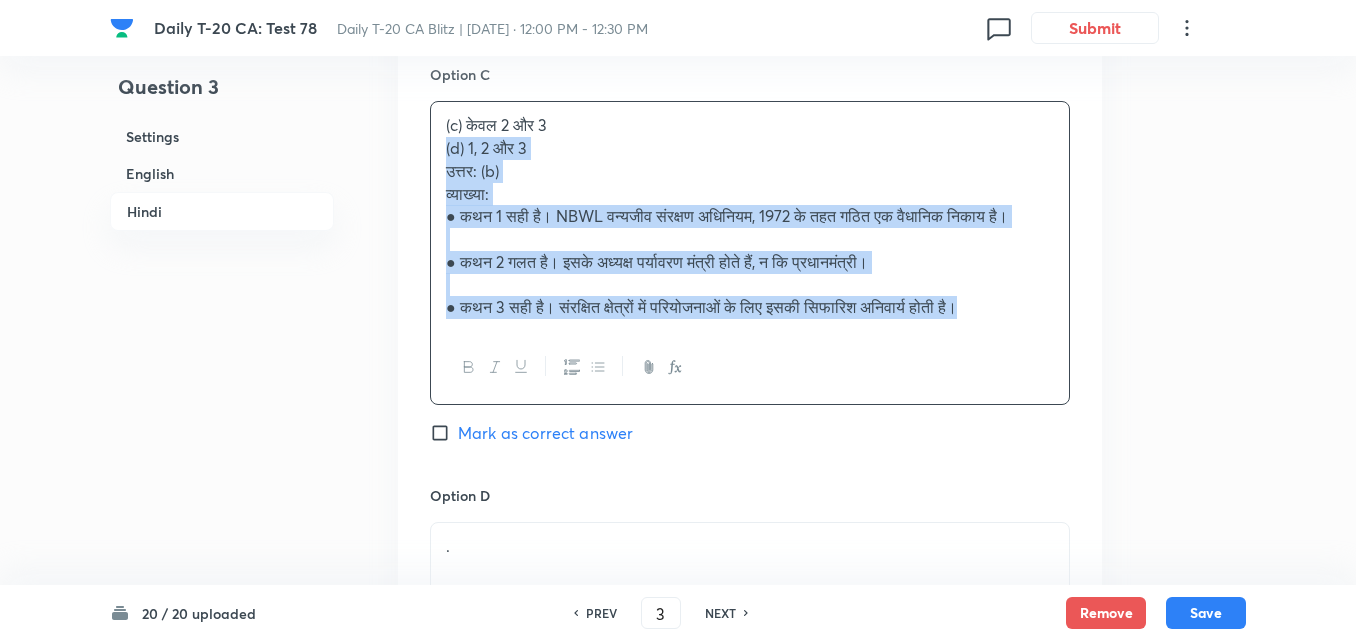 drag, startPoint x: 424, startPoint y: 155, endPoint x: 404, endPoint y: 156, distance: 20.024984 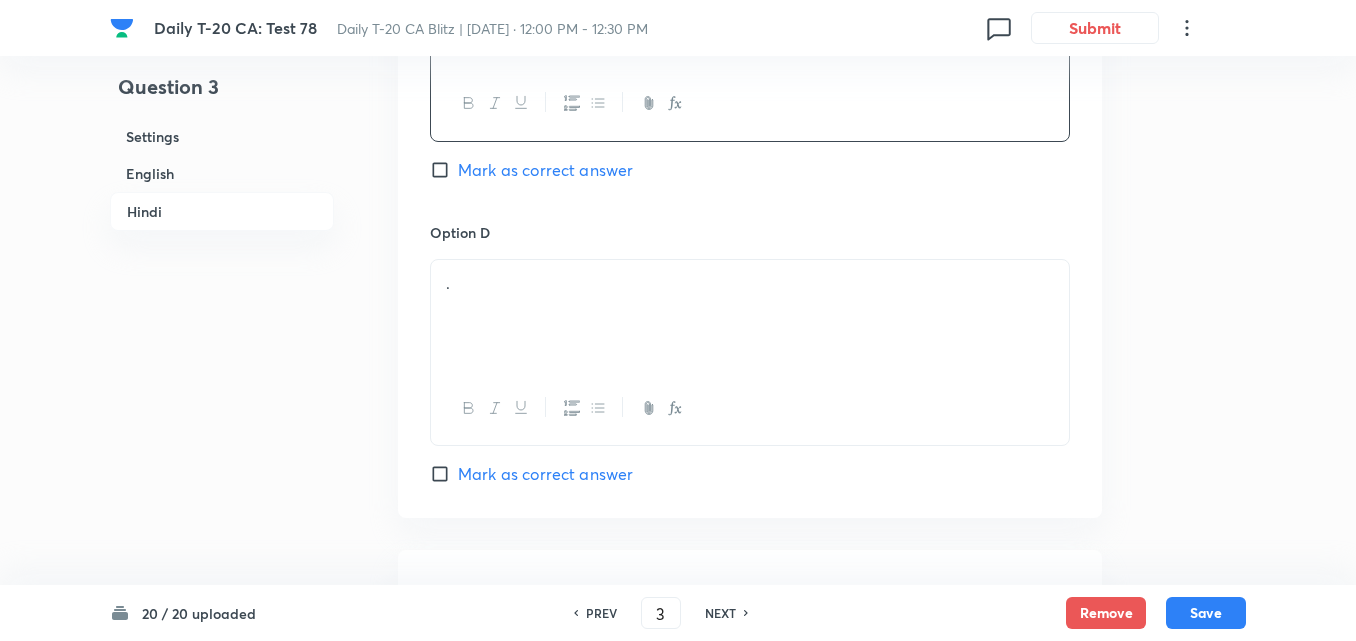 scroll, scrollTop: 3916, scrollLeft: 0, axis: vertical 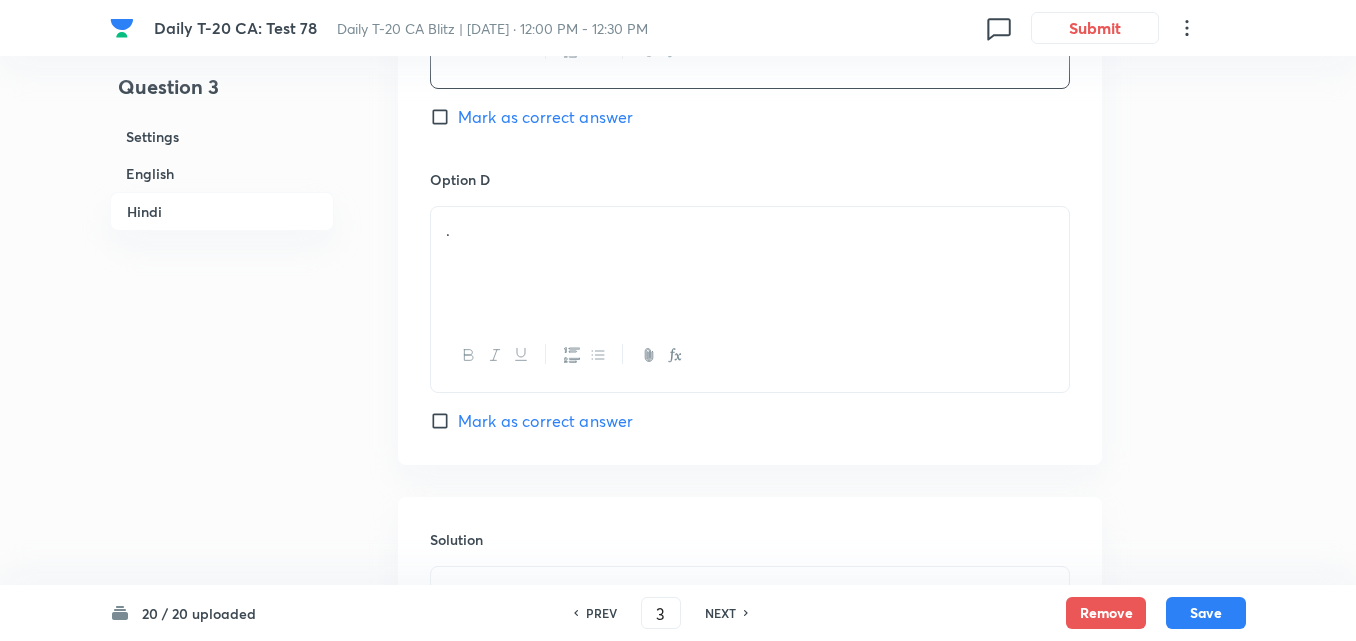 click on "." at bounding box center (750, 263) 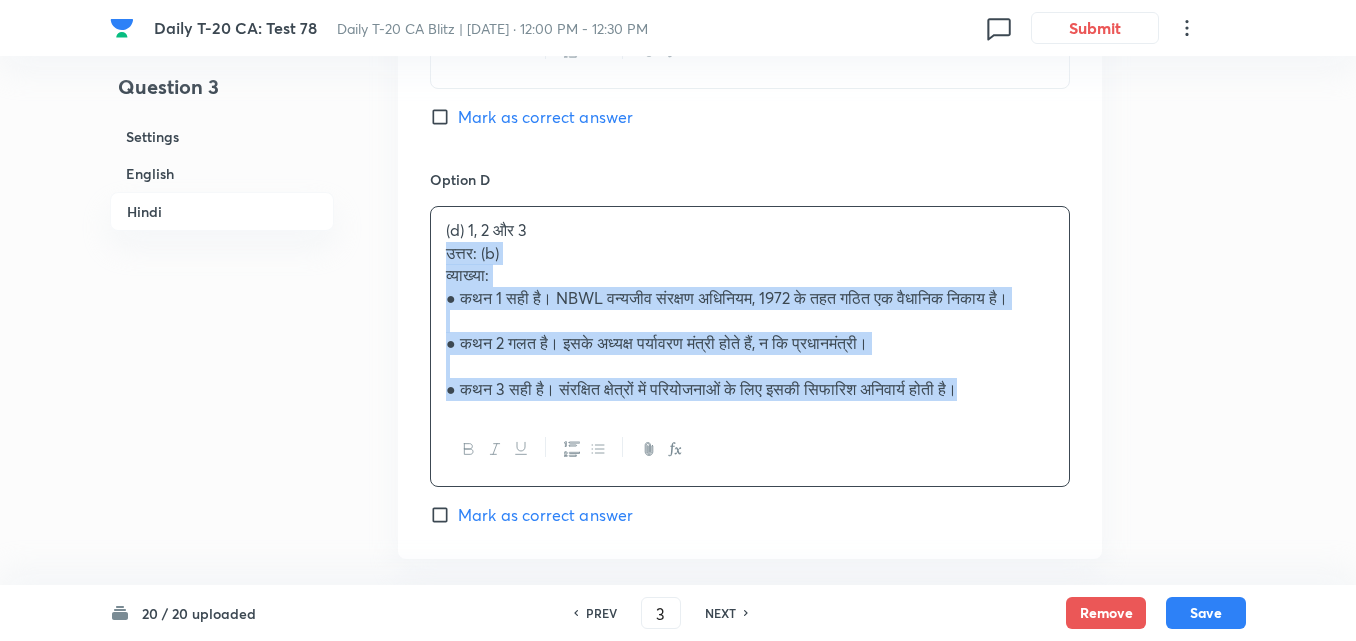 click on "Question 3 Settings English Hindi Settings Type Single choice correct 4 options + 2 marks - 0.66 marks Edit Concept Current Affairs Current Affairs 2025 Current Affairs 2025 Current Affairs 2025 Edit Additional details Easy Fact Not from PYQ paper No equation Edit In English Question Consider the following statements about the National Board for Wildlife (NBWL): 1.	It is a statutory body constituted under the Wildlife Protection Act, 1972. 2.	The Prime Minister is the ex-officio Chairperson of the NBWL. 3.	It is responsible for giving clearance to projects within protected areas. Which of the statements given above is/are correct? Option A 1 and 2 only Mark as correct answer Option B 1 and 3 only Marked as correct Option C 2 and 3 only Mark as correct answer Option D 1, 2 and 3 Mark as correct answer Solution Answer: (b) Explanation: ●	Statement 1: Correct. NBWL is a statutory body under the Wildlife Protection Act, 1972. In Hindi Question Option A केवल 1 और 2 Mark as correct answer Option B ." at bounding box center [678, -1431] 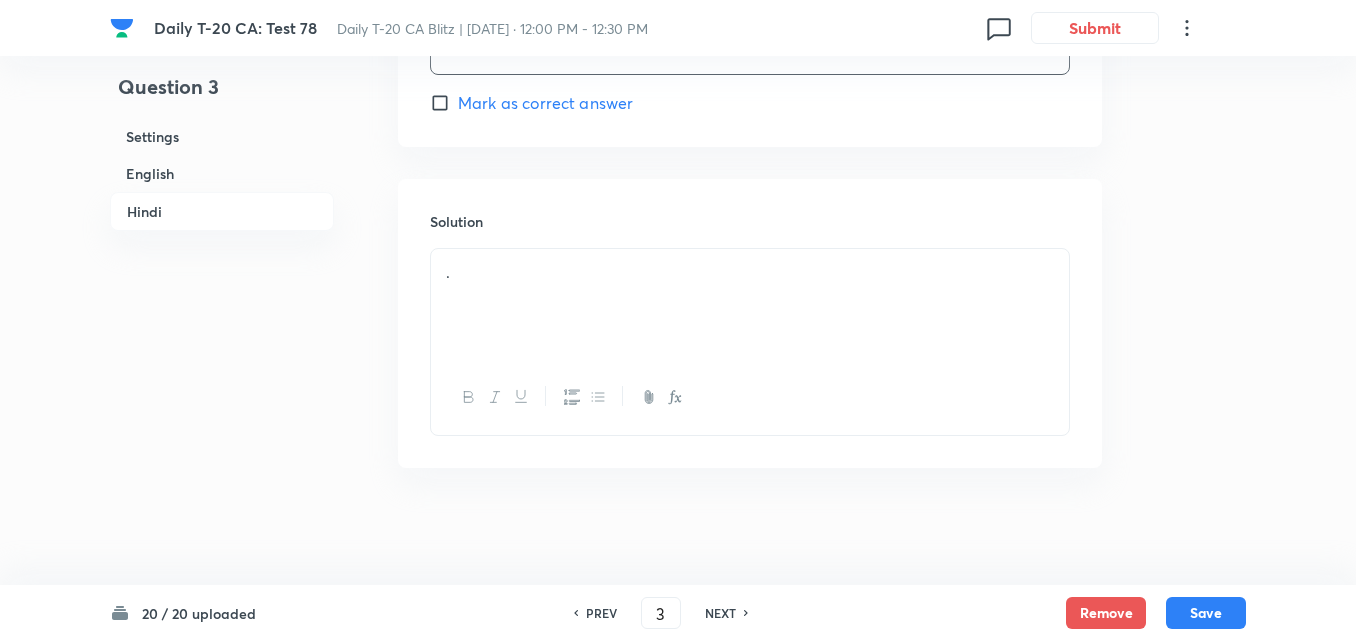 scroll, scrollTop: 4237, scrollLeft: 0, axis: vertical 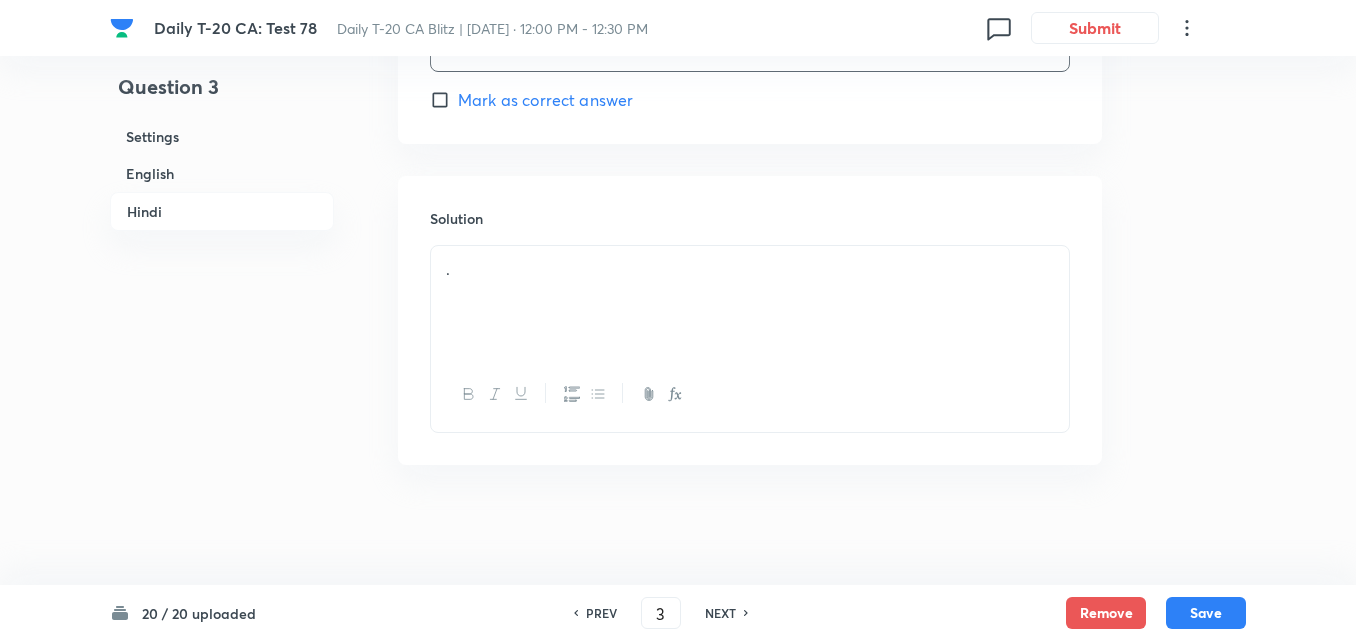 click on "." at bounding box center (750, 269) 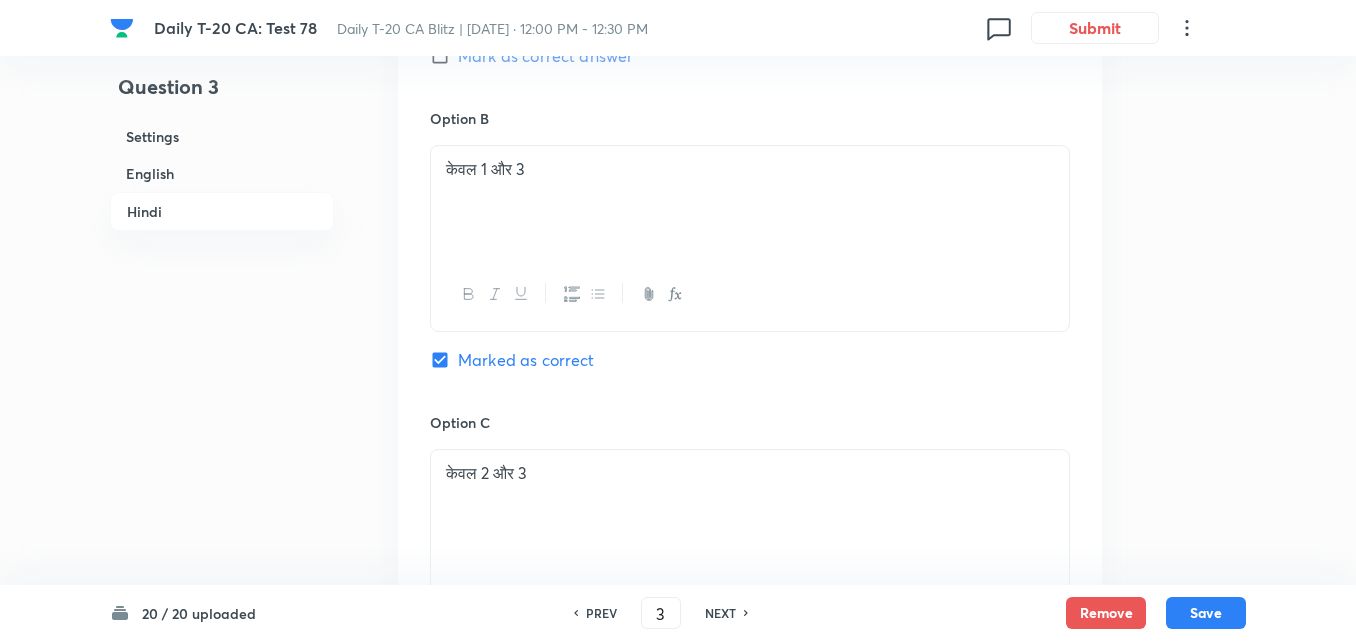 scroll, scrollTop: 3237, scrollLeft: 0, axis: vertical 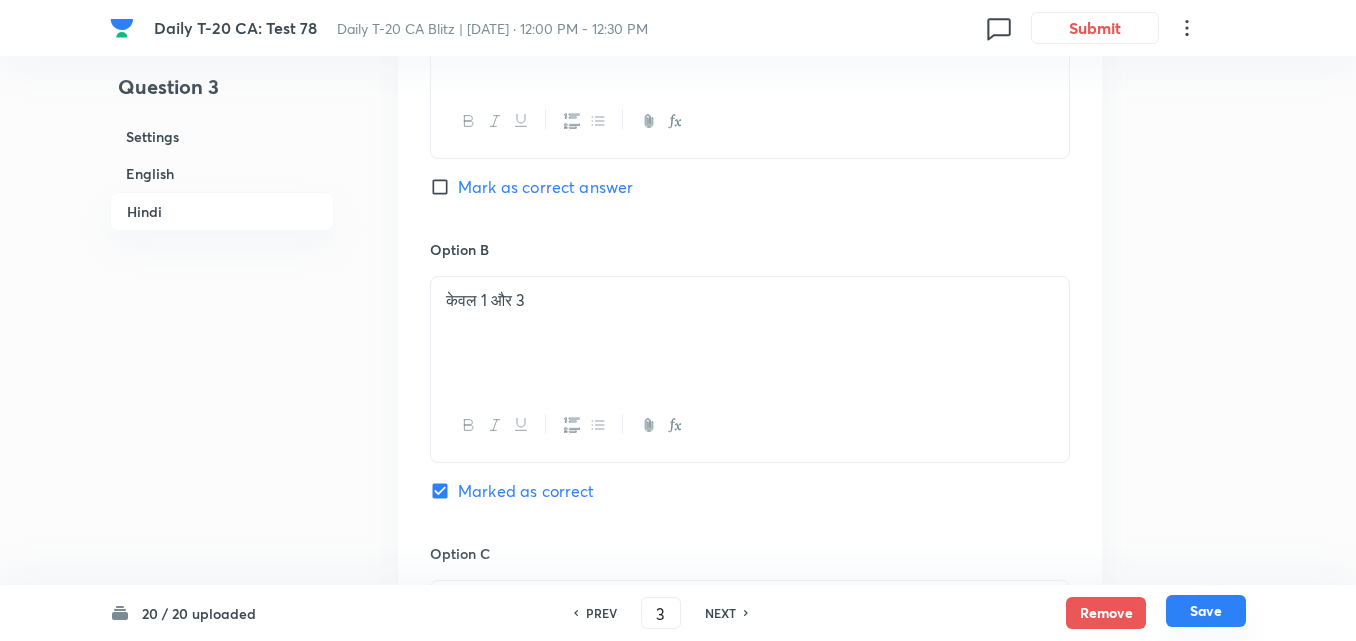 click on "Save" at bounding box center [1206, 611] 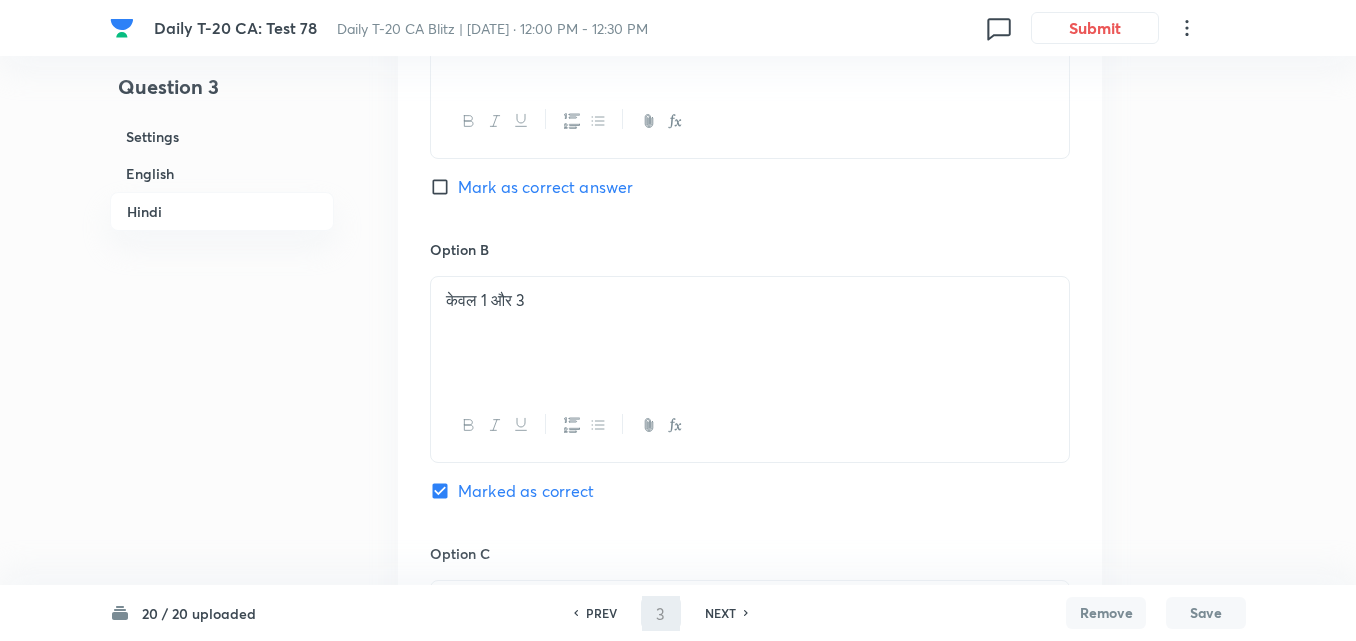 type on "4" 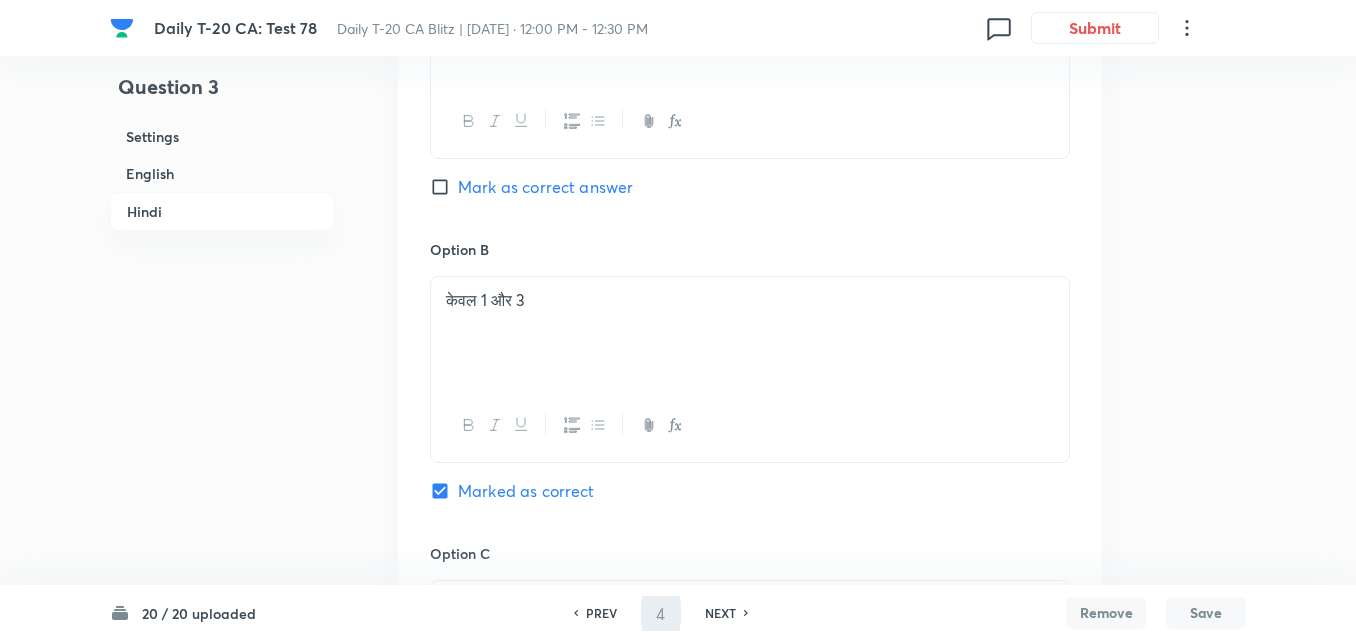 checkbox on "false" 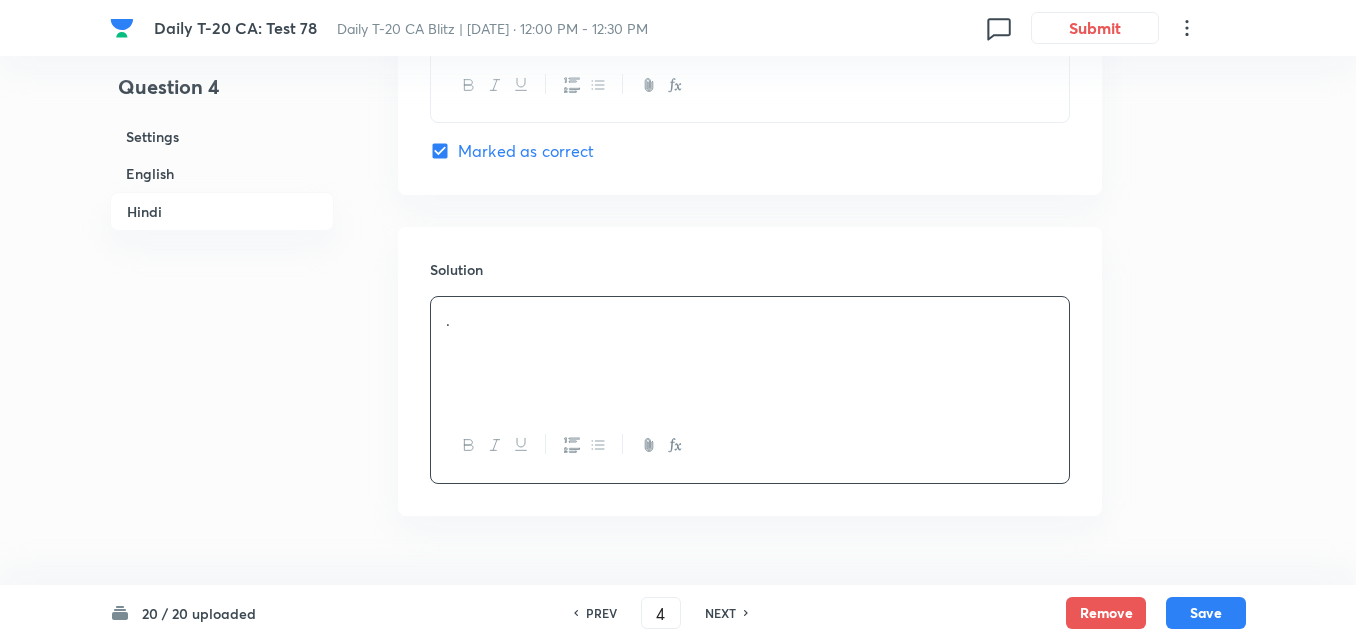 click on "English" at bounding box center (222, 173) 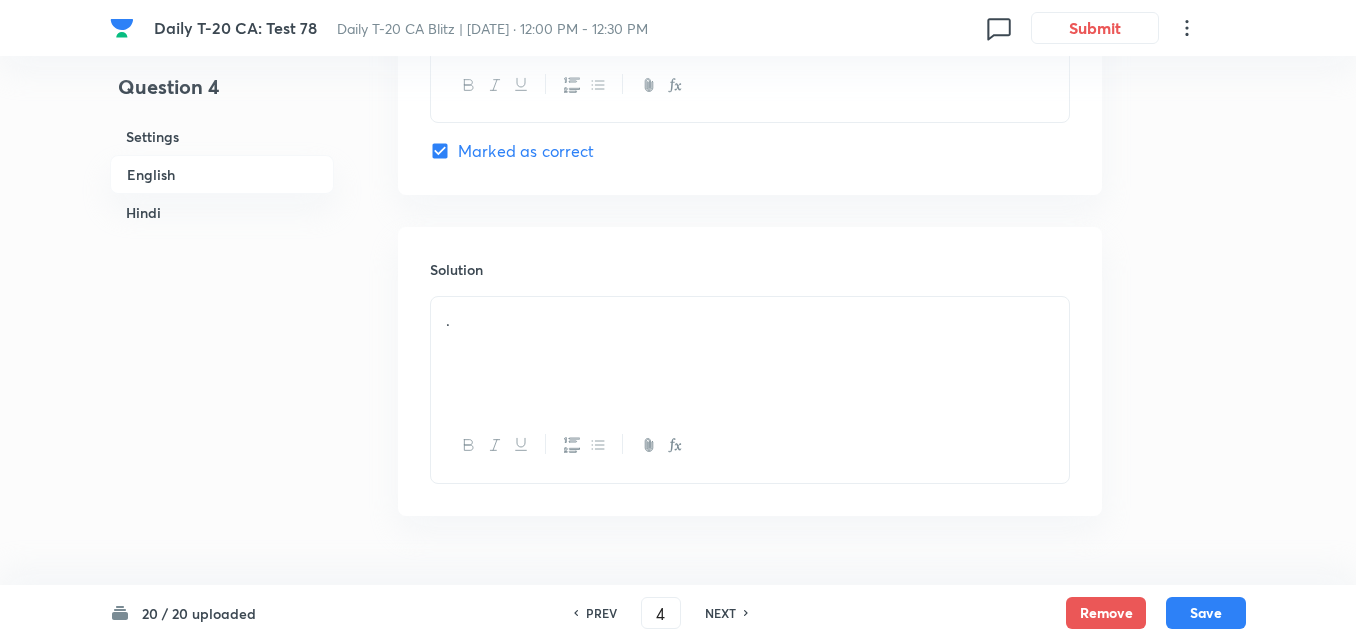 scroll, scrollTop: 516, scrollLeft: 0, axis: vertical 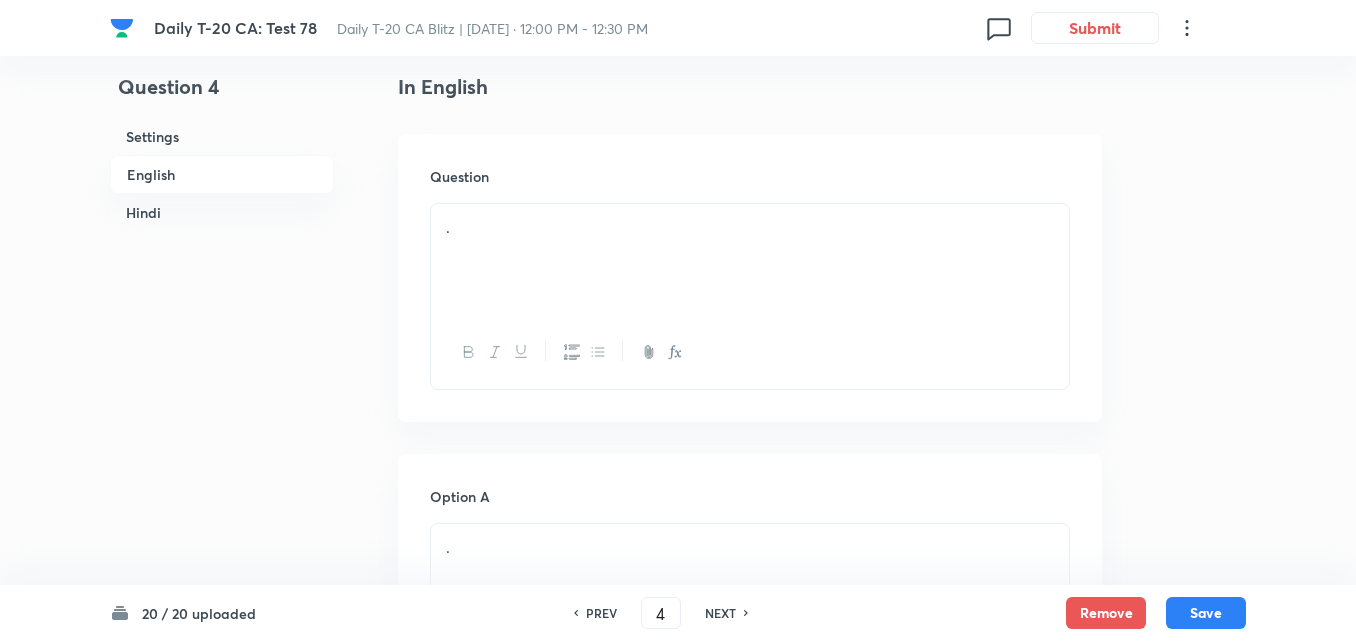 click on "." at bounding box center (750, 260) 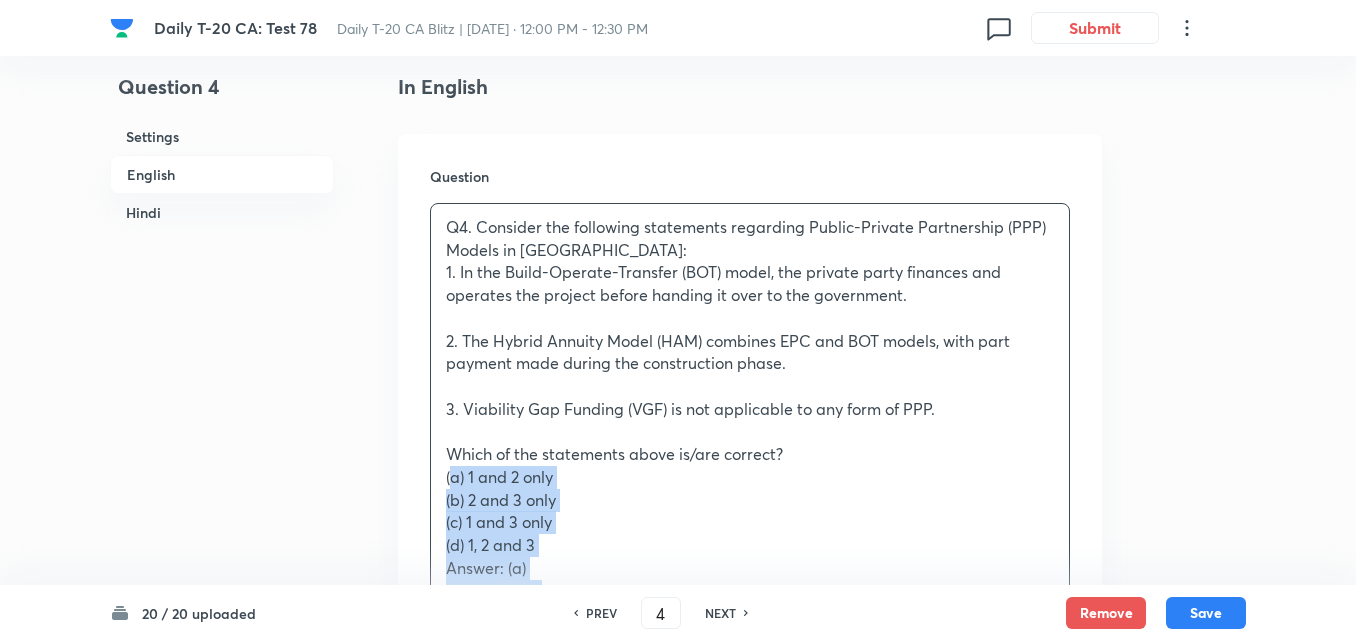 drag, startPoint x: 477, startPoint y: 479, endPoint x: 349, endPoint y: 476, distance: 128.03516 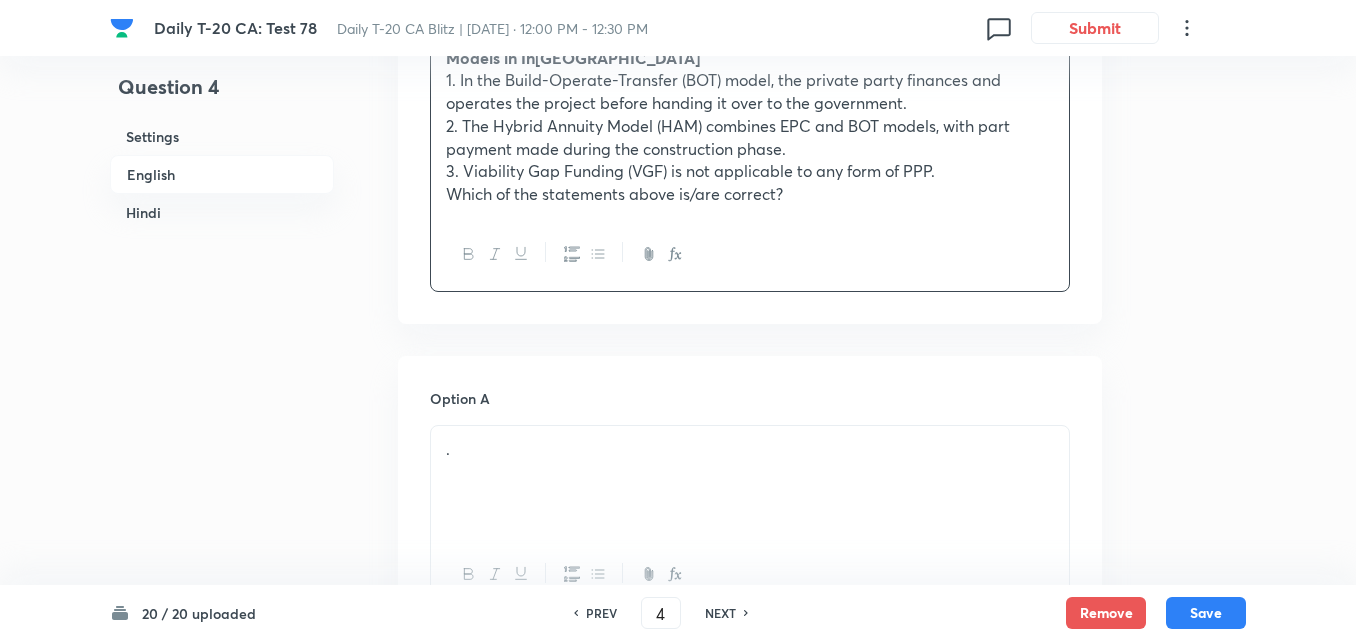 scroll, scrollTop: 916, scrollLeft: 0, axis: vertical 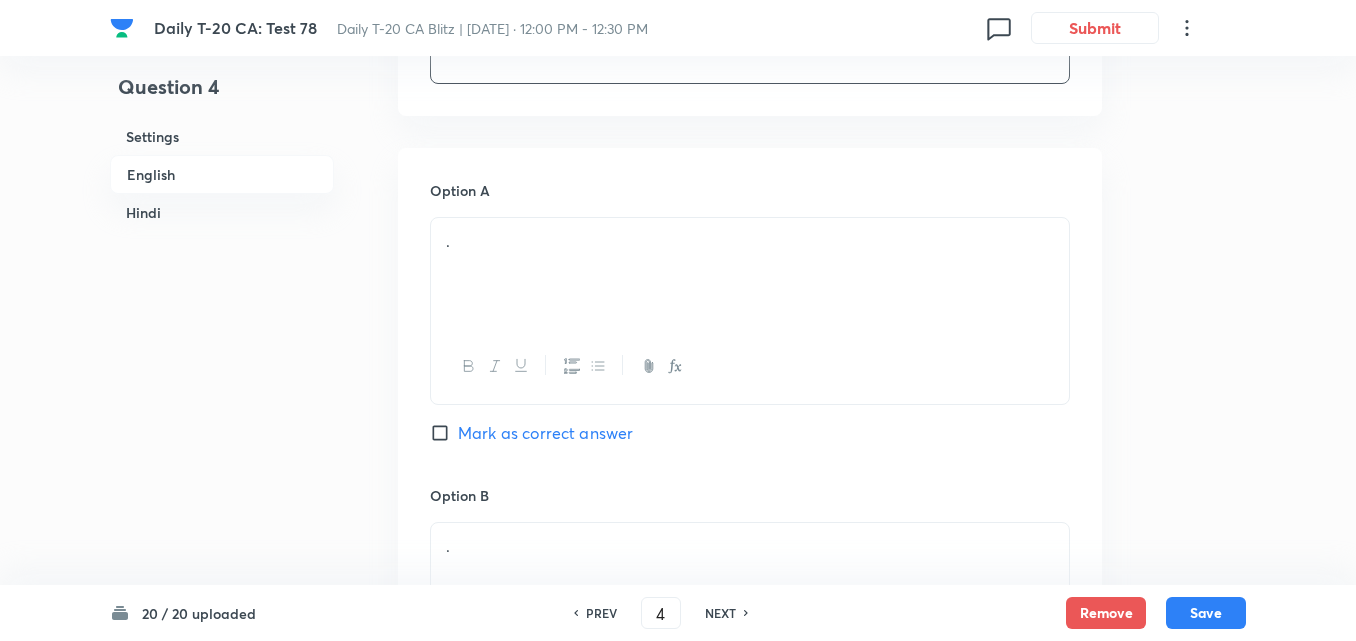 click on "." at bounding box center [750, 274] 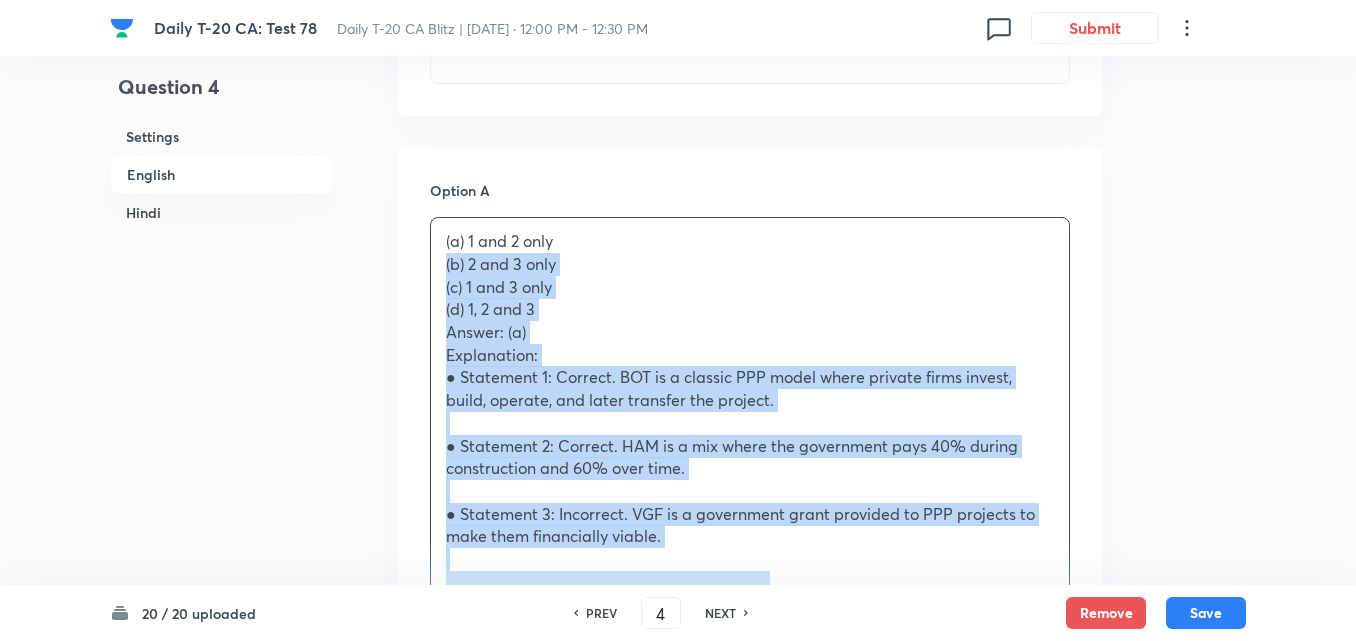 drag, startPoint x: 431, startPoint y: 273, endPoint x: 412, endPoint y: 275, distance: 19.104973 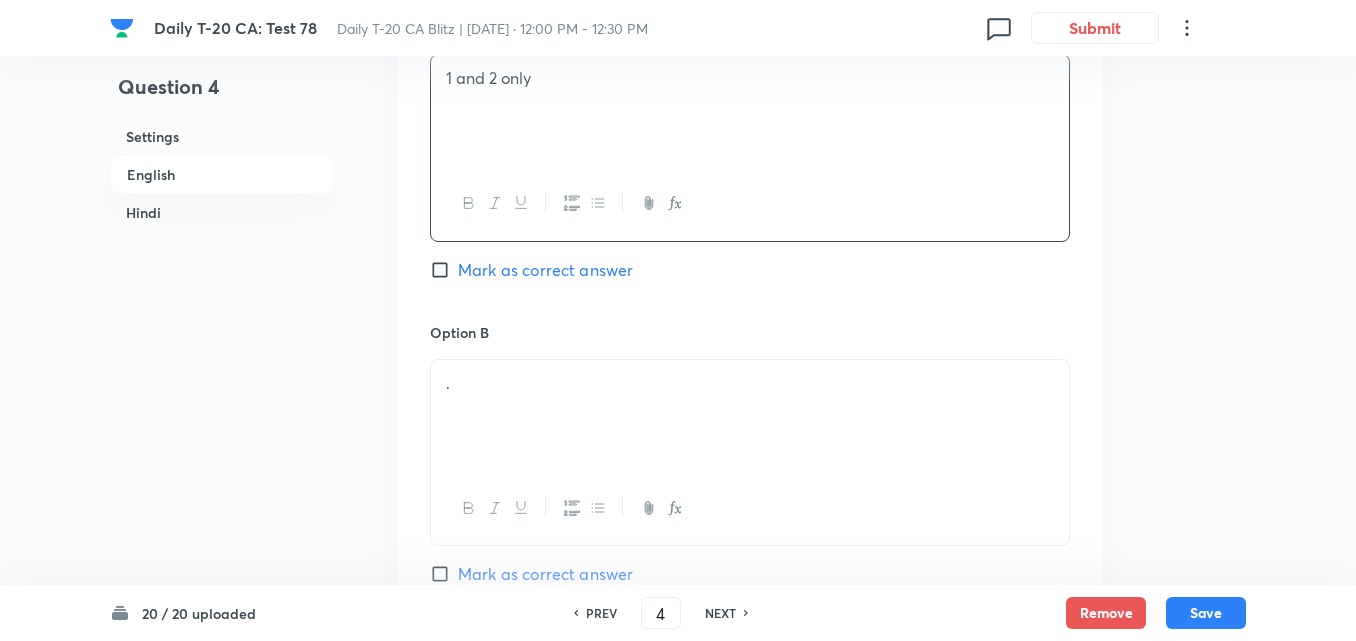 scroll, scrollTop: 1316, scrollLeft: 0, axis: vertical 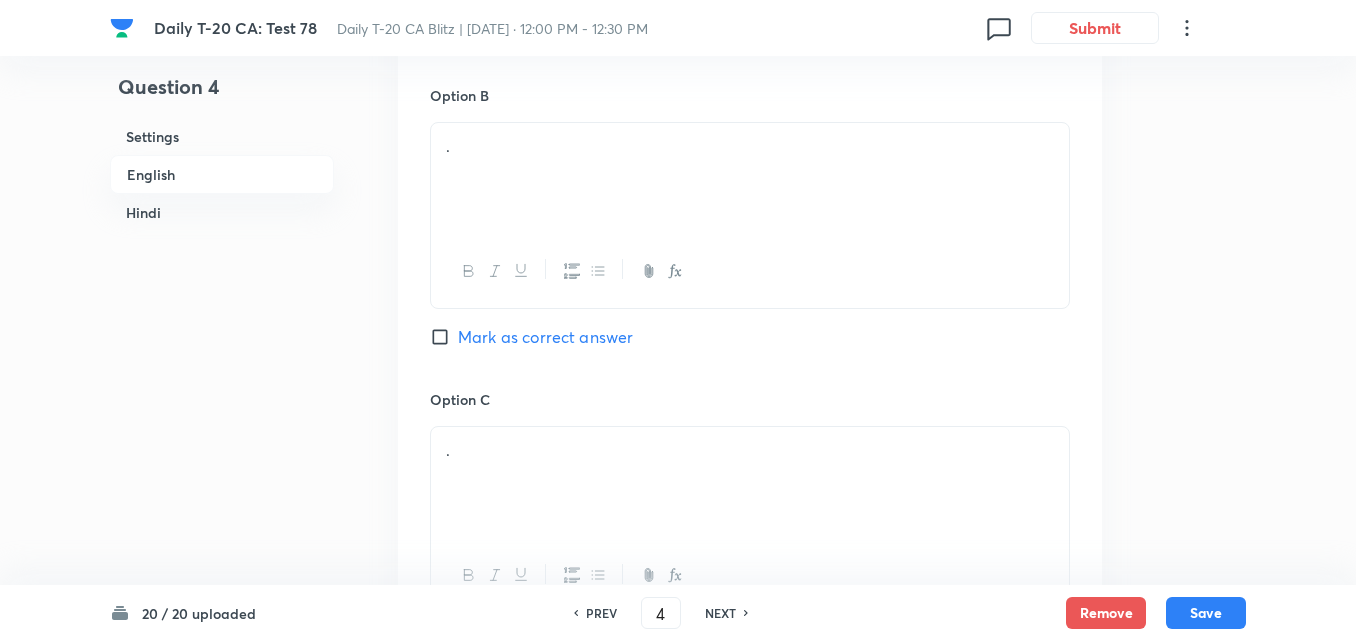 click on "." at bounding box center [750, 146] 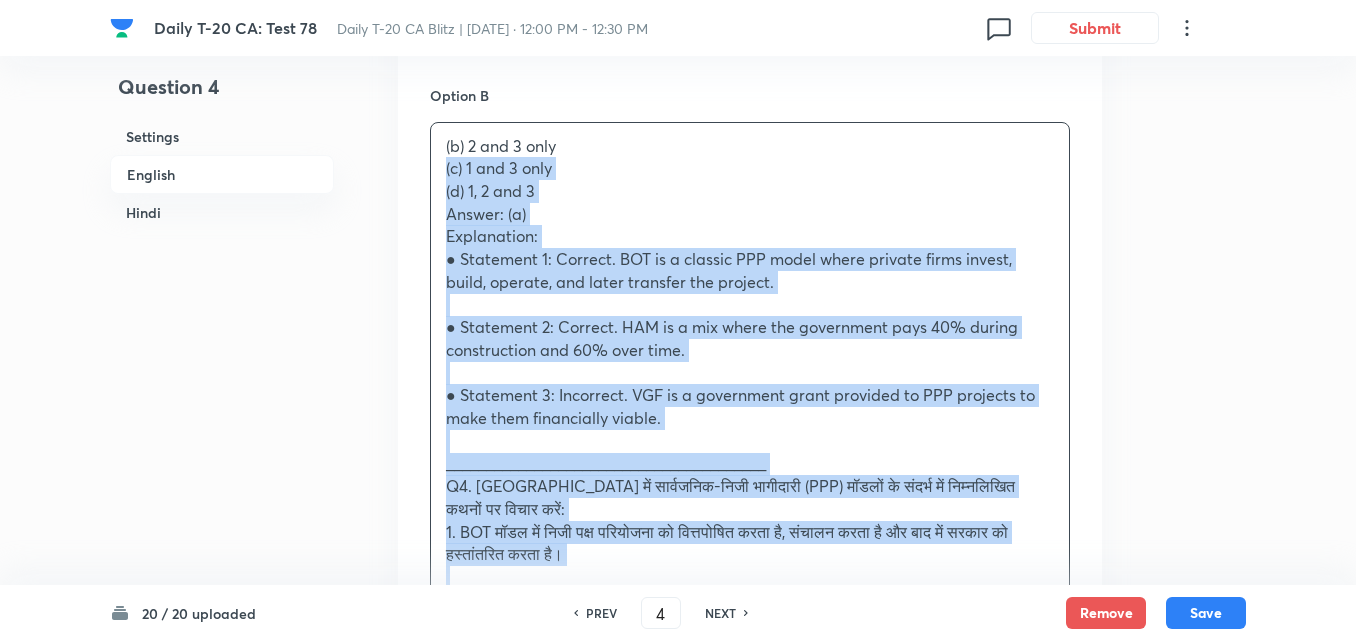 click on "Option A 1 and 2 only Mark as correct answer Option B (b) 2 and 3 only (c) 1 and 3 only (d) 1, 2 and 3 Answer: (a) Explanation: ●	Statement 1: Correct. BOT is a classic PPP model where private firms invest, build, operate, and later transfer the project. ●	Statement 2: Correct. HAM is a mix where the government pays 40% during construction and 60% over time. ●	Statement 3: Incorrect. VGF is a government grant provided to PPP projects to make them financially viable. ________________________________________ Q4. �[GEOGRAPHIC_DATA]��ें सार्वजनिक-निजी भागीदारी (PPP) मॉडलों के संदर्भ में निम्नलिखित कथनों पर विचार करें: 2.	हाइब्रिड एन्युटी मॉडल (HAM) EPC और BOT का संयोजन है जिसमें आंशिक भुगतान निर्माण के दौरान किया जाता है। Option C . ." at bounding box center [750, 756] 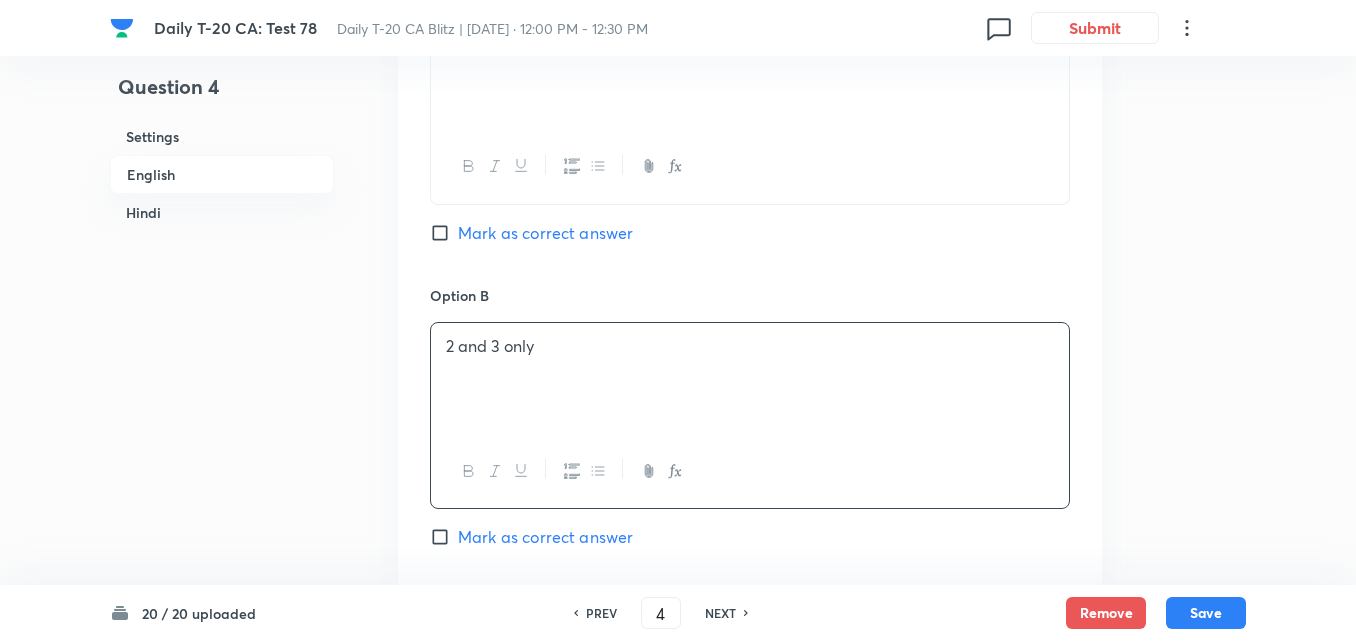 click on "Mark as correct answer" at bounding box center [545, 233] 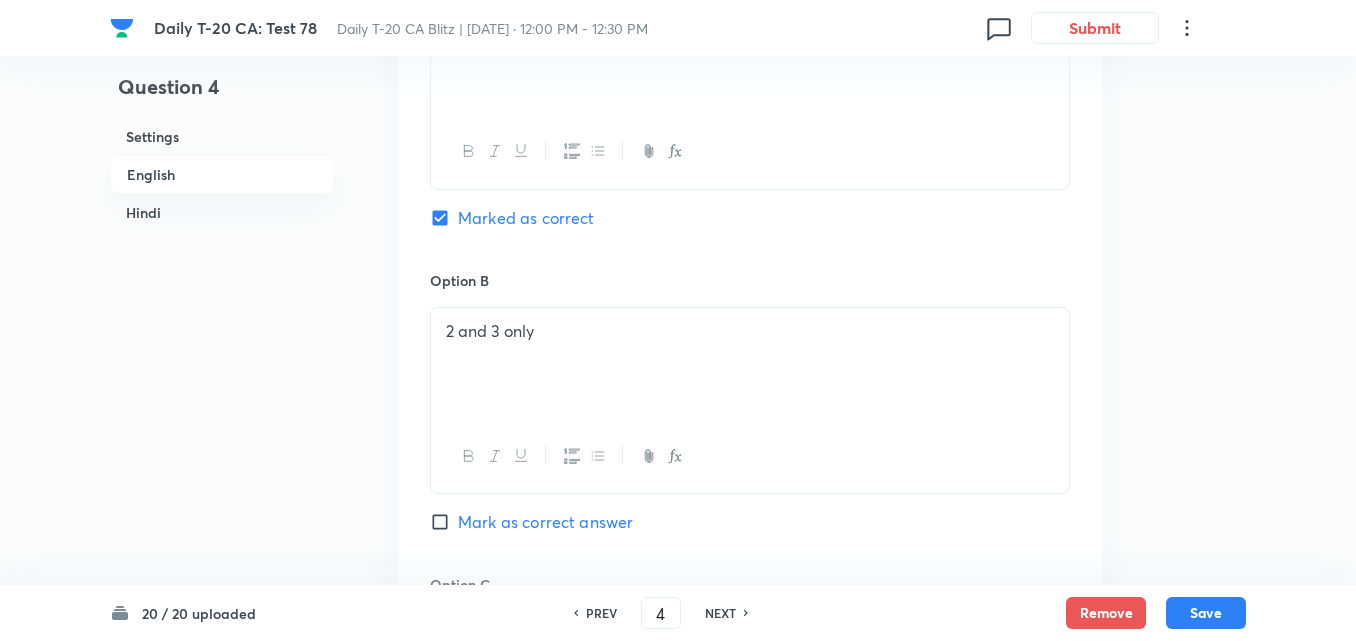 scroll, scrollTop: 1516, scrollLeft: 0, axis: vertical 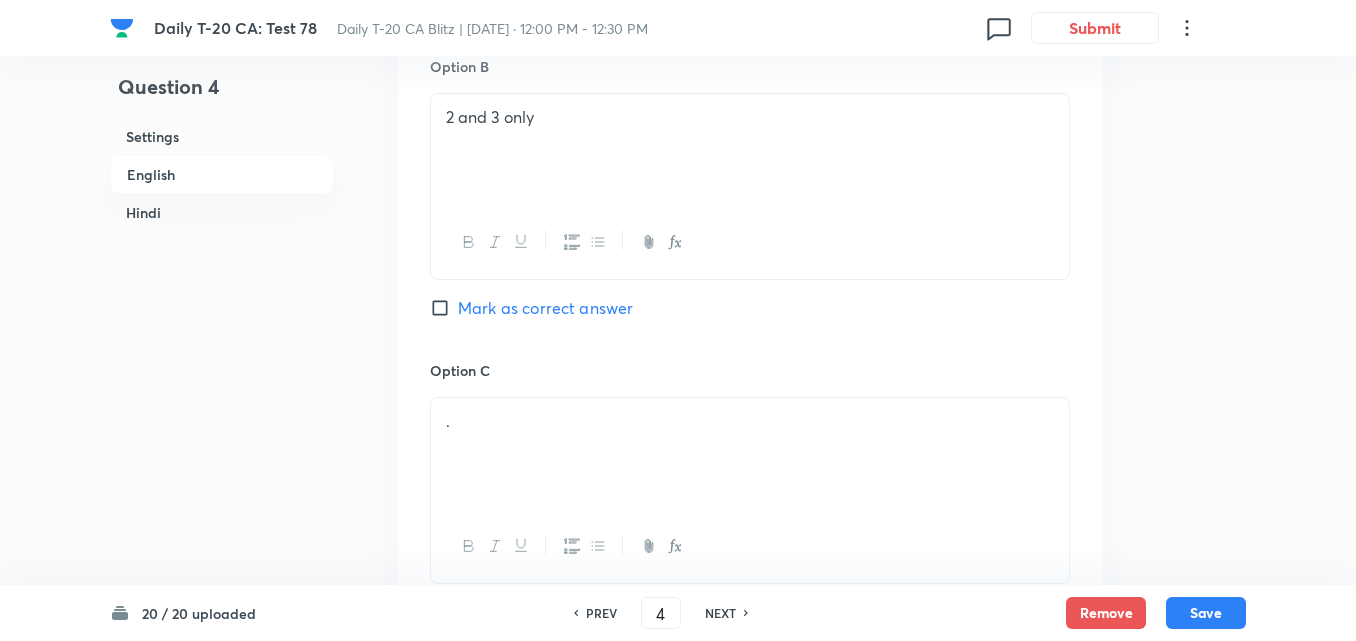 checkbox on "false" 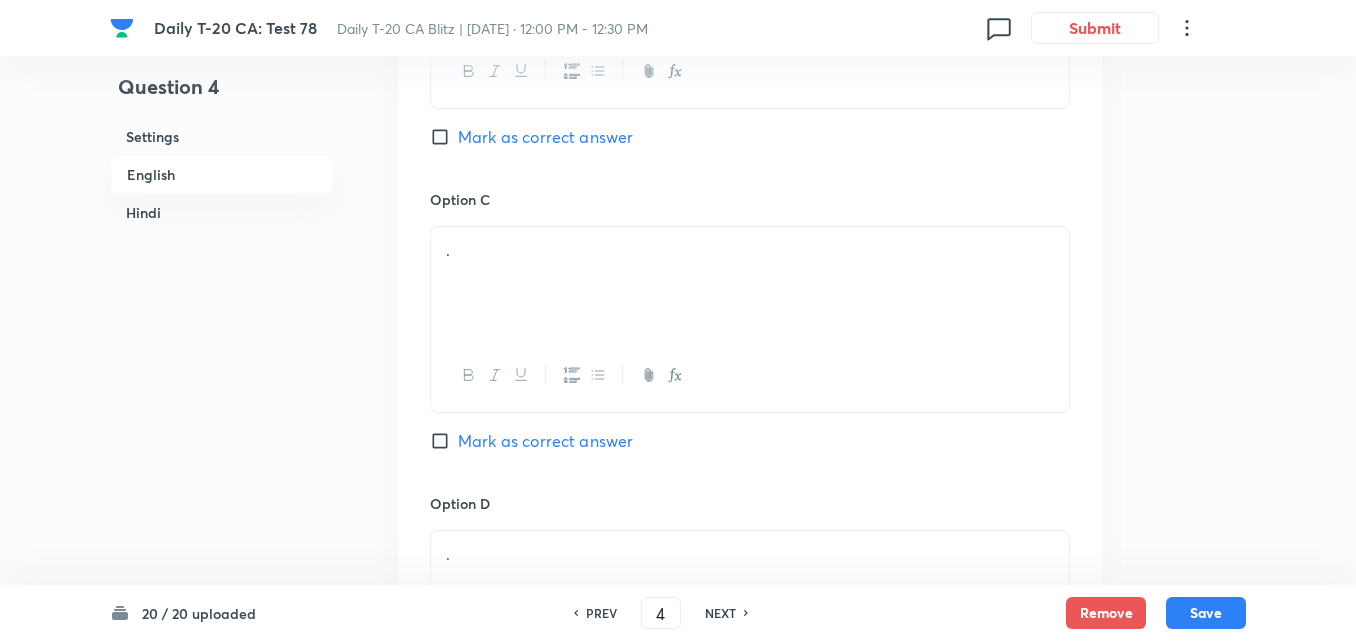 click on "." at bounding box center (750, 283) 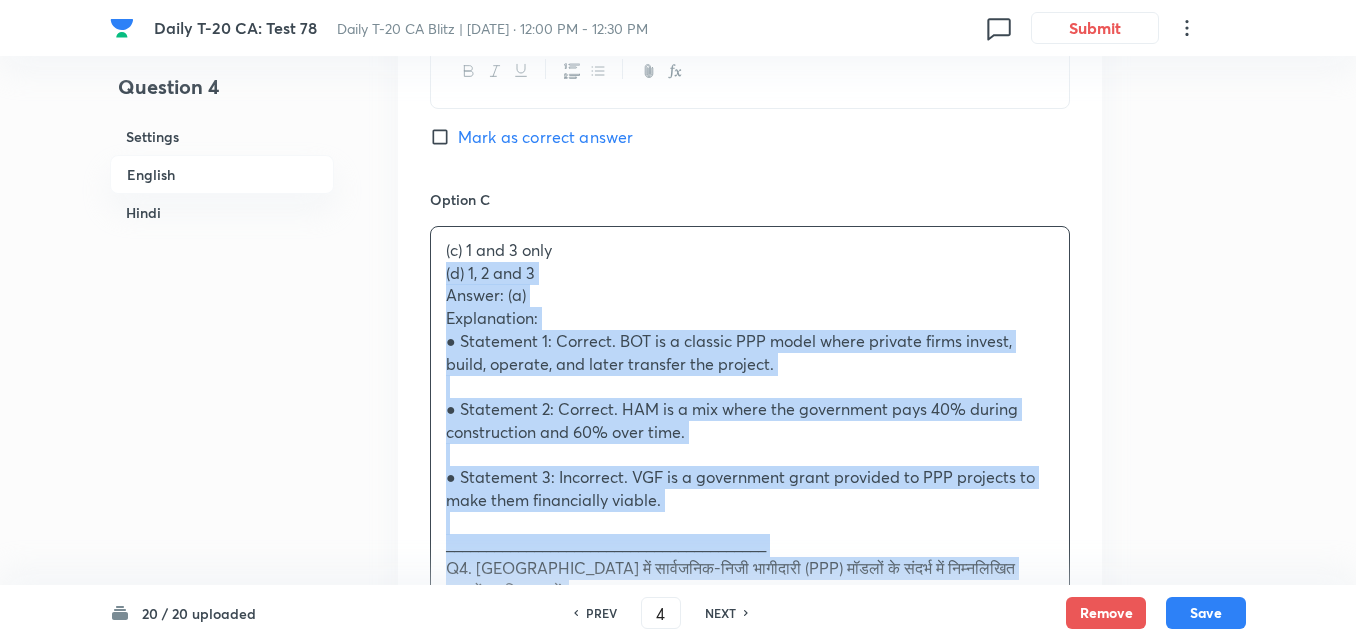 drag, startPoint x: 438, startPoint y: 280, endPoint x: 416, endPoint y: 281, distance: 22.022715 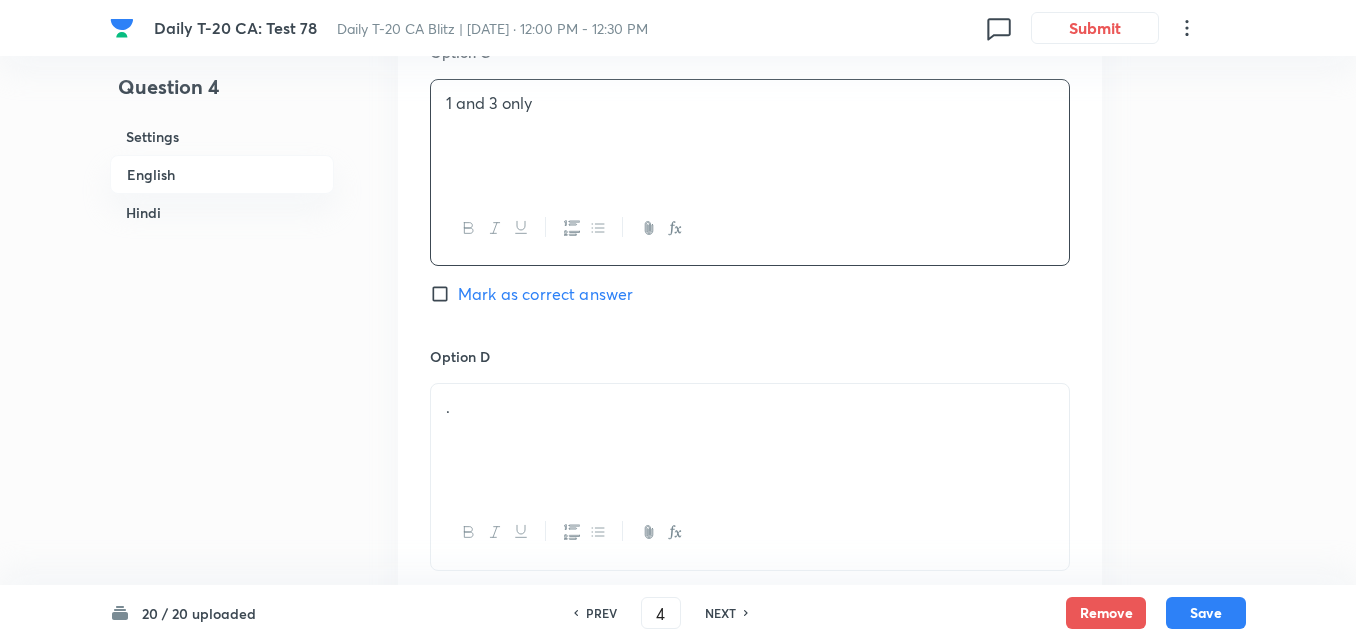 scroll, scrollTop: 1816, scrollLeft: 0, axis: vertical 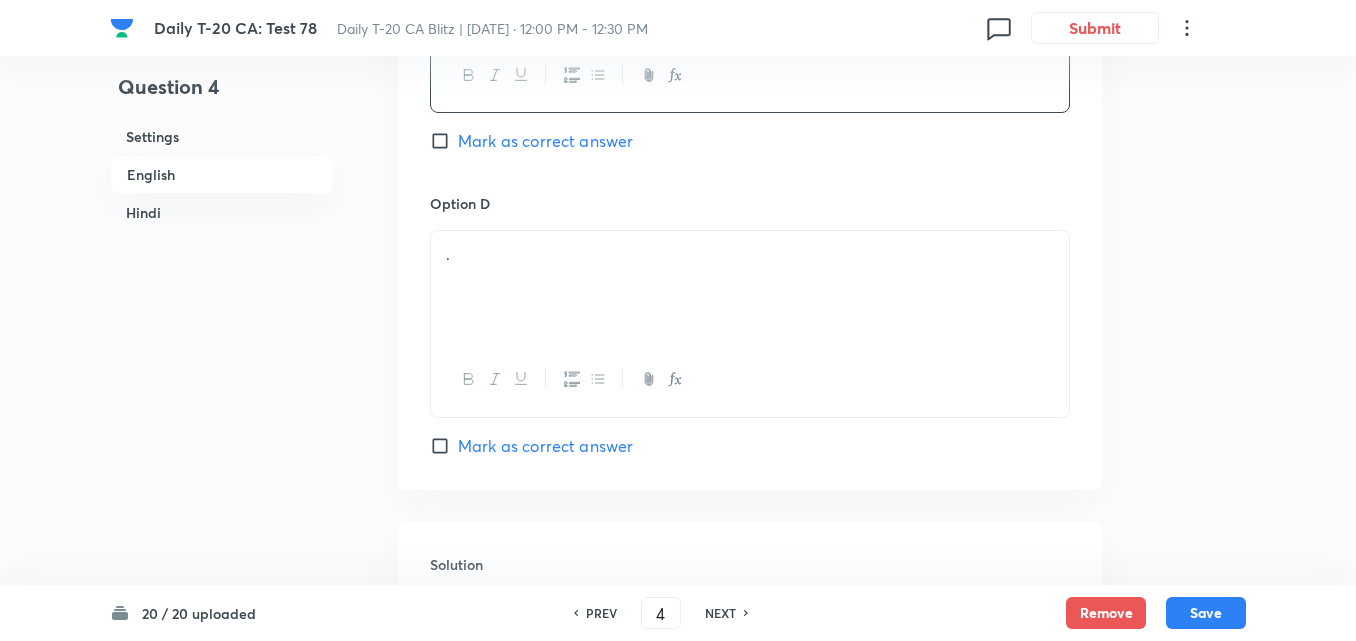 click on "." at bounding box center (750, 254) 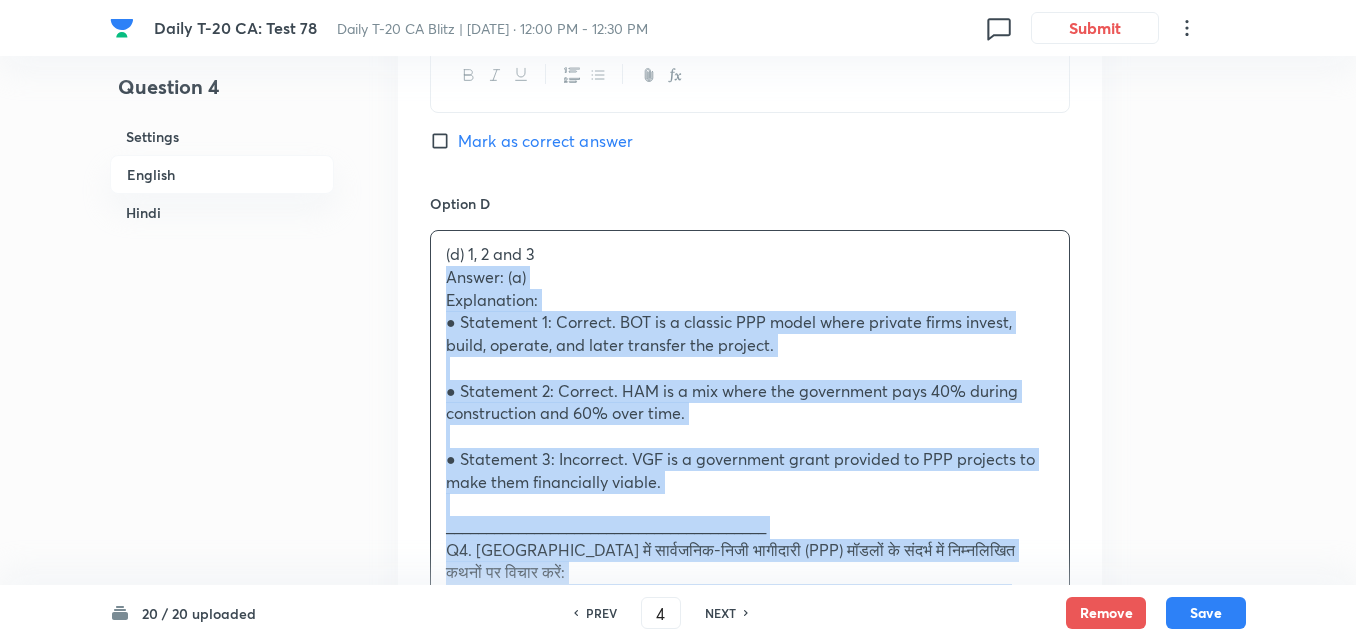 click on "(d) 1, 2 and 3 Answer: (a) Explanation: ●	Statement 1: Correct. BOT is a classic PPP model where private firms invest, build, operate, and later transfer the project. ●	Statement 2: Correct. HAM is a mix where the government pays 40% during construction and 60% over time. ●	Statement 3: Incorrect. VGF is a government grant provided to PPP projects to make them financially viable. ________________________________________ Q4. [GEOGRAPHIC_DATA] में सार्वजनिक-निजी भागीदारी (PPP) मॉडलों के संदर्भ में निम्नलिखित कथनों पर विचार करें: 1.	BOT मॉडल में निजी पक्ष परियोजना को वित्तपोषित करता है, संचालन करता है और बाद में सरकार को हस्तांतरित करता है। (a) केवल 1 और 2 (b) केवल 2 और 3 (d) 1, 2 और 3" at bounding box center (750, 652) 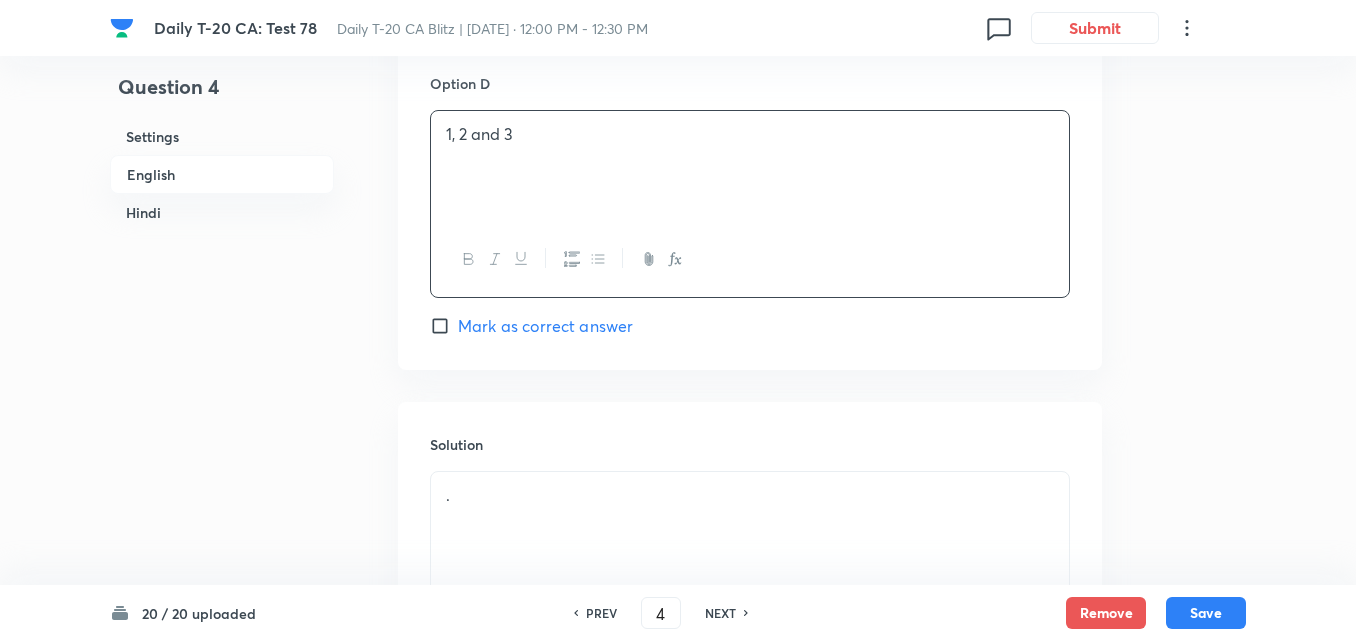 scroll, scrollTop: 2216, scrollLeft: 0, axis: vertical 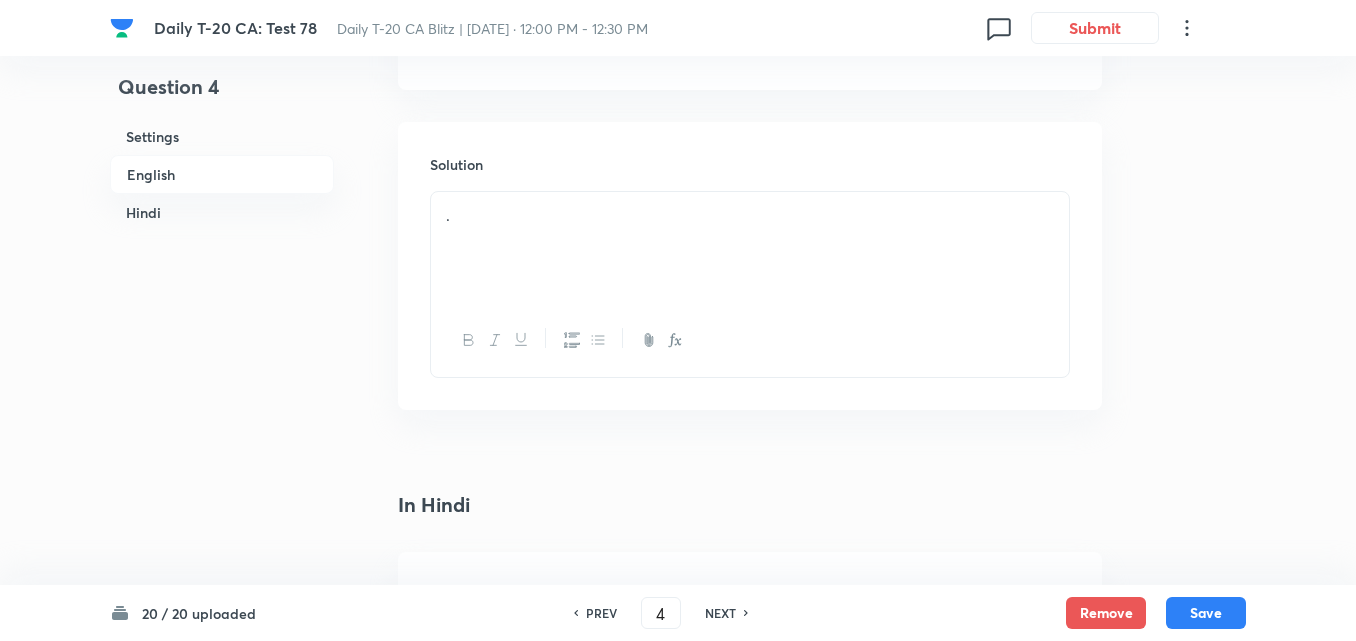 drag, startPoint x: 526, startPoint y: 286, endPoint x: 522, endPoint y: 275, distance: 11.7046995 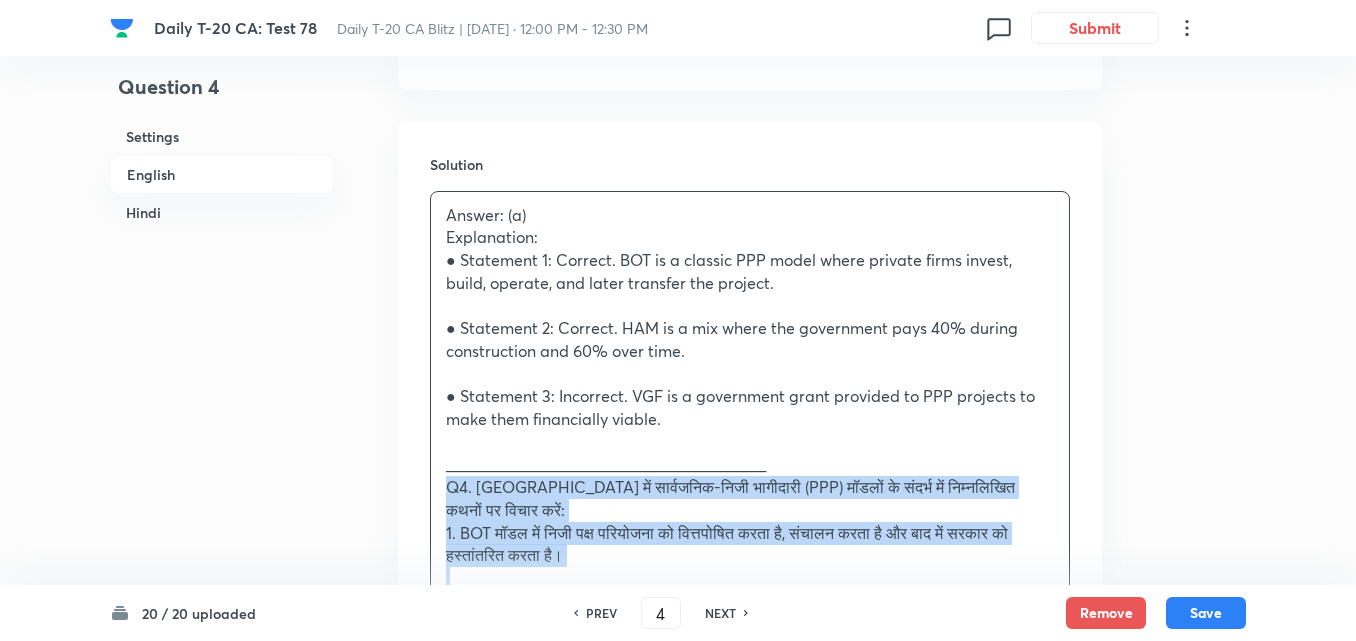 drag, startPoint x: 433, startPoint y: 490, endPoint x: 421, endPoint y: 490, distance: 12 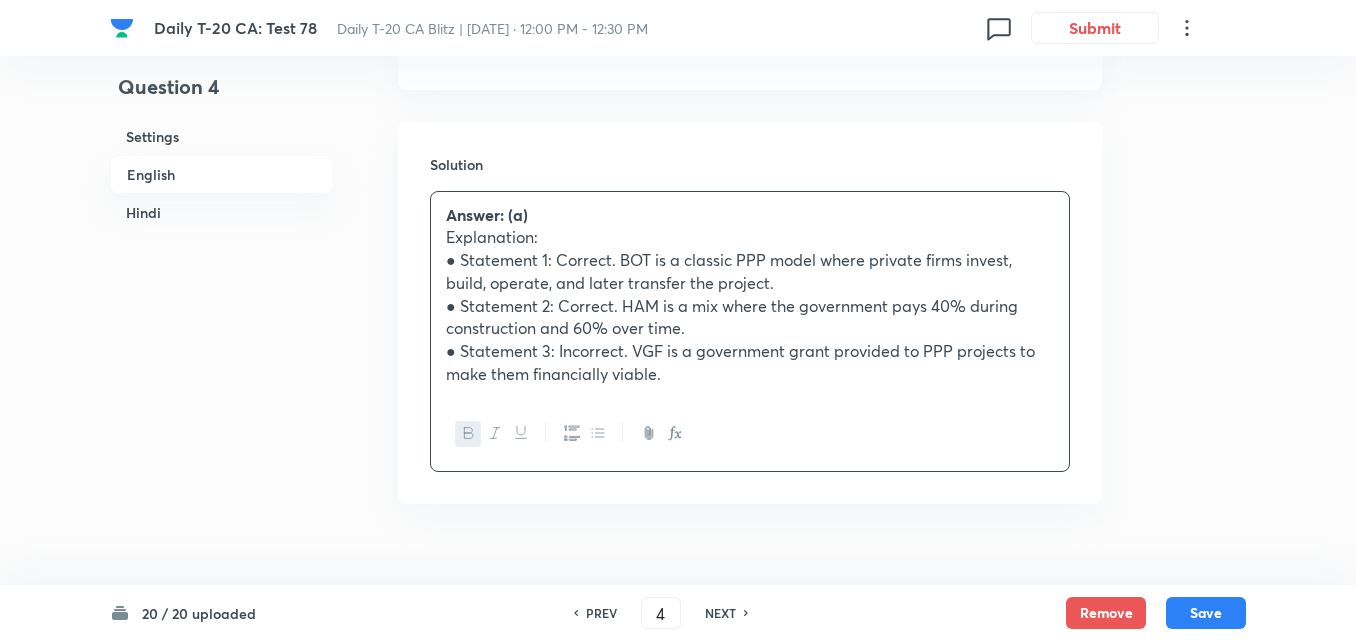 scroll, scrollTop: 2716, scrollLeft: 0, axis: vertical 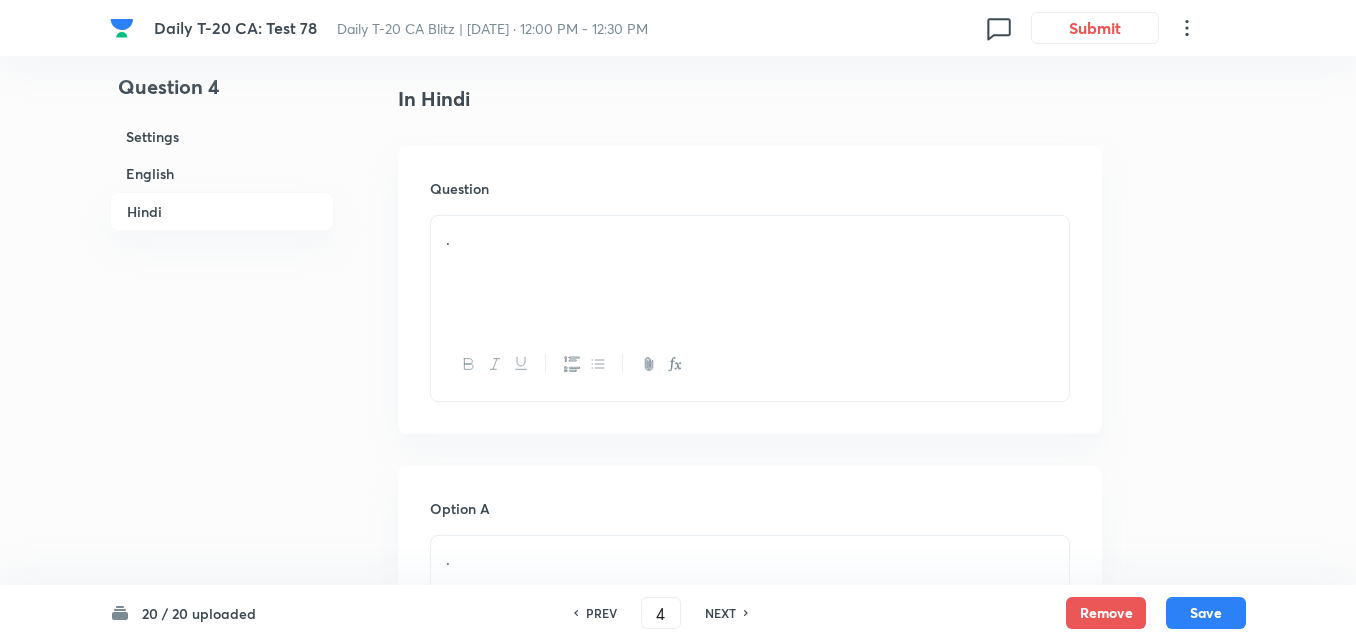 click on "." at bounding box center (750, 239) 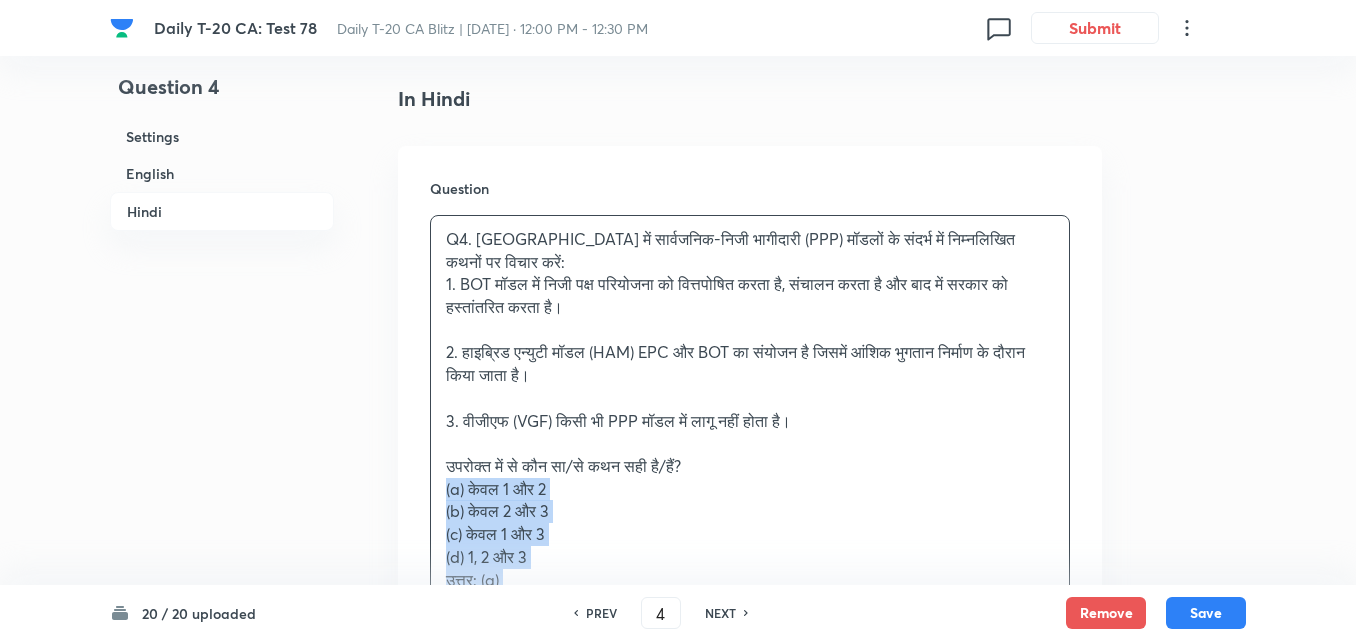click on "Question Q4. [GEOGRAPHIC_DATA] में सार्वजनिक-निजी भागीदारी (PPP) मॉडलों के संदर्भ में निम्नलिखित कथनों पर विचार करें: 1.	BOT मॉडल में निजी पक्ष परियोजना को वित्तपोषित करता है, संचालन करता है और बाद में सरकार को हस्तांतरित करता है। 2.	हाइब्रिड एन्युटी मॉडल (HAM) EPC और BOT का संयोजन है जिसमें आंशिक भुगतान निर्माण के दौरान किया जाता है। 3.	वीजीएफ (VGF) किसी भी PPP मॉडल में लागू नहीं होता है। उपरोक्त में से कौन सा/से कथन सही है/हैं? (d) 1, 2 और 3" at bounding box center [750, 507] 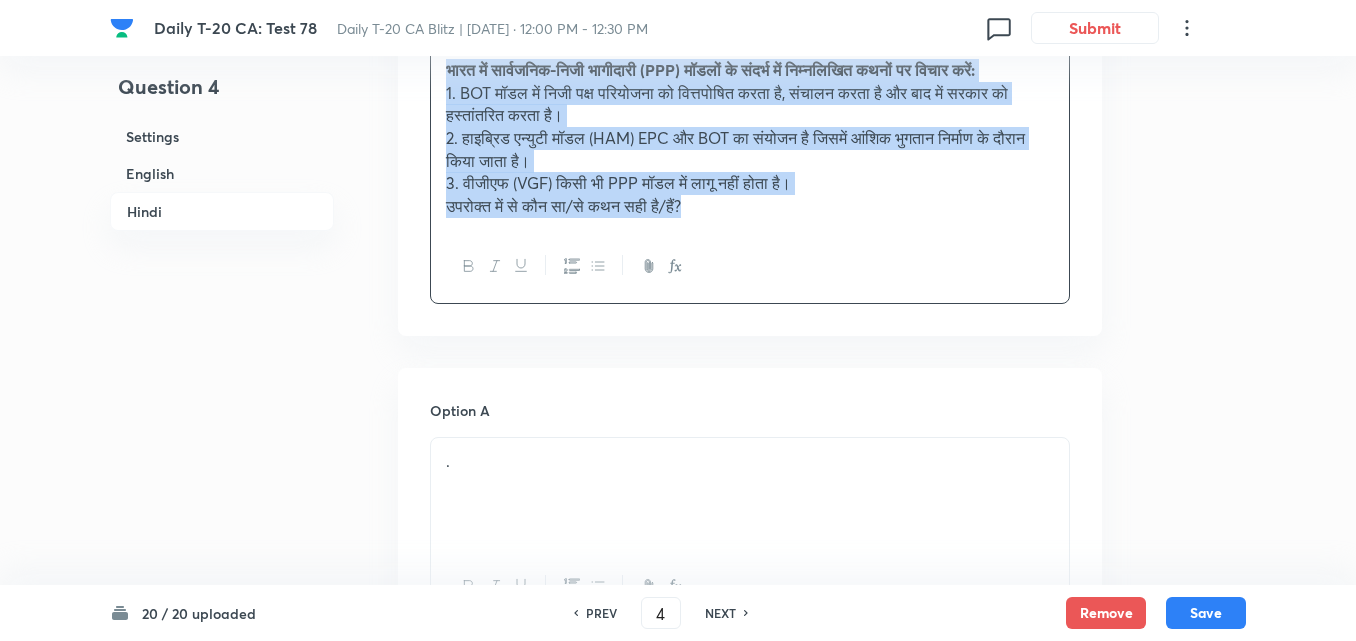 scroll, scrollTop: 3016, scrollLeft: 0, axis: vertical 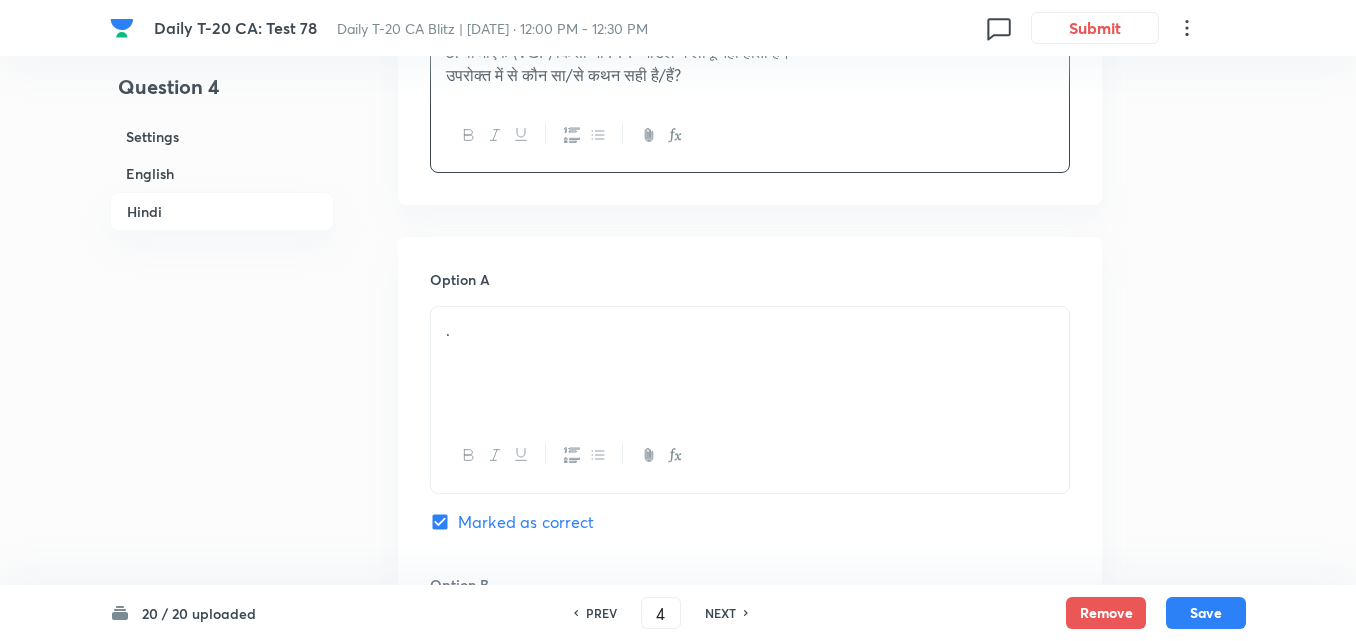 click on "." at bounding box center [750, 363] 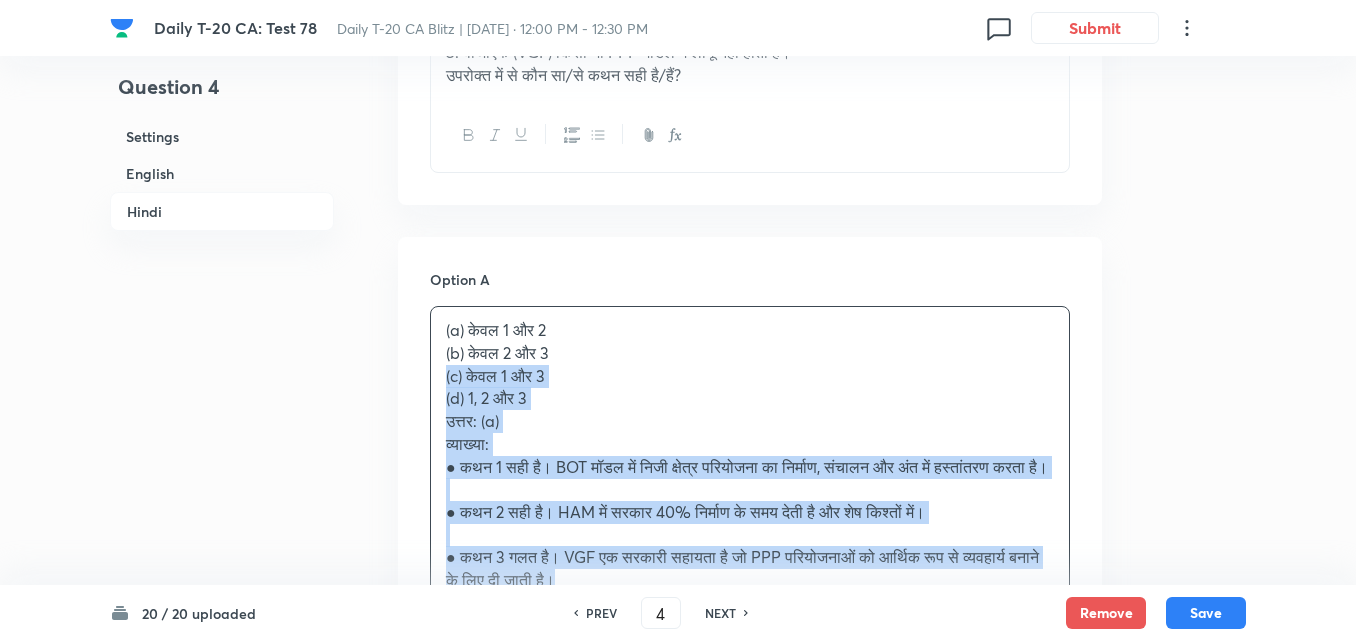 drag, startPoint x: 451, startPoint y: 391, endPoint x: 419, endPoint y: 393, distance: 32.06244 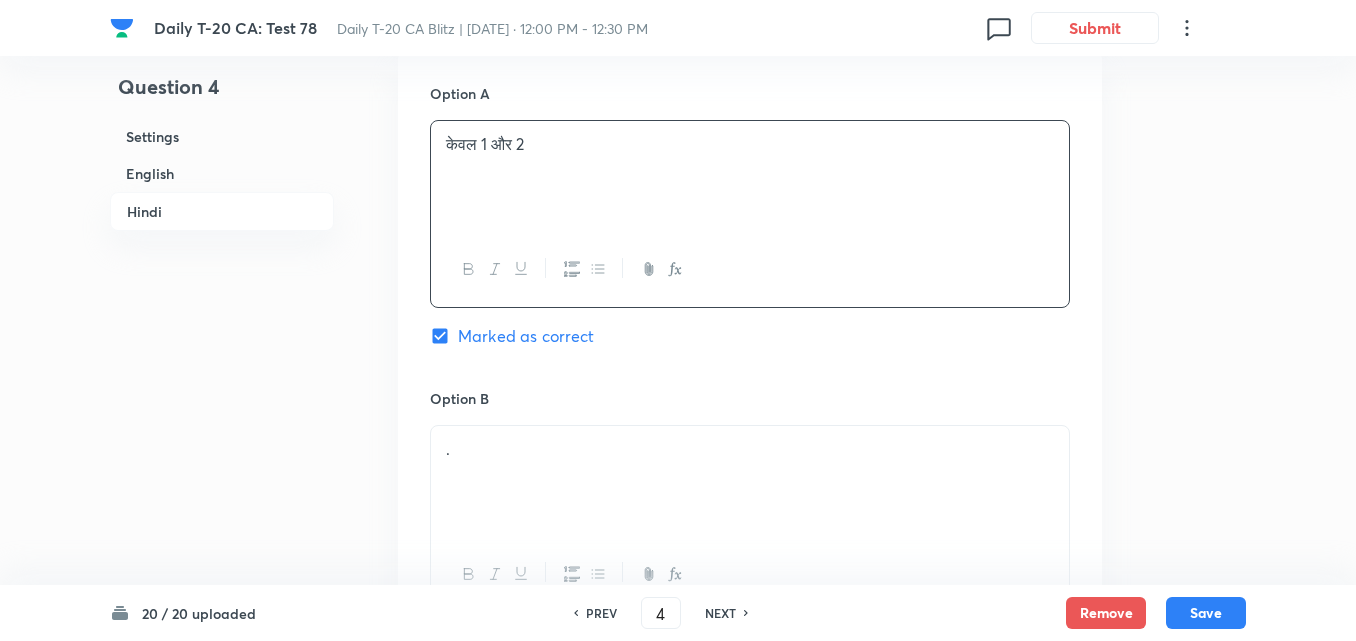 scroll, scrollTop: 3416, scrollLeft: 0, axis: vertical 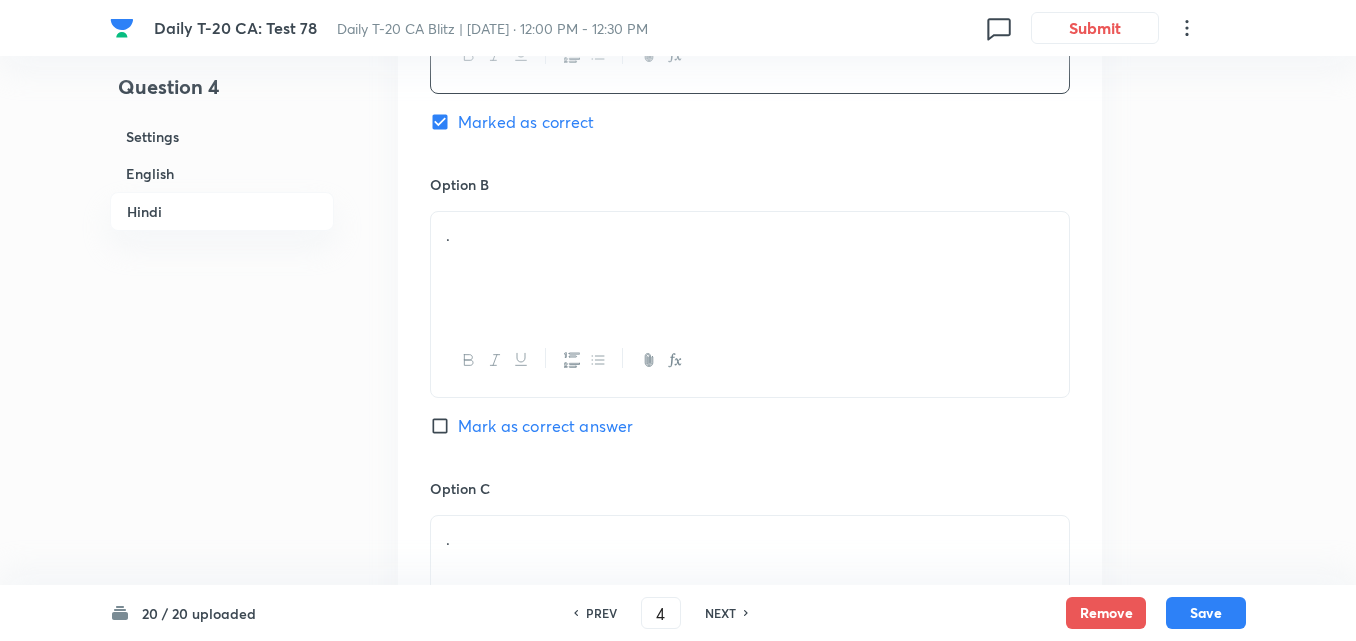 drag, startPoint x: 550, startPoint y: 331, endPoint x: 543, endPoint y: 317, distance: 15.652476 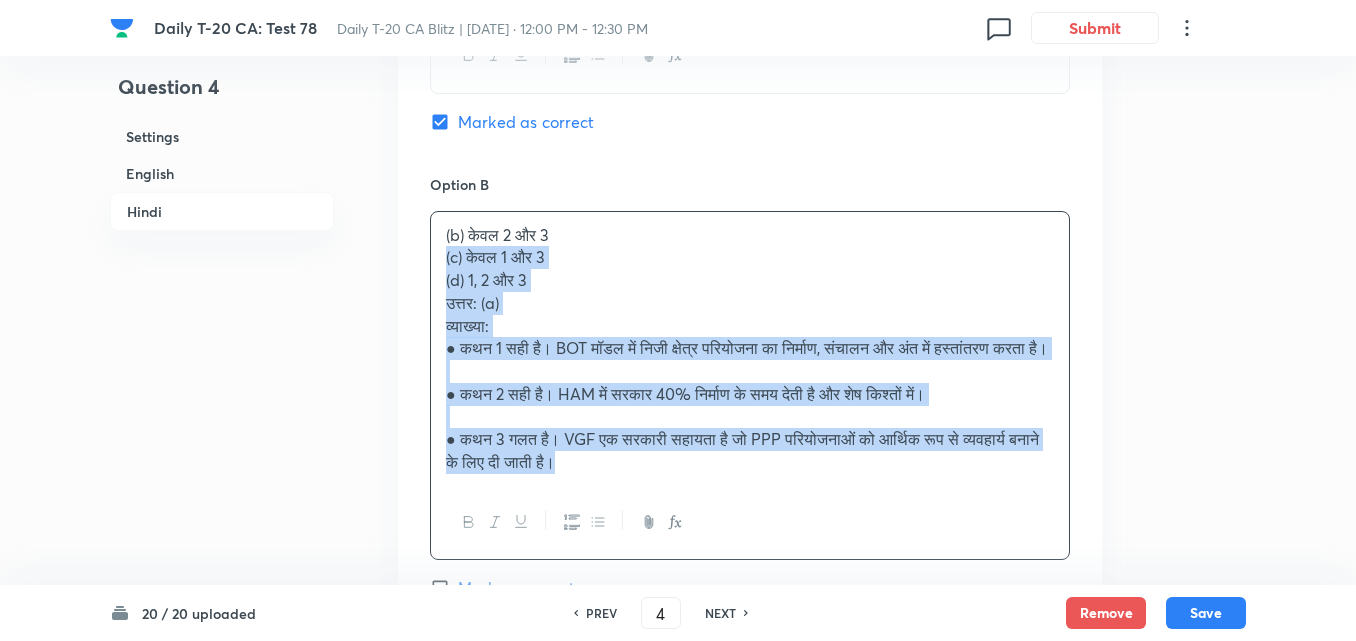 click on "Option A केवल 1 और 2 Marked as correct Option B (b) केवल 2 और 3 (c) केवल 1 और 3 (d) 1, 2 और 3 उत्तर: (a) व्याख्या: ●	कथन 1 सही है। BOT मॉडल में निजी क्षेत्र परियोजना का निर्माण, संचालन और अंत में हस्तांतरण करता है। ●	कथन 2 सही है। HAM में सरकार 40% निर्माण के समय देती है और शेष किश्तों में। ●	कथन 3 गलत है। VGF एक सरकारी सहायता है जो PPP परियोजनाओं को आर्थिक रूप से व्यवहार्य बनाने के लिए दी जाती है। [PERSON_NAME] as correct answer Option C . [PERSON_NAME] as correct answer Option D . [PERSON_NAME] as correct answer" at bounding box center (750, 538) 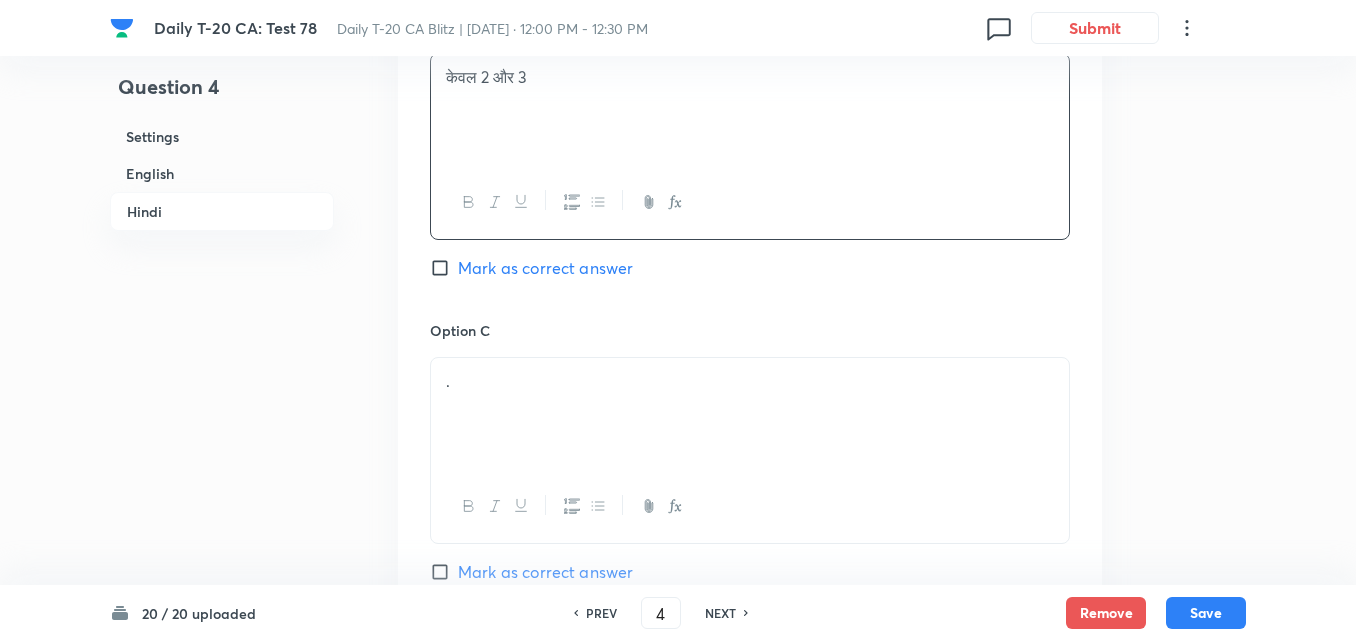 scroll, scrollTop: 3716, scrollLeft: 0, axis: vertical 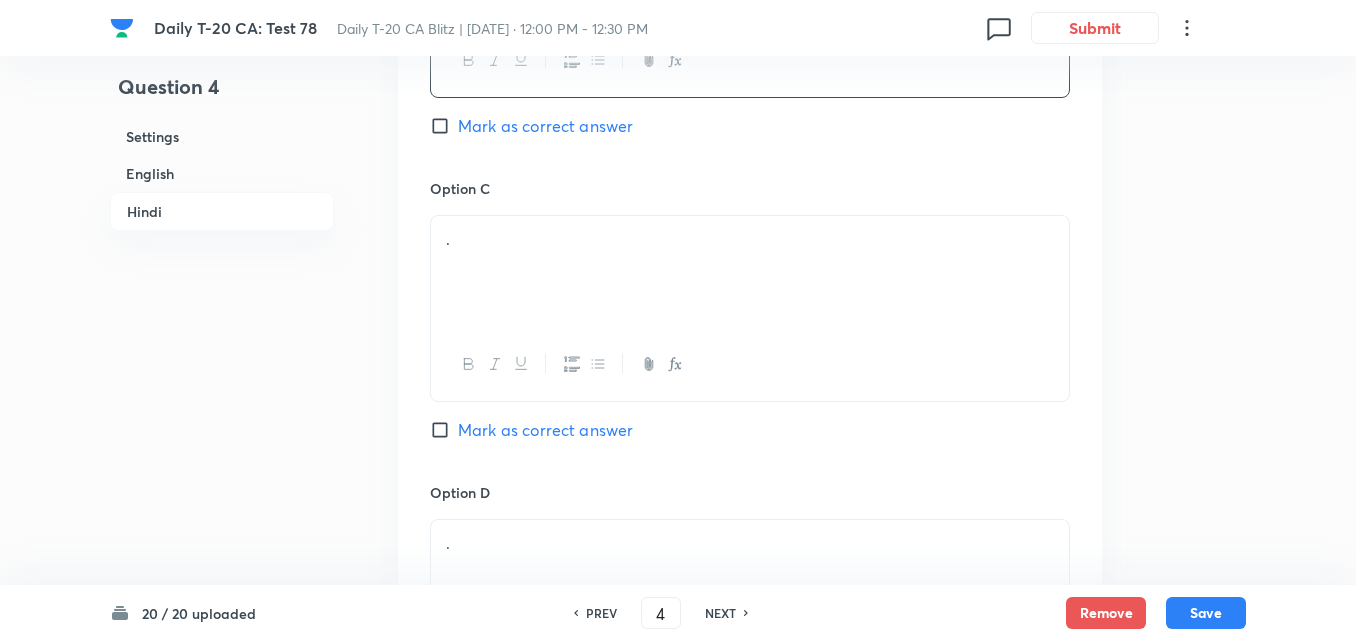 click on "." at bounding box center (750, 272) 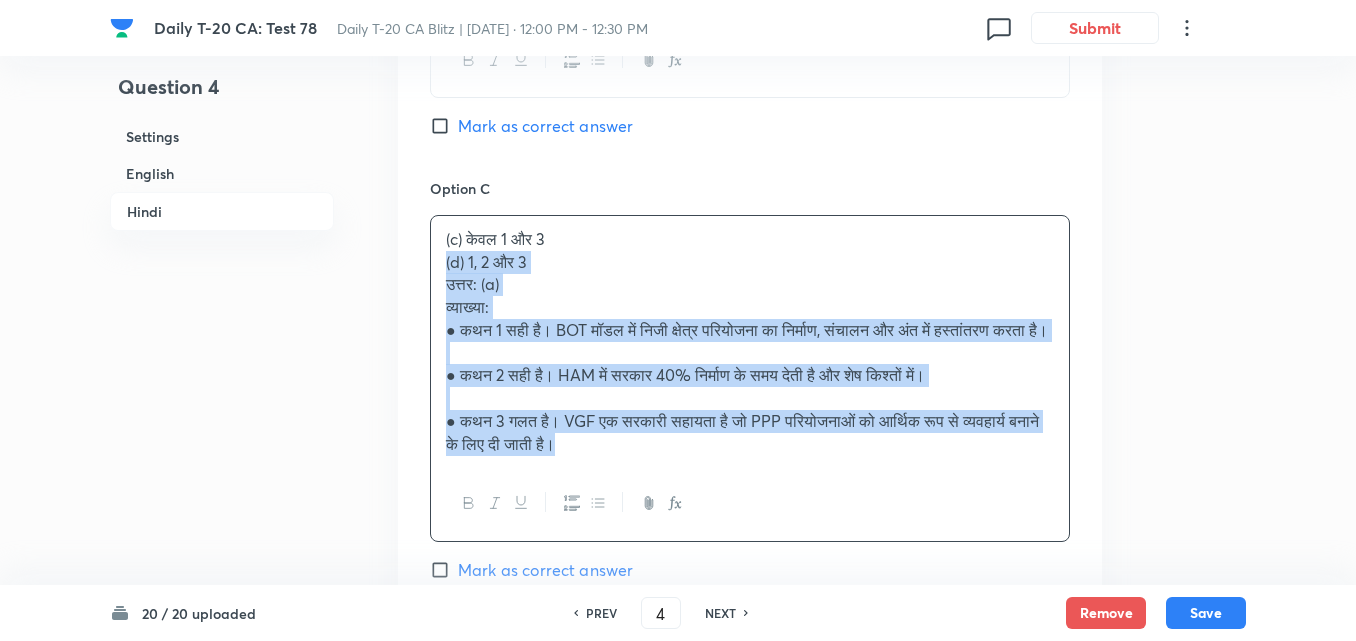 click on "Option A केवल 1 और 2 Marked as correct Option B केवल 2 और 3 Mark as correct answer Option C (c) केवल 1 और 3 (d) 1, 2 और 3 उत्तर: (a) व्याख्या: ●	कथन 1 सही है। BOT मॉडल में निजी क्षेत्र परियोजना का निर्माण, संचालन और अंत में हस्तांतरण करता है। ●	कथन 2 सही है। HAM में सरकार 40% निर्माण के समय देती है और शेष किश्तों में। ●	कथन 3 गलत है। VGF एक सरकारी सहायता है जो PPP परियोजनाओं को आर्थिक रूप से व्यवहार्य बनाने के लिए दी जाती है। [PERSON_NAME] as correct answer Option D . [PERSON_NAME] as correct answer" at bounding box center [750, 227] 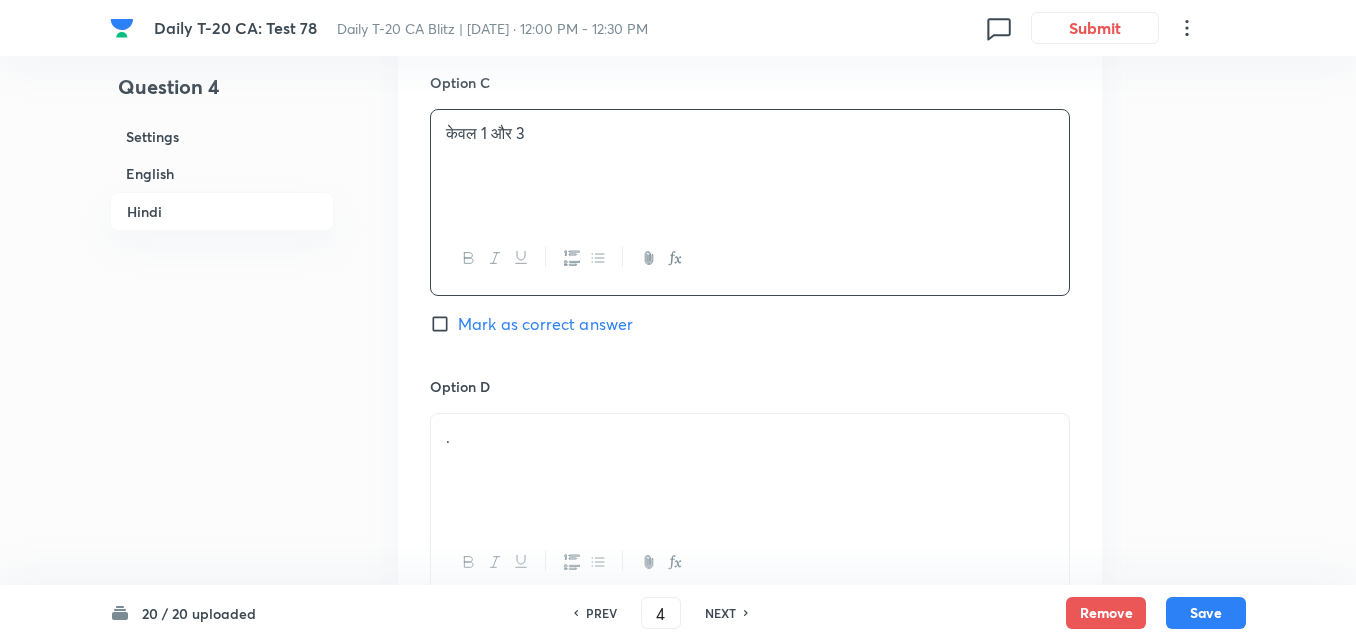 scroll, scrollTop: 3916, scrollLeft: 0, axis: vertical 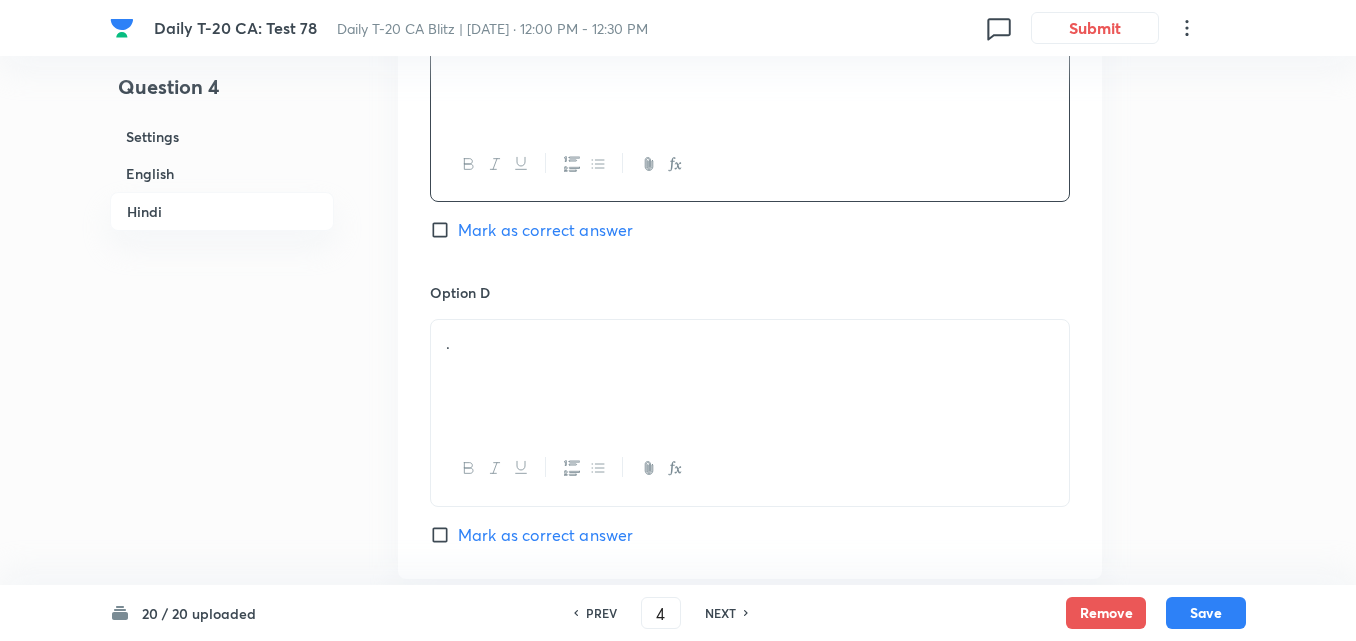 click on "." at bounding box center (750, 376) 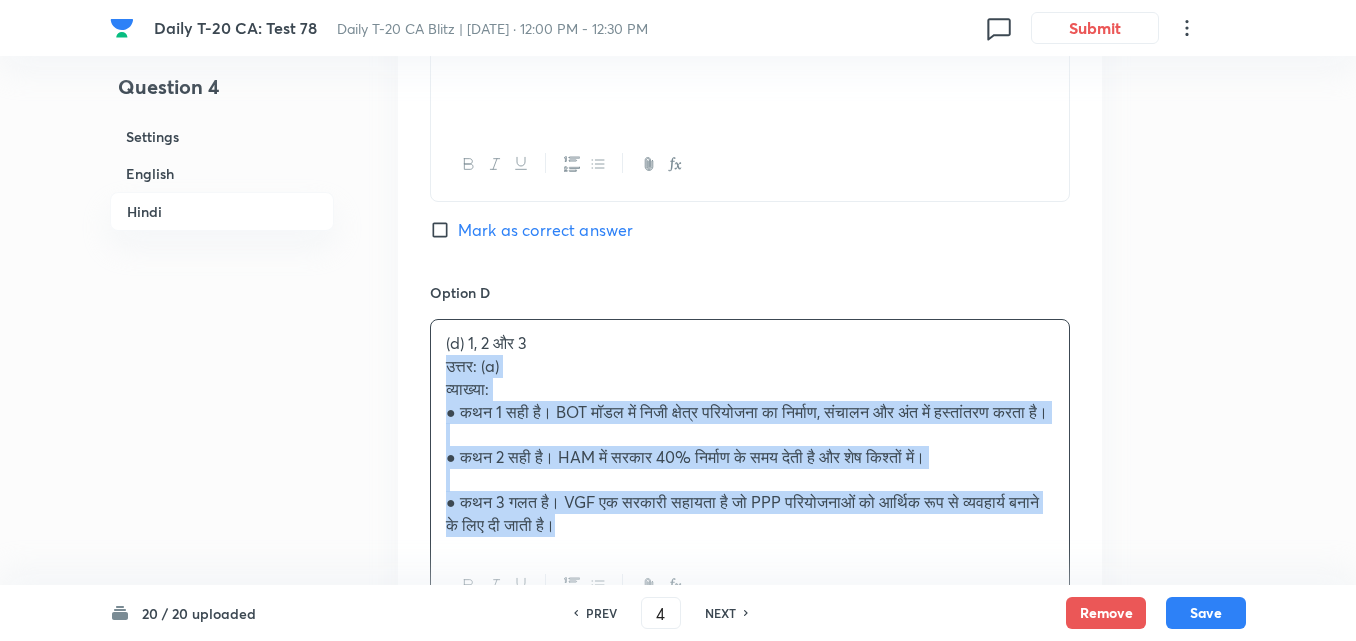 click on "Option A केवल 1 और 2 Marked as correct Option B केवल 2 और 3 Mark as correct answer Option C केवल 1 और 3 Mark as correct answer Option D (d) 1, 2 और 3 उत्तर: (a) व्याख्या: ●	कथन 1 सही है। BOT मॉडल में निजी क्षेत्र परियोजना का निर्माण, संचालन और अंत में हस्तांतरण करता है। ●	कथन 2 सही है। HAM में सरकार 40% निर्माण के समय देती है और शेष किश्तों में। ●	कथन 3 गलत है। VGF एक सरकारी सहायता है जो PPP परियोजनाओं को आर्थिक रूप से व्यवहार्य बनाने के लिए दी जाती है। [PERSON_NAME] as correct answer" at bounding box center (750, 16) 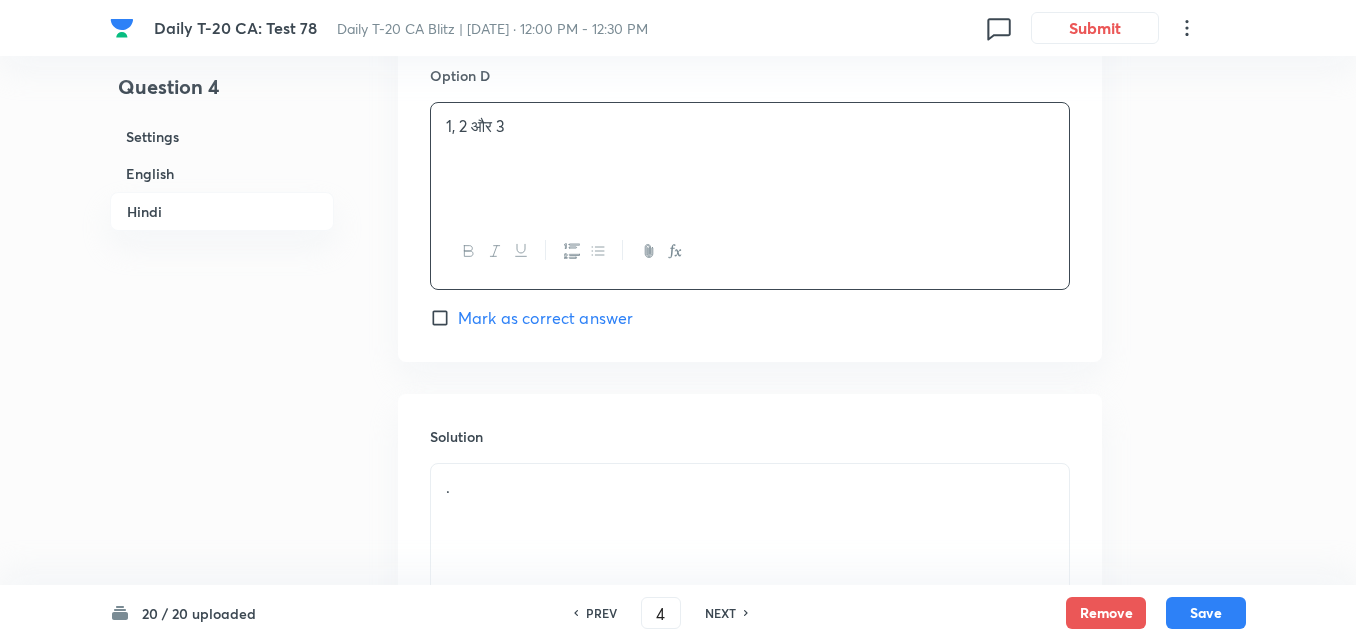 scroll, scrollTop: 4373, scrollLeft: 0, axis: vertical 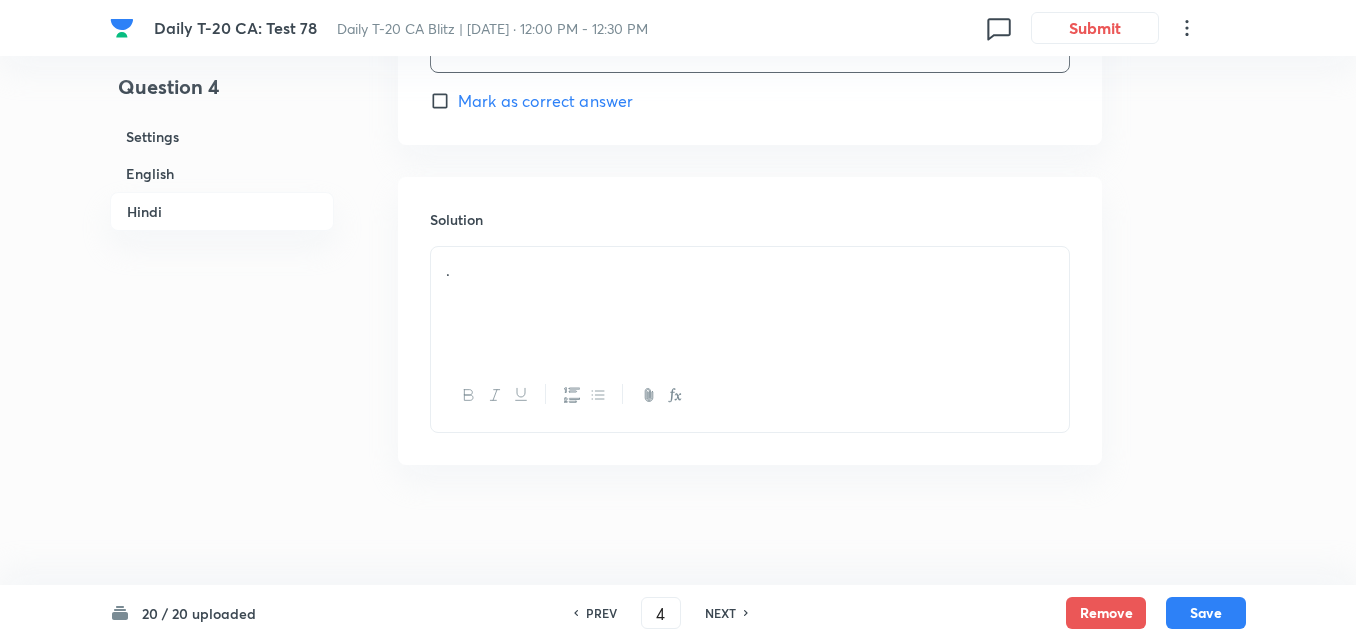 click on "." at bounding box center (750, 303) 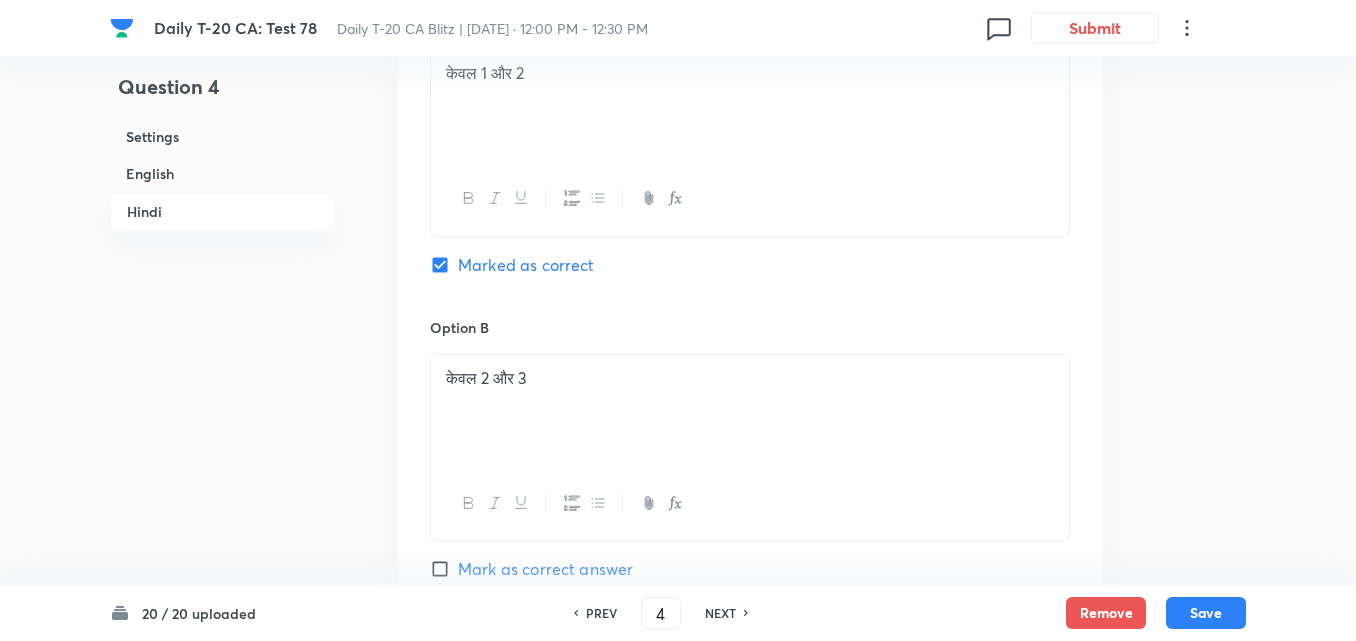 scroll, scrollTop: 2973, scrollLeft: 0, axis: vertical 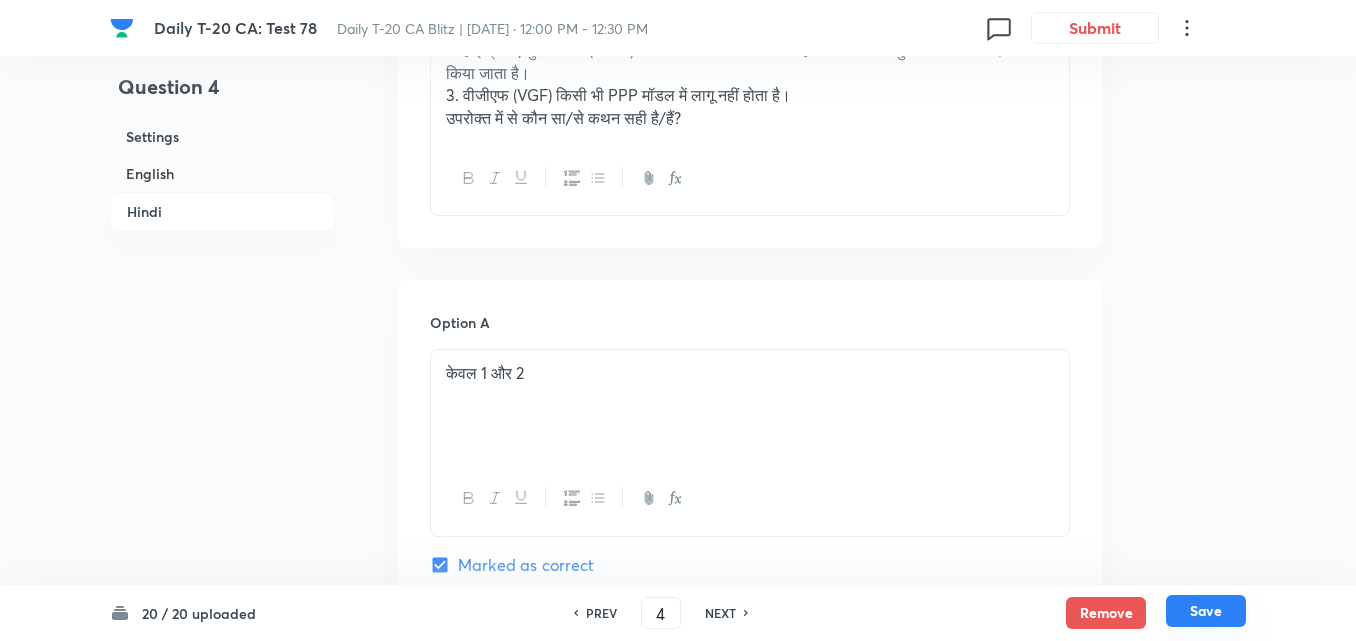click on "Save" at bounding box center [1206, 611] 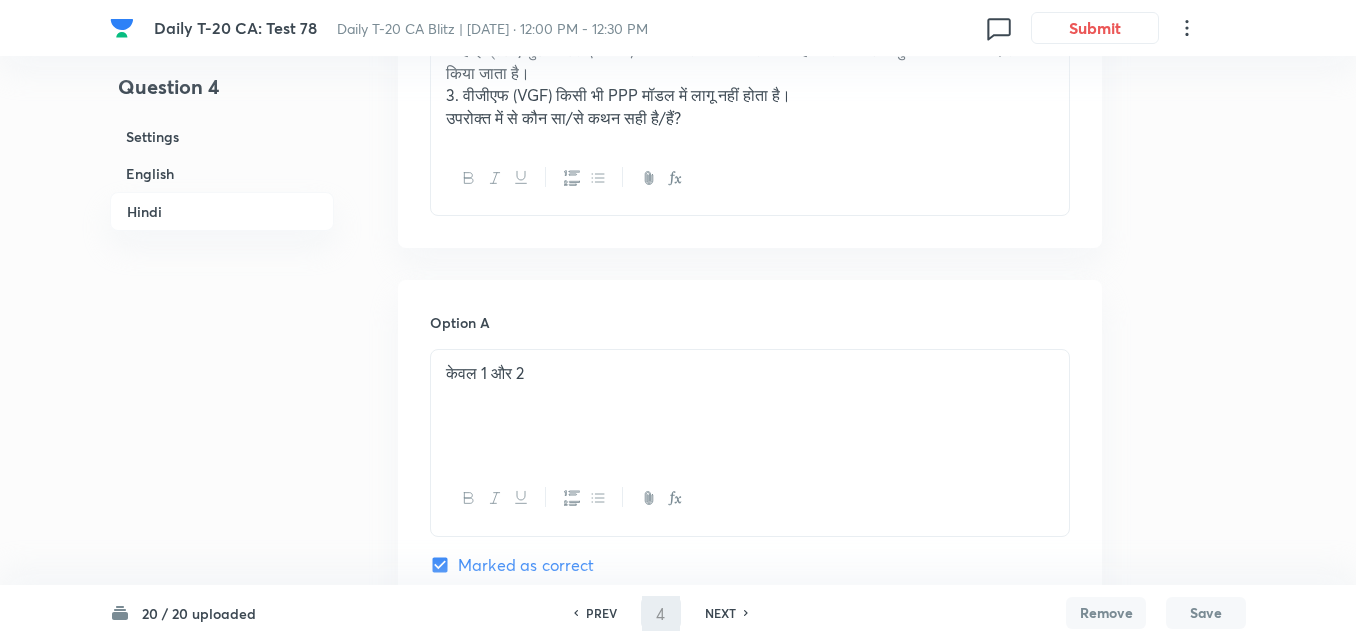 type on "5" 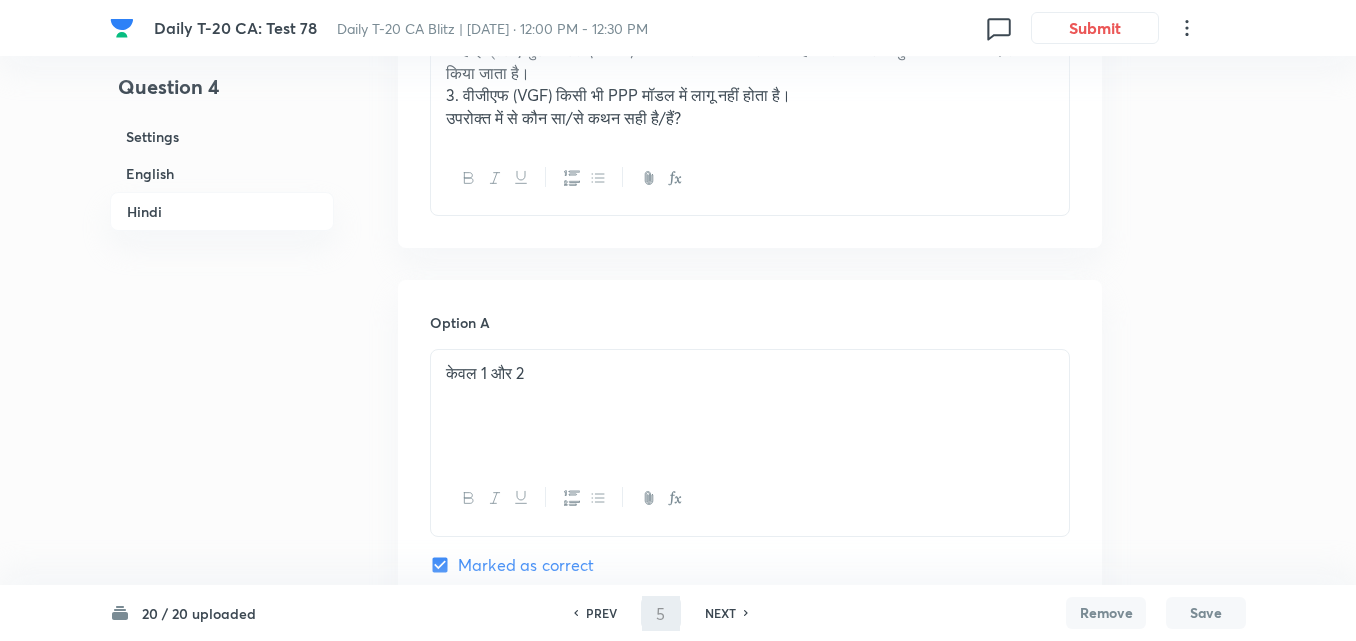 checkbox on "false" 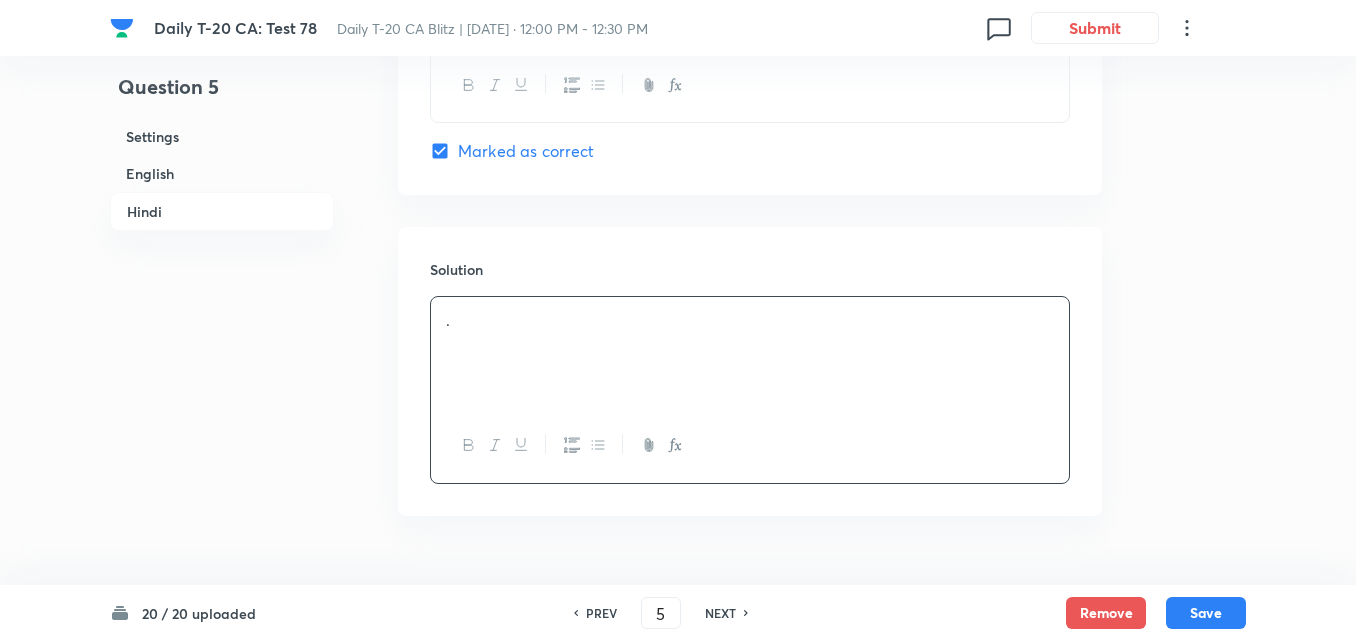 click on "English" at bounding box center (222, 173) 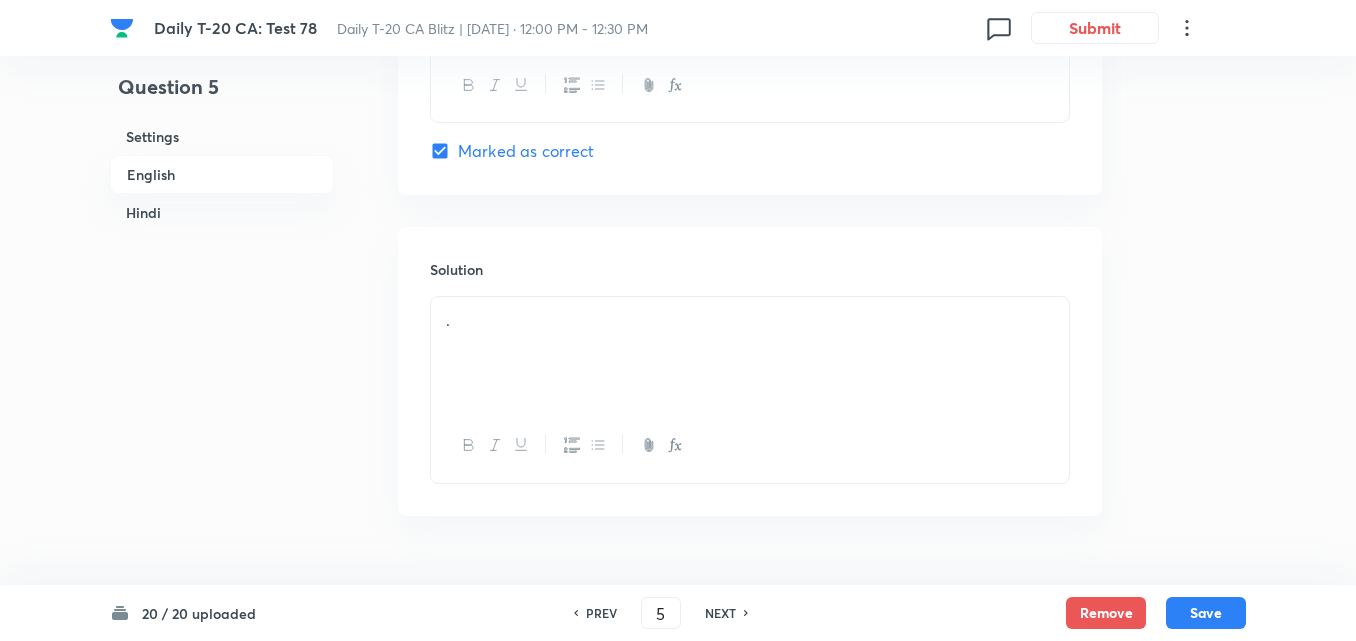scroll, scrollTop: 516, scrollLeft: 0, axis: vertical 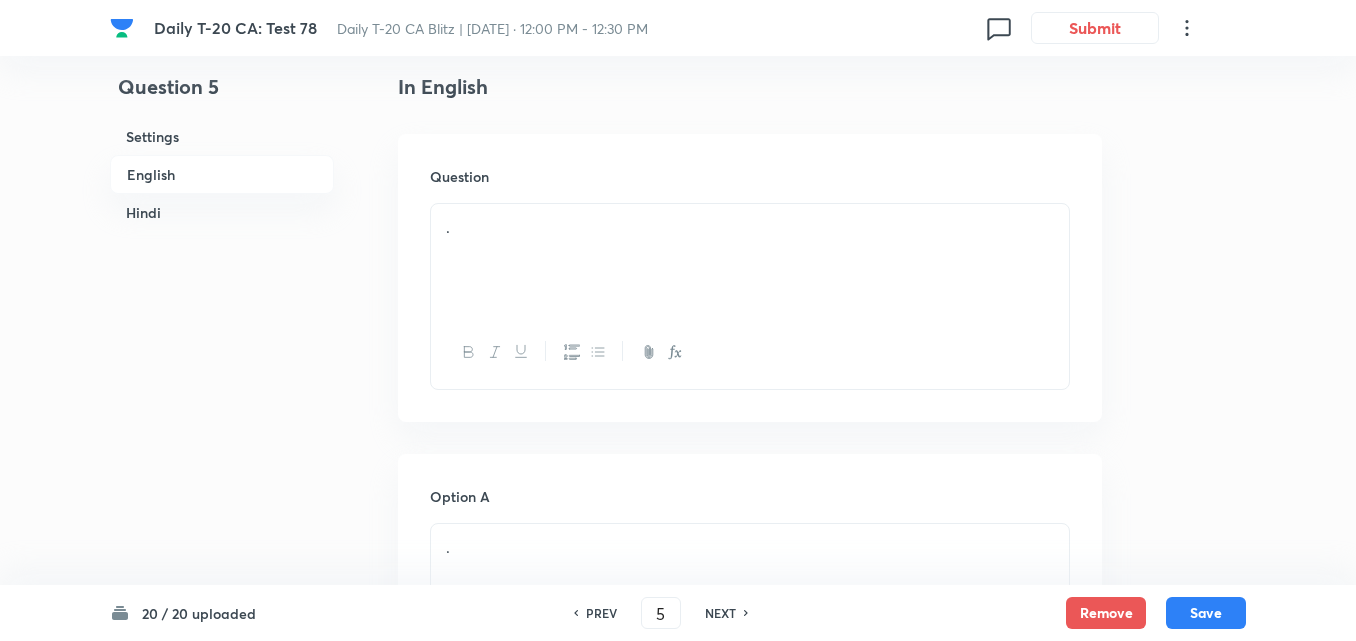 click on "." at bounding box center [750, 260] 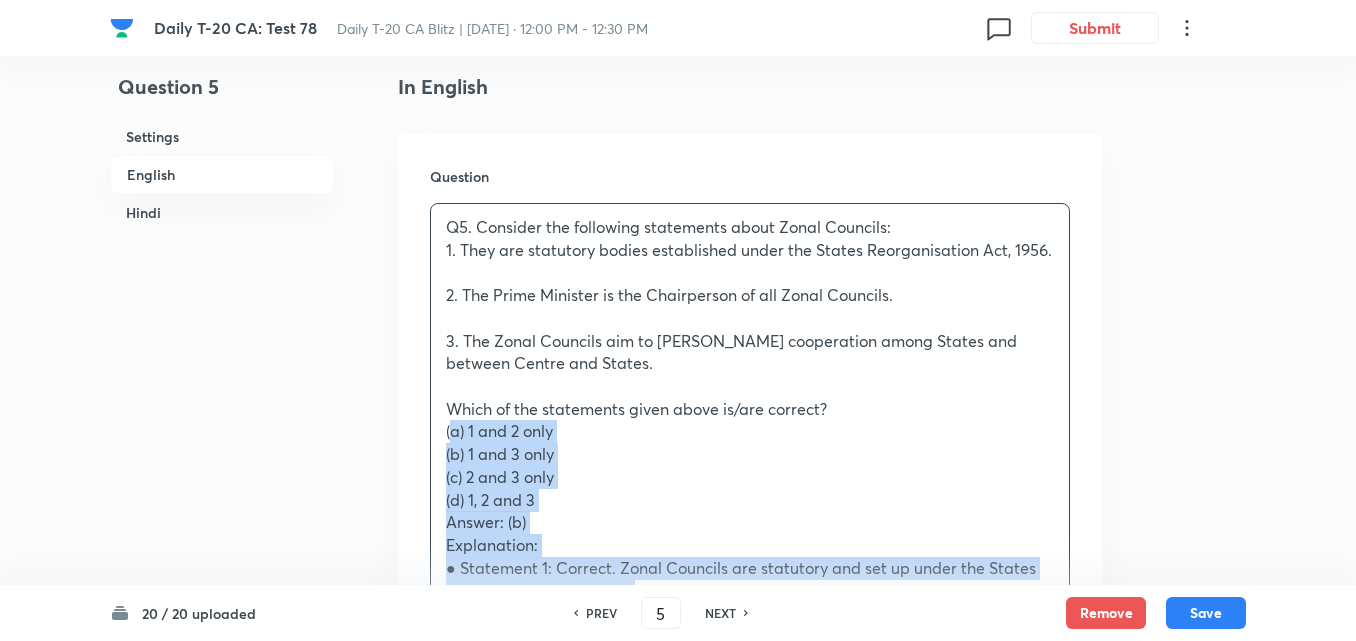 drag, startPoint x: 465, startPoint y: 430, endPoint x: 388, endPoint y: 442, distance: 77.92946 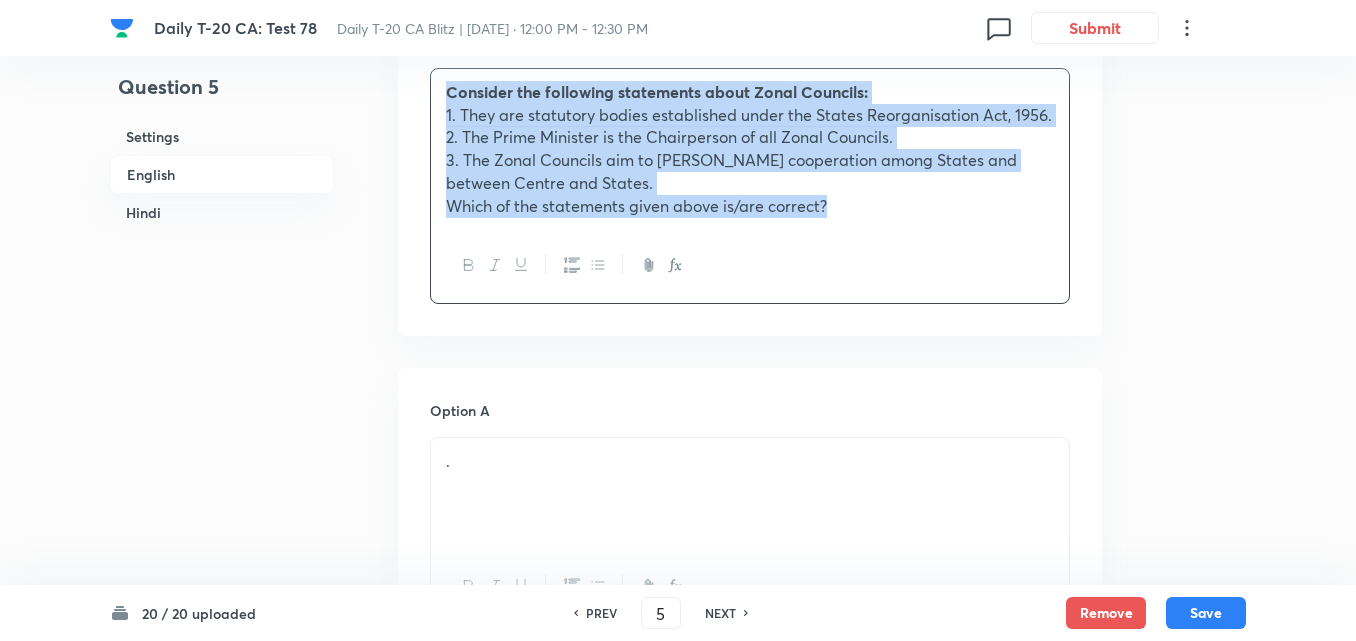 scroll, scrollTop: 916, scrollLeft: 0, axis: vertical 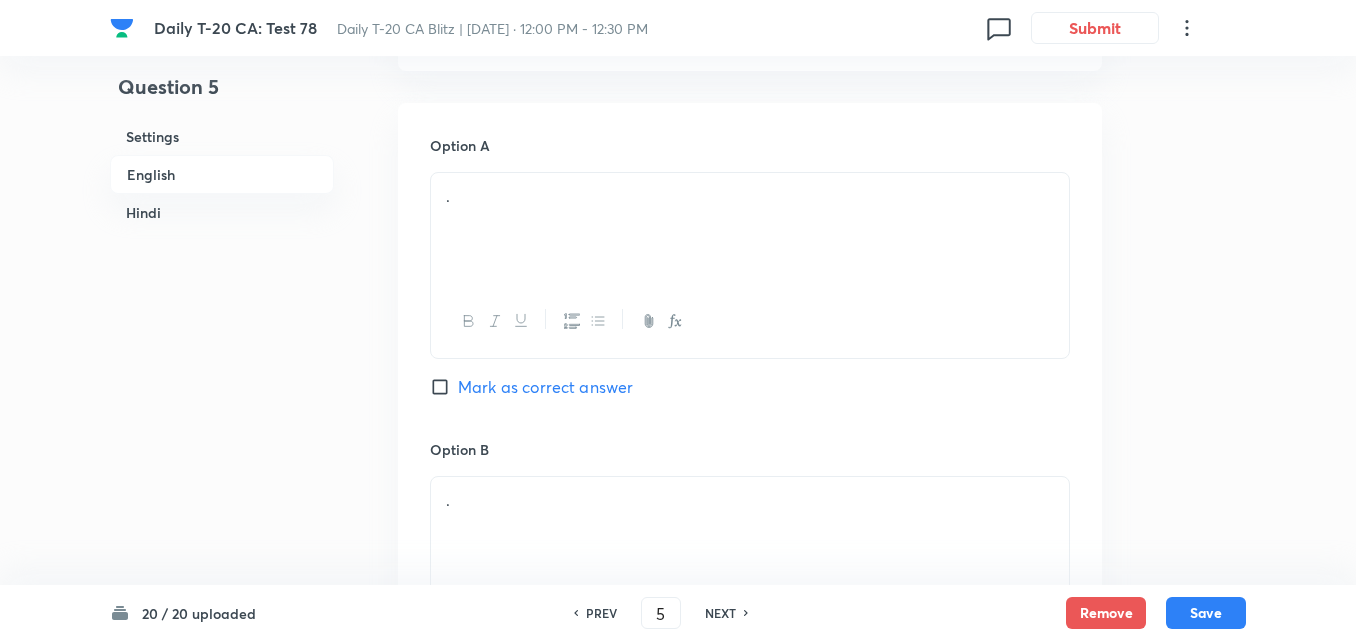 click on "." at bounding box center [750, 229] 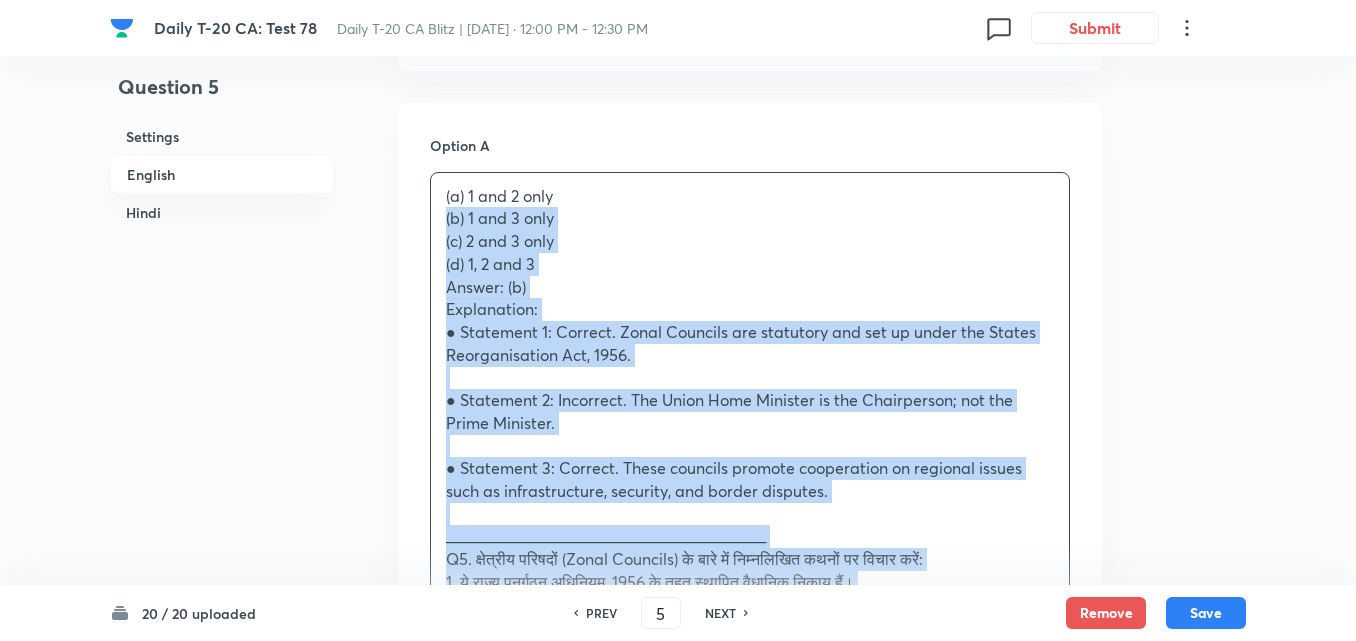 drag, startPoint x: 413, startPoint y: 227, endPoint x: 397, endPoint y: 228, distance: 16.03122 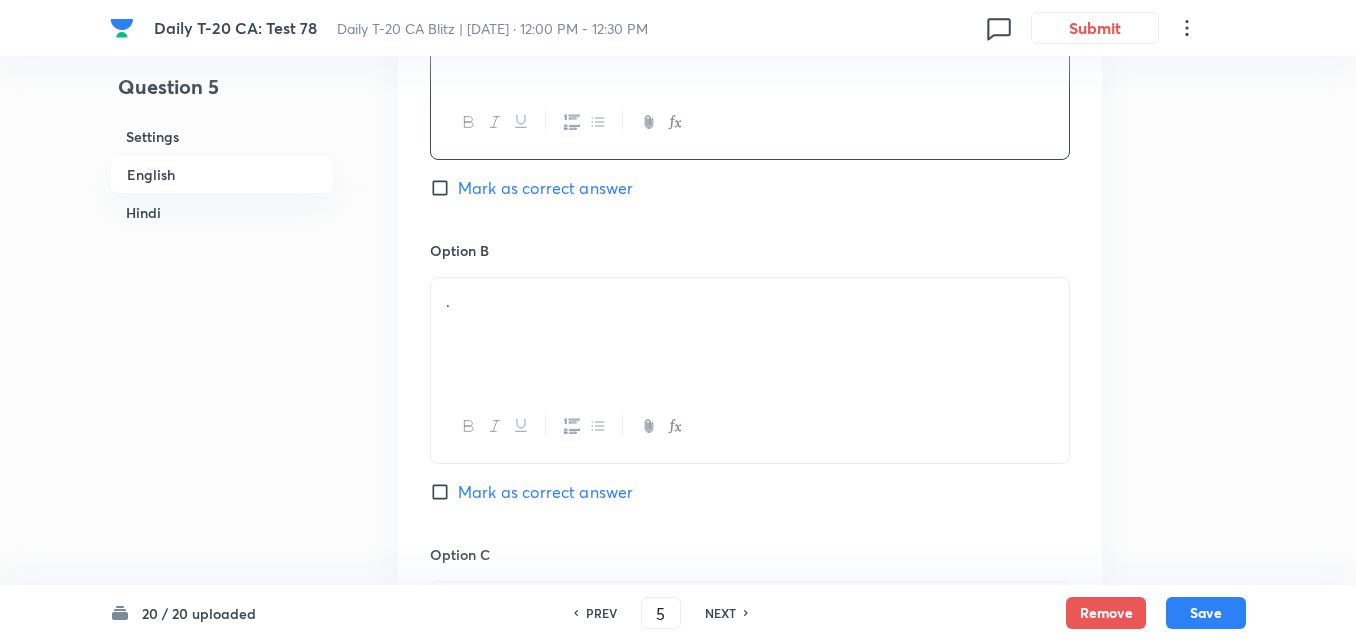 scroll, scrollTop: 1116, scrollLeft: 0, axis: vertical 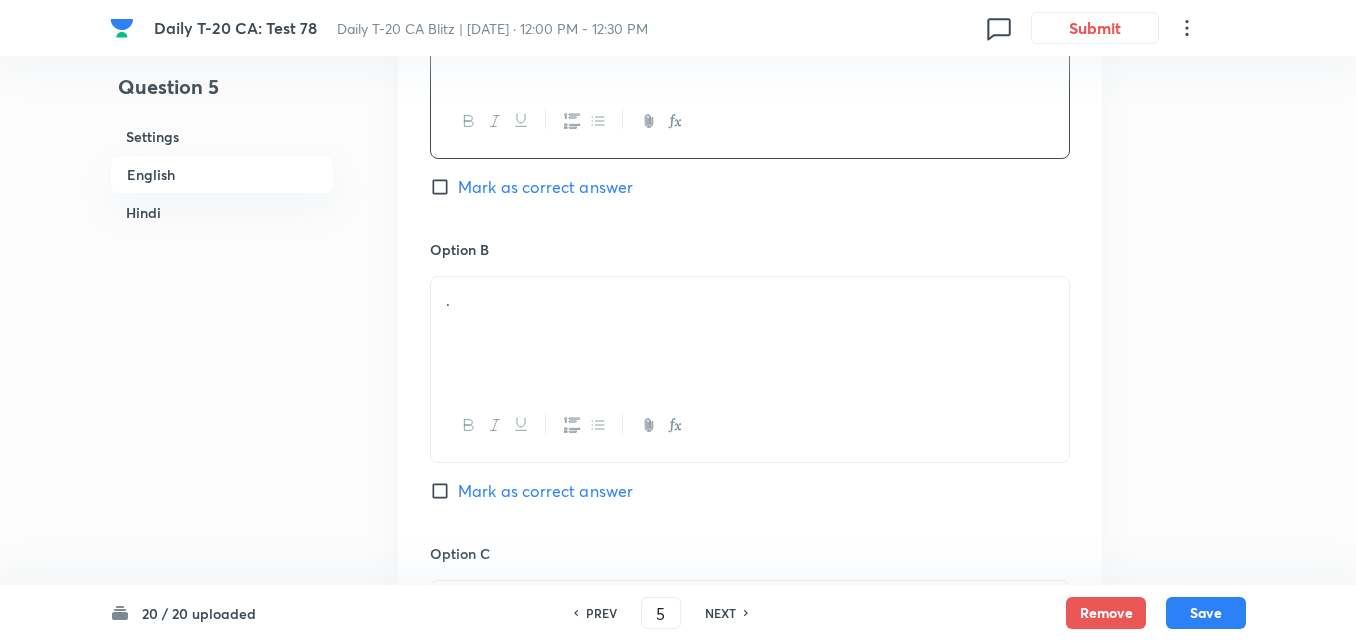 click on "." at bounding box center (750, 333) 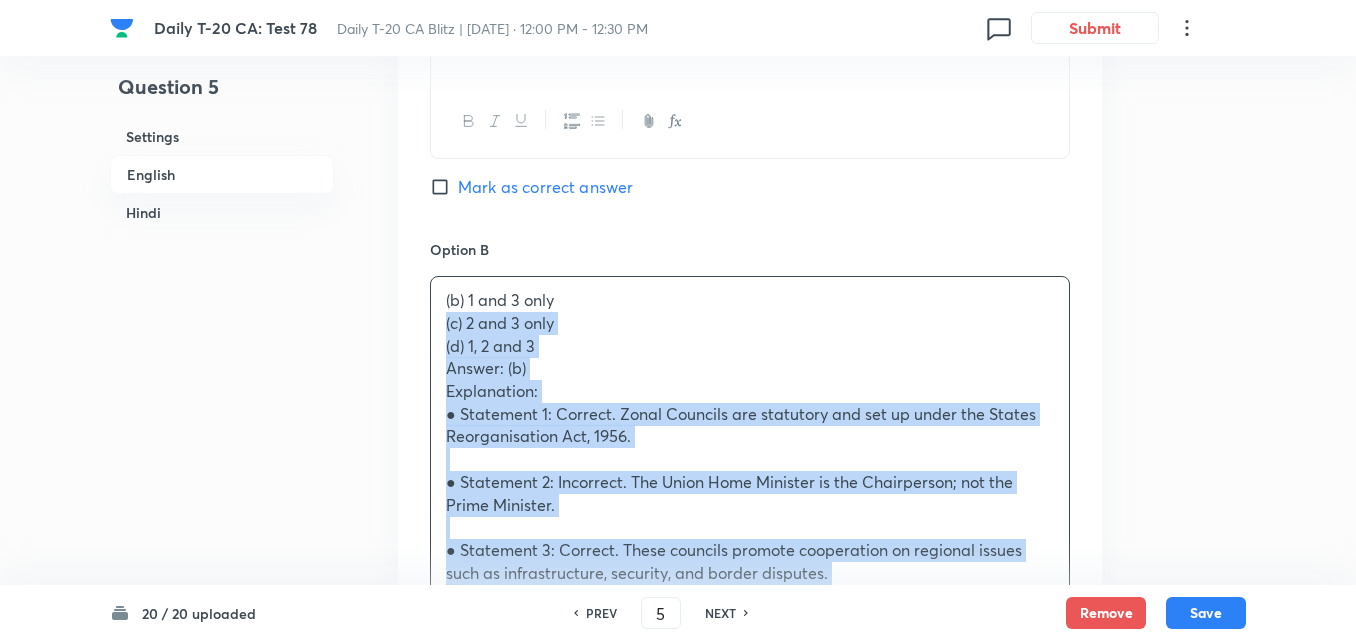 click on "Option A 1 and 2 only Mark as correct answer Option B (b) 1 and 3 only (c) 2 and 3 only (d) 1, 2 and 3 Answer: (b) Explanation: ●	Statement 1: Correct. Zonal Councils are statutory and set up under the States Reorganisation Act, 1956. ●	Statement 2: Incorrect. The Union Home Minister is the Chairperson; not the Prime Minister. ●	Statement 3: Correct. These councils promote cooperation on regional issues such as infrastructure, security, and border disputes. ________________________________________ Q5. क्षेत्रीय परिषदों (Zonal Councils) के बारे में निम्नलिखित कथनों पर विचार करें: 1.	ये राज्य पुनर्गठन अधिनियम, 1956 के तहत स्थापित वैधानिक निकाय हैं। 2.	प्रधानमंत्री सभी क्षेत्रीय परिषदों के अध्यक्ष होते हैं। . ." at bounding box center (750, 866) 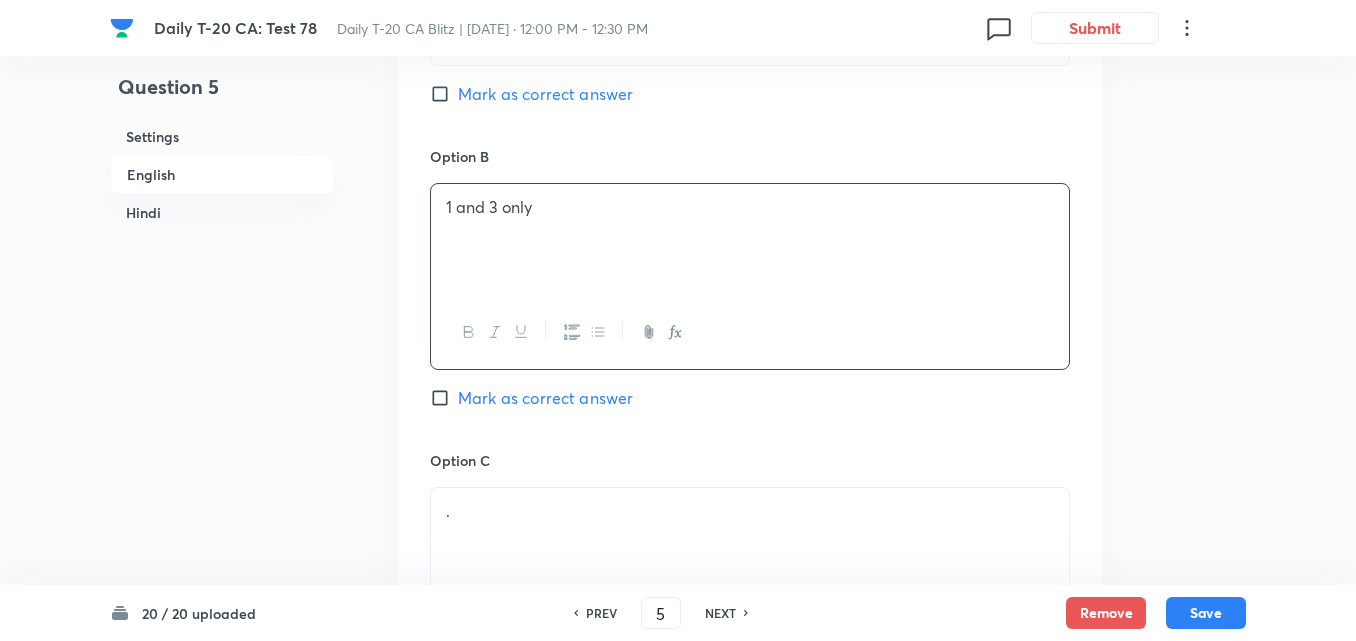 scroll, scrollTop: 1416, scrollLeft: 0, axis: vertical 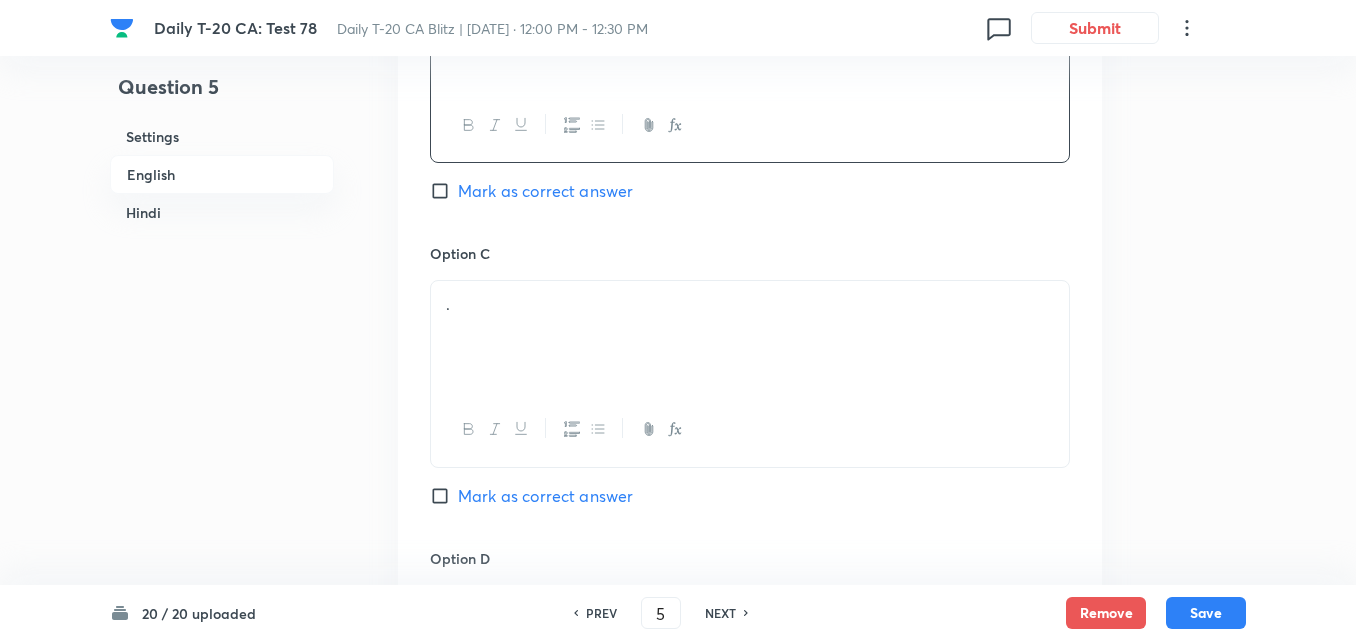click on "Mark as correct answer" at bounding box center [545, 191] 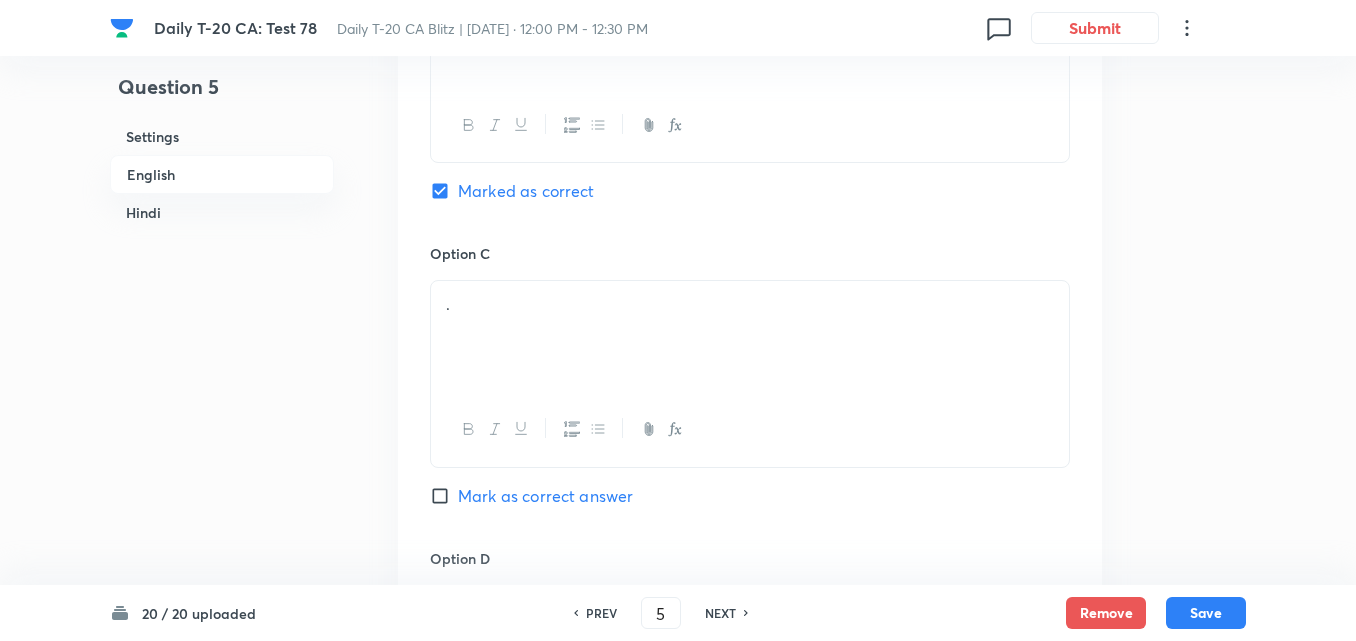 checkbox on "false" 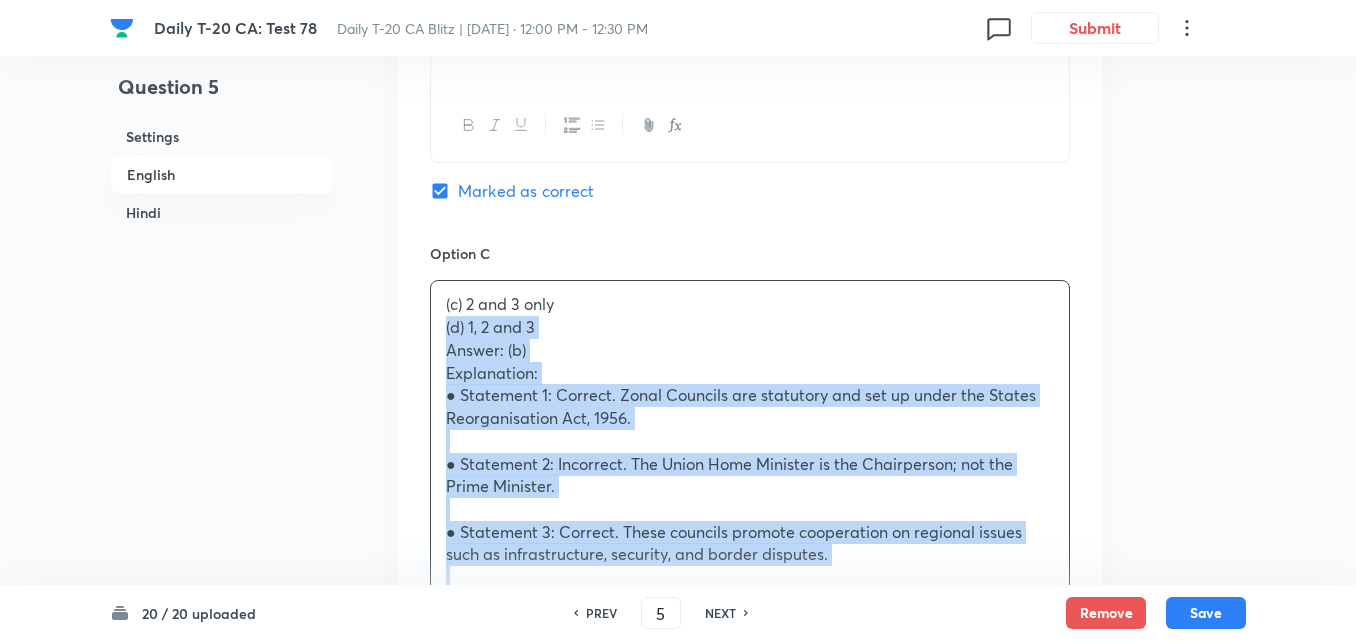 drag, startPoint x: 415, startPoint y: 333, endPoint x: 400, endPoint y: 333, distance: 15 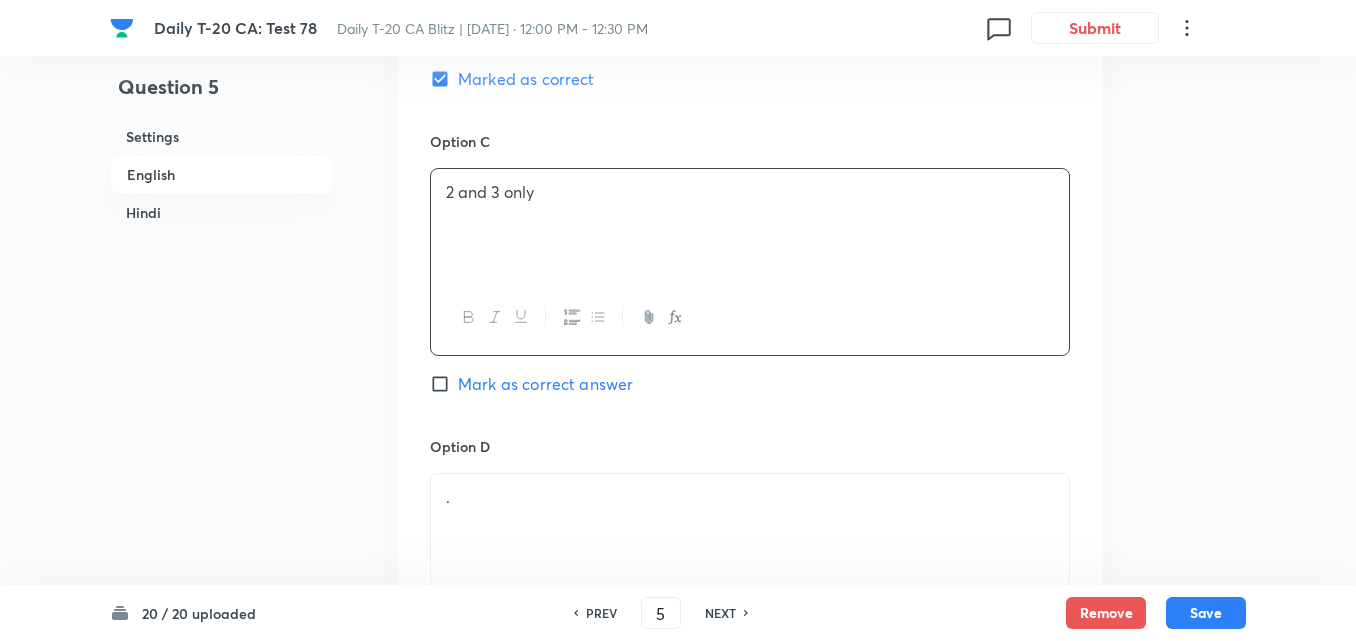 scroll, scrollTop: 1816, scrollLeft: 0, axis: vertical 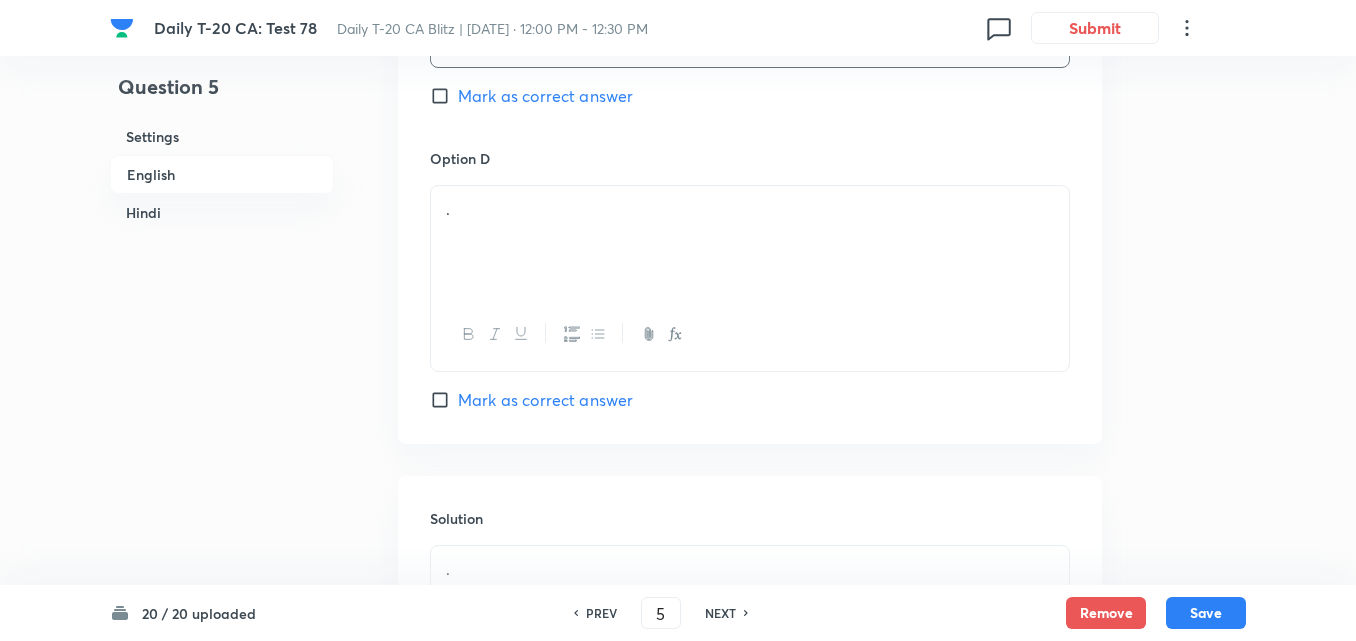 click on "." at bounding box center (750, 209) 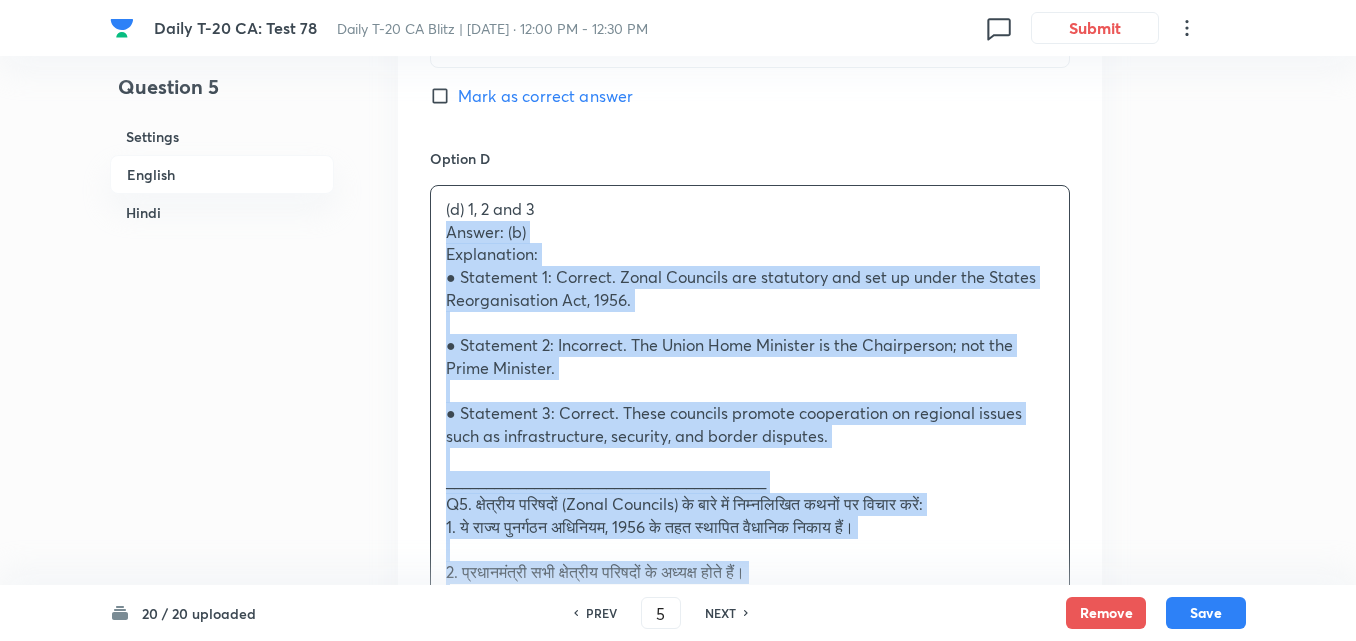 click on "Question 5 Settings English Hindi Settings Type Single choice correct 4 options + 2 marks - 0.66 marks Edit Concept Current Affairs Current Affairs 2025 Current Affairs 2025 Current Affairs 2025 Edit Additional details Easy Fact Not from PYQ paper No equation Edit In English Question Consider the following statements about Zonal Councils: 1.	They are statutory bodies established under the States Reorganisation Act, 1956. 2.	The Prime Minister is the Chairperson of all Zonal Councils. 3.	The Zonal Councils aim to [PERSON_NAME] cooperation among States and between Centre and States. Which of the statements given above is/are correct?   Option A 1 and 2 only Mark as correct answer Option B 1 and 3 only Marked as correct Option C 2 and 3 only Mark as correct answer Option D (d) 1, 2 and 3 Answer: (b) Explanation: ●	Statement 1: Correct. Zonal Councils are statutory and set up under the States Reorganisation Act, 1956. ●	Statement 2: Incorrect. The Union Home Minister is the Chairperson; not the Prime Minister. . . ." at bounding box center [678, 894] 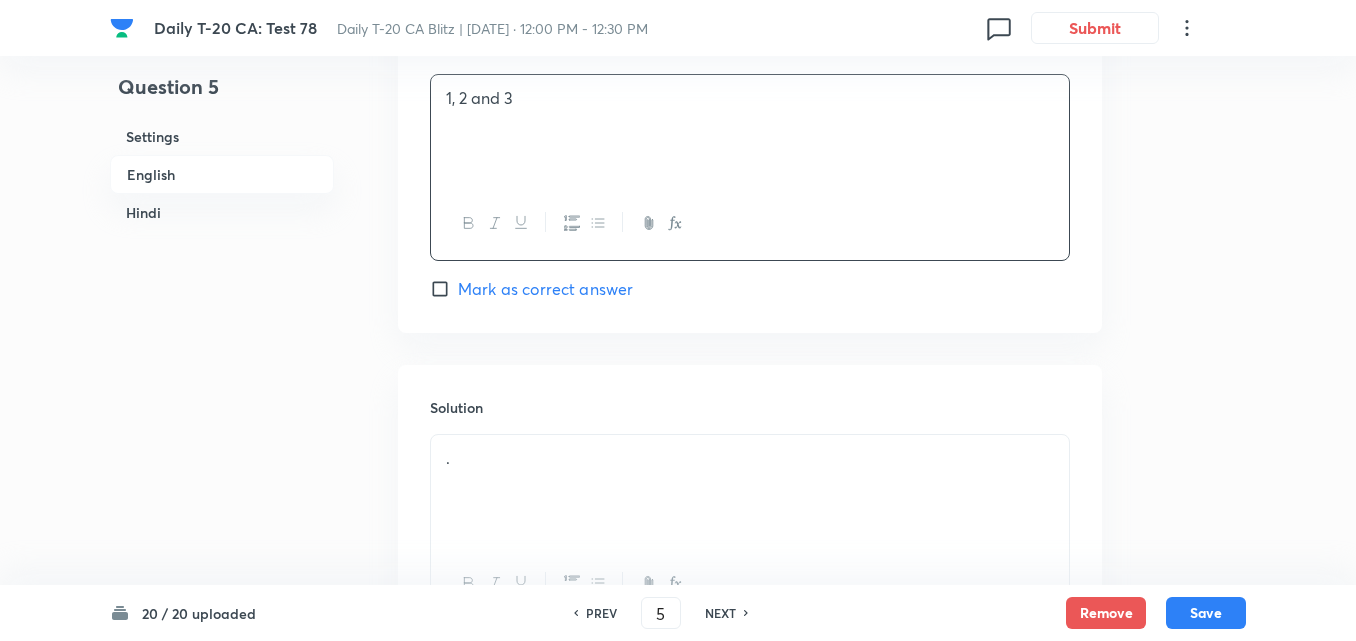 scroll, scrollTop: 2216, scrollLeft: 0, axis: vertical 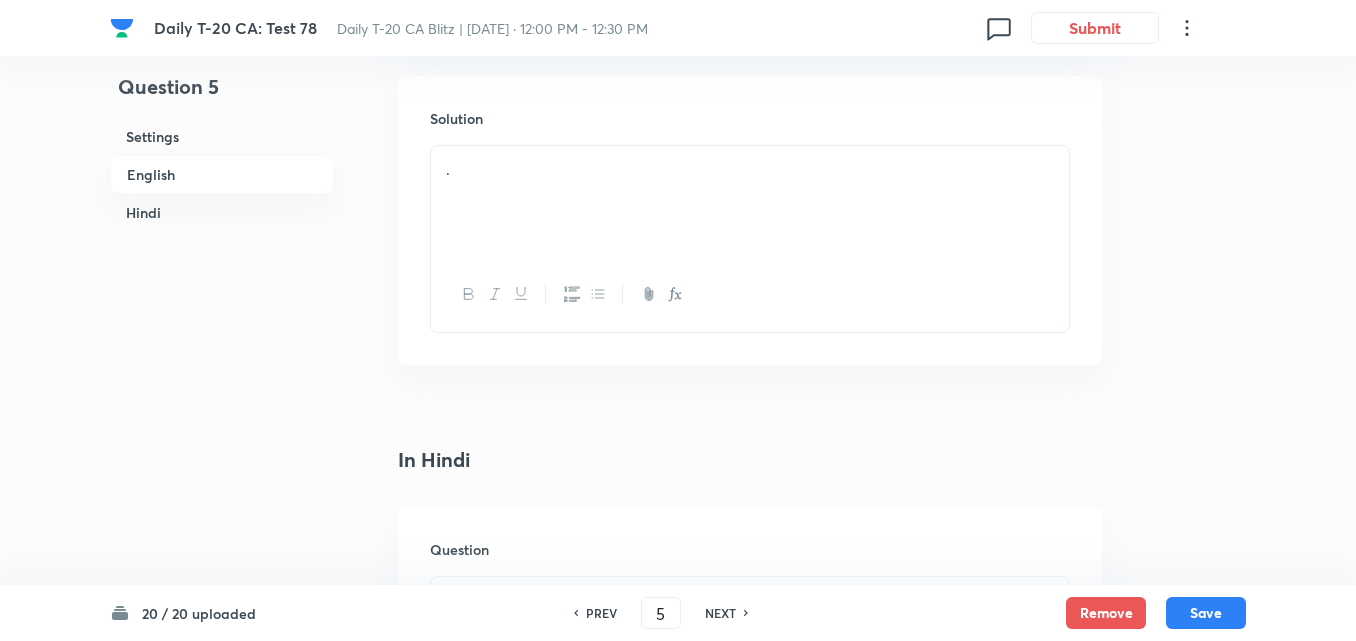 click on "." at bounding box center (750, 169) 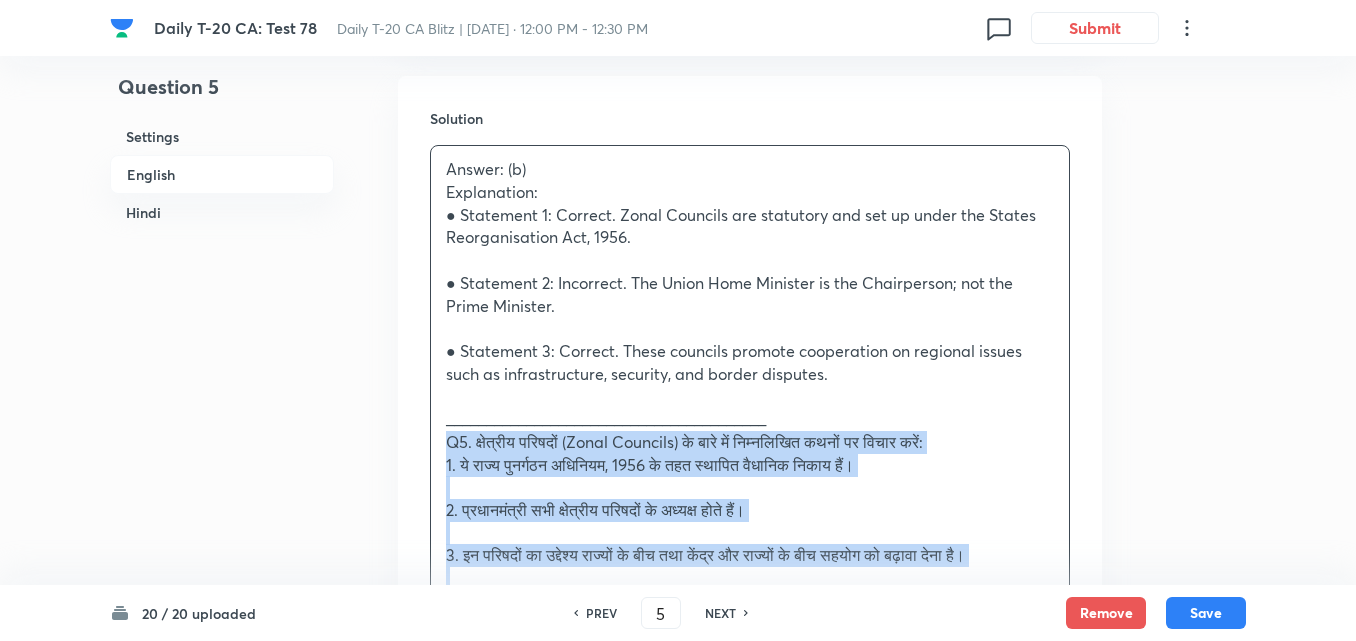 click on "Answer: (b) Explanation: ●	Statement 1: Correct. Zonal Councils are statutory and set up under the States Reorganisation Act, 1956. ●	Statement 2: Incorrect. The Union Home Minister is the Chairperson; not the Prime Minister. ●	Statement 3: Correct. These councils promote cooperation on regional issues such as infrastructure, security, and border disputes. ________________________________________ Q5. क्षेत्रीय परिषदों (Zonal Councils) के बारे में निम्नलिखित कथनों पर विचार करें: 1.	ये राज्य पुनर्गठन अधिनियम, 1956 के तहत स्थापित वैधानिक निकाय हैं। 2.	प्रधानमंत्री सभी क्षेत्रीय परिषदों के अध्यक्ष होते हैं। उपरोक्त में से कौन सा/से कथन सही है/हैं?" at bounding box center (750, 510) 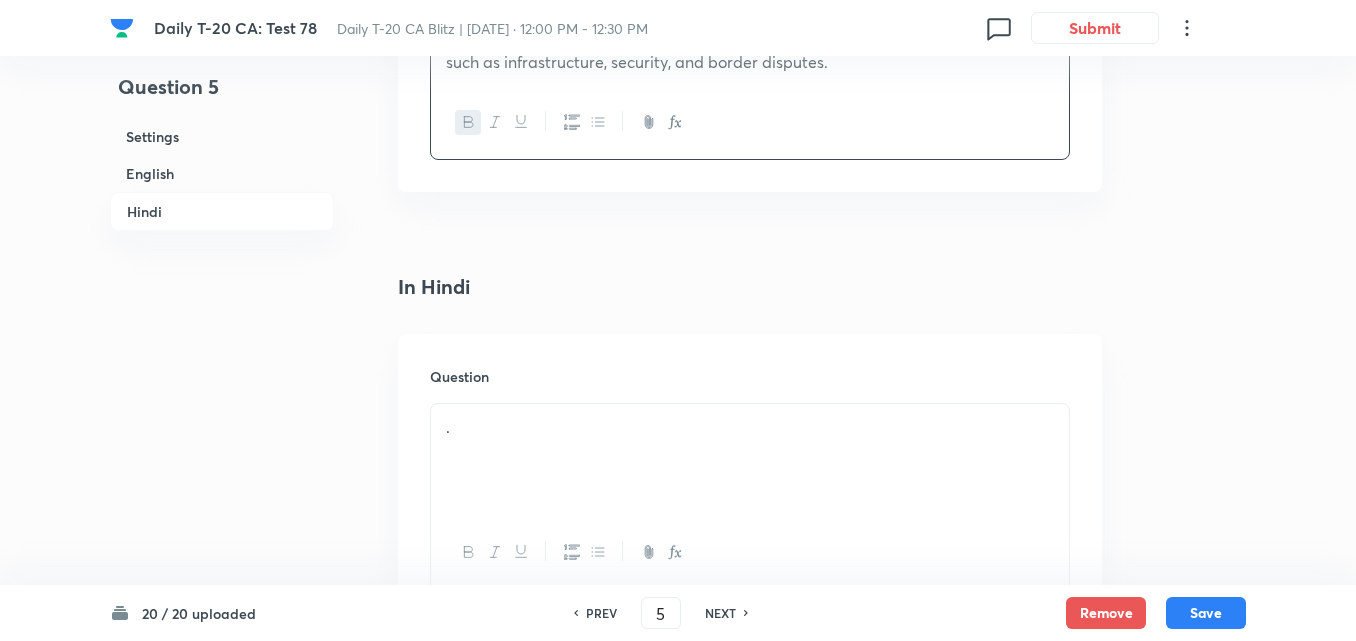 scroll, scrollTop: 2716, scrollLeft: 0, axis: vertical 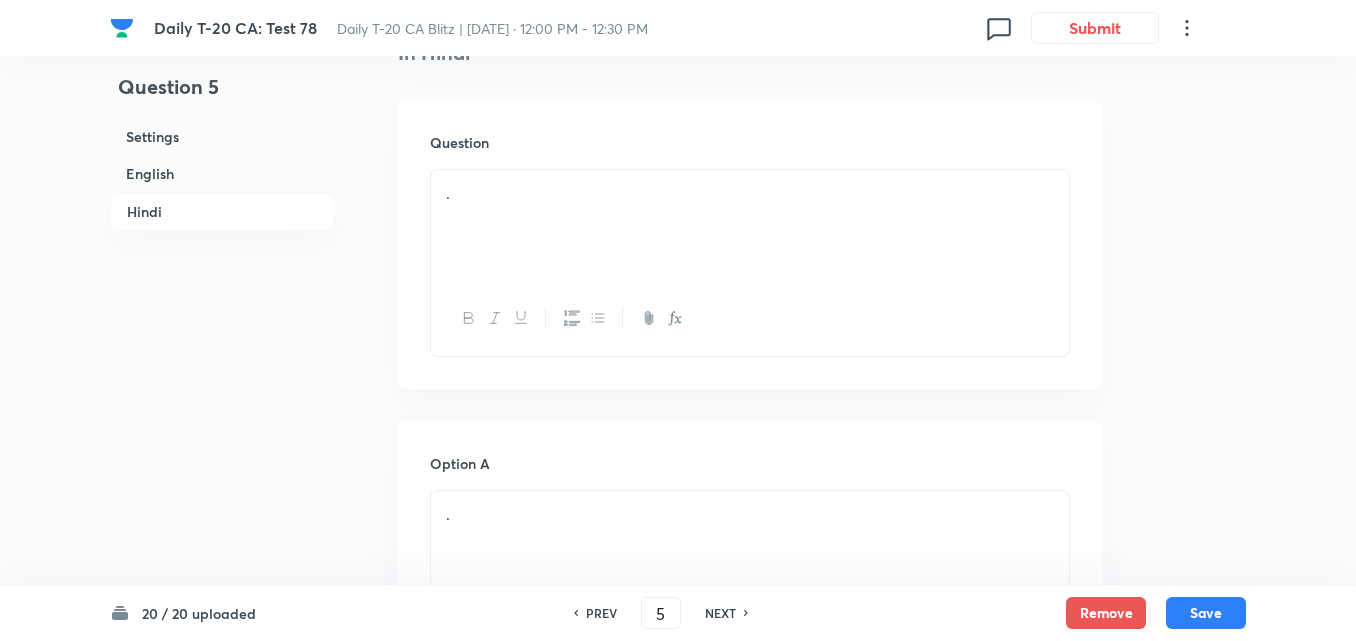 click on "." at bounding box center (750, 226) 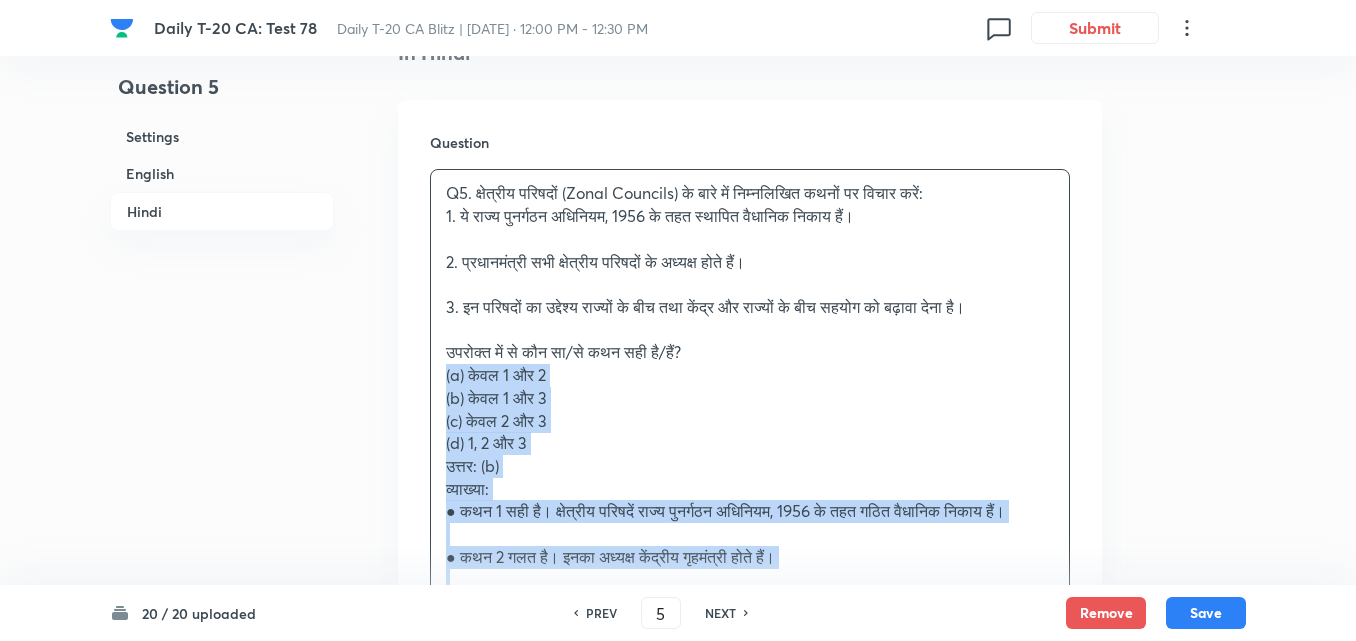 click on "Q5. क्षेत्रीय परिषदों (Zonal Councils) के बारे में निम्नलिखित कथनों पर विचार करें: 1.	ये राज्य पुनर्गठन अधिनियम, 1956 के तहत स्थापित वैधानिक निकाय हैं। 2.	प्रधानमंत्री सभी क्षेत्रीय परिषदों के अध्यक्ष होते हैं। 3.	इन परिषदों का उद्देश्य राज्यों के बीच तथा केंद्र और राज्यों के बीच सहयोग को बढ़ावा देना है। उपरोक्त में से कौन सा/से कथन सही है/हैं? (a) केवल 1 और 2 (b) केवल 1 और 3 (c) केवल 2 और 3 (d) 1, 2 और 3 उत्तर: (b) व्याख्या:" at bounding box center [750, 398] 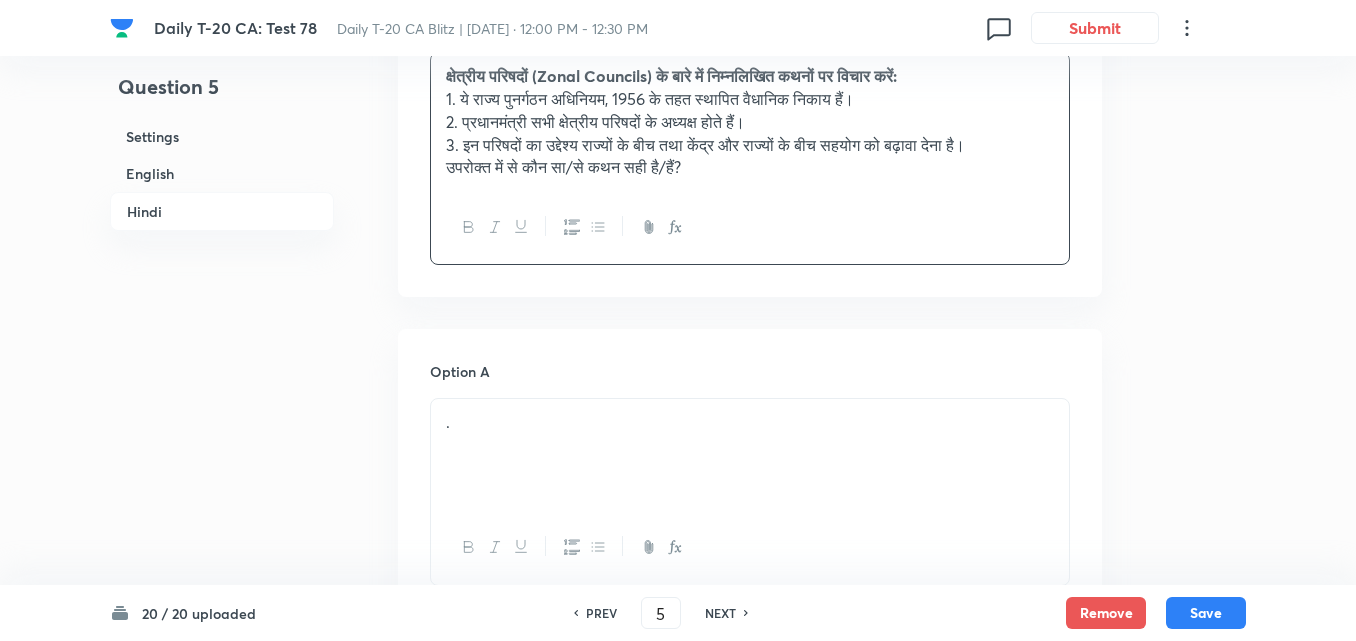 scroll, scrollTop: 3016, scrollLeft: 0, axis: vertical 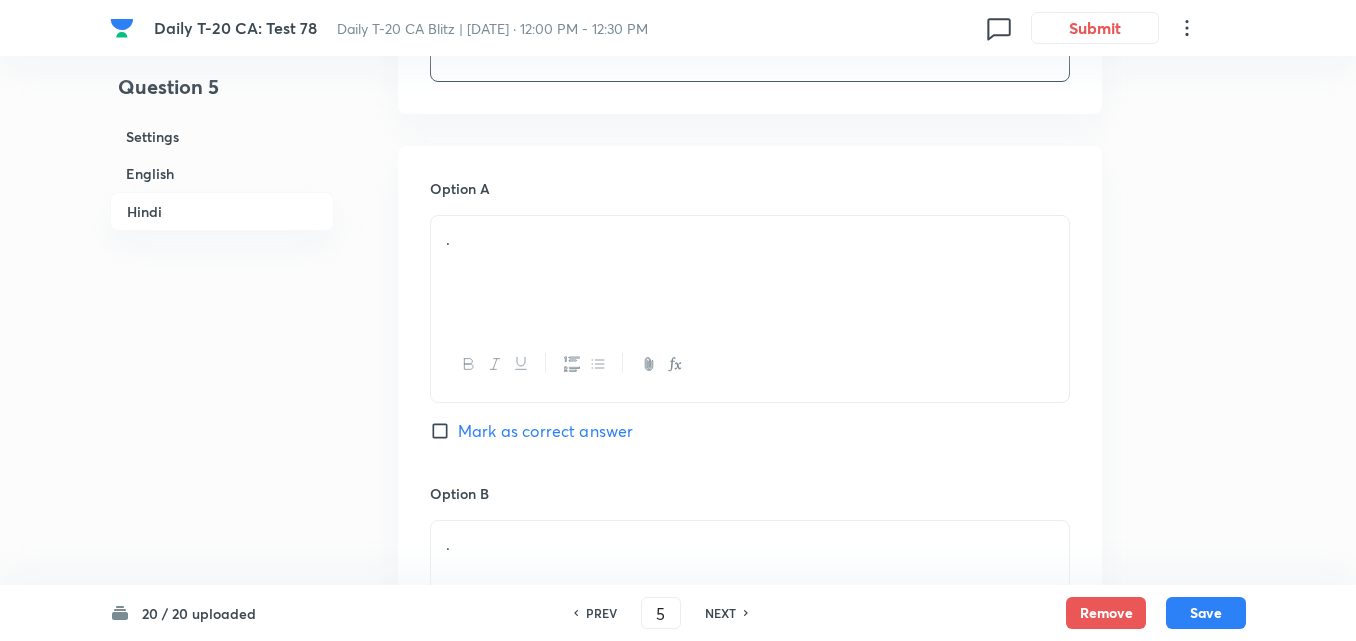 click on "." at bounding box center [750, 239] 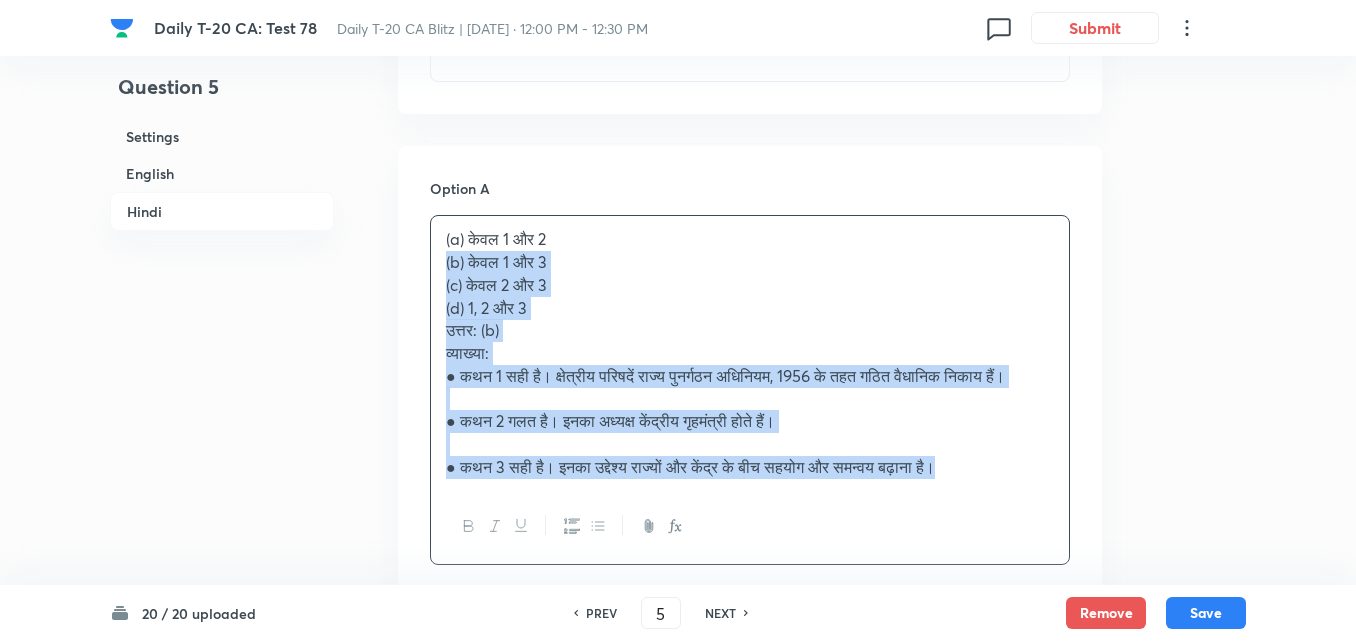 click on "Question 5 Settings English Hindi Settings Type Single choice correct 4 options + 2 marks - 0.66 marks Edit Concept Current Affairs Current Affairs 2025 Current Affairs 2025 Current Affairs 2025 Edit Additional details Easy Fact Not from PYQ paper No equation Edit In English Question Consider the following statements about Zonal Councils: 1.	They are statutory bodies established under the States Reorganisation Act, 1956. 2.	The Prime Minister is the Chairperson of all Zonal Councils. 3.	The Zonal Councils aim to [PERSON_NAME] cooperation among States and between Centre and States. Which of the statements given above is/are correct?   Option A 1 and 2 only Mark as correct answer Option B 1 and 3 only Marked as correct Option C 2 and 3 only Mark as correct answer Option D 1, 2 and 3 Mark as correct answer Solution Answer: (b) Explanation: ●	Statement 1: Correct. Zonal Councils are statutory and set up under the States Reorganisation Act, 1956. In Hindi Question Option A (a) केवल 1 और 2 (d) 1, 2 और 3" at bounding box center (678, -485) 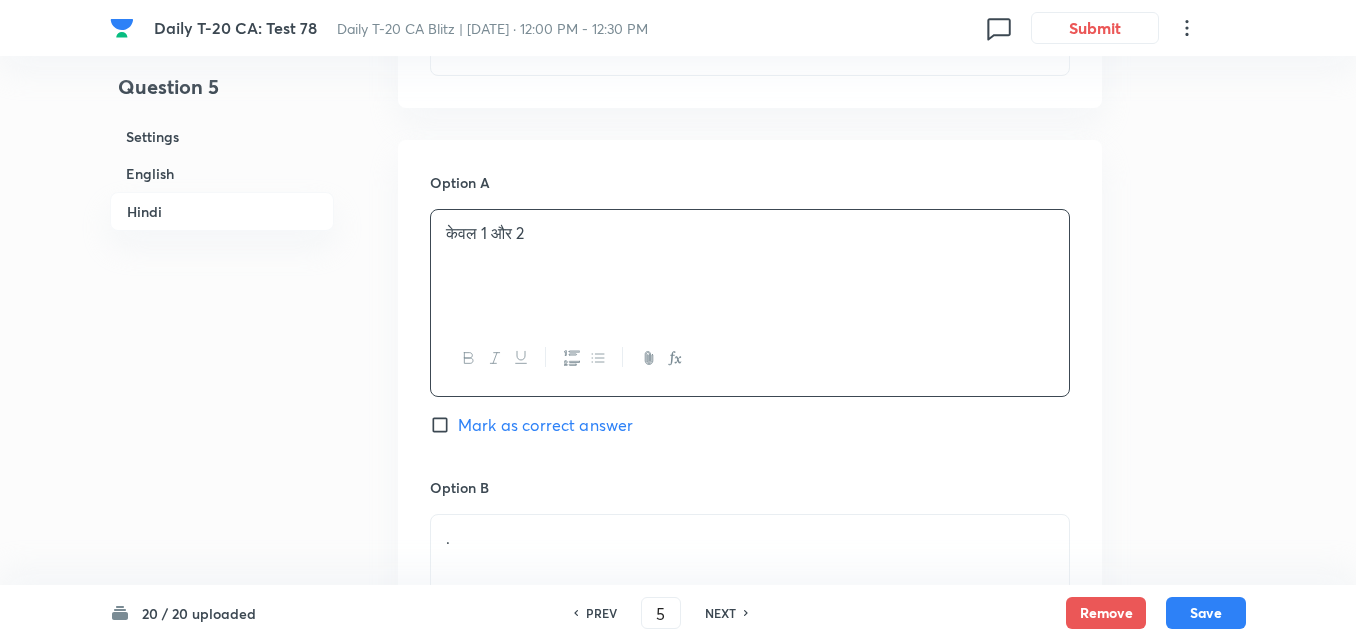 scroll, scrollTop: 3316, scrollLeft: 0, axis: vertical 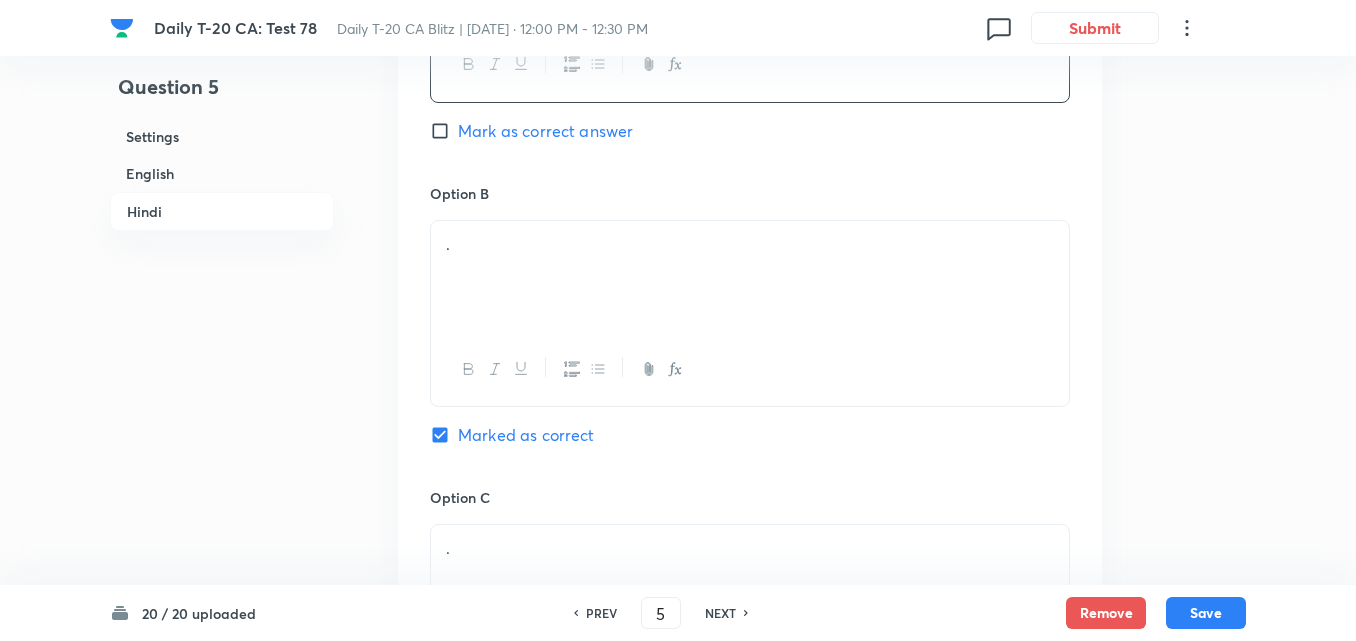 click on "." at bounding box center [750, 277] 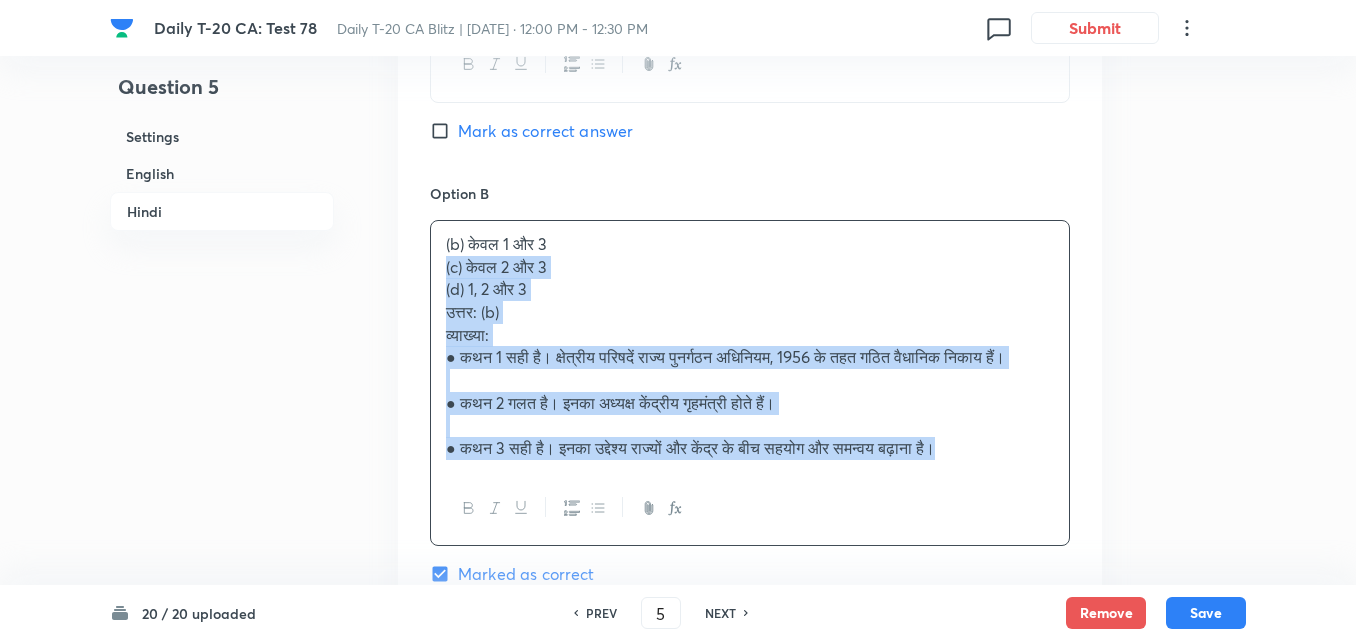 drag, startPoint x: 444, startPoint y: 267, endPoint x: 422, endPoint y: 267, distance: 22 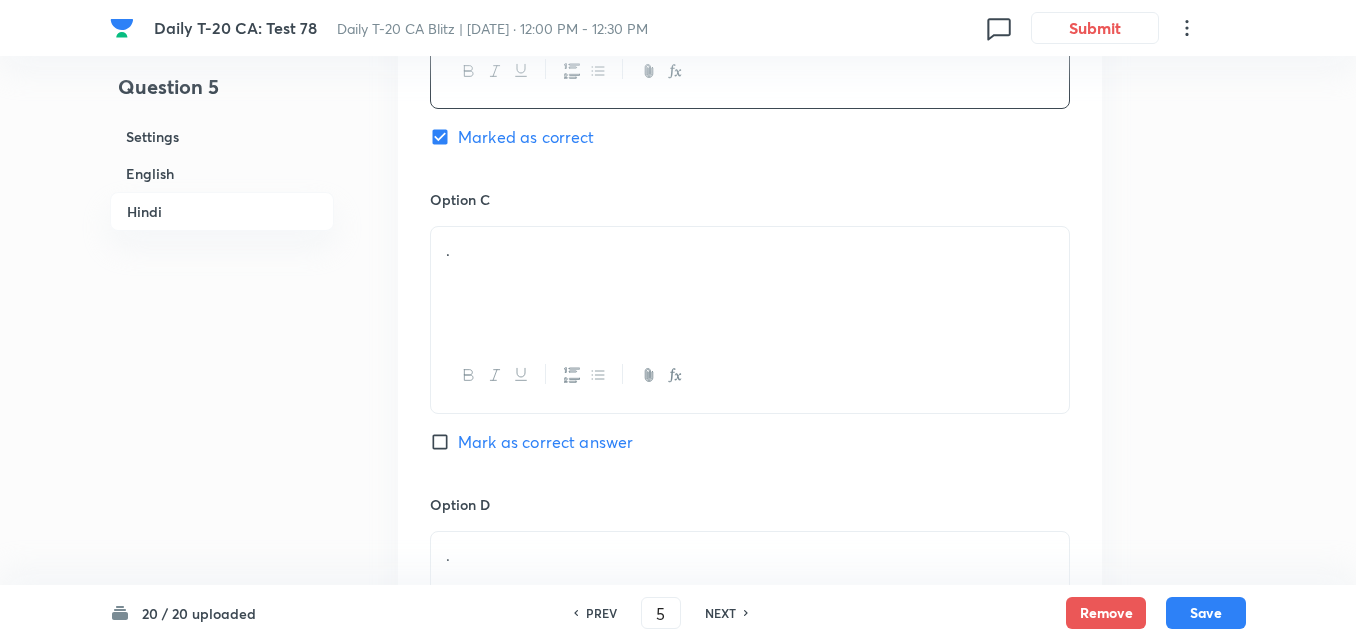 scroll, scrollTop: 3616, scrollLeft: 0, axis: vertical 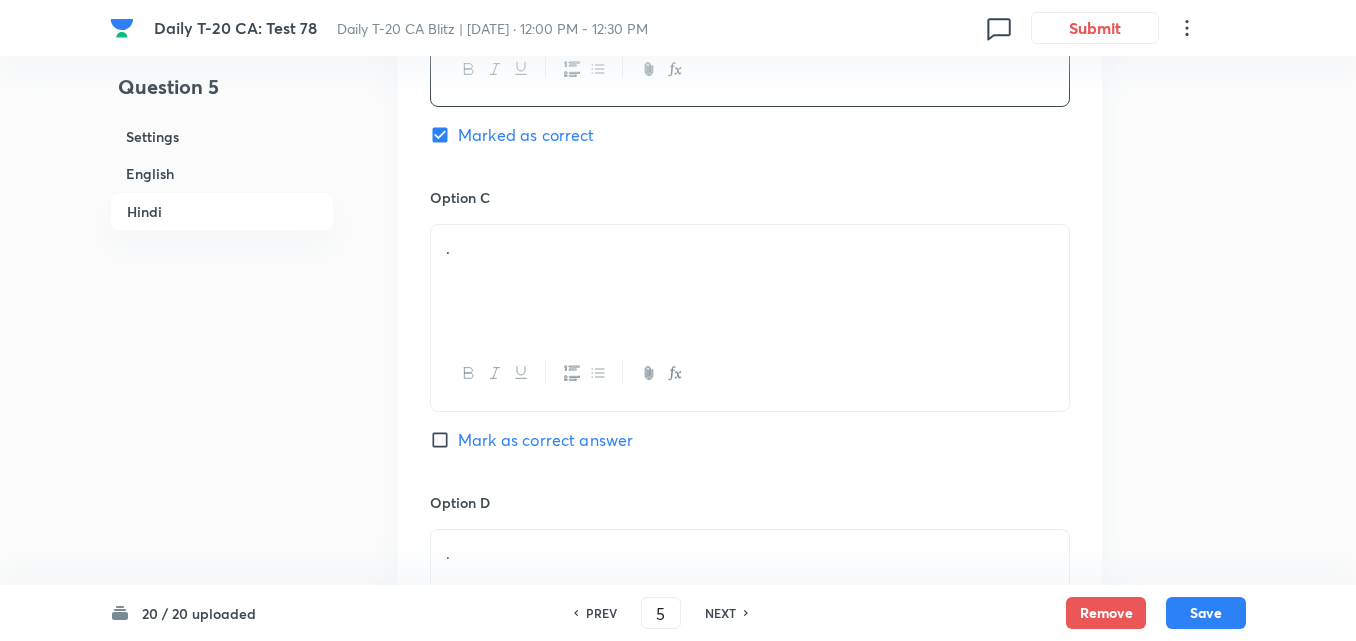 click on "." at bounding box center [750, 281] 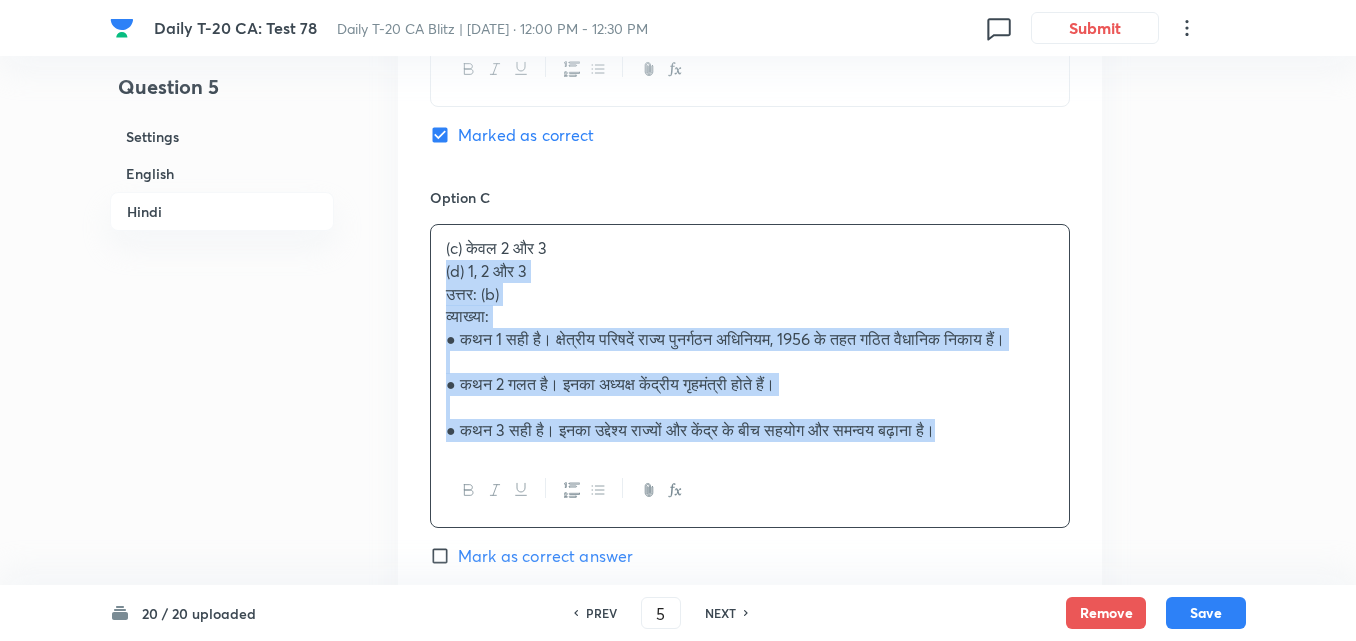 drag, startPoint x: 400, startPoint y: 281, endPoint x: 384, endPoint y: 278, distance: 16.27882 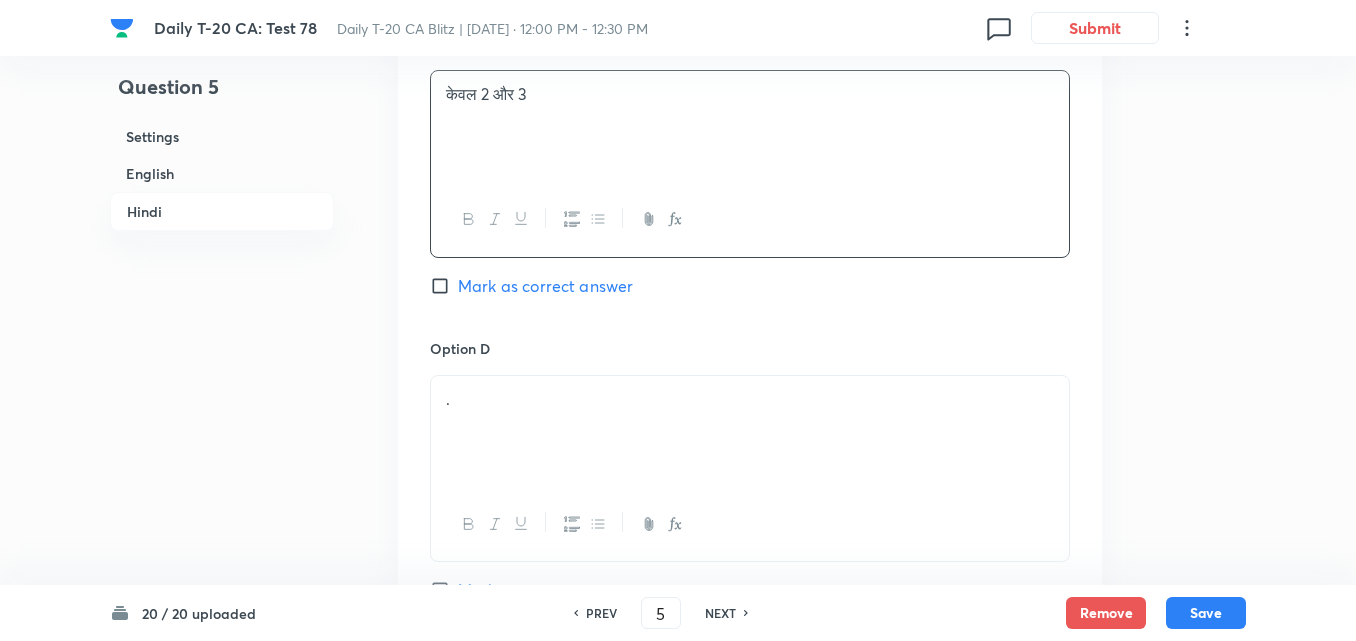 scroll, scrollTop: 3916, scrollLeft: 0, axis: vertical 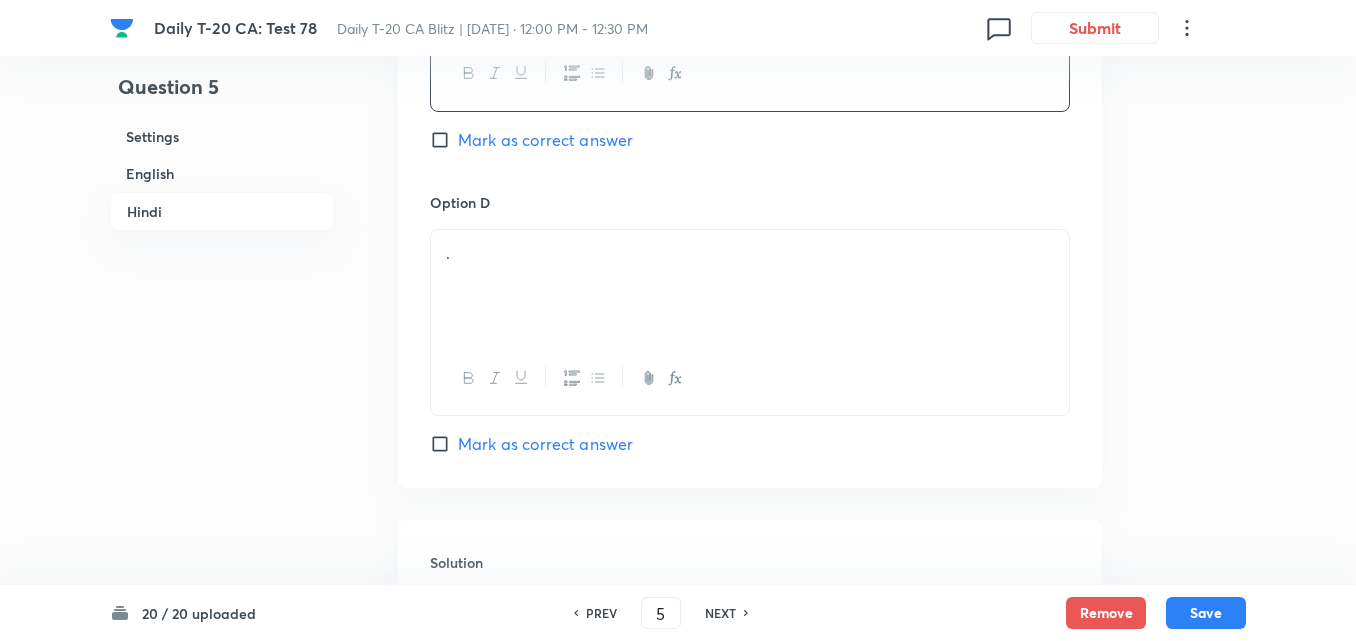 click on "." at bounding box center [750, 286] 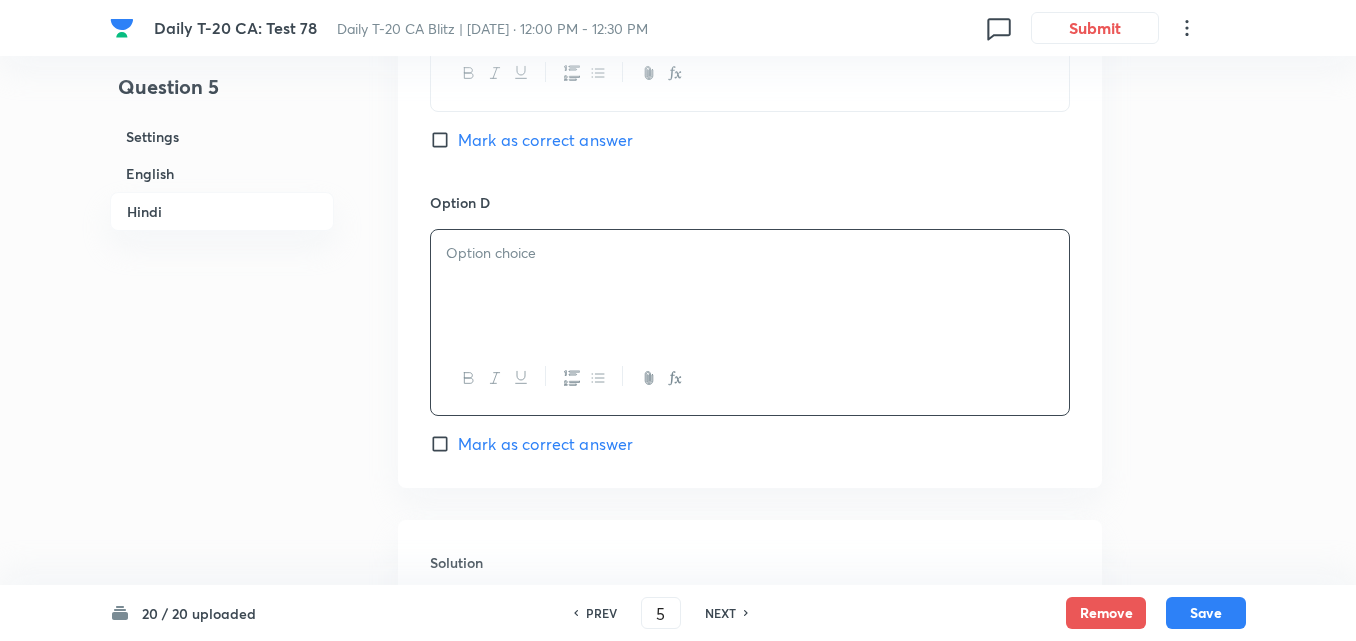 type 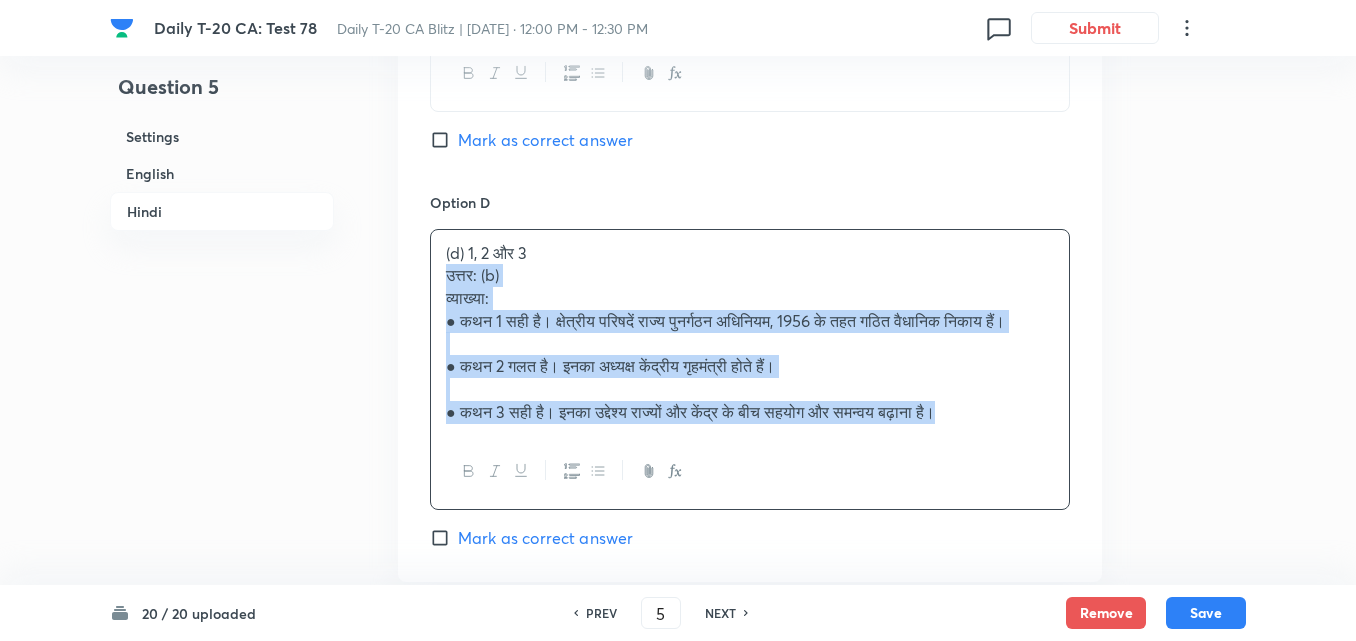 click on "Option A केवल 1 और 2 Mark as correct answer Option B केवल 1 और 3 Marked as correct Option C केवल 2 और 3 Mark as correct answer Option D (d) 1, 2 और 3 उत्तर: (b) व्याख्या: ●	कथन 1 सही है। क्षेत्रीय परिषदें राज्य पुनर्गठन अधिनियम, 1956 के तहत गठित वैधानिक निकाय हैं। ●	कथन 2 गलत है। इनका अध्यक्ष केंद्रीय गृहमंत्री होते हैं। ●	कथन 3 सही है। इनका उद्देश्य राज्यों और केंद्र के बीच सहयोग और समन्वय बढ़ाना है। [PERSON_NAME] as correct answer" at bounding box center [750, -87] 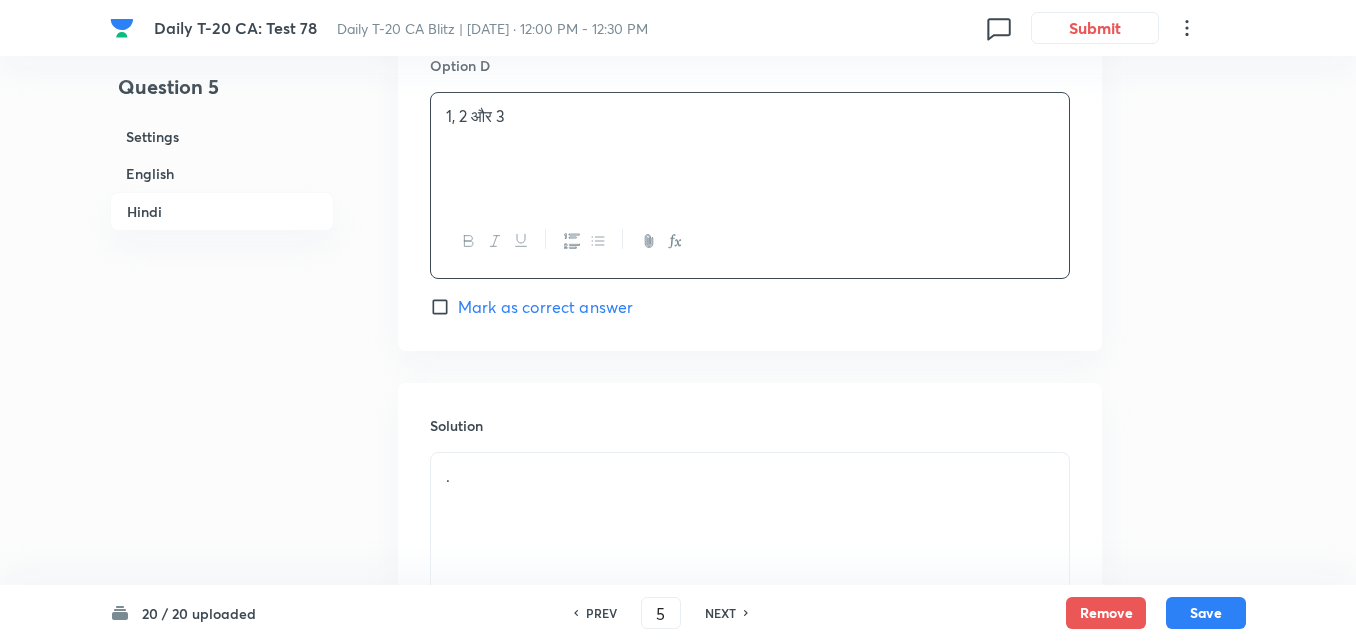scroll, scrollTop: 4259, scrollLeft: 0, axis: vertical 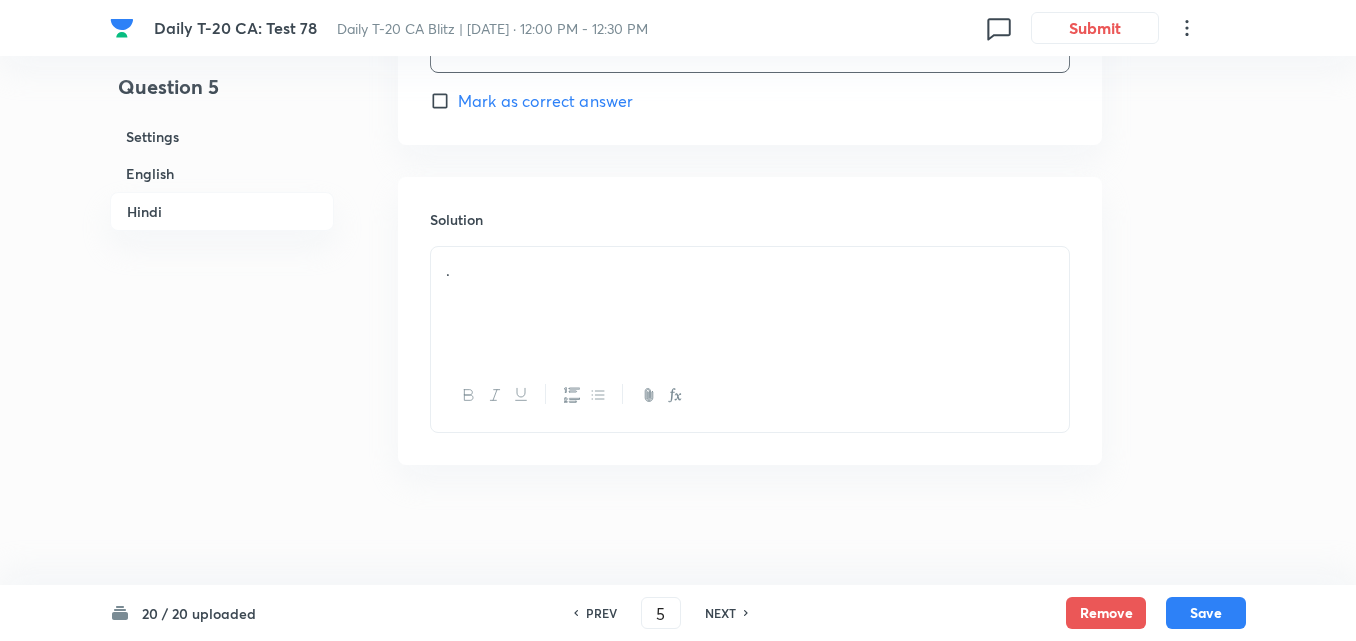 click on "." at bounding box center [750, 303] 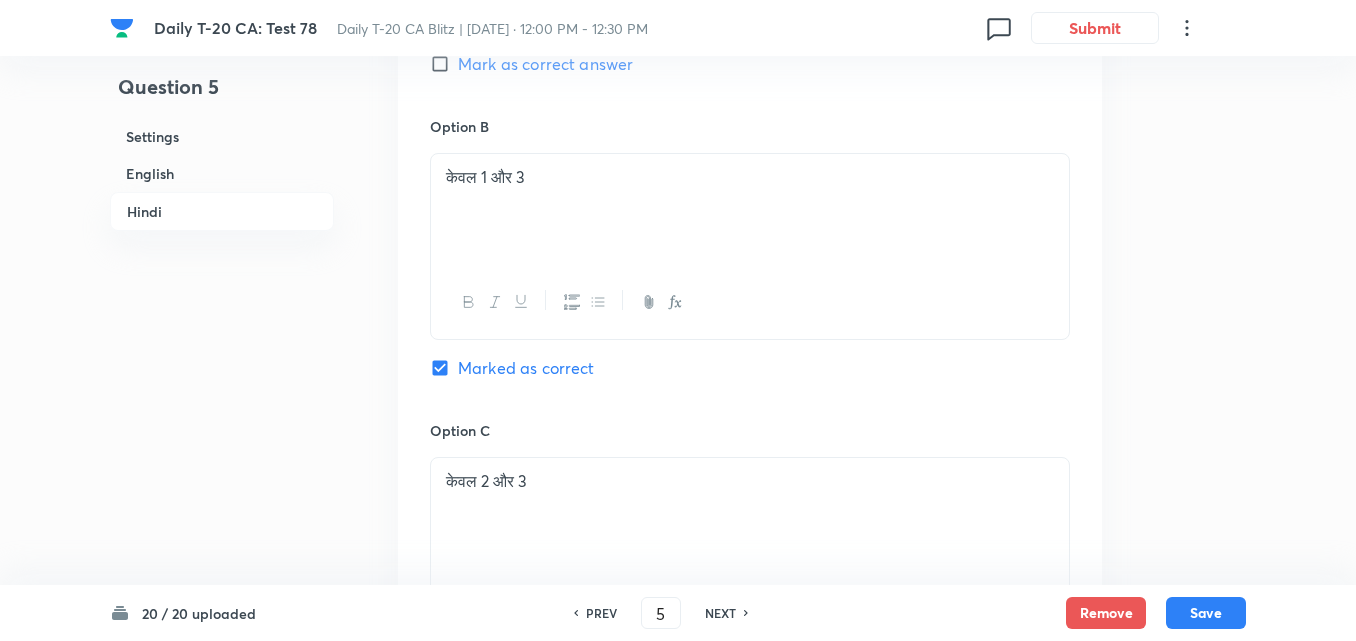 scroll, scrollTop: 3259, scrollLeft: 0, axis: vertical 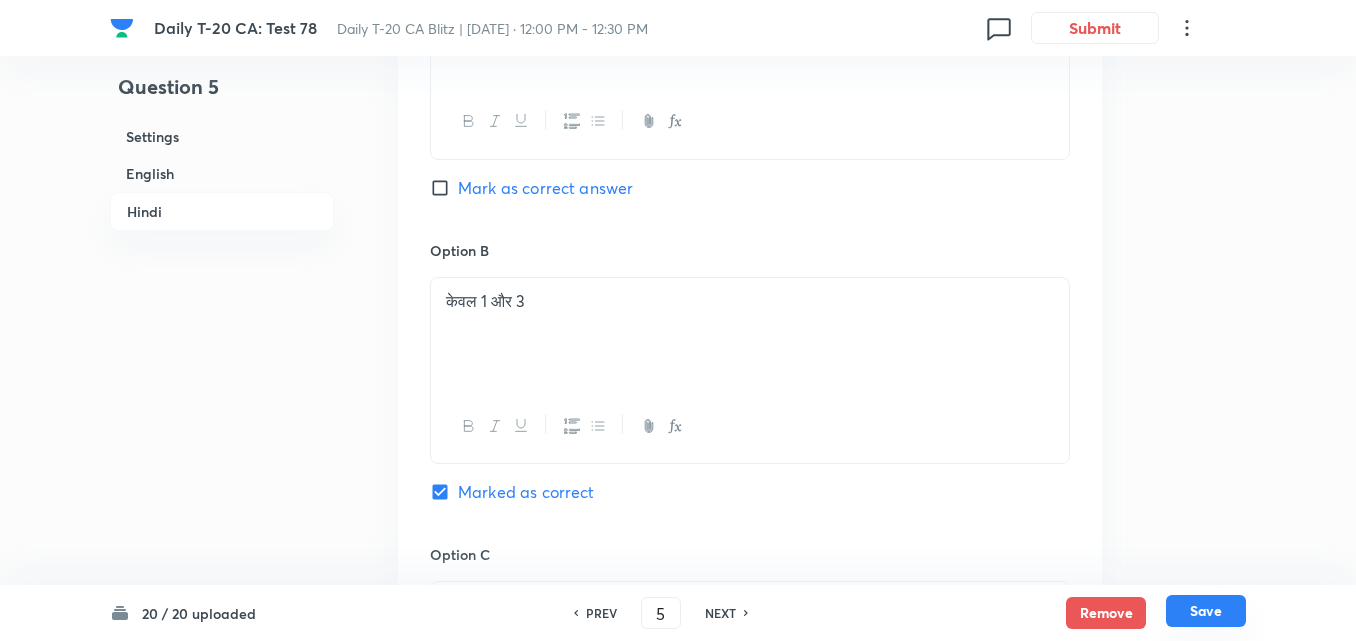 click on "Save" at bounding box center [1206, 611] 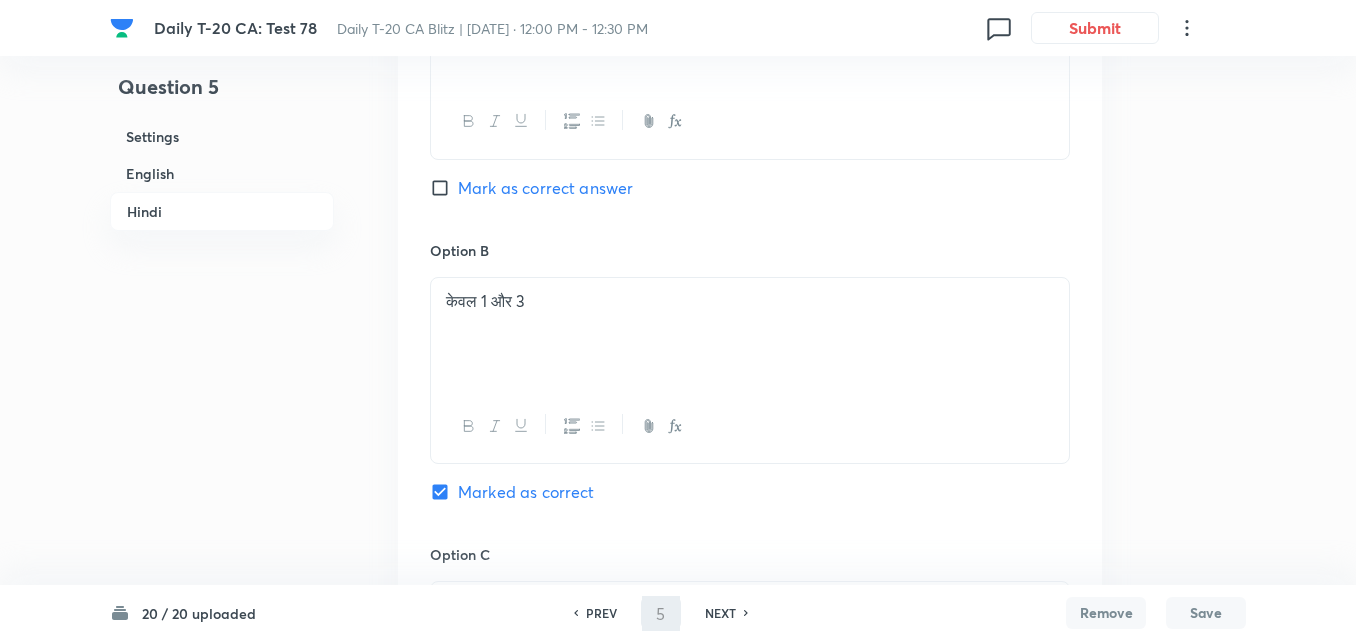 type on "6" 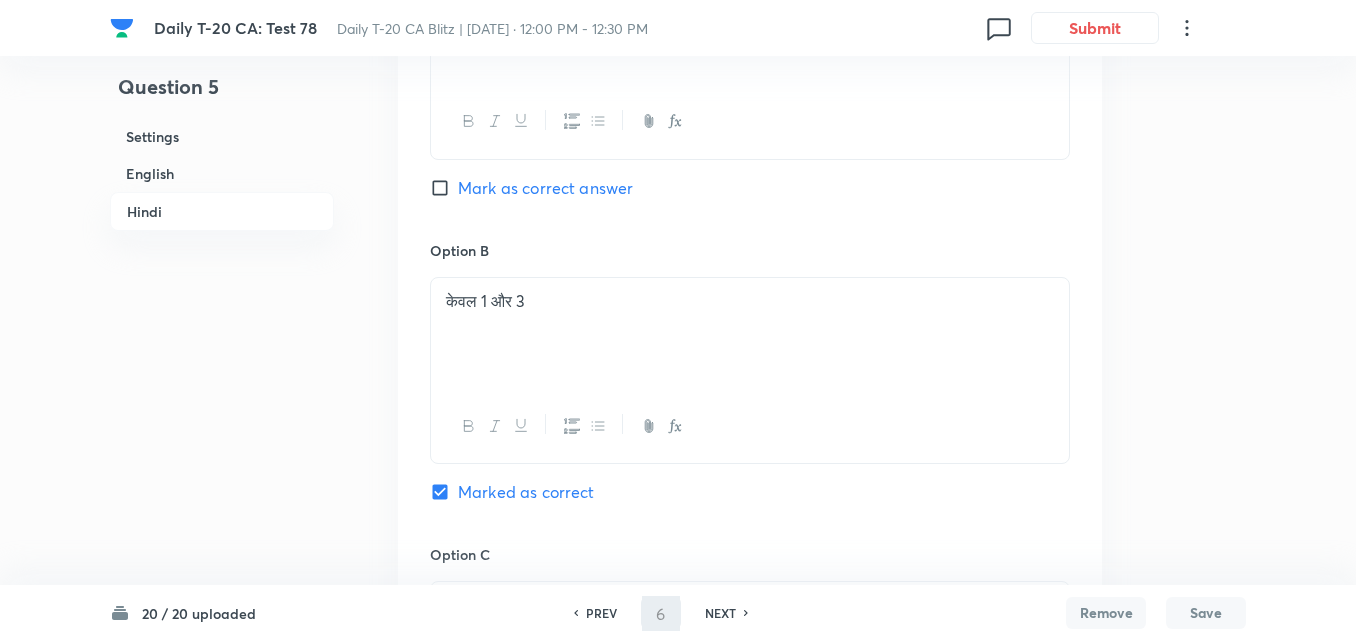 scroll, scrollTop: 4041, scrollLeft: 0, axis: vertical 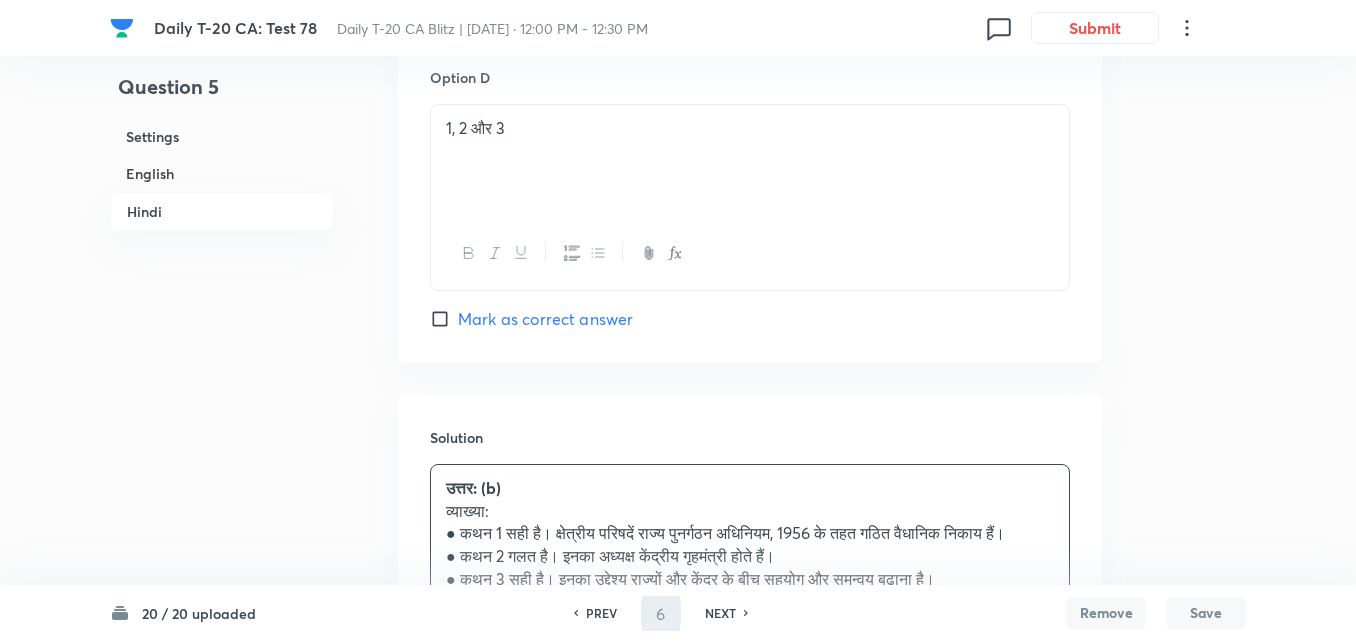 checkbox on "false" 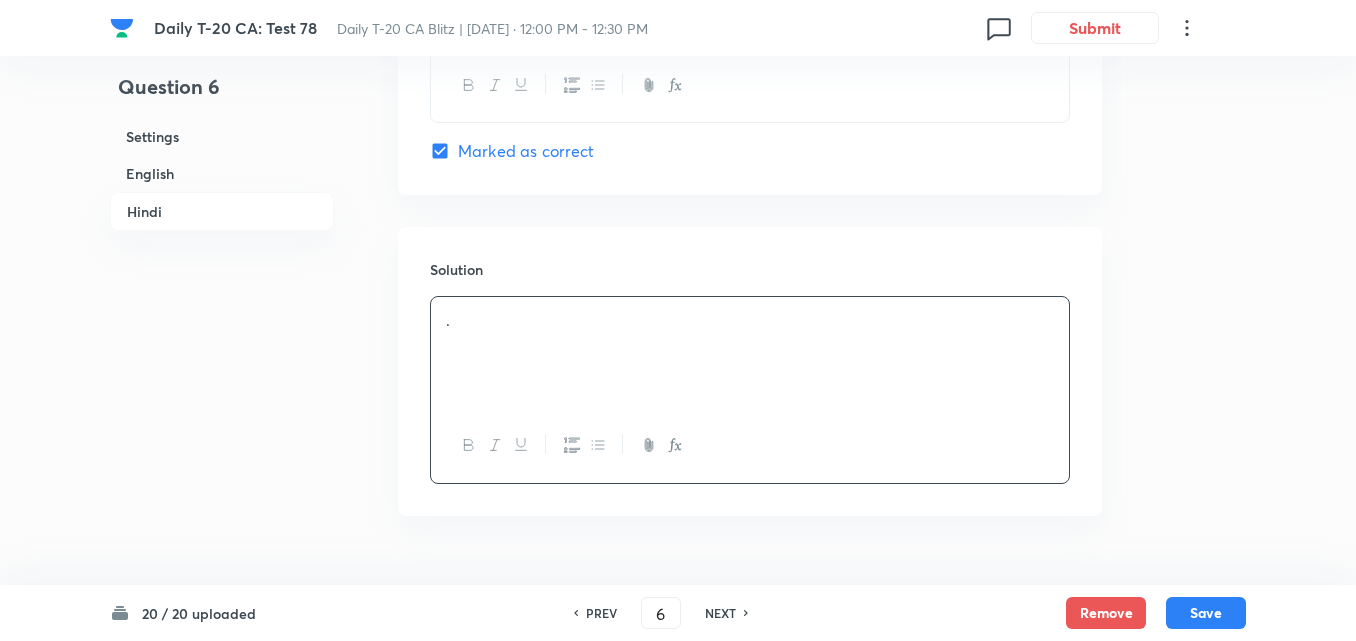 click on "English" at bounding box center [222, 173] 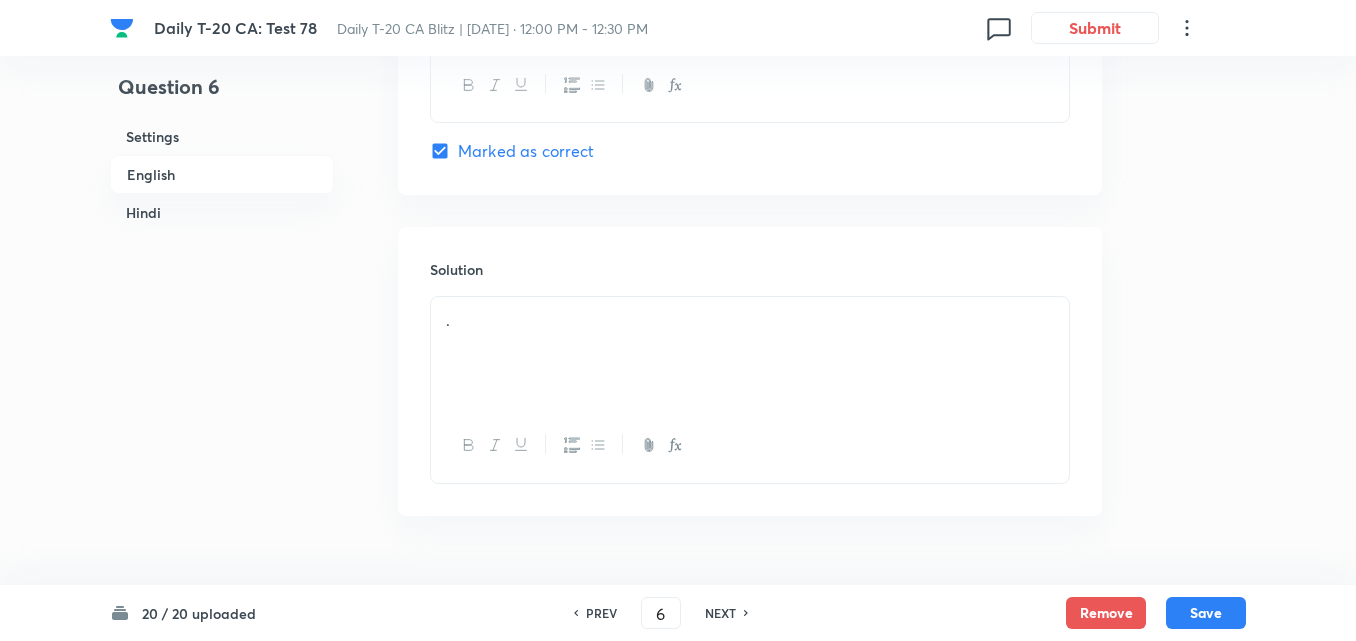 scroll, scrollTop: 516, scrollLeft: 0, axis: vertical 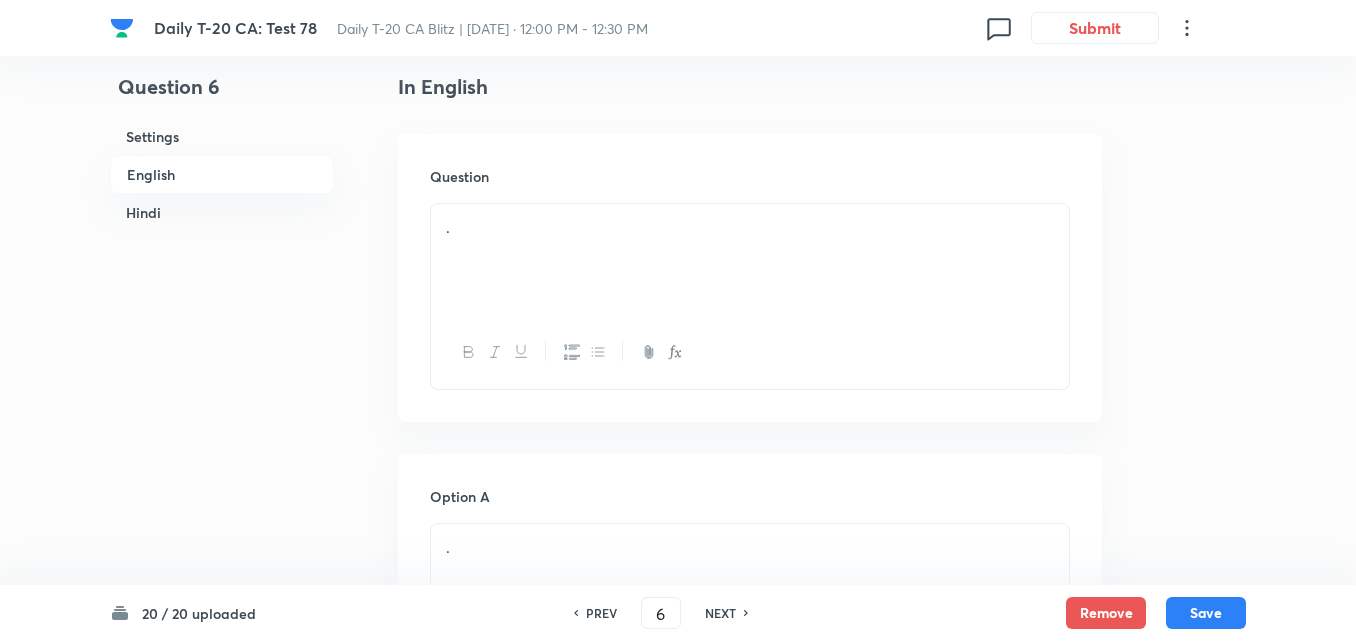 click on "." at bounding box center [750, 260] 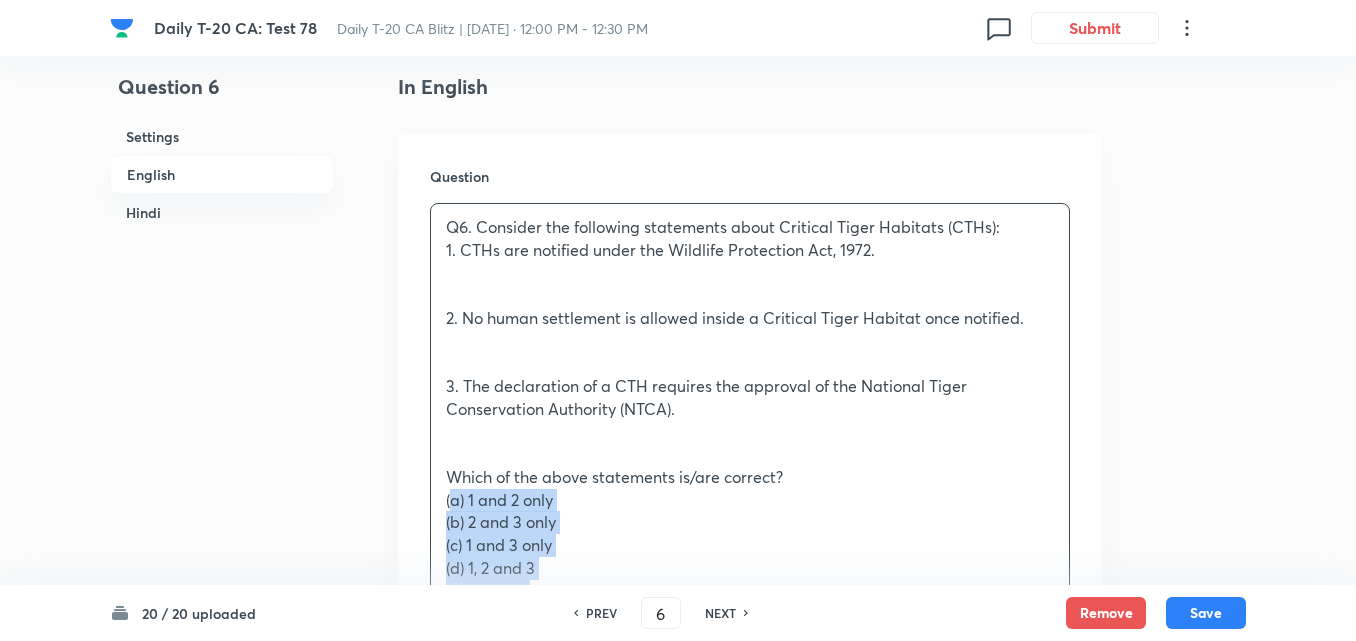 drag, startPoint x: 454, startPoint y: 500, endPoint x: 414, endPoint y: 505, distance: 40.311287 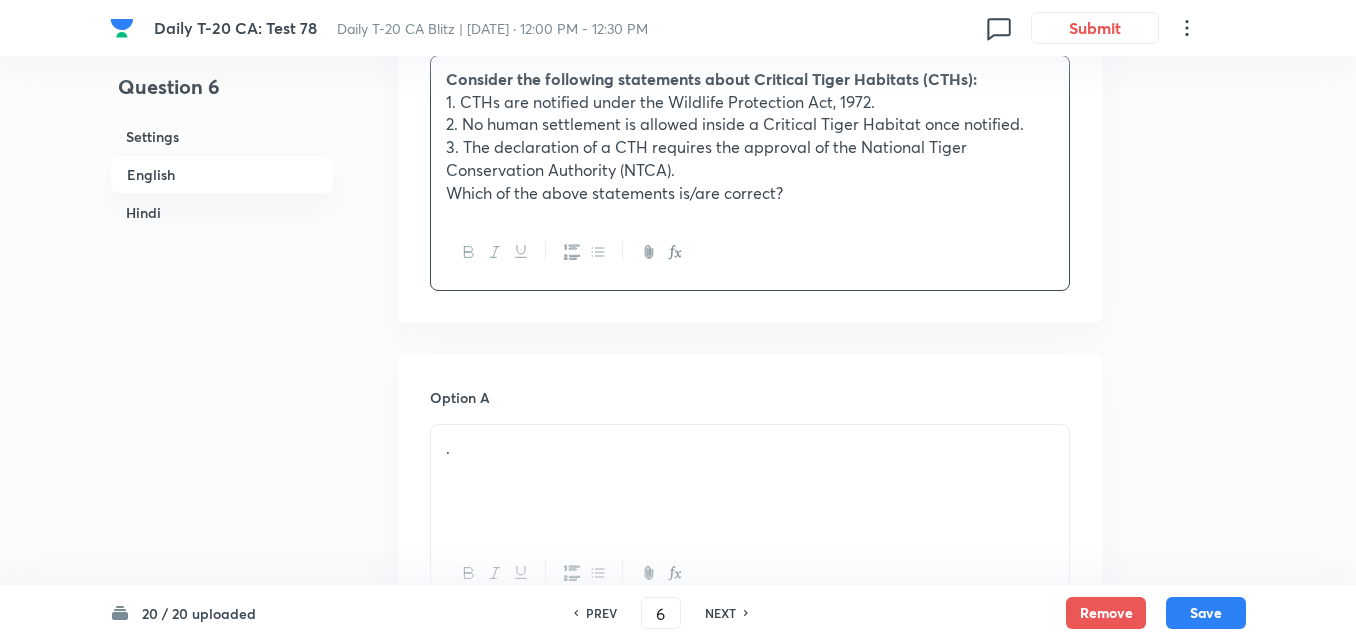 scroll, scrollTop: 816, scrollLeft: 0, axis: vertical 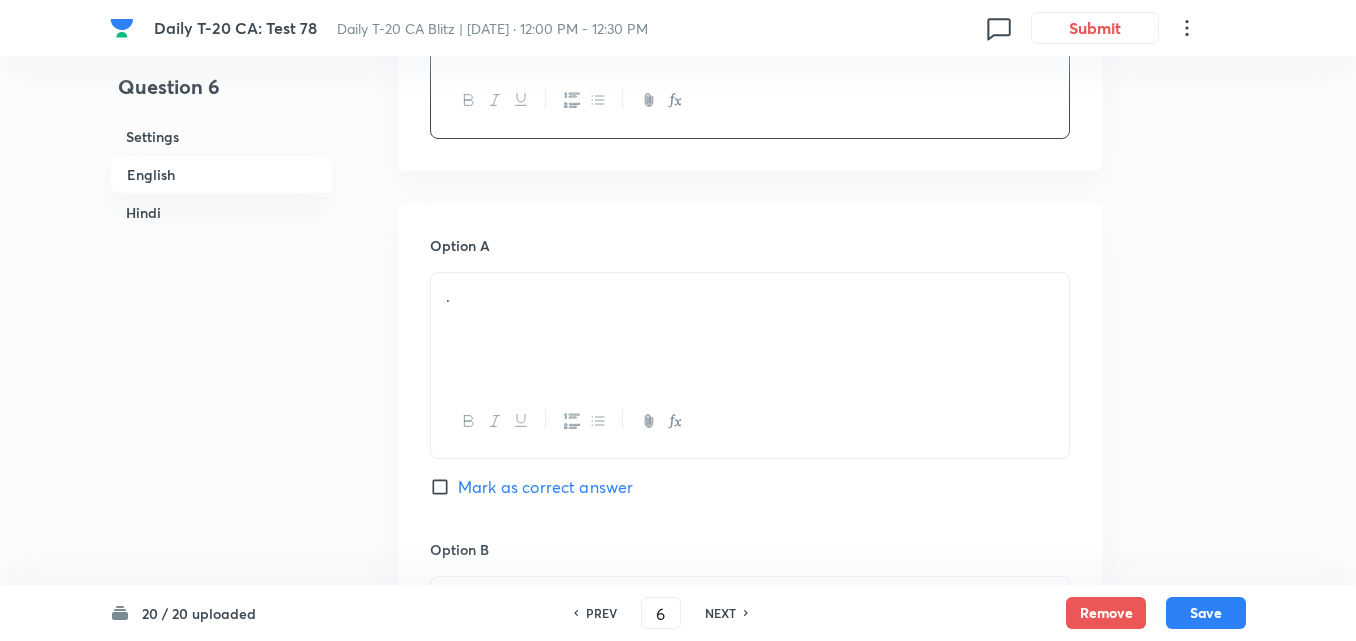 click on "Option A" at bounding box center (750, 245) 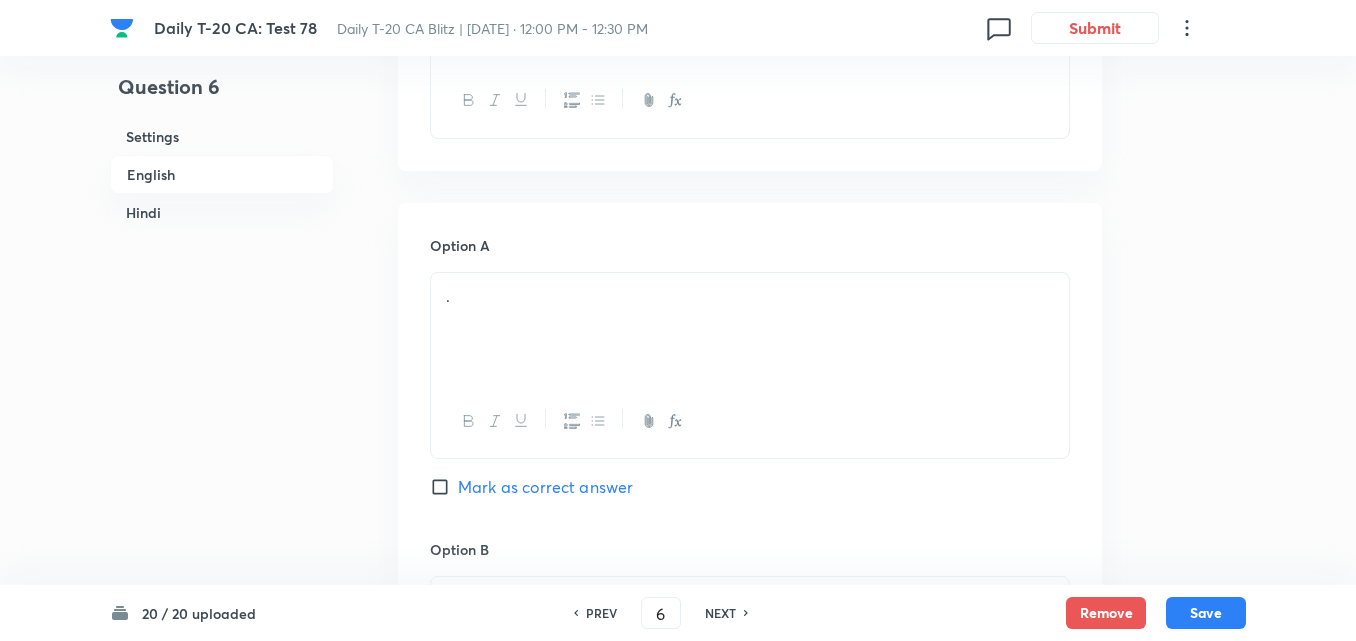 click on "." at bounding box center [750, 296] 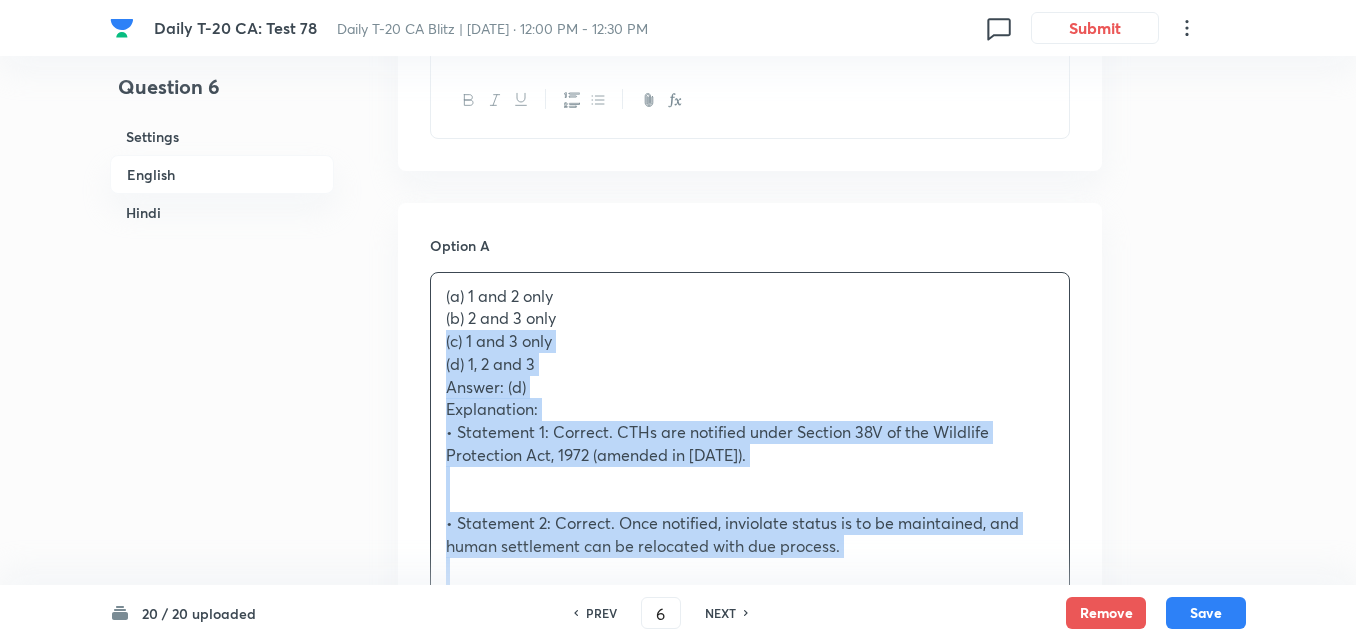 click on "Question 6 Settings English Hindi Settings Type Single choice correct 4 options + 2 marks - 0.66 marks Edit Concept Current Affairs Current Affairs 2025 Current Affairs 2025 Current Affairs 2025 Edit Additional details Easy Fact Not from PYQ paper No equation Edit In English Question Consider the following statements about Critical Tiger Habitats (CTHs): 1.	CTHs are notified under the Wildlife Protection Act, 1972. 2.	No human settlement is allowed inside a Critical Tiger Habitat once notified. 3.	The declaration of a CTH requires the approval of the National Tiger Conservation Authority (NTCA). Which of the above statements is/are correct?   Option A (a) 1 and 2 only (b) 2 and 3 only (c) 1 and 3 only (d) 1, 2 and 3 Answer: (d) Explanation: •	Statement 1: Correct. CTHs are notified under Section 38V of the Wildlife Protection Act, 1972 (amended in [DATE]). •	Statement 2: Correct. Once notified, inviolate status is to be maintained, and human settlement can be relocated with due process. (d) 1, 2 और 3 ." at bounding box center (678, 2041) 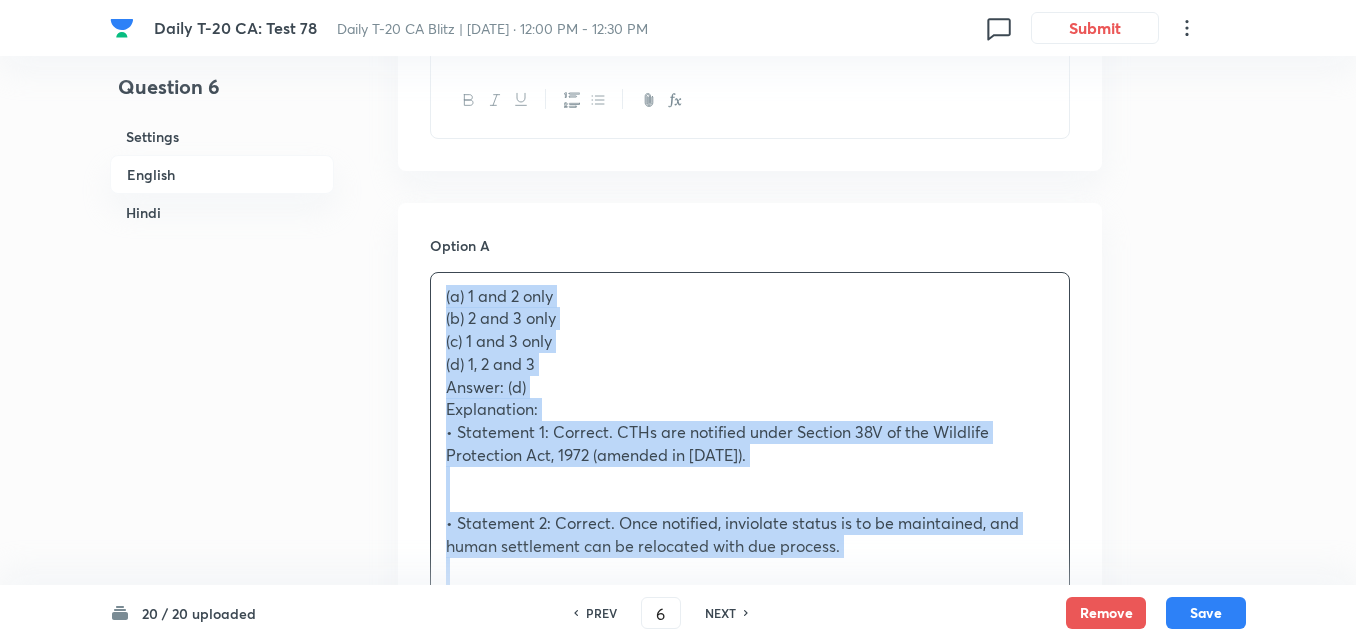 click on "Question 6 Settings English Hindi Settings Type Single choice correct 4 options + 2 marks - 0.66 marks Edit Concept Current Affairs Current Affairs 2025 Current Affairs 2025 Current Affairs 2025 Edit Additional details Easy Fact Not from PYQ paper No equation Edit In English Question Consider the following statements about Critical Tiger Habitats (CTHs): 1.	CTHs are notified under the Wildlife Protection Act, 1972. 2.	No human settlement is allowed inside a Critical Tiger Habitat once notified. 3.	The declaration of a CTH requires the approval of the National Tiger Conservation Authority (NTCA). Which of the above statements is/are correct?   Option A (a) 1 and 2 only (b) 2 and 3 only (c) 1 and 3 only (d) 1, 2 and 3 Answer: (d) Explanation: •	Statement 1: Correct. CTHs are notified under Section 38V of the Wildlife Protection Act, 1972 (amended in [DATE]). •	Statement 2: Correct. Once notified, inviolate status is to be maintained, and human settlement can be relocated with due process. (d) 1, 2 और 3 ." at bounding box center (678, 2041) 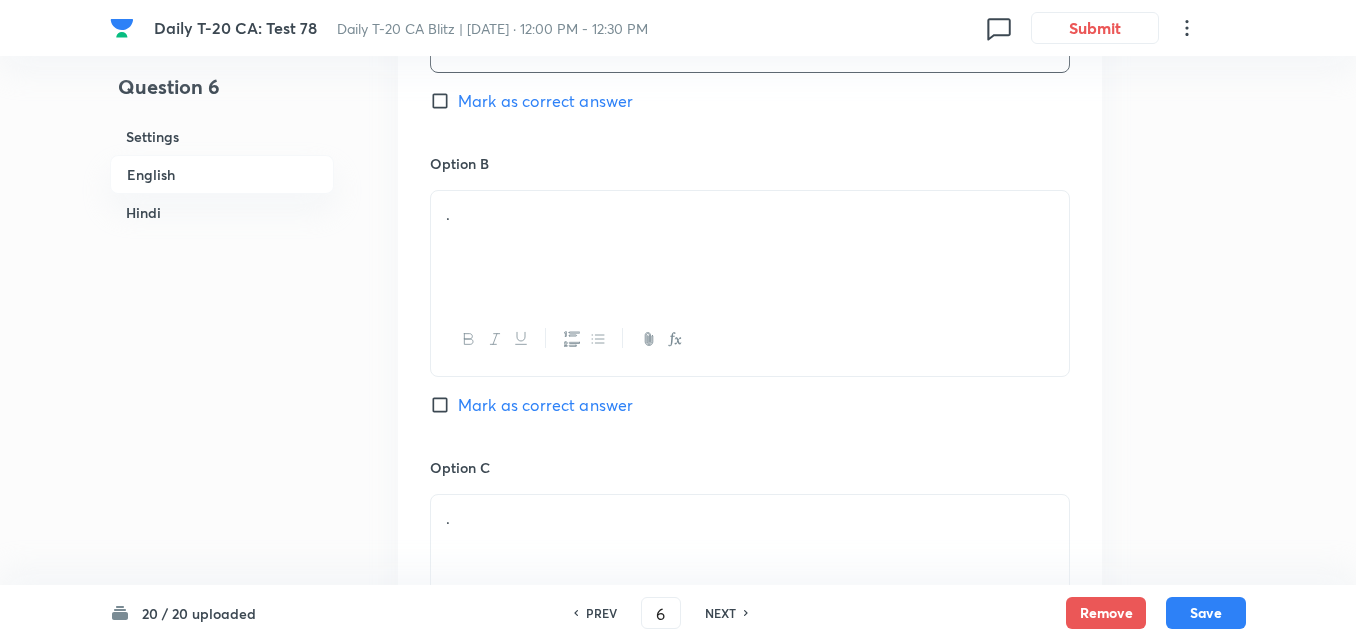 scroll, scrollTop: 1216, scrollLeft: 0, axis: vertical 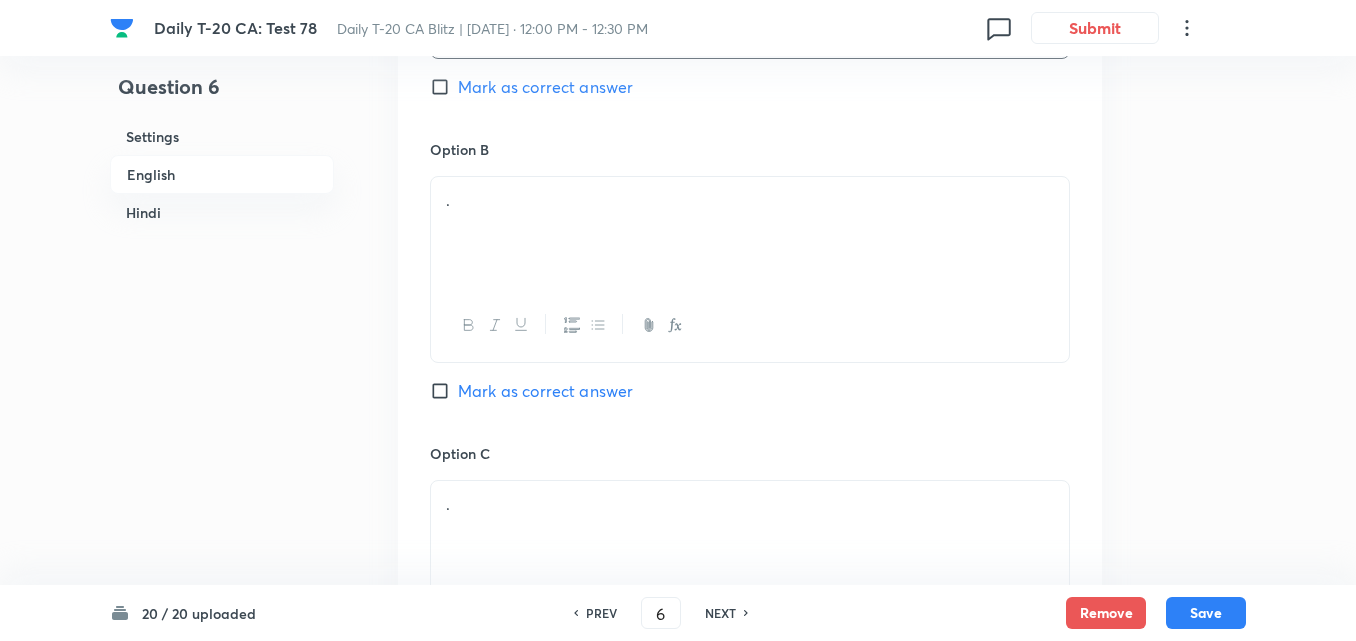 click on "." at bounding box center (750, 200) 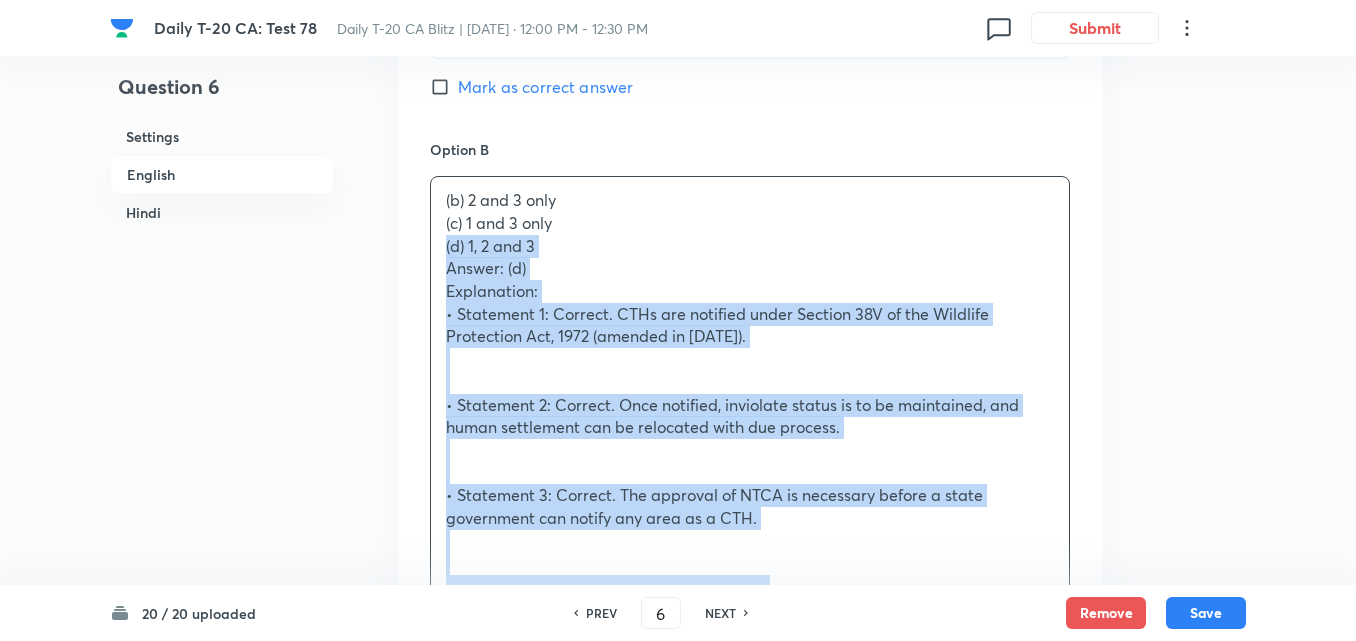 drag, startPoint x: 374, startPoint y: 242, endPoint x: 363, endPoint y: 242, distance: 11 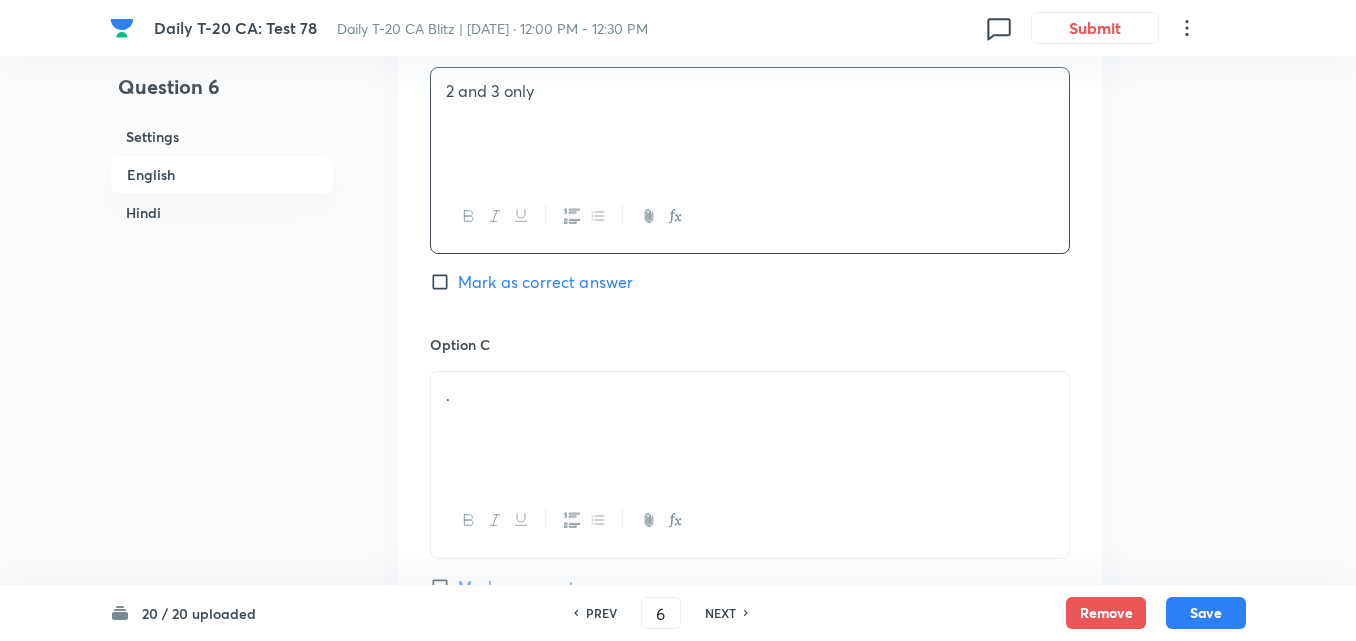 scroll, scrollTop: 1516, scrollLeft: 0, axis: vertical 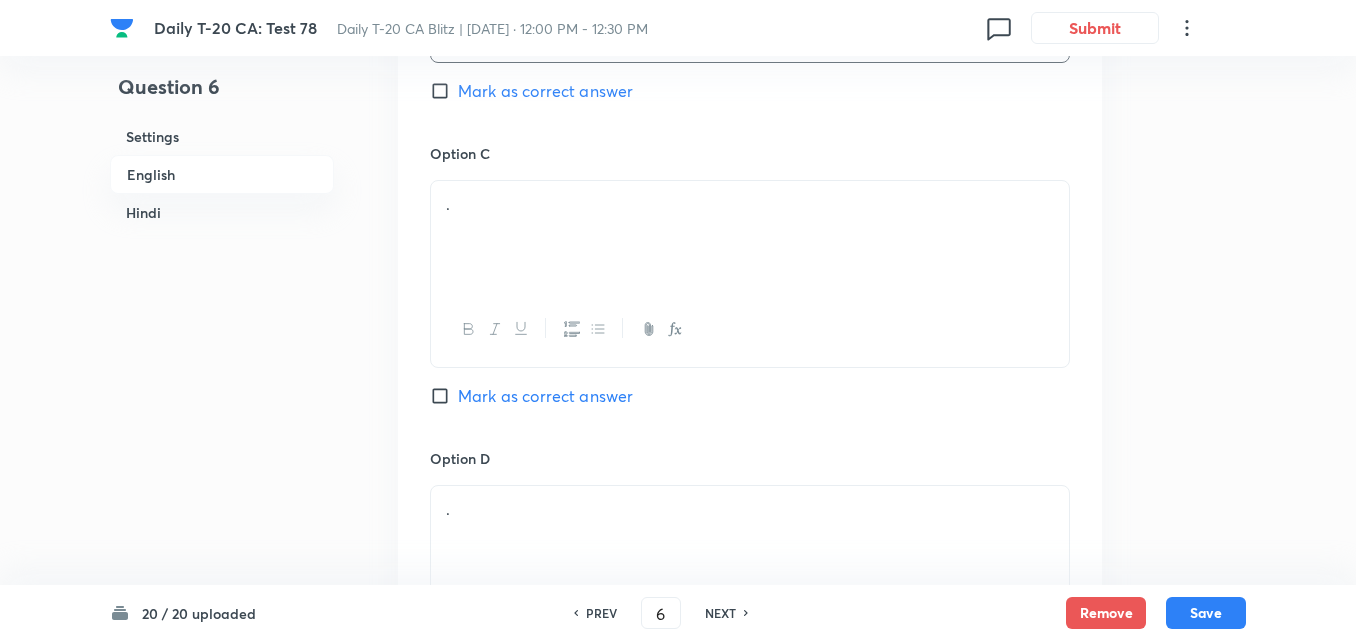 click on "." at bounding box center (750, 204) 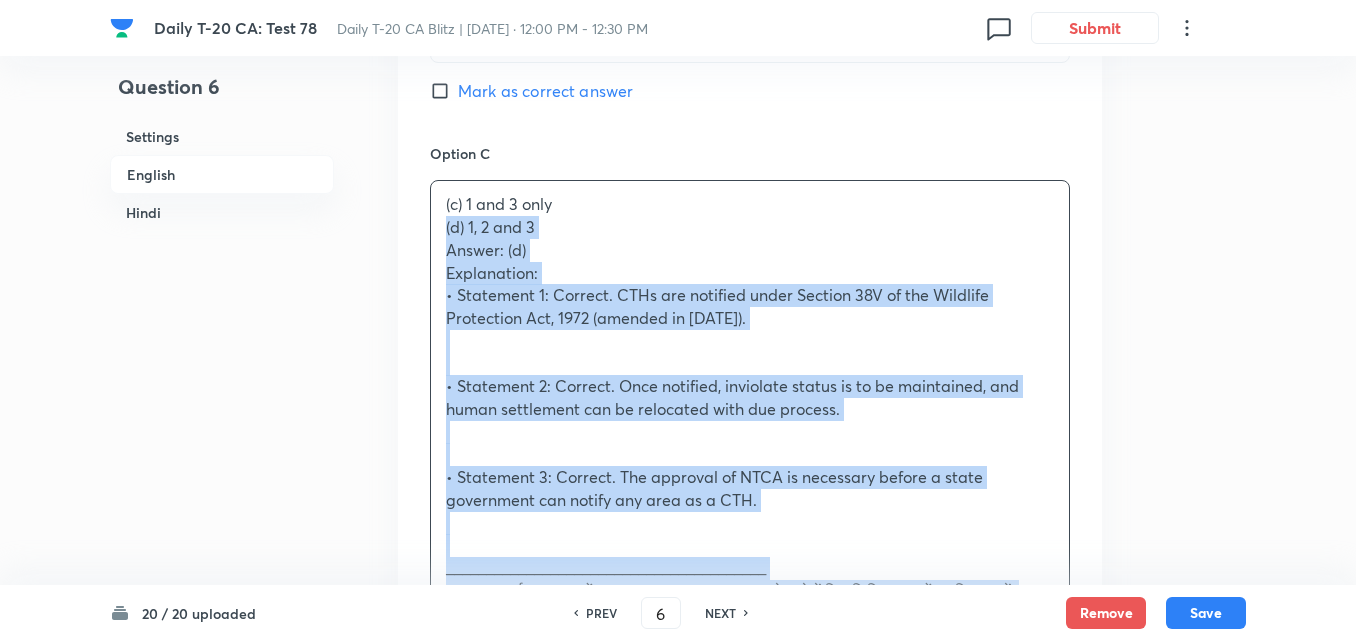 drag, startPoint x: 433, startPoint y: 216, endPoint x: 413, endPoint y: 221, distance: 20.615528 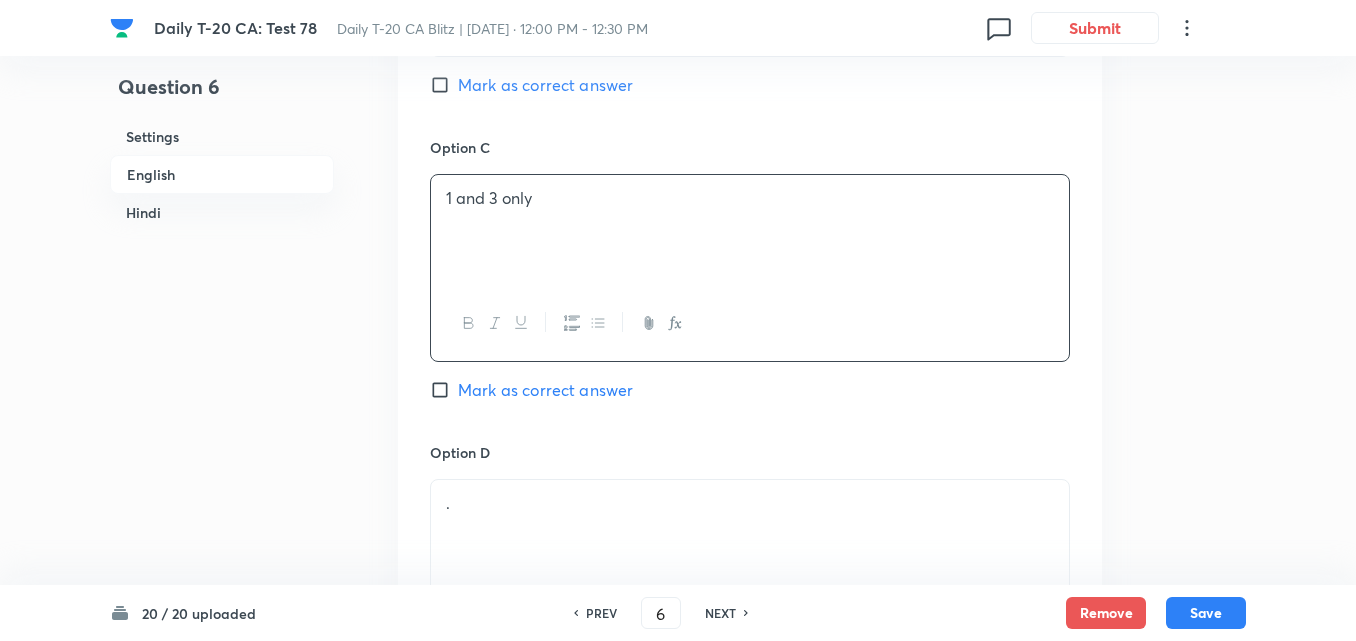 scroll, scrollTop: 1716, scrollLeft: 0, axis: vertical 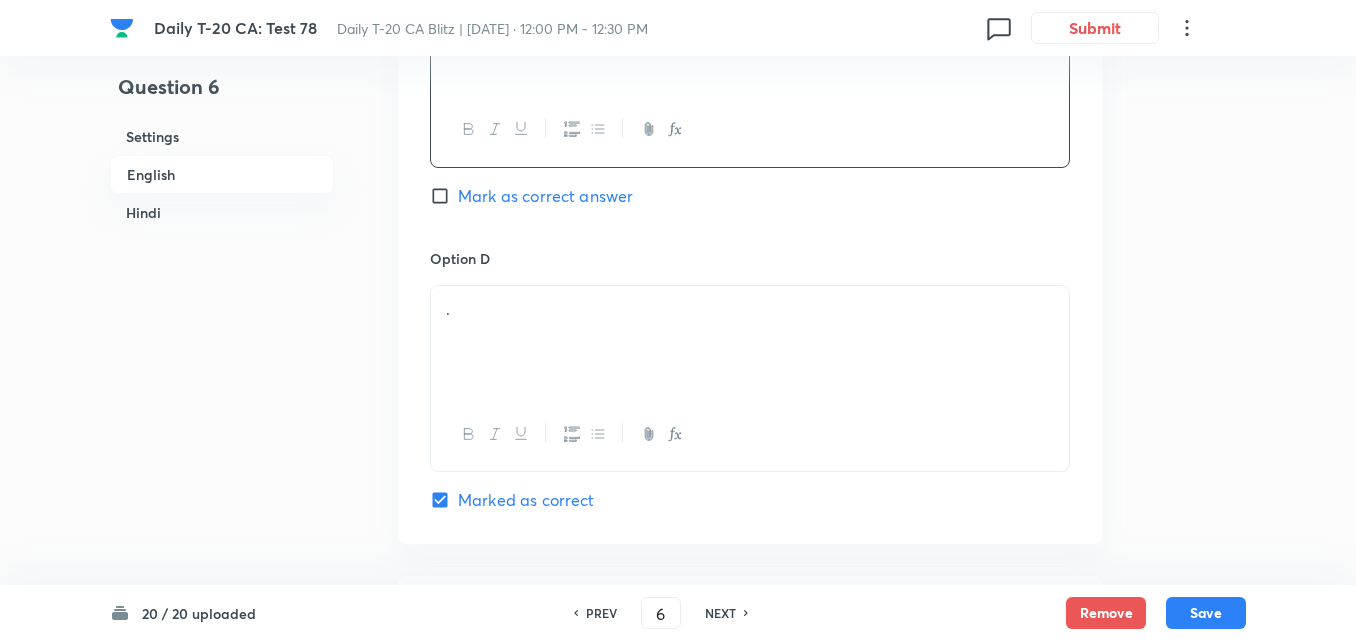 click on "." at bounding box center (750, 309) 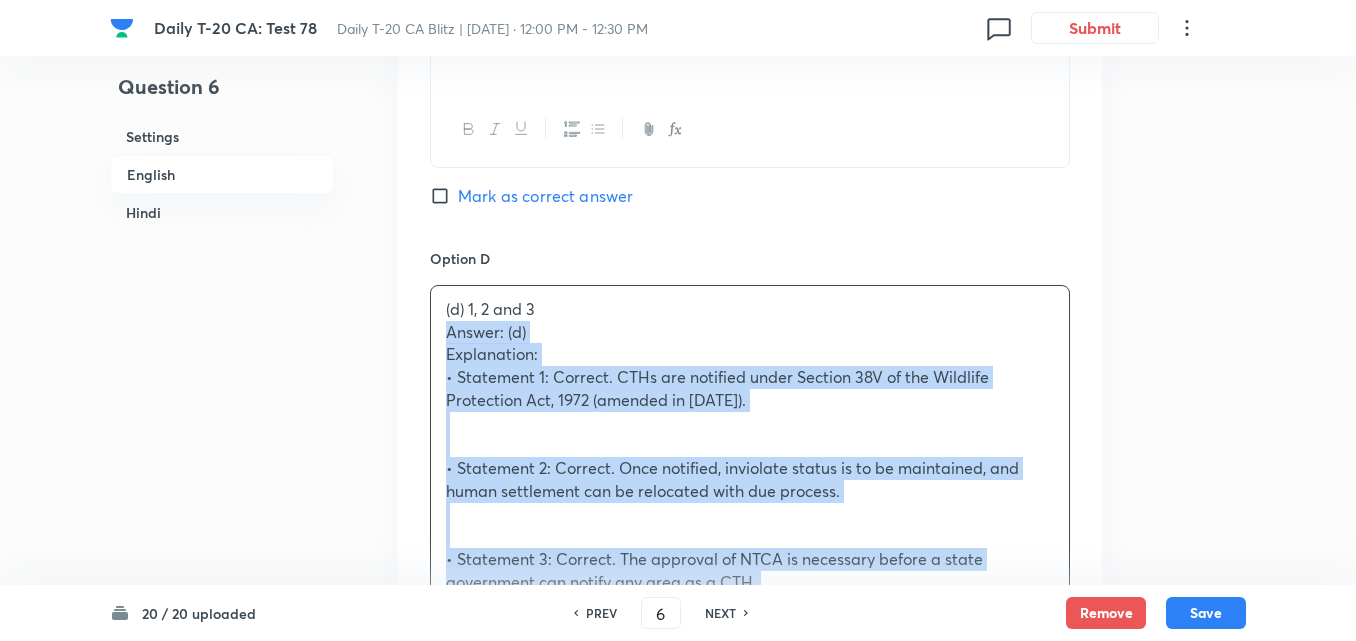 click on "Option A 1 and 2 only Mark as correct answer Option B 2 and 3 only Mark as correct answer Option C 1 and 3 only Mark as correct answer Option D (d) 1, 2 and 3 Answer: (d) Explanation: •	Statement 1: Correct. CTHs are notified under Section 38V of the Wildlife Protection Act, 1972 (amended in [DATE]). •	Statement 2: Correct. Once notified, inviolate status is to be maintained, and human settlement can be relocated with due process. •	Statement 3: Correct. The approval of NTCA is necessary before a state government can notify any area as a CTH. ________________________________________ Q6. महत्वपूर्ण बाघ आवासों (Critical Tiger Habitats) के बारे में निम्नलिखित कथनों पर विचार करें: 1.	इन्हें वन्यजीव संरक्षण अधिनियम, 1972 के तहत अधिसूचित किया जाता है। (a) केवल 1 और 2 (d) 1, 2 और 3" at bounding box center (750, 357) 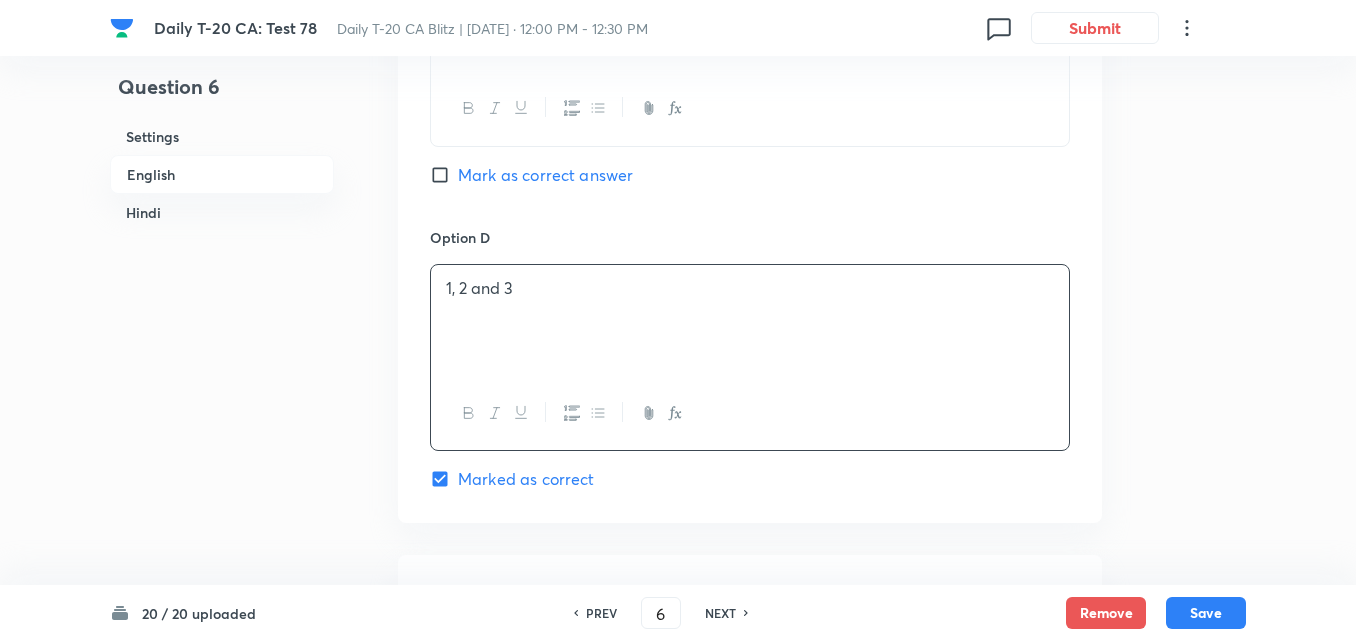 scroll, scrollTop: 2216, scrollLeft: 0, axis: vertical 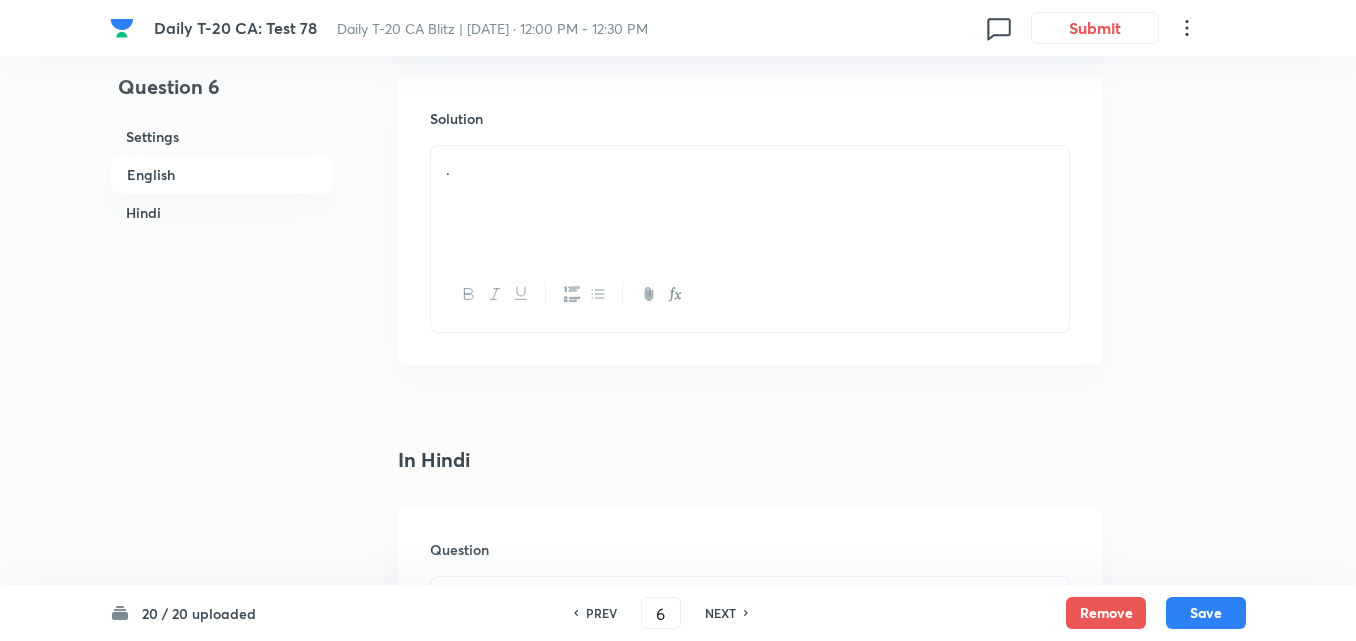 drag, startPoint x: 546, startPoint y: 301, endPoint x: 544, endPoint y: 259, distance: 42.047592 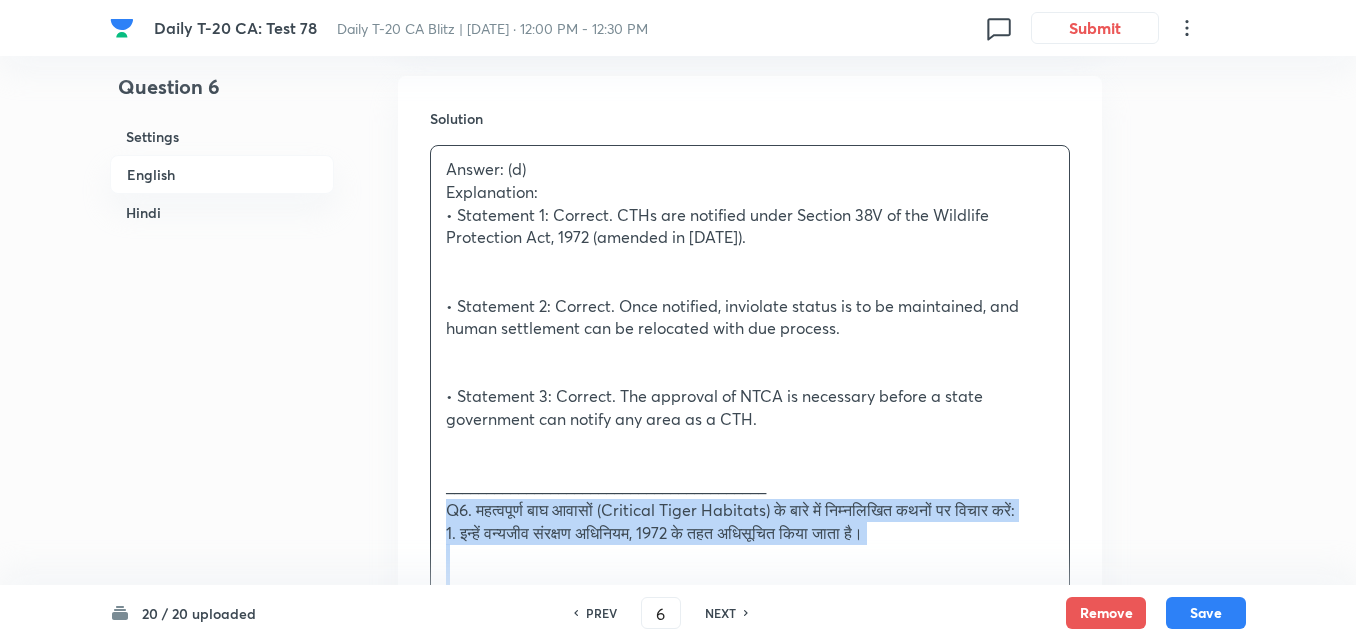 drag, startPoint x: 434, startPoint y: 523, endPoint x: 377, endPoint y: 517, distance: 57.31492 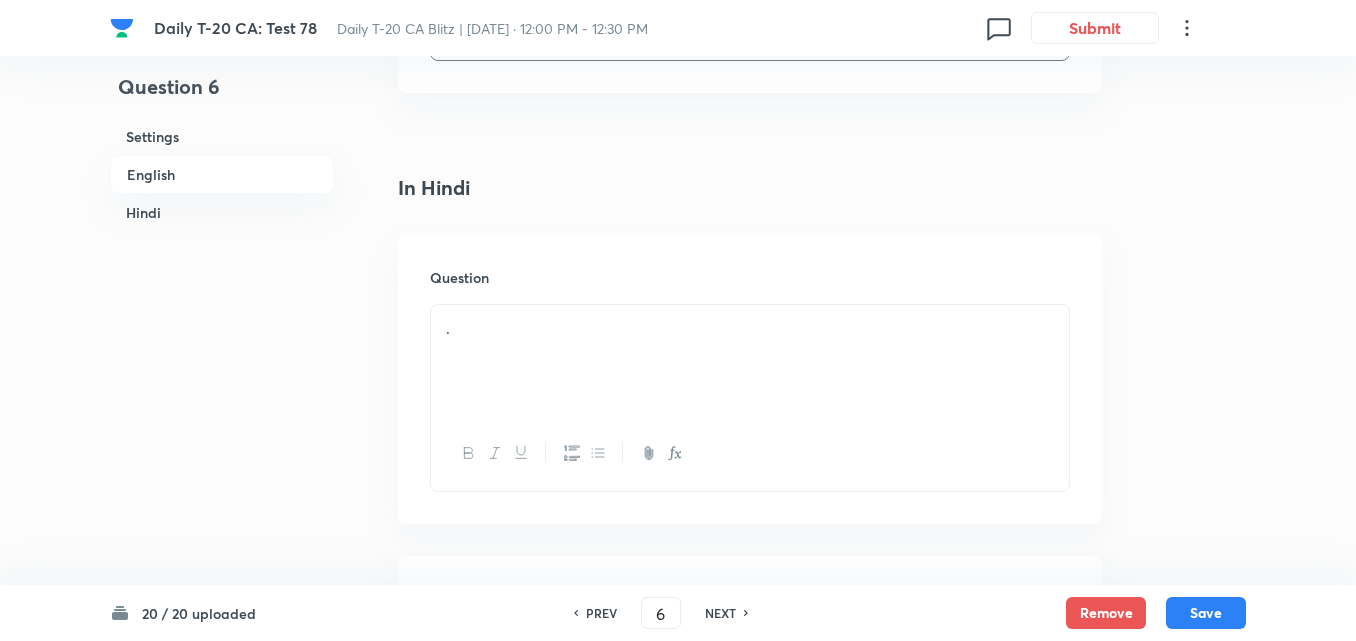 scroll, scrollTop: 2616, scrollLeft: 0, axis: vertical 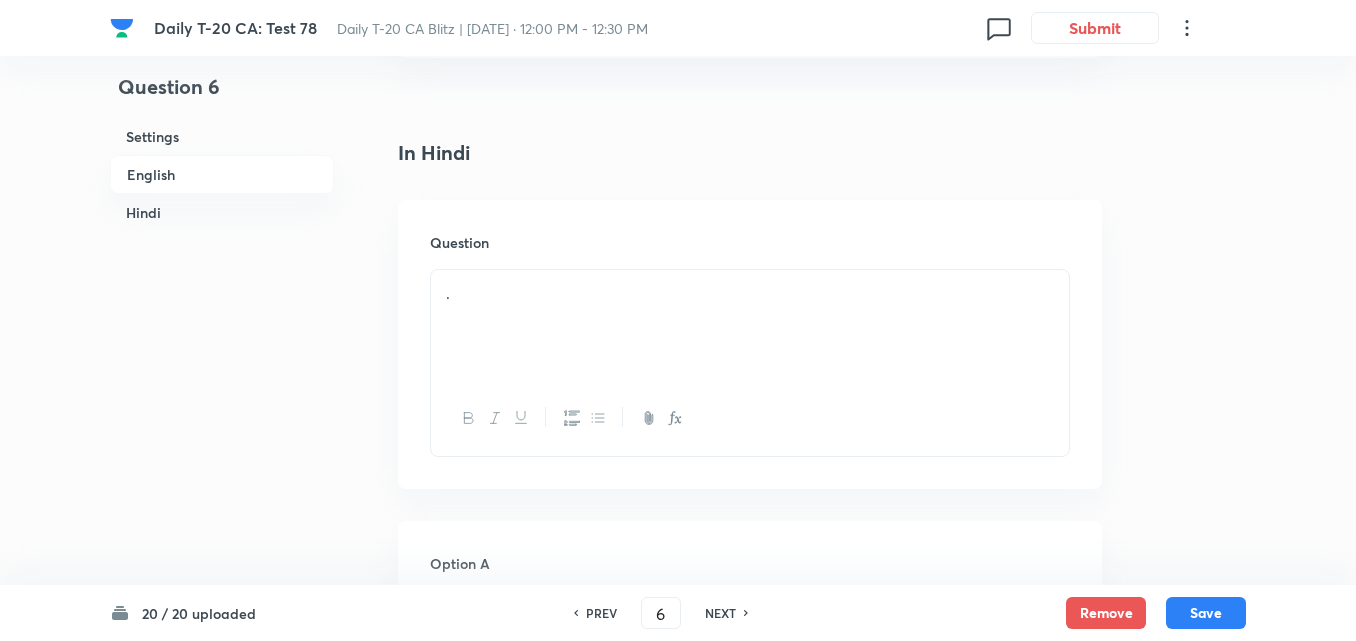 click on "." at bounding box center (750, 326) 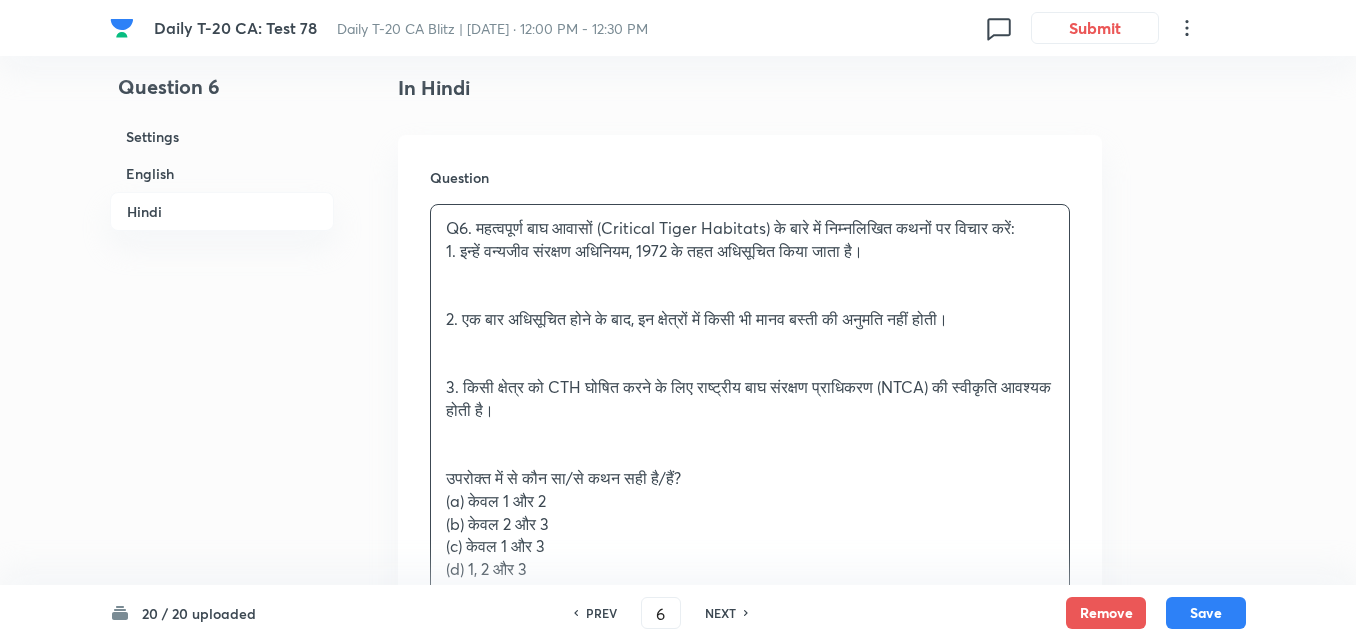 scroll, scrollTop: 2716, scrollLeft: 0, axis: vertical 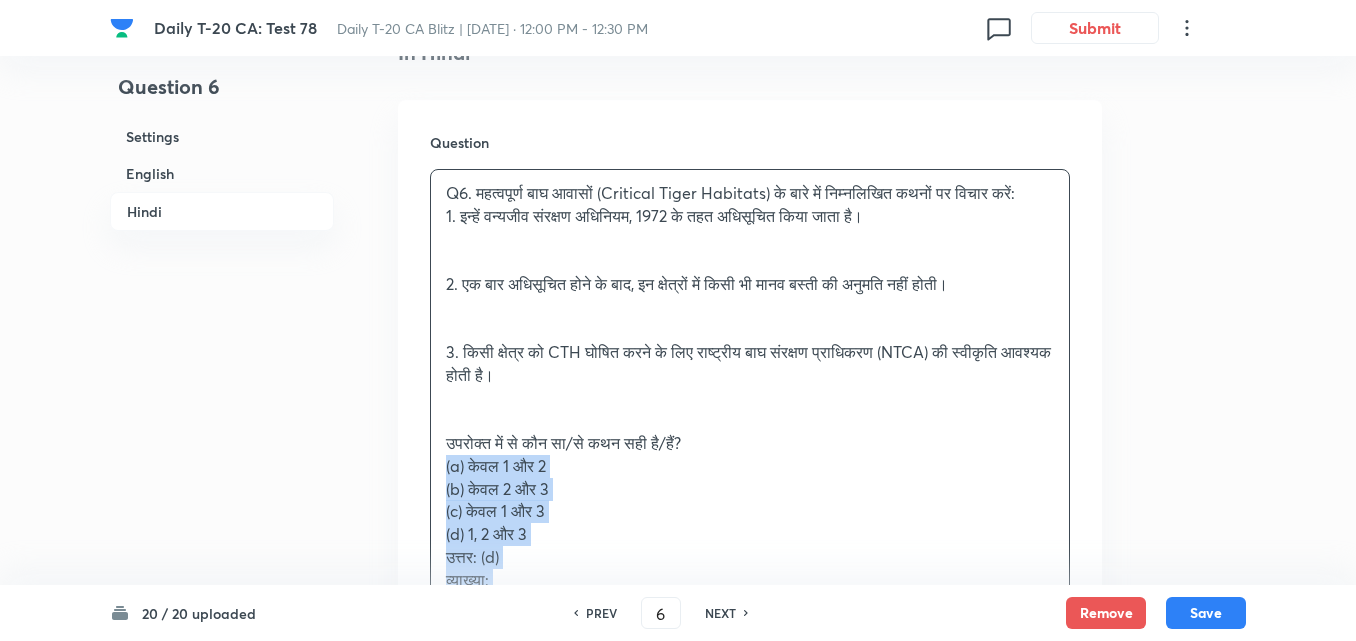 drag, startPoint x: 434, startPoint y: 482, endPoint x: 368, endPoint y: 466, distance: 67.911705 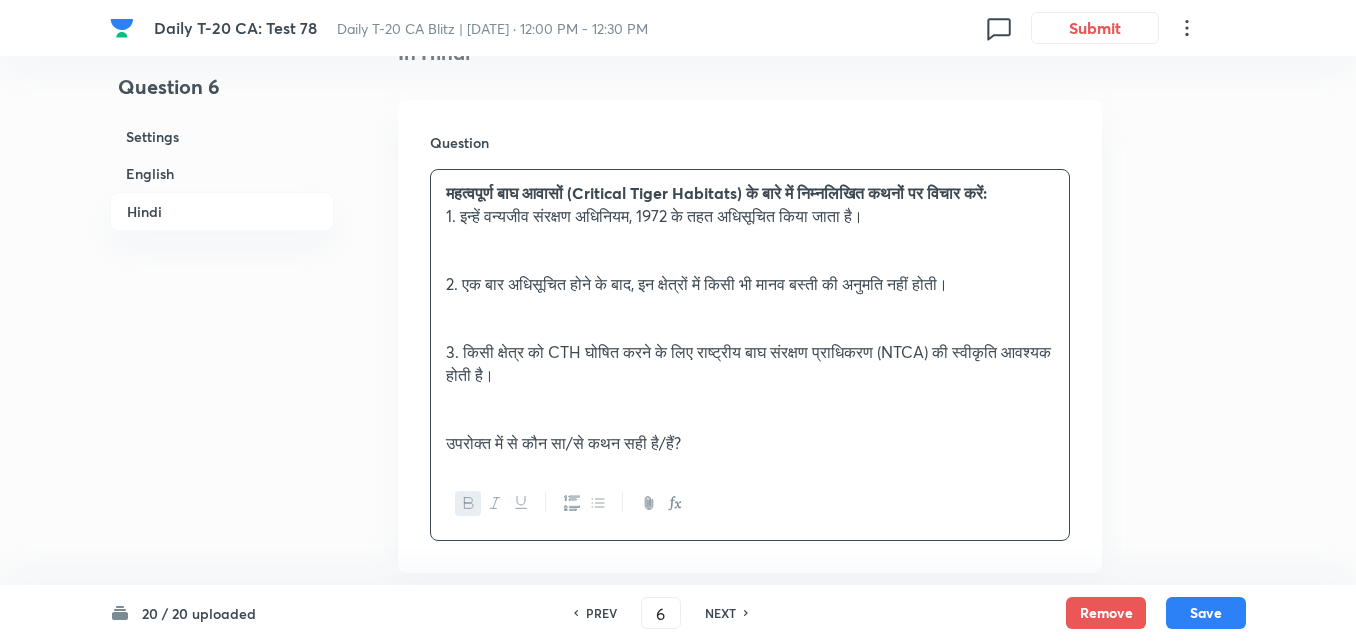 click on "Question 6 Settings English Hindi Settings Type Single choice correct 4 options + 2 marks - 0.66 marks Edit Concept Current Affairs Current Affairs 2025 Current Affairs 2025 Current Affairs 2025 Edit Additional details Easy Fact Not from PYQ paper No equation Edit In English Question Consider the following statements about Critical Tiger Habitats (CTHs): 1.	CTHs are notified under the Wildlife Protection Act, 1972. 2.	No human settlement is allowed inside a Critical Tiger Habitat once notified. 3.	The declaration of a CTH requires the approval of the National Tiger Conservation Authority (NTCA). Which of the above statements is/are correct?   Option A 1 and 2 only Mark as correct answer Option B 2 and 3 only Mark as correct answer Option C 1 and 3 only Mark as correct answer Option D 1, 2 and 3 Marked as correct Solution Answer: (d) Explanation: •	Statement 1: Correct. CTHs are notified under Section 38V of the Wildlife Protection Act, 1972 (amended in 2006[DATE]n Hindi Question Option A . Option B . Option C" at bounding box center [678, -187] 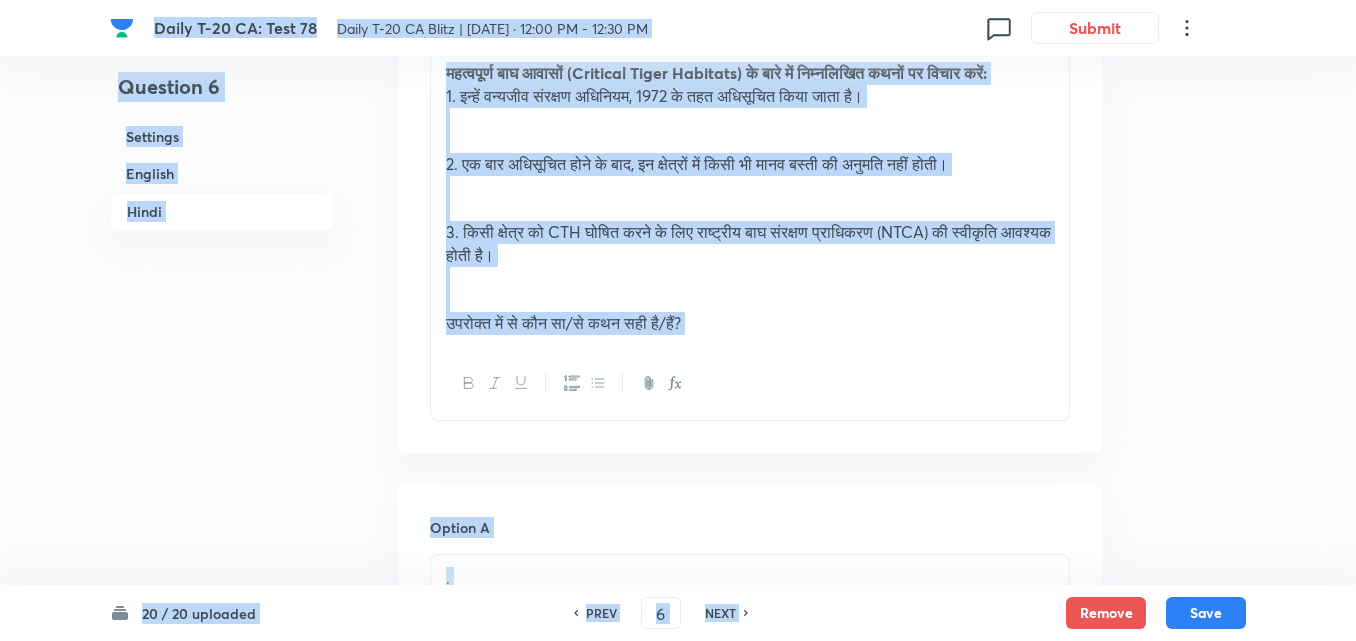 click at bounding box center [750, 210] 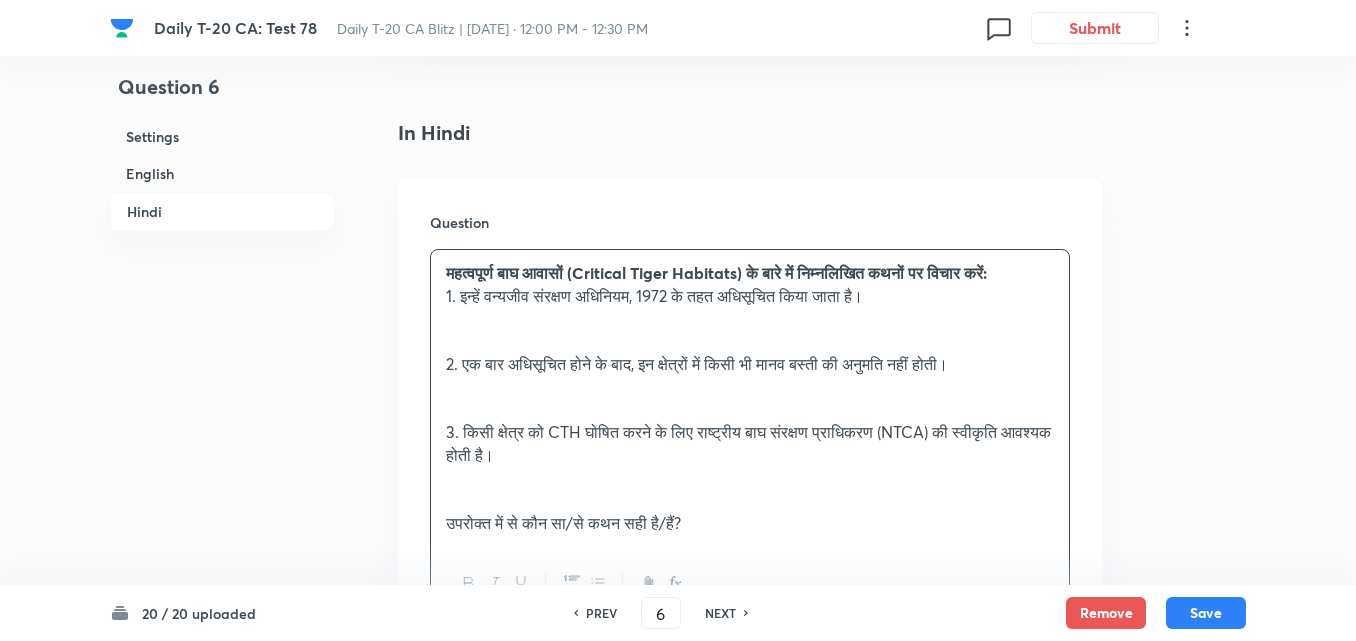 click at bounding box center (750, 319) 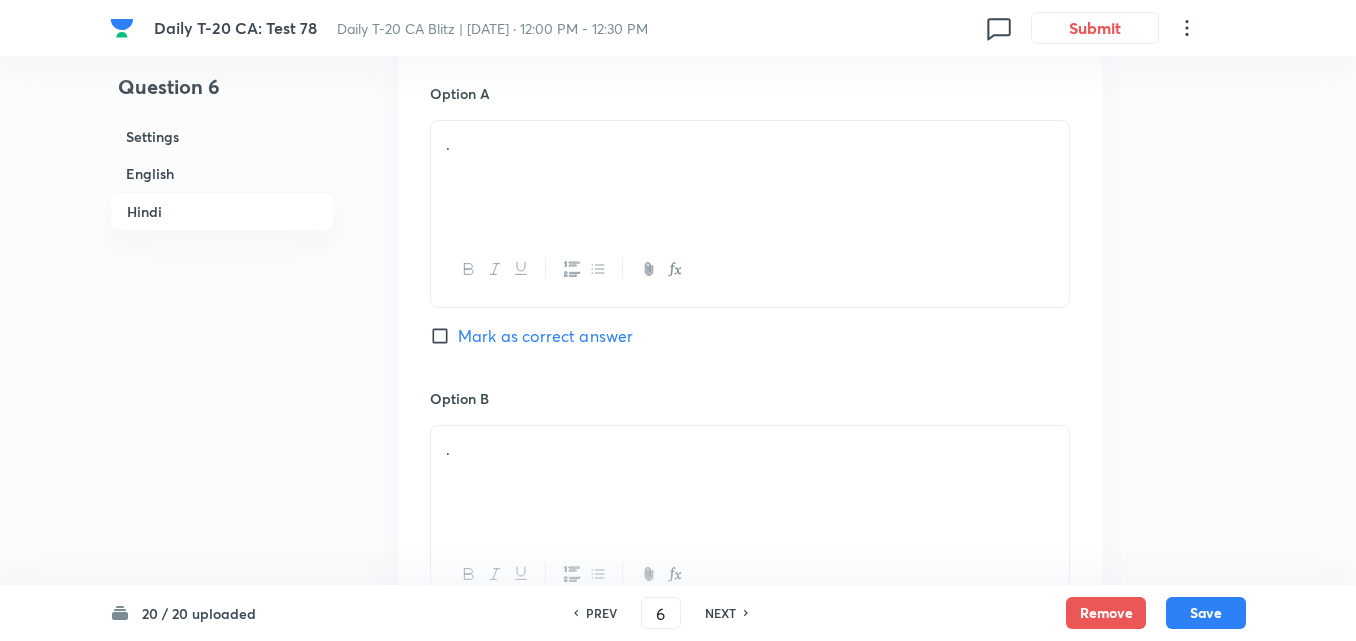 scroll, scrollTop: 3136, scrollLeft: 0, axis: vertical 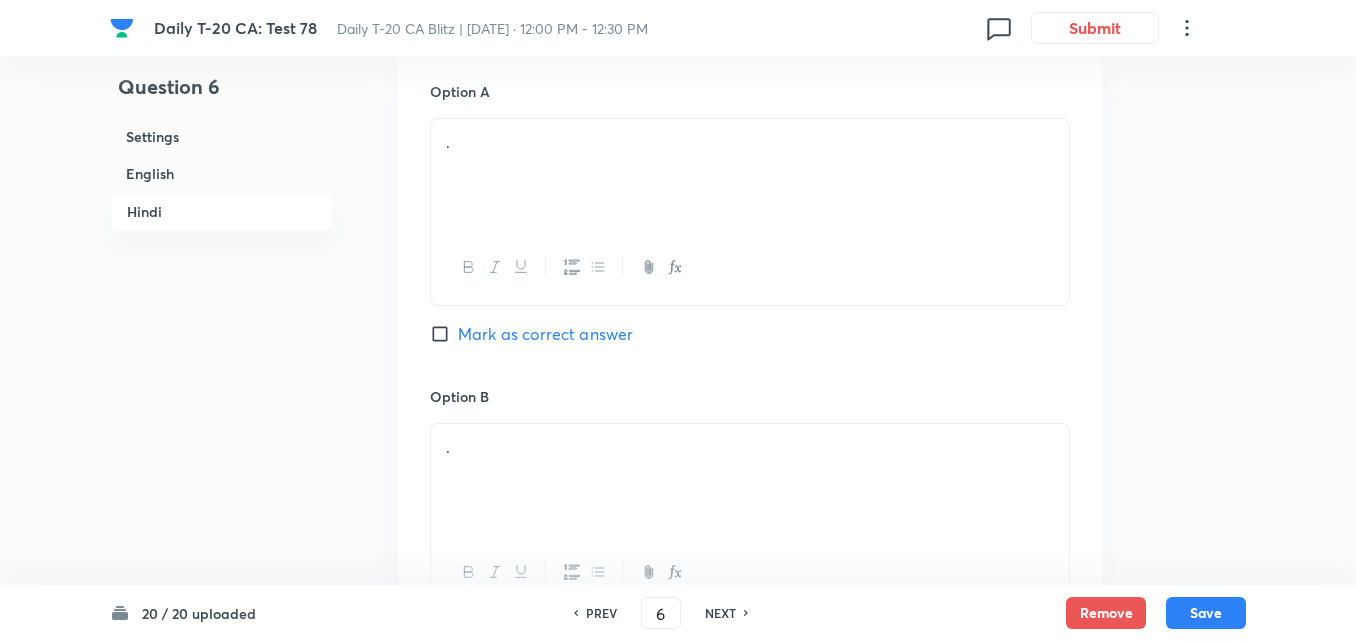 click on "." at bounding box center (750, 175) 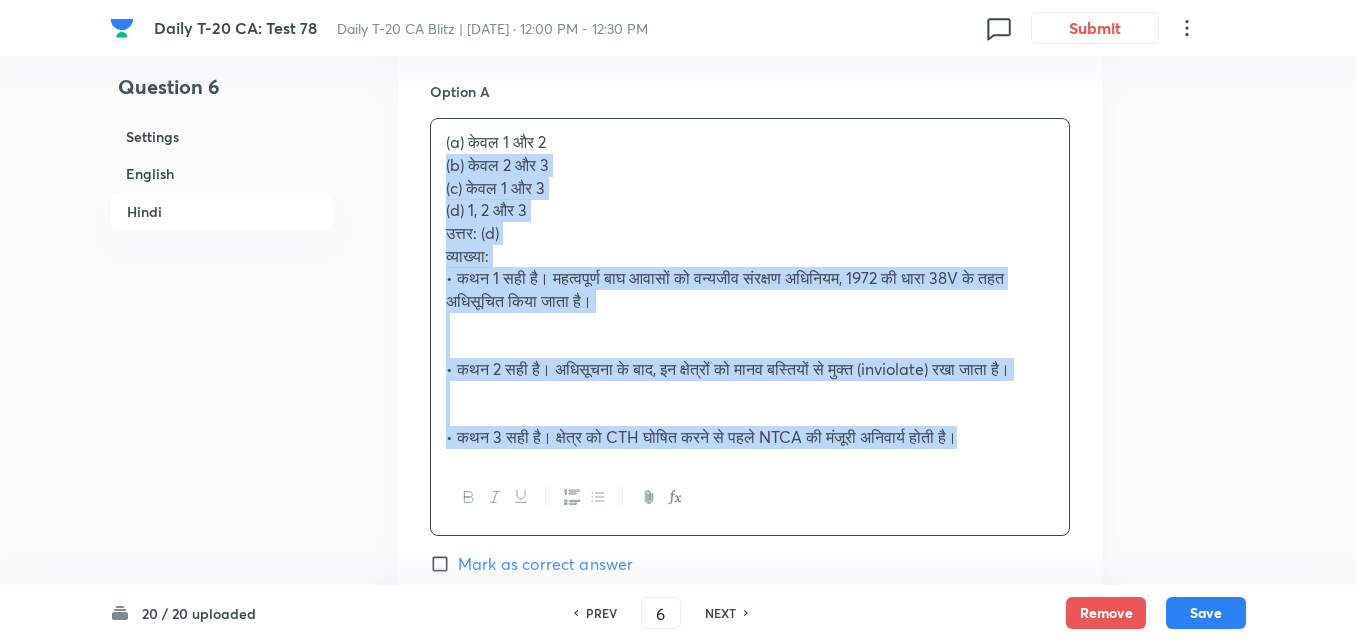 drag, startPoint x: 404, startPoint y: 200, endPoint x: 387, endPoint y: 198, distance: 17.117243 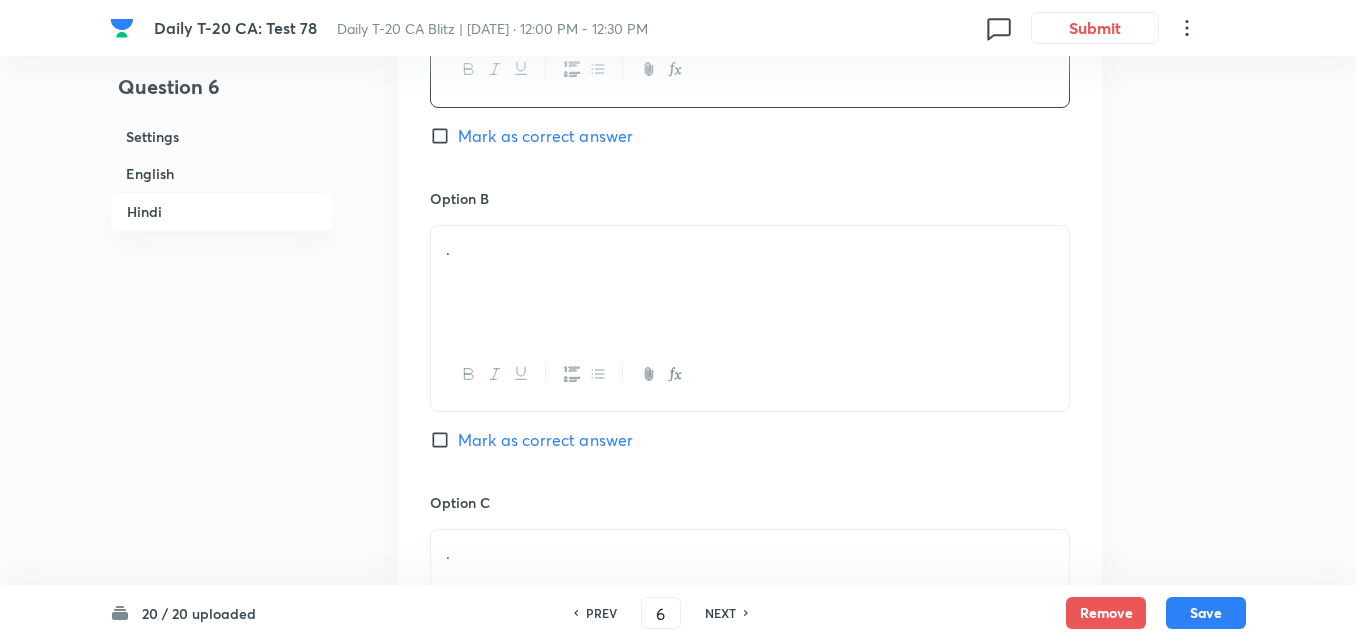 scroll, scrollTop: 3336, scrollLeft: 0, axis: vertical 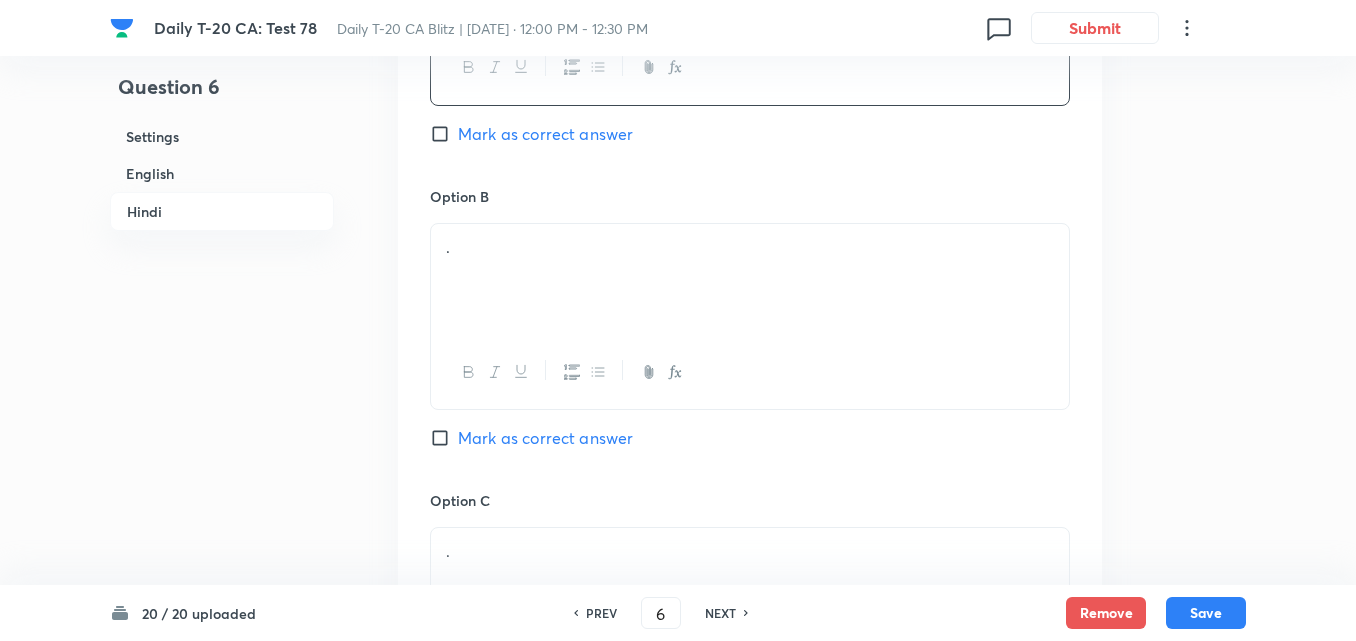 click on "." at bounding box center (750, 280) 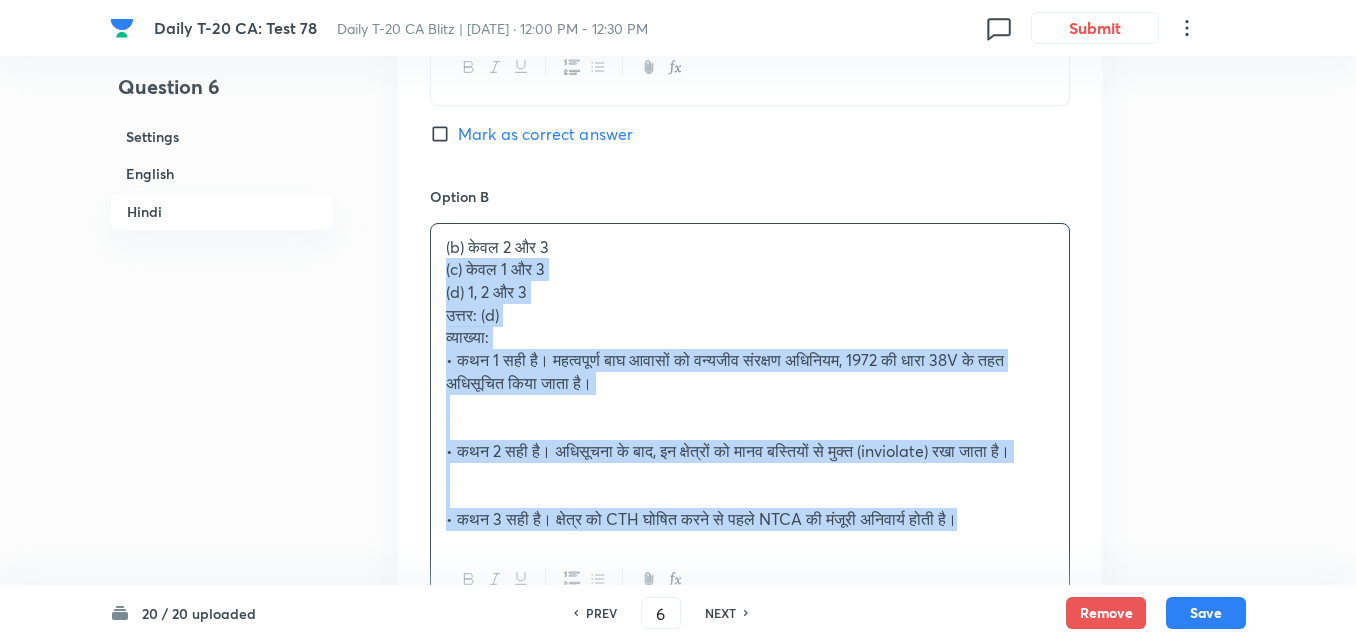 drag, startPoint x: 423, startPoint y: 310, endPoint x: 387, endPoint y: 300, distance: 37.363083 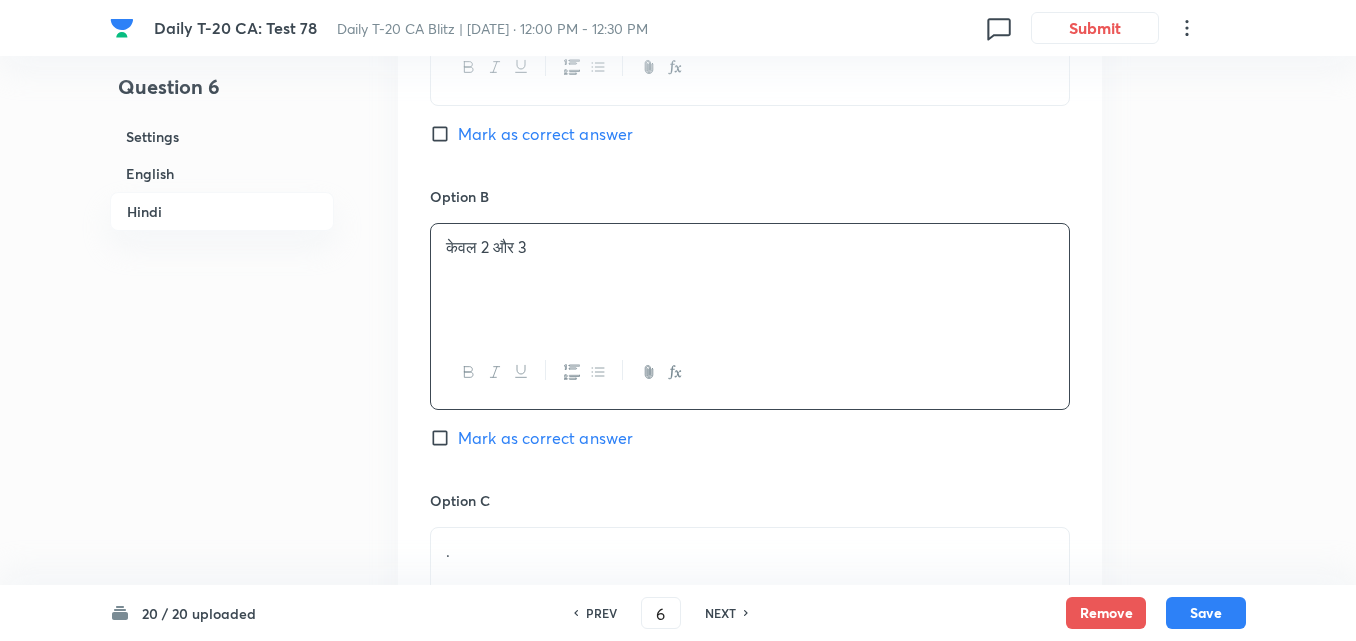 scroll, scrollTop: 3636, scrollLeft: 0, axis: vertical 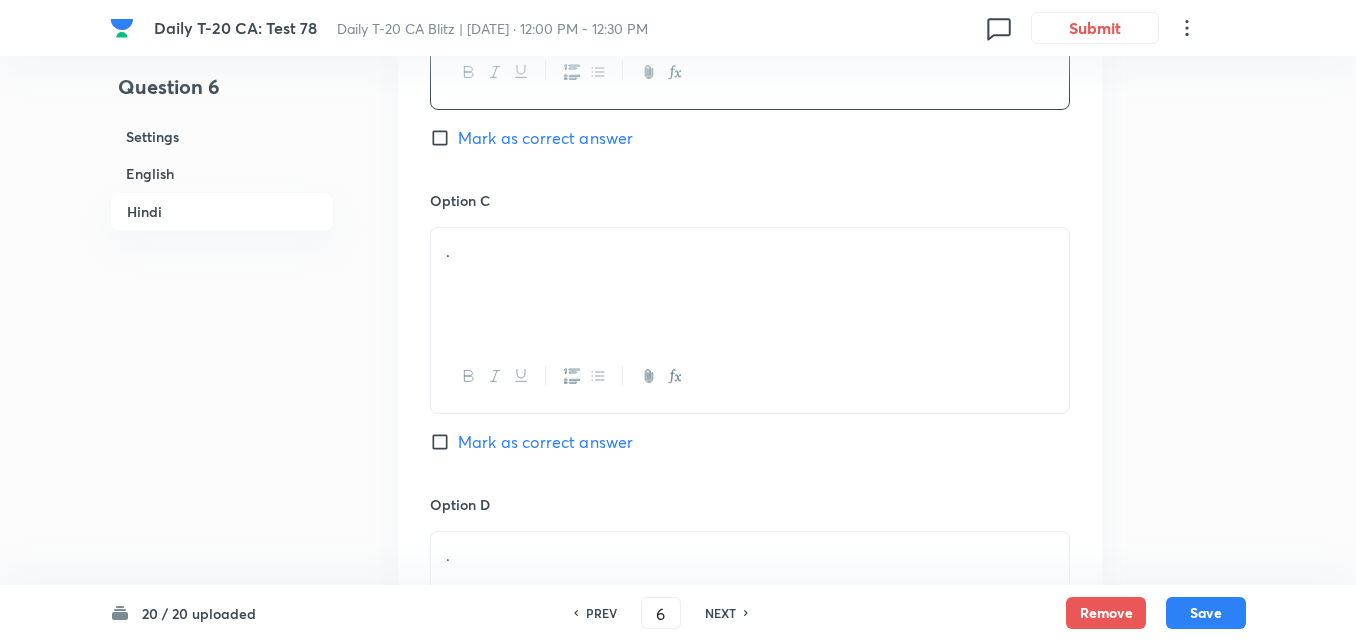 click on "." at bounding box center [750, 251] 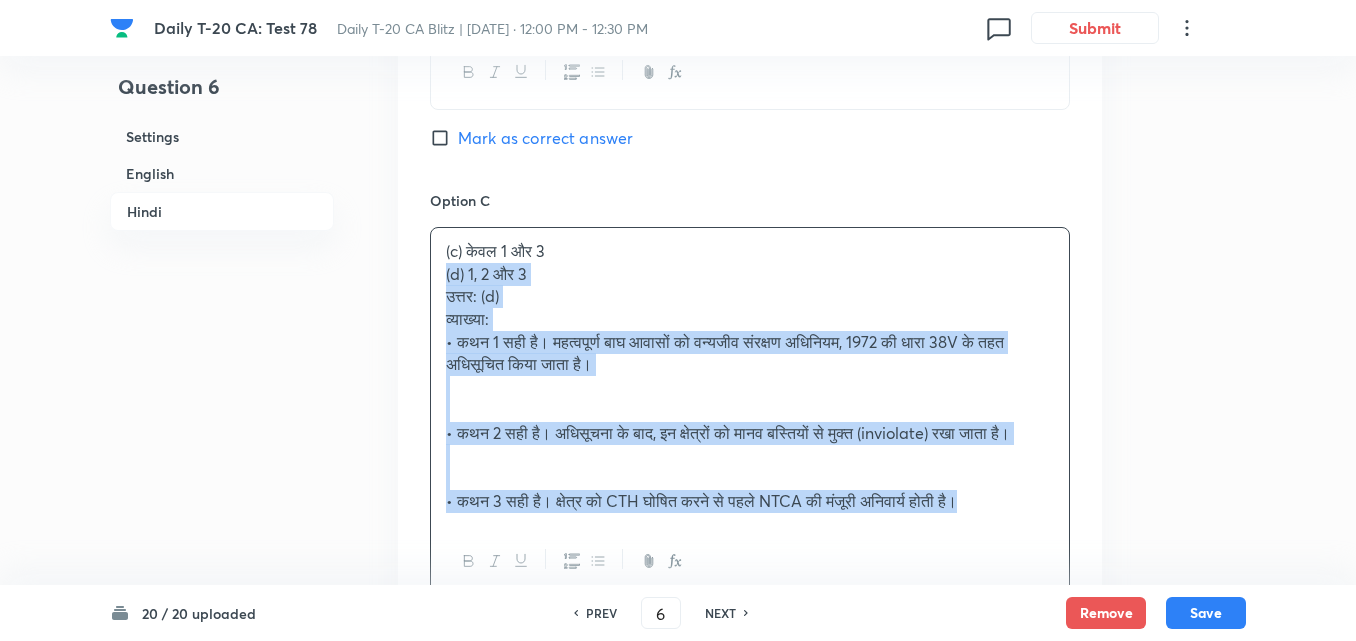 click on "Option A केवल 1 और 2 Mark as correct answer Option B केवल 2 और 3 Mark as correct answer Option C (c) केवल 1 और 3 (d) 1, 2 और 3 उत्तर: (d) व्याख्या: •	कथन 1 सही है। महत्वपूर्ण बाघ आवासों को वन्यजीव संरक्षण अधिनियम, 1972 की धारा 38V के तहत अधिसूचित किया जाता है। •	कथन 2 सही है। अधिसूचना के बाद, इन क्षेत्रों को मानव बस्तियों से मुक्त (inviolate) रखा जाता है। •	कथन 3 सही है। क्षेत्र को CTH घोषित करने से पहले NTCA की मंजूरी अनिवार्य होती है। [PERSON_NAME] as correct answer Option D . Marked as correct" at bounding box center [750, 262] 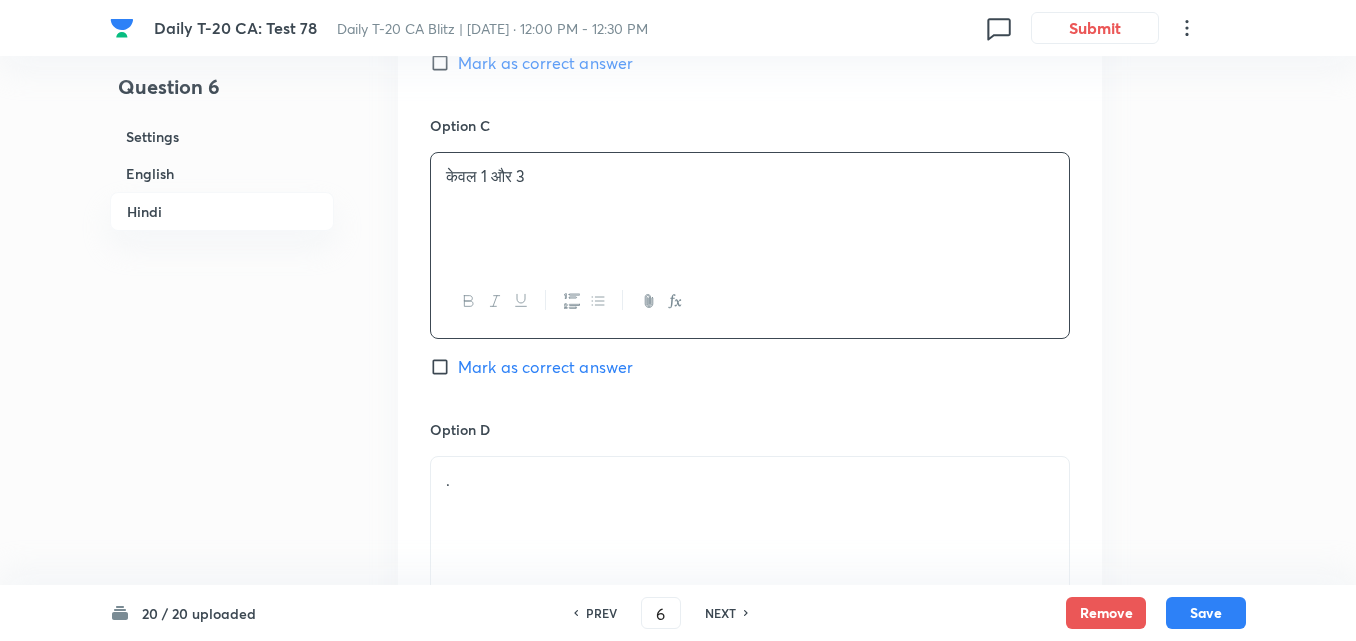 scroll, scrollTop: 3836, scrollLeft: 0, axis: vertical 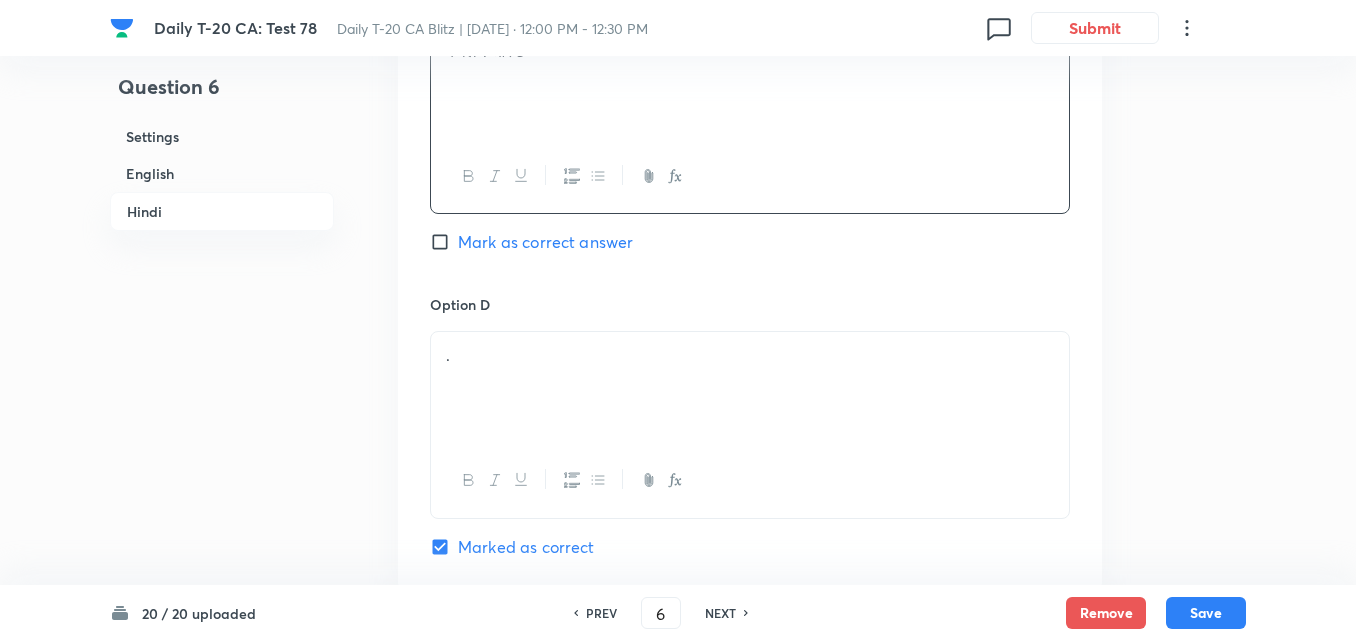 click on "." at bounding box center (750, 388) 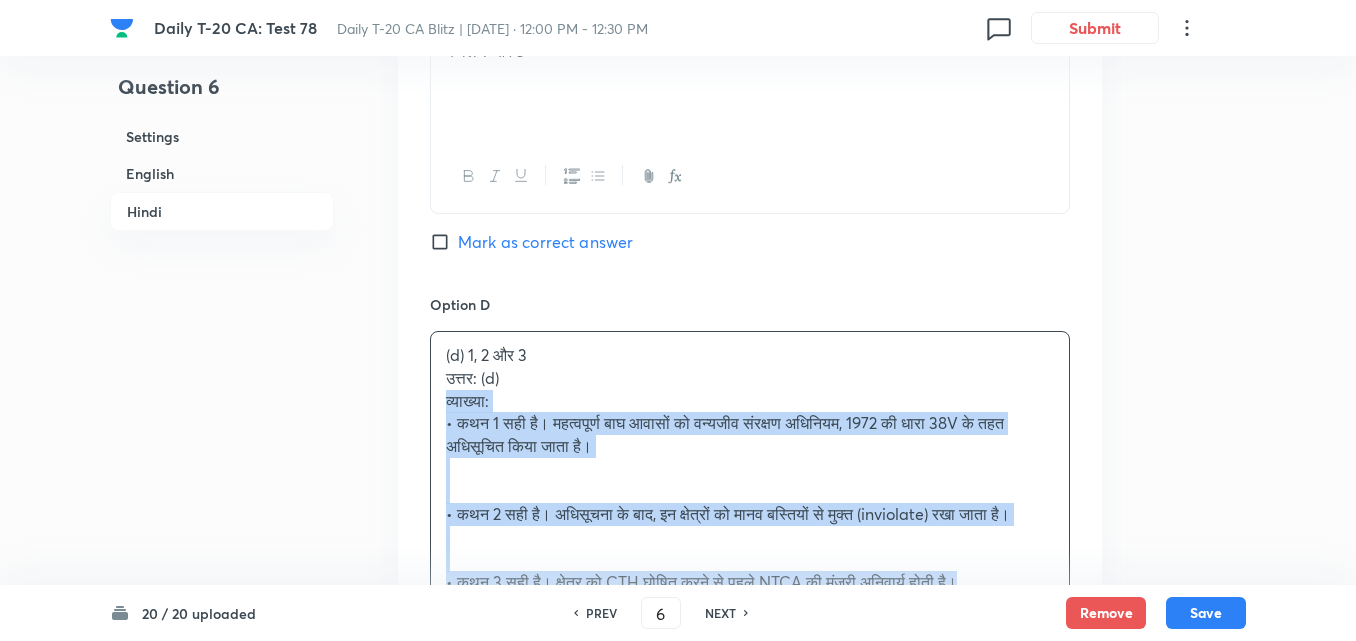 click on "Question 6 Settings English Hindi Settings Type Single choice correct 4 options + 2 marks - 0.66 marks Edit Concept Current Affairs Current Affairs 2025 Current Affairs 2025 Current Affairs 2025 Edit Additional details Easy Fact Not from PYQ paper No equation Edit In English Question Consider the following statements about Critical Tiger Habitats (CTHs): 1.	CTHs are notified under the Wildlife Protection Act, 1972. 2.	No human settlement is allowed inside a Critical Tiger Habitat once notified. 3.	The declaration of a CTH requires the approval of the National Tiger Conservation Authority (NTCA). Which of the above statements is/are correct?   Option A 1 and 2 only Mark as correct answer Option B 2 and 3 only Mark as correct answer Option C 1 and 3 only Mark as correct answer Option D 1, 2 and 3 Marked as correct Solution Answer: (d) Explanation: •	Statement 1: Correct. CTHs are notified under Section 38V of the Wildlife Protection Act, 1972 (amended in 20[DATE] In Hindi Question Option A Option B Option C ." at bounding box center [678, -1294] 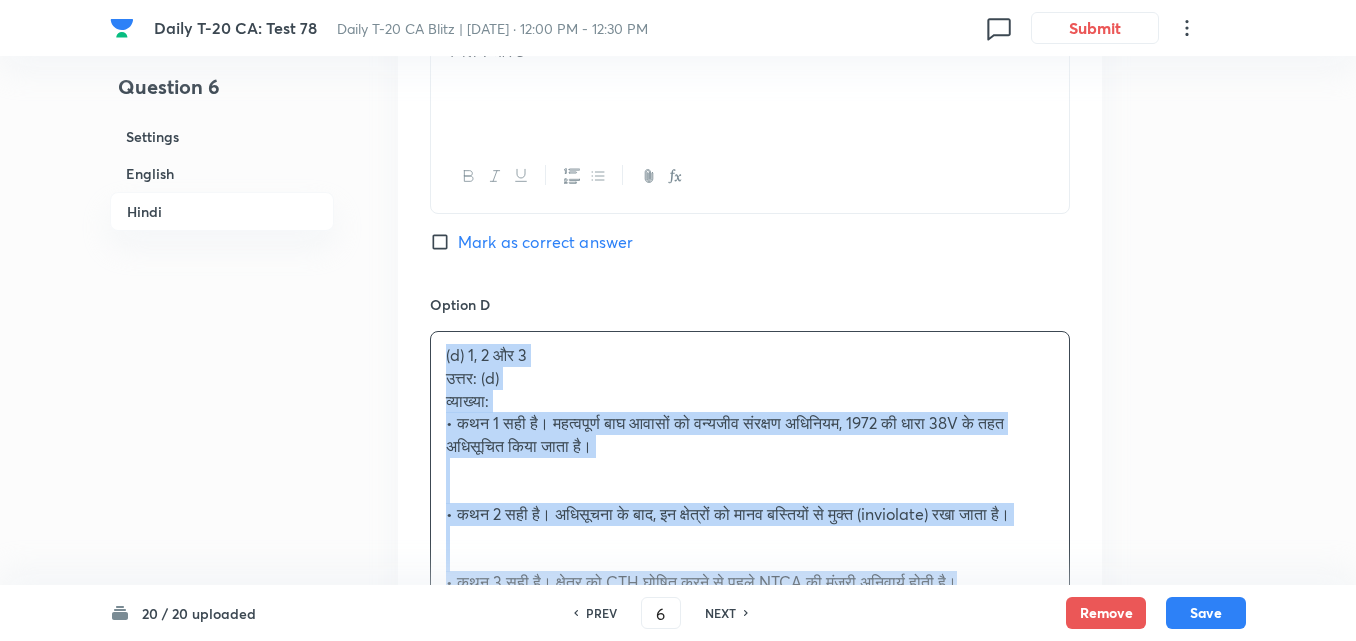 click on "Question 6 Settings English Hindi Settings Type Single choice correct 4 options + 2 marks - 0.66 marks Edit Concept Current Affairs Current Affairs 2025 Current Affairs 2025 Current Affairs 2025 Edit Additional details Easy Fact Not from PYQ paper No equation Edit In English Question Consider the following statements about Critical Tiger Habitats (CTHs): 1.	CTHs are notified under the Wildlife Protection Act, 1972. 2.	No human settlement is allowed inside a Critical Tiger Habitat once notified. 3.	The declaration of a CTH requires the approval of the National Tiger Conservation Authority (NTCA). Which of the above statements is/are correct?   Option A 1 and 2 only Mark as correct answer Option B 2 and 3 only Mark as correct answer Option C 1 and 3 only Mark as correct answer Option D 1, 2 and 3 Marked as correct Solution Answer: (d) Explanation: •	Statement 1: Correct. CTHs are notified under Section 38V of the Wildlife Protection Act, 1972 (amended in 20[DATE] In Hindi Question Option A Option B Option C ." at bounding box center (678, -1294) 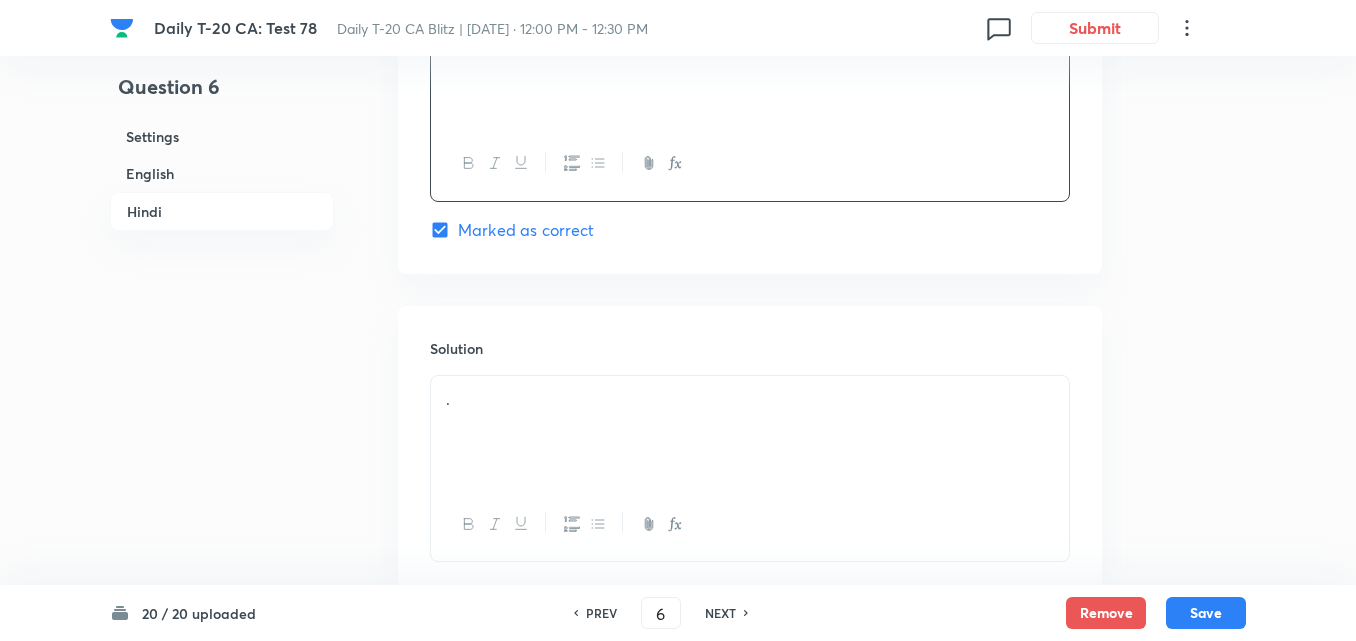 scroll, scrollTop: 4305, scrollLeft: 0, axis: vertical 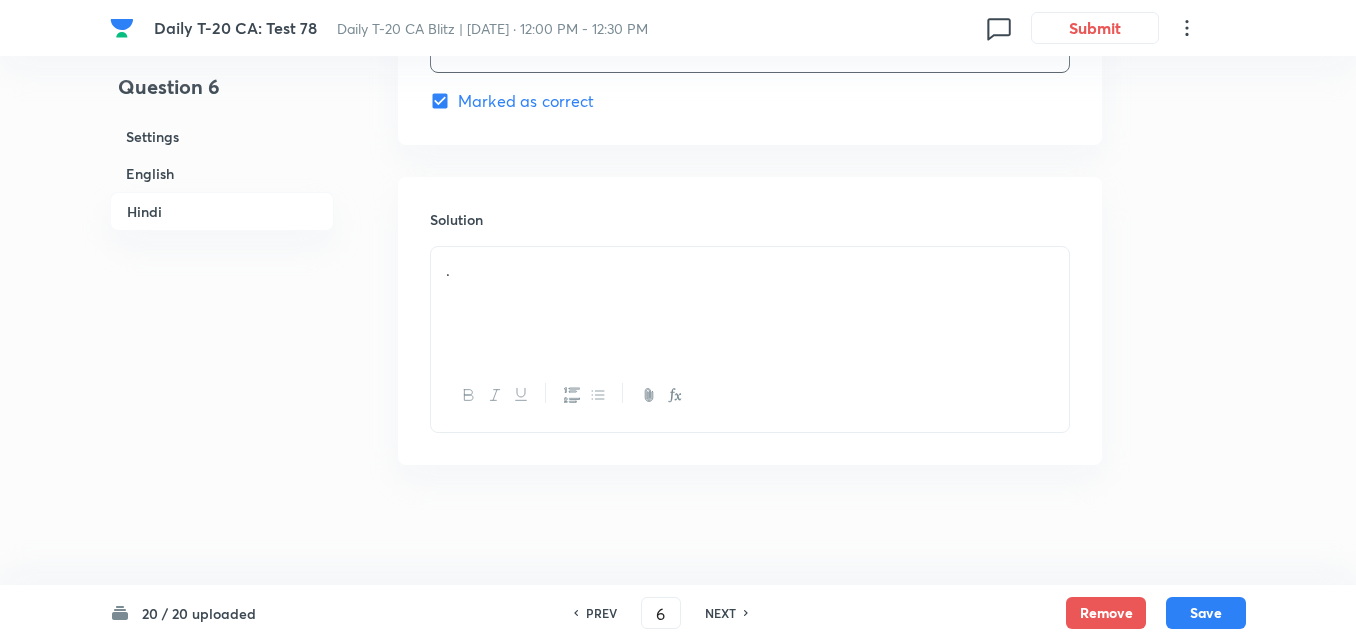 click on "." at bounding box center [750, 303] 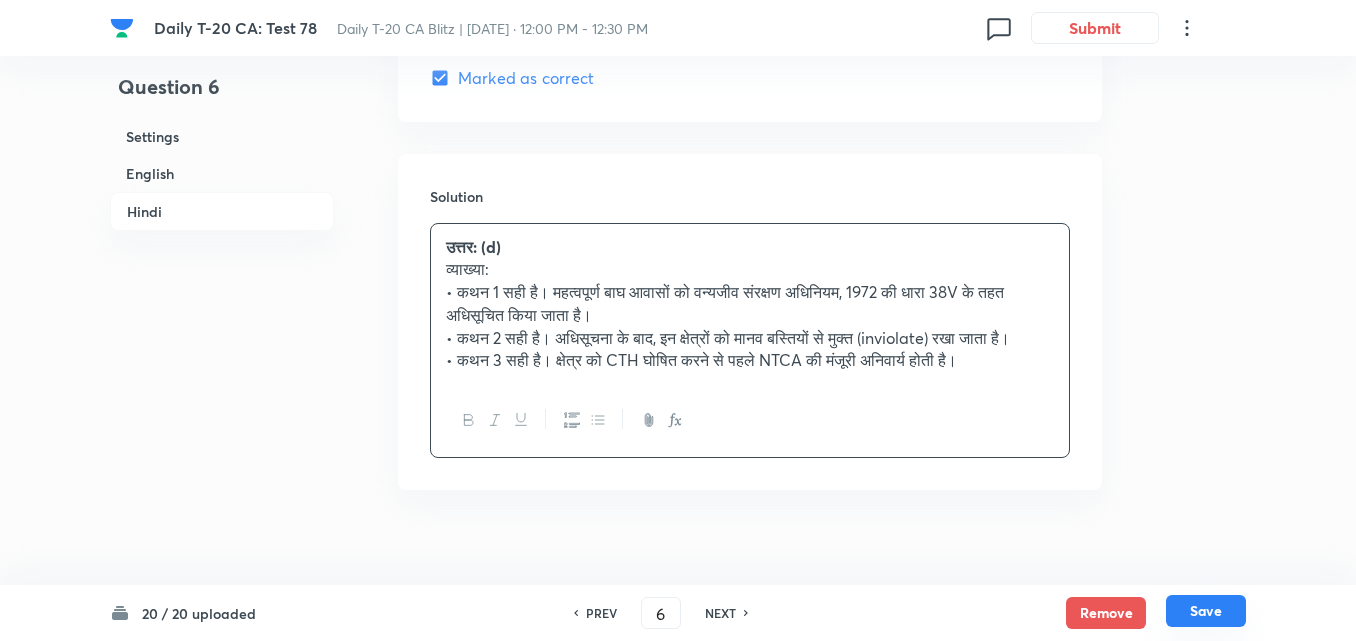 click on "Save" at bounding box center (1206, 611) 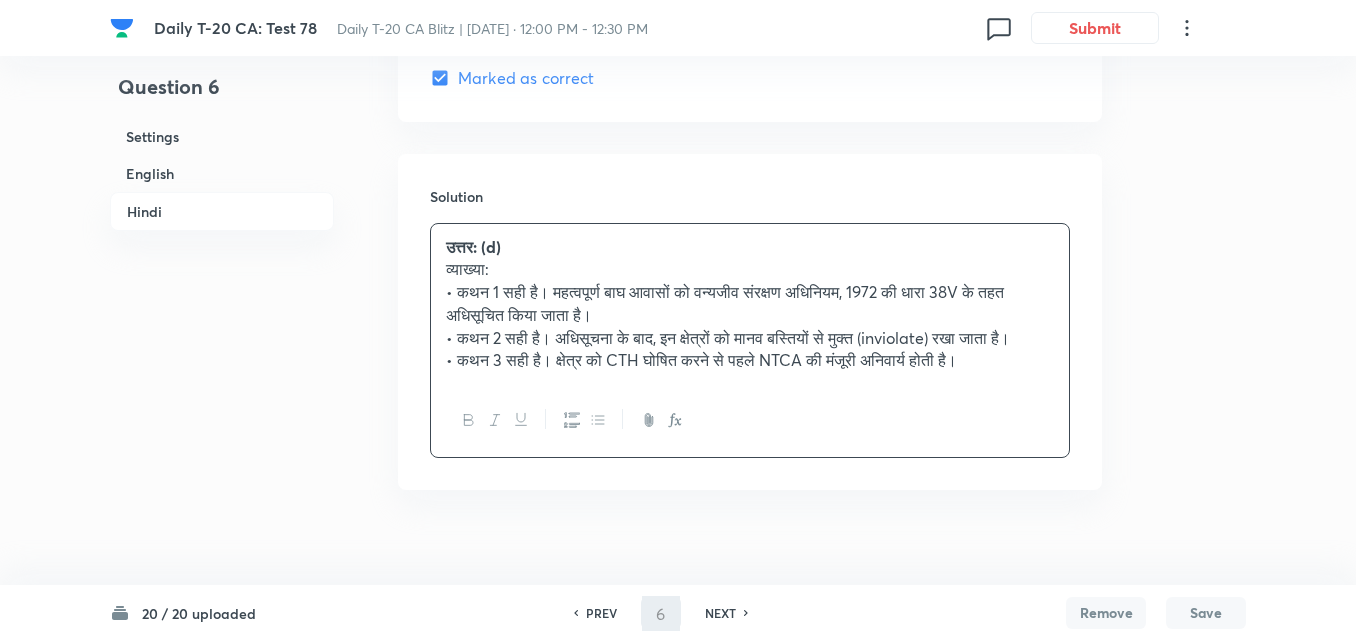 type on "7" 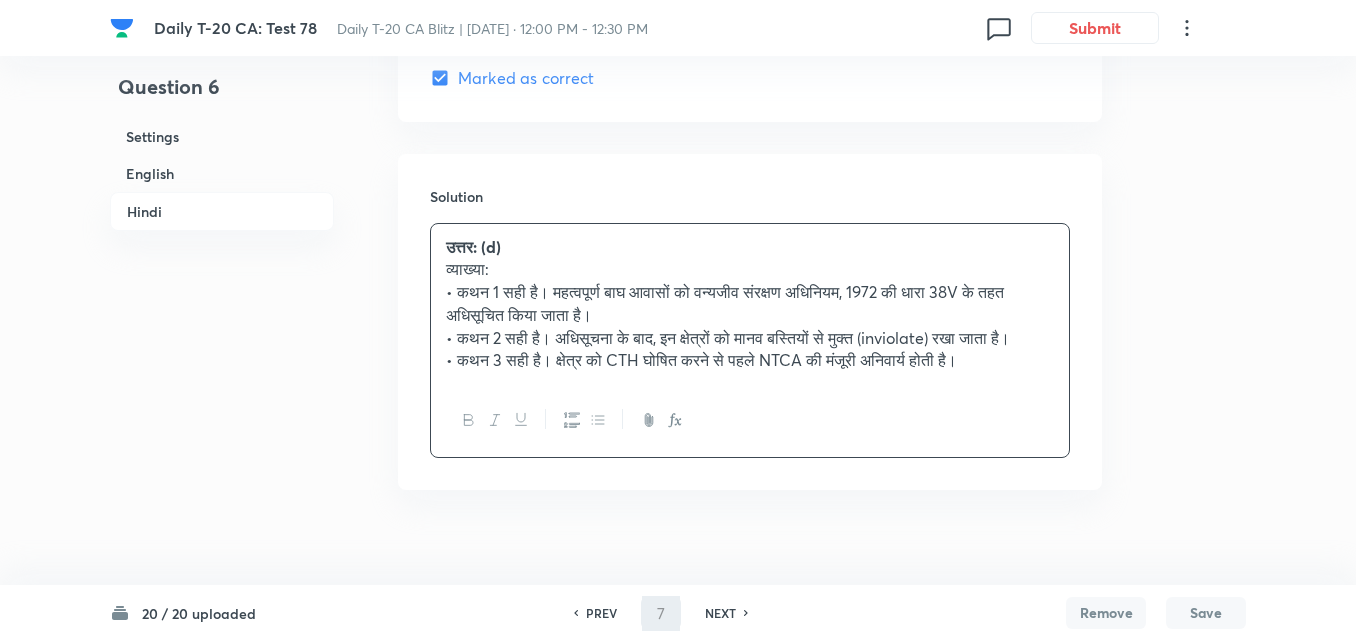 checkbox on "false" 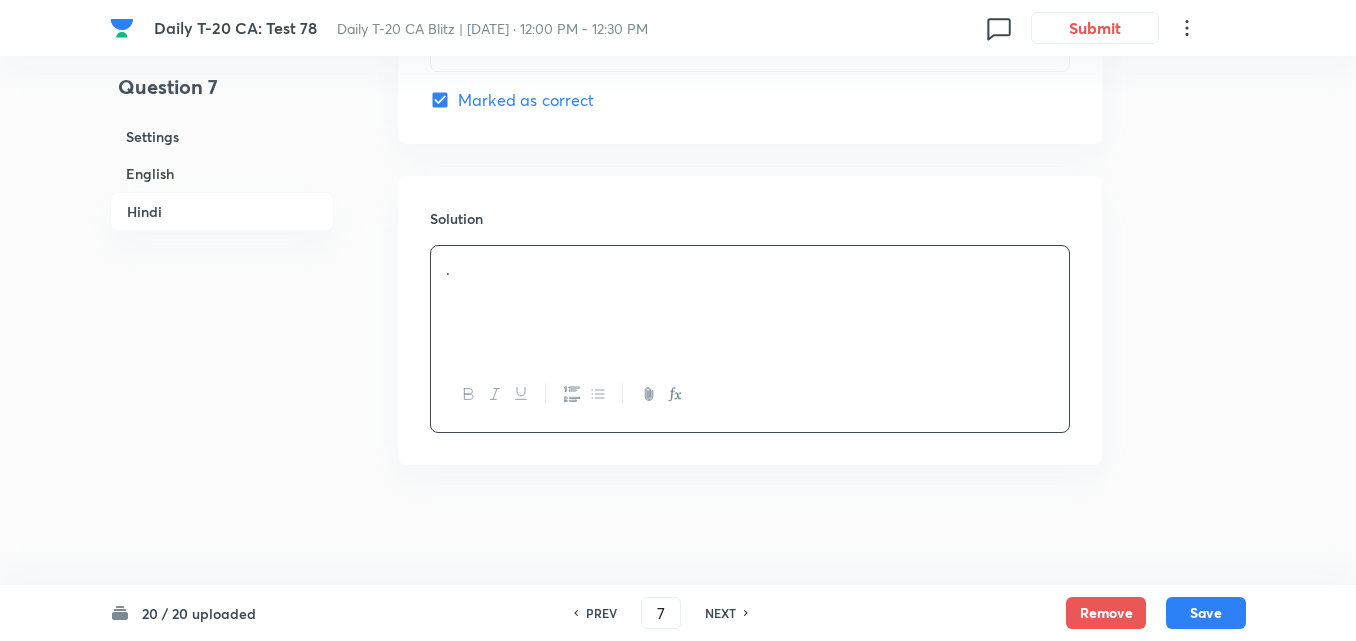 click on "English" at bounding box center [222, 173] 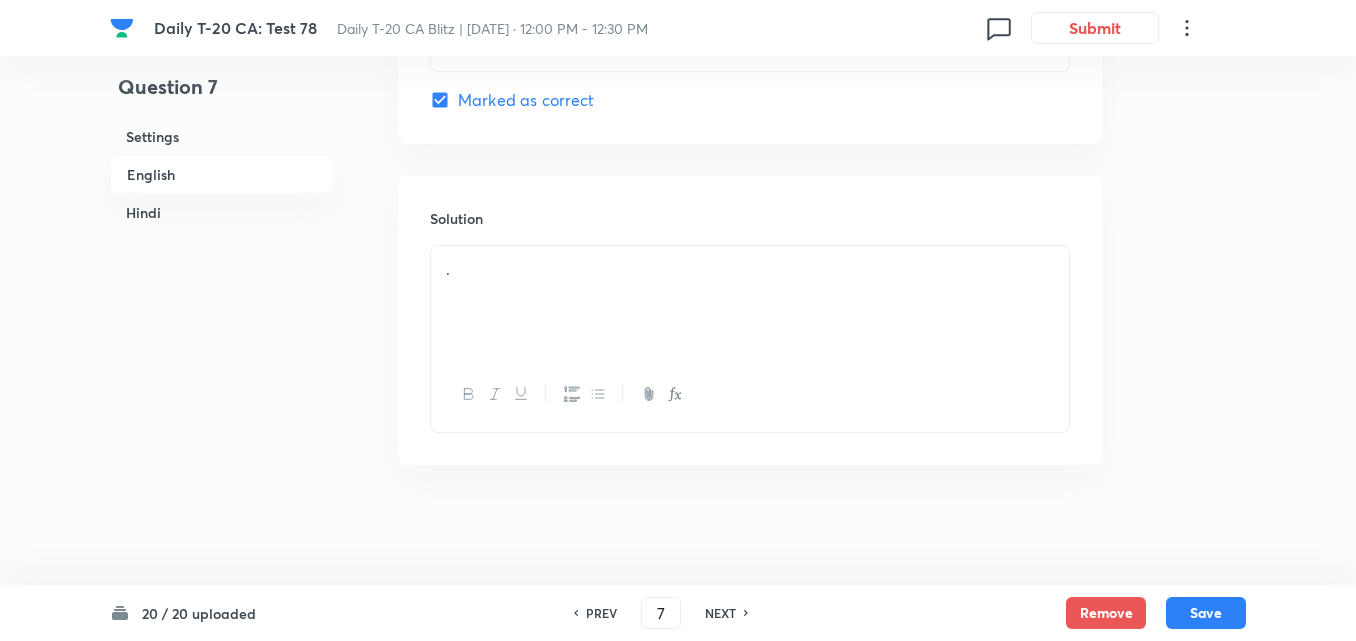 scroll, scrollTop: 516, scrollLeft: 0, axis: vertical 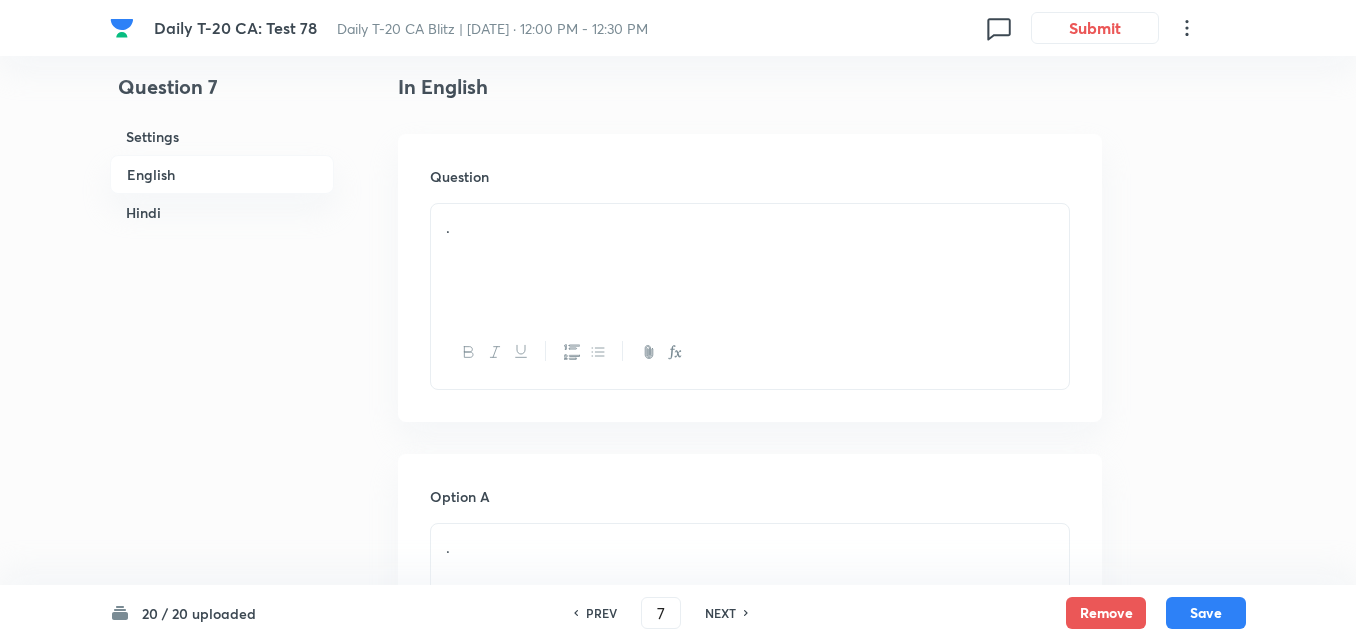click on "." at bounding box center [750, 260] 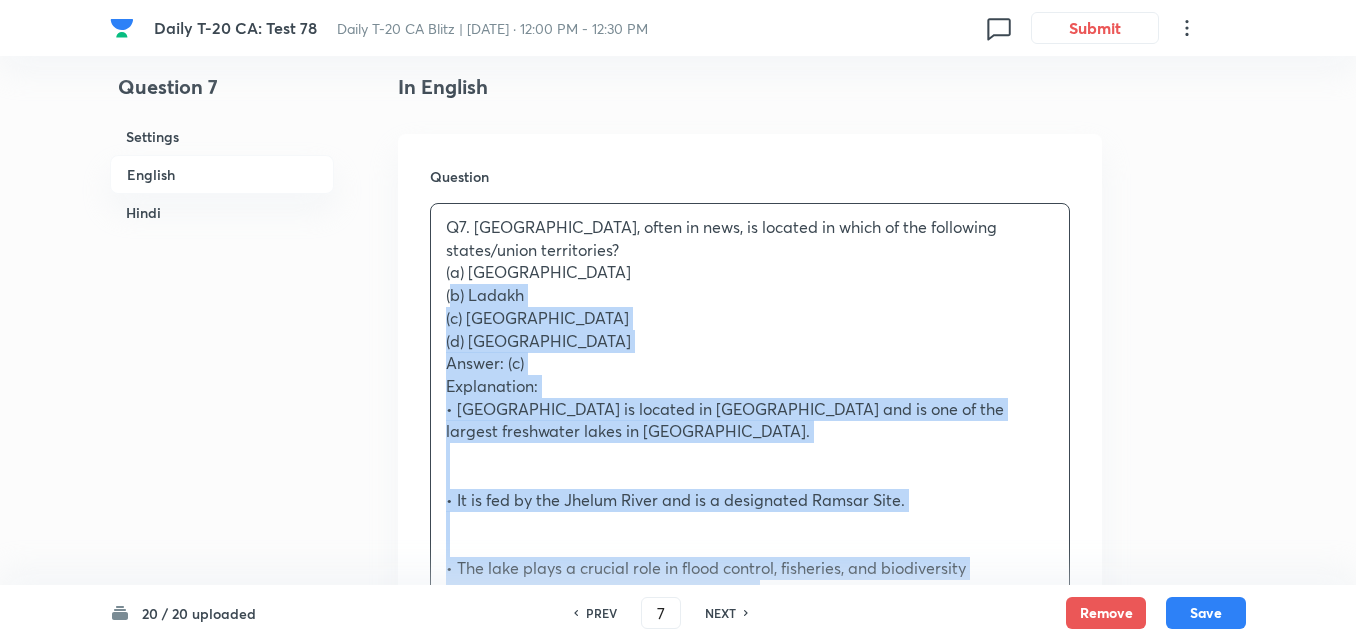 drag, startPoint x: 416, startPoint y: 293, endPoint x: 385, endPoint y: 300, distance: 31.780497 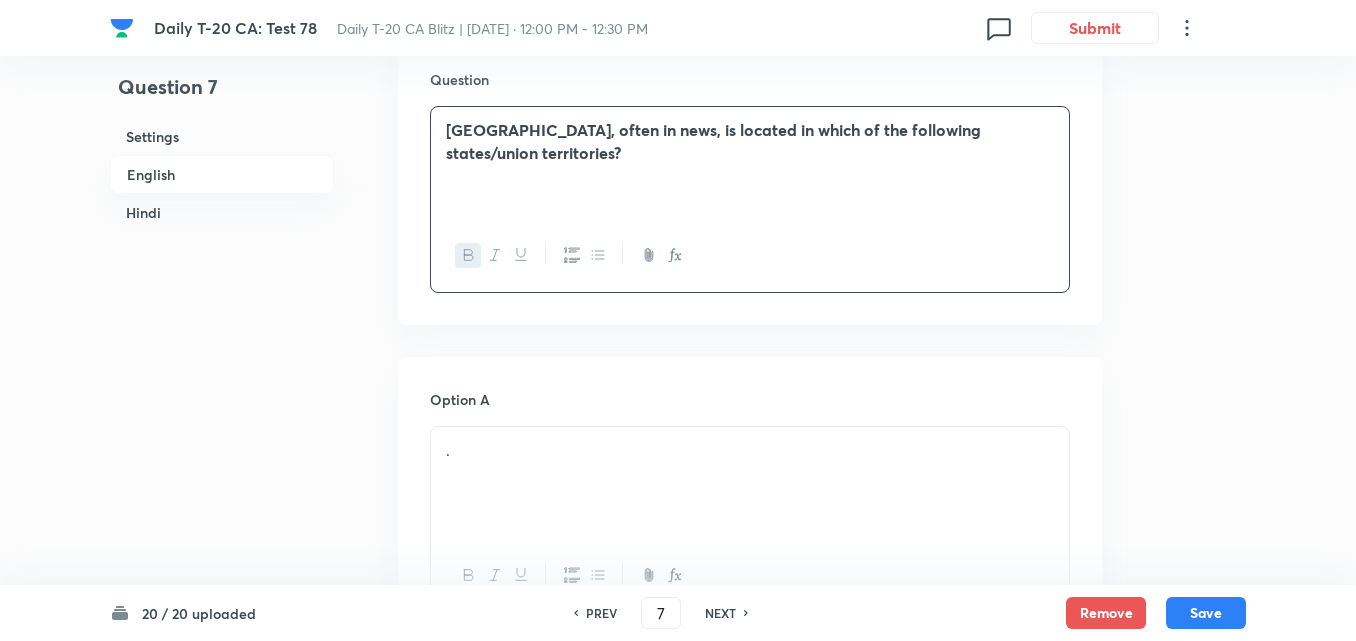 scroll, scrollTop: 816, scrollLeft: 0, axis: vertical 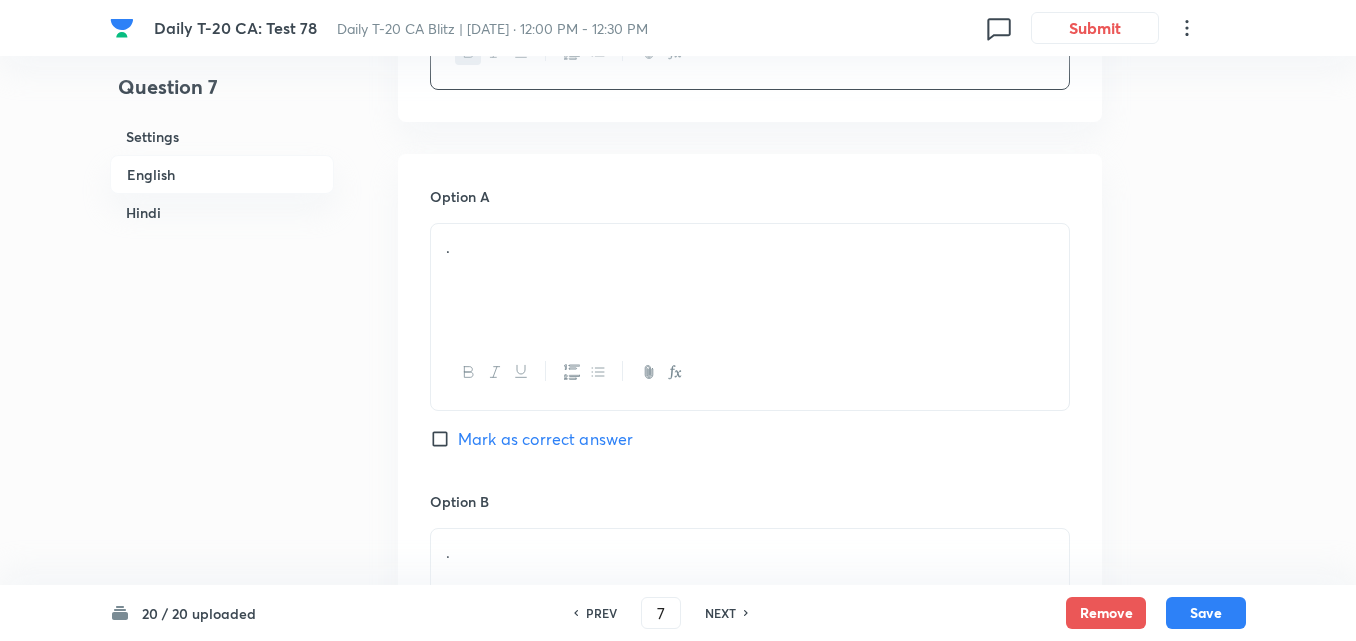 click on "." at bounding box center (750, 280) 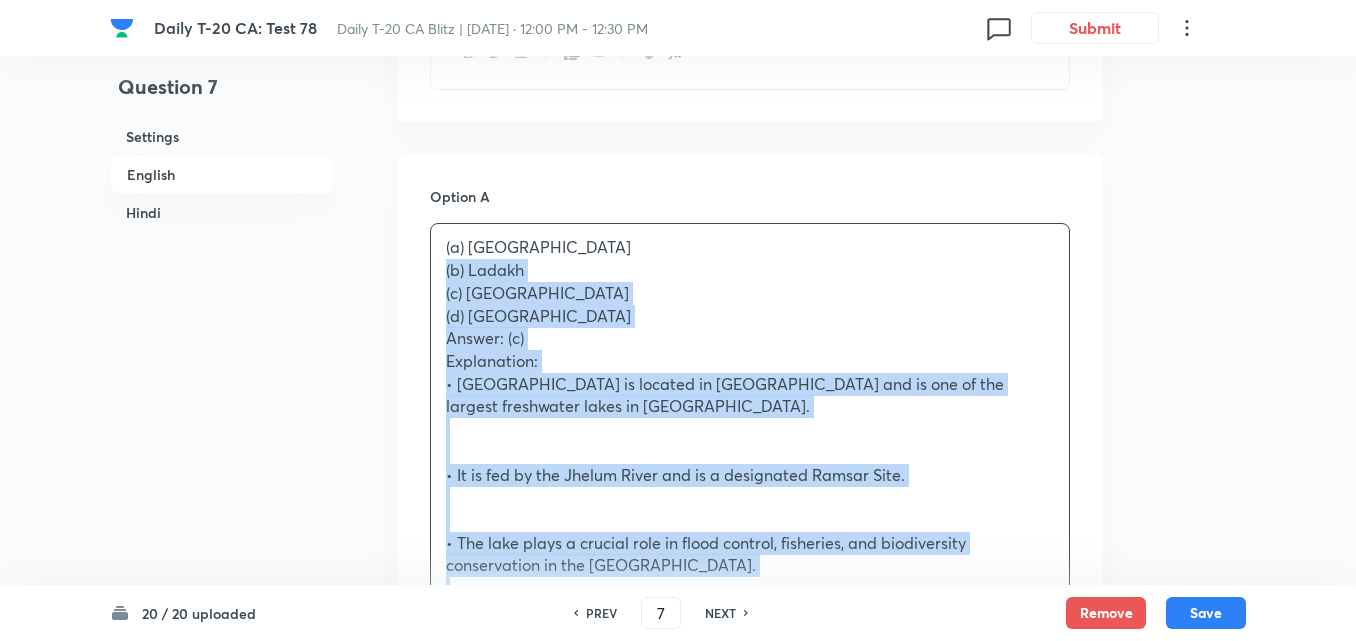 drag, startPoint x: 412, startPoint y: 271, endPoint x: 397, endPoint y: 277, distance: 16.155495 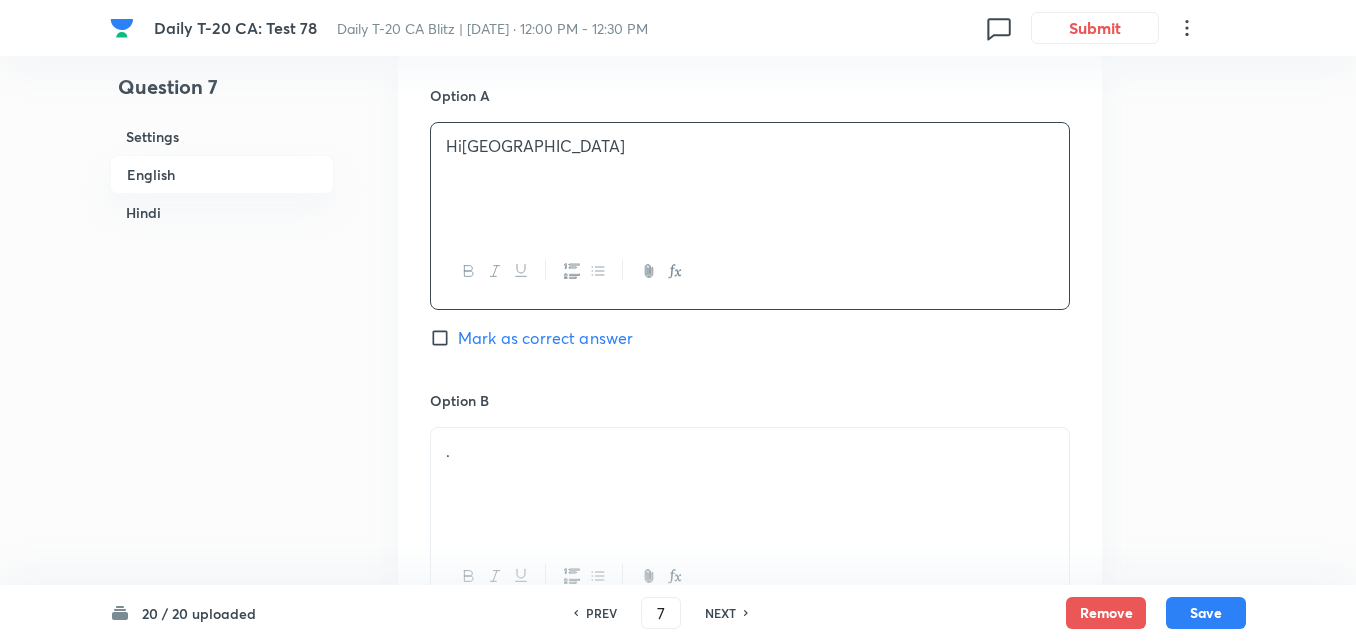 scroll, scrollTop: 1116, scrollLeft: 0, axis: vertical 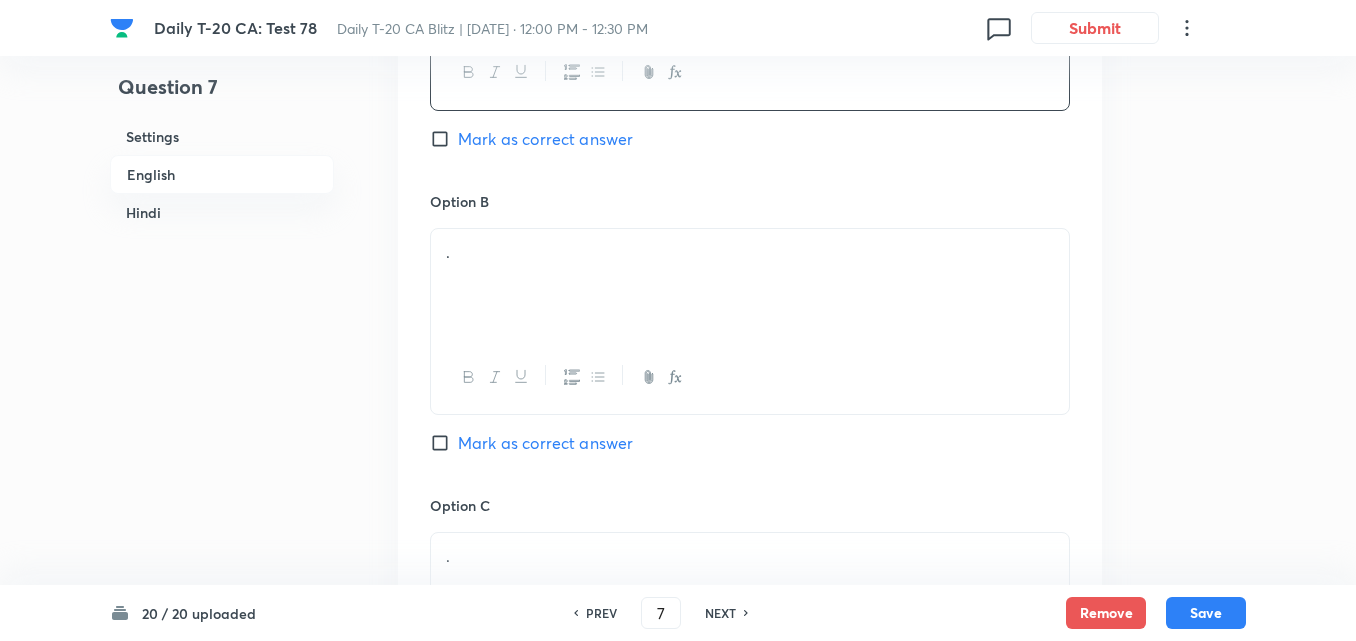 click on "." at bounding box center [750, 285] 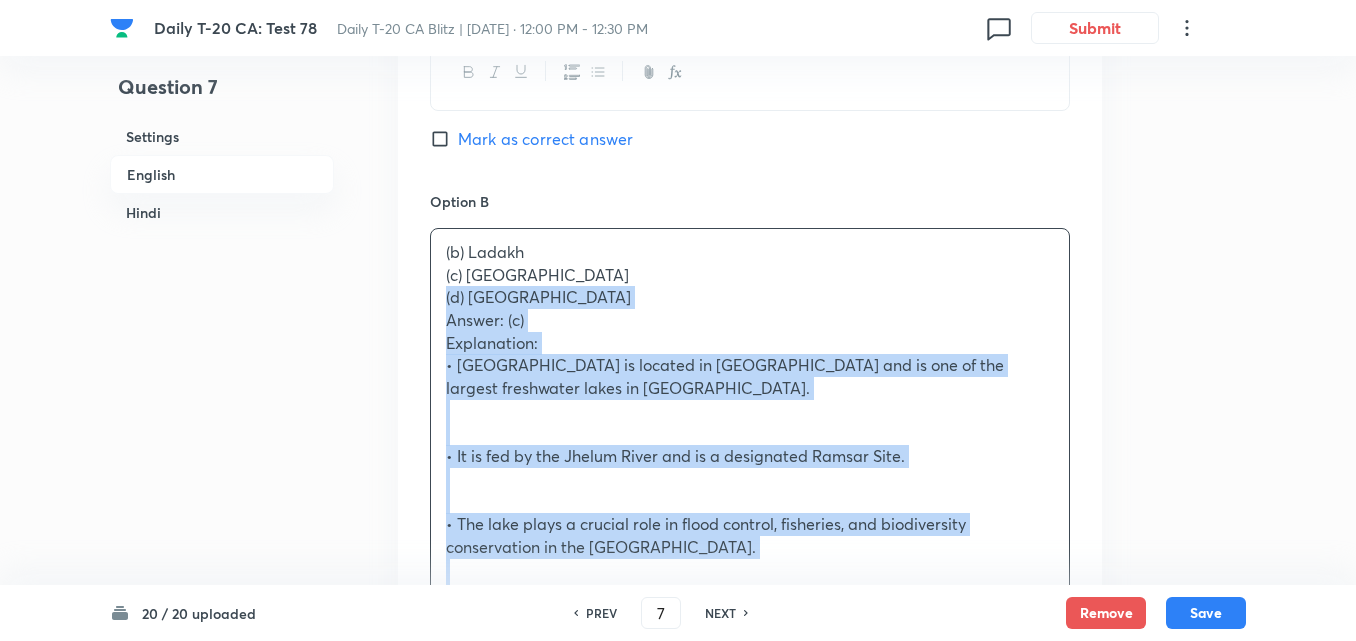 click on "Option A Hi[GEOGRAPHIC_DATA]ark as correct answer Option B (b) La[GEOGRAPHIC_DATA]c) Ja[GEOGRAPHIC_DATA]d) Ut[GEOGRAPHIC_DATA]nswer: (c) Explanation: •	Wu[GEOGRAPHIC_DATA]s located in Ja[GEOGRAPHIC_DATA]nd is one of the largest freshwater lakes in As[GEOGRAPHIC_DATA]•	It is fed by the Jhelum River and is a designated Ramsar Site. •	The lake plays a crucial role in flood control, fisheries, and biodiversity conservation in the Ka[GEOGRAPHIC_DATA]________________________________________ Q7. �[GEOGRAPHIC_DATA]जो अक्सर समाचारों में रहती है, निम्नलिखित में से किस राज्य/केंद्र शासित प्रदेश में स्थित है? (a) �[GEOGRAPHIC_DATA]b) लद्दाख (c) �[GEOGRAPHIC_DATA]d) �[GEOGRAPHIC_DATA]��त्तर: (c) व्याख्या: Mark as correct answer Option C . [PERSON_NAME]s correct answer Option D . Marked as correct" at bounding box center [750, 805] 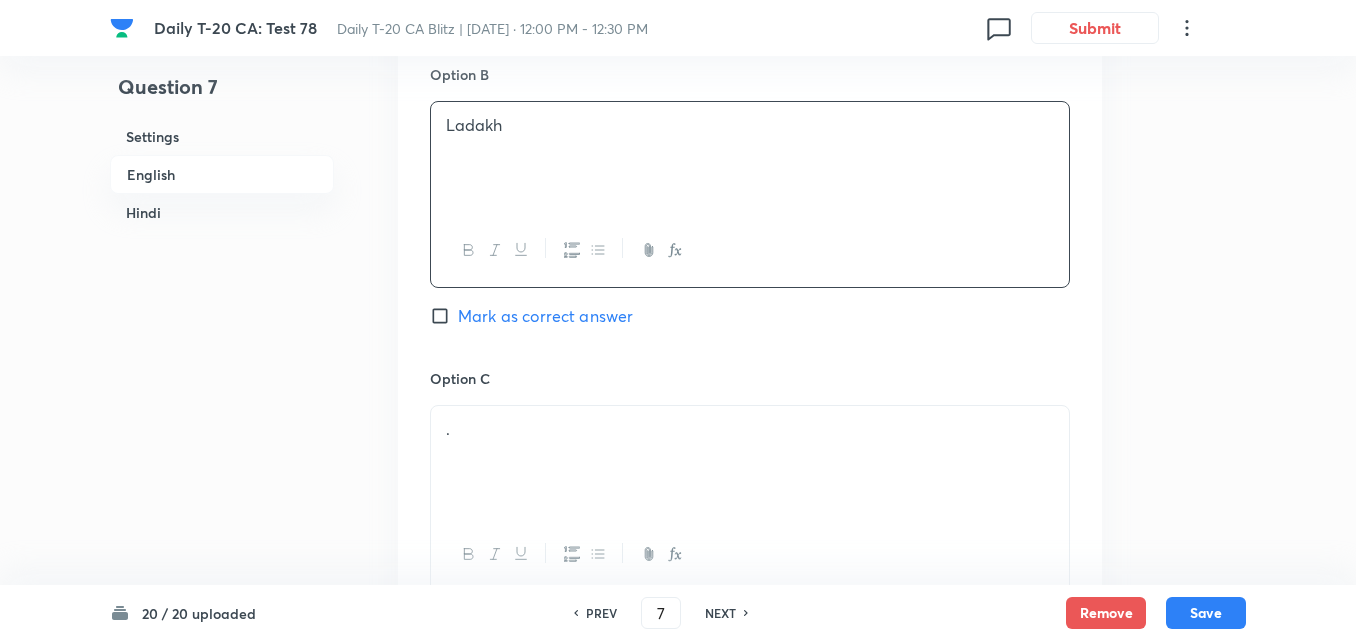 scroll, scrollTop: 1416, scrollLeft: 0, axis: vertical 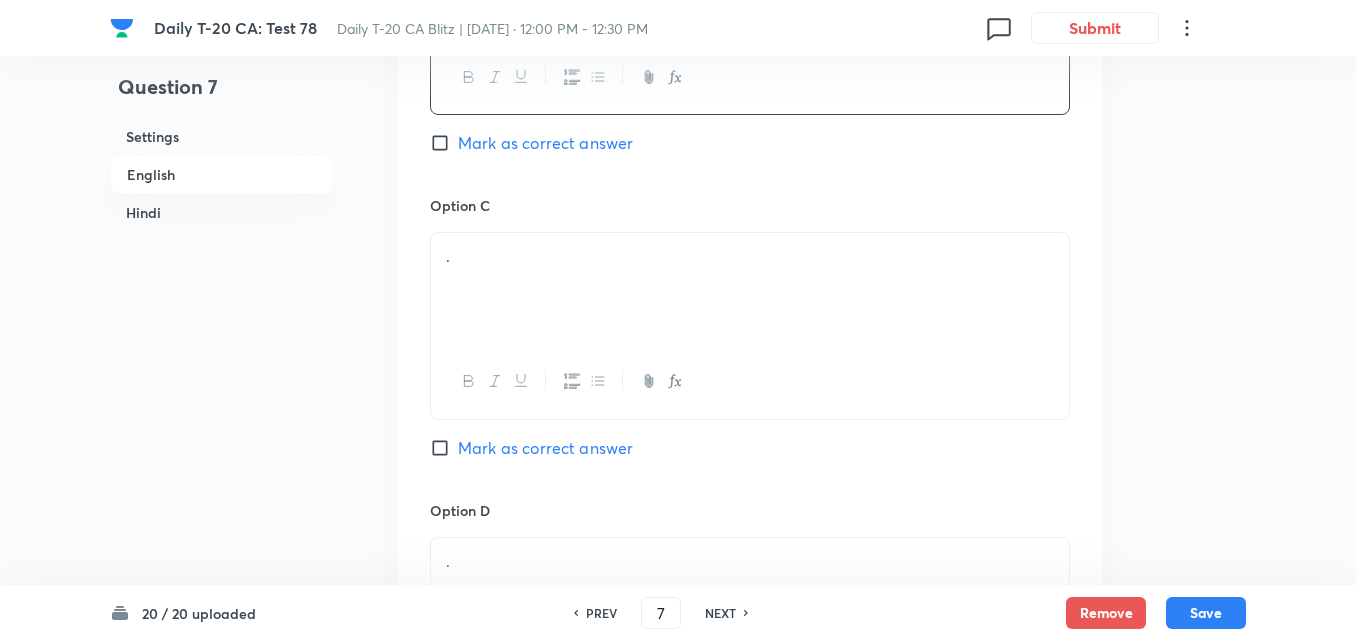 click on "." at bounding box center (750, 289) 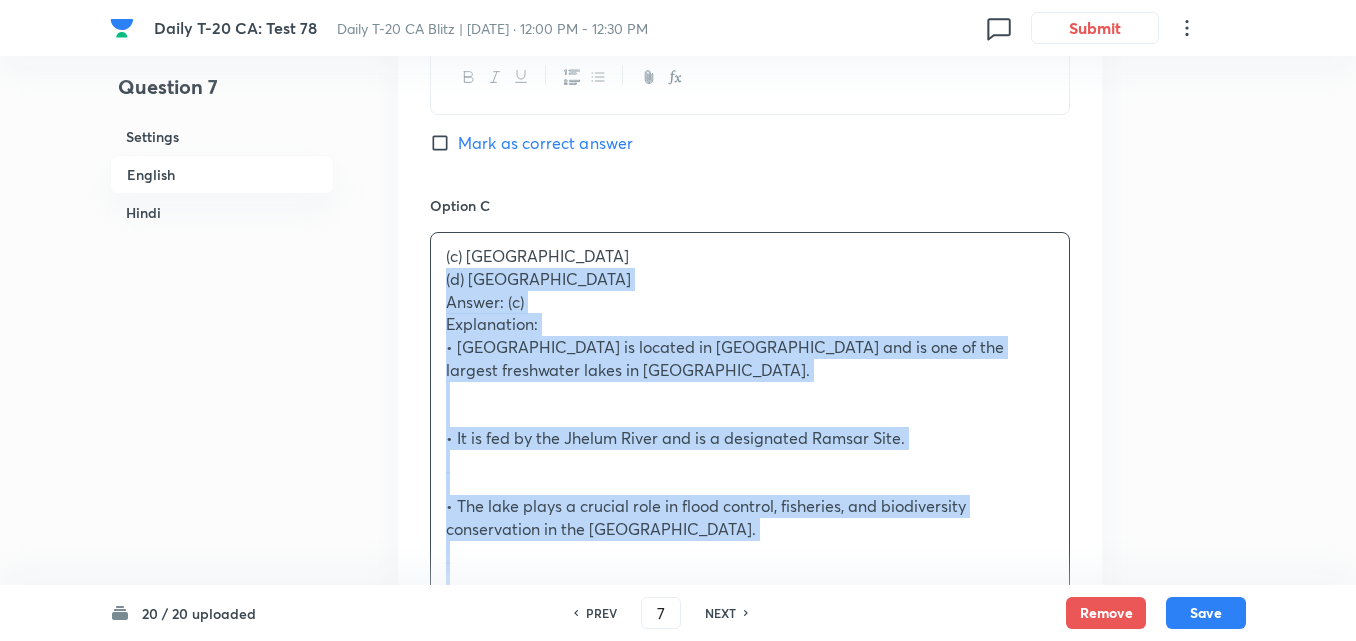 click on "Question 7 Settings English Hindi Settings Type Single choice correct 4 options + 2 marks - 0.66 marks Edit Concept Current Affairs Current Affairs 2025 Current Affairs 2025 Current Affairs 2025 Edit Additional details Easy Fact Not from PYQ paper No equation Edit In English Question Wu[GEOGRAPHIC_DATA]often in news, is located in which of the following states/union territories? Option A Hi[GEOGRAPHIC_DATA]ark as correct answer Option B Ladakh Mark as correct answer Option C (c) Ja[GEOGRAPHIC_DATA]d) Ut[GEOGRAPHIC_DATA]nswer: (c) Explanation: •	Wu[GEOGRAPHIC_DATA]s located in Ja[GEOGRAPHIC_DATA]nd is one of the largest freshwater lakes in As[GEOGRAPHIC_DATA]•	It is fed by the Jhelum River and is a designated Ramsar Site. •	The lake plays a crucial role in flood control, fisheries, and biodiversity conservation in the Ka[GEOGRAPHIC_DATA]________________________________________ (a) �[GEOGRAPHIC_DATA]b) लद्दाख (c) �[GEOGRAPHIC_DATA]d) �[GEOGRAPHIC_DATA]��त्तर: (c) ." at bounding box center (678, 1270) 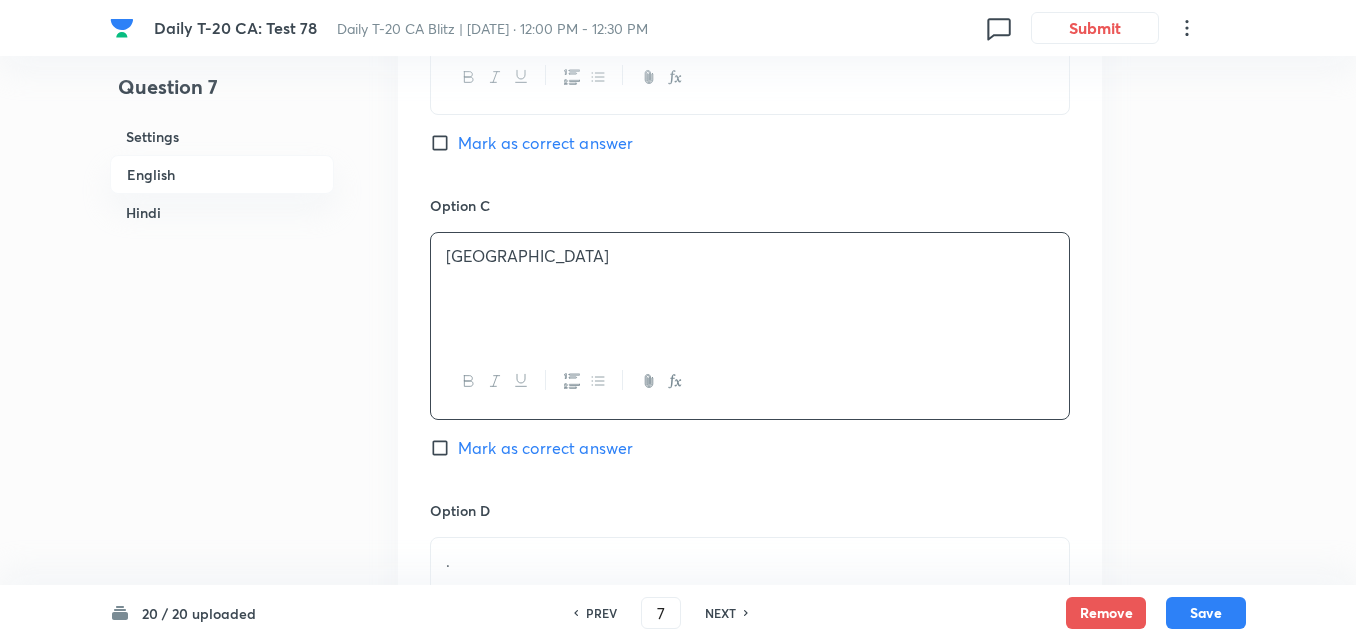 scroll, scrollTop: 1616, scrollLeft: 0, axis: vertical 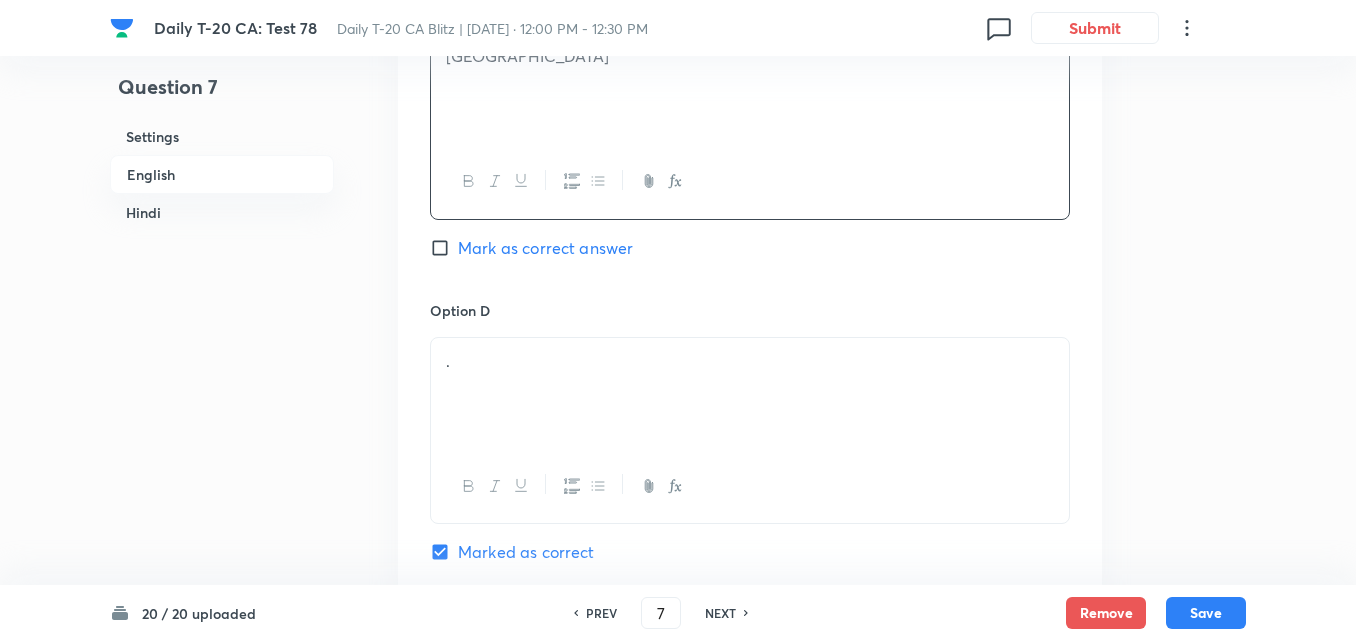 click on "Mark as correct answer" at bounding box center (545, 248) 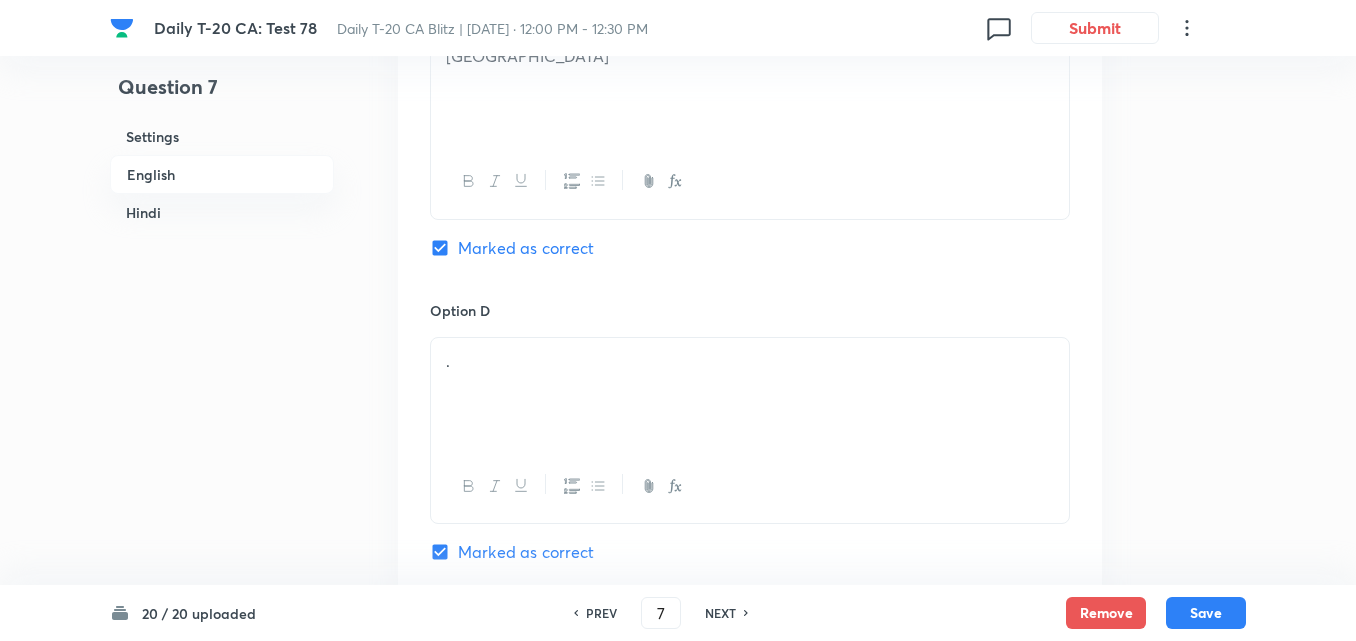 checkbox on "false" 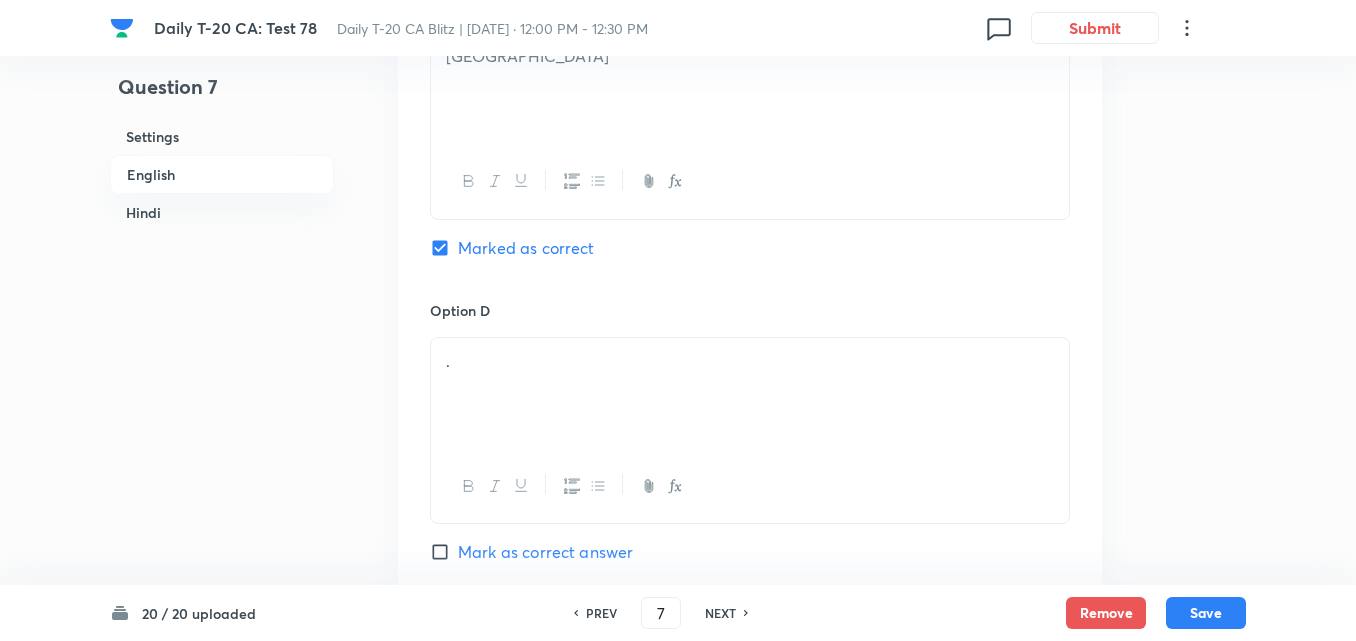 click on "." at bounding box center (750, 394) 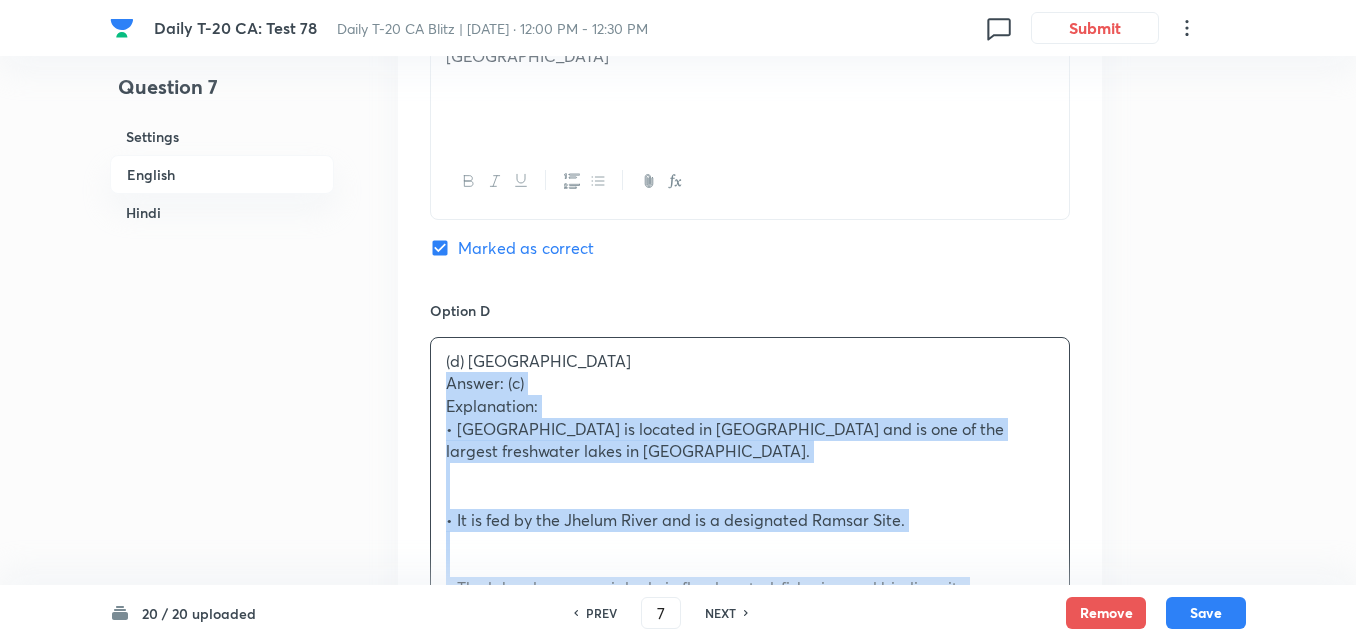 drag, startPoint x: 416, startPoint y: 386, endPoint x: 389, endPoint y: 390, distance: 27.294687 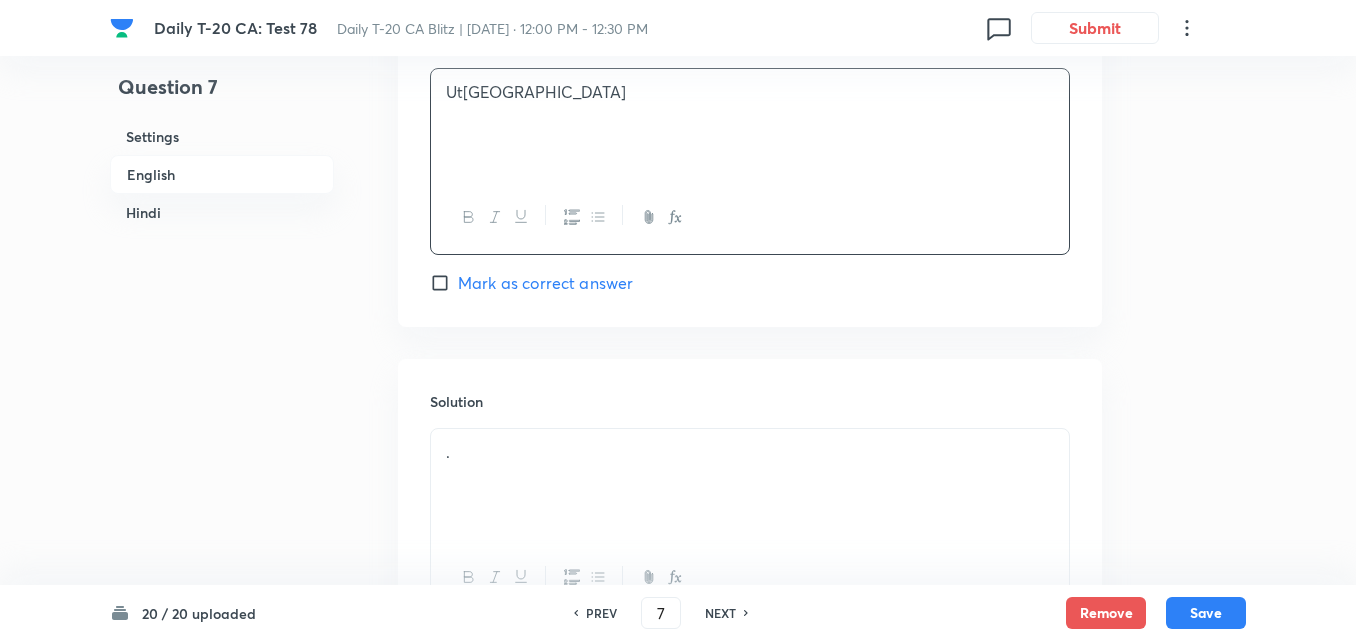 scroll, scrollTop: 2116, scrollLeft: 0, axis: vertical 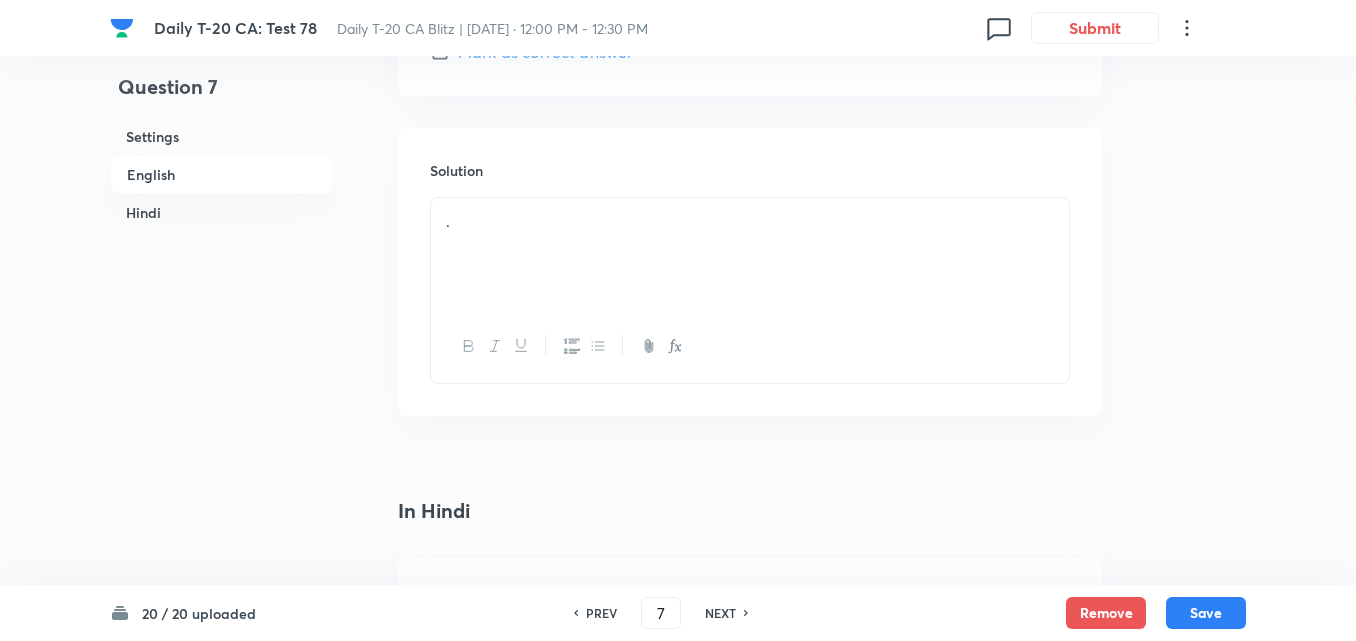 click on "." at bounding box center (750, 254) 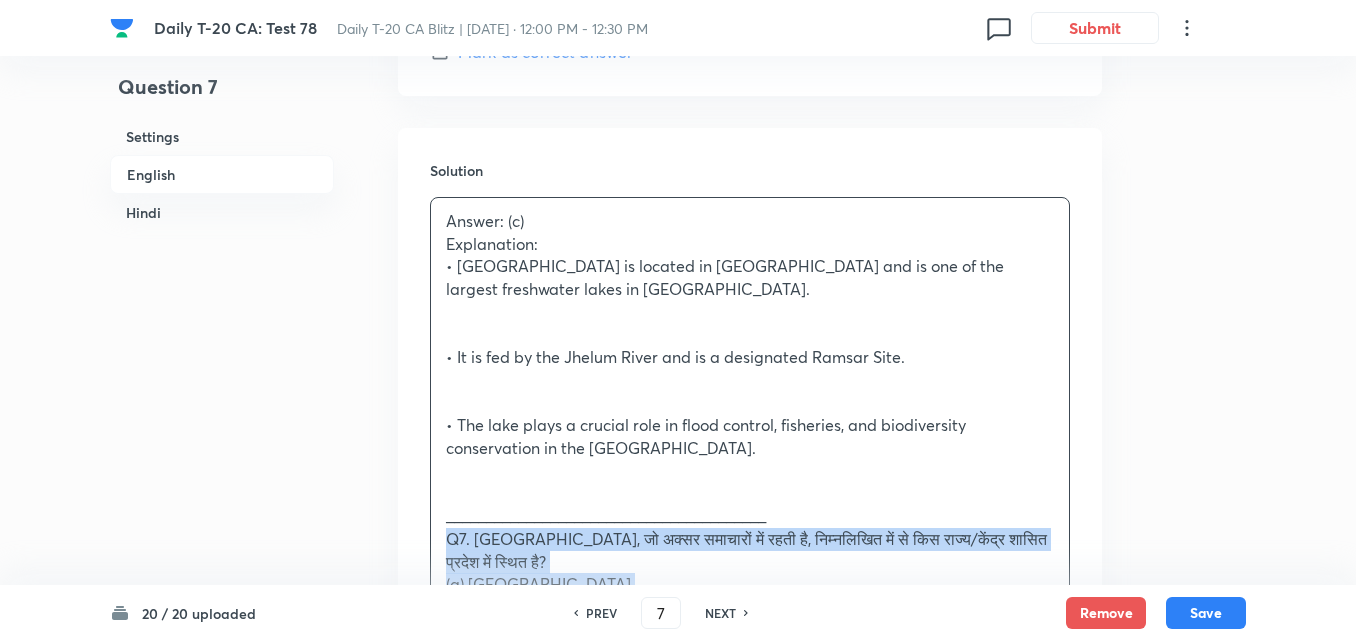 click on "Question 7 Settings English Hindi Settings Type Single choice correct 4 options + 2 marks - 0.66 marks Edit Concept Current Affairs Current Affairs 2025 Current Affairs 2025 Current Affairs 2025 Edit Additional details Easy Fact Not from PYQ paper No equation Edit In English Question [GEOGRAPHIC_DATA], often in news, is located in which of the following states/union territories? Option A [GEOGRAPHIC_DATA] Mark as correct answer Option B Ladakh Mark as correct answer Option C [GEOGRAPHIC_DATA] Marked as correct Option D [GEOGRAPHIC_DATA] Mark as correct answer Solution Answer: (c) Explanation: •	[GEOGRAPHIC_DATA] is located in [GEOGRAPHIC_DATA] and is one of the largest freshwater lakes in [GEOGRAPHIC_DATA]. •	It is fed by the Jhelum River and is a designated Ramsar Site. •	The lake plays a crucial role in flood control, fisheries, and biodiversity conservation in the [GEOGRAPHIC_DATA]. ________________________________________ (a) [GEOGRAPHIC_DATA] (b) लद्दाख (c) [GEOGRAPHIC_DATA] . ." at bounding box center (678, 547) 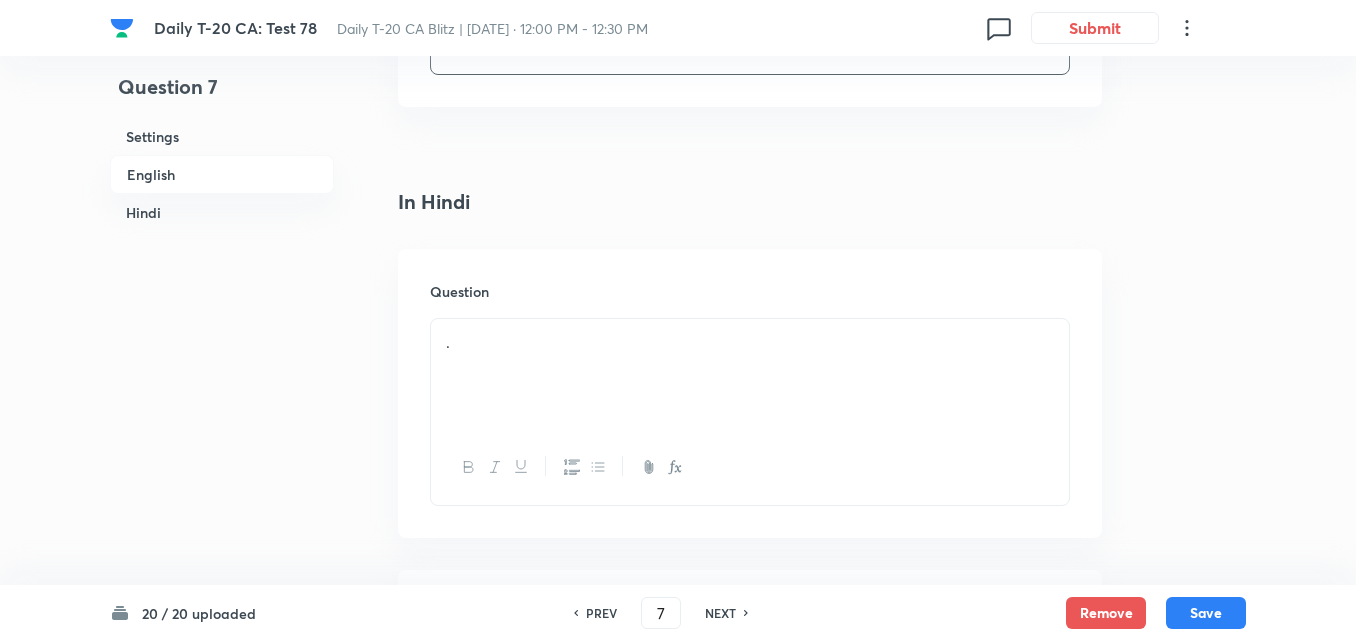 scroll, scrollTop: 2516, scrollLeft: 0, axis: vertical 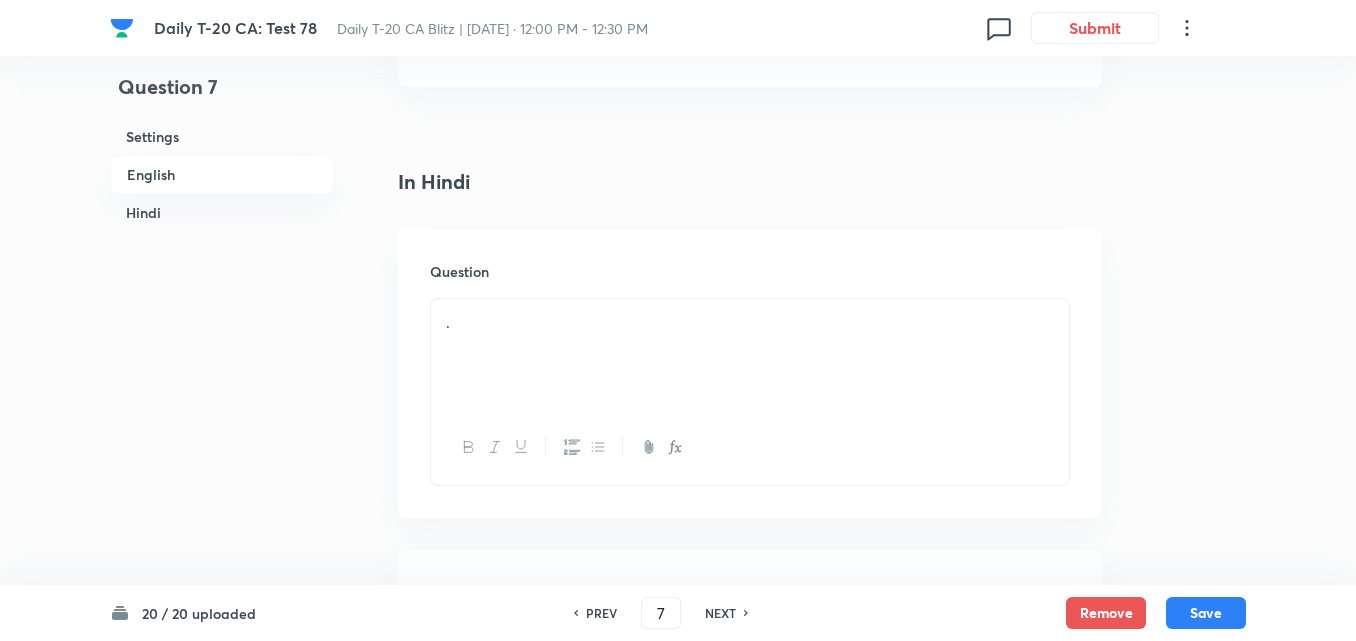 click on "Question ." at bounding box center [750, 373] 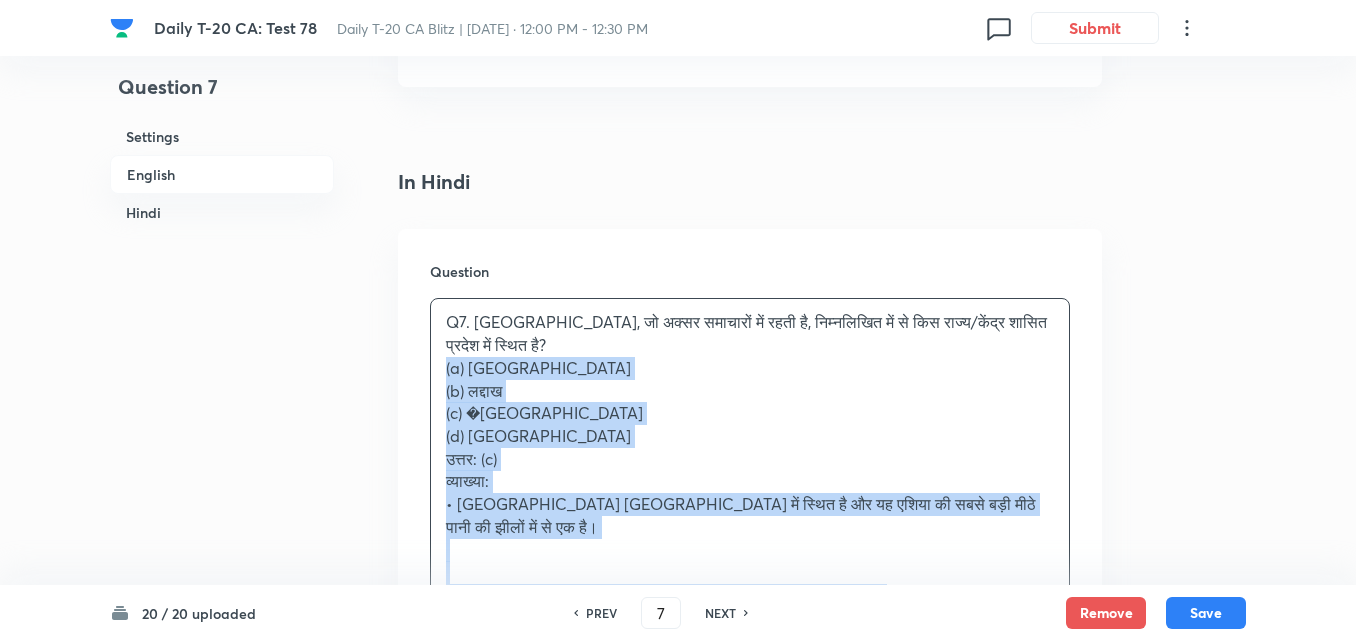 drag, startPoint x: 406, startPoint y: 373, endPoint x: 387, endPoint y: 369, distance: 19.416489 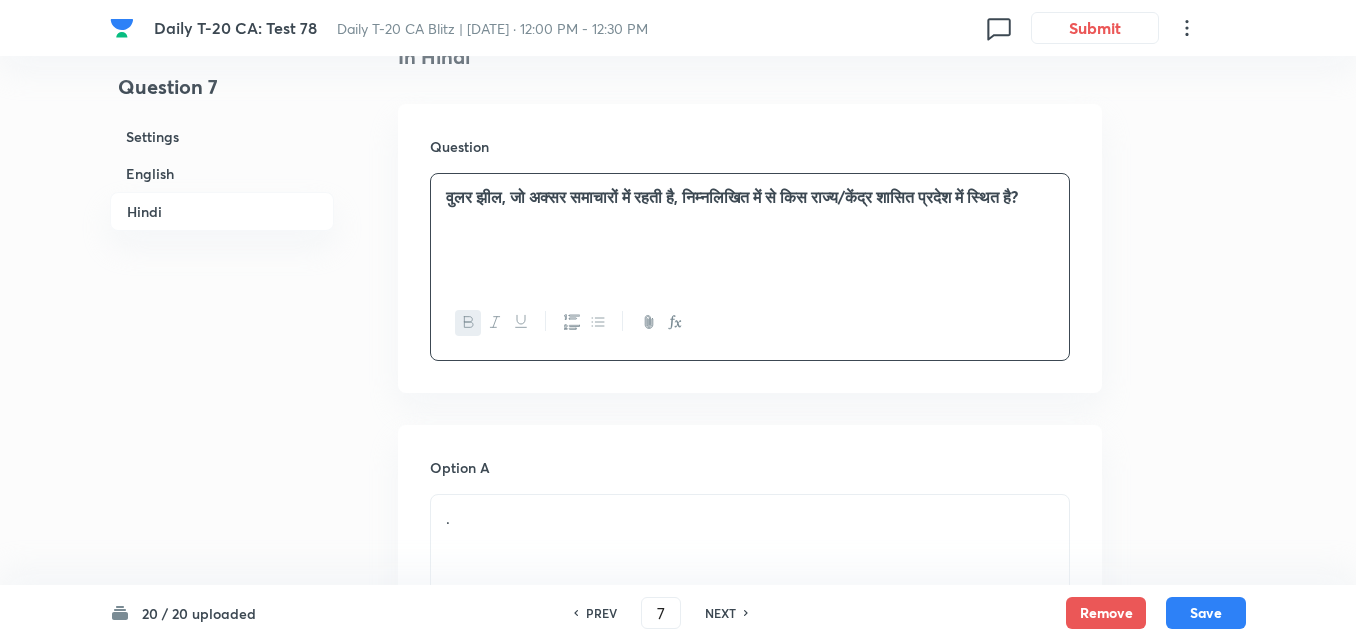 scroll, scrollTop: 2816, scrollLeft: 0, axis: vertical 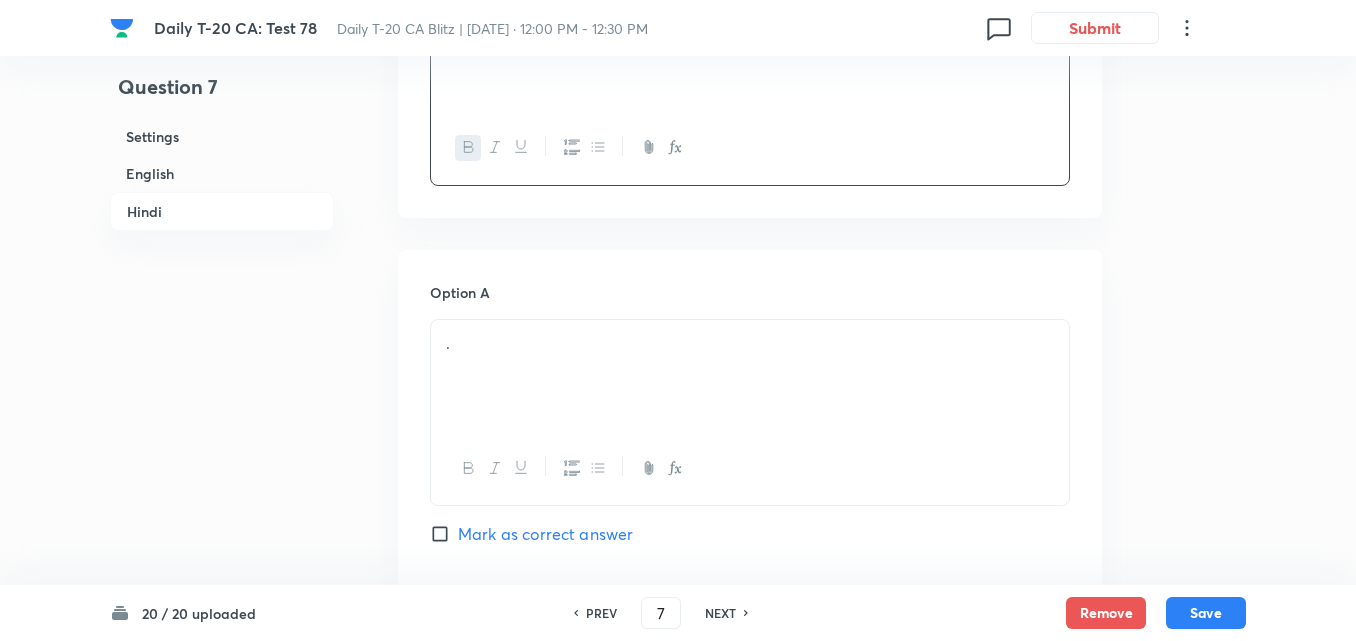 click on "." at bounding box center (750, 343) 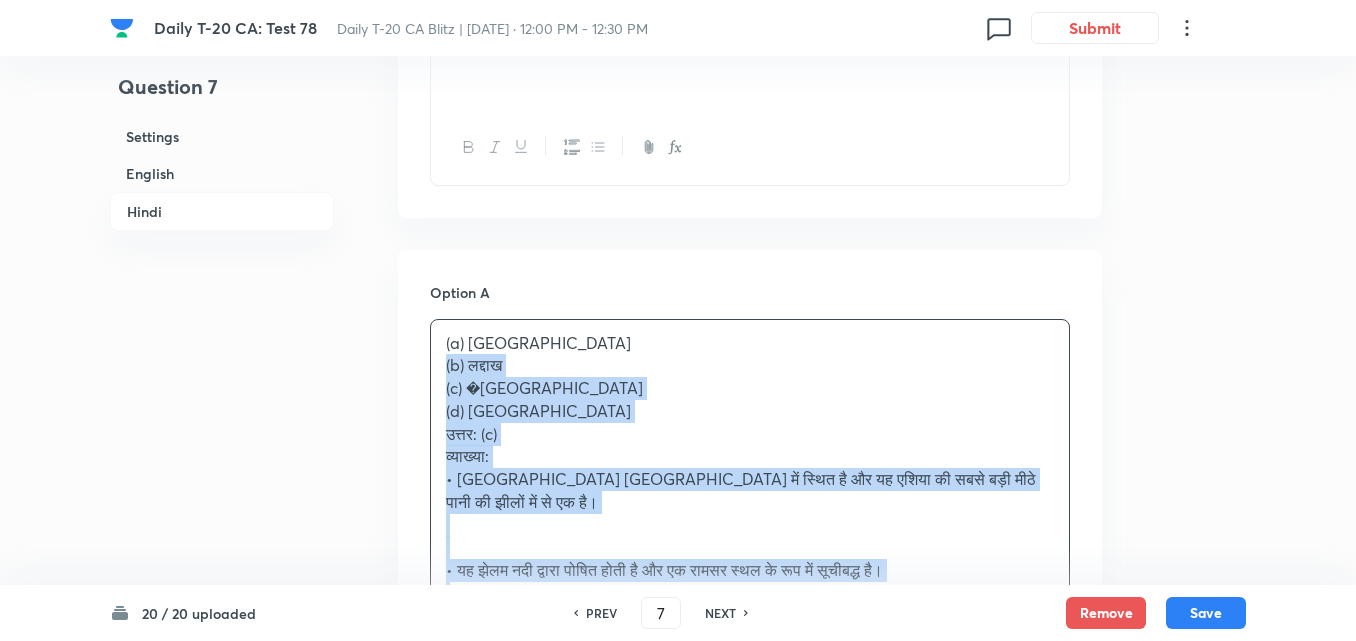 click on "Question 7 Settings English Hindi Settings Type Single choice correct 4 options + 2 marks - 0.66 marks Edit Concept Current Affairs Current Affairs 2025 Current Affairs 2025 Current Affairs 2025 Edit Additional details Easy Fact Not from PYQ paper No equation Edit In English Question [GEOGRAPHIC_DATA], often in news, is located in which of the following states/union territories? Option A [GEOGRAPHIC_DATA] Mark as correct answer Option B Ladakh Mark as correct answer Option C [GEOGRAPHIC_DATA] Marked as correct Option D [GEOGRAPHIC_DATA] Mark as correct answer Solution Answer: (c) Explanation: •	[GEOGRAPHIC_DATA] is located in [GEOGRAPHIC_DATA] and is one of the largest freshwater lakes in [GEOGRAPHIC_DATA]. •	It is fed by the Jhelum River and is a designated Ramsar Site. •	The lake plays a crucial role in flood control, fisheries, and biodiversity conservation in the [GEOGRAPHIC_DATA]. In Hindi Question Option A (a) [GEOGRAPHIC_DATA] (b) लद्दाख (c) [GEOGRAPHIC_DATA] Option B . . . ." at bounding box center [678, -299] 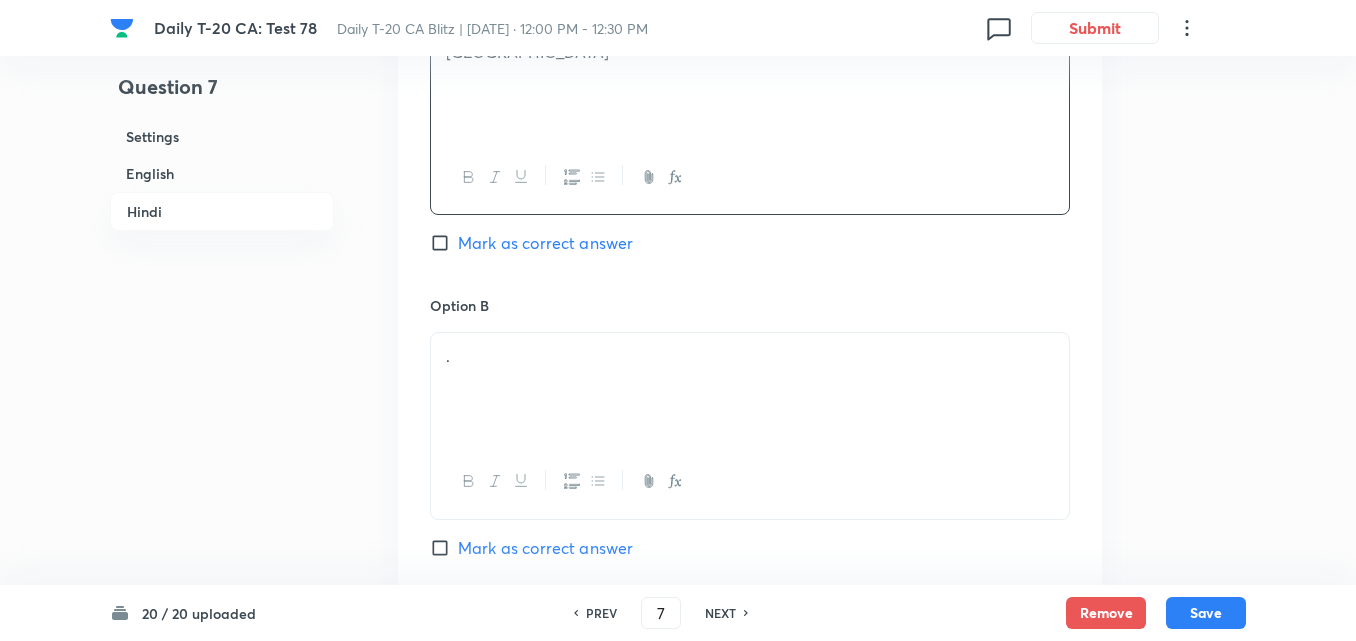 scroll, scrollTop: 3116, scrollLeft: 0, axis: vertical 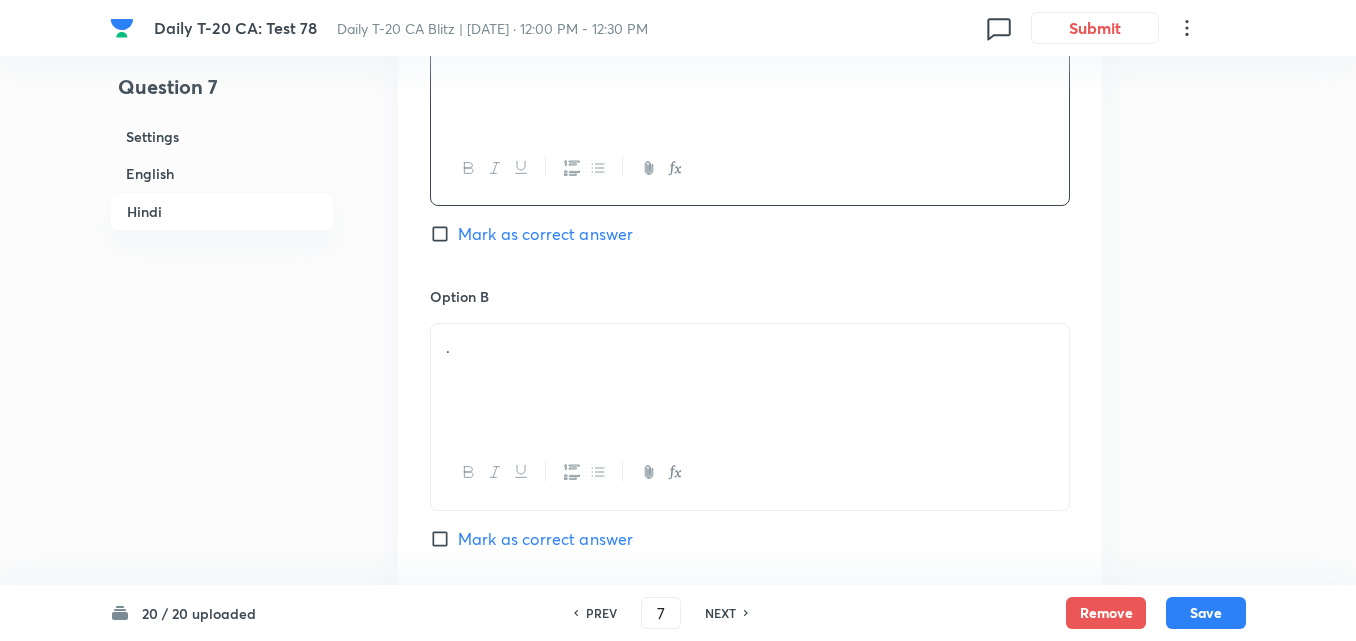 click on "." at bounding box center (750, 347) 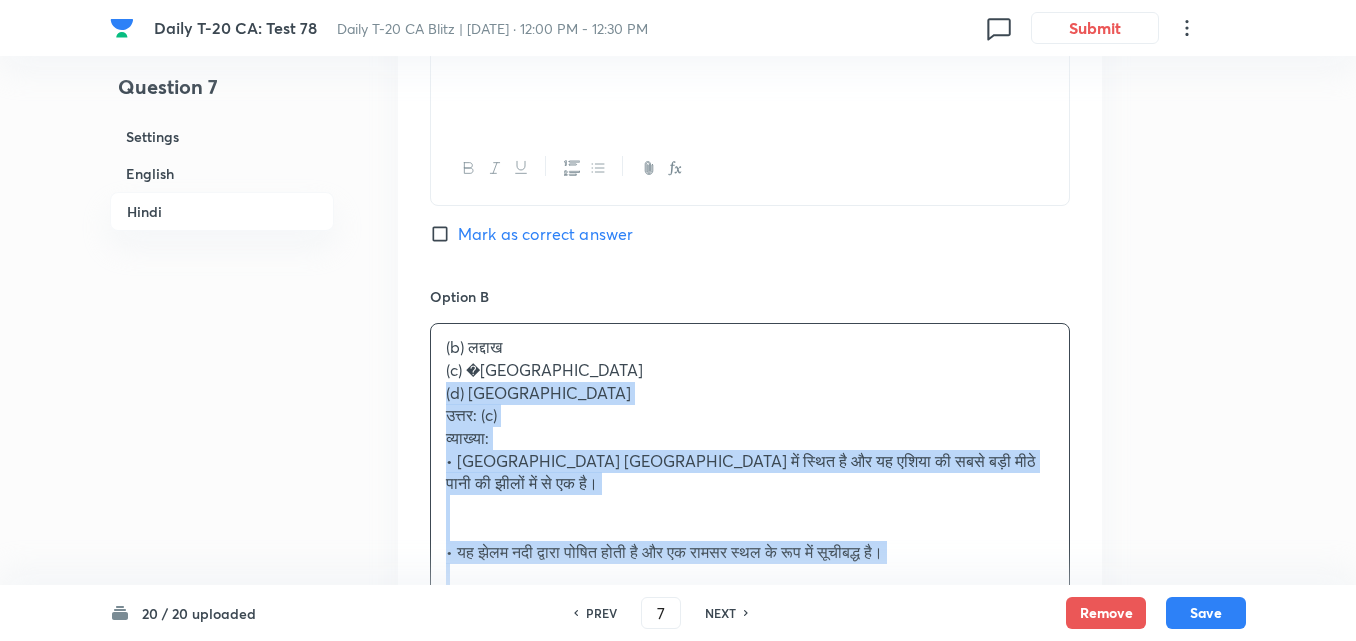 drag, startPoint x: 466, startPoint y: 391, endPoint x: 379, endPoint y: 382, distance: 87.46428 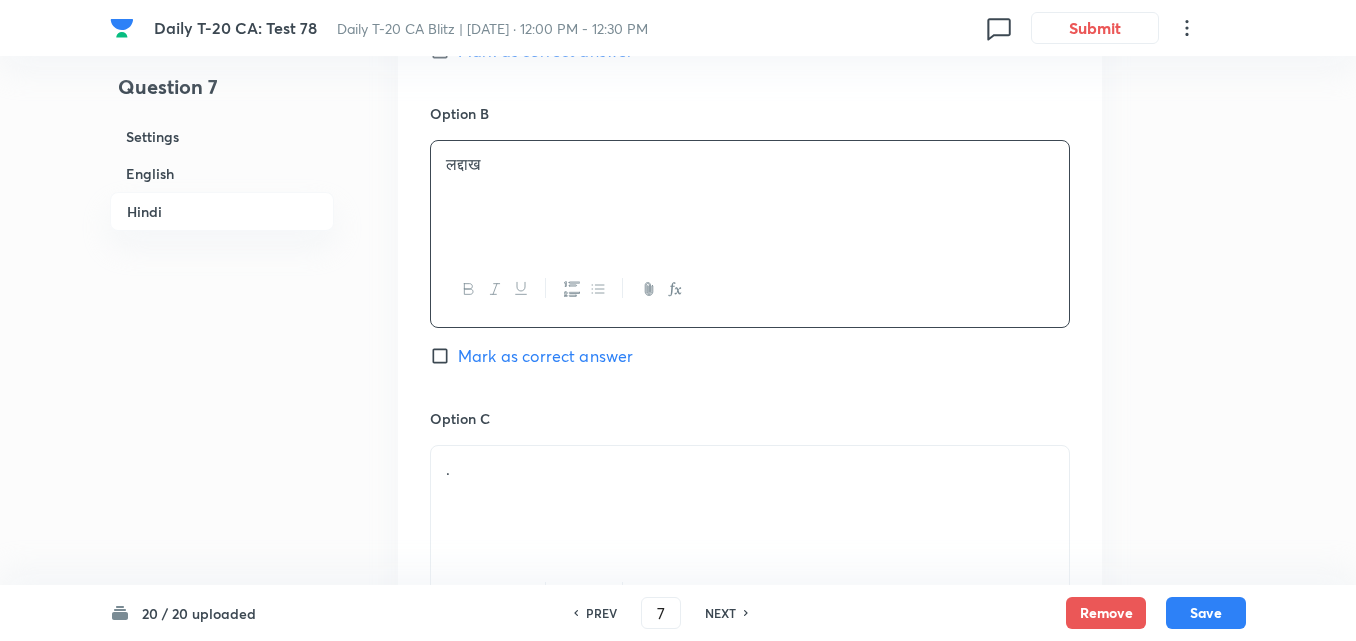 scroll, scrollTop: 3516, scrollLeft: 0, axis: vertical 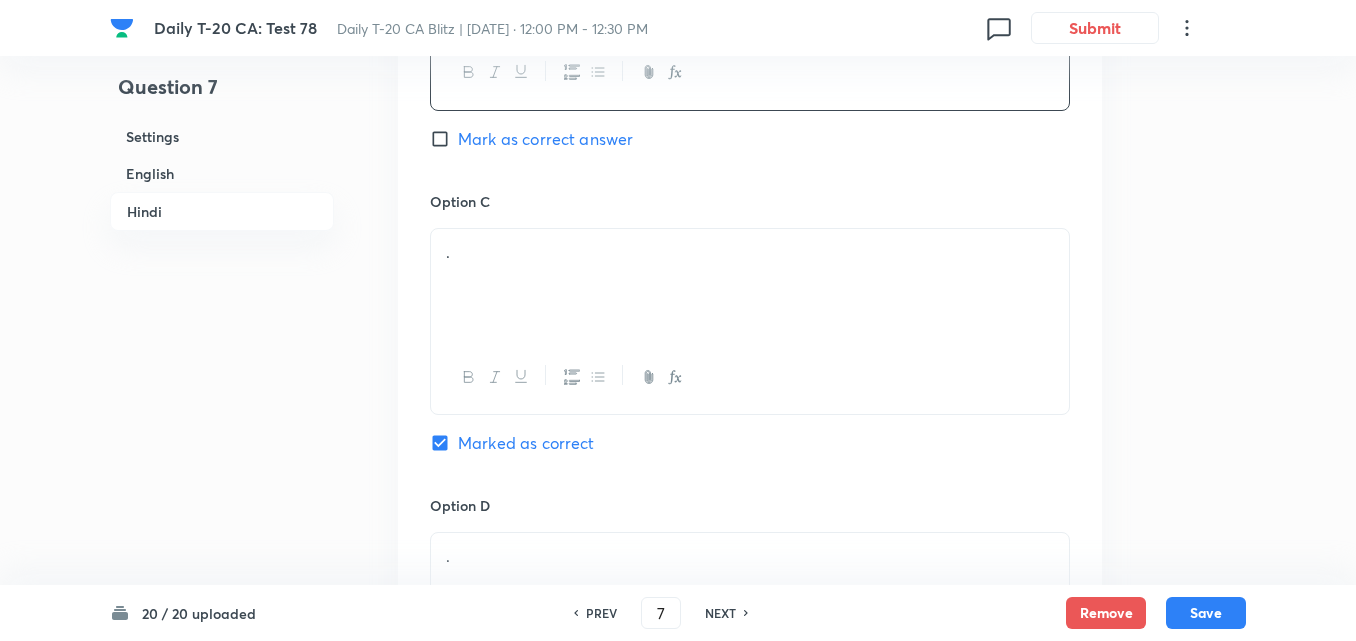 click on "." at bounding box center [750, 285] 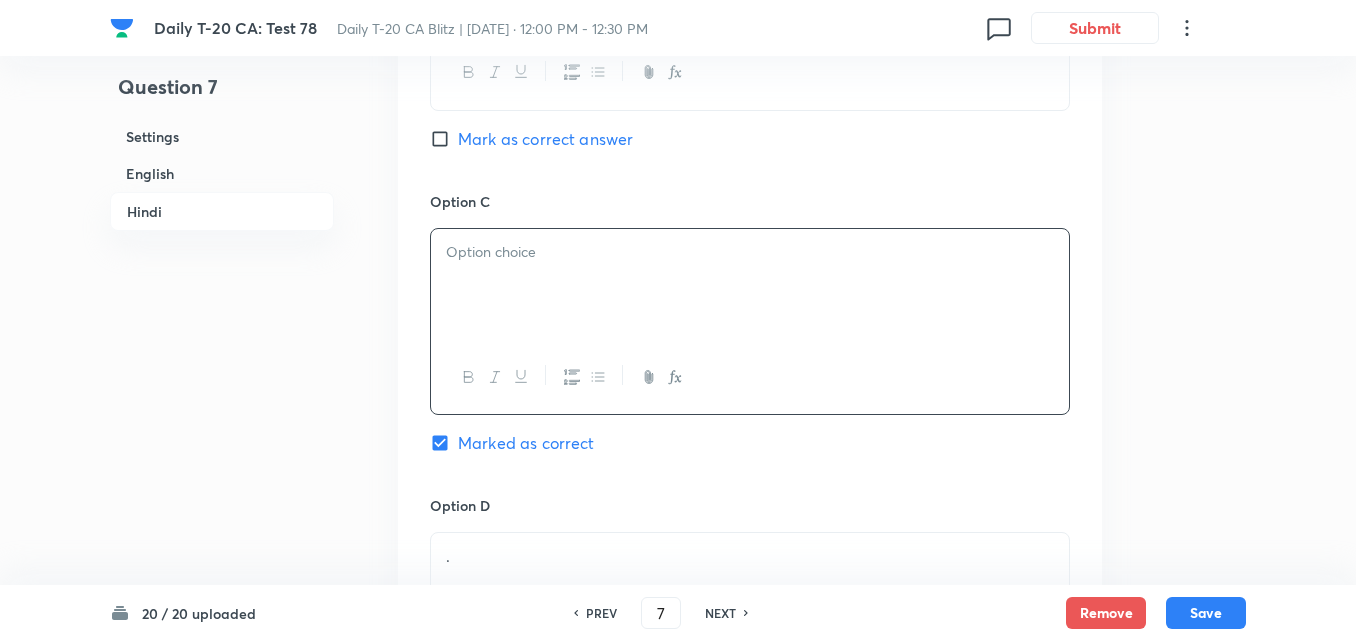 paste 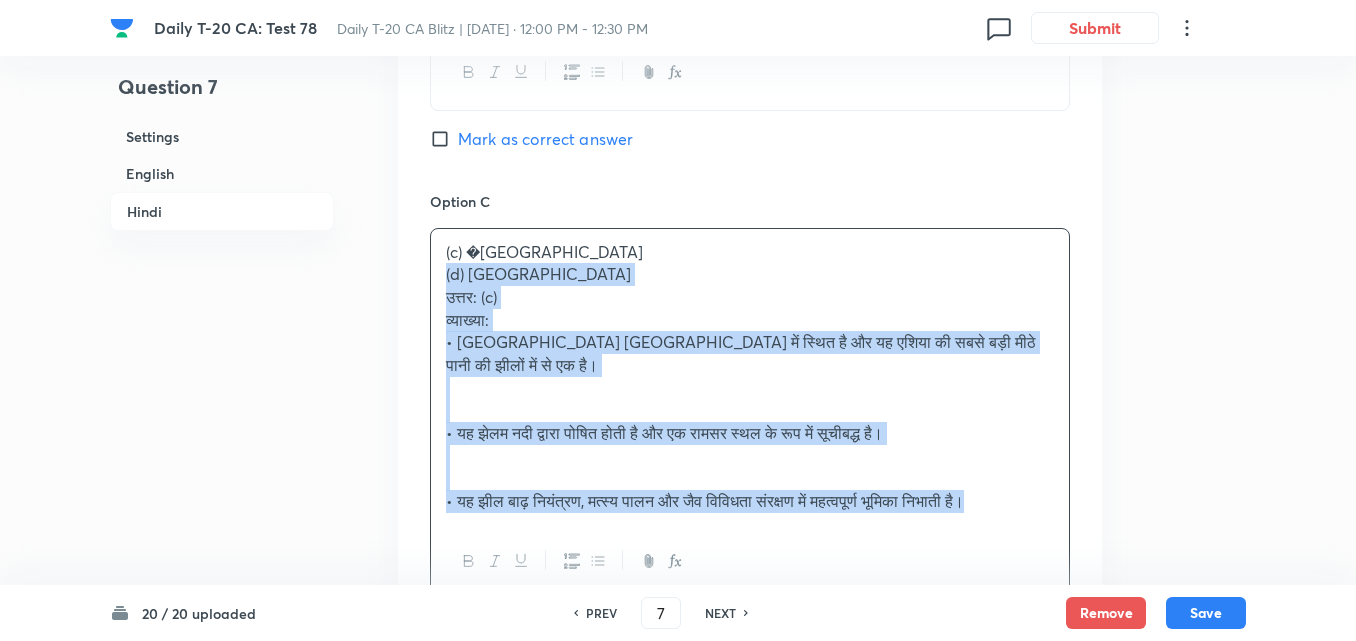 drag, startPoint x: 385, startPoint y: 278, endPoint x: 370, endPoint y: 282, distance: 15.524175 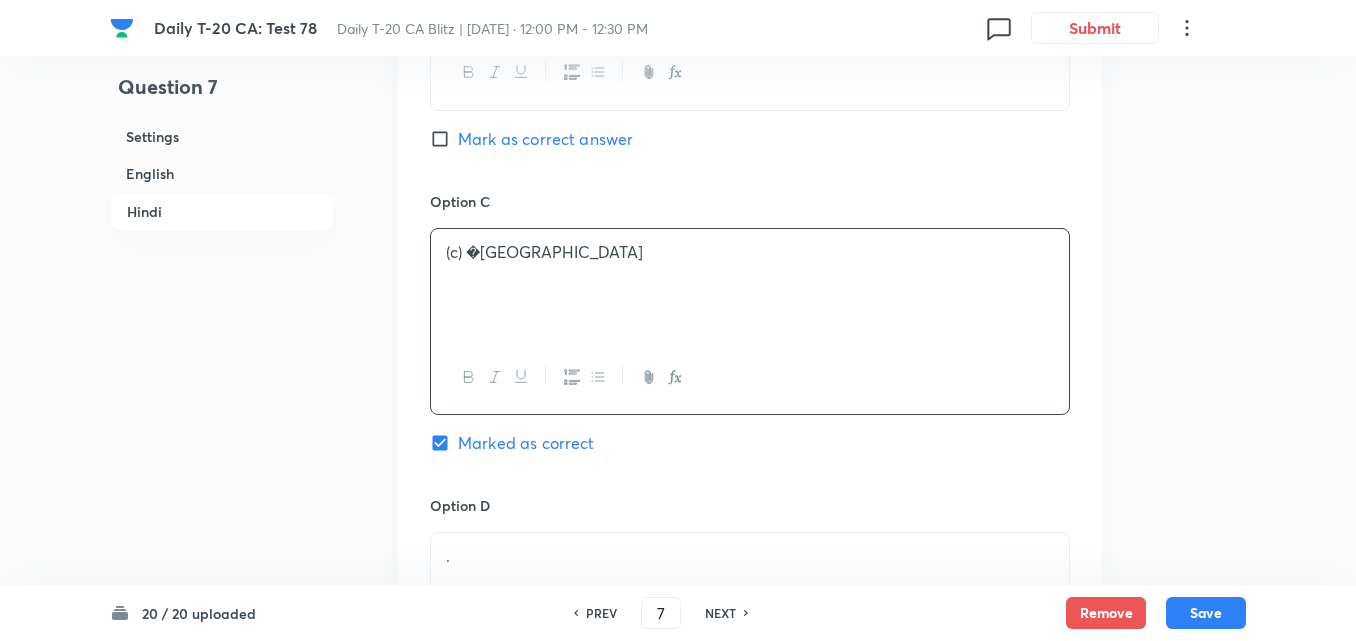 type 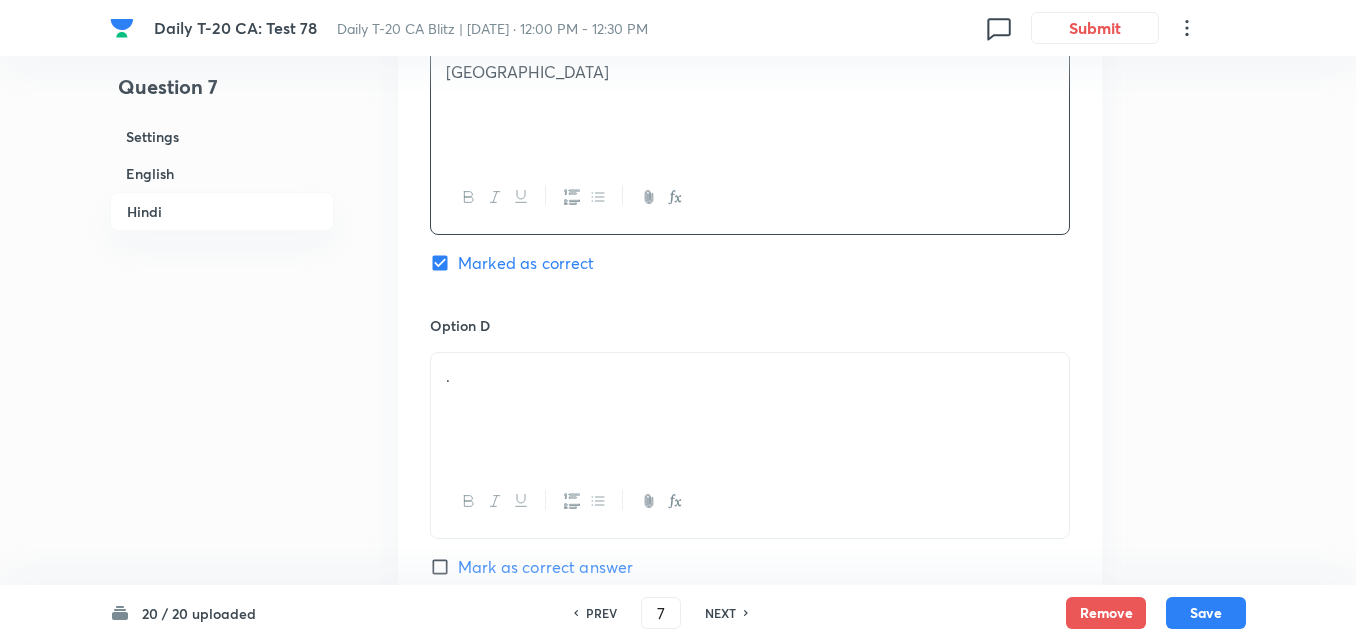 scroll, scrollTop: 3816, scrollLeft: 0, axis: vertical 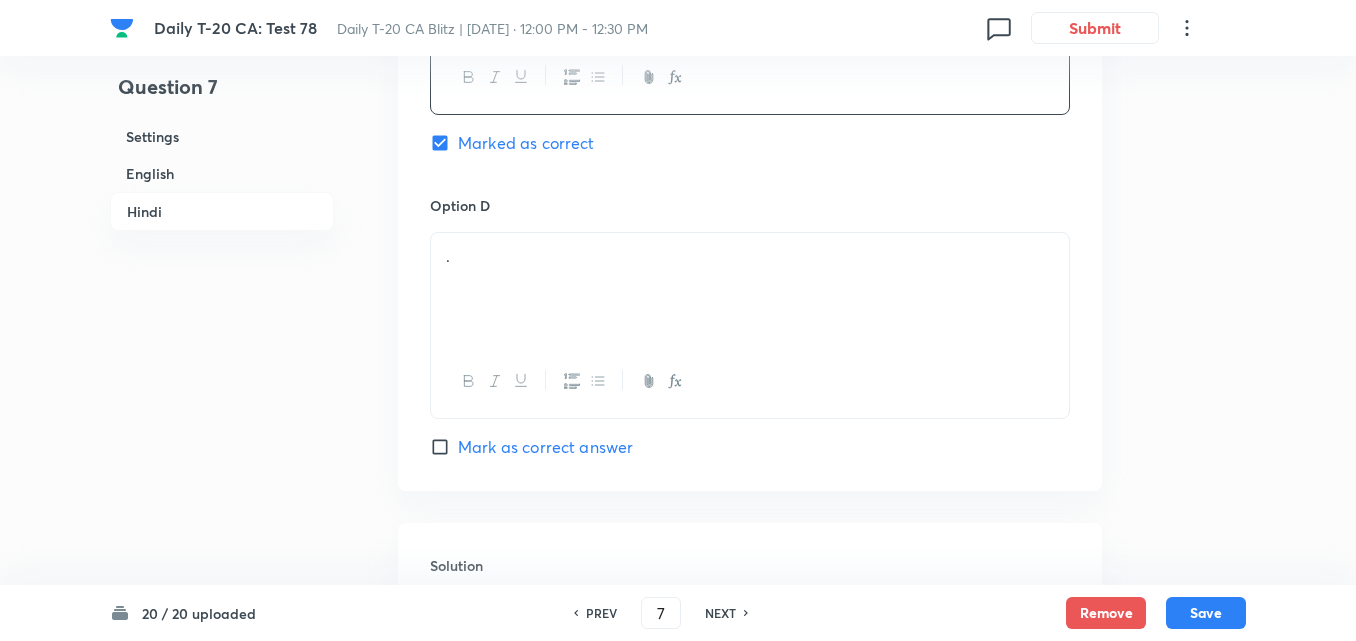 drag, startPoint x: 504, startPoint y: 272, endPoint x: 480, endPoint y: 270, distance: 24.083189 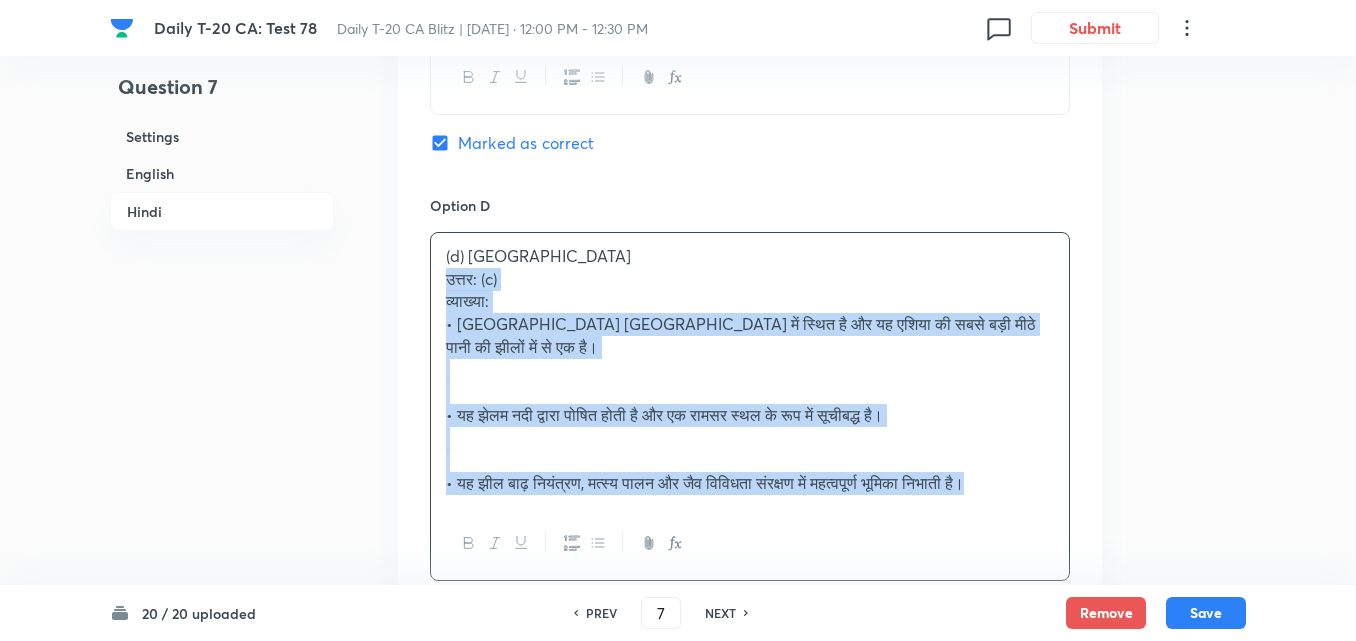 drag, startPoint x: 433, startPoint y: 282, endPoint x: 419, endPoint y: 285, distance: 14.3178215 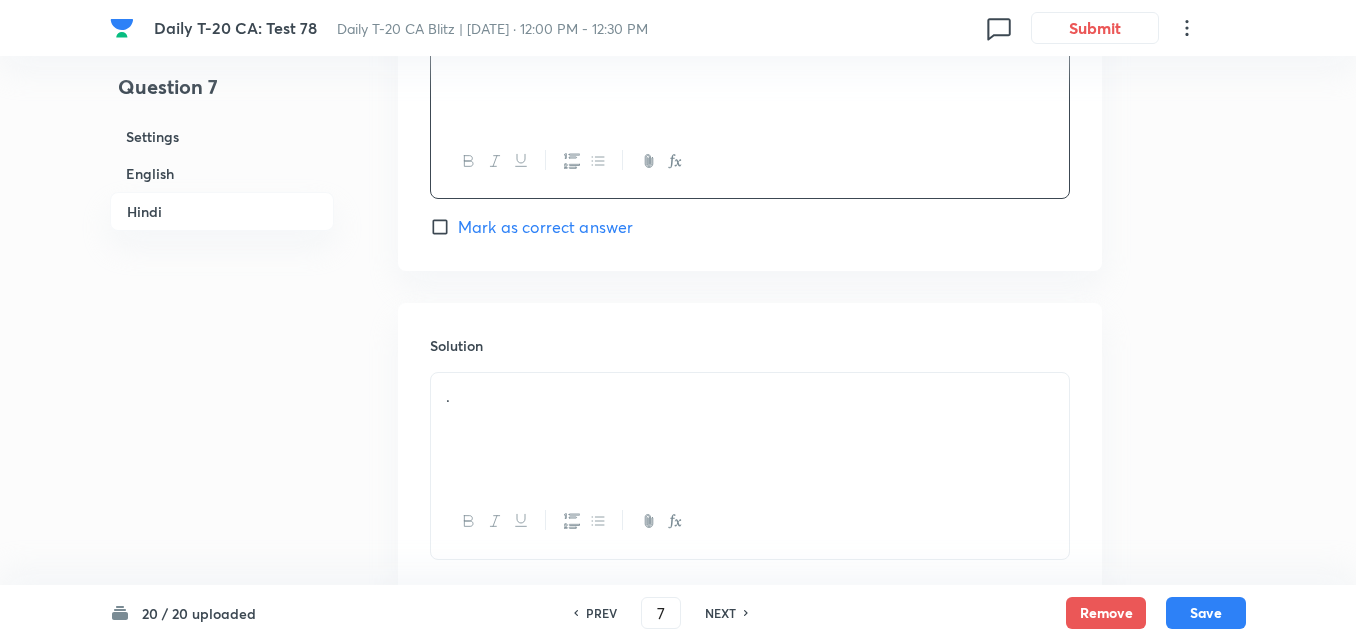scroll, scrollTop: 4163, scrollLeft: 0, axis: vertical 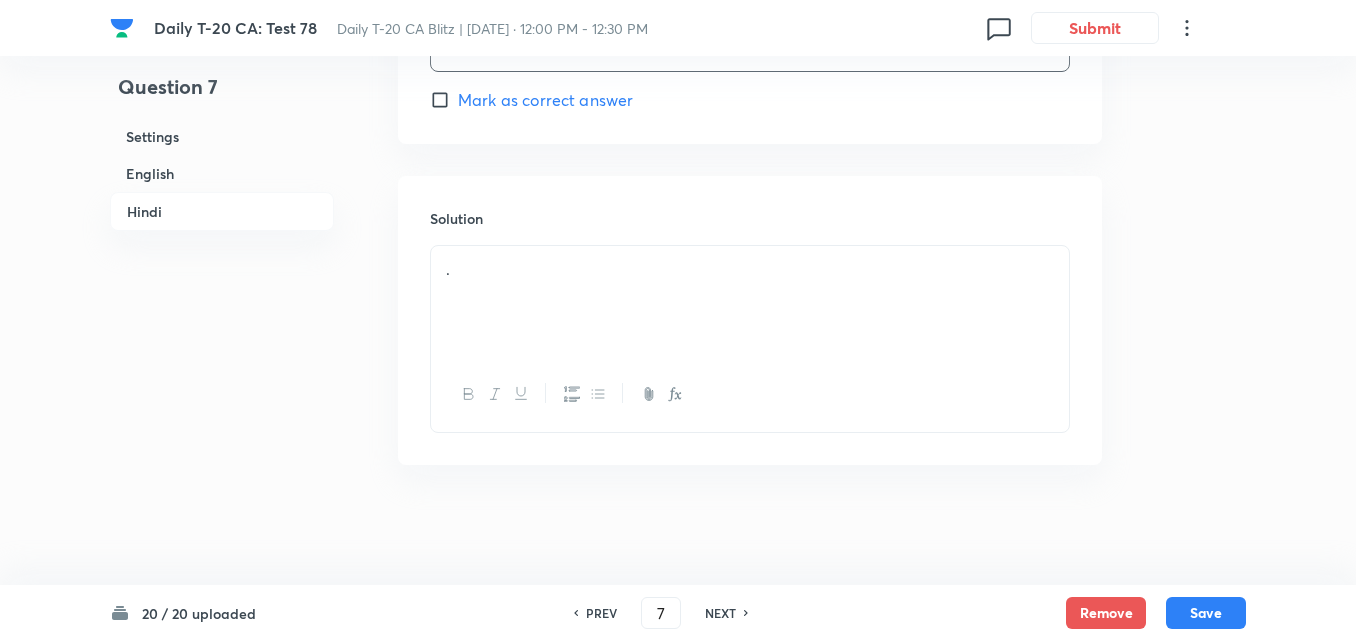 click on "." at bounding box center [750, 302] 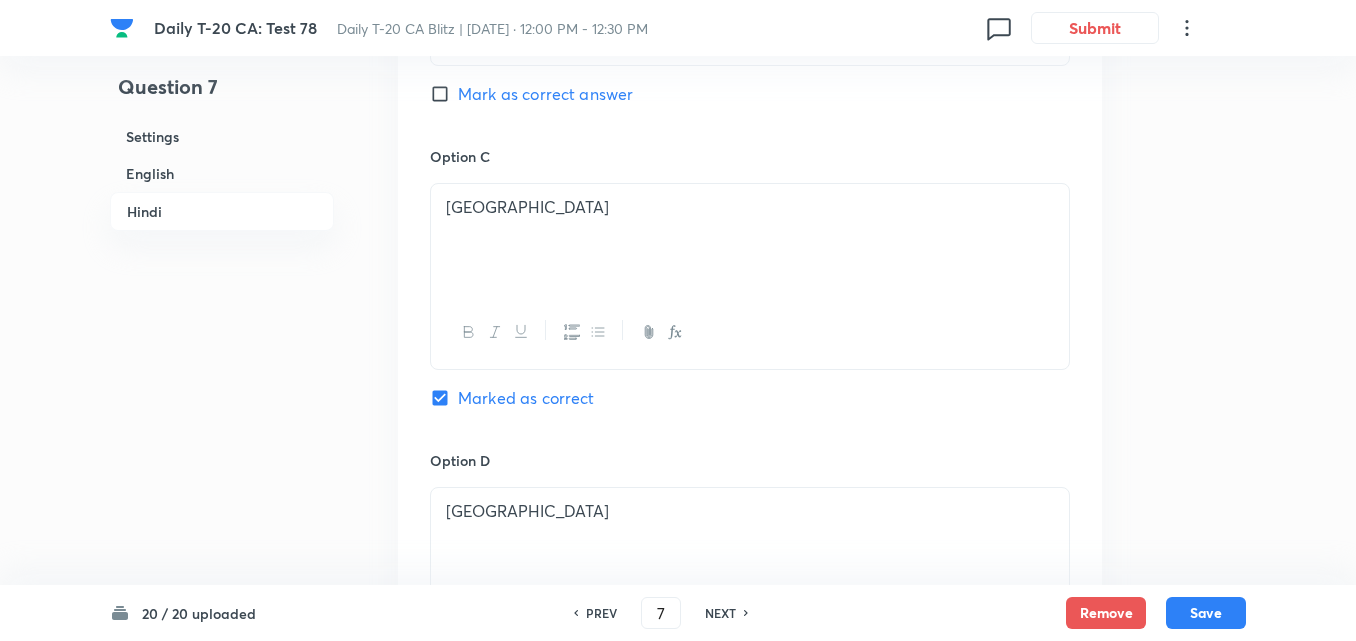 scroll, scrollTop: 3463, scrollLeft: 0, axis: vertical 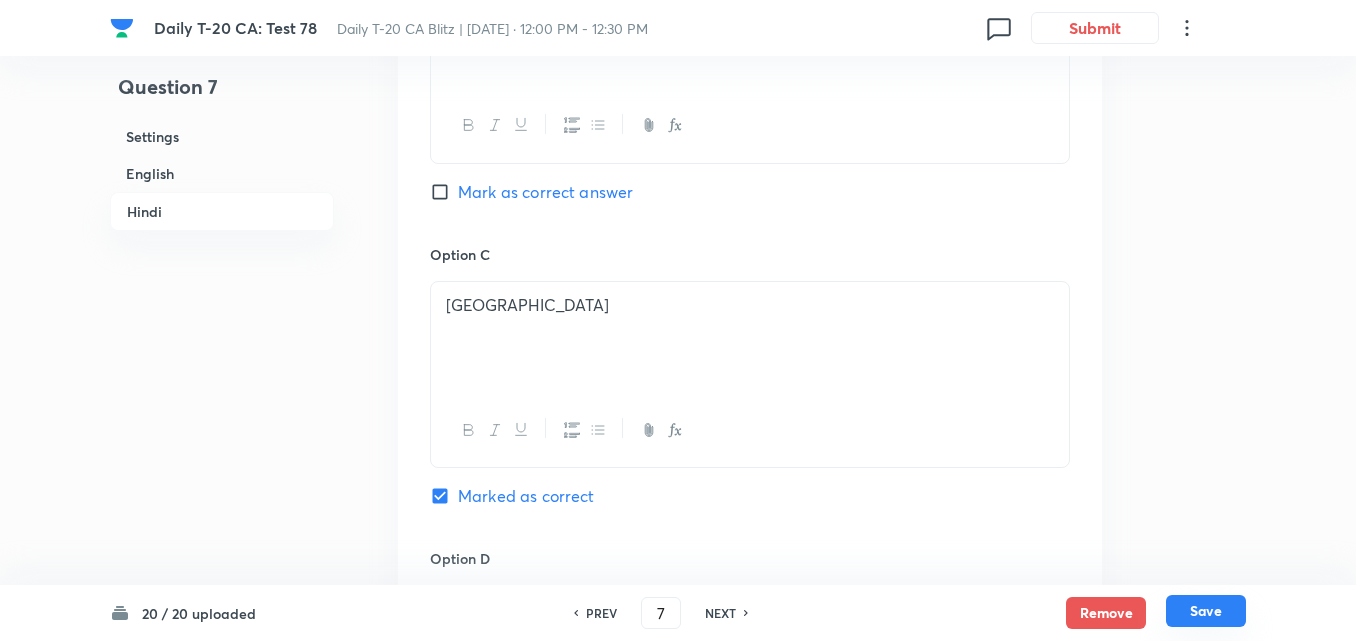 click on "Save" at bounding box center (1206, 611) 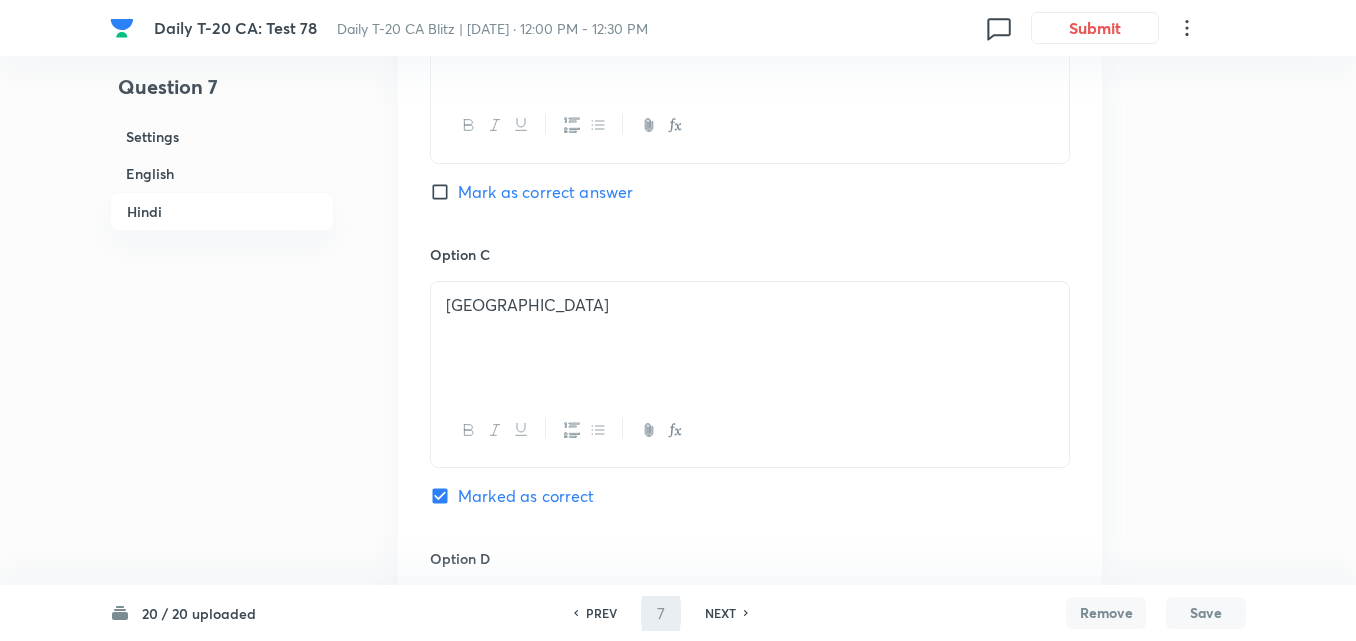 type on "8" 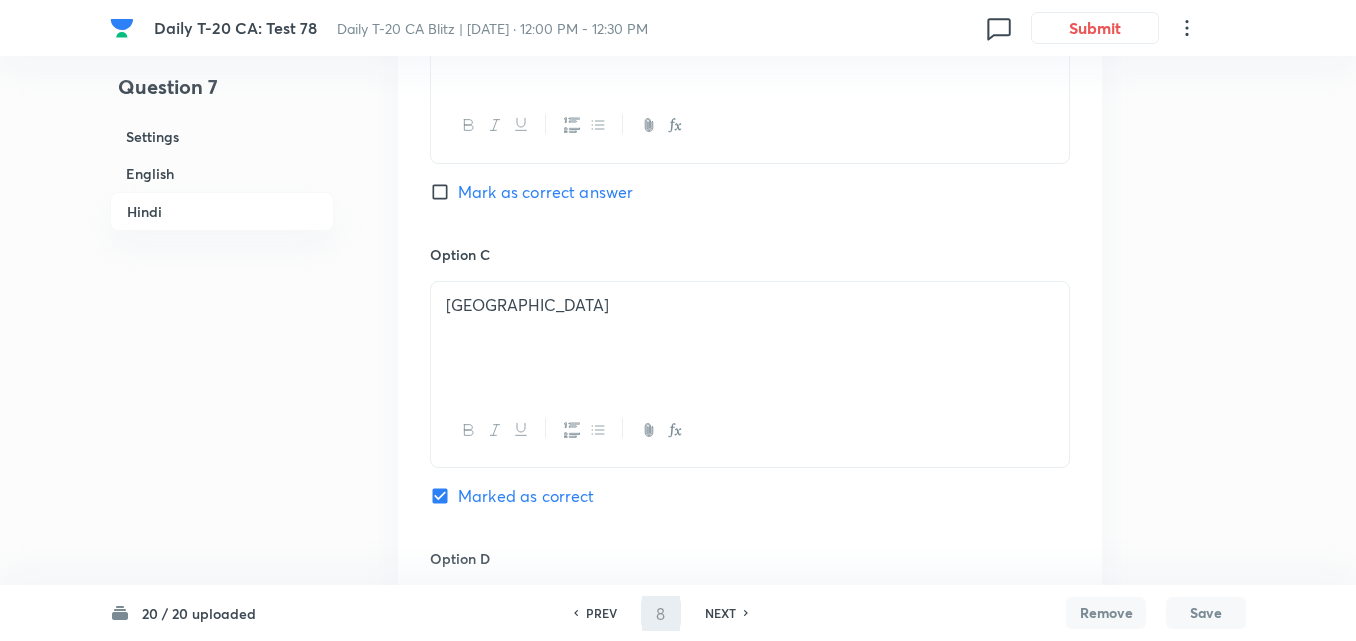 checkbox on "false" 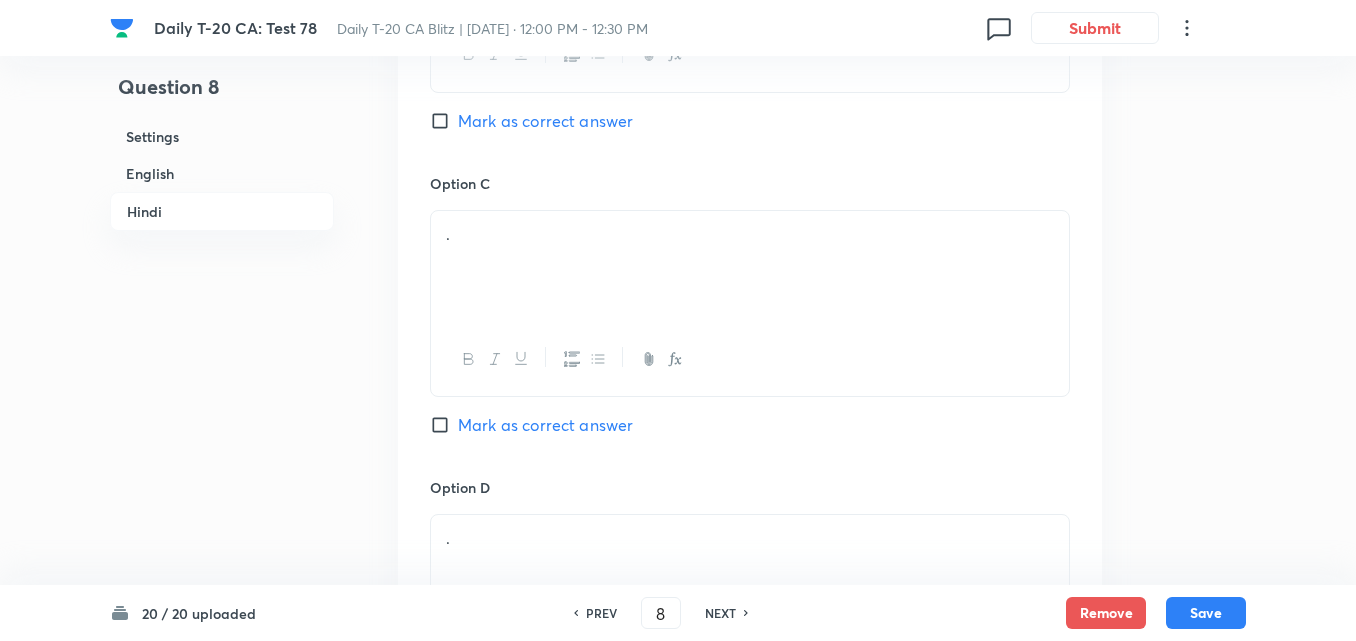 checkbox on "true" 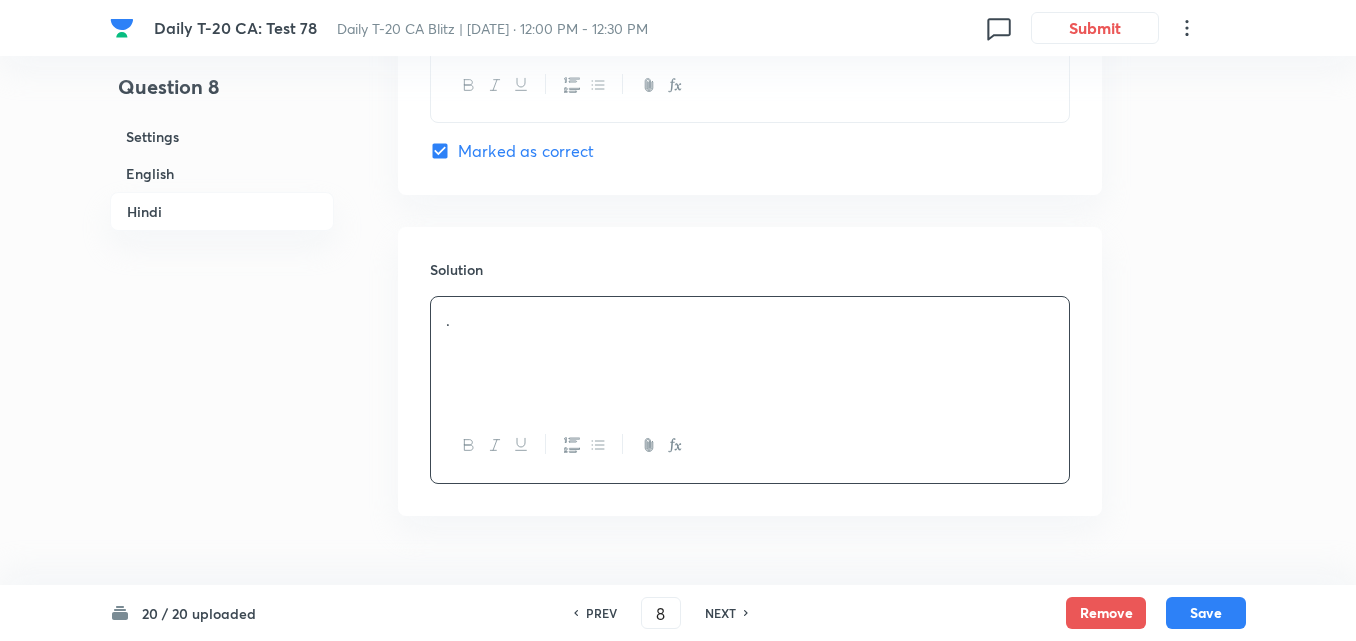 click on "English" at bounding box center [222, 173] 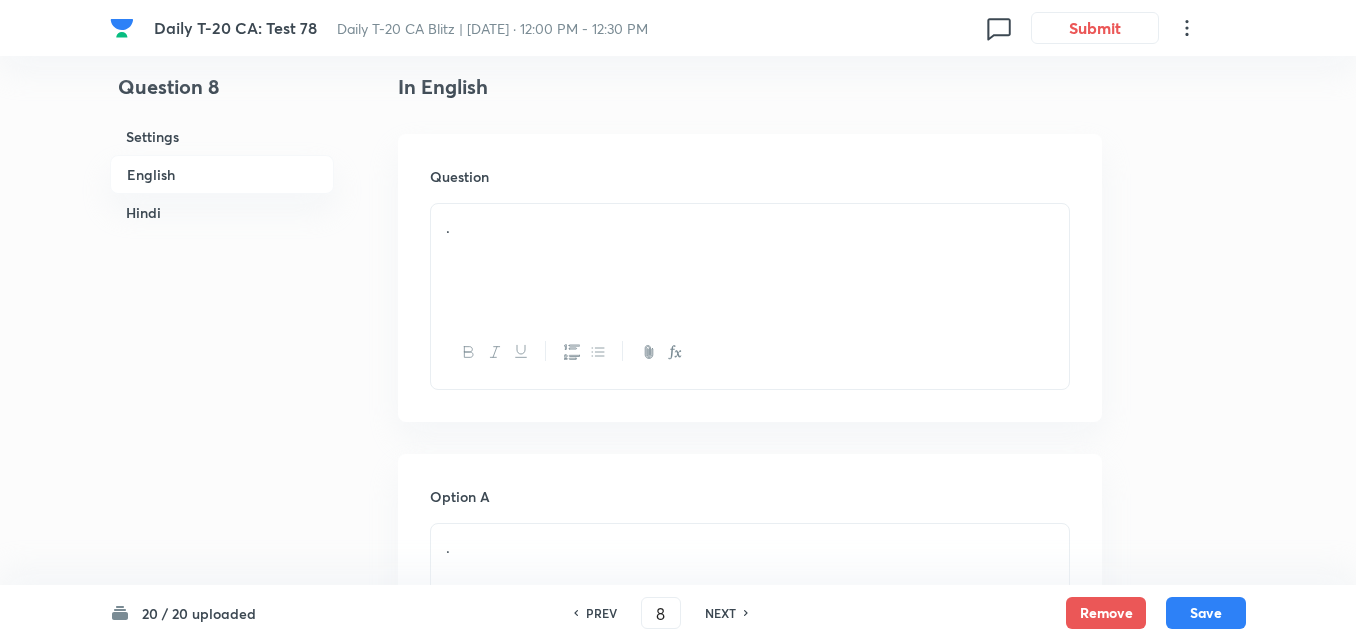 click on "." at bounding box center [750, 260] 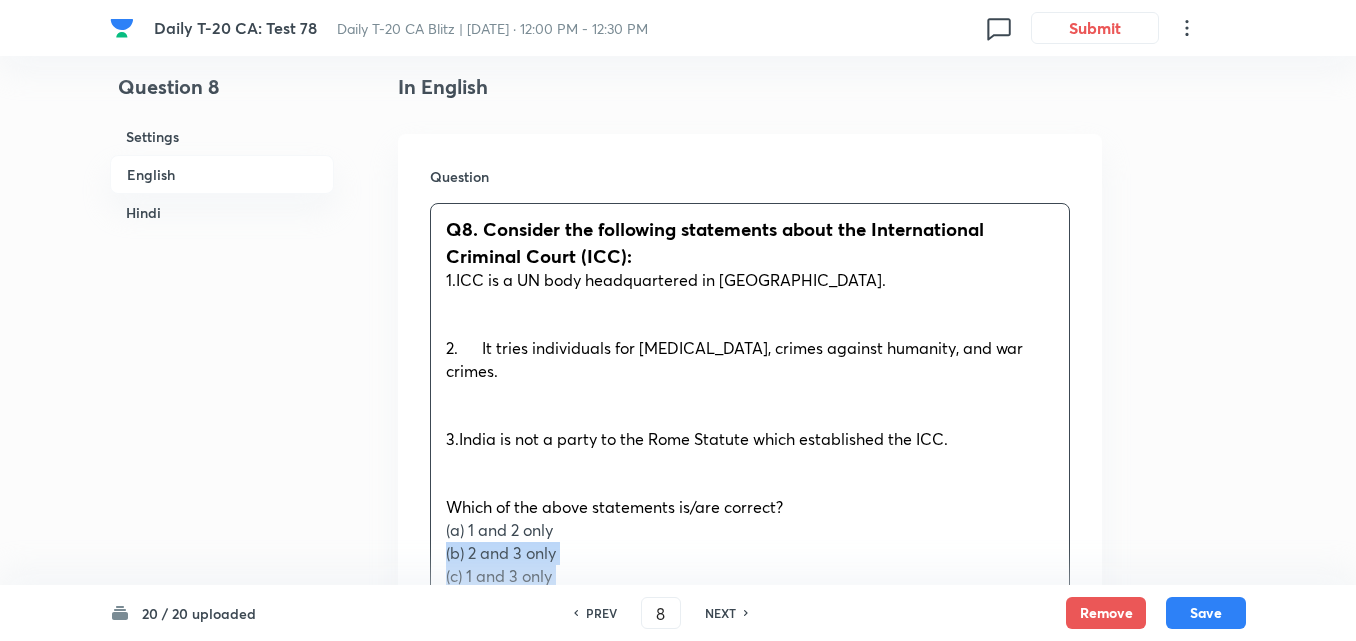 drag, startPoint x: 434, startPoint y: 523, endPoint x: 414, endPoint y: 519, distance: 20.396078 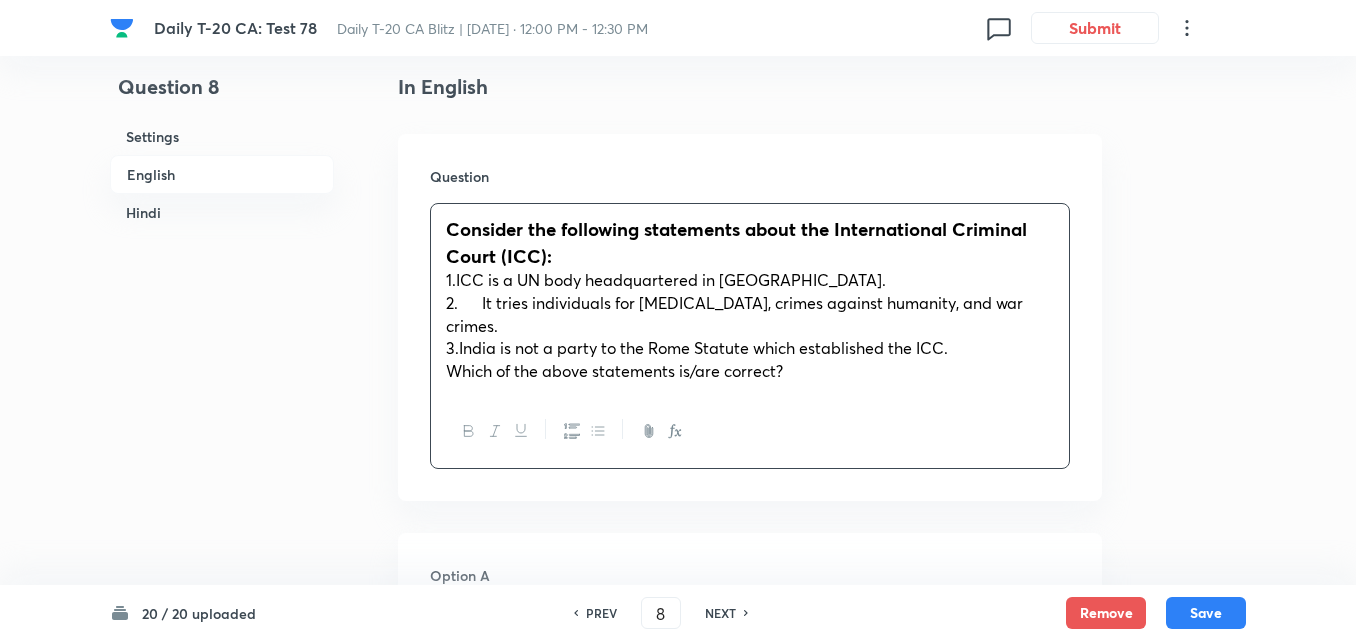 click on "1.ICC is a UN body headquartered in [GEOGRAPHIC_DATA]." at bounding box center (666, 279) 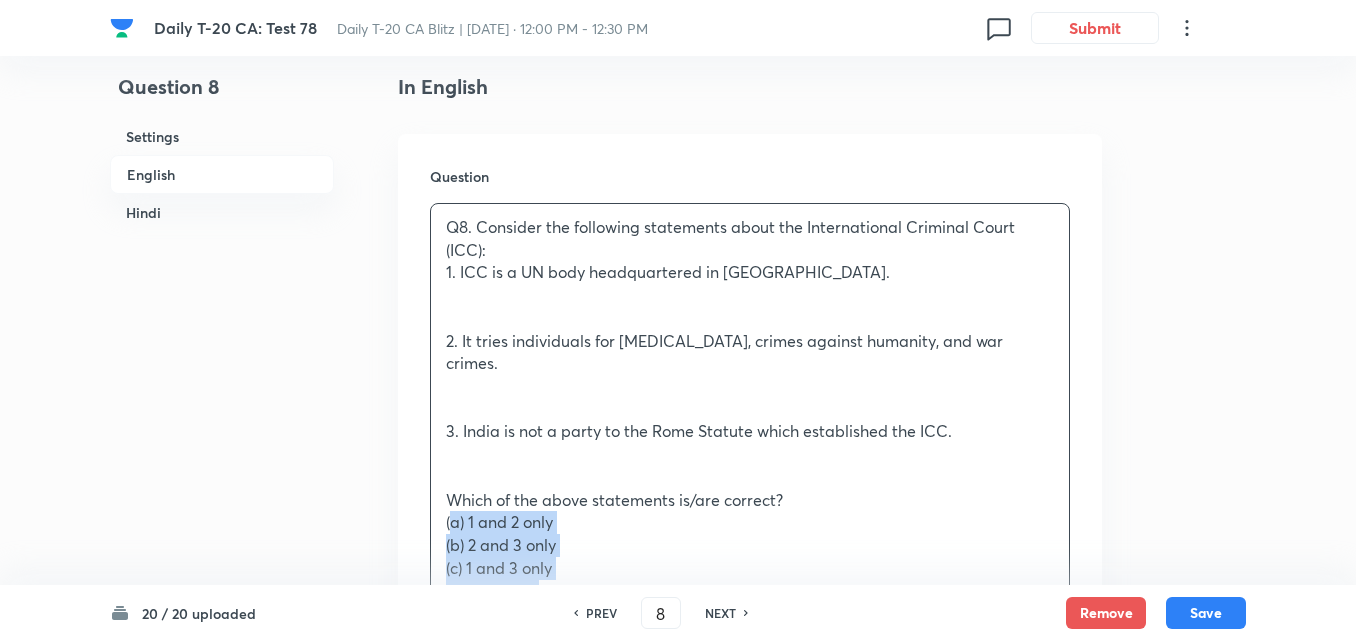 drag, startPoint x: 409, startPoint y: 495, endPoint x: 390, endPoint y: 499, distance: 19.416489 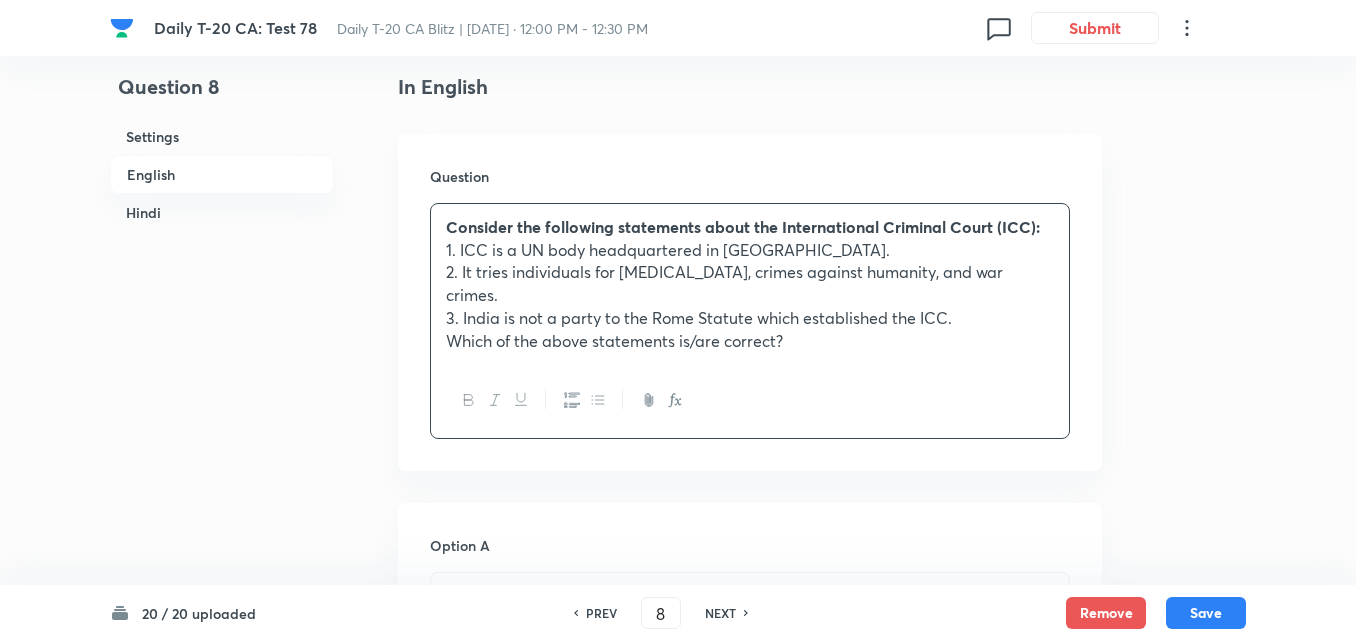 scroll, scrollTop: 816, scrollLeft: 0, axis: vertical 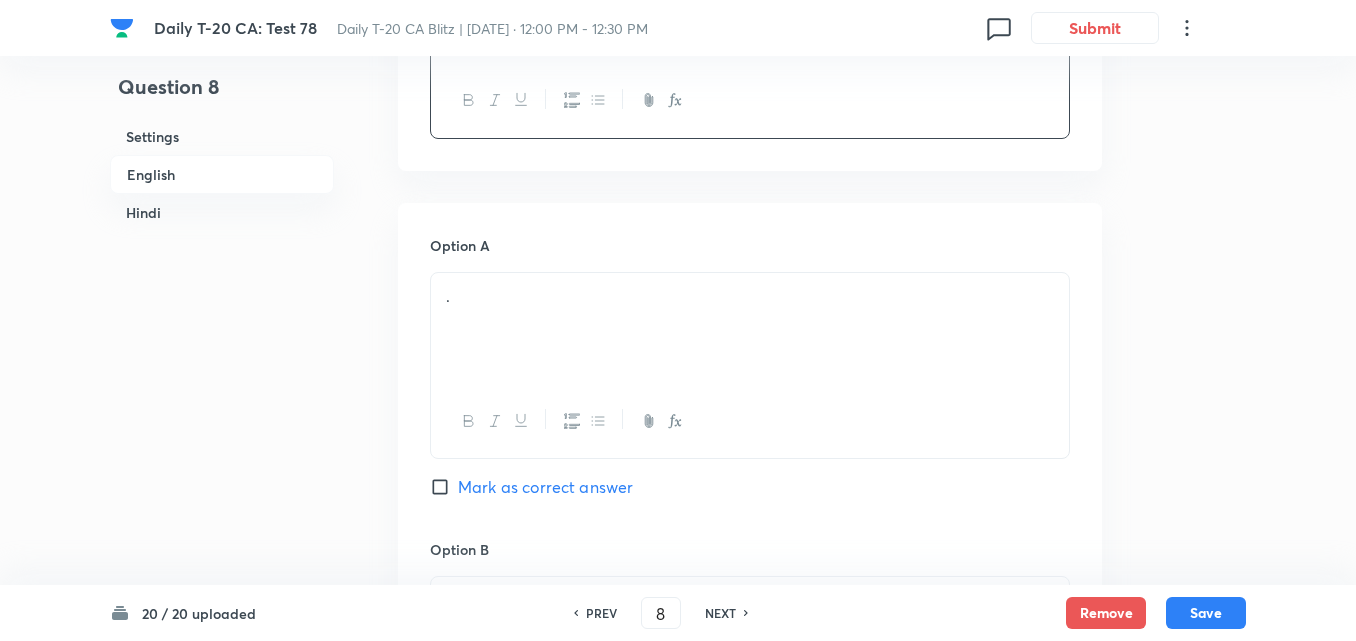 click on "." at bounding box center (750, 329) 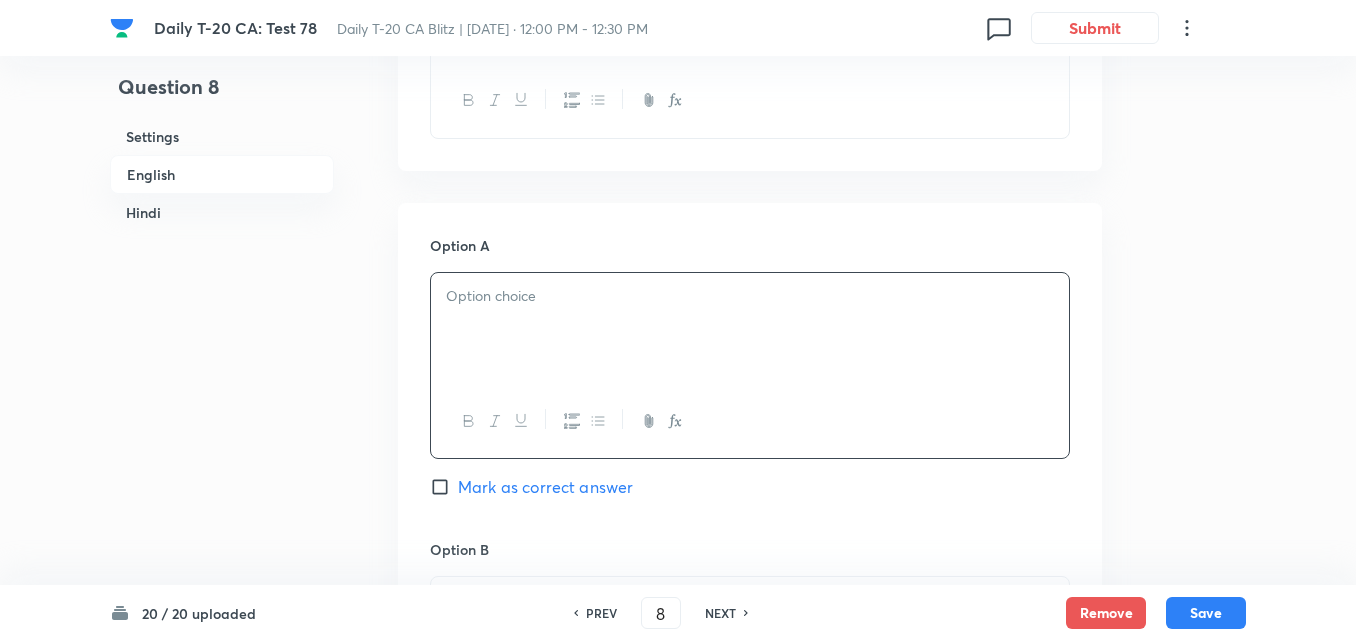 paste 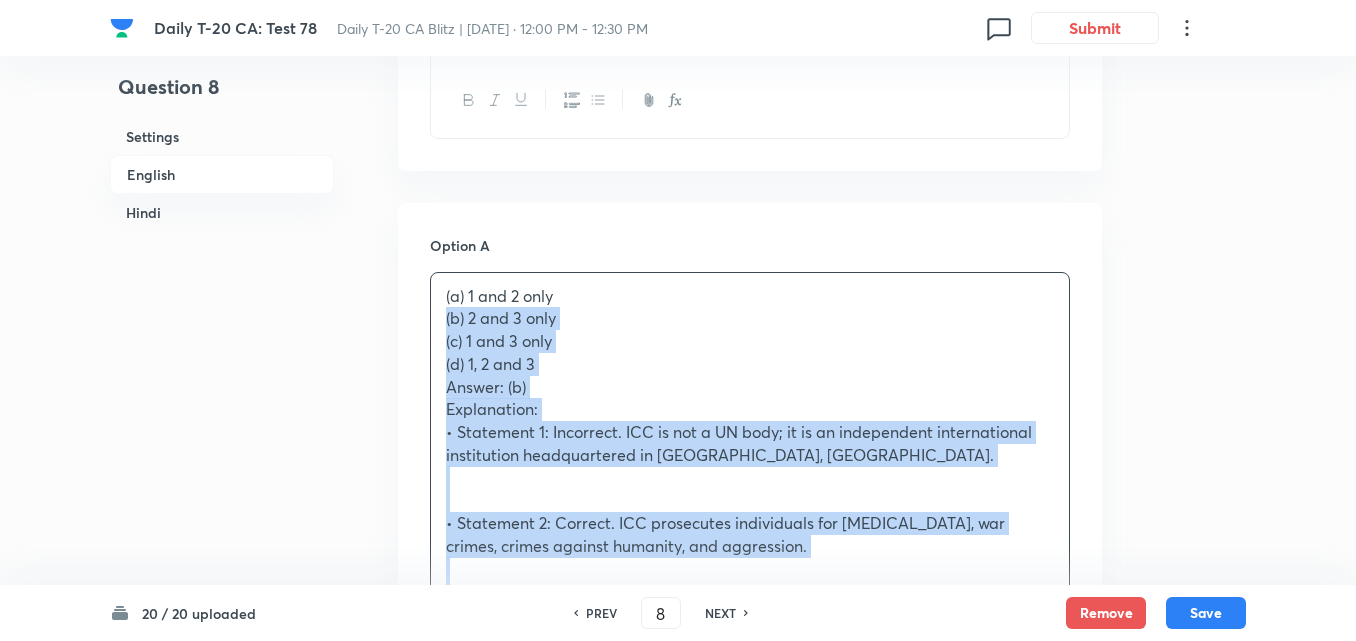 drag, startPoint x: 443, startPoint y: 297, endPoint x: 414, endPoint y: 301, distance: 29.274563 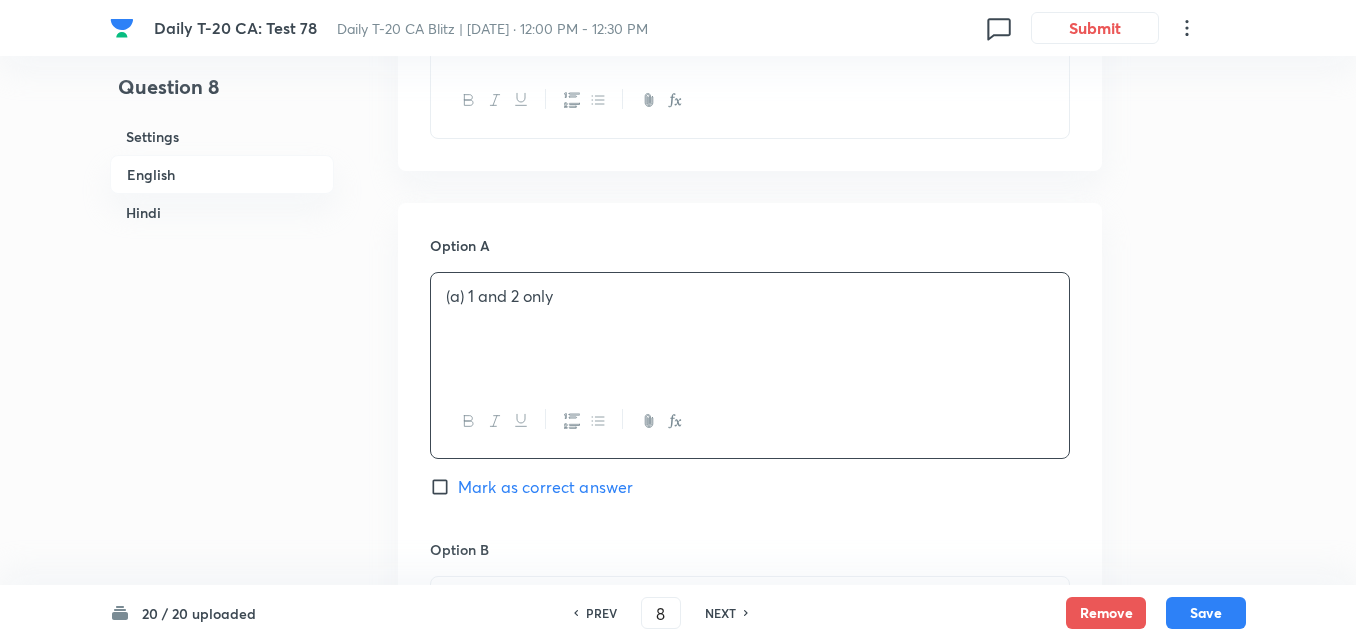 type 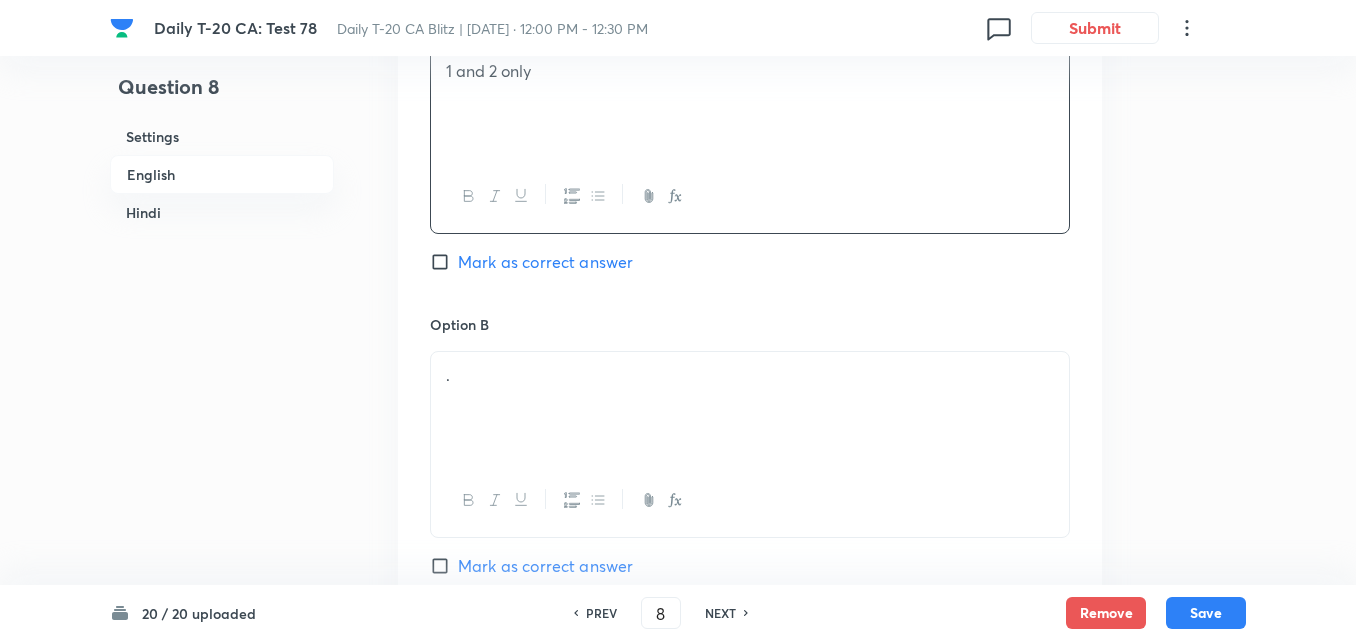 scroll, scrollTop: 1216, scrollLeft: 0, axis: vertical 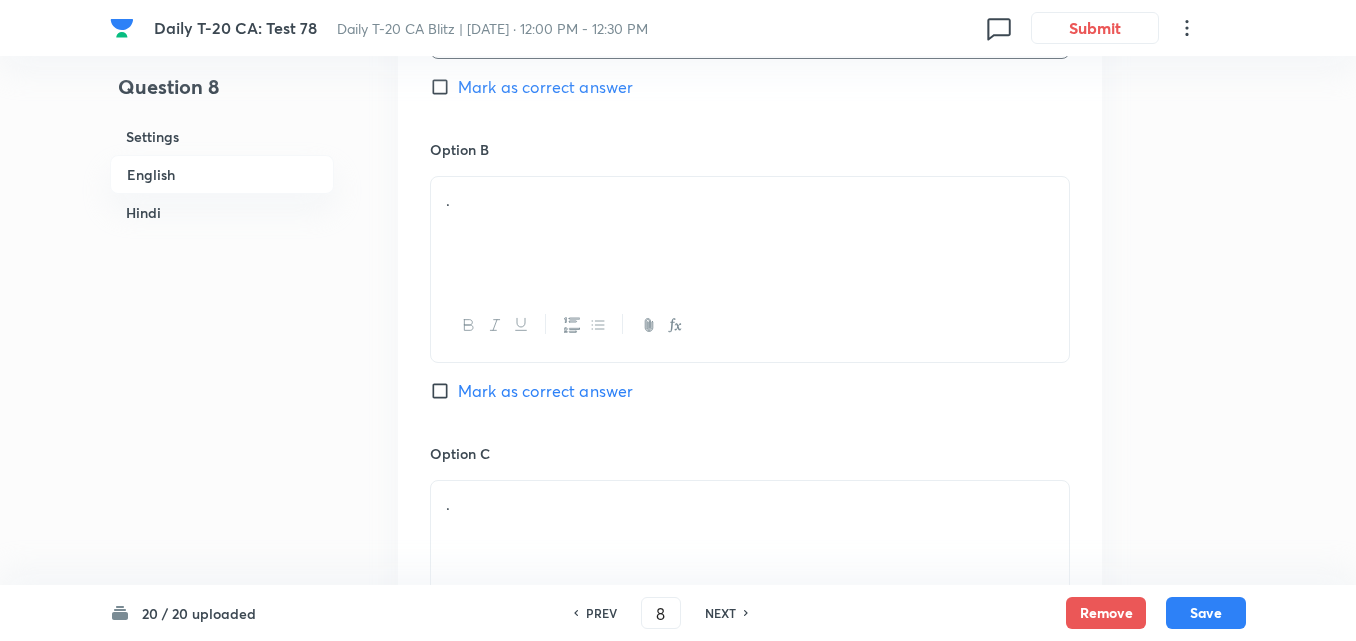 click on "." at bounding box center (750, 233) 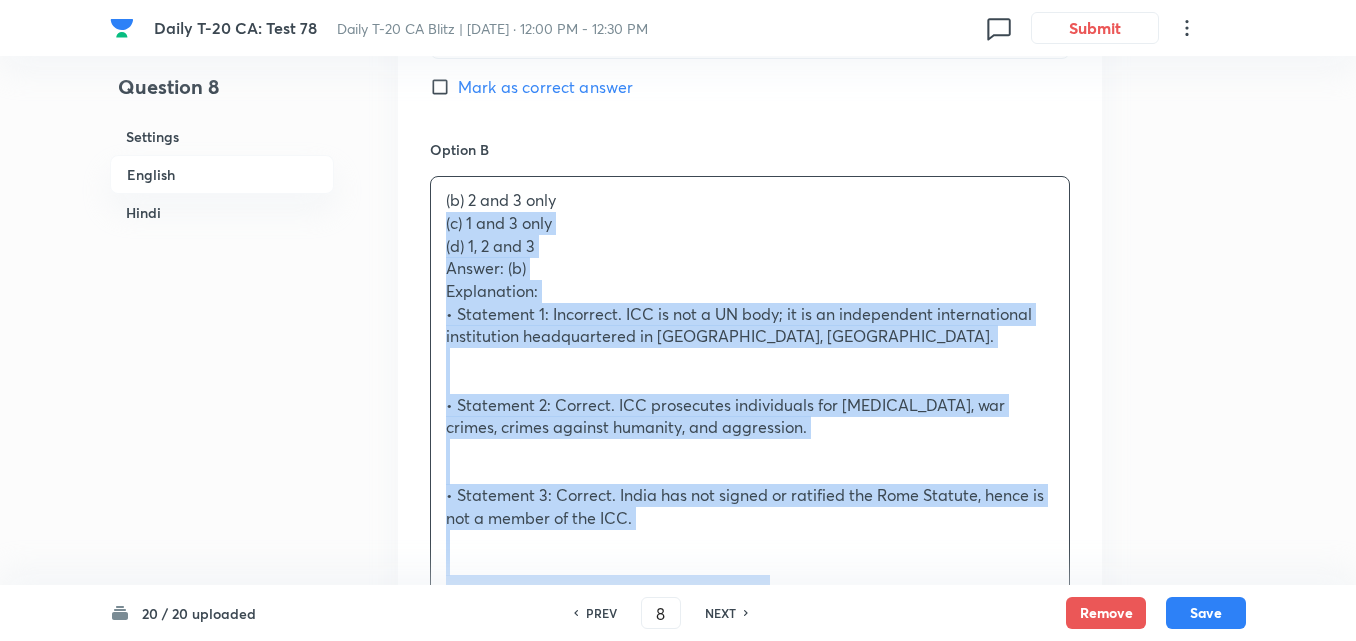 click on "Option A 1 and 2 only Mark as correct answer Option B (b) 2 and 3 only (c) 1 and 3 only (d) 1, 2 and 3 Answer: (b) Explanation: •	Statement 1: Incorrect. ICC is not a UN body; it is an independent international institution headquartered in [GEOGRAPHIC_DATA], [GEOGRAPHIC_DATA]. •	Statement 2: Correct. ICC prosecutes individuals for [MEDICAL_DATA], war crimes, crimes against humanity, and aggression. •	Statement 3: Correct. India has not signed or ratified the Rome Statute, hence is not a member of the ICC. ________________________________________ Q8. अंतर्राष्ट्रीय आपराधिक न्यायालय (ICC) के बारे में निम्नलिखित कथनों पर विचार करें: 1.	ICC संयुक्त राष्ट्र की एक संस्था है जिसका मुख्यालय [GEOGRAPHIC_DATA] में है। उपरोक्त में से कौन सा/से कथन सही है/हैं?" at bounding box center (750, 879) 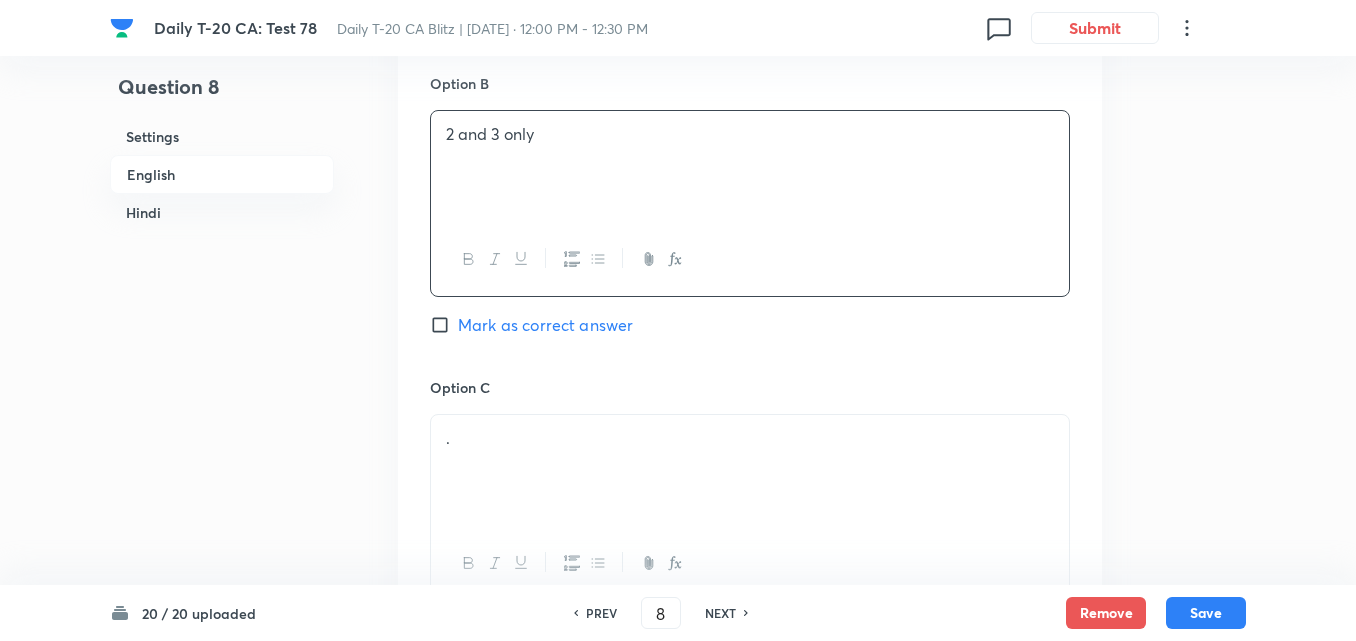 scroll, scrollTop: 1416, scrollLeft: 0, axis: vertical 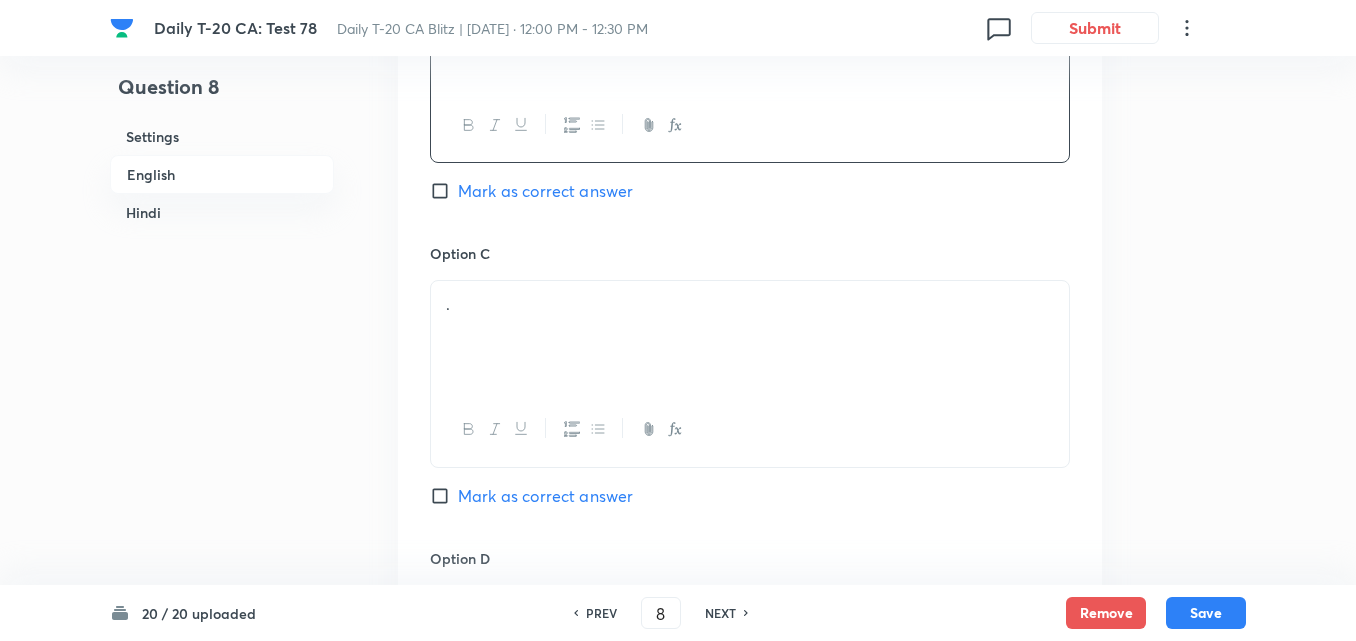 click on "Mark as correct answer" at bounding box center [545, 191] 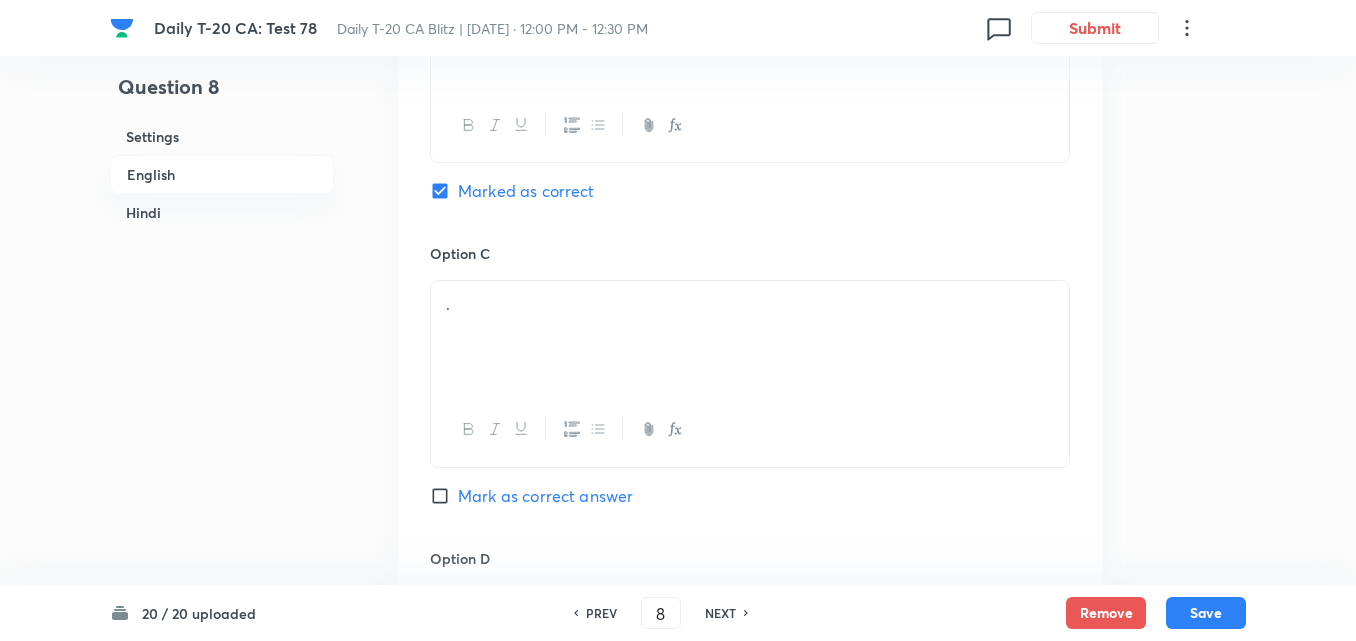 checkbox on "false" 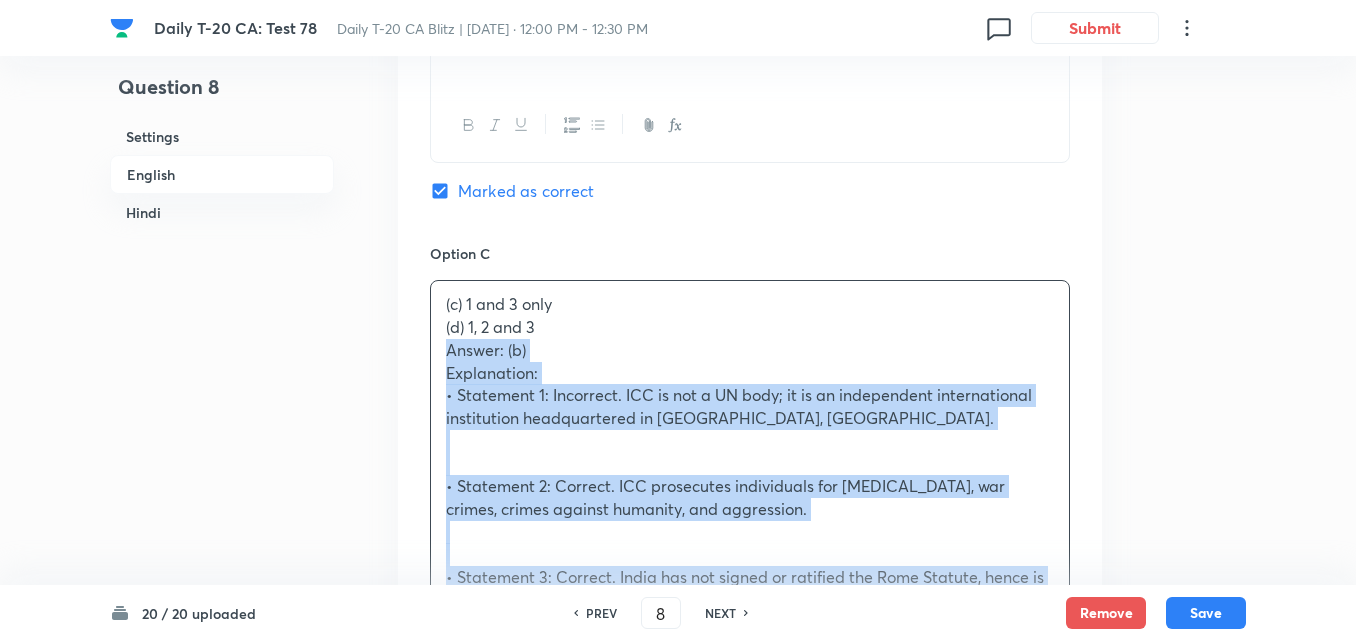 drag, startPoint x: 433, startPoint y: 320, endPoint x: 402, endPoint y: 322, distance: 31.06445 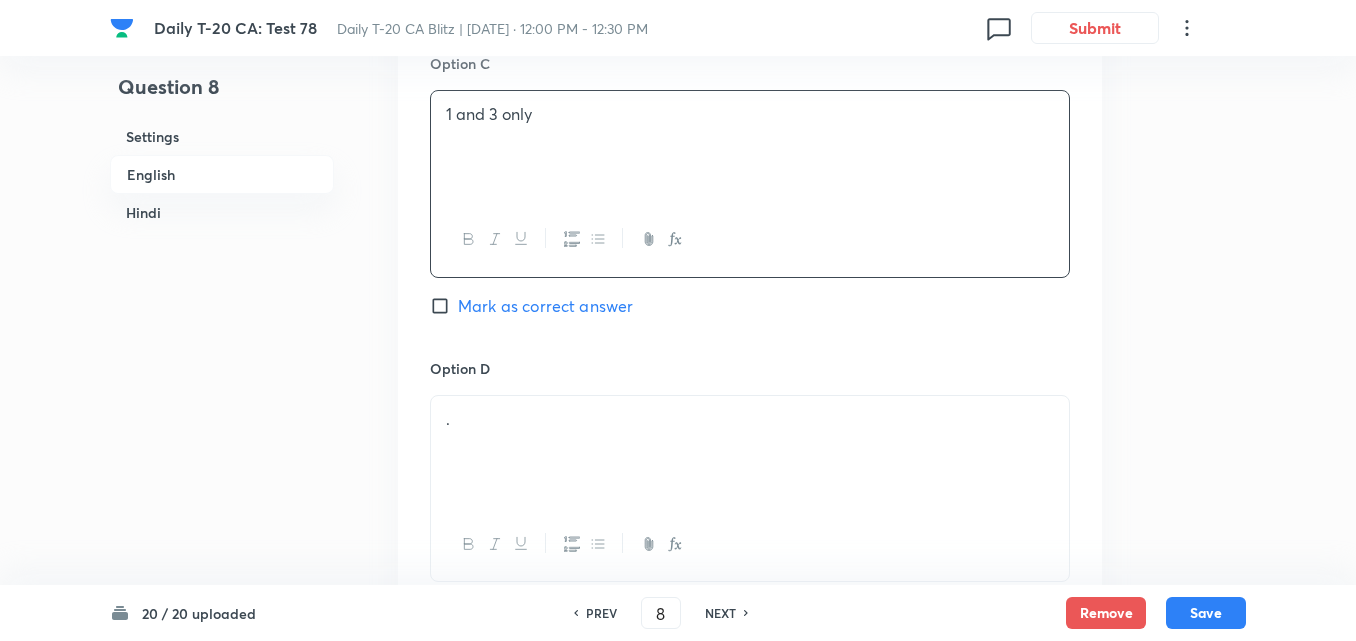 scroll, scrollTop: 1816, scrollLeft: 0, axis: vertical 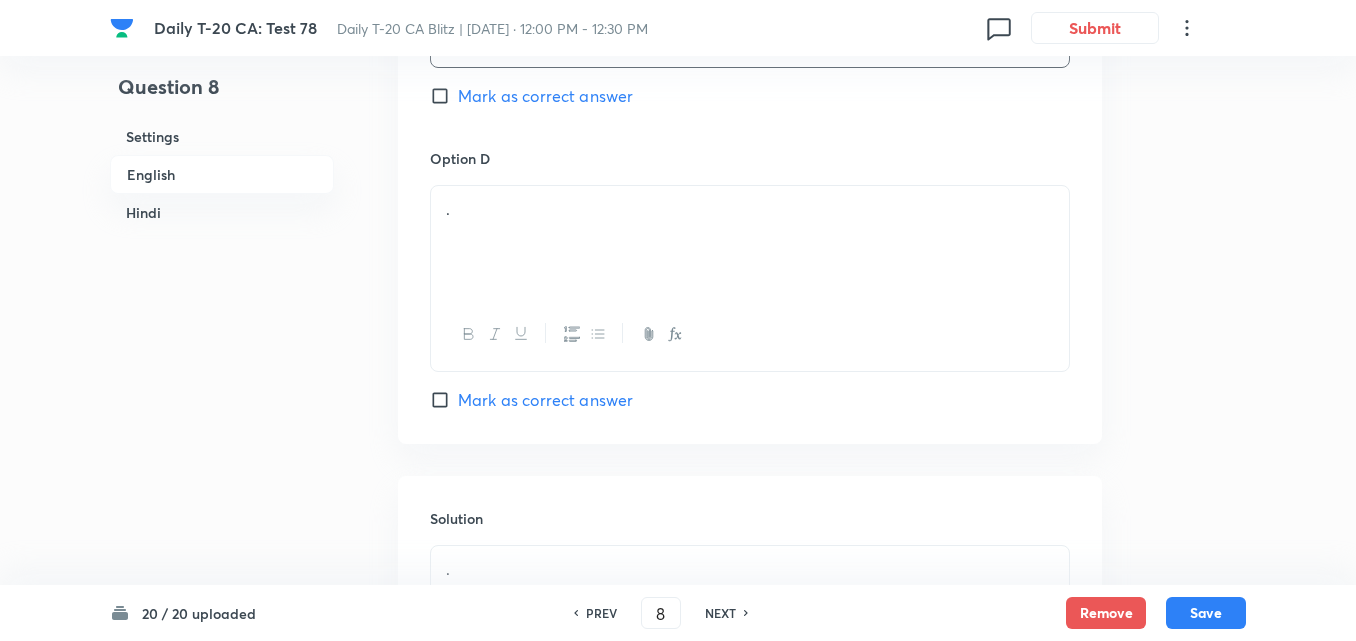 click on "." at bounding box center (750, 242) 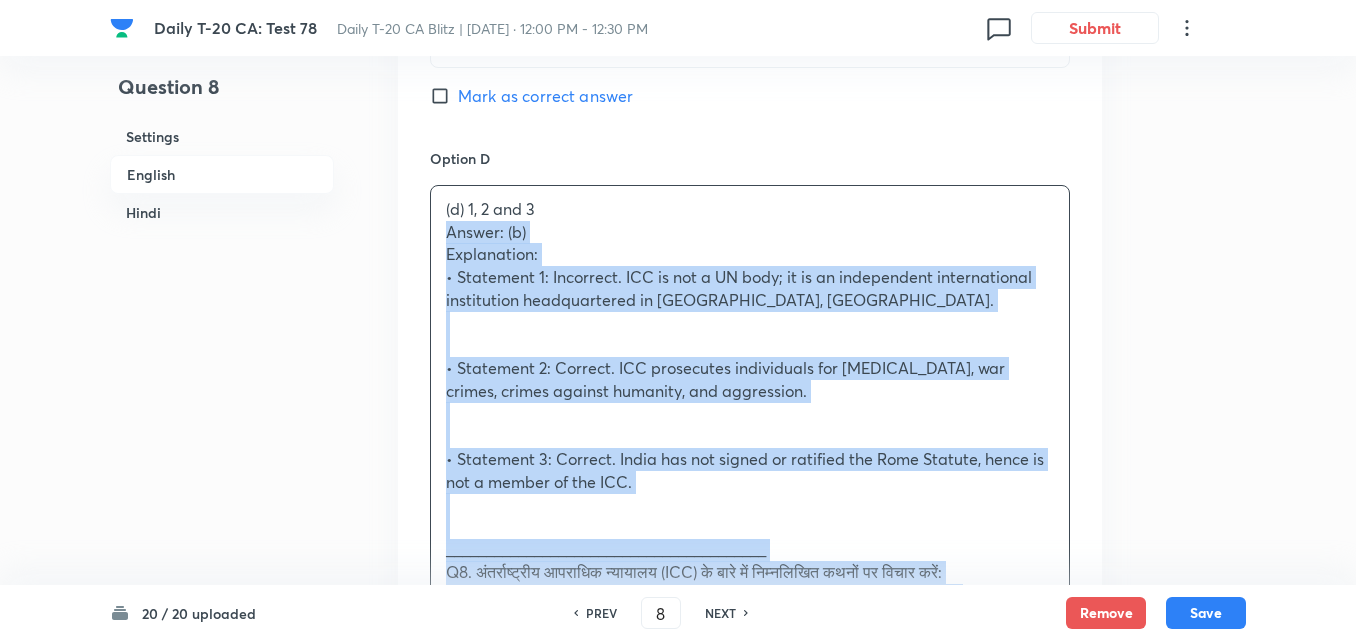 click on "Option A 1 and 2 only Mark as correct answer Option B 2 and 3 only Marked as correct Option C 1 and 3 only Mark as correct answer Option D (d) 1, 2 and 3 Answer: (b) Explanation: •	Statement 1: Incorrect. ICC is not a UN body; it is an independent international institution headquartered in [GEOGRAPHIC_DATA], [GEOGRAPHIC_DATA]. •	Statement 2: Correct. ICC prosecutes individuals for [MEDICAL_DATA], war crimes, crimes against humanity, and aggression. •	Statement 3: Correct. India has not signed or ratified the Rome Statute, hence is not a member of the ICC. ________________________________________ Q8. अंतर्राष्ट्रीय आपराधिक न्यायालय (ICC) के बारे में निम्नलिखित कथनों पर विचार करें: 1.	ICC संयुक्त राष्ट्र की एक संस्था है जिसका मुख्यालय [GEOGRAPHIC_DATA] में है। (a) केवल 1 और 2 (d) 1, 2 और 3" at bounding box center (750, 257) 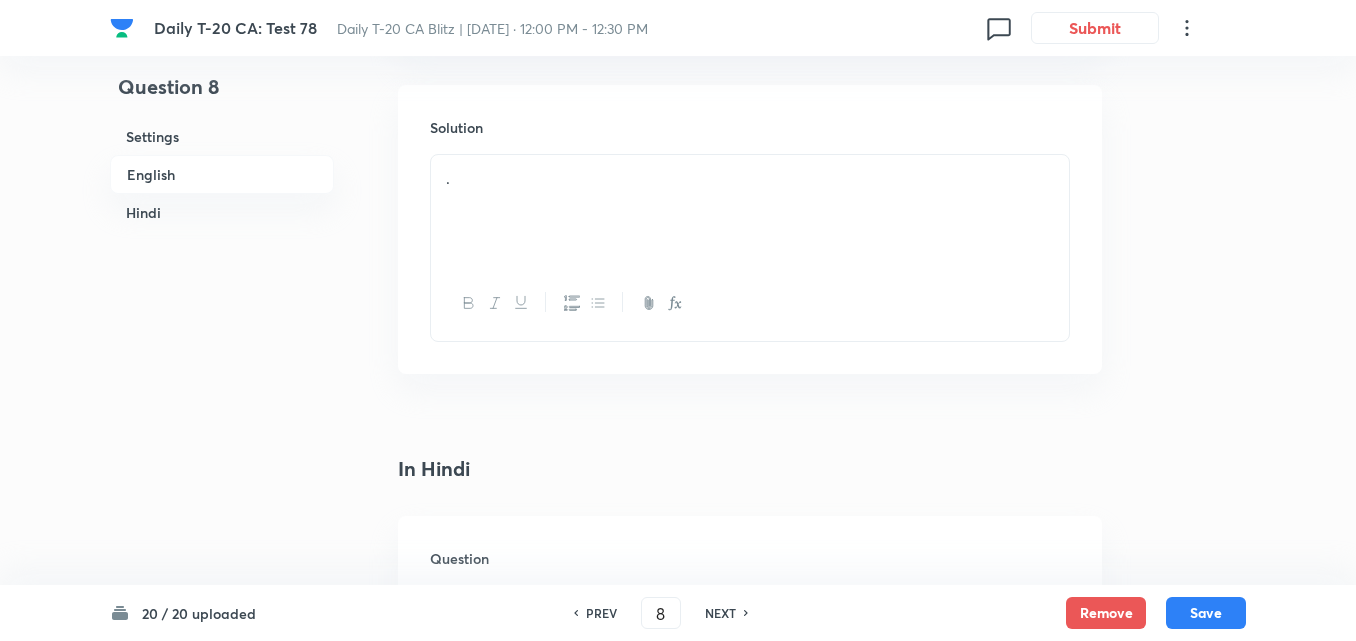 scroll, scrollTop: 2216, scrollLeft: 0, axis: vertical 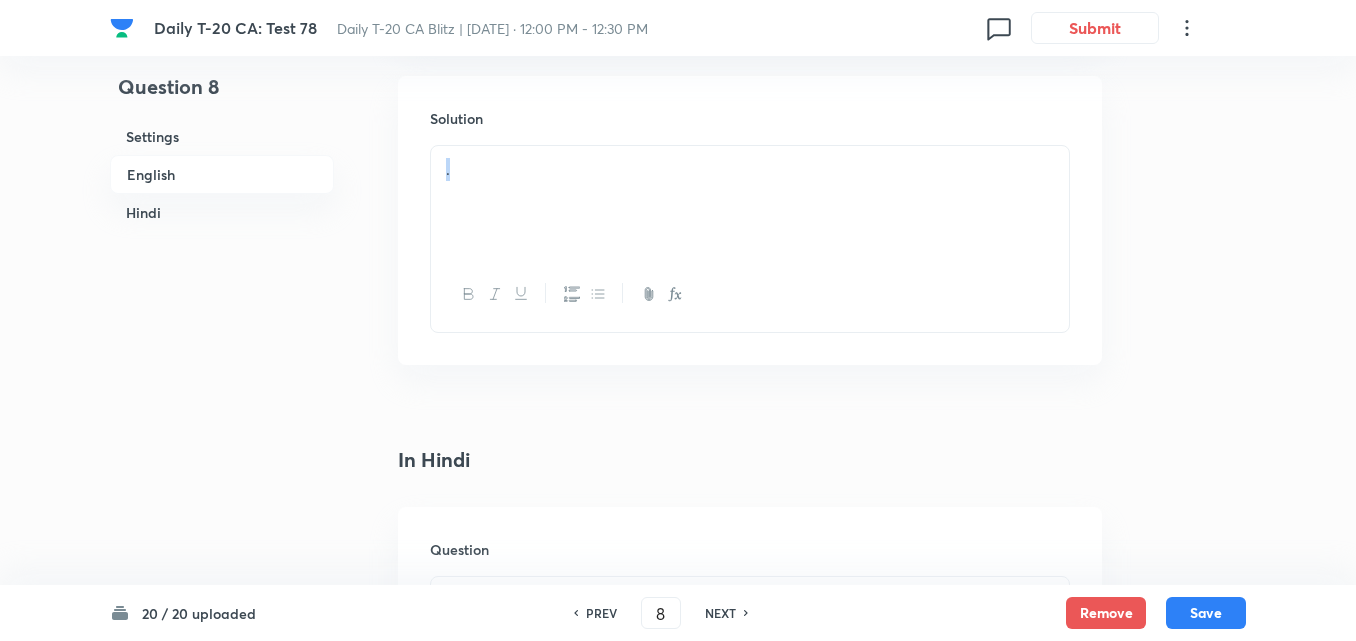 click on "." at bounding box center (750, 238) 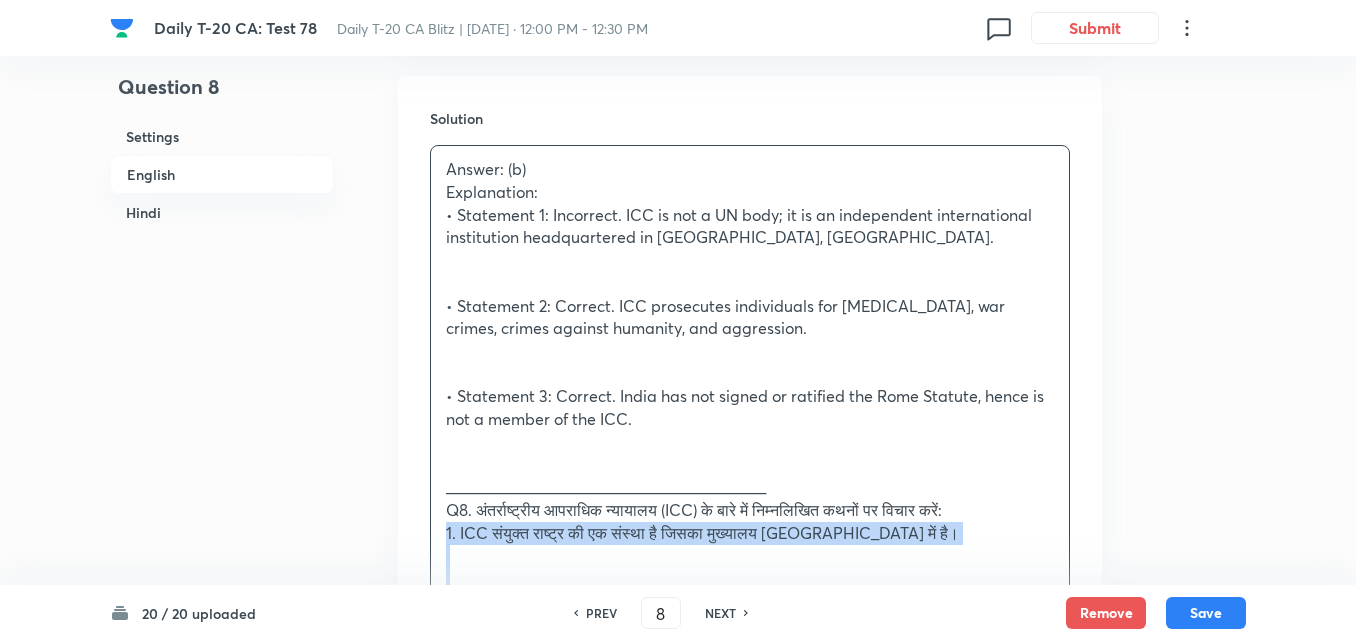 drag, startPoint x: 454, startPoint y: 499, endPoint x: 422, endPoint y: 500, distance: 32.01562 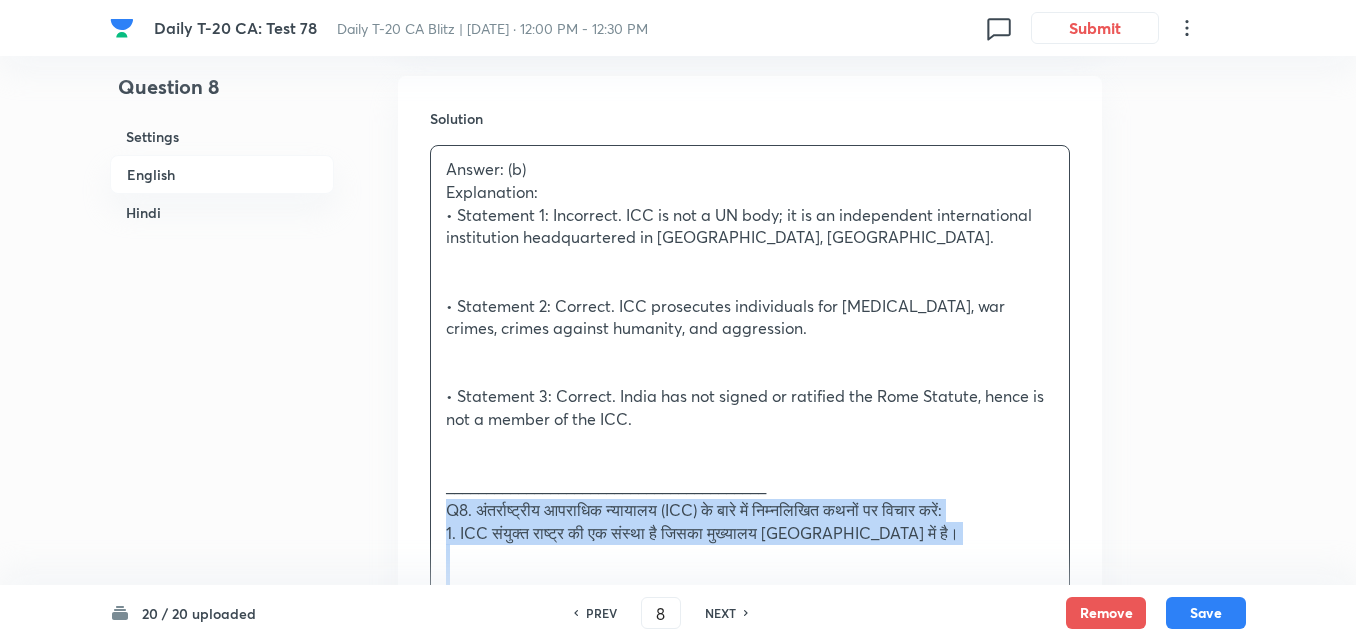 click on "Q8. अंतर्राष्ट्रीय आपराधिक न्यायालय (ICC) के बारे में निम्नलिखित कथनों पर विचार करें:" at bounding box center [750, 510] 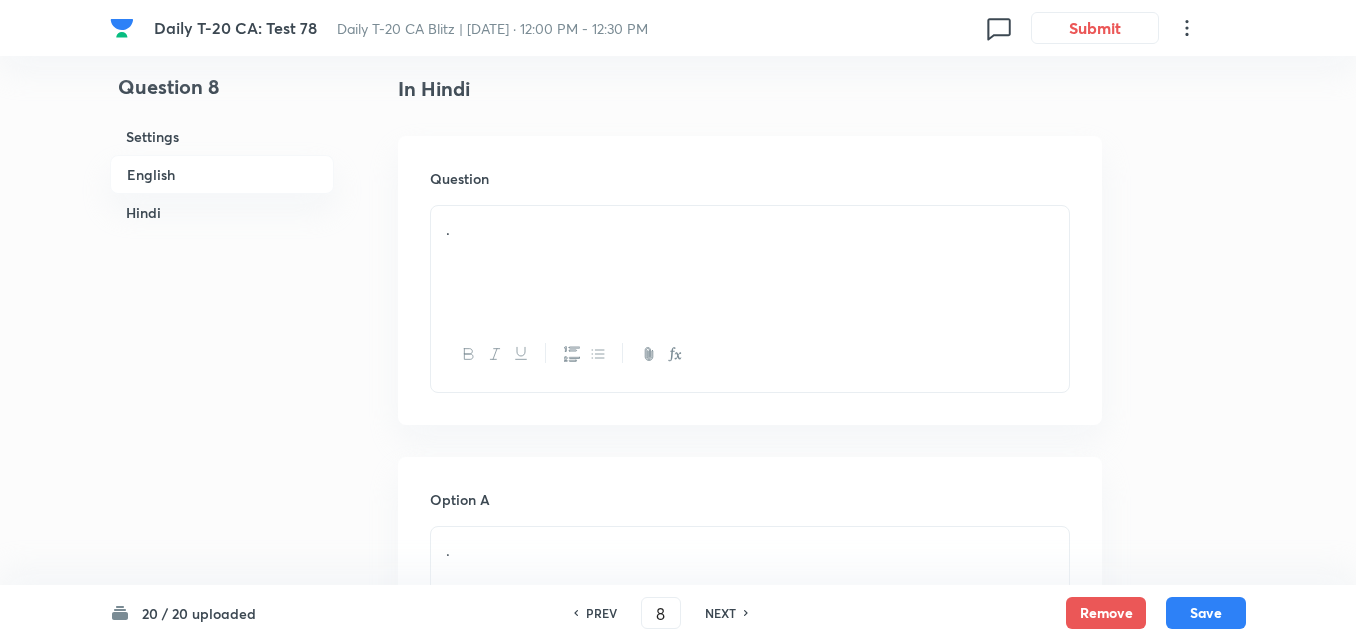 scroll, scrollTop: 2716, scrollLeft: 0, axis: vertical 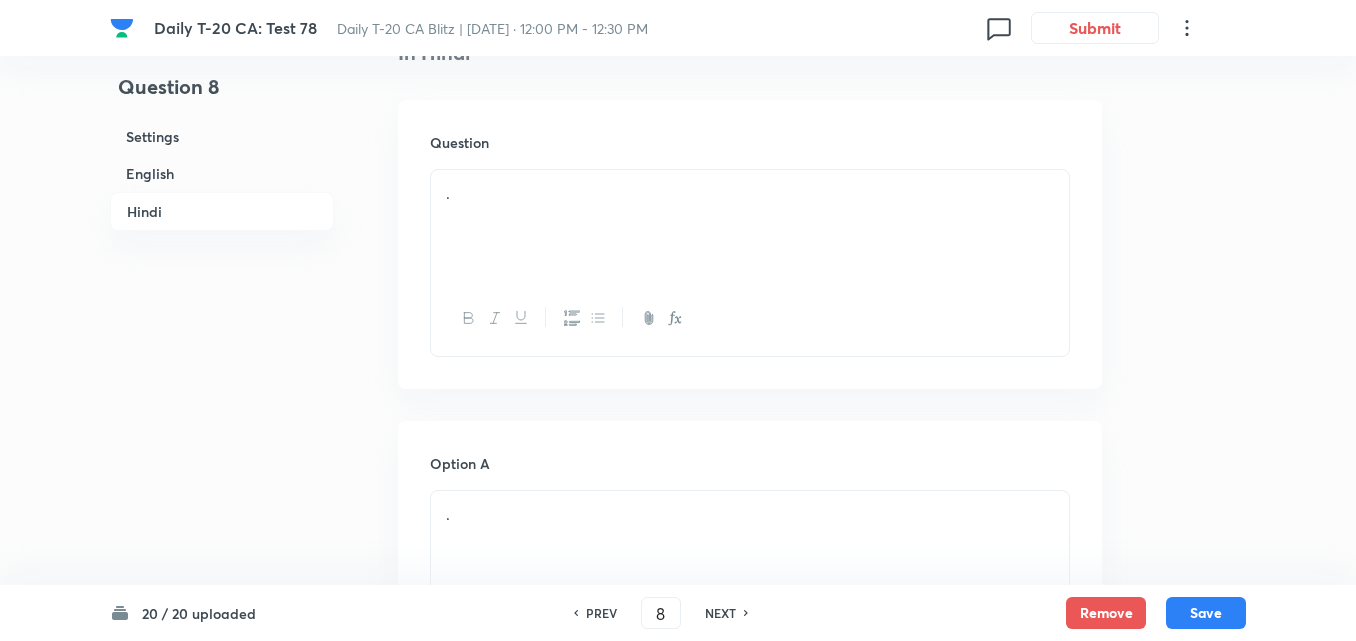 click on "Question ." at bounding box center [750, 244] 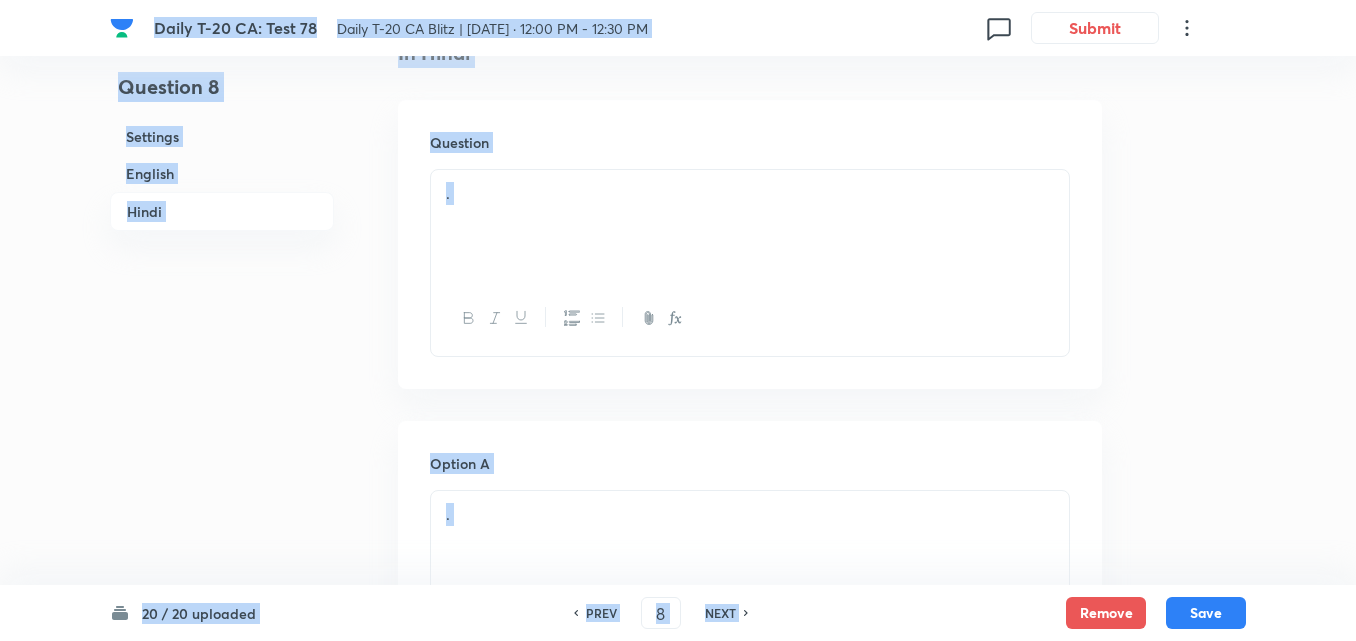 click on "." at bounding box center (750, 226) 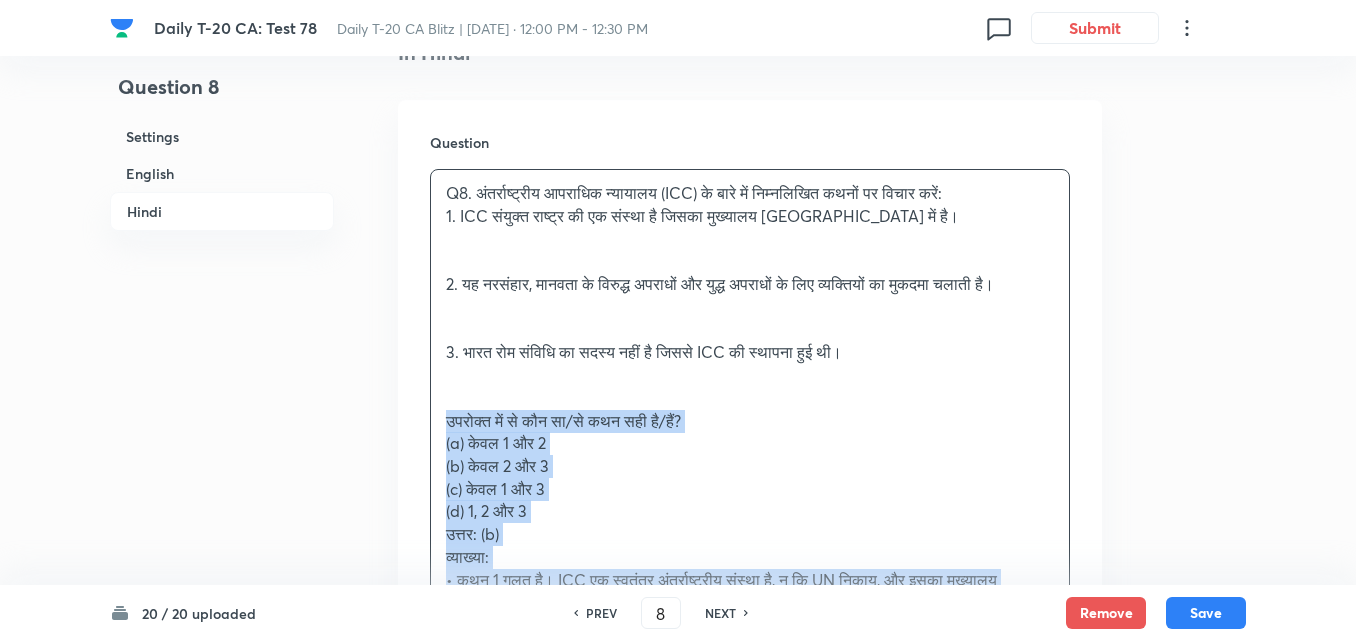 drag, startPoint x: 400, startPoint y: 425, endPoint x: 380, endPoint y: 424, distance: 20.024984 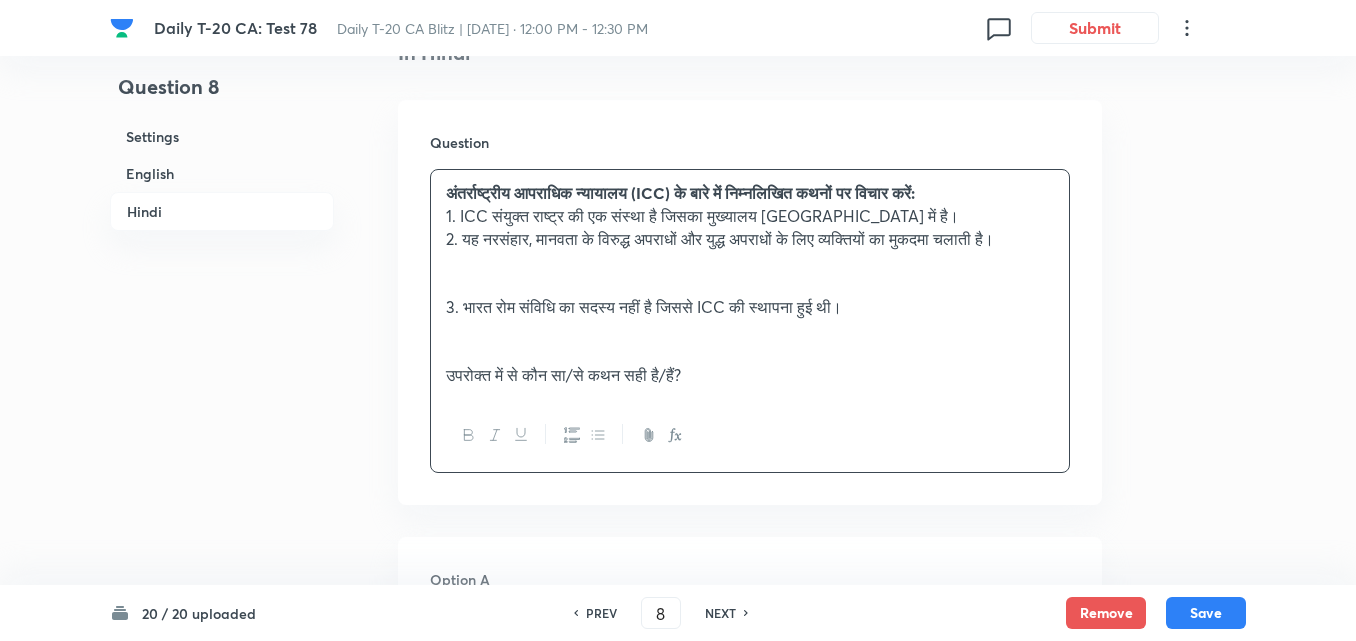 type 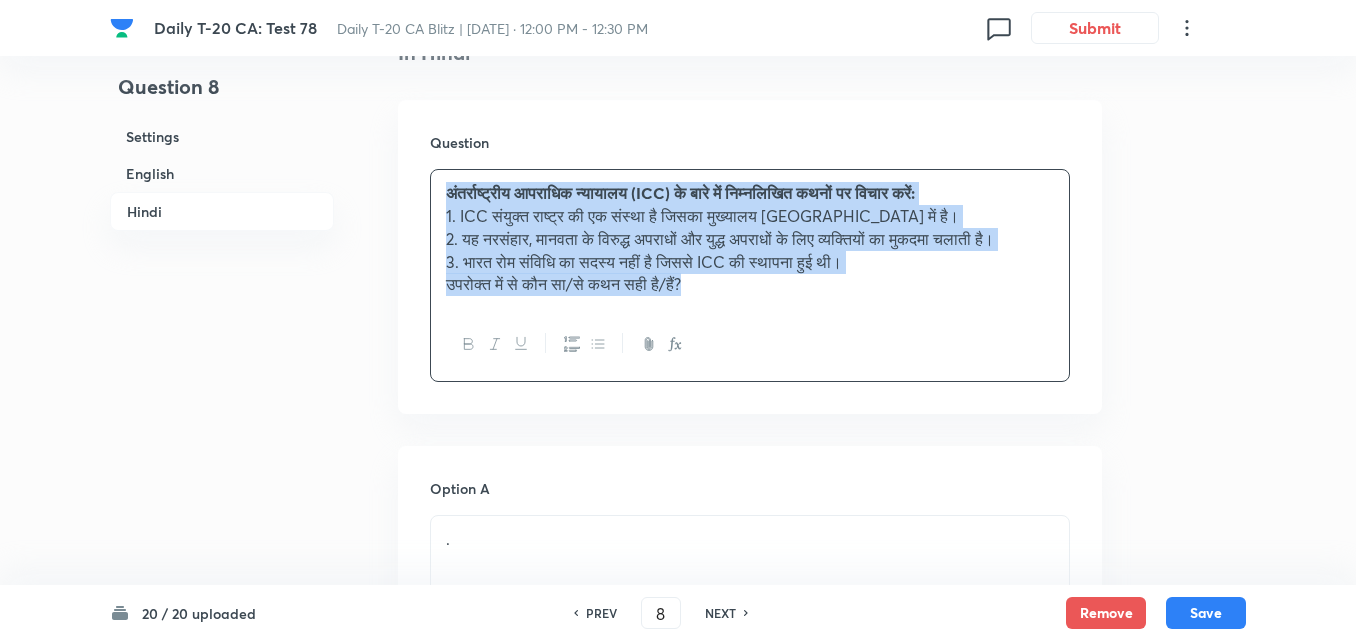 scroll, scrollTop: 3016, scrollLeft: 0, axis: vertical 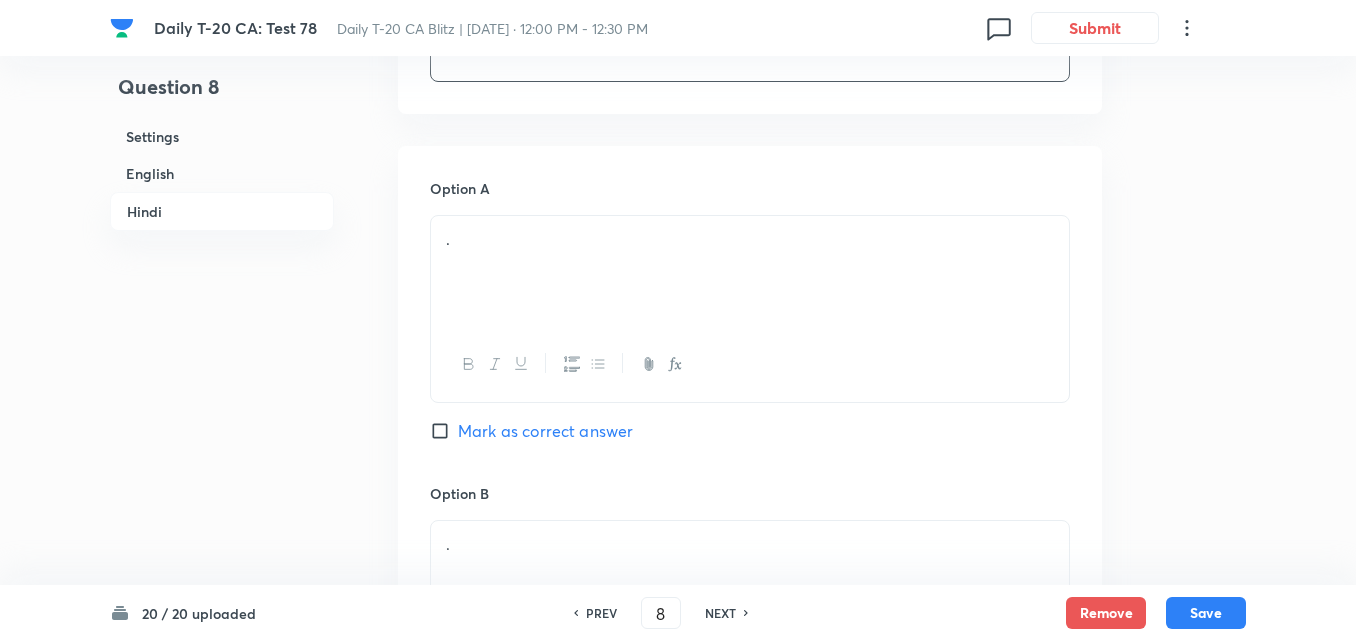 click on "." at bounding box center (750, 272) 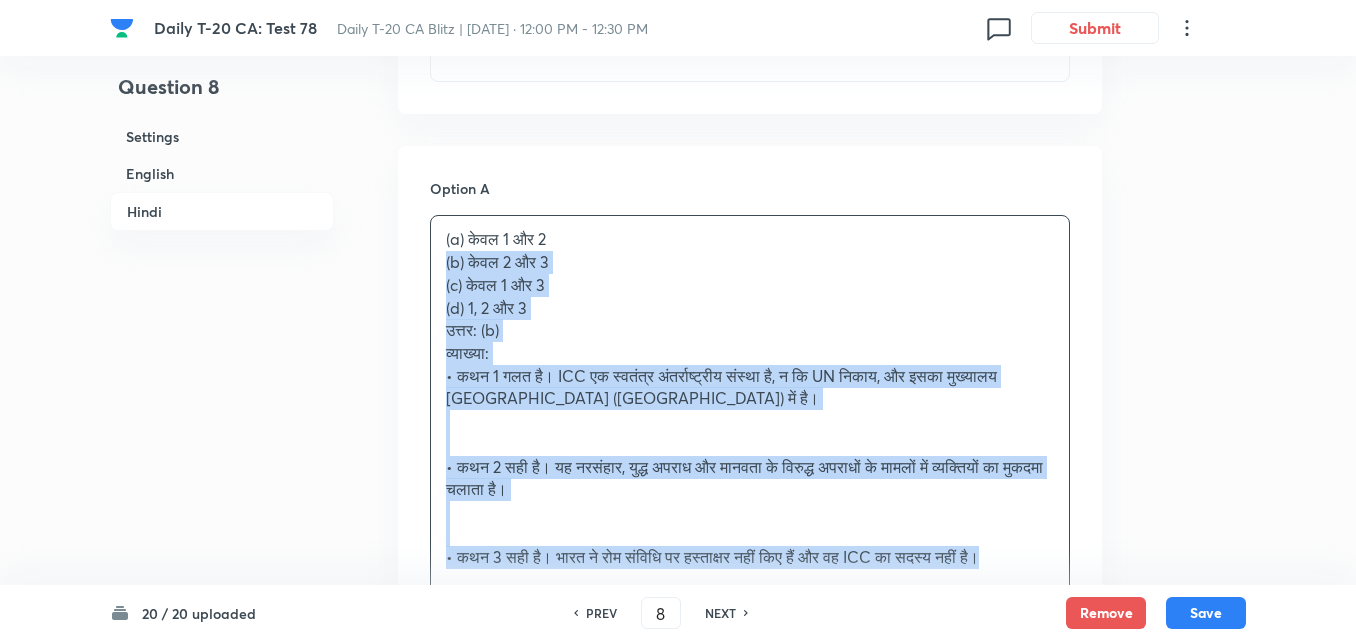 drag, startPoint x: 420, startPoint y: 260, endPoint x: 404, endPoint y: 268, distance: 17.888544 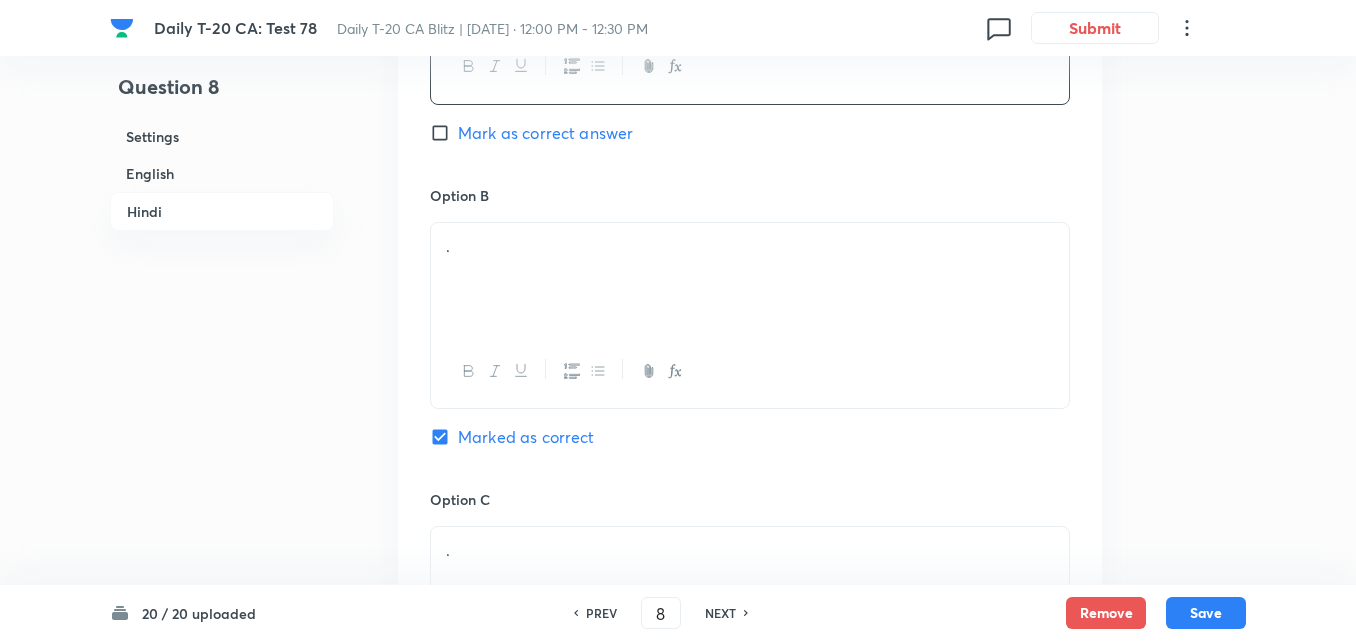 scroll, scrollTop: 3316, scrollLeft: 0, axis: vertical 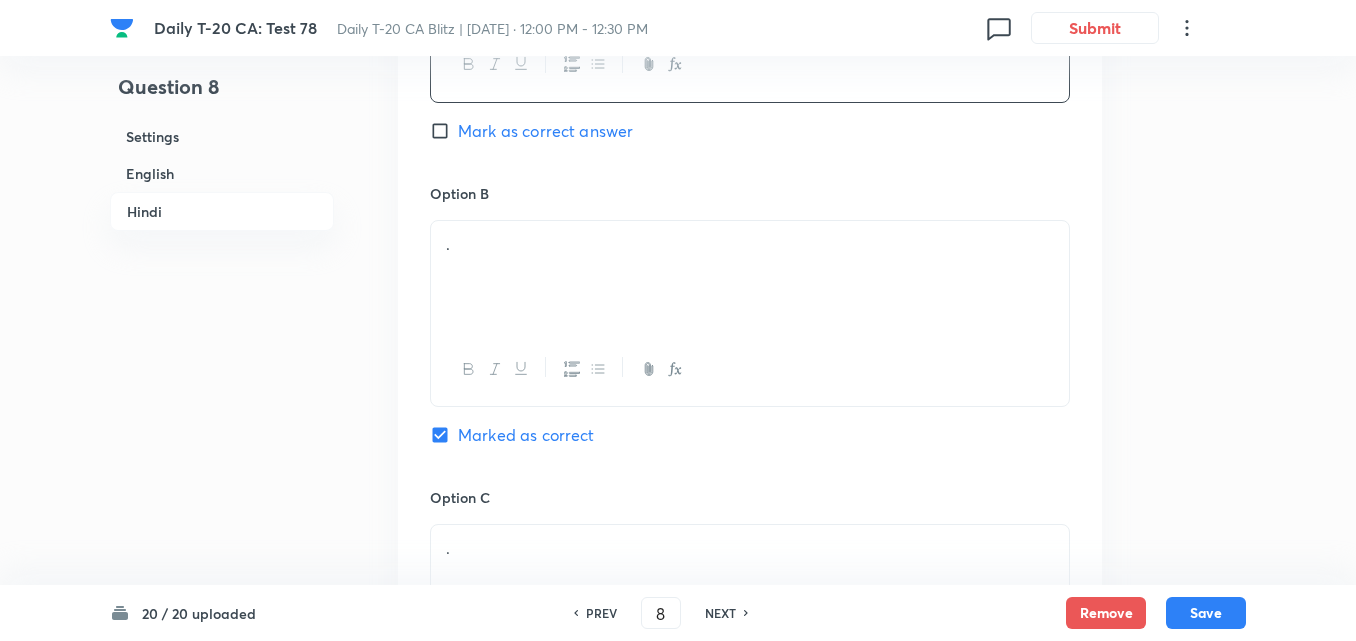 click on "." at bounding box center [750, 277] 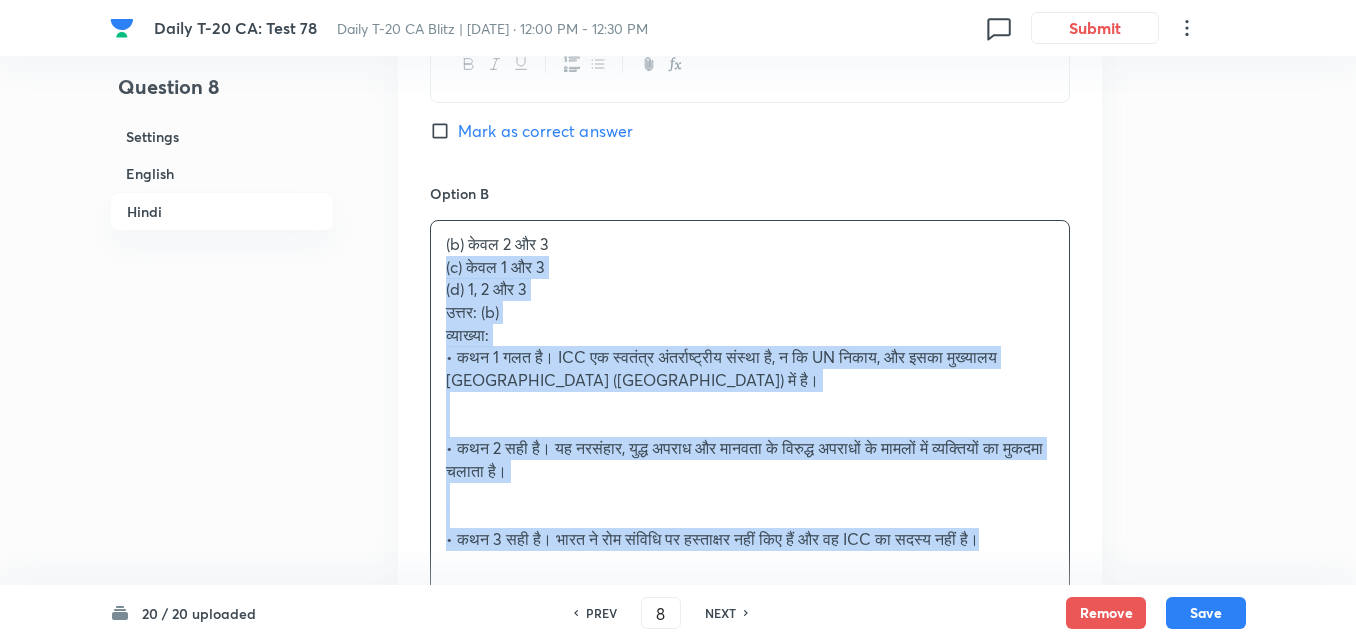 drag, startPoint x: 450, startPoint y: 271, endPoint x: 421, endPoint y: 273, distance: 29.068884 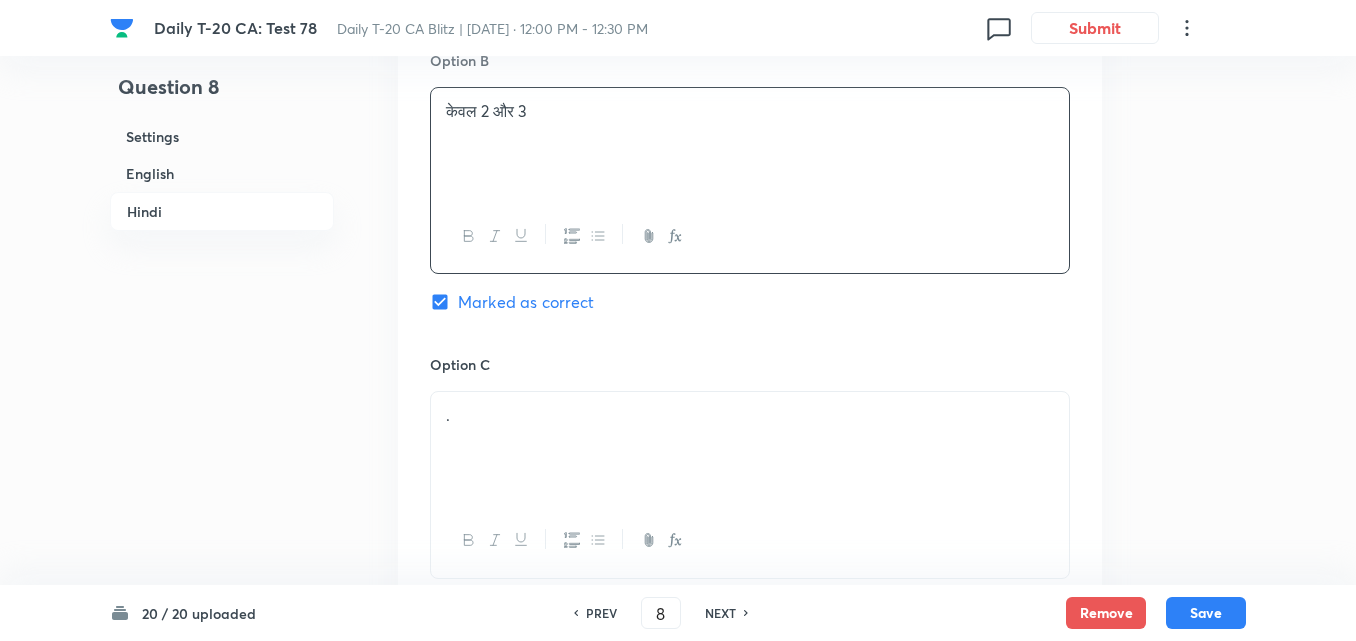 scroll, scrollTop: 3616, scrollLeft: 0, axis: vertical 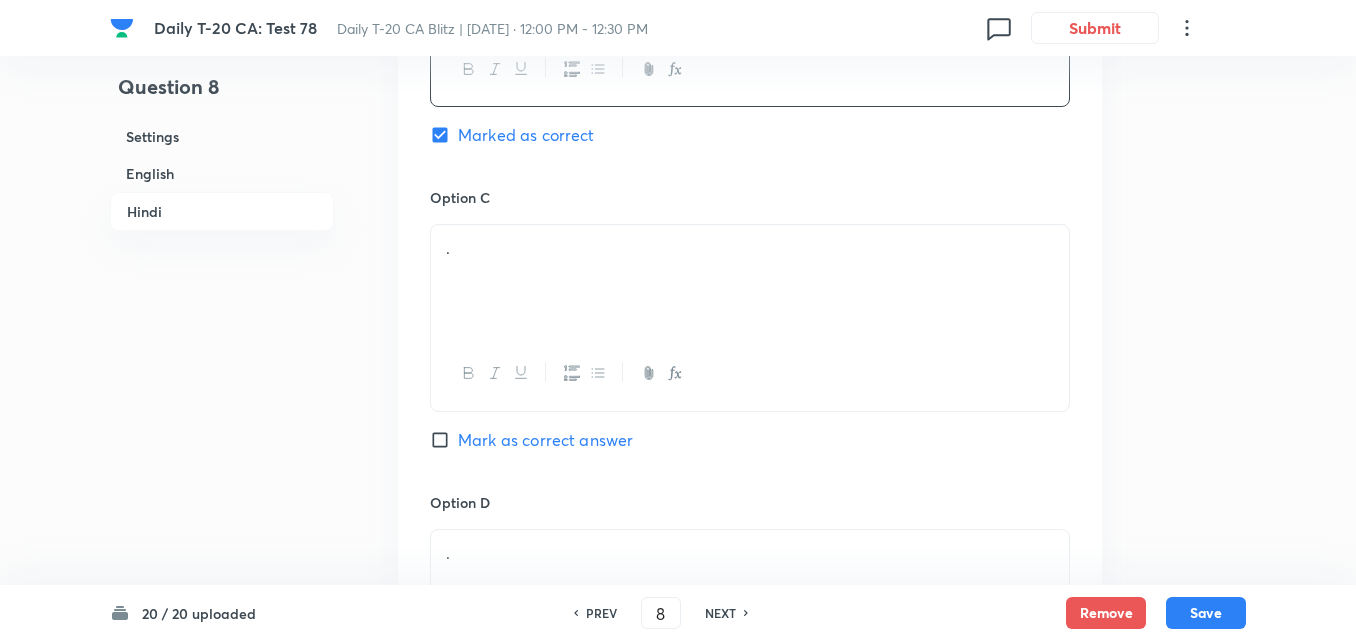 click on "." at bounding box center [750, 281] 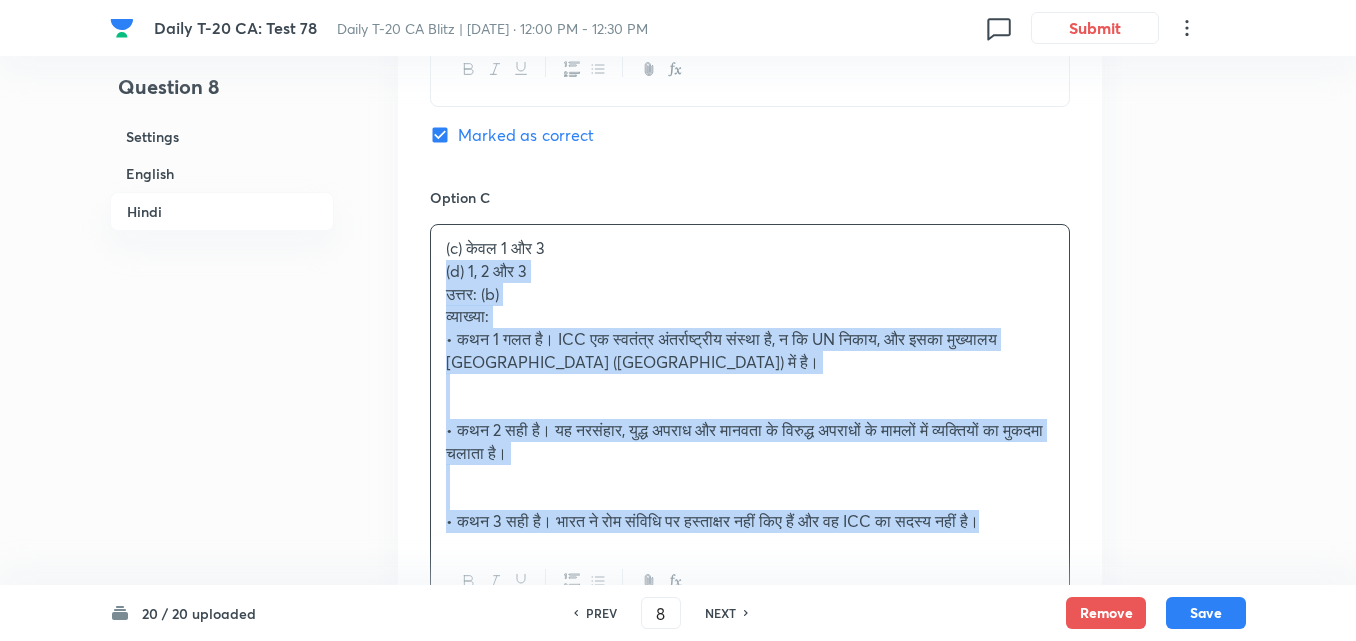 drag, startPoint x: 431, startPoint y: 277, endPoint x: 401, endPoint y: 278, distance: 30.016663 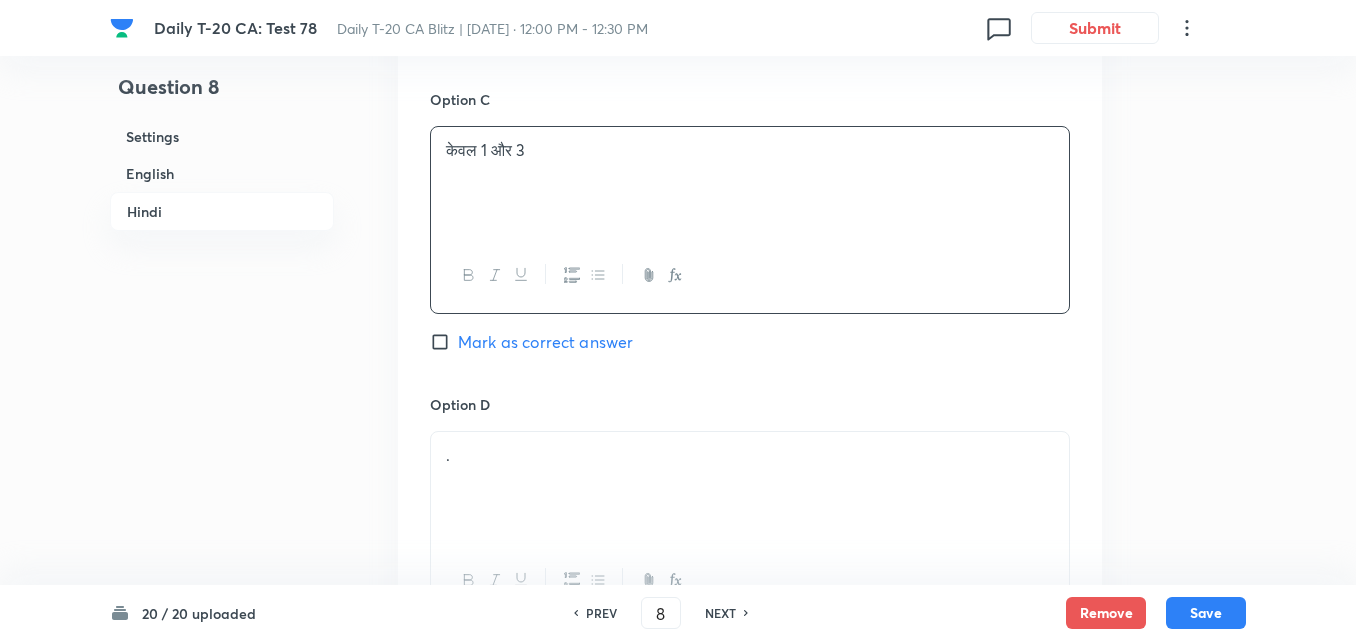 scroll, scrollTop: 3916, scrollLeft: 0, axis: vertical 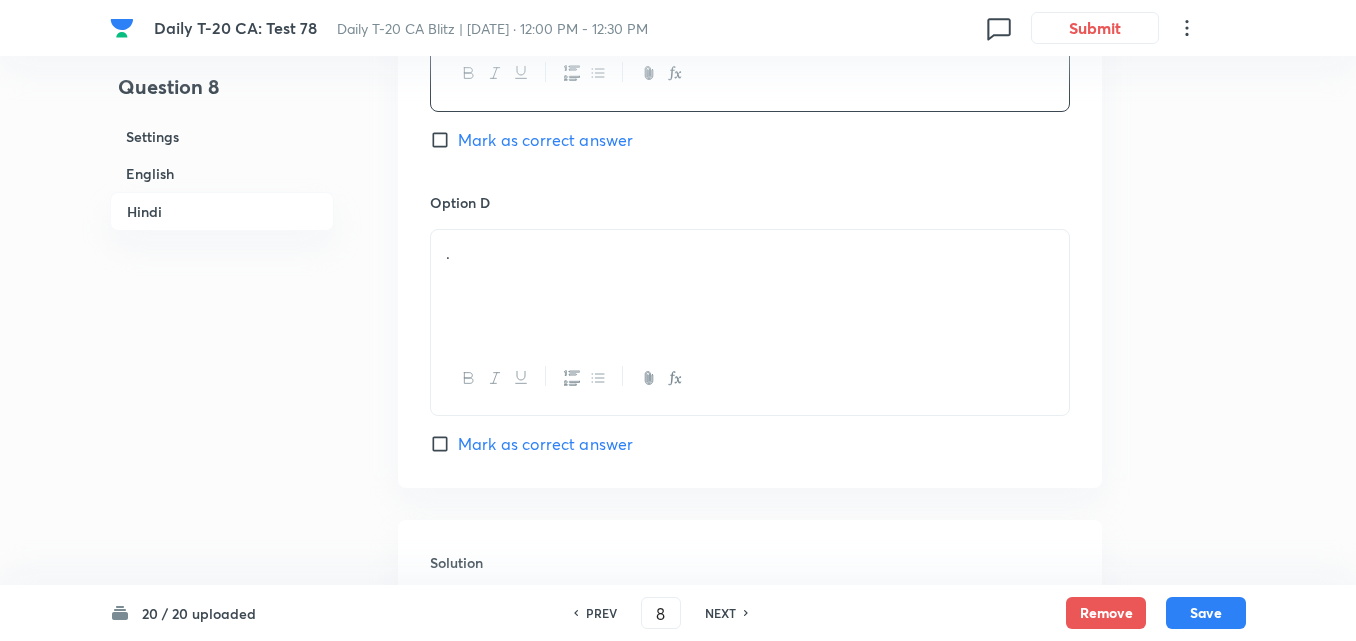 click on "." at bounding box center (750, 286) 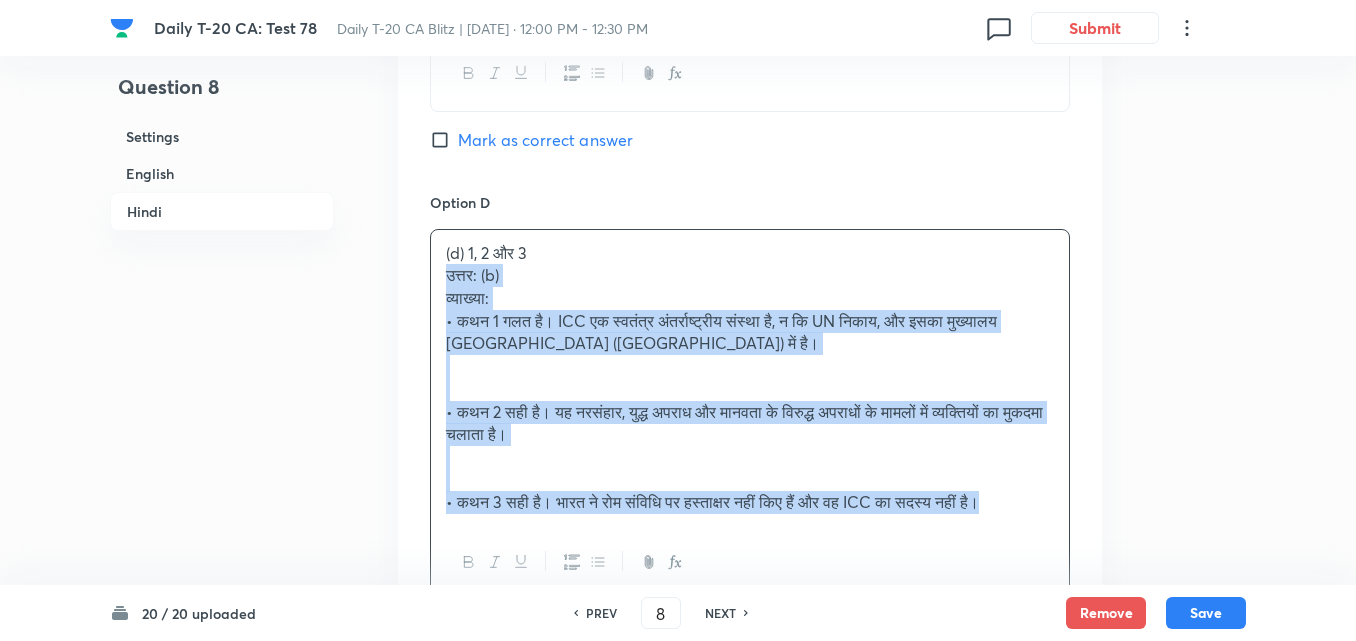 click on "(d) 1, 2 और 3 उत्तर: (b) व्याख्या: •	कथन 1 गलत है। ICC एक स्वतंत्र अंतर्राष्ट्रीय संस्था है, न कि UN निकाय, और इसका मुख्यालय [GEOGRAPHIC_DATA] ([GEOGRAPHIC_DATA]) में है। •	कथन 2 सही है। यह नरसंहार, युद्ध अपराध और मानवता के विरुद्ध अपराधों के मामलों में व्यक्तियों का मुकदमा चलाता है। •	कथन 3 सही है। भारत ने रोम संविधि पर हस्ताक्षर नहीं किए हैं और वह ICC का सदस्य नहीं है।" at bounding box center (750, 378) 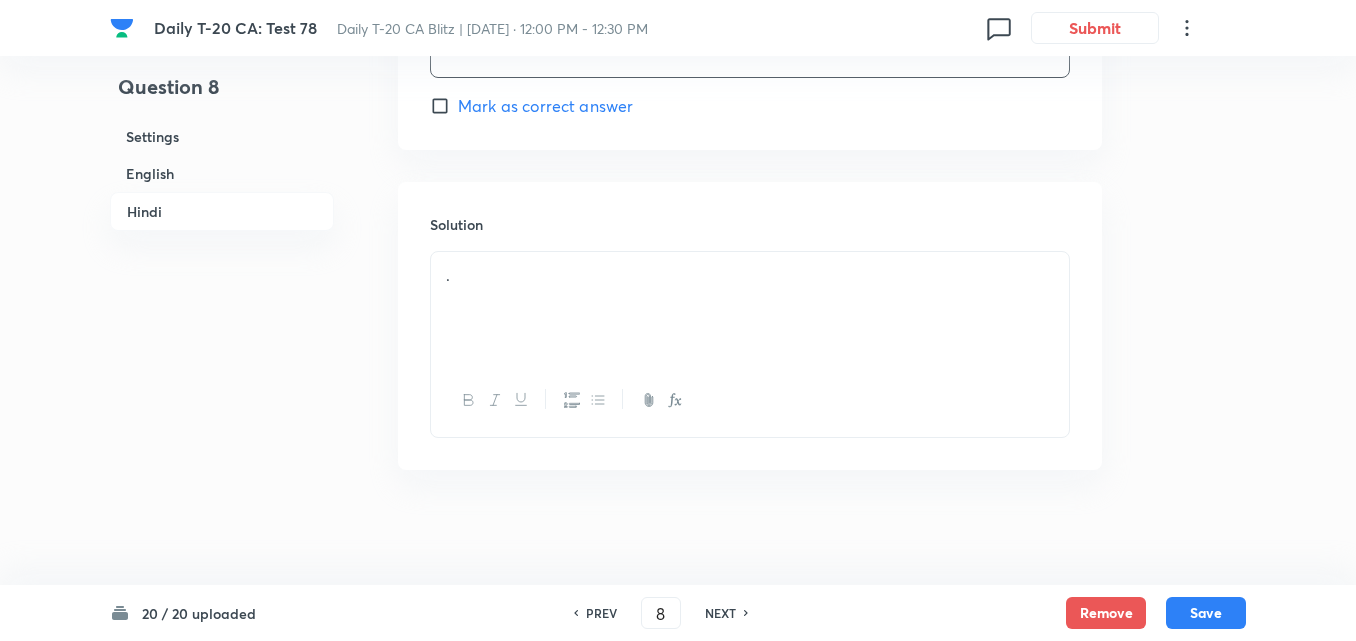 scroll, scrollTop: 4259, scrollLeft: 0, axis: vertical 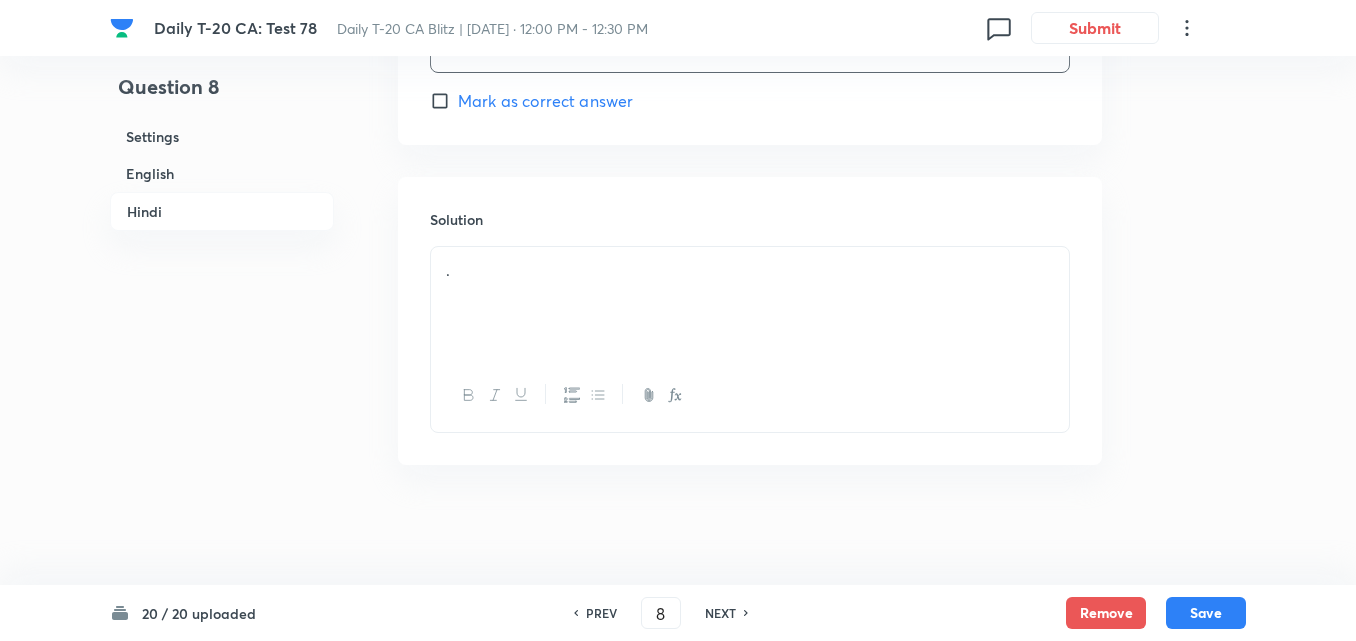 click on "." at bounding box center (750, 270) 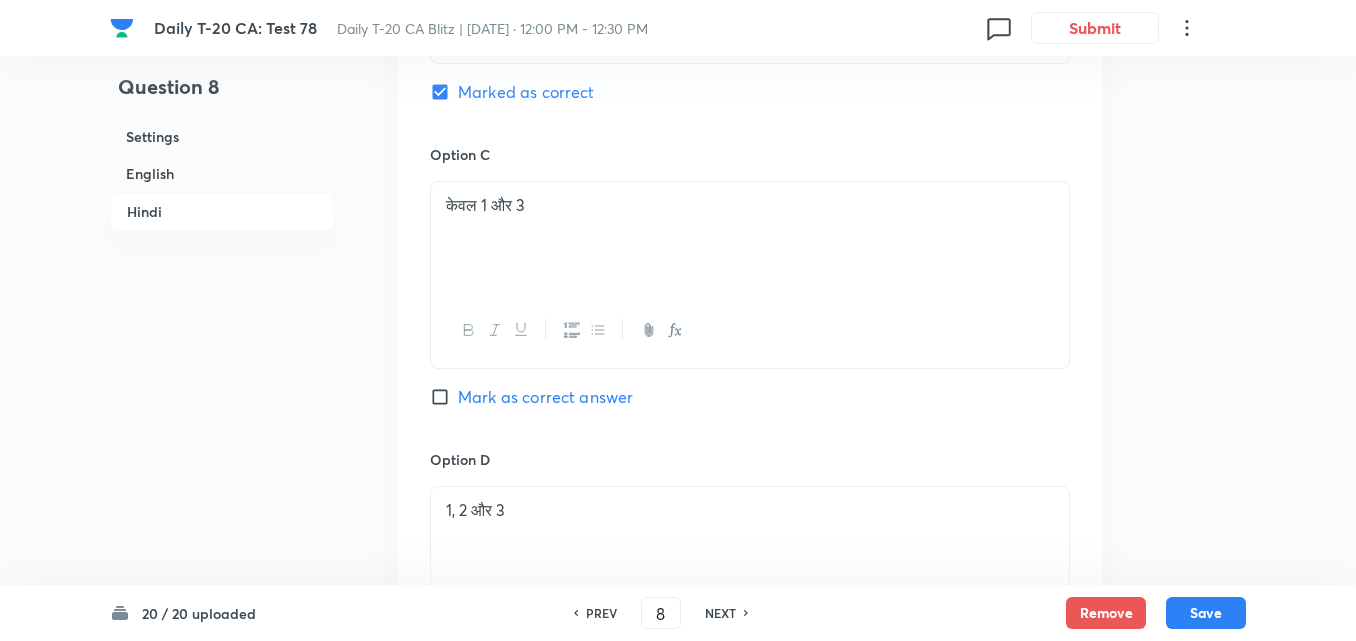 scroll, scrollTop: 3359, scrollLeft: 0, axis: vertical 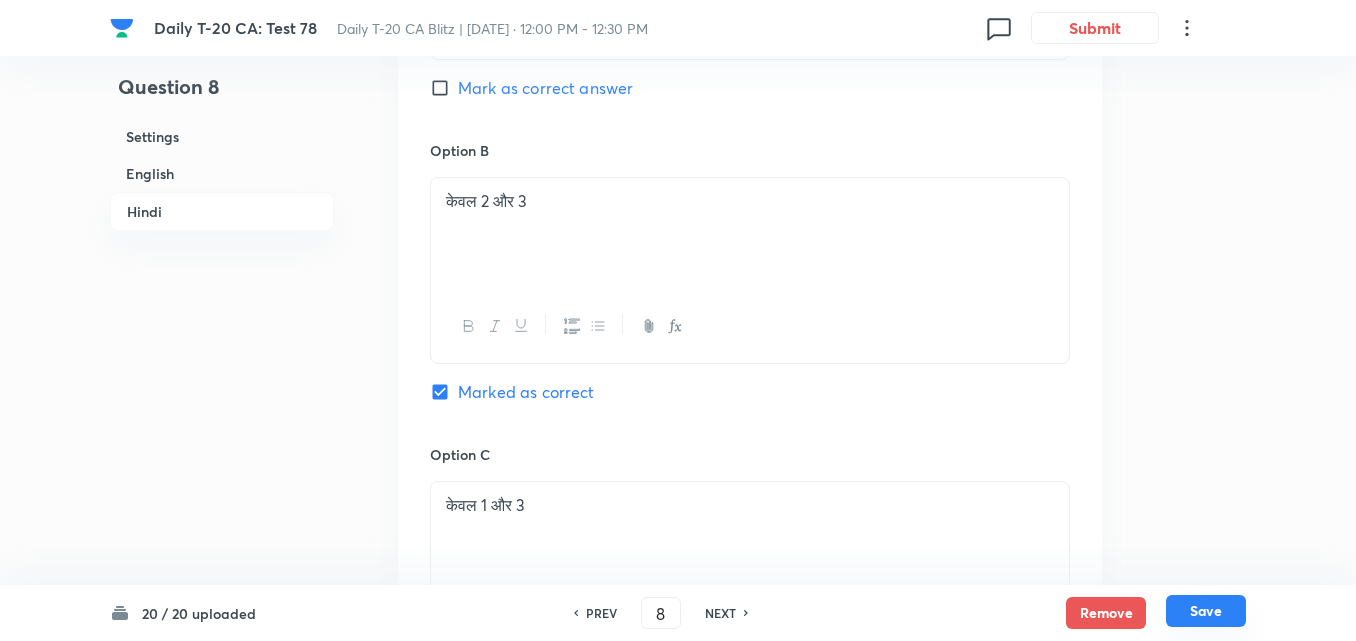 click on "Save" at bounding box center [1206, 611] 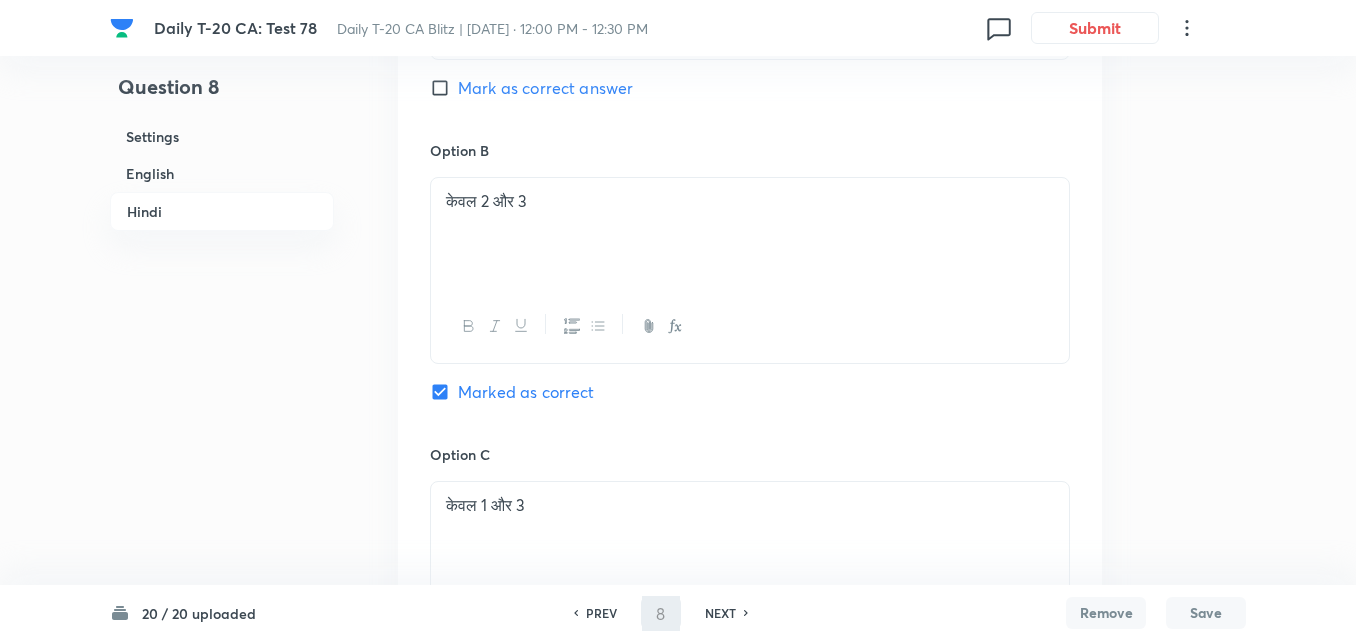 type on "9" 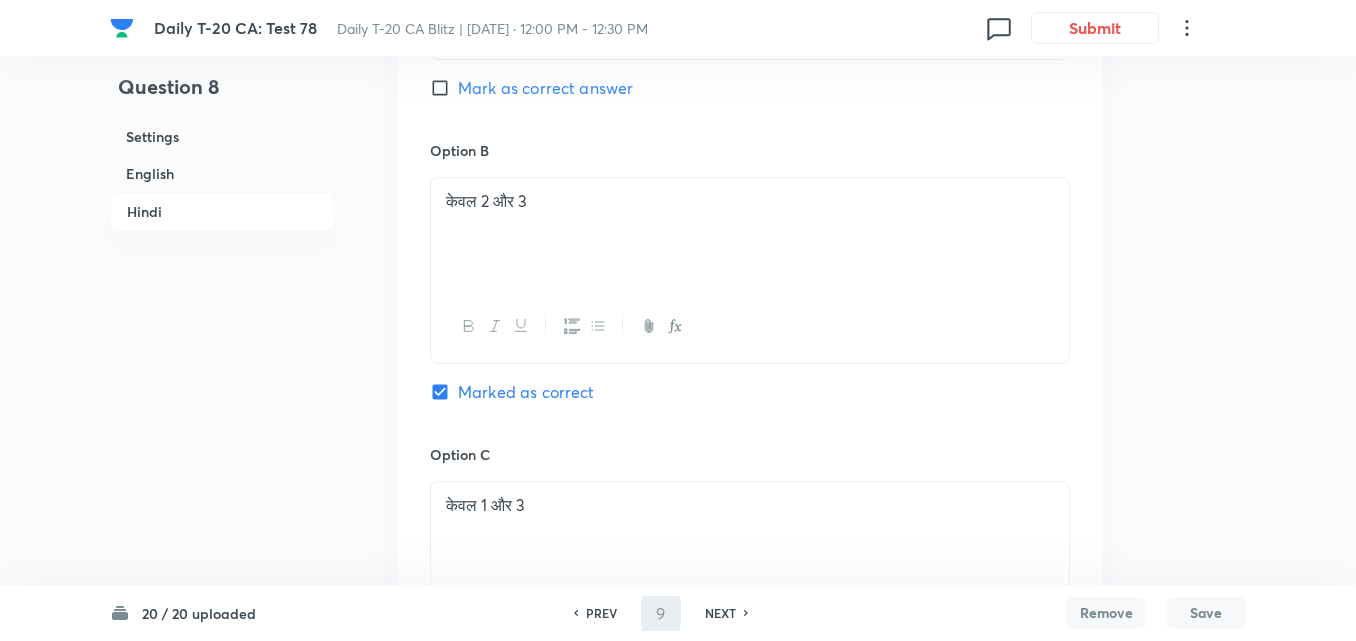 checkbox on "false" 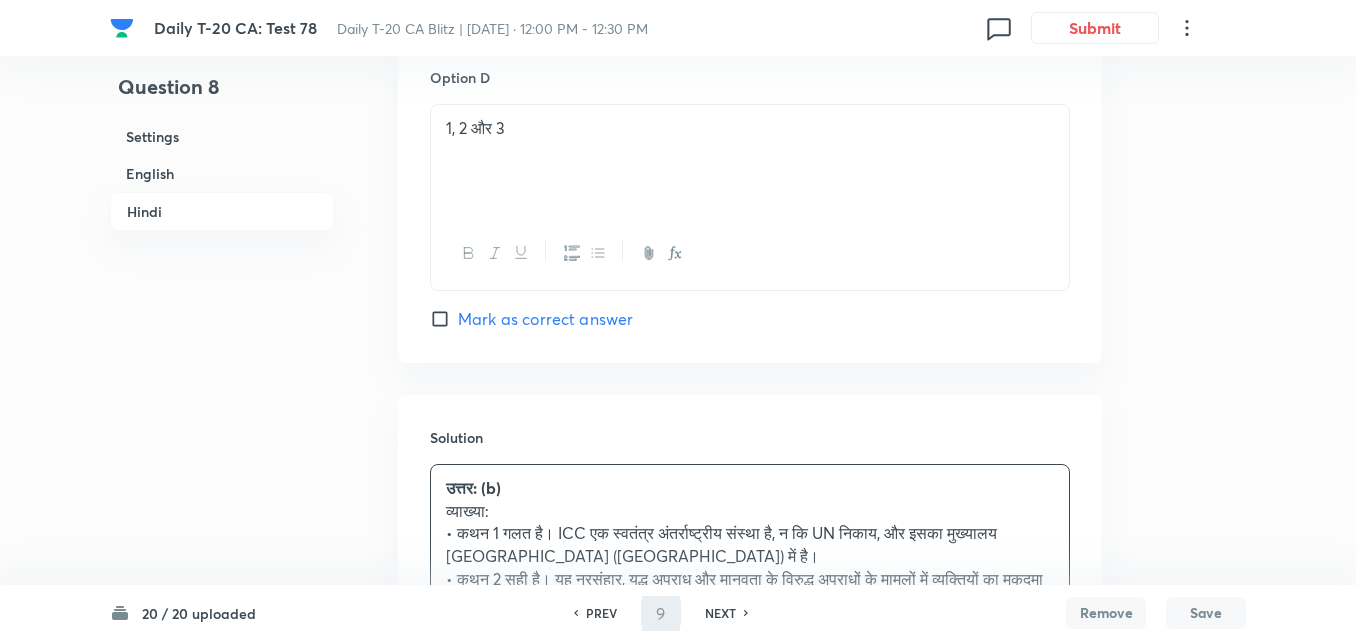 checkbox on "true" 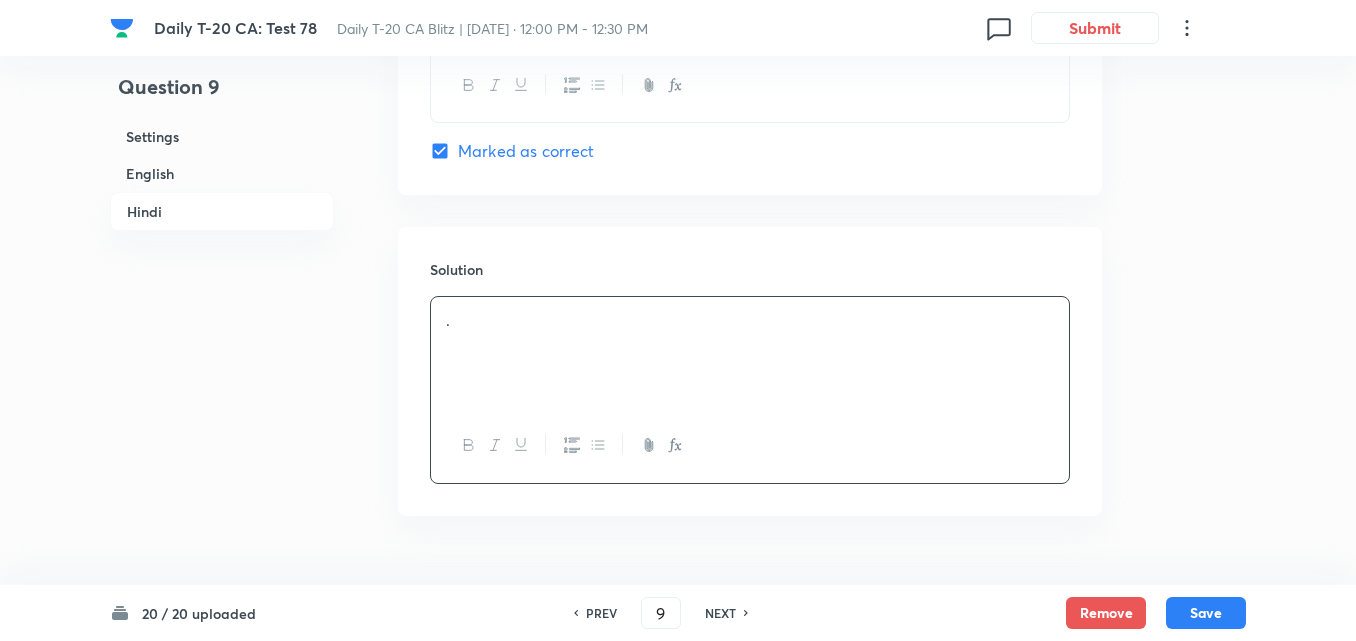 click on "English" at bounding box center [222, 173] 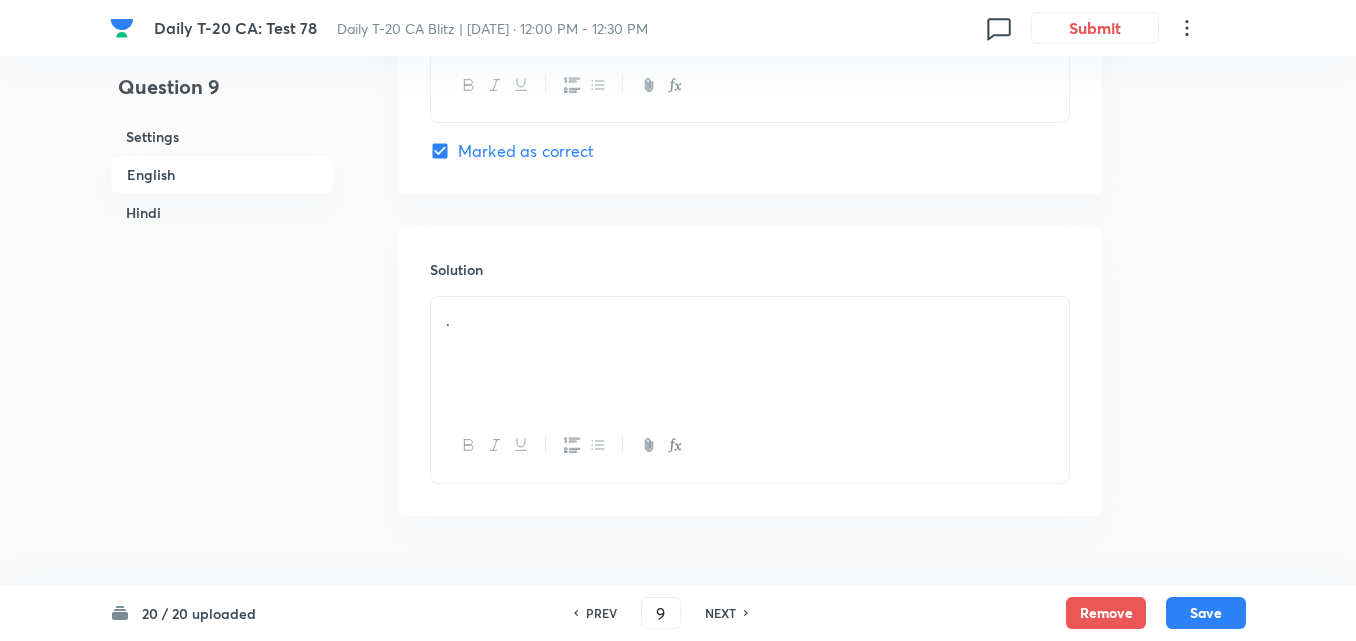 scroll, scrollTop: 516, scrollLeft: 0, axis: vertical 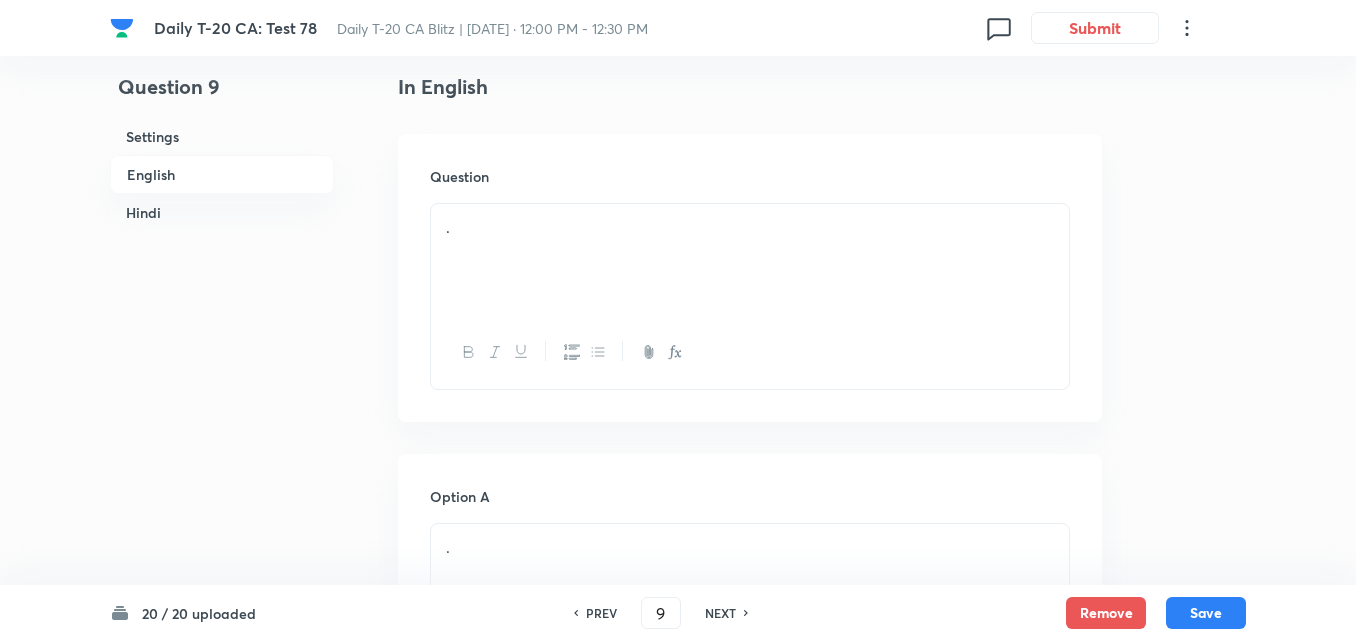 click on "." at bounding box center [750, 260] 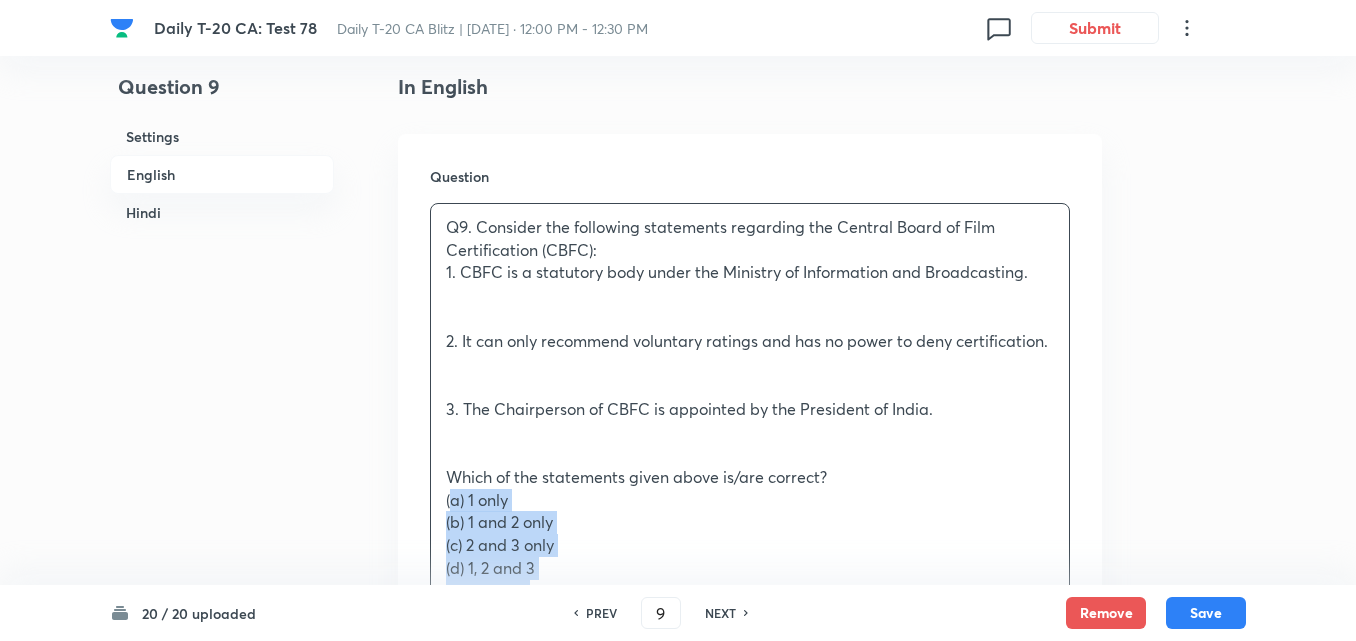 click on "Question Q9. Consider the following statements regarding the Central Board of Film Certification (CBFC): 1.	CBFC is a statutory body under the Ministry of Information and Broadcasting. 2.	It can only recommend voluntary ratings and has no power to deny certification. 3.	The Chairperson of CBFC is appointed by the President of India. Which of the statements given above is/are correct?  (a) 1 only  (b) 1 and 2 only  (c) 2 and 3 only  (d) 1, 2 and 3 Answer: (a) Explanation: •	Statement 1: Correct. CBFC is a statutory body under the Cinematograph Act, 1952, under the Ministry of I&B. •	Statement 2: Incorrect. CBFC has the power to grant, modify, or deny certification for films. •	Statement 3: Incorrect. The Chairperson is appointed by the Government of India, not by the President. ________________________________________ 1.	CBFC सूचना और प्रसारण मंत्रालय के अधीन एक वैधानिक निकाय है।  (a) केवल 1" at bounding box center [750, 881] 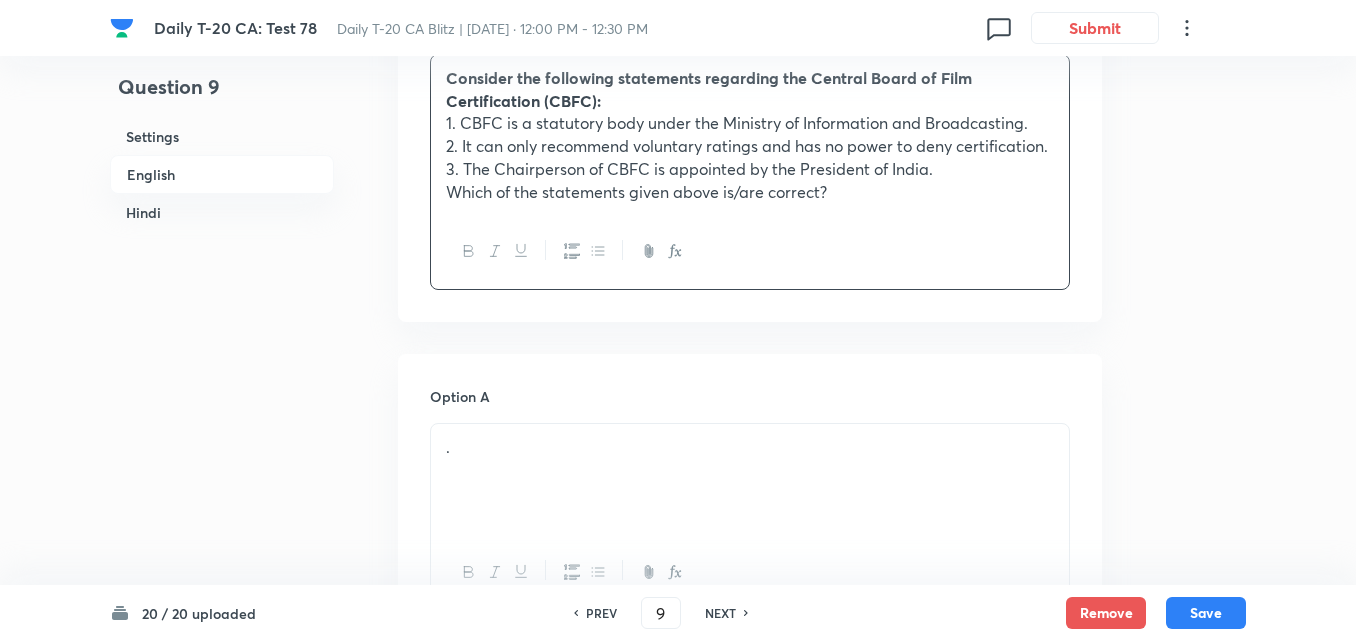 scroll, scrollTop: 916, scrollLeft: 0, axis: vertical 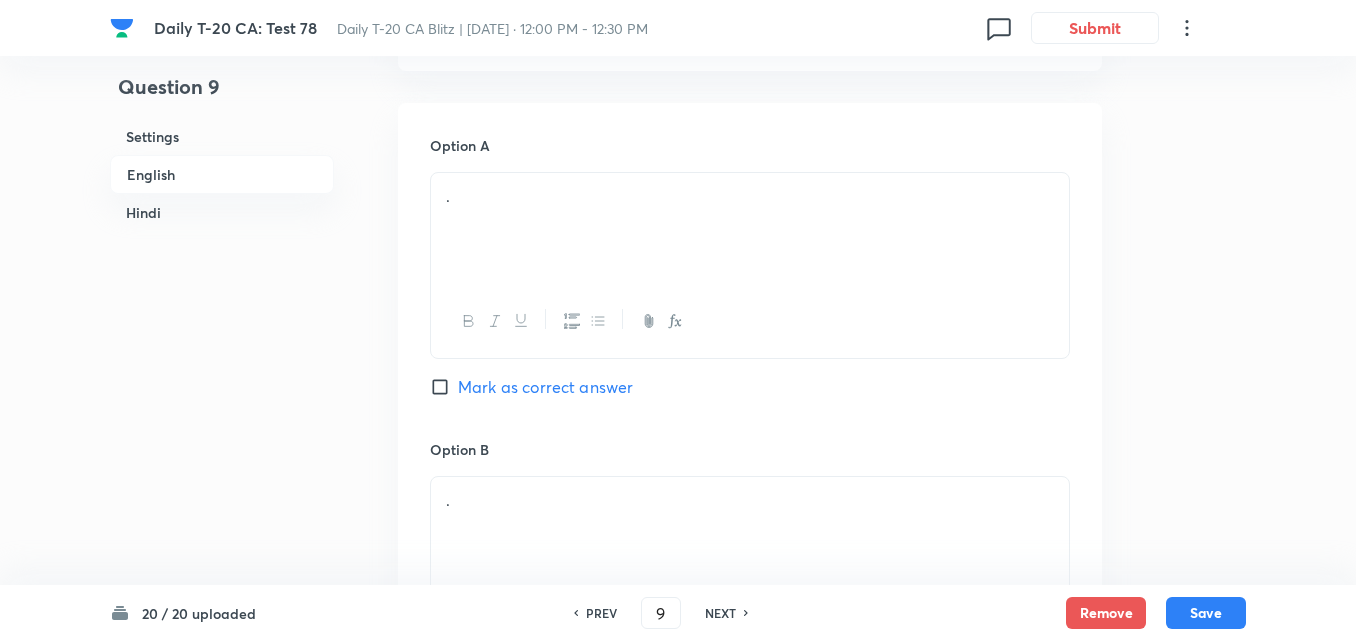 click on "." at bounding box center (750, 229) 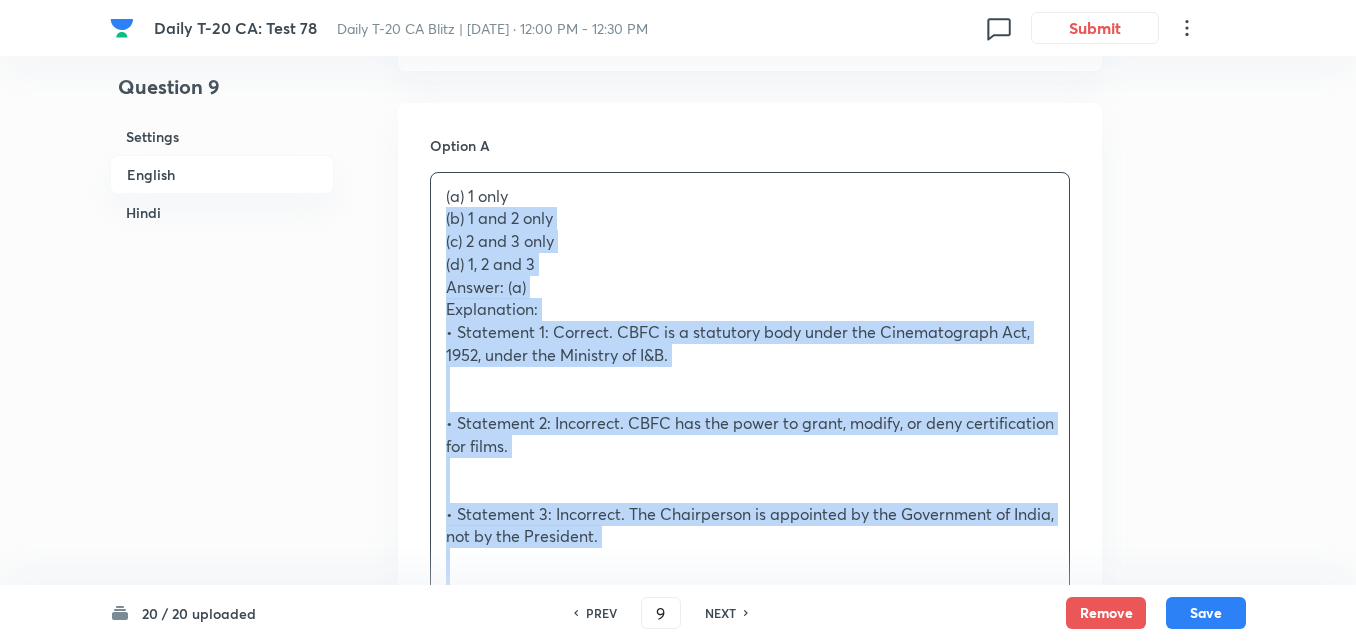 drag, startPoint x: 372, startPoint y: 212, endPoint x: 347, endPoint y: 213, distance: 25.019993 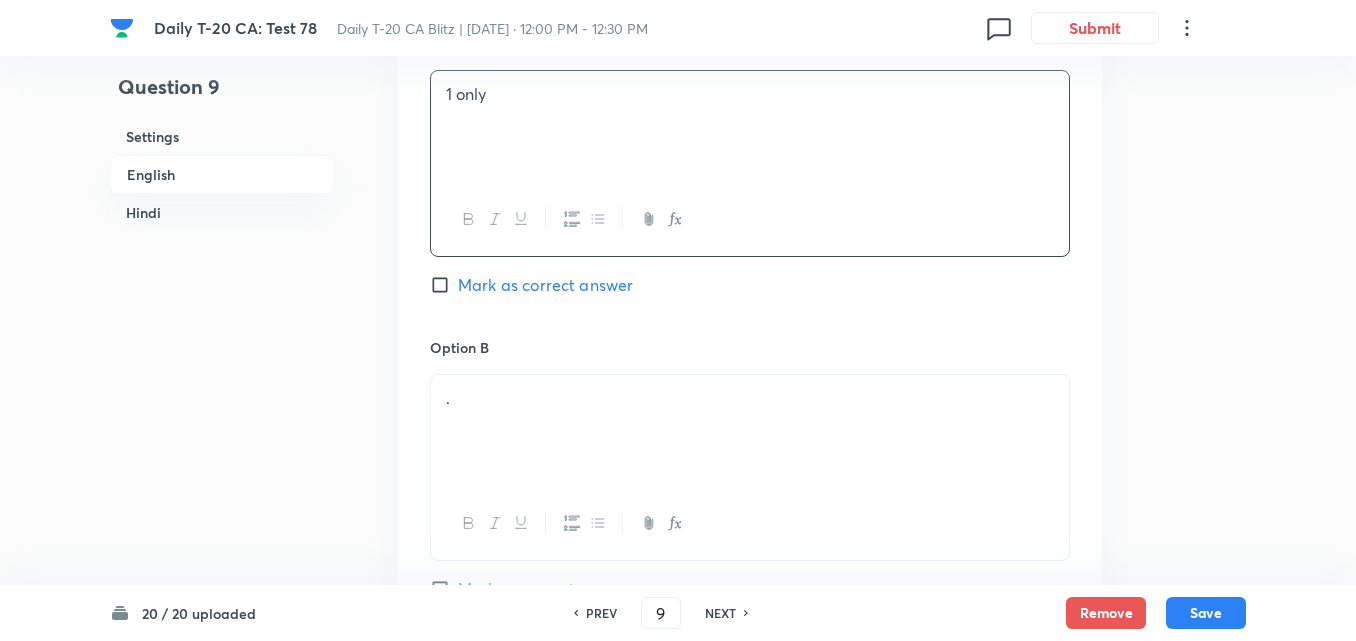 scroll, scrollTop: 1216, scrollLeft: 0, axis: vertical 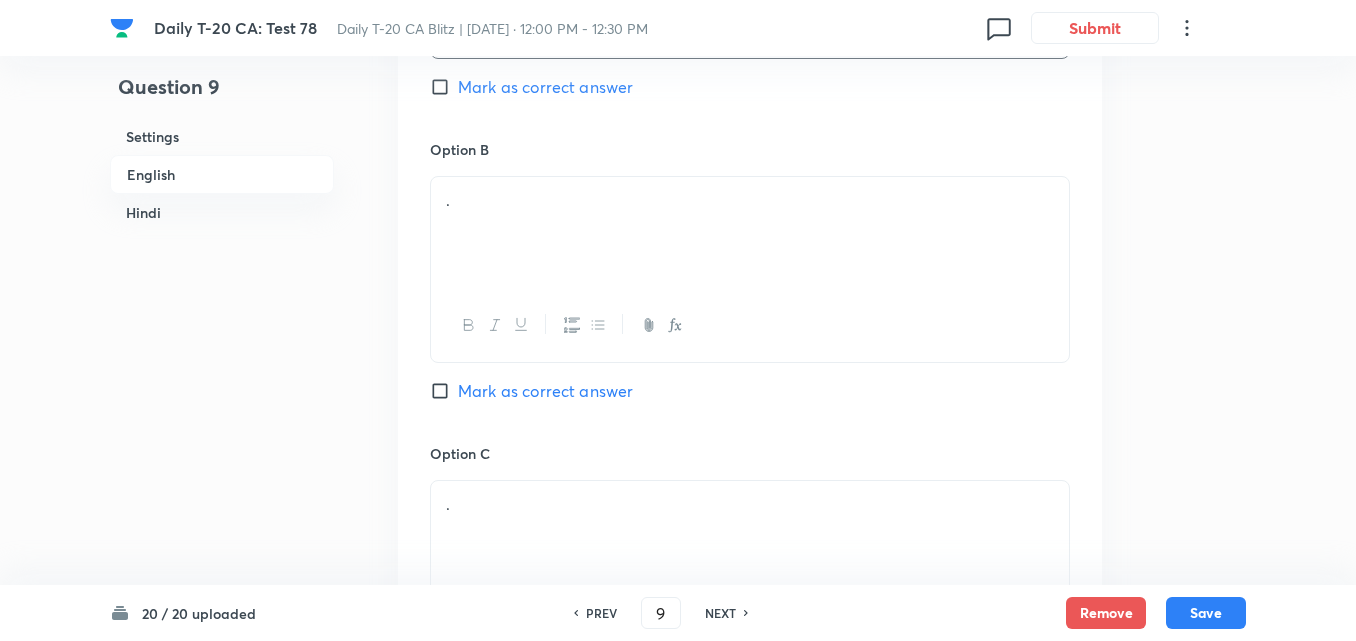 click on "." at bounding box center (750, 200) 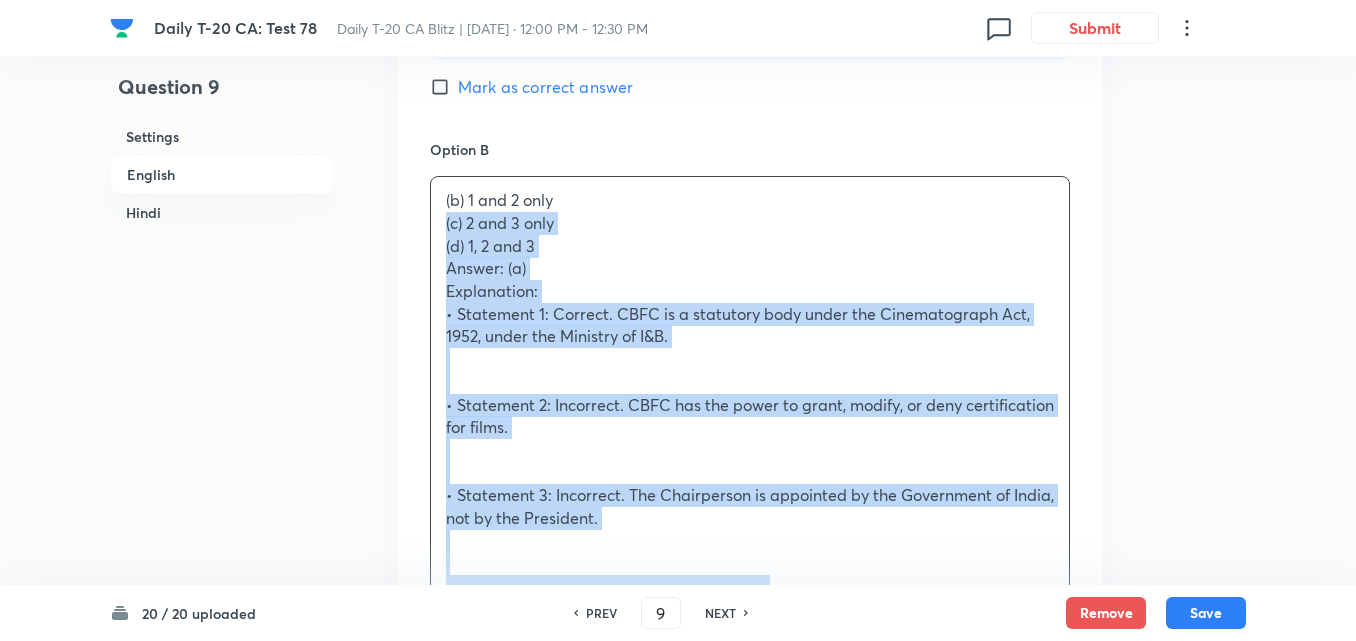 drag, startPoint x: 433, startPoint y: 219, endPoint x: 388, endPoint y: 234, distance: 47.434166 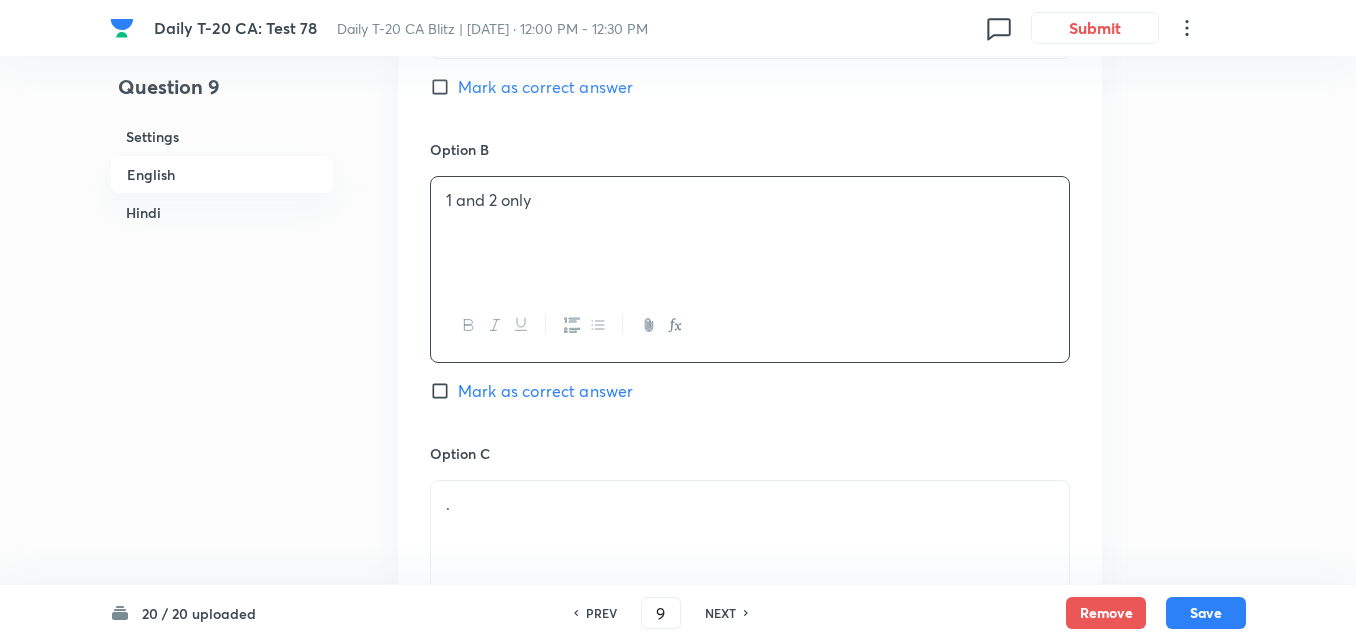 click on "Mark as correct answer" at bounding box center [545, 87] 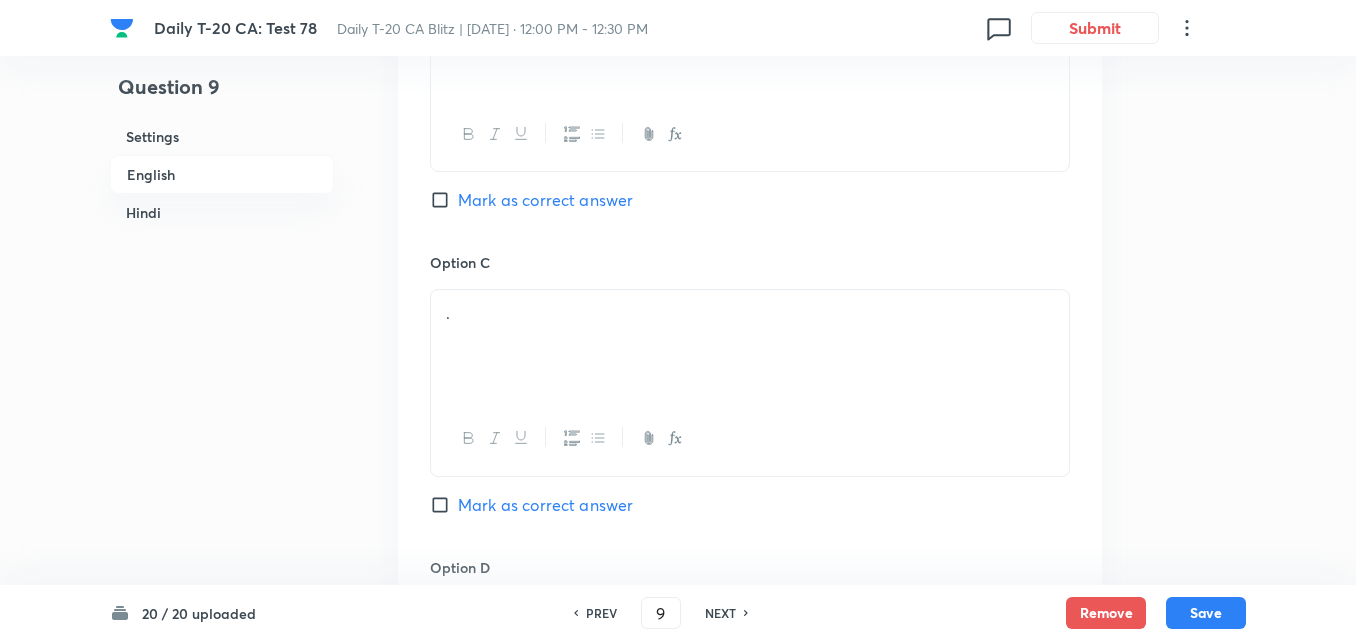 checkbox on "false" 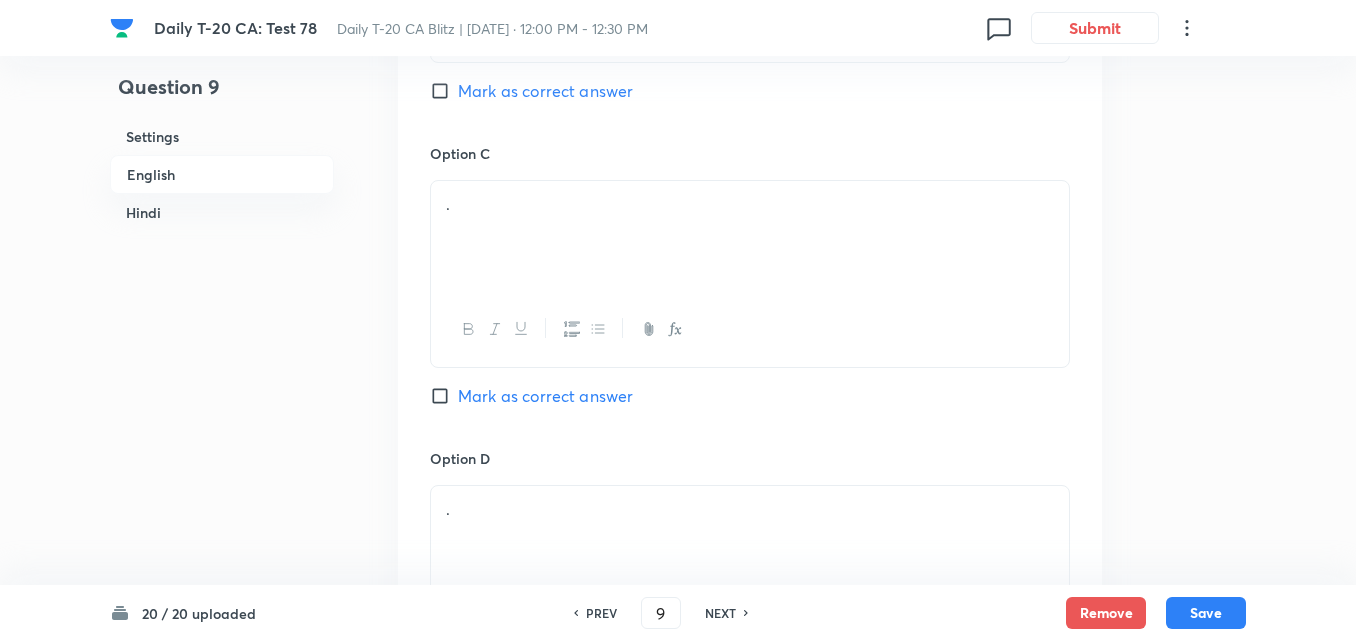 click on "." at bounding box center (750, 204) 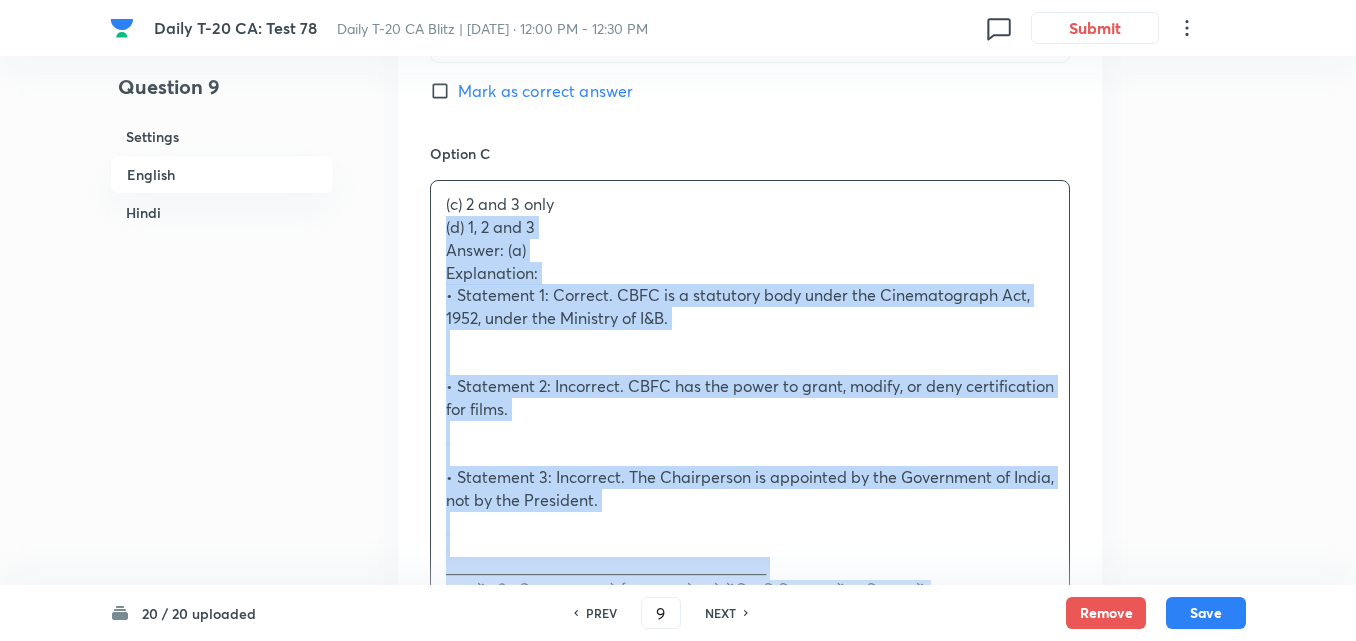 drag, startPoint x: 463, startPoint y: 229, endPoint x: 420, endPoint y: 236, distance: 43.56604 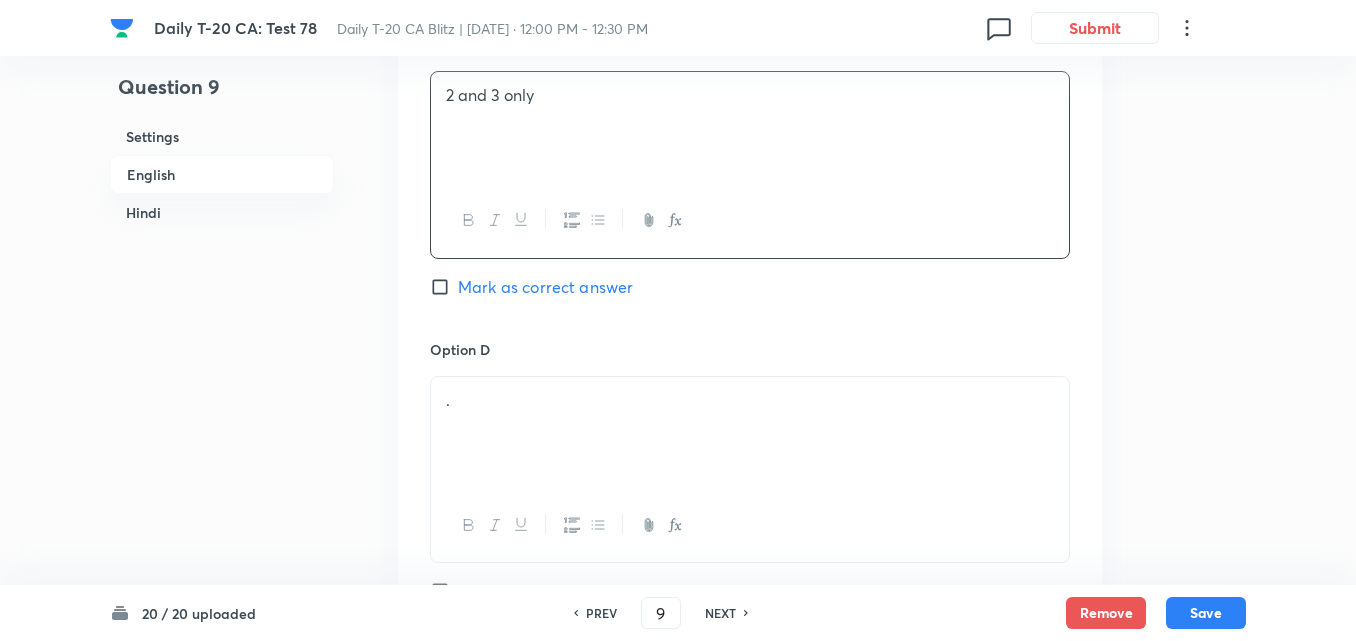 scroll, scrollTop: 1816, scrollLeft: 0, axis: vertical 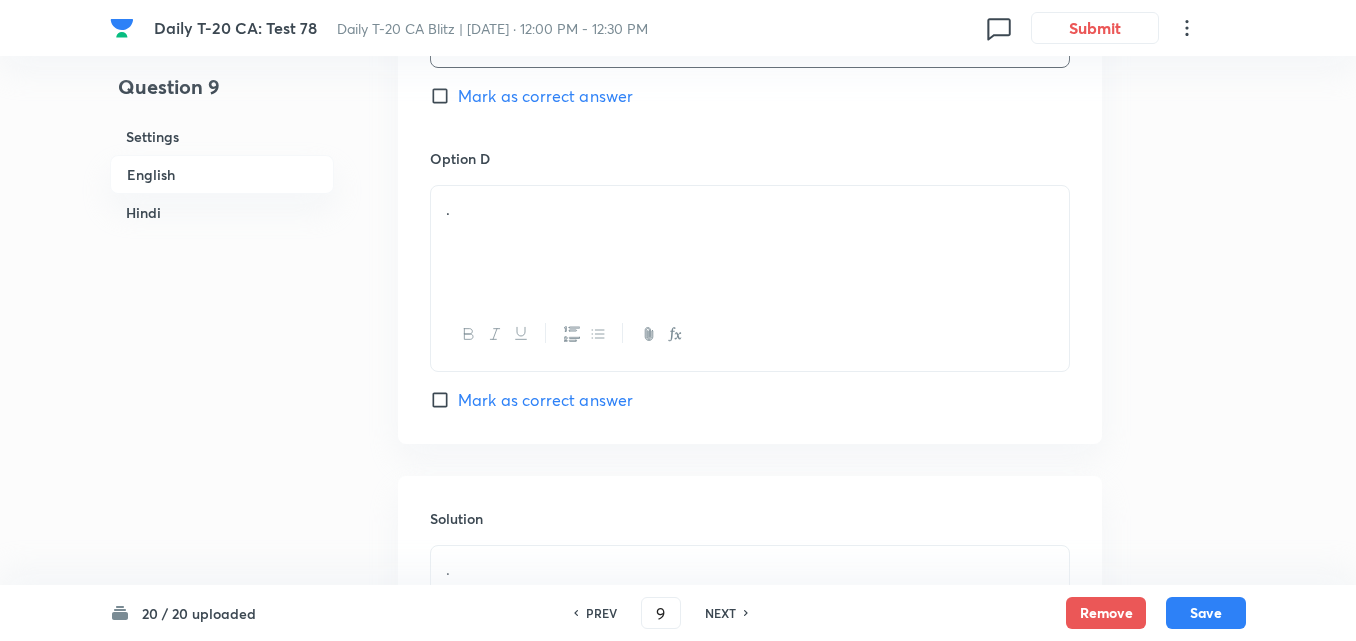 click on "." at bounding box center [750, 242] 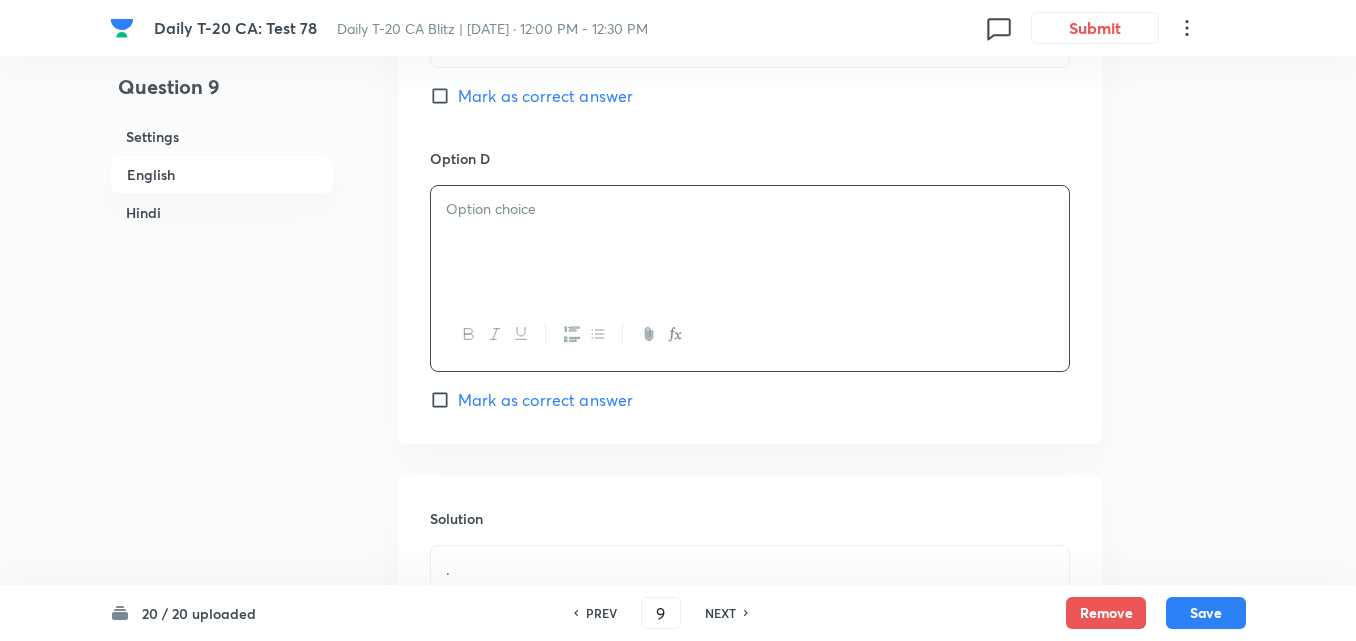 paste 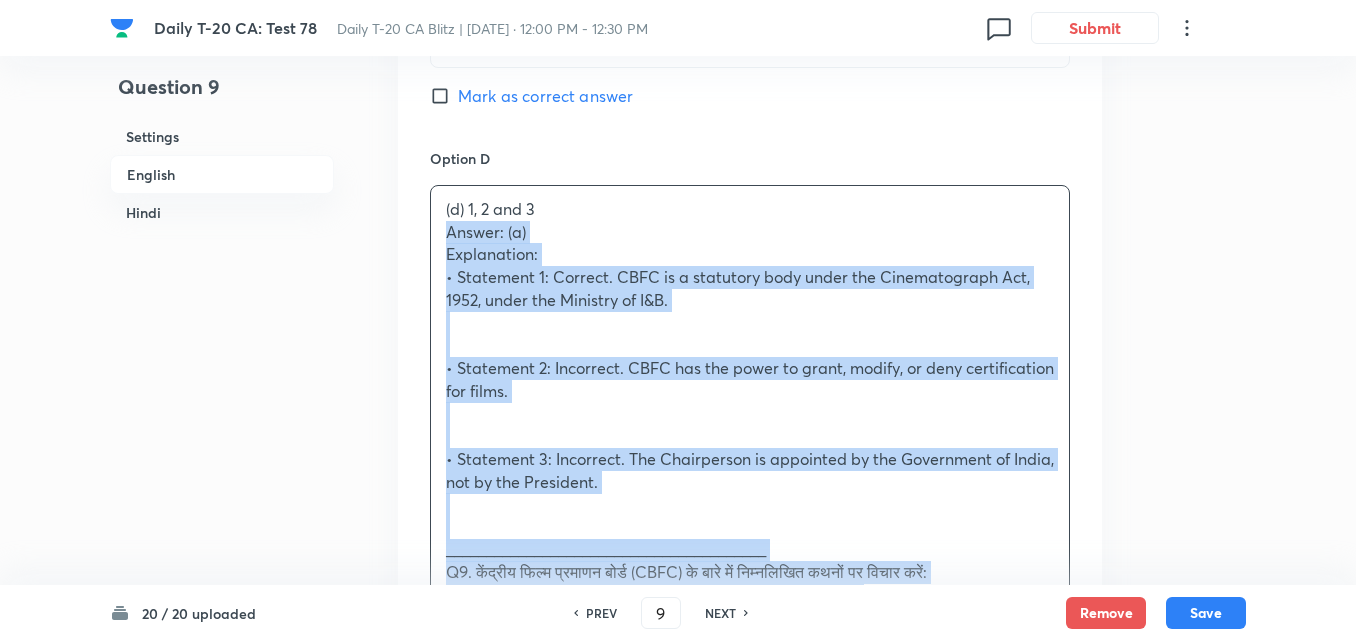 drag, startPoint x: 427, startPoint y: 230, endPoint x: 396, endPoint y: 233, distance: 31.144823 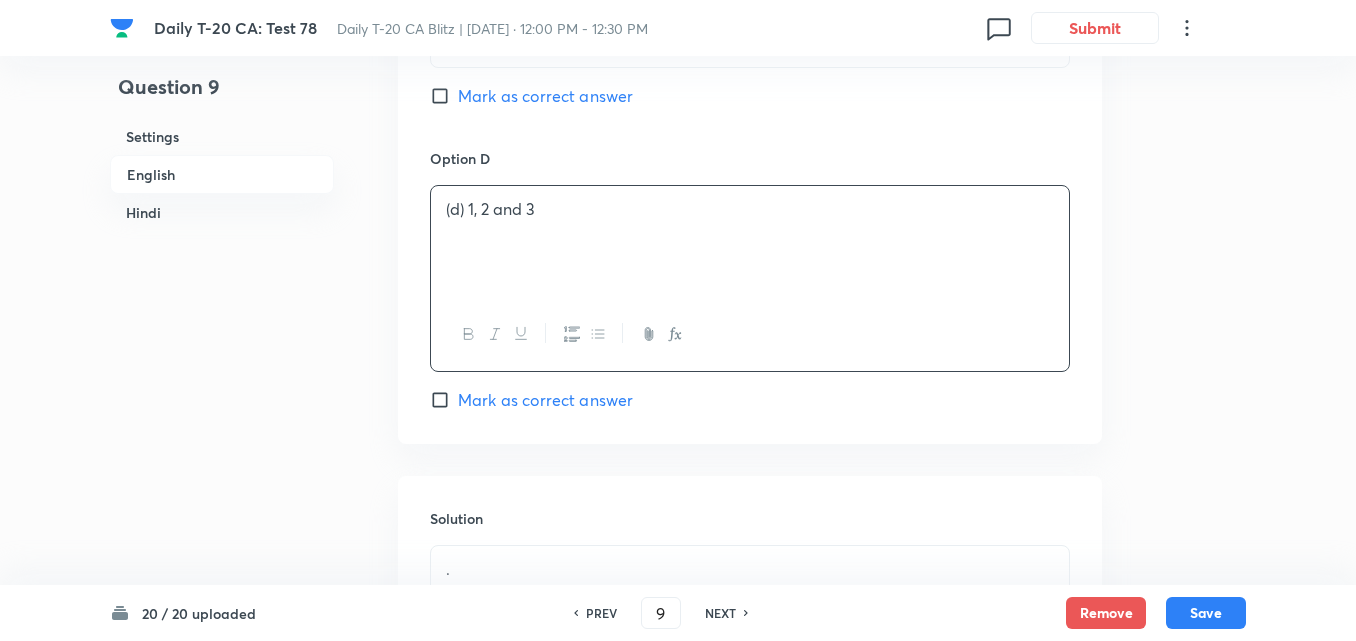 type 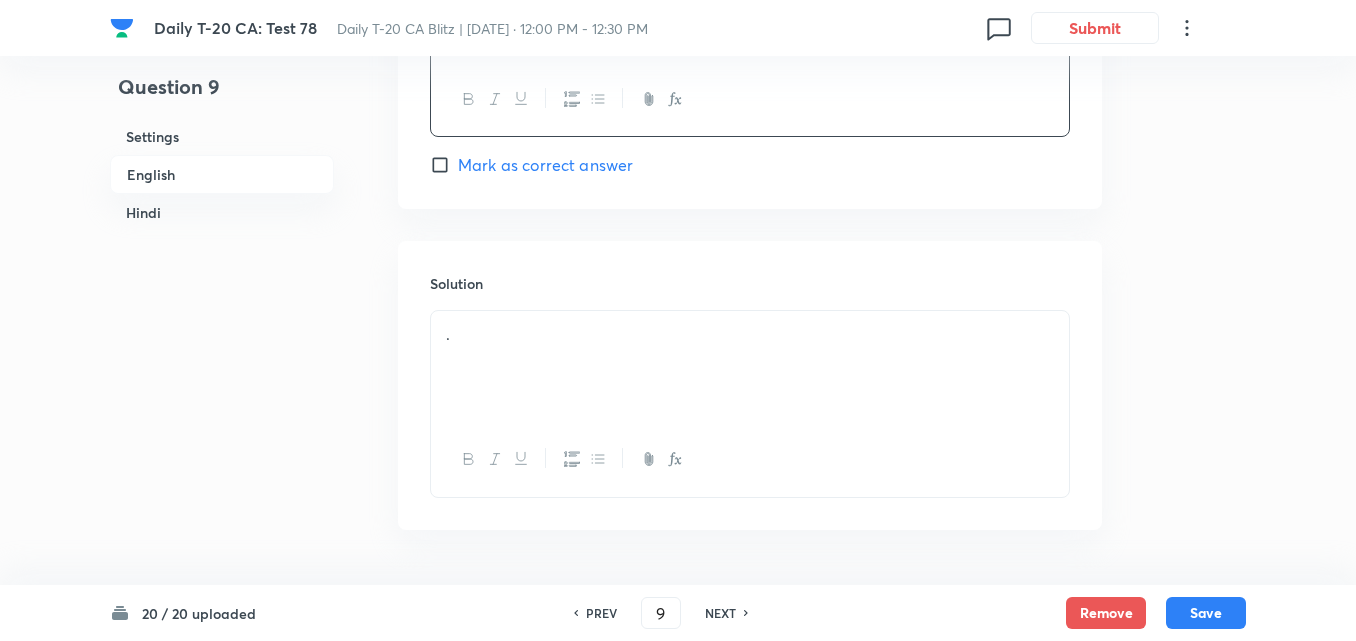scroll, scrollTop: 2216, scrollLeft: 0, axis: vertical 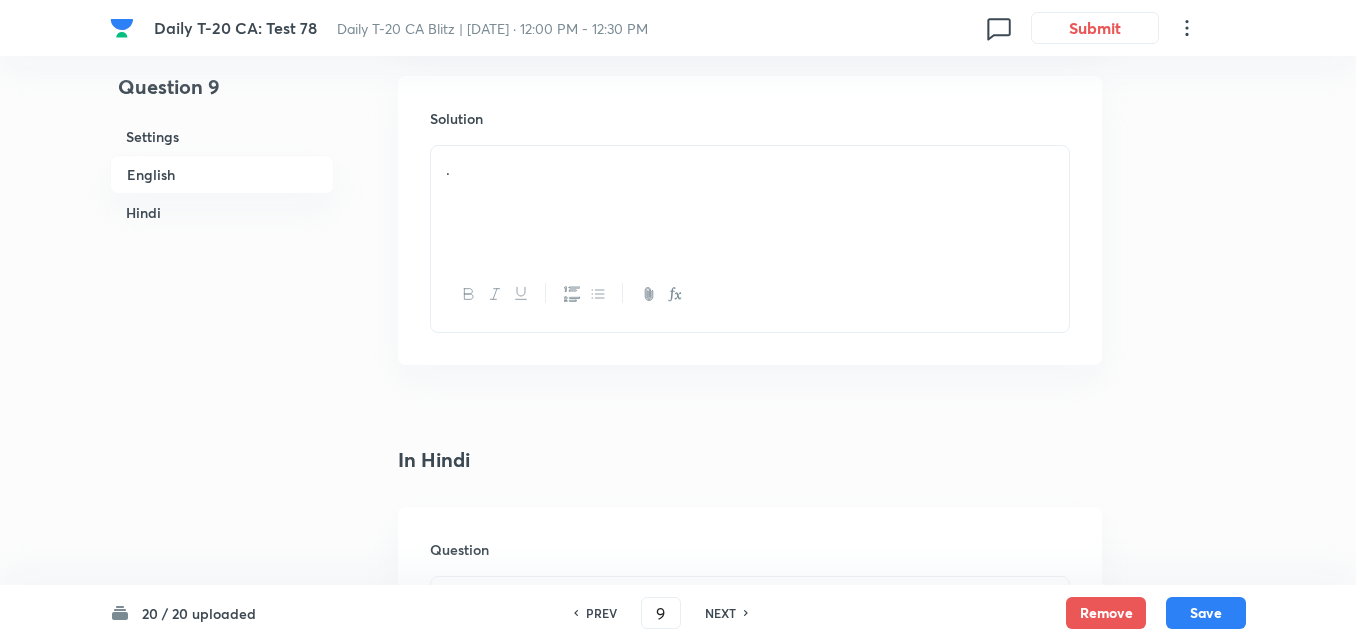 click on "." at bounding box center (750, 202) 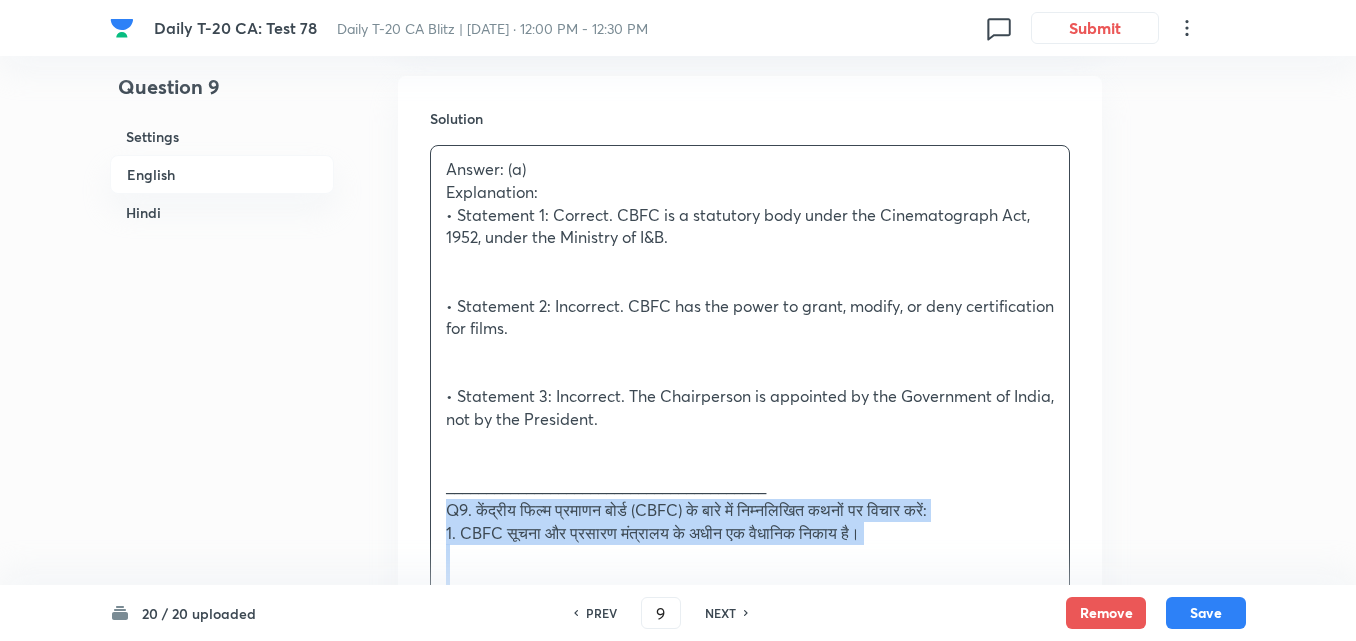 drag, startPoint x: 403, startPoint y: 502, endPoint x: 381, endPoint y: 504, distance: 22.090721 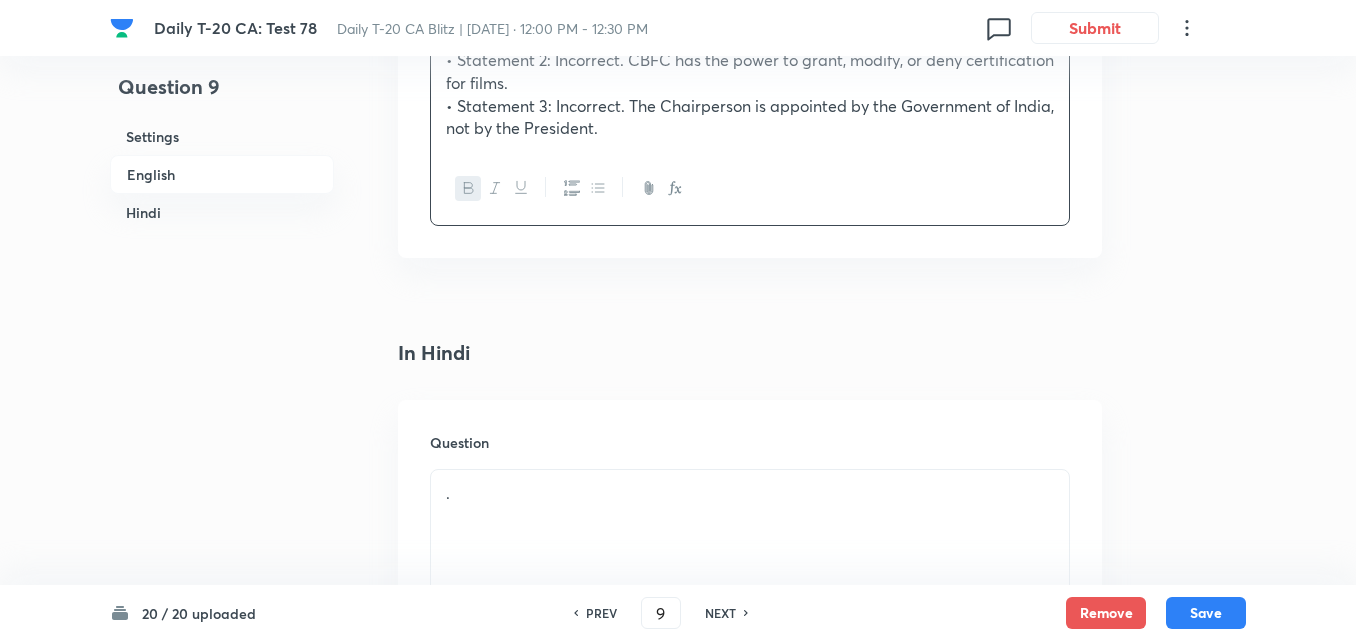 scroll, scrollTop: 2716, scrollLeft: 0, axis: vertical 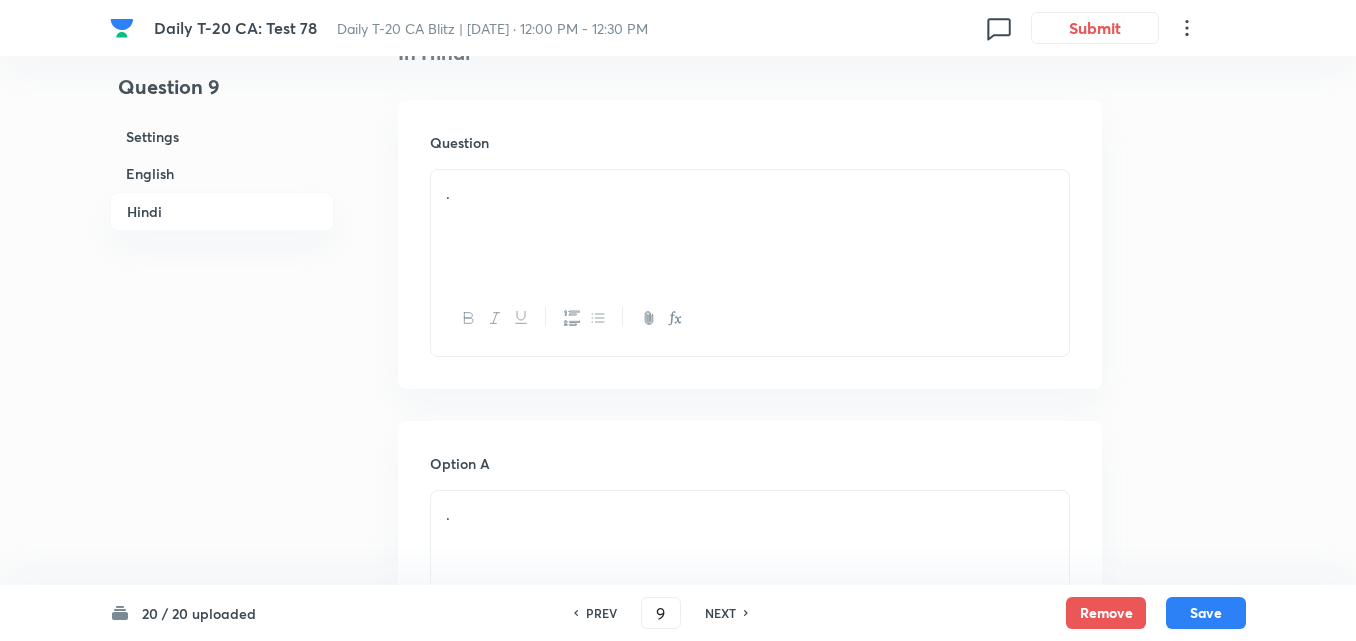 click on "." at bounding box center (750, 226) 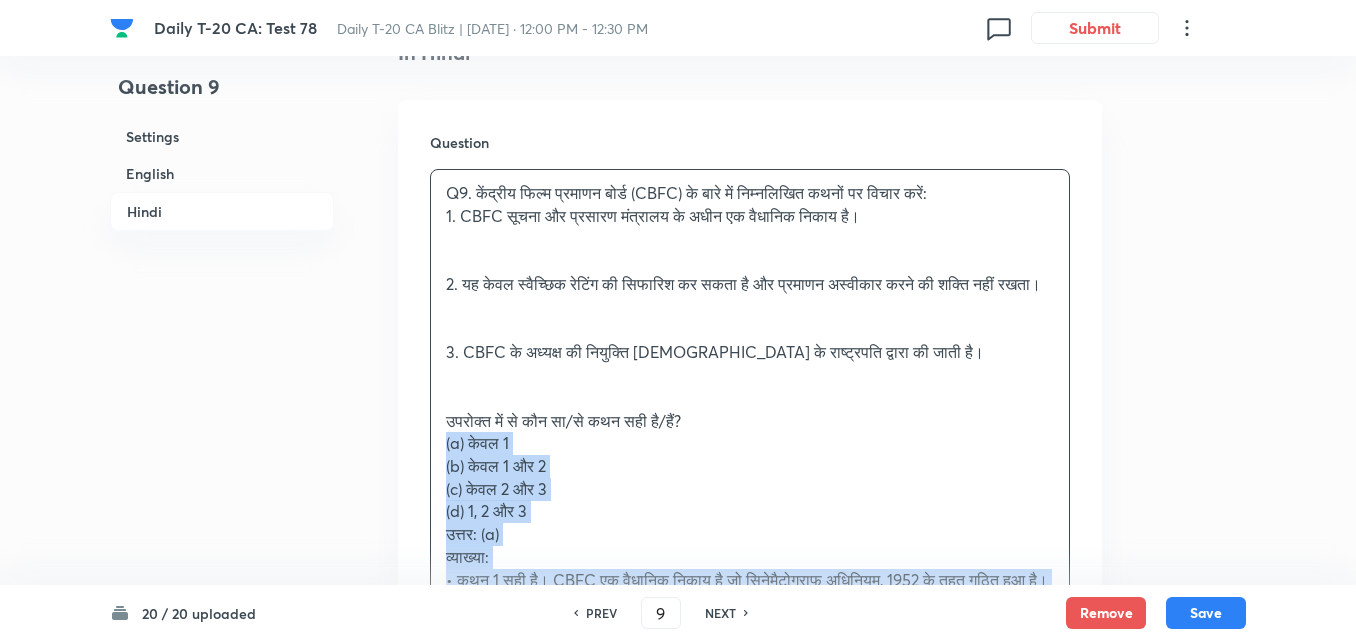 drag, startPoint x: 417, startPoint y: 466, endPoint x: 399, endPoint y: 468, distance: 18.110771 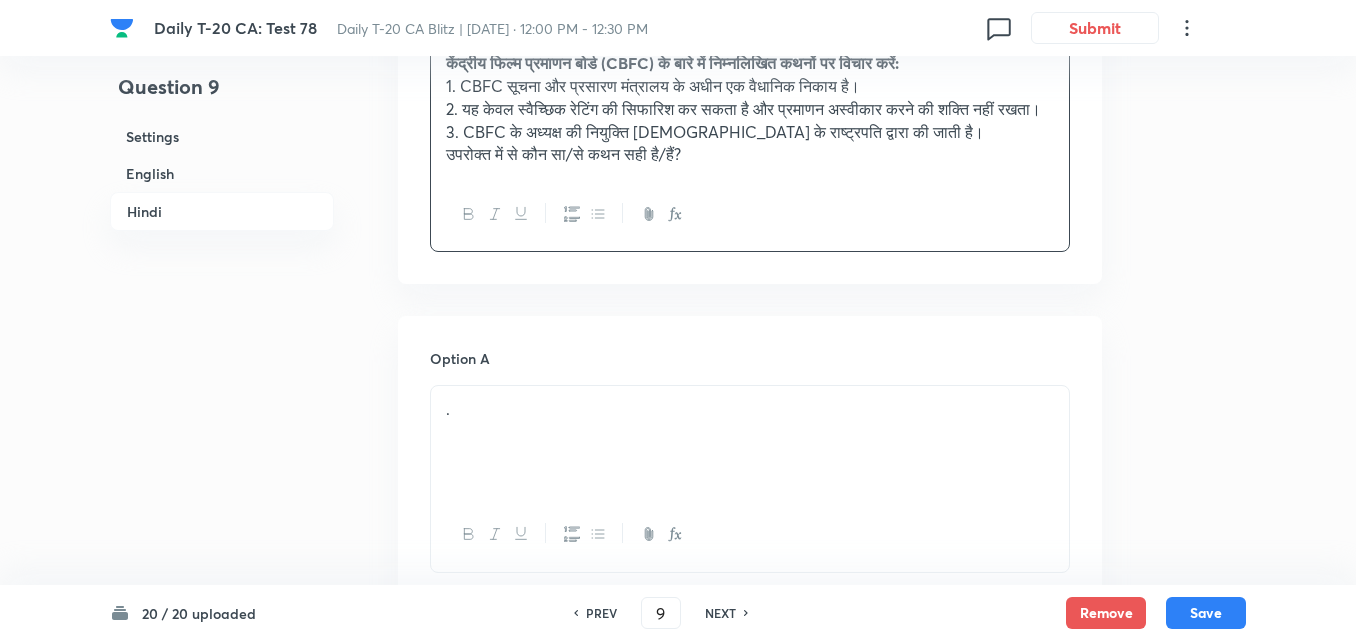 scroll, scrollTop: 3016, scrollLeft: 0, axis: vertical 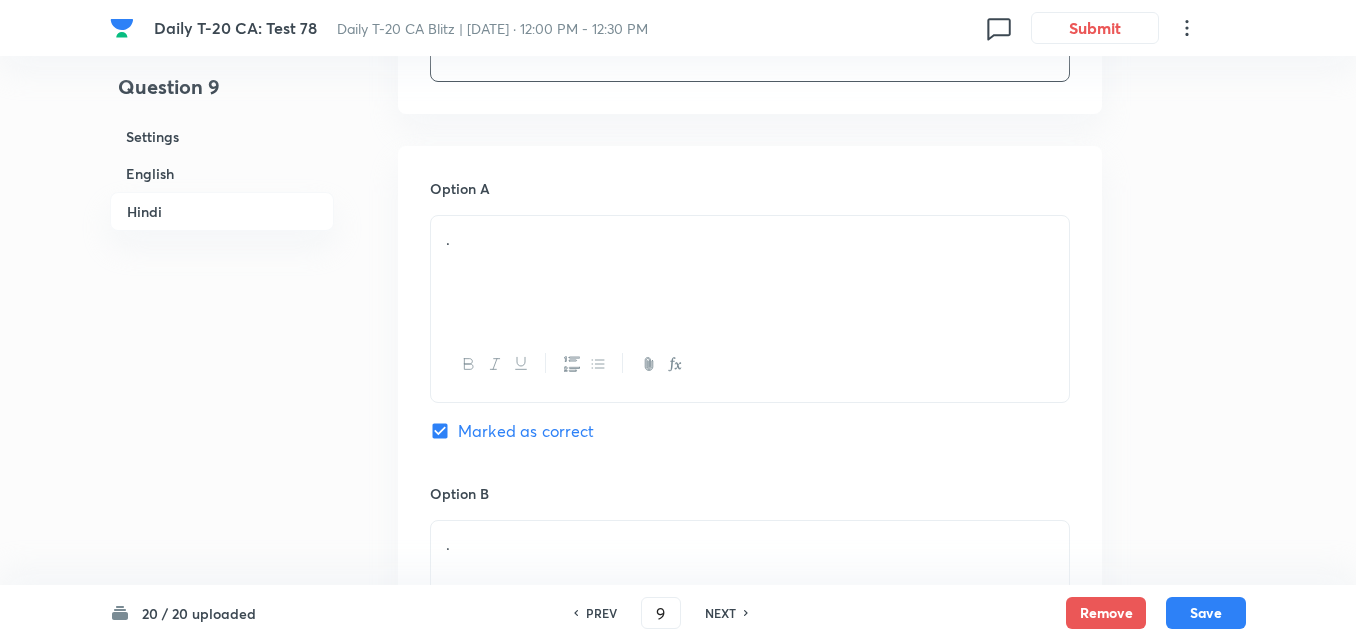 click on "." at bounding box center (750, 272) 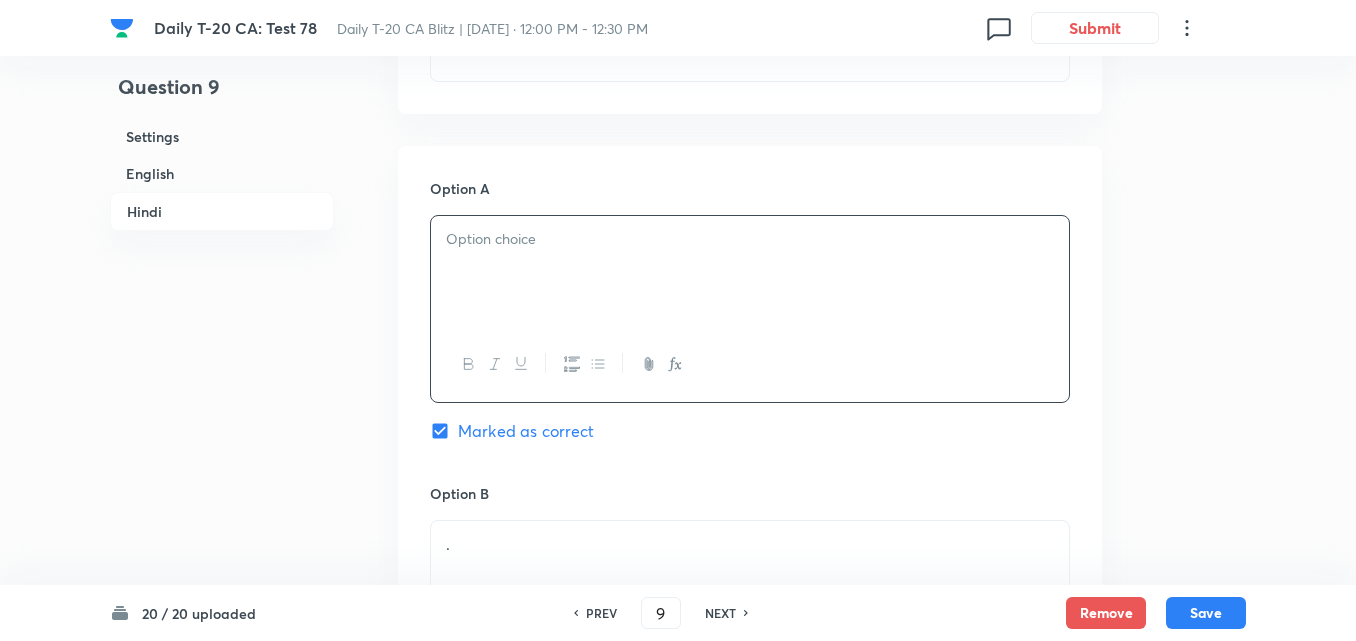 paste 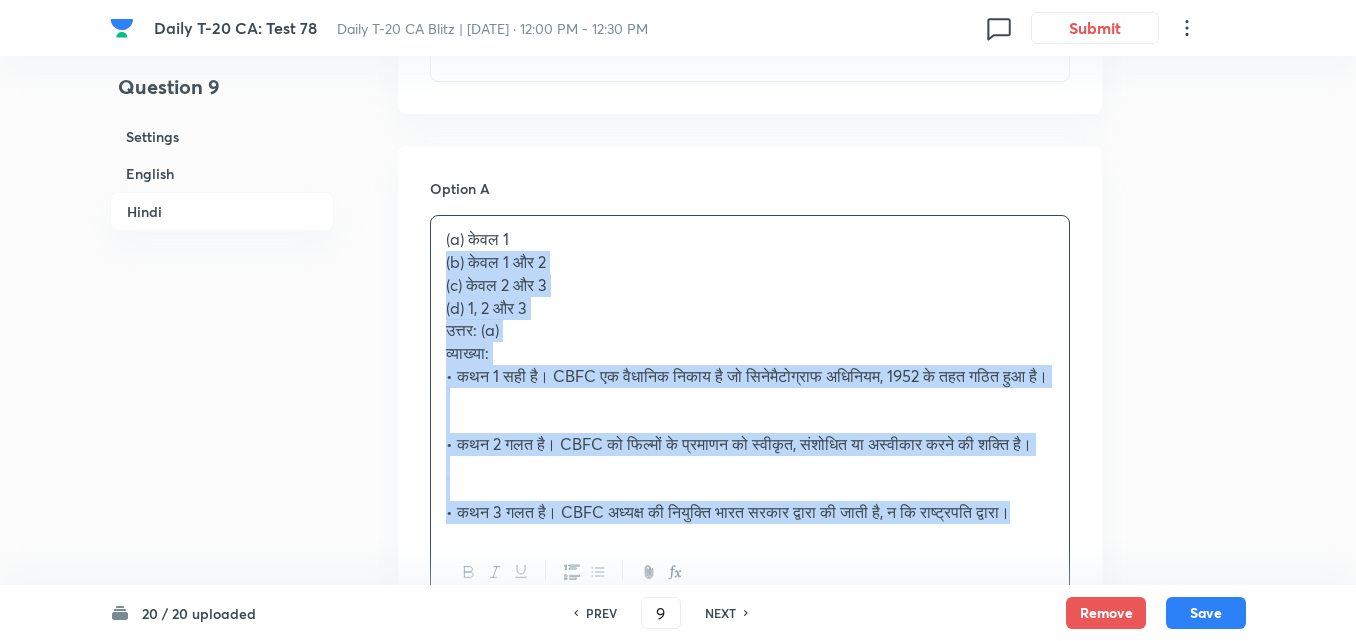 drag, startPoint x: 447, startPoint y: 284, endPoint x: 387, endPoint y: 294, distance: 60.827625 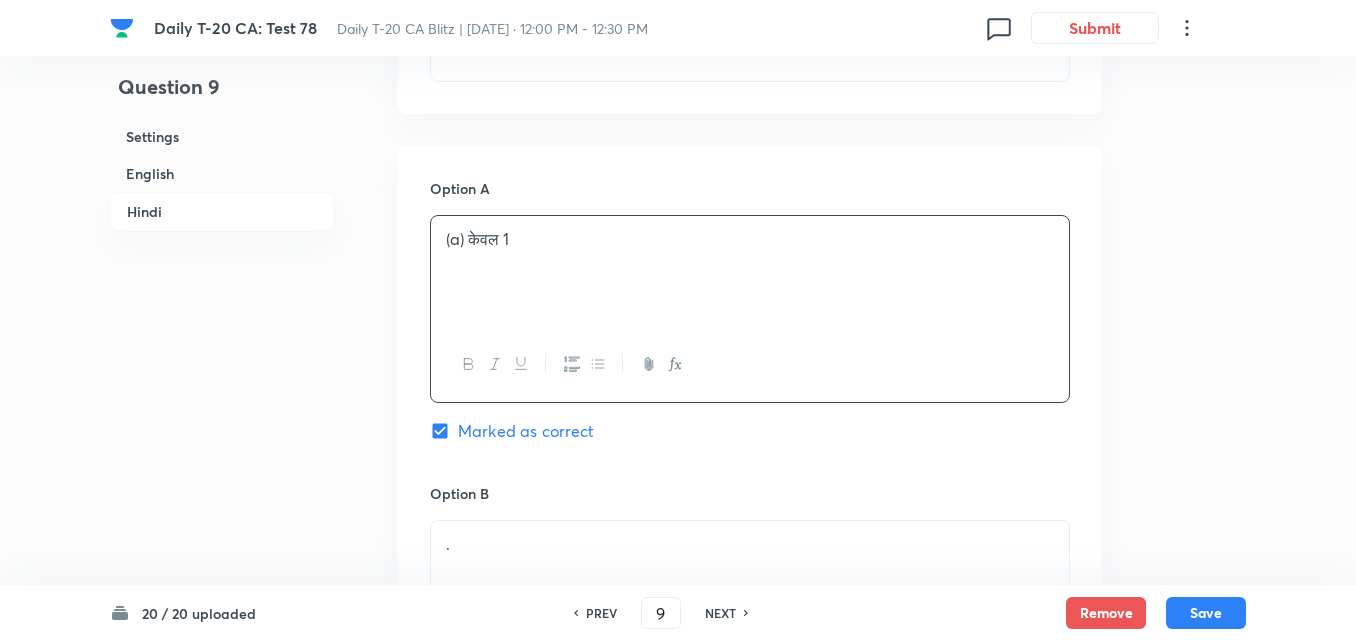 type 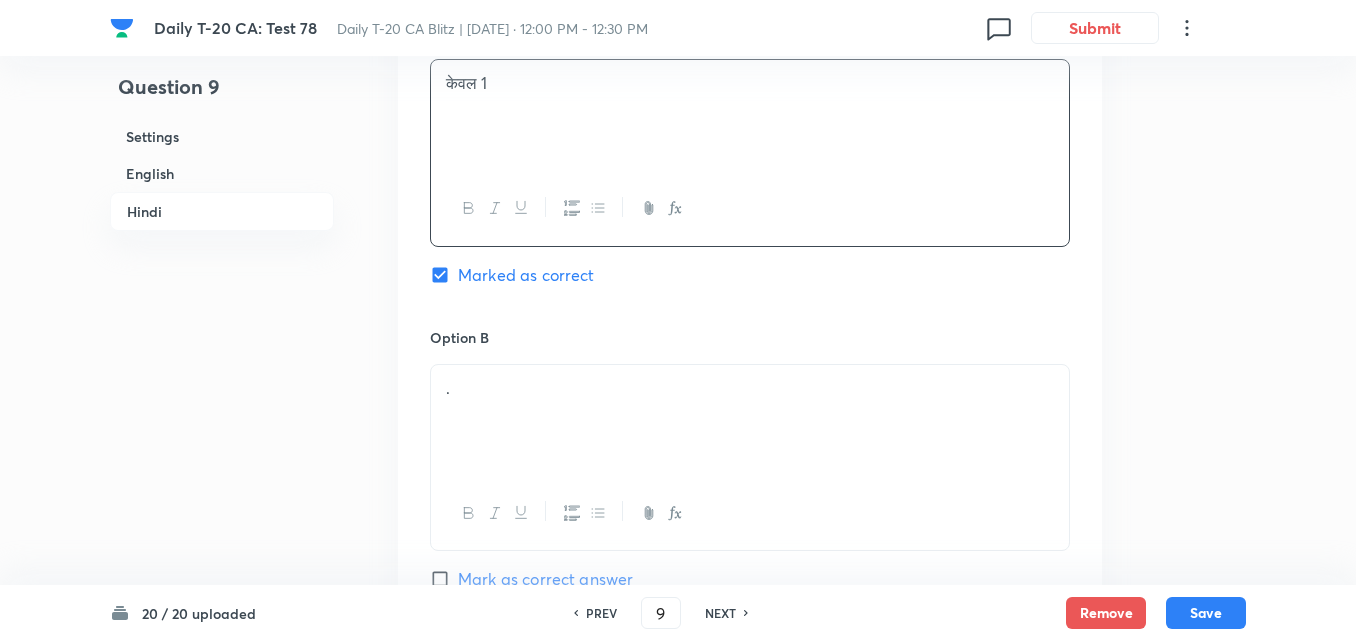 scroll, scrollTop: 3416, scrollLeft: 0, axis: vertical 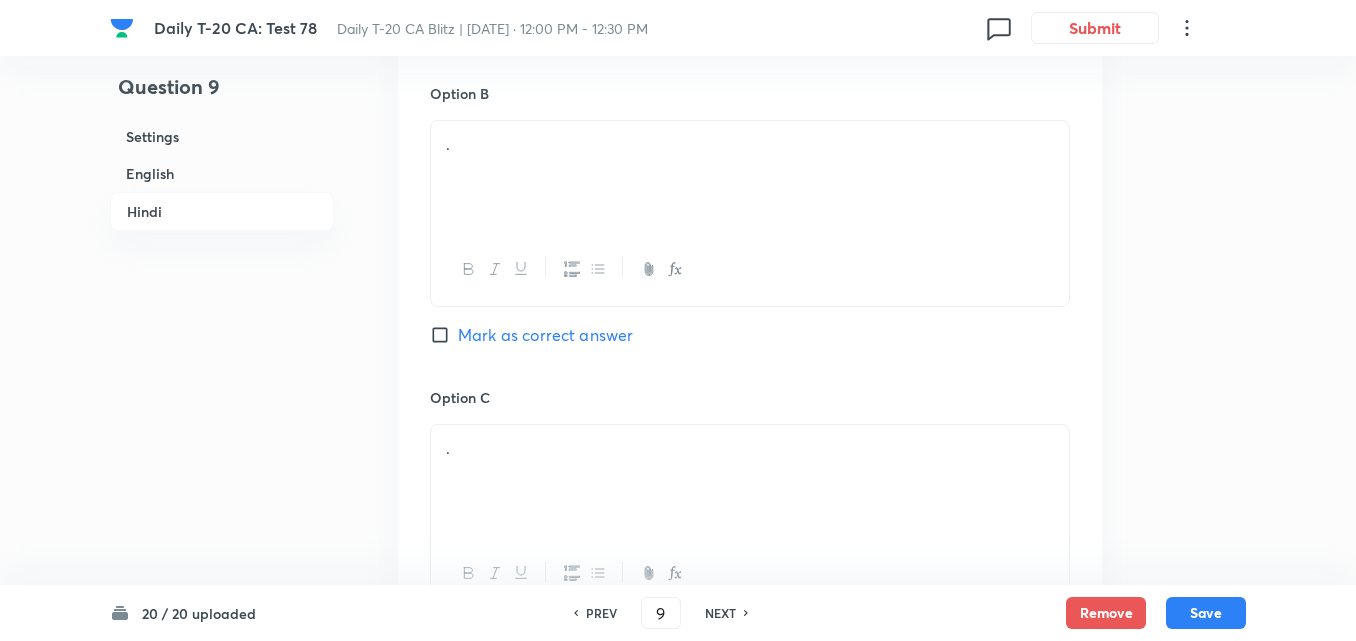 click on "." at bounding box center (750, 177) 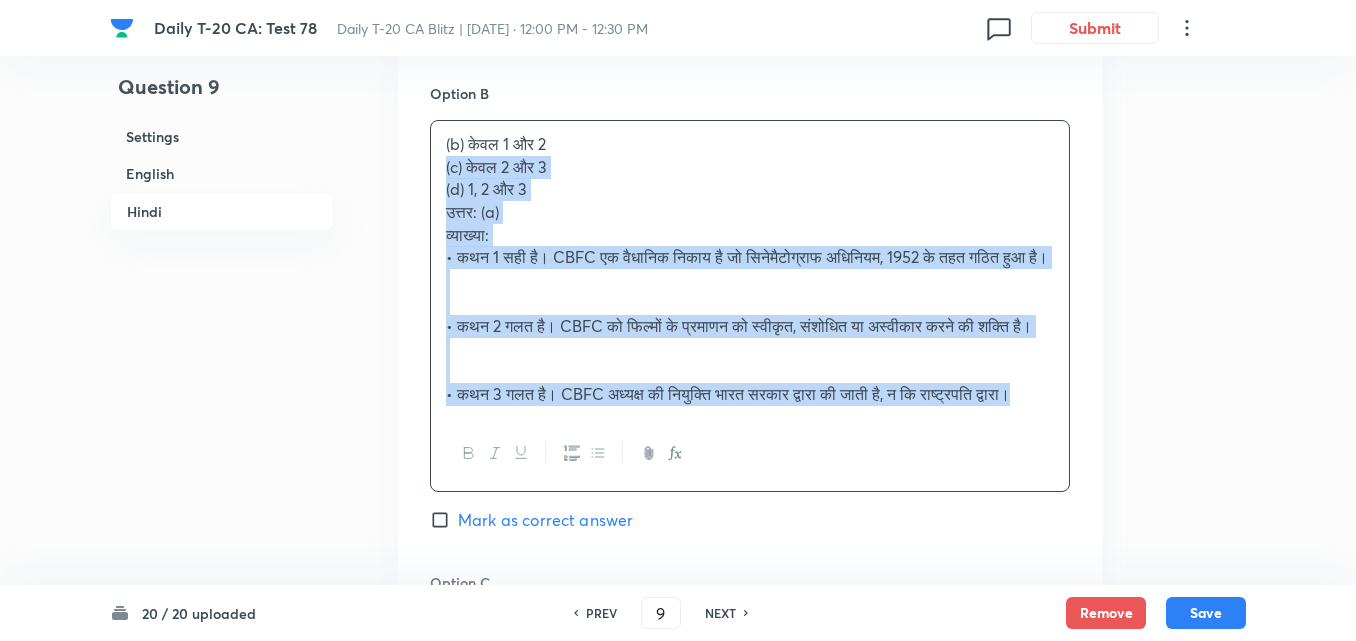 drag, startPoint x: 398, startPoint y: 187, endPoint x: 338, endPoint y: 187, distance: 60 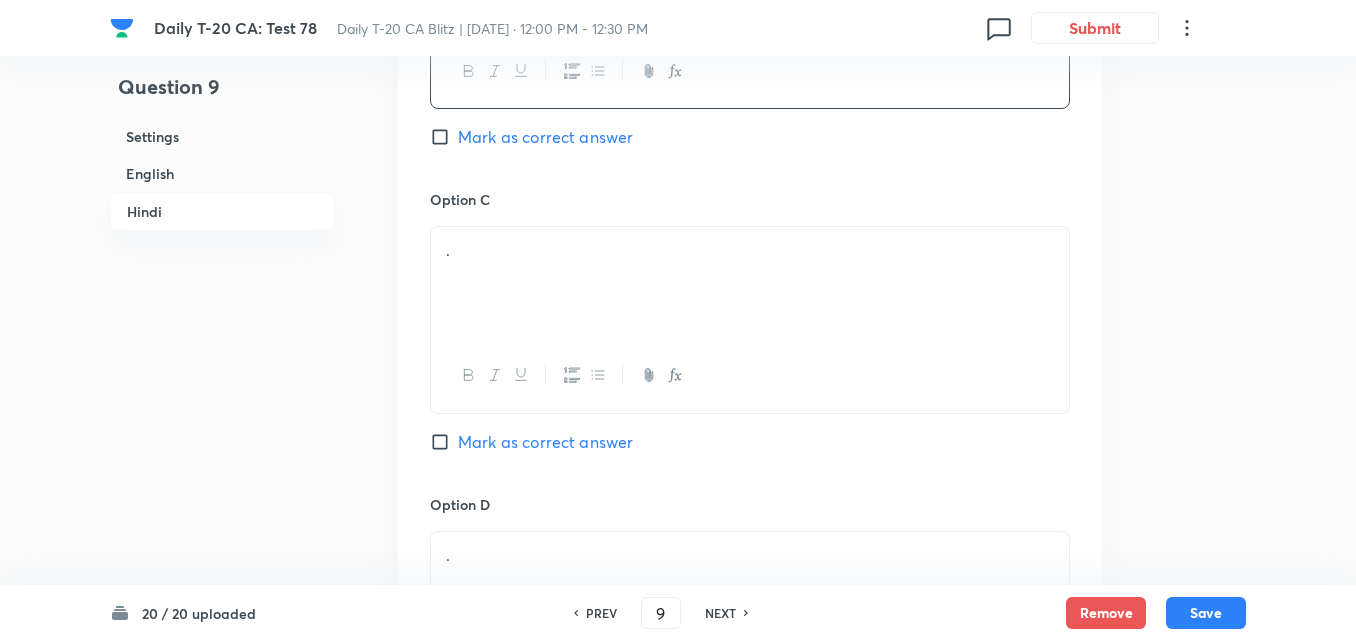 scroll, scrollTop: 3616, scrollLeft: 0, axis: vertical 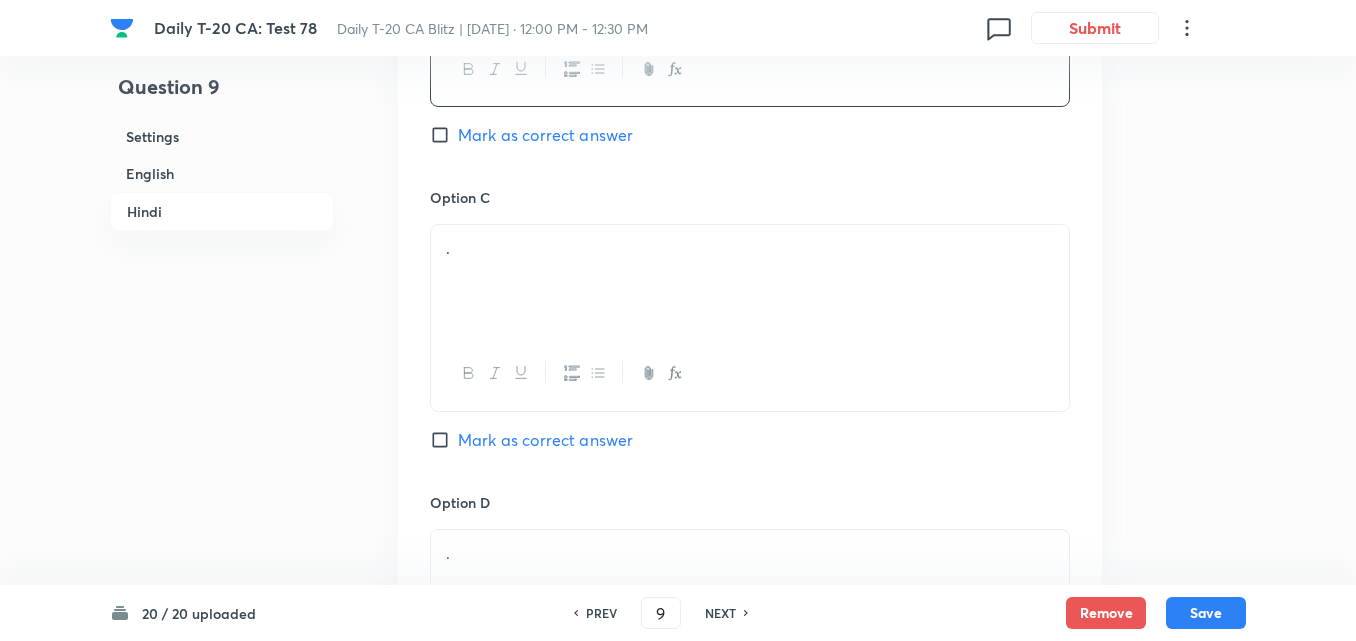click on "." at bounding box center (750, 281) 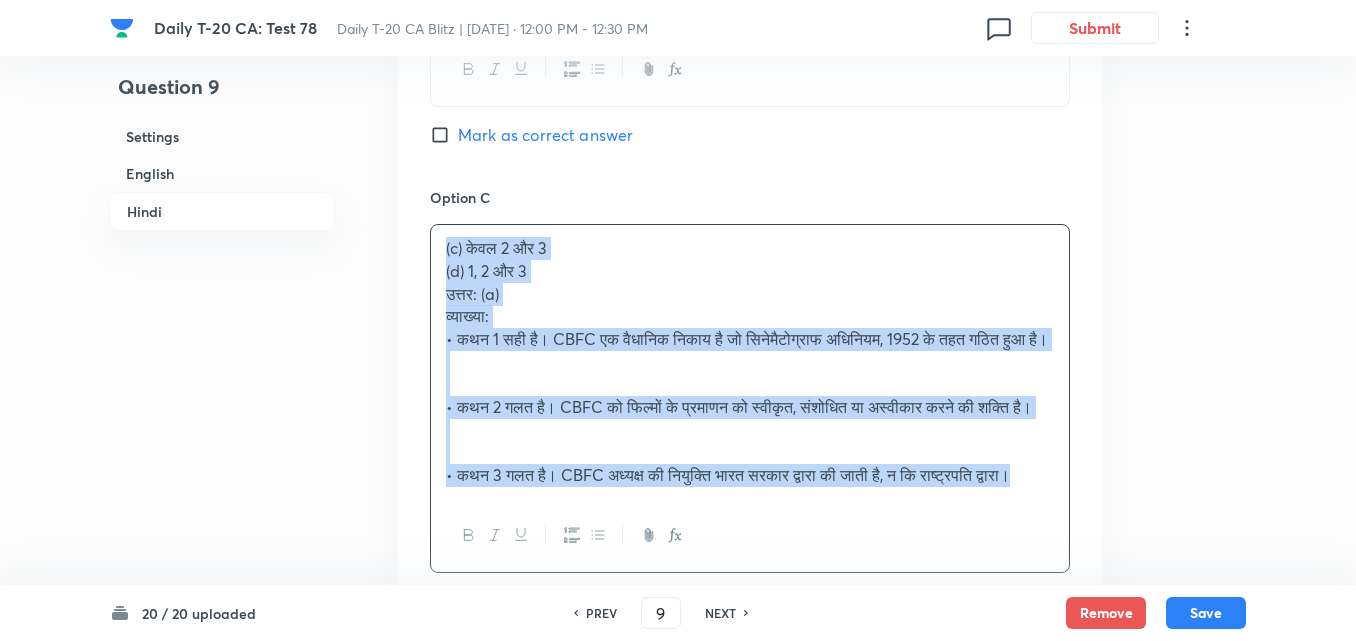 drag, startPoint x: 411, startPoint y: 286, endPoint x: 359, endPoint y: 278, distance: 52.611786 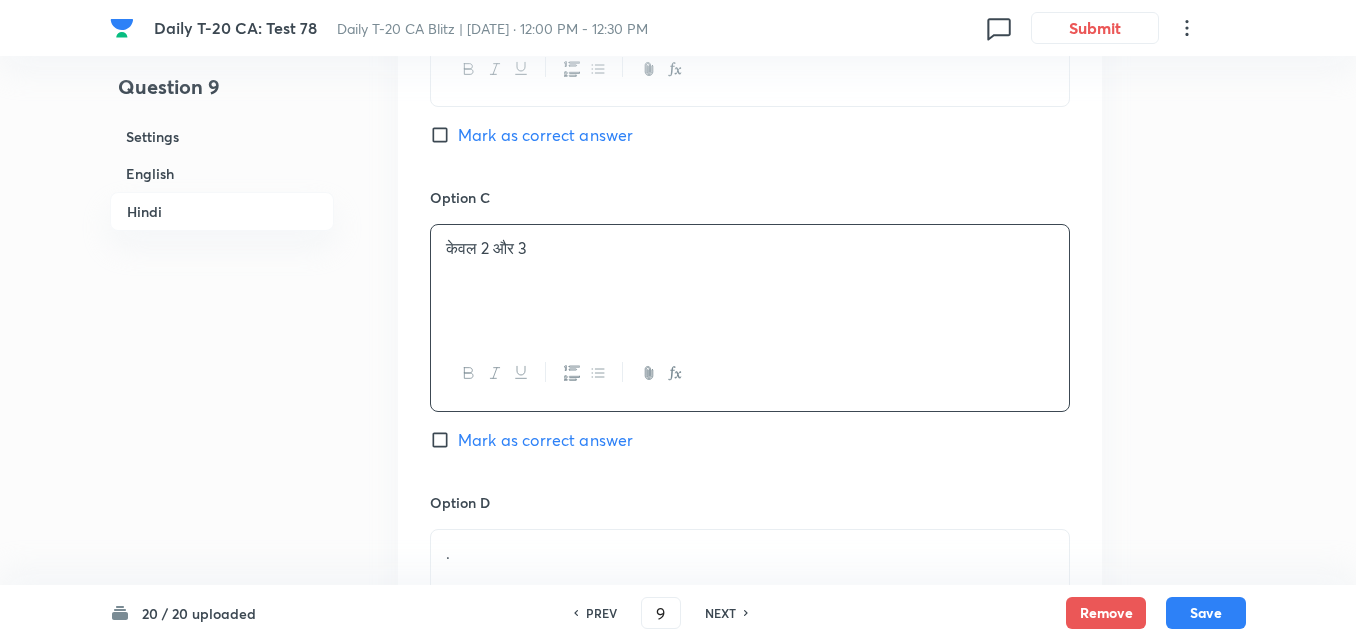scroll, scrollTop: 4016, scrollLeft: 0, axis: vertical 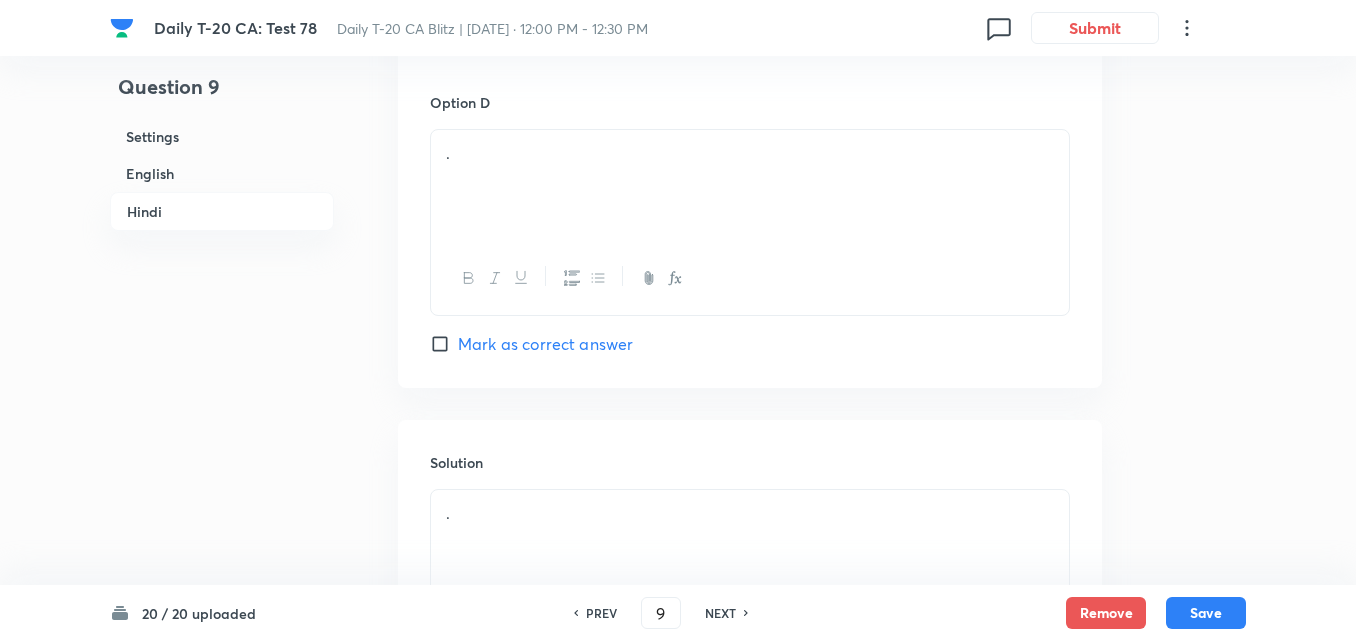 drag, startPoint x: 548, startPoint y: 248, endPoint x: 532, endPoint y: 224, distance: 28.84441 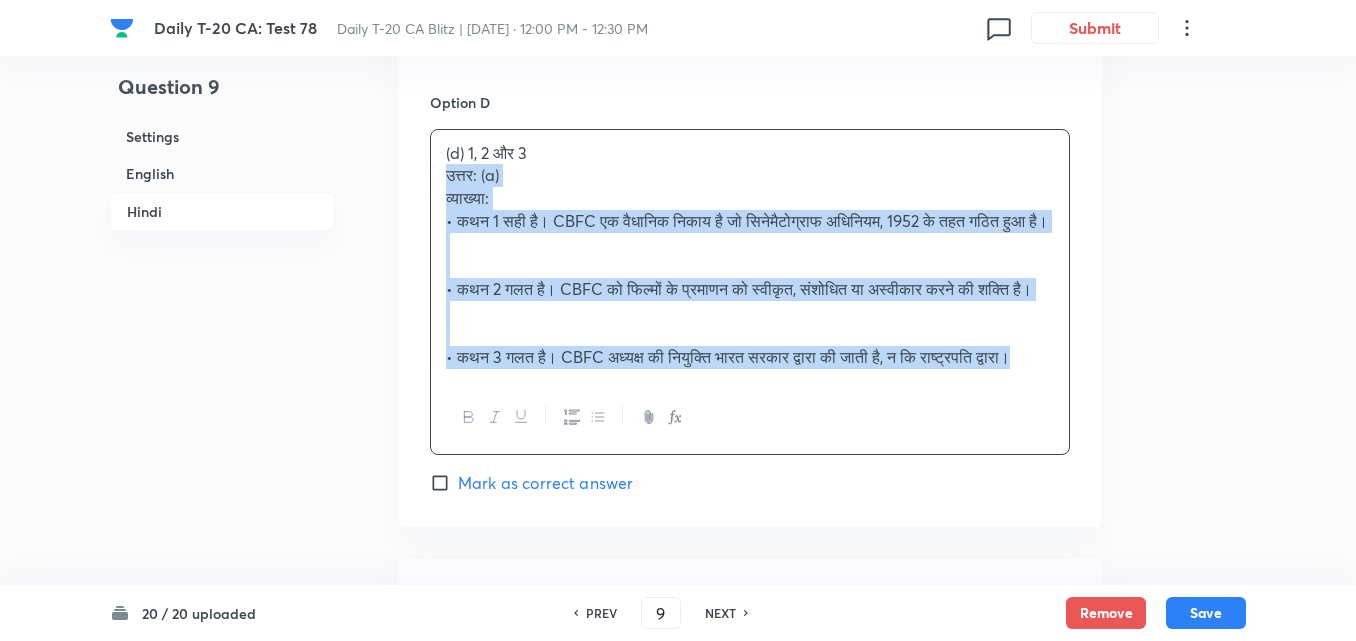 click on "Question 9 Settings English Hindi Settings Type Single choice correct 4 options + 2 marks - 0.66 marks Edit Concept Current Affairs Current Affairs 2025 Current Affairs 2025 Current Affairs 2025 Edit Additional details Easy Fact Not from PYQ paper No equation Edit In English Question Consider the following statements regarding the Central Board of Film Certification (CBFC): 1.	CBFC is a statutory body under the Ministry of Information and Broadcasting. 2.	It can only recommend voluntary ratings and has no power to deny certification. 3.	The Chairperson of CBFC is appointed by the President of India. Which of the statements given above is/are correct?   Option A 1 only Marked as correct Option B 1 and 2 only Mark as correct answer Option C 2 and 3 only Mark as correct answer Option D 1, 2 and 3 Mark as correct answer Solution Answer: (a) Explanation: •	Statement 1: Correct. CBFC is a statutory body under the Cinematograph Act, 1952, under the Ministry of I&B. In Hindi Question Option A केवल 1 ." at bounding box center (678, -1496) 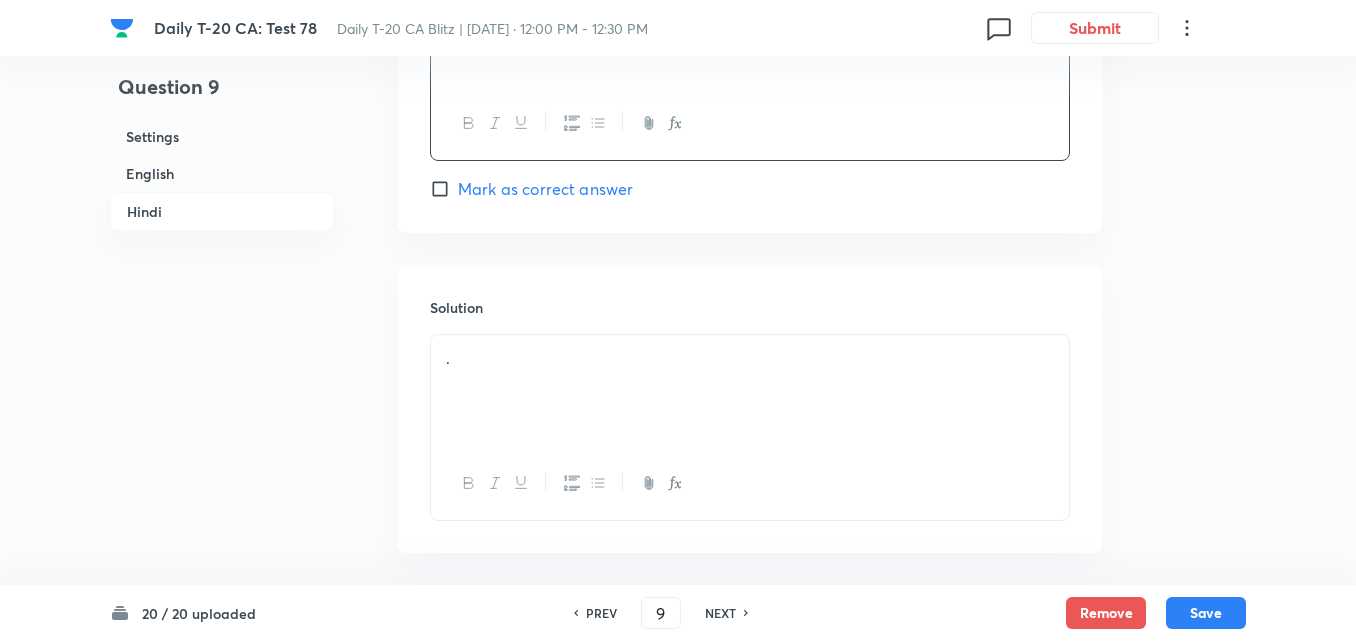 scroll, scrollTop: 4282, scrollLeft: 0, axis: vertical 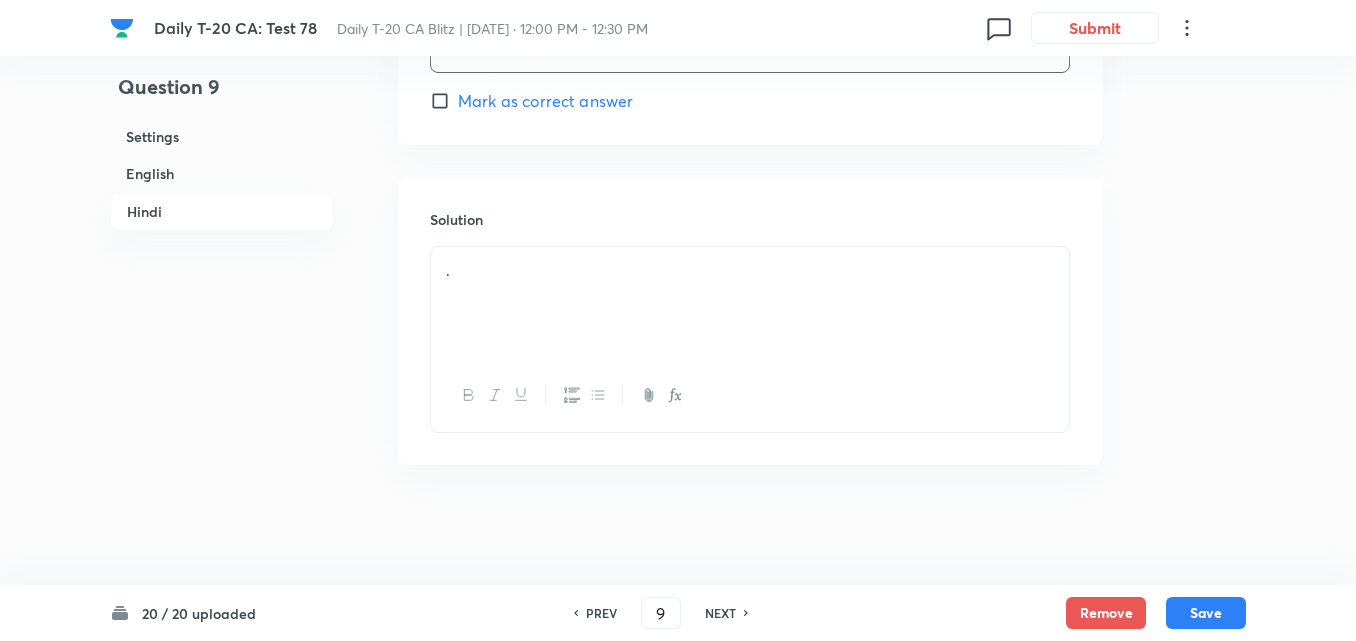 click on "." at bounding box center [750, 270] 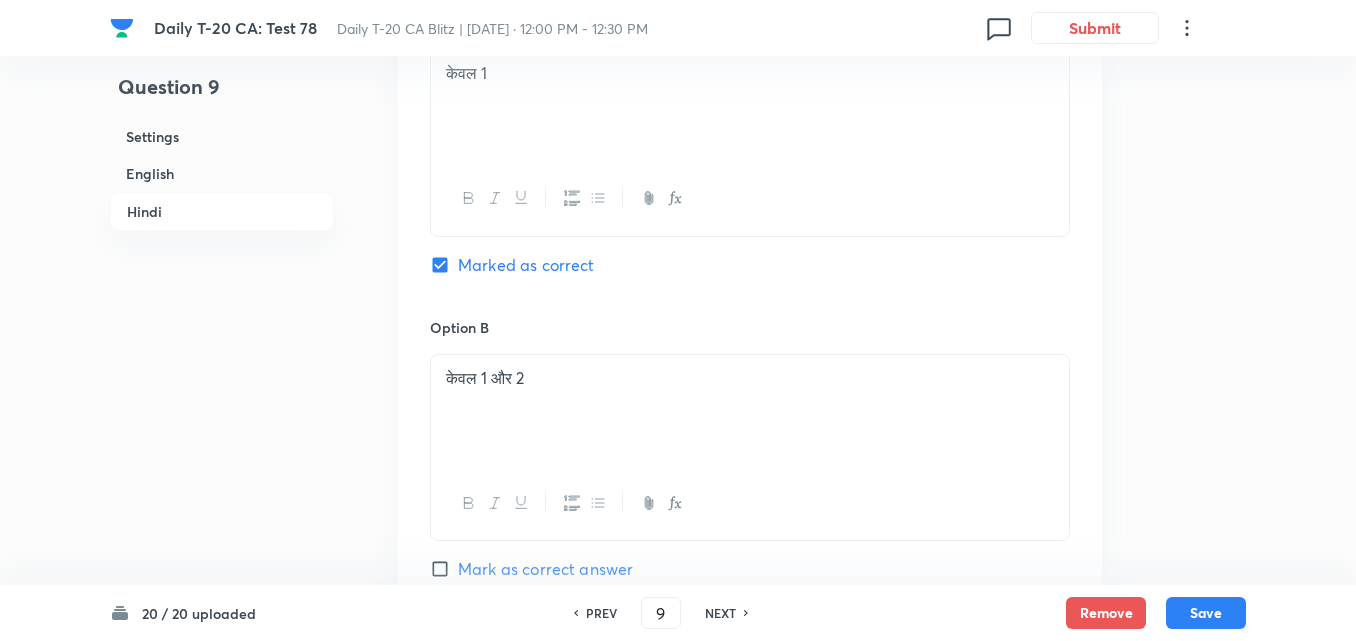 scroll, scrollTop: 3082, scrollLeft: 0, axis: vertical 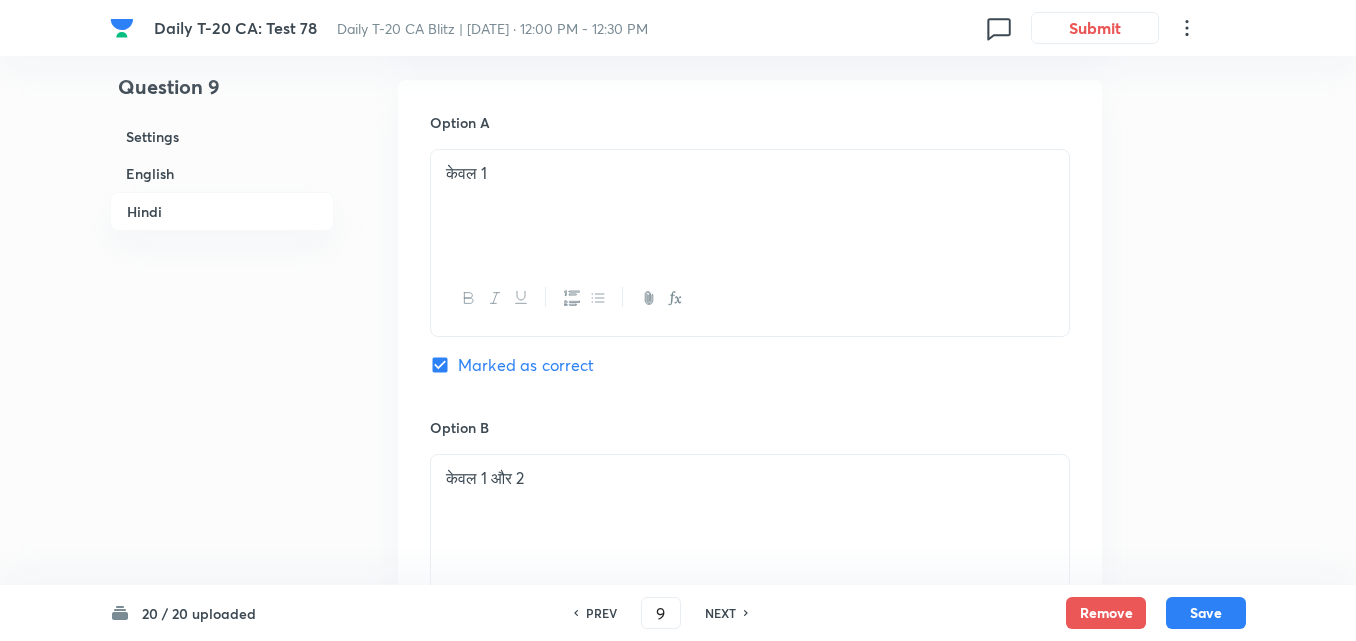 click on "20 / 20 uploaded
PREV 9 ​ NEXT Remove Save" at bounding box center [678, 613] 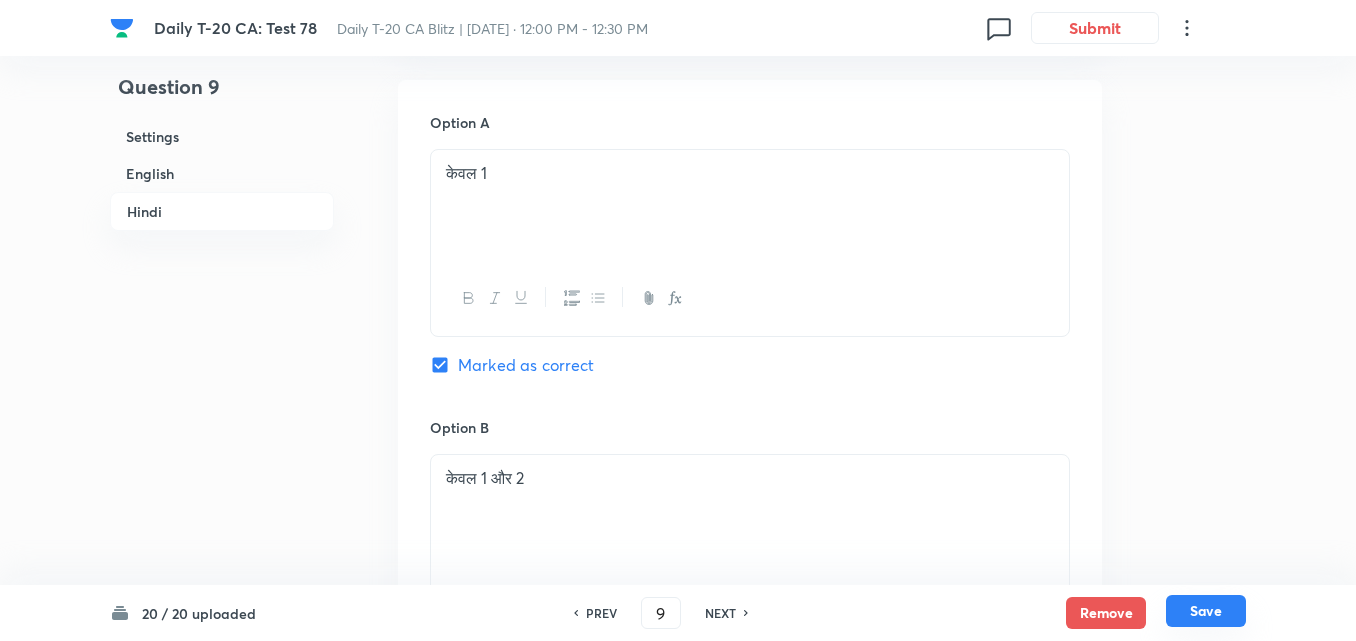 click on "Save" at bounding box center (1206, 611) 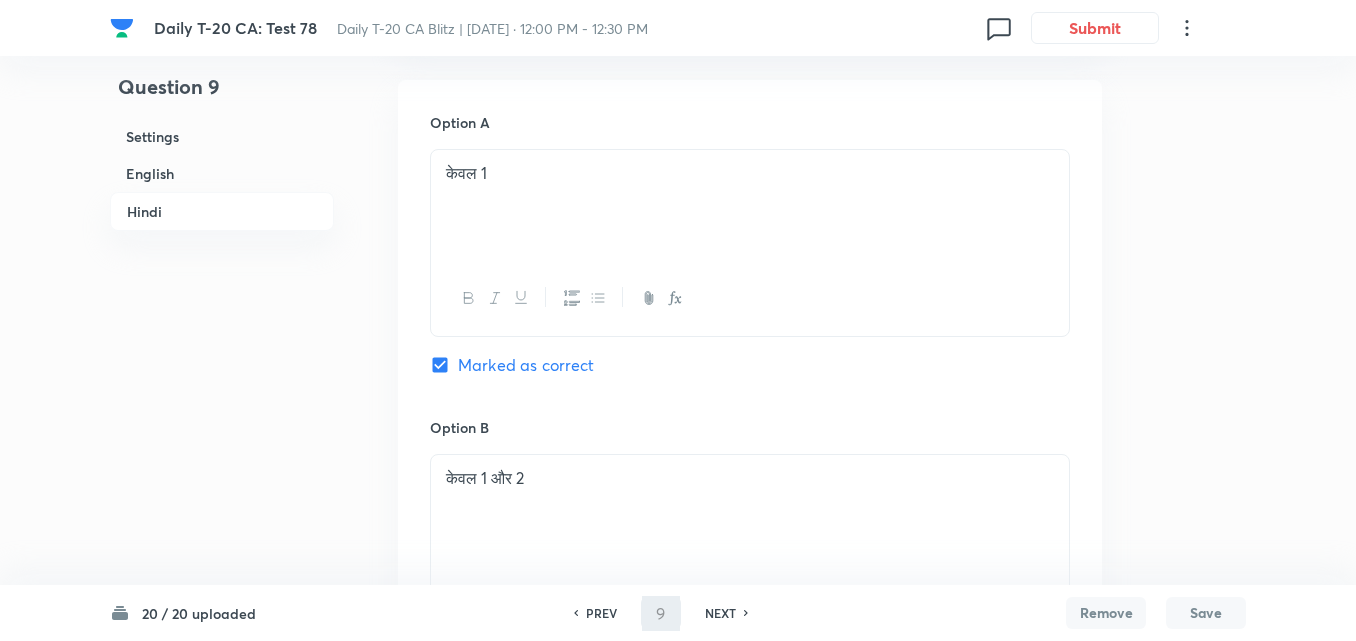 type on "10" 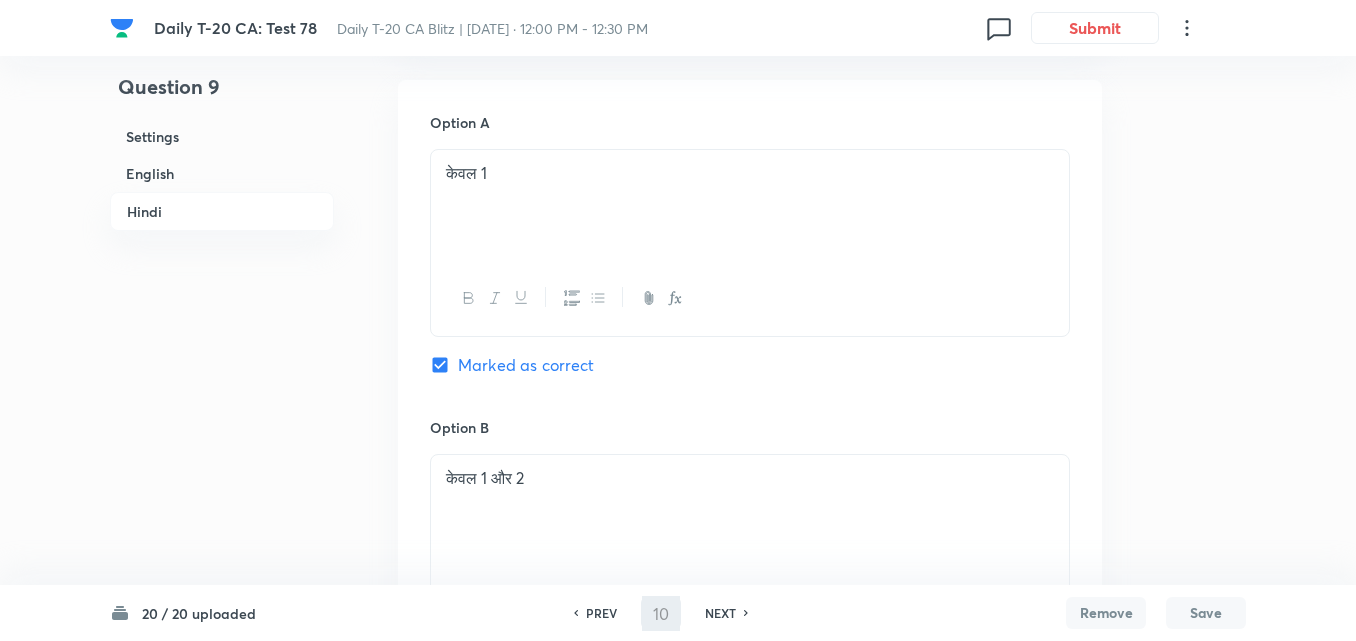 checkbox on "false" 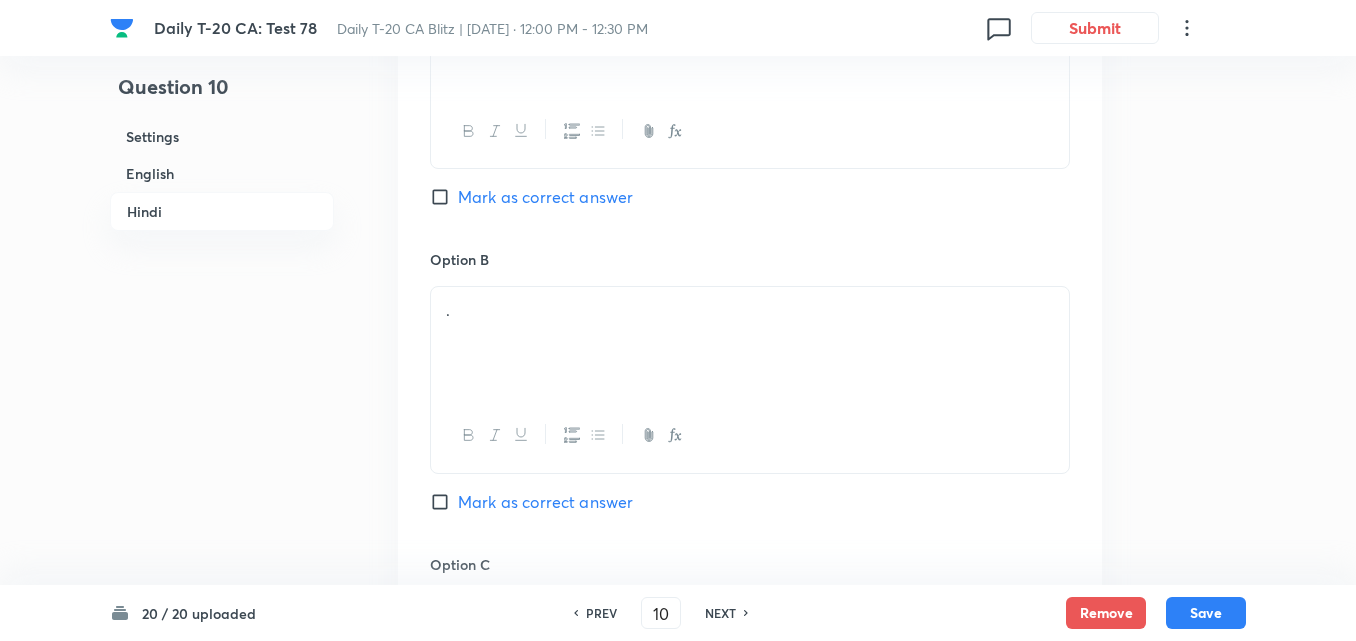 checkbox on "true" 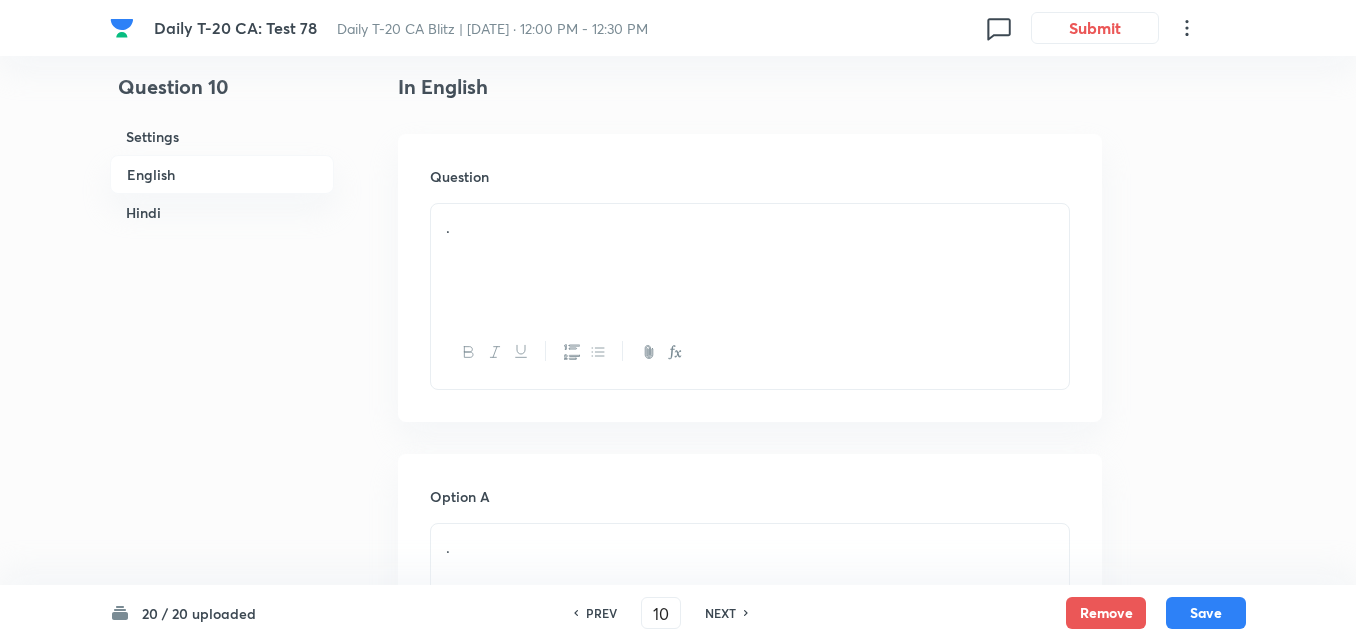click on "." at bounding box center [750, 260] 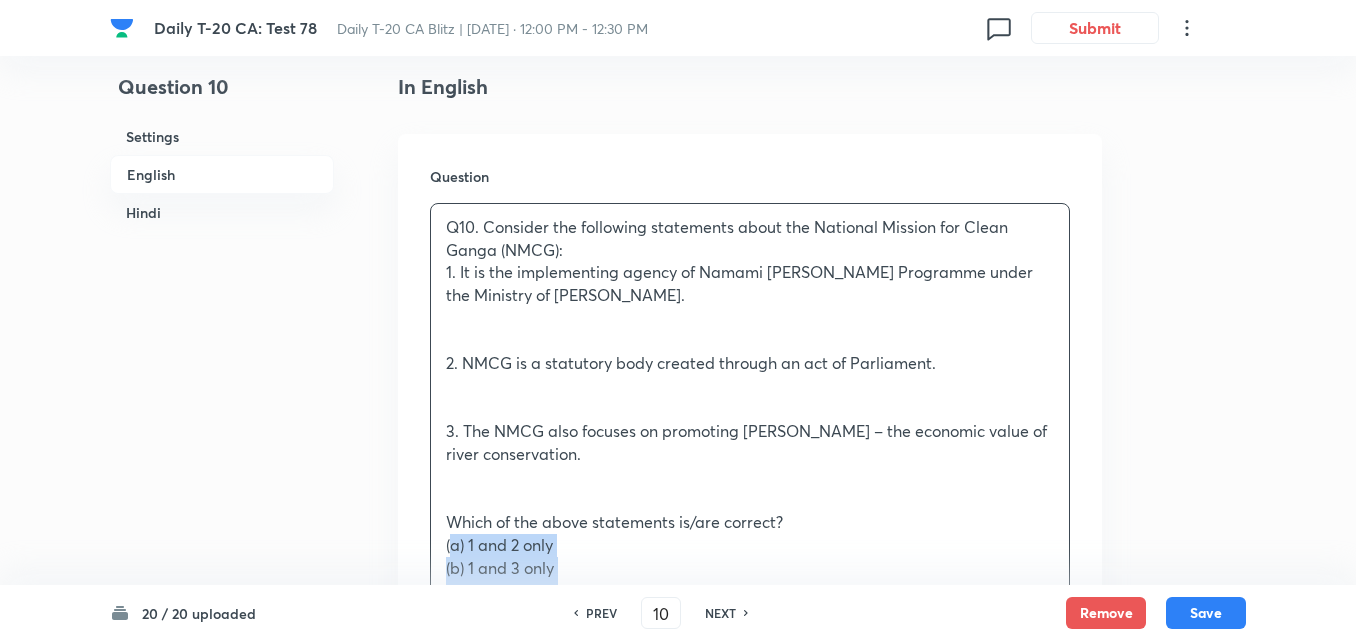 drag, startPoint x: 448, startPoint y: 552, endPoint x: 397, endPoint y: 547, distance: 51.24451 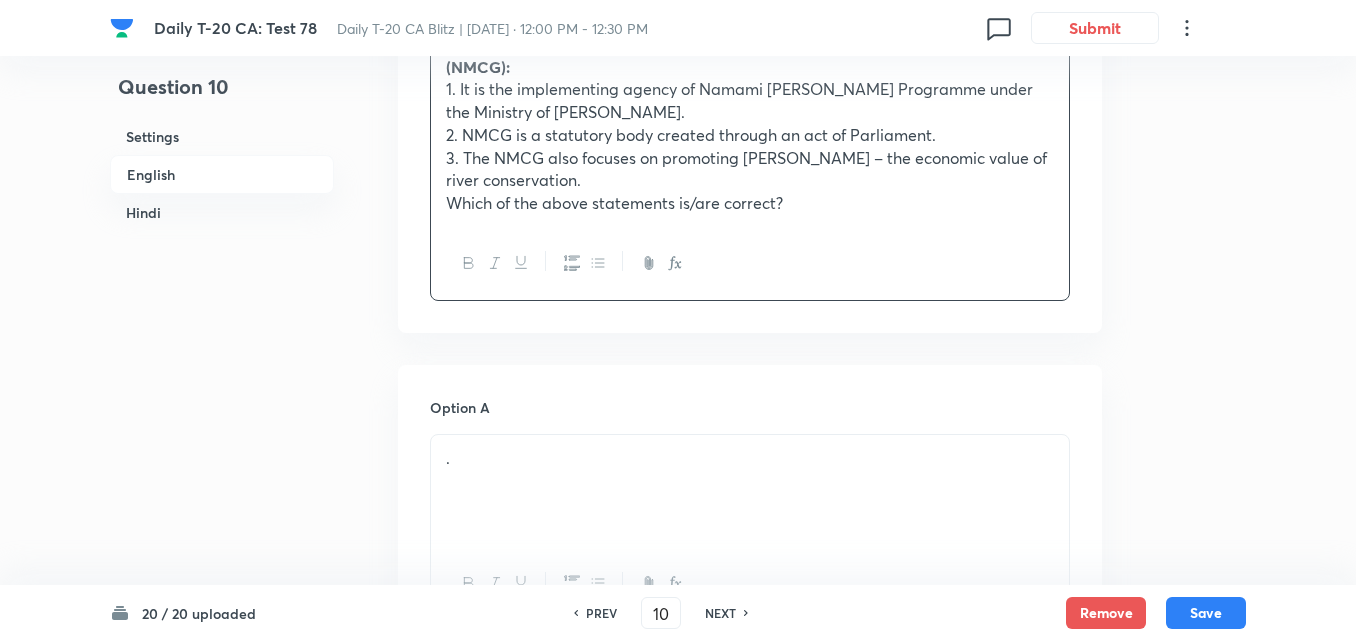 scroll, scrollTop: 916, scrollLeft: 0, axis: vertical 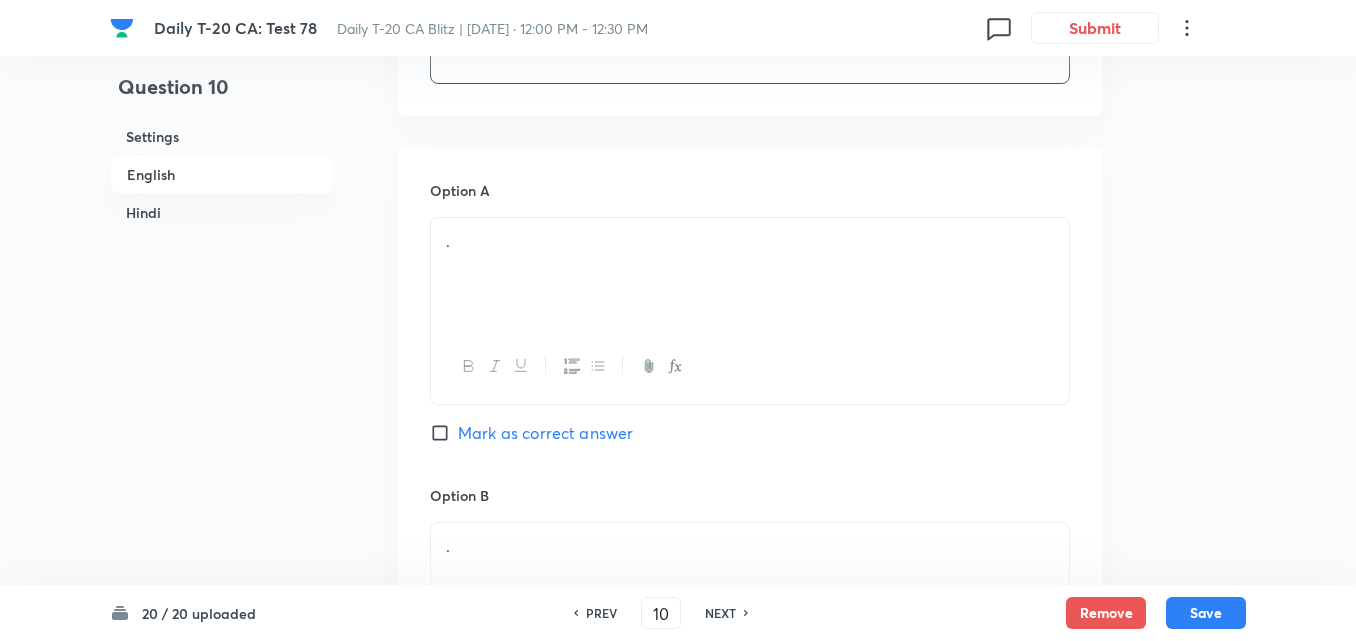 click on "." at bounding box center [750, 274] 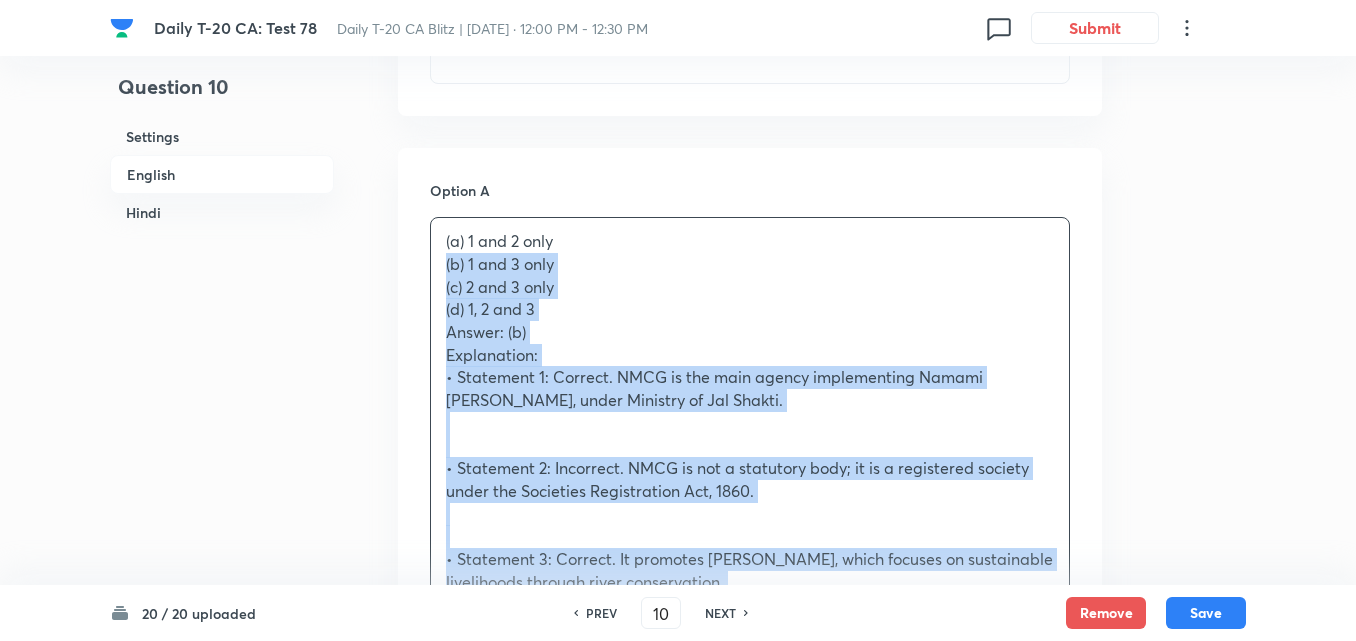 drag, startPoint x: 415, startPoint y: 273, endPoint x: 360, endPoint y: 267, distance: 55.326305 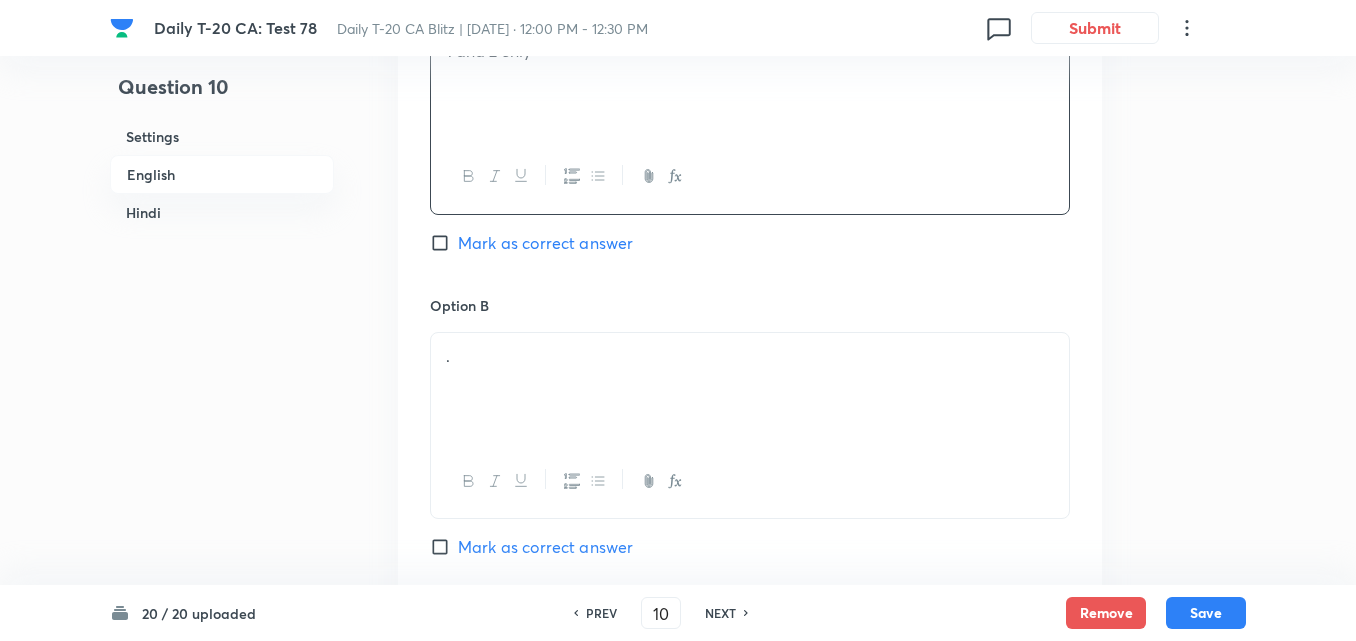 scroll, scrollTop: 1216, scrollLeft: 0, axis: vertical 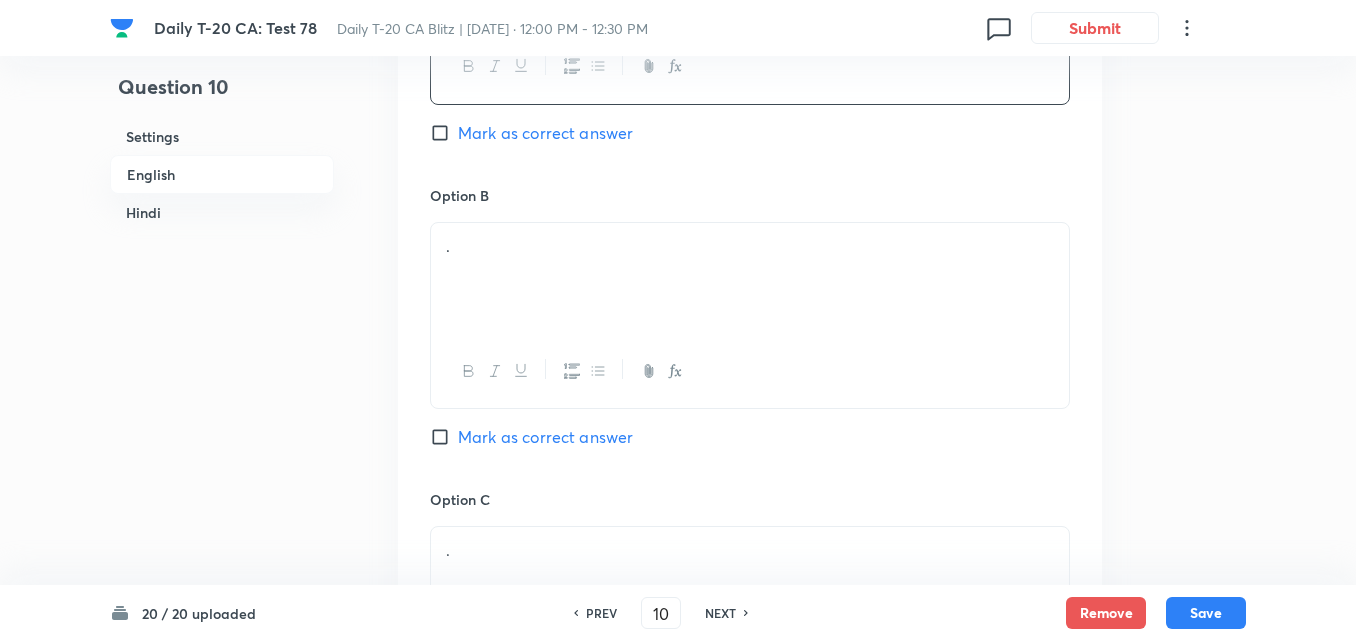 click on "." at bounding box center (750, 246) 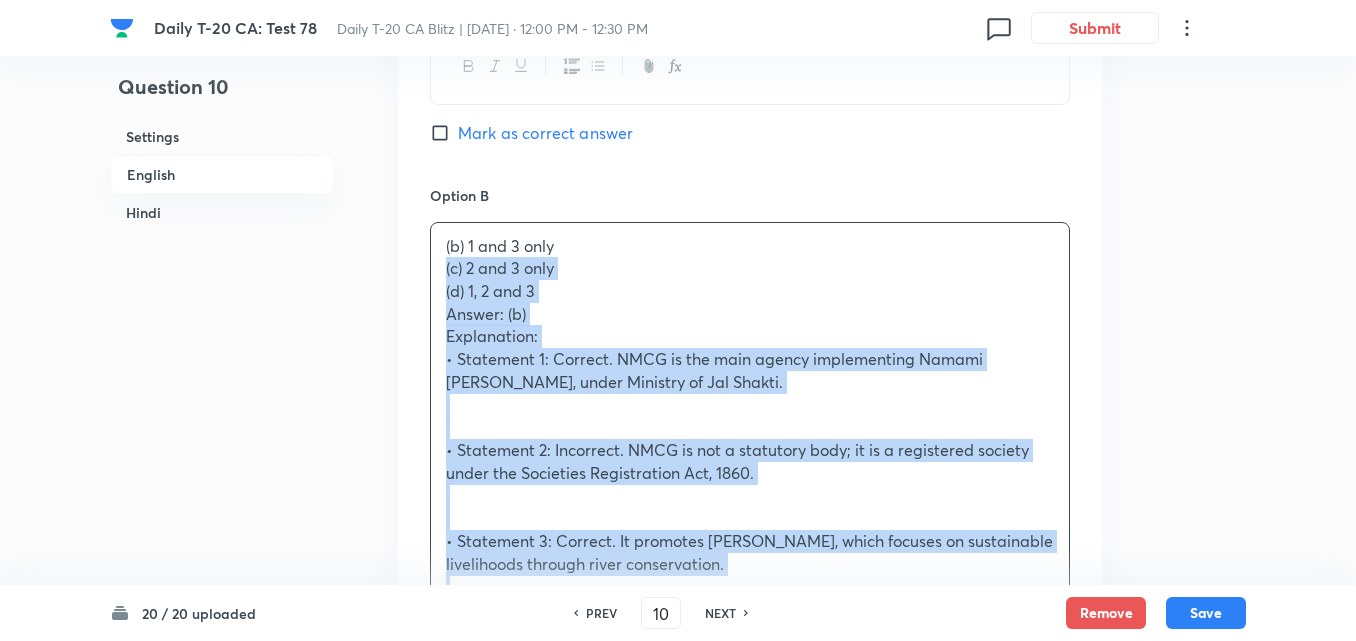 drag, startPoint x: 316, startPoint y: 271, endPoint x: 306, endPoint y: 276, distance: 11.18034 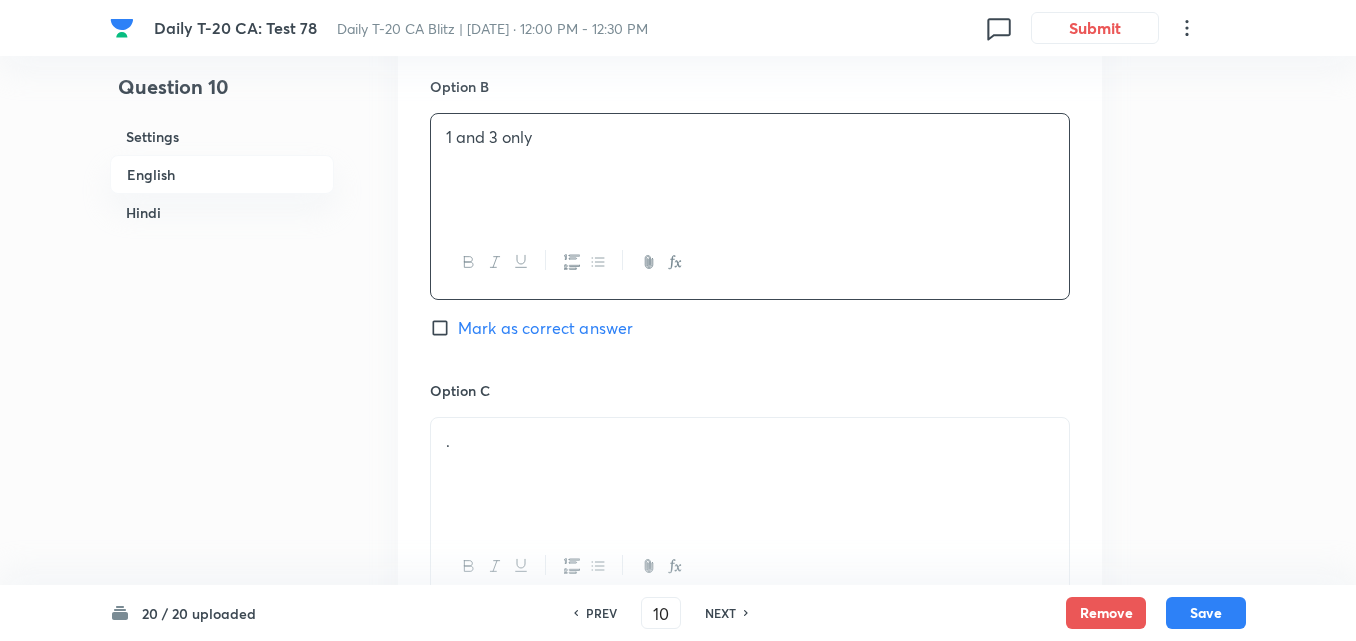 scroll, scrollTop: 1416, scrollLeft: 0, axis: vertical 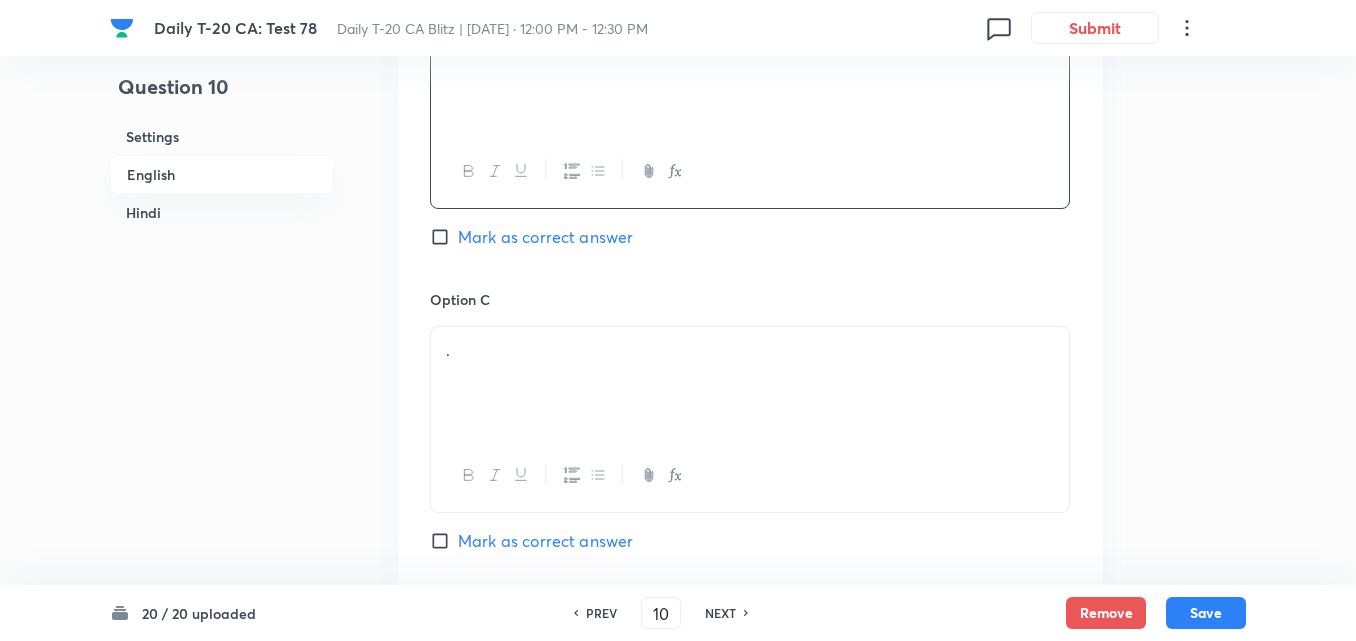 click on "Mark as correct answer" at bounding box center (545, 237) 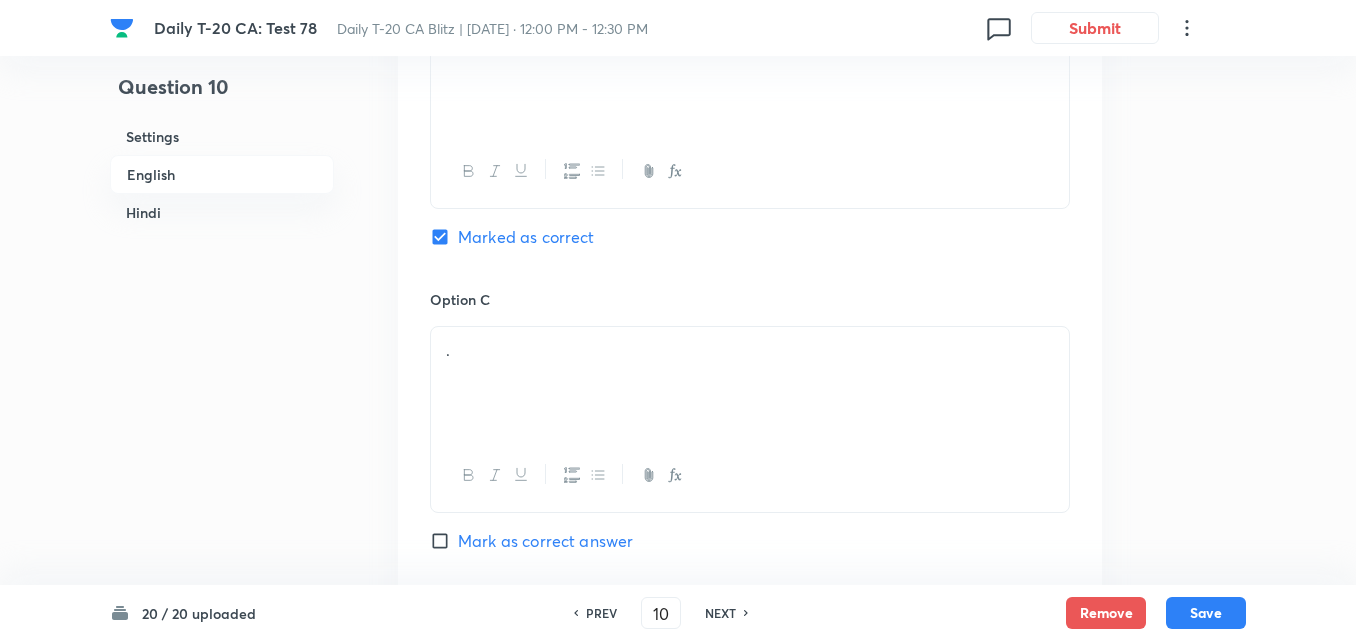 checkbox on "false" 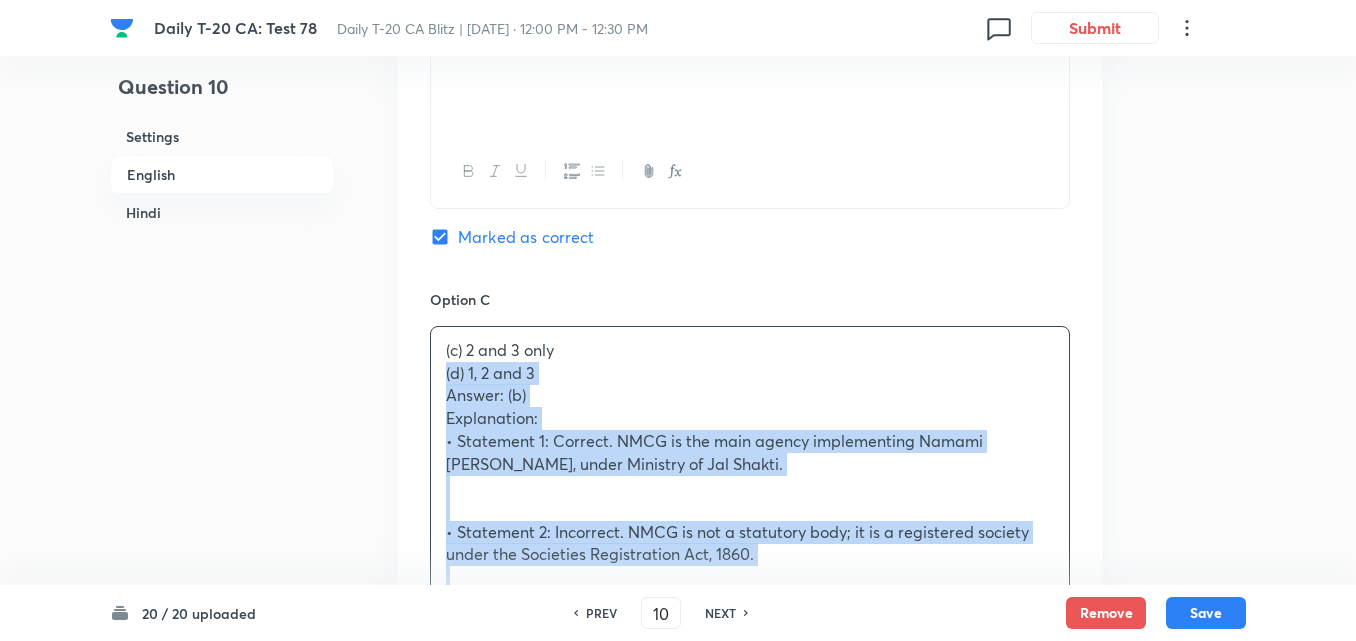 drag, startPoint x: 436, startPoint y: 373, endPoint x: 419, endPoint y: 378, distance: 17.720045 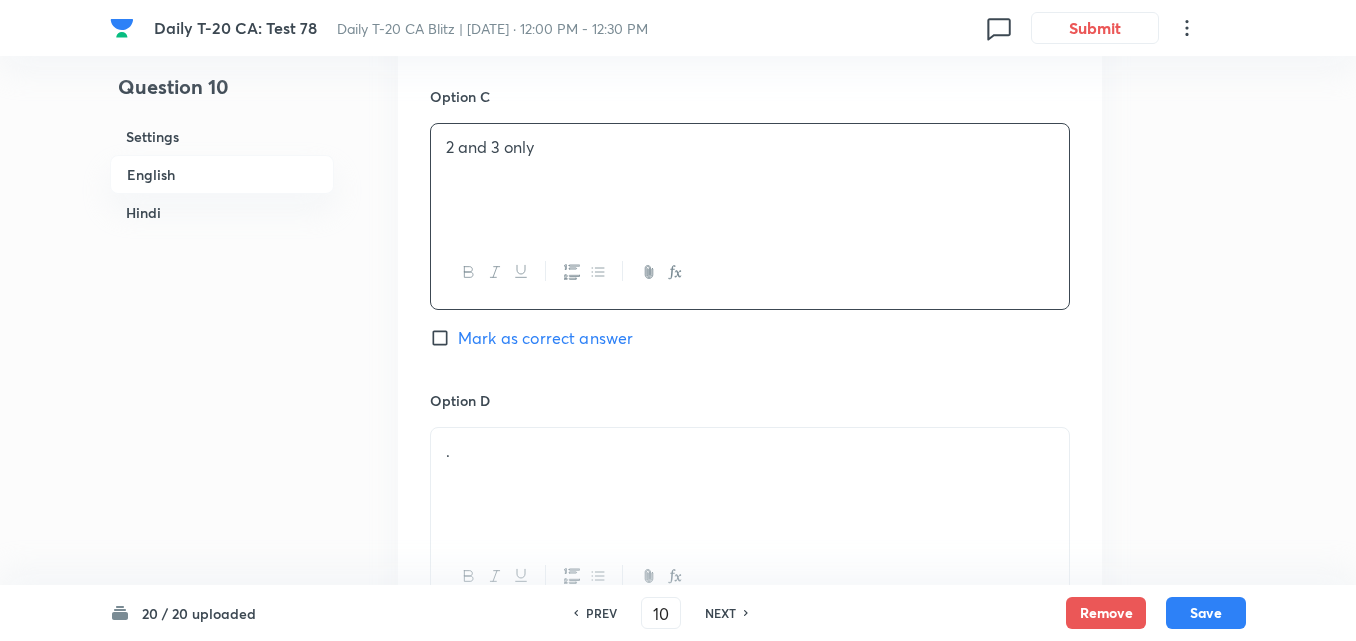 scroll, scrollTop: 1816, scrollLeft: 0, axis: vertical 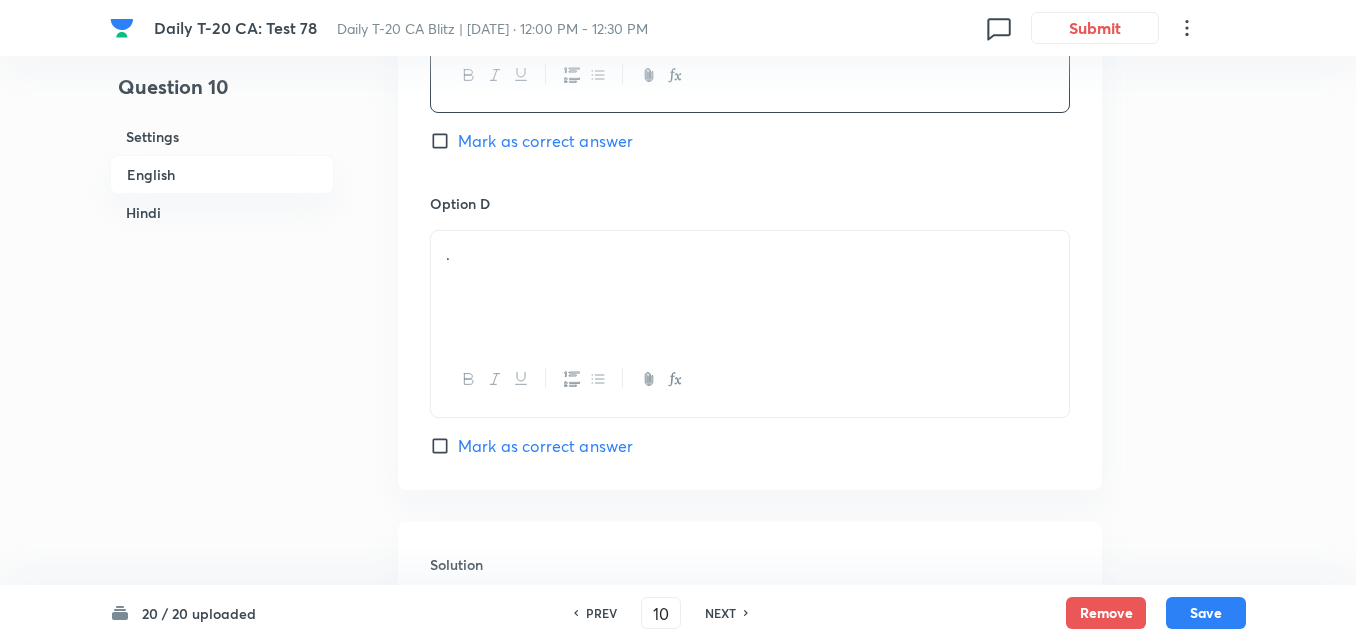click on "." at bounding box center (750, 254) 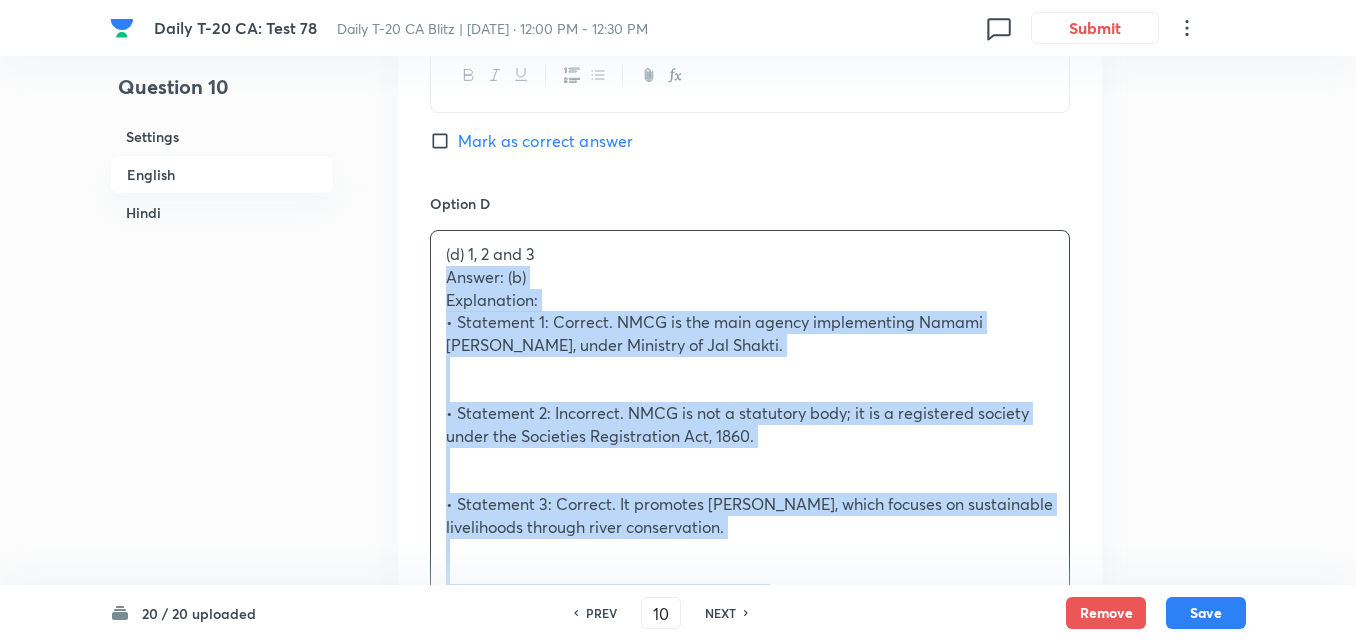 click on "Option A 1 and 2 only Mark as correct answer Option B 1 and 3 only Marked as correct Option C 2 and 3 only Mark as correct answer Option D (d) 1, 2 and 3 Answer: (b) Explanation: •	Statement 1: Correct. NMCG is the main agency implementing Namami [PERSON_NAME], under Ministry of Jal Shakti. •	Statement 2: Incorrect. NMCG is not a statutory body; it is a registered society under the Societies Registration Act, 1860. •	Statement 3: Correct. It promotes [PERSON_NAME], which focuses on sustainable livelihoods through river conservation. ________________________________________ Q10. [DEMOGRAPHIC_DATA] (NMCG) के बारे में निम्नलिखित कथनों पर विचार करें: 1.	यह जल शक्ति मंत्रालय के अधीन ‘नमामि गंगे’ कार्यक्रम की क्रियान्वयन एजेंसी है। (a) केवल 1 और 2" at bounding box center (750, 302) 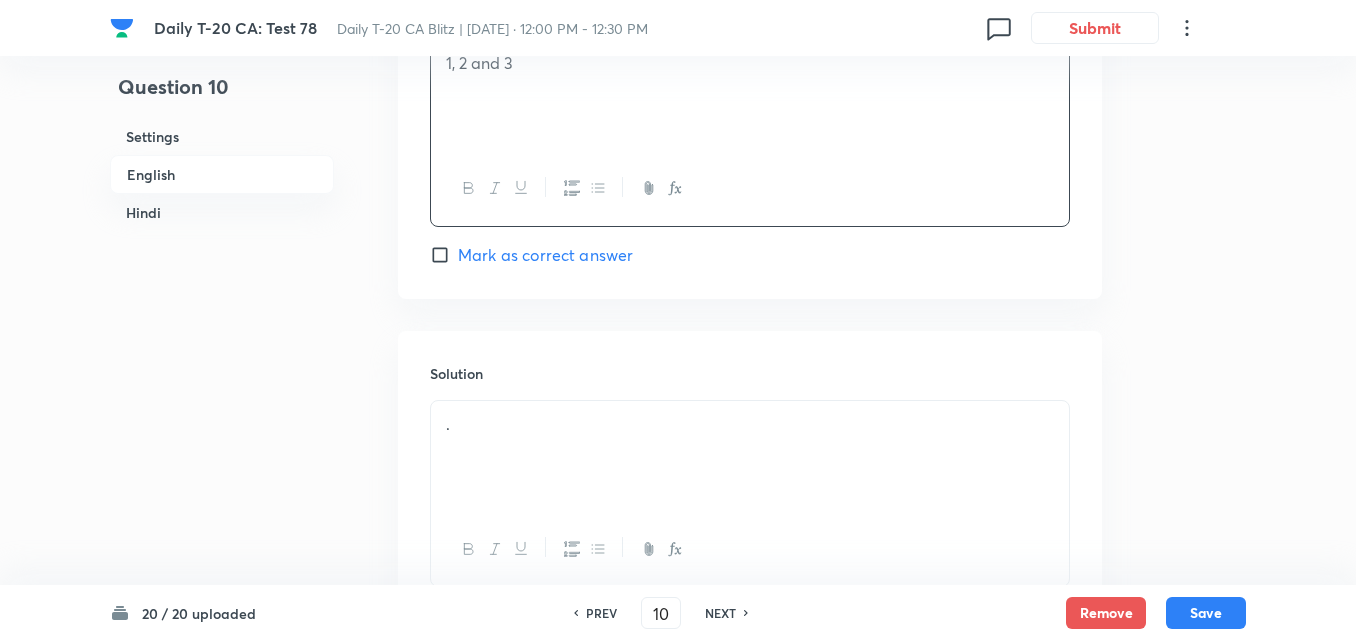 scroll, scrollTop: 2116, scrollLeft: 0, axis: vertical 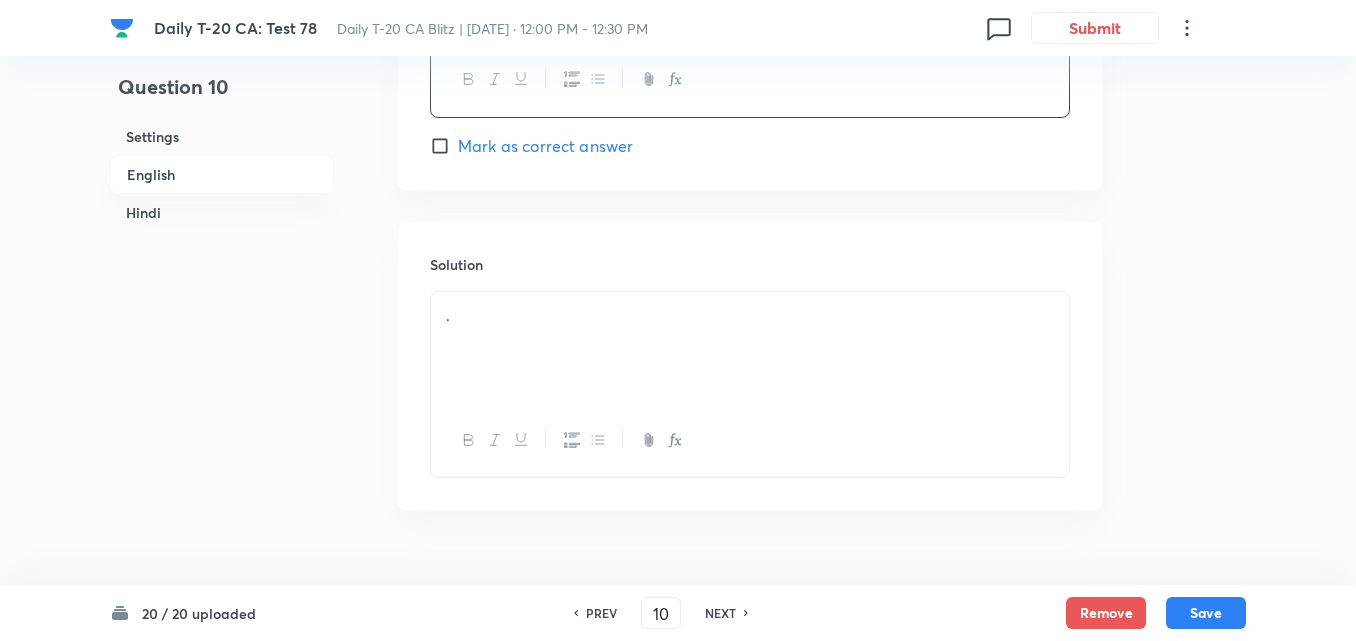 click on "Solution" at bounding box center [750, 264] 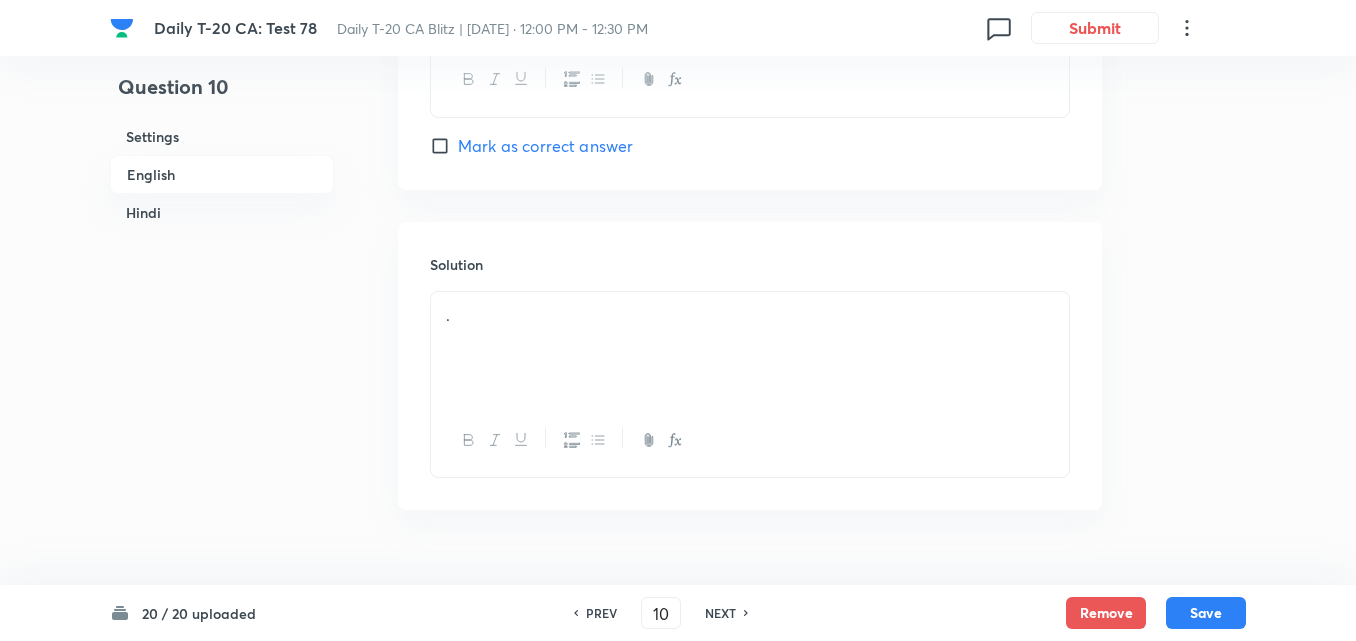 click on "." at bounding box center (750, 315) 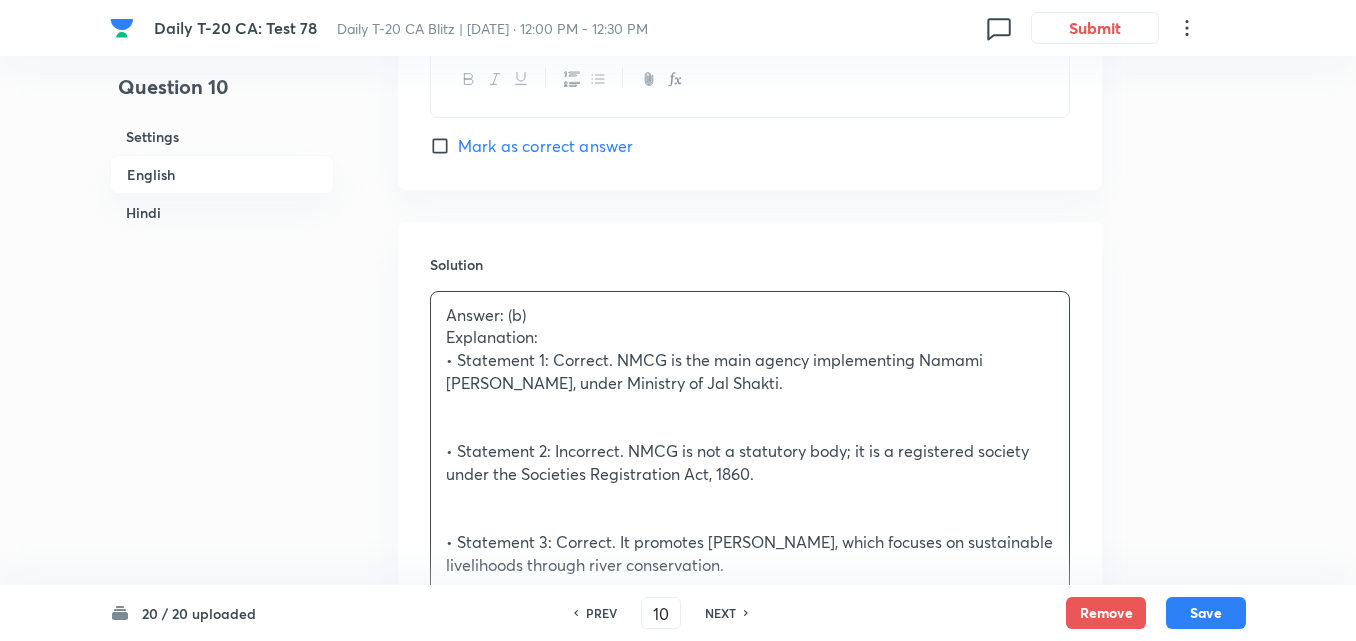 scroll, scrollTop: 2316, scrollLeft: 0, axis: vertical 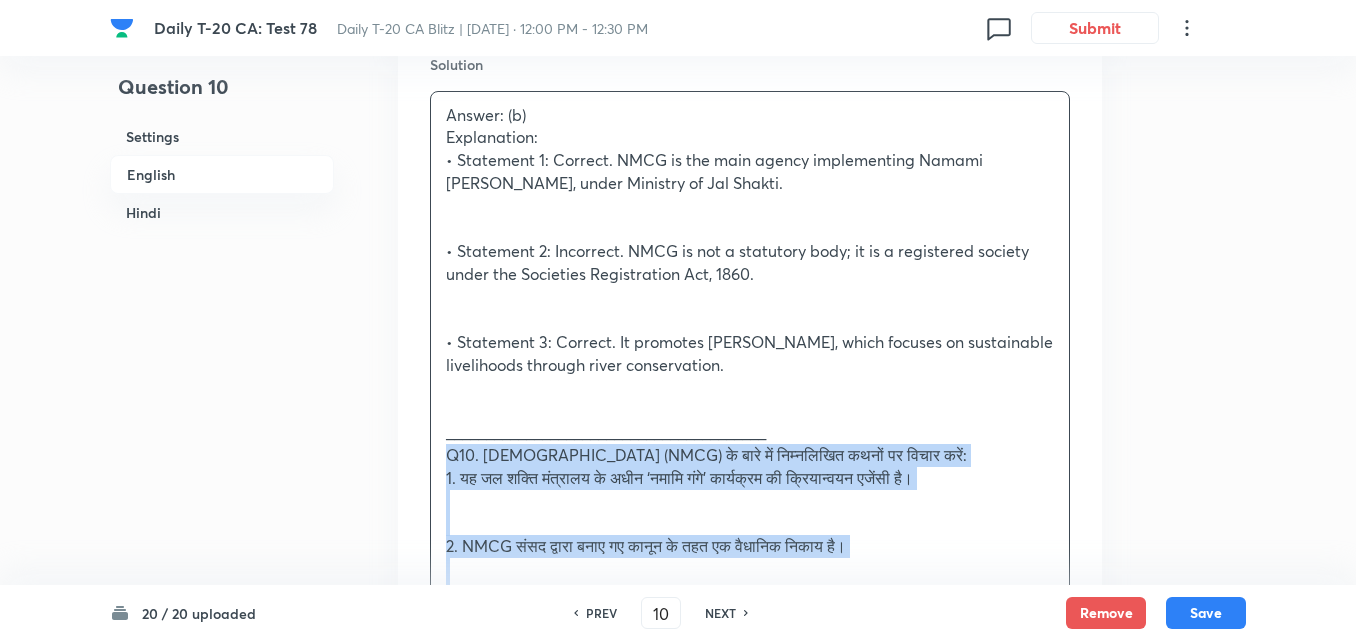 drag, startPoint x: 424, startPoint y: 464, endPoint x: 412, endPoint y: 463, distance: 12.0415945 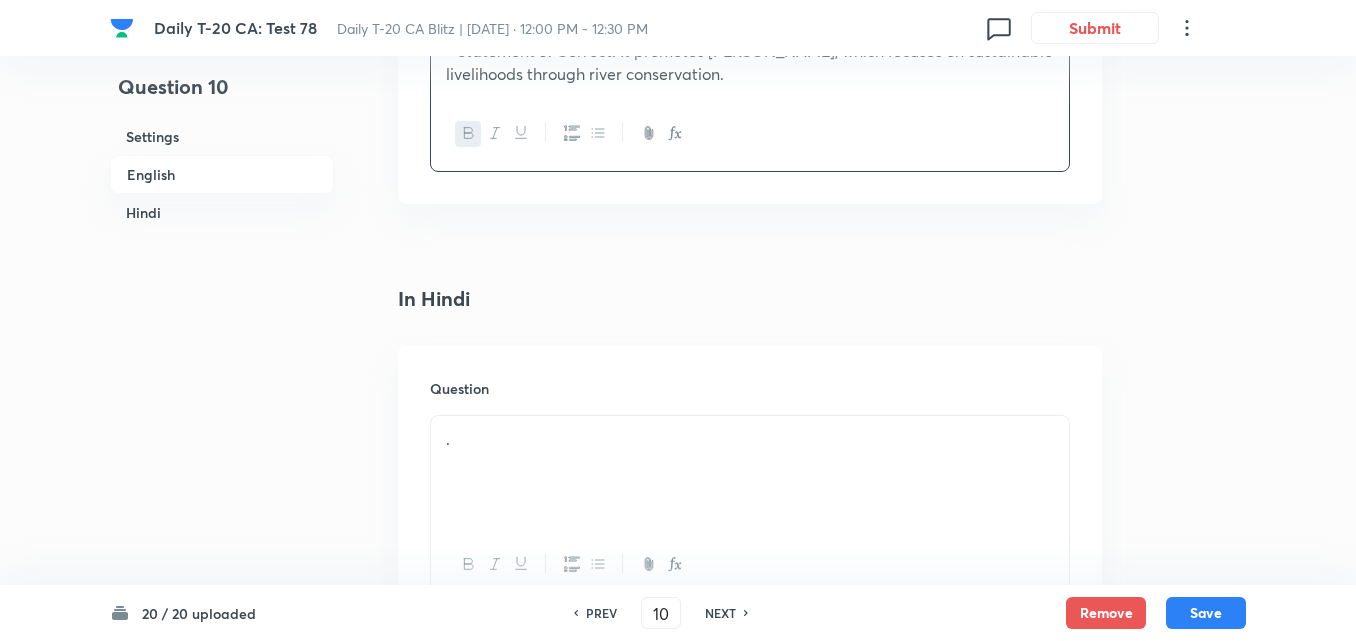 scroll, scrollTop: 2816, scrollLeft: 0, axis: vertical 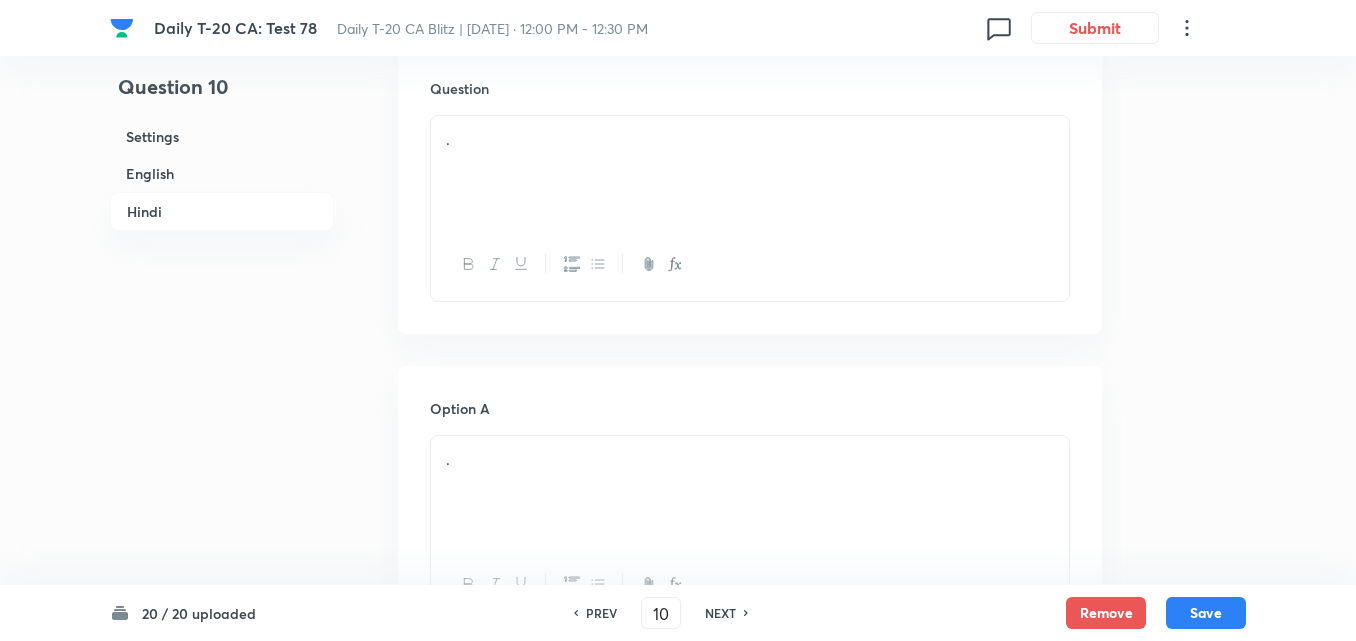 click on "." at bounding box center [750, 172] 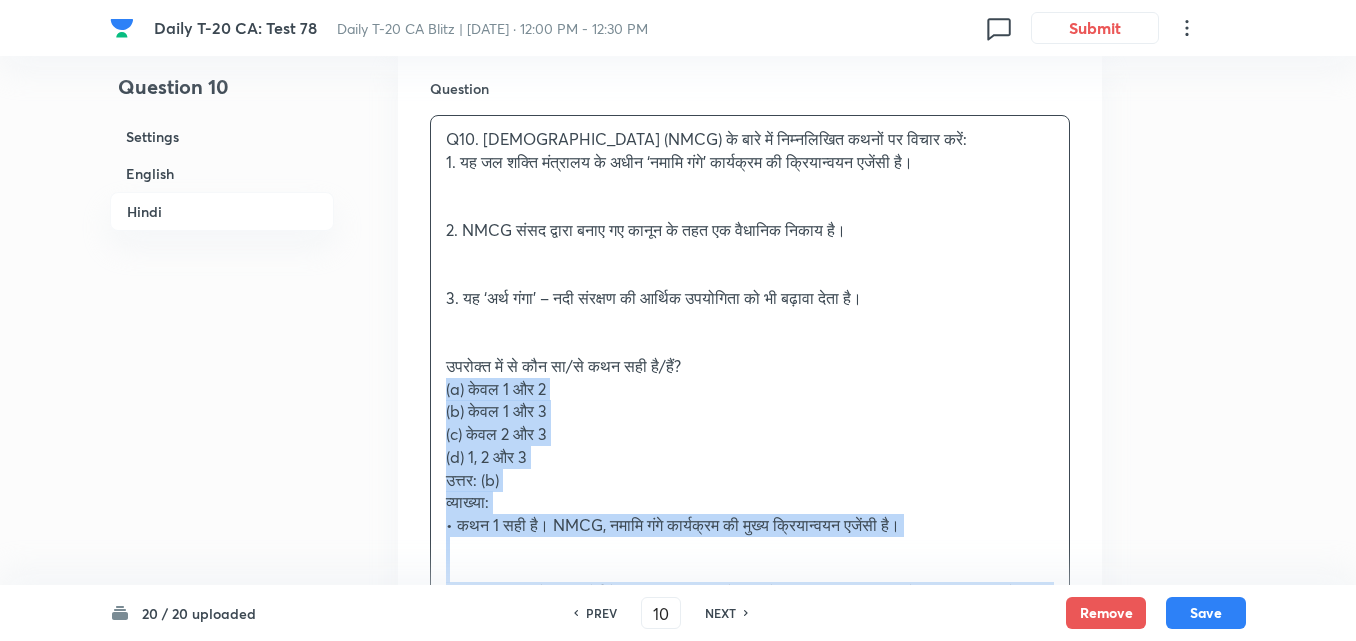 click on "Question 10 Settings English Hindi Settings Type Single choice correct 4 options + 2 marks - 0.66 marks Edit Concept Current Affairs Current Affairs 2025 Current Affairs 2025 Current Affairs 2025 Edit Additional details Easy Fact Not from PYQ paper No equation Edit In English Question Consider the following statements about the National Mission for Clean Ganga (NMCG): 1.	It is the implementing agency of Namami [PERSON_NAME] Programme under the Ministry of [PERSON_NAME]. 2.	NMCG is a statutory body created through an act of Parliament. 3.	The NMCG also focuses on promoting [PERSON_NAME] – the economic value of river conservation. Which of the above statements is/are correct?   Option A 1 and 2 only Mark as correct answer Option B 1 and 3 only Marked as correct Option C 2 and 3 only Mark as correct answer Option D 1, 2 and 3 Mark as correct answer Solution Answer: (b) Explanation: •	Statement 1: Correct. NMCG is the main agency implementing Namami [PERSON_NAME], under Ministry of Jal Shakti. In Hindi Question (d) 1, 2 और 3 ." at bounding box center [678, -105] 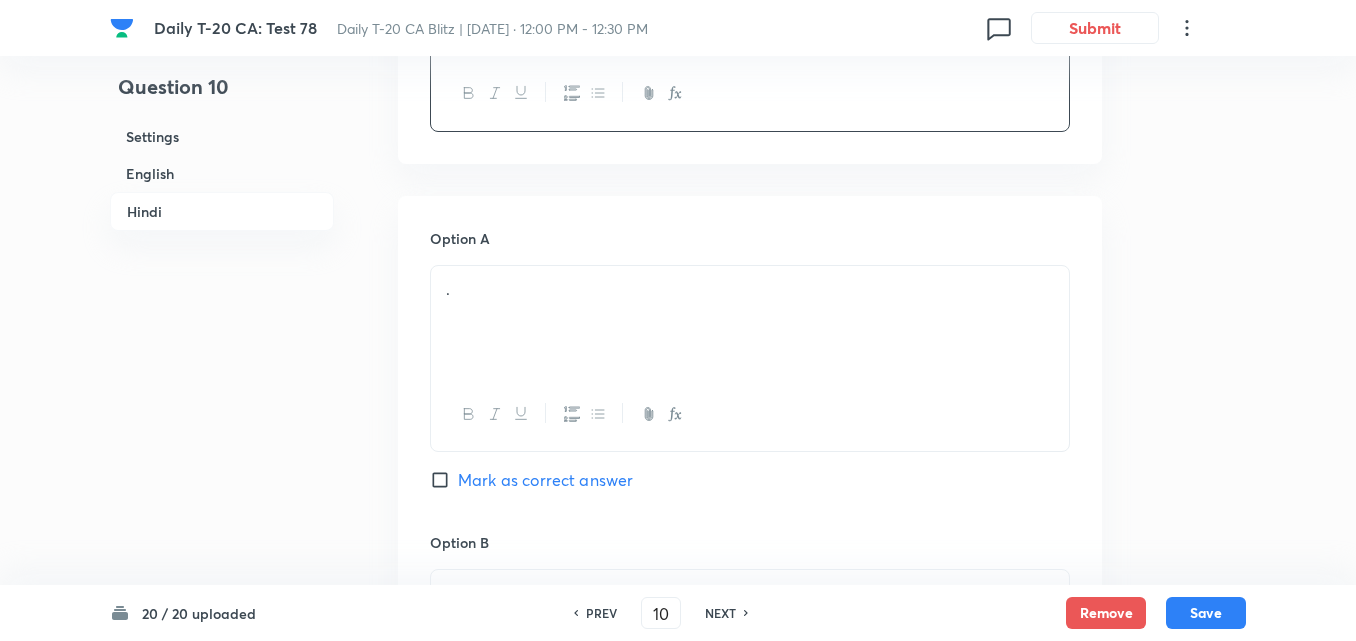 scroll, scrollTop: 3116, scrollLeft: 0, axis: vertical 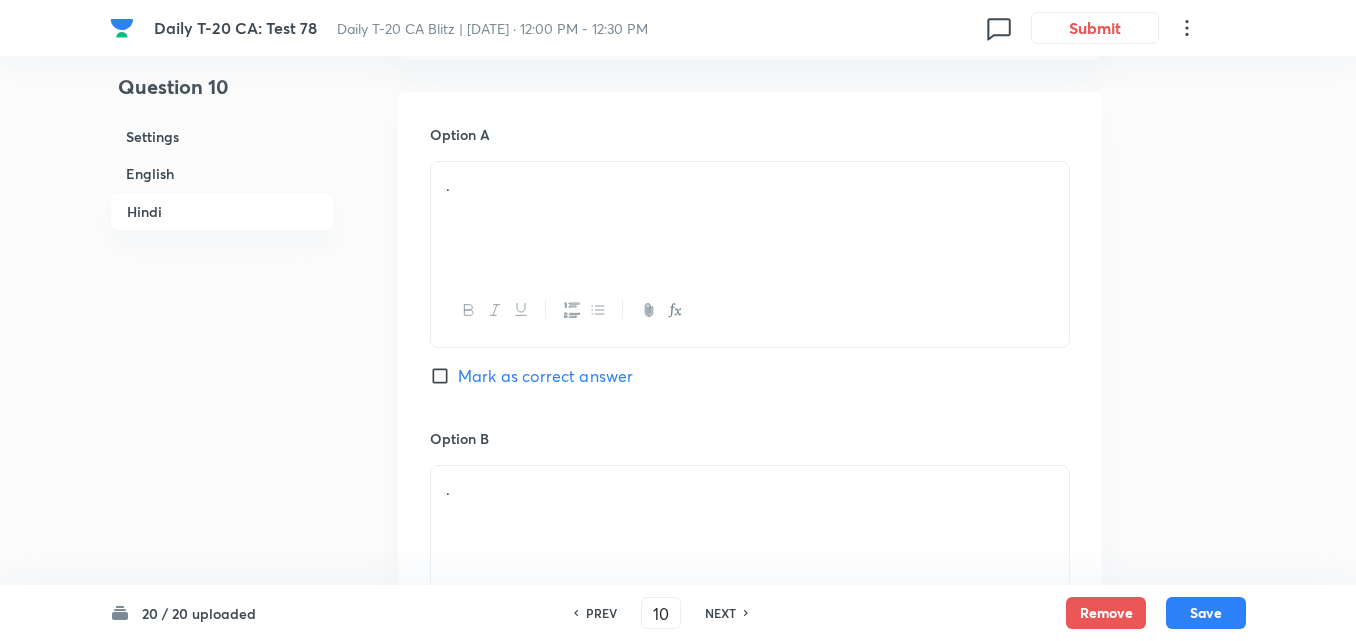 click on "." at bounding box center (750, 218) 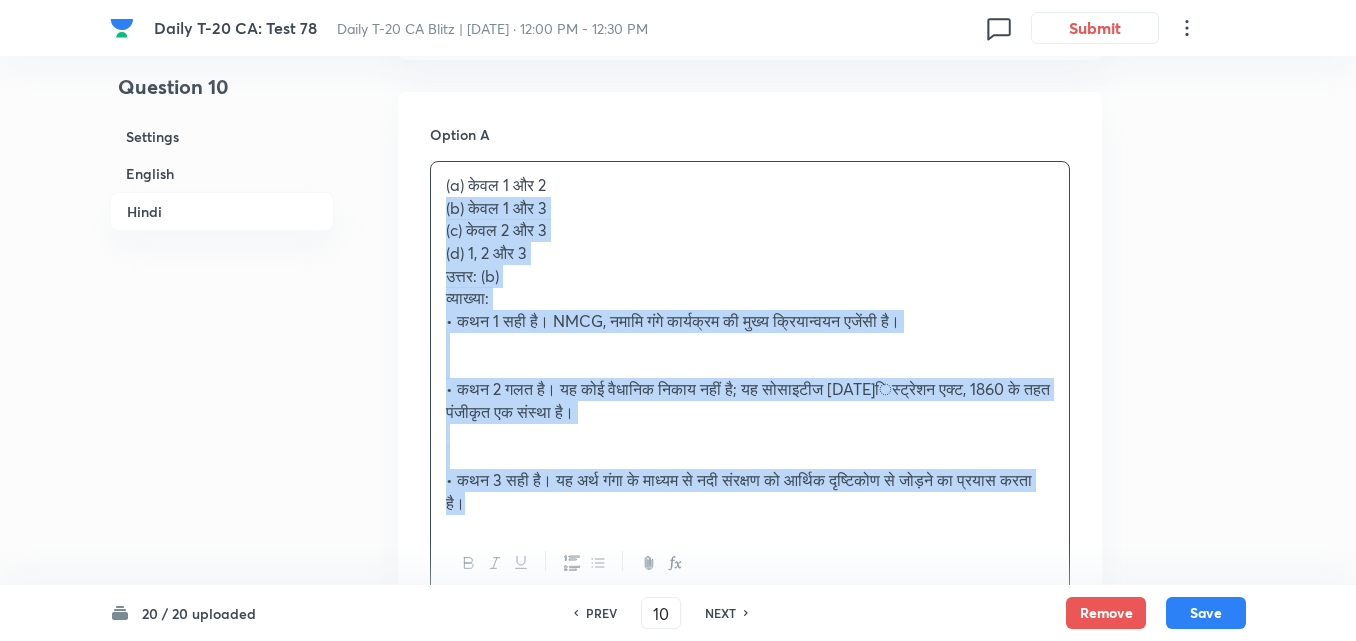 drag, startPoint x: 354, startPoint y: 218, endPoint x: 336, endPoint y: 222, distance: 18.439089 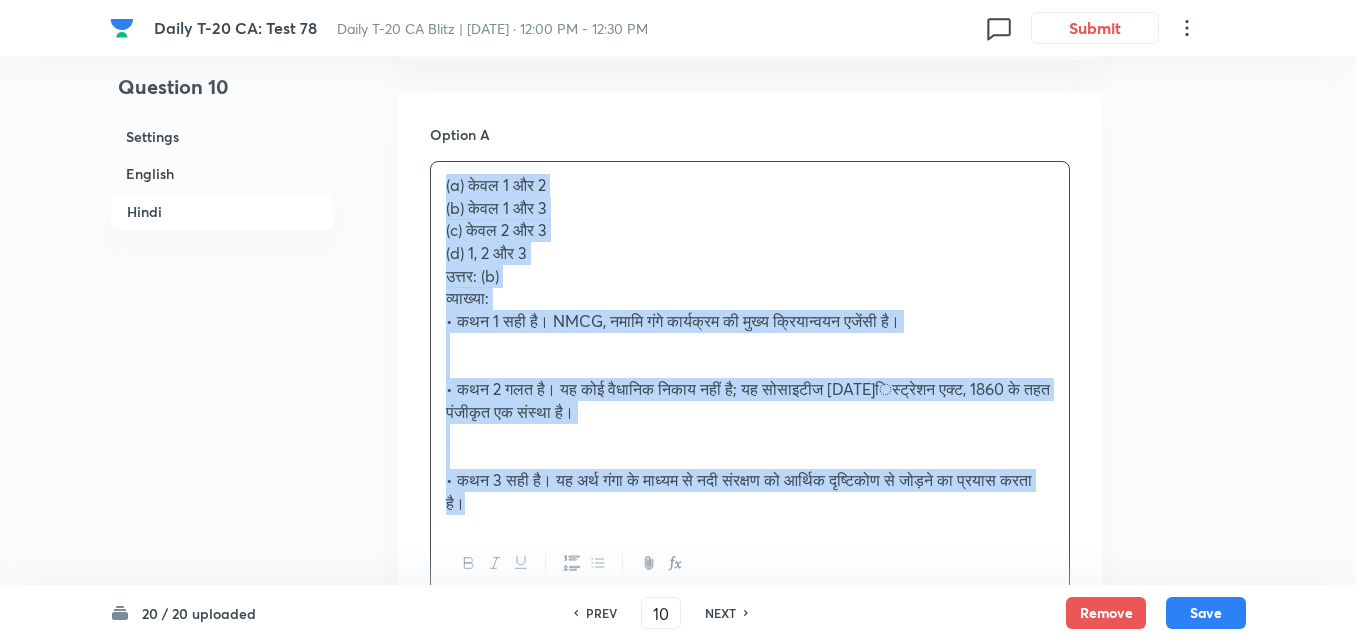 click on "Hindi" at bounding box center (222, 211) 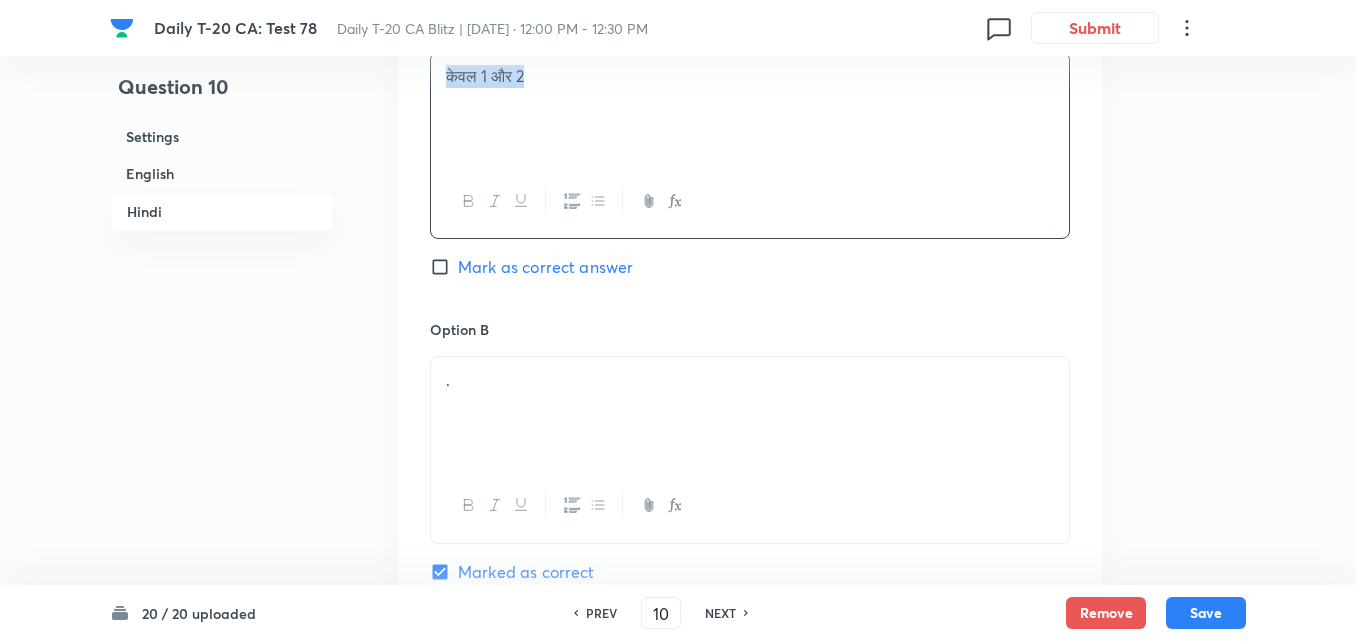 scroll, scrollTop: 3328, scrollLeft: 0, axis: vertical 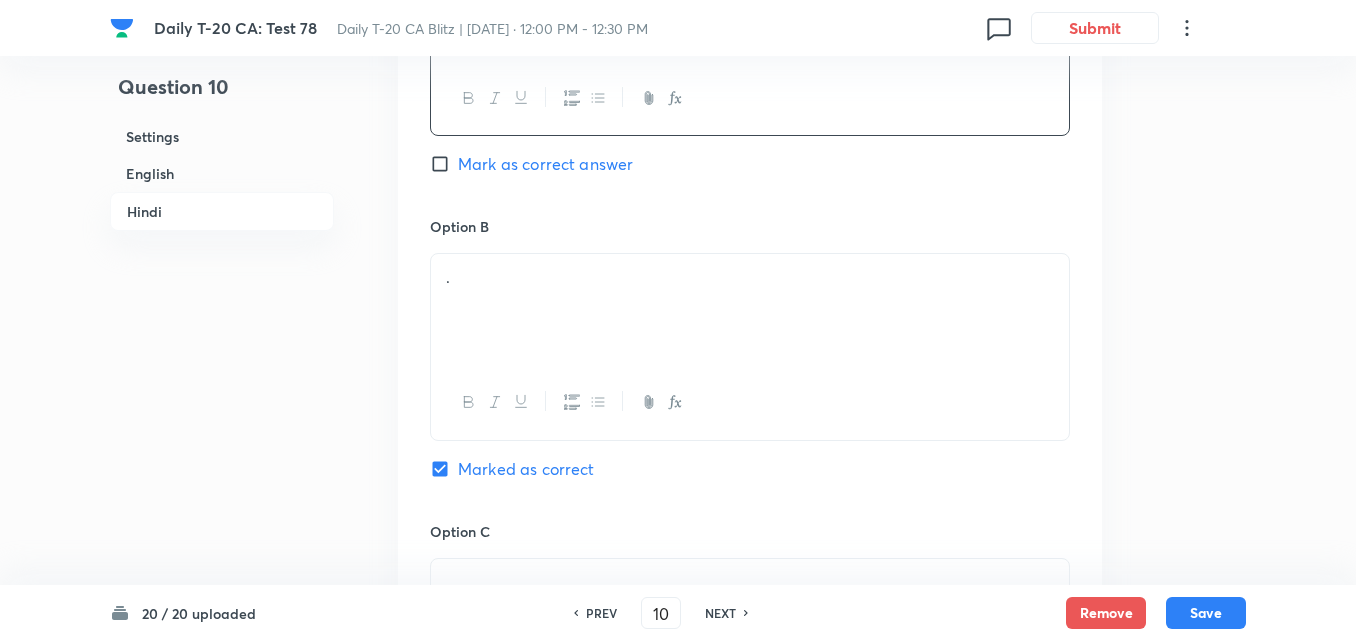 drag, startPoint x: 516, startPoint y: 298, endPoint x: 505, endPoint y: 305, distance: 13.038404 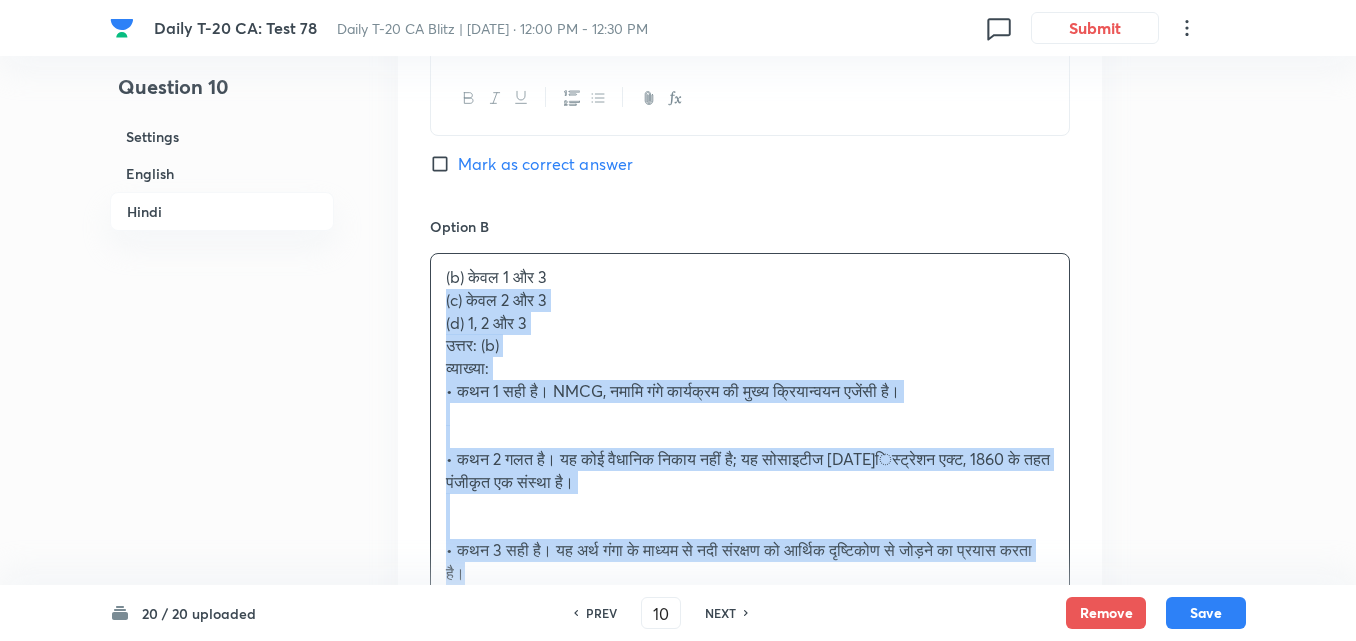 drag, startPoint x: 425, startPoint y: 304, endPoint x: 407, endPoint y: 308, distance: 18.439089 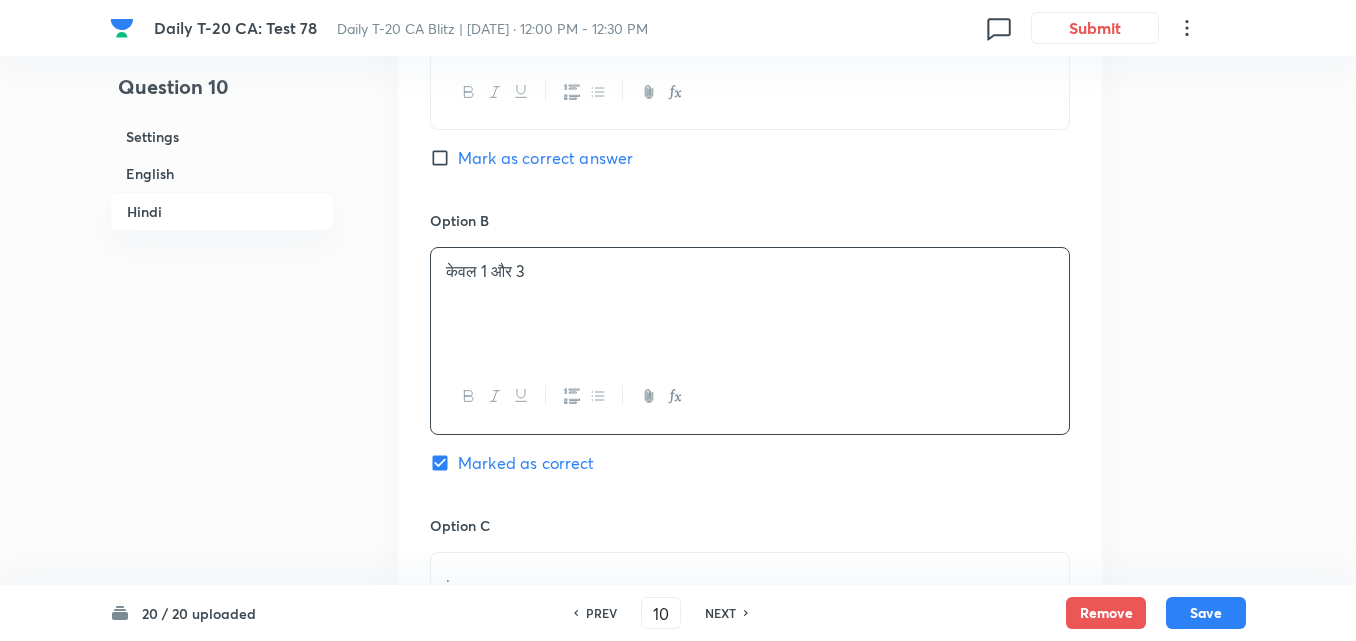 scroll, scrollTop: 3728, scrollLeft: 0, axis: vertical 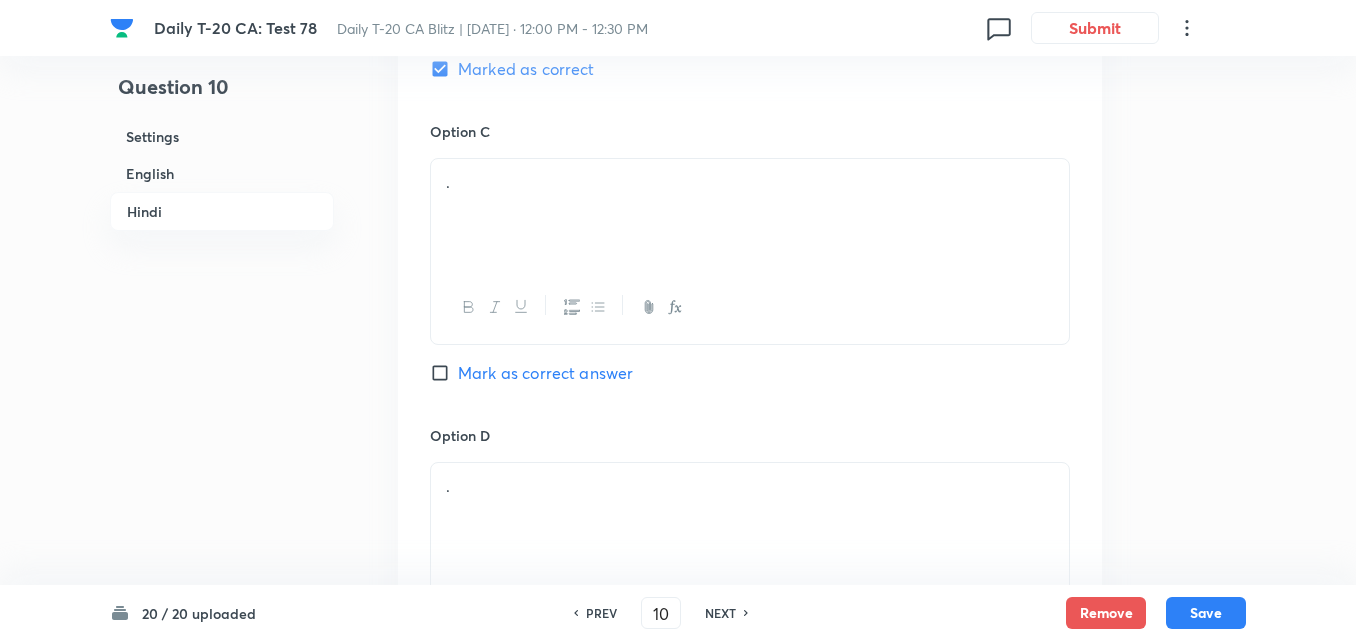 drag, startPoint x: 497, startPoint y: 197, endPoint x: 461, endPoint y: 206, distance: 37.107952 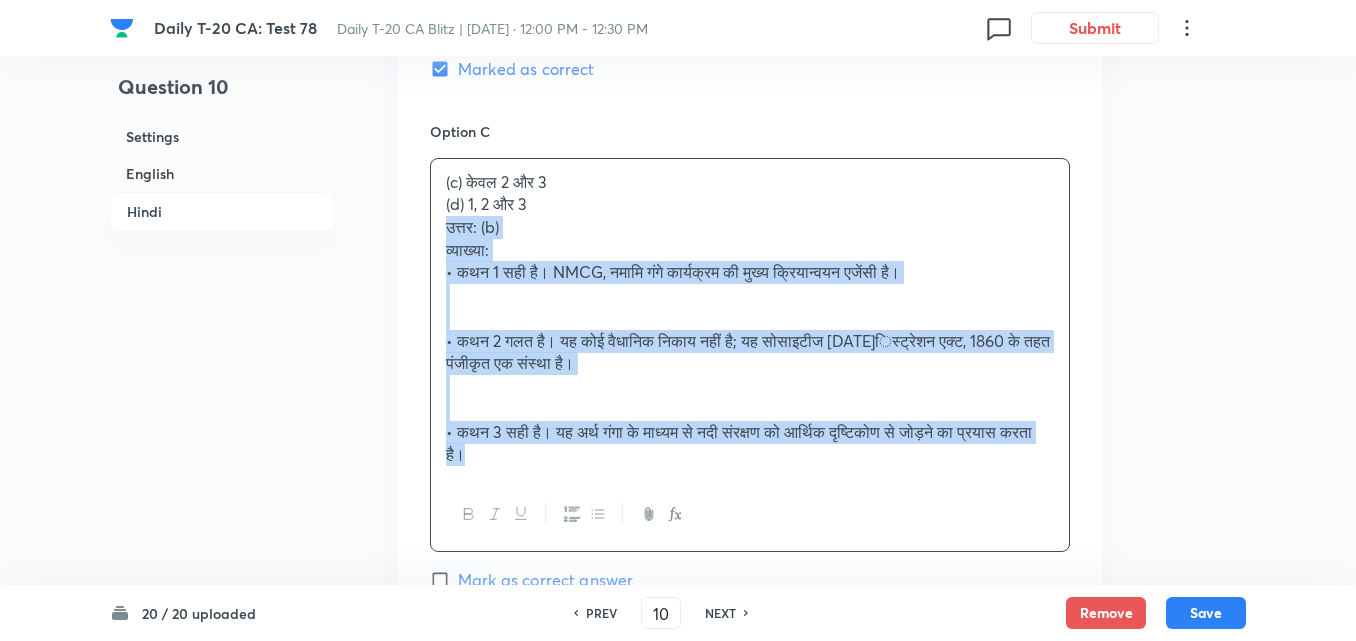 drag, startPoint x: 425, startPoint y: 222, endPoint x: 414, endPoint y: 222, distance: 11 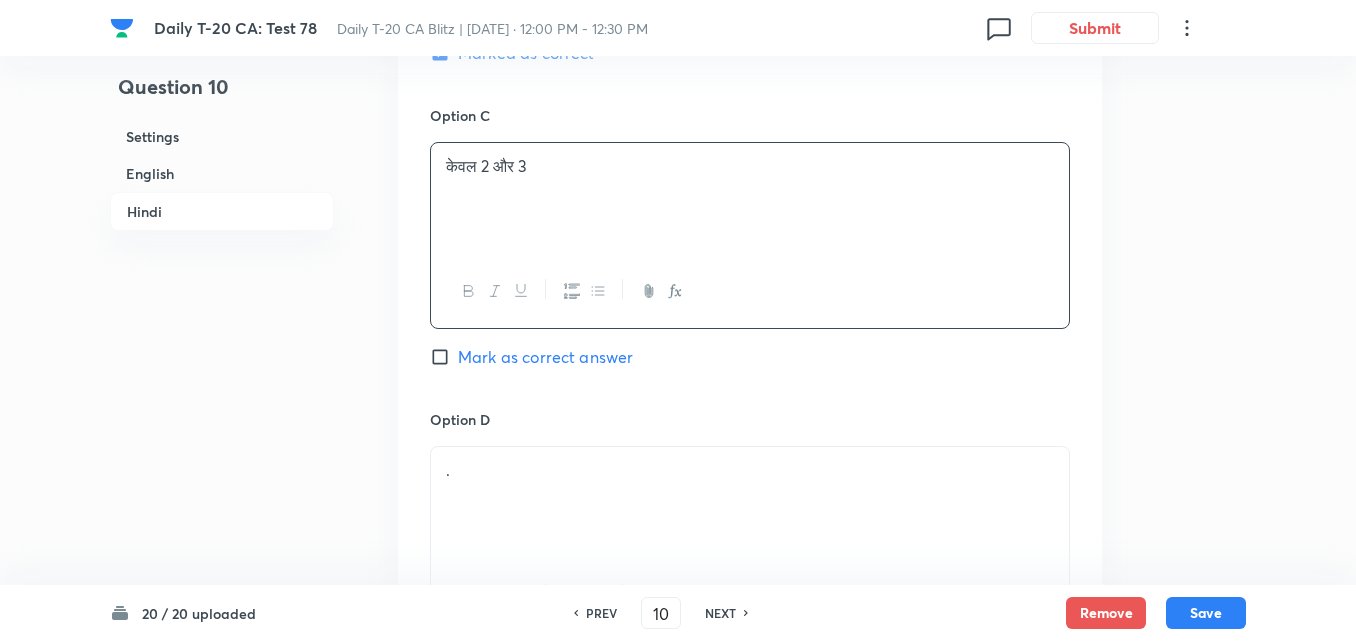 scroll, scrollTop: 4028, scrollLeft: 0, axis: vertical 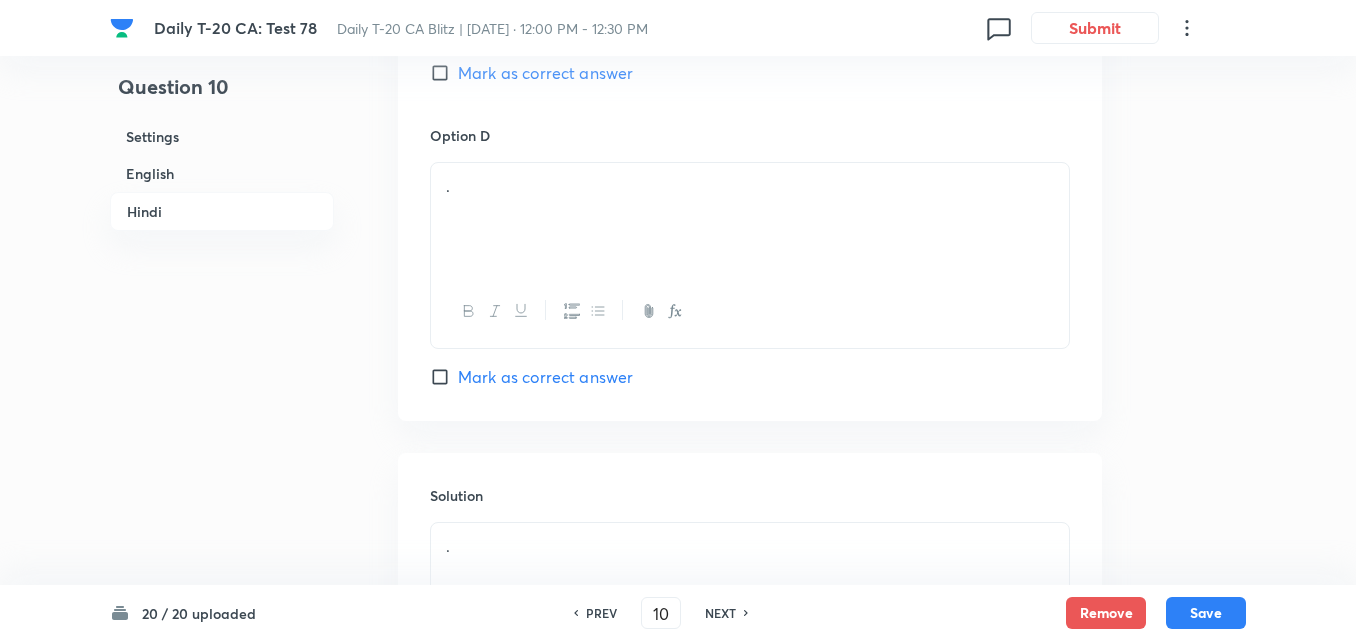 click on "." at bounding box center (750, 219) 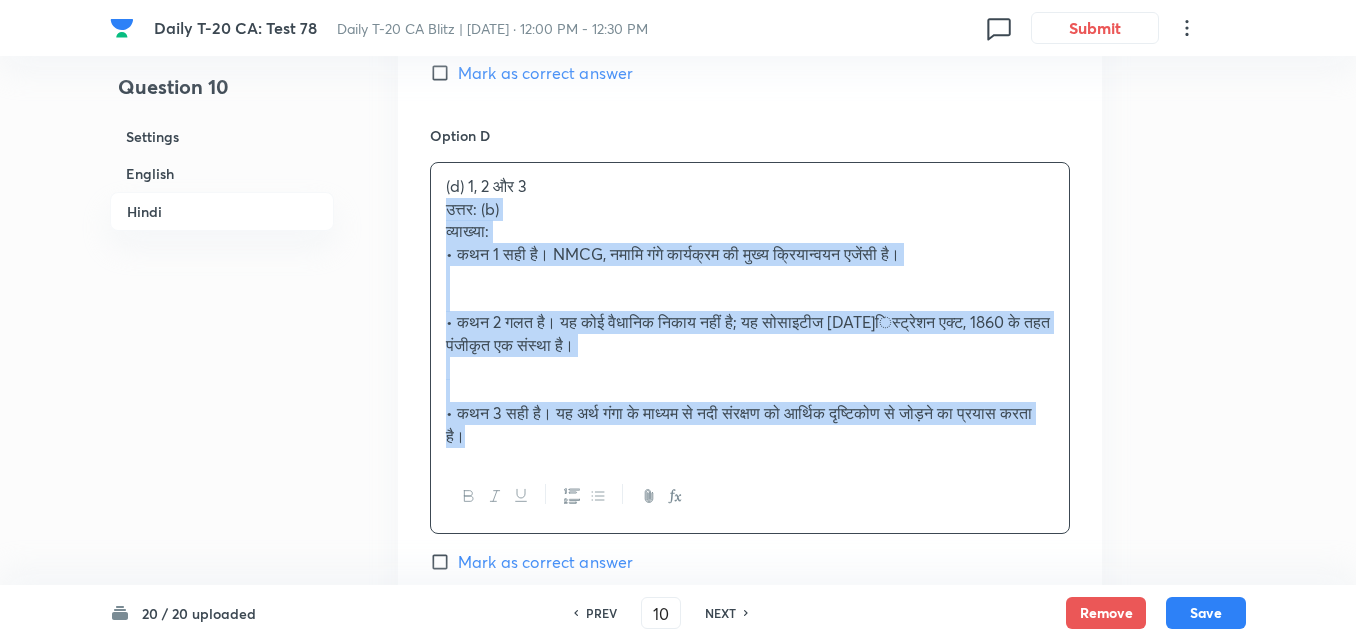 drag, startPoint x: 415, startPoint y: 212, endPoint x: 360, endPoint y: 219, distance: 55.443665 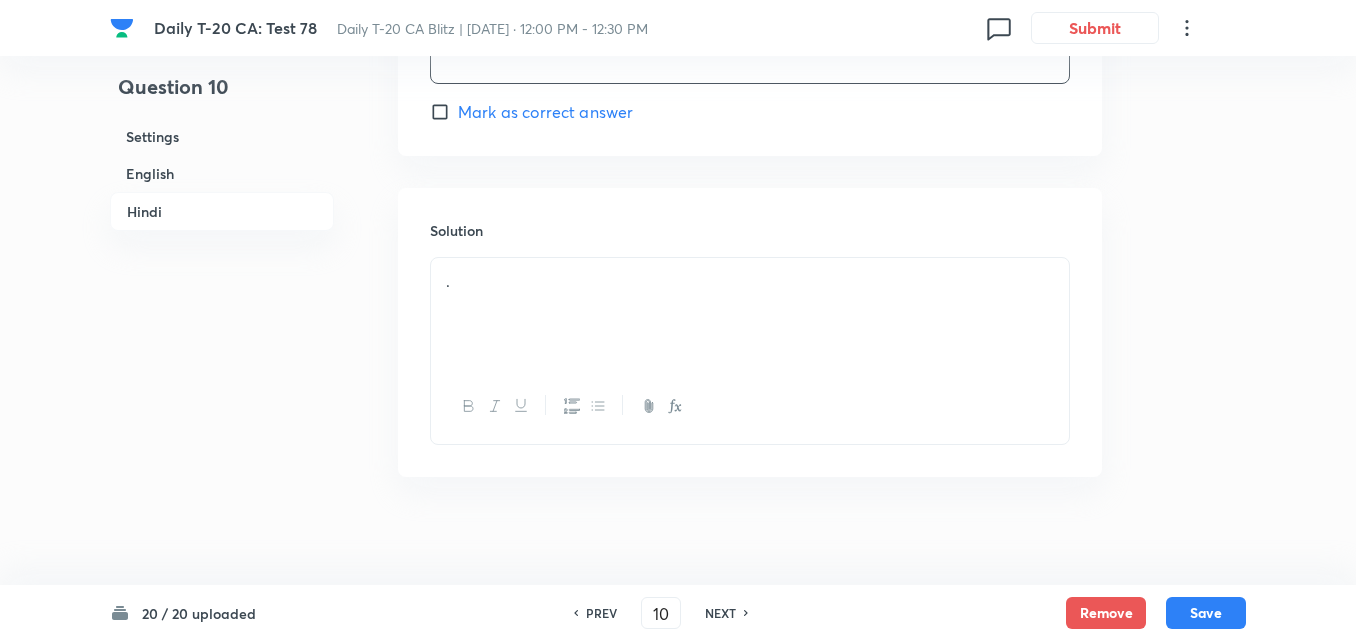 scroll, scrollTop: 4305, scrollLeft: 0, axis: vertical 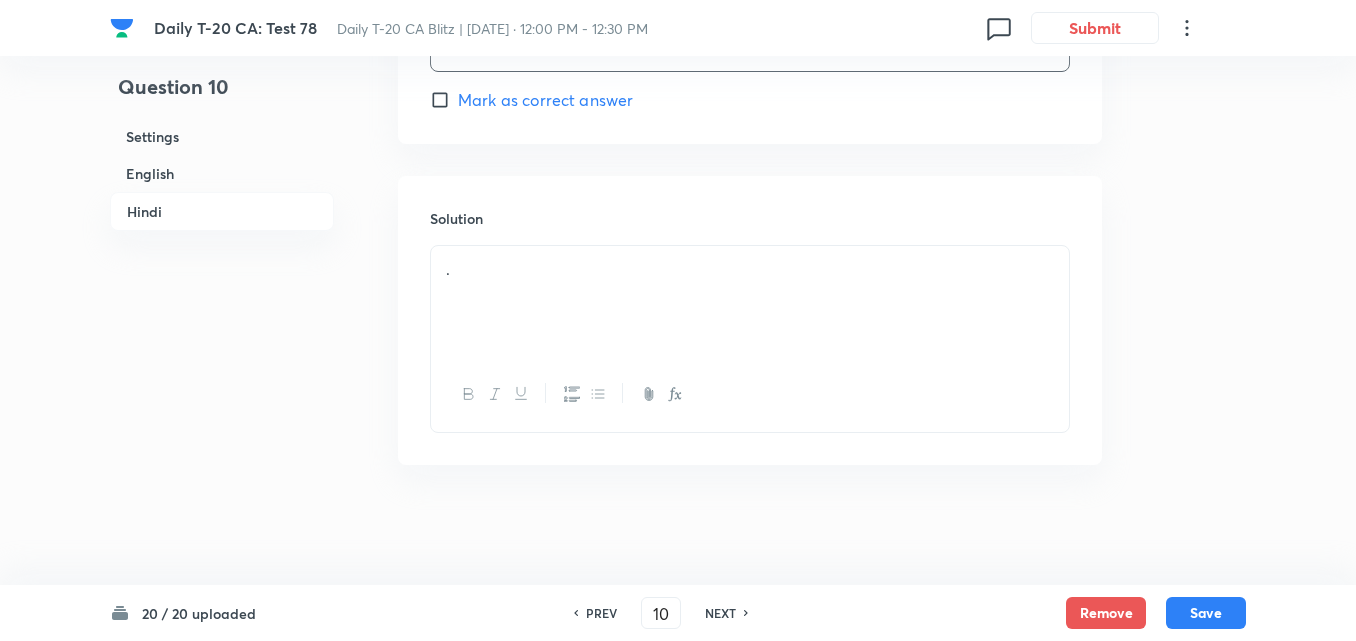click on "Solution" at bounding box center (750, 218) 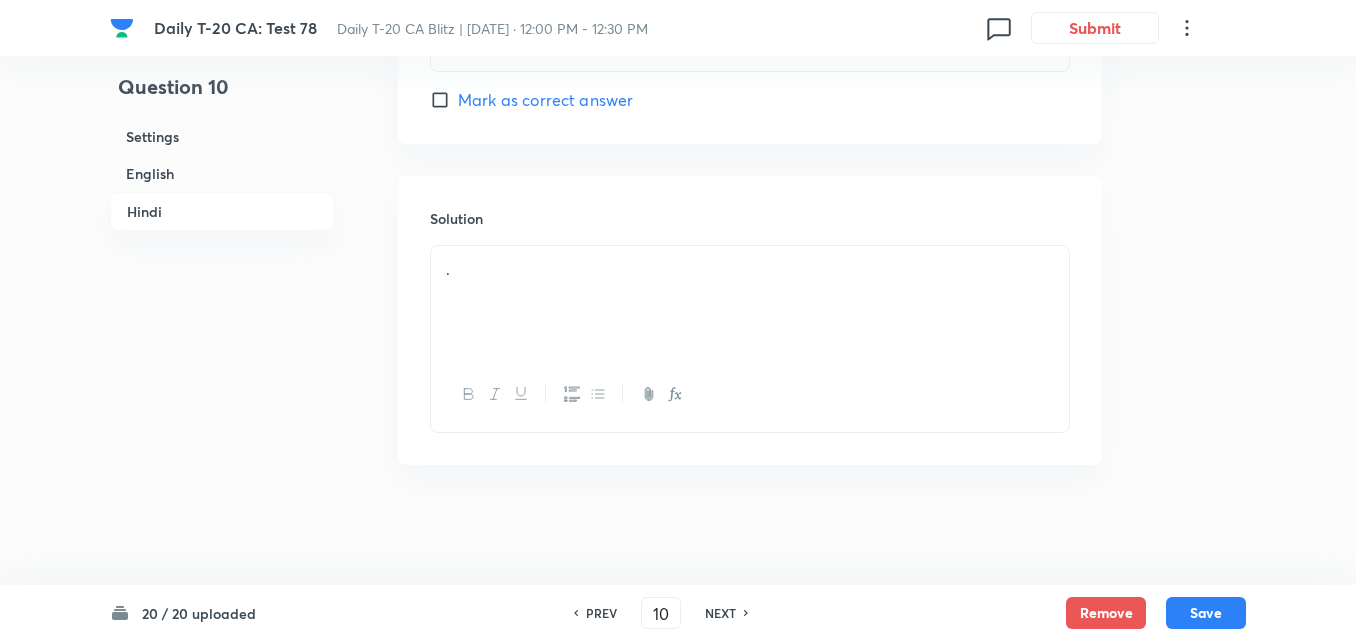 click on "." at bounding box center [750, 269] 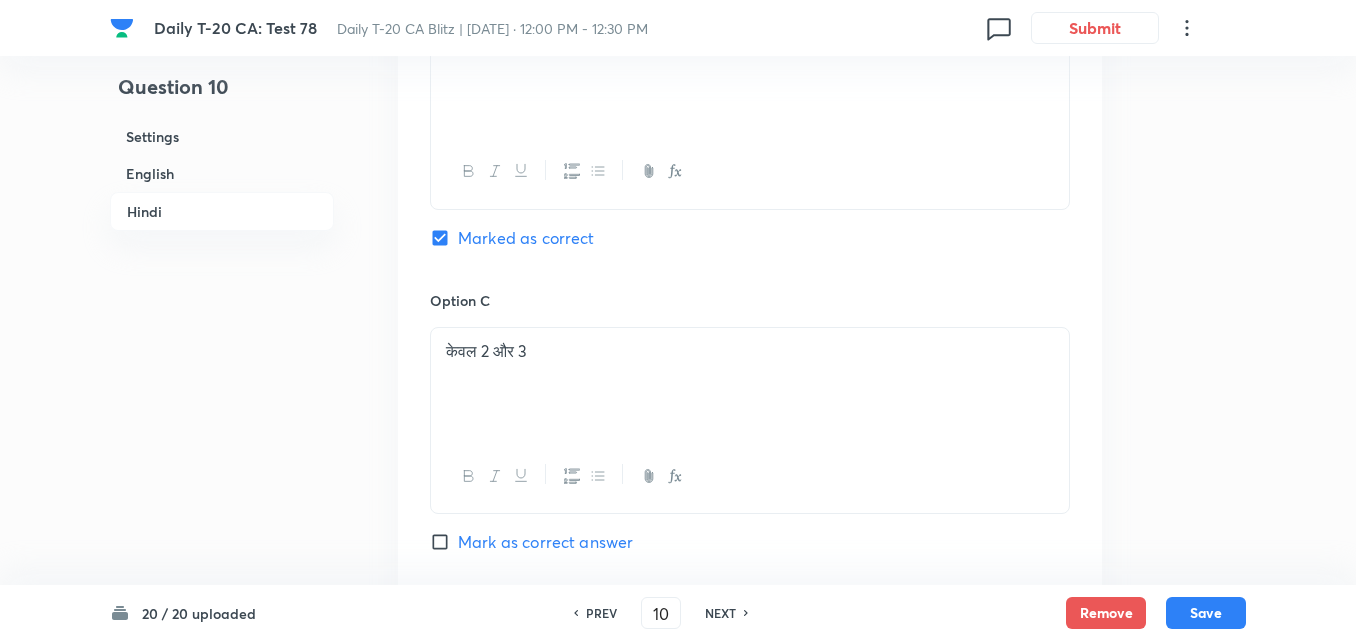 scroll, scrollTop: 3405, scrollLeft: 0, axis: vertical 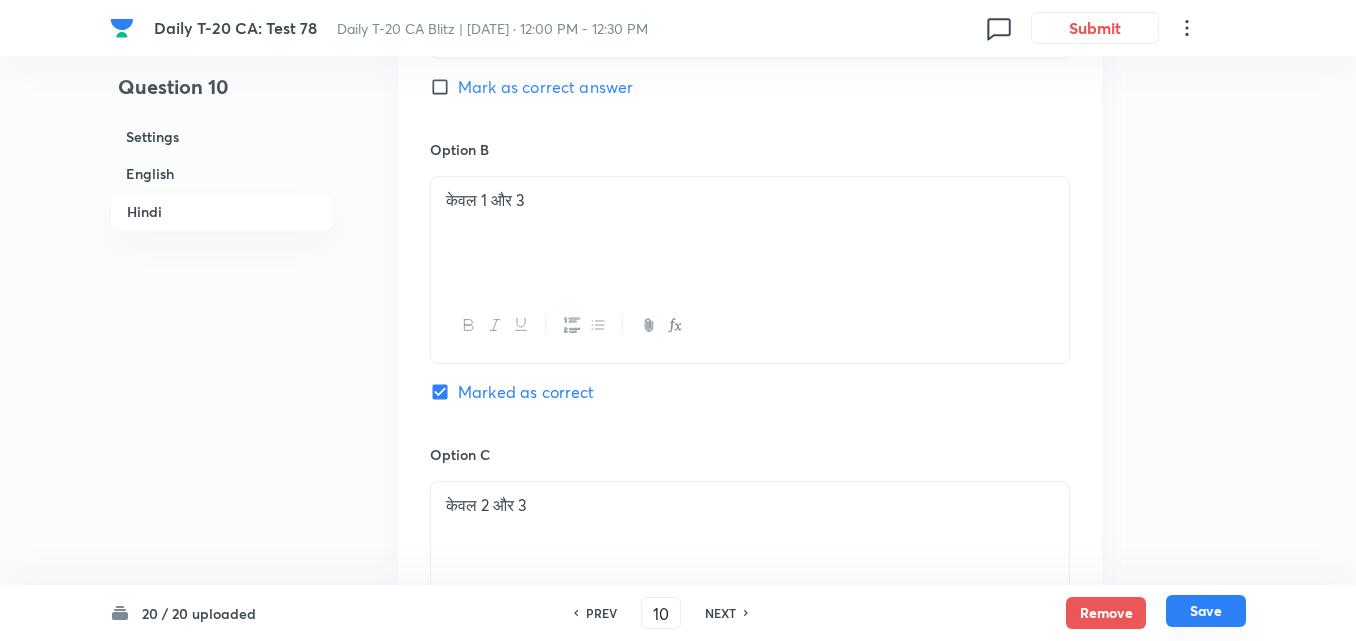click on "Save" at bounding box center (1206, 611) 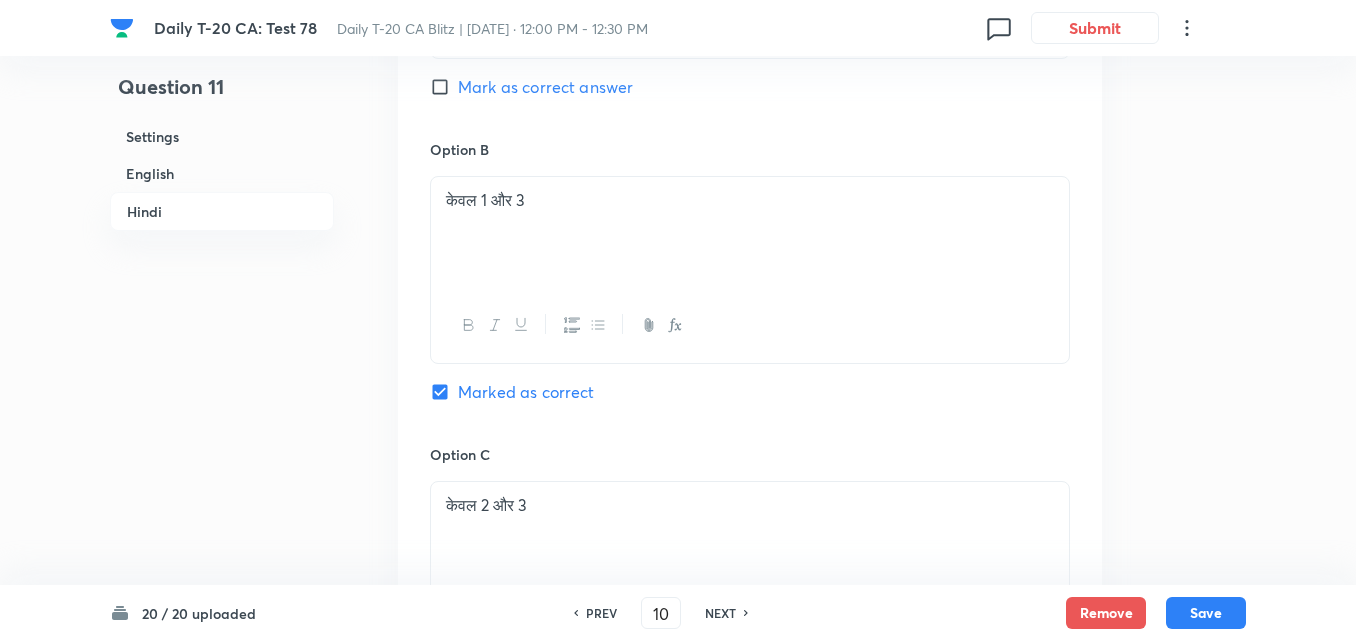 type on "11" 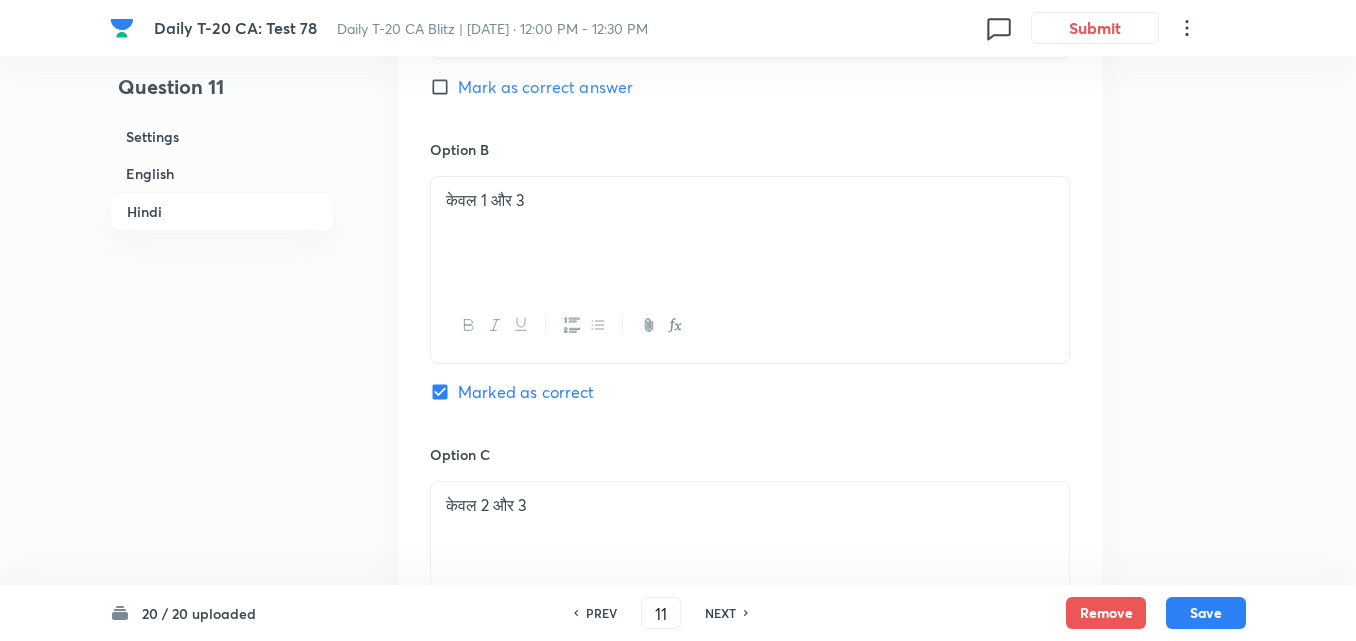 checkbox on "false" 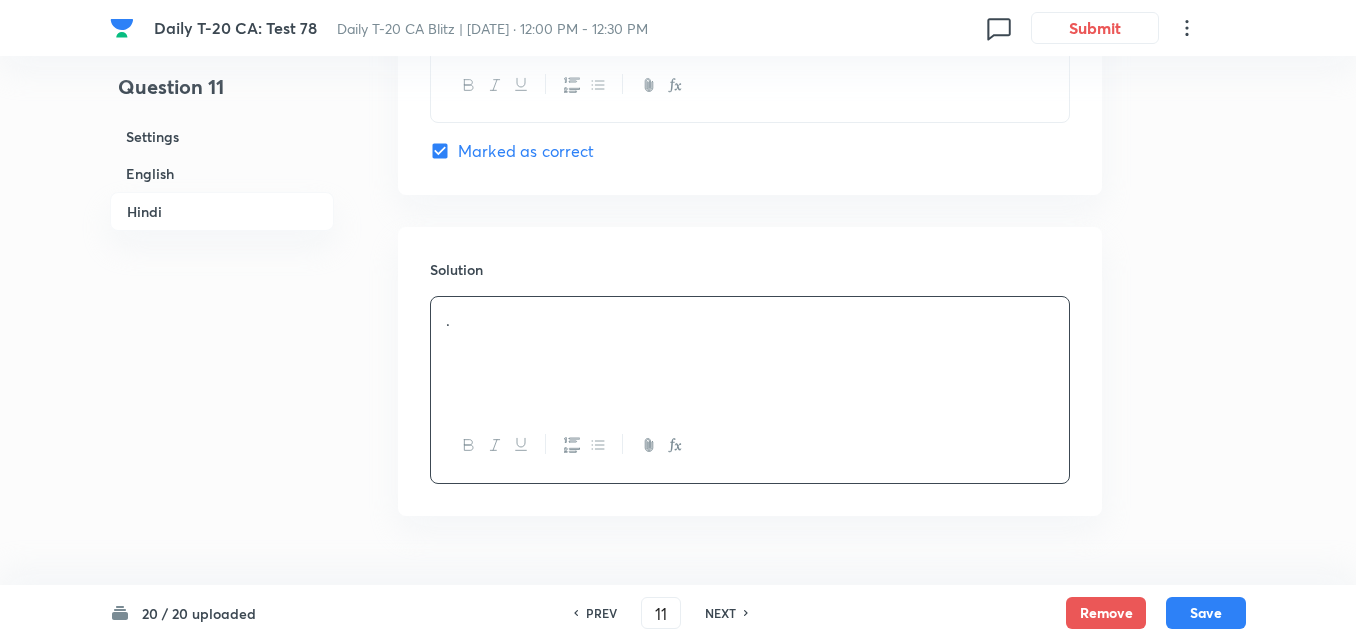 click on "English" at bounding box center [222, 173] 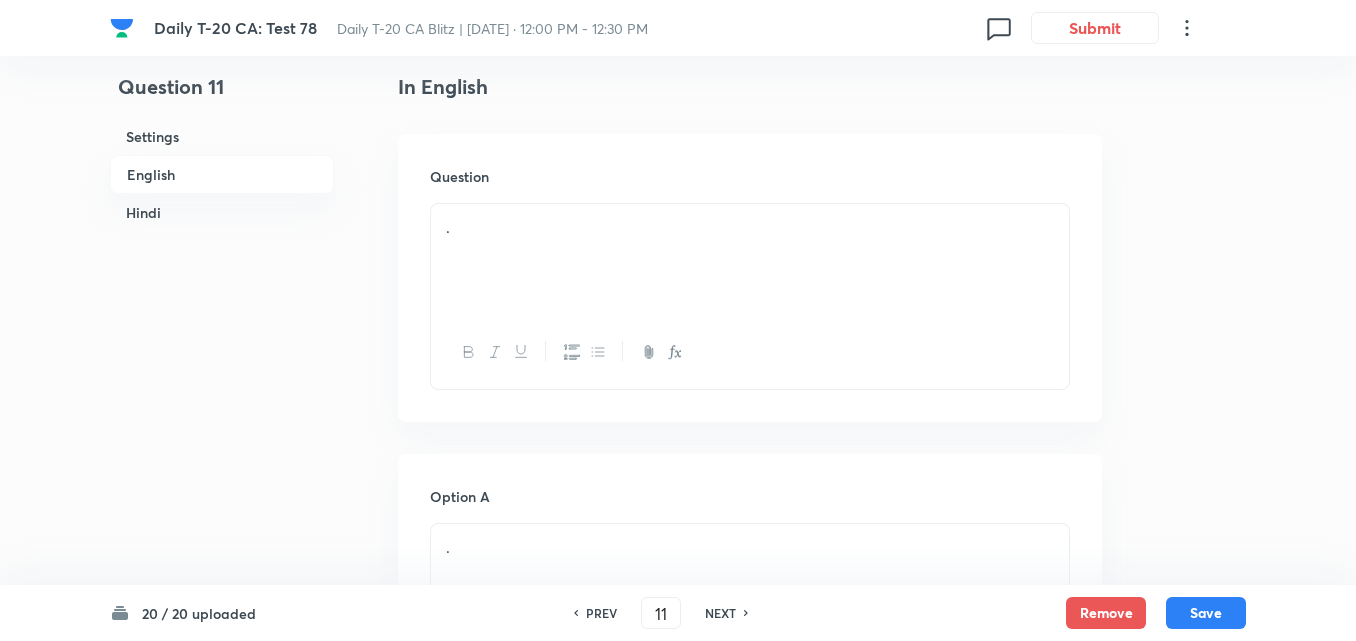 click on "." at bounding box center [750, 260] 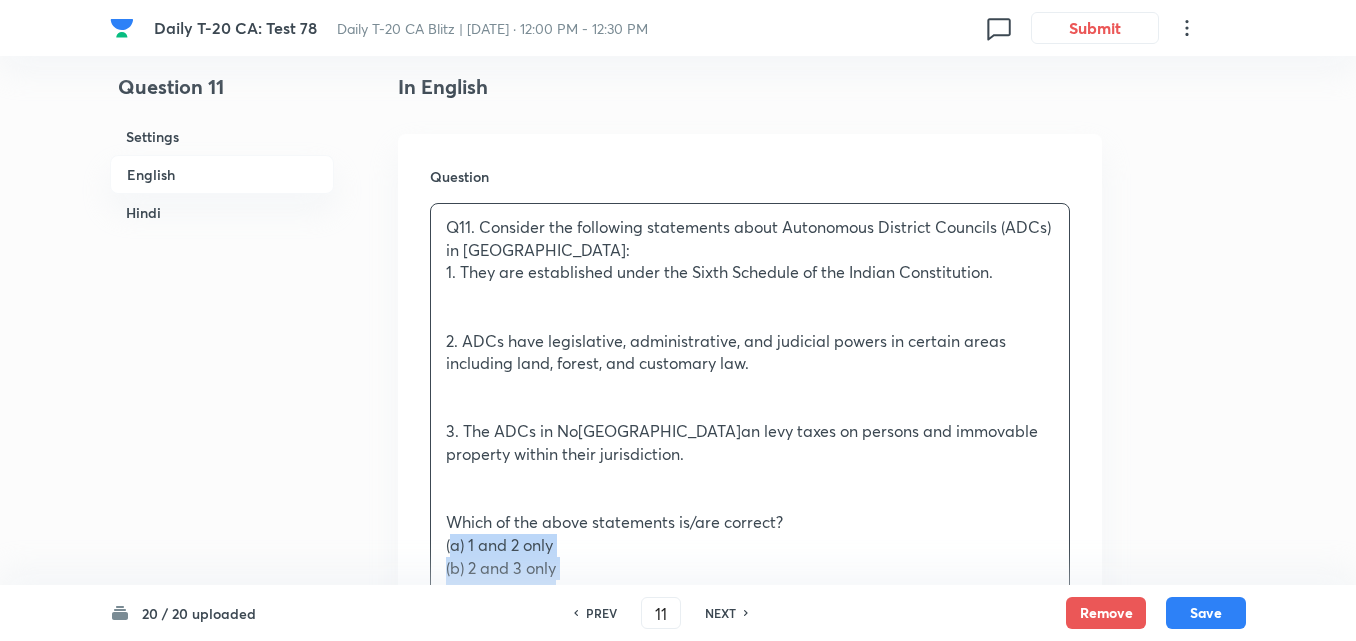 drag, startPoint x: 409, startPoint y: 536, endPoint x: 361, endPoint y: 542, distance: 48.373547 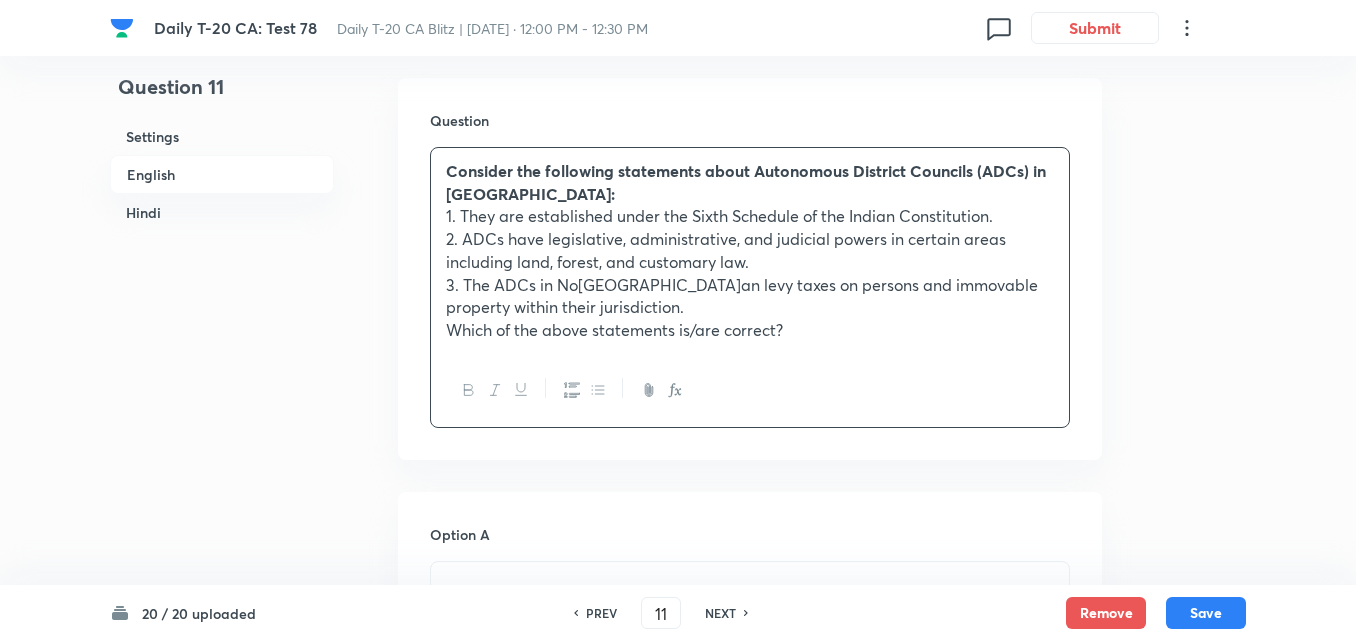 scroll, scrollTop: 916, scrollLeft: 0, axis: vertical 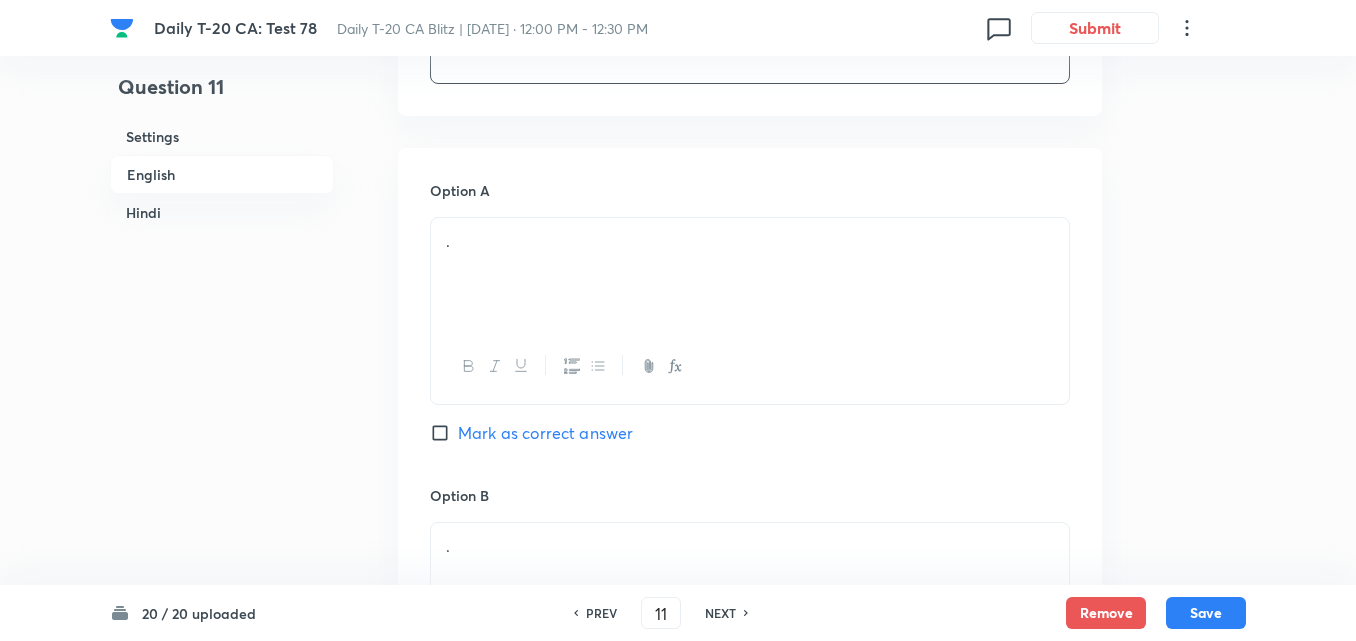 click on "Option A" at bounding box center [750, 190] 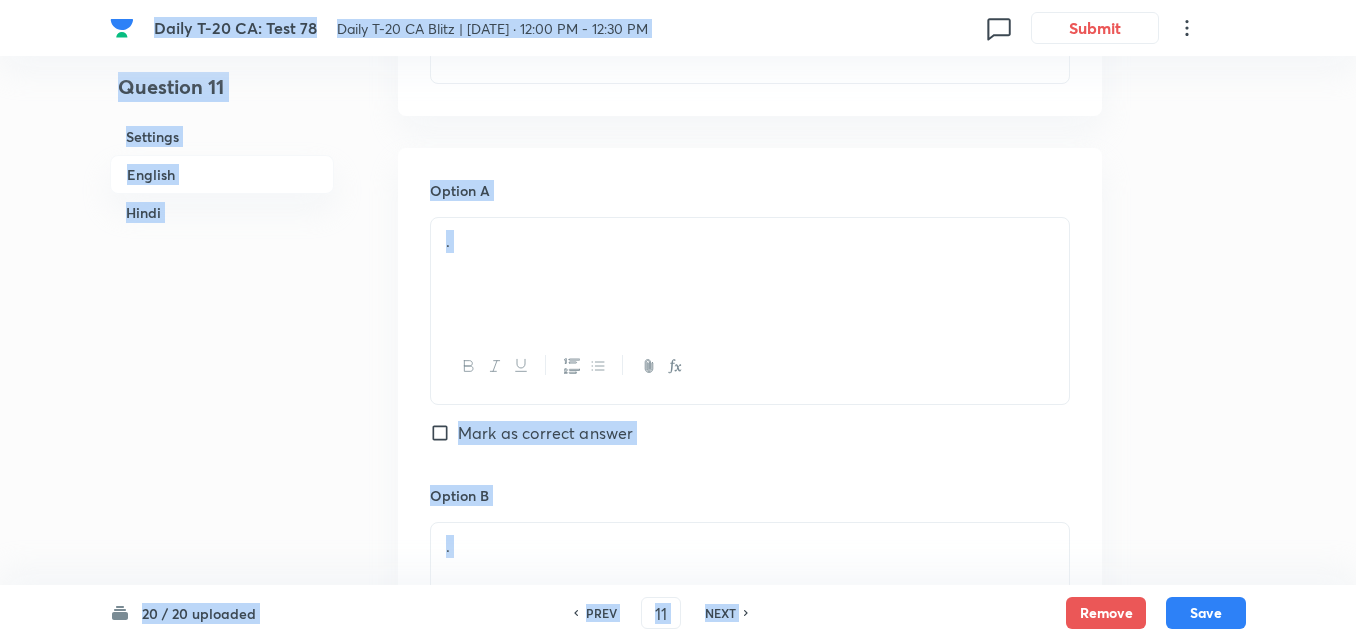 click on "." at bounding box center (750, 274) 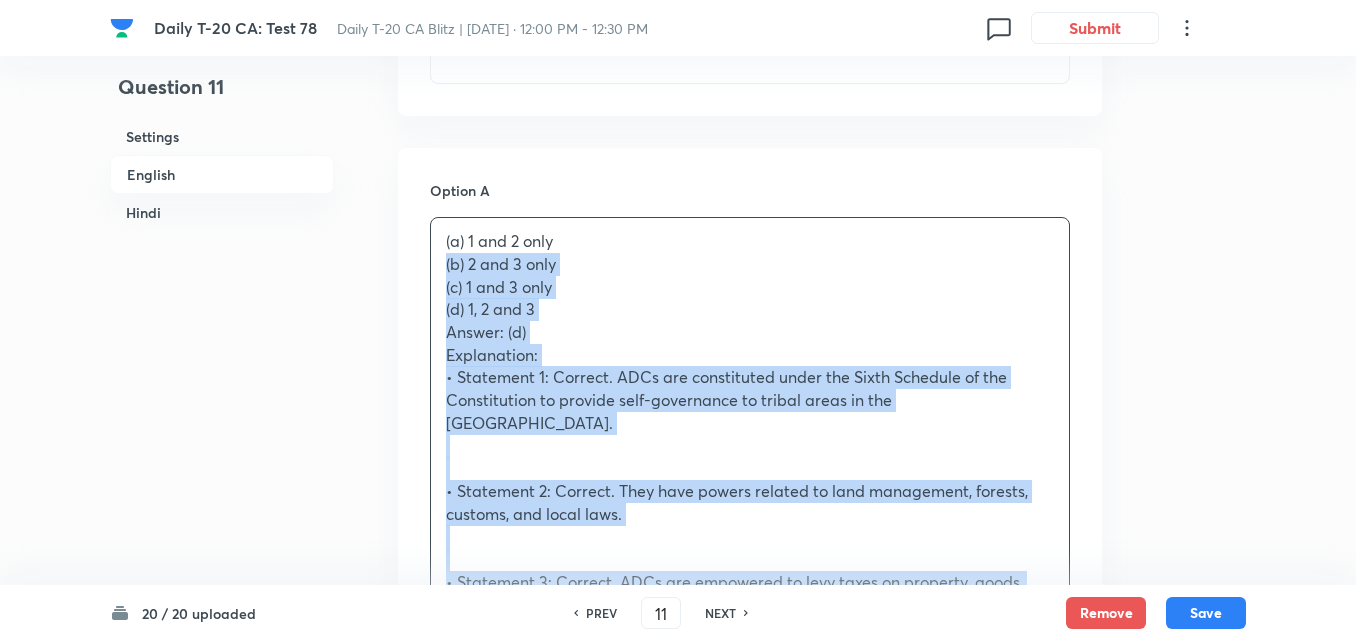 drag, startPoint x: 457, startPoint y: 278, endPoint x: 392, endPoint y: 271, distance: 65.37584 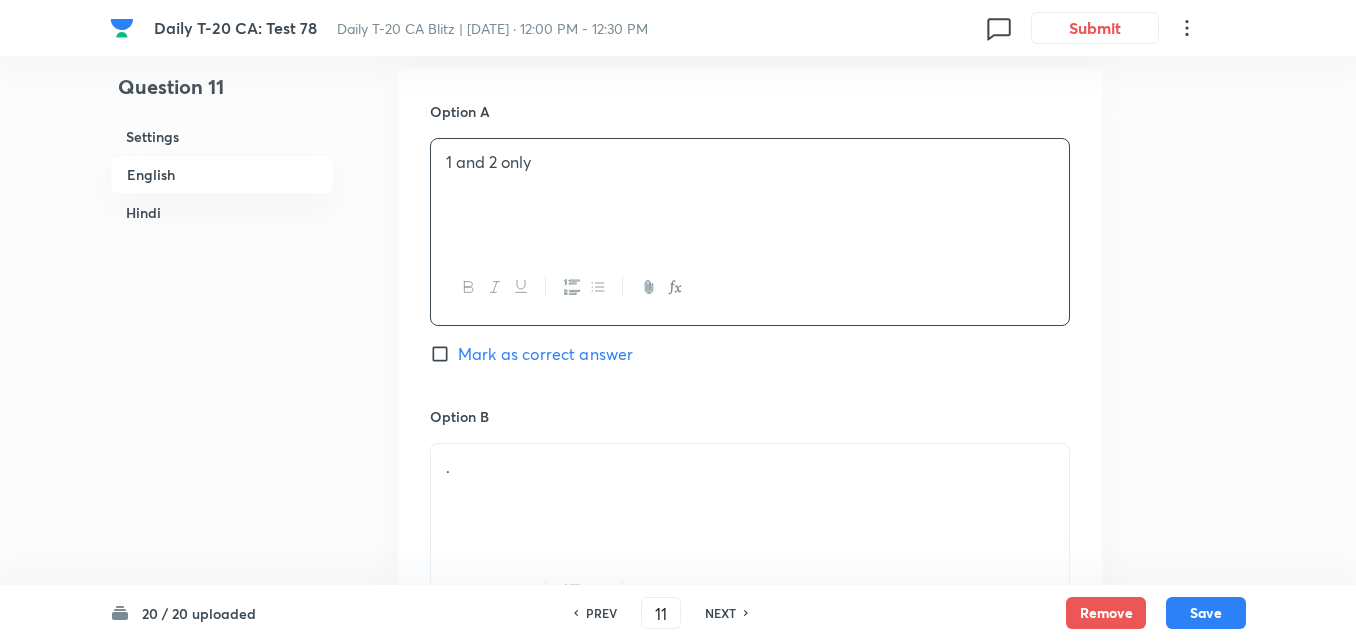 scroll, scrollTop: 1116, scrollLeft: 0, axis: vertical 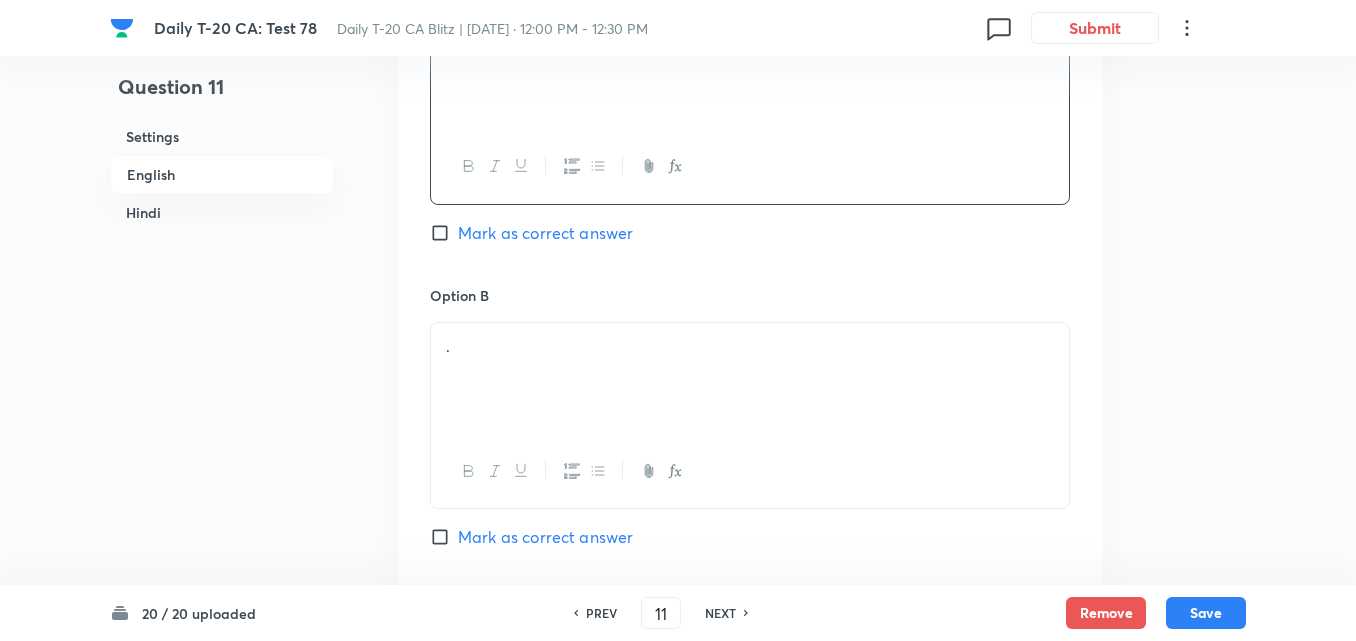 click on "." at bounding box center (750, 346) 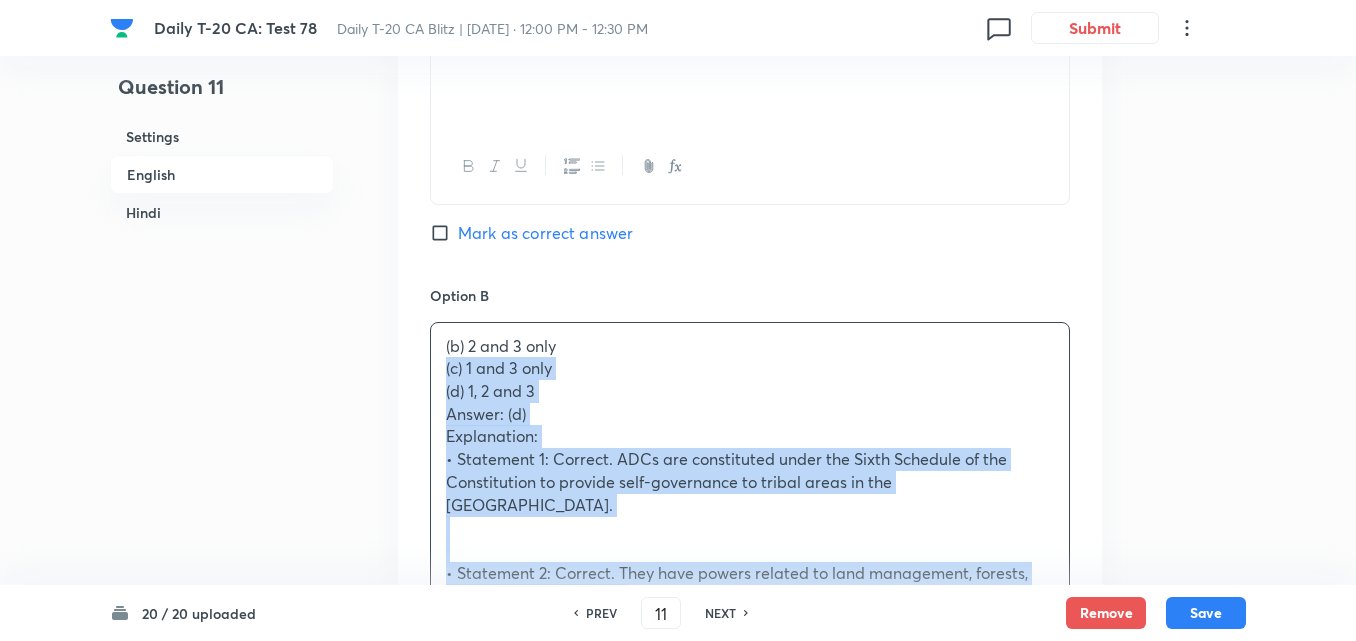drag, startPoint x: 404, startPoint y: 376, endPoint x: 392, endPoint y: 372, distance: 12.649111 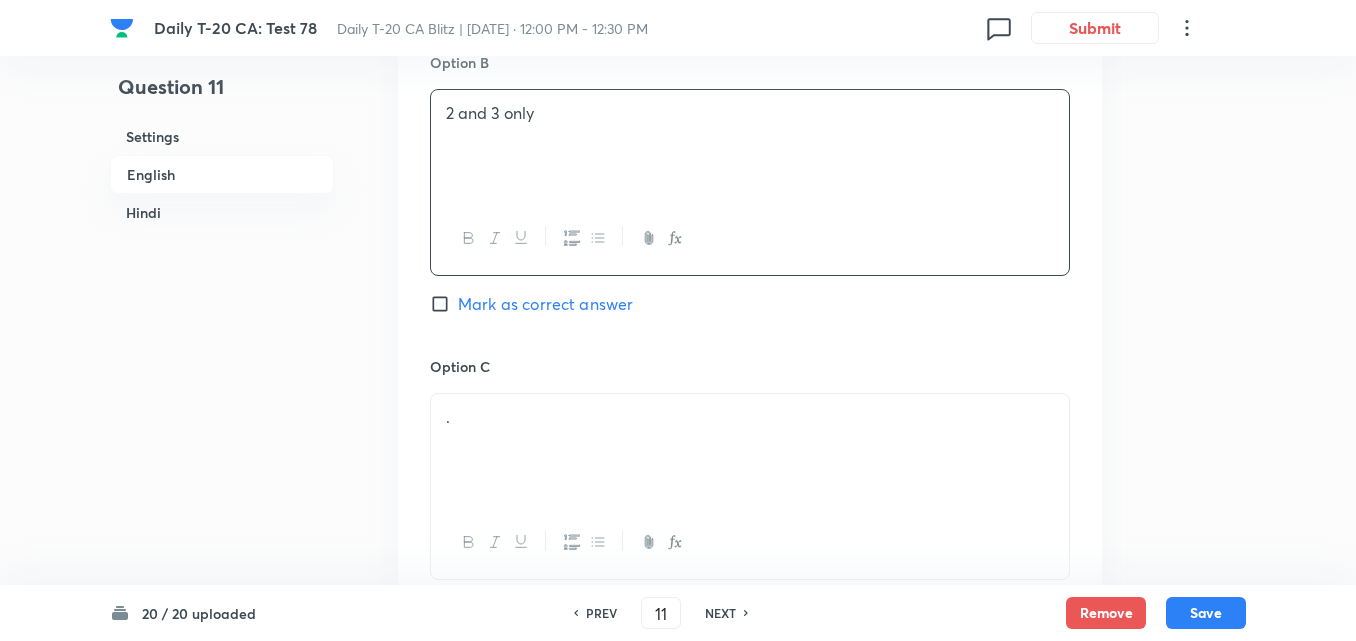 scroll, scrollTop: 1616, scrollLeft: 0, axis: vertical 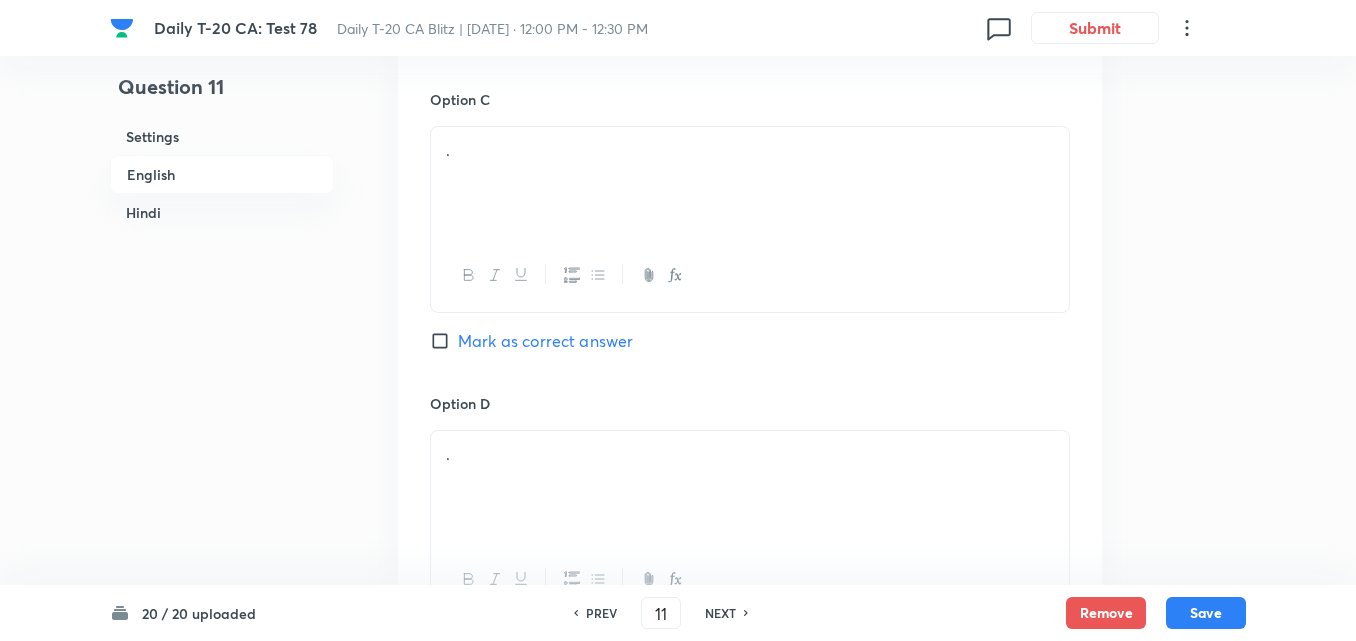click on "." at bounding box center [750, 183] 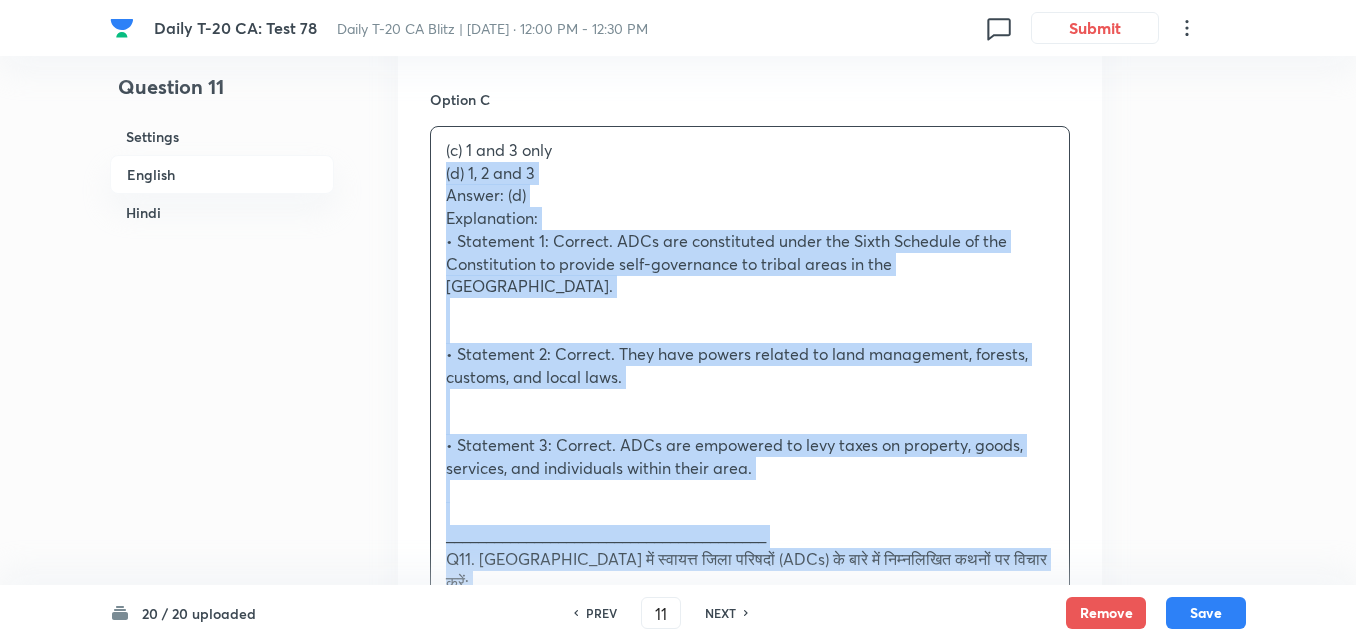 click on "Option A 1 and 2 only Mark as correct answer Option B 2 and 3 only Mark as correct answer Option C (c) 1 and 3 only (d) 1, 2 and 3 Answer: (d) Explanation: •	Statement 1: Correct. ADCs are constituted under the Sixth Schedule of the Constitution to provide self-governance to tribal areas in the [GEOGRAPHIC_DATA]. •	Statement 2: Correct. They have powers related to land management, forests, customs, and local laws. •	Statement 3: Correct. ADCs are empowered to levy taxes on property, goods, services, and individuals within their area. ________________________________________ Q11. [GEOGRAPHIC_DATA] में स्वायत्त जिला परिषदों (ADCs) के बारे में निम्नलिखित कथनों पर विचार करें: 1.	इनकी स्थापना भारतीय संविधान की छठी अनुसूची के तहत की जाती है। (a) केवल 1 और 2 (b) केवल 2 और 3 Option D ." at bounding box center (750, 547) 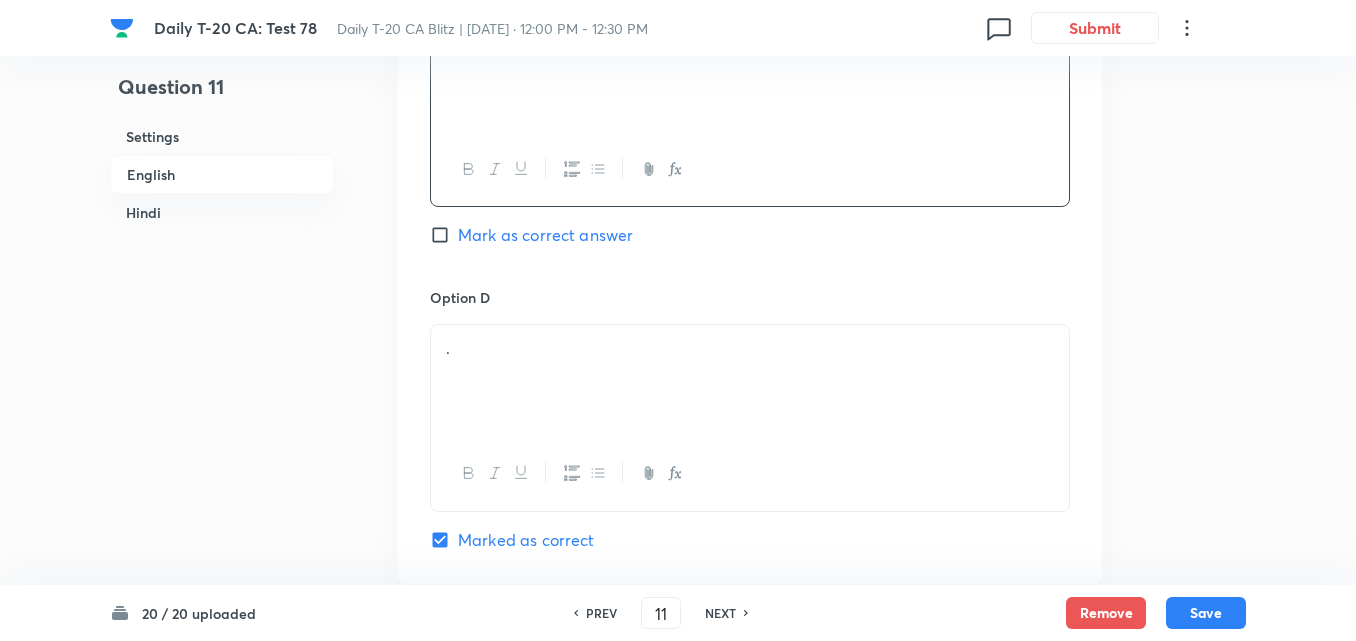 scroll, scrollTop: 1816, scrollLeft: 0, axis: vertical 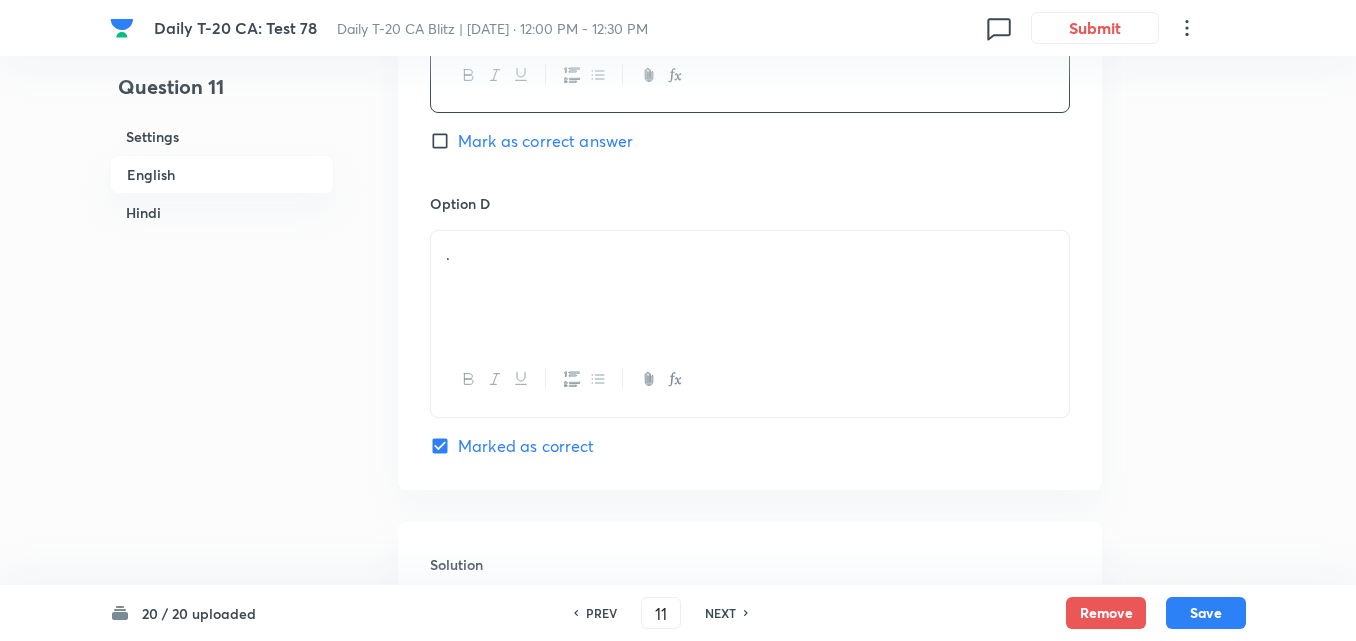 click on "." at bounding box center [750, 287] 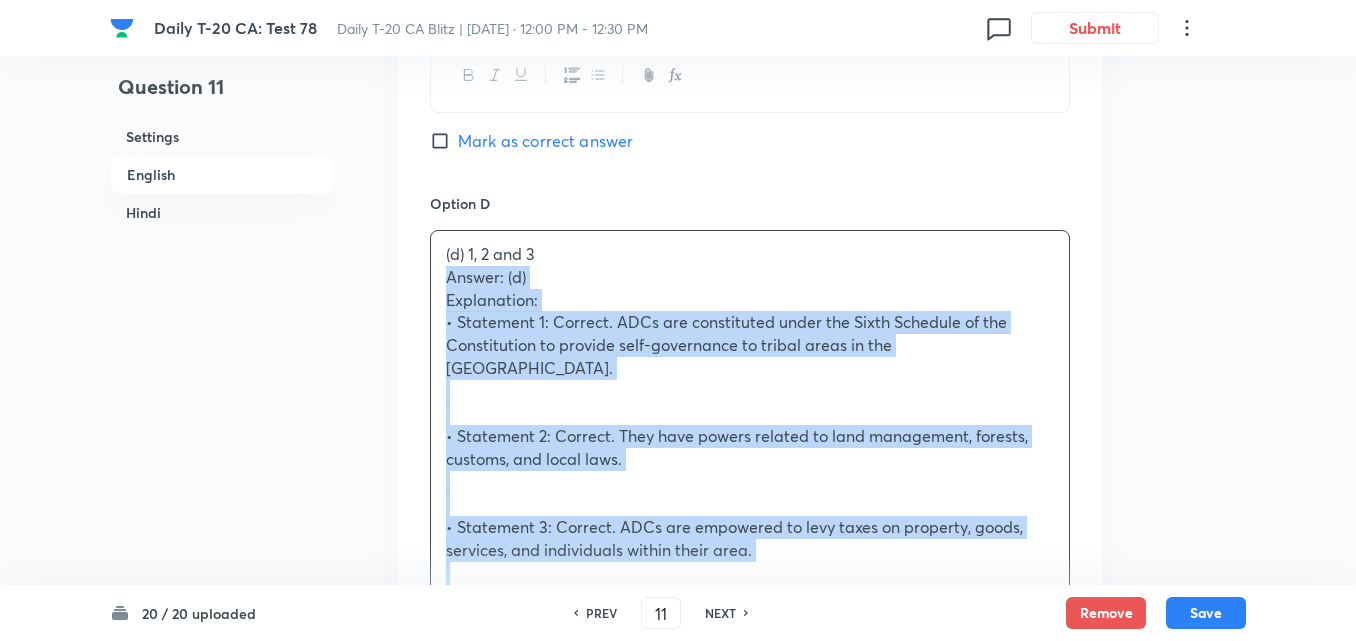 drag, startPoint x: 432, startPoint y: 292, endPoint x: 333, endPoint y: 282, distance: 99.50377 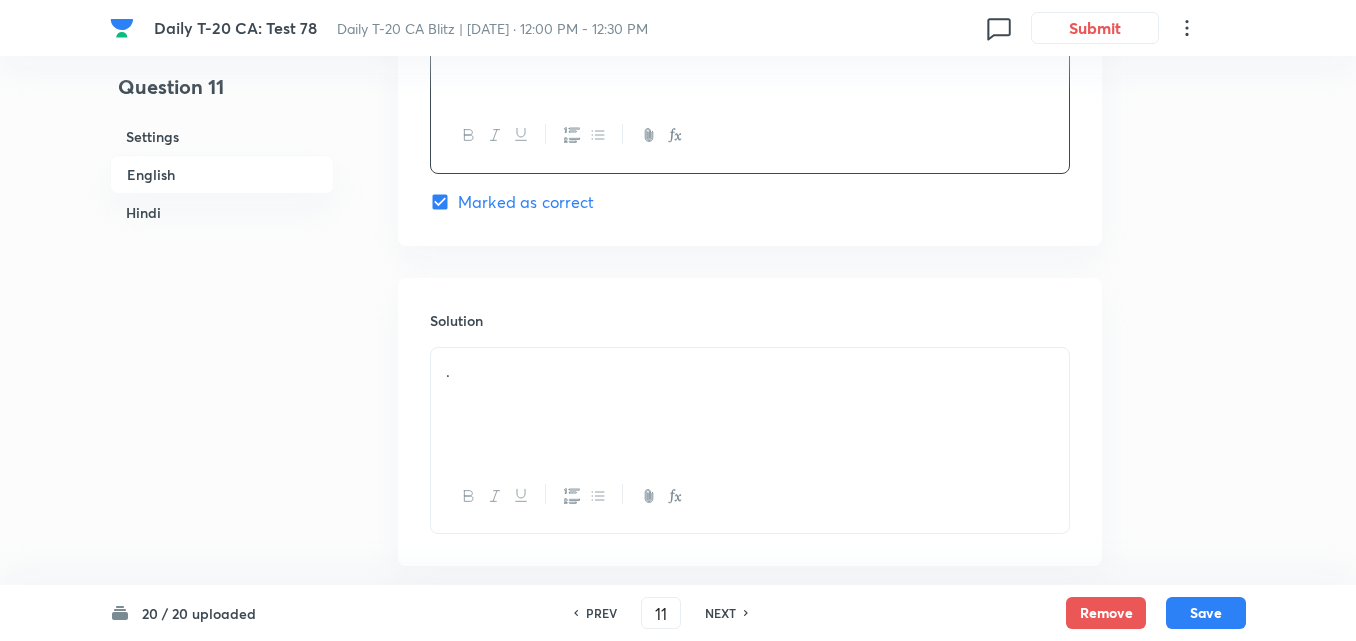 scroll, scrollTop: 2316, scrollLeft: 0, axis: vertical 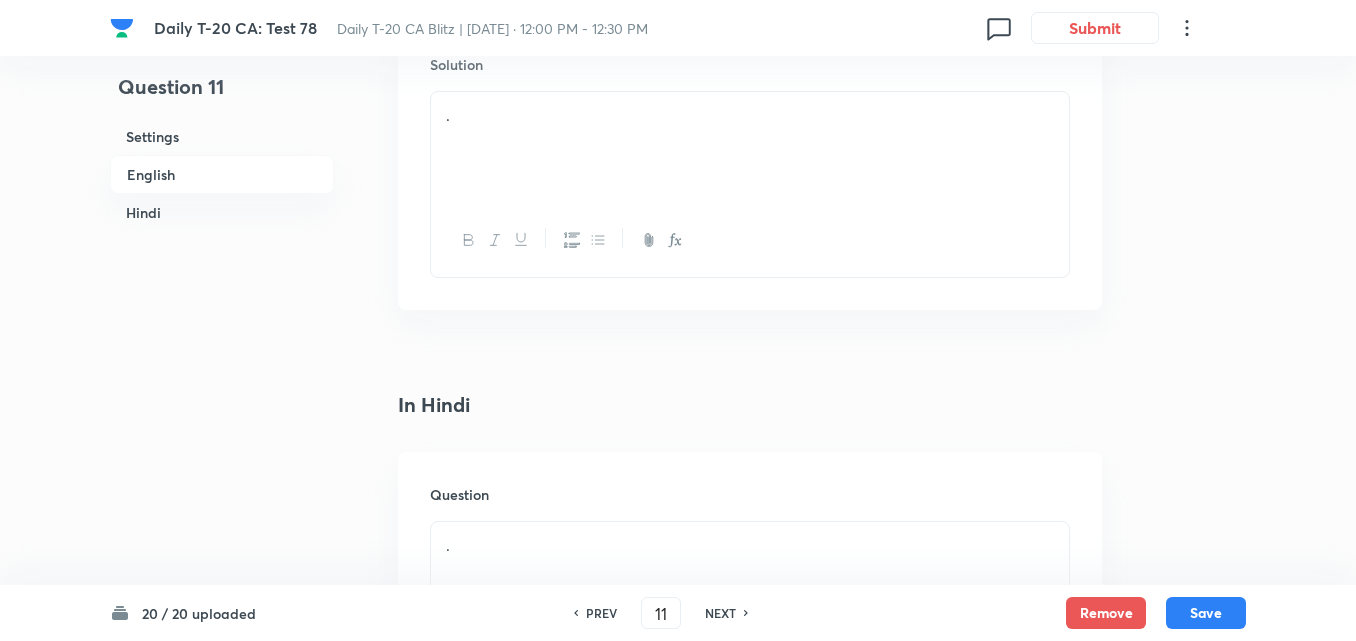 click on "." at bounding box center [750, 148] 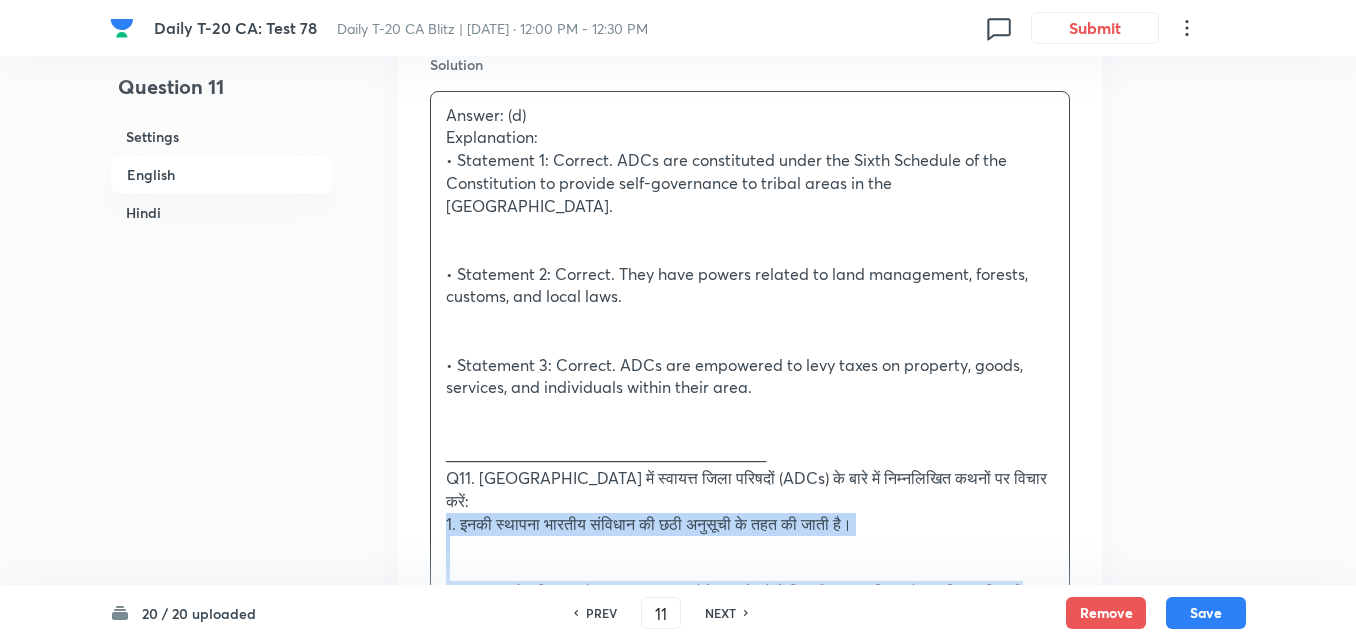 drag, startPoint x: 461, startPoint y: 472, endPoint x: 395, endPoint y: 469, distance: 66.068146 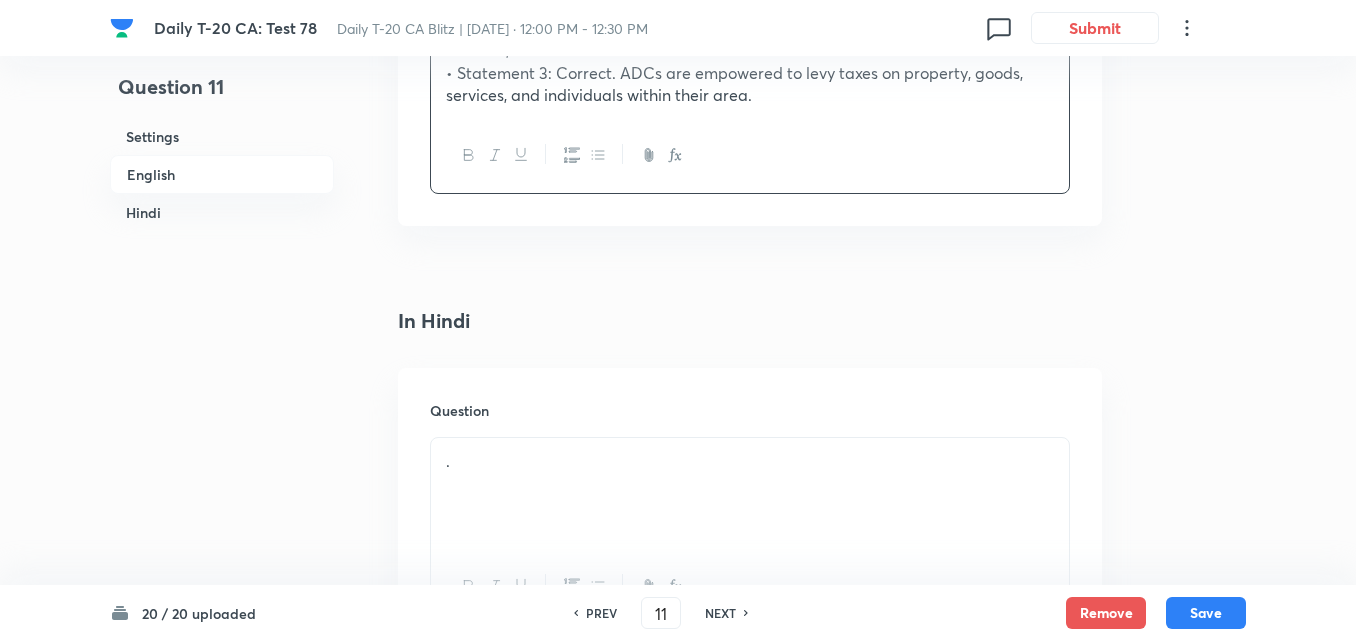 scroll, scrollTop: 2716, scrollLeft: 0, axis: vertical 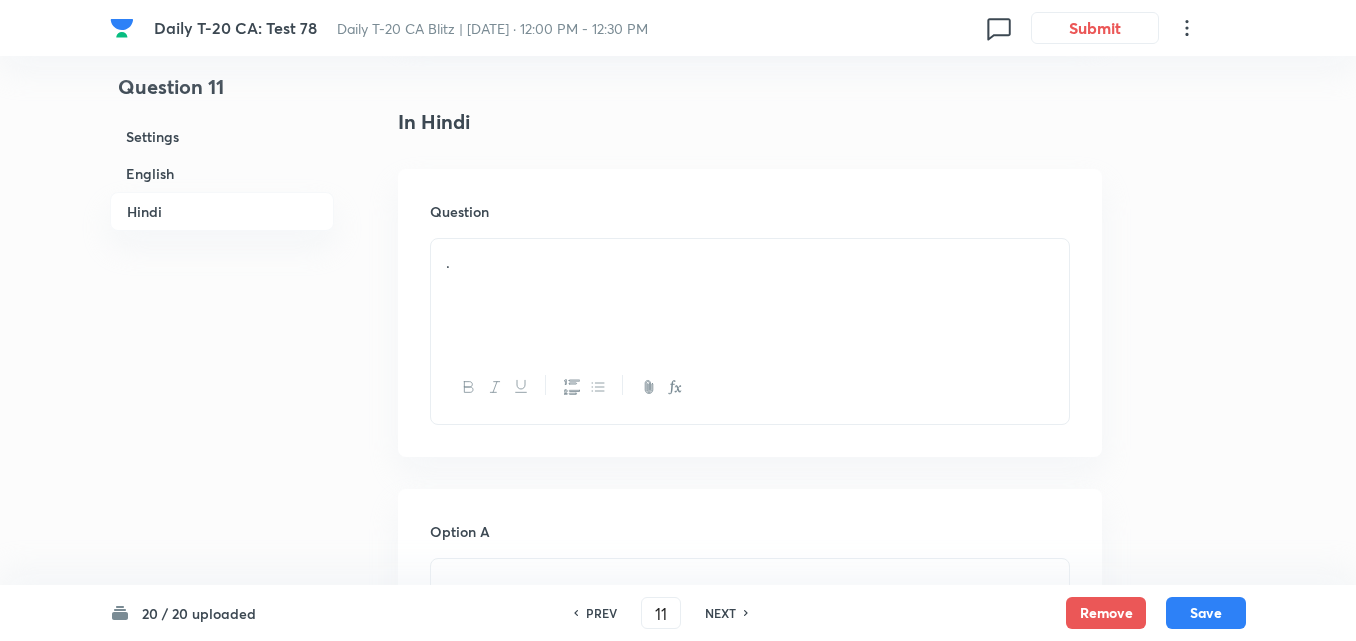 click on "." at bounding box center (750, 295) 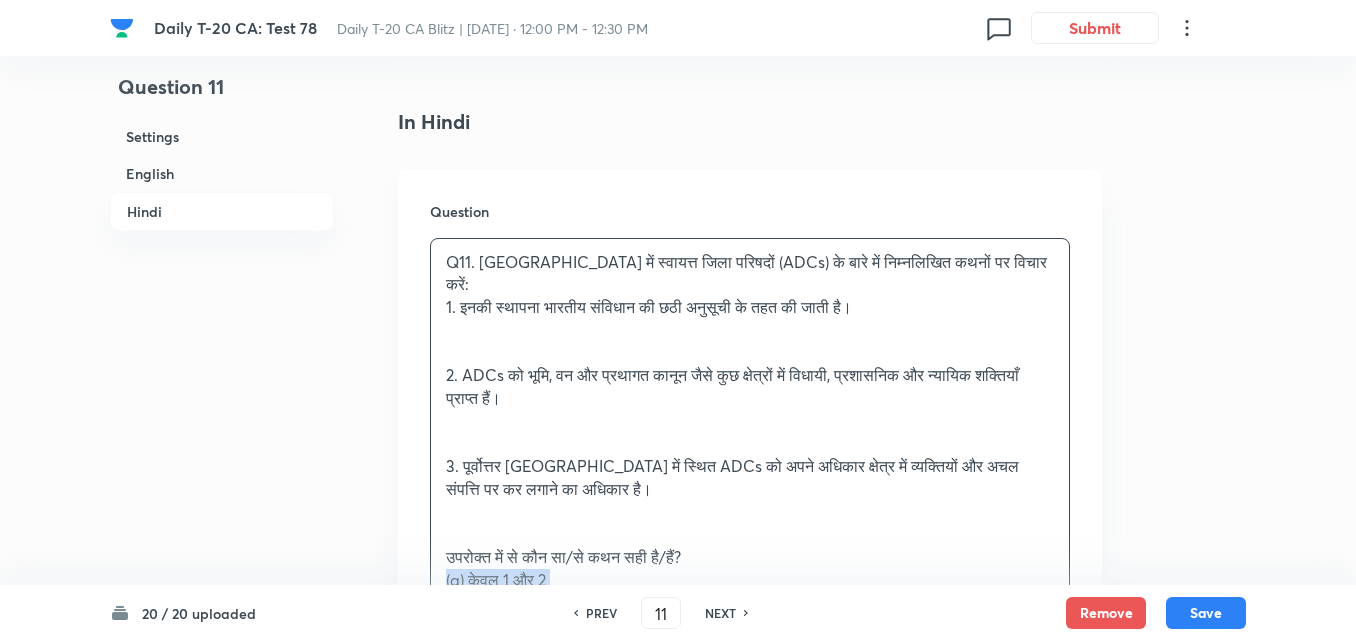 click on "Question 11 Settings English Hindi Settings Type Single choice correct 4 options + 2 marks - 0.66 marks Edit Concept Current Affairs Current Affairs 2025 Current Affairs 2025 Current Affairs 2025 Edit Additional details Easy Fact Not from PYQ paper No equation Edit In English Question Consider the following statements about Autonomous District Councils (ADCs) in [GEOGRAPHIC_DATA]: 1.	They are established under the Sixth Schedule of the Indian Constitution. 2.	ADCs have legislative, administrative, and judicial powers in certain areas including land, forest, and customary law. 3.	The ADCs in [GEOGRAPHIC_DATA] can levy taxes on persons and immovable property within their jurisdiction. Which of the above statements is/are correct?   Option A 1 and 2 only Mark as correct answer Option B 2 and 3 only Mark as correct answer Option C 1 and 3 only Mark as correct answer Option D 1, 2 and 3 Marked as correct Solution Answer: (d) Explanation: In Hindi Question (a) केवल 1 और 2 (b) केवल 2 और 3 Option A . . . ." at bounding box center (678, 29) 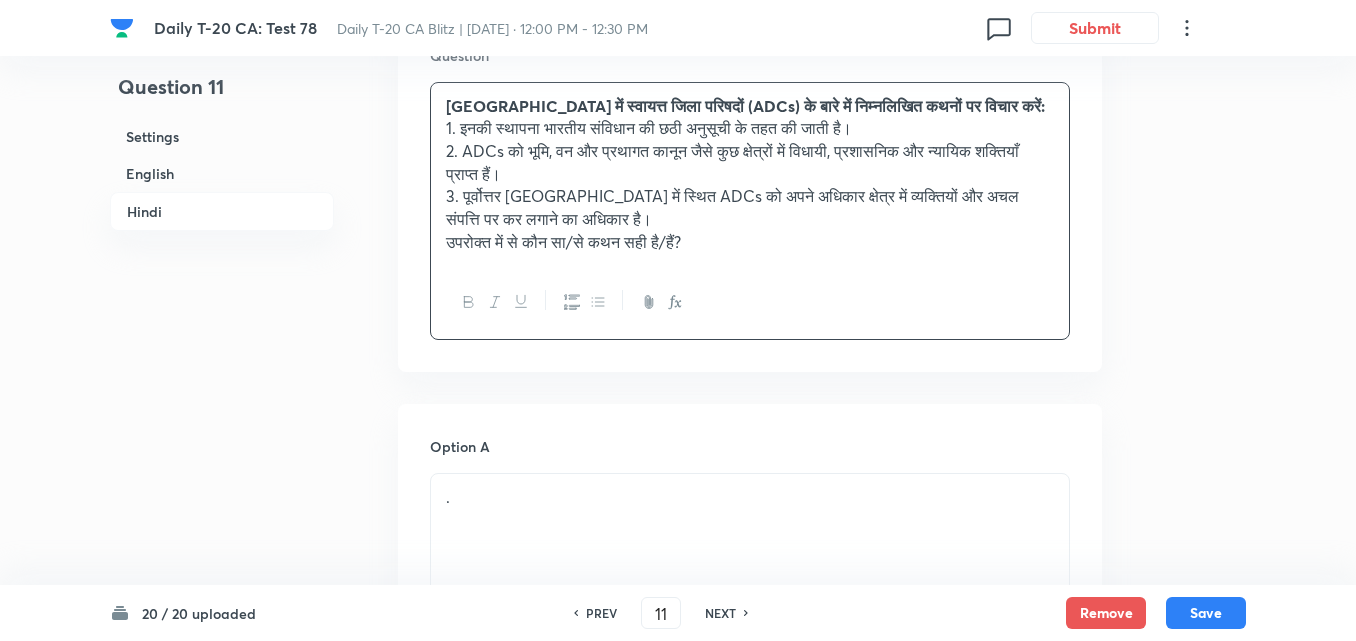 scroll, scrollTop: 3116, scrollLeft: 0, axis: vertical 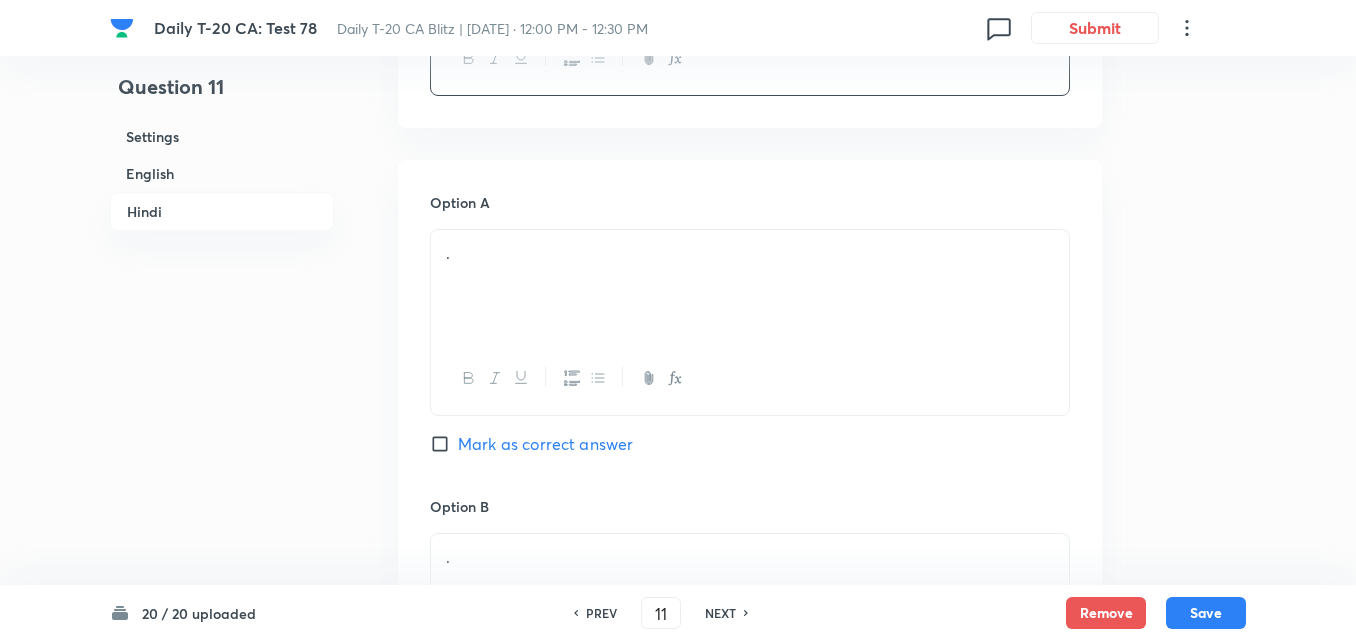 click on "." at bounding box center [750, 286] 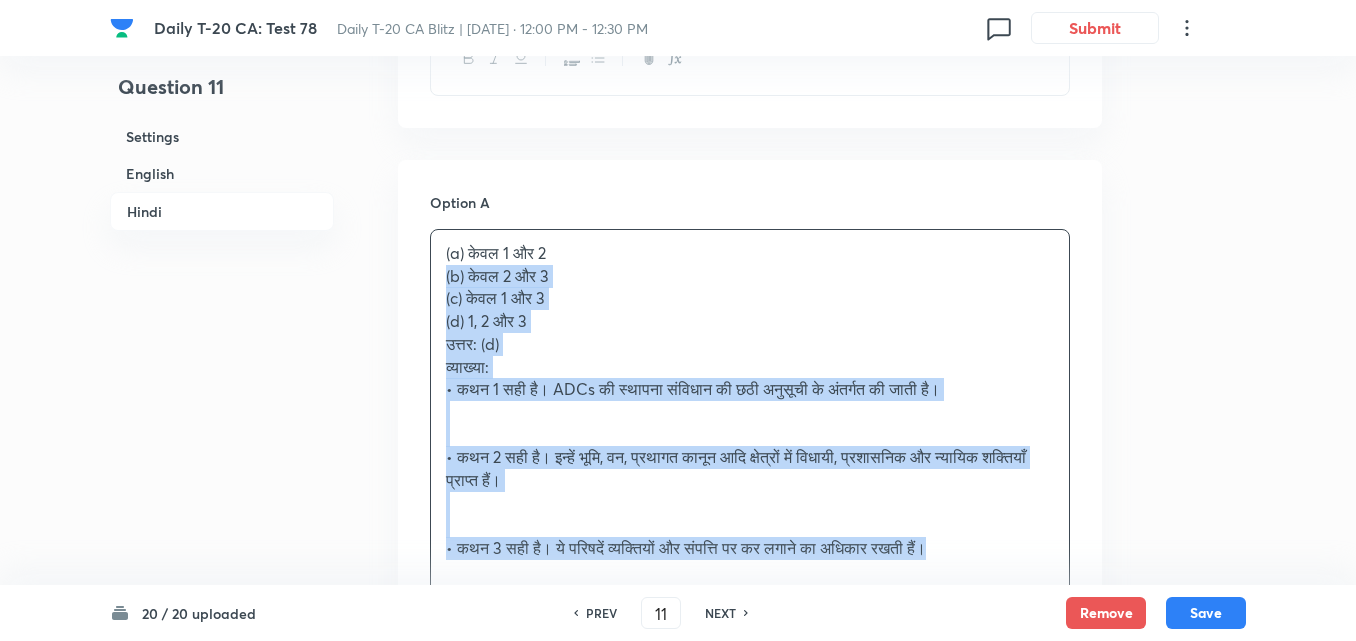 click on "Question 11 Settings English Hindi Settings Type Single choice correct 4 options + 2 marks - 0.66 marks Edit Concept Current Affairs Current Affairs 2025 Current Affairs 2025 Current Affairs 2025 Edit Additional details Easy Fact Not from PYQ paper No equation Edit In English Question Consider the following statements about Autonomous District Councils (ADCs) in [GEOGRAPHIC_DATA]: 1.	They are established under the Sixth Schedule of the Indian Constitution. 2.	ADCs have legislative, administrative, and judicial powers in certain areas including land, forest, and customary law. 3.	The ADCs in [GEOGRAPHIC_DATA] can levy taxes on persons and immovable property within their jurisdiction. Which of the above statements is/are correct?   Option A 1 and 2 only Mark as correct answer Option B 2 and 3 only Mark as correct answer Option C 1 and 3 only Mark as correct answer Option D 1, 2 and 3 Marked as correct Solution Answer: (d) Explanation: In Hindi Question Option A (a) केवल 1 और 2 (b) केवल 2 और 3 . . . ." at bounding box center [678, -494] 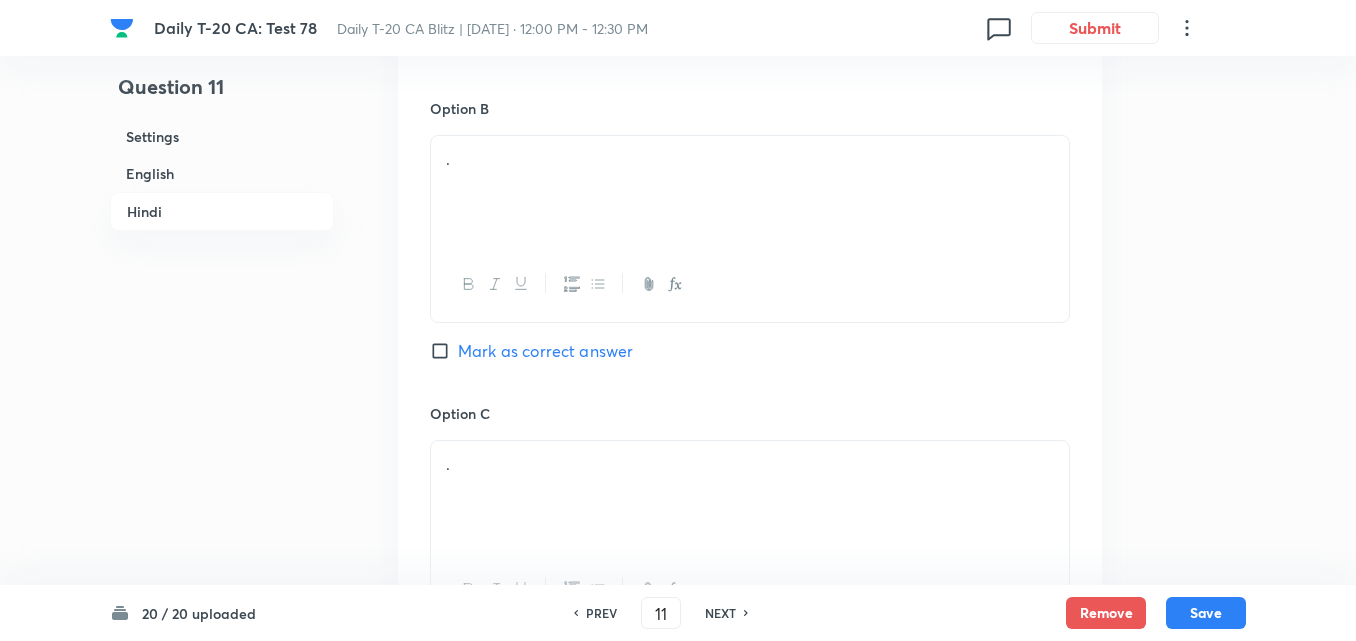 scroll, scrollTop: 3516, scrollLeft: 0, axis: vertical 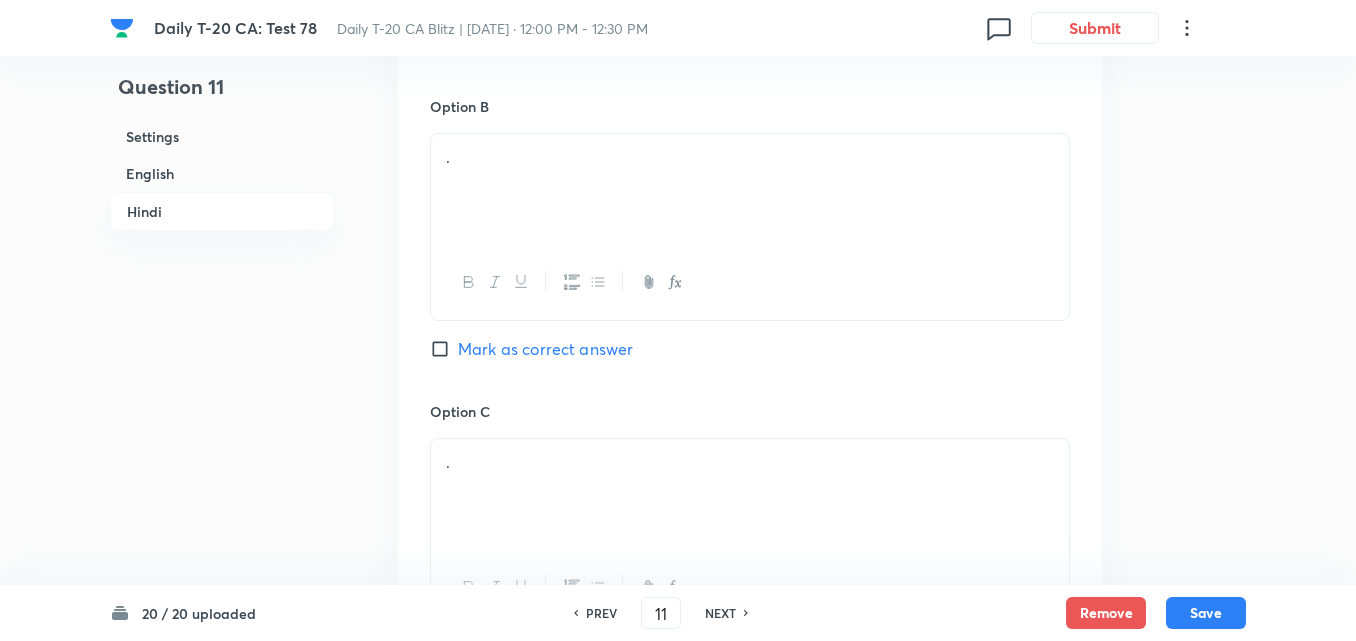 click on "." at bounding box center (750, 190) 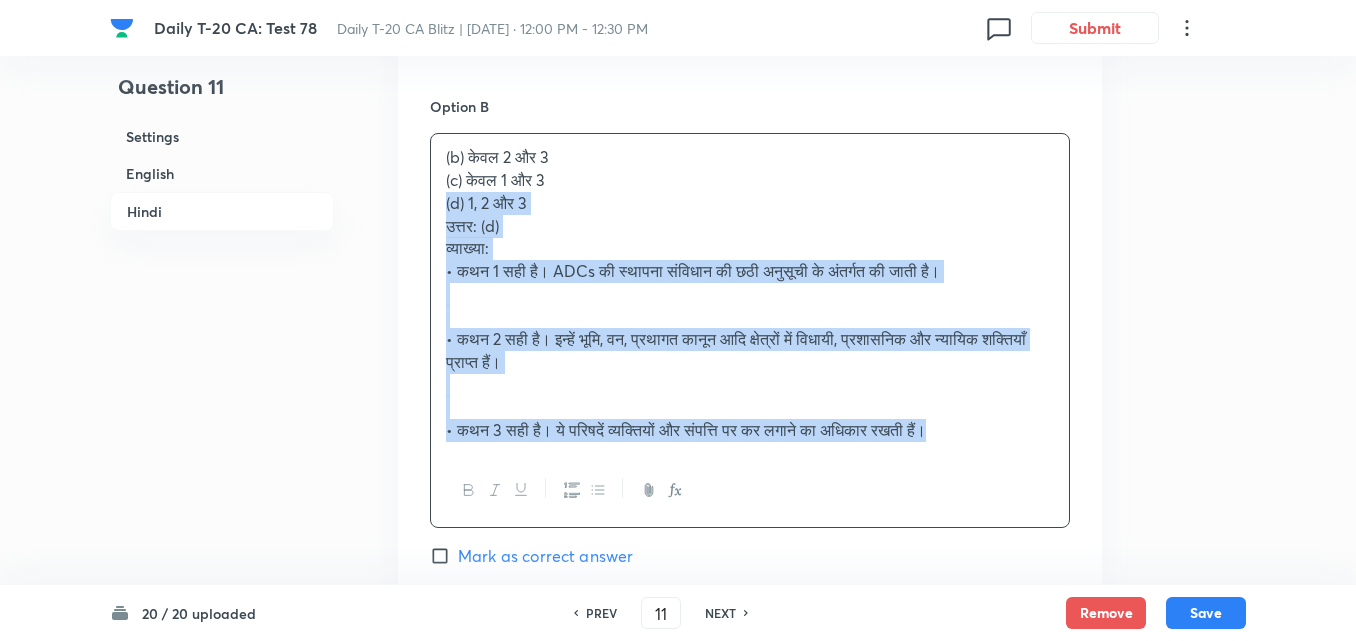 drag, startPoint x: 394, startPoint y: 169, endPoint x: 372, endPoint y: 170, distance: 22.022715 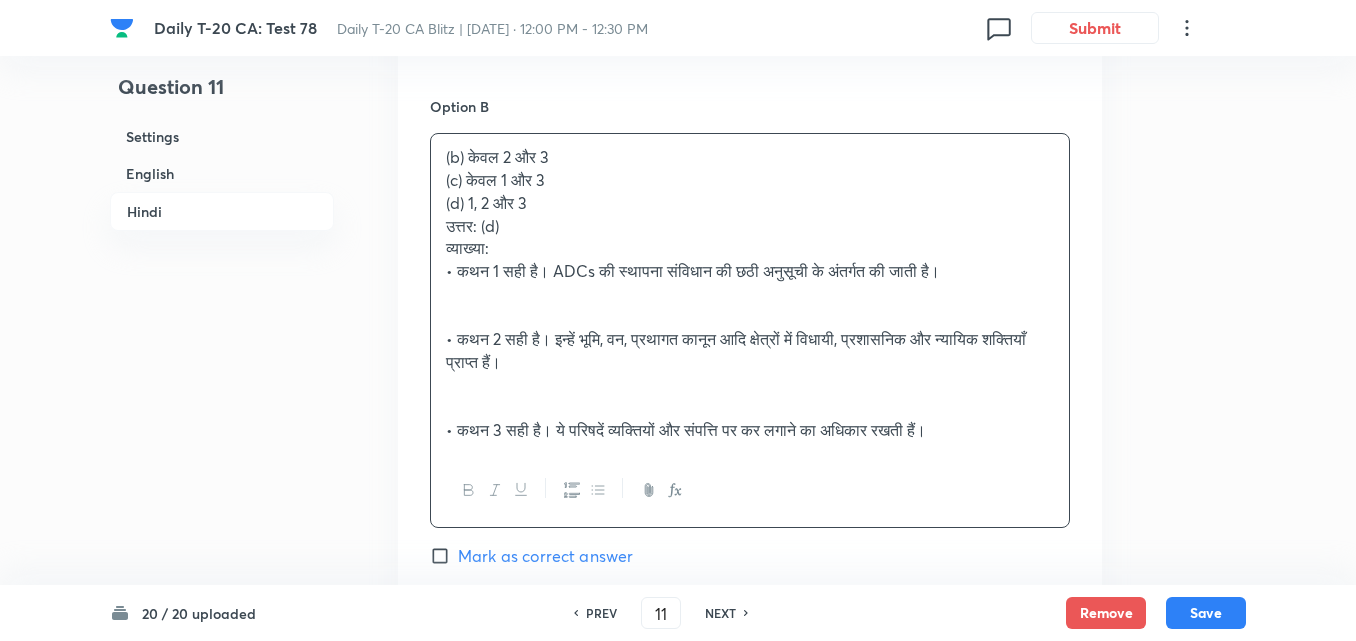 click on "Question 11 Settings English Hindi Settings Type Single choice correct 4 options + 2 marks - 0.66 marks Edit Concept Current Affairs Current Affairs 2025 Current Affairs 2025 Current Affairs 2025 Edit Additional details Easy Fact Not from PYQ paper No equation Edit In English Question Consider the following statements about Autonomous District Councils (ADCs) in [GEOGRAPHIC_DATA]: 1.	They are established under the Sixth Schedule of the Indian Constitution. 2.	ADCs have legislative, administrative, and judicial powers in certain areas including land, forest, and customary law. 3.	The ADCs in [GEOGRAPHIC_DATA] can levy taxes on persons and immovable property within their jurisdiction. Which of the above statements is/are correct?   Option A 1 and 2 only Mark as correct answer Option B 2 and 3 only Mark as correct answer Option C 1 and 3 only Mark as correct answer Option D 1, 2 and 3 Marked as correct Solution Answer: (d) Explanation: In Hindi Question Option A केवल 1 और 2 Mark as correct answer Option B . . ." at bounding box center [678, -906] 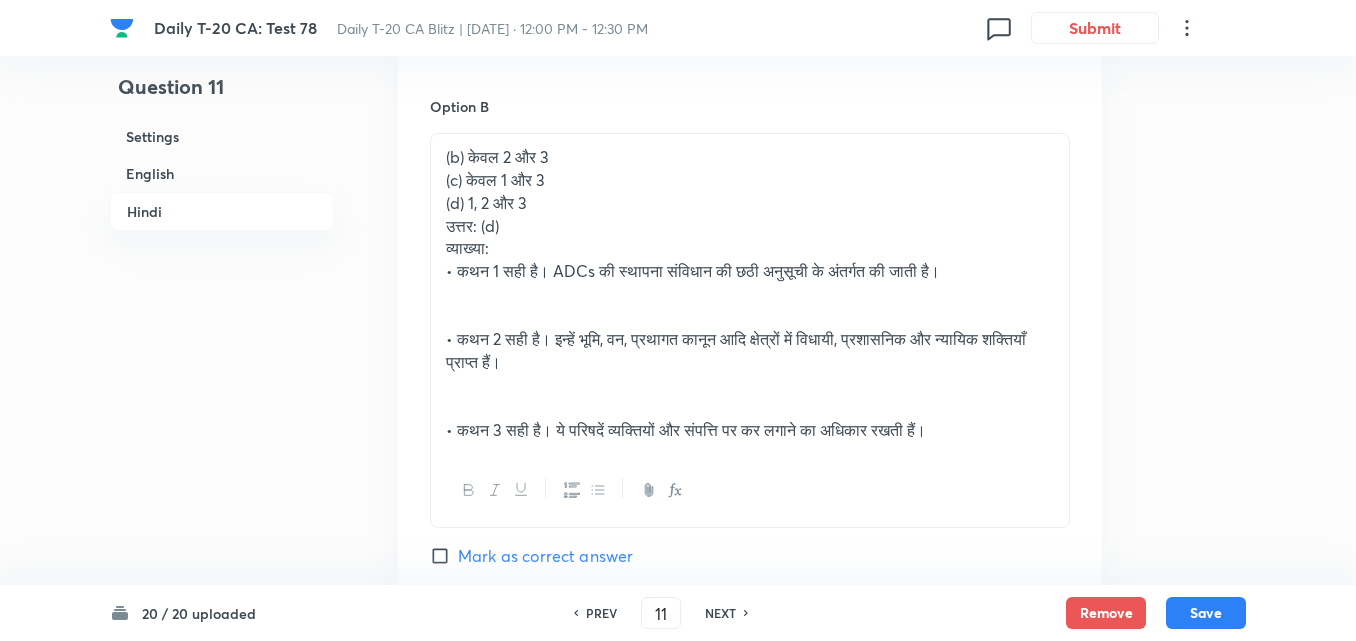 click on "(d) 1, 2 और 3" at bounding box center [750, 203] 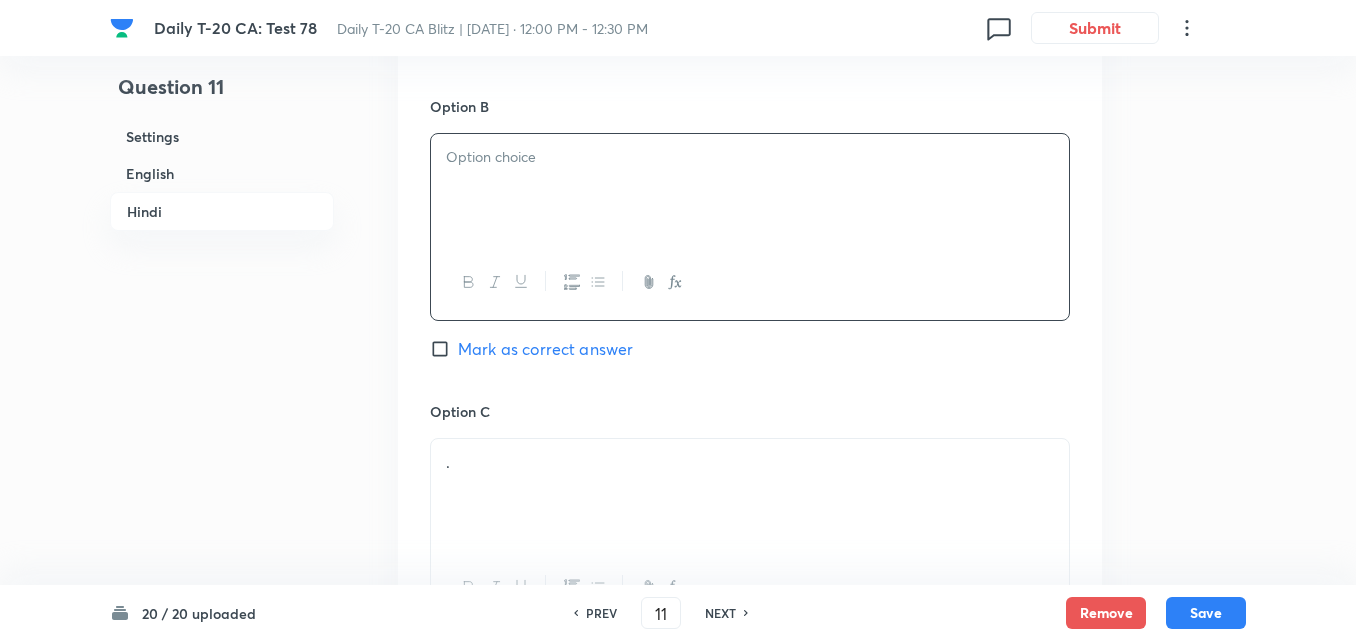 paste 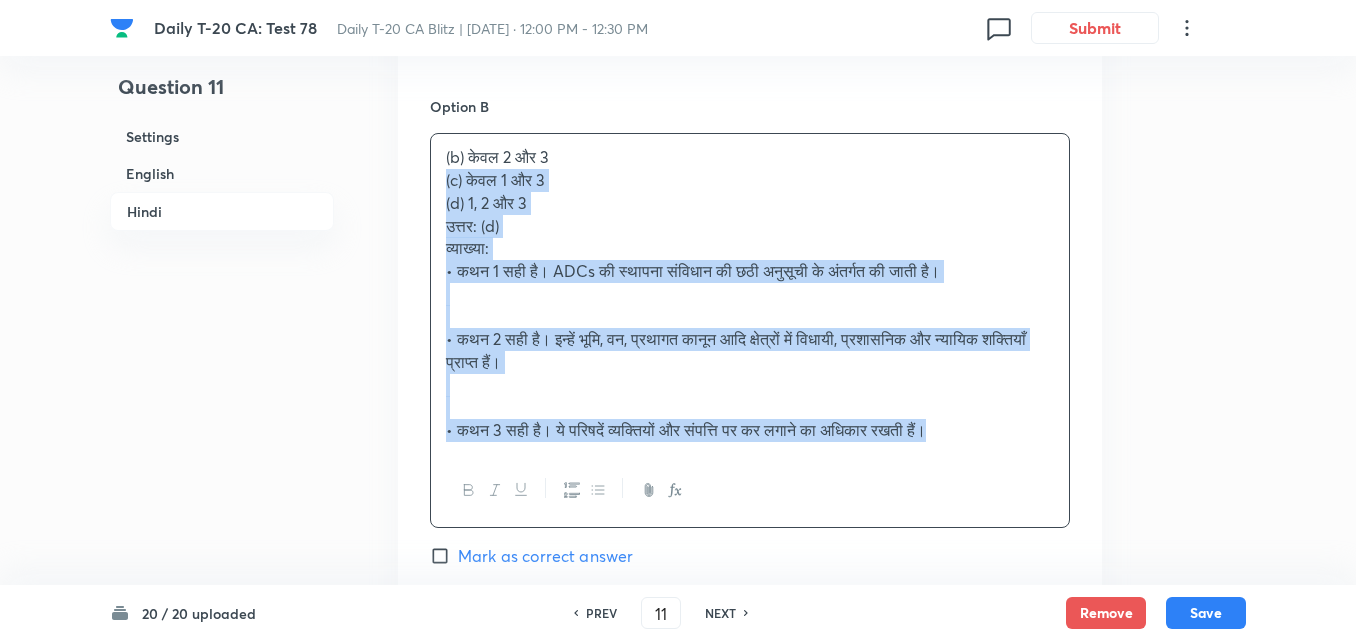 drag, startPoint x: 433, startPoint y: 158, endPoint x: 407, endPoint y: 151, distance: 26.925823 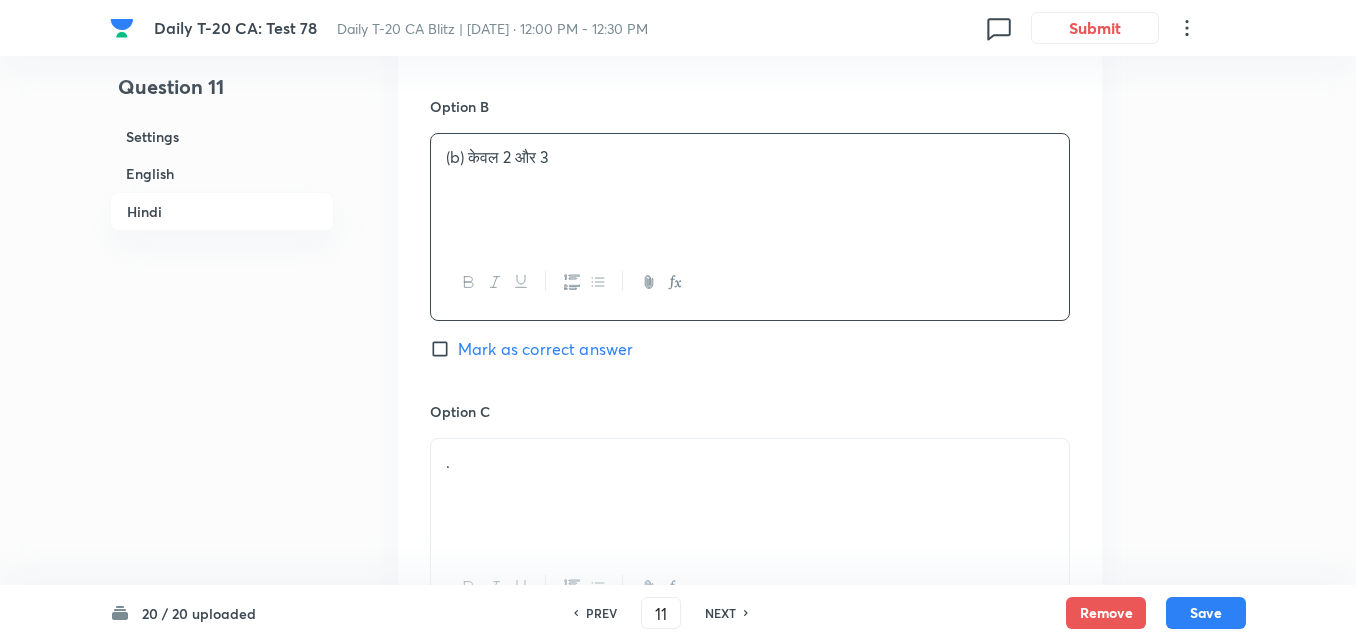 type 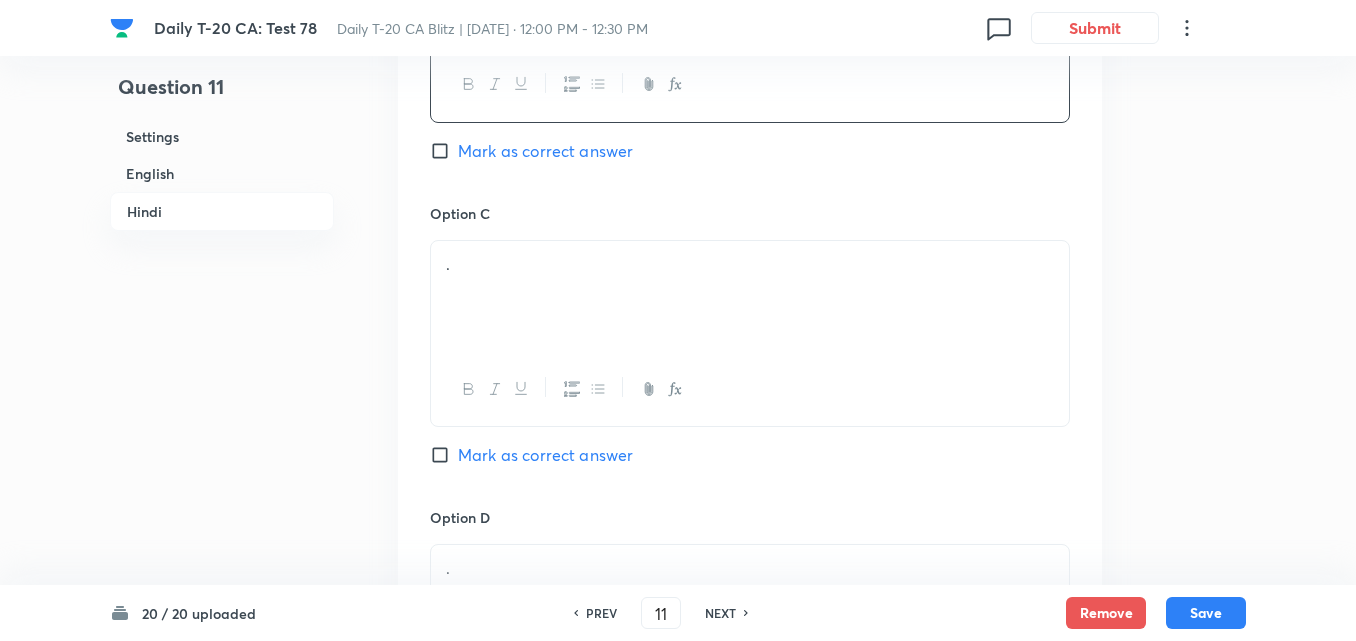 scroll, scrollTop: 3716, scrollLeft: 0, axis: vertical 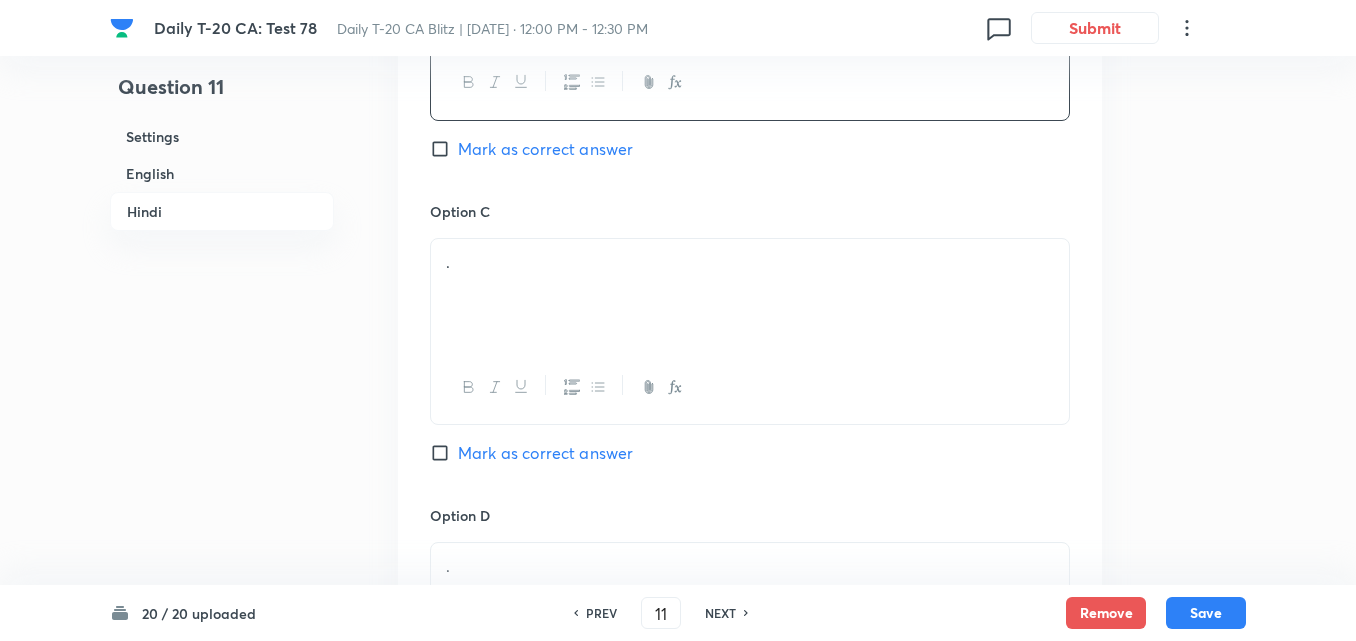 click on "." at bounding box center (750, 262) 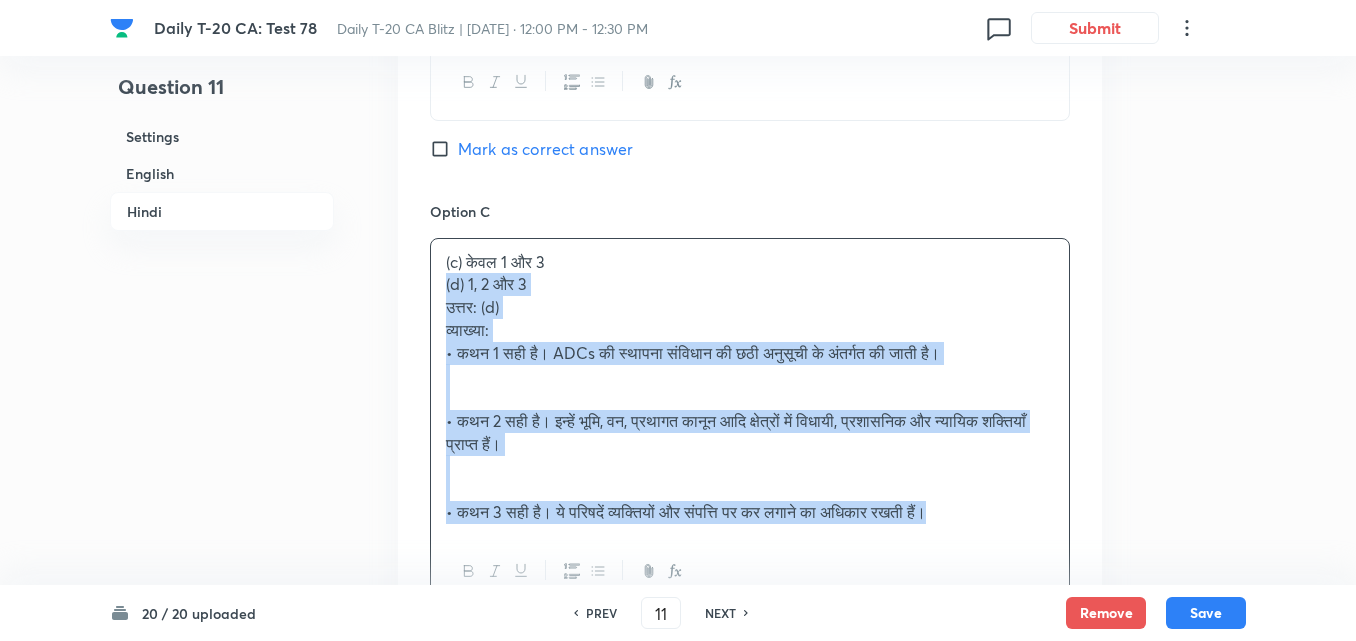 drag, startPoint x: 440, startPoint y: 263, endPoint x: 379, endPoint y: 275, distance: 62.169125 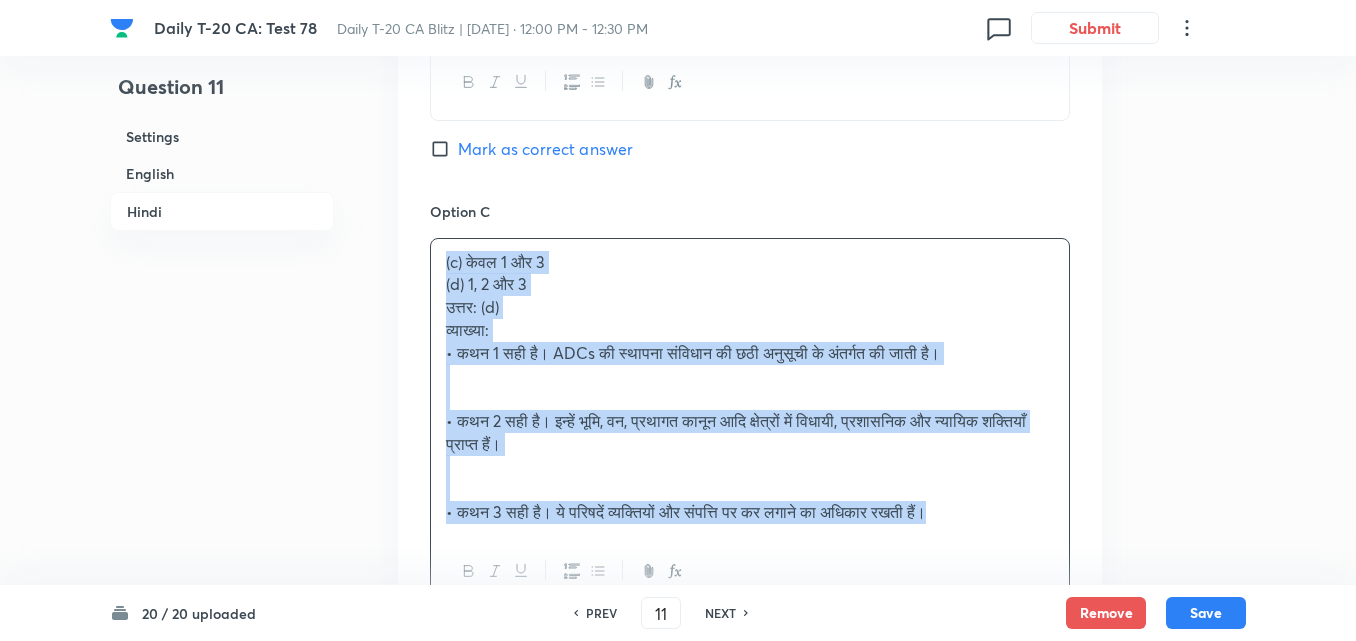click on "Question 11 Settings English Hindi Settings Type Single choice correct 4 options + 2 marks - 0.66 marks Edit Concept Current Affairs Current Affairs 2025 Current Affairs 2025 Current Affairs 2025 Edit Additional details Easy Fact Not from PYQ paper No equation Edit In English Question Consider the following statements about Autonomous District Councils (ADCs) in [GEOGRAPHIC_DATA]: 1.	They are established under the Sixth Schedule of the Indian Constitution. 2.	ADCs have legislative, administrative, and judicial powers in certain areas including land, forest, and customary law. 3.	The ADCs in [GEOGRAPHIC_DATA] can levy taxes on persons and immovable property within their jurisdiction. Which of the above statements is/are correct?   Option A 1 and 2 only Mark as correct answer Option B 2 and 3 only Mark as correct answer Option C 1 and 3 only Mark as correct answer Option D 1, 2 and 3 Marked as correct Solution Answer: (d) Explanation: In Hindi Question Option A केवल 1 और 2 Mark as correct answer Option B . ." at bounding box center [678, -1117] 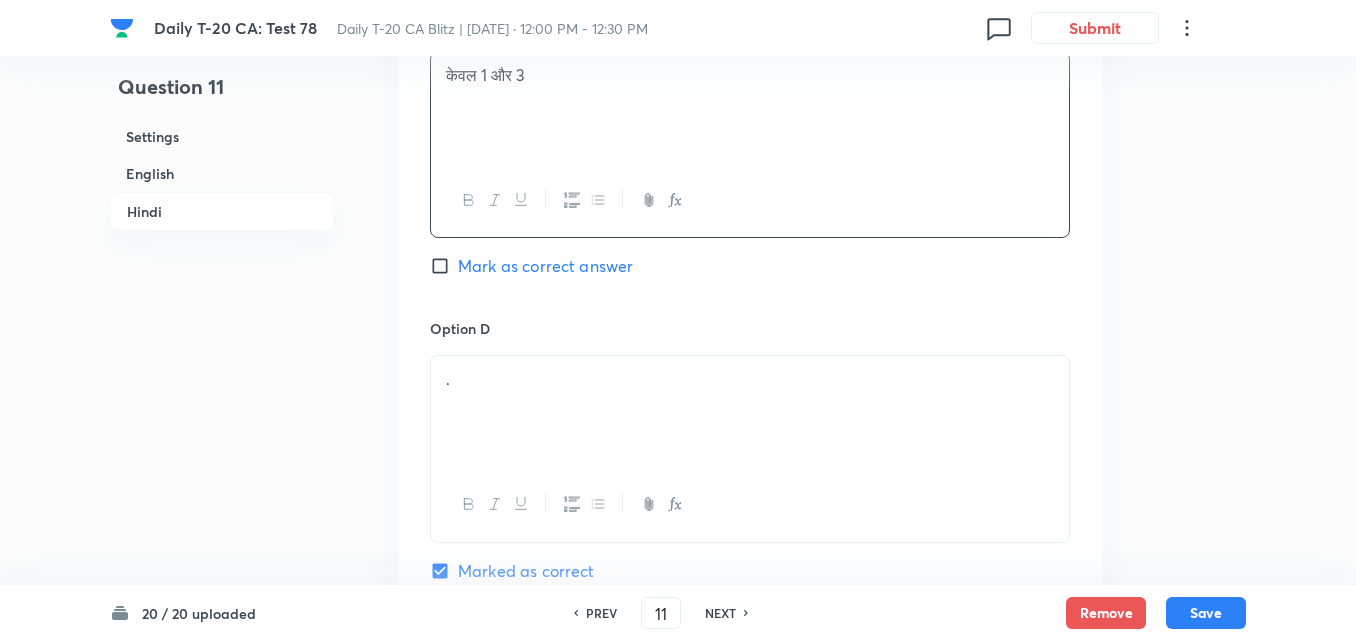 scroll, scrollTop: 3916, scrollLeft: 0, axis: vertical 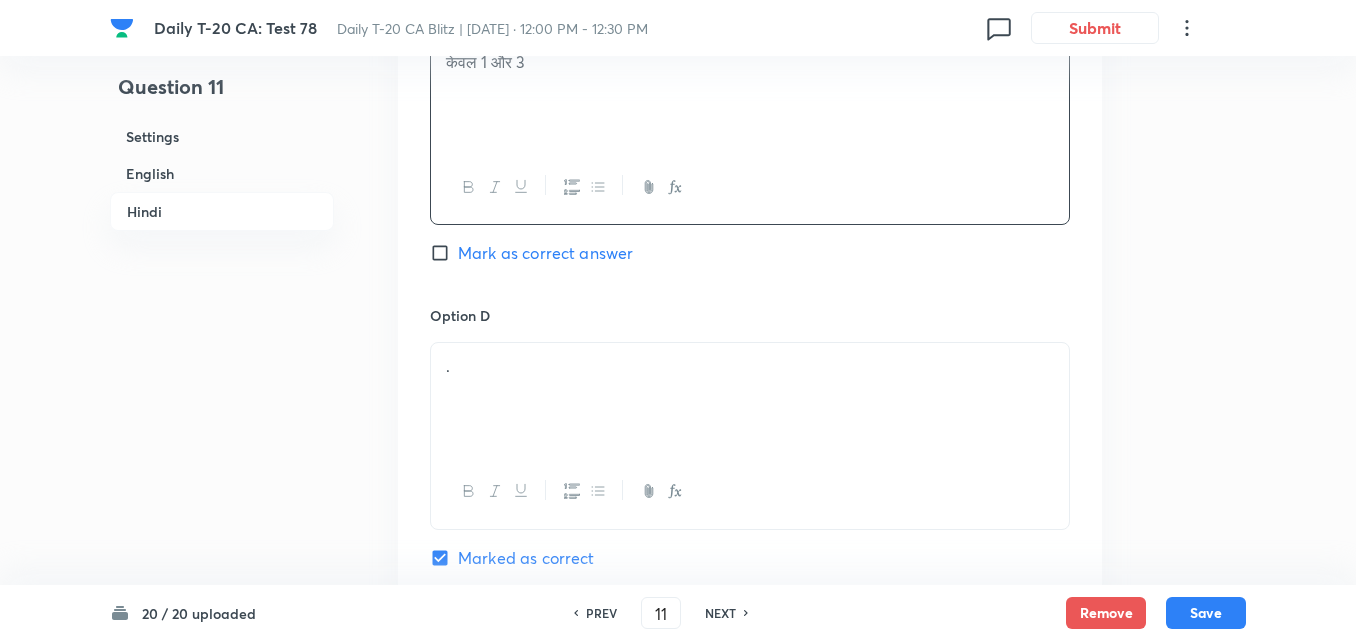 click on "." at bounding box center (750, 366) 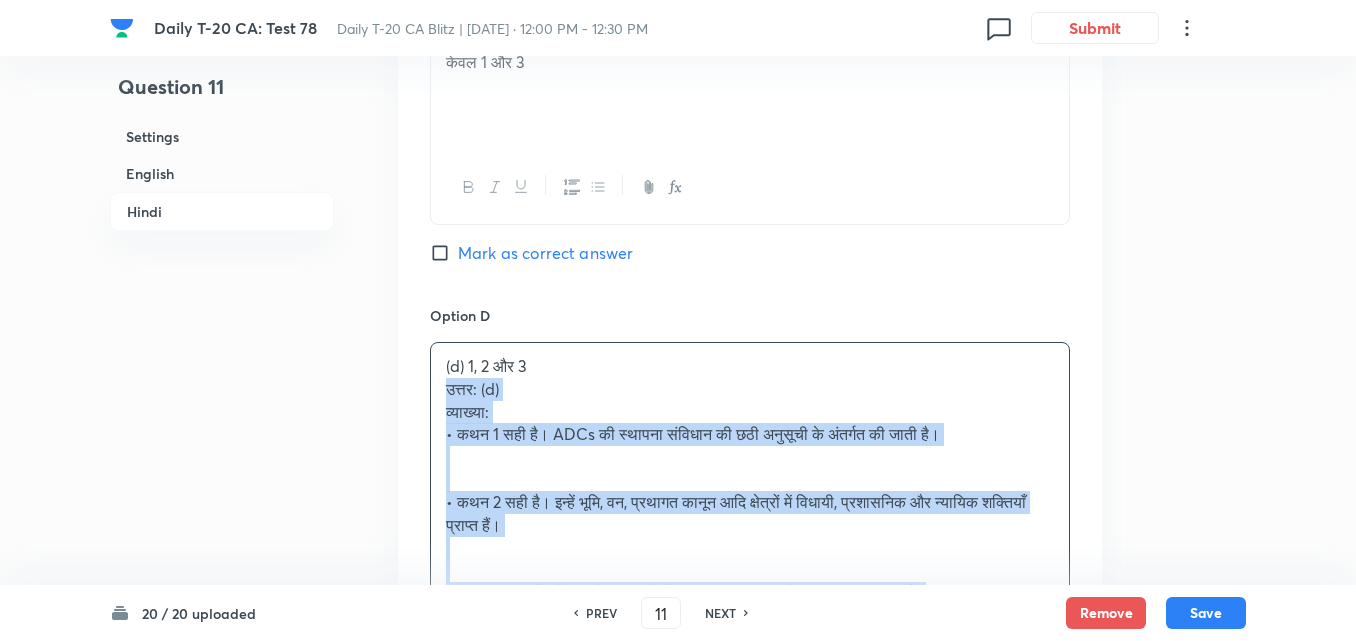 drag, startPoint x: 436, startPoint y: 361, endPoint x: 424, endPoint y: 366, distance: 13 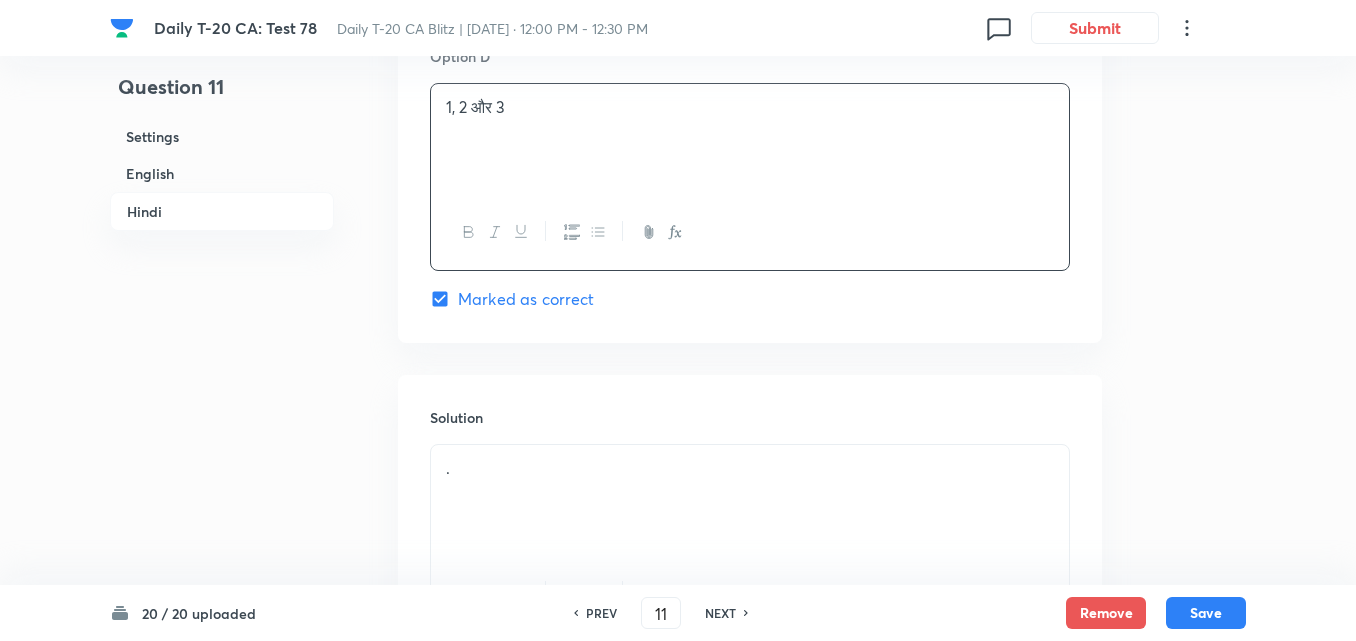 scroll, scrollTop: 4350, scrollLeft: 0, axis: vertical 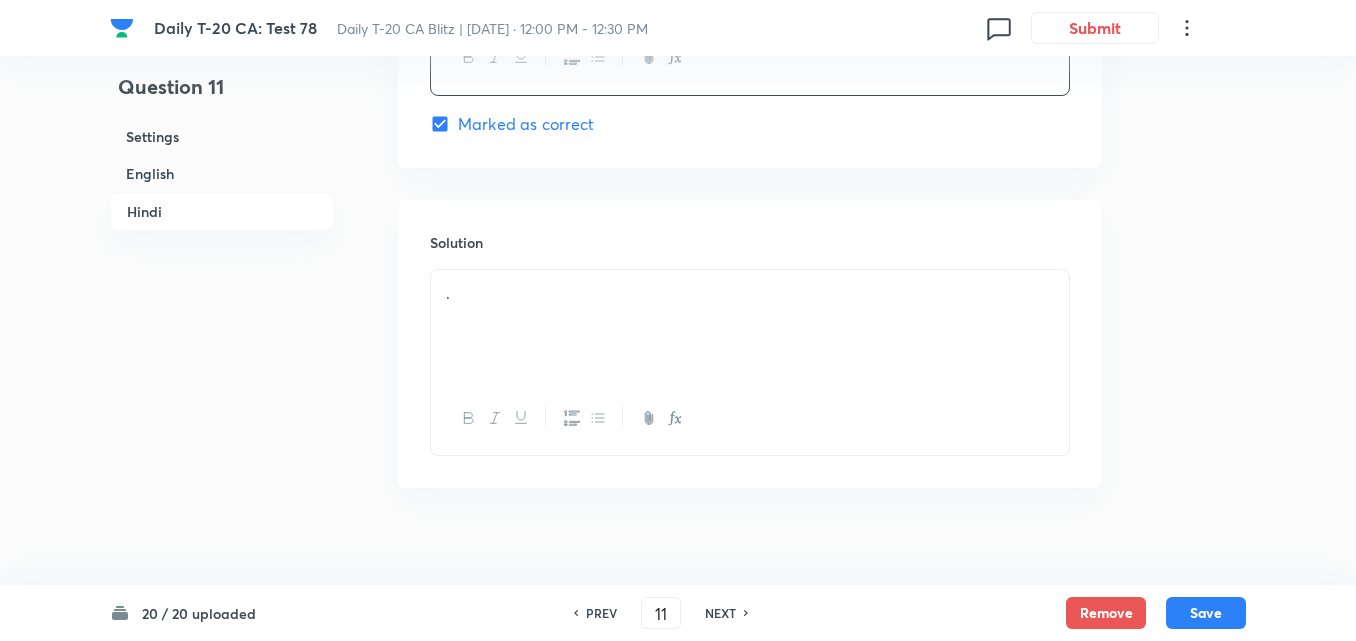 click on "." at bounding box center (750, 326) 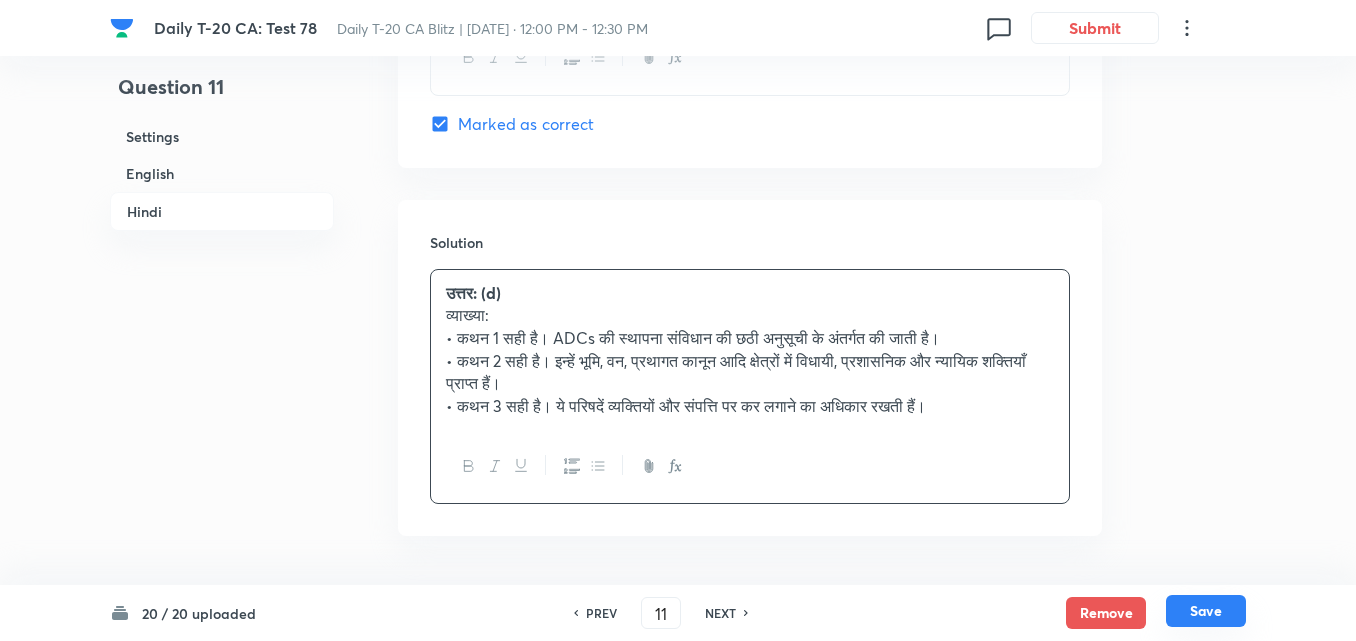 click on "Save" at bounding box center [1206, 611] 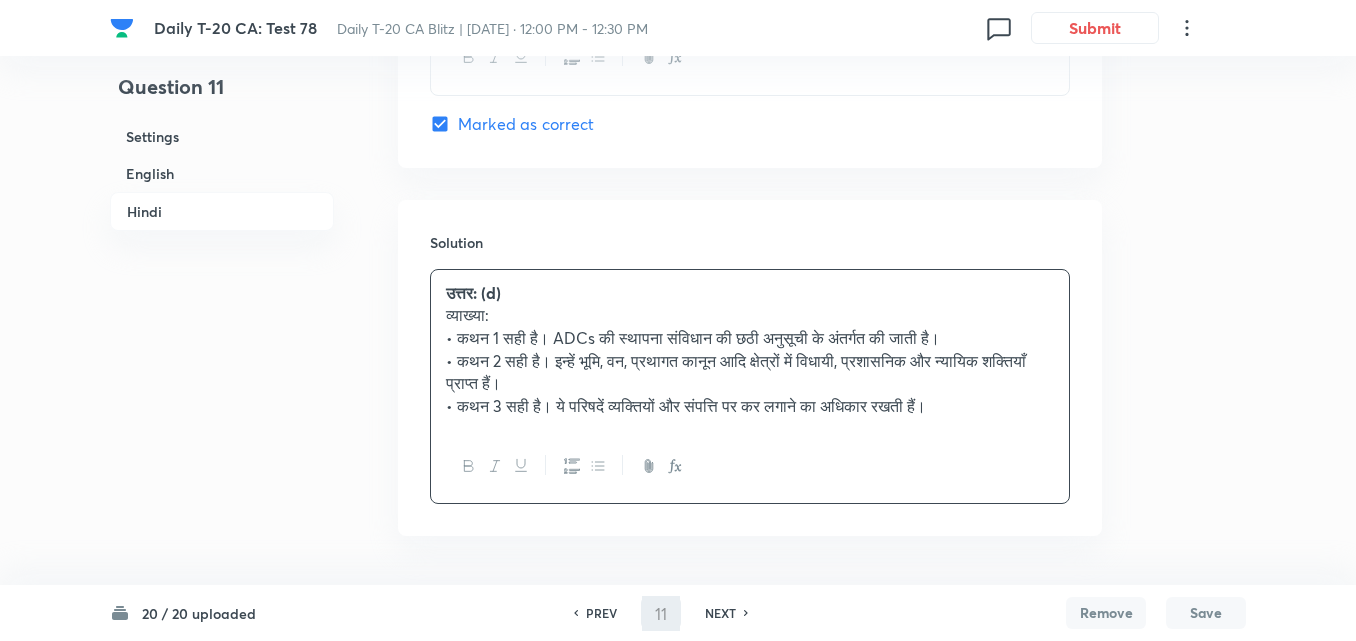 type on "12" 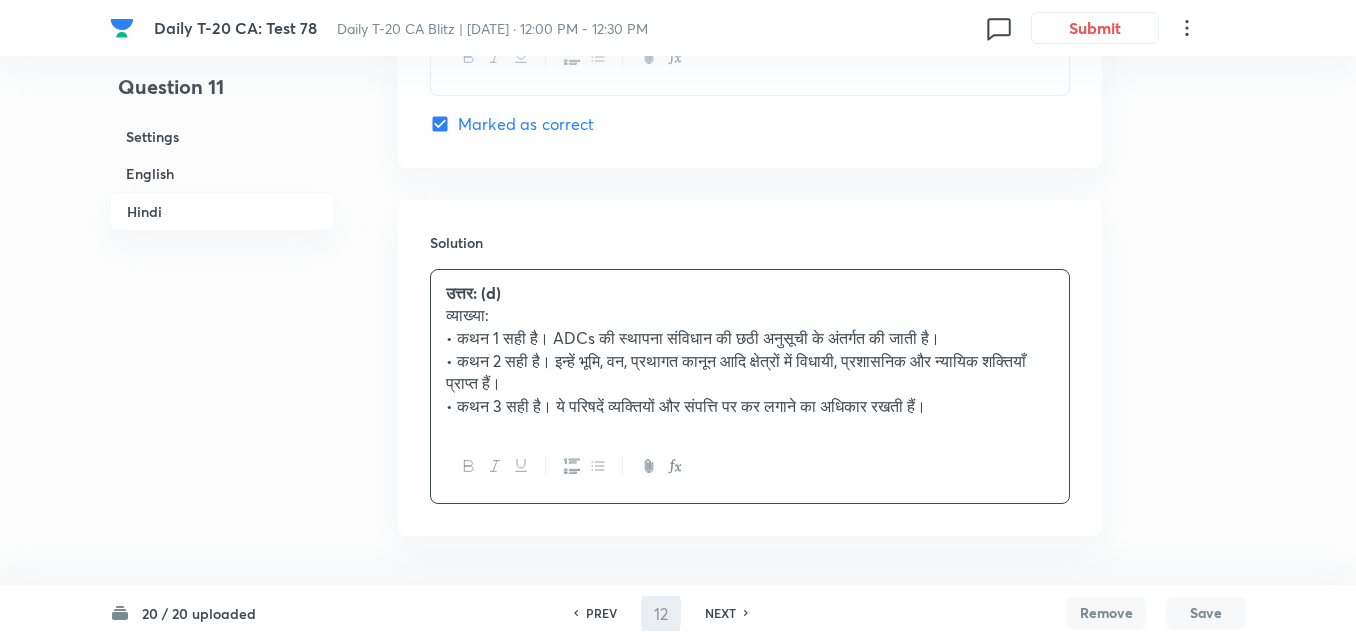 checkbox on "false" 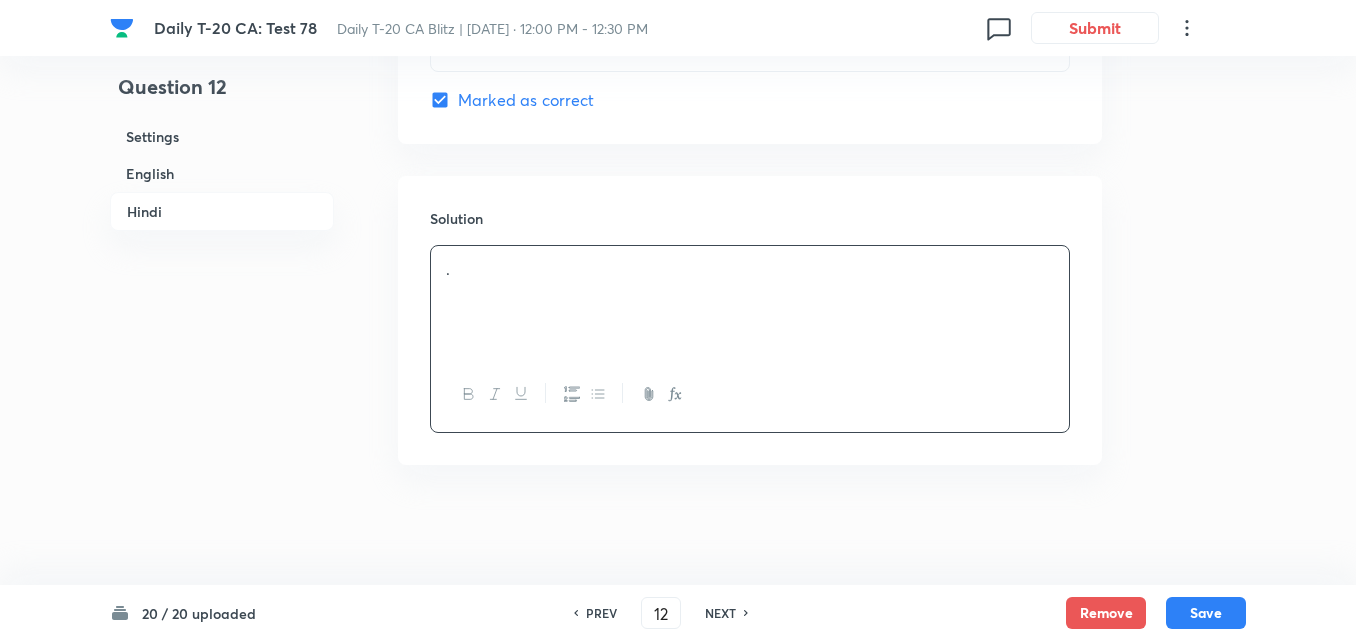 scroll, scrollTop: 4092, scrollLeft: 0, axis: vertical 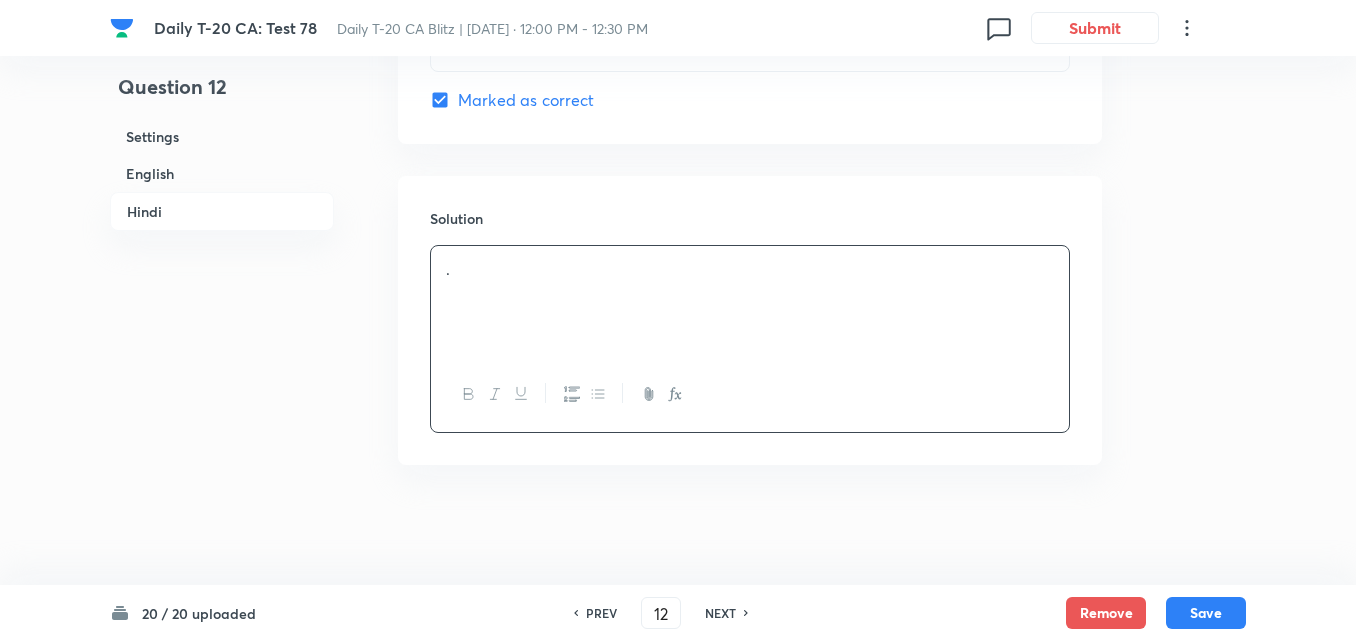 click on "English" at bounding box center (222, 173) 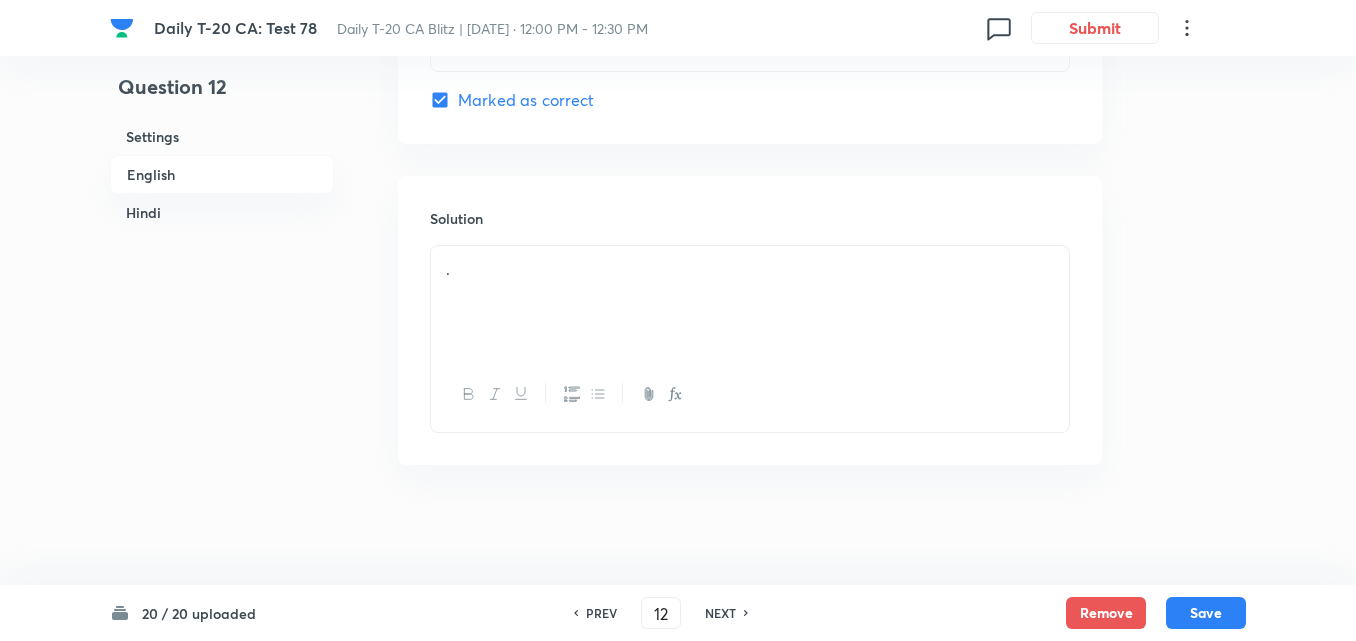 scroll, scrollTop: 516, scrollLeft: 0, axis: vertical 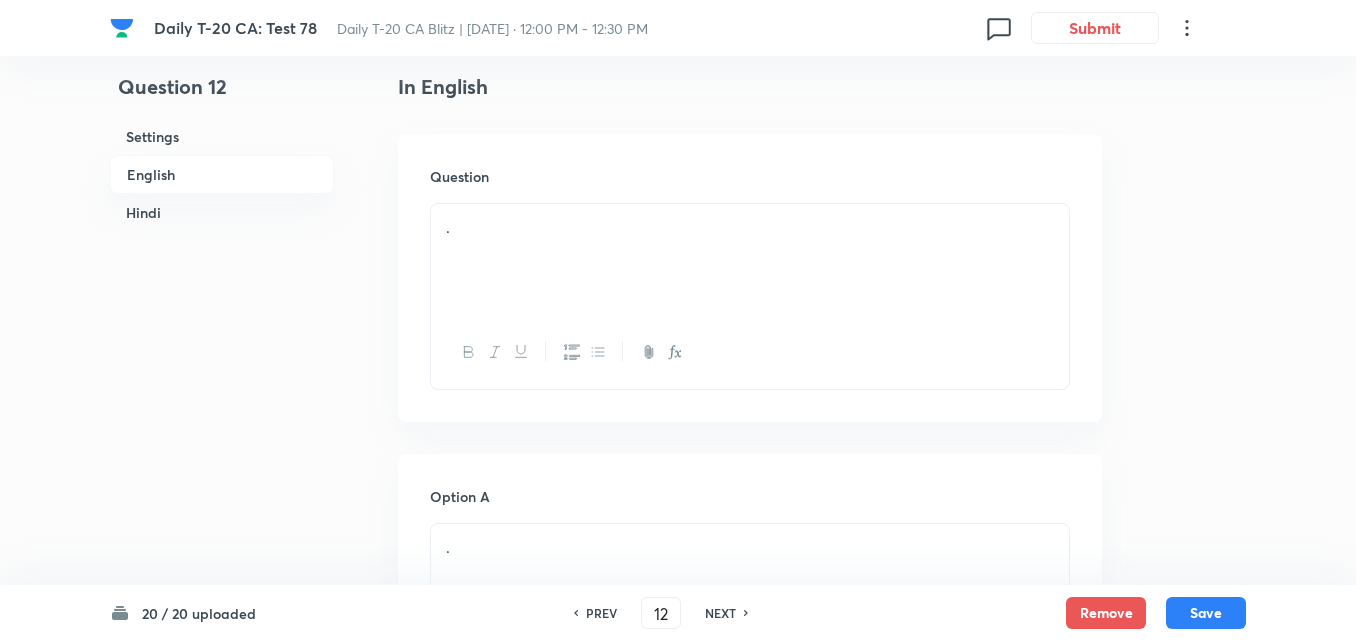 click on "." at bounding box center [750, 227] 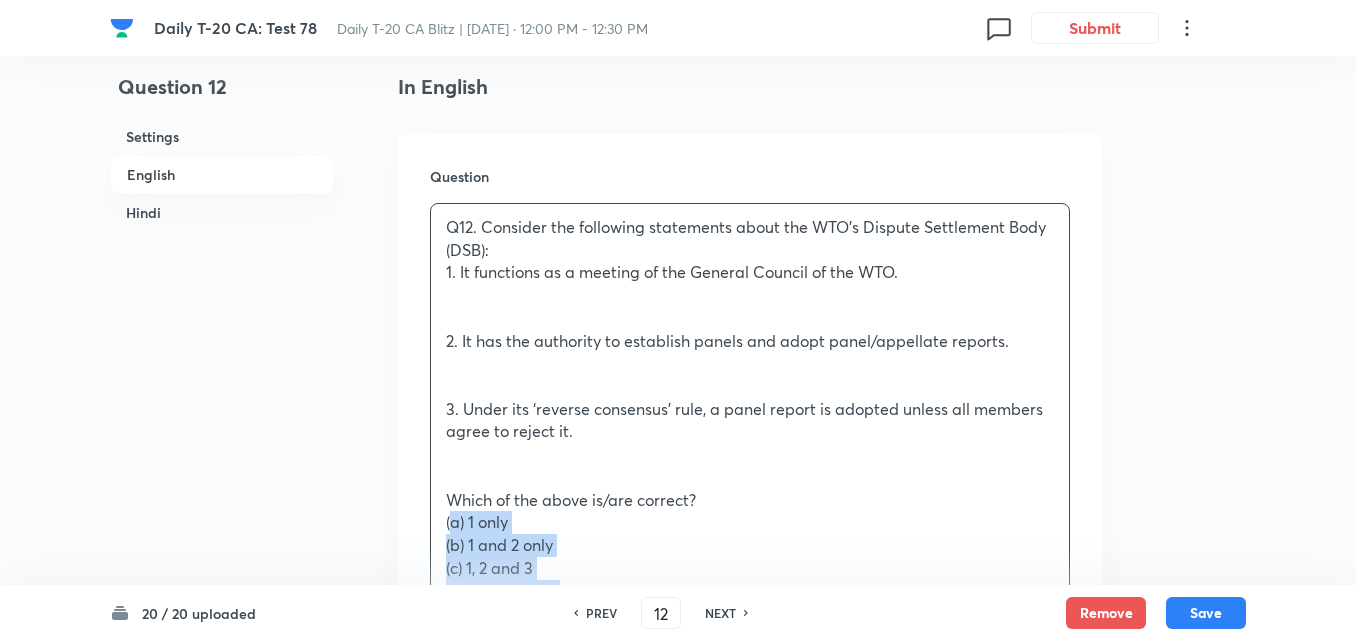 drag, startPoint x: 470, startPoint y: 515, endPoint x: 421, endPoint y: 525, distance: 50.01 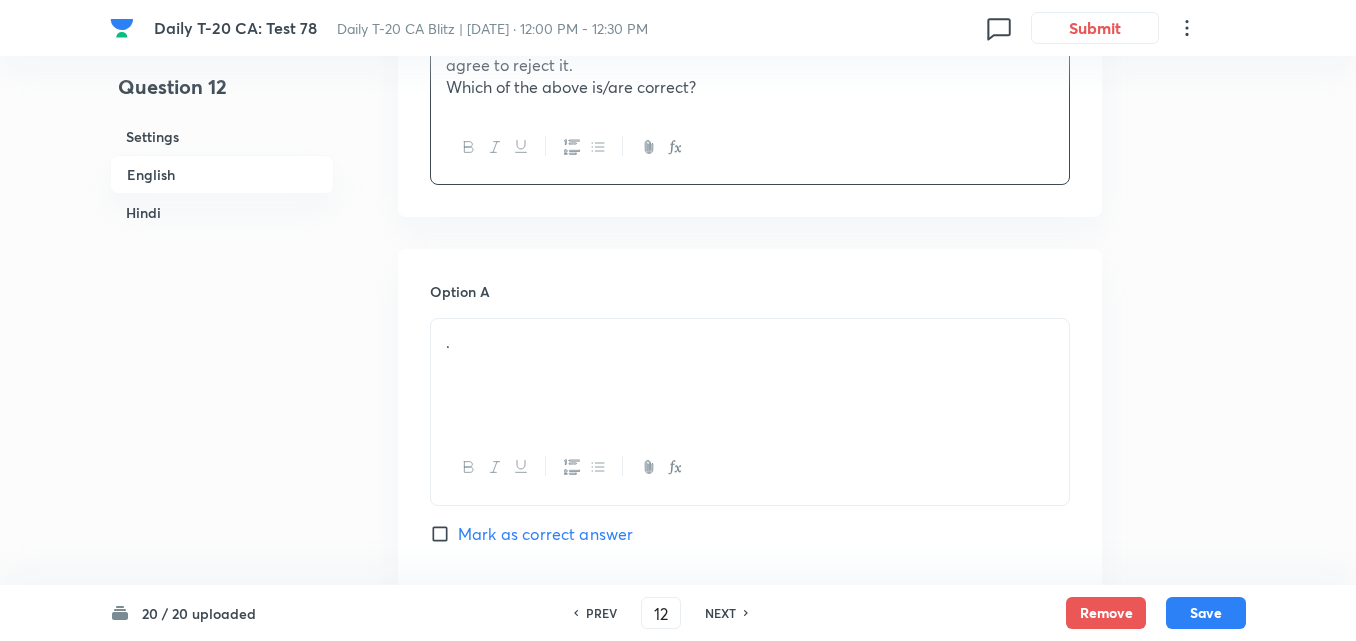 scroll, scrollTop: 816, scrollLeft: 0, axis: vertical 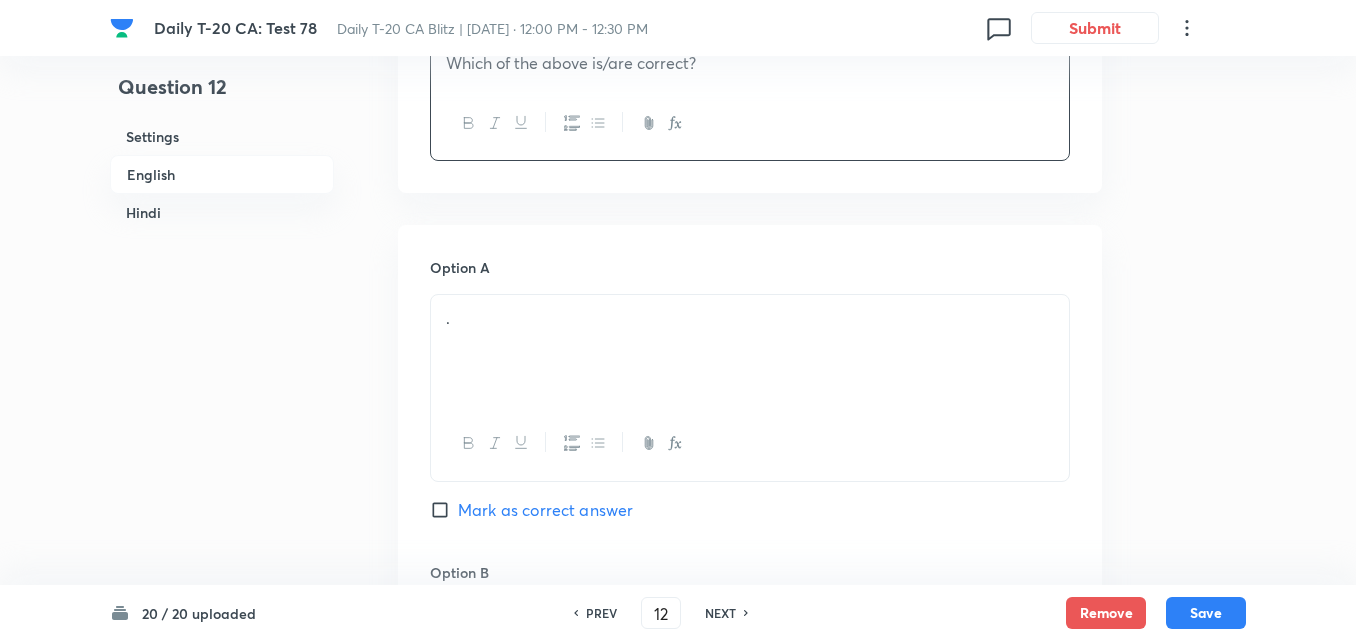 click on "." at bounding box center (750, 351) 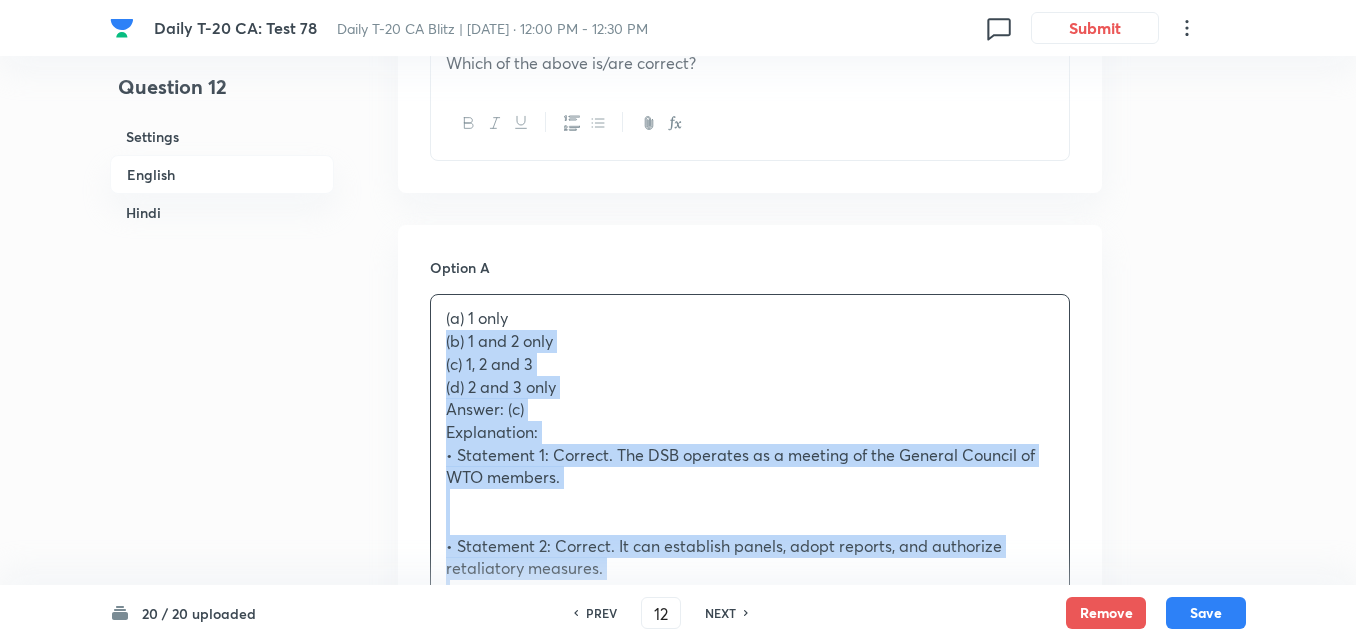 drag, startPoint x: 414, startPoint y: 342, endPoint x: 395, endPoint y: 345, distance: 19.235384 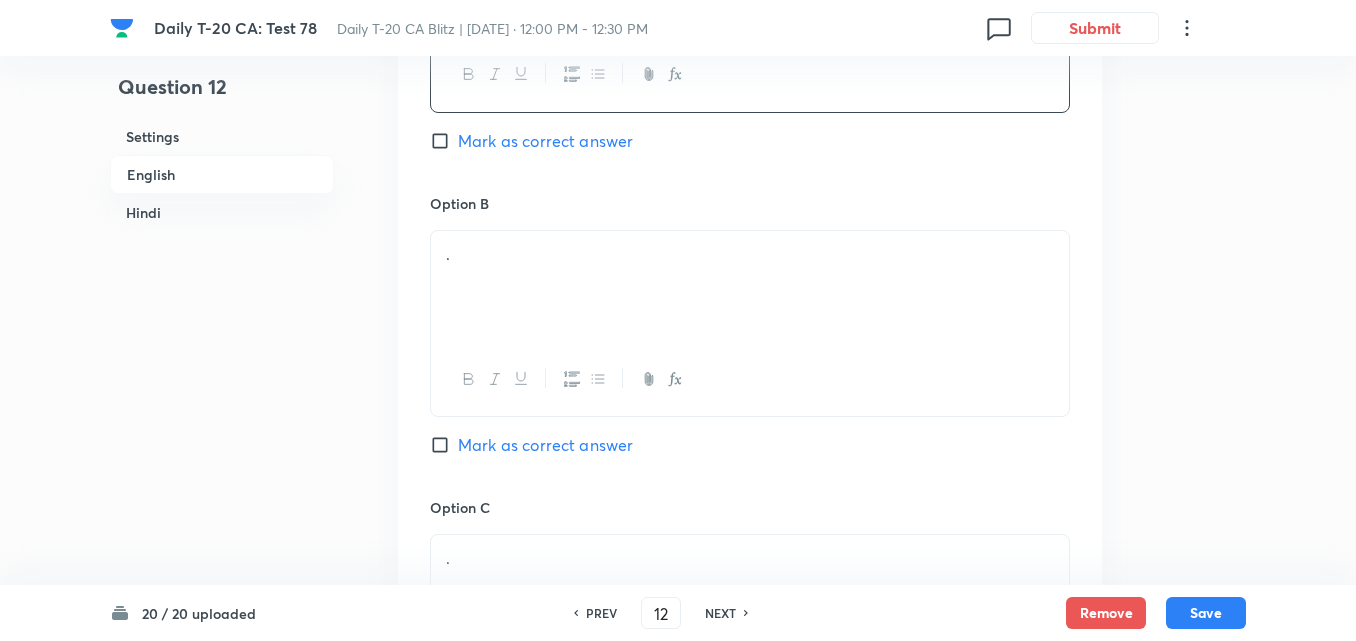 scroll, scrollTop: 1216, scrollLeft: 0, axis: vertical 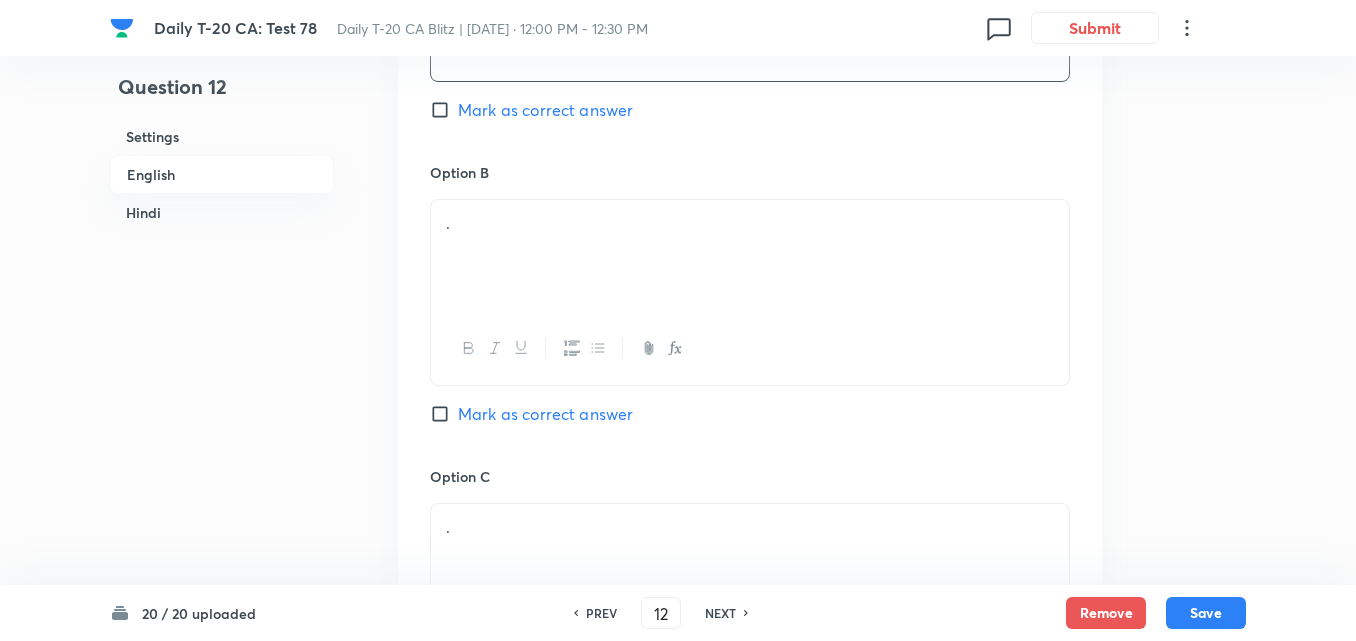 click on "." at bounding box center [750, 256] 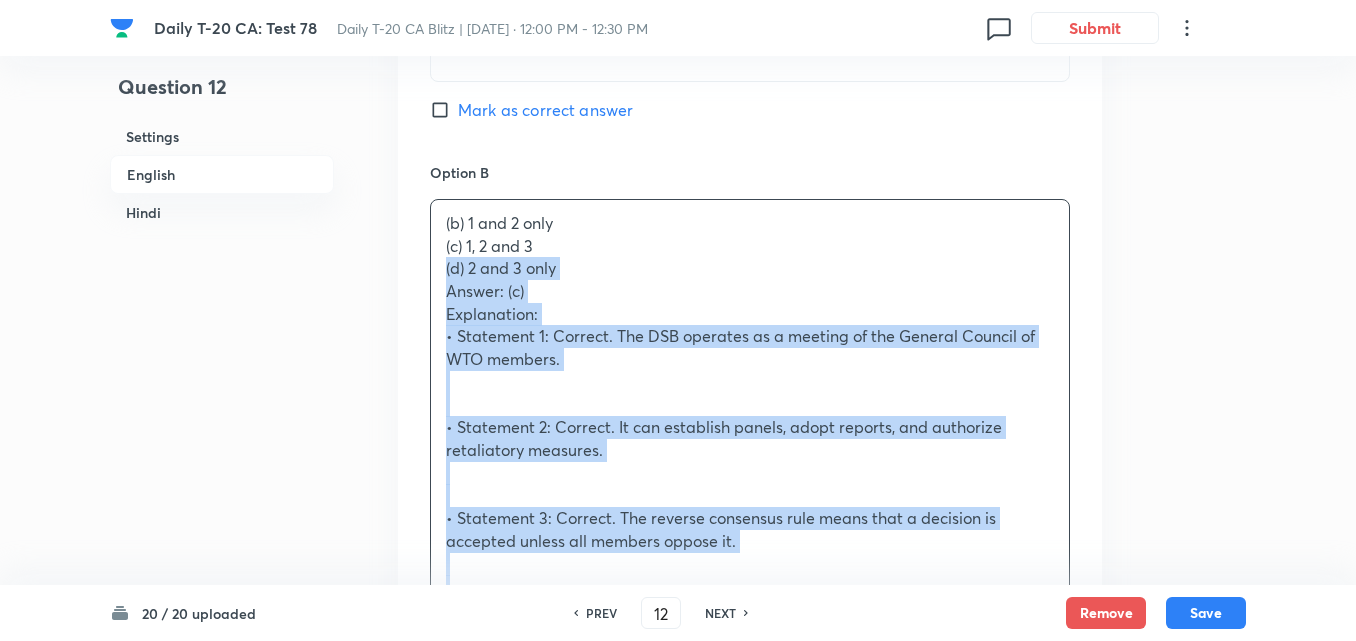 click on "Option A 1 only [PERSON_NAME] as correct answer Option B (b) 1 and 2 only (c) 1, 2 and 3 (d) 2 and 3 only Answer: (c) Explanation: •	Statement 1: Correct. The DSB operates as a meeting of the General Council of WTO members. •	Statement 2: Correct. It can establish panels, adopt reports, and authorize retaliatory measures. •	Statement 3: Correct. The reverse consensus rule means that a decision is accepted unless all members oppose it. ________________________________________ Q12. डब्ल्यूटीओ के विवाद निपटान निकाय (DSB) के बारे में निम्नलिखित कथनों पर विचार करें: 1.	यह डब्ल्यूटीओ की महासभा की बैठक के रूप में कार्य करता है। उपरोक्त में से कौन सा/से कथन सही है/हैं? (a) केवल 1 (b) केवल 1 और 2 (c) 1, 2 और 3 Option C . ." at bounding box center (750, 901) 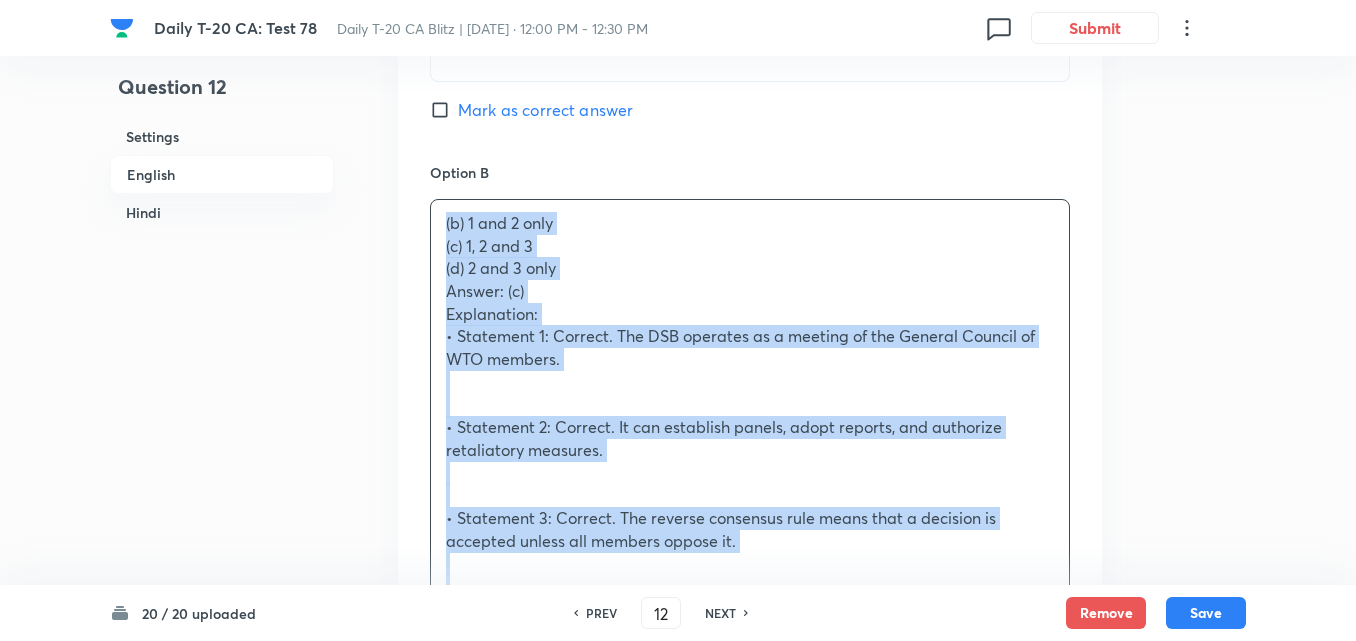 click on "Option A 1 only [PERSON_NAME] as correct answer Option B (b) 1 and 2 only (c) 1, 2 and 3 (d) 2 and 3 only Answer: (c) Explanation: •	Statement 1: Correct. The DSB operates as a meeting of the General Council of WTO members. •	Statement 2: Correct. It can establish panels, adopt reports, and authorize retaliatory measures. •	Statement 3: Correct. The reverse consensus rule means that a decision is accepted unless all members oppose it. ________________________________________ Q12. डब्ल्यूटीओ के विवाद निपटान निकाय (DSB) के बारे में निम्नलिखित कथनों पर विचार करें: 1.	यह डब्ल्यूटीओ की महासभा की बैठक के रूप में कार्य करता है। उपरोक्त में से कौन सा/से कथन सही है/हैं? (a) केवल 1 (b) केवल 1 और 2 (c) 1, 2 और 3 Option C . ." at bounding box center [750, 901] 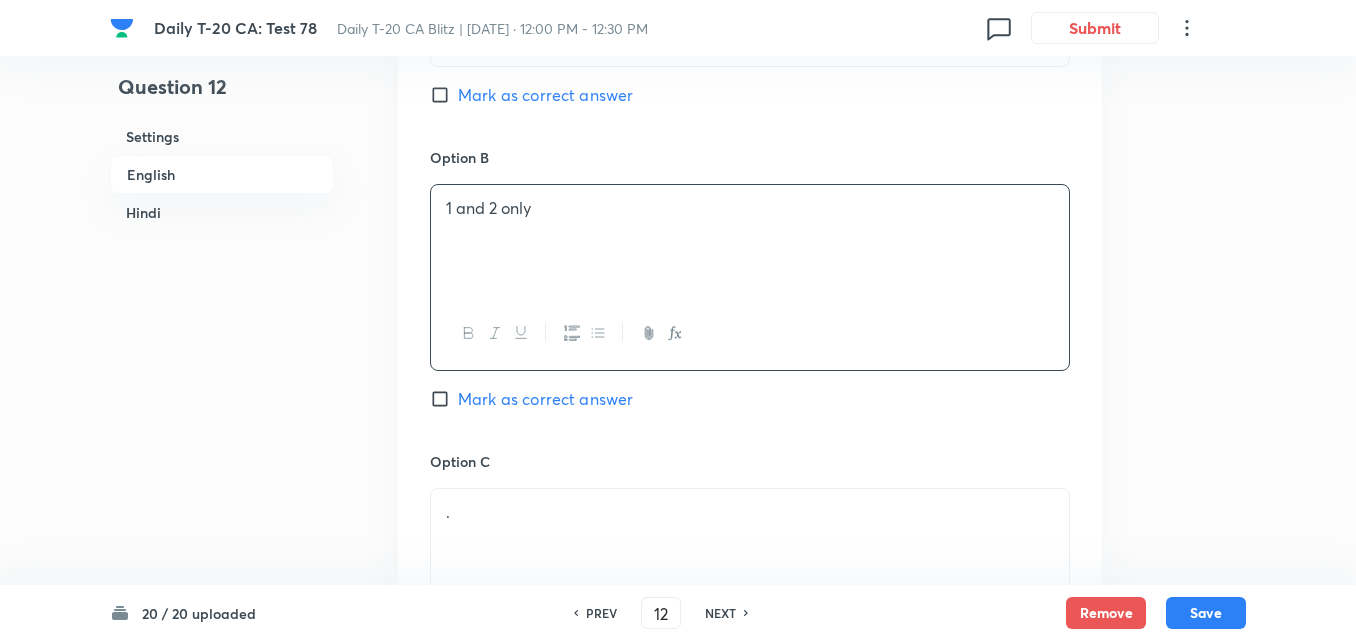 scroll, scrollTop: 1516, scrollLeft: 0, axis: vertical 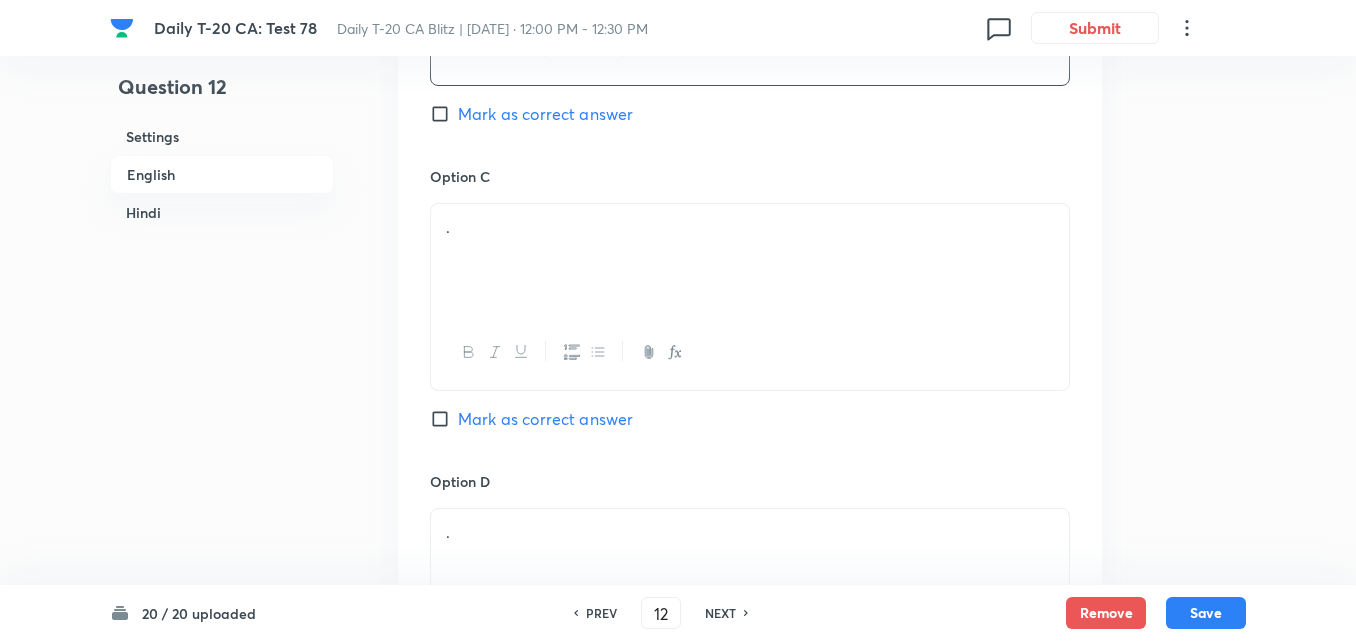 click on "." at bounding box center (750, 260) 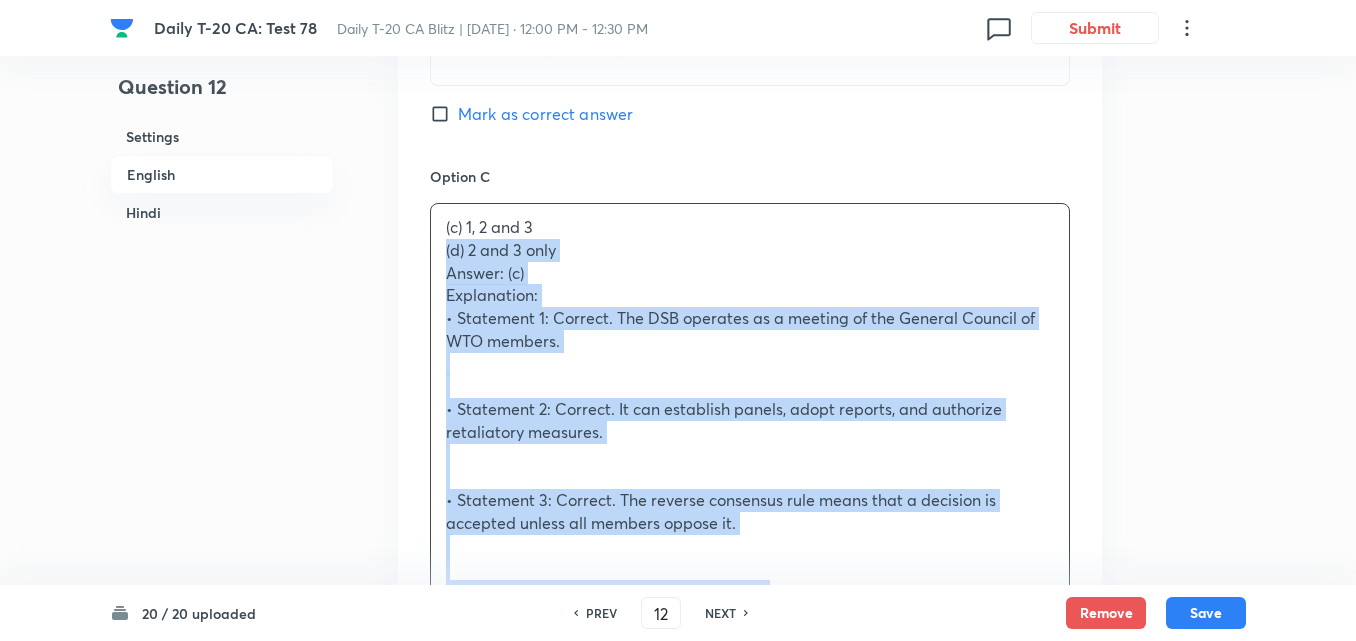 click on "Option A 1 only [PERSON_NAME] as correct answer Option B 1 and 2 only Mark as correct answer Option C (c) 1, 2 and 3 (d) 2 and 3 only Answer: (c) Explanation: •	Statement 1: Correct. The DSB operates as a meeting of the General Council of WTO members. •	Statement 2: Correct. It can establish panels, adopt reports, and authorize retaliatory measures. •	Statement 3: Correct. The reverse consensus rule means that a decision is accepted unless all members oppose it. ________________________________________ Q12. डब्ल्यूटीओ के विवाद निपटान निकाय (DSB) के बारे में निम्नलिखित कथनों पर विचार करें: 1.	यह डब्ल्यूटीओ की महासभा की बैठक के रूप में कार्य करता है। उपरोक्त में से कौन सा/से कथन सही है/हैं? (a) केवल 1 (b) केवल 1 और 2 ." at bounding box center (750, 590) 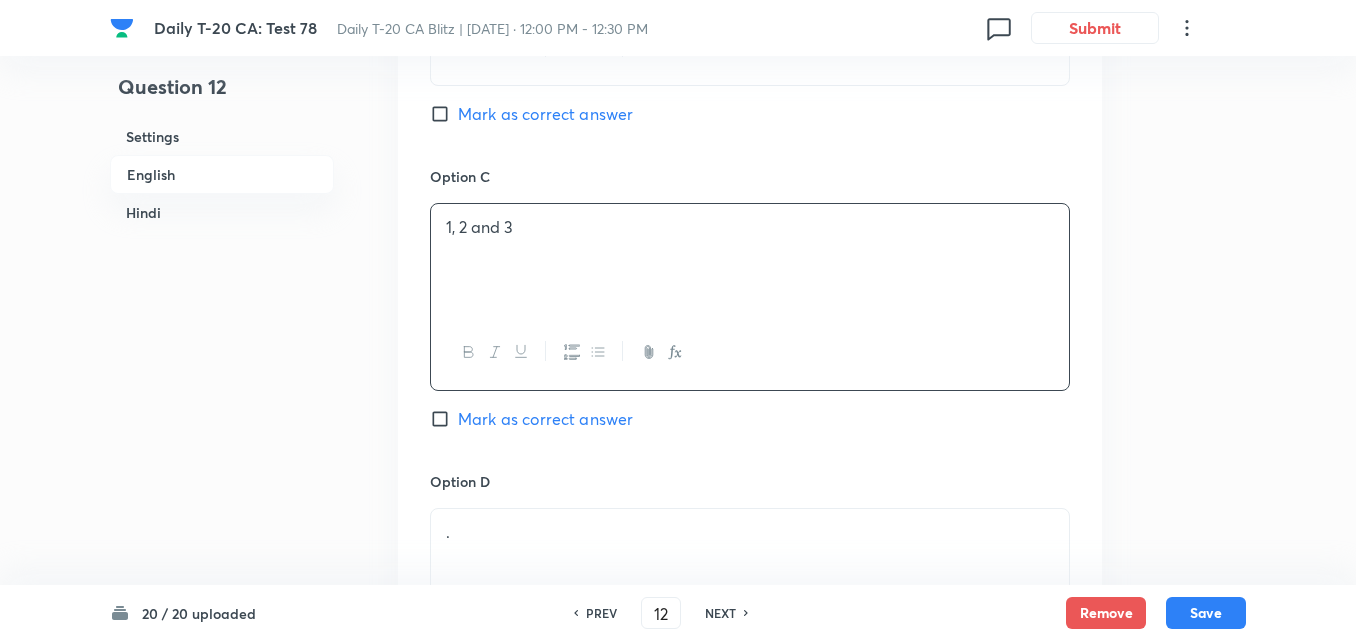 scroll, scrollTop: 1816, scrollLeft: 0, axis: vertical 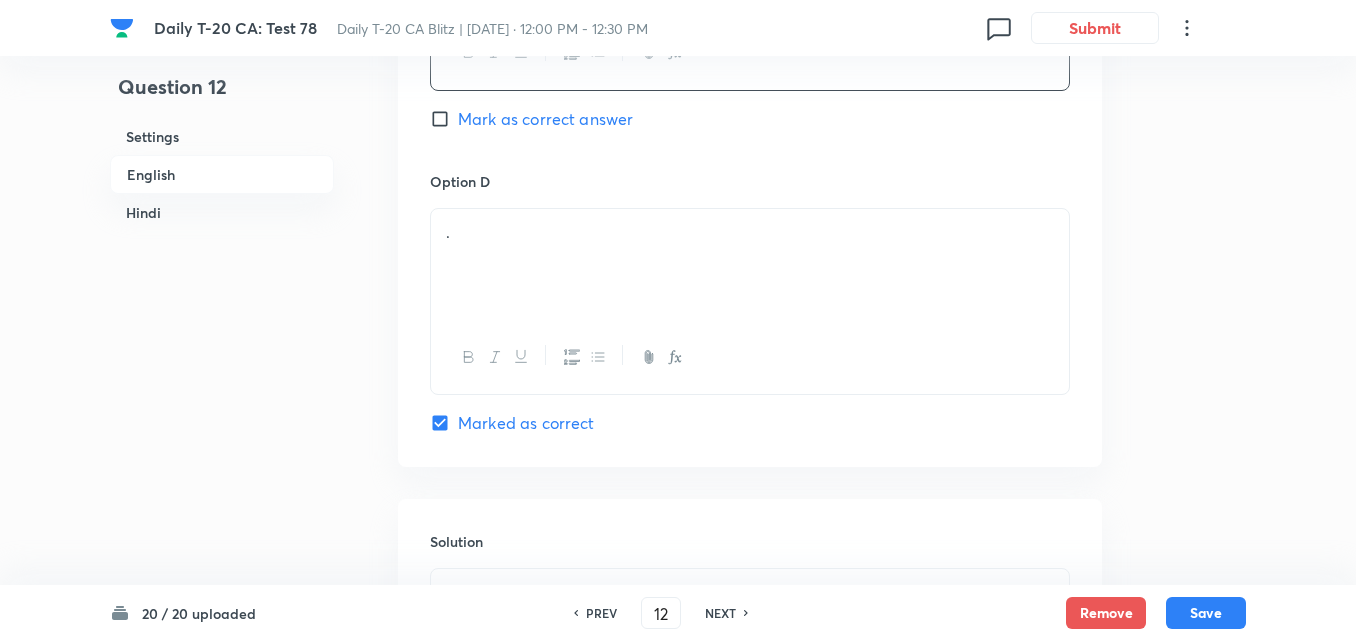 click on "." at bounding box center [750, 265] 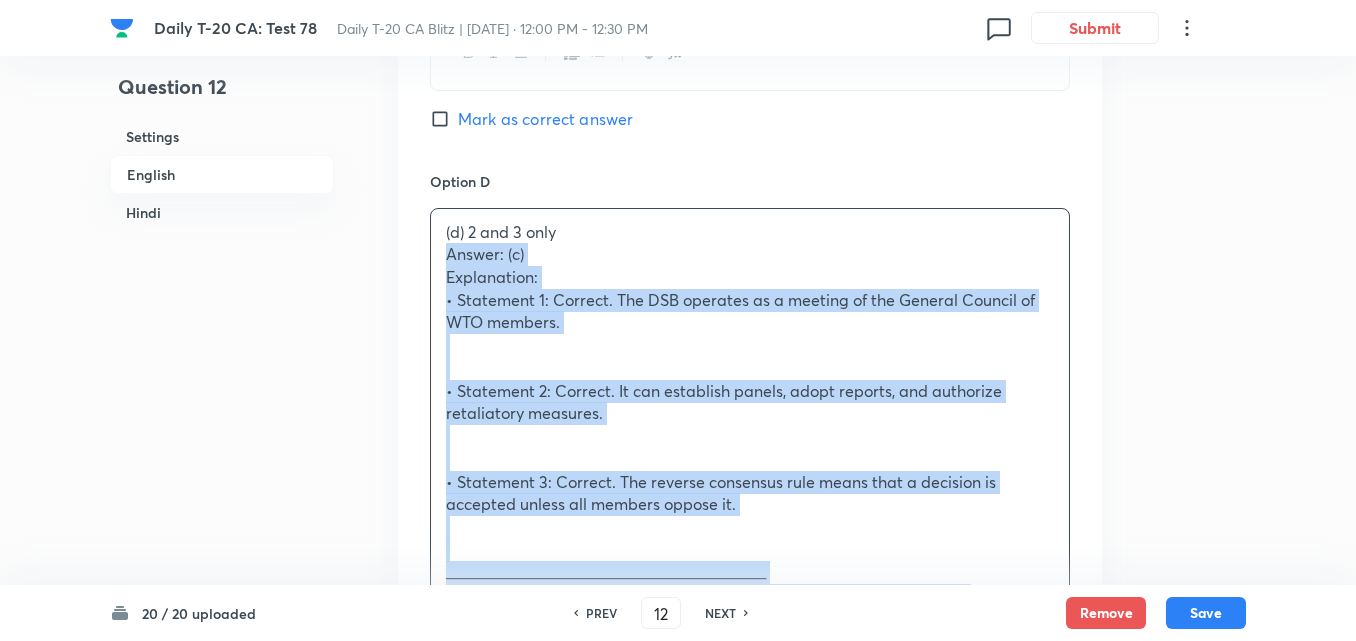 drag, startPoint x: 428, startPoint y: 254, endPoint x: 413, endPoint y: 258, distance: 15.524175 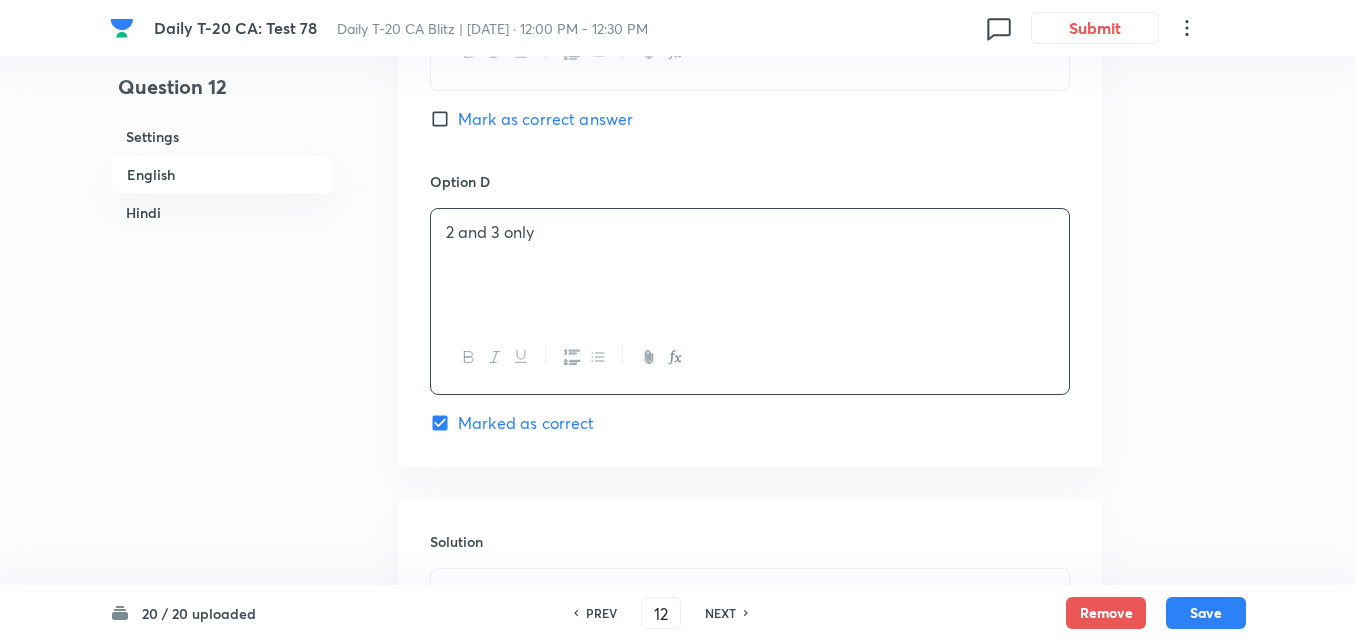 click on "Option C 1, 2 and 3 Mark as correct answer" at bounding box center [750, 18] 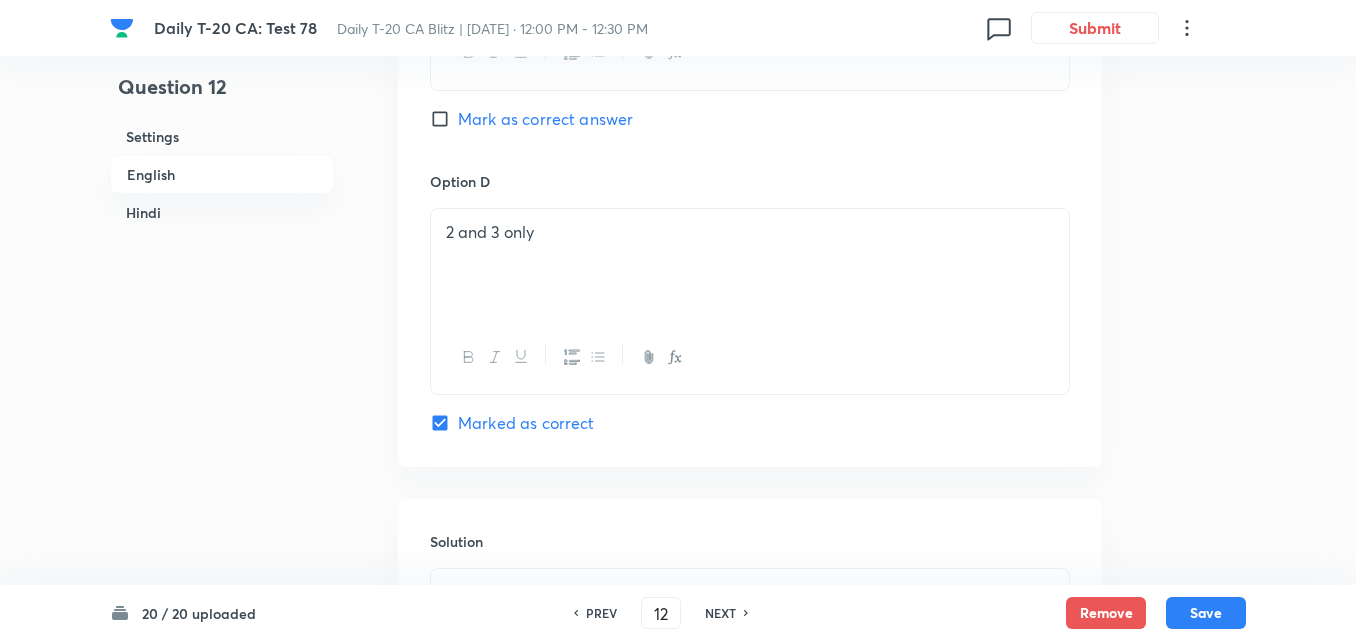 click on "Mark as correct answer" at bounding box center [545, 119] 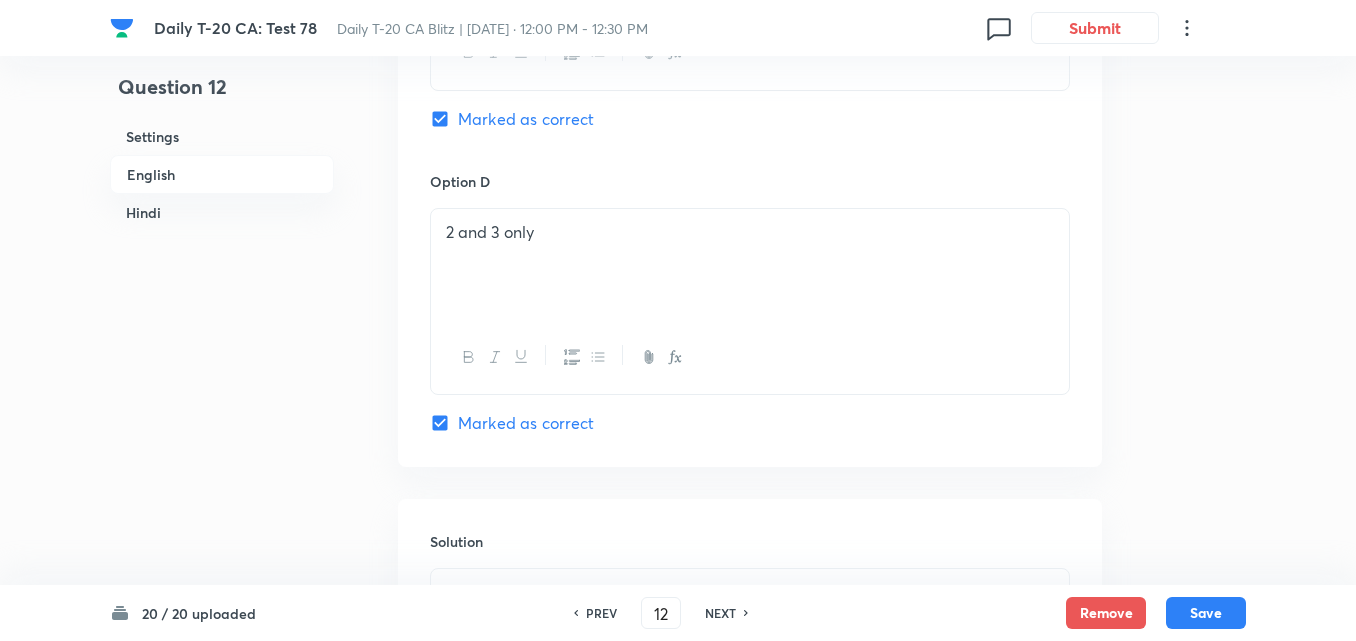 checkbox on "false" 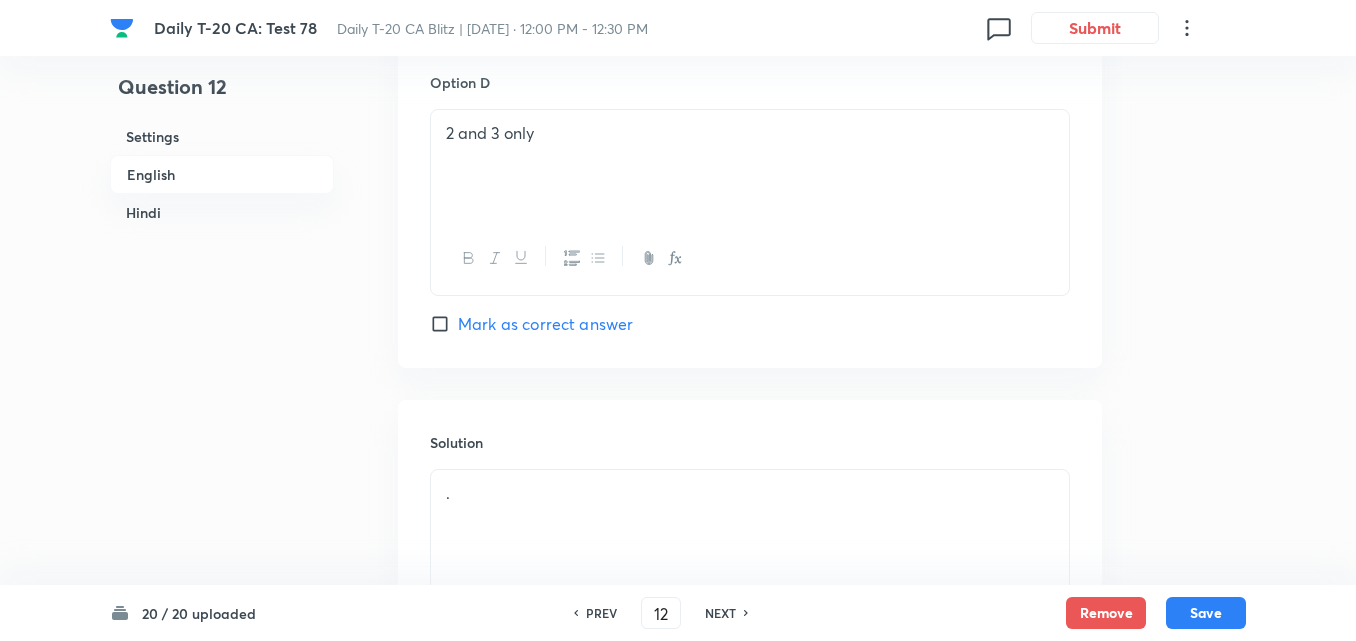 scroll, scrollTop: 2216, scrollLeft: 0, axis: vertical 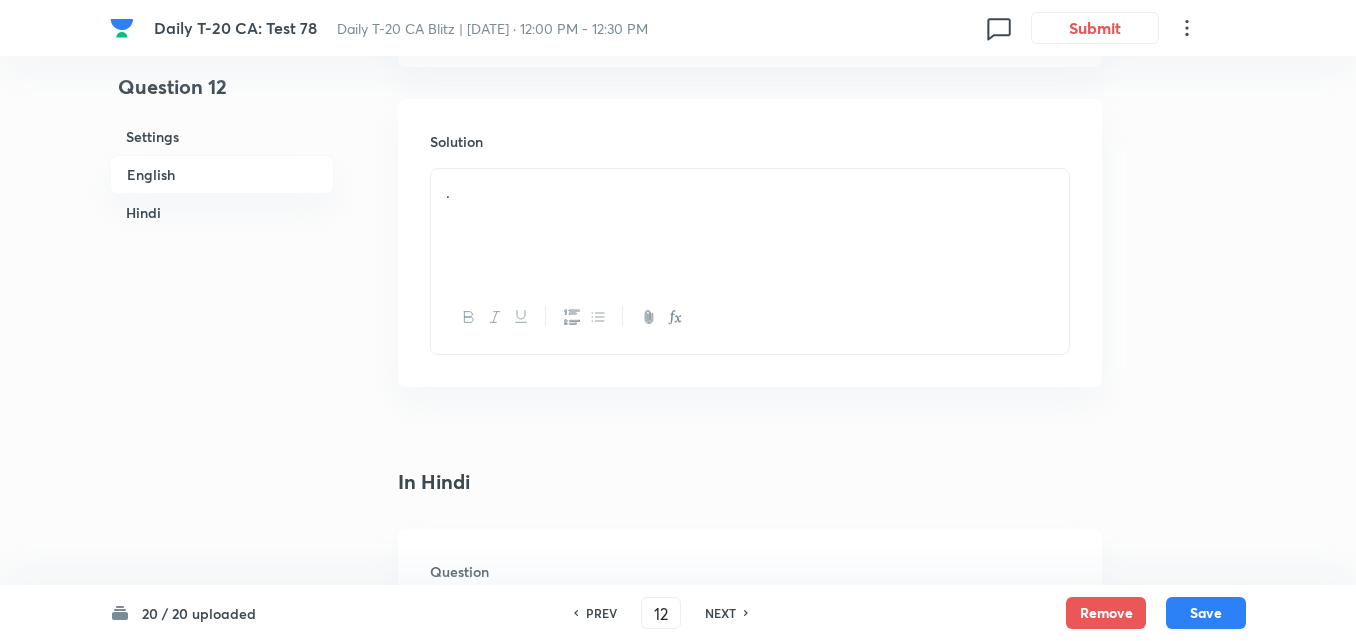 click on "." at bounding box center (750, 192) 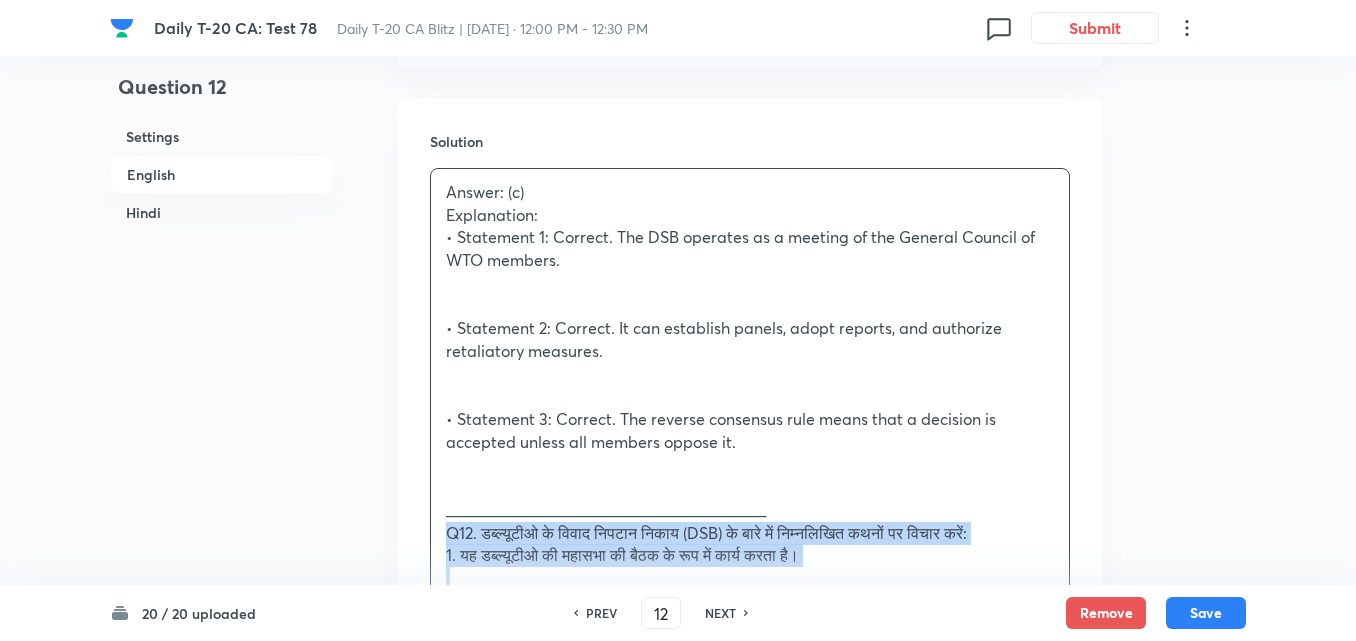 drag, startPoint x: 422, startPoint y: 532, endPoint x: 411, endPoint y: 534, distance: 11.18034 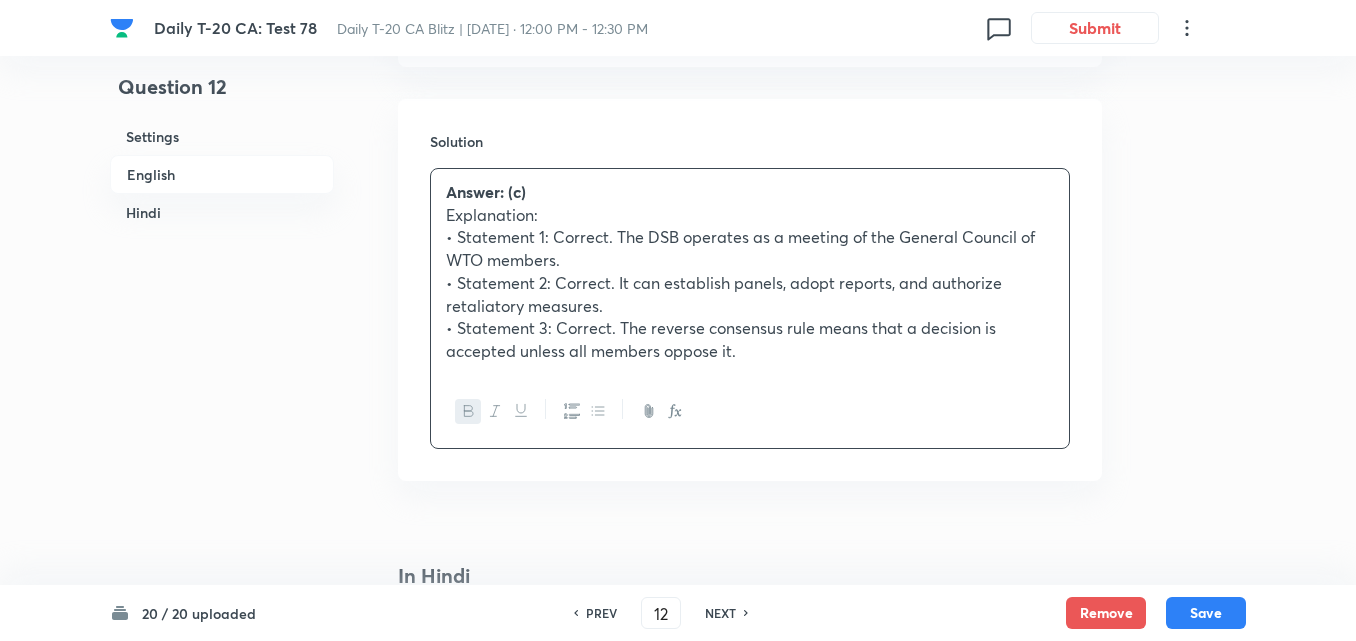 scroll, scrollTop: 2716, scrollLeft: 0, axis: vertical 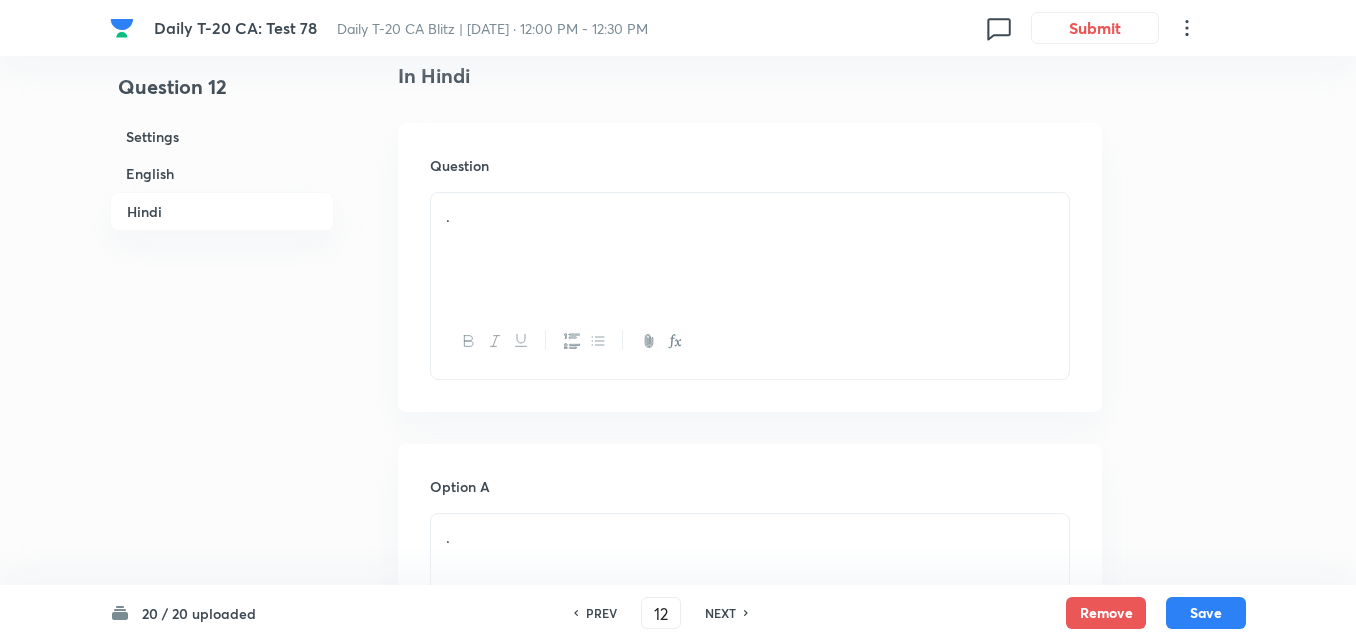 click on "." at bounding box center (750, 249) 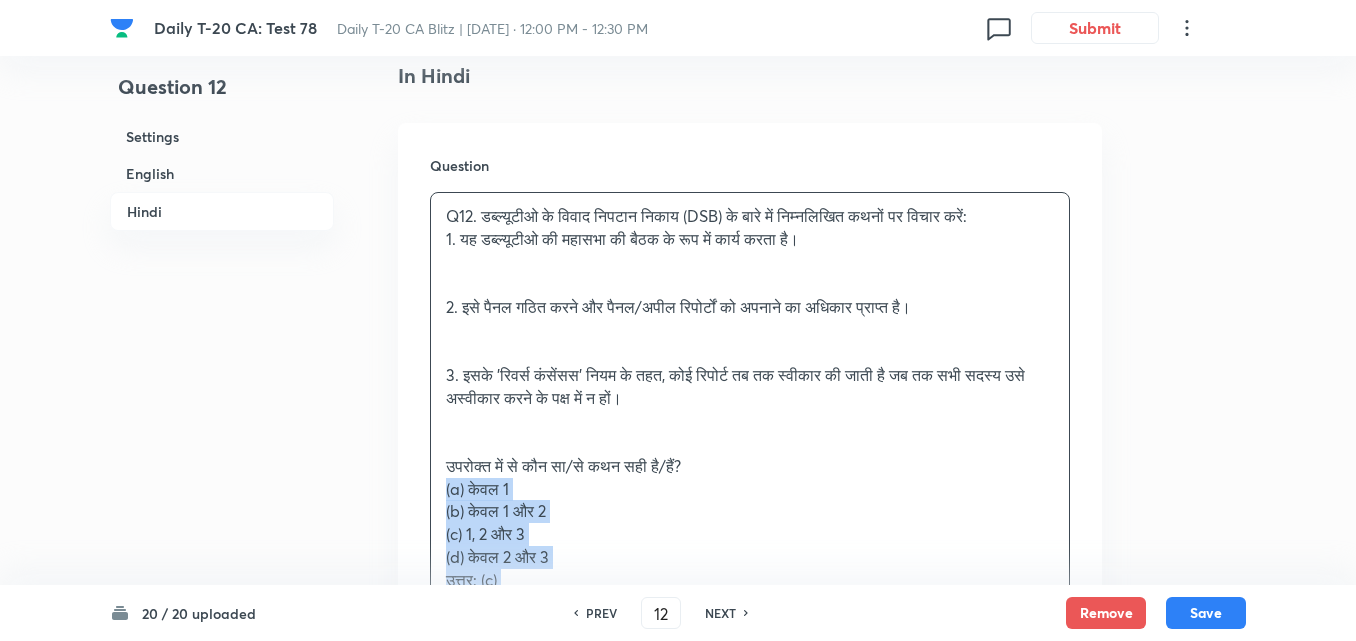 drag, startPoint x: 453, startPoint y: 487, endPoint x: 426, endPoint y: 486, distance: 27.018513 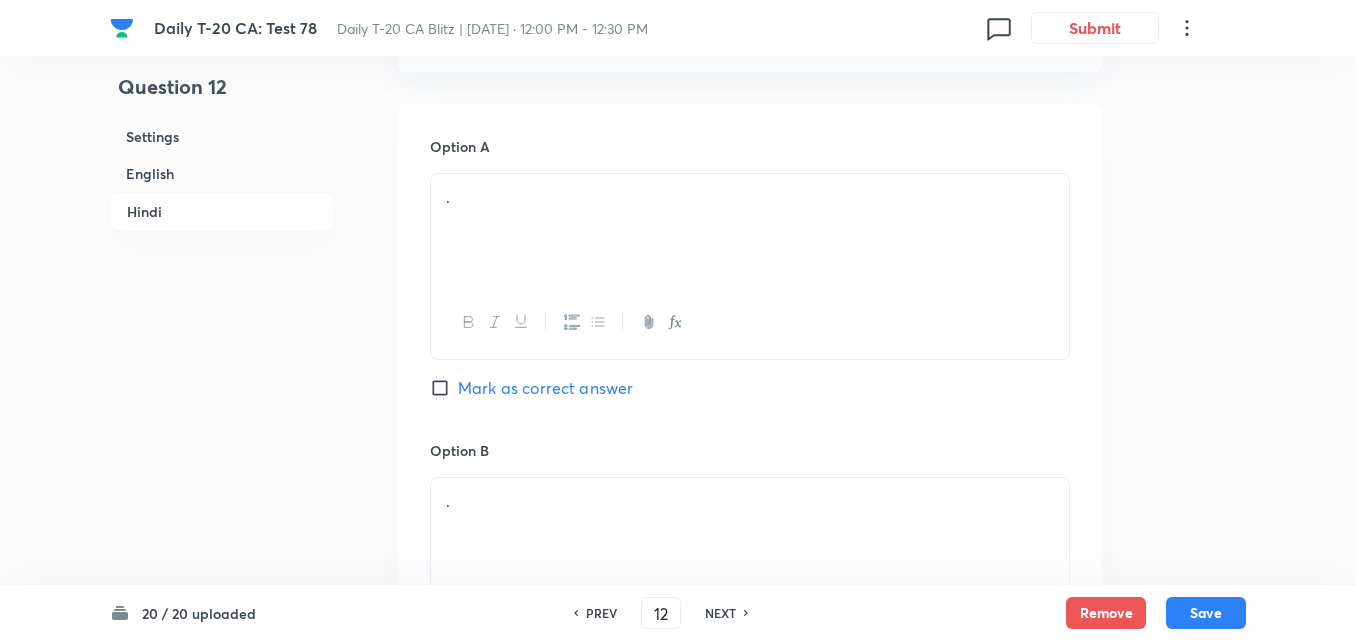 scroll, scrollTop: 3116, scrollLeft: 0, axis: vertical 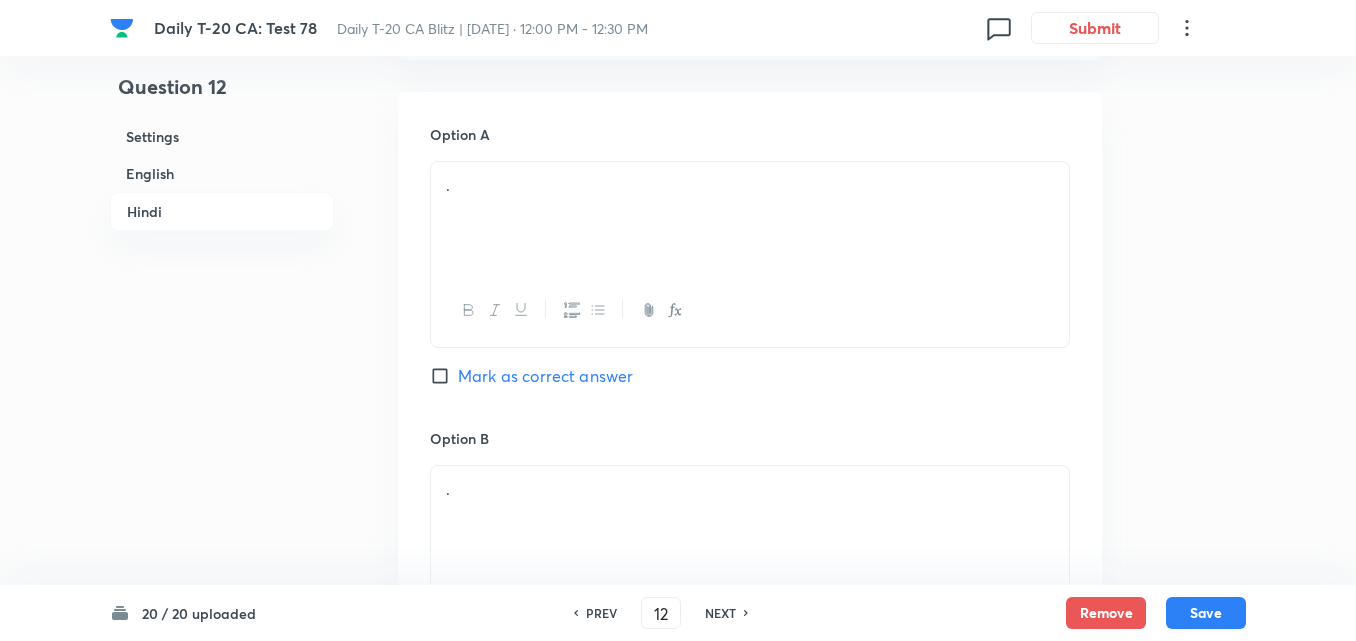 click on "." at bounding box center [750, 218] 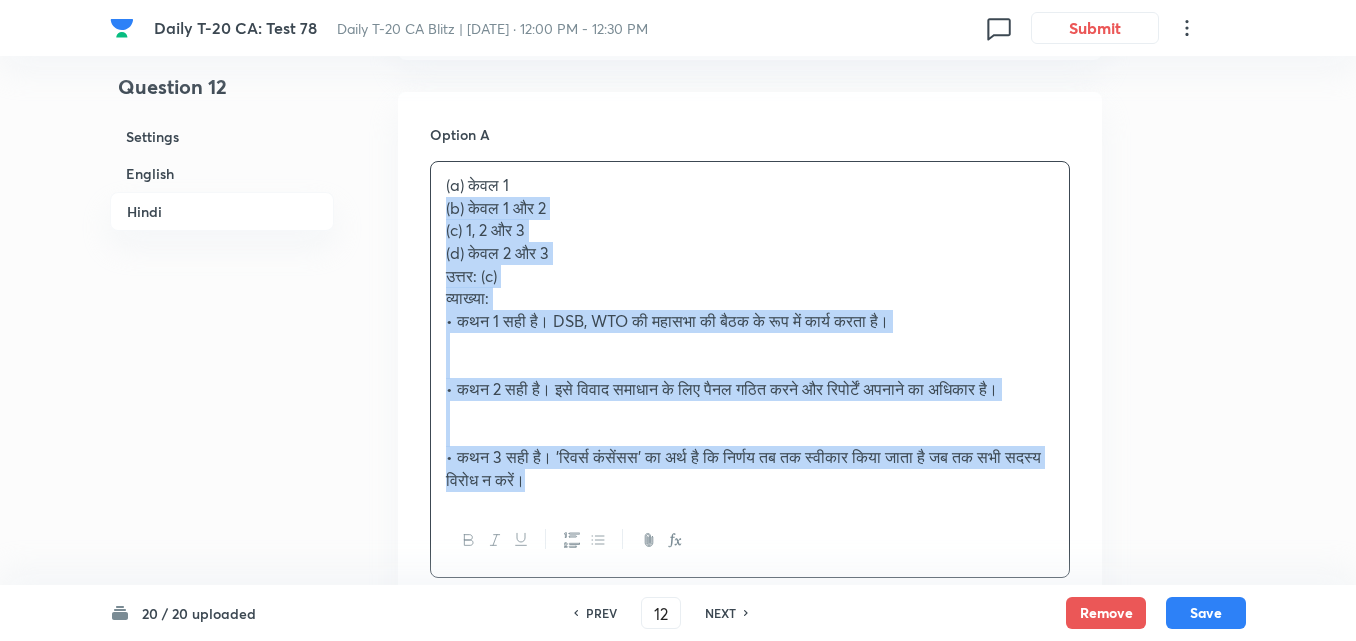 drag, startPoint x: 477, startPoint y: 213, endPoint x: 409, endPoint y: 208, distance: 68.18358 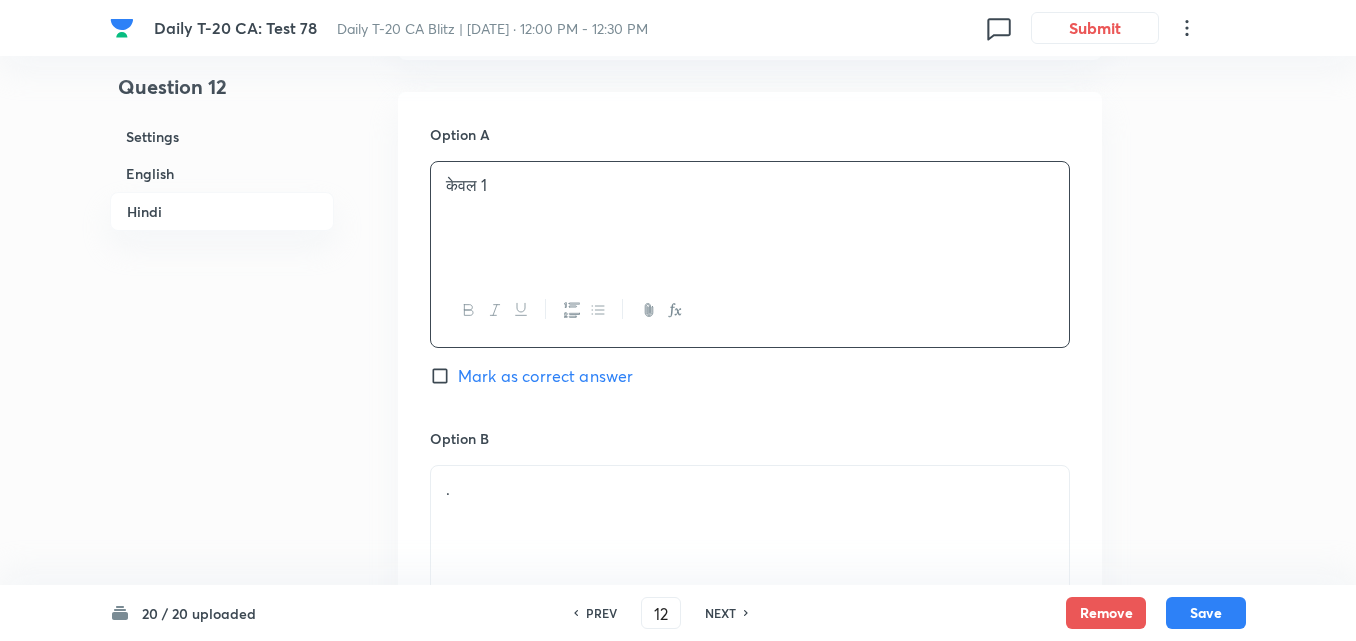 scroll, scrollTop: 3416, scrollLeft: 0, axis: vertical 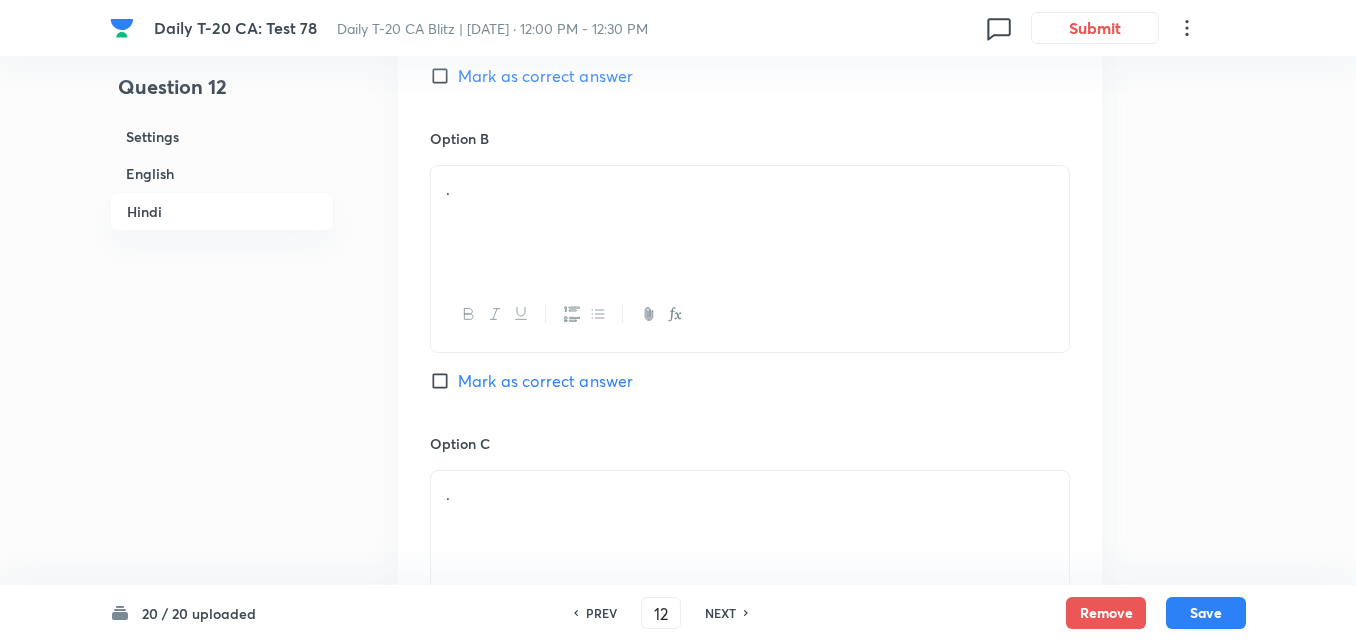 click on "." at bounding box center [750, 222] 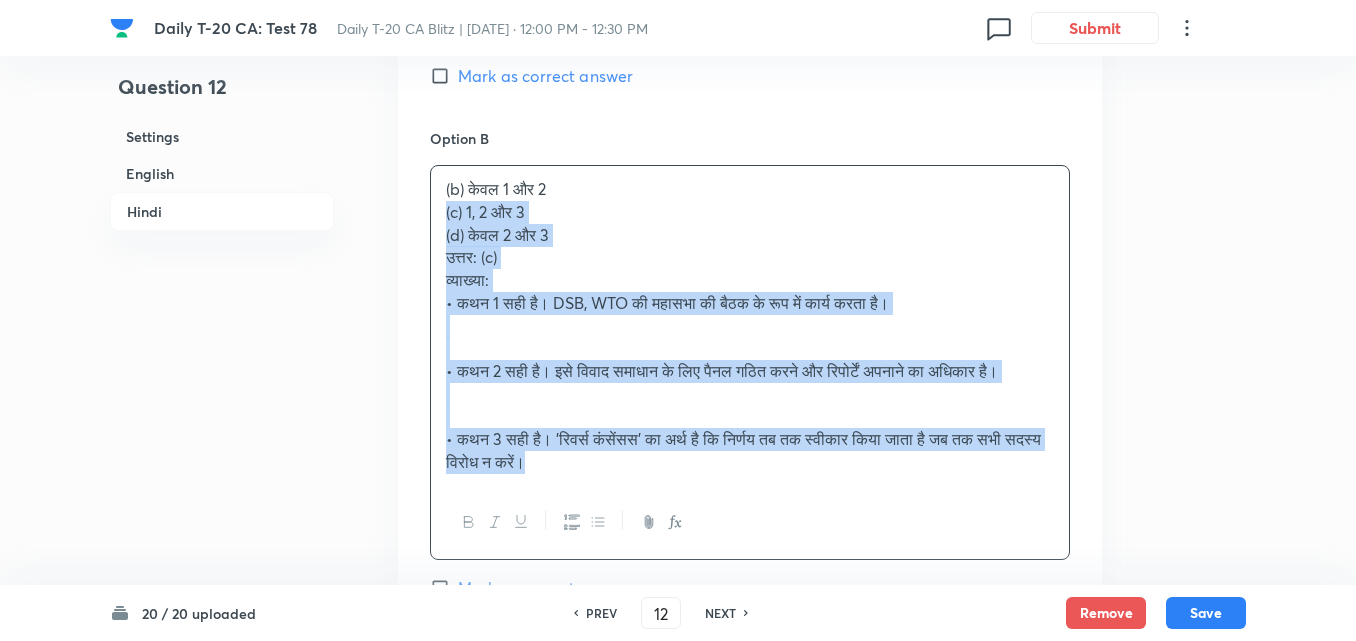 drag, startPoint x: 442, startPoint y: 219, endPoint x: 416, endPoint y: 217, distance: 26.076809 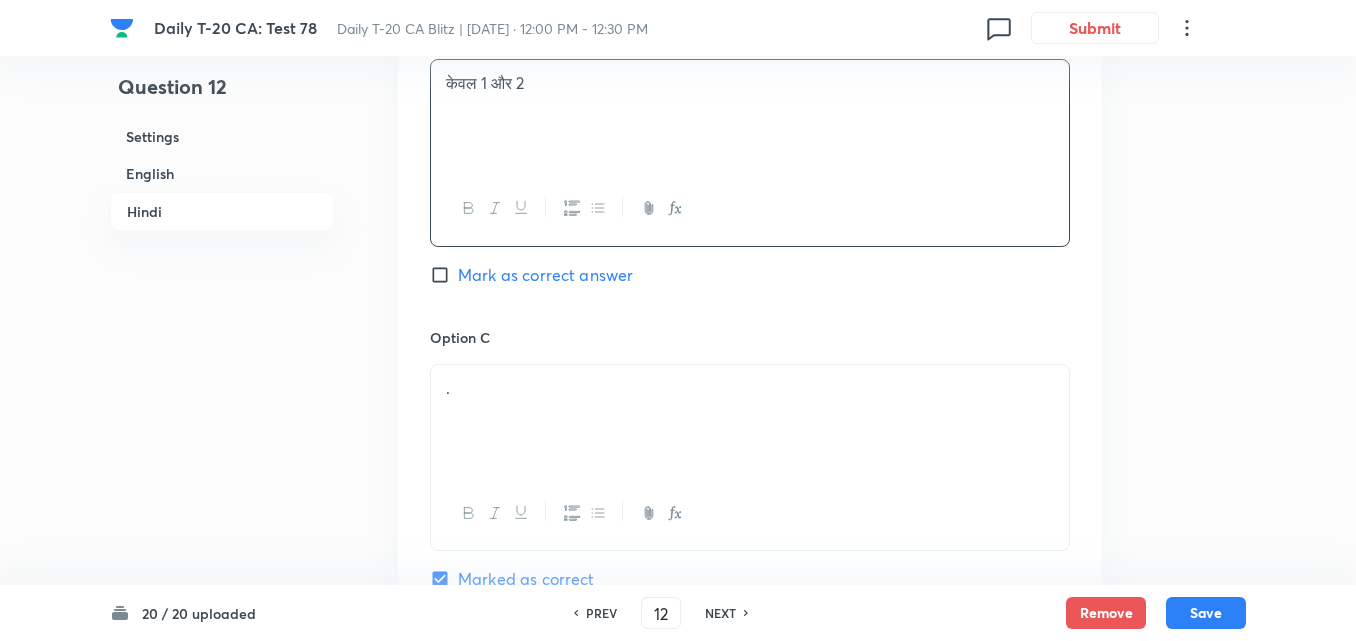 scroll, scrollTop: 3616, scrollLeft: 0, axis: vertical 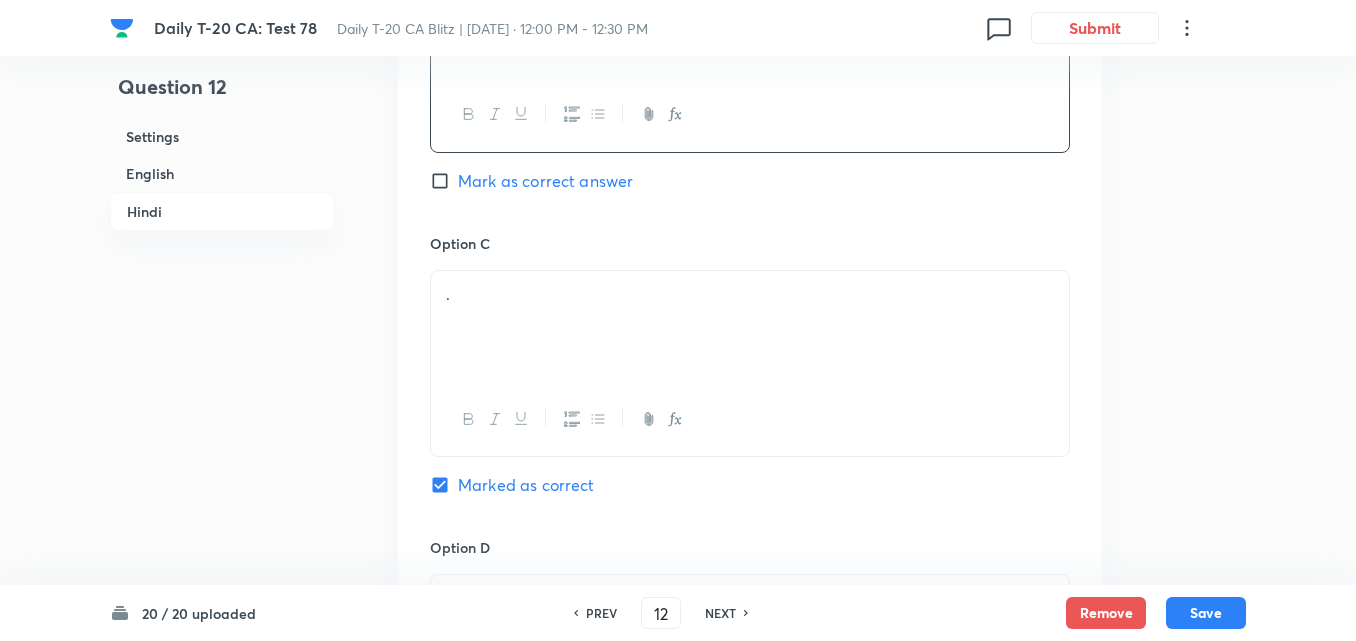 click on "." at bounding box center (750, 327) 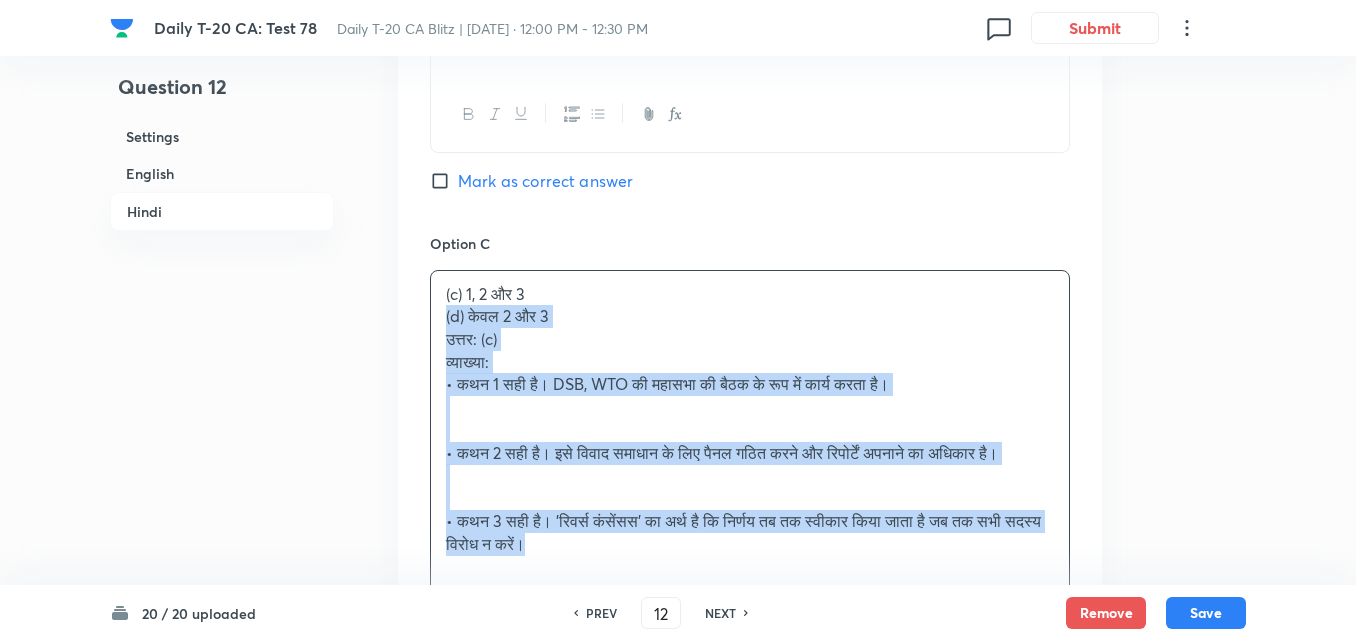 drag, startPoint x: 381, startPoint y: 326, endPoint x: 329, endPoint y: 328, distance: 52.03845 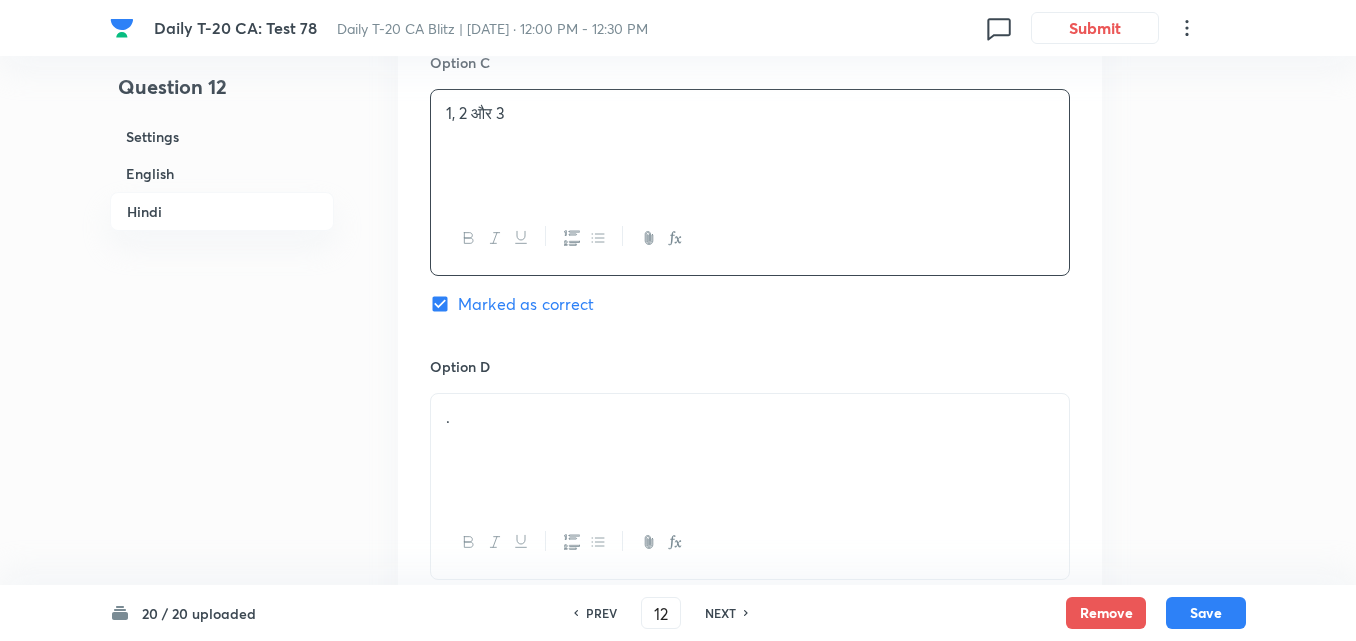 scroll, scrollTop: 4016, scrollLeft: 0, axis: vertical 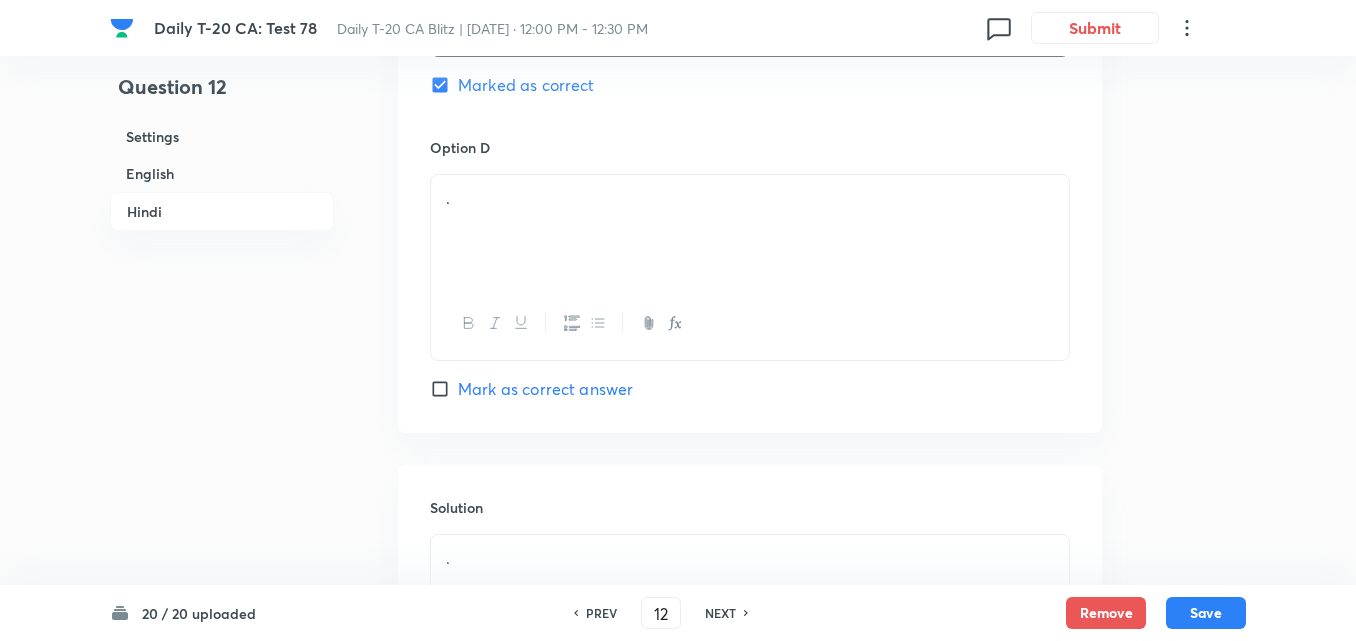click on "." at bounding box center (750, 231) 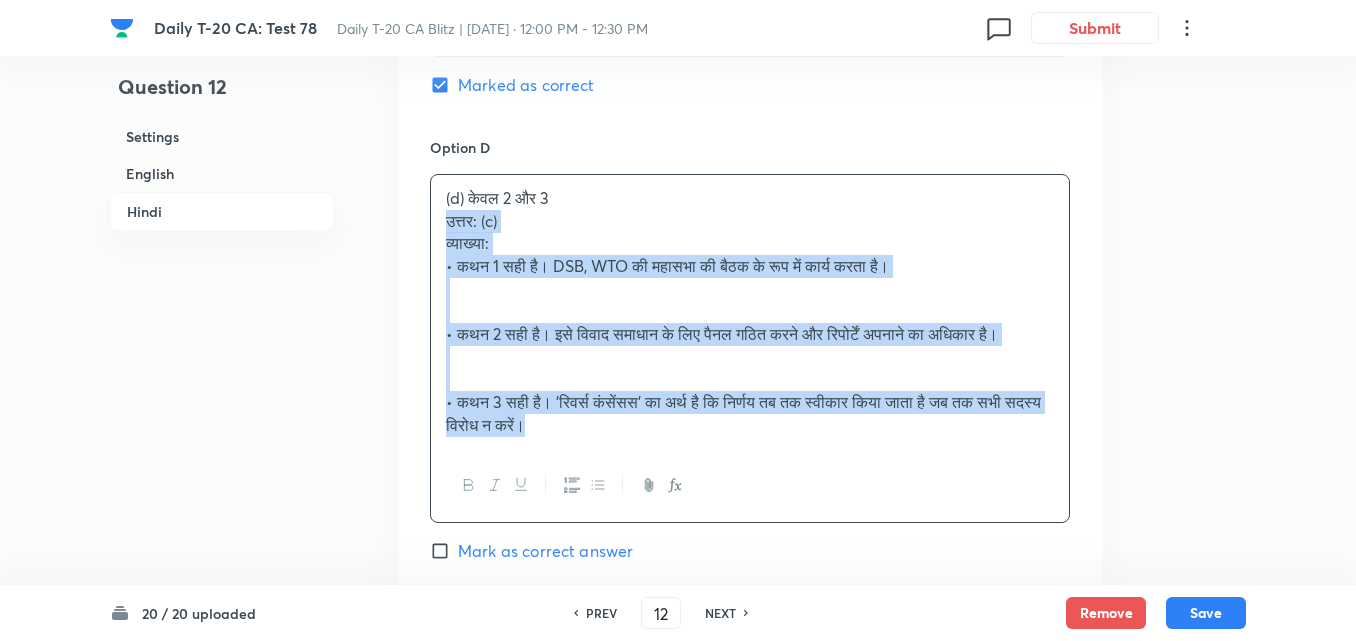 drag, startPoint x: 430, startPoint y: 229, endPoint x: 404, endPoint y: 224, distance: 26.476404 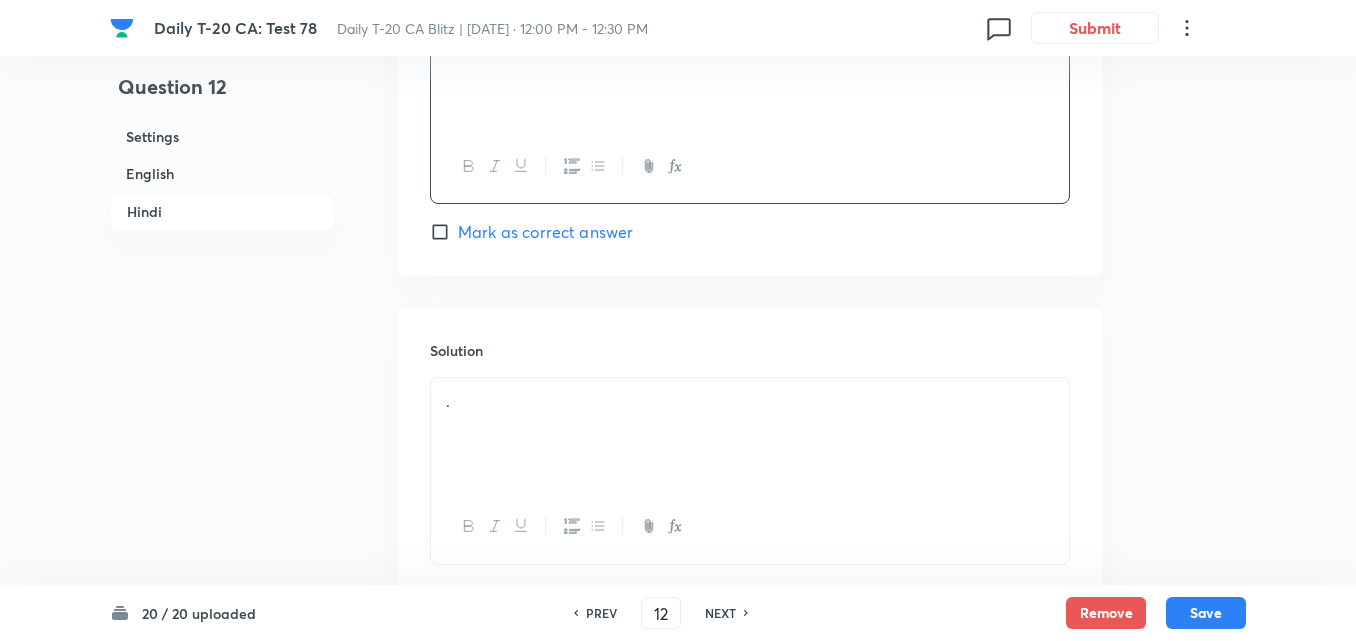 scroll, scrollTop: 4305, scrollLeft: 0, axis: vertical 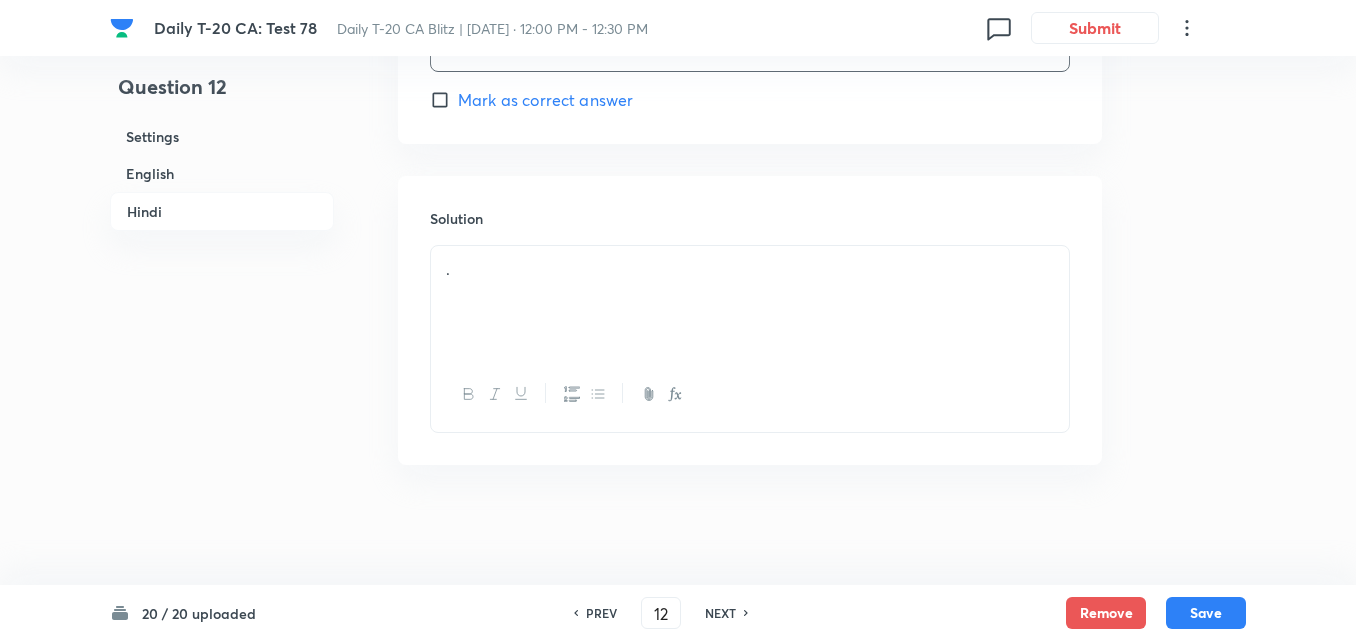 click on "Solution ." at bounding box center [750, 320] 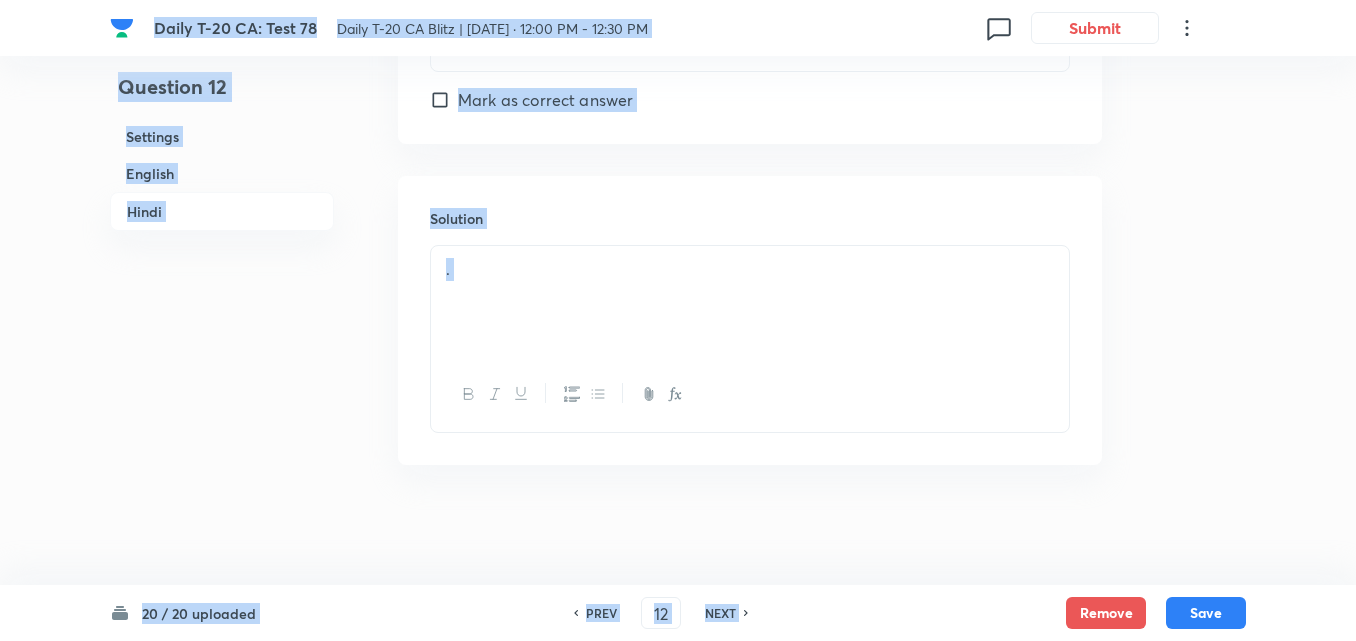 click on "." at bounding box center (750, 269) 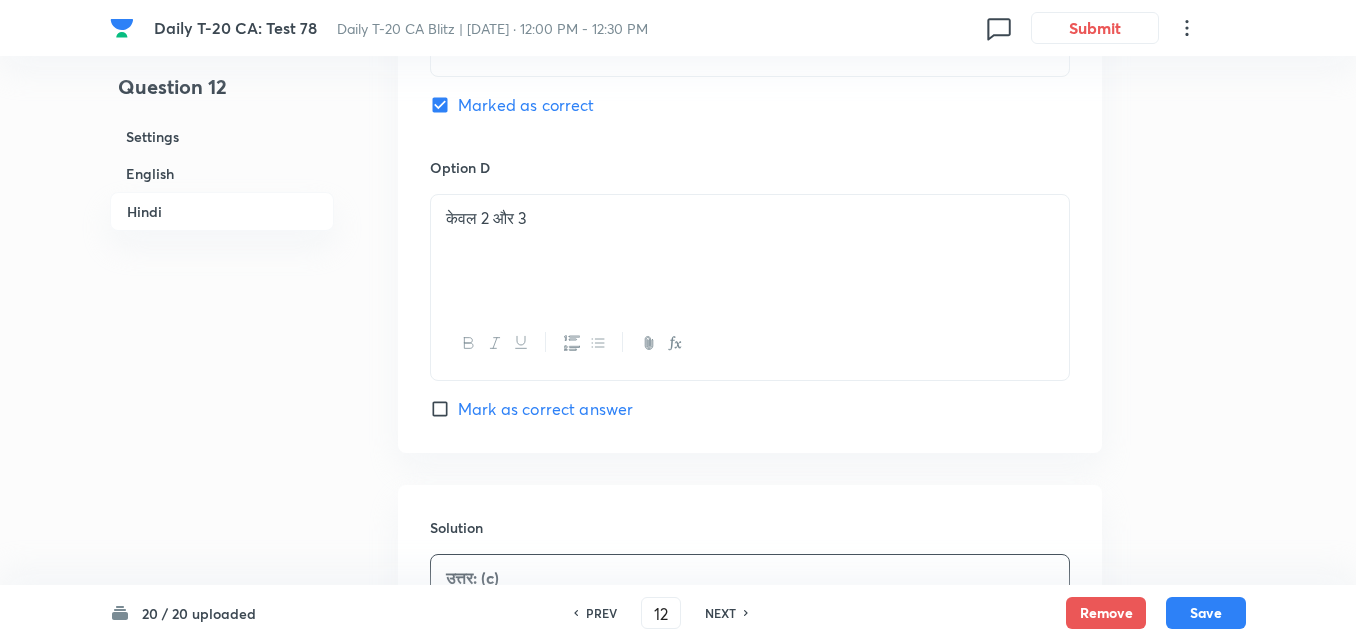 scroll, scrollTop: 3705, scrollLeft: 0, axis: vertical 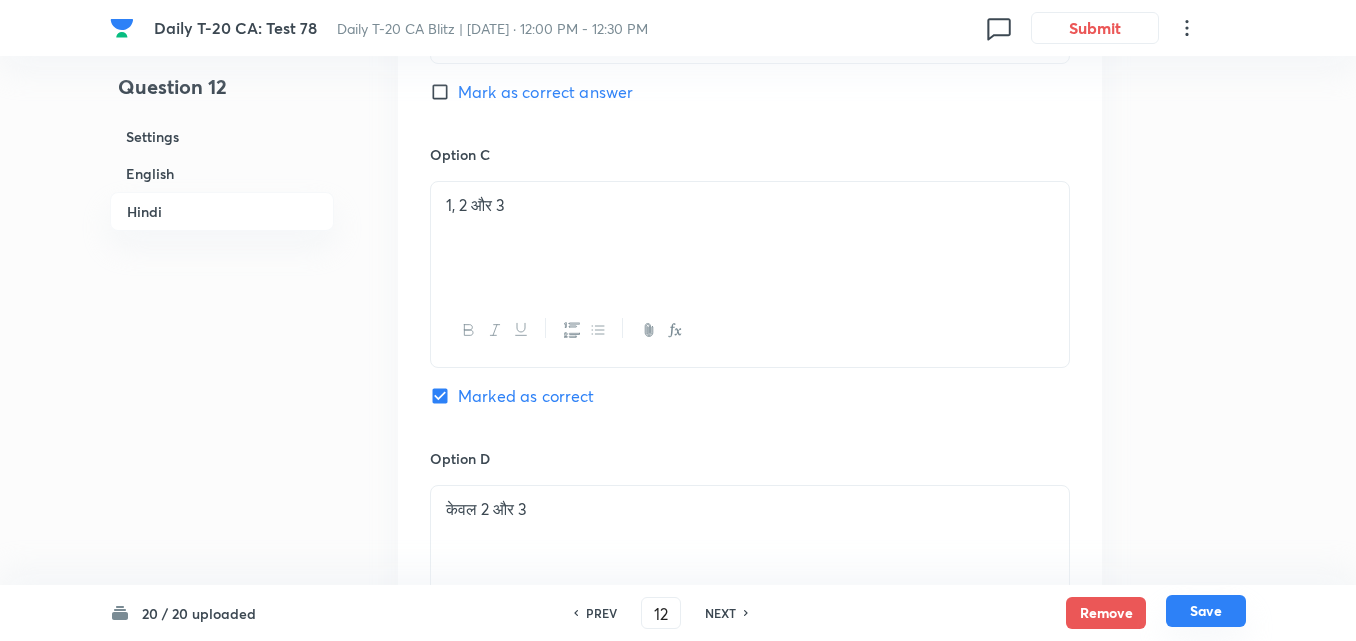 click on "Save" at bounding box center (1206, 611) 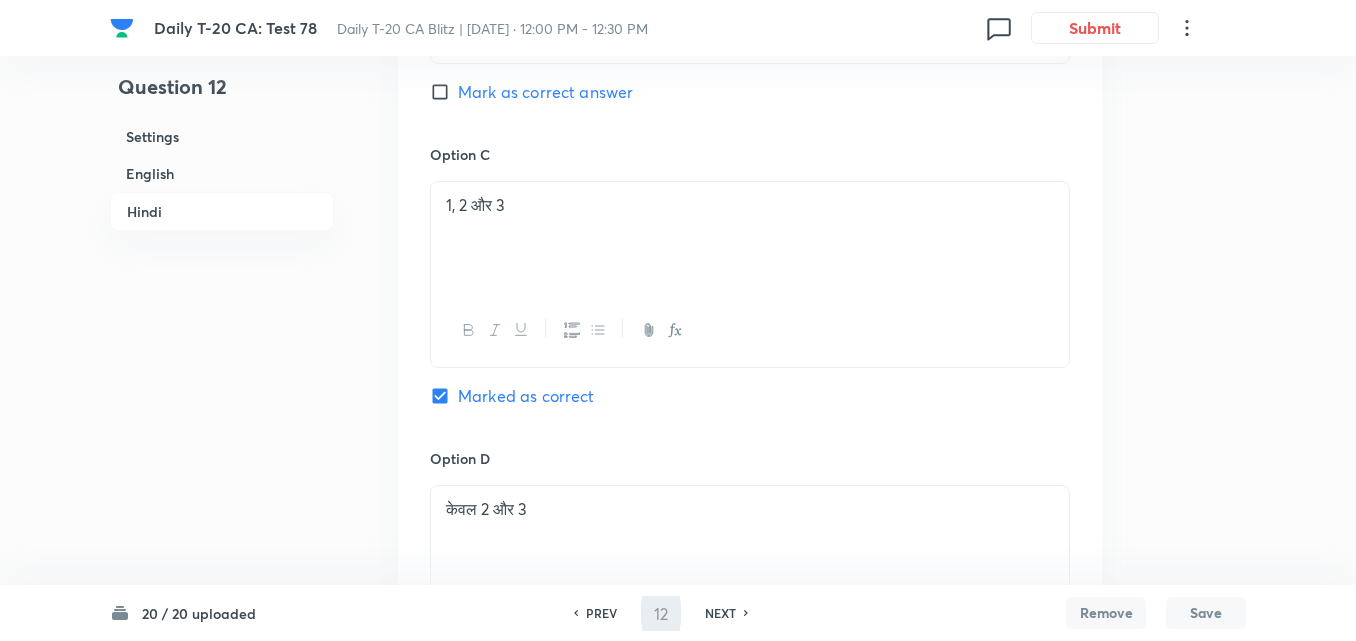 type on "13" 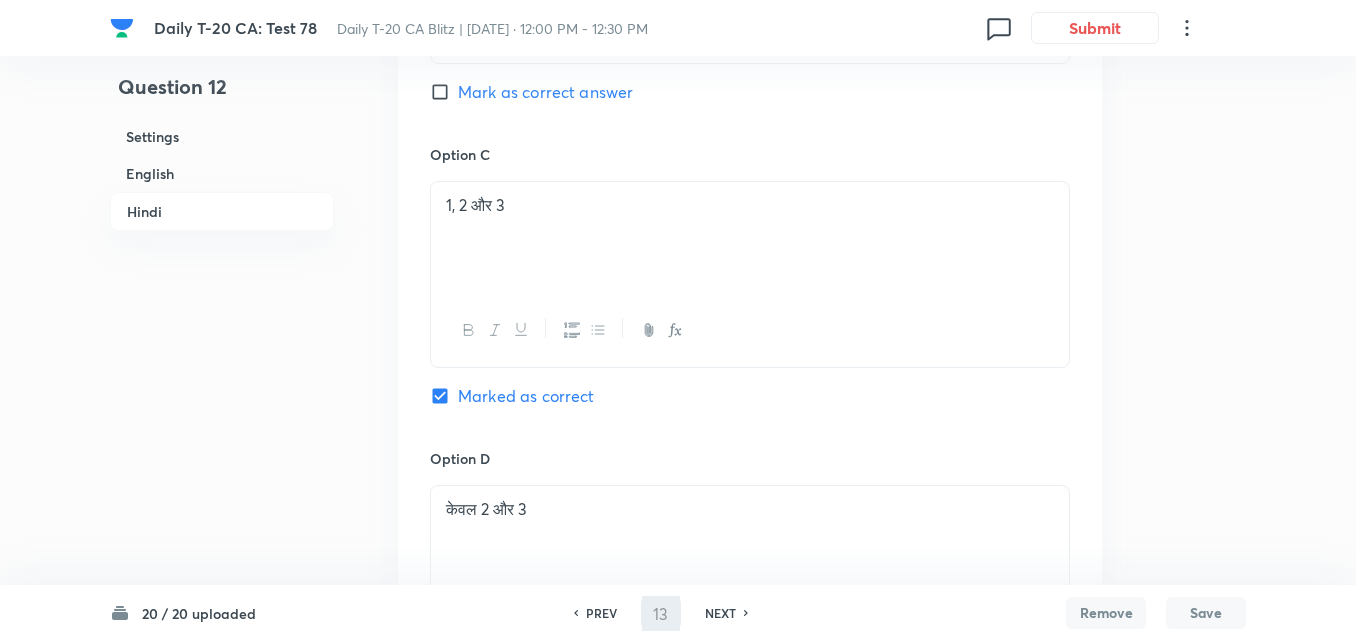 checkbox on "false" 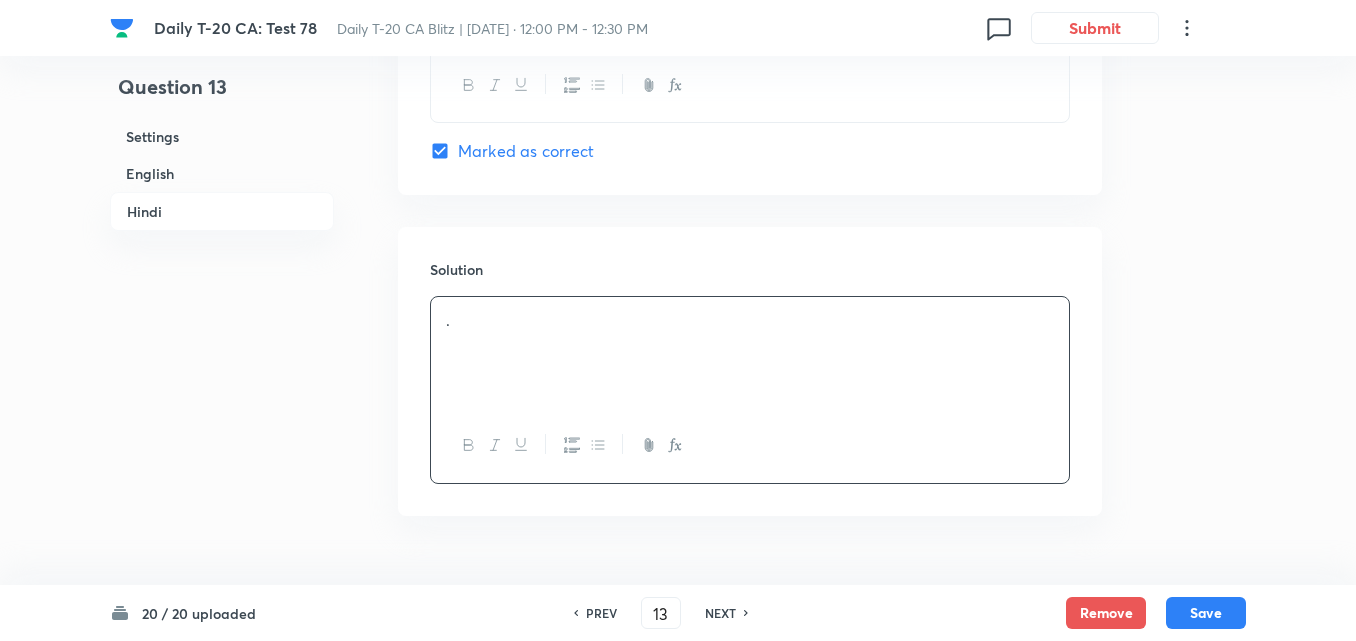 click on "English" at bounding box center (222, 173) 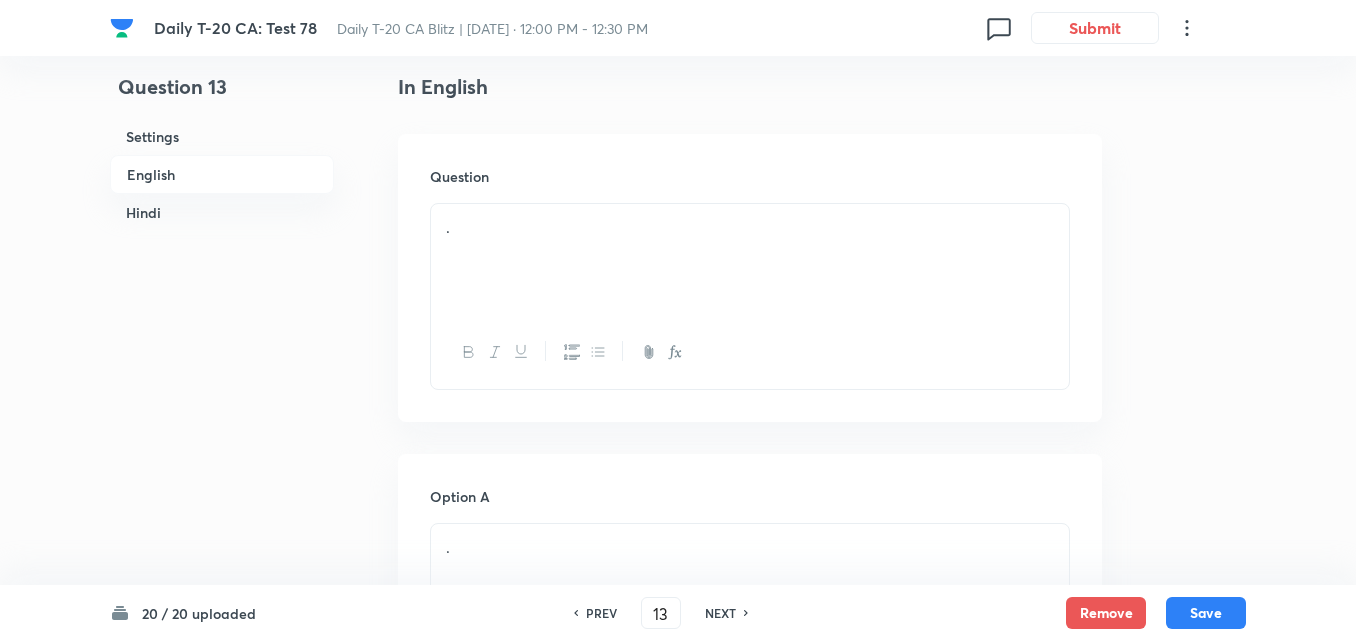 click on "." at bounding box center [750, 227] 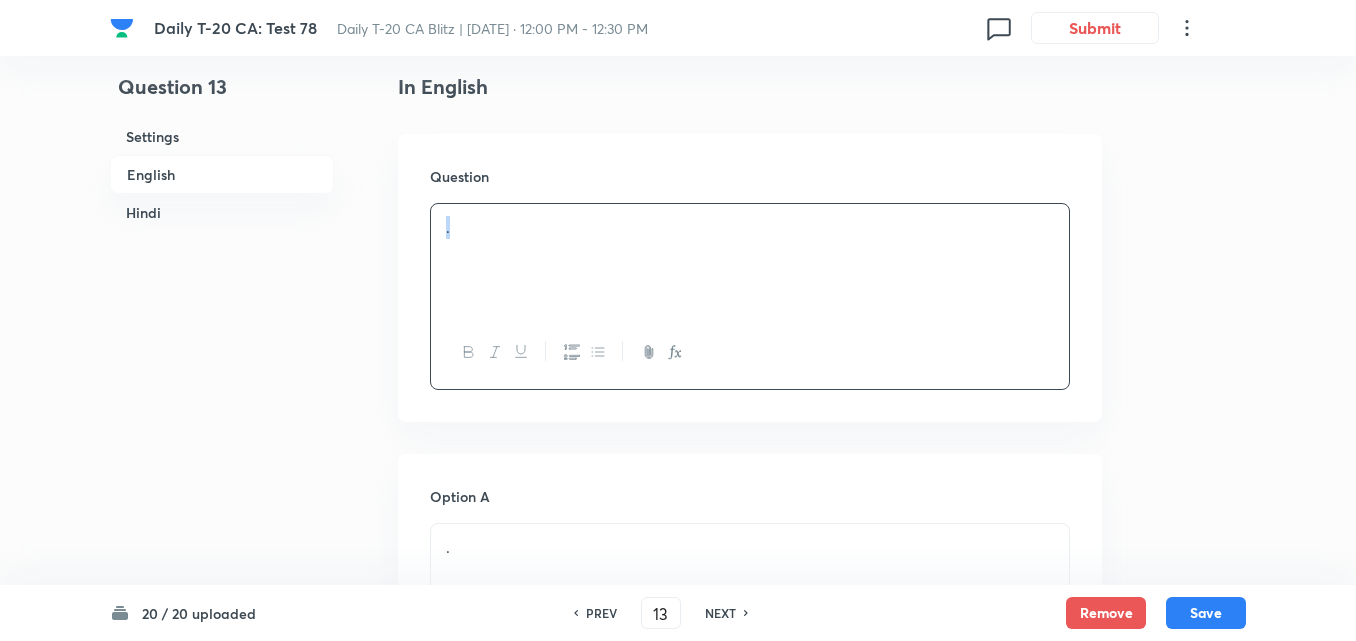 click on "." at bounding box center (750, 260) 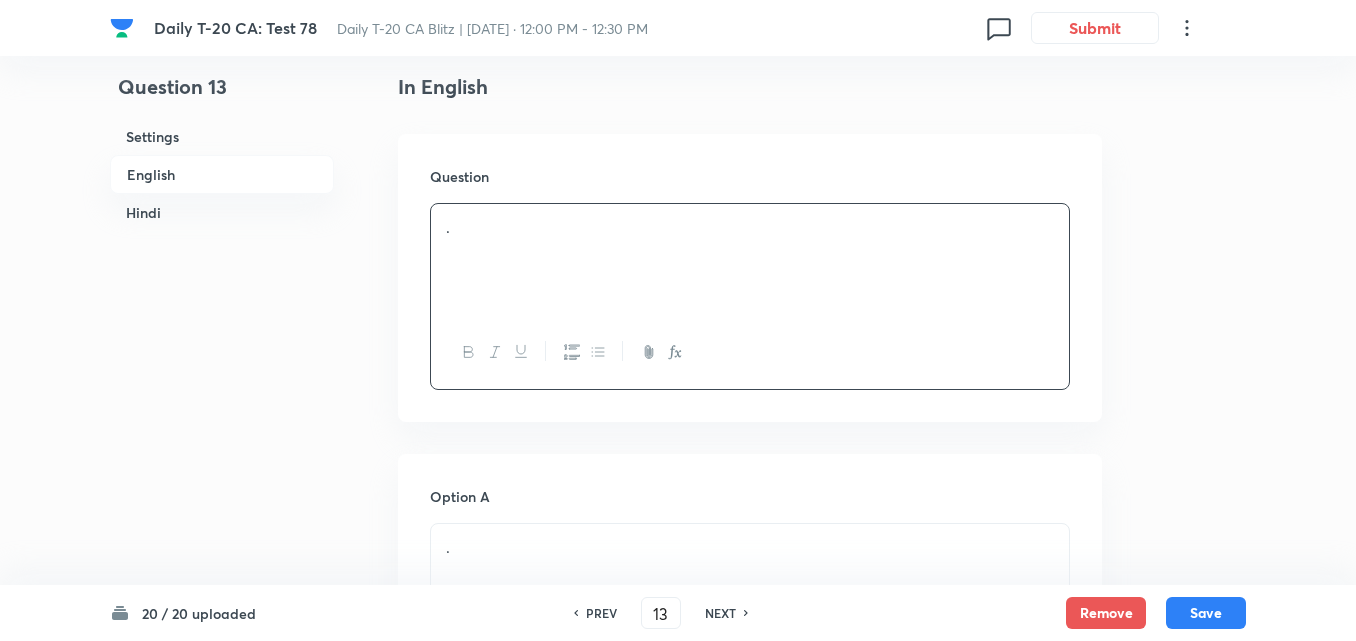 click on "." at bounding box center [750, 260] 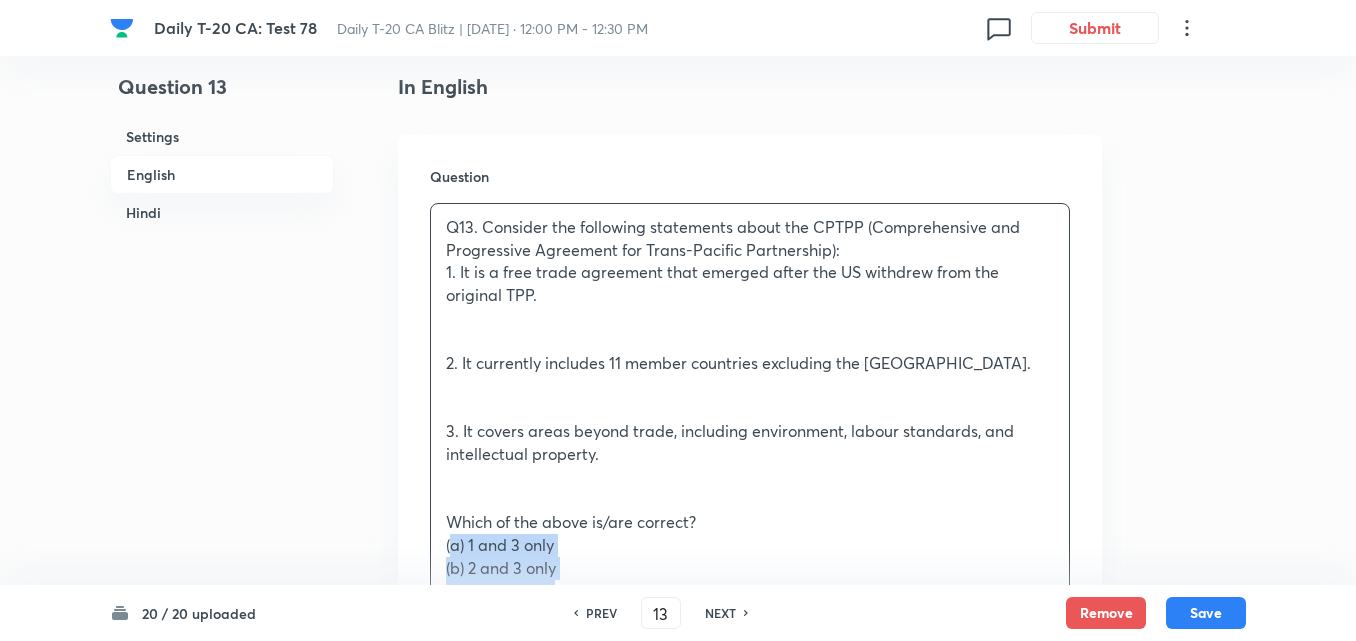 drag, startPoint x: 426, startPoint y: 544, endPoint x: 391, endPoint y: 541, distance: 35.128338 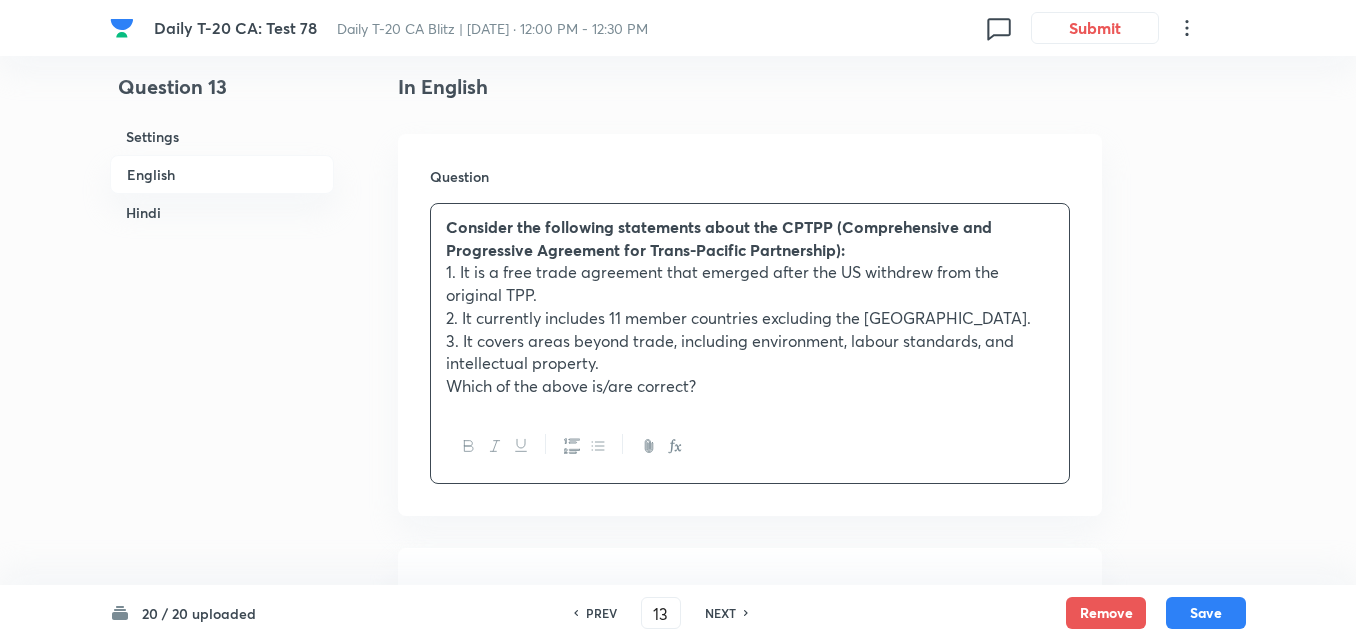 scroll, scrollTop: 816, scrollLeft: 0, axis: vertical 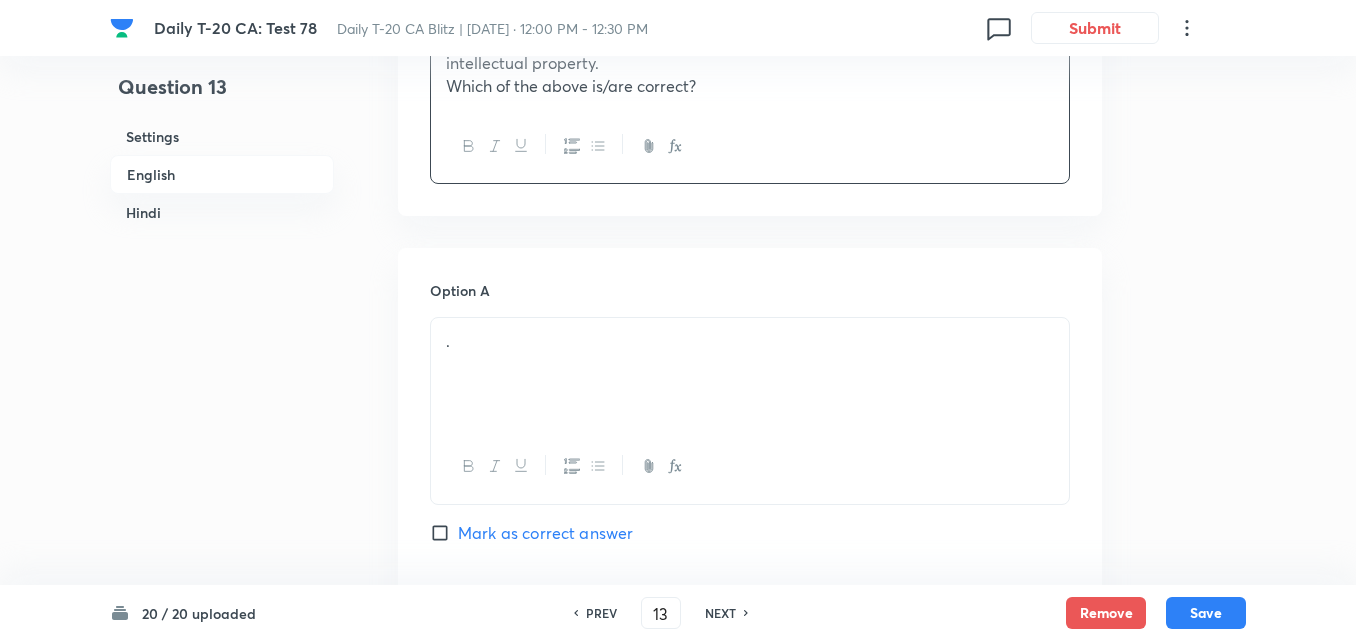 click on "." at bounding box center [750, 374] 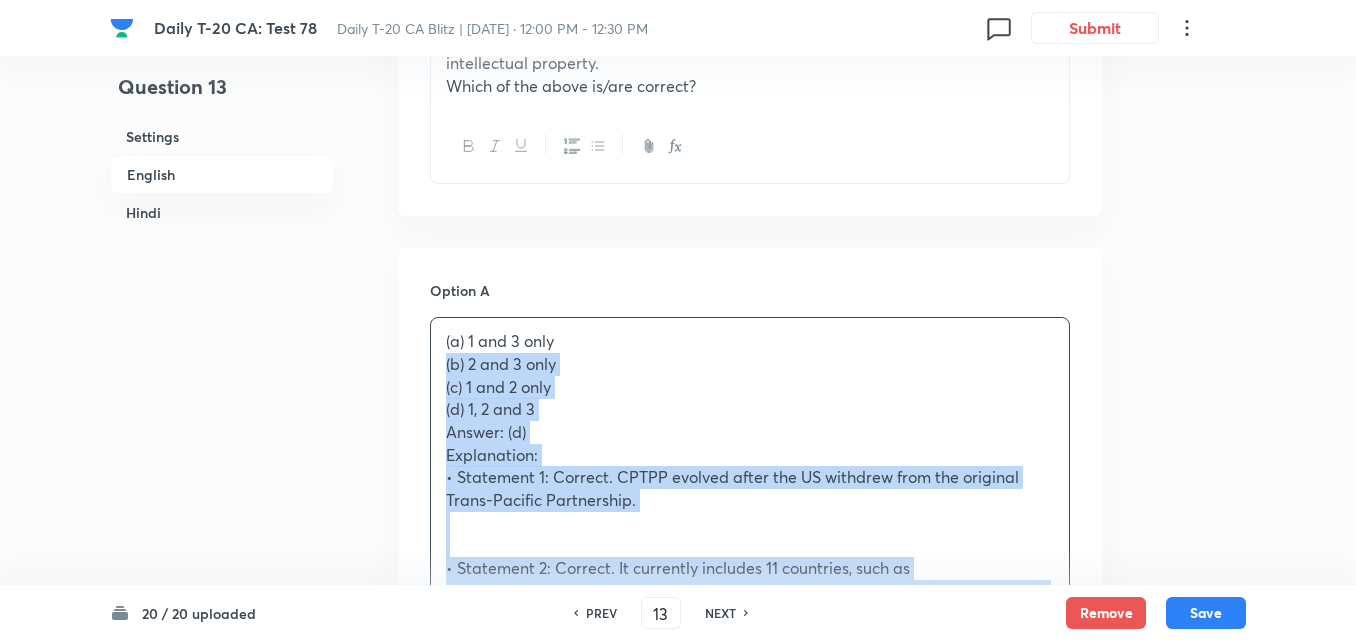 click on "(a) 1 and 3 only (b) 2 and 3 only (c) 1 and 2 only (d) 1, 2 and 3 Answer: (d) Explanation: •	Statement 1: Correct. CPTPP evolved after the US withdrew from the original Trans-Pacific Partnership. •	Statement 2: Correct. It currently includes 11 countries, such as [GEOGRAPHIC_DATA], [GEOGRAPHIC_DATA], [GEOGRAPHIC_DATA] – but not the [GEOGRAPHIC_DATA]. •	Statement 3: Correct. CPTPP covers labour, environment, IP, investment, etc., beyond just tariff reduction. ________________________________________ Q13. ट्रांस-पैसिफिक भागीदारी पर व्यापक और प्रगतिशील समझौते (CPTPP) के बारे में निम्नलिखित कथनों पर विचार करें: 1.	यह एक मुक्त व्यापार समझौता है जो [GEOGRAPHIC_DATA] के TPP से बाहर होने के बाद बना। उपरोक्त में से कौन सा/से कथन सही है/हैं?" at bounding box center (750, 886) 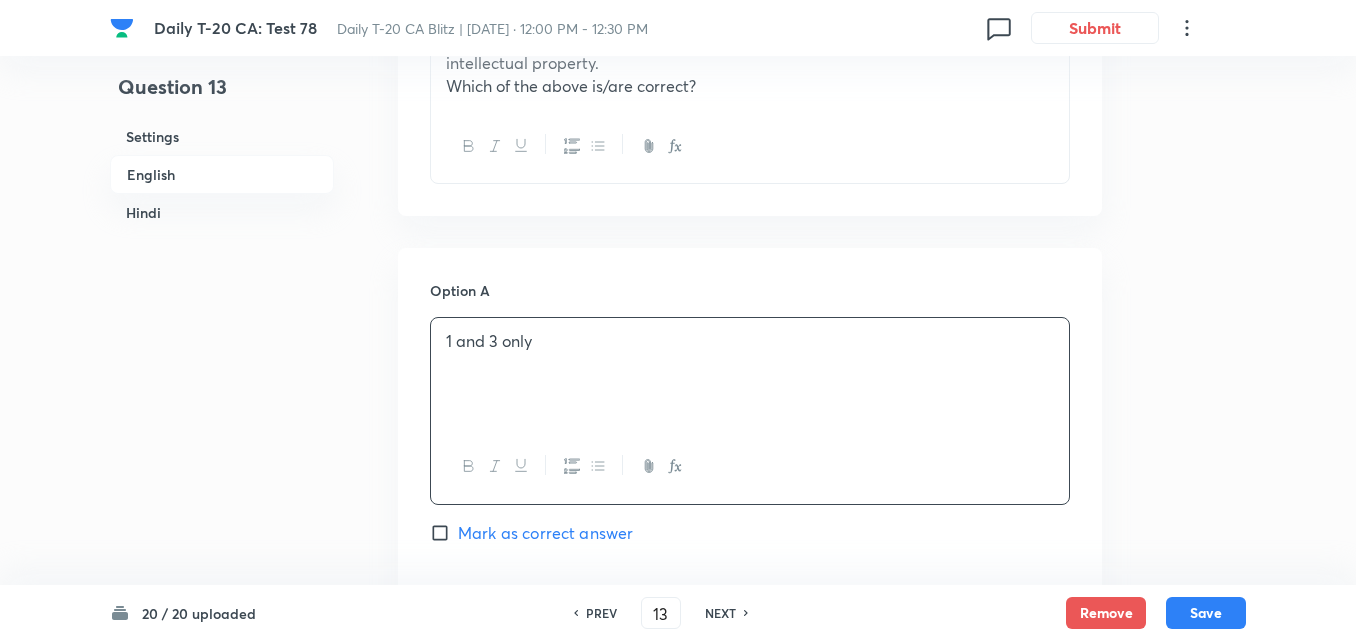 scroll, scrollTop: 1216, scrollLeft: 0, axis: vertical 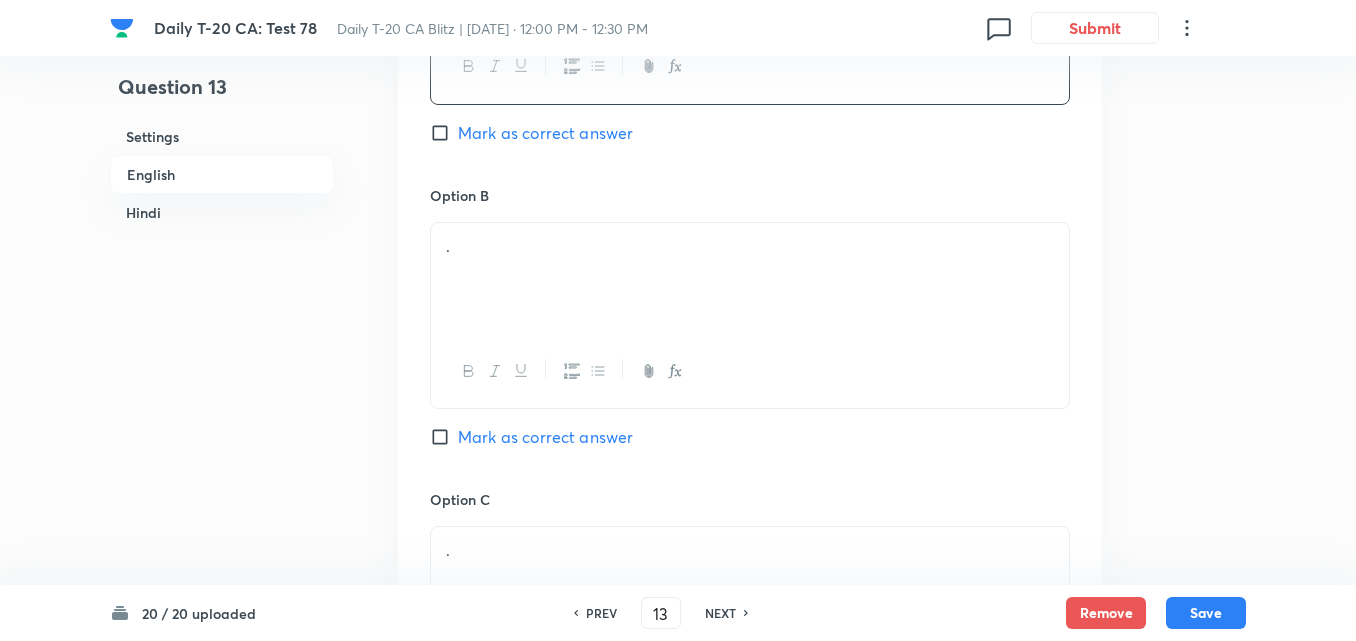 click on "." at bounding box center (750, 279) 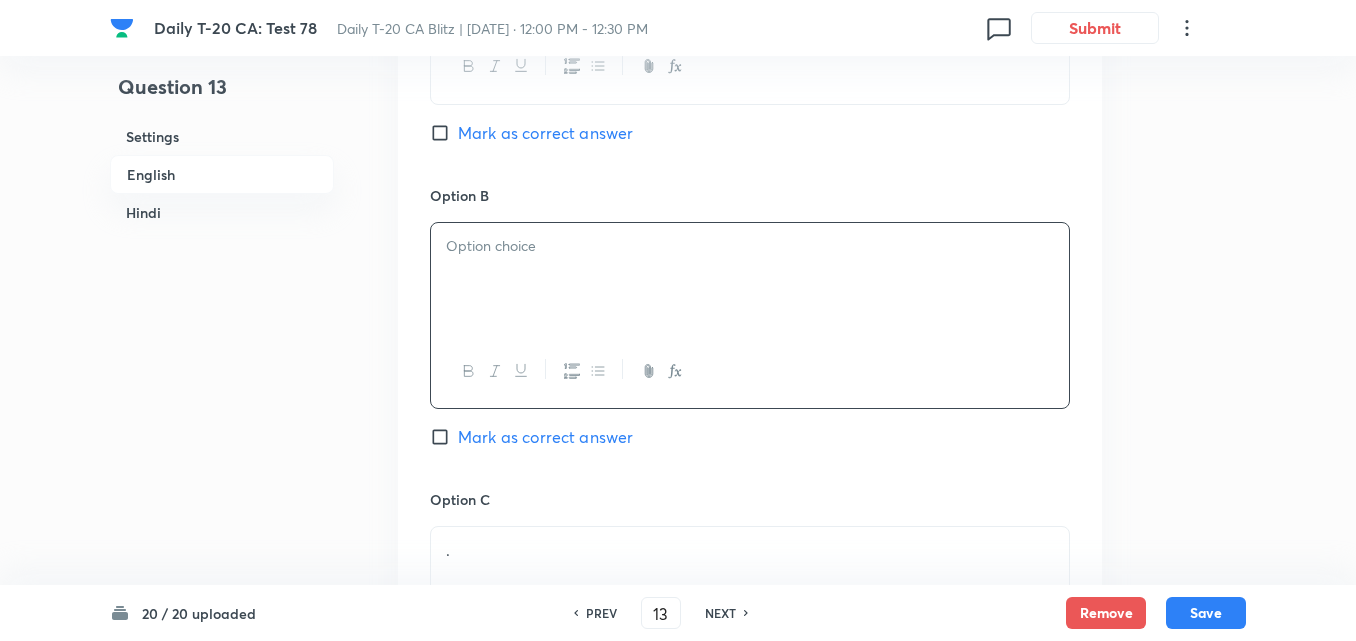 paste 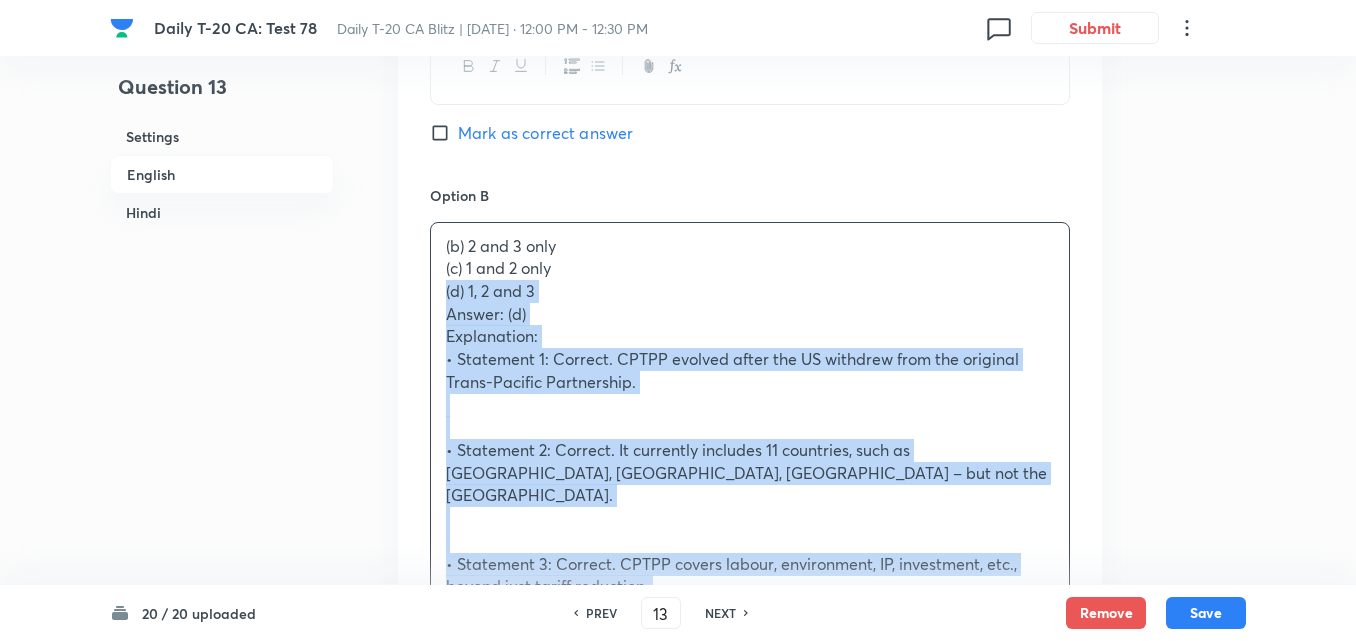drag, startPoint x: 436, startPoint y: 284, endPoint x: 410, endPoint y: 277, distance: 26.925823 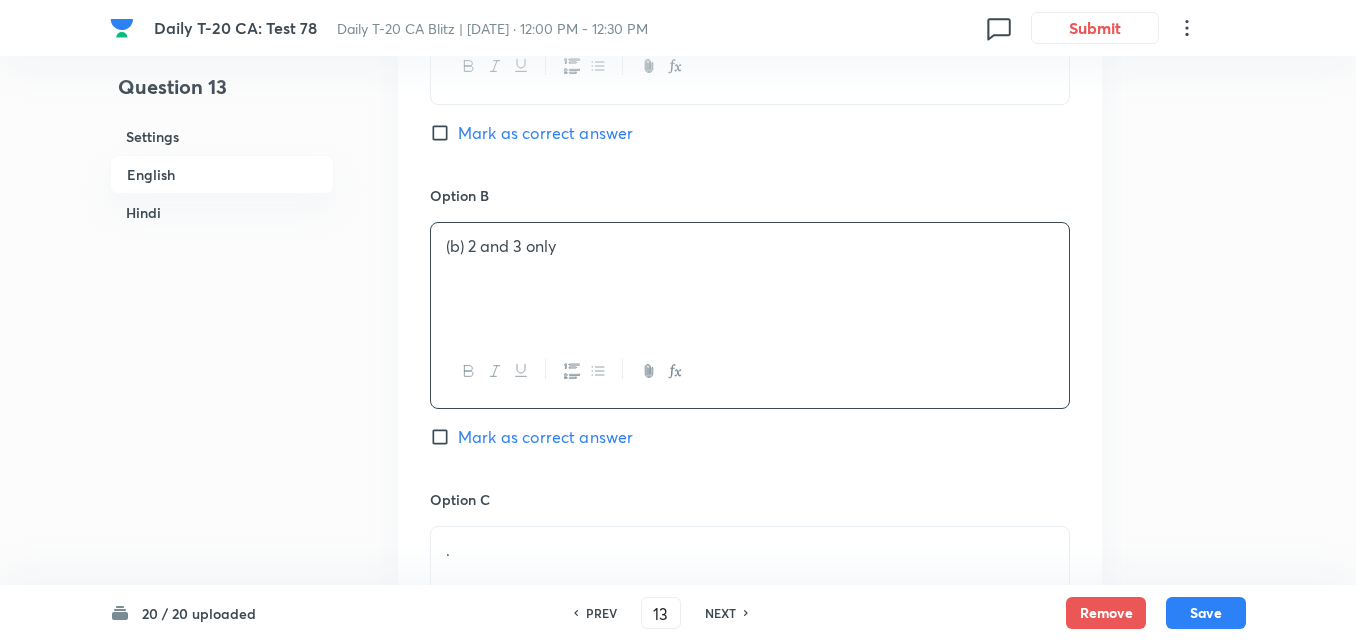 type 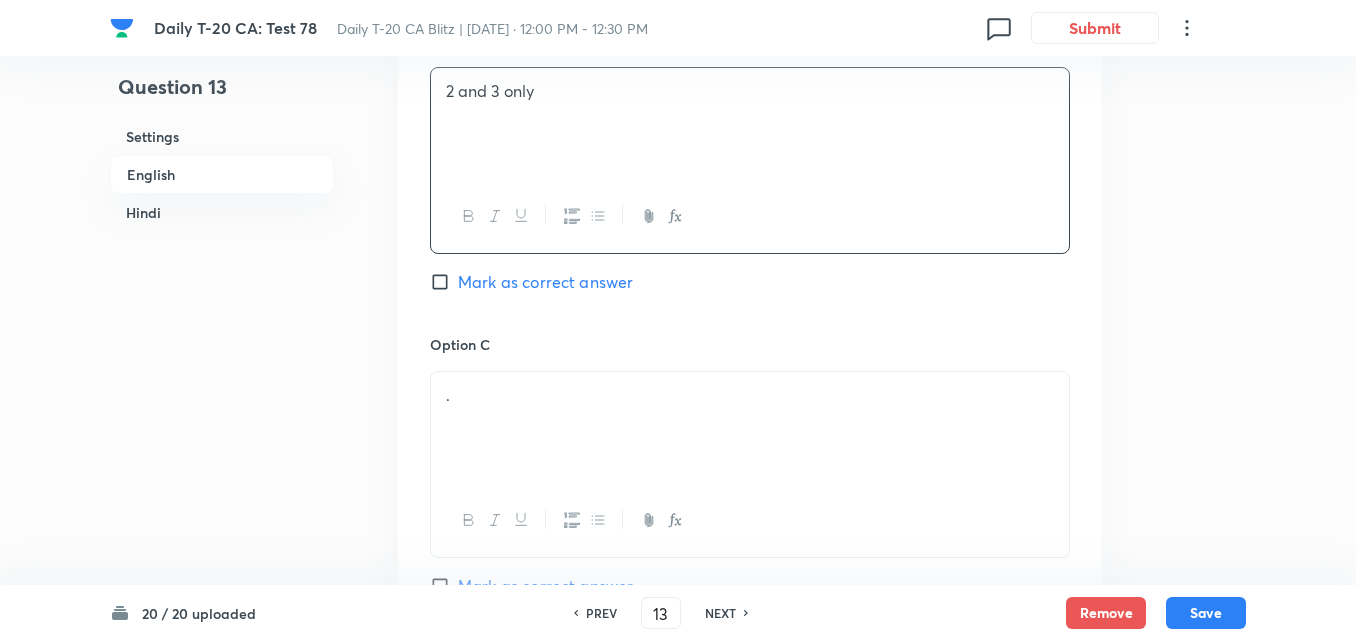 scroll, scrollTop: 1616, scrollLeft: 0, axis: vertical 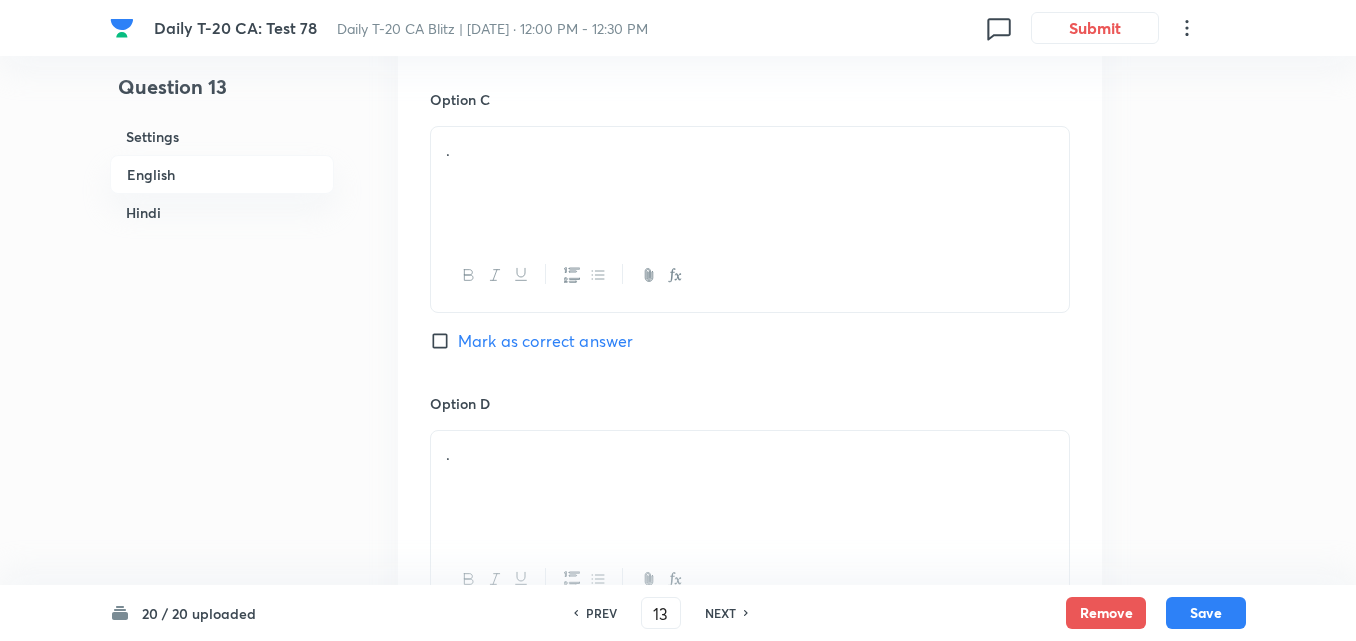 click on "." at bounding box center (750, 183) 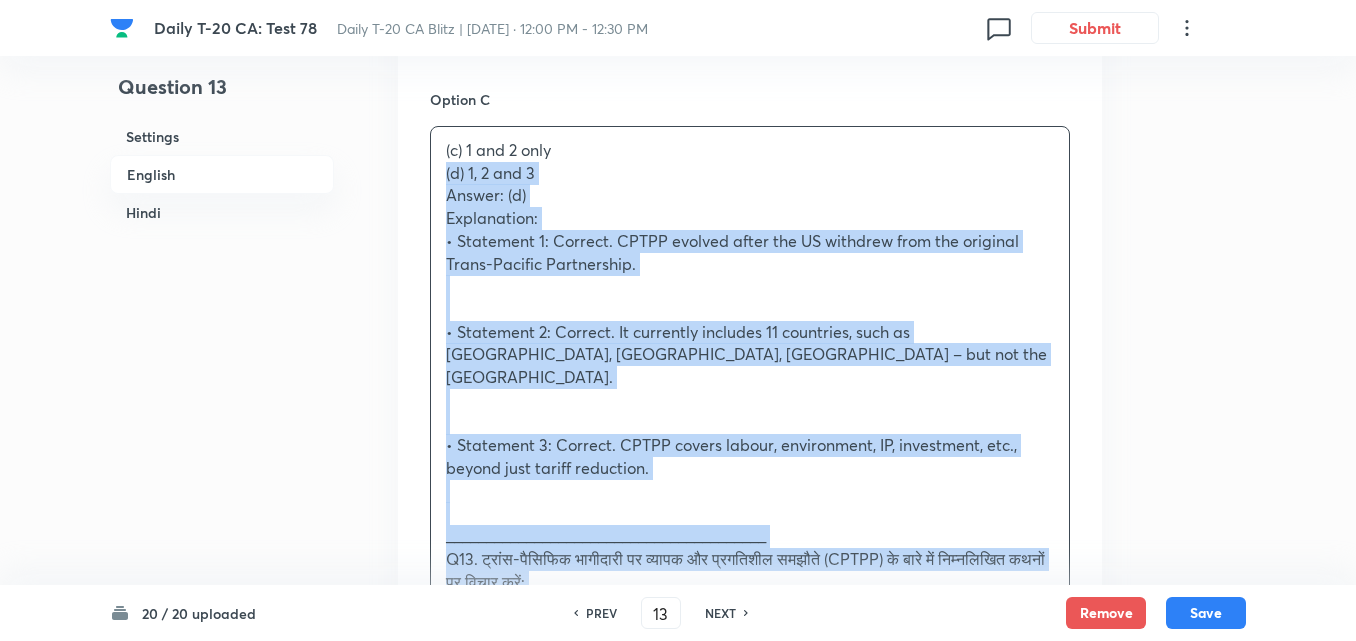 click on "Option A 1 and 3 only Mark as correct answer Option B 2 and 3 only Mark as correct answer Option C (c) 1 and 2 only (d) 1, 2 and 3 Answer: (d) Explanation: •	Statement 1: Correct. CPTPP evolved after the US withdrew from the original Trans-Pacific Partnership. •	Statement 2: Correct. It currently includes 11 countries, such as [GEOGRAPHIC_DATA], [GEOGRAPHIC_DATA], [GEOGRAPHIC_DATA] – but not the [GEOGRAPHIC_DATA]. •	Statement 3: Correct. CPTPP covers labour, environment, IP, investment, etc., beyond just tariff reduction. ________________________________________ Q13. ट्रांस-पैसिफिक भागीदारी पर व्यापक और प्रगतिशील समझौते (CPTPP) के बारे में निम्नलिखित कथनों पर विचार करें: 1.	यह एक मुक्त व्यापार समझौता है जो [GEOGRAPHIC_DATA] के TPP से बाहर होने के बाद बना। (a) केवल 1 और 3 Option D" at bounding box center (750, 536) 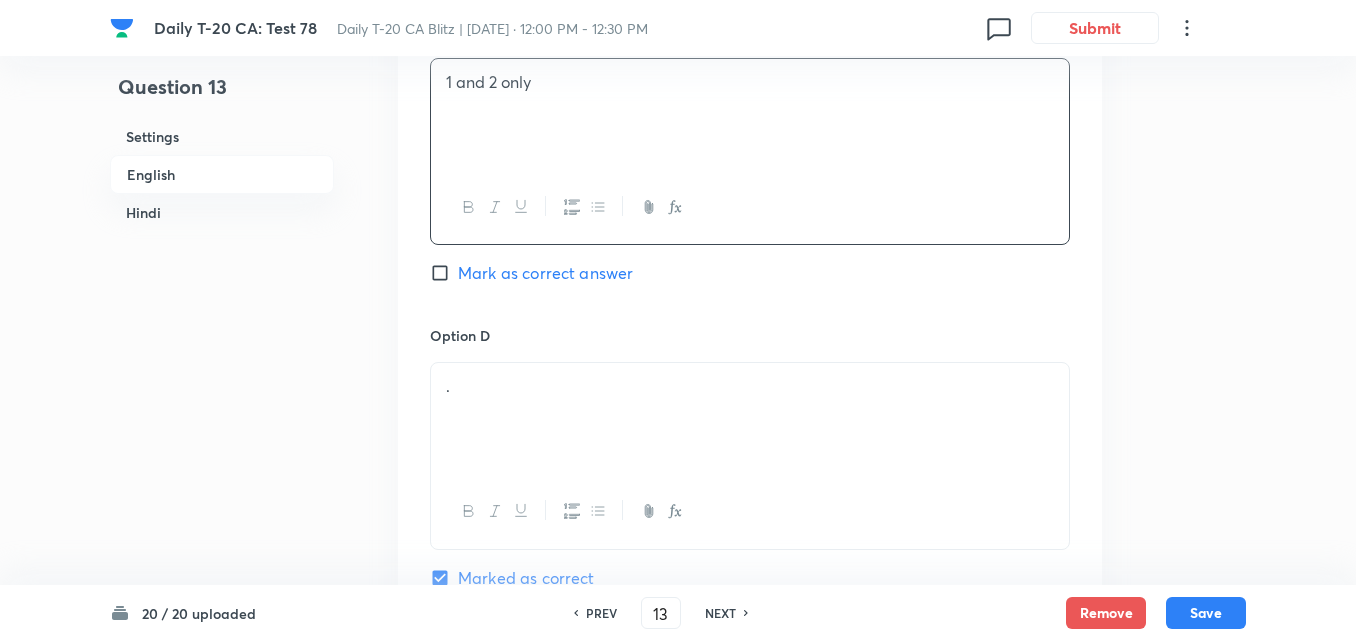 scroll, scrollTop: 1816, scrollLeft: 0, axis: vertical 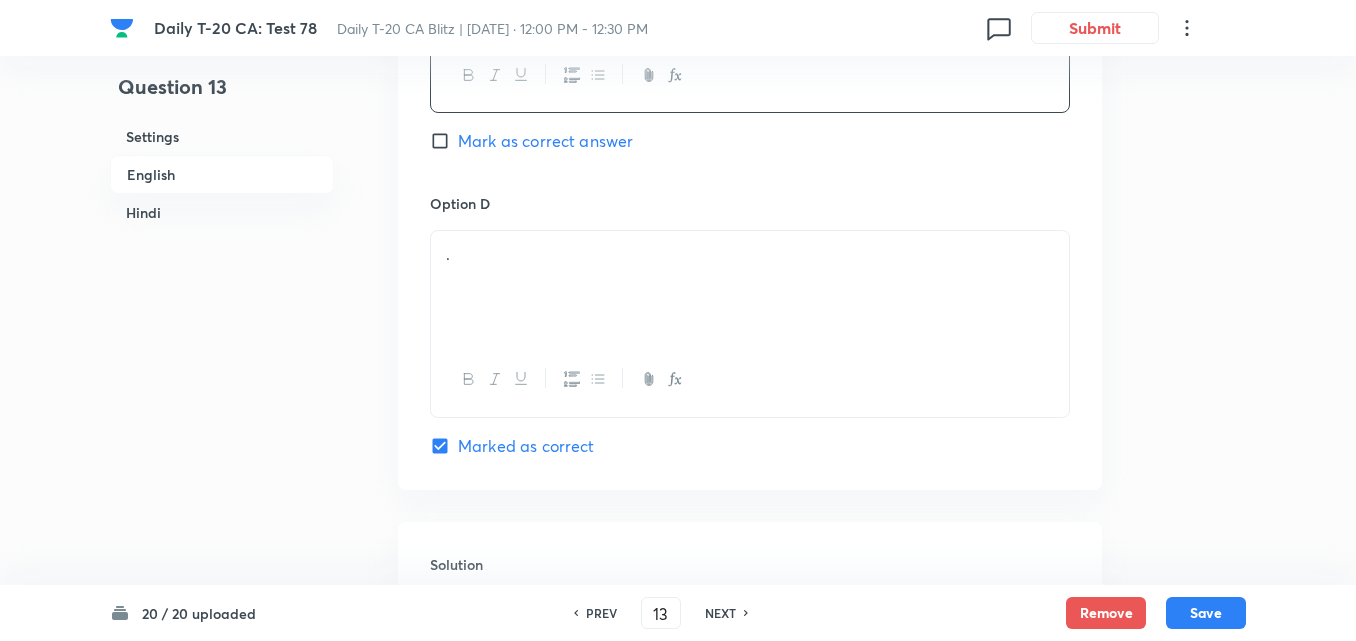drag, startPoint x: 524, startPoint y: 355, endPoint x: 507, endPoint y: 301, distance: 56.61272 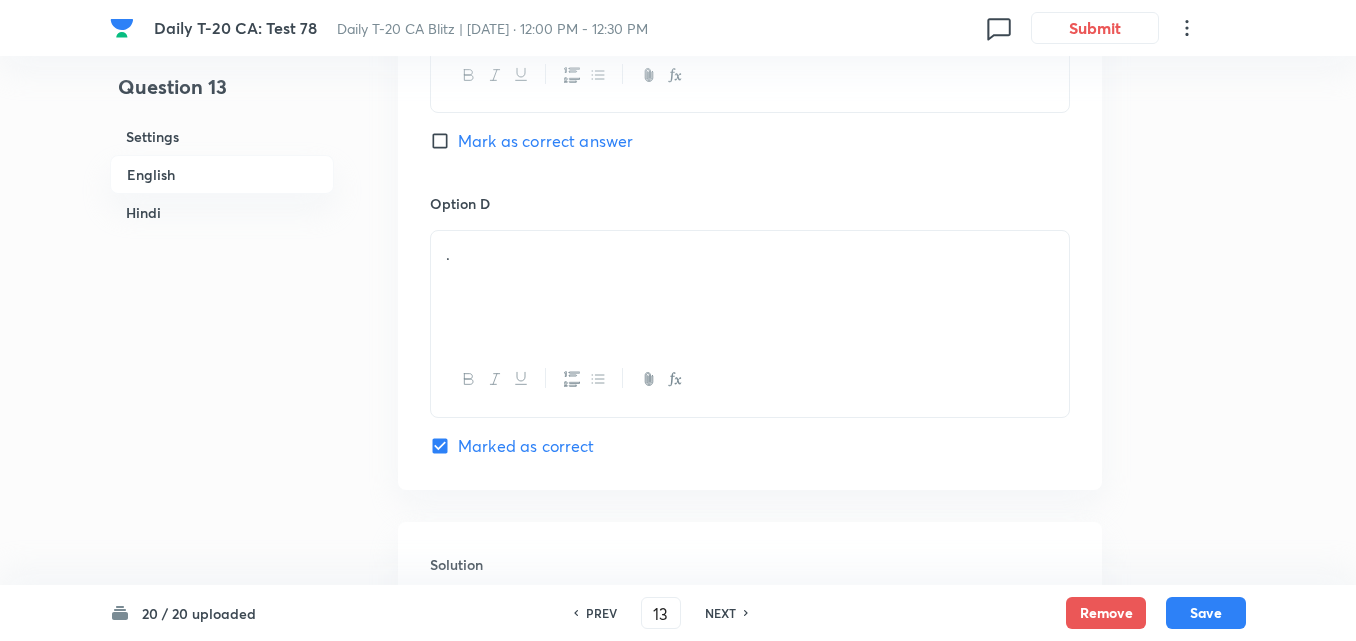 click on "." at bounding box center [750, 287] 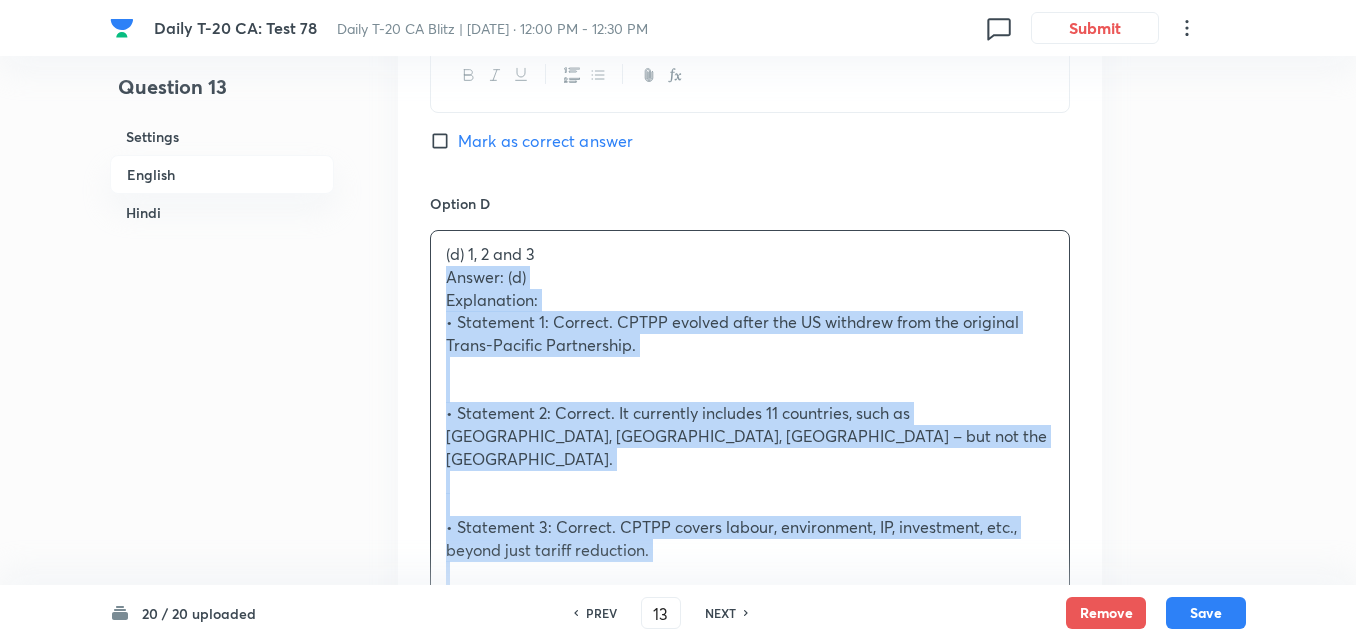 drag, startPoint x: 446, startPoint y: 276, endPoint x: 434, endPoint y: 278, distance: 12.165525 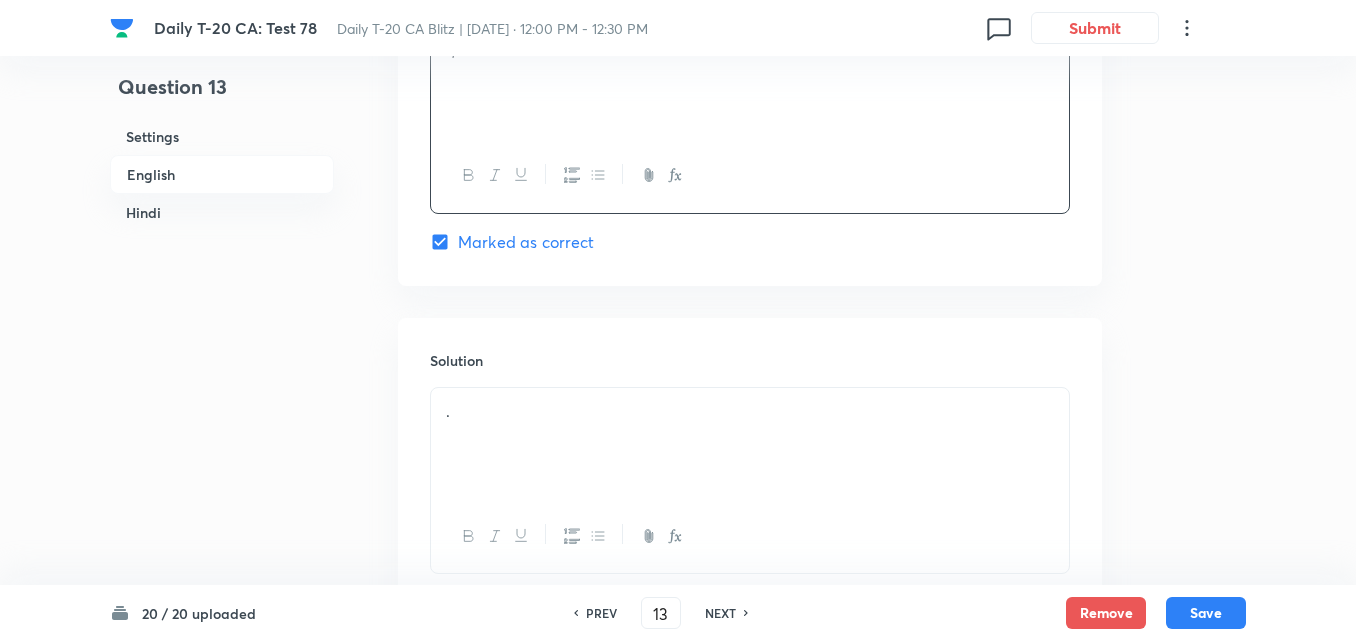 scroll, scrollTop: 2216, scrollLeft: 0, axis: vertical 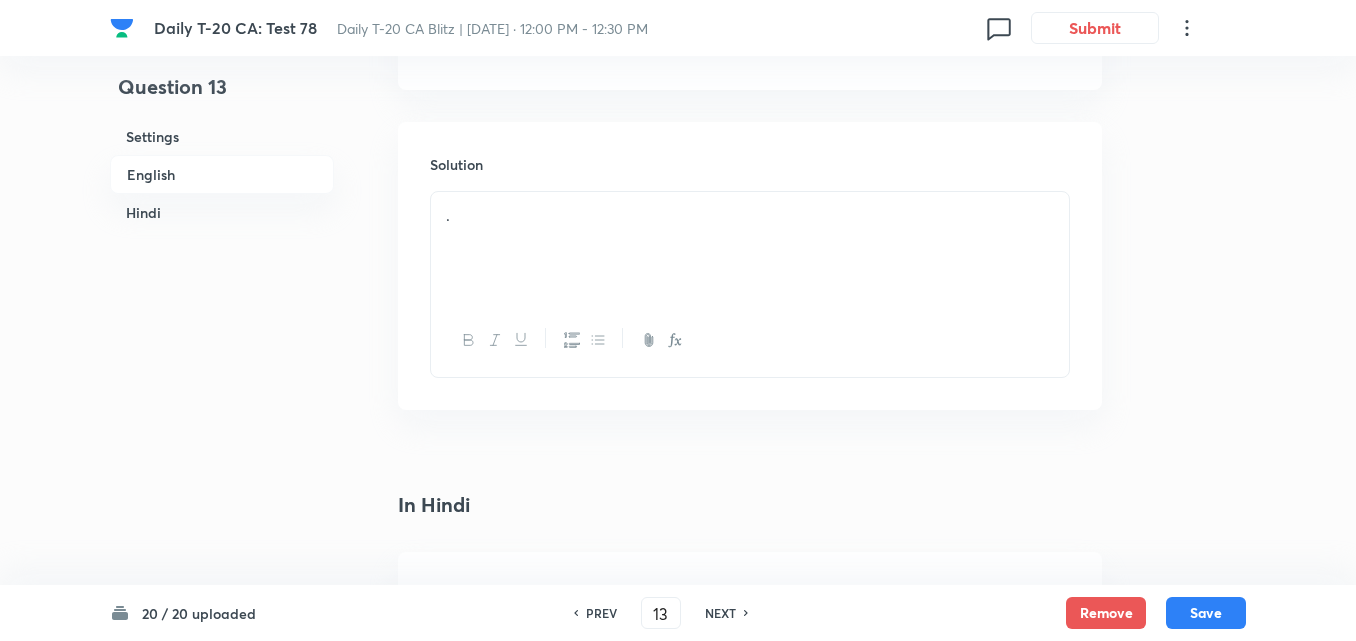 click on "." at bounding box center [750, 248] 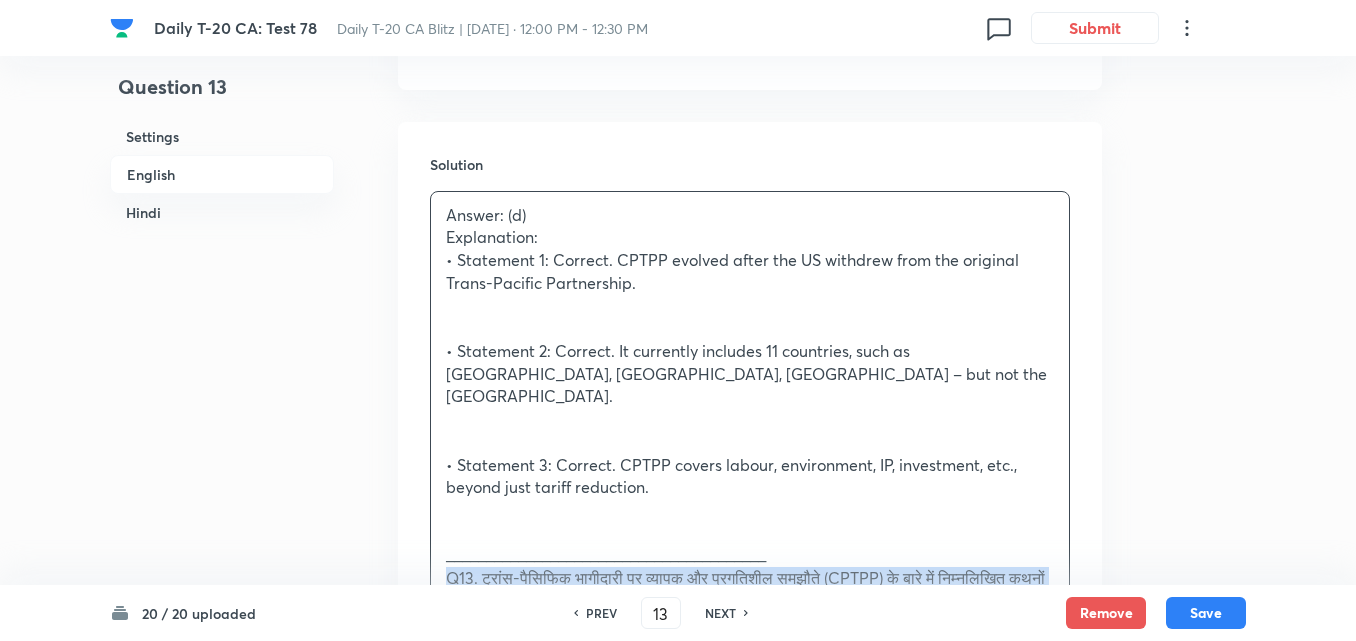 click on "Solution Answer: (d) Explanation: •	Statement 1: Correct. CPTPP evolved after the US withdrew from the original Trans-Pacific Partnership. •	Statement 2: Correct. It currently includes 11 countries, such as Ja[GEOGRAPHIC_DATA]Au[GEOGRAPHIC_DATA]Ca[GEOGRAPHIC_DATA]�� but not the US[GEOGRAPHIC_DATA]•	Statement 3: Correct. CPTPP covers labour, environment, IP, investment, etc., beyond just tariff reduction. ________________________________________ Q13. ट्रांस-पैसिफिक भागीदारी पर व्यापक और प्रगतिशील समझौते (CPTPP) के बारे में निम्नलिखित कथनों पर विचार करें: 1.	यह एक मुक्त व्यापार समझौता है जो �[GEOGRAPHIC_DATA]��े TPP से बाहर होने के बाद बना। 2.	इसमें वर्तमान में �[GEOGRAPHIC_DATA]��ो छोड़कर 11 सदस्य देश शामिल हैं।" at bounding box center (750, 710) 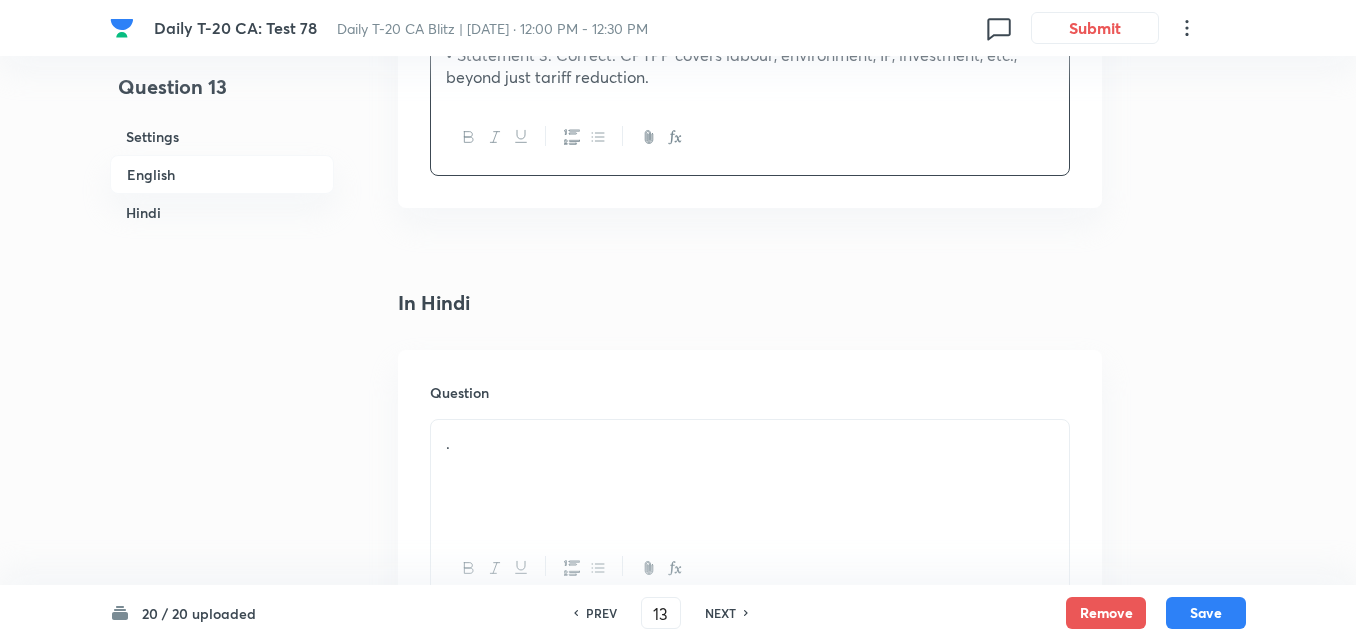 scroll, scrollTop: 2716, scrollLeft: 0, axis: vertical 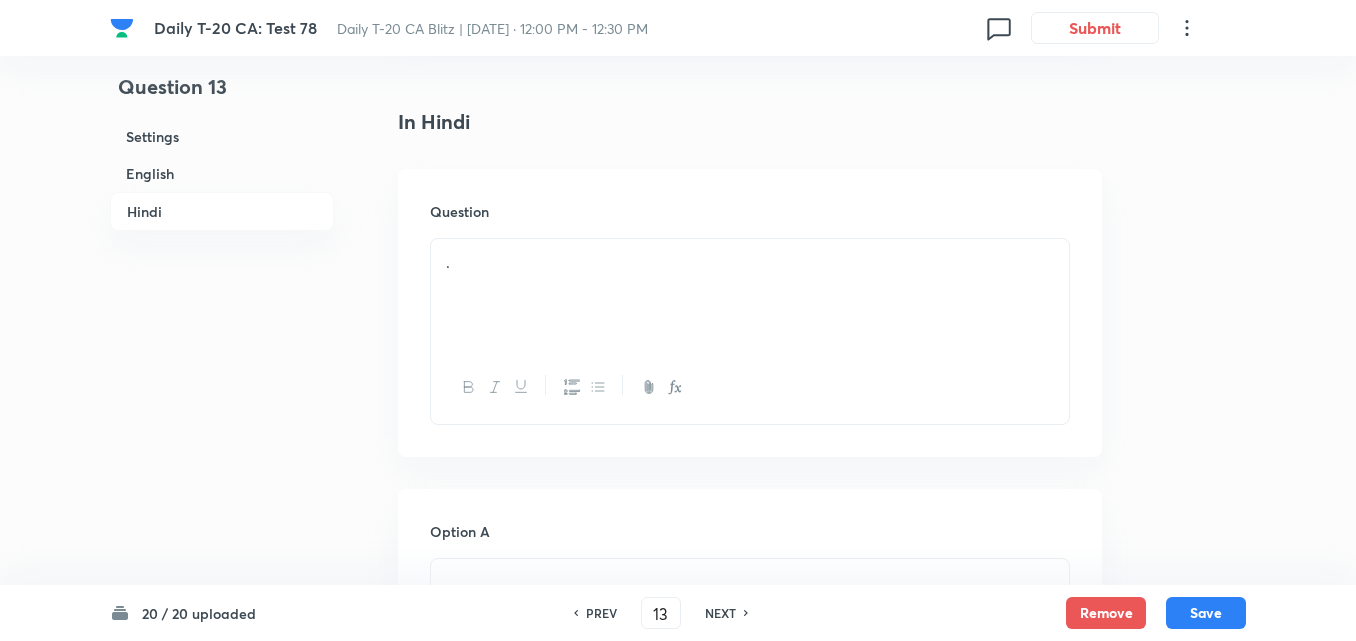 click on "." at bounding box center [750, 295] 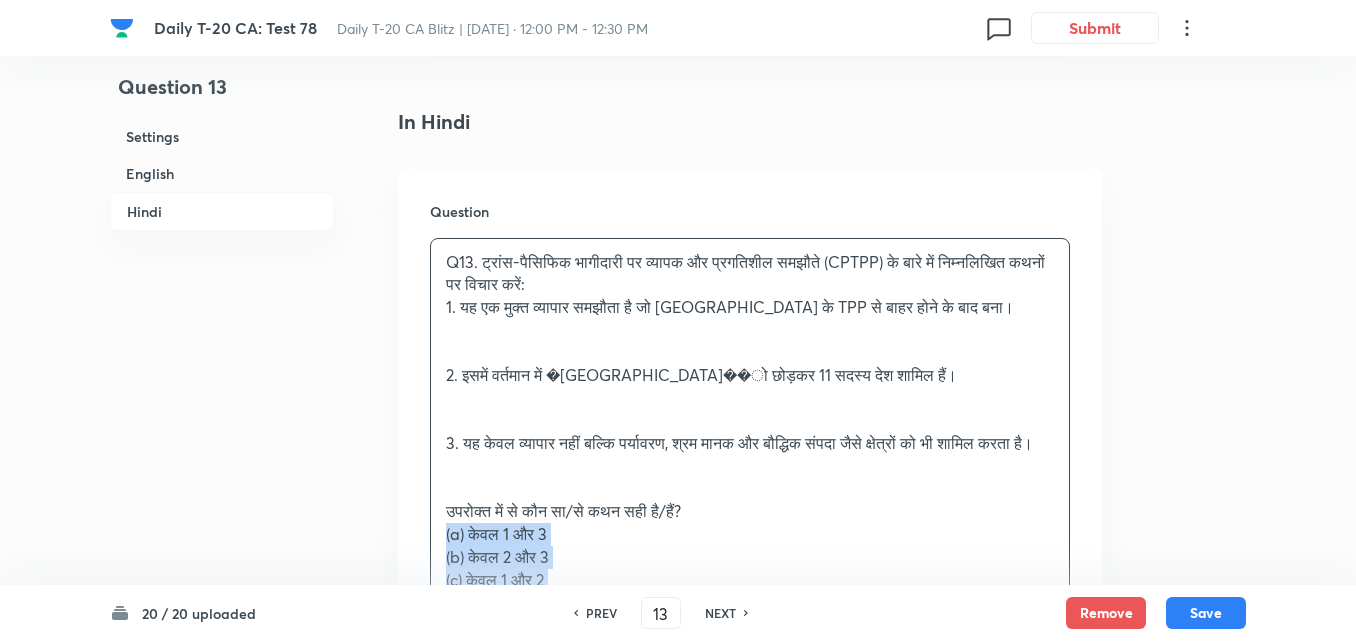 click on "Question 13 Settings English Hindi Settings Type Single choice correct 4 options + 2 marks - 0.66 marks Edit Concept Current Affairs Current Affairs 2025 Current Affairs 2025 Current Affairs 2025 Edit Additional details Easy Fact Not from PYQ paper No equation Edit In English Question Consider the following statements about the CPTPP (Comprehensive and Progressive Agreement for Trans-Pacific Partnership): 1.	It is a free trade agreement that emerged after the US withdrew from the original TPP. 2.	It currently includes 11 member countries excluding the [GEOGRAPHIC_DATA]. 3.	It covers areas beyond trade, including environment, labour standards, and intellectual property. Which of the above is/are correct?   Option A 1 and 3 only Mark as correct answer Option B 2 and 3 only Mark as correct answer Option C 1 and 2 only Mark as correct answer Option D 1, 2 and 3 Marked as correct Solution Answer: (d) Explanation: •	Statement 1: Correct. CPTPP evolved after the US withdrew from the original Trans-Pacific Partnership." at bounding box center [678, 18] 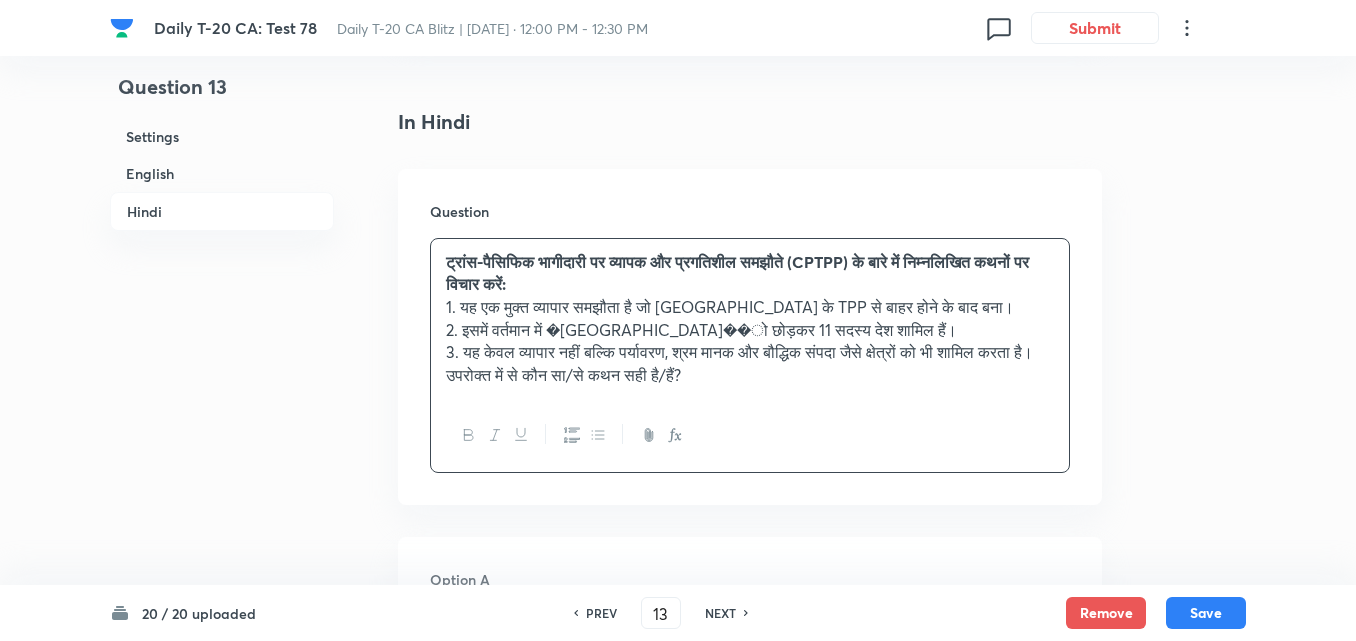 scroll, scrollTop: 3116, scrollLeft: 0, axis: vertical 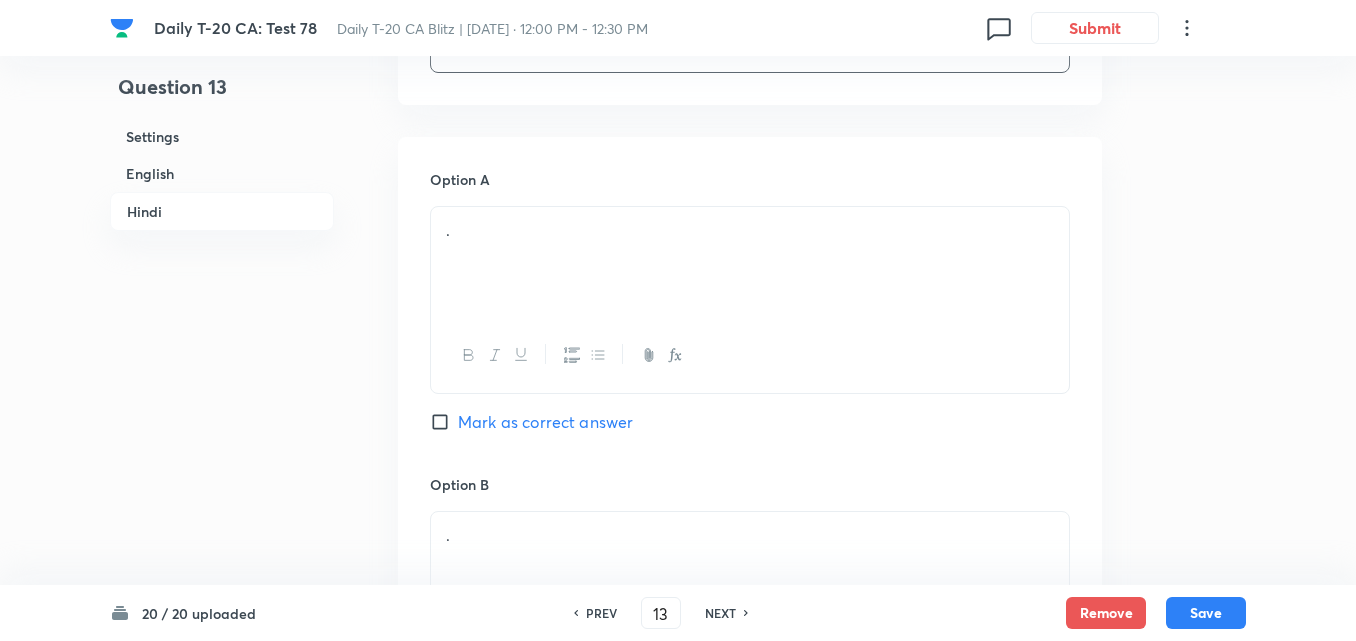 click on "." at bounding box center [750, 263] 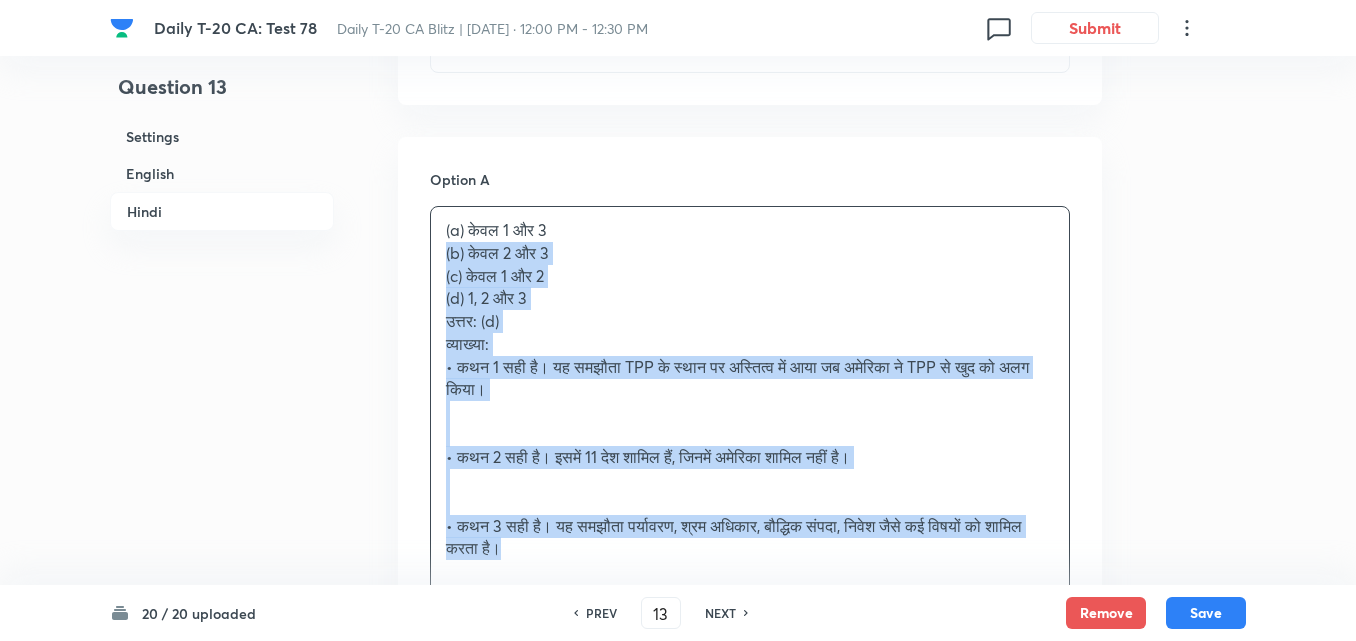 drag, startPoint x: 461, startPoint y: 270, endPoint x: 406, endPoint y: 253, distance: 57.567352 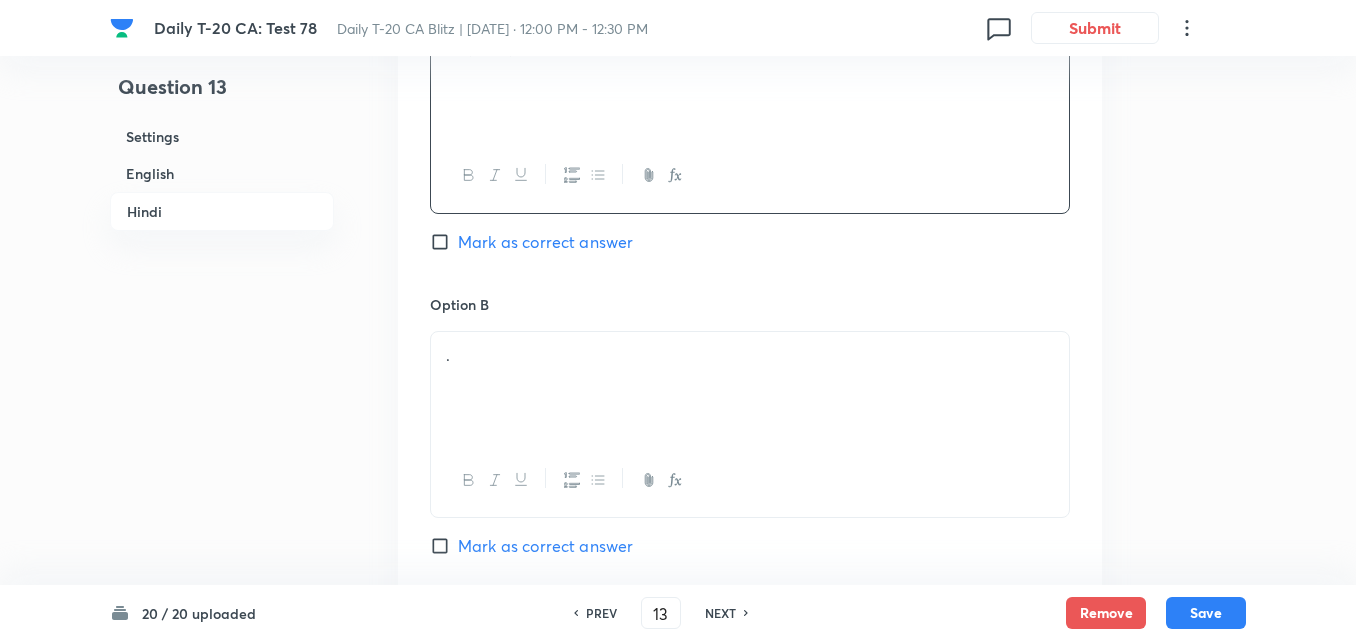 scroll, scrollTop: 3316, scrollLeft: 0, axis: vertical 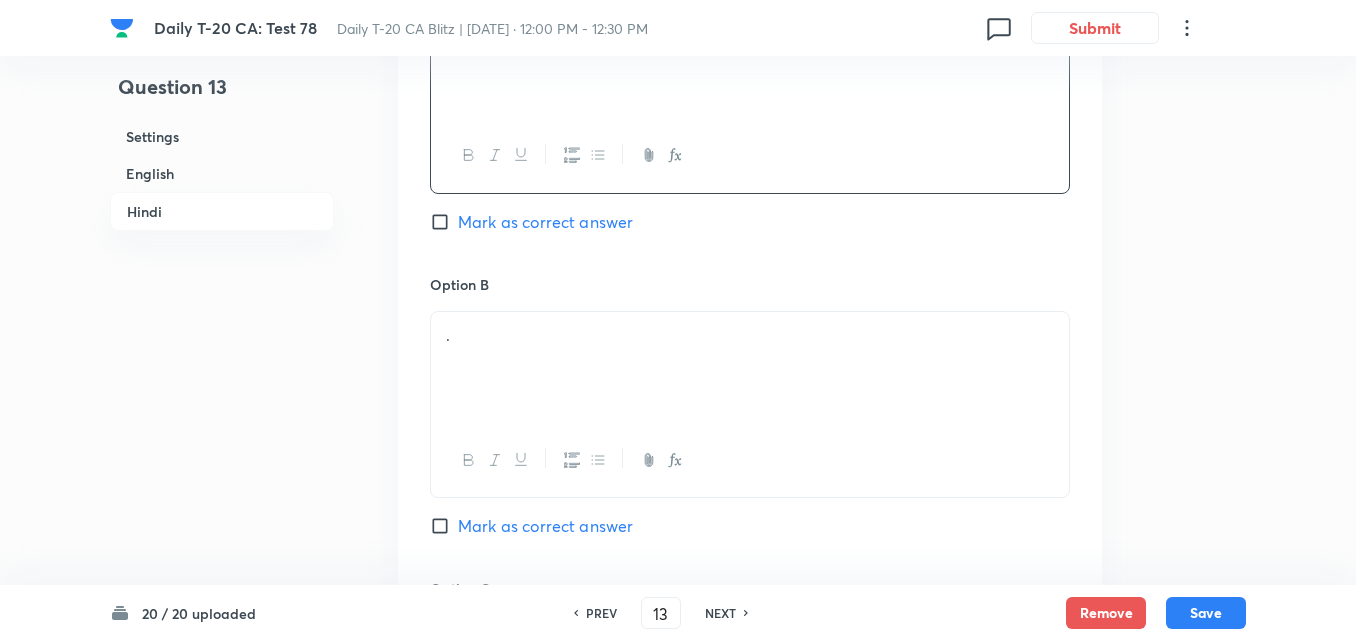click on "." at bounding box center [750, 335] 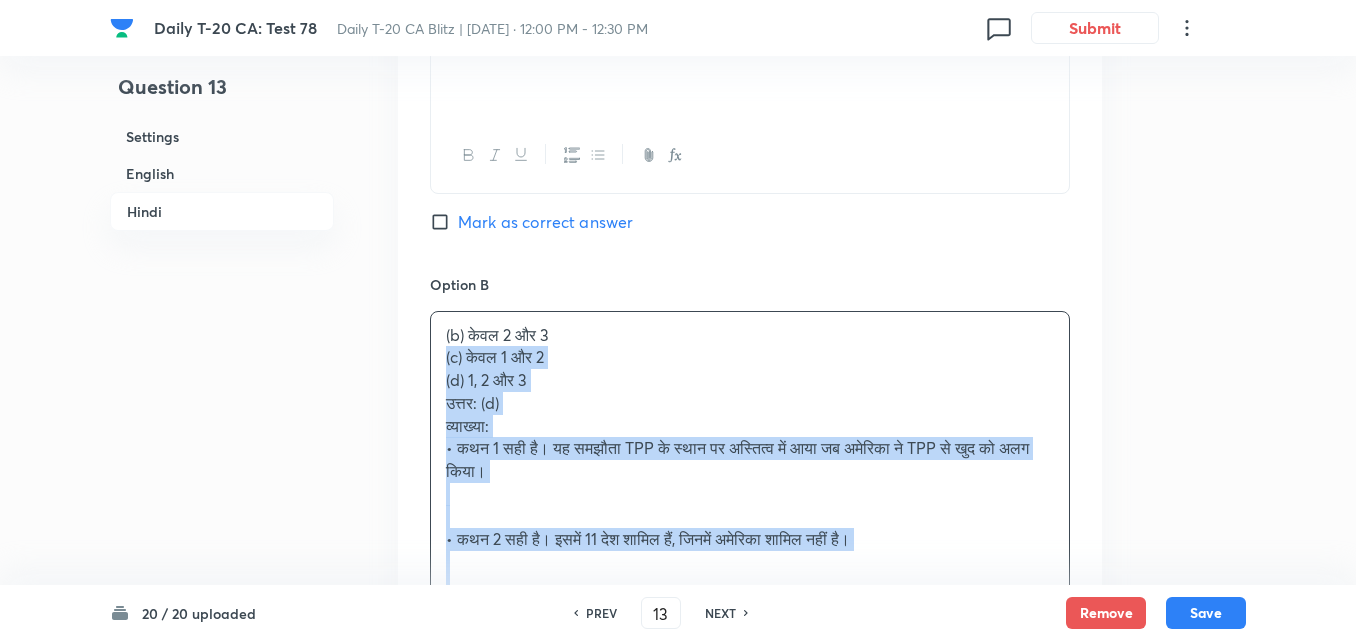 drag, startPoint x: 451, startPoint y: 358, endPoint x: 422, endPoint y: 358, distance: 29 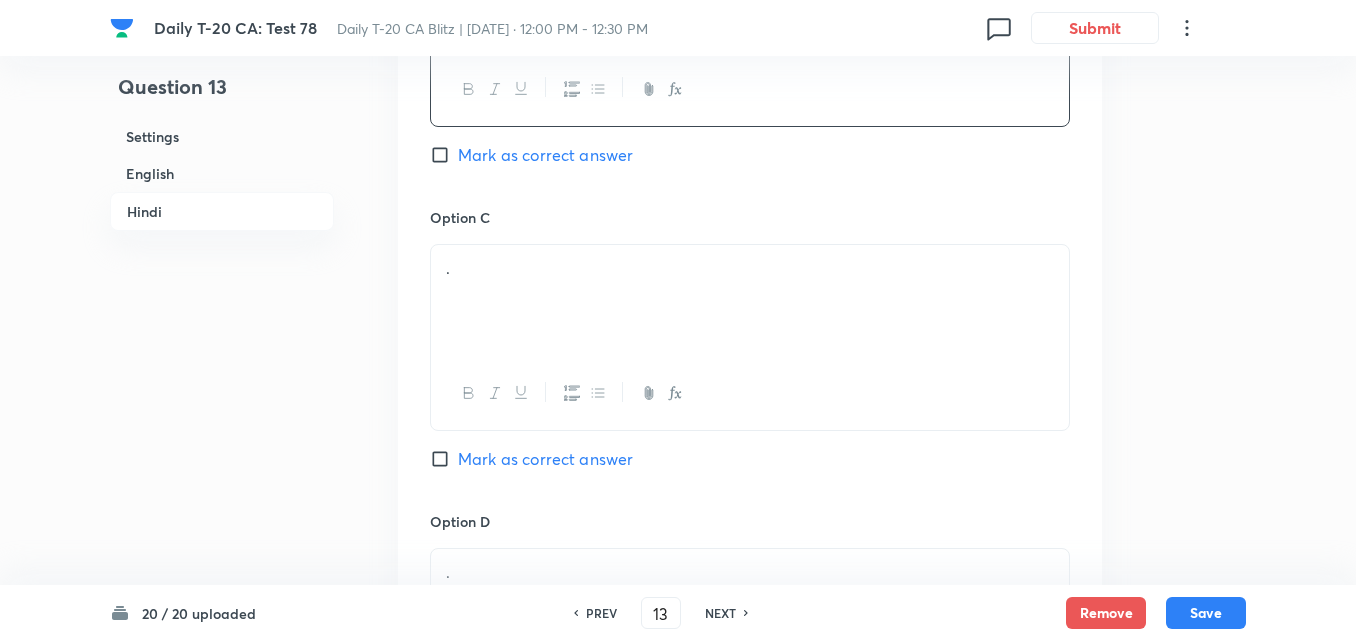 scroll, scrollTop: 3716, scrollLeft: 0, axis: vertical 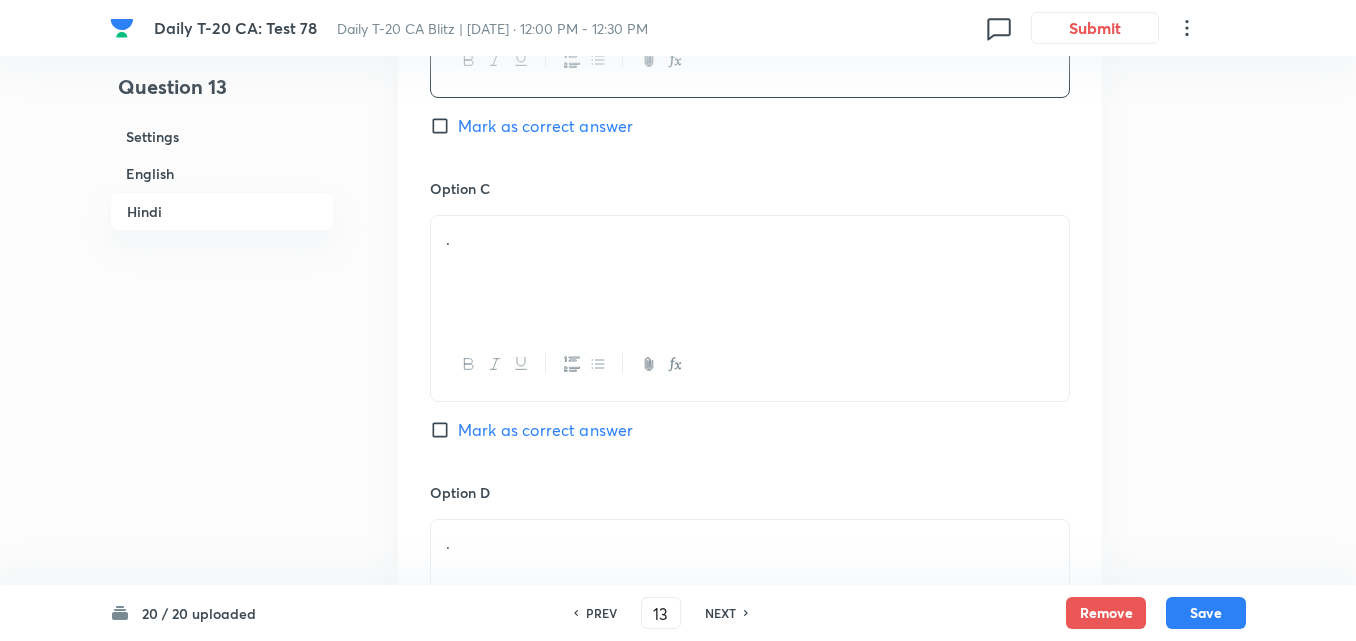 click on "." at bounding box center (750, 272) 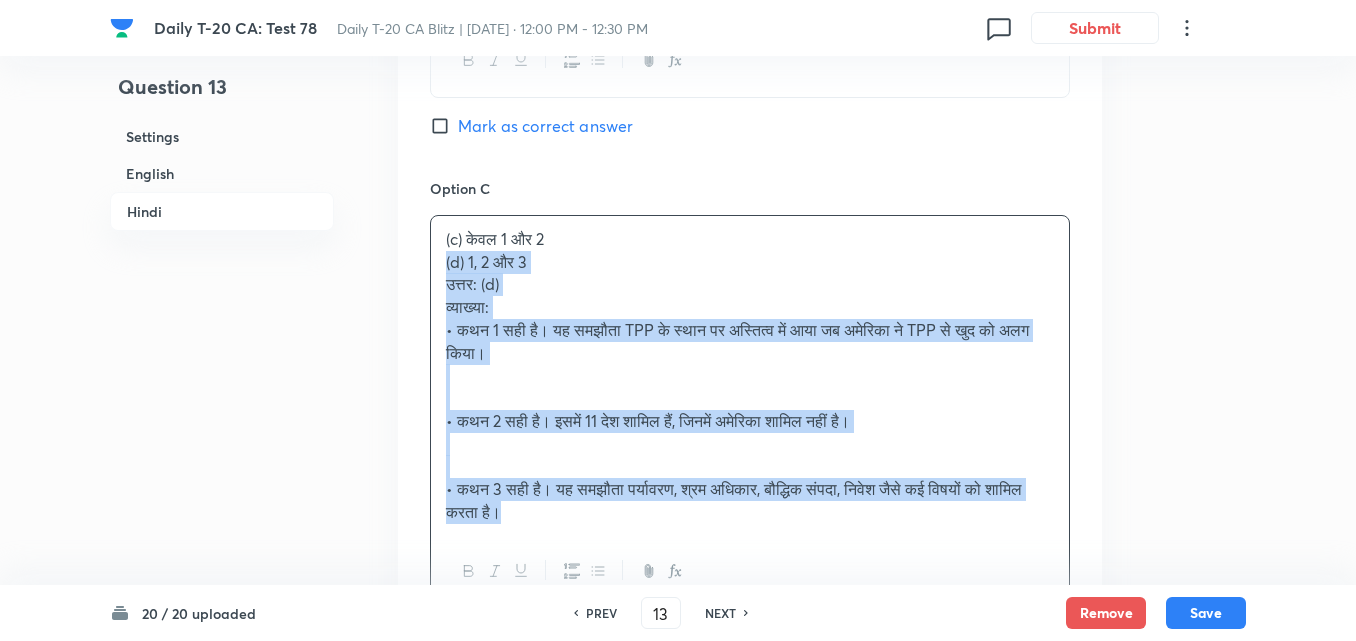 drag, startPoint x: 486, startPoint y: 282, endPoint x: 398, endPoint y: 260, distance: 90.70832 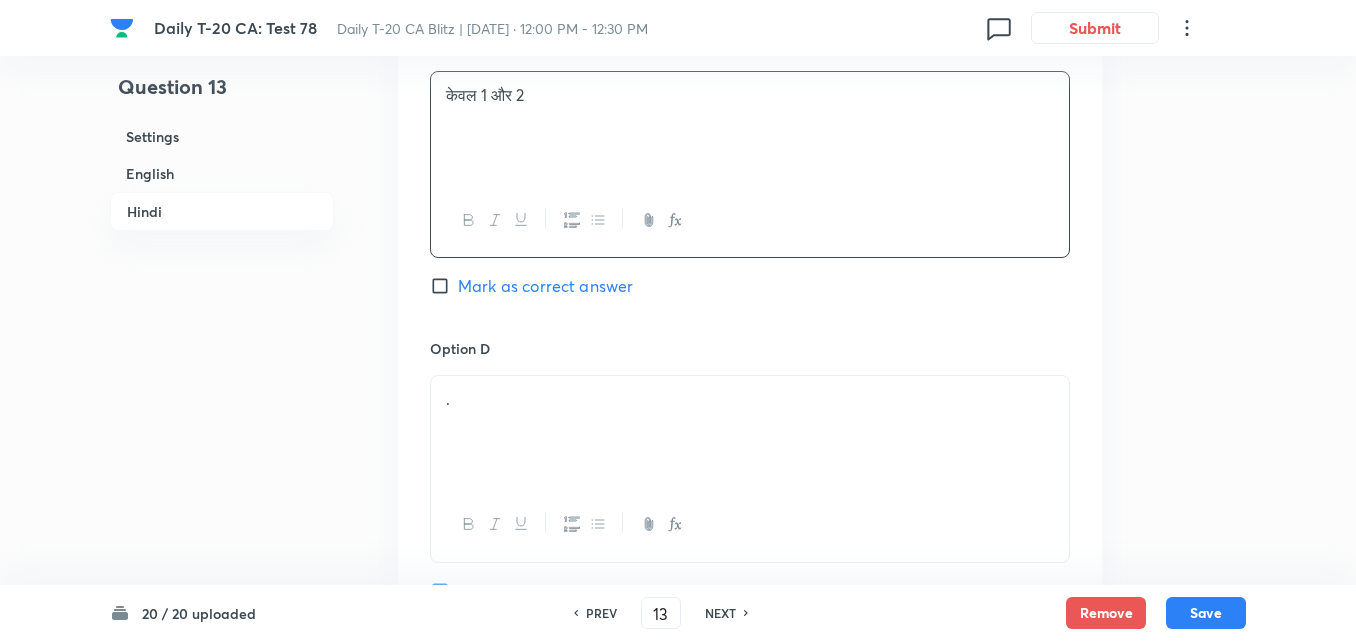 scroll, scrollTop: 4016, scrollLeft: 0, axis: vertical 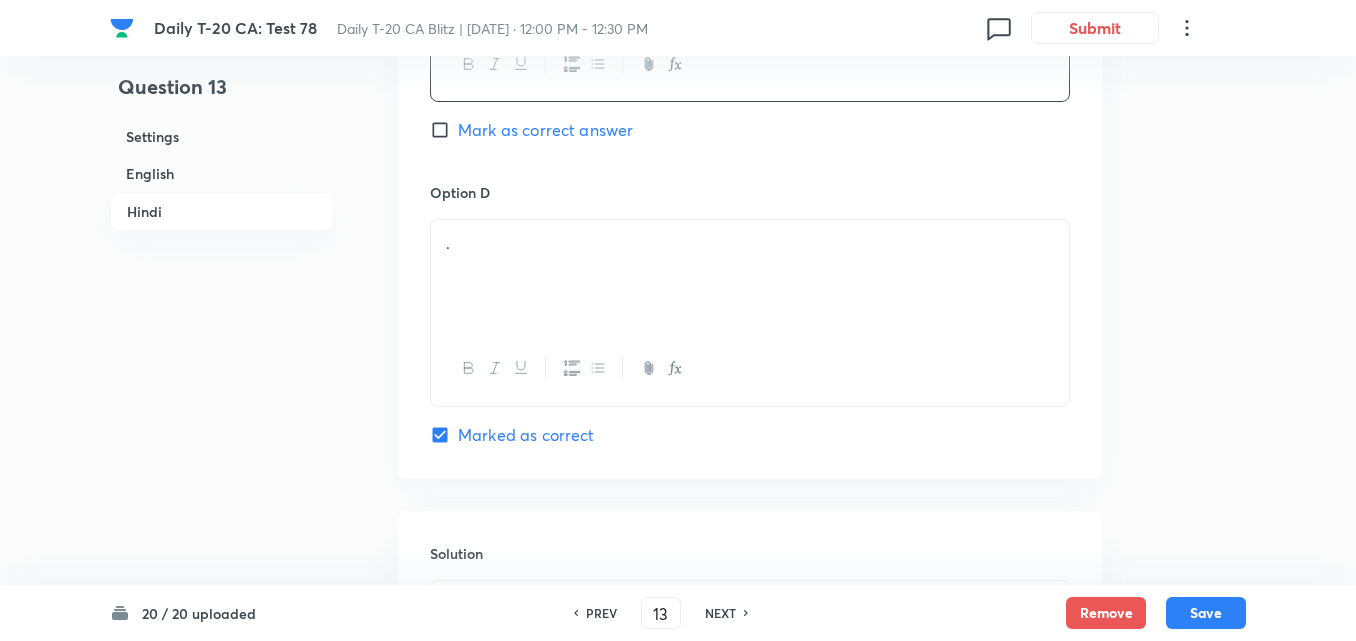 click on "." at bounding box center (750, 276) 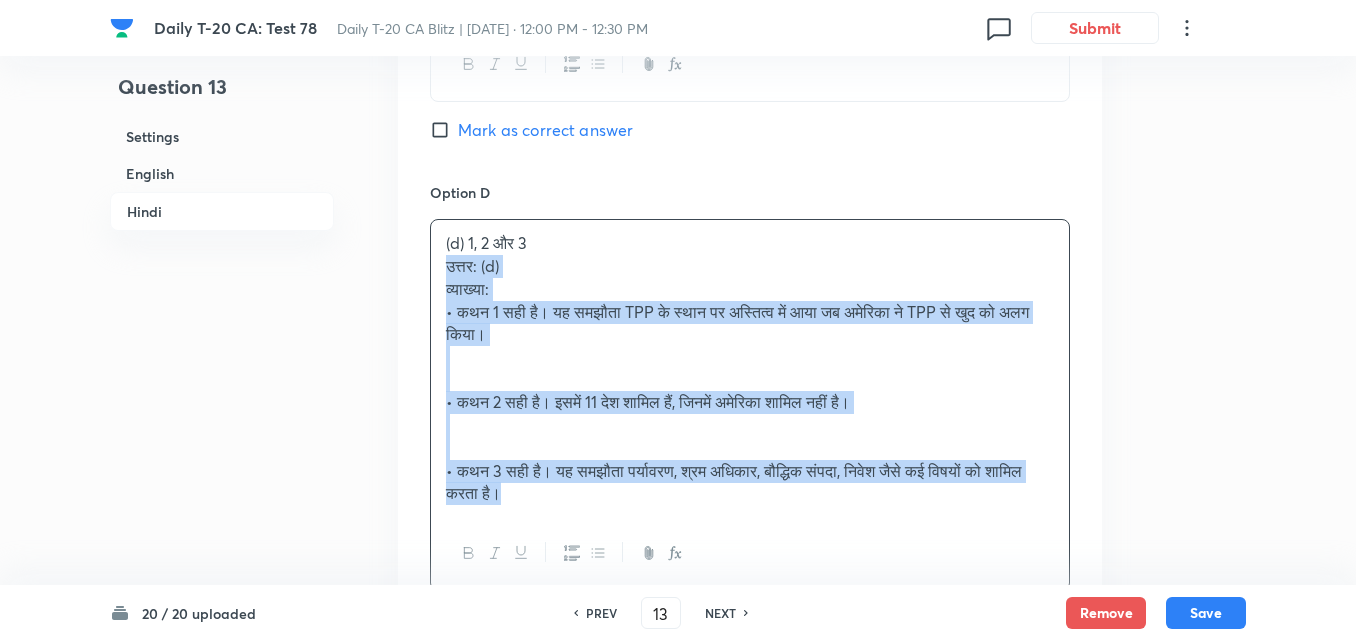 click on "(d) 1, 2 और 3 उत्तर: (d) व्याख्या: •	कथन 1 सही है। यह समझौता TPP के स्थान पर अस्तित्व में आया जब अमेरिका ने TPP से खुद को अलग किया। •	कथन 2 सही है। इसमें 11 देश शामिल हैं, जिनमें अमेरिका शामिल नहीं है। •	कथन 3 सही है। यह समझौता पर्यावरण, श्रम अधिकार, बौद्धिक संपदा, निवेश जैसे कई विषयों को शामिल करता है।" at bounding box center [750, 368] 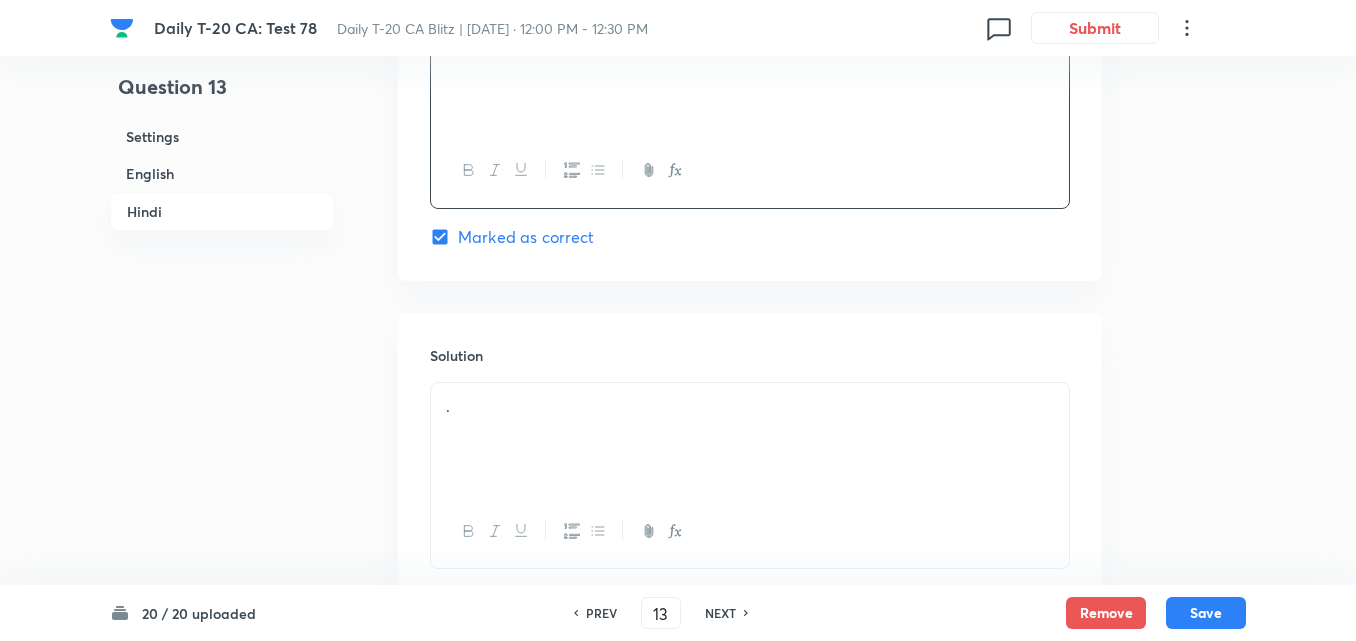 scroll, scrollTop: 4350, scrollLeft: 0, axis: vertical 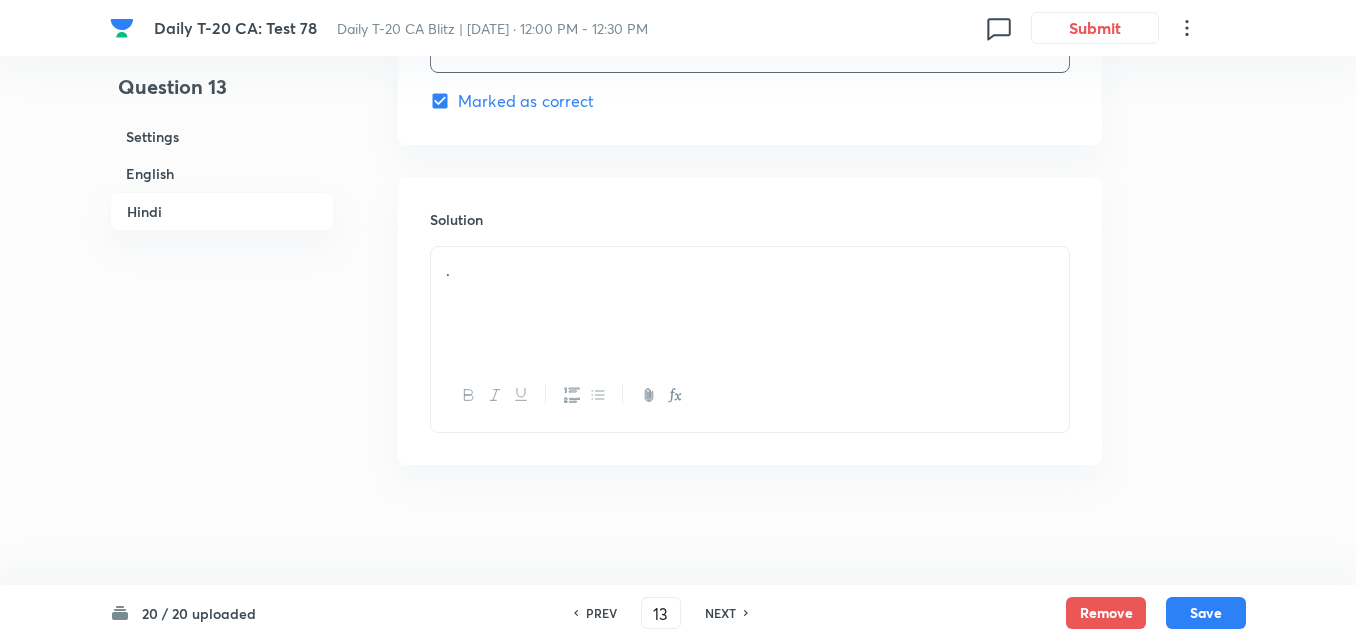 click on "." at bounding box center [750, 303] 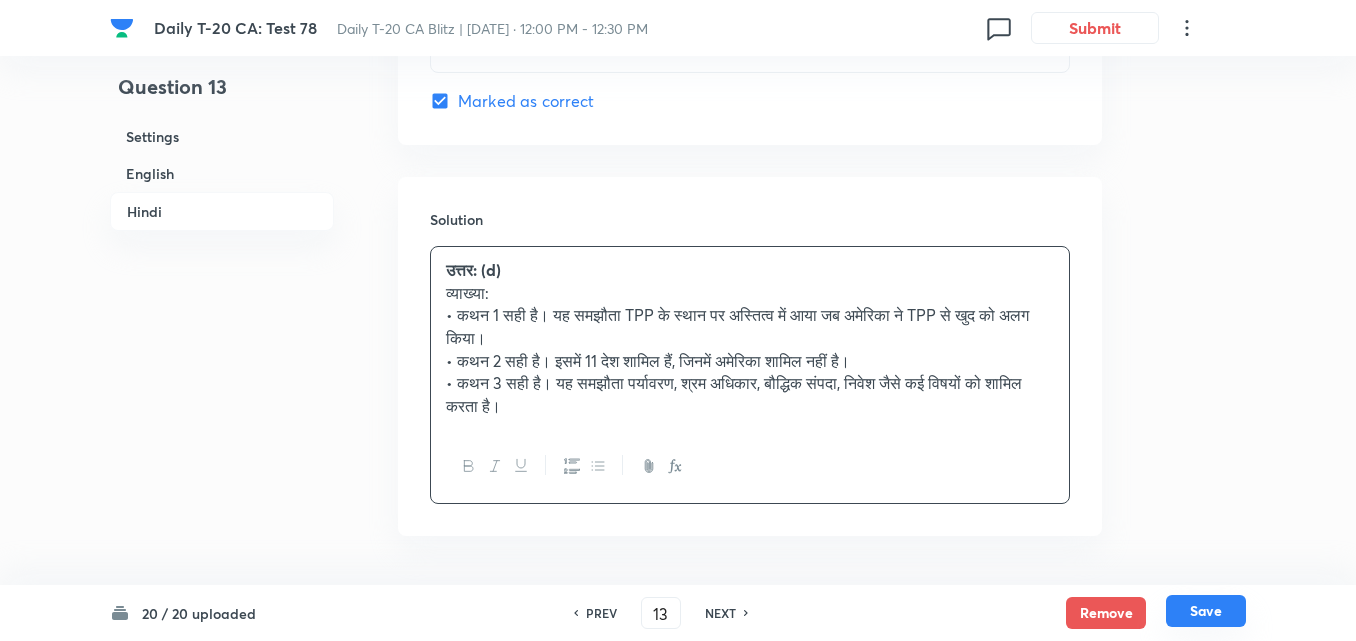 click on "Save" at bounding box center (1206, 611) 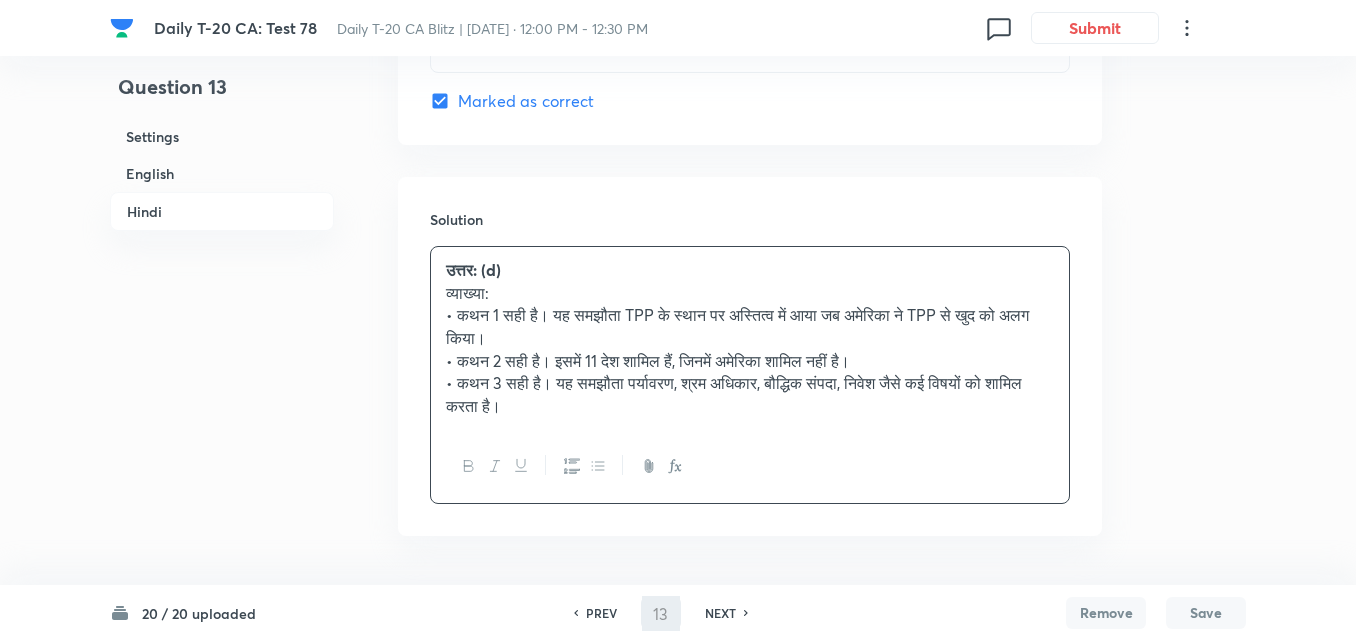 type on "14" 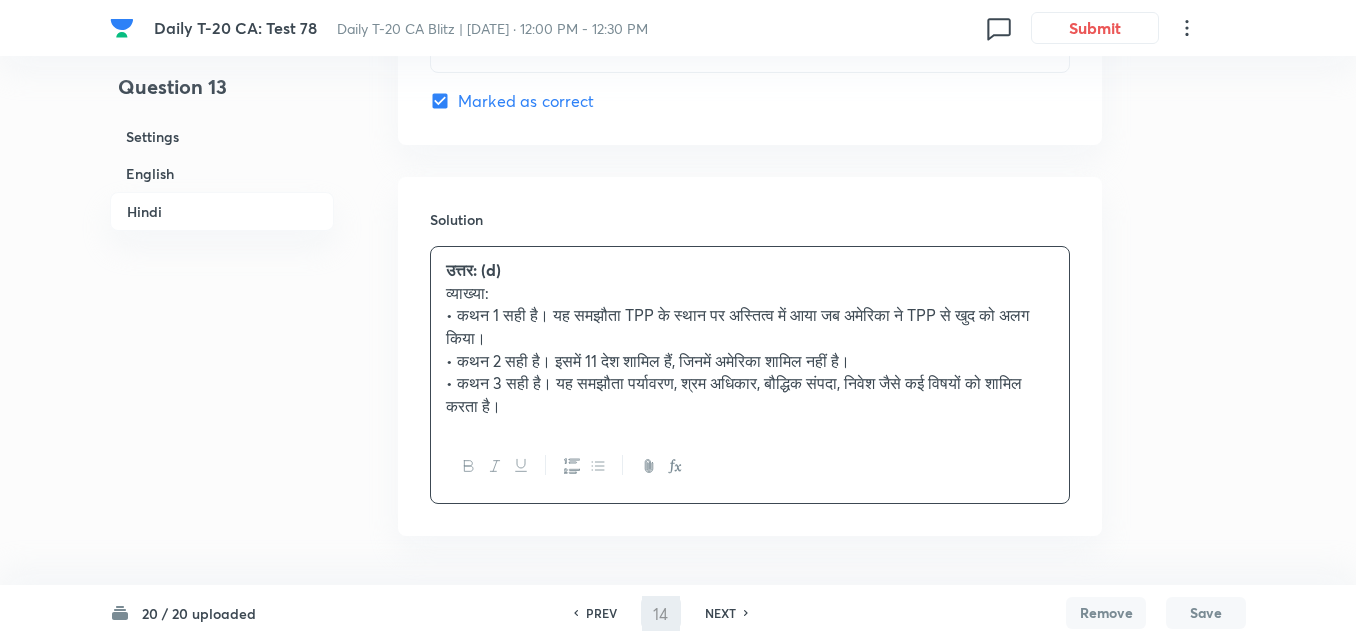 checkbox on "false" 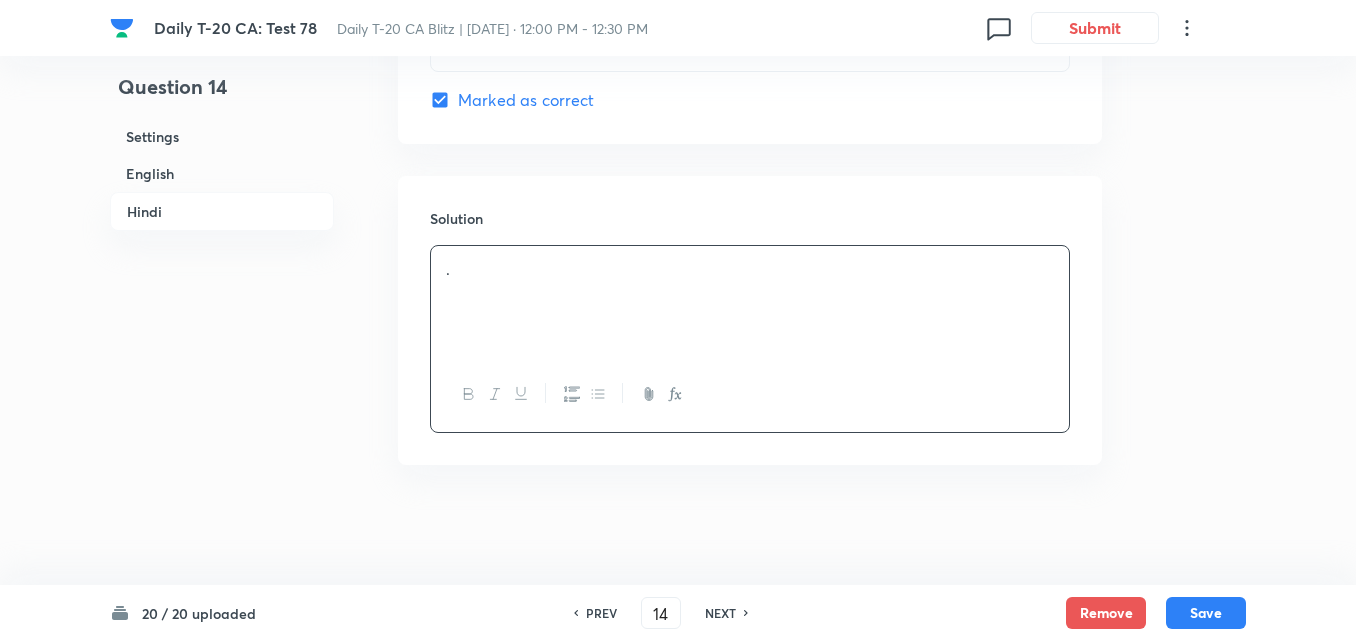 click on "English" at bounding box center (222, 173) 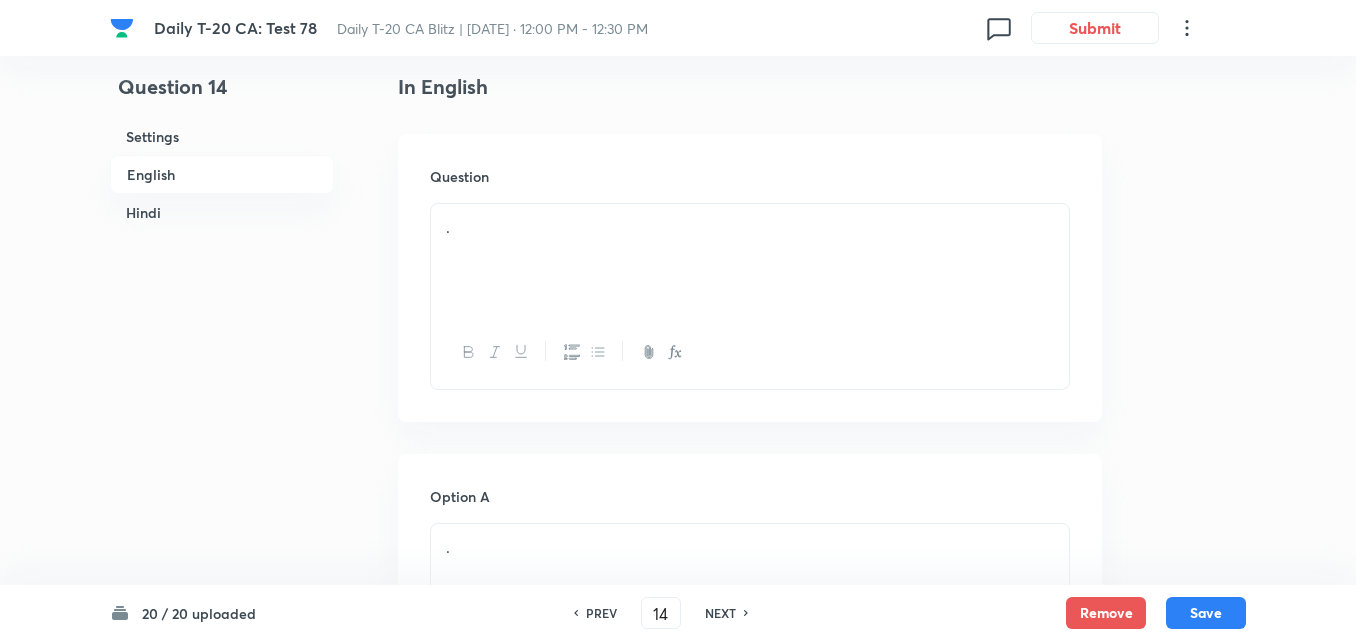 drag, startPoint x: 625, startPoint y: 226, endPoint x: 615, endPoint y: 222, distance: 10.770329 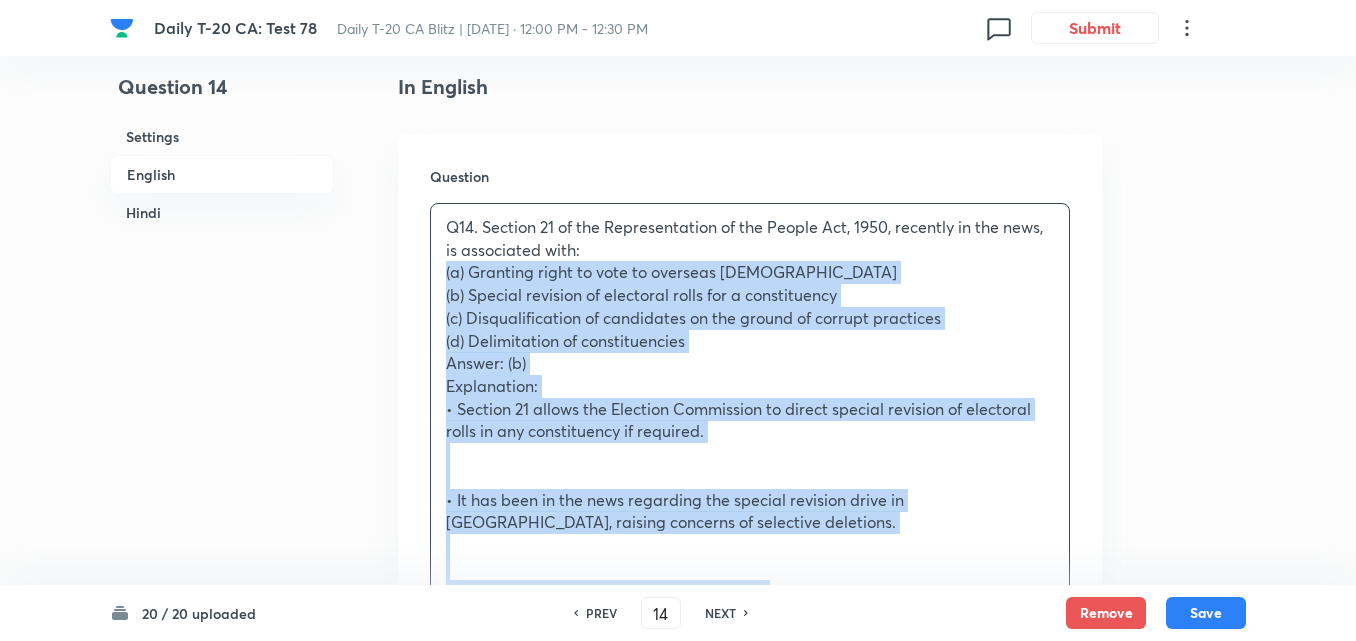 click on "Question Q14. Section 21 of the Representation of the People Act, 1950, recently in the news, is associated with: (a) Granting right to vote to overseas [DEMOGRAPHIC_DATA]  (b) Special revision of electoral rolls for a constituency  (c) Disqualification of candidates on the ground of corrupt practices  (d) Delimitation of constituencies Answer: (b) Explanation: •	Section 21 allows the Election Commission to direct special revision of electoral rolls in any constituency if required. •	It has been in the news regarding the special revision drive in [GEOGRAPHIC_DATA], raising concerns of selective deletions. ________________________________________ Q14. जन प्रतिनिधित्व अधिनियम, 1950 की धारा 21, जो हाल ही में चर्चा में रही, किससे संबंधित है? (a) प्रवासी [DEMOGRAPHIC_DATA] को मतदान का अधिकार देना उत्तर: (b) व्याख्या:" at bounding box center [750, 575] 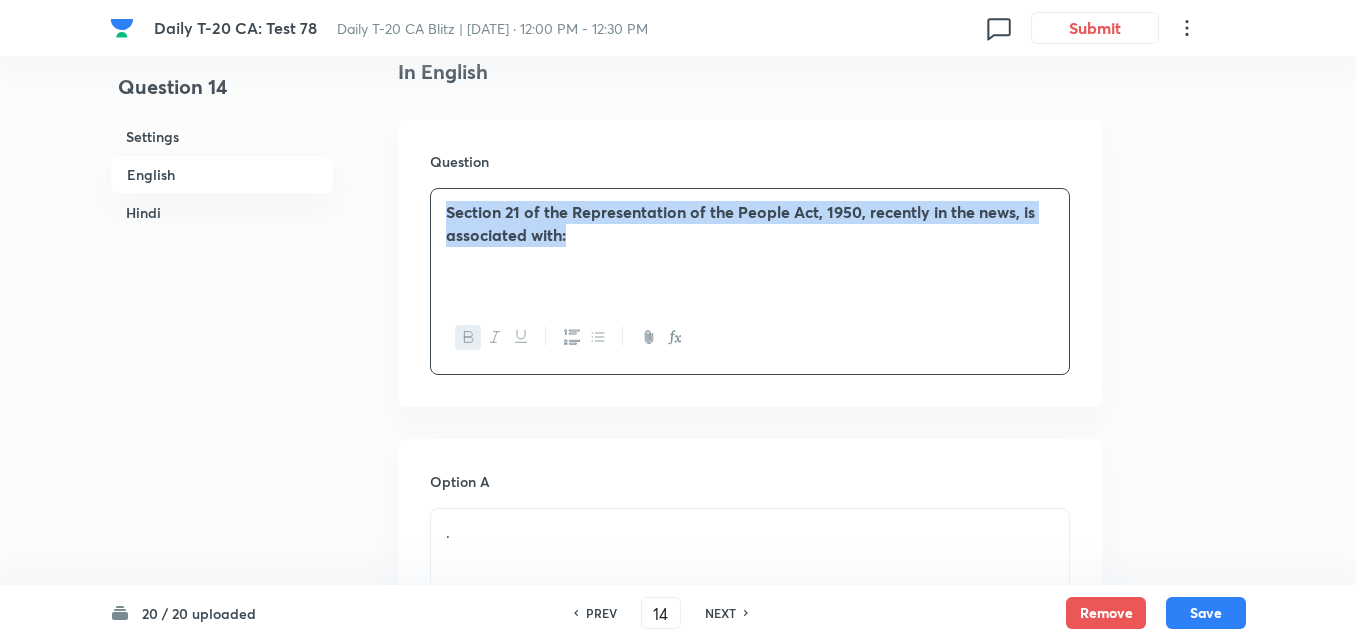 scroll, scrollTop: 816, scrollLeft: 0, axis: vertical 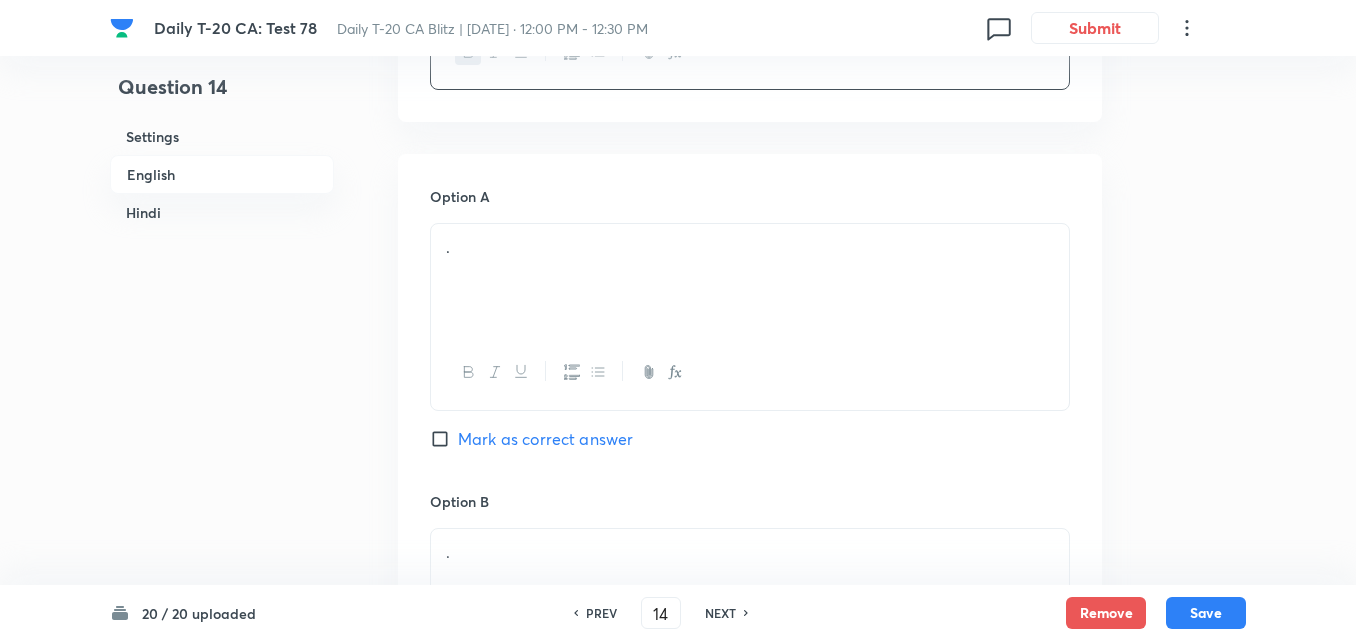 click on "." at bounding box center (750, 280) 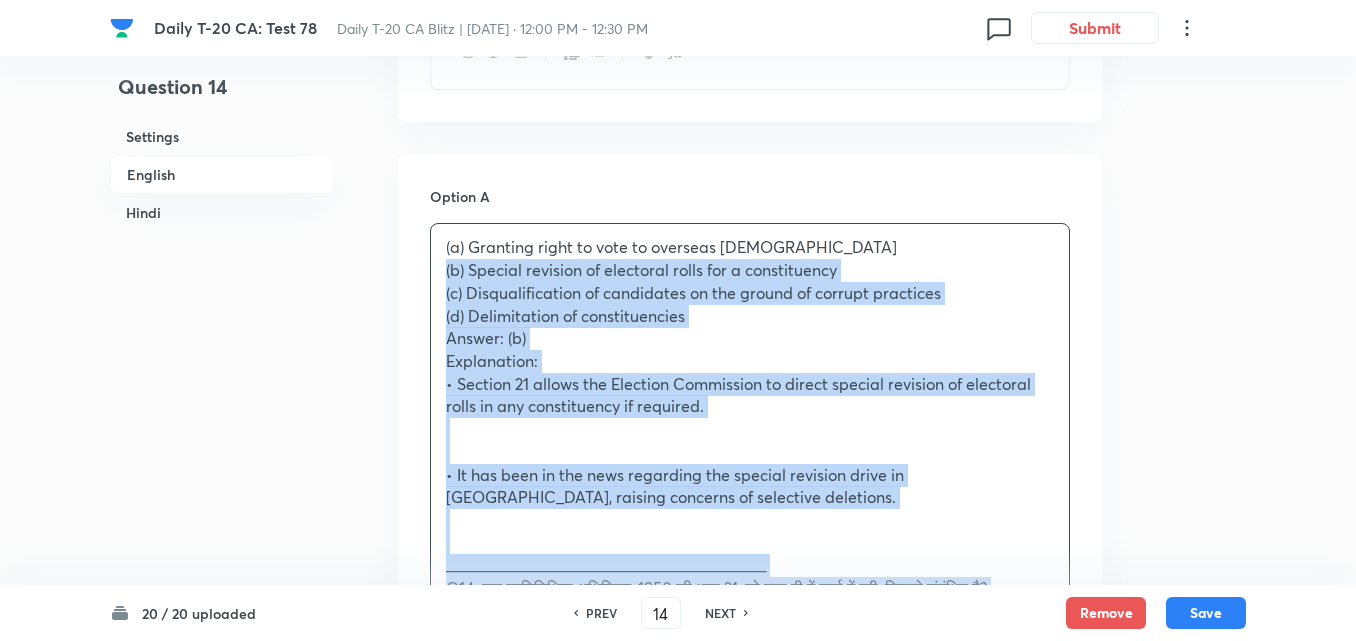drag, startPoint x: 436, startPoint y: 273, endPoint x: 419, endPoint y: 271, distance: 17.117243 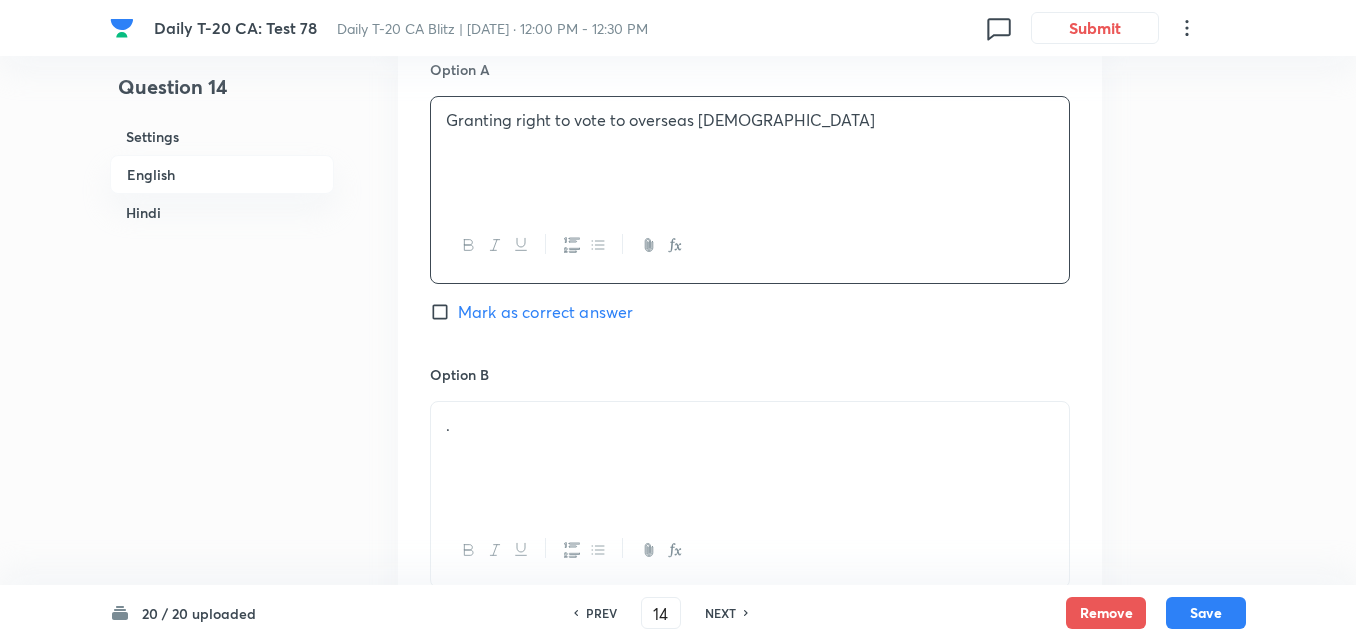 scroll, scrollTop: 1016, scrollLeft: 0, axis: vertical 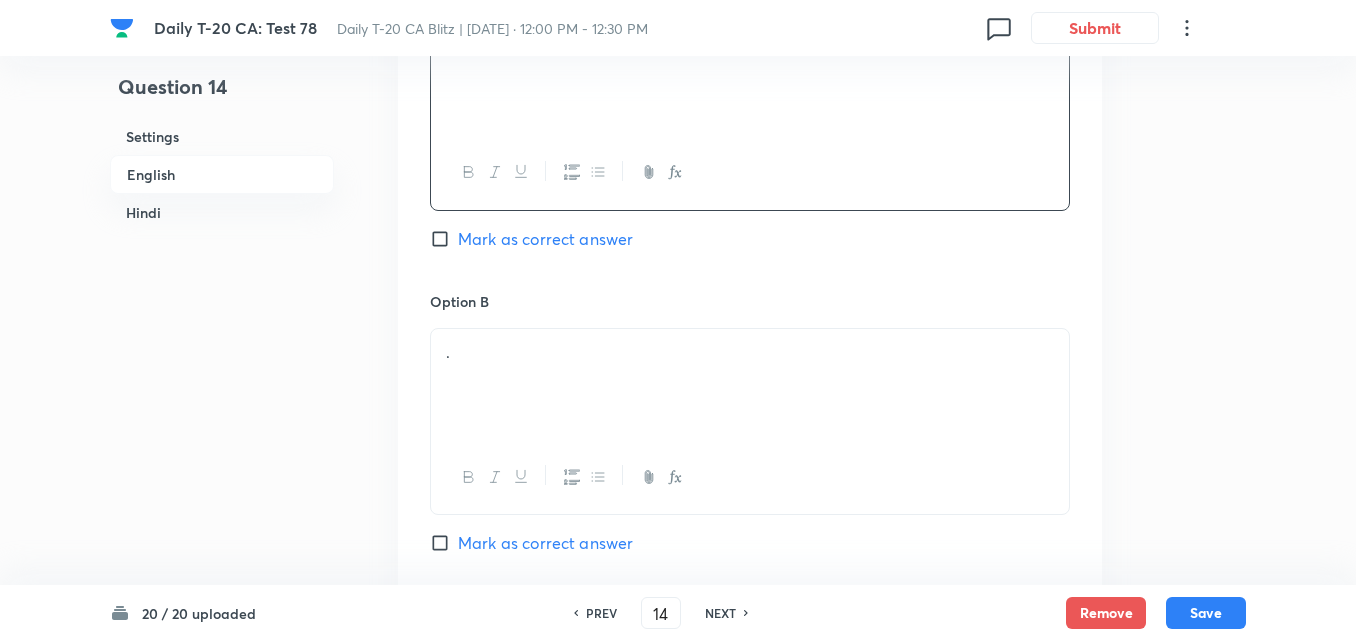 drag, startPoint x: 511, startPoint y: 362, endPoint x: 498, endPoint y: 363, distance: 13.038404 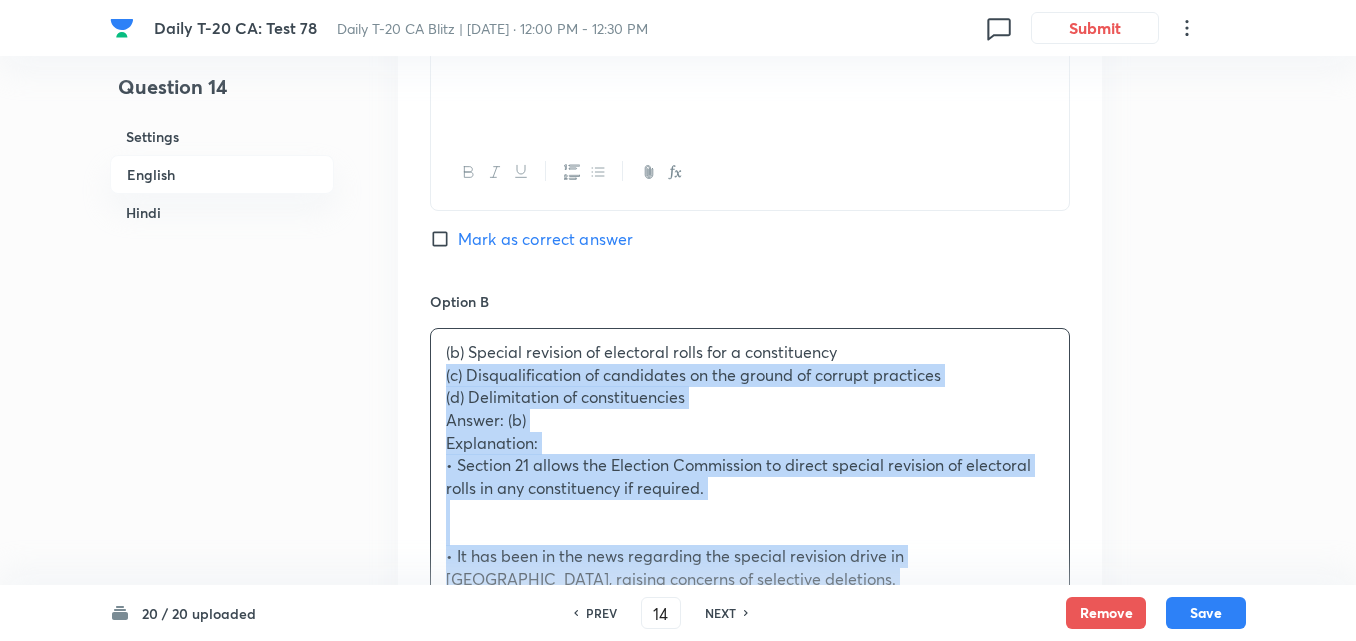 drag, startPoint x: 437, startPoint y: 369, endPoint x: 426, endPoint y: 373, distance: 11.7046995 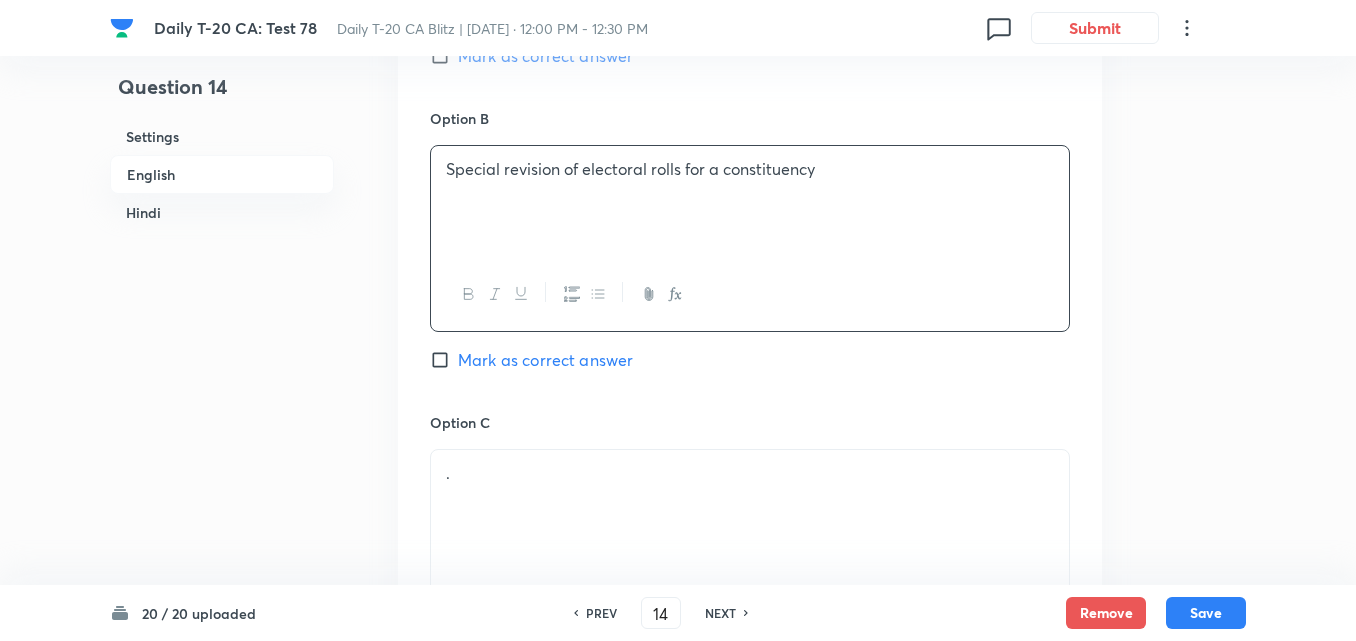 scroll, scrollTop: 1416, scrollLeft: 0, axis: vertical 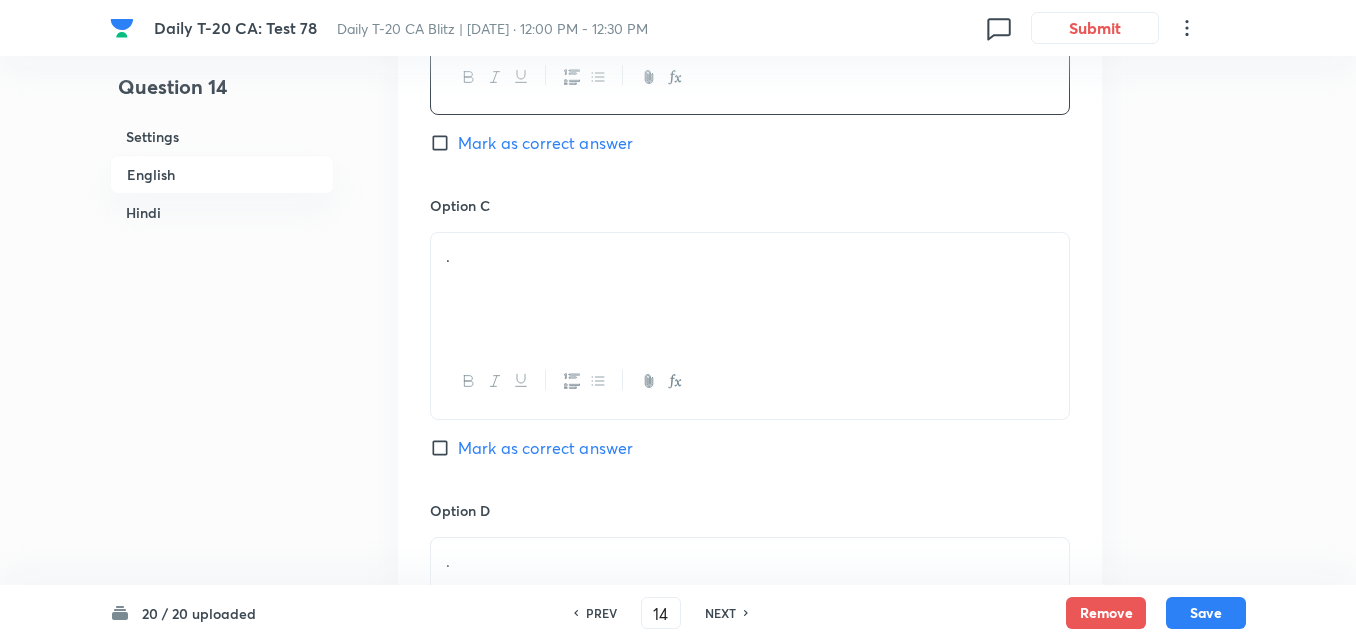 click on "." at bounding box center [750, 289] 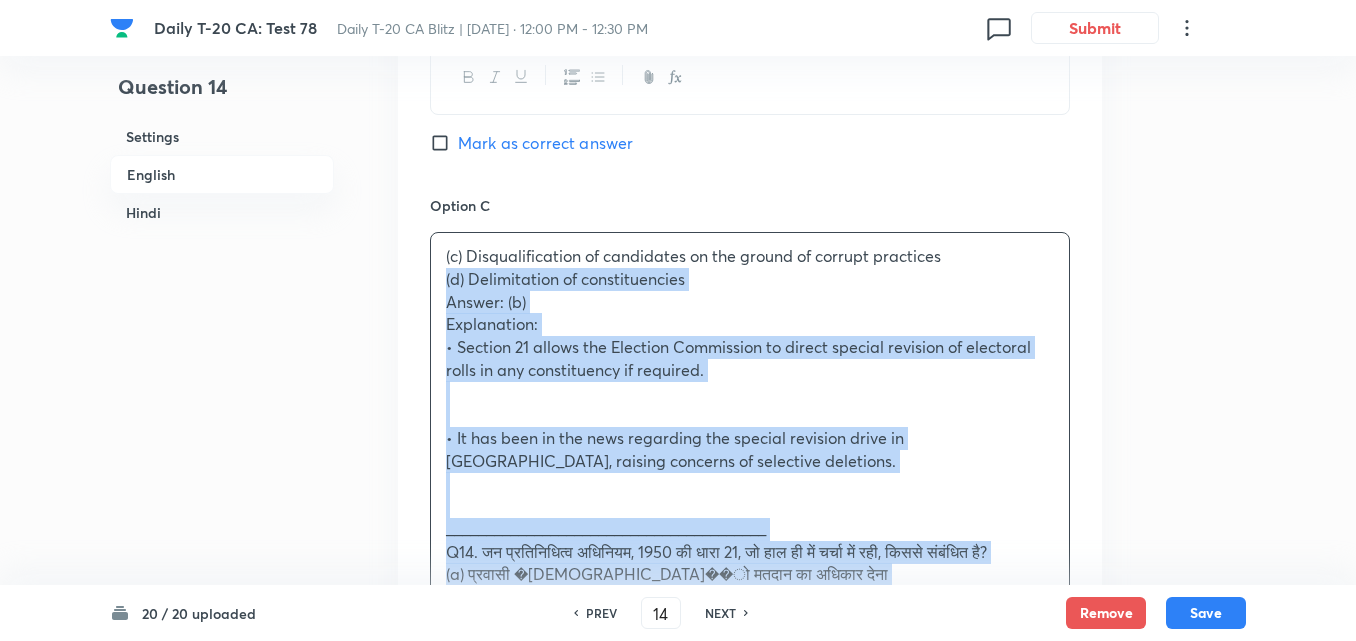 drag, startPoint x: 462, startPoint y: 283, endPoint x: 389, endPoint y: 286, distance: 73.061615 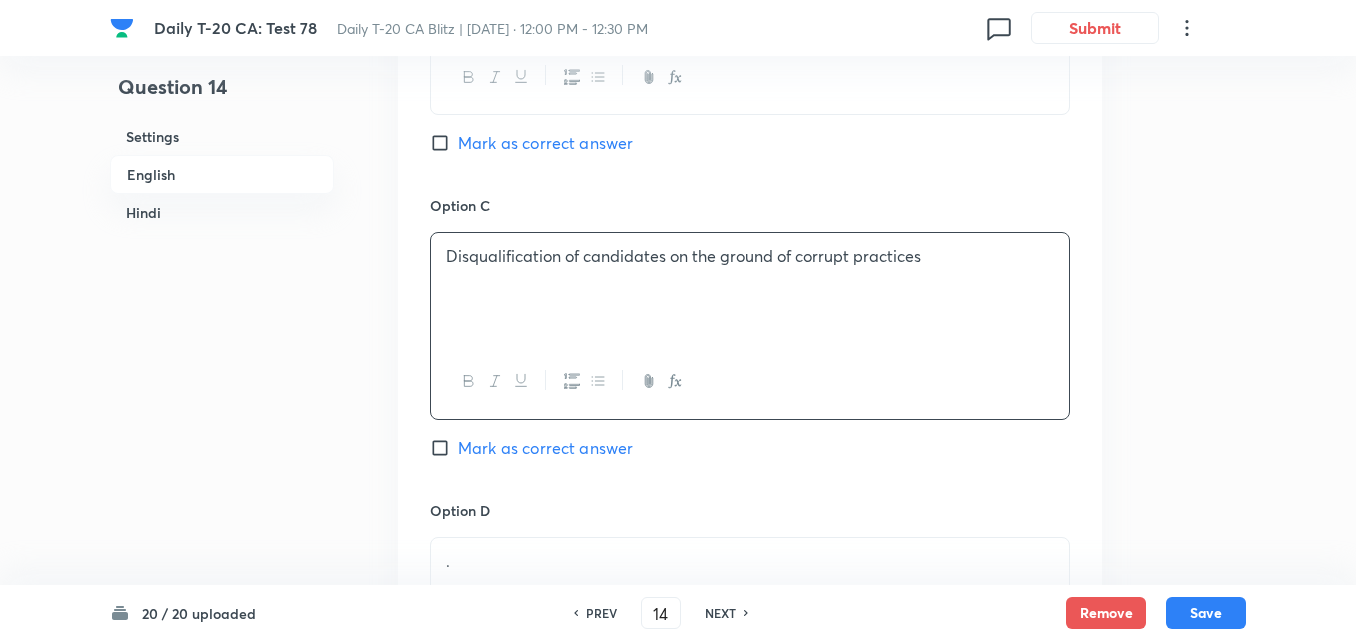 click on "Mark as correct answer" at bounding box center [545, 143] 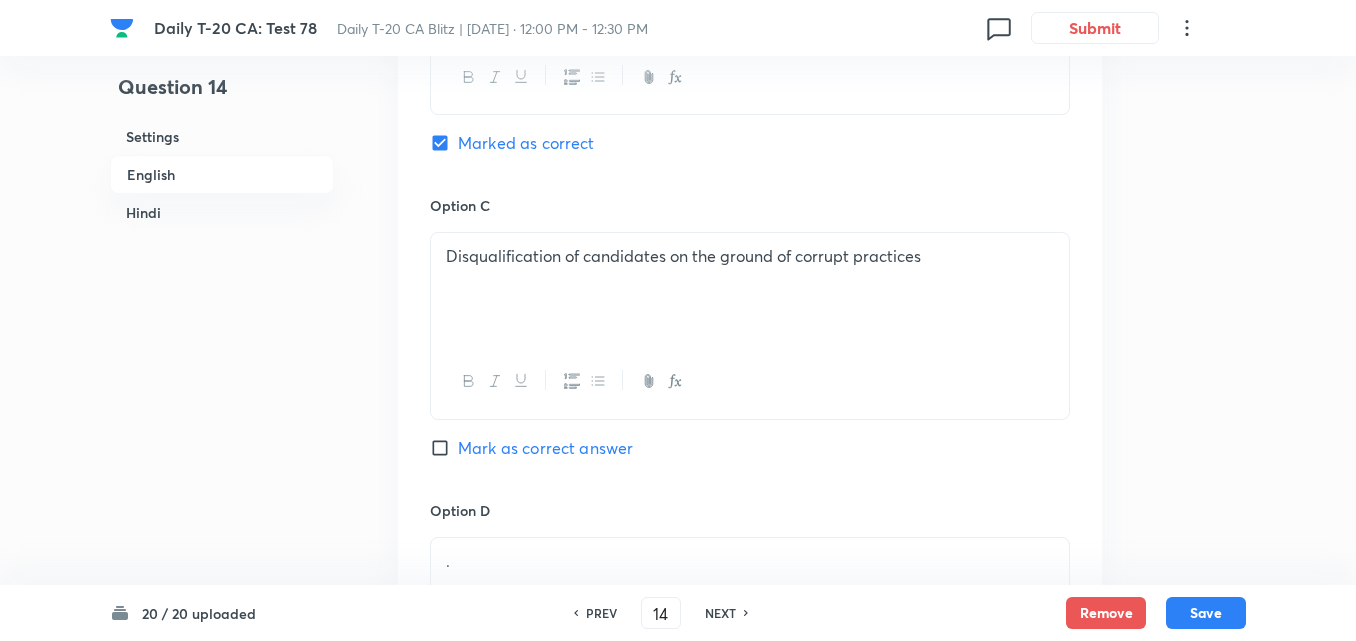 checkbox on "false" 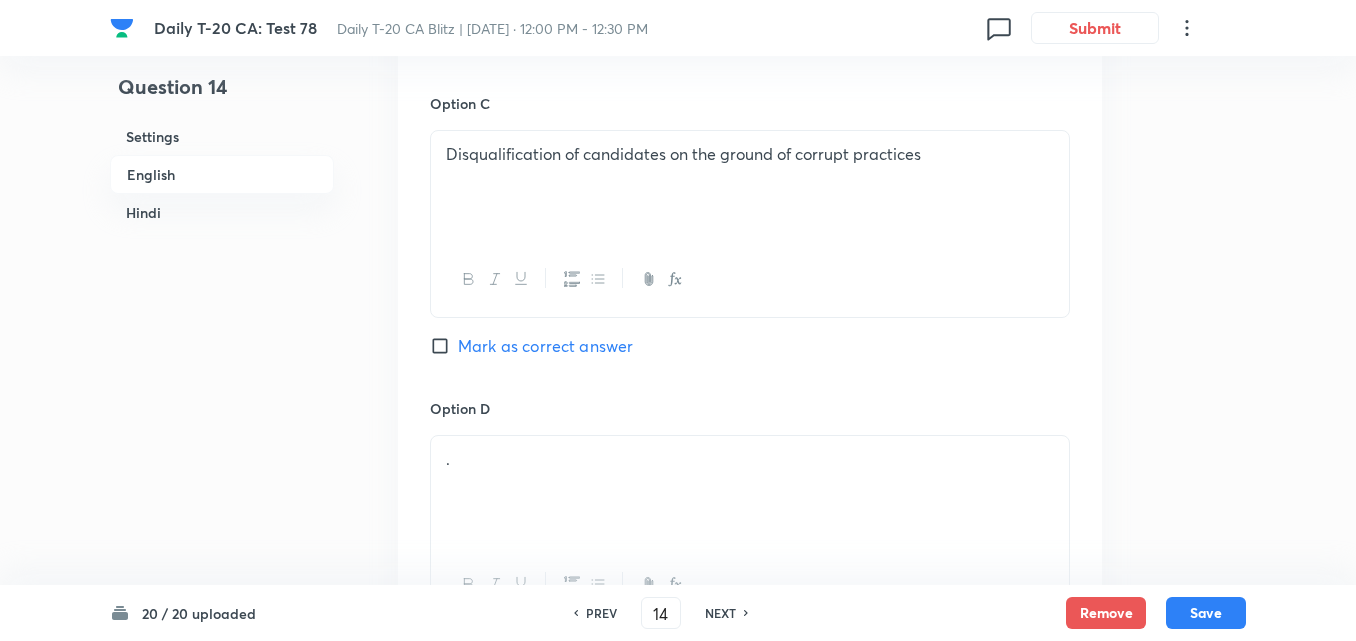 scroll, scrollTop: 1616, scrollLeft: 0, axis: vertical 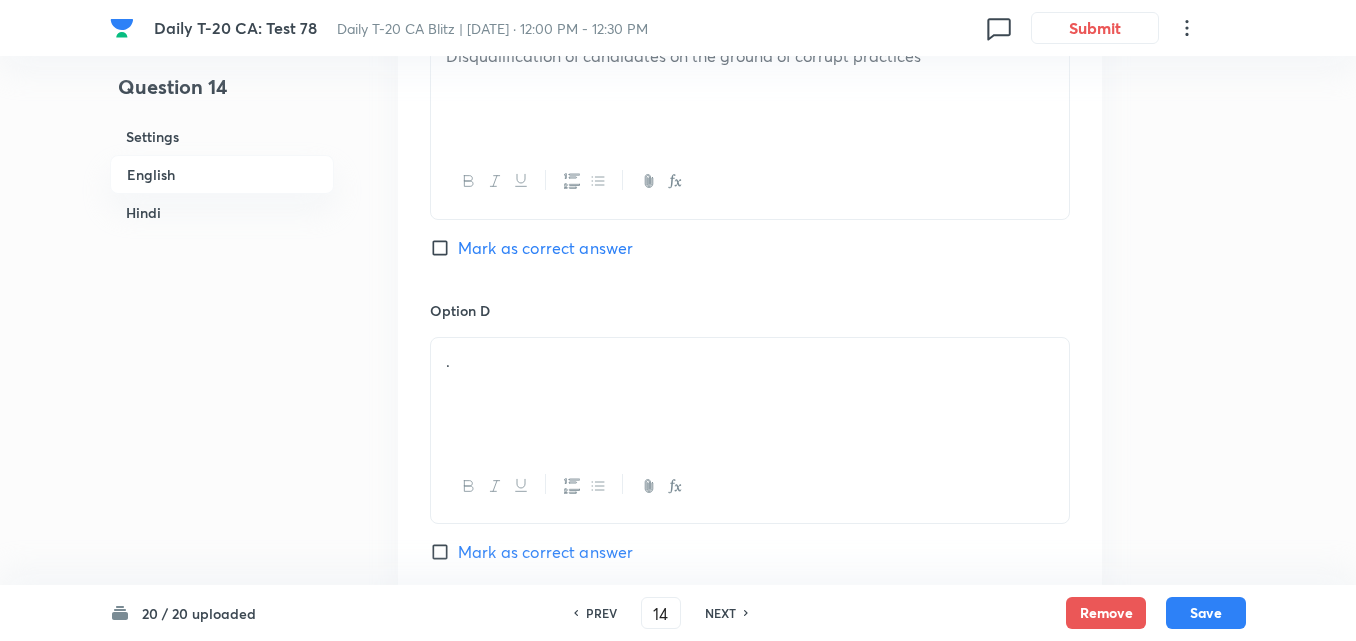 click on "." at bounding box center [750, 361] 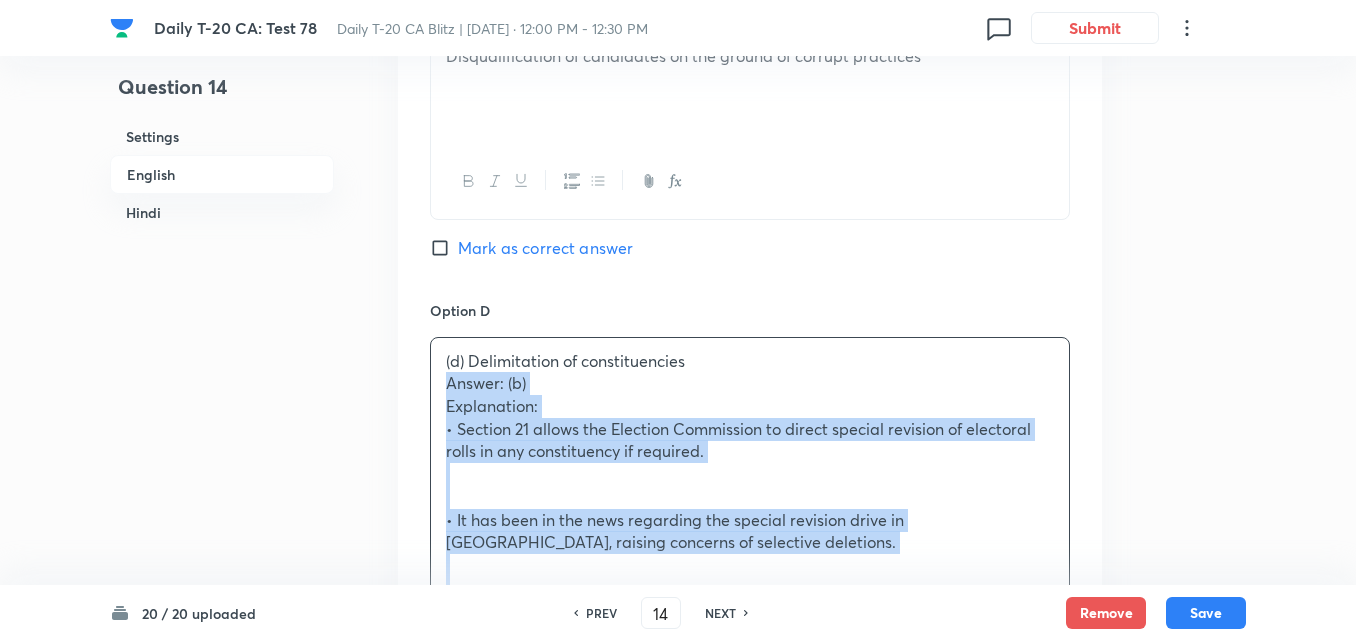 drag, startPoint x: 433, startPoint y: 392, endPoint x: 420, endPoint y: 391, distance: 13.038404 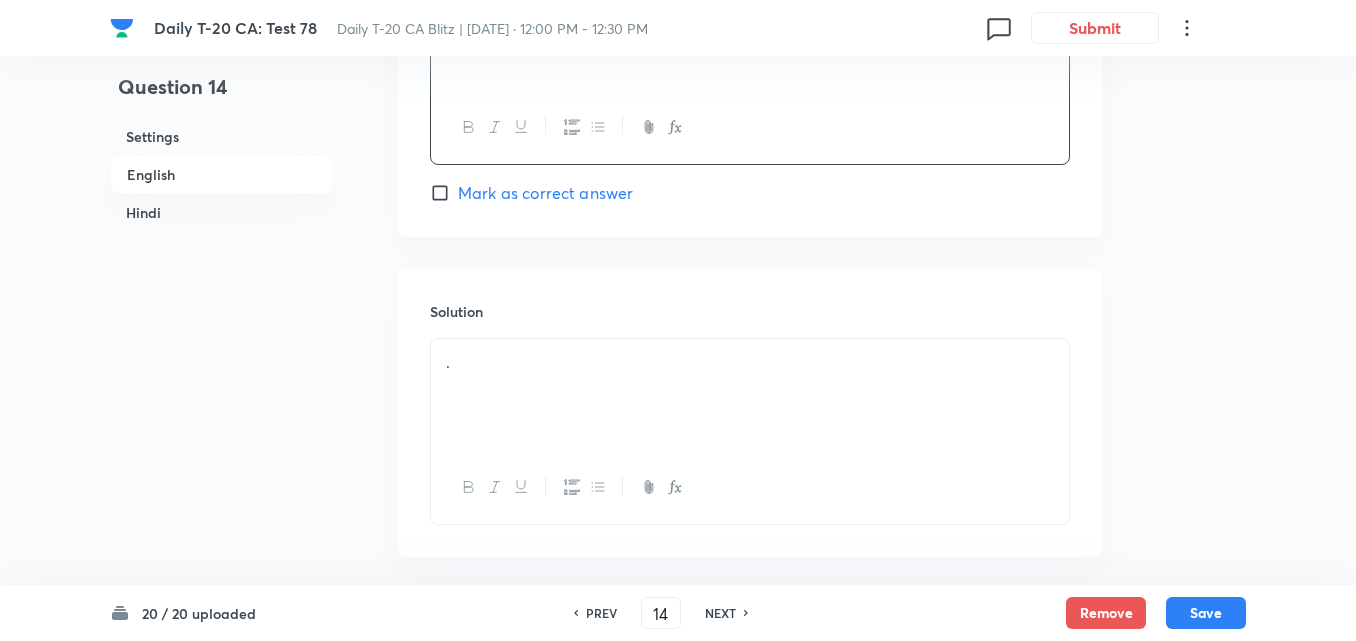 scroll, scrollTop: 2116, scrollLeft: 0, axis: vertical 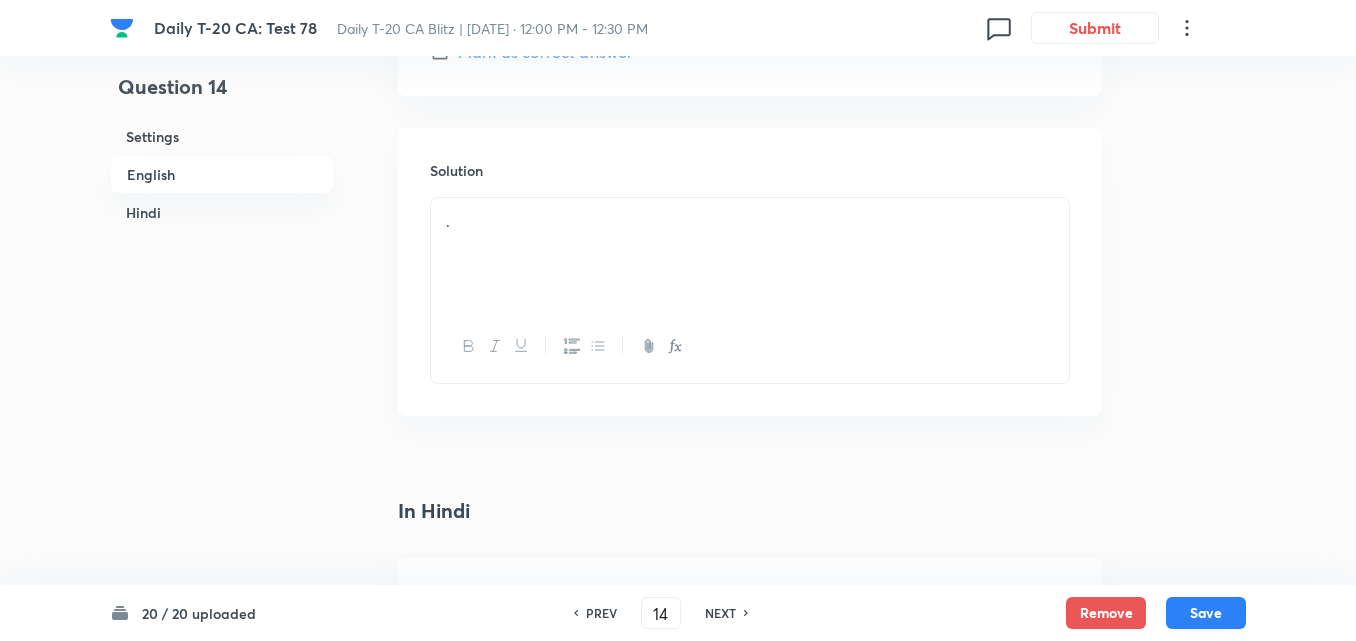 drag, startPoint x: 511, startPoint y: 282, endPoint x: 501, endPoint y: 275, distance: 12.206555 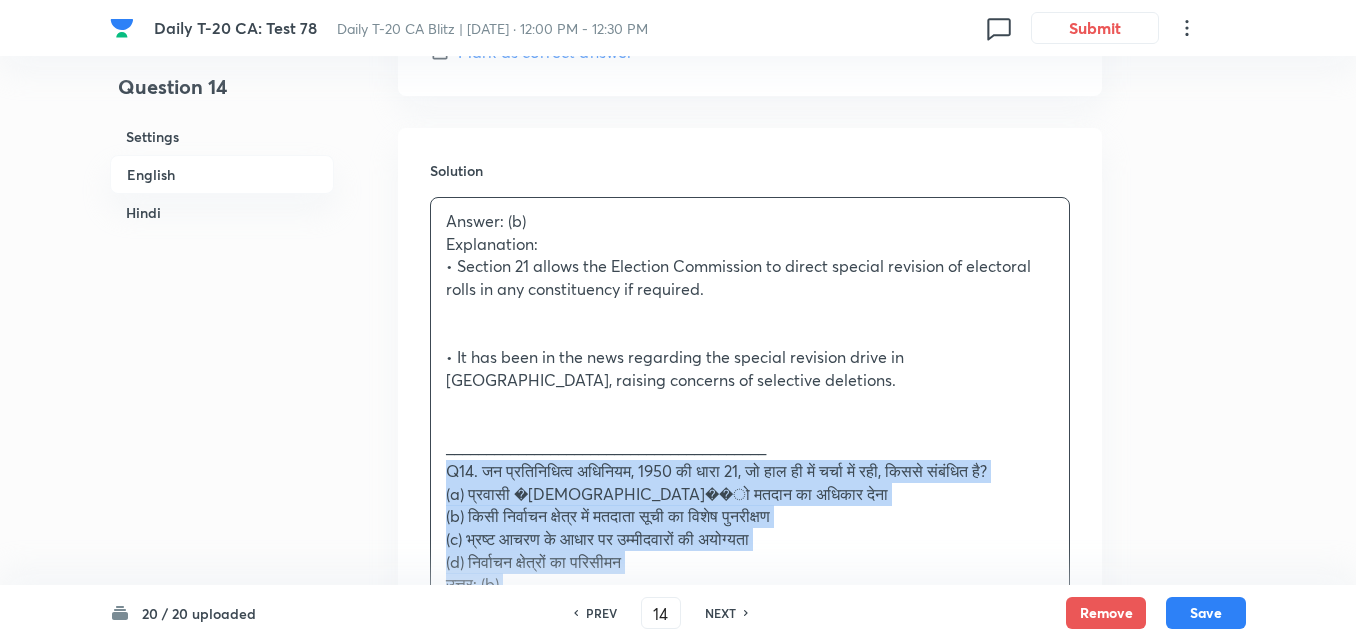 click on "Answer: (b) Explanation: •	Section 21 allows the Election Commission to direct special revision of electoral rolls in any constituency if required. •	It has been in the news regarding the special revision drive in [GEOGRAPHIC_DATA], raising concerns of selective deletions. ________________________________________ Q14. जन प्रतिनिधित्व अधिनियम, 1950 की धारा 21, जो हाल ही में चर्चा में रही, किससे संबंधित है? (a) प्रवासी [DEMOGRAPHIC_DATA] को मतदान का अधिकार देना (b) किसी निर्वाचन क्षेत्र में मतदाता सूची का विशेष पुनरीक्षण (c) भ्रष्ट आचरण के आधार पर उम्मीदवारों की अयोग्यता (d) निर्वाचन क्षेत्रों का परिसीमन" at bounding box center [750, 508] 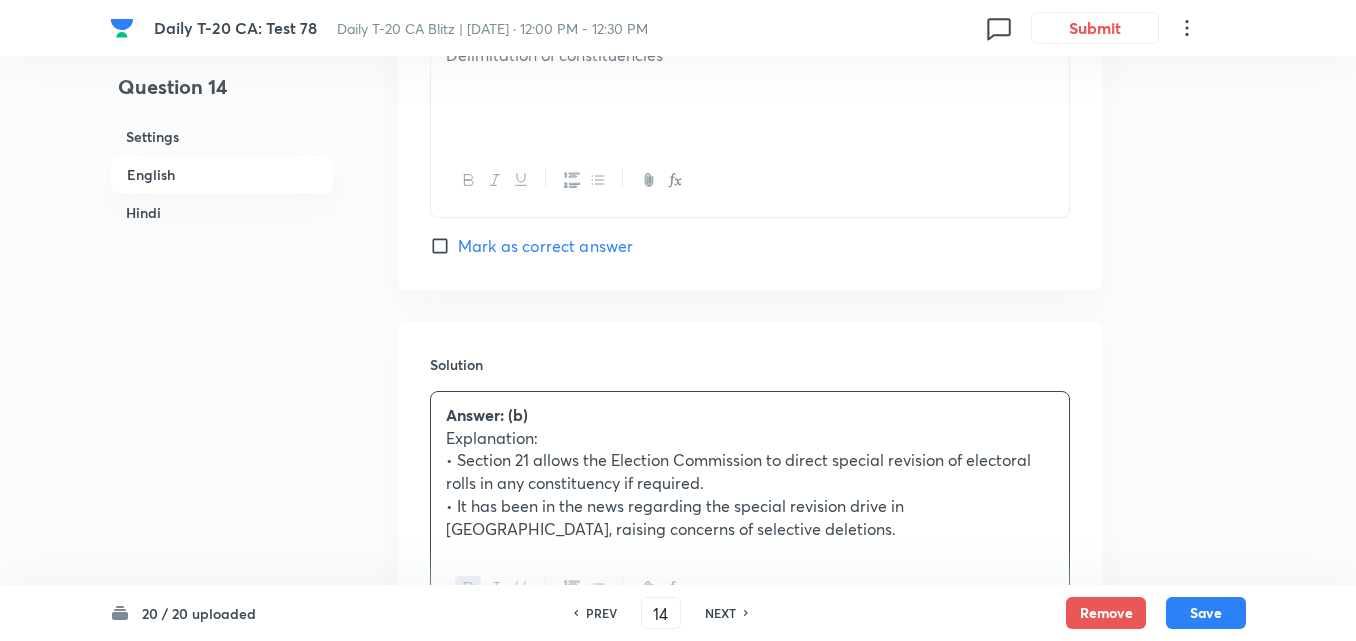 scroll, scrollTop: 2516, scrollLeft: 0, axis: vertical 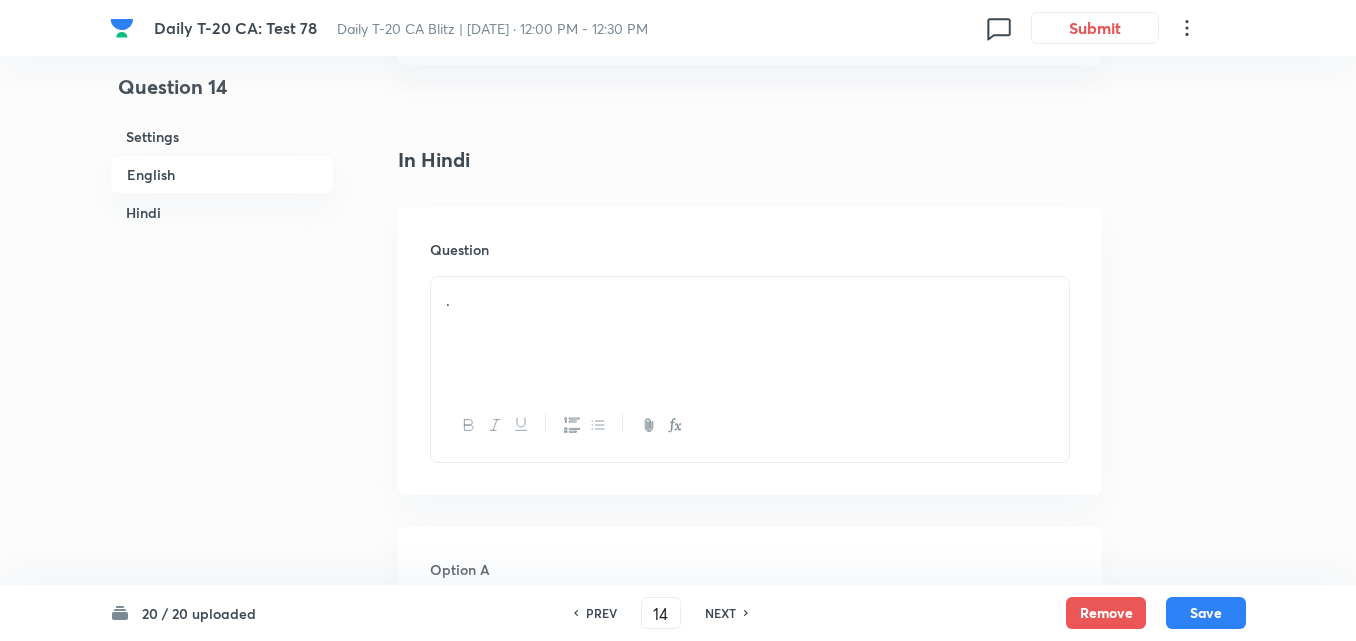 click on "." at bounding box center [750, 333] 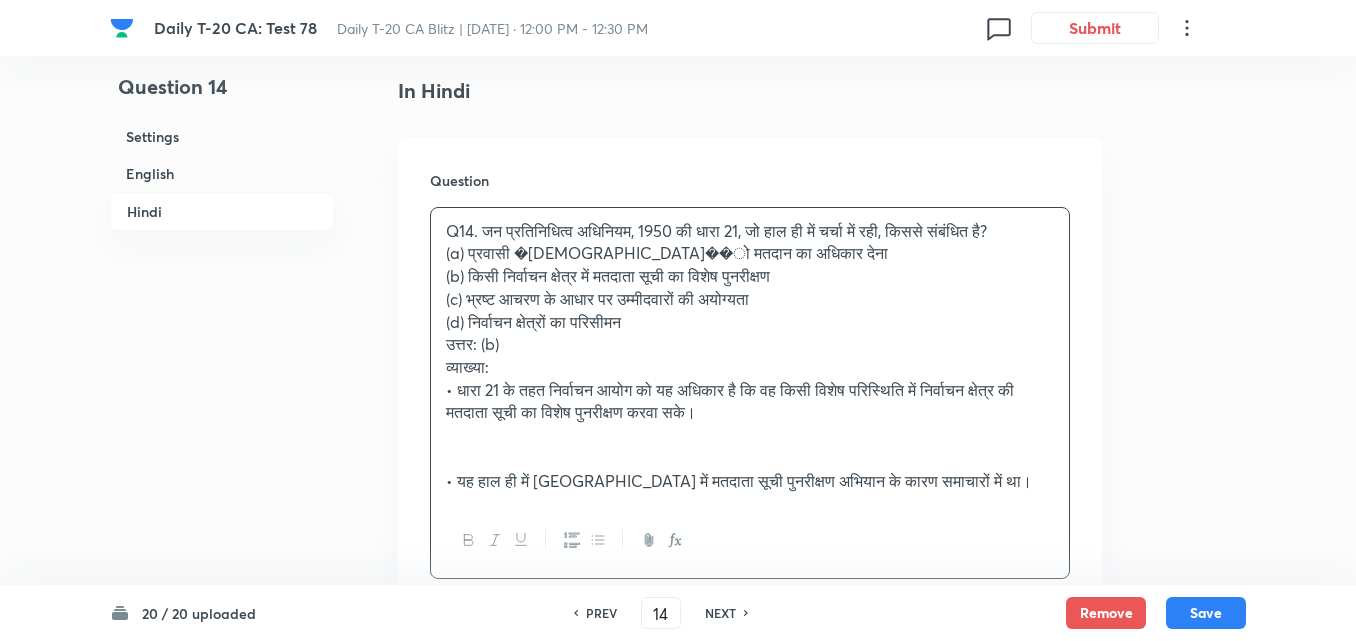 scroll, scrollTop: 2616, scrollLeft: 0, axis: vertical 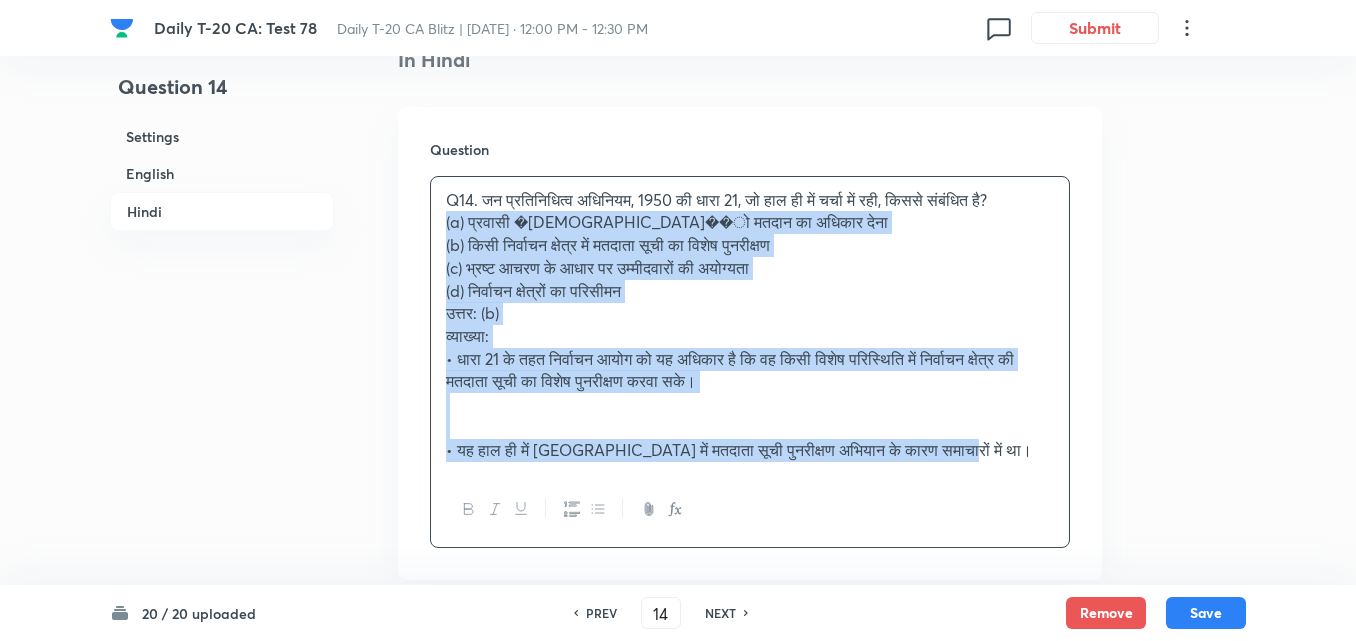 drag, startPoint x: 430, startPoint y: 236, endPoint x: 365, endPoint y: 227, distance: 65.62012 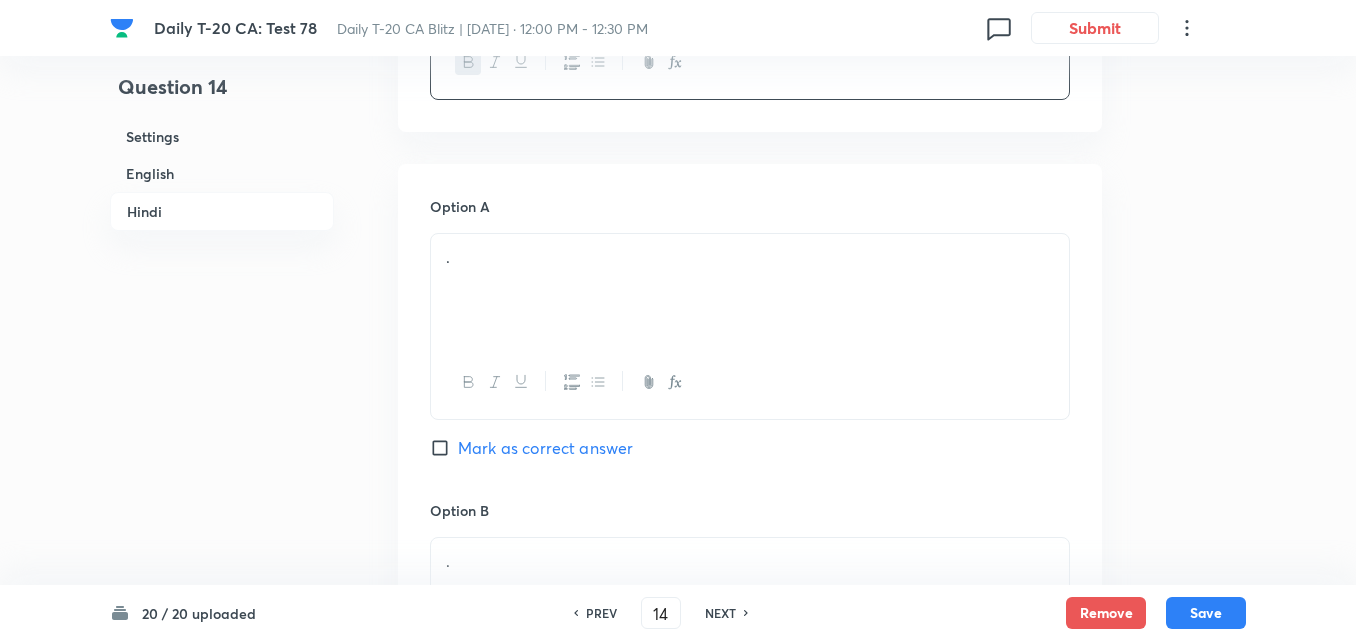 scroll, scrollTop: 2916, scrollLeft: 0, axis: vertical 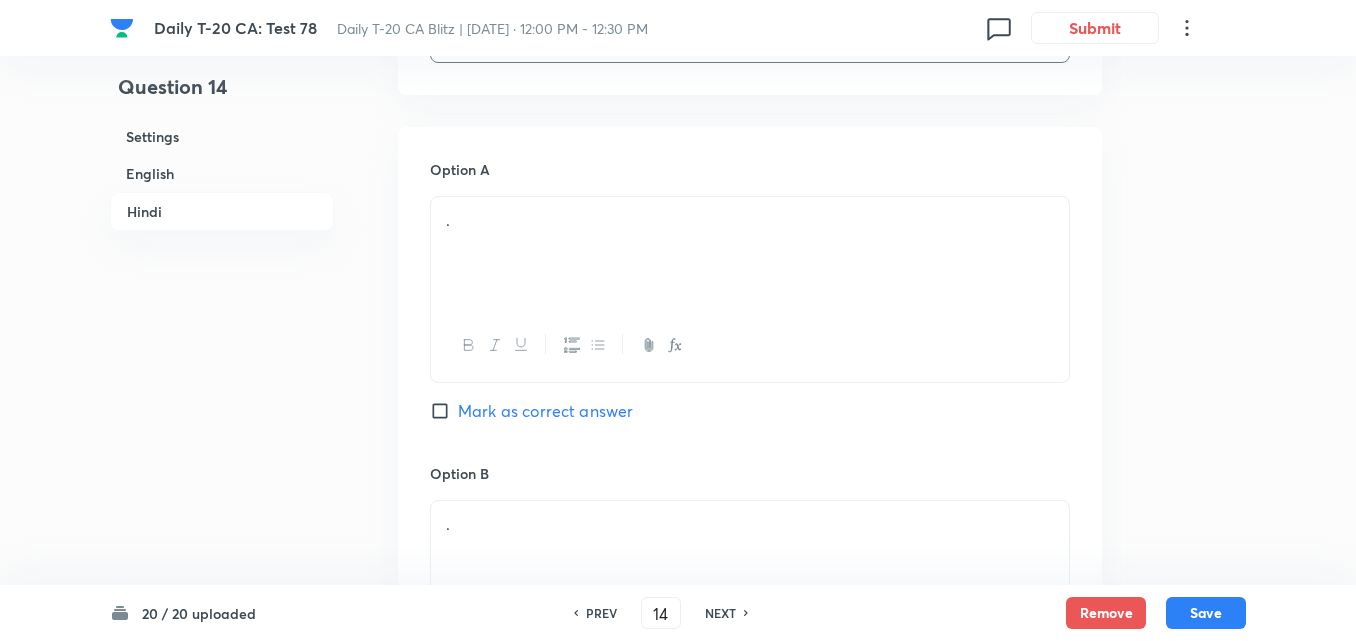 click on "." at bounding box center (750, 253) 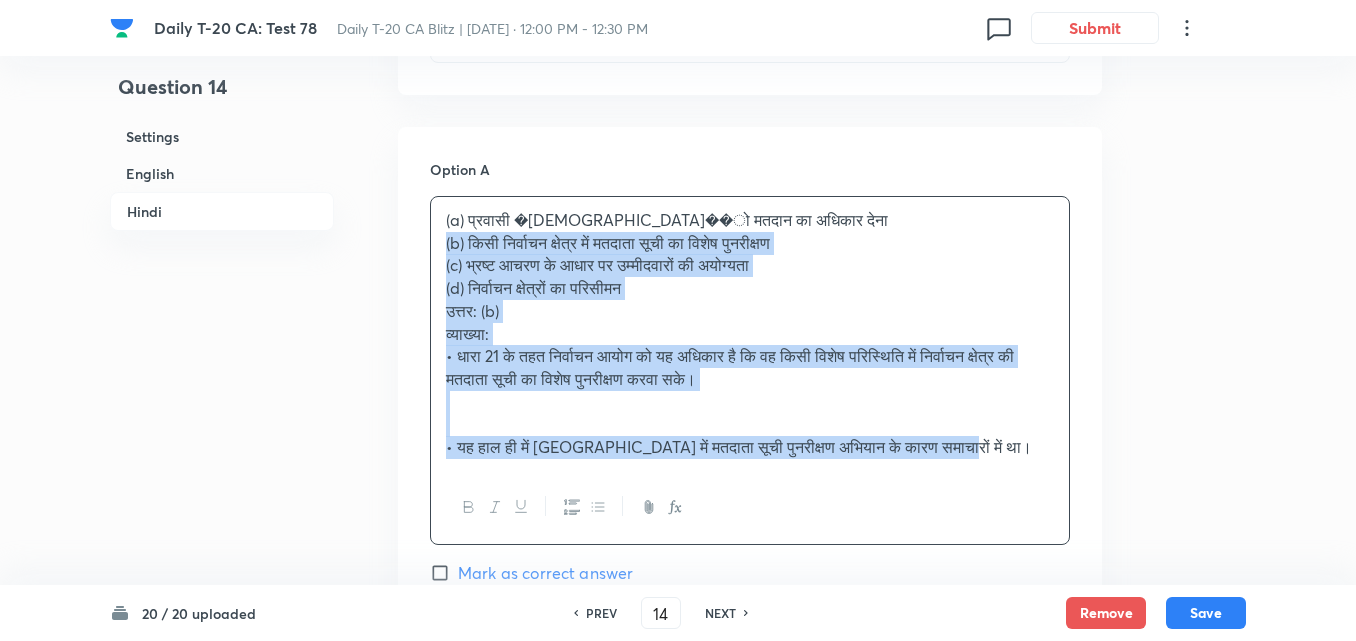 click on "Option A (a) प्रवासी [DEMOGRAPHIC_DATA] को मतदान का अधिकार देना (b) किसी निर्वाचन क्षेत्र में मतदाता सूची का विशेष पुनरीक्षण (c) भ्रष्ट आचरण के आधार पर उम्मीदवारों की अयोग्यता (d) निर्वाचन क्षेत्रों का परिसीमन उत्तर: (b) व्याख्या: •	धारा 21 के तहत निर्वाचन आयोग को यह अधिकार है कि वह किसी विशेष परिस्थिति में निर्वाचन क्षेत्र की मतदाता सूची का विशेष पुनरीक्षण करवा सके। [PERSON_NAME] as correct answer Option B . Marked as correct Option C . [PERSON_NAME] as correct answer Option D . [PERSON_NAME] as correct answer" at bounding box center [750, 828] 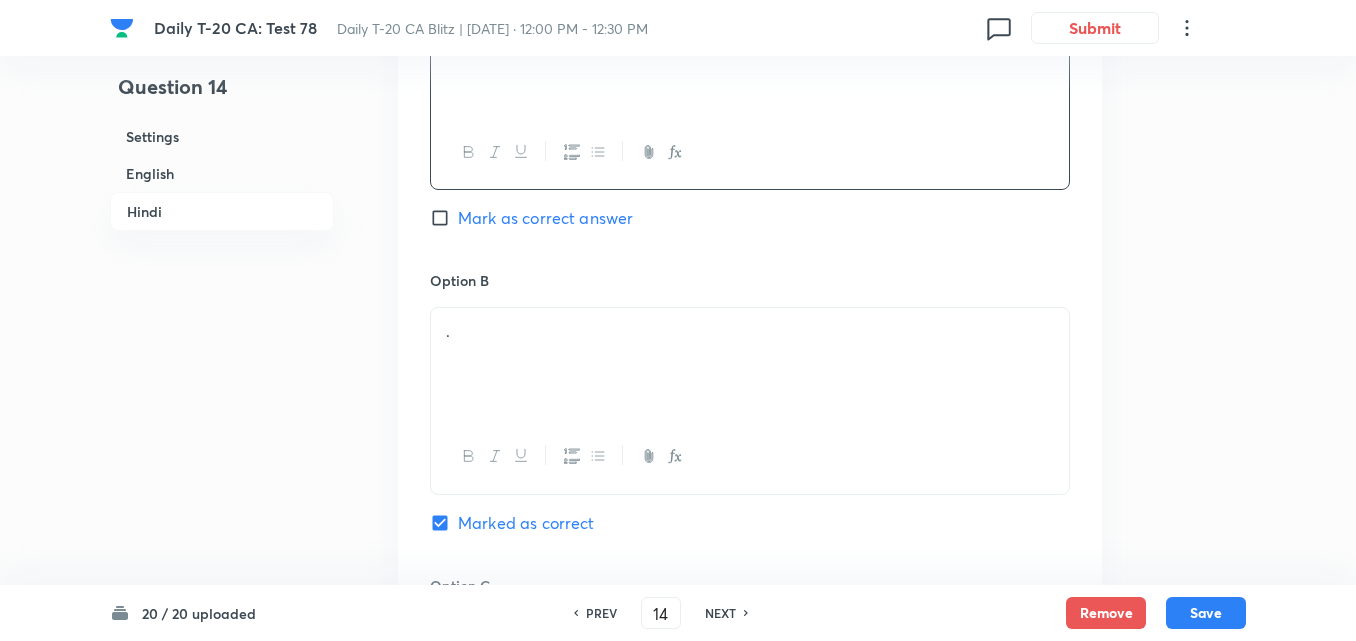 scroll, scrollTop: 3116, scrollLeft: 0, axis: vertical 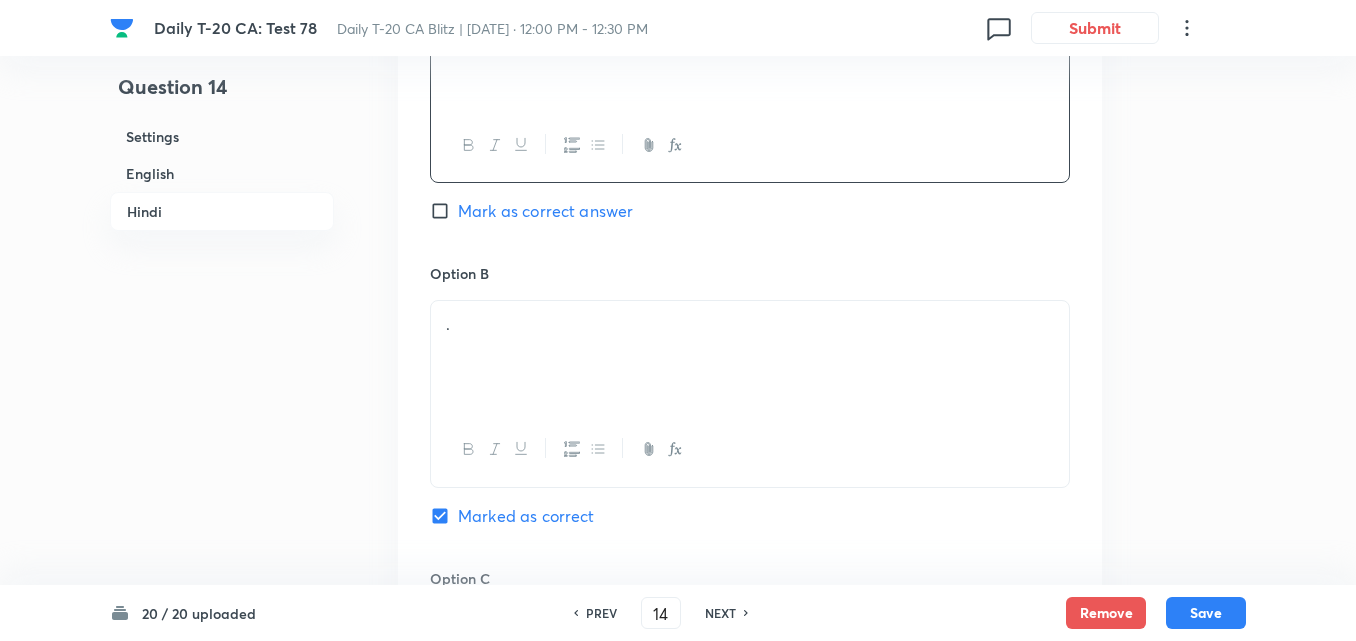 drag, startPoint x: 532, startPoint y: 392, endPoint x: 514, endPoint y: 384, distance: 19.697716 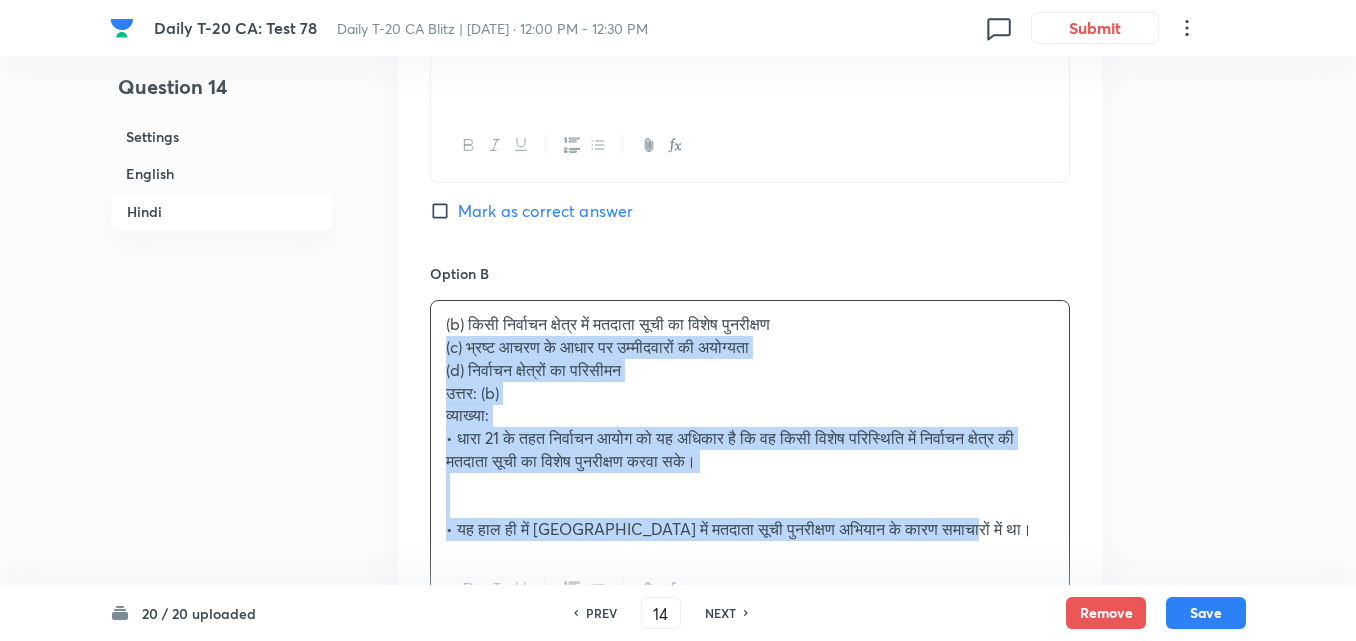 drag, startPoint x: 442, startPoint y: 356, endPoint x: 415, endPoint y: 342, distance: 30.413813 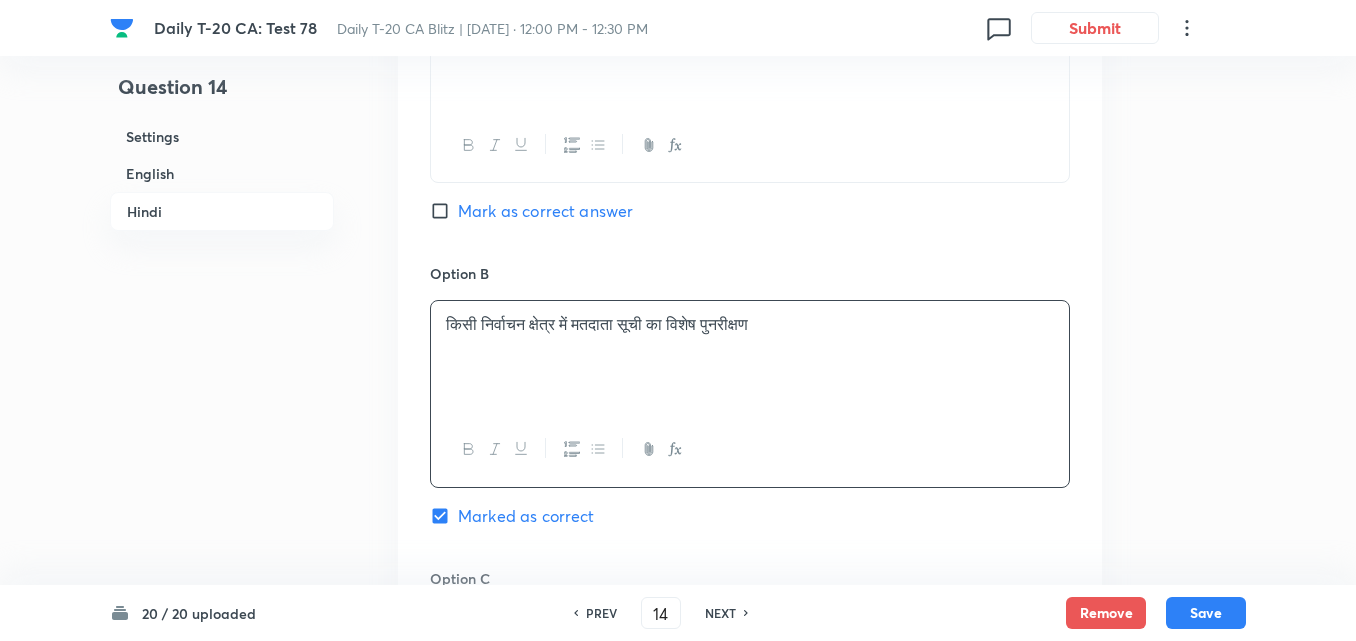 scroll, scrollTop: 3516, scrollLeft: 0, axis: vertical 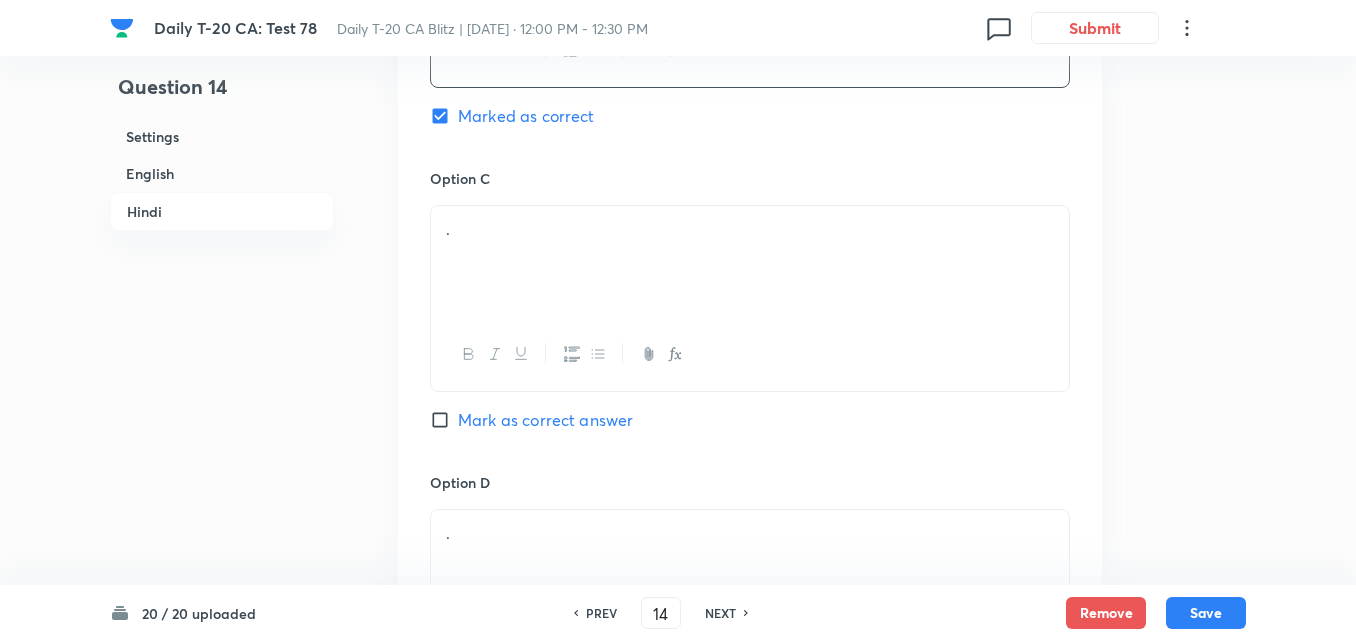 click on "." at bounding box center [750, 262] 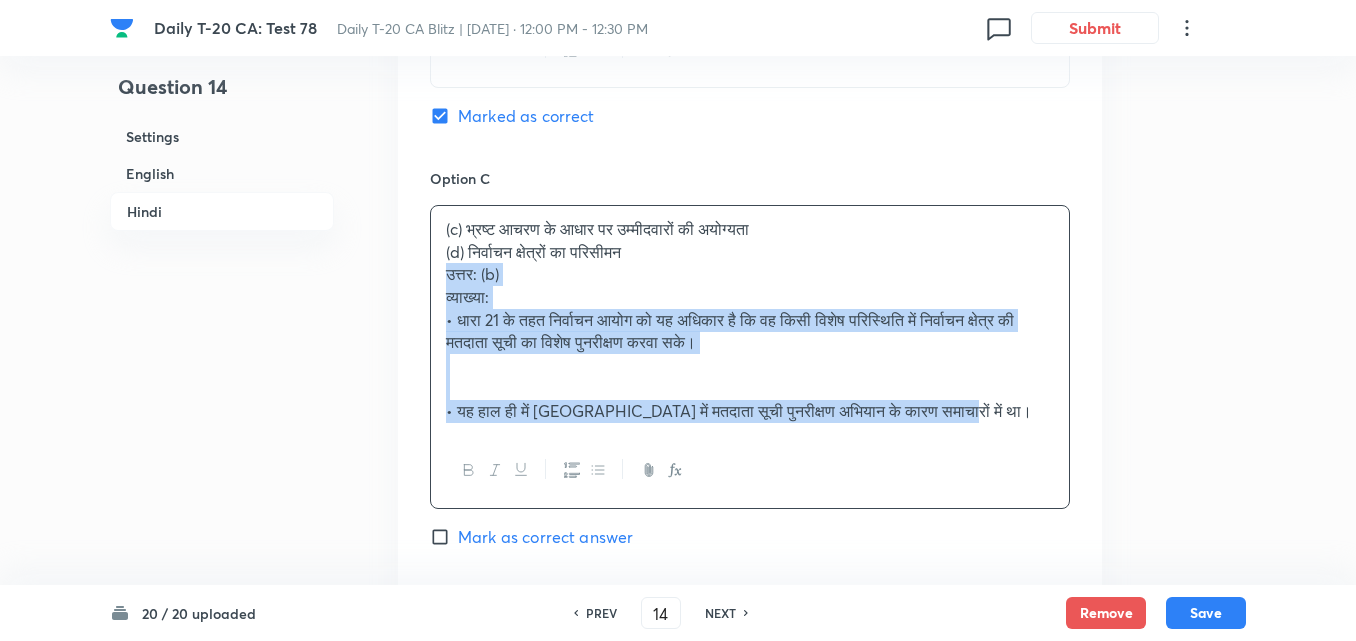 drag, startPoint x: 455, startPoint y: 269, endPoint x: 405, endPoint y: 259, distance: 50.990196 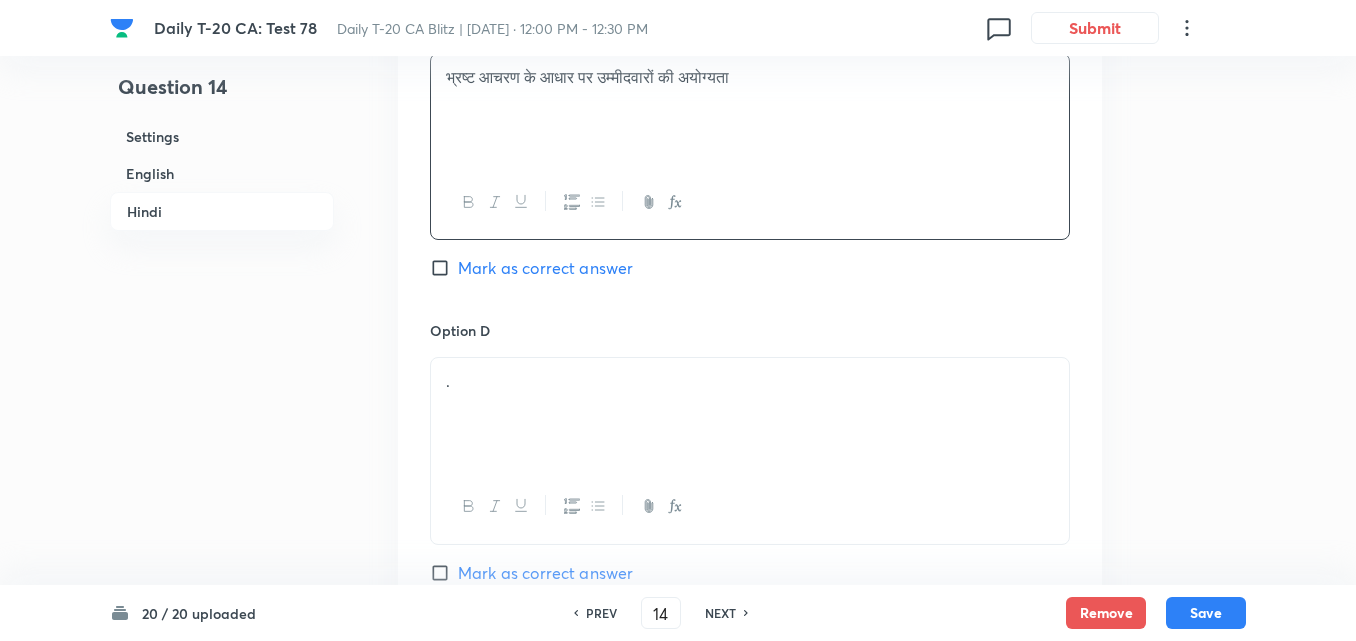 scroll, scrollTop: 3916, scrollLeft: 0, axis: vertical 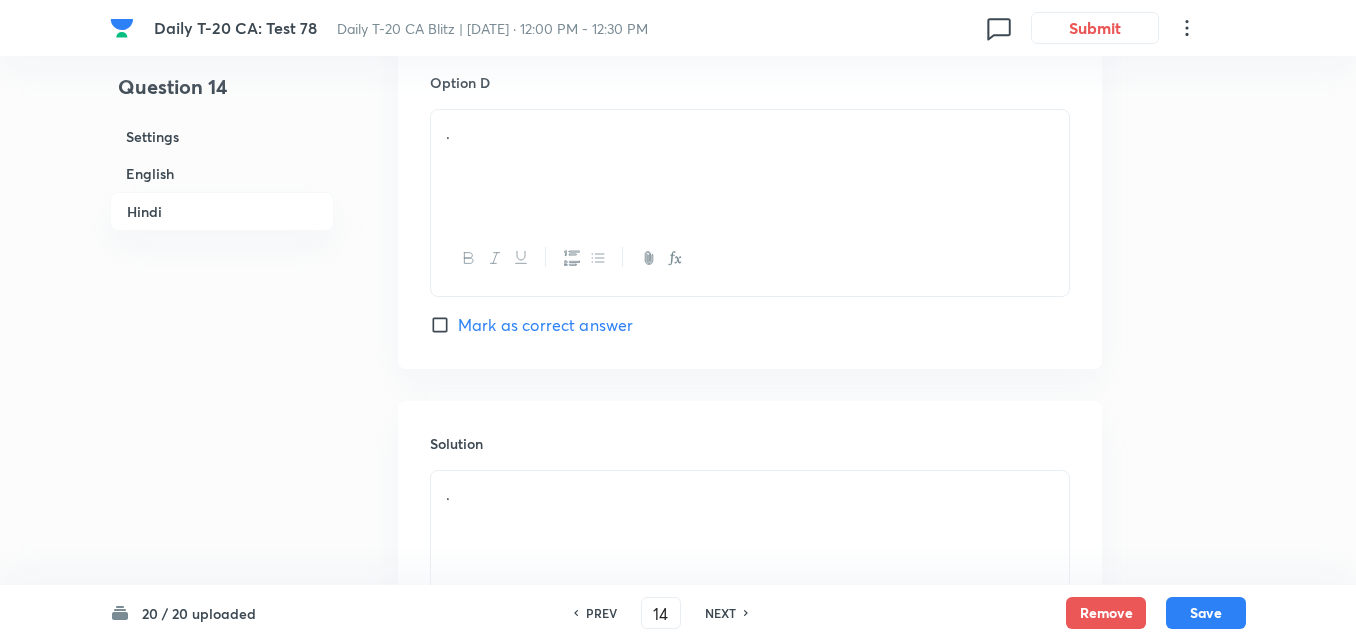 click on "." at bounding box center (750, 166) 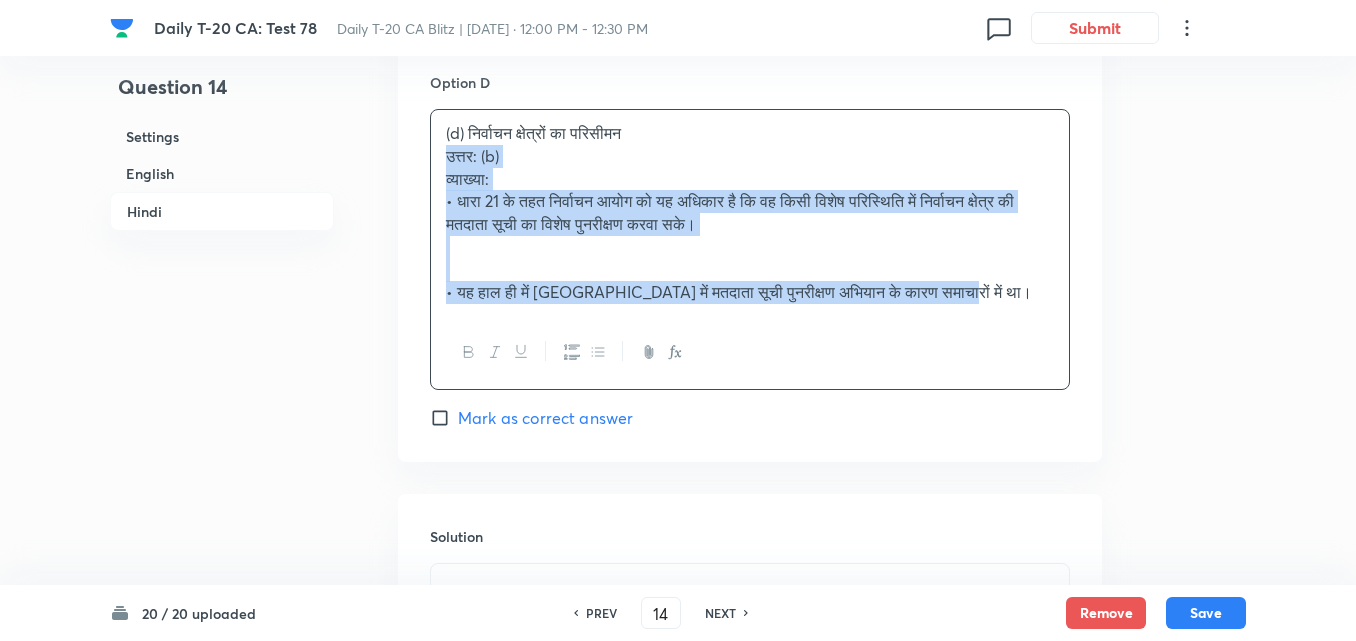 drag, startPoint x: 448, startPoint y: 170, endPoint x: 410, endPoint y: 154, distance: 41.231056 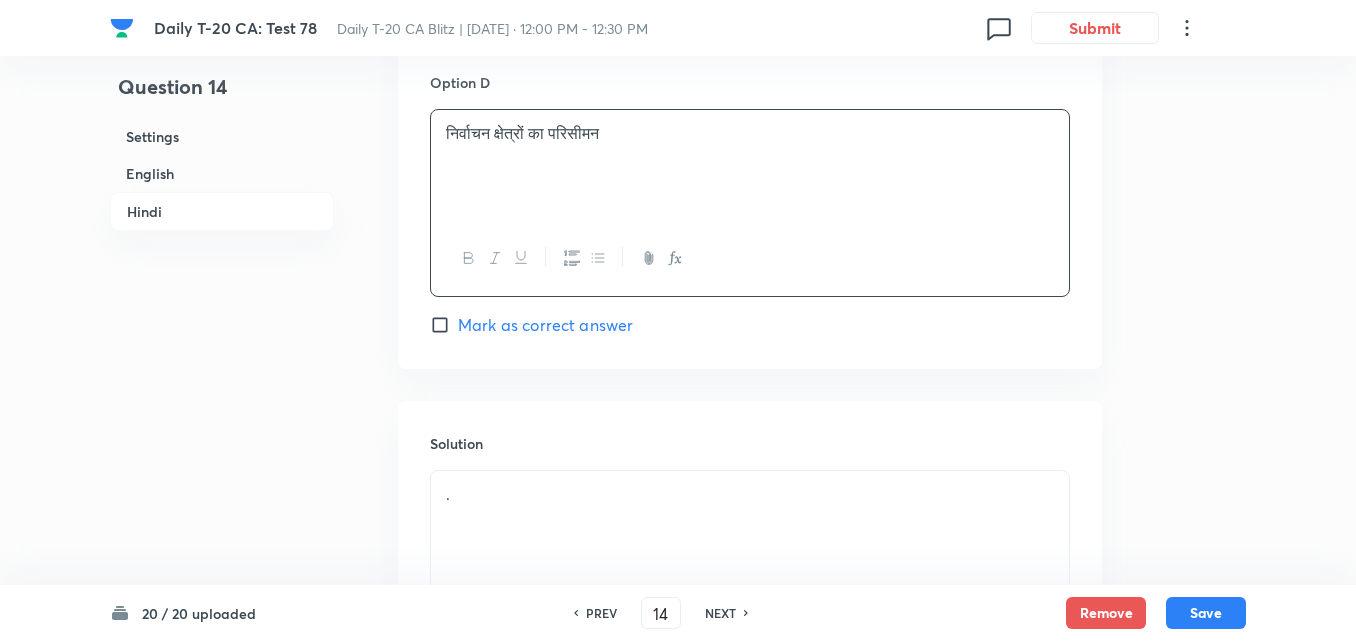 scroll, scrollTop: 4140, scrollLeft: 0, axis: vertical 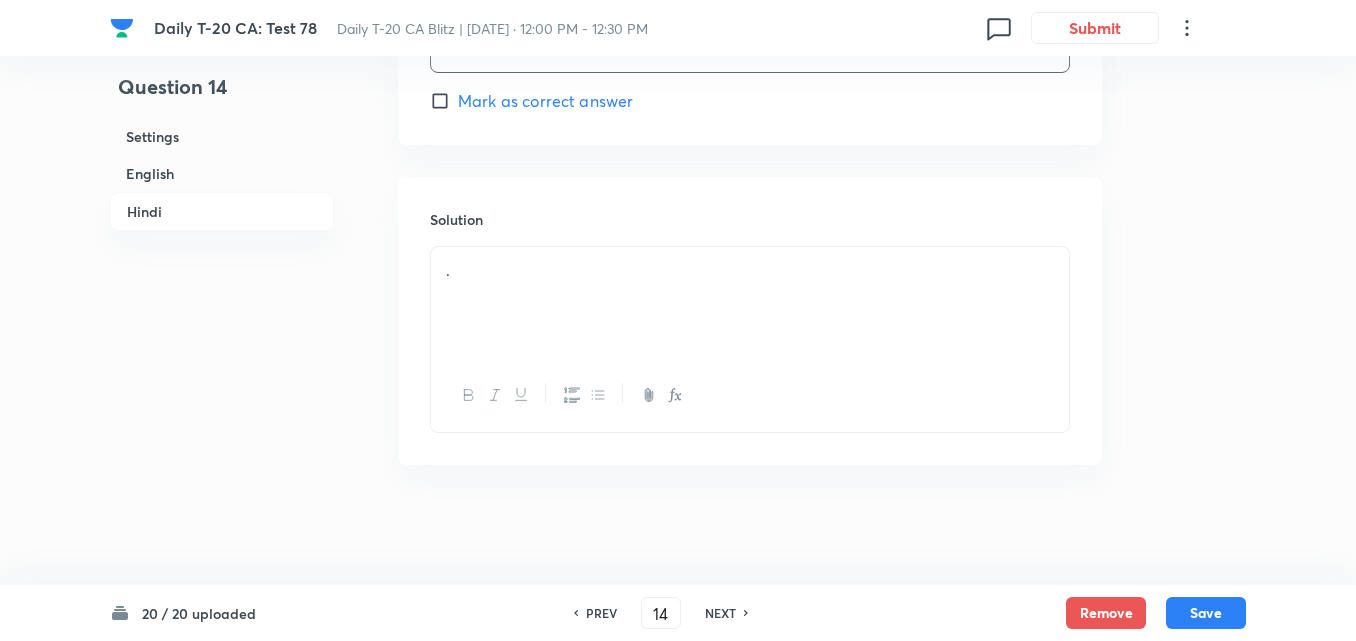 click on "." at bounding box center (750, 303) 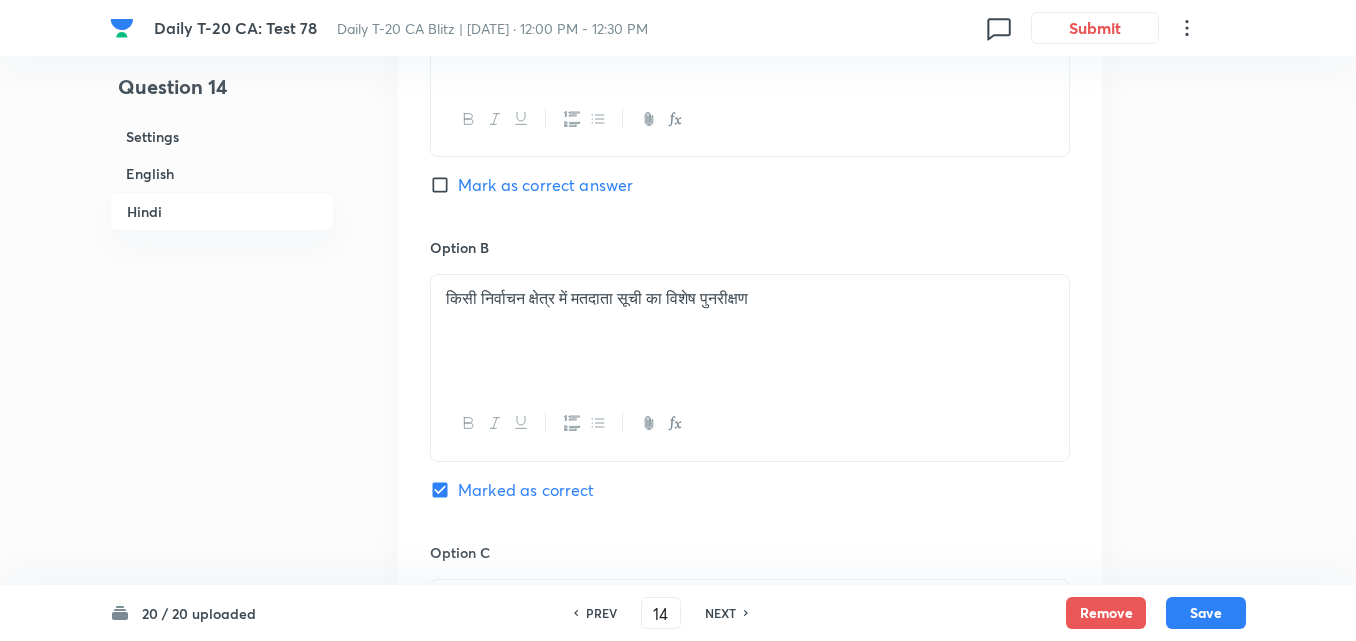 scroll, scrollTop: 3140, scrollLeft: 0, axis: vertical 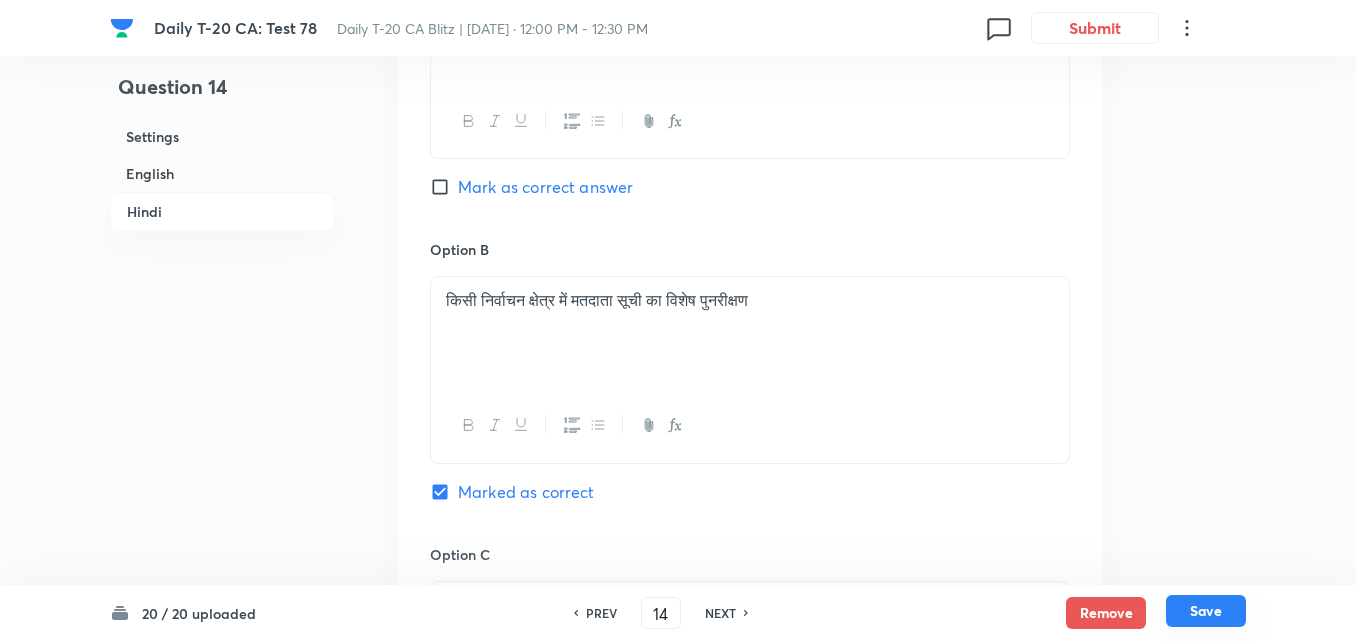 click on "Save" at bounding box center (1206, 611) 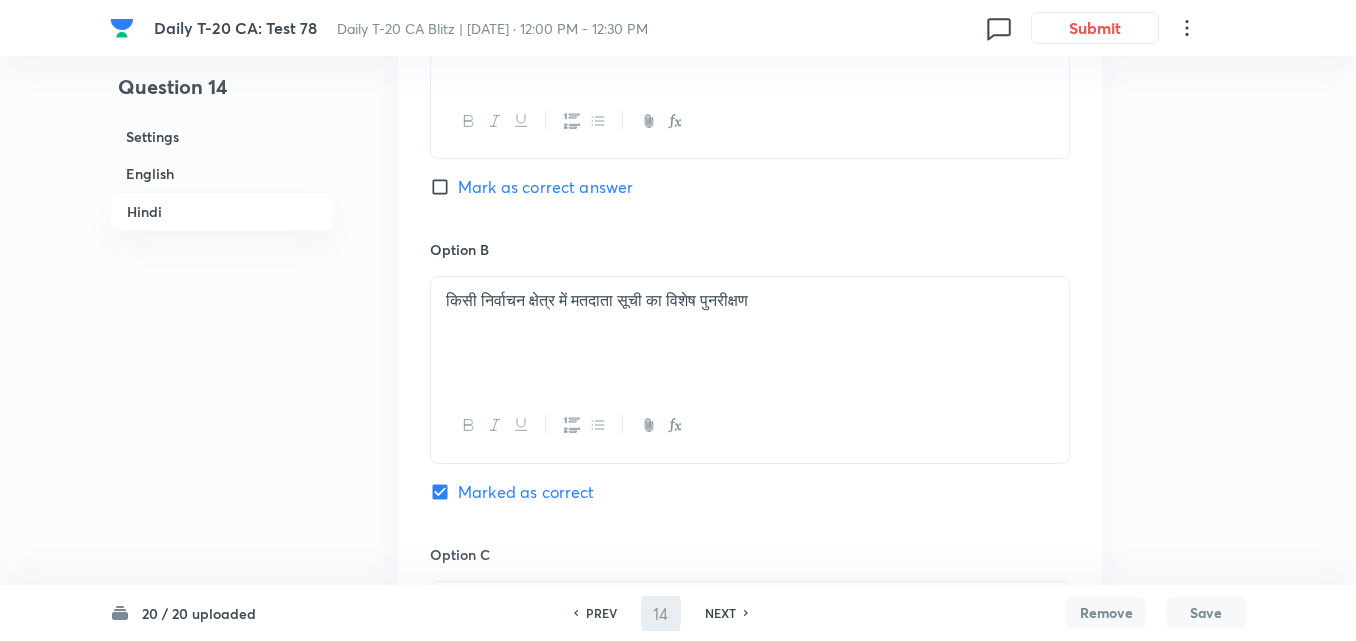 type on "15" 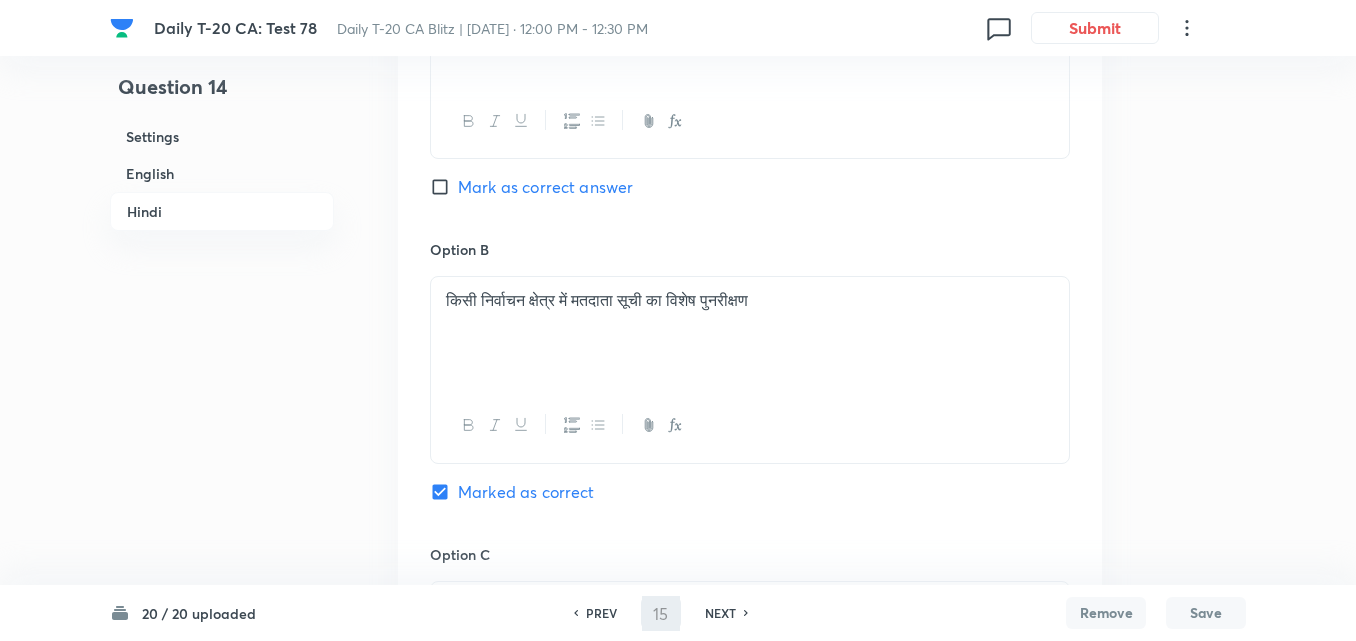 checkbox on "false" 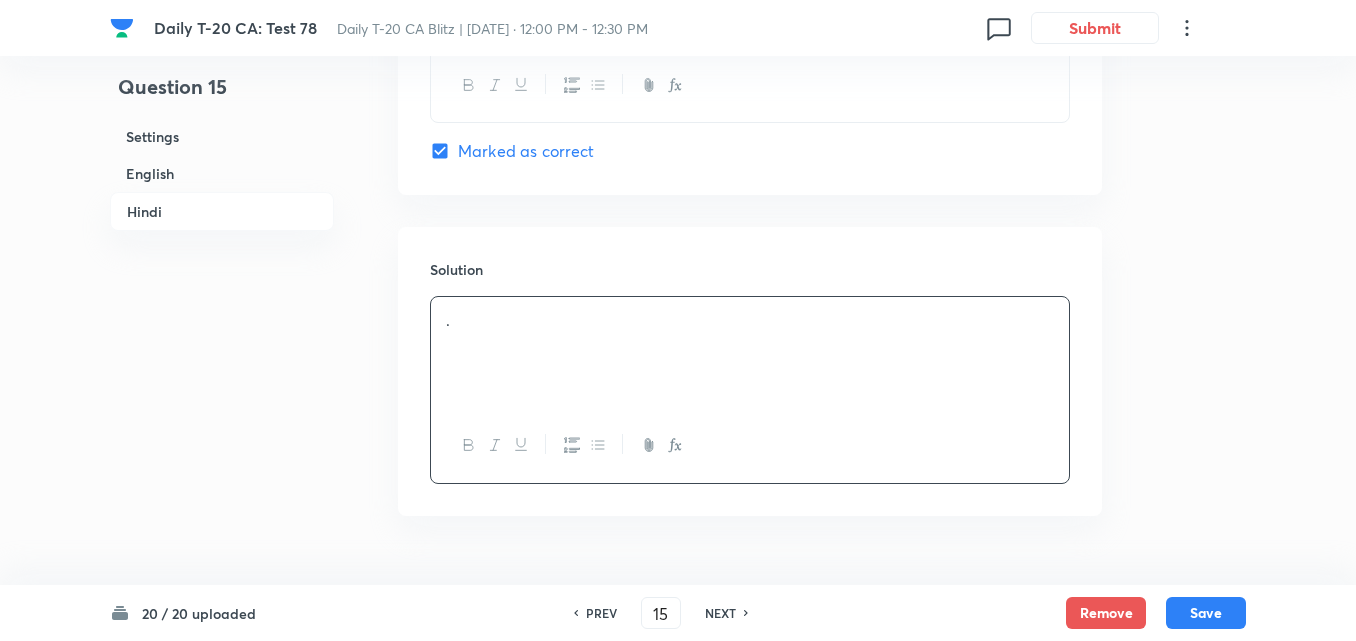 click on "English" at bounding box center (222, 173) 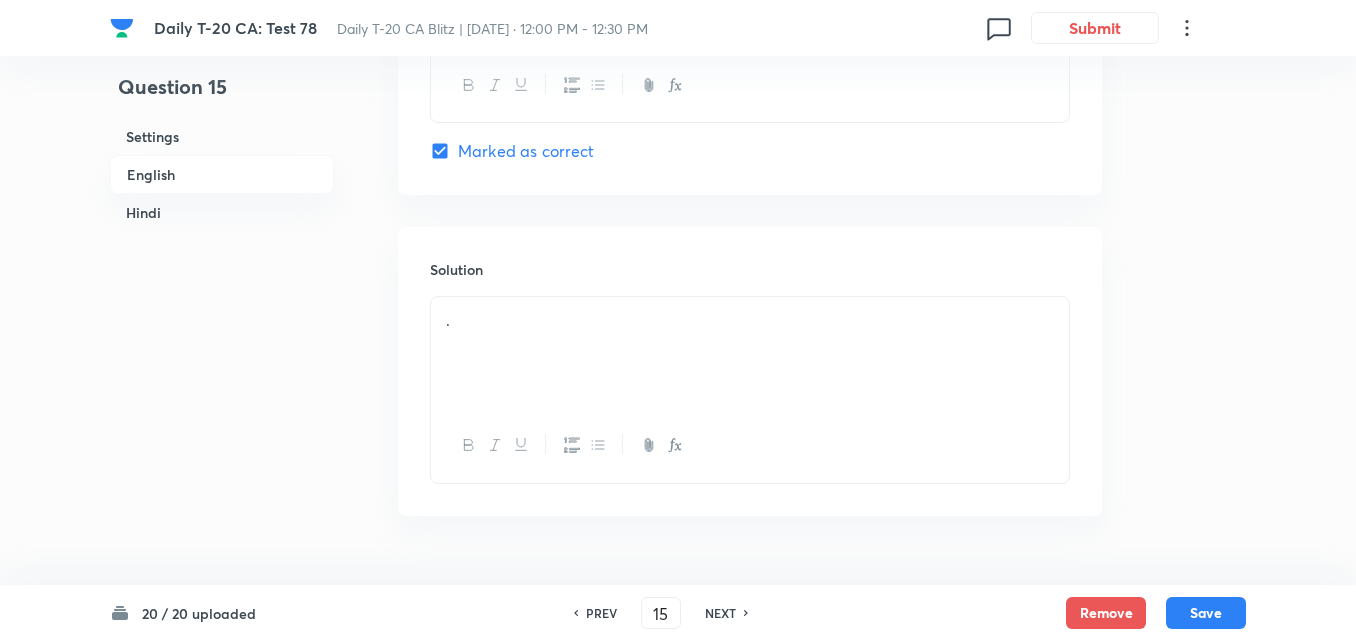 scroll, scrollTop: 516, scrollLeft: 0, axis: vertical 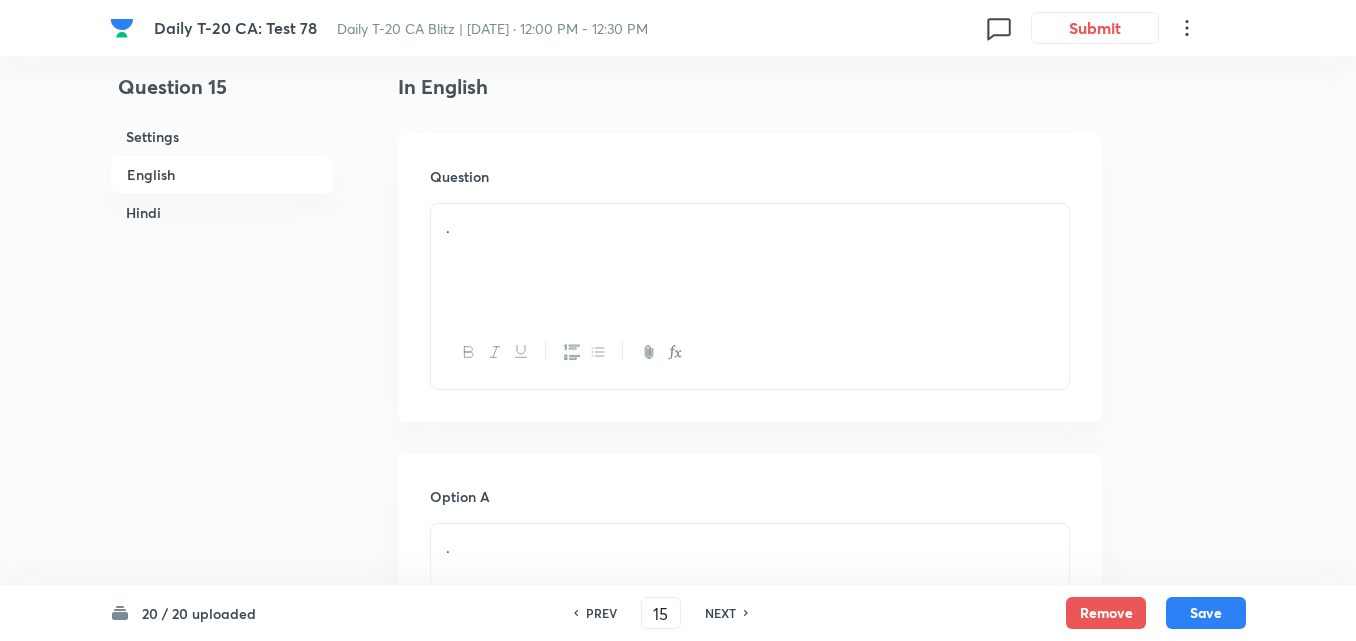 click on "." at bounding box center (750, 260) 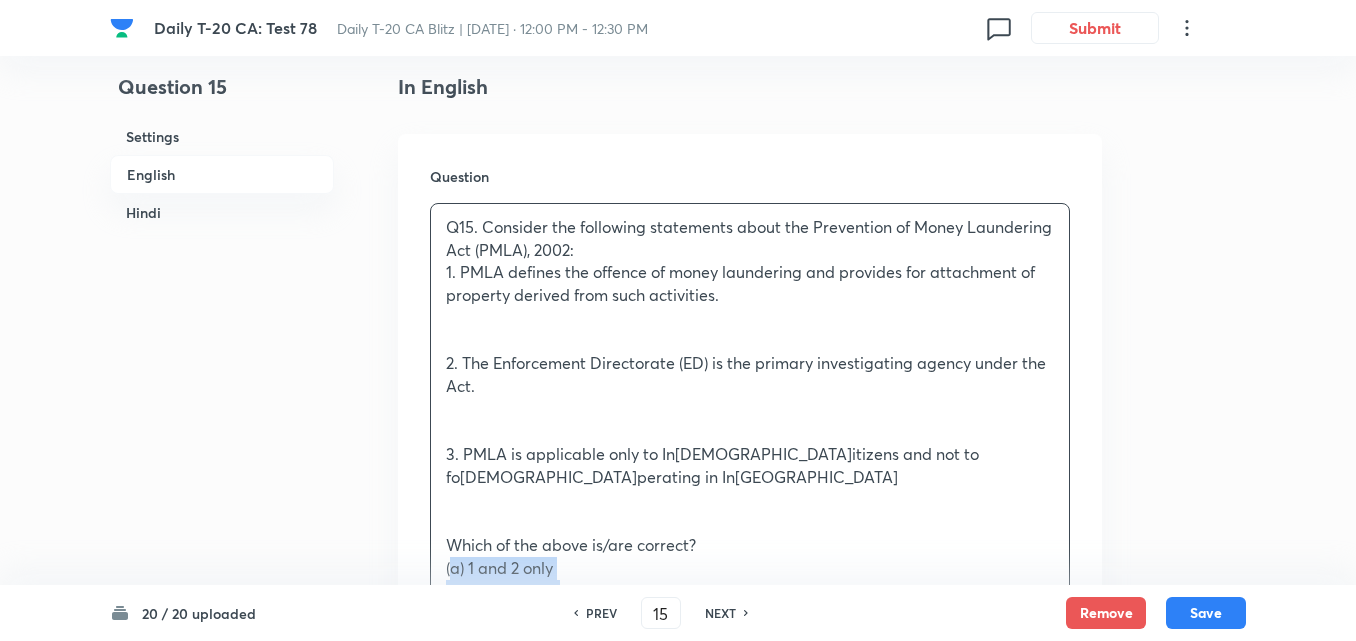 drag, startPoint x: 405, startPoint y: 562, endPoint x: 388, endPoint y: 567, distance: 17.720045 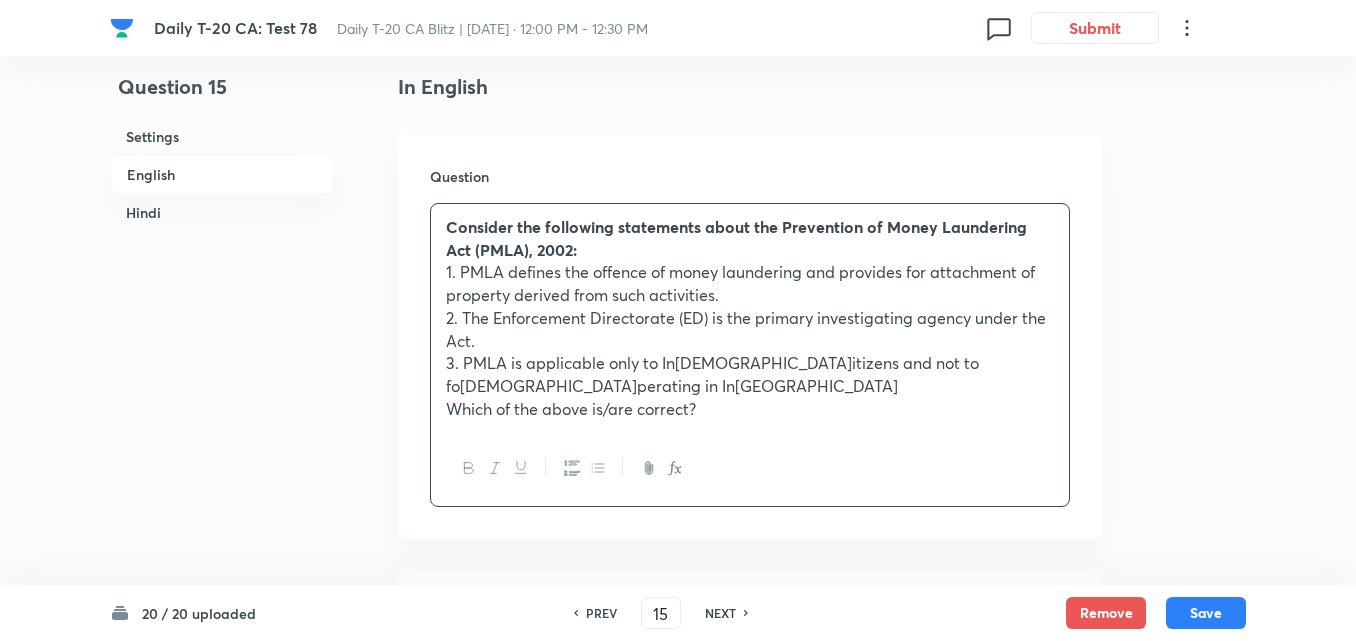 scroll, scrollTop: 916, scrollLeft: 0, axis: vertical 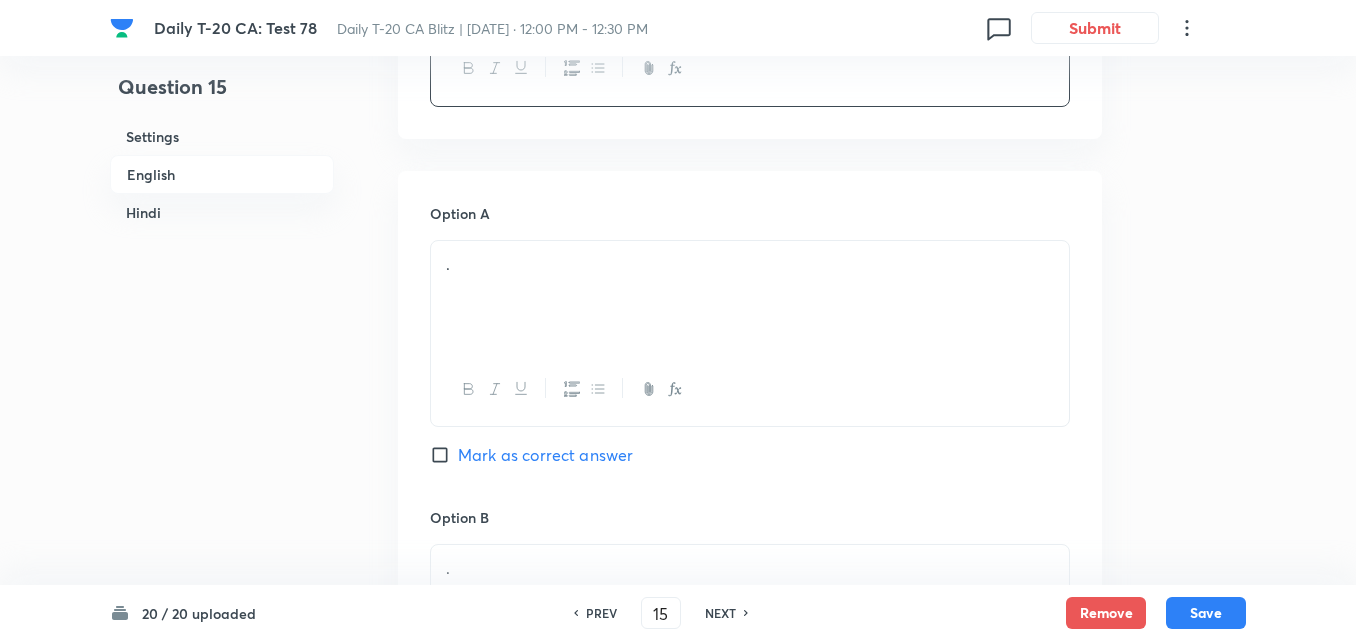 click on "." at bounding box center (750, 264) 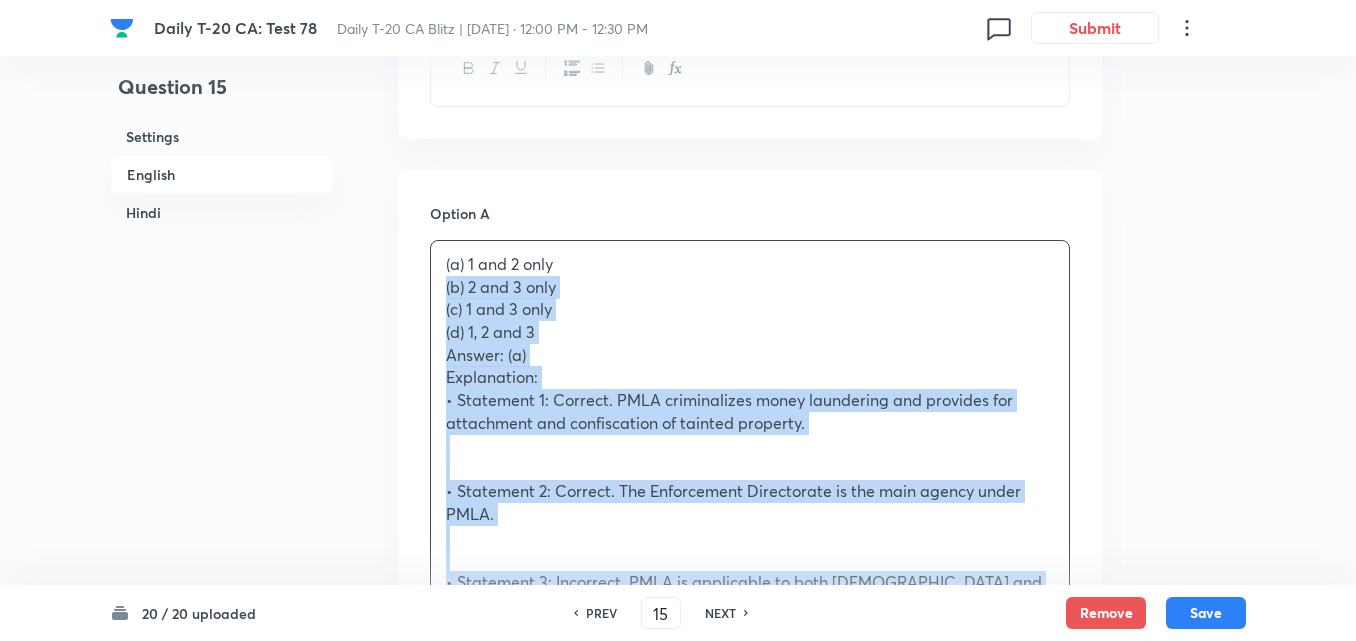 drag, startPoint x: 449, startPoint y: 287, endPoint x: 417, endPoint y: 289, distance: 32.06244 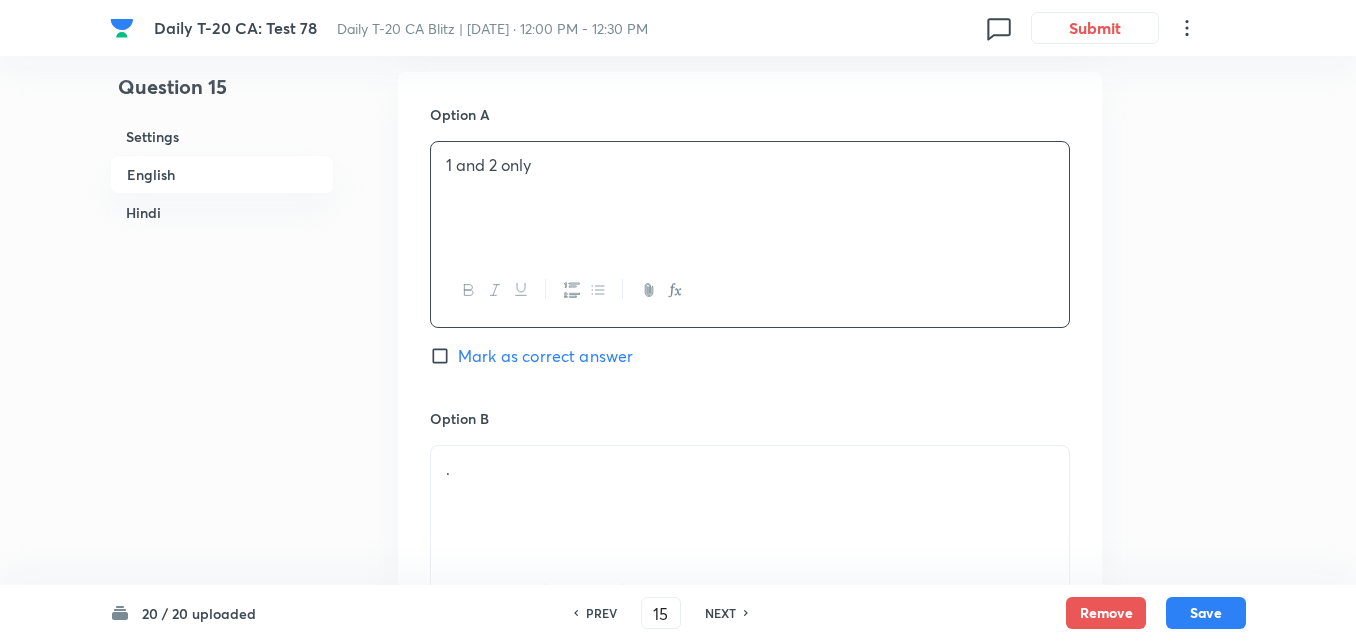 scroll, scrollTop: 1216, scrollLeft: 0, axis: vertical 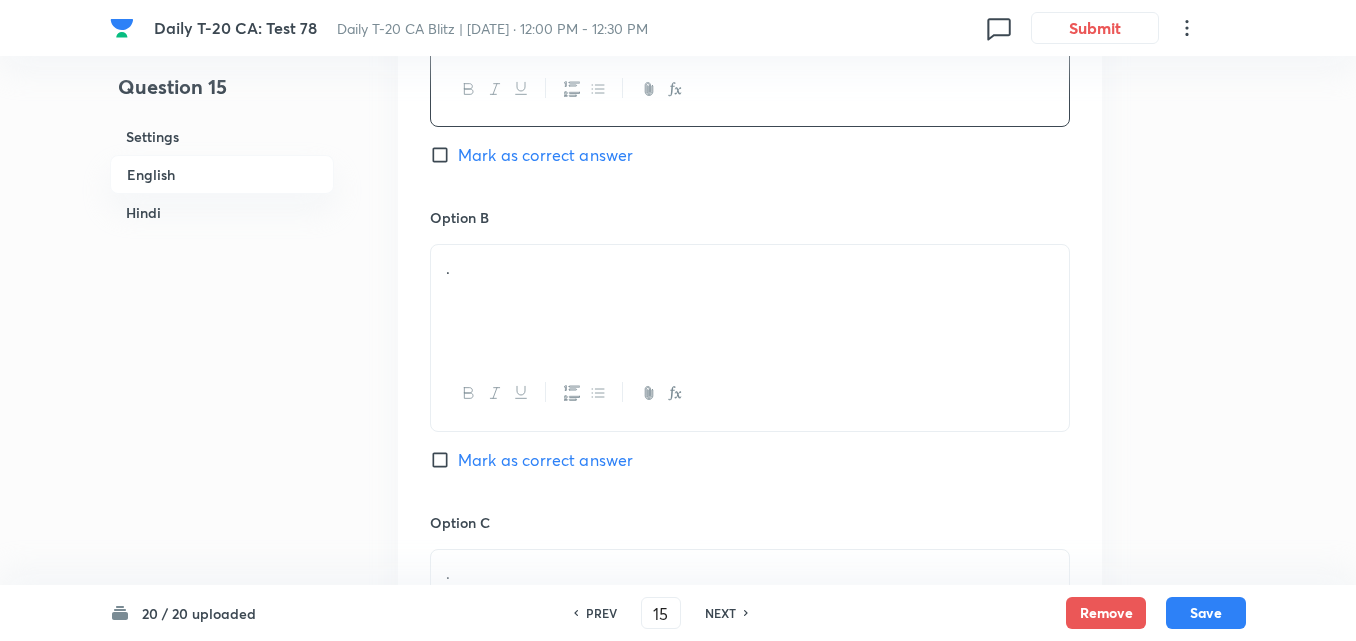 click on "." at bounding box center [750, 301] 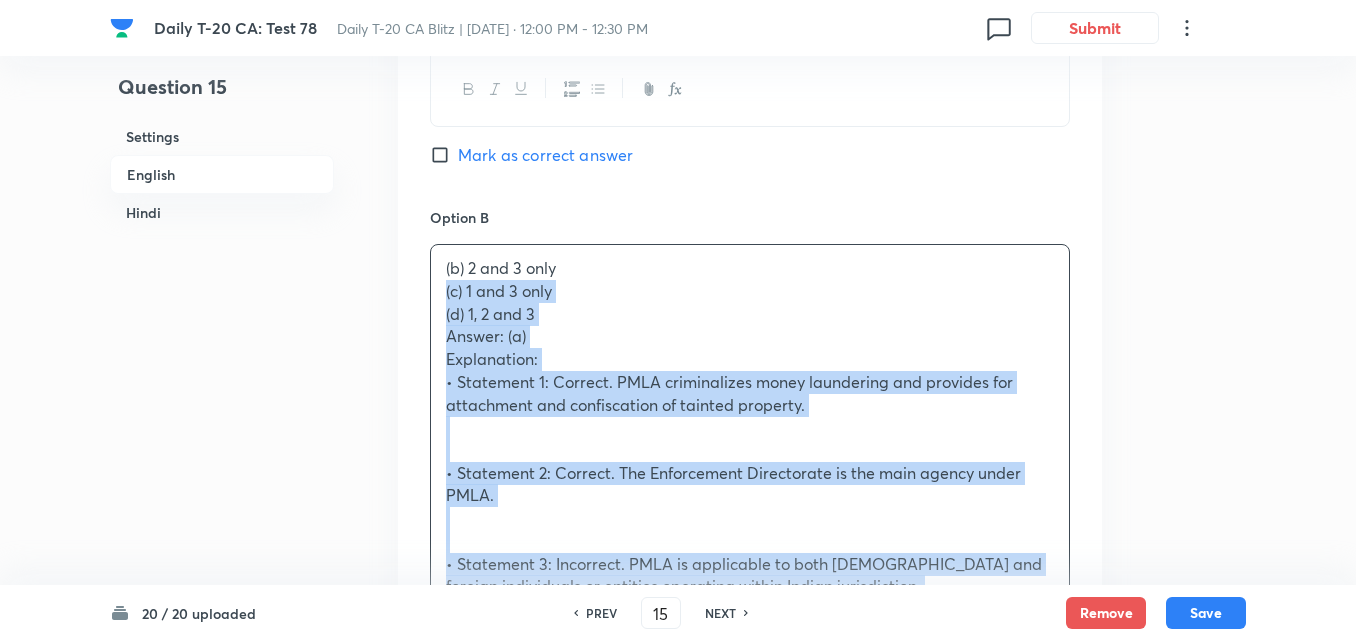 drag, startPoint x: 441, startPoint y: 298, endPoint x: 406, endPoint y: 289, distance: 36.138622 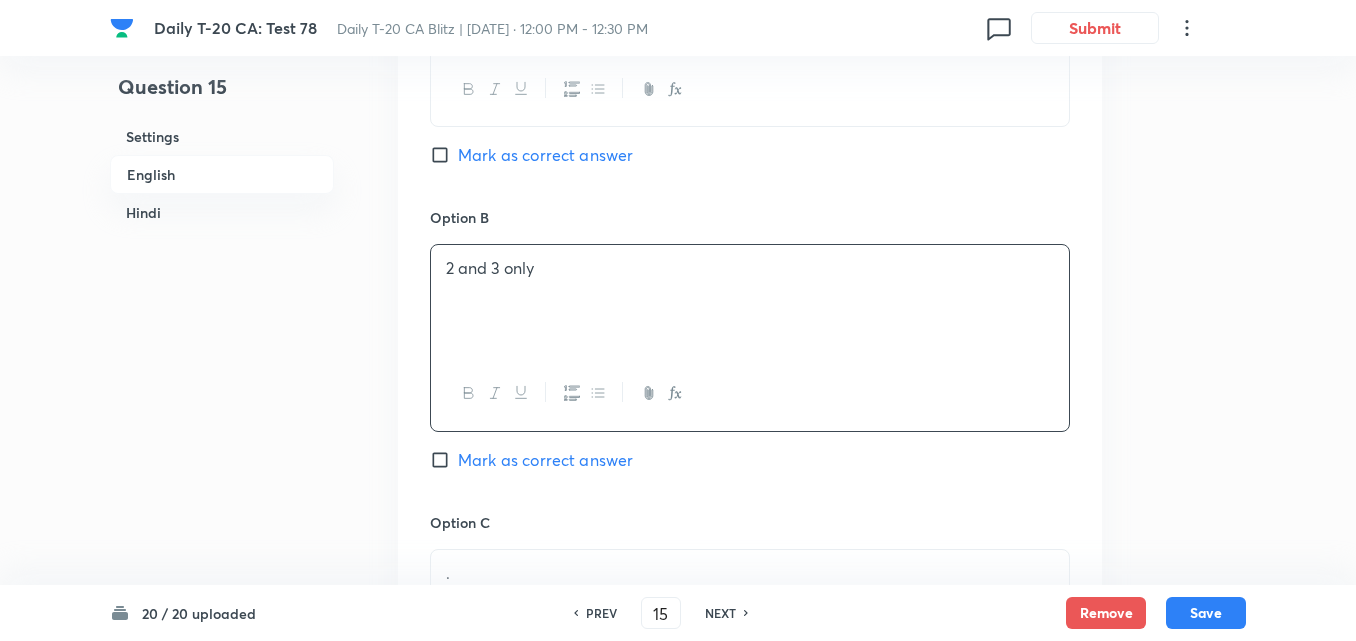 click on "Mark as correct answer" at bounding box center (545, 155) 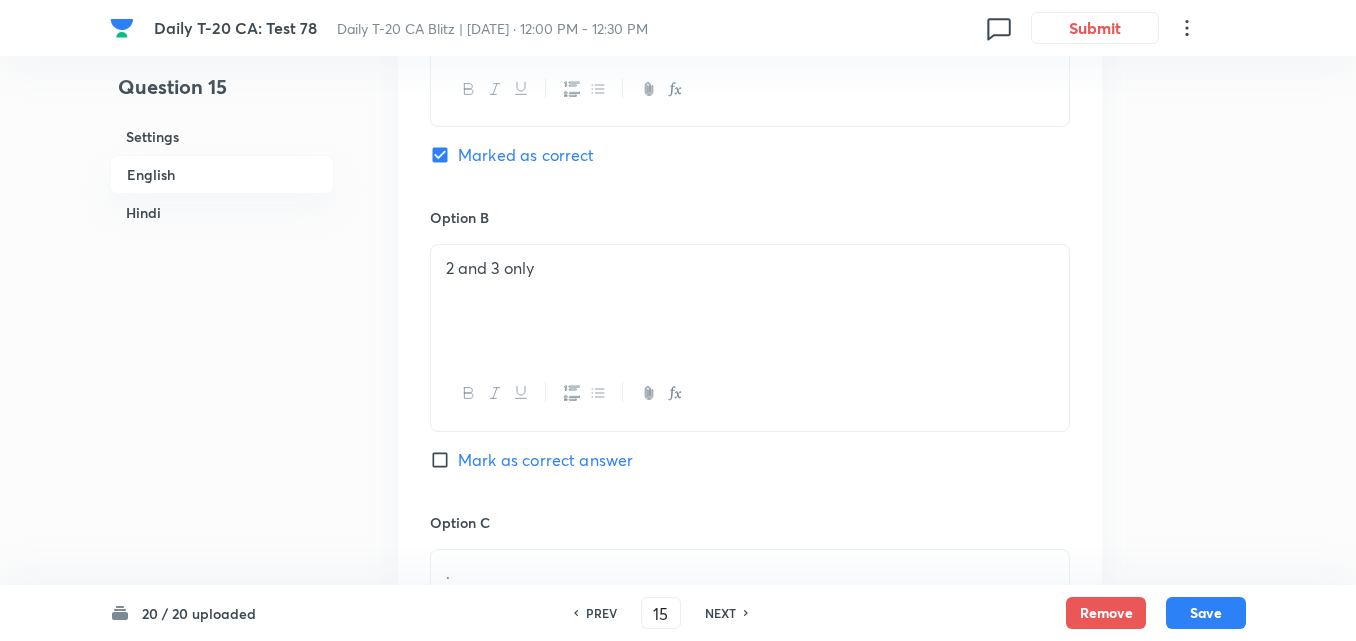 checkbox on "false" 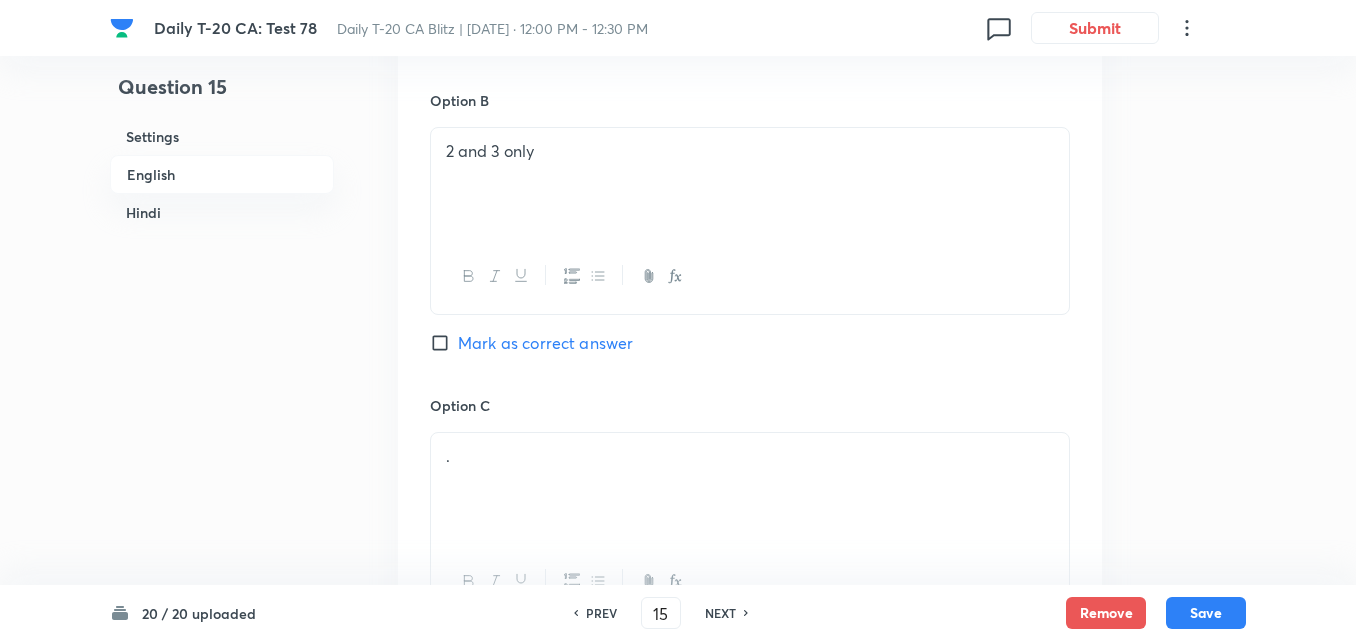 scroll, scrollTop: 1516, scrollLeft: 0, axis: vertical 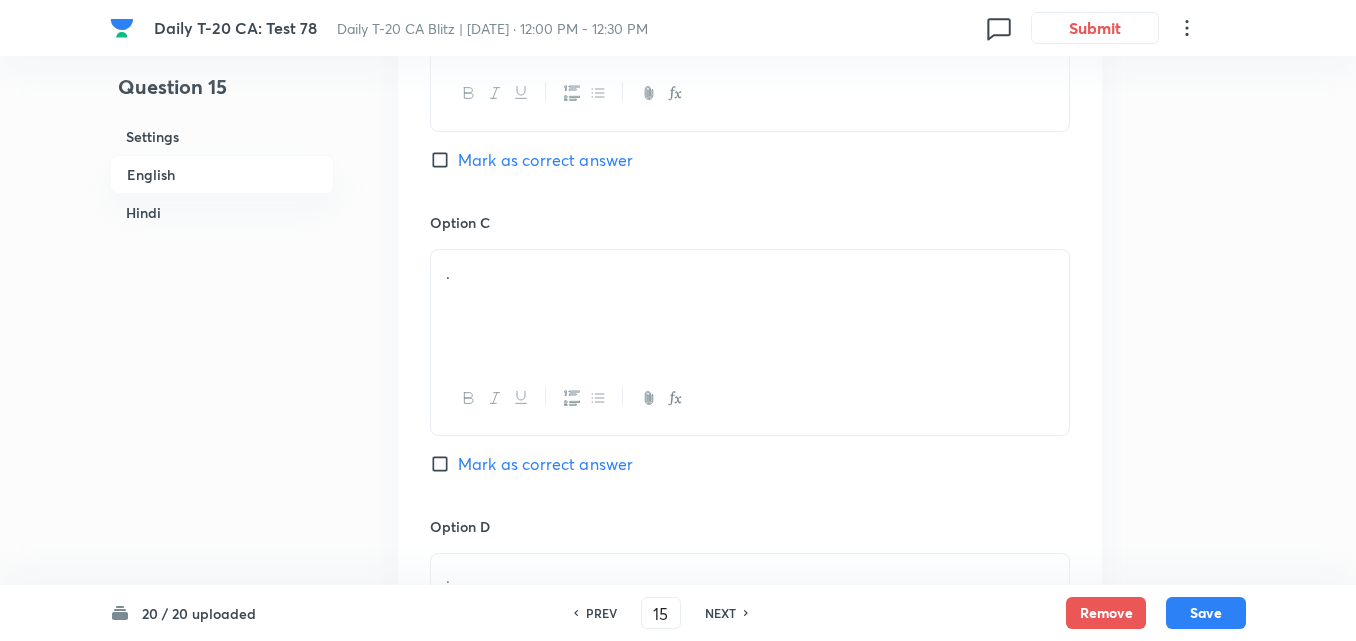 click on "." at bounding box center [750, 306] 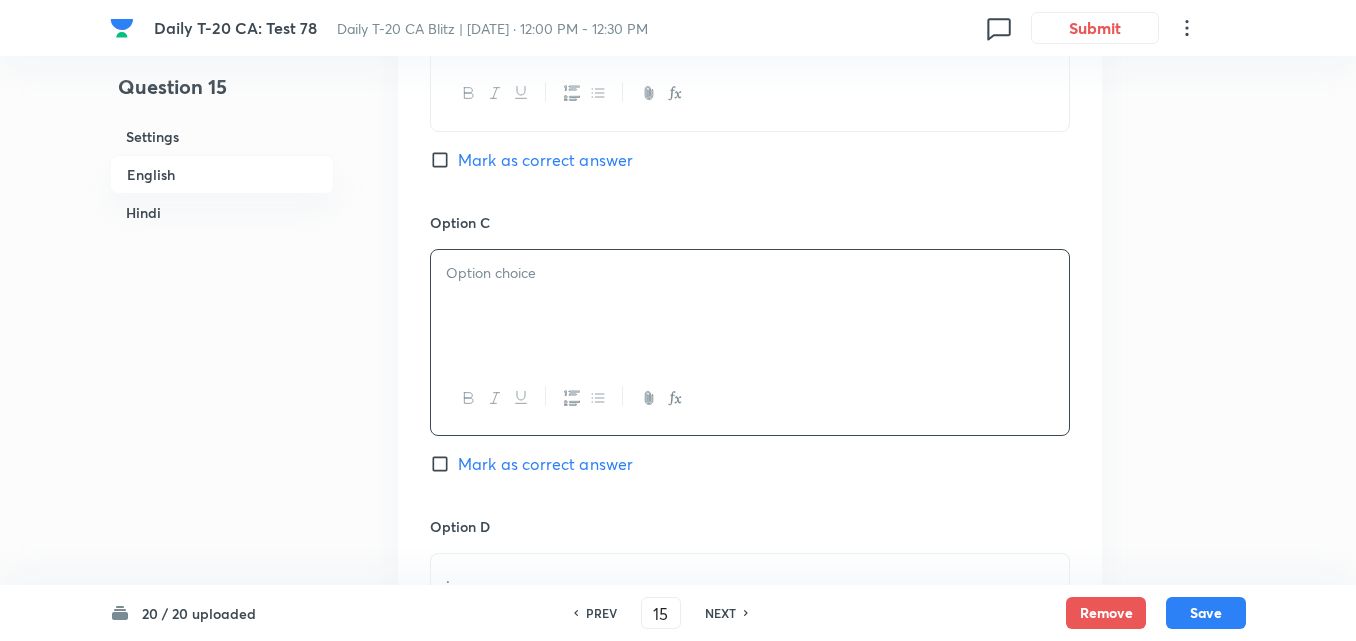 paste 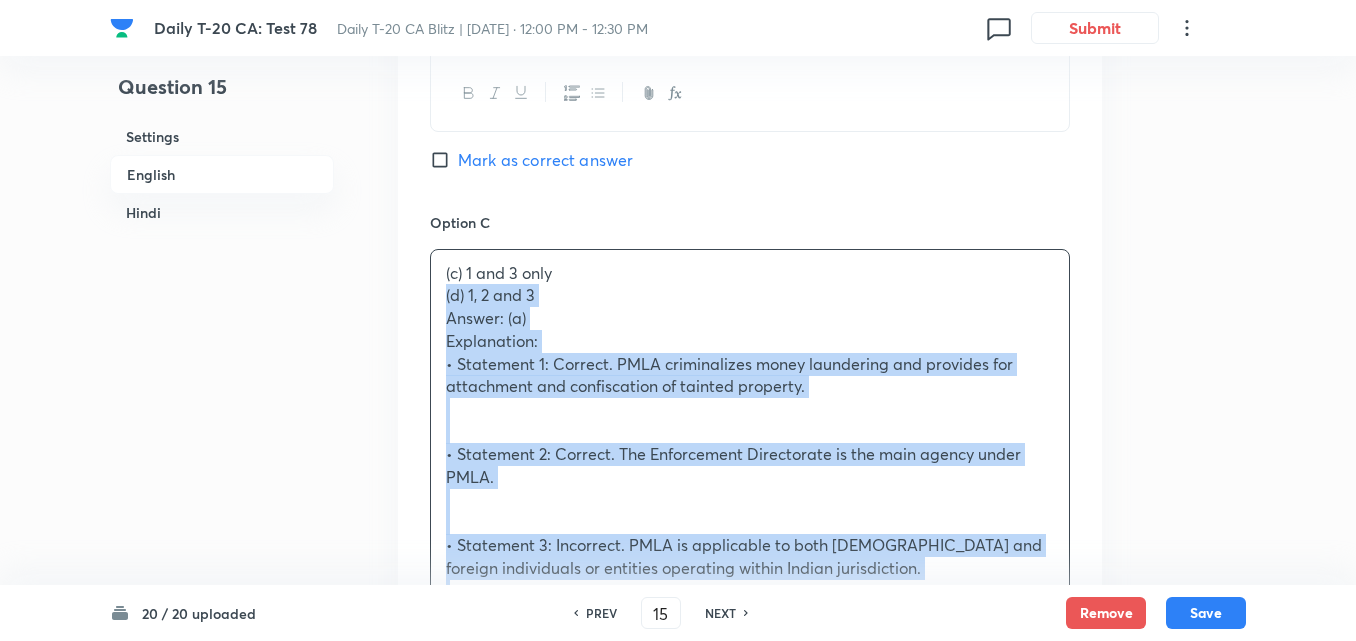 click on "(c) 1 and 3 only (d) 1, 2 and 3 Answer: (a) Explanation: •	Statement 1: Correct. PMLA criminalizes money laundering and provides for attachment and confiscation of tainted property. •	Statement 2: Correct. The Enforcement Directorate is the main agency under PMLA. •	Statement 3: Incorrect. PMLA is applicable to both [DEMOGRAPHIC_DATA] and foreign individuals or entities operating within Indian jurisdiction. ________________________________________ Q15. मनी लॉन्ड्रिंग निवारण अधिनियम (PMLA), 2002 के बारे में निम्नलिखित कथनों पर विचार करें: 1.	यह अधिनियम मनी लॉन्ड्रिंग को अपराध घोषित करता है और उससे अर्जित संपत्ति को जब्त करने का प्रावधान करता है। (a) केवल 1 और 2 (b) केवल 2 और 3 (c) केवल 1 और 3" at bounding box center [750, 773] 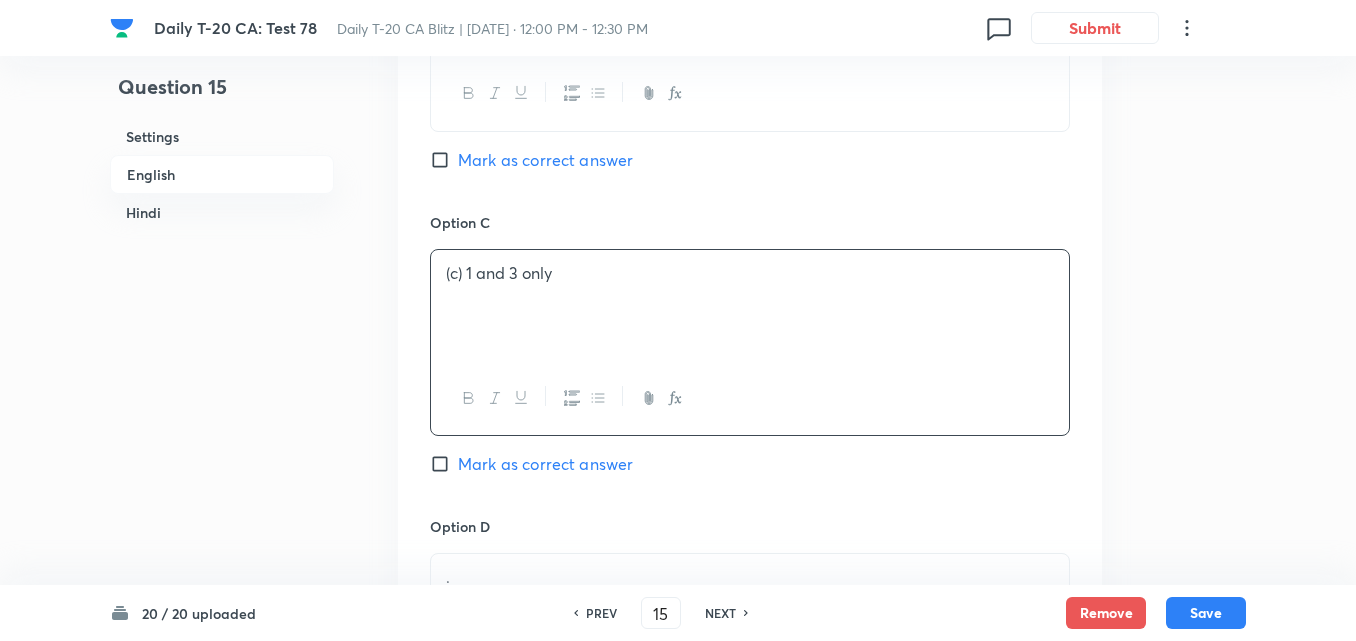 type 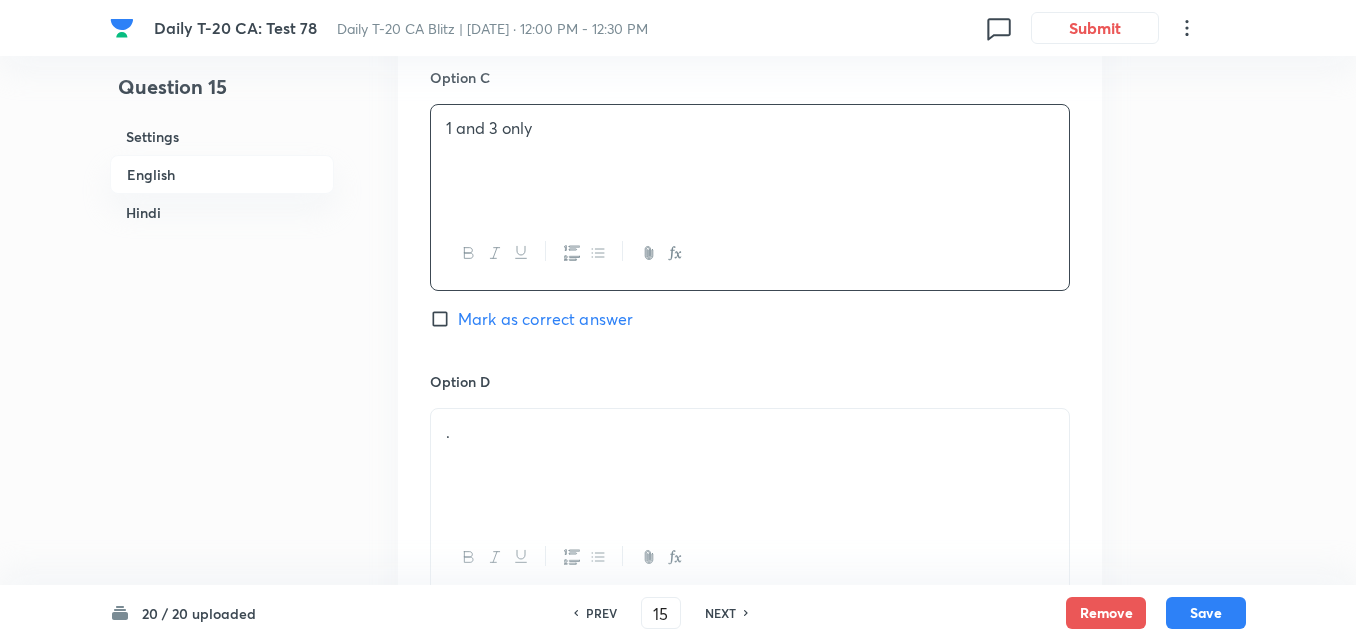 scroll, scrollTop: 1816, scrollLeft: 0, axis: vertical 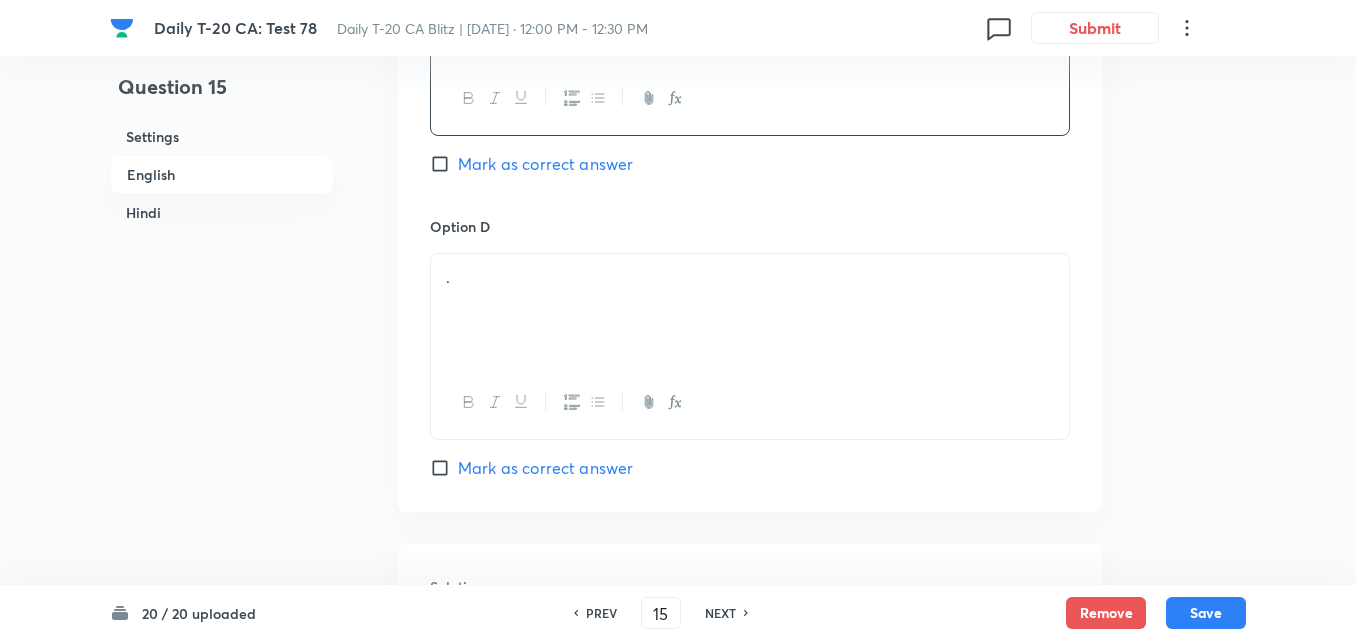 click on "." at bounding box center [750, 310] 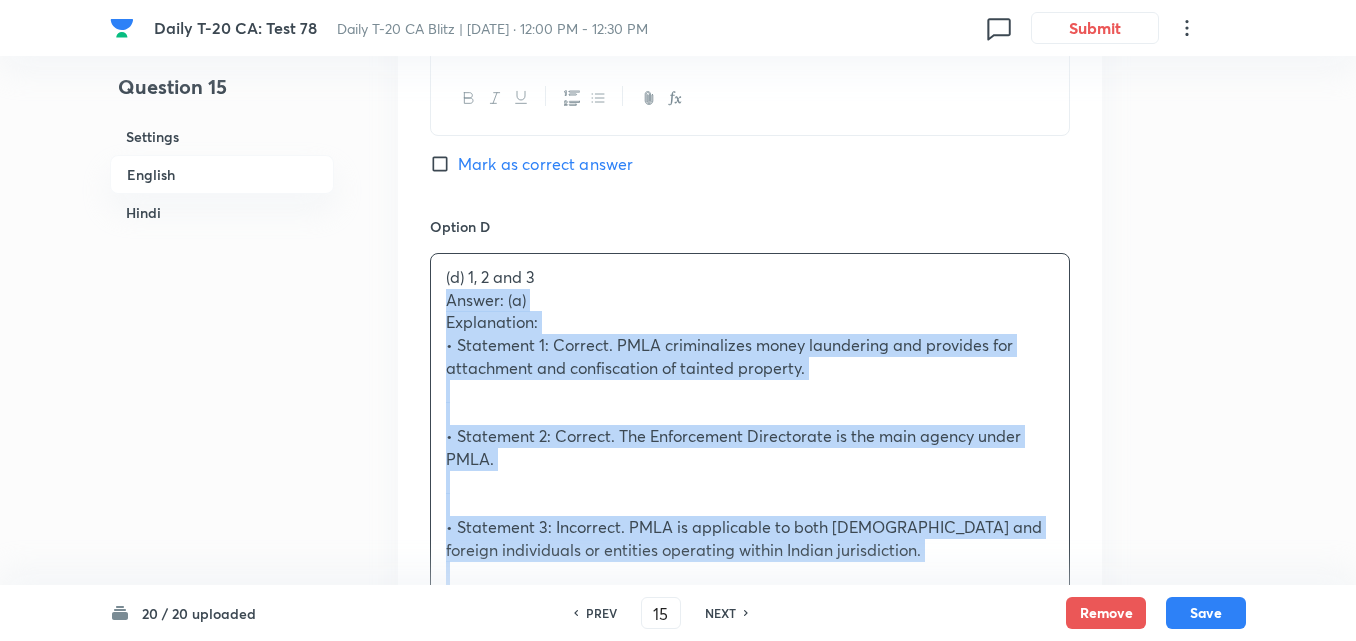drag, startPoint x: 451, startPoint y: 304, endPoint x: 414, endPoint y: 299, distance: 37.336308 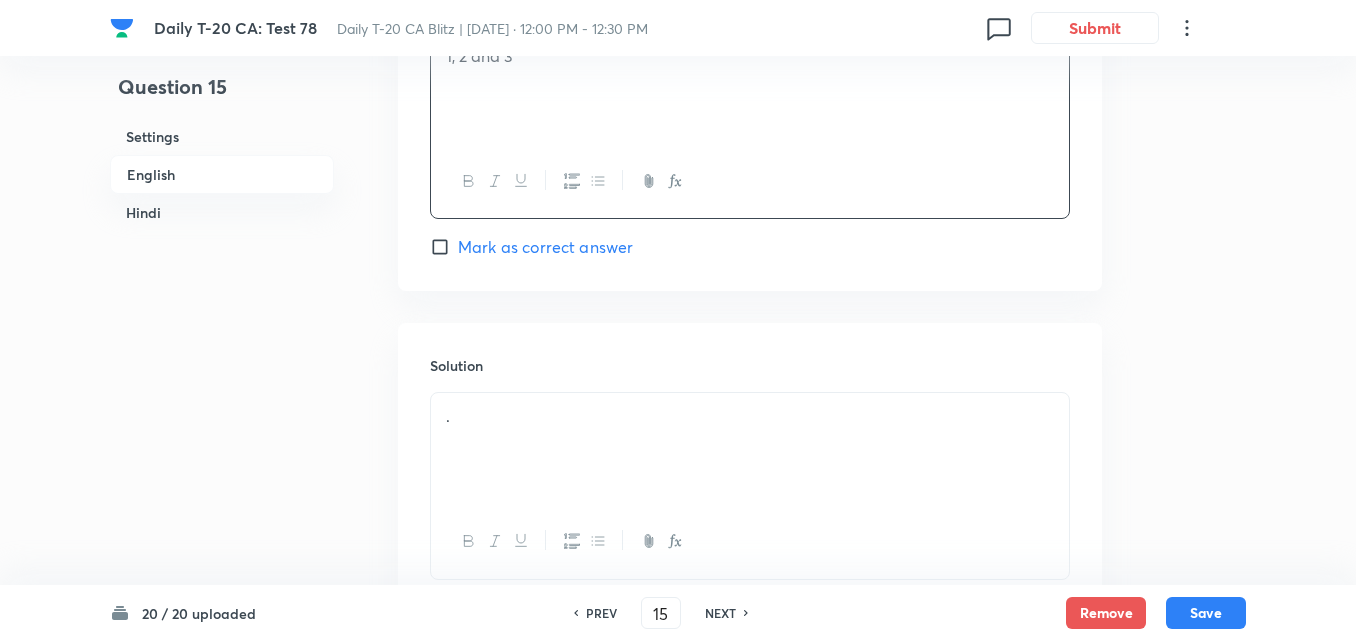 scroll, scrollTop: 2216, scrollLeft: 0, axis: vertical 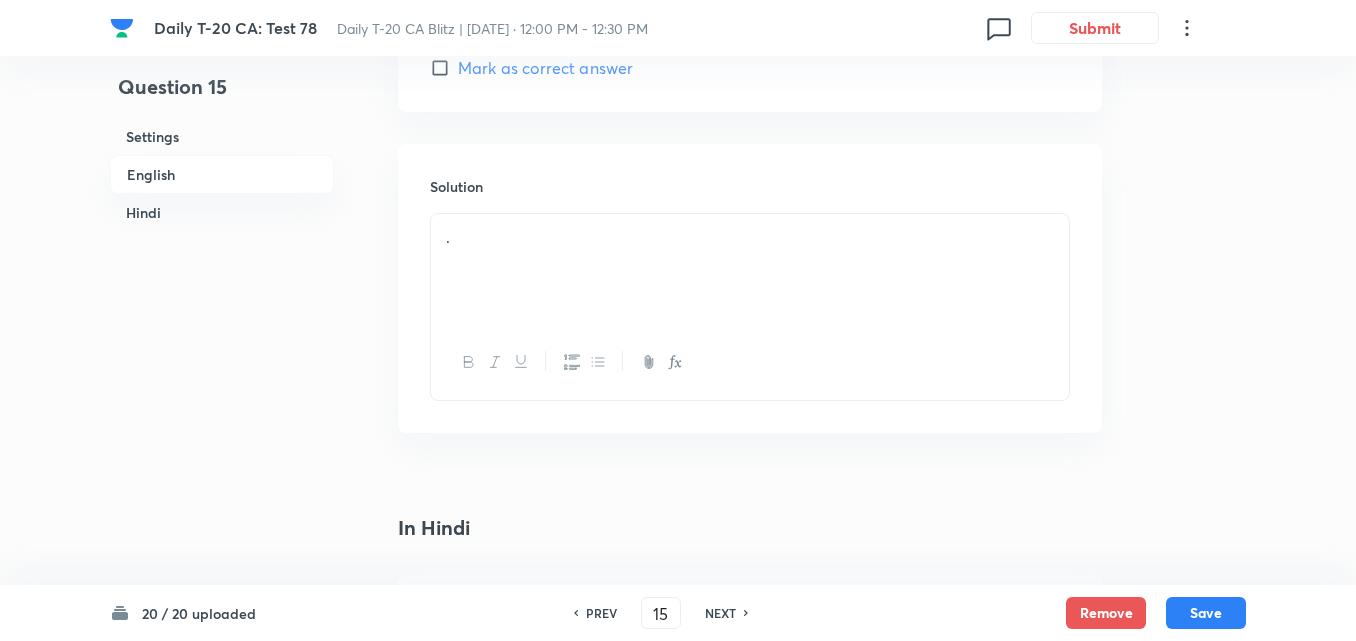 click on "." at bounding box center [750, 270] 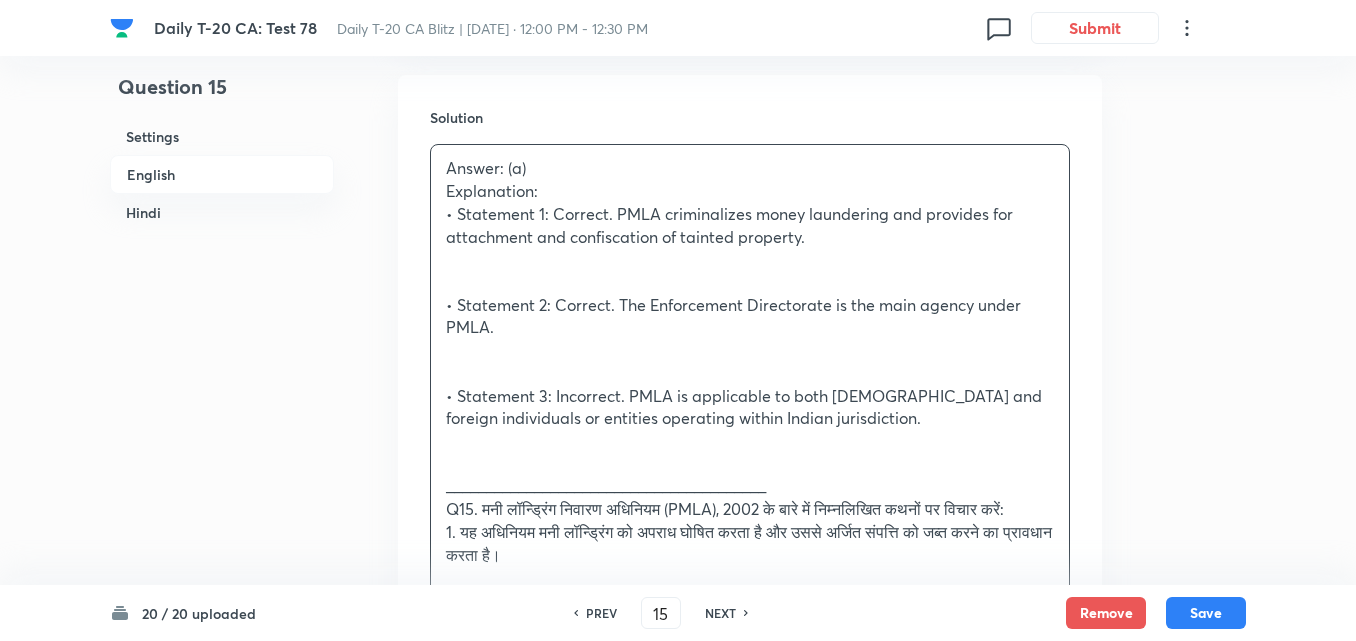 scroll, scrollTop: 2316, scrollLeft: 0, axis: vertical 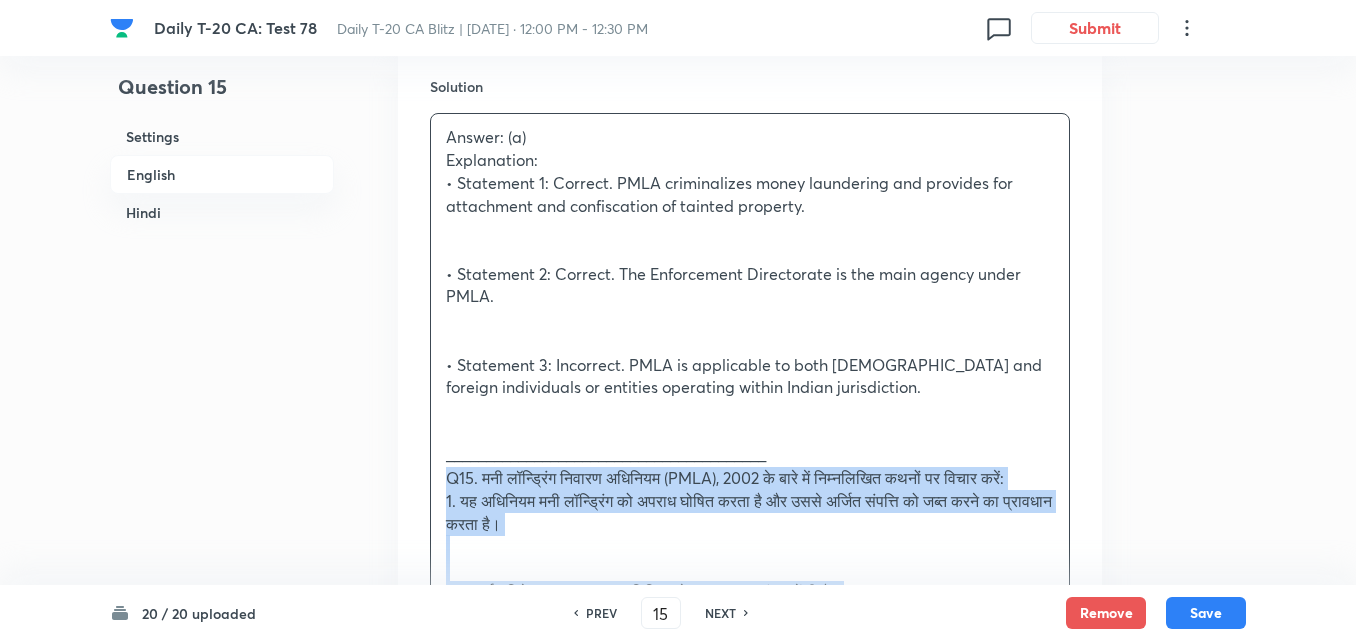 drag, startPoint x: 439, startPoint y: 491, endPoint x: 399, endPoint y: 486, distance: 40.311287 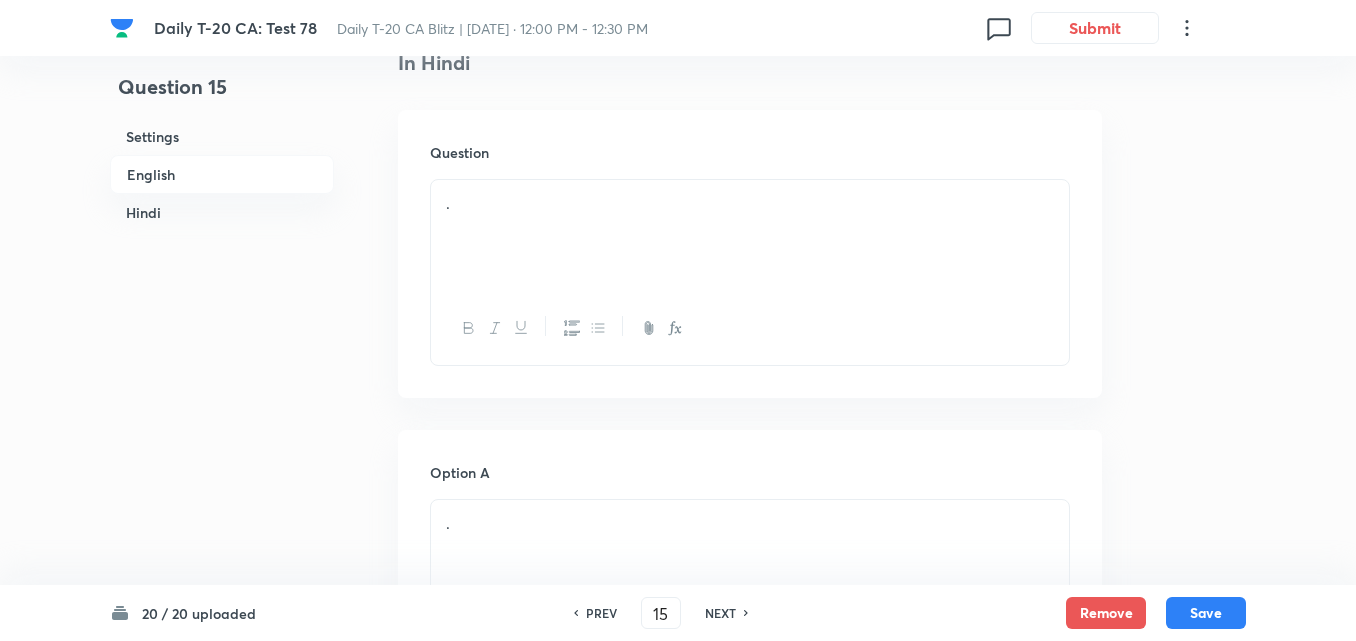 scroll, scrollTop: 2816, scrollLeft: 0, axis: vertical 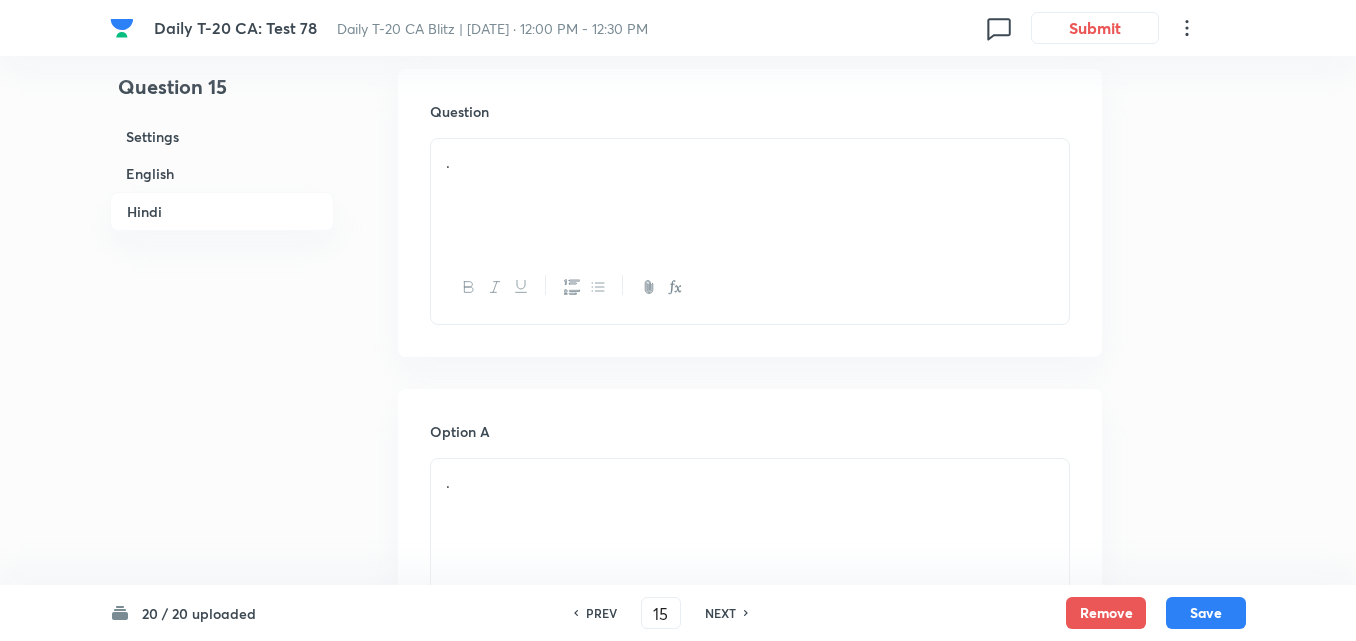 click on "." at bounding box center [750, 195] 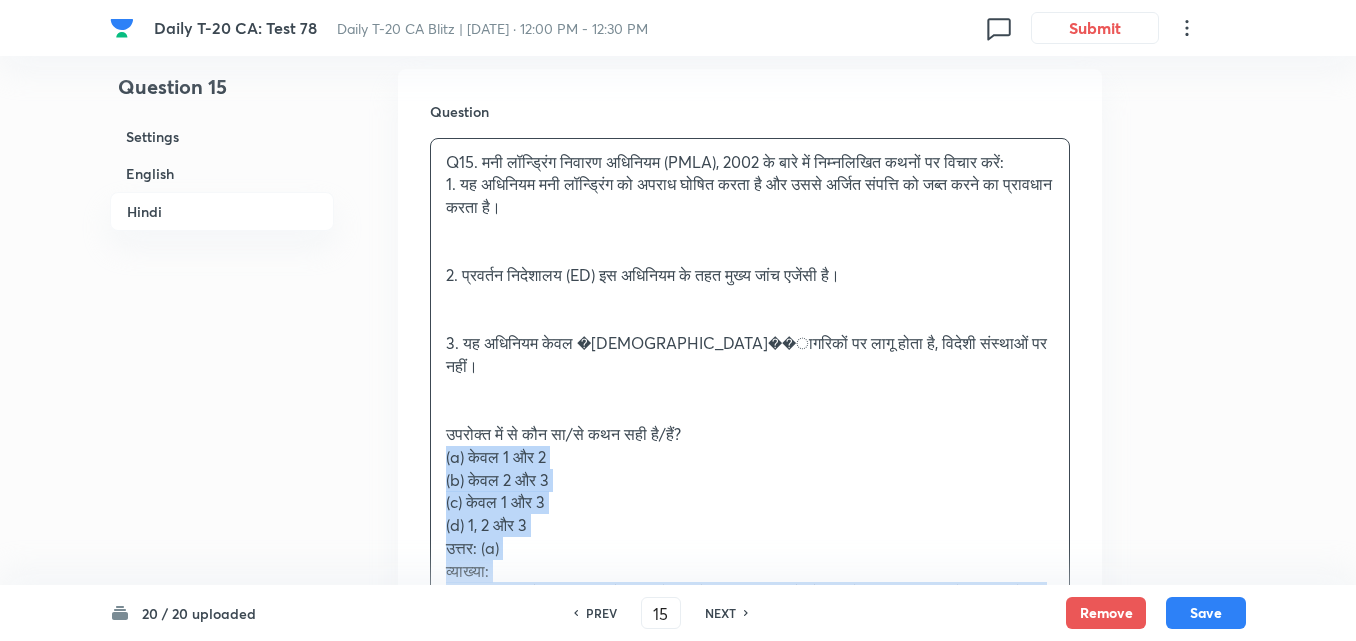 drag, startPoint x: 451, startPoint y: 435, endPoint x: 363, endPoint y: 428, distance: 88.27797 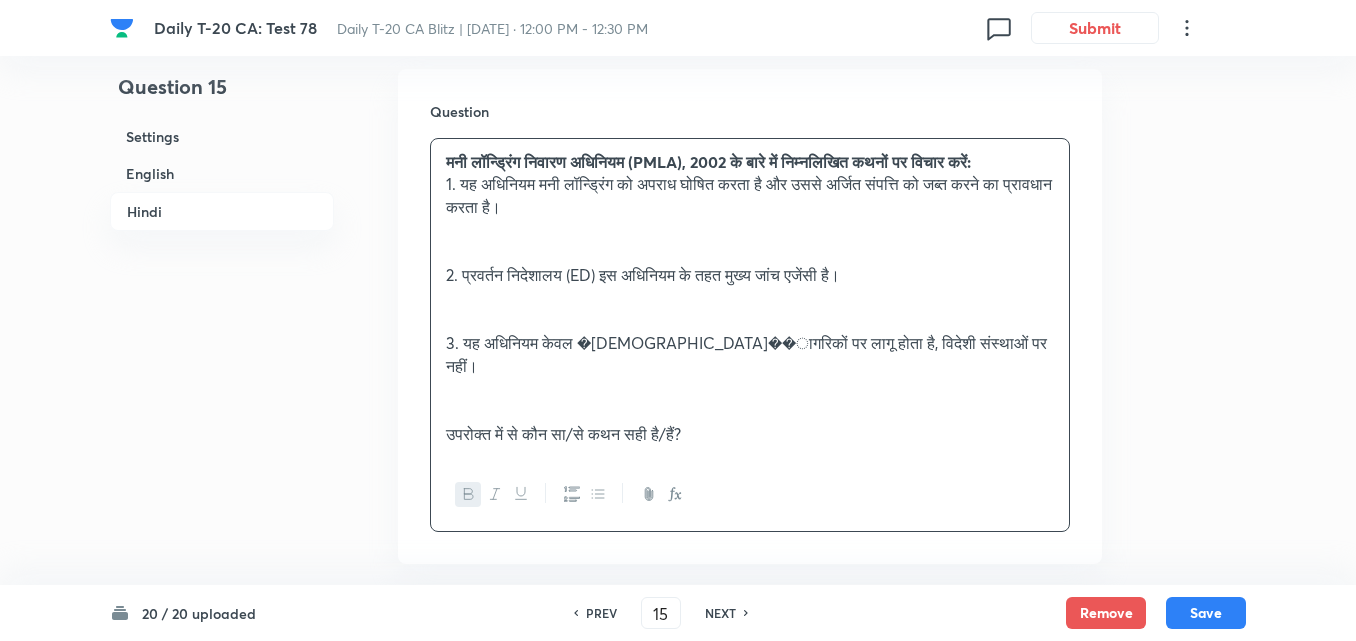 click on "Question 15 Settings English Hindi Settings Type Single choice correct 4 options + 2 marks - 0.66 marks Edit Concept Current Affairs Current Affairs 2025 Current Affairs 2025 Current Affairs 2025 Edit Additional details Easy Fact Not from PYQ paper No equation Edit In English Question Consider the following statements about the Prevention of Money Laundering Act (PMLA), 2002: 1.	PMLA defines the offence of money laundering and provides for attachment of property derived from such activities. 2.	The Enforcement Directorate (ED) is the primary investigating agency under the Act. 3.	PMLA is applicable only to [DEMOGRAPHIC_DATA] citizens and not to [DEMOGRAPHIC_DATA] operating in [GEOGRAPHIC_DATA]. Which of the above is/are correct?   Option A 1 and 2 only Marked as correct Option B 2 and 3 only Mark as correct answer Option C 1 and 3 only Mark as correct answer Option D 1, 2 and 3 Mark as correct answer Solution Answer: (a) Explanation: •	Statement 2: Correct. The Enforcement Directorate is the main agency under PMLA. In Hindi Question . . ." at bounding box center (678, -241) 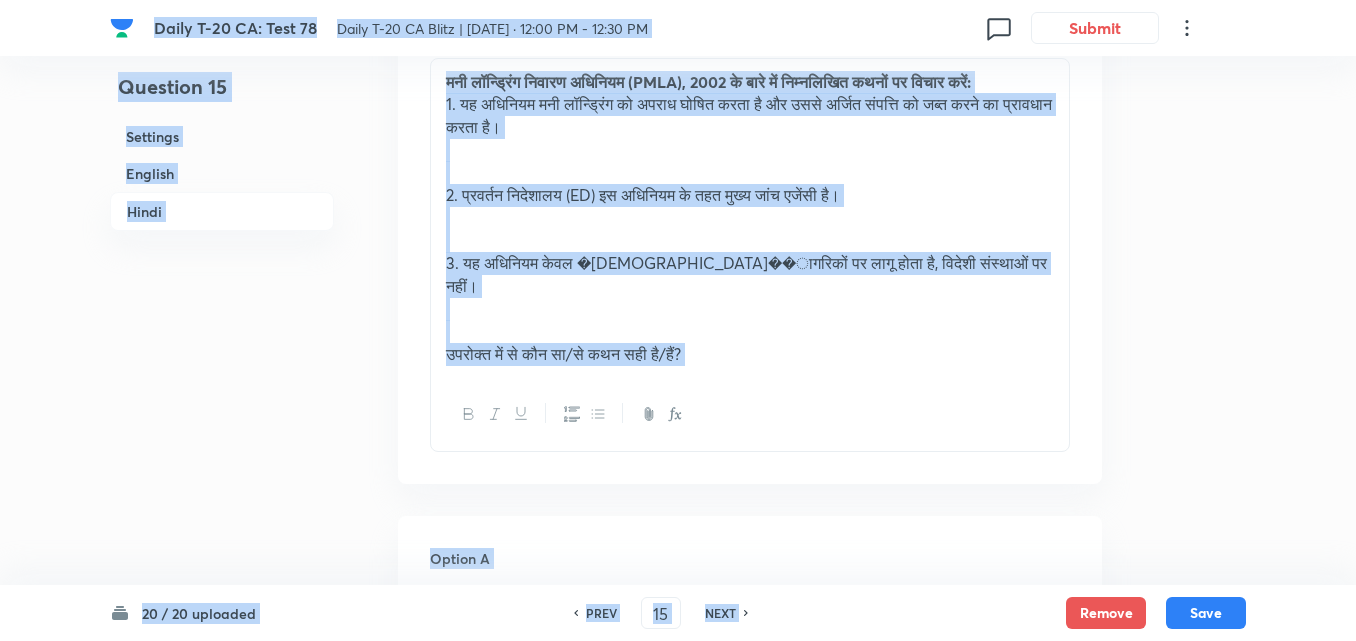 click at bounding box center (750, 309) 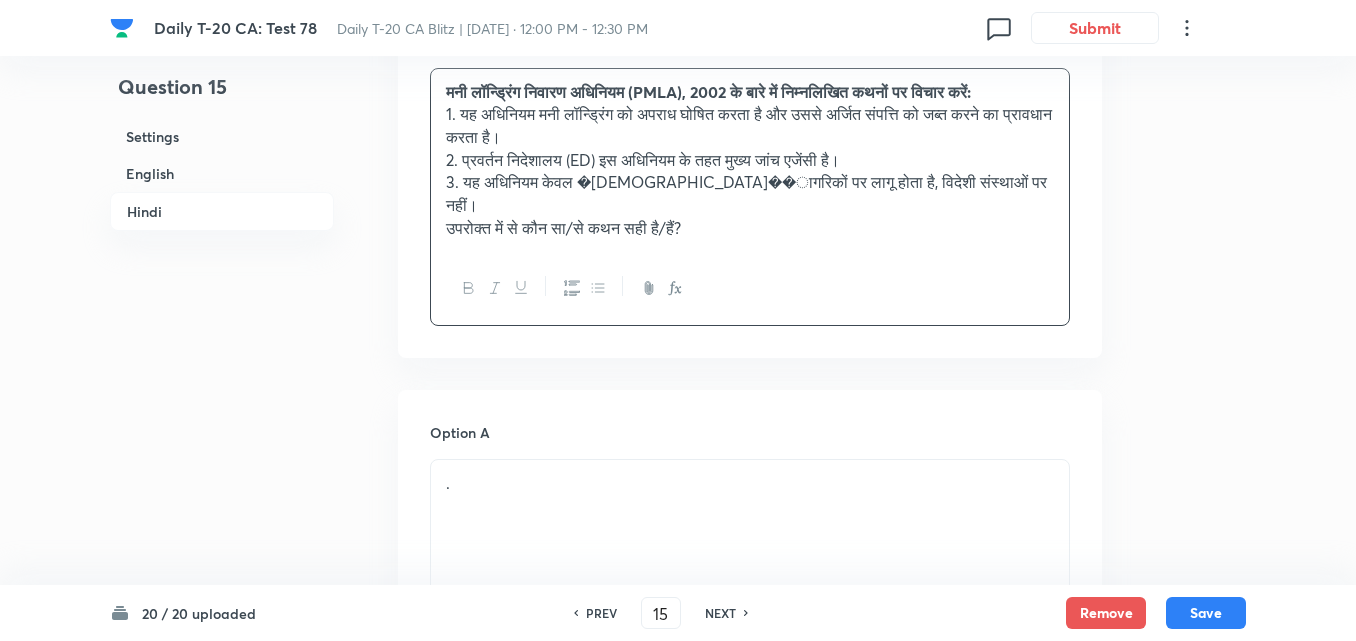 scroll, scrollTop: 3096, scrollLeft: 0, axis: vertical 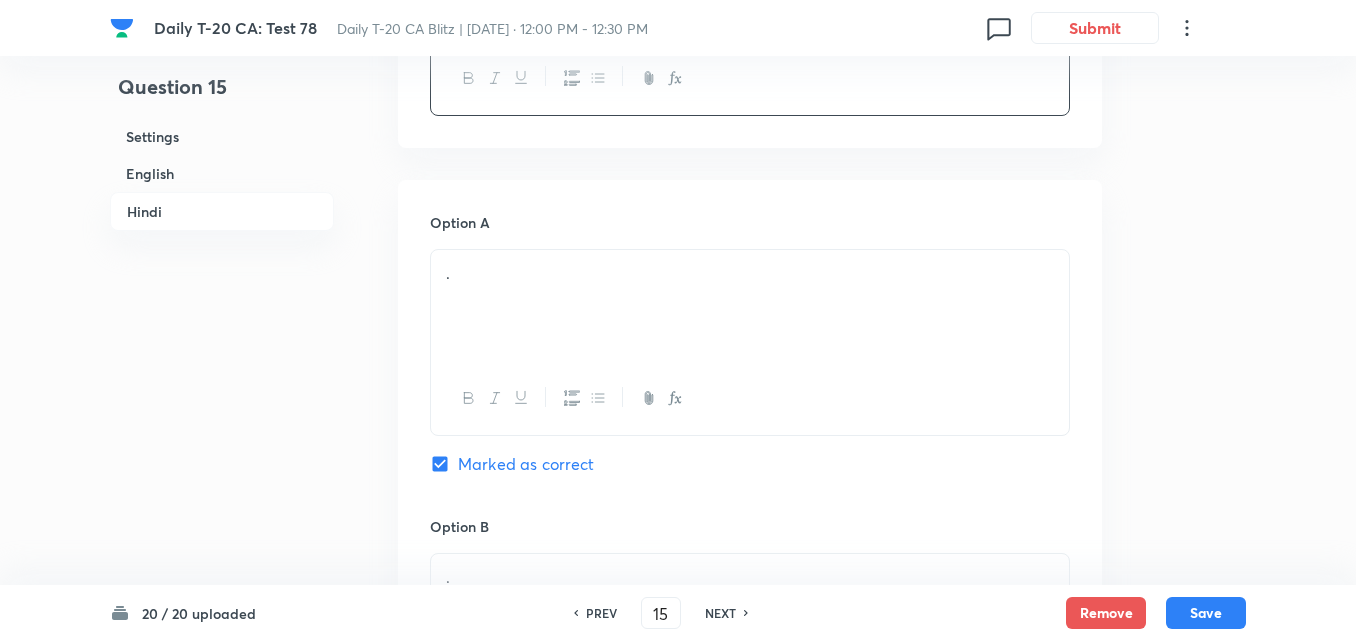 click on "." at bounding box center (750, 306) 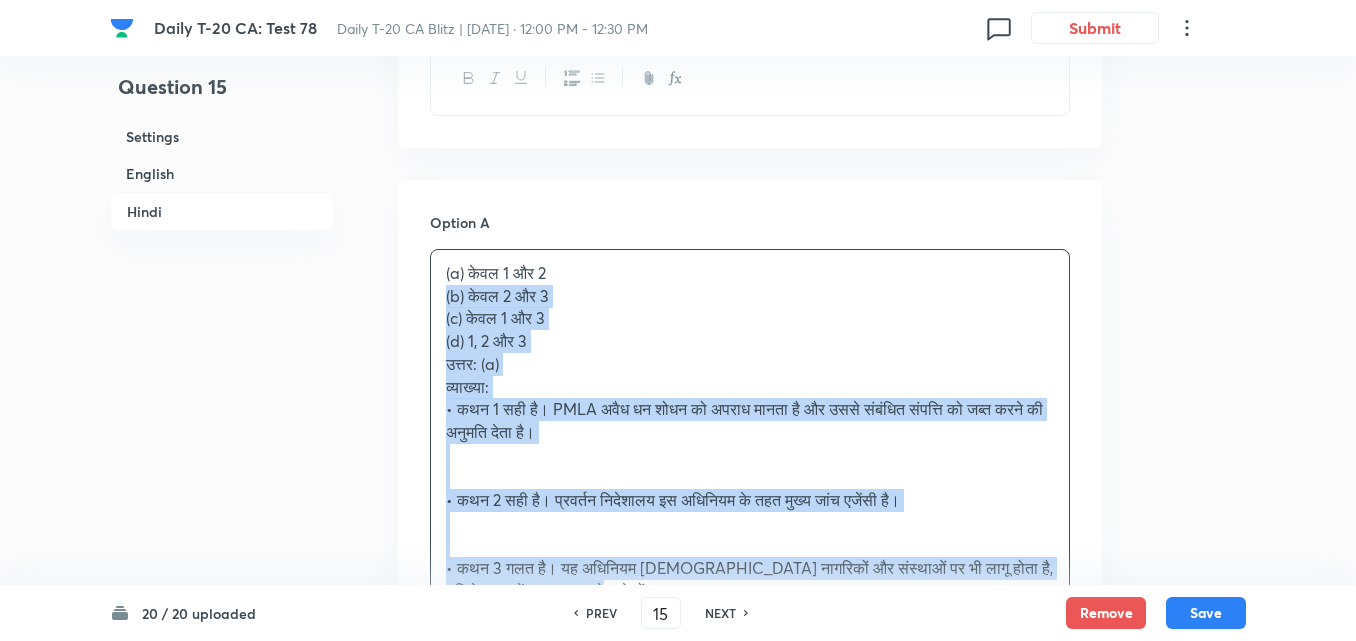 drag, startPoint x: 462, startPoint y: 284, endPoint x: 294, endPoint y: 275, distance: 168.2409 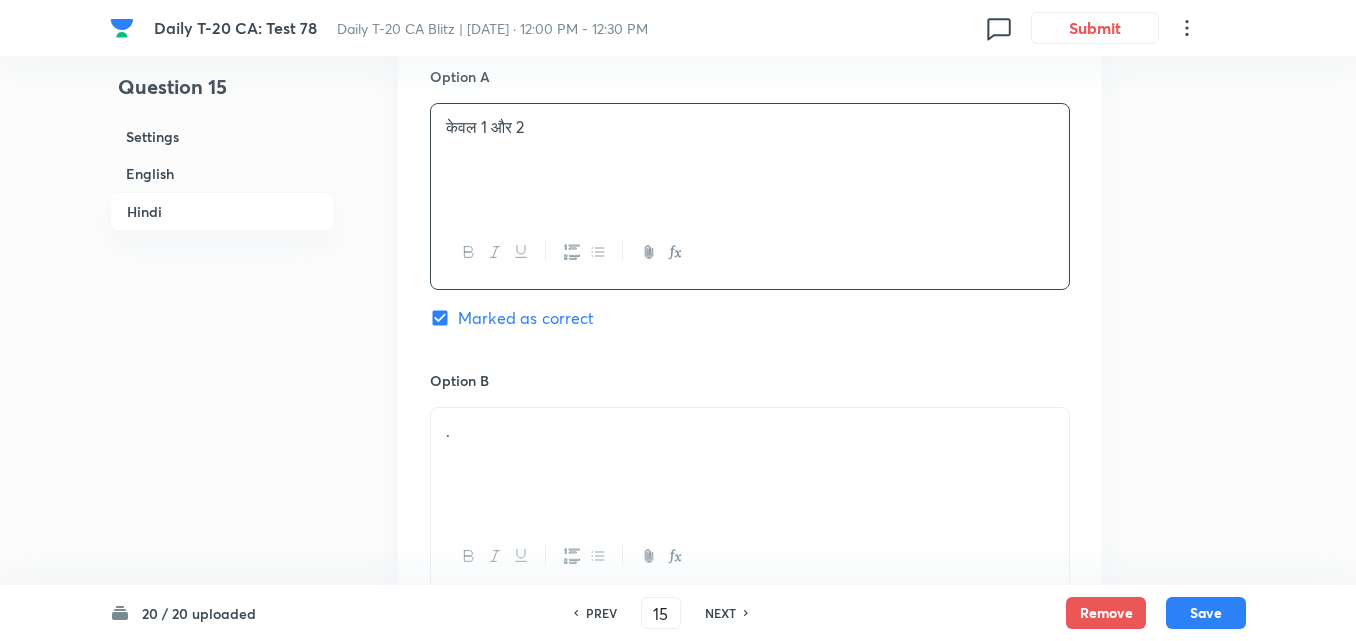 scroll, scrollTop: 3396, scrollLeft: 0, axis: vertical 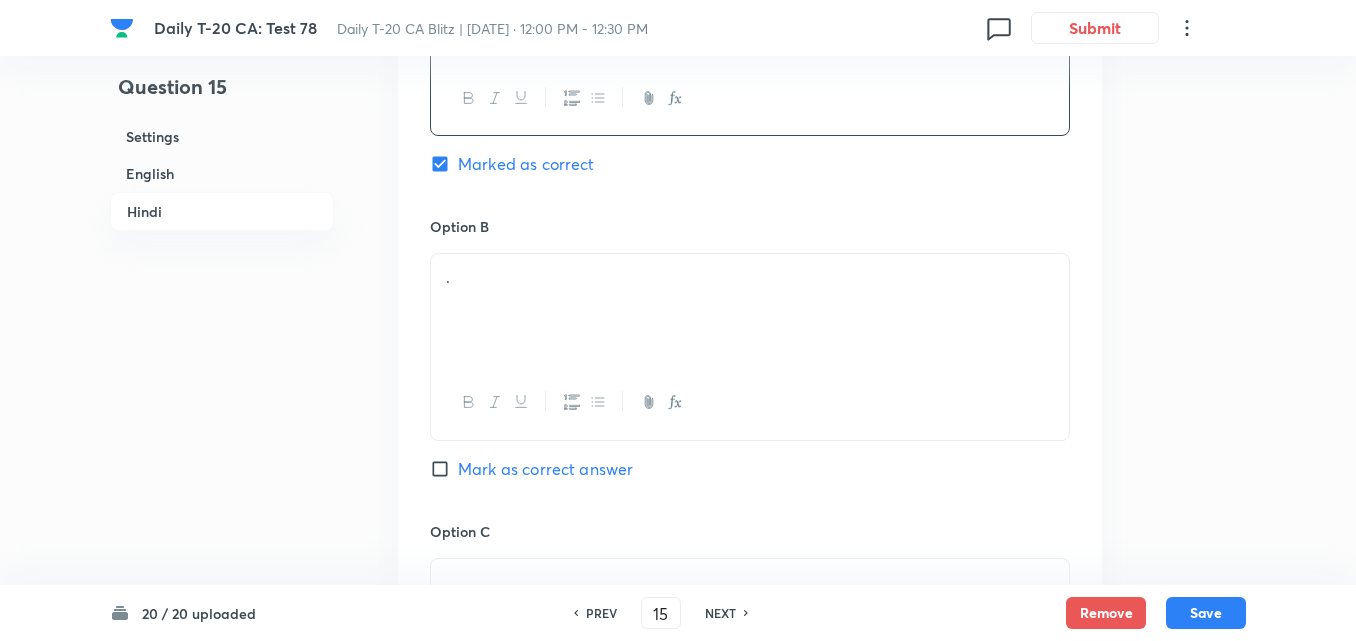 click on "." at bounding box center [750, 310] 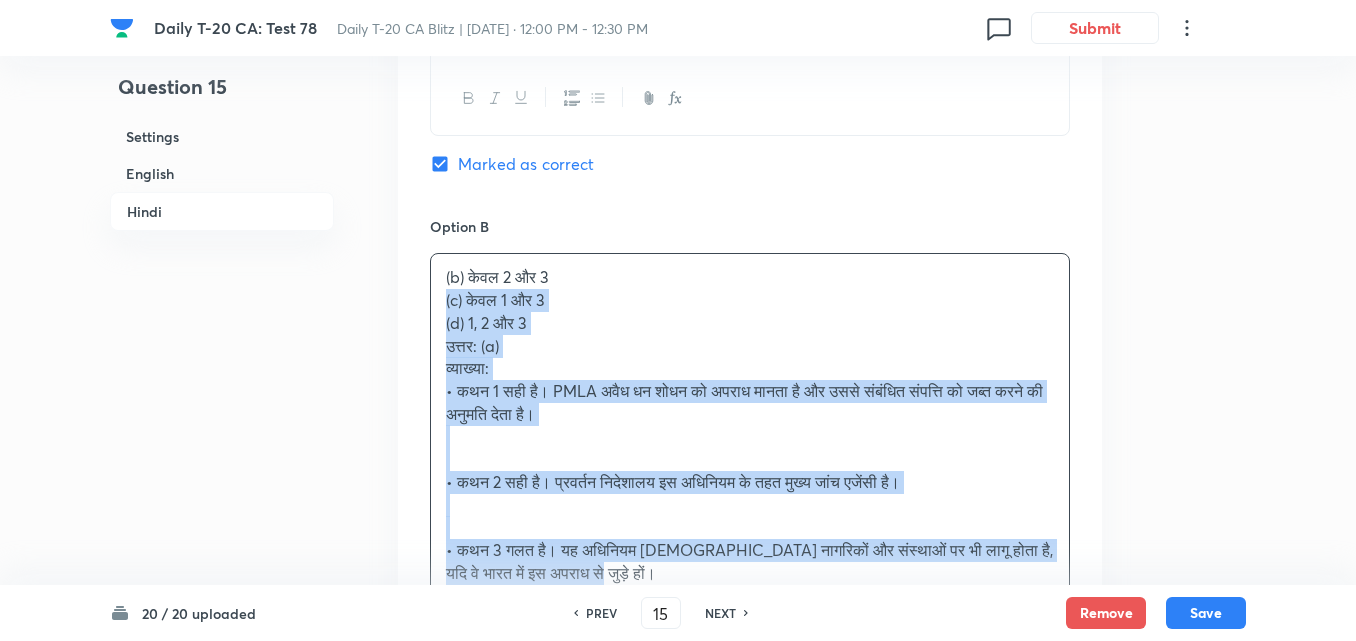 drag, startPoint x: 441, startPoint y: 281, endPoint x: 401, endPoint y: 280, distance: 40.012497 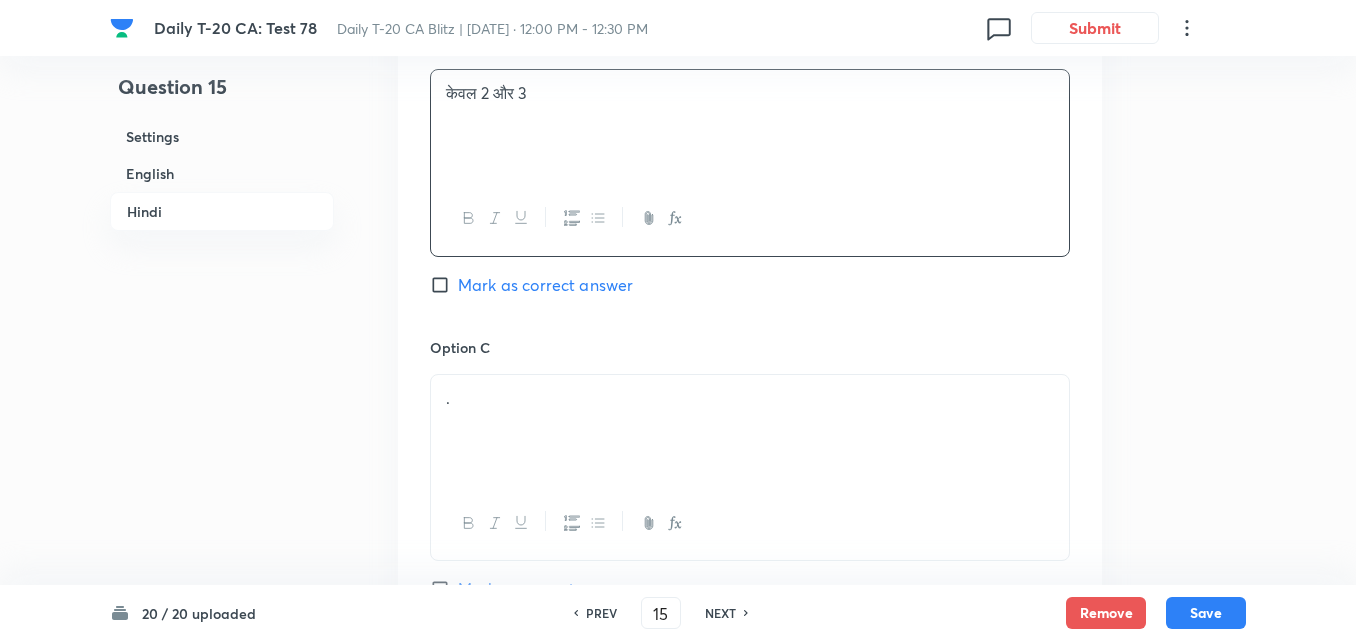 scroll, scrollTop: 3796, scrollLeft: 0, axis: vertical 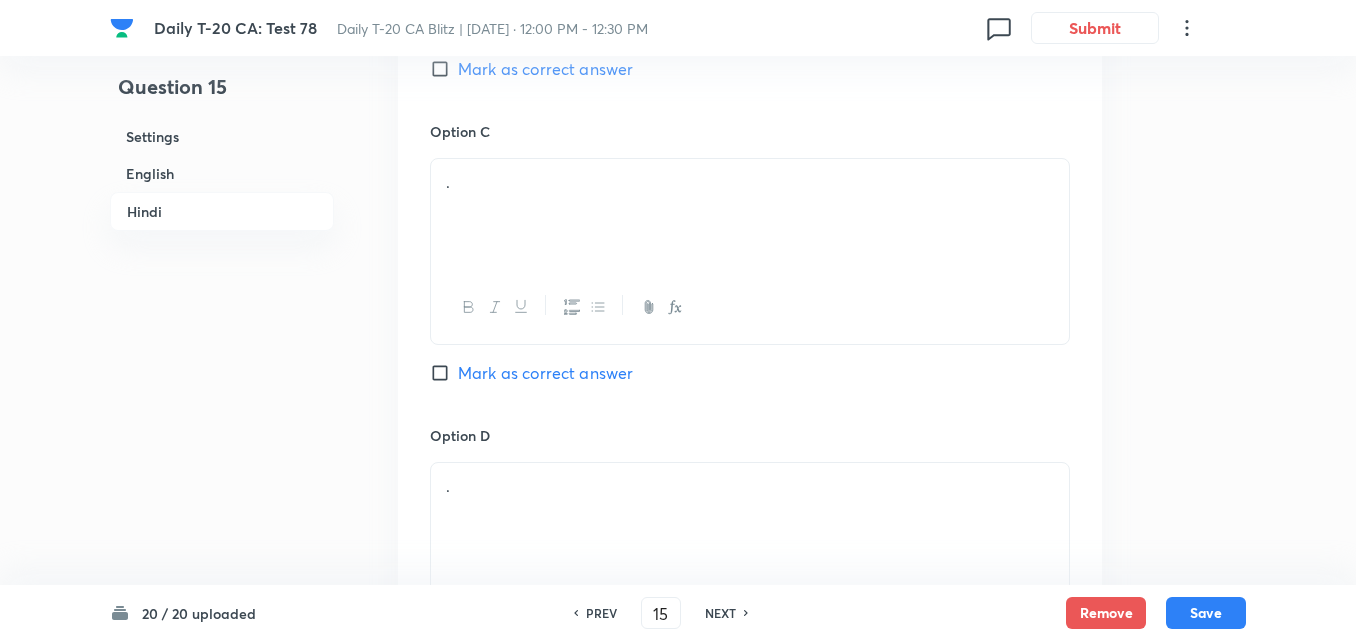 click on "." at bounding box center (750, 215) 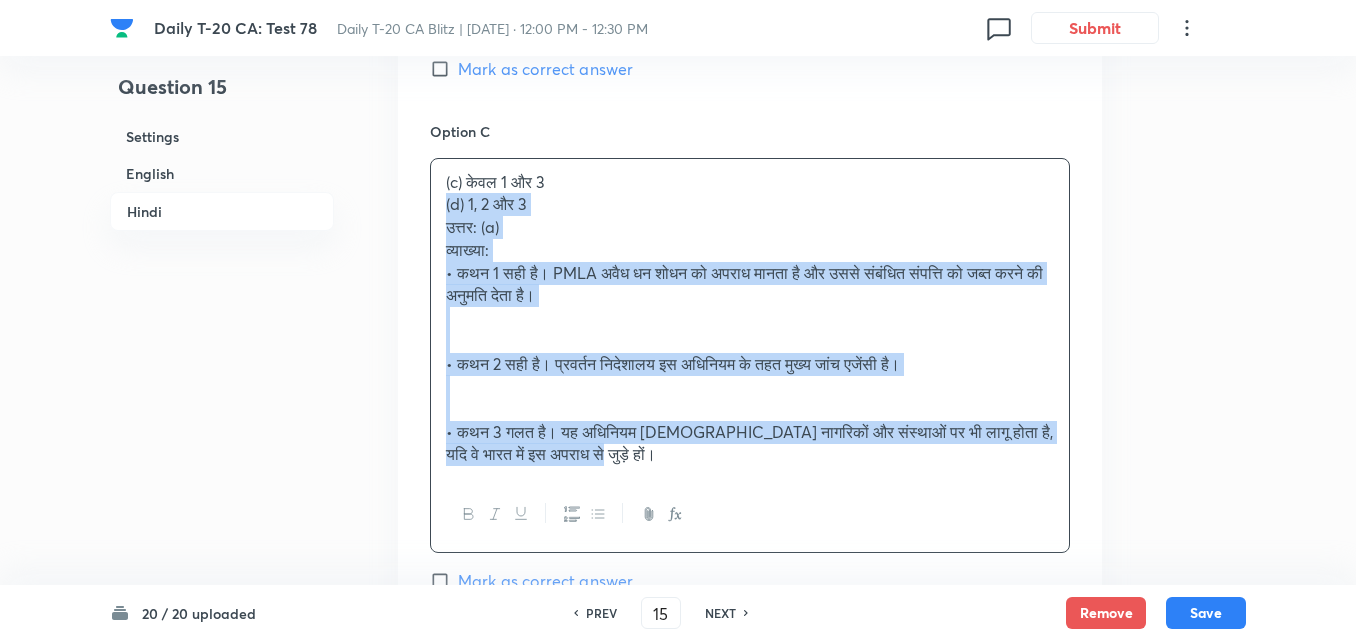 drag, startPoint x: 435, startPoint y: 192, endPoint x: 401, endPoint y: 185, distance: 34.713108 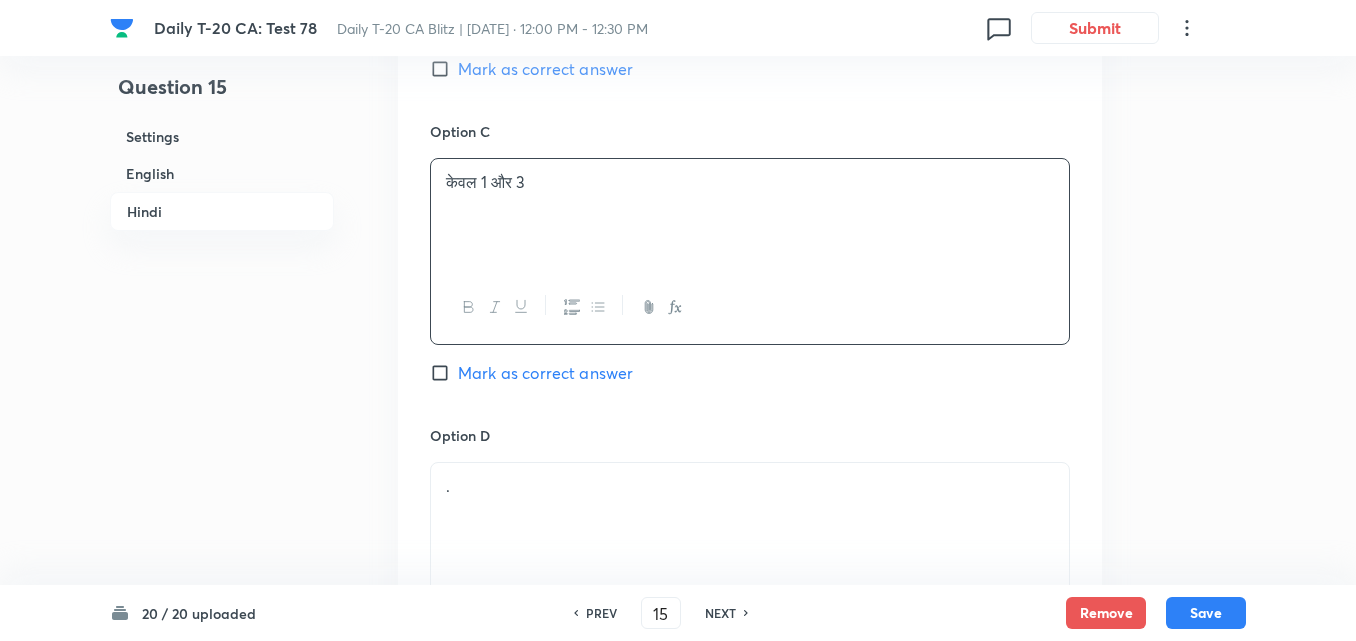 scroll, scrollTop: 3996, scrollLeft: 0, axis: vertical 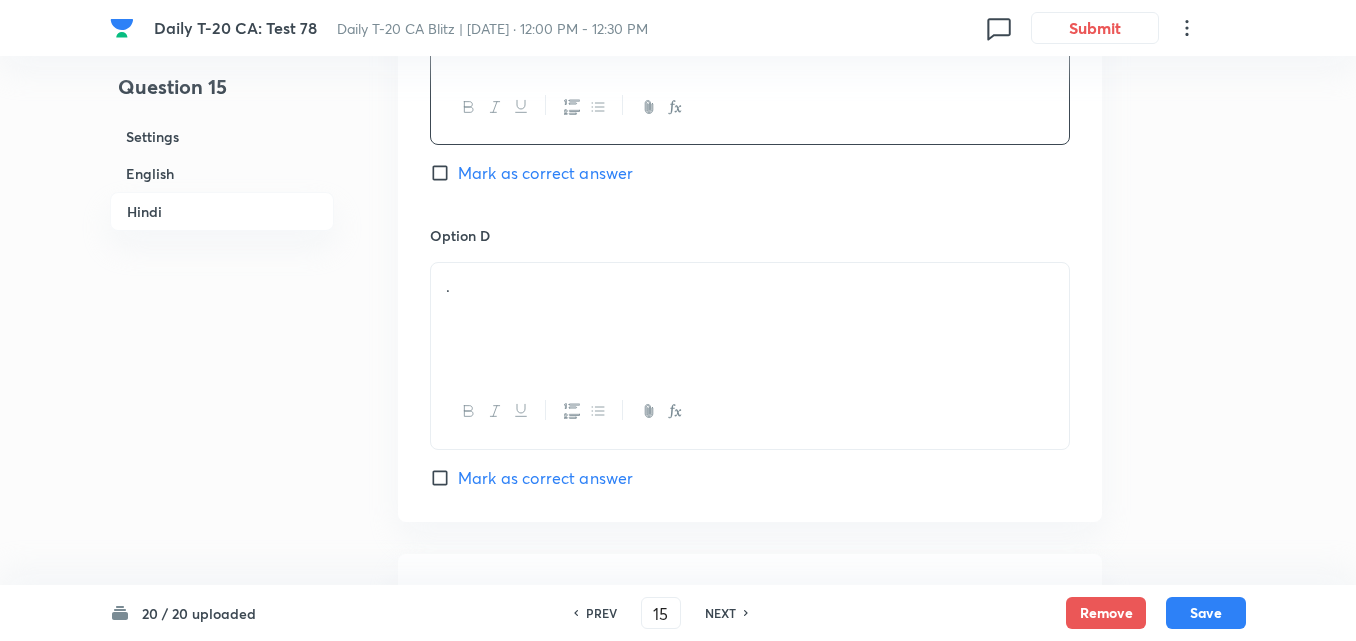 click on "." at bounding box center (750, 319) 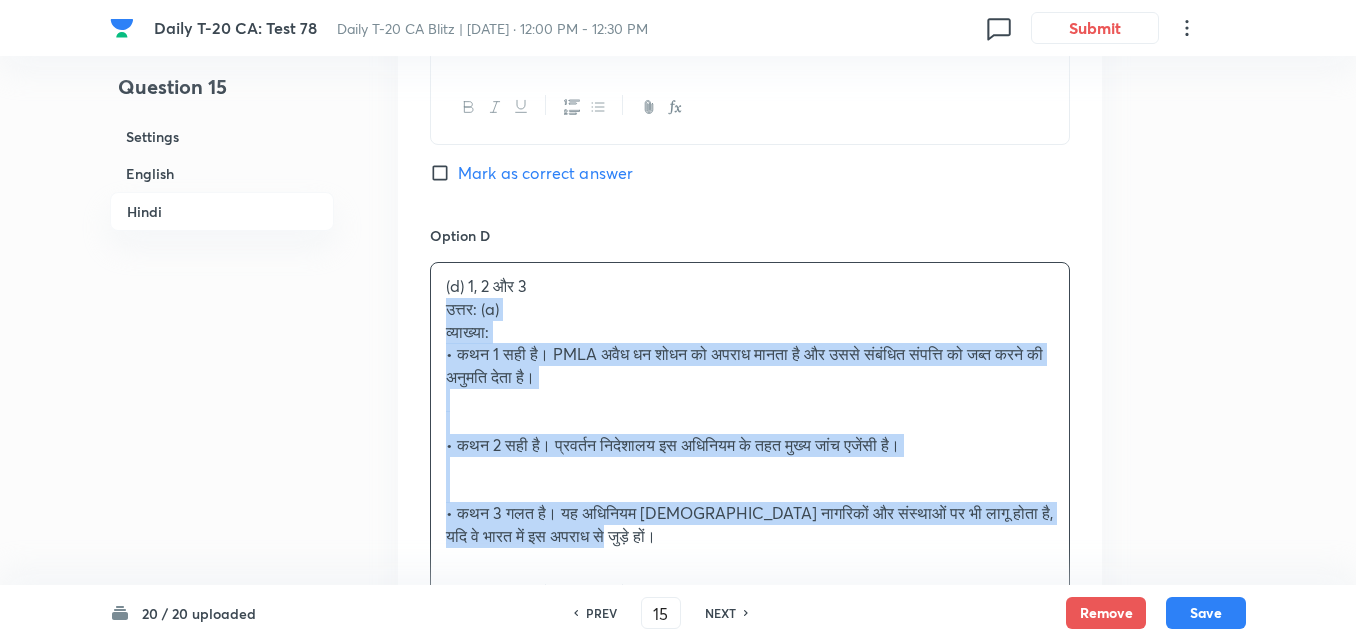 drag, startPoint x: 457, startPoint y: 301, endPoint x: 377, endPoint y: 293, distance: 80.399 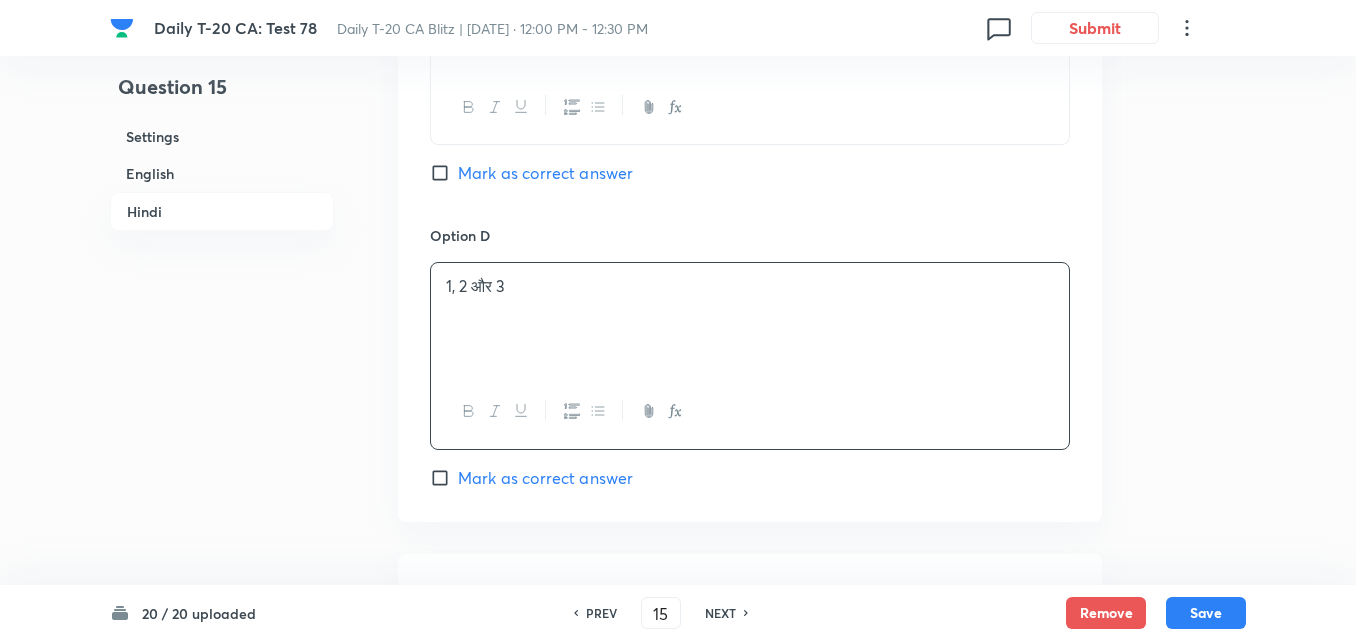 scroll, scrollTop: 4350, scrollLeft: 0, axis: vertical 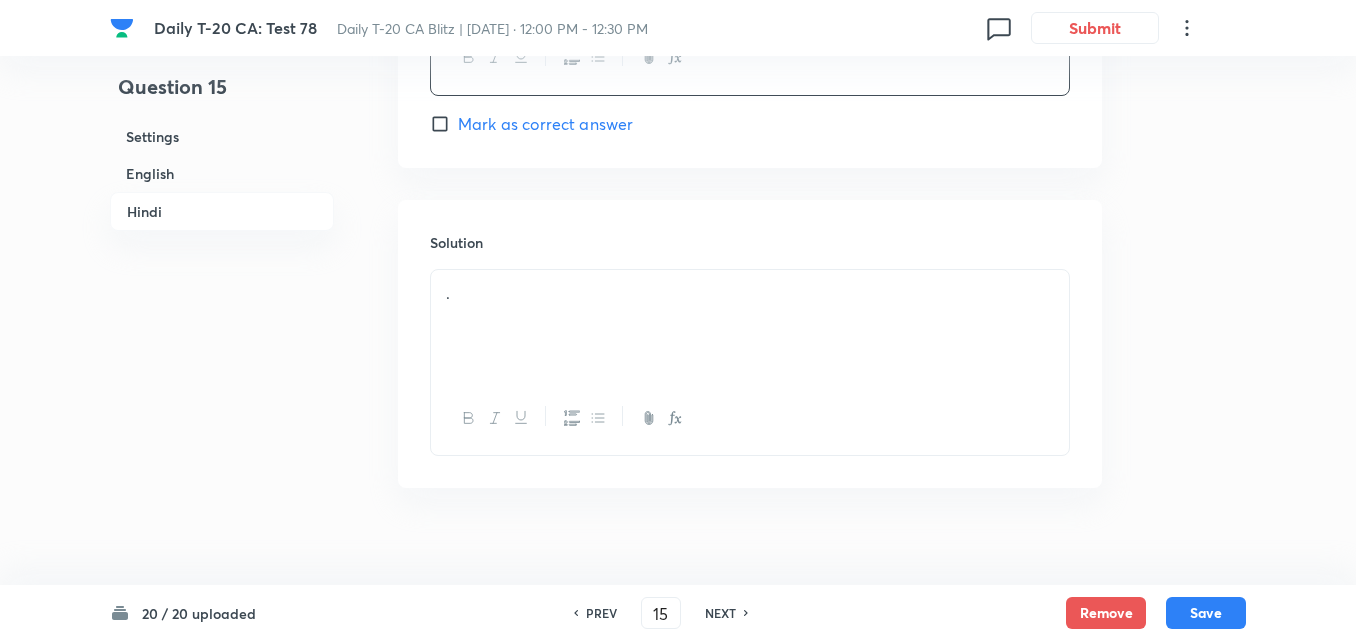 click on "." at bounding box center [750, 326] 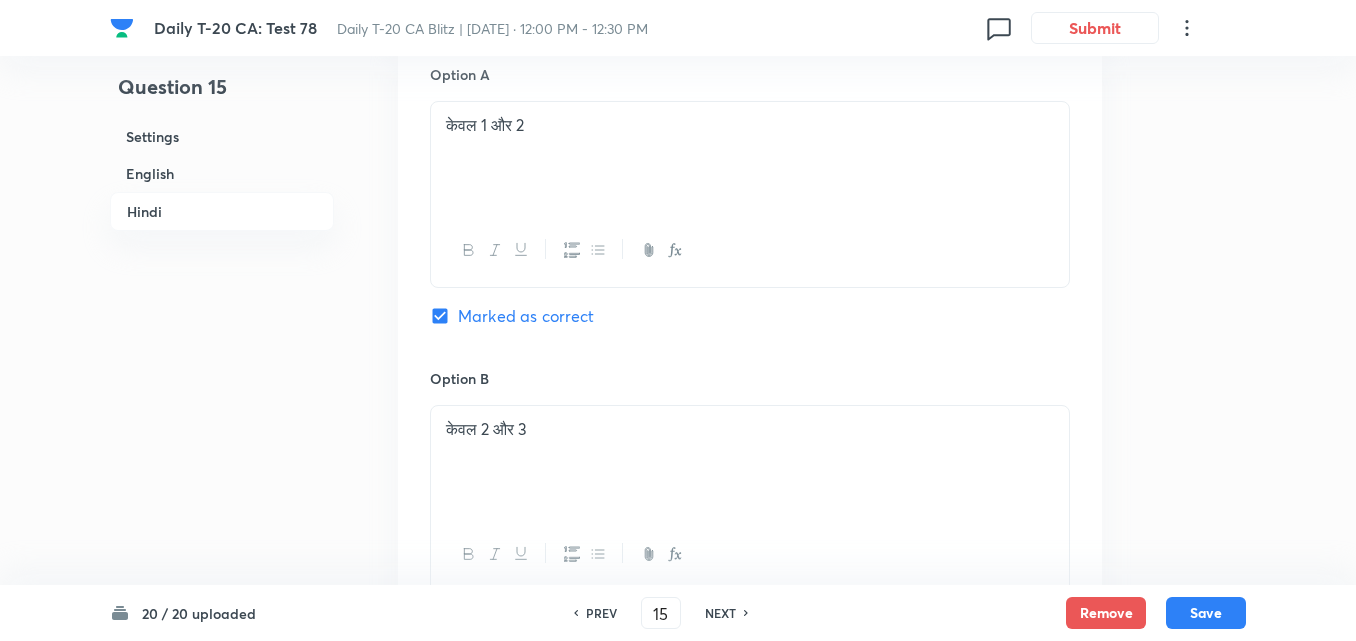 scroll, scrollTop: 3150, scrollLeft: 0, axis: vertical 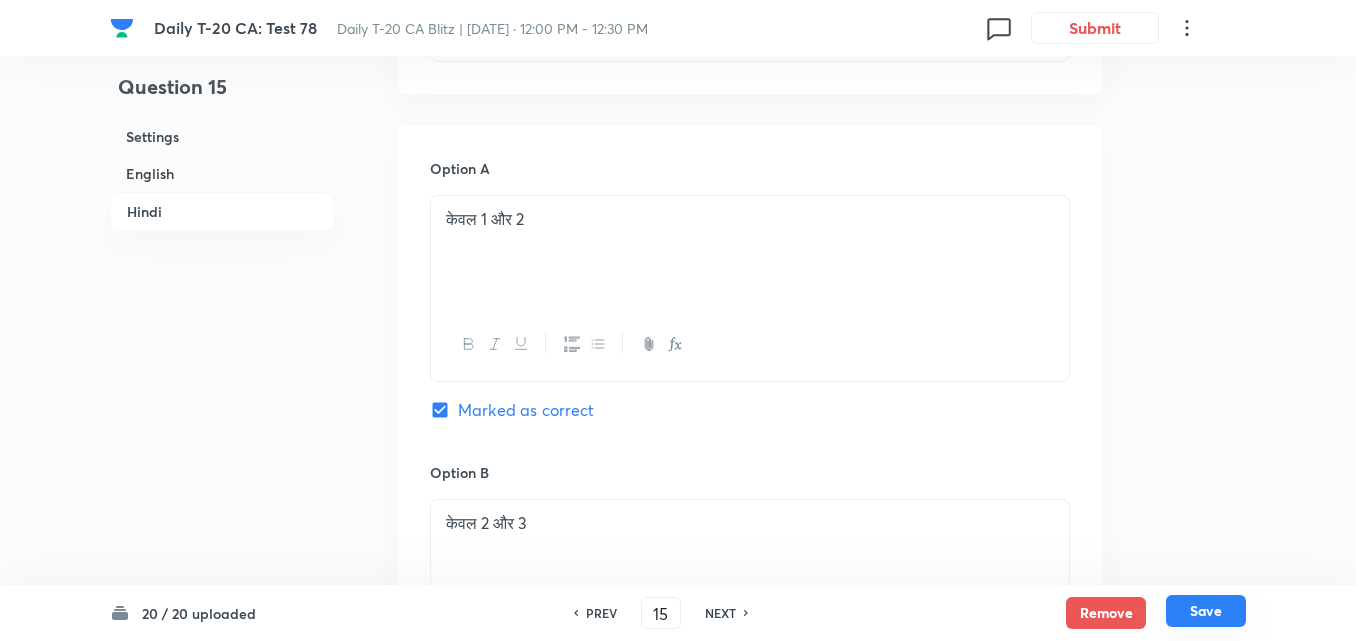 click on "Save" at bounding box center (1206, 611) 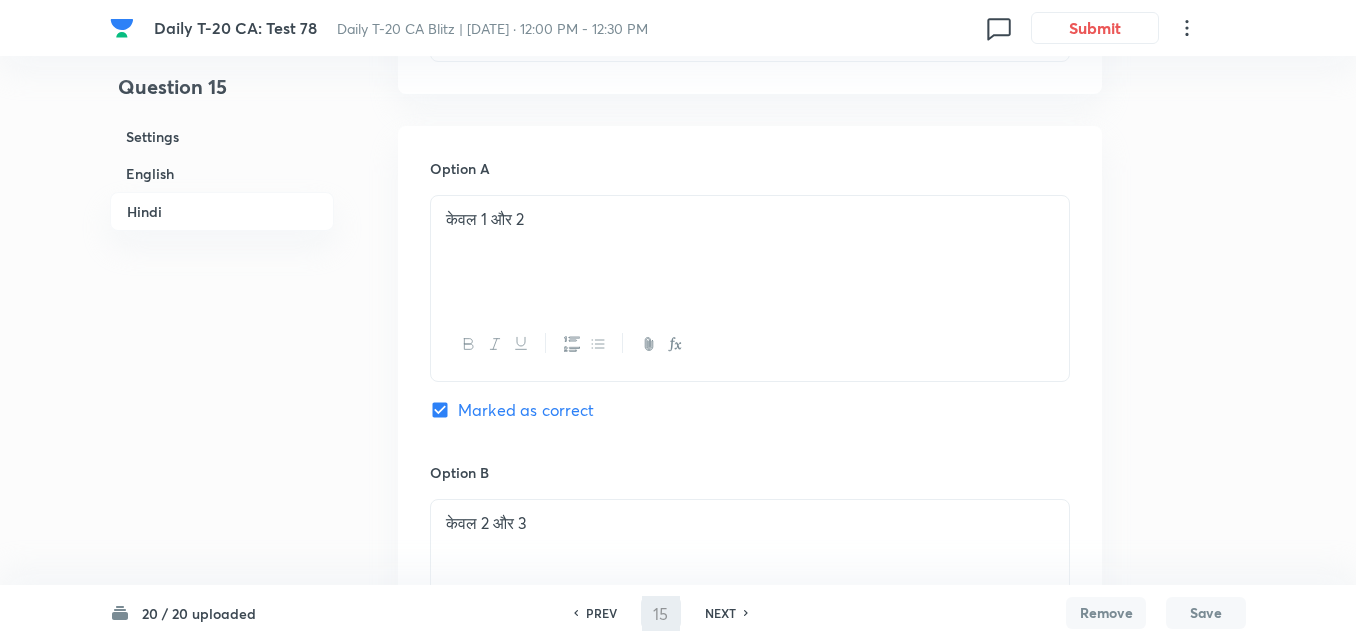 type on "16" 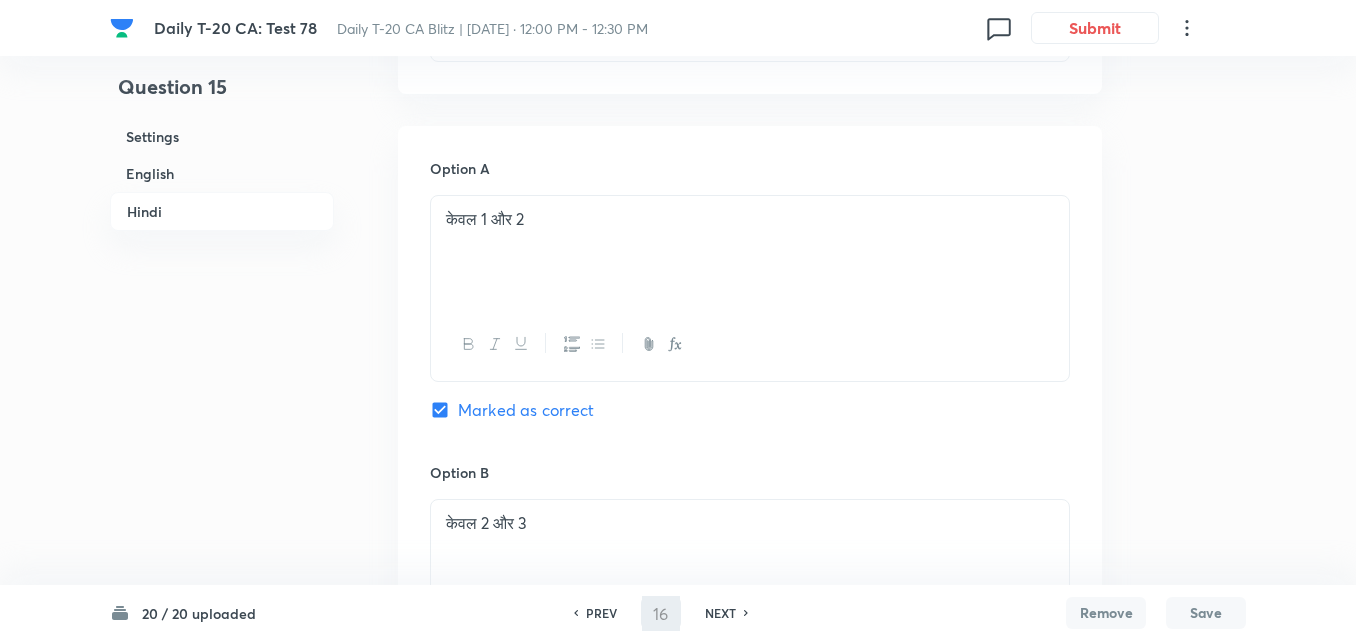 checkbox on "false" 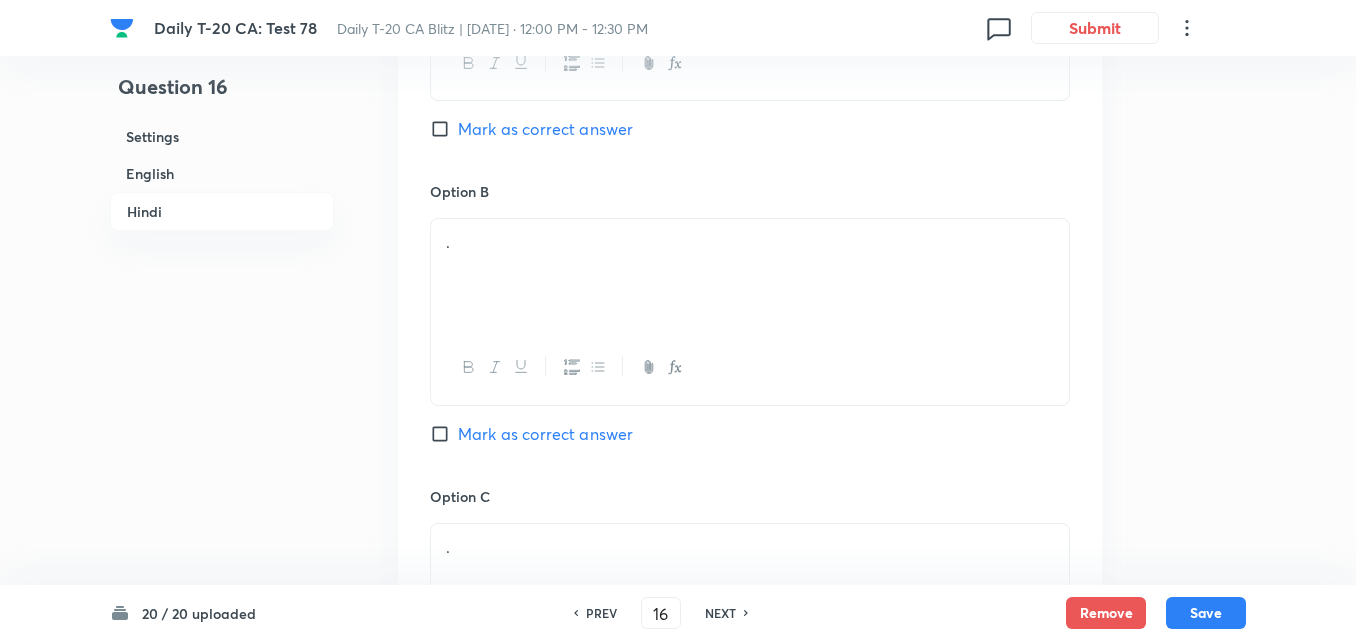 checkbox on "true" 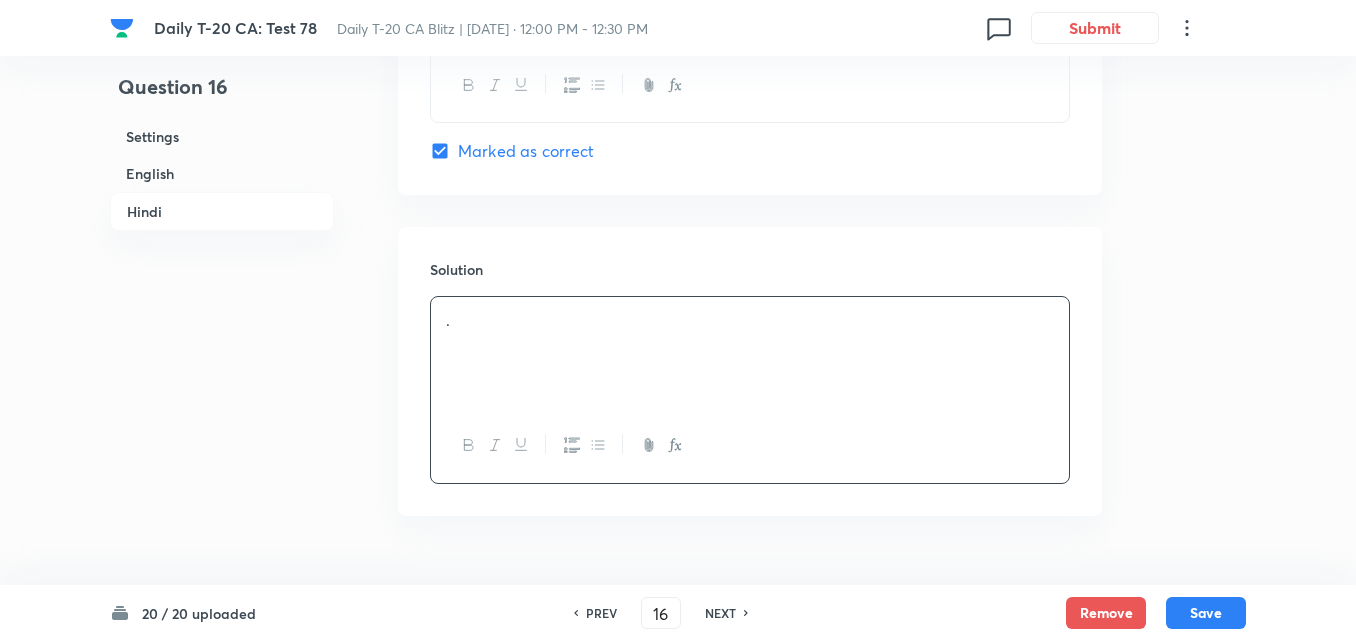 click on "English" at bounding box center (222, 173) 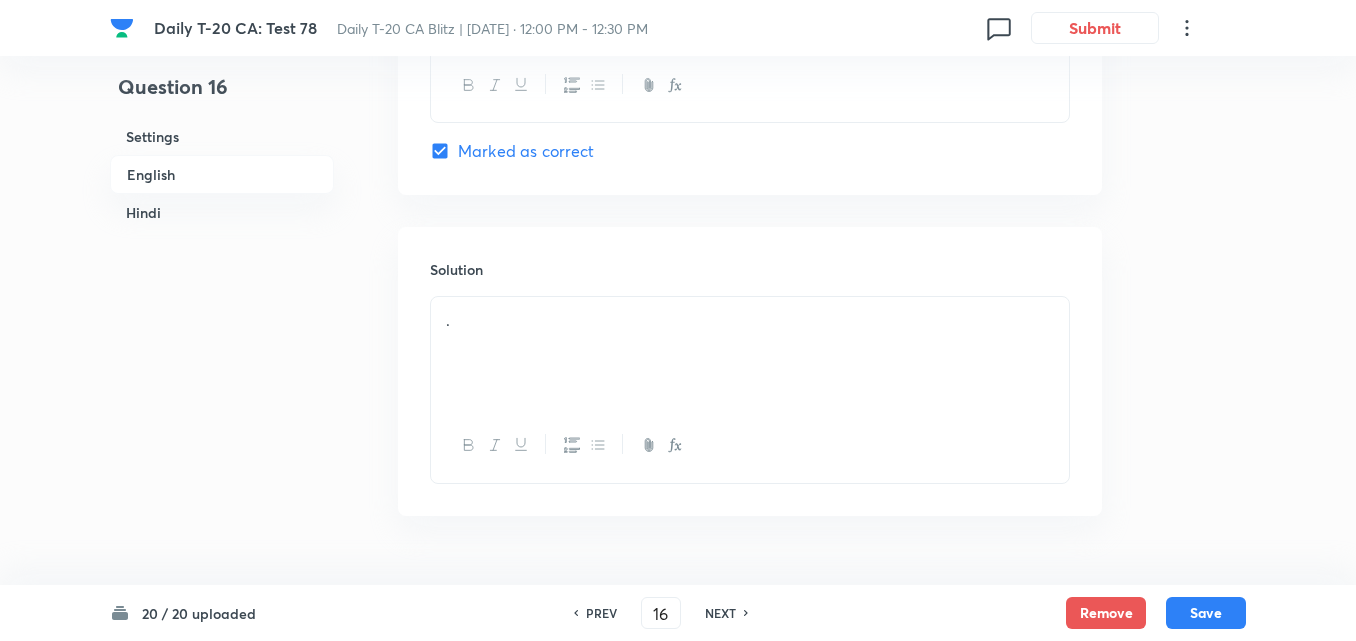 scroll, scrollTop: 516, scrollLeft: 0, axis: vertical 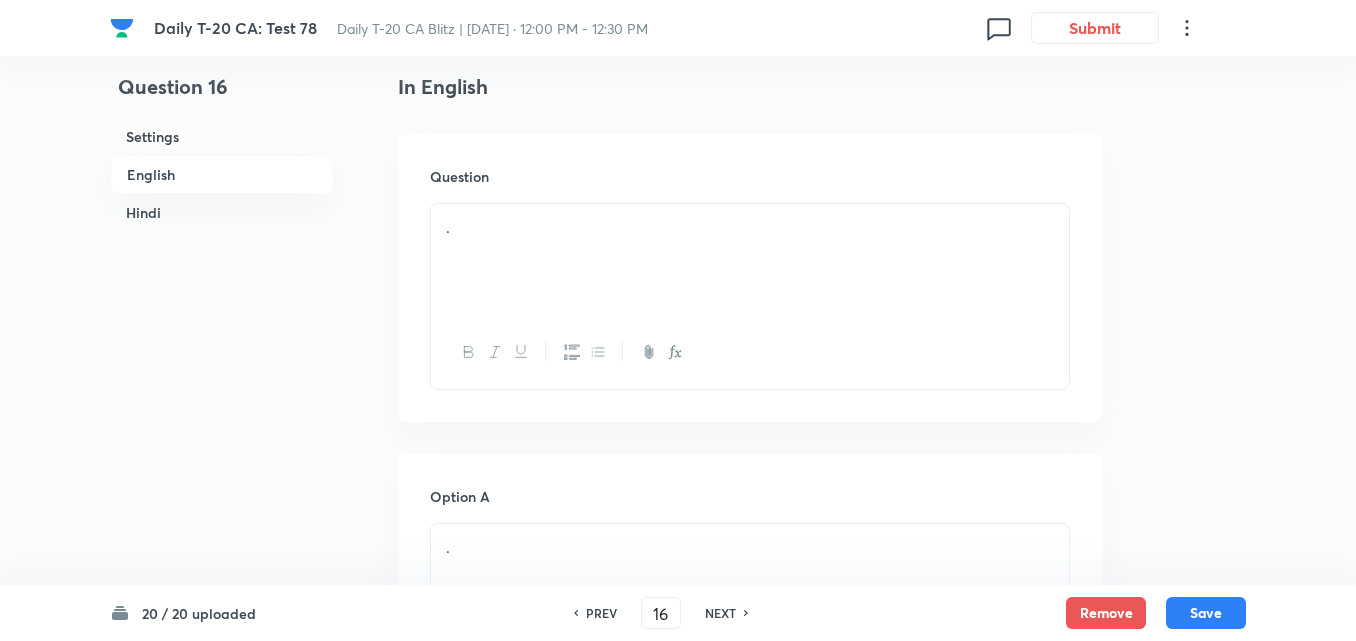 click on "." at bounding box center [750, 227] 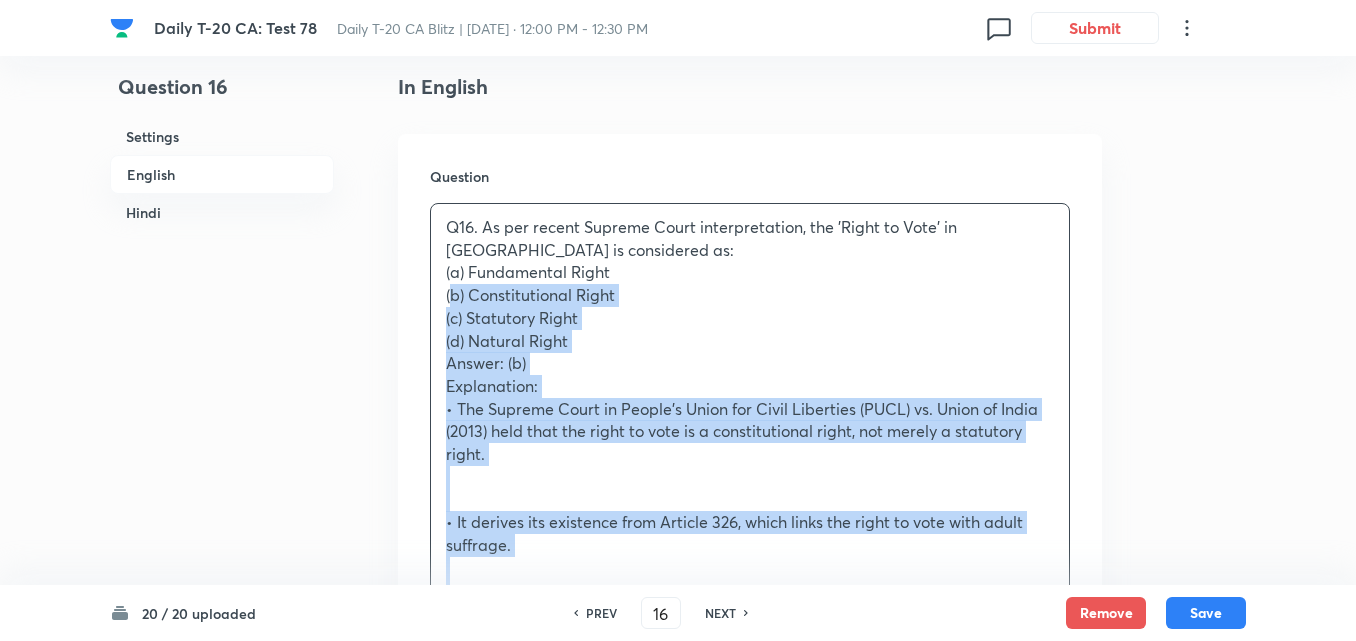drag, startPoint x: 429, startPoint y: 293, endPoint x: 380, endPoint y: 287, distance: 49.365982 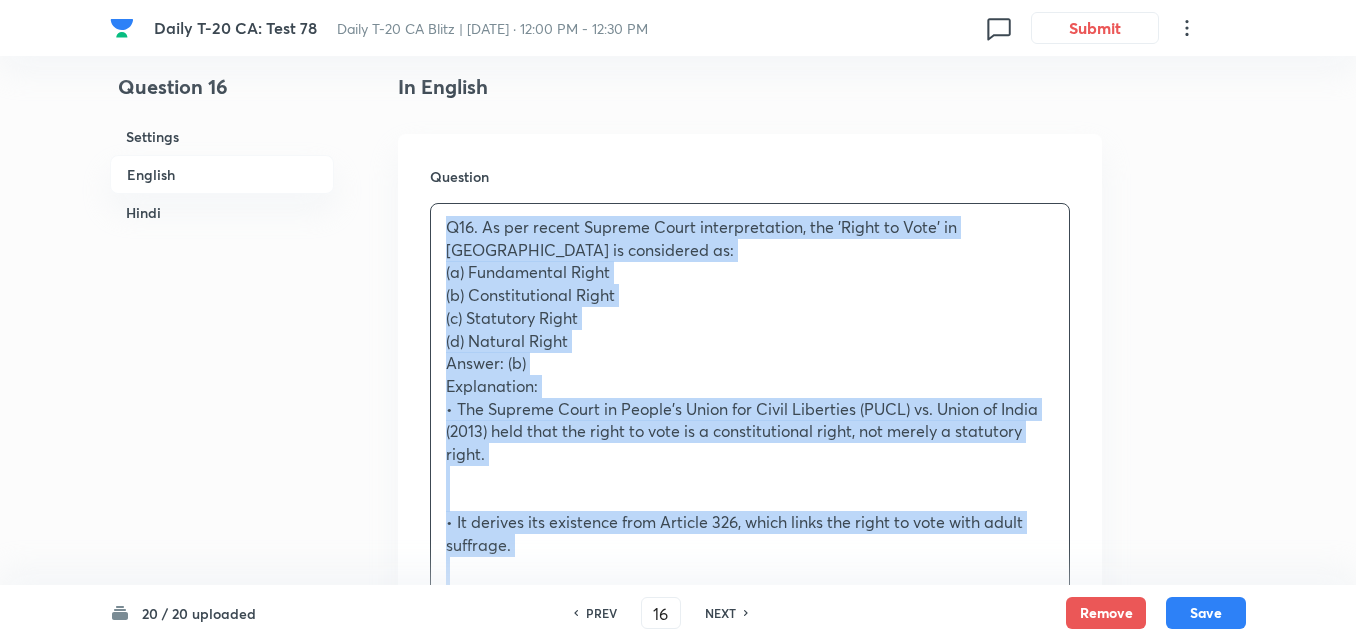 click on "Question Q16. As per recent Supreme Court interpretation, the 'Right to Vote' in [GEOGRAPHIC_DATA] is considered as: (a) Fundamental Right  (b) Constitutional Right (c) Statutory Right (d) Natural Right Answer: (b) Explanation: •	The Supreme Court in People’s Union for Civil Liberties (PUCL) vs. Union of India (2013) held that the right to vote is a constitutional right, not merely a statutory right. •	It derives its existence from Article 326, which links the right to vote with adult suffrage. ________________________________________ Q16. हालिया सर्वोच्च न्यायालय की व्याख्या के अनुसार, [GEOGRAPHIC_DATA] में 'मतदान का अधिकार' को किस प्रकार का अधिकार माना गया है? (a) मूल अधिकार (b) संवैधानिक अधिकार (c) वैधानिक अधिकार (d) प्राकृतिक अधिकार" at bounding box center (750, 609) 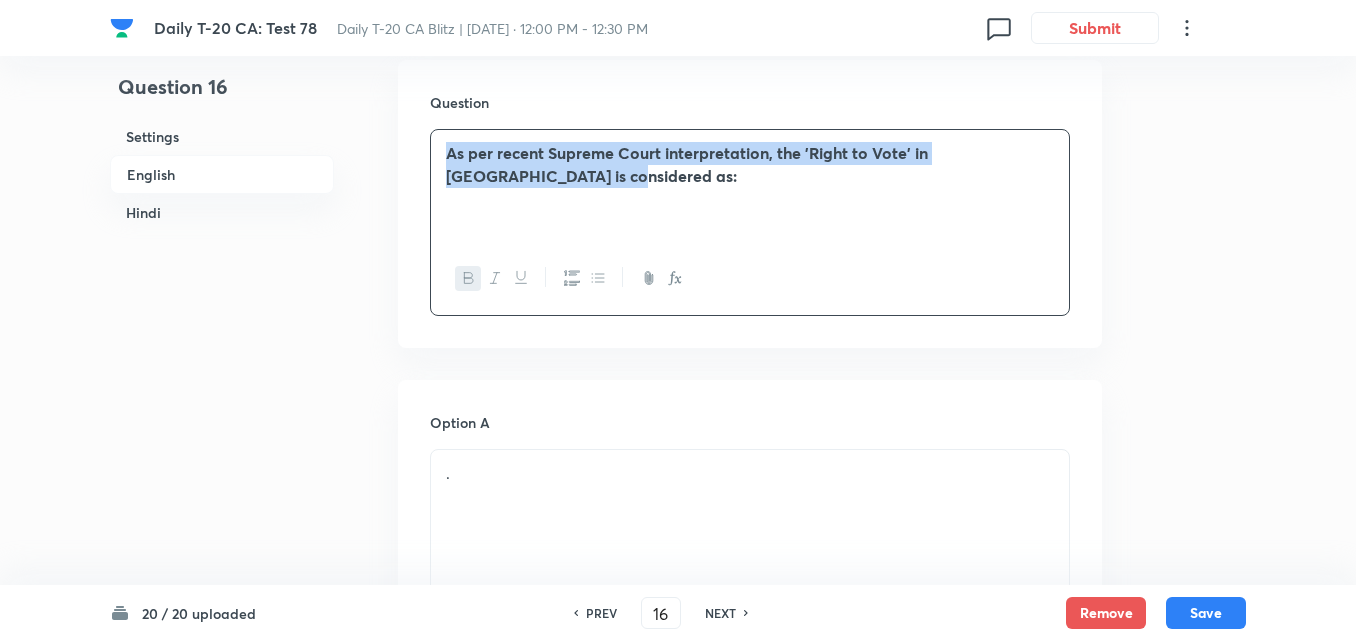 scroll, scrollTop: 716, scrollLeft: 0, axis: vertical 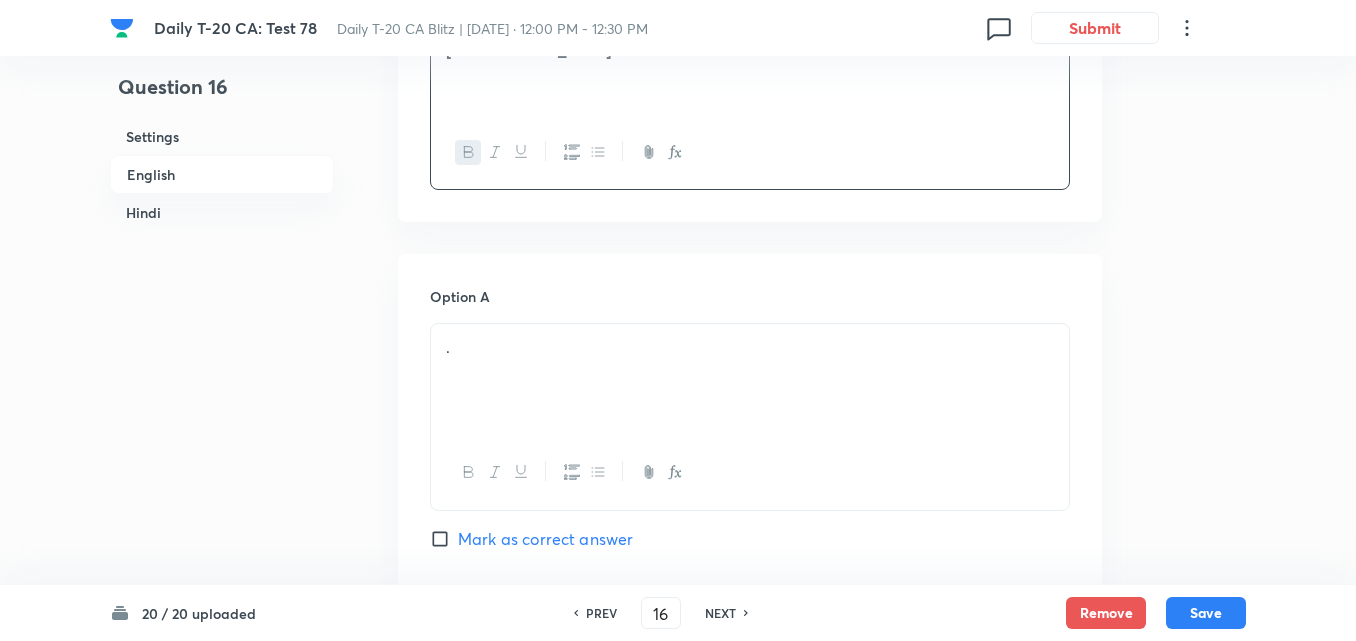 click on "." at bounding box center (750, 380) 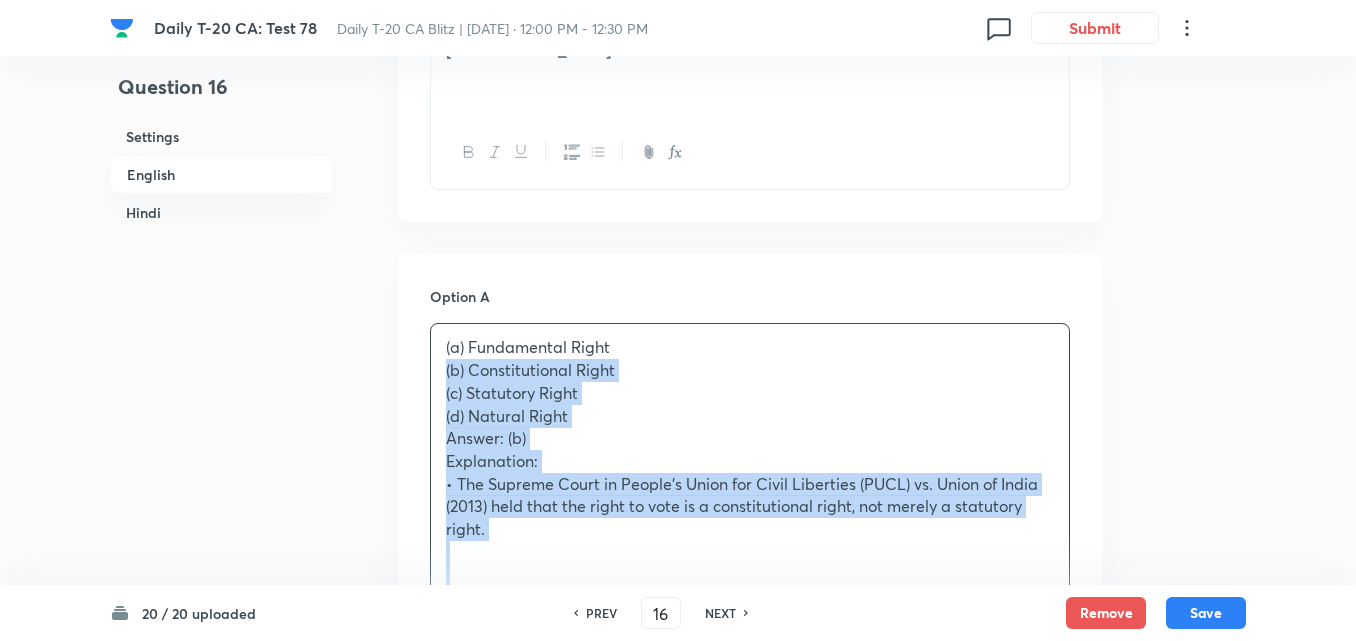 drag, startPoint x: 418, startPoint y: 366, endPoint x: 380, endPoint y: 373, distance: 38.63936 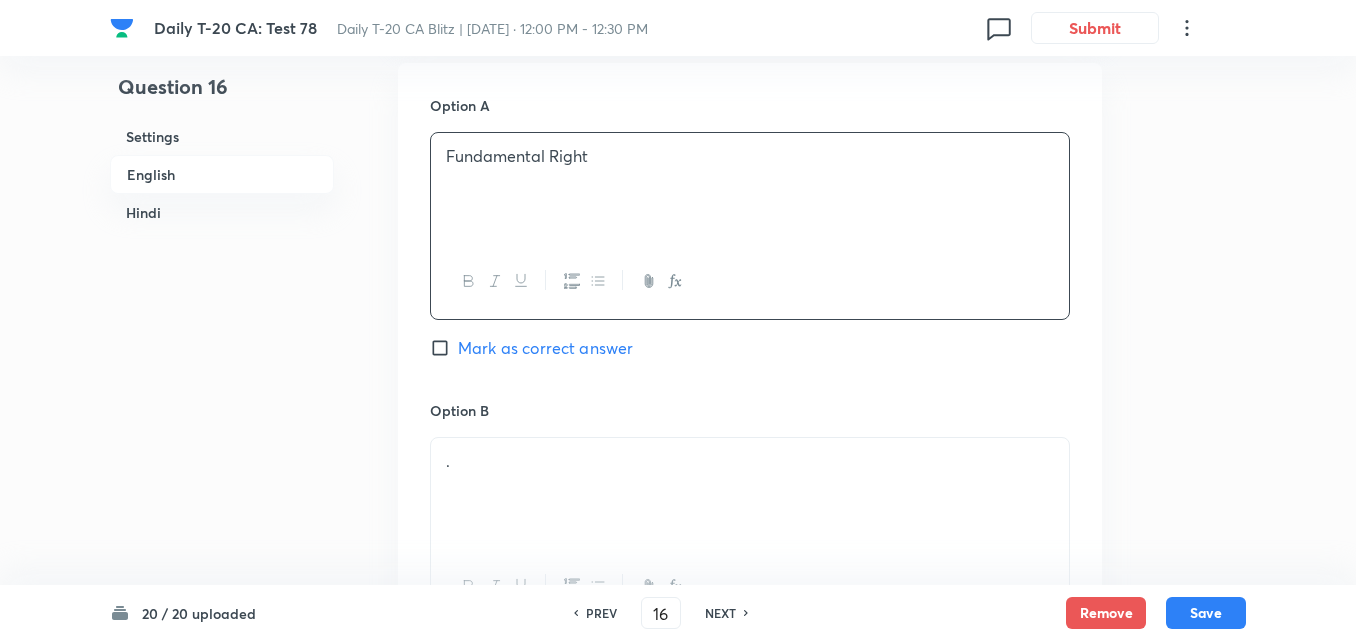 scroll, scrollTop: 1016, scrollLeft: 0, axis: vertical 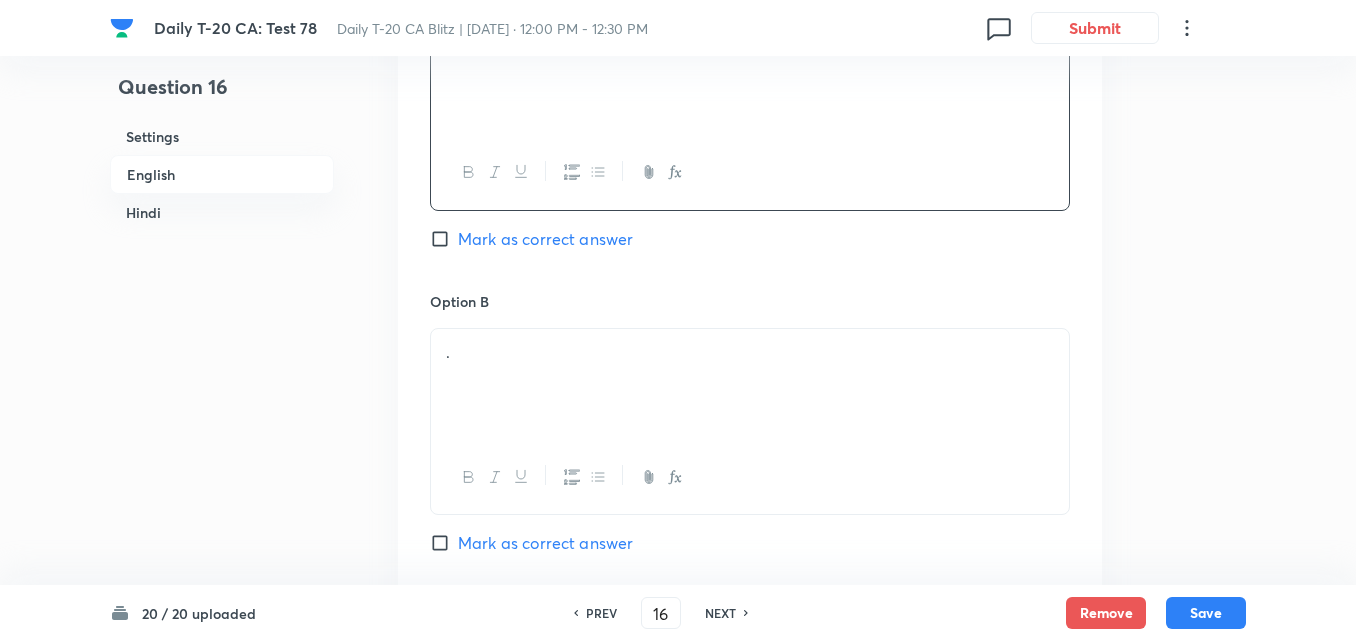 click on "." at bounding box center [750, 352] 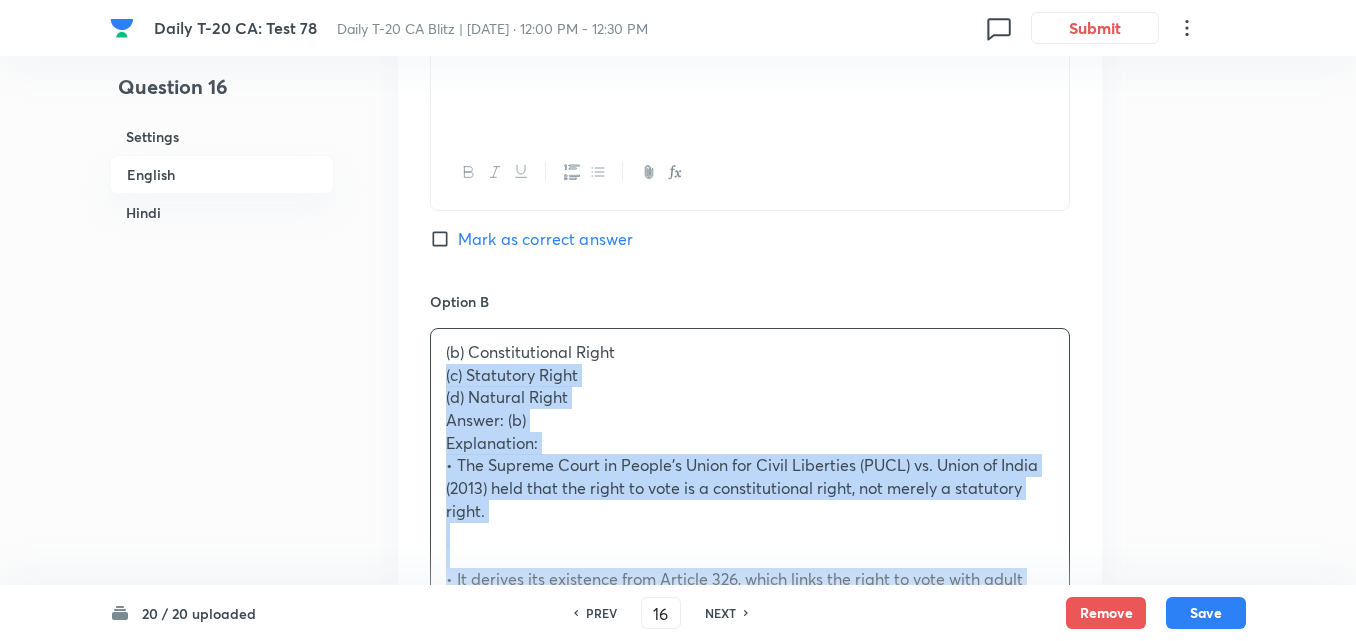 drag, startPoint x: 409, startPoint y: 381, endPoint x: 395, endPoint y: 383, distance: 14.142136 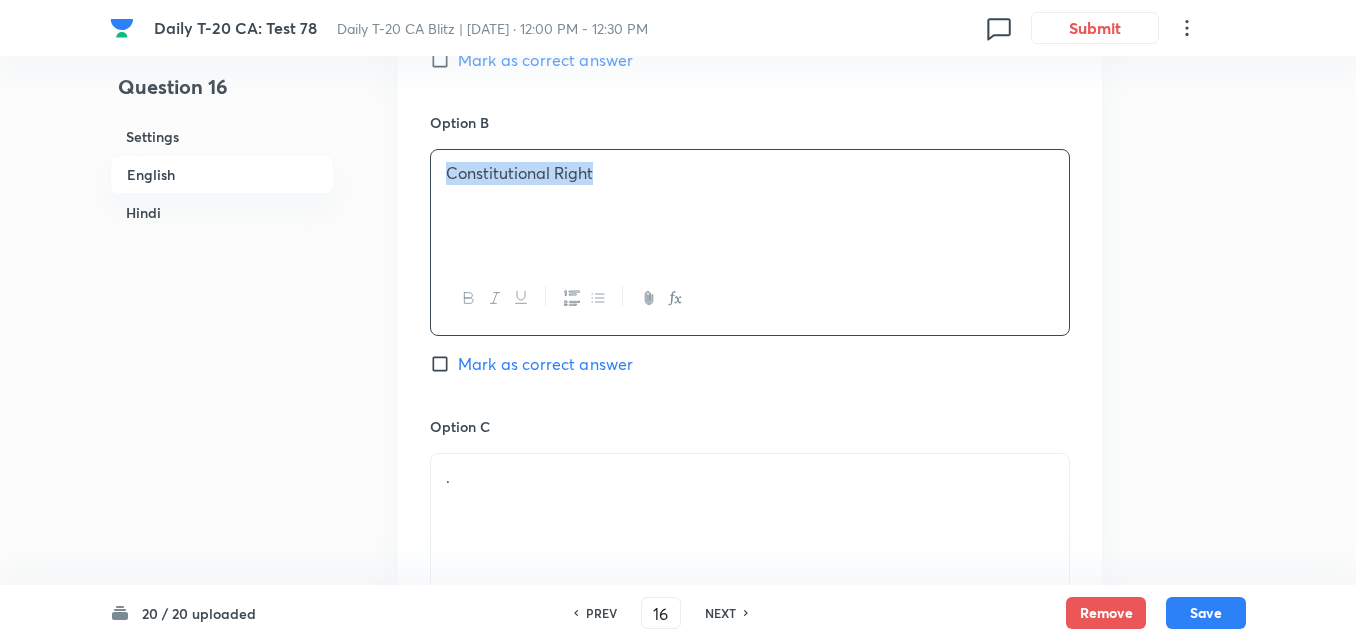 scroll, scrollTop: 1416, scrollLeft: 0, axis: vertical 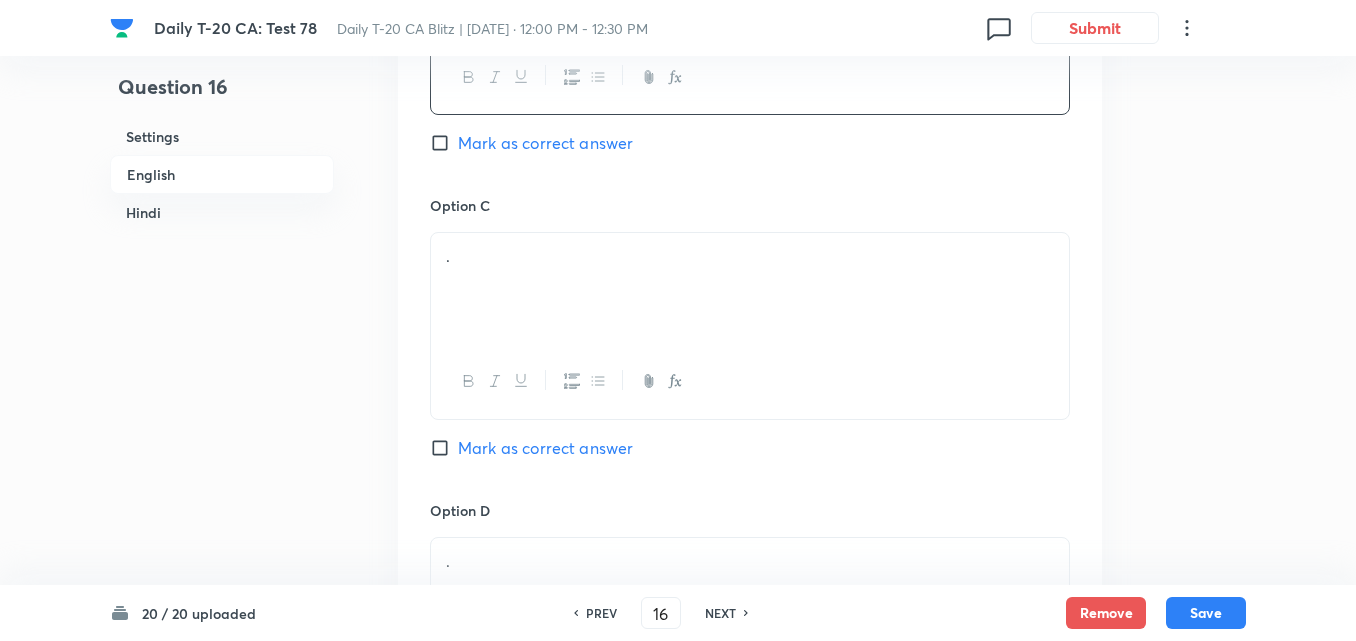 click on "." at bounding box center [750, 289] 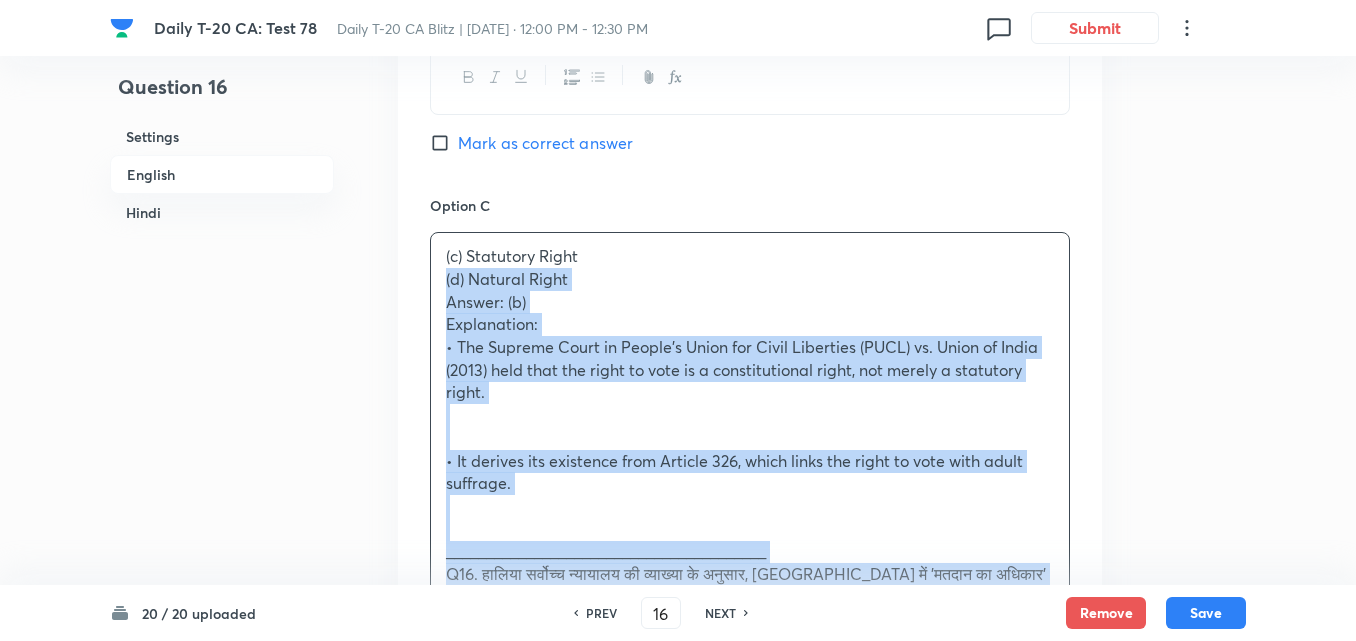drag, startPoint x: 423, startPoint y: 277, endPoint x: 403, endPoint y: 276, distance: 20.024984 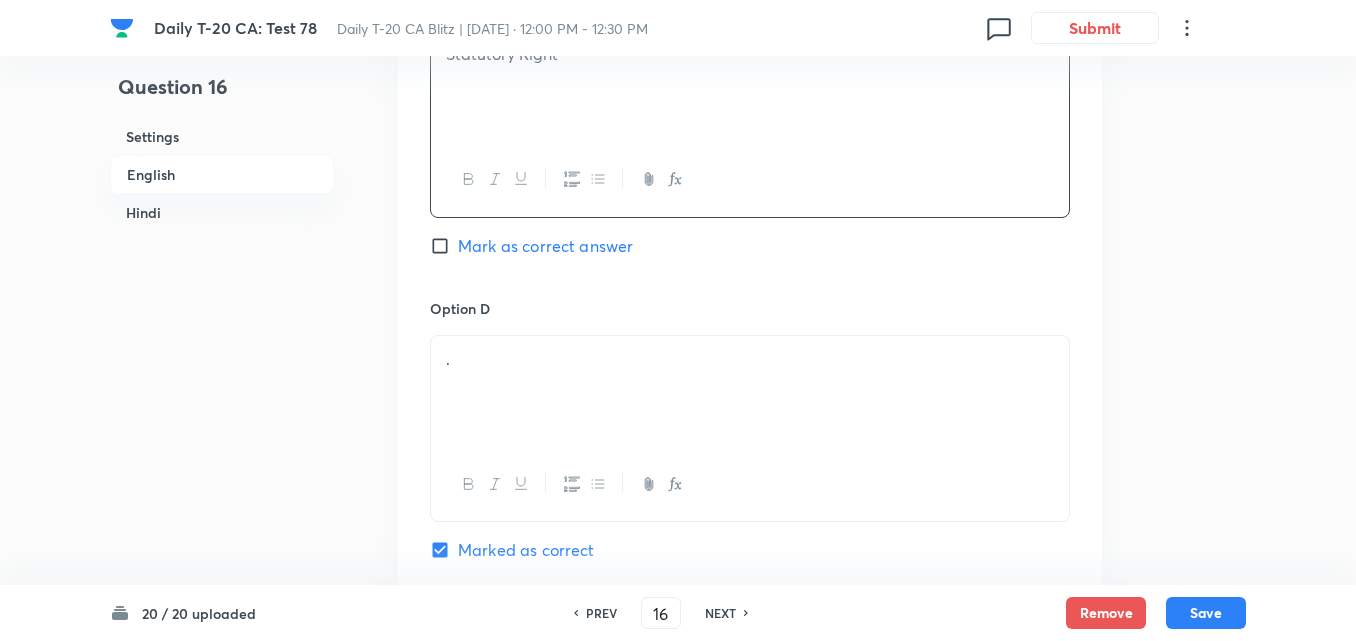 scroll, scrollTop: 1716, scrollLeft: 0, axis: vertical 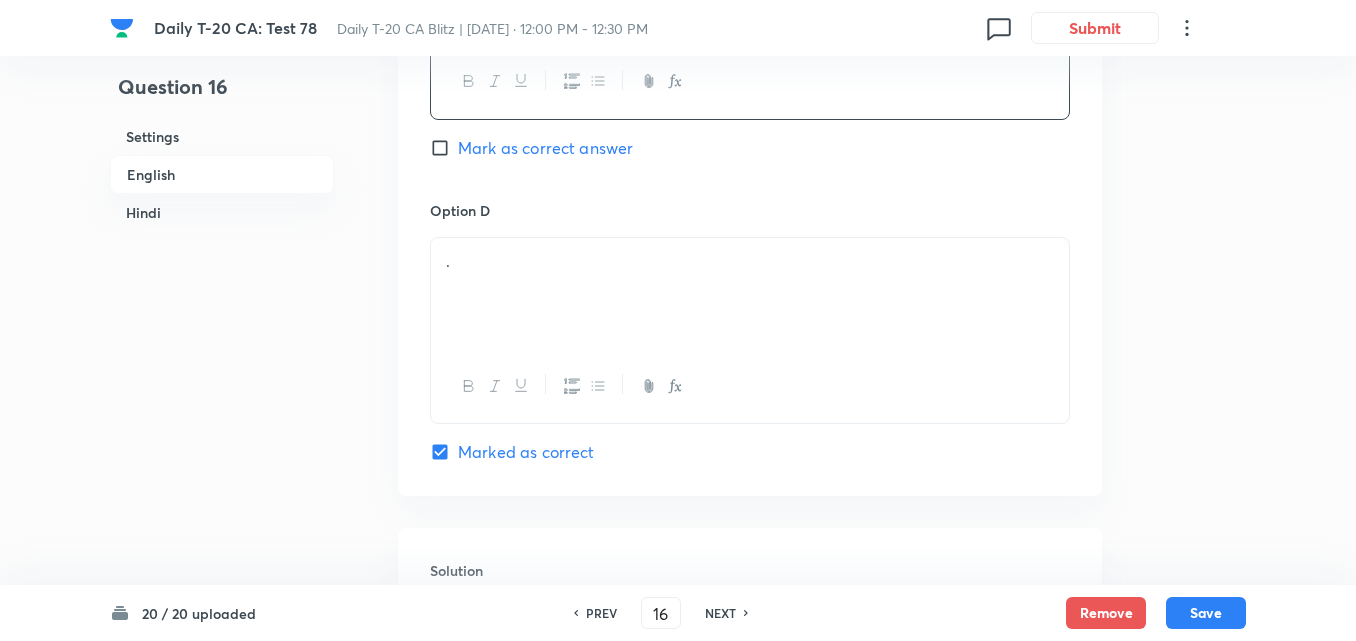 click on "." at bounding box center [750, 261] 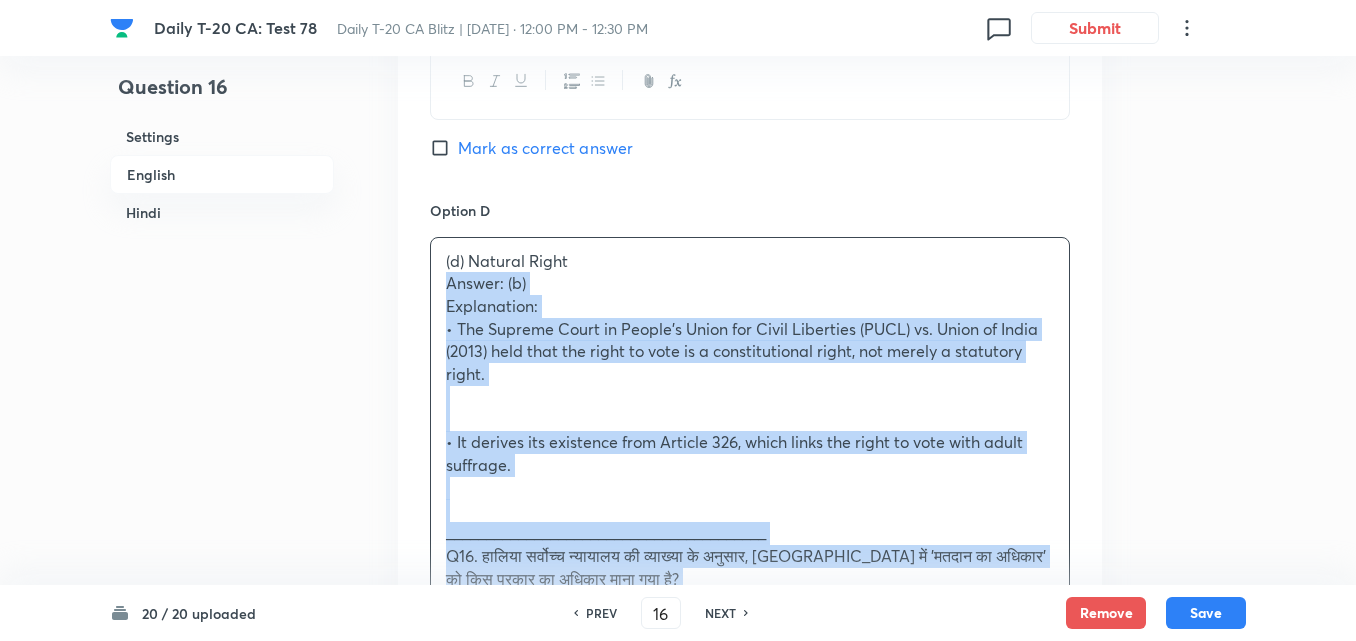 drag, startPoint x: 431, startPoint y: 288, endPoint x: 419, endPoint y: 288, distance: 12 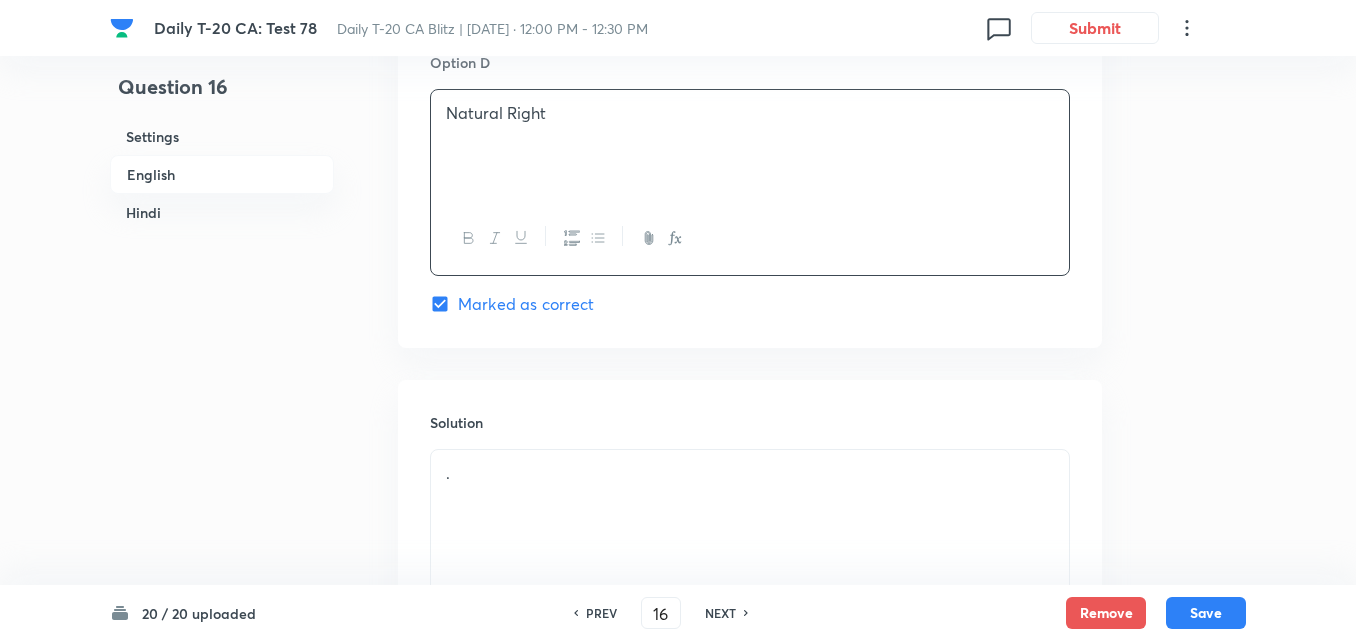 scroll, scrollTop: 2016, scrollLeft: 0, axis: vertical 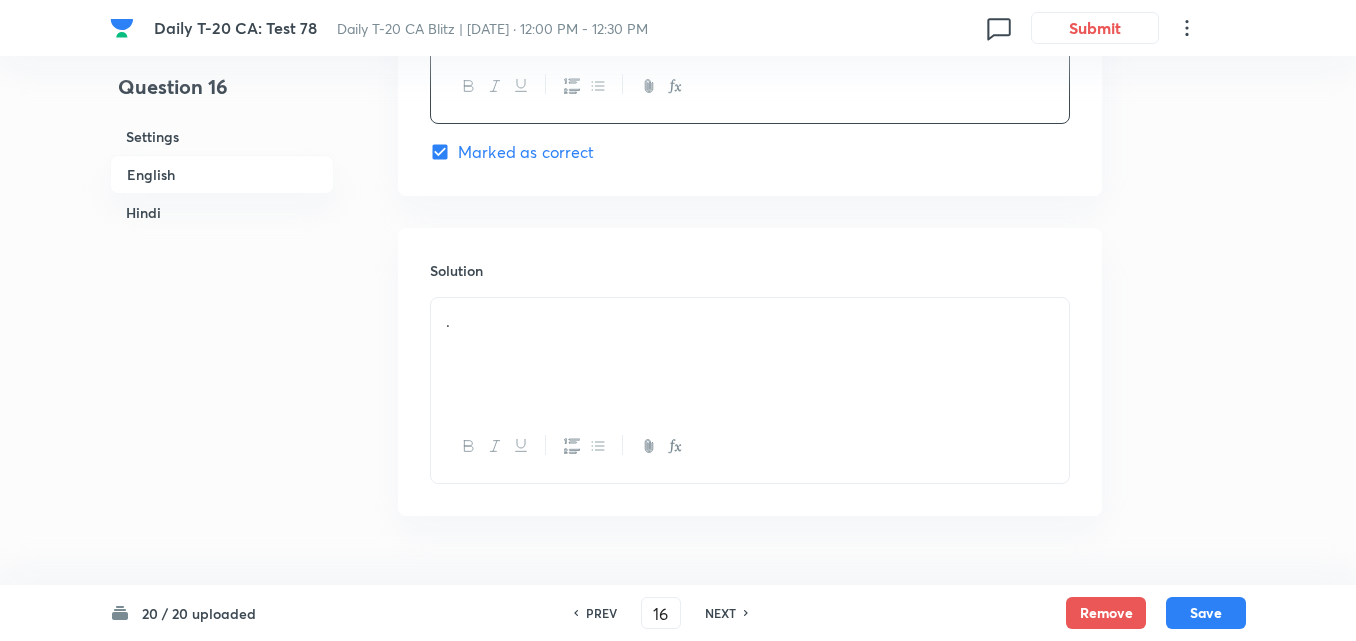 click on "." at bounding box center [750, 354] 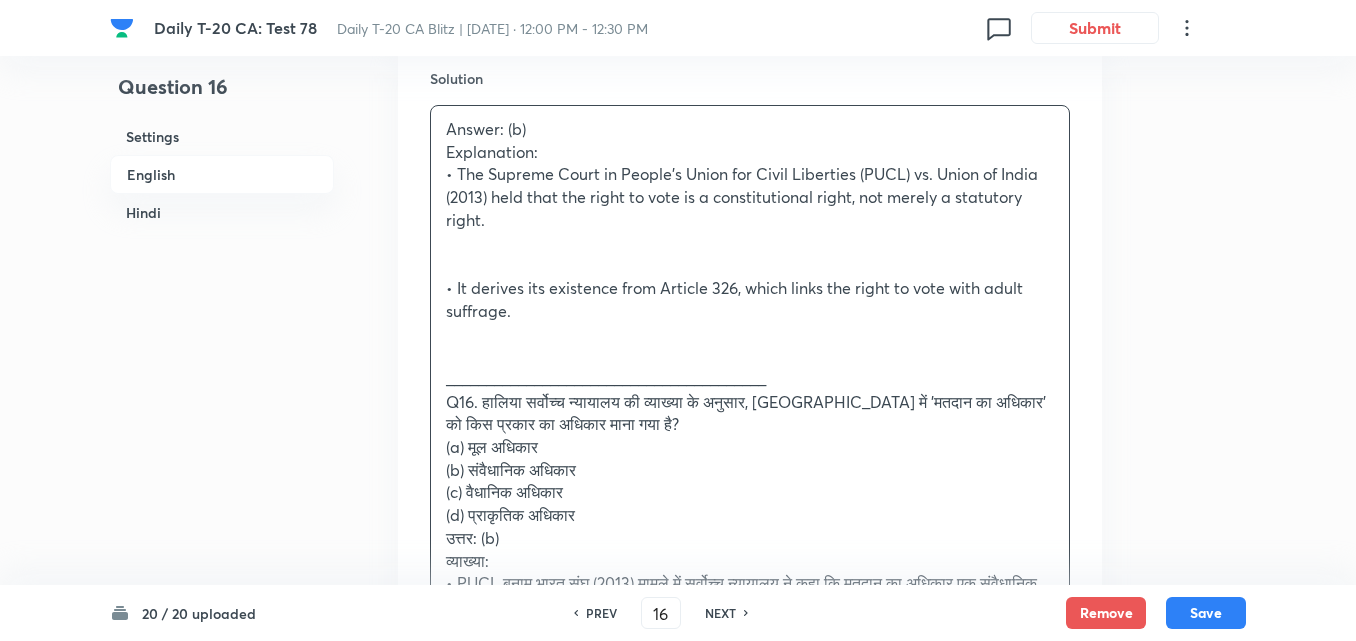scroll, scrollTop: 2216, scrollLeft: 0, axis: vertical 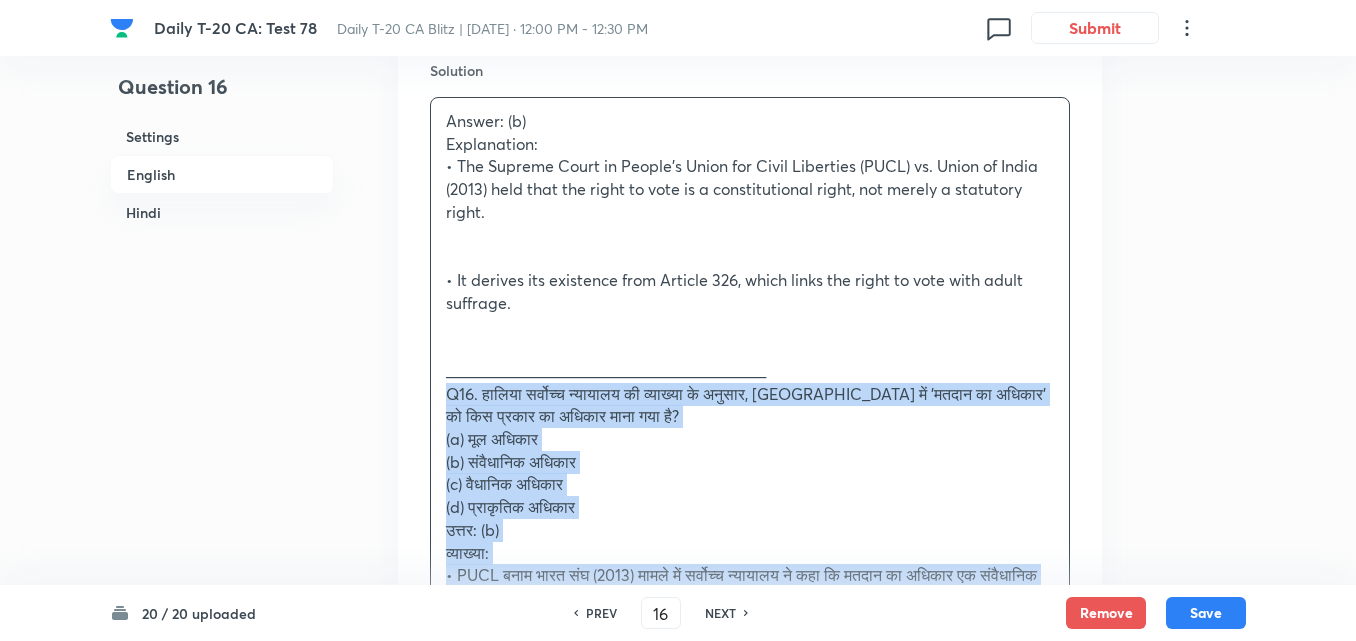 drag, startPoint x: 426, startPoint y: 414, endPoint x: 406, endPoint y: 401, distance: 23.853722 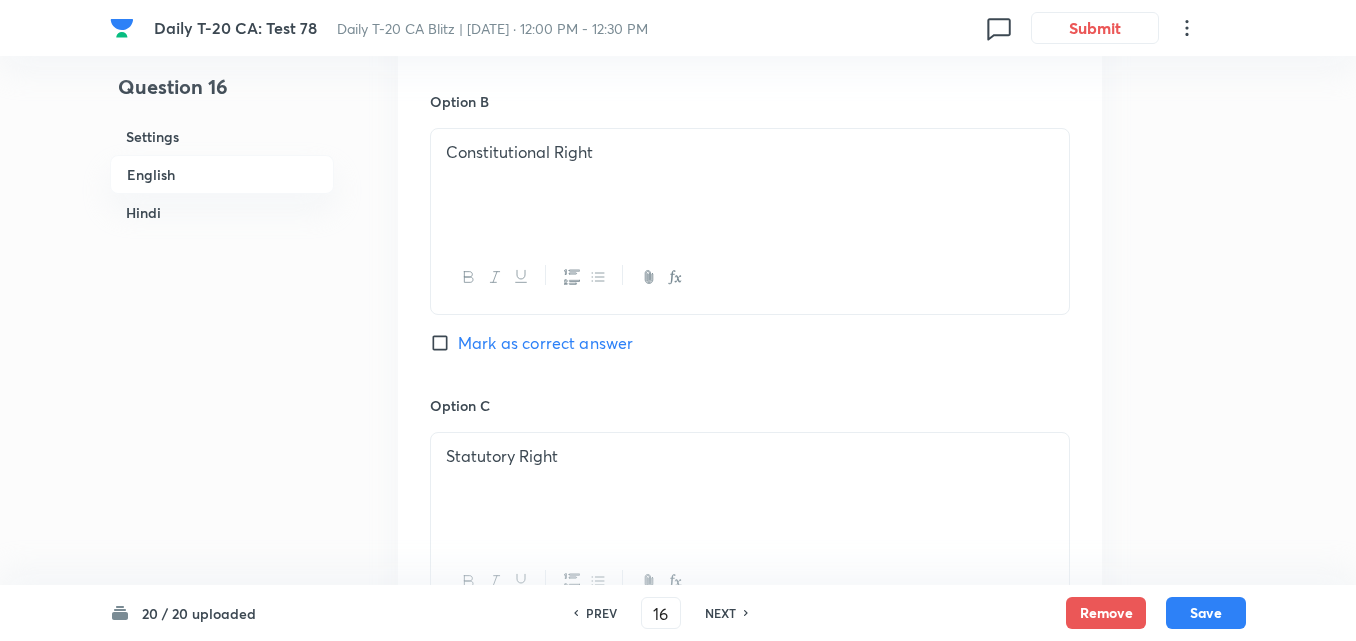 click on "Mark as correct answer" at bounding box center (545, 343) 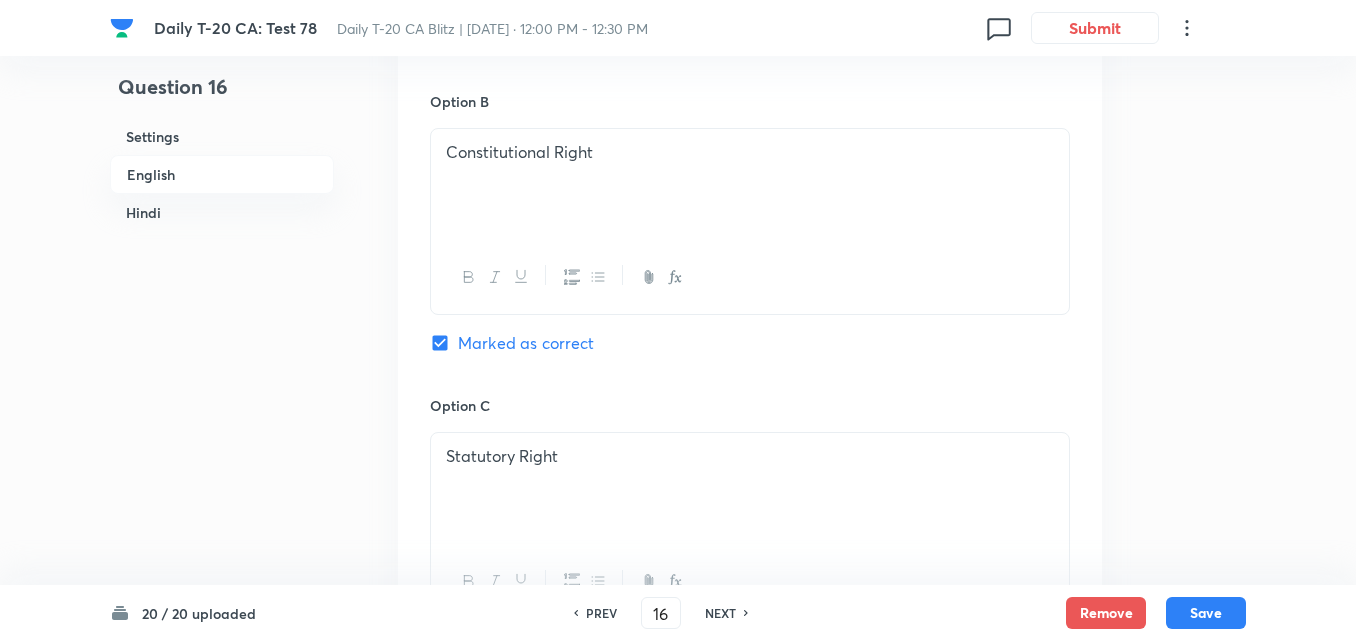 checkbox on "false" 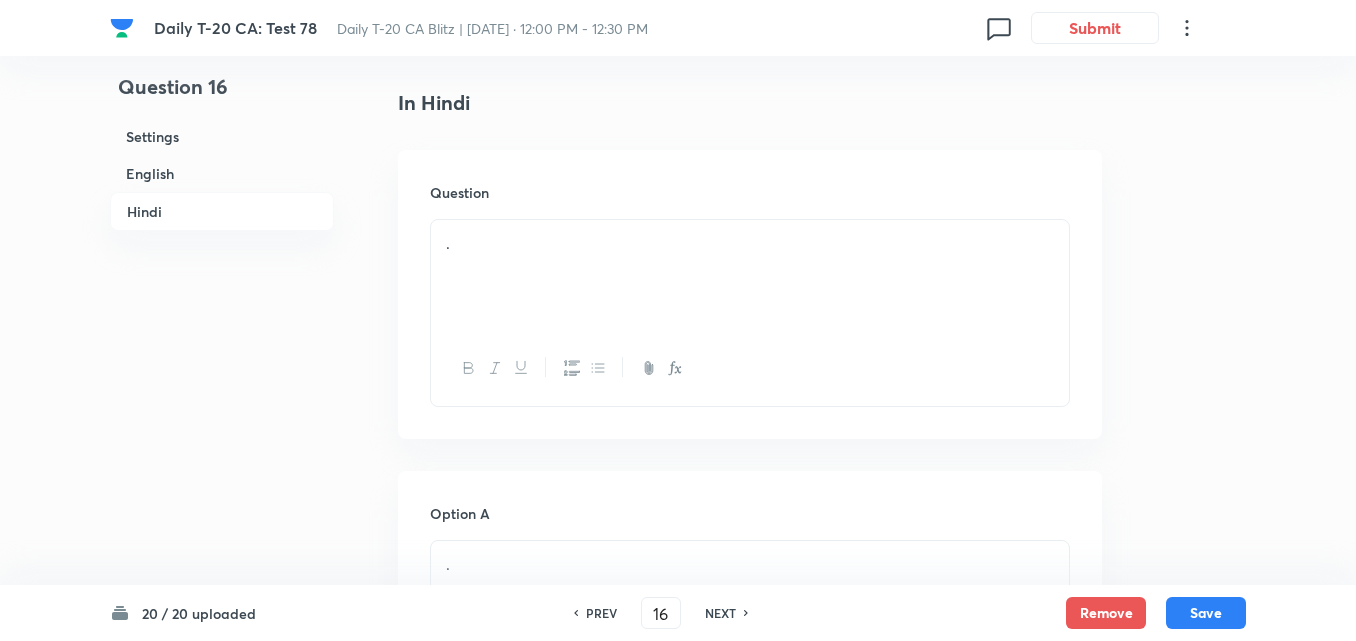 scroll, scrollTop: 2616, scrollLeft: 0, axis: vertical 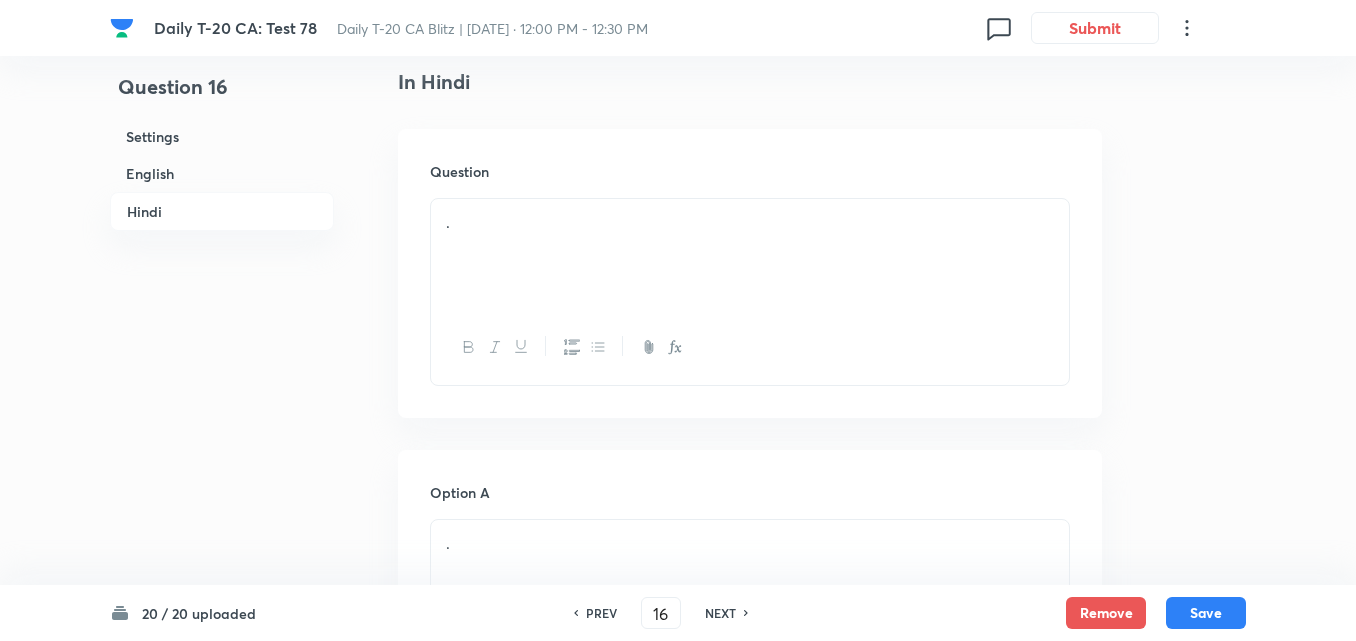 click on "." at bounding box center (750, 222) 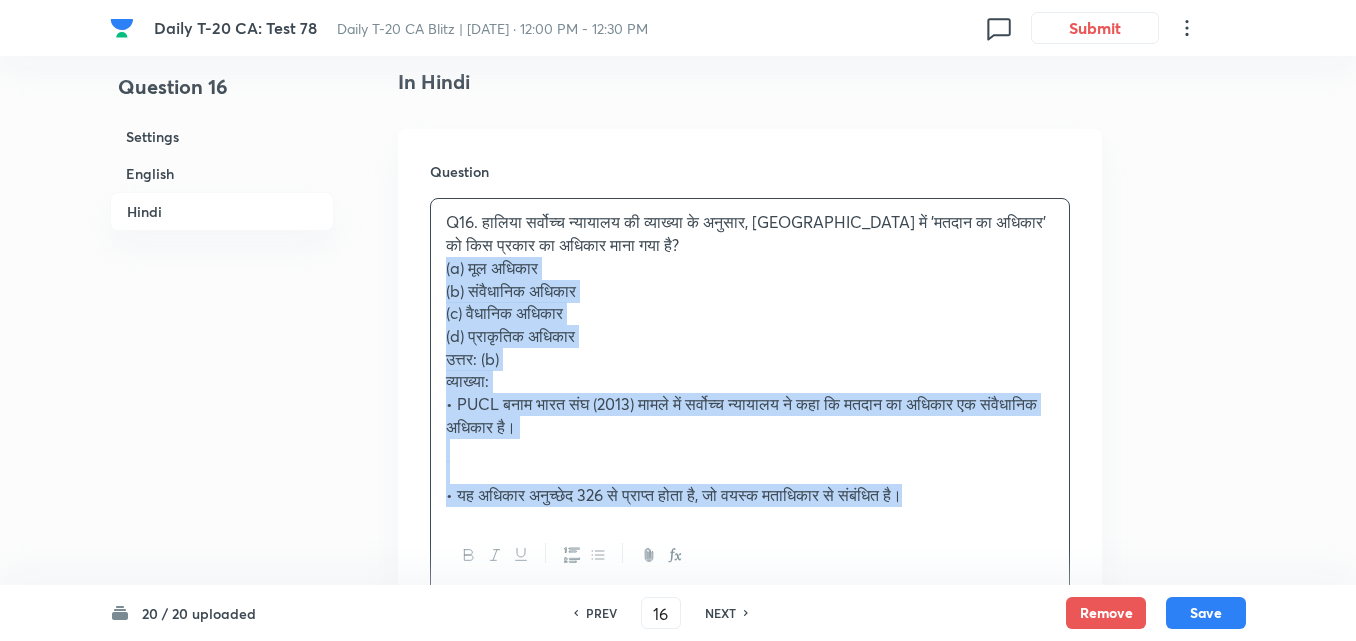 drag, startPoint x: 468, startPoint y: 277, endPoint x: 372, endPoint y: 260, distance: 97.49359 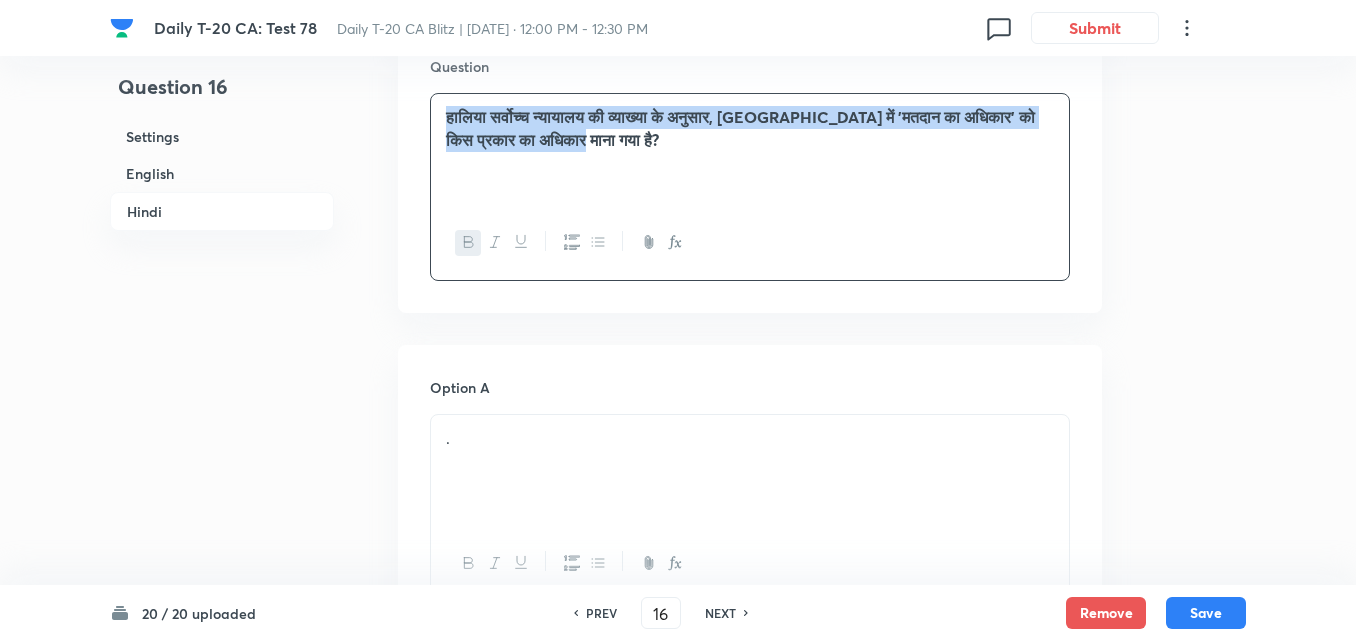 scroll, scrollTop: 2816, scrollLeft: 0, axis: vertical 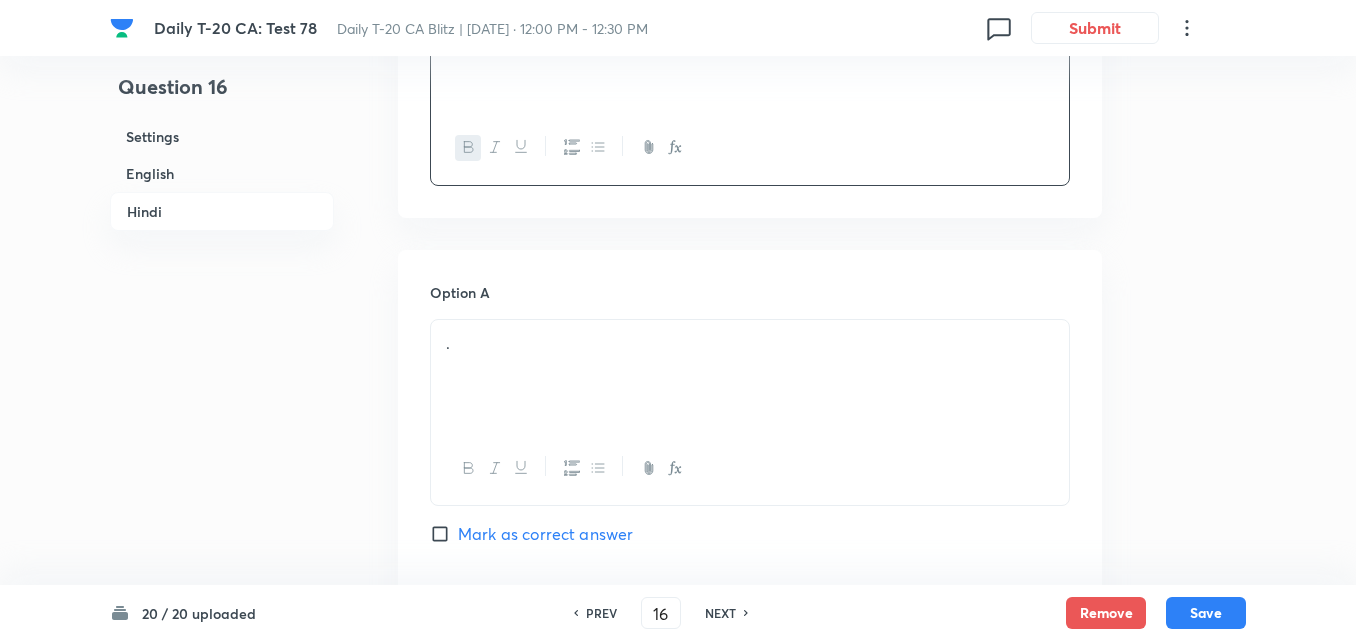 drag, startPoint x: 517, startPoint y: 352, endPoint x: 505, endPoint y: 350, distance: 12.165525 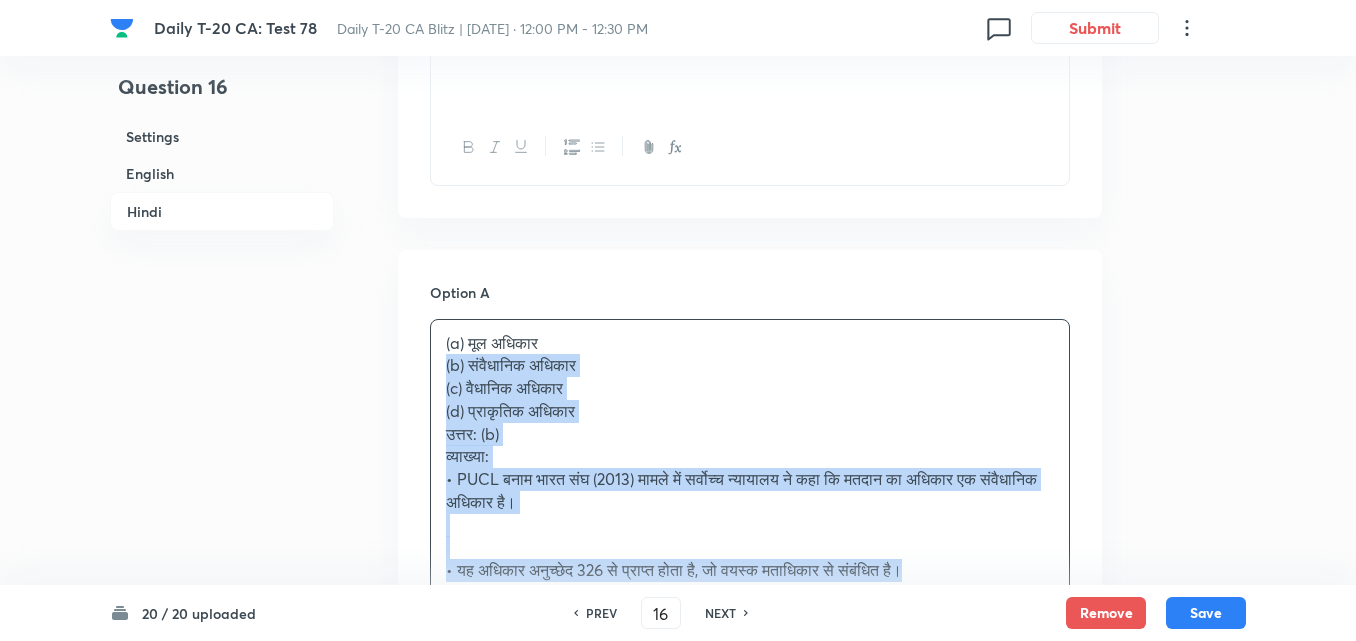 click on "Option A (a) मूल अधिकार (b) संवैधानिक अधिकार (c) वैधानिक अधिकार (d) प्राकृतिक अधिकार उत्तर: (b) व्याख्या: •	PUCL बनाम भारत संघ (2013) मामले में सर्वोच्च न्यायालय ने कहा कि मतदान का अधिकार एक संवैधानिक अधिकार है। •	यह अधिकार अनुच्छेद 326 से प्राप्त होता है, जो वयस्क मताधिकार से संबंधित है। [PERSON_NAME] as correct answer Option B . Marked as correct Option C . [PERSON_NAME] as correct answer Option D . [PERSON_NAME] as correct answer" at bounding box center [750, 951] 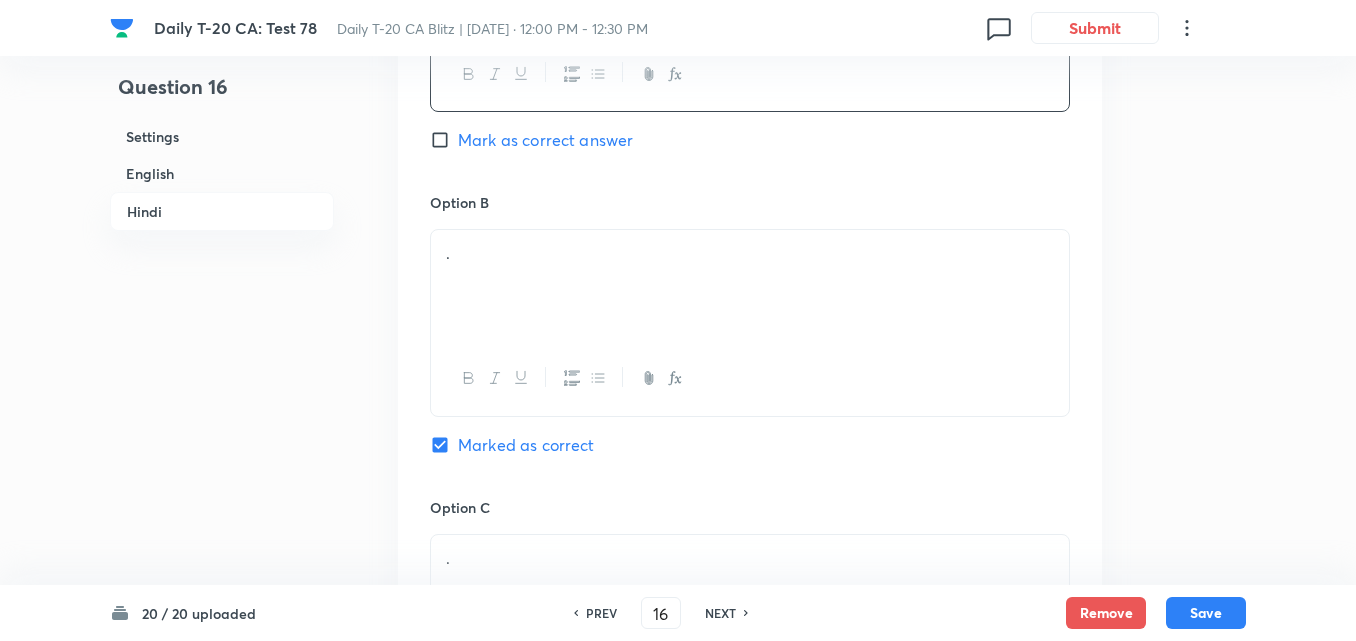 scroll, scrollTop: 3216, scrollLeft: 0, axis: vertical 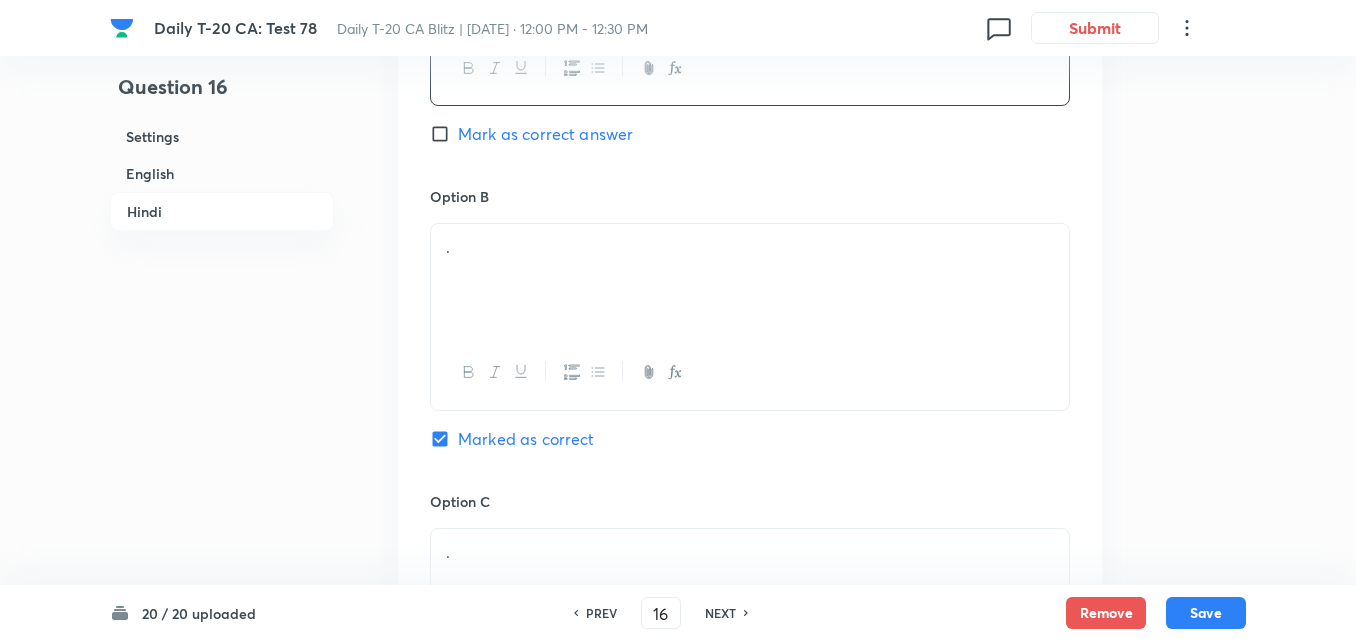 click on "." at bounding box center [750, 280] 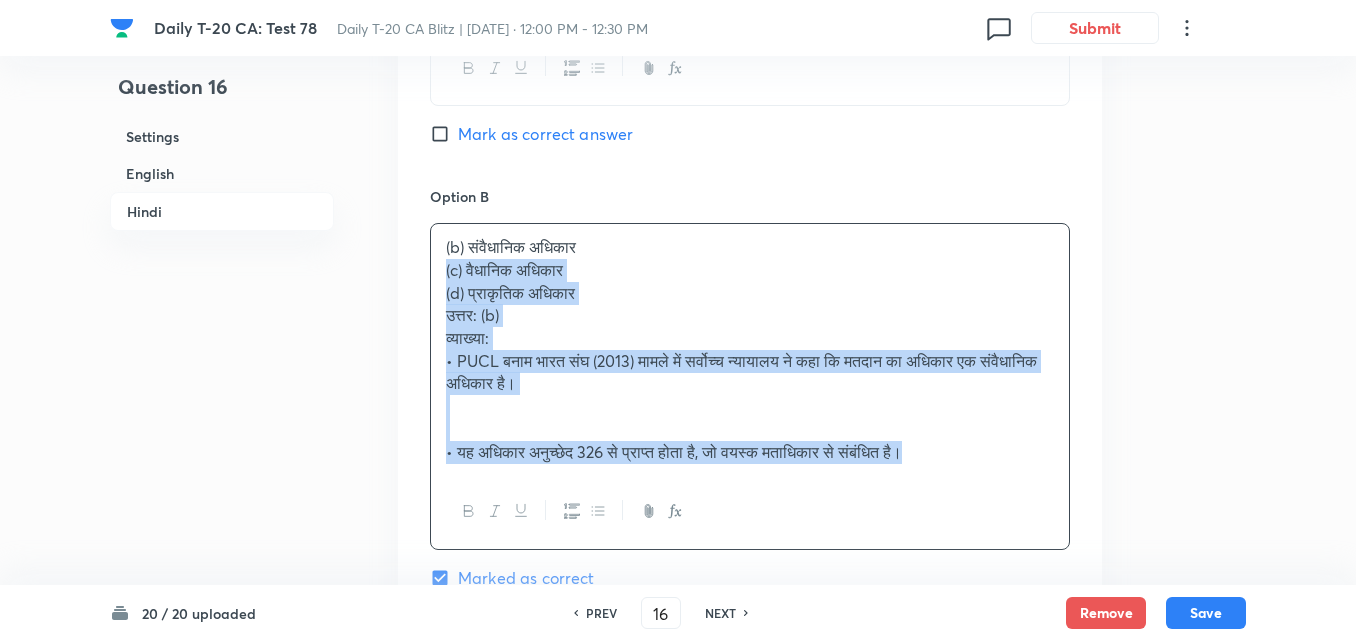 drag, startPoint x: 419, startPoint y: 276, endPoint x: 371, endPoint y: 276, distance: 48 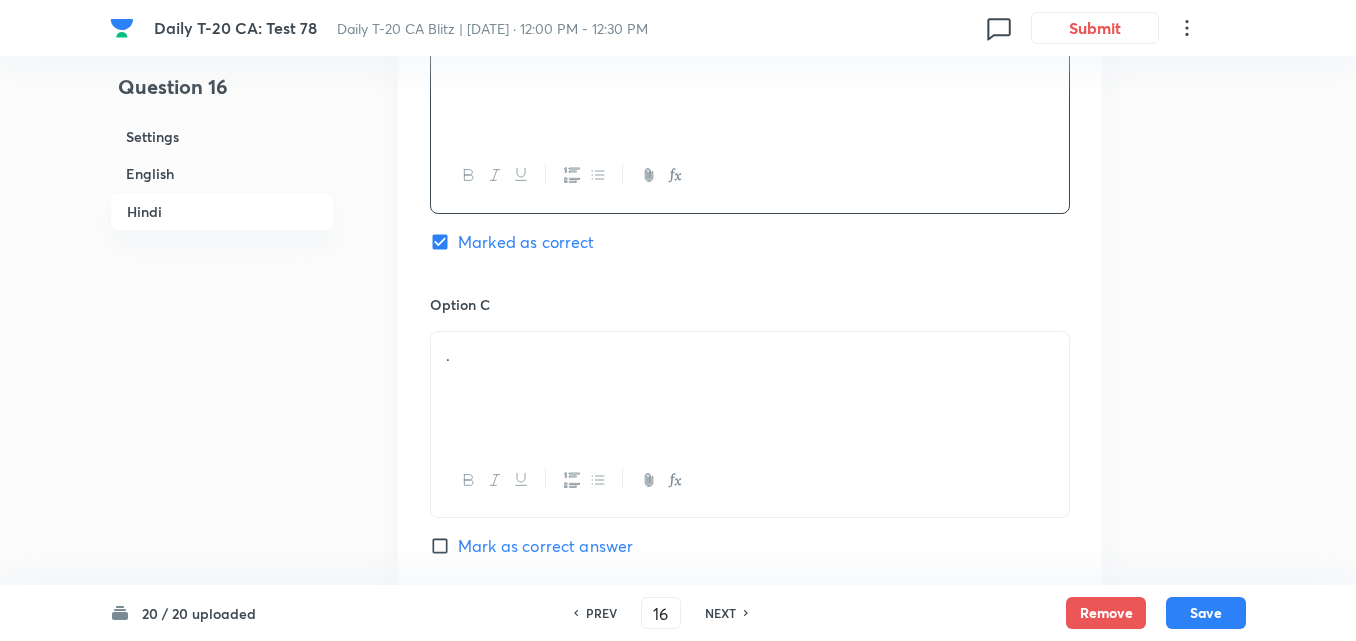 scroll, scrollTop: 3516, scrollLeft: 0, axis: vertical 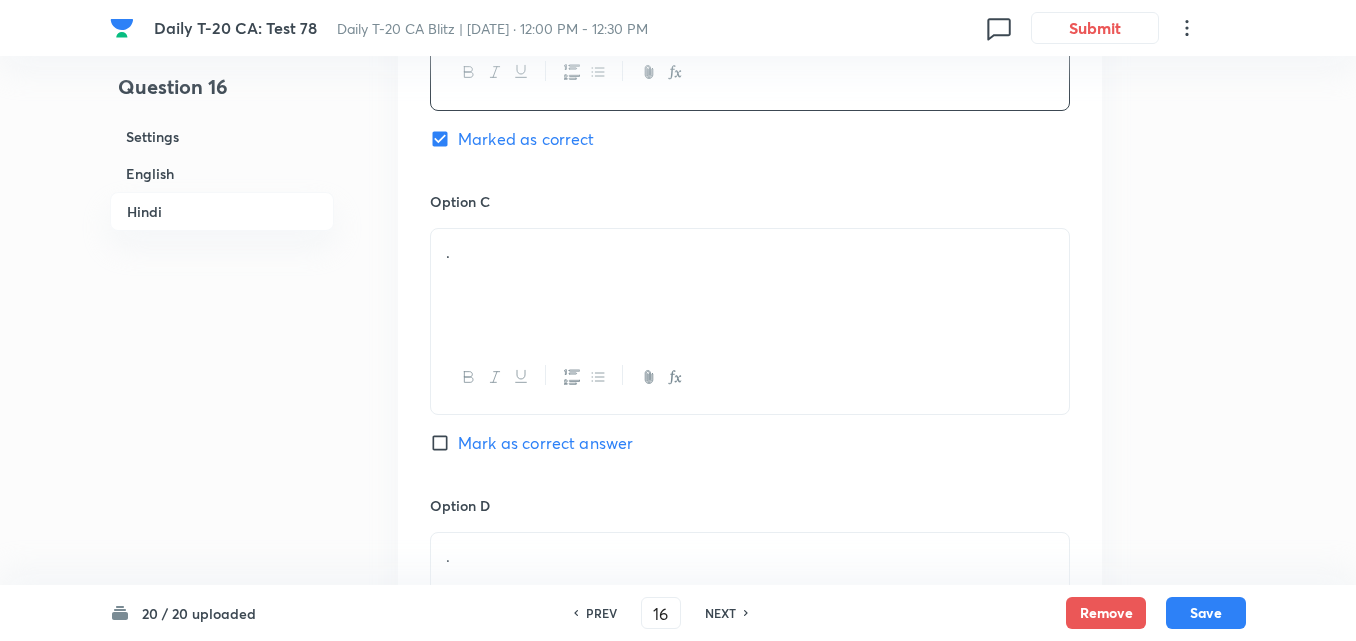click on "." at bounding box center [750, 285] 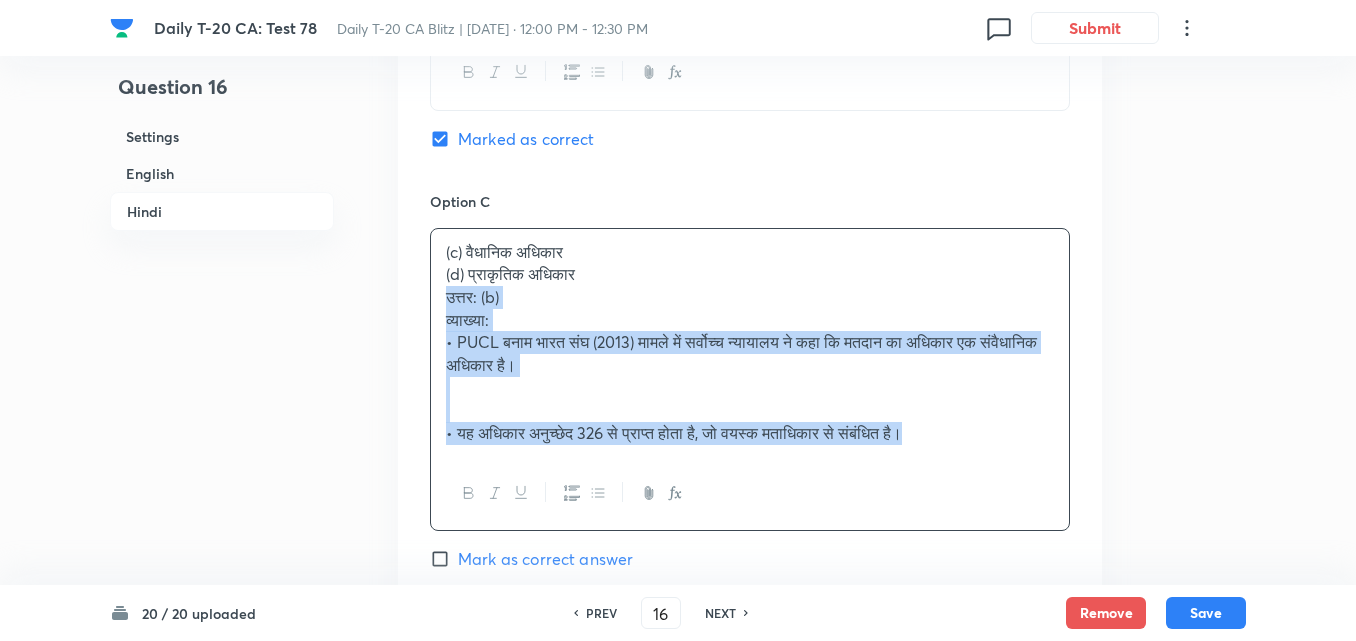drag, startPoint x: 458, startPoint y: 288, endPoint x: 416, endPoint y: 281, distance: 42.579338 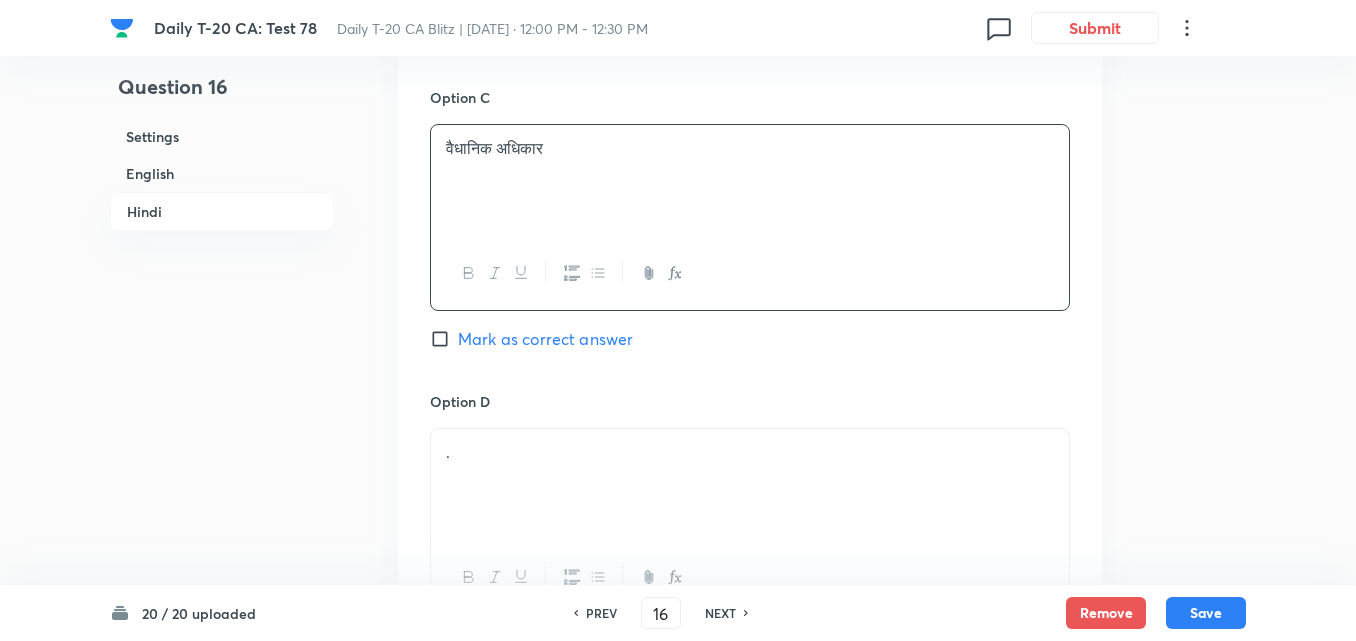scroll, scrollTop: 3816, scrollLeft: 0, axis: vertical 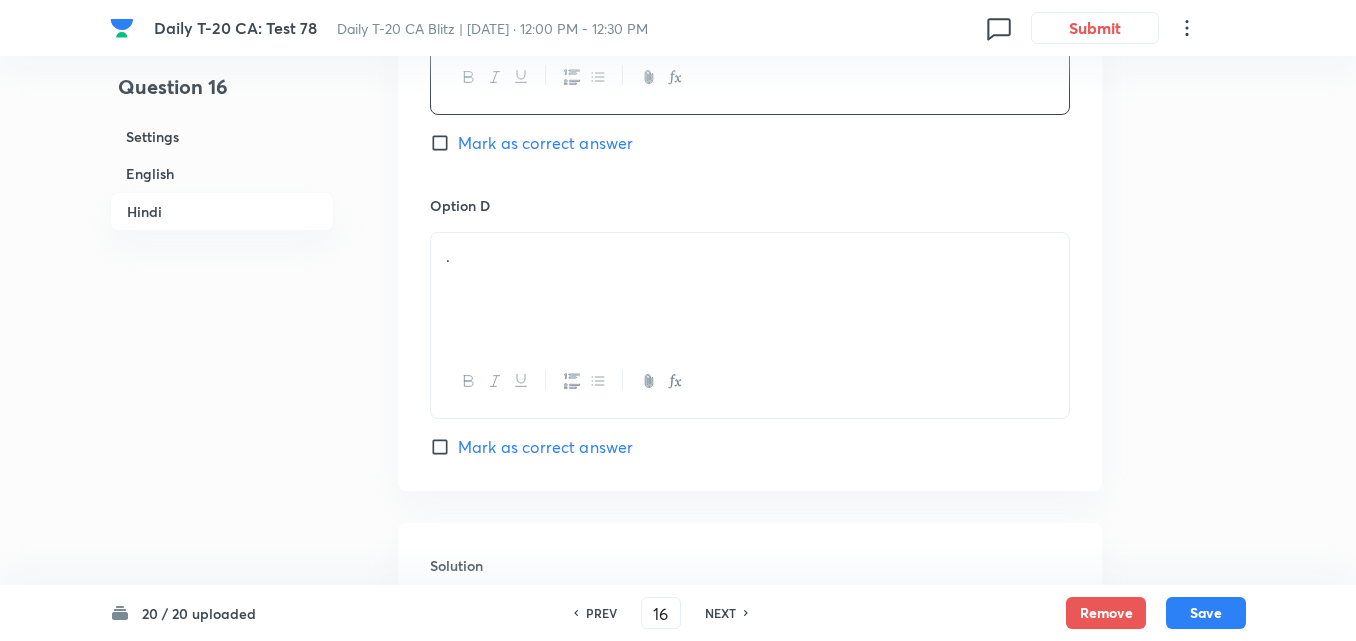 click on "." at bounding box center [750, 289] 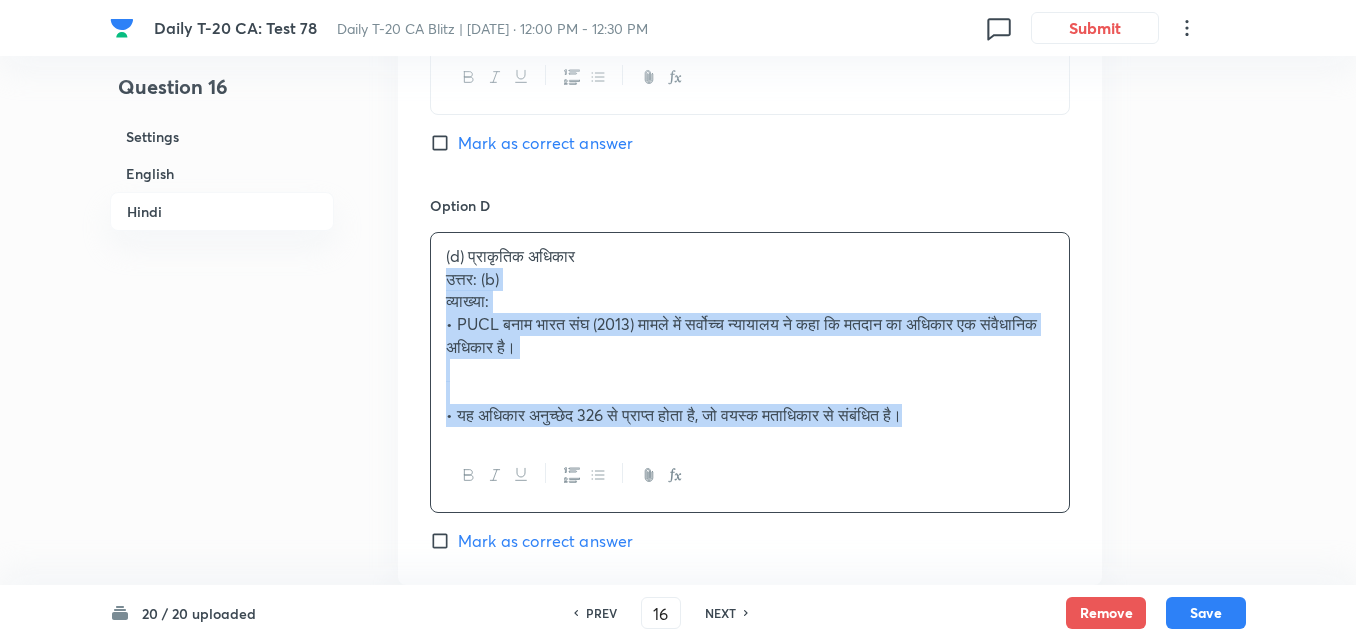 drag, startPoint x: 385, startPoint y: 273, endPoint x: 364, endPoint y: 273, distance: 21 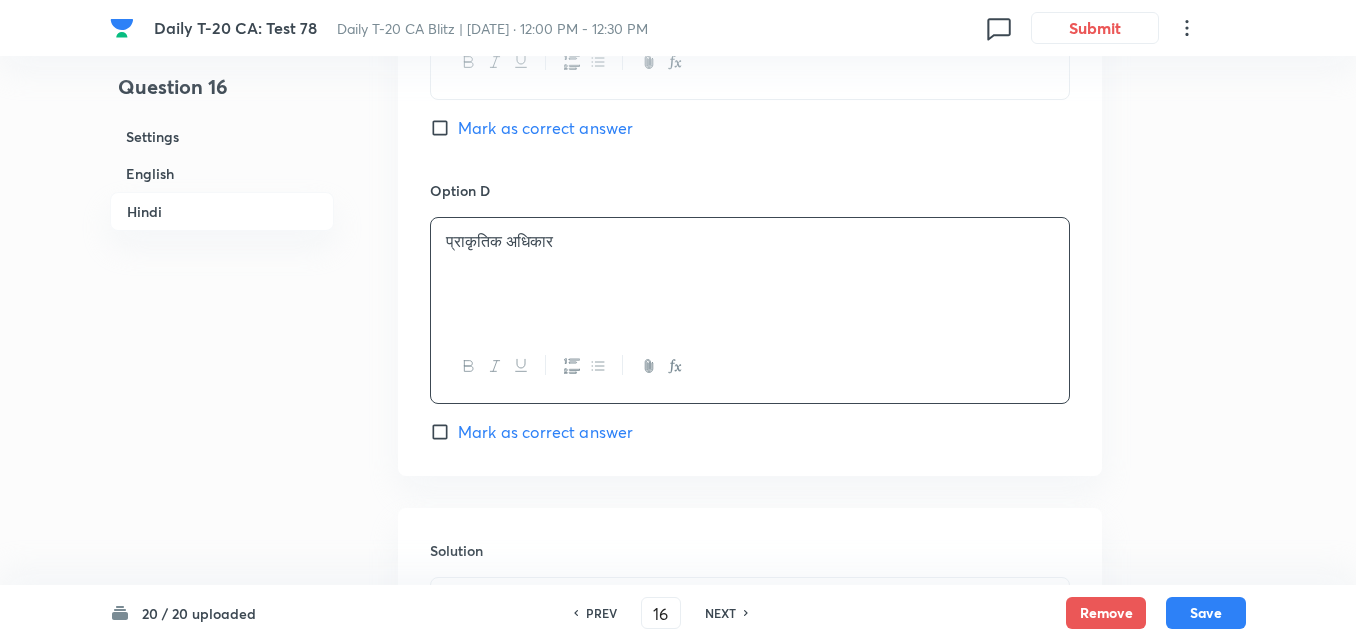 scroll, scrollTop: 4163, scrollLeft: 0, axis: vertical 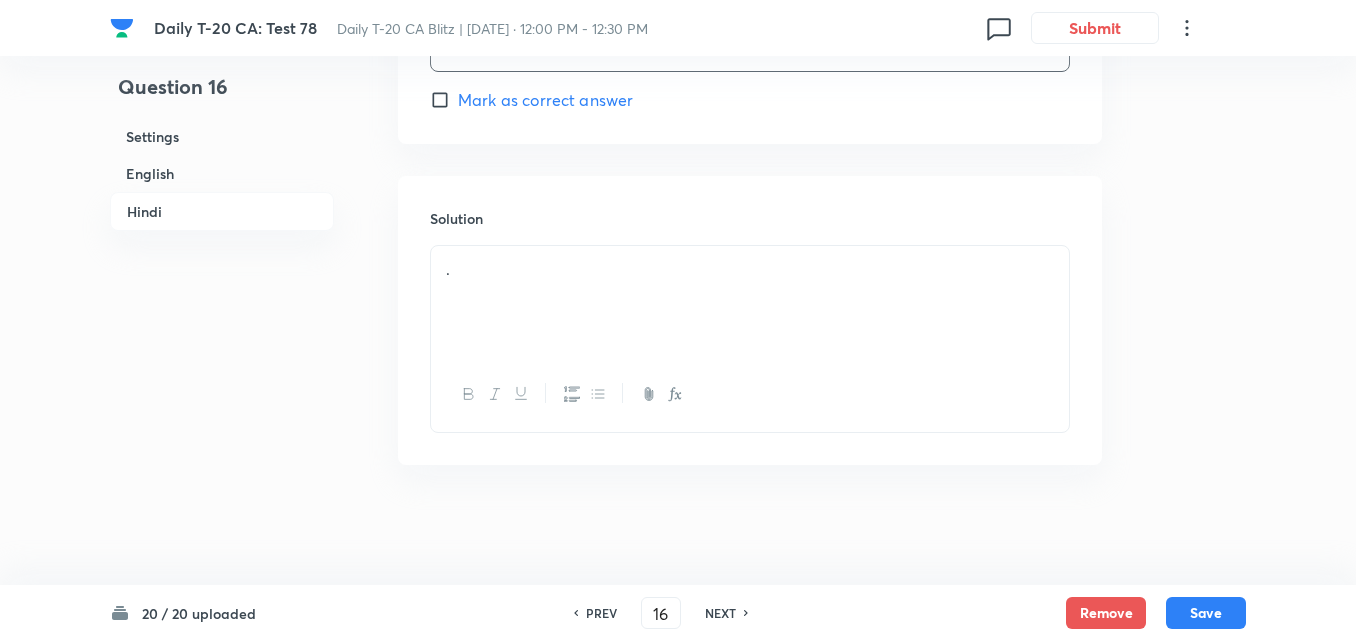 click on "." at bounding box center [750, 269] 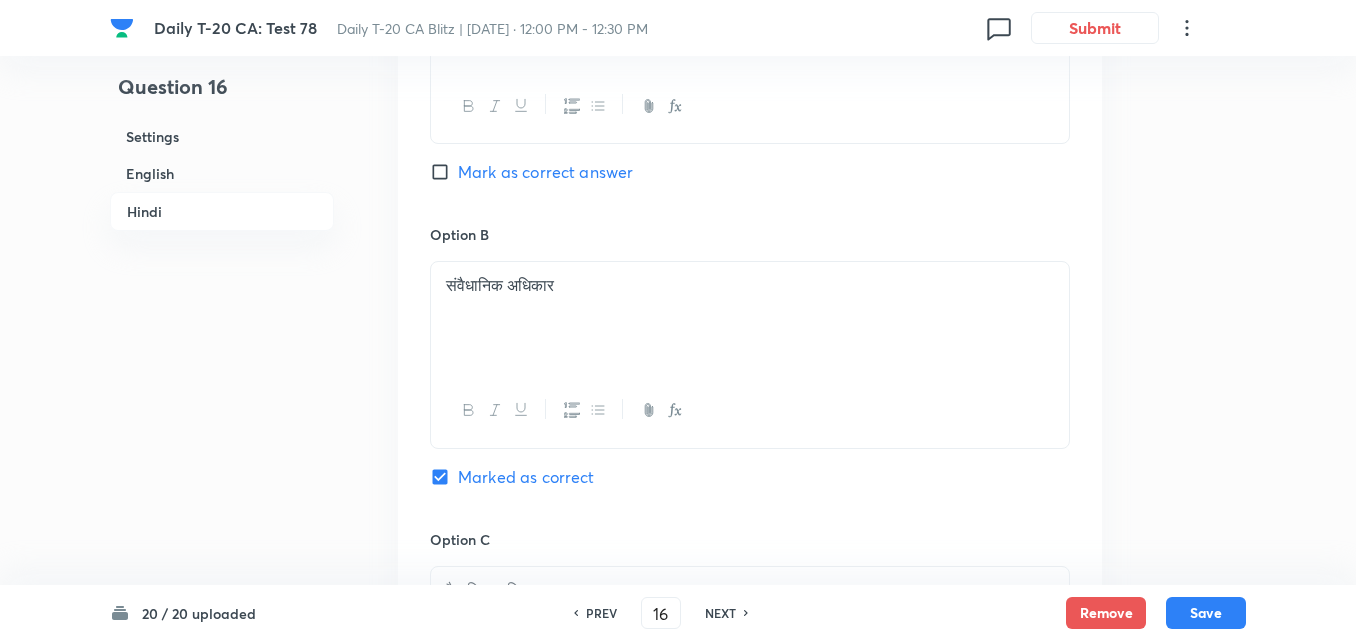 scroll, scrollTop: 3363, scrollLeft: 0, axis: vertical 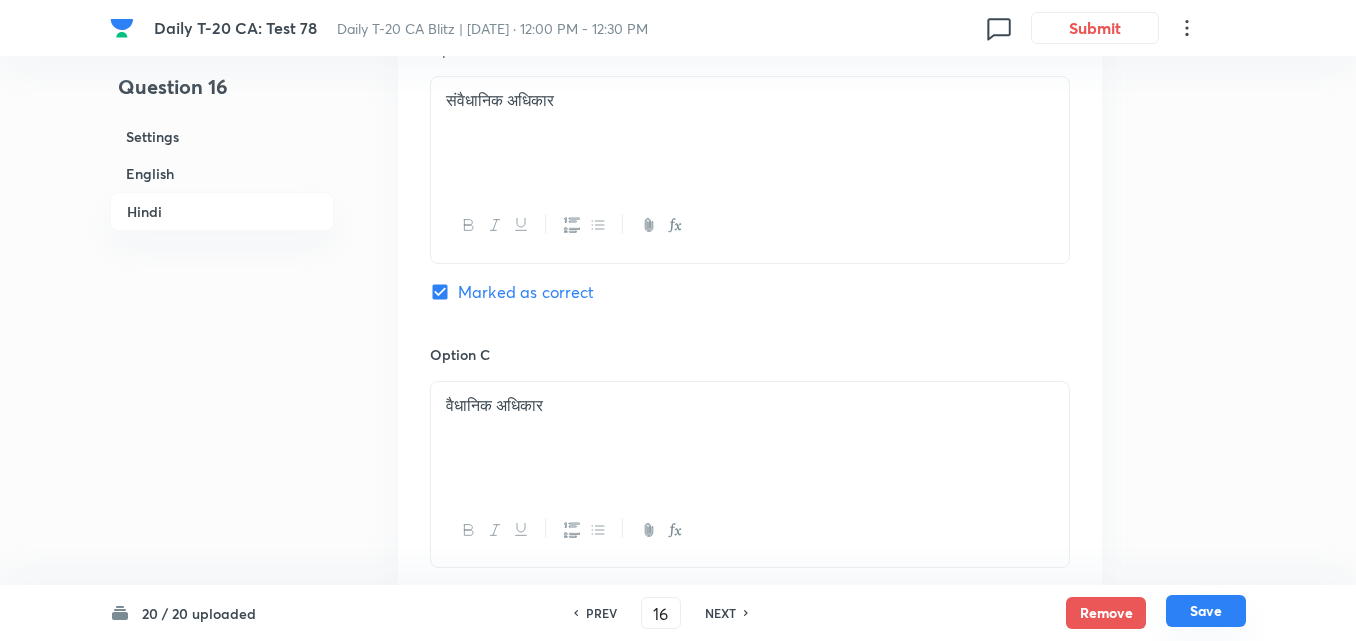 click on "Save" at bounding box center (1206, 611) 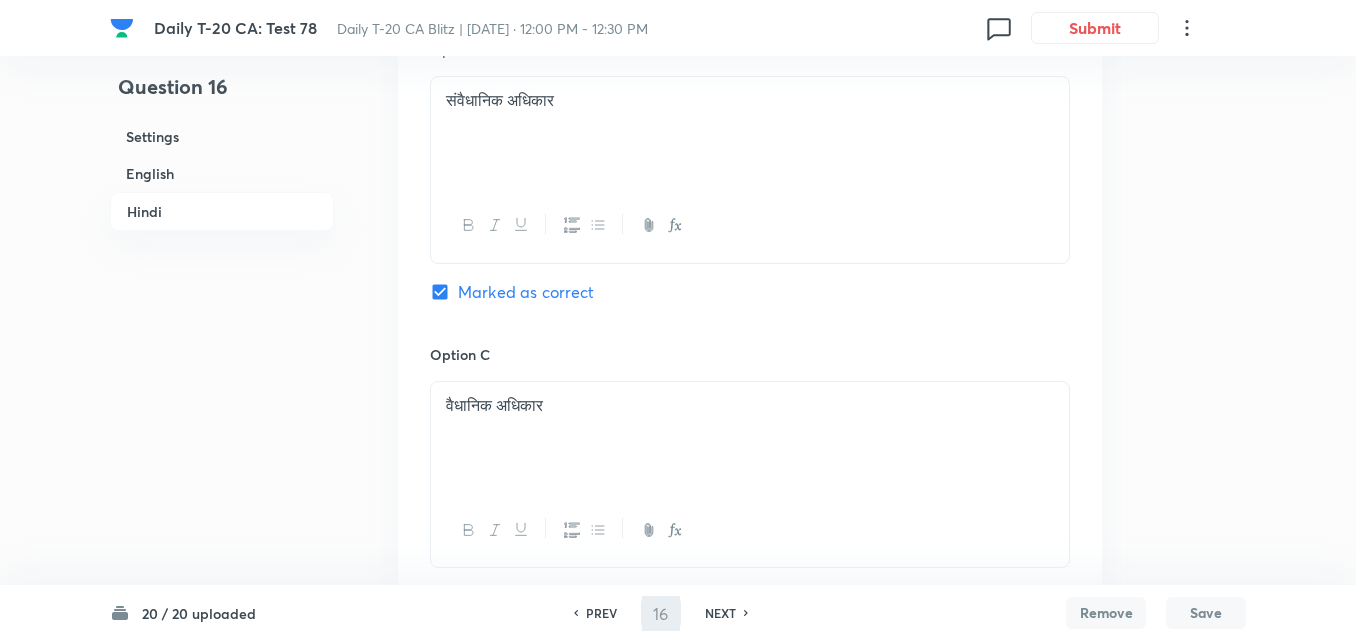 type on "17" 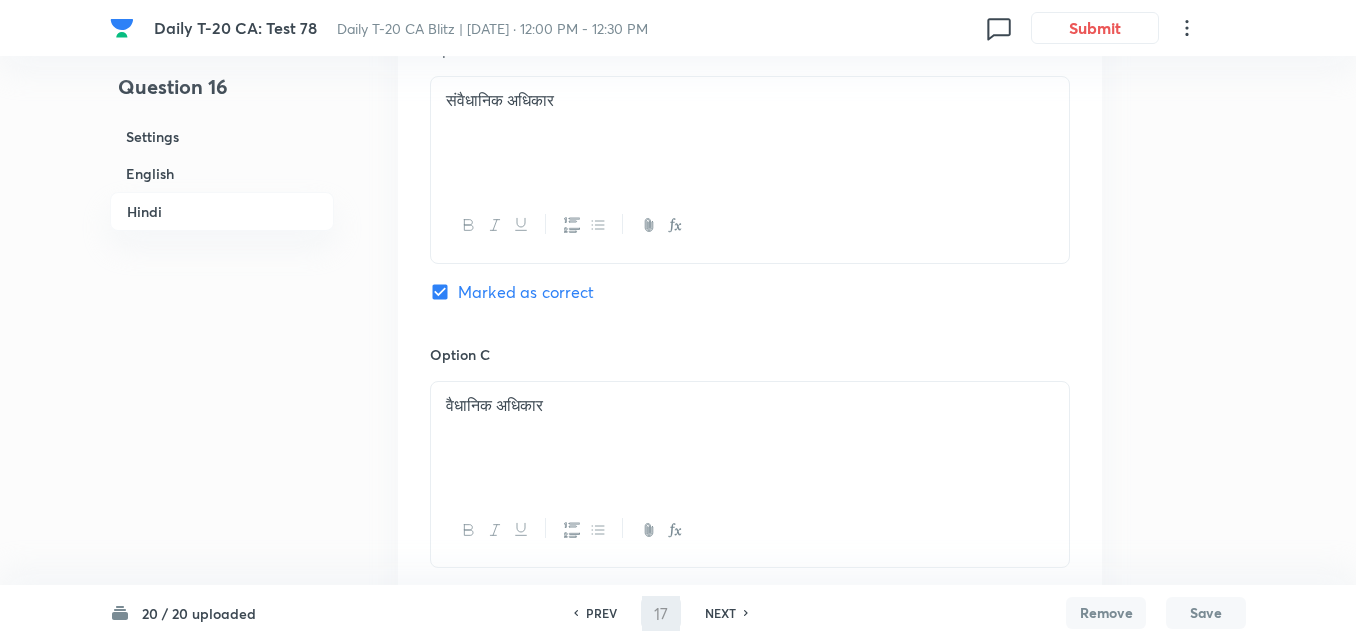 checkbox on "false" 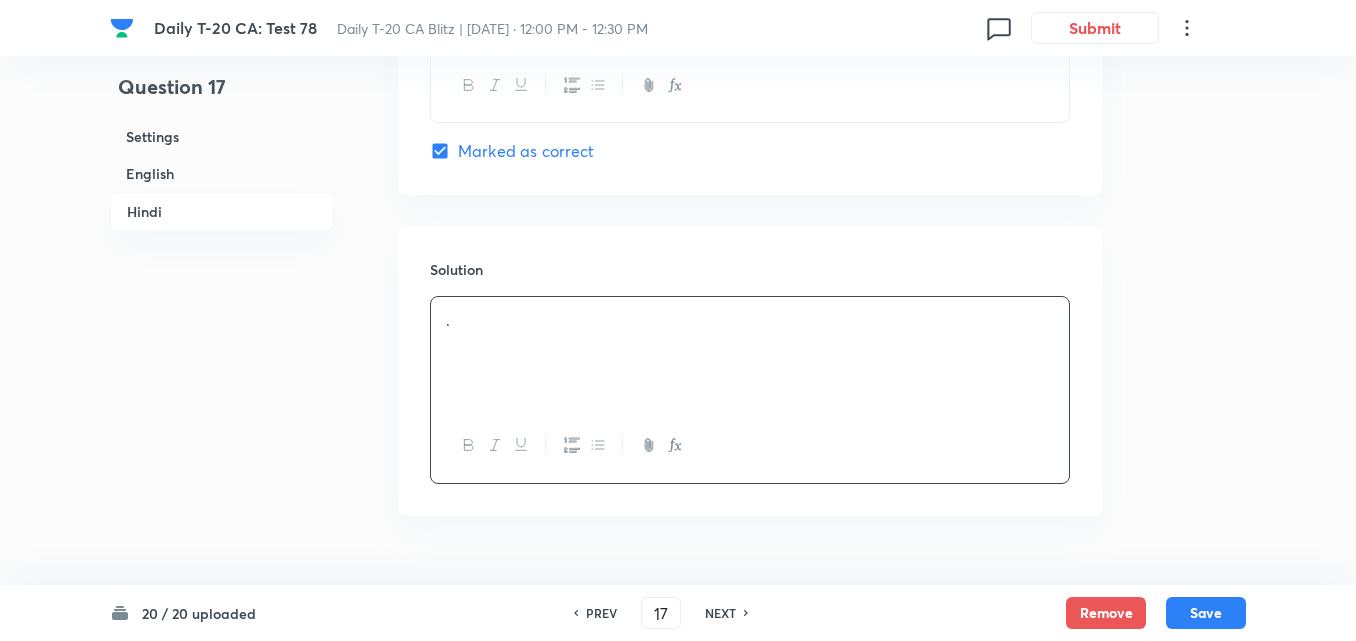 click on "English" at bounding box center (222, 173) 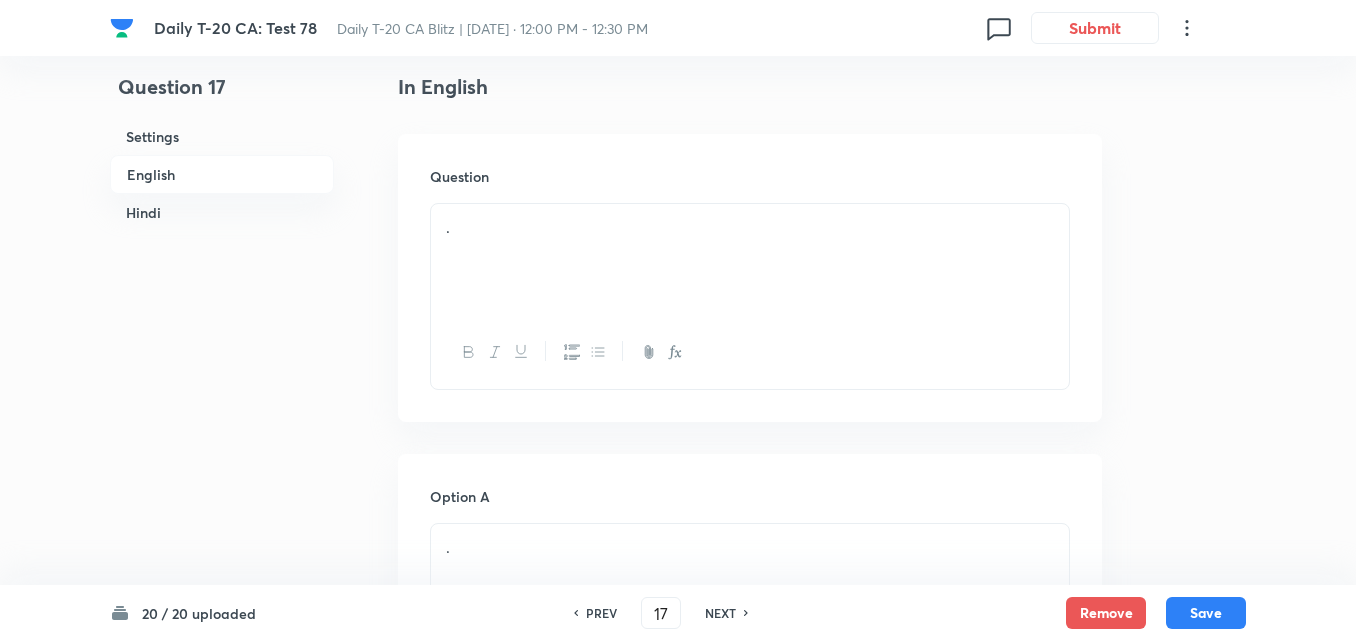 click on "." at bounding box center (750, 260) 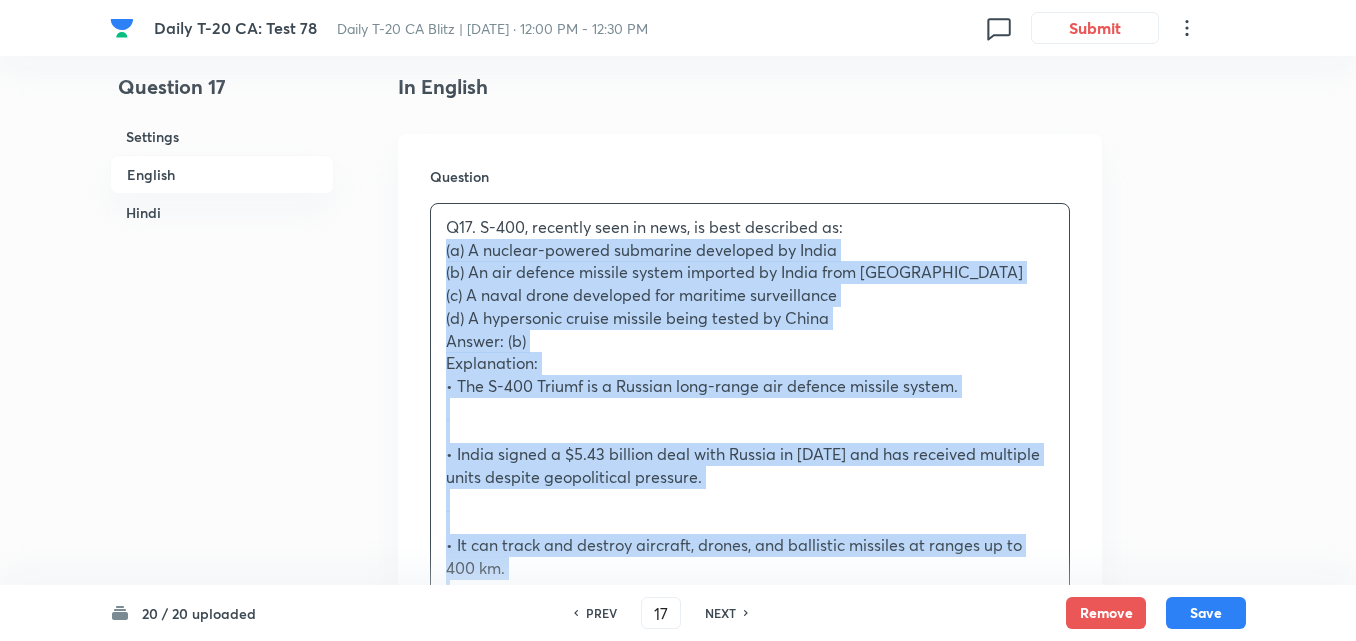 click on "Question 17 Settings English Hindi Settings Type Single choice correct 4 options + 2 marks - 0.66 marks Edit Concept Current Affairs Current Affairs 2025 Current Affairs 2025 Current Affairs 2025 Edit Additional details Easy Fact Not from PYQ paper No equation Edit In English Question Q17. S-400, recently seen in news, is best described as: (a) A nuclear-powered submarine developed by India  (b) An air defence missile system imported by India from [GEOGRAPHIC_DATA]  (c) A naval drone developed for maritime surveillance  (d) A hypersonic cruise missile being tested by China Answer: (b) Explanation: •	The S-400 Triumf is a Russian long-range air defence missile system. •	India signed a $5.43 billion deal with Russia in [DATE] and has received multiple units despite geopolitical pressure. •	It can track and destroy aircraft, drones, and ballistic missiles at ranges up to 400 km. ________________________________________ उत्तर: (b) व्याख्या: Option A . [PERSON_NAME] as correct answer Option B . Option C" at bounding box center [678, 2226] 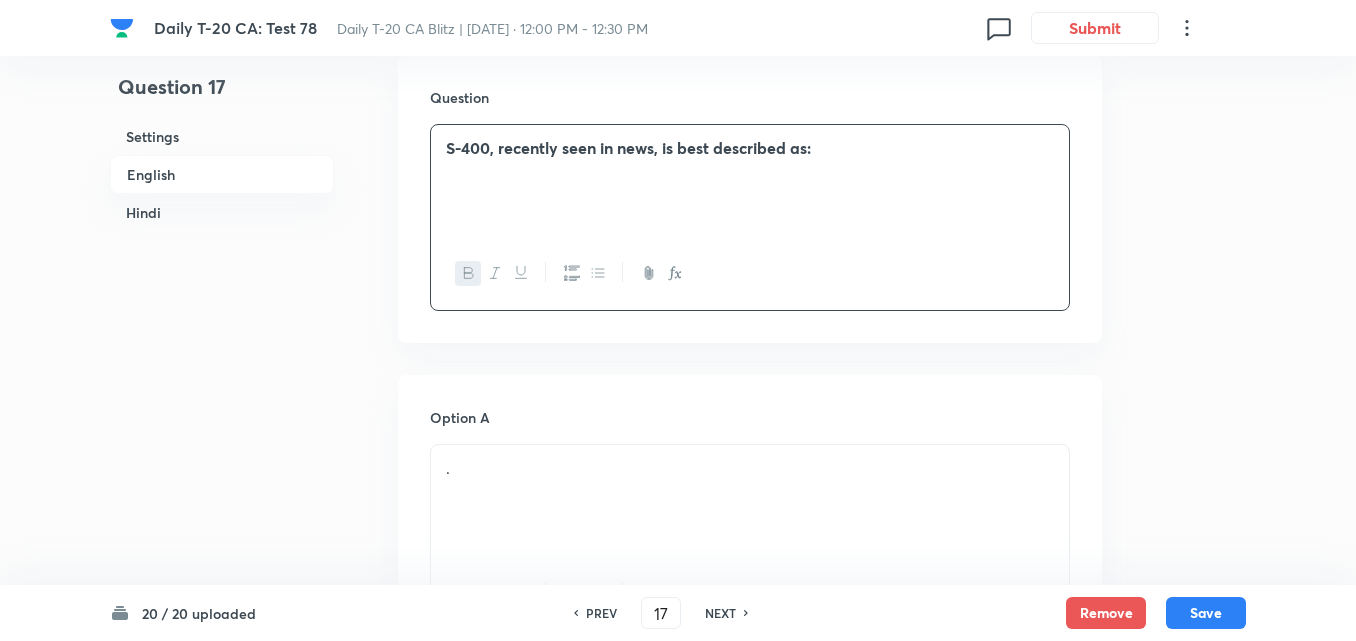 scroll, scrollTop: 716, scrollLeft: 0, axis: vertical 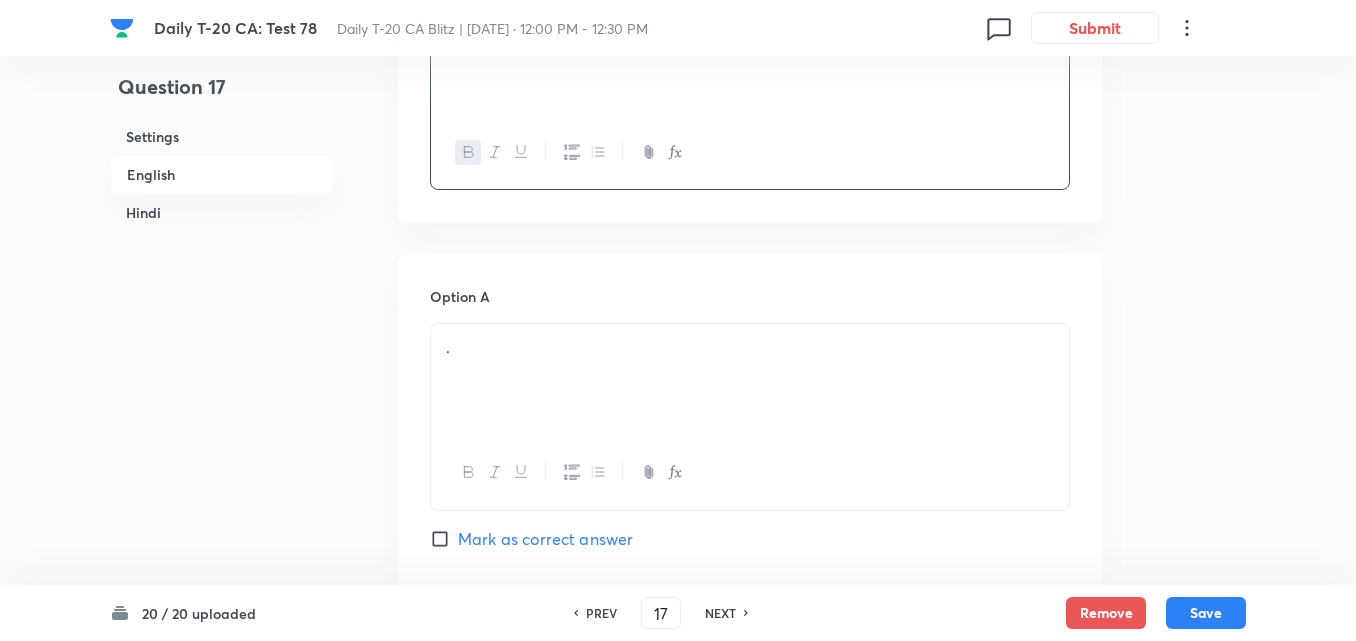 click on "." at bounding box center [750, 380] 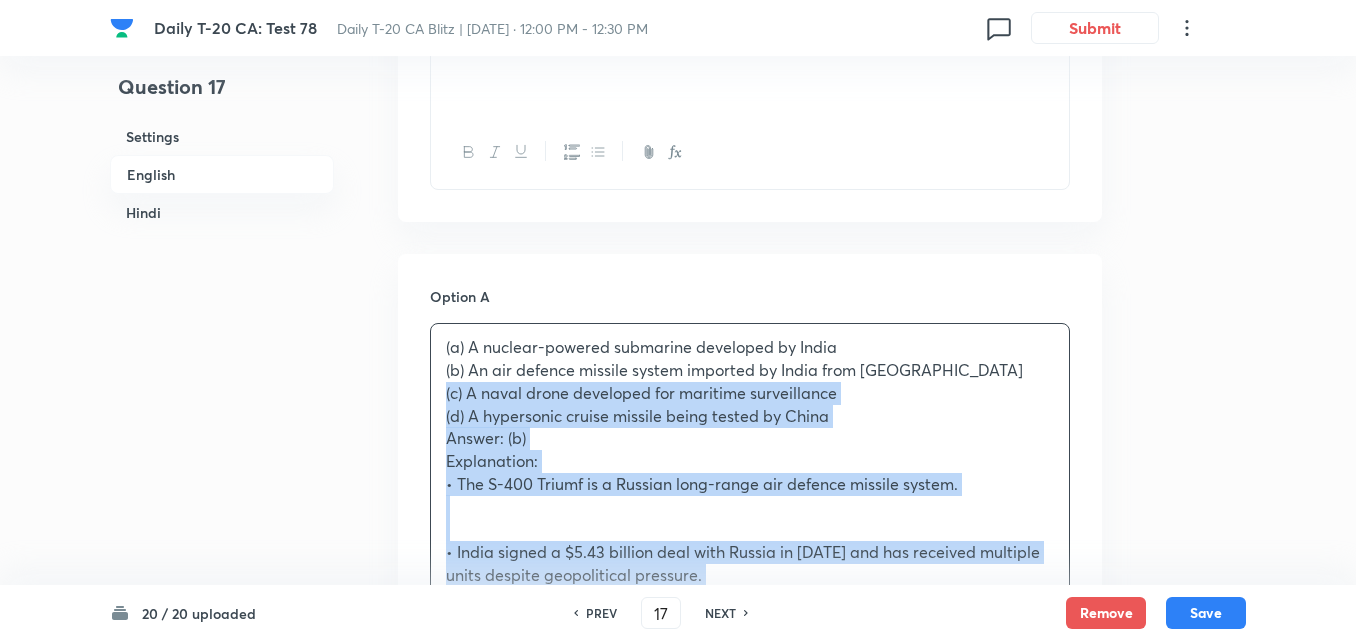 drag, startPoint x: 423, startPoint y: 382, endPoint x: 412, endPoint y: 383, distance: 11.045361 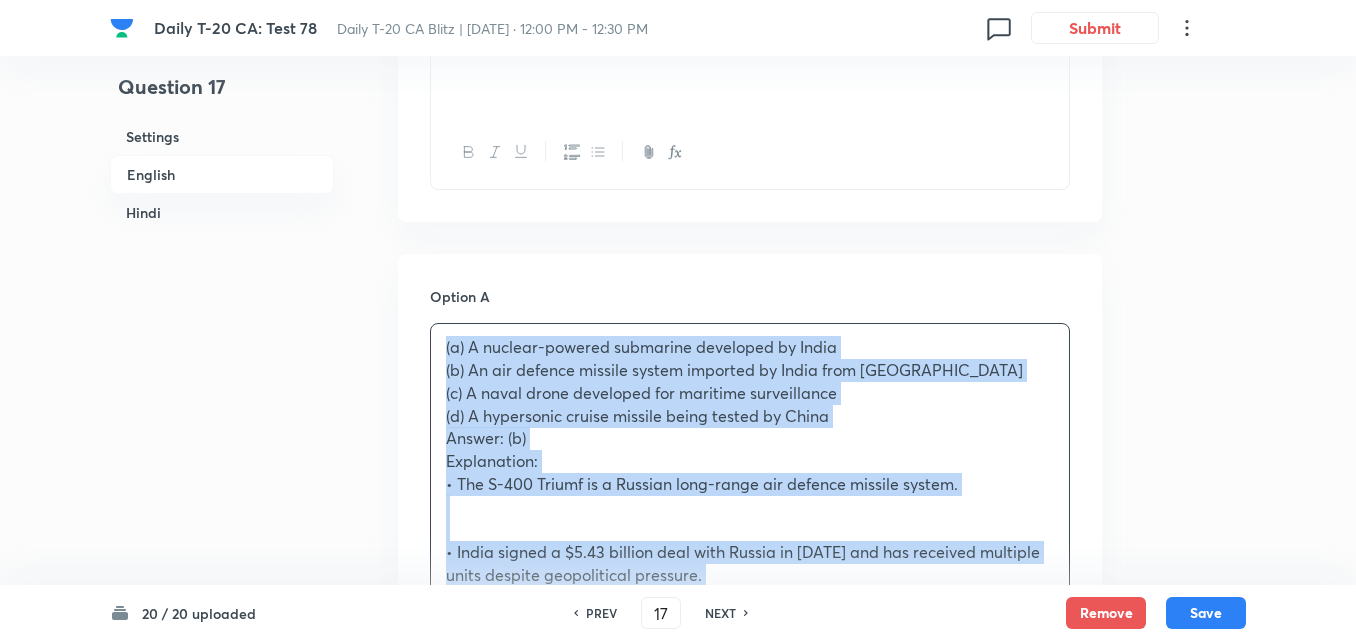 click on "Option A (a) A nuclear-powered submarine developed by India (b) An air defence missile system imported by India from [GEOGRAPHIC_DATA] (c) A naval drone developed for maritime surveillance (d) A hypersonic cruise missile being tested by China Answer: (b) Explanation: •	The S-400 Triumf is a Russian long-range air defence missile system. •	India signed a $5.43 billion deal with Russia in [DATE] and has received multiple units despite geopolitical pressure. •	It can track and destroy aircraft, drones, and ballistic missiles at ranges up to 400 km. ________________________________________ Q17. S-400, जो हाल ही में समाचारों में रहा, को निम्न में से किस रूप में सबसे उपयुक्त रूप से वर्णित किया जा सकता है? (a) भारत द्वारा विकसित परमाणु ऊर्जा चालित पनडुब्बी उत्तर: (b) Option B . ." at bounding box center [750, 1217] 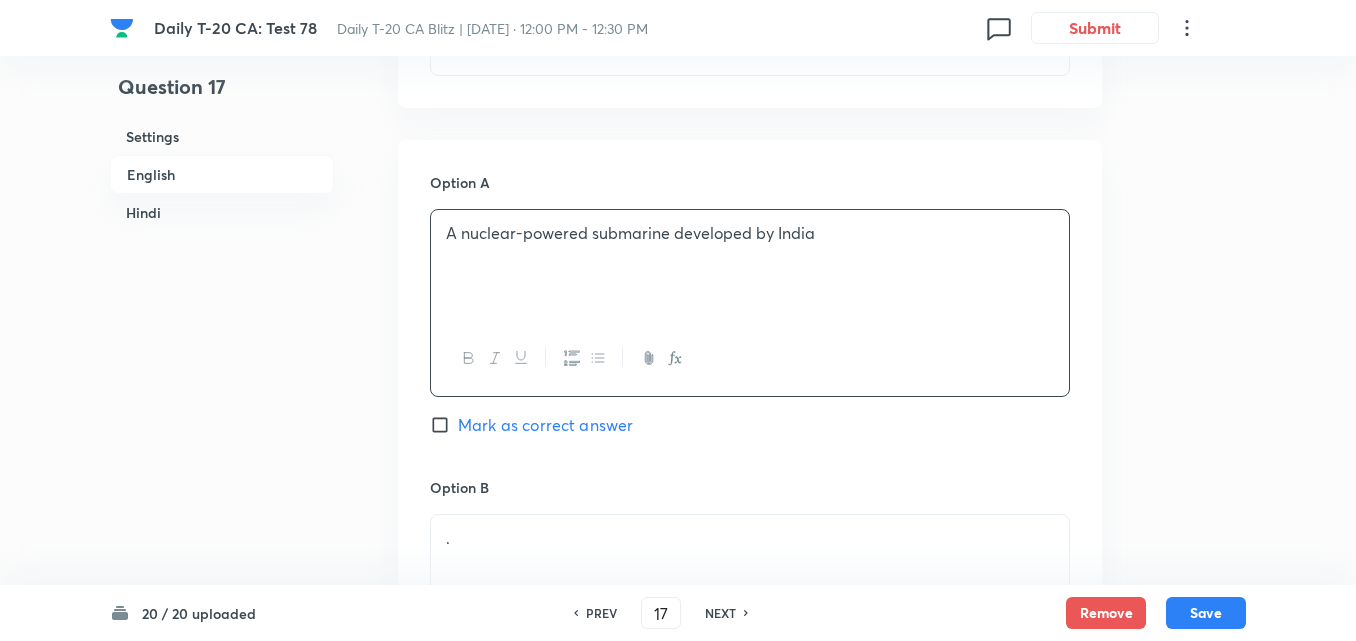 scroll, scrollTop: 1116, scrollLeft: 0, axis: vertical 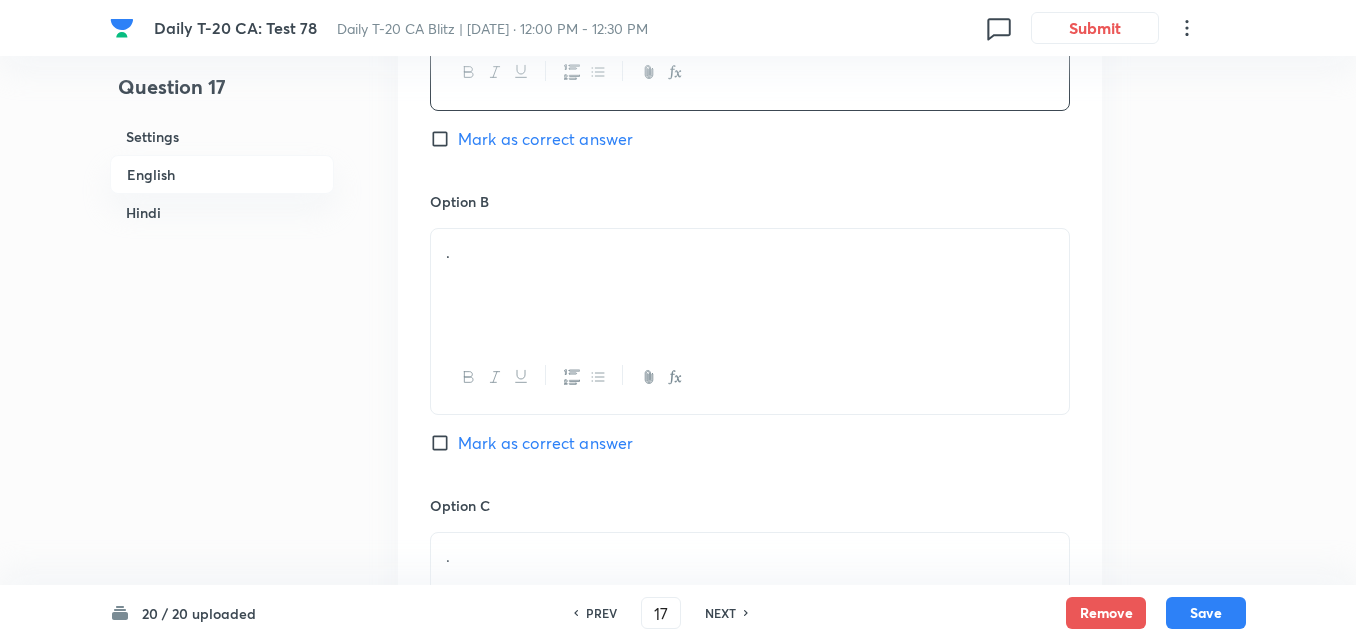 click on "." at bounding box center (750, 285) 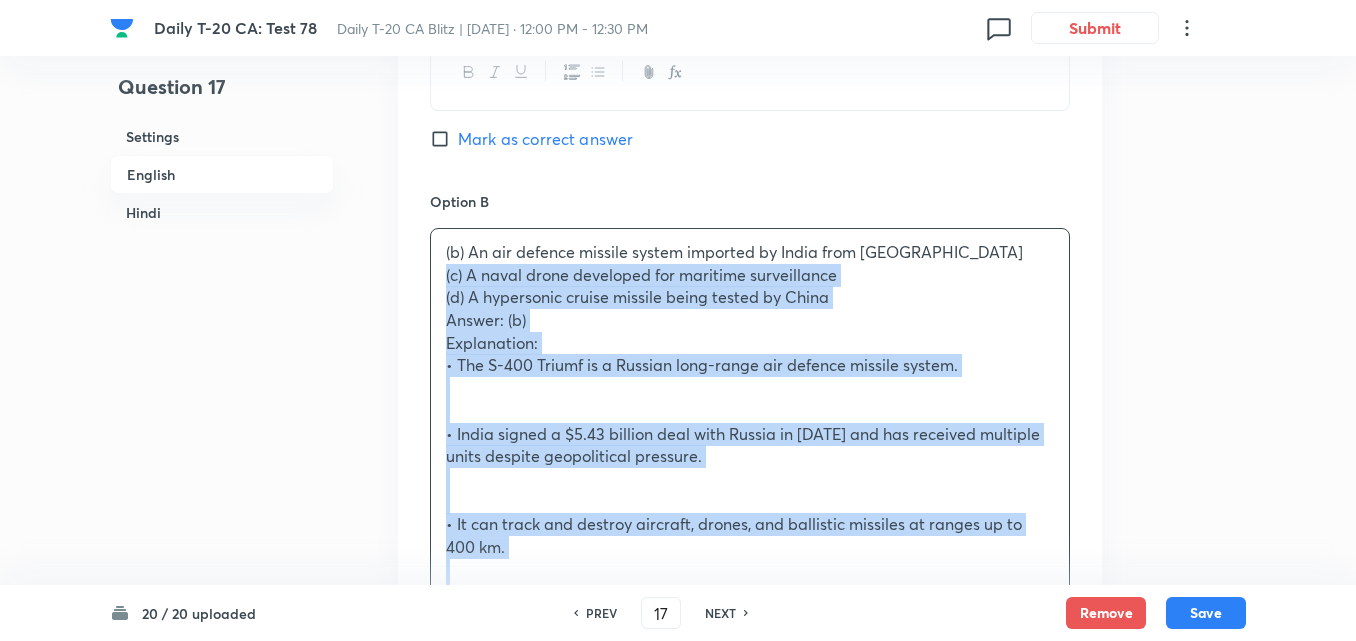 drag, startPoint x: 432, startPoint y: 271, endPoint x: 387, endPoint y: 272, distance: 45.01111 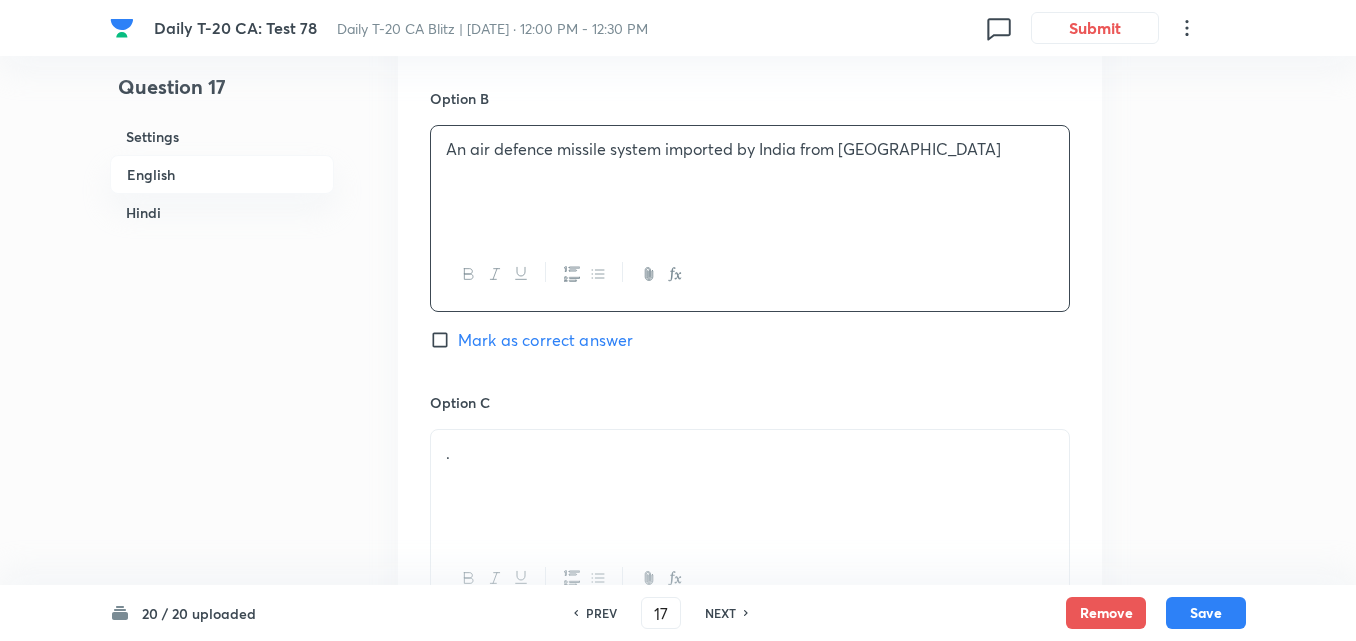 scroll, scrollTop: 1516, scrollLeft: 0, axis: vertical 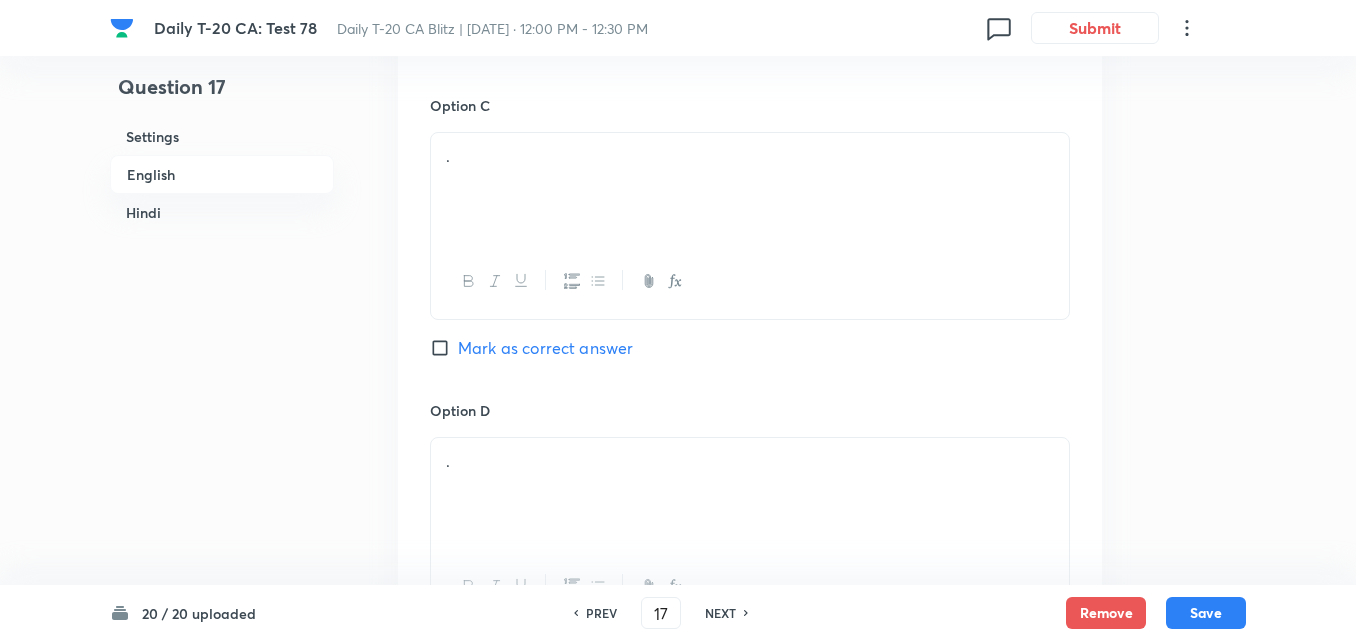 drag, startPoint x: 531, startPoint y: 207, endPoint x: 513, endPoint y: 205, distance: 18.110771 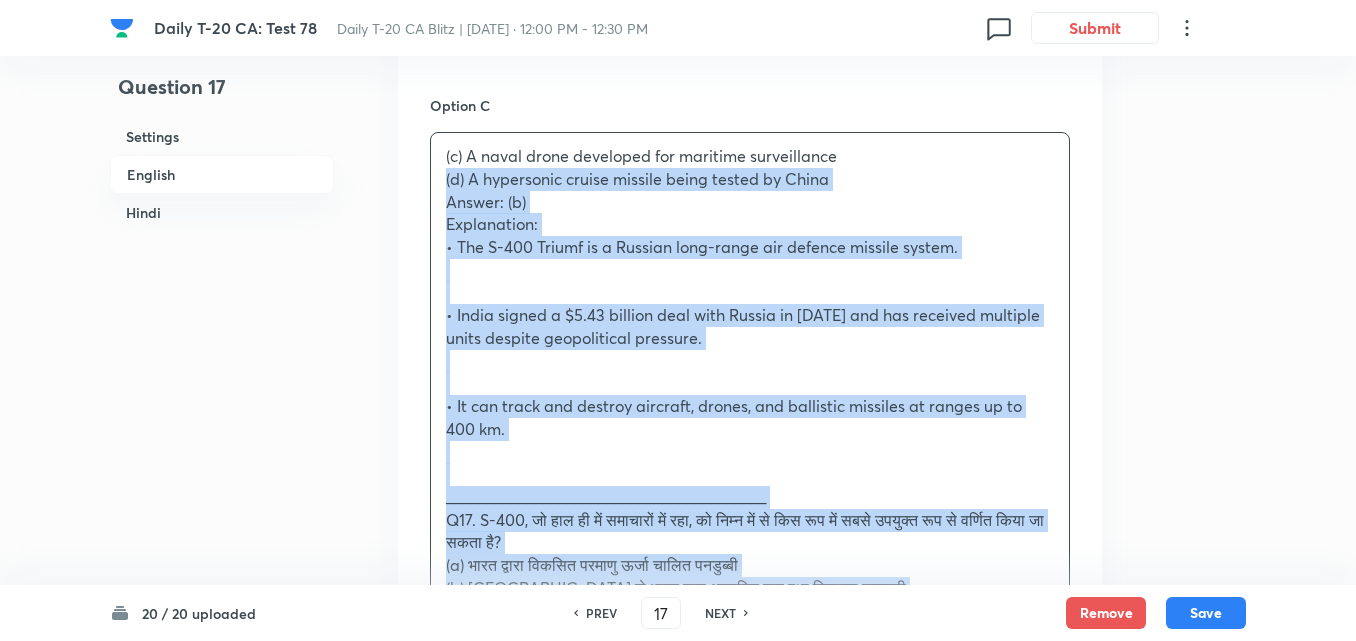 click on "Option A A nuclear-powered submarine developed by India Mark as correct answer Option B An air defence missile system imported by India from [GEOGRAPHIC_DATA] Mark as correct answer Option C (c) A naval drone developed for maritime surveillance (d) A hypersonic cruise missile being tested by China Answer: (b) Explanation: •	The S-400 Triumf is a Russian long-range air defence missile system. •	India signed a $5.43 billion deal with Russia in [DATE] and has received multiple units despite geopolitical pressure. •	It can track and destroy aircraft, drones, and ballistic missiles at ranges up to 400 km. ________________________________________ Q17. S-400, जो हाल ही में समाचारों में रहा, को निम्न में से किस रूप में सबसे उपयुक्त रूप से वर्णित किया जा सकता है? उत्तर: (b) व्याख्या: [PERSON_NAME] as correct answer Option D . Marked as correct" at bounding box center [750, 383] 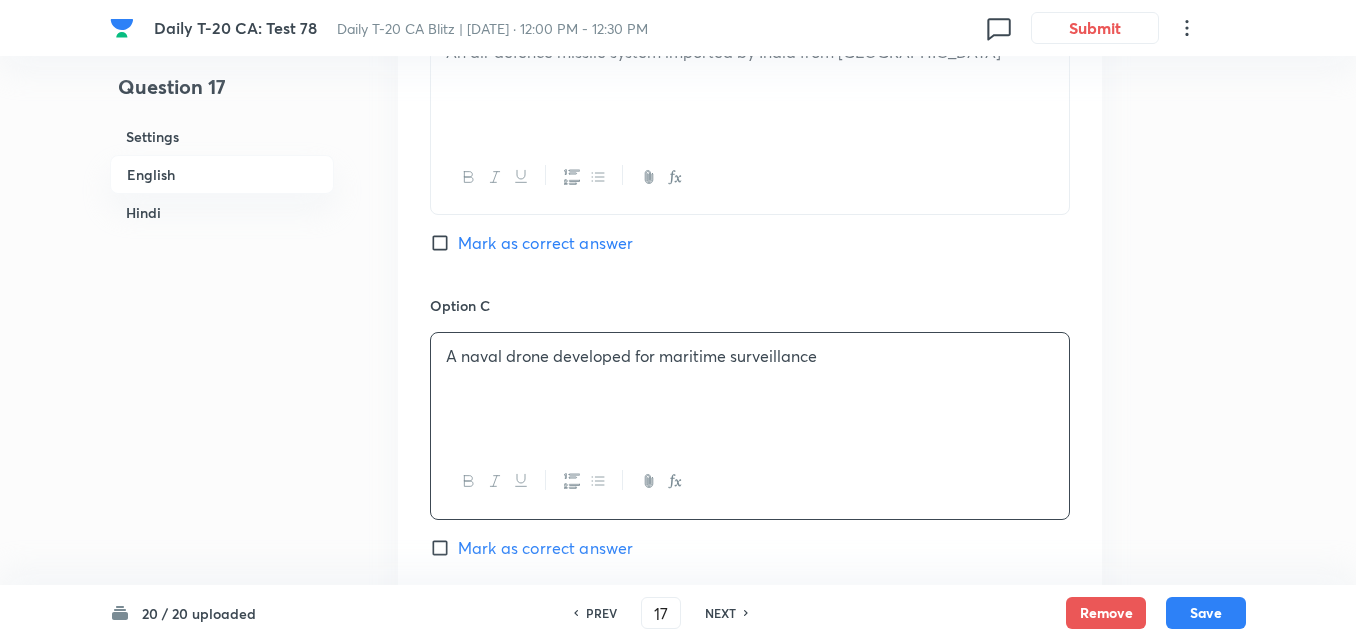 click on "Mark as correct answer" at bounding box center [545, 243] 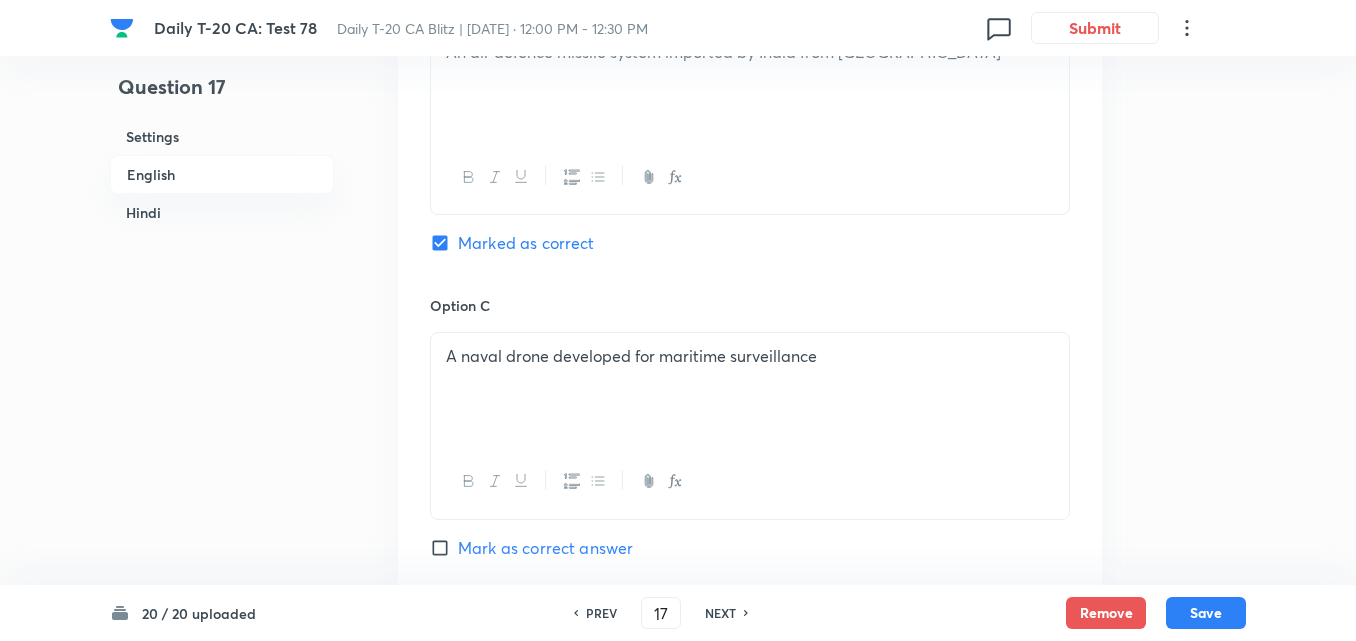 checkbox on "false" 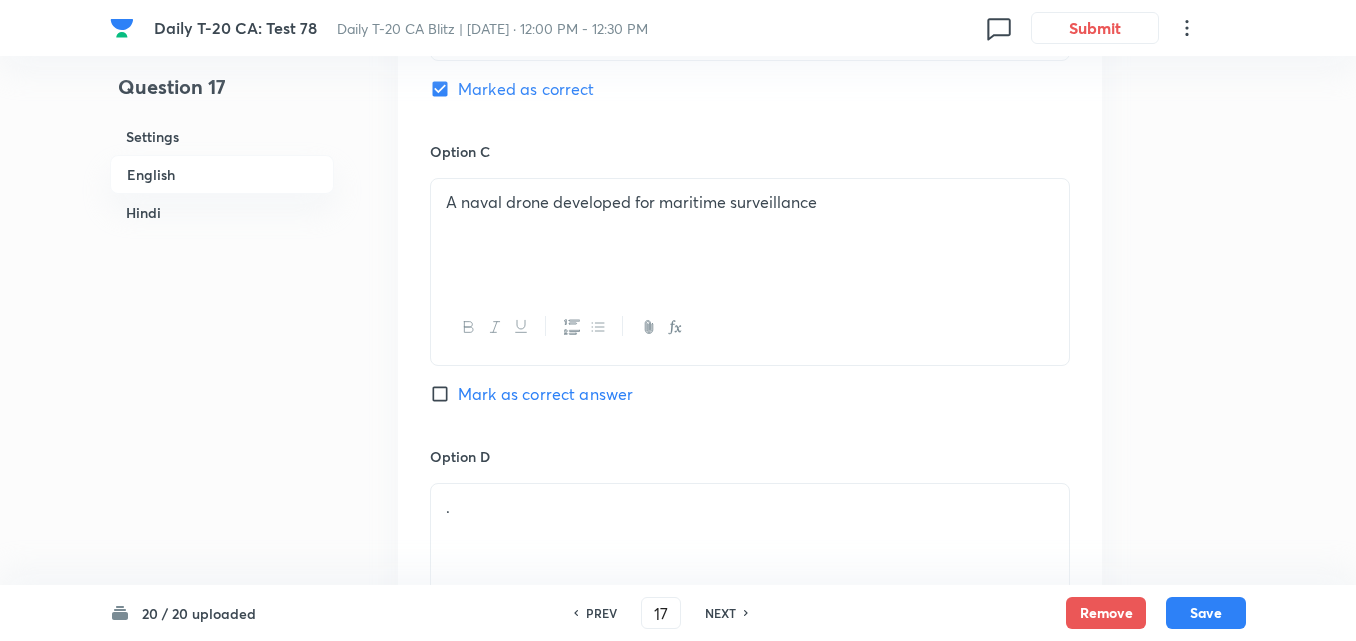 scroll, scrollTop: 1616, scrollLeft: 0, axis: vertical 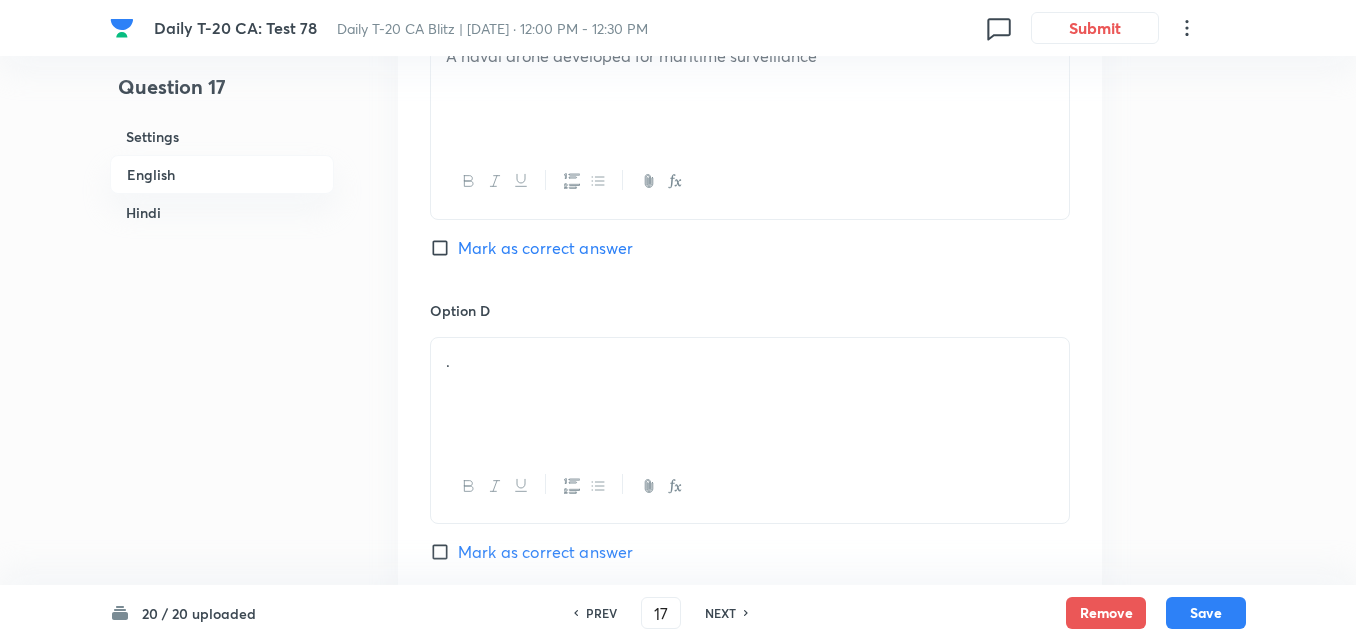 drag, startPoint x: 533, startPoint y: 308, endPoint x: 532, endPoint y: 345, distance: 37.01351 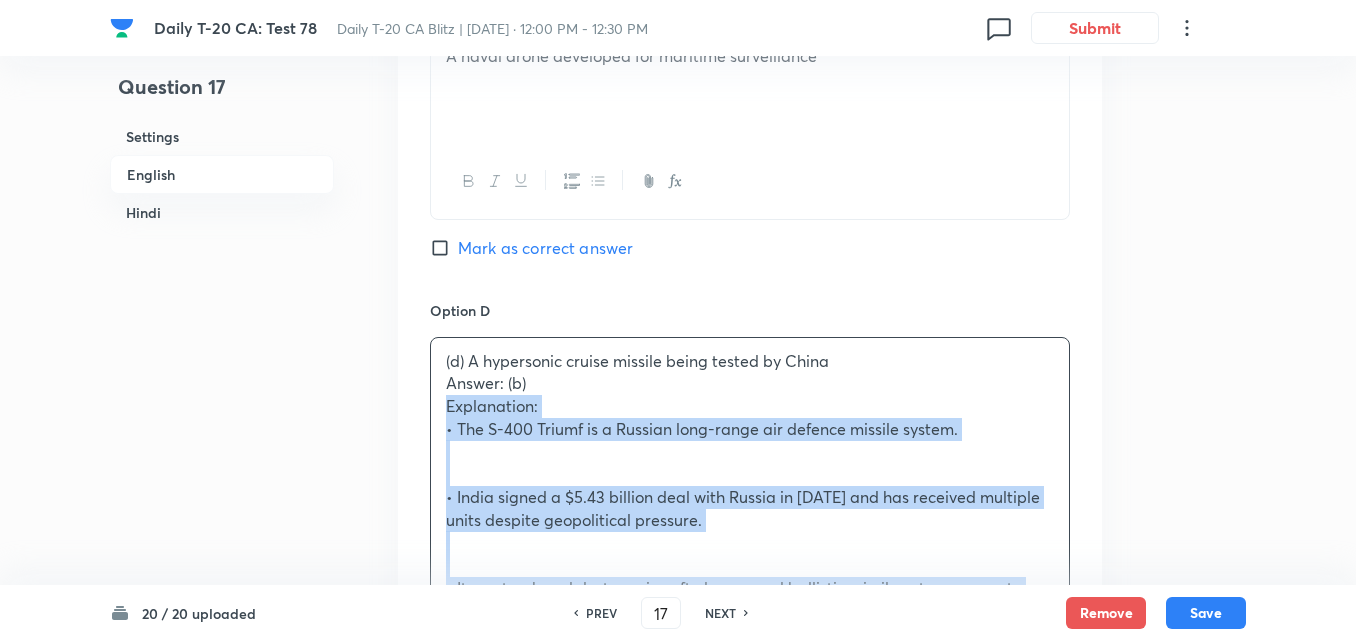 click on "Question 17 Settings English Hindi Settings Type Single choice correct 4 options + 2 marks - 0.66 marks Edit Concept Current Affairs Current Affairs 2025 Current Affairs 2025 Current Affairs 2025 Edit Additional details Easy Fact Not from PYQ paper No equation Edit In English Question S-400, recently seen in news, is best described as: Option A A nuclear-powered submarine developed by India Mark as correct answer Option B An air defence missile system imported by India from [GEOGRAPHIC_DATA] Marked as correct Option C A naval drone developed for maritime surveillance Mark as correct answer Option D (d) A hypersonic cruise missile being tested by China Answer: (b) Explanation: •	The S-400 Triumf is a Russian long-range air defence missile system. •	India signed a $5.43 billion deal with Russia in [DATE] and has received multiple units despite geopolitical pressure. •	It can track and destroy aircraft, drones, and ballistic missiles at ranges up to 400 km. ________________________________________ उत्तर: (b)" at bounding box center [678, 1047] 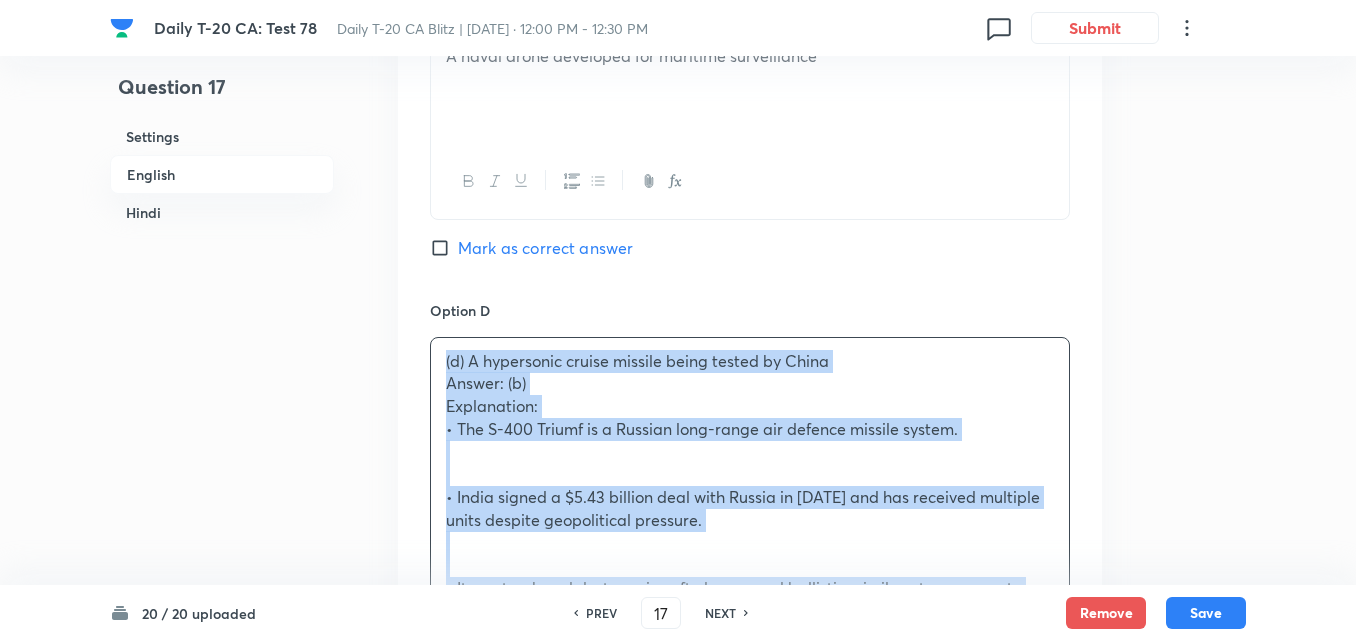 click on "Question 17 Settings English Hindi Settings Type Single choice correct 4 options + 2 marks - 0.66 marks Edit Concept Current Affairs Current Affairs 2025 Current Affairs 2025 Current Affairs 2025 Edit Additional details Easy Fact Not from PYQ paper No equation Edit In English Question S-400, recently seen in news, is best described as: Option A A nuclear-powered submarine developed by India Mark as correct answer Option B An air defence missile system imported by India from [GEOGRAPHIC_DATA] Marked as correct Option C A naval drone developed for maritime surveillance Mark as correct answer Option D (d) A hypersonic cruise missile being tested by China Answer: (b) Explanation: •	The S-400 Triumf is a Russian long-range air defence missile system. •	India signed a $5.43 billion deal with Russia in [DATE] and has received multiple units despite geopolitical pressure. •	It can track and destroy aircraft, drones, and ballistic missiles at ranges up to 400 km. ________________________________________ उत्तर: (b)" at bounding box center (678, 1047) 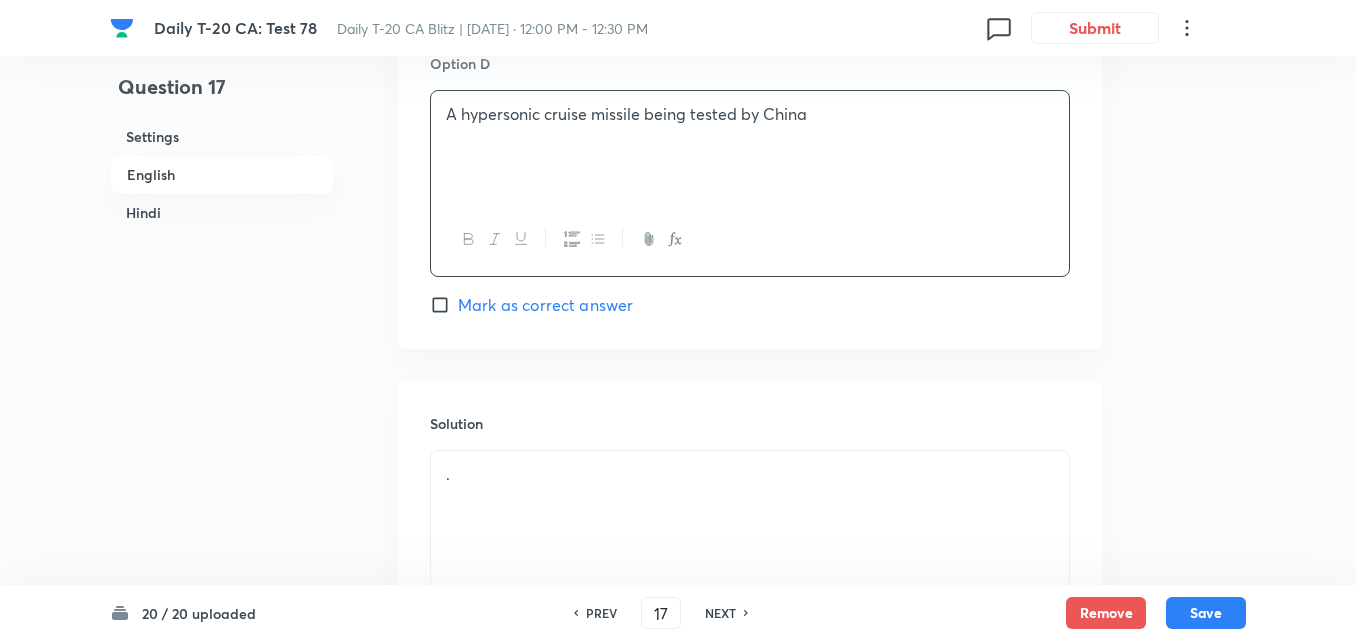 scroll, scrollTop: 2116, scrollLeft: 0, axis: vertical 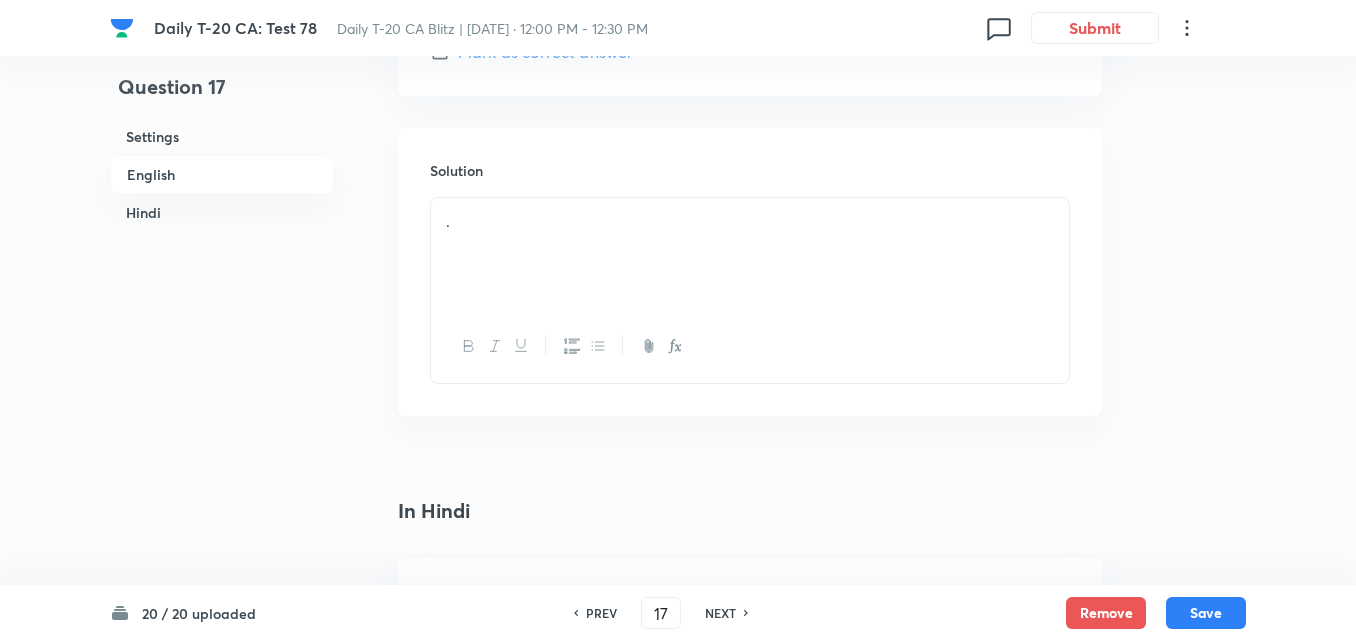 click on "." at bounding box center (750, 254) 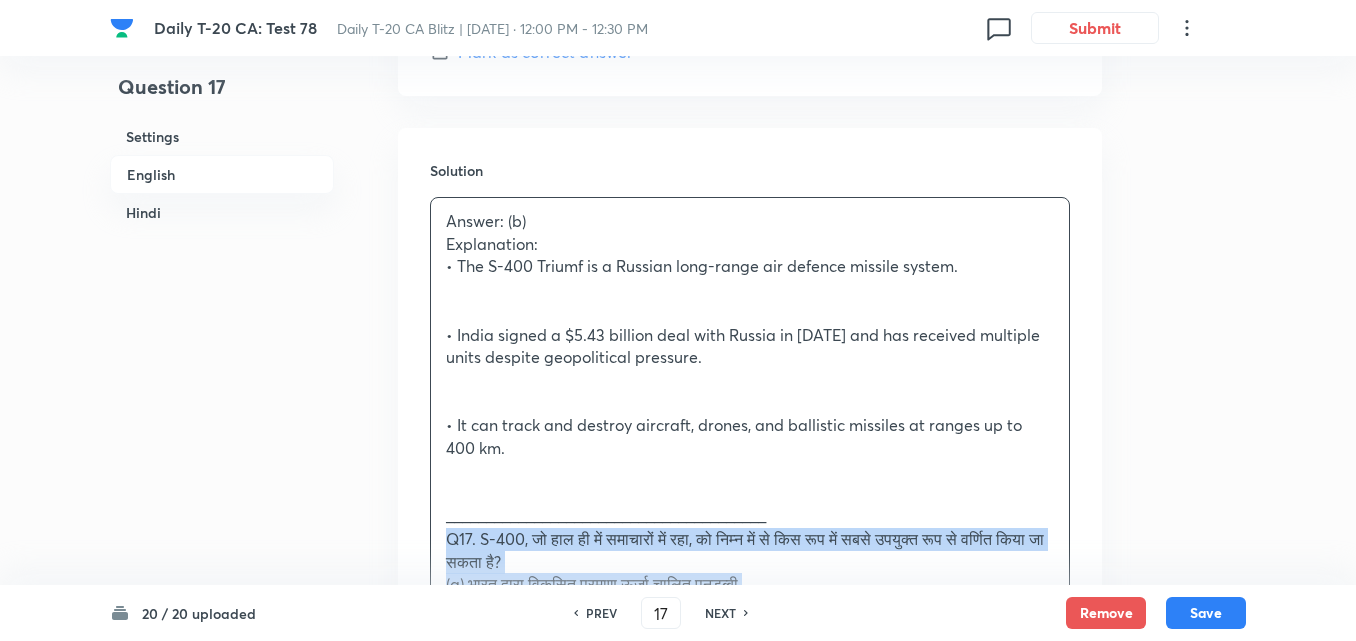 drag, startPoint x: 439, startPoint y: 542, endPoint x: 414, endPoint y: 543, distance: 25.019993 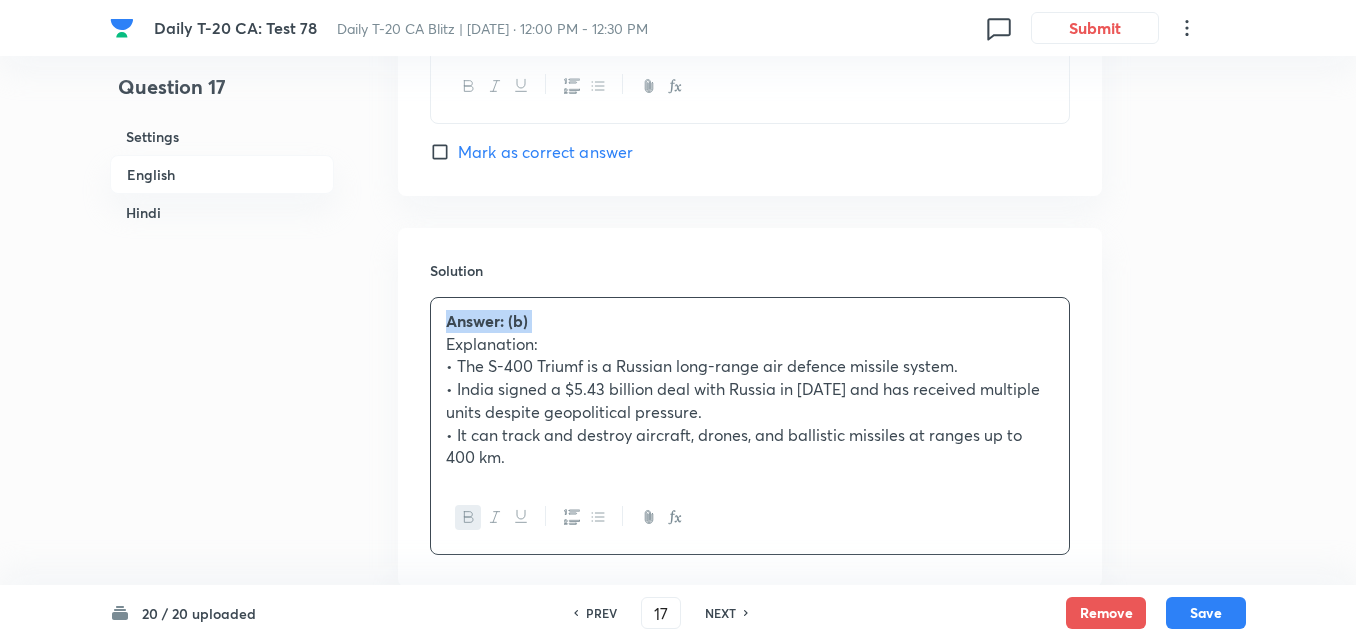 scroll, scrollTop: 2416, scrollLeft: 0, axis: vertical 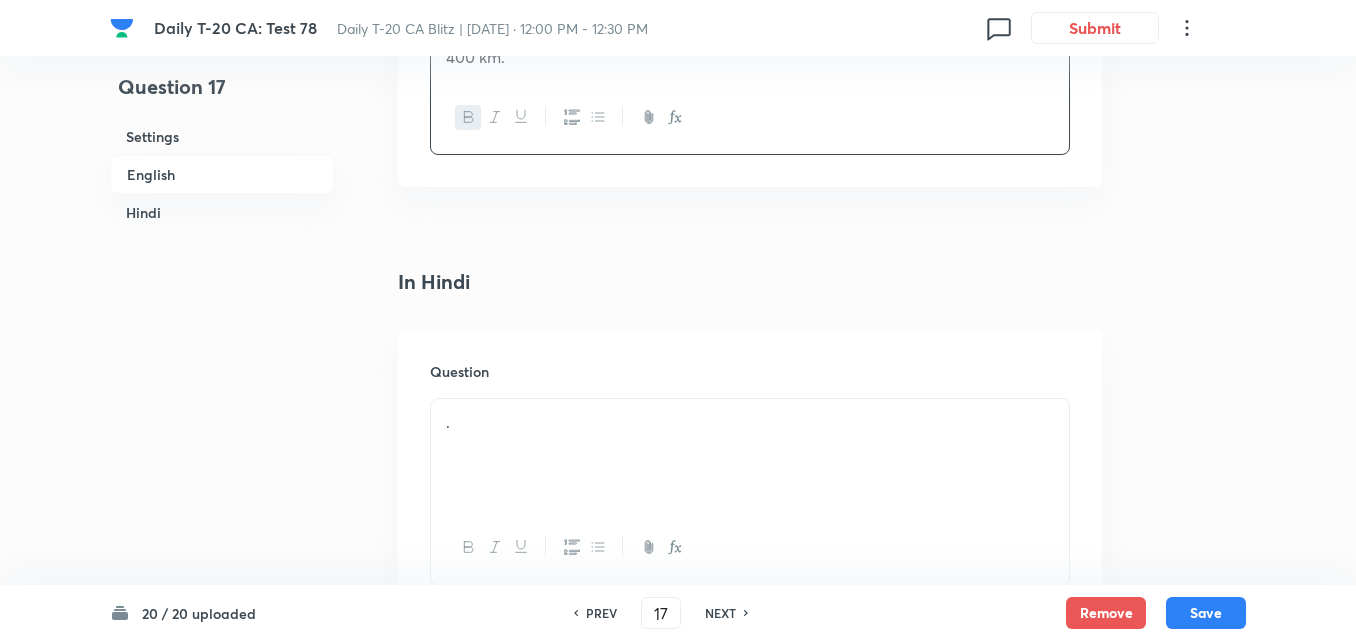 click on "." at bounding box center (750, 422) 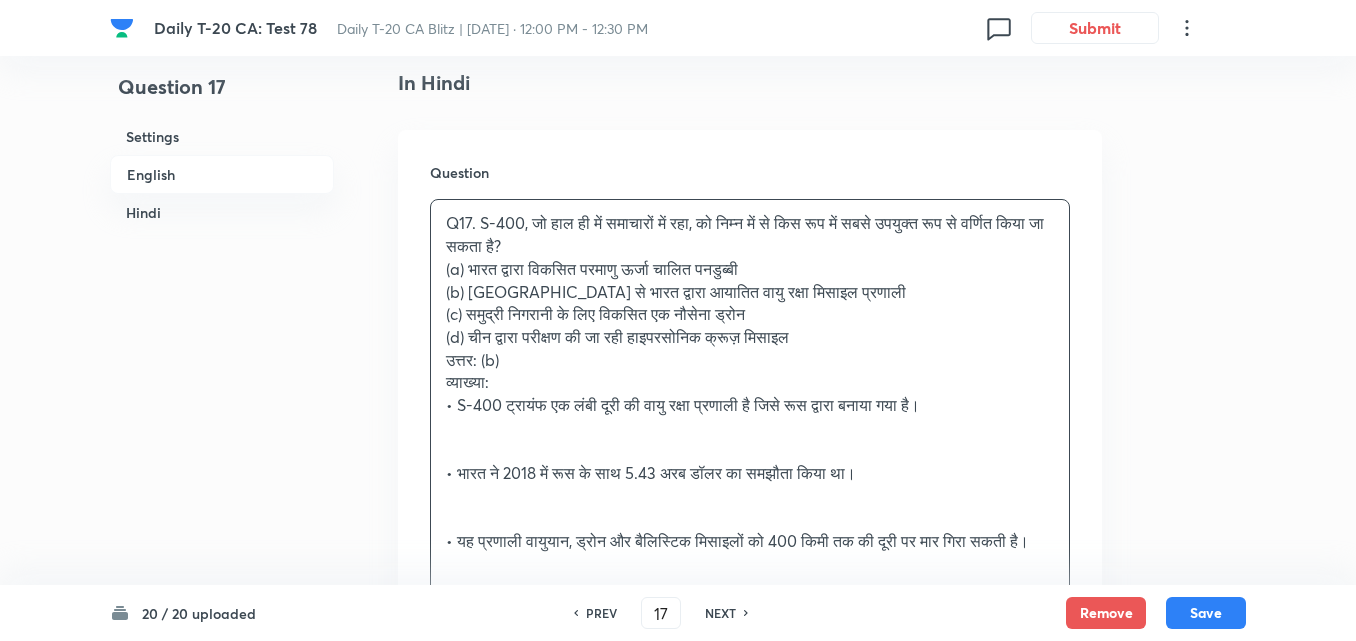 scroll, scrollTop: 2616, scrollLeft: 0, axis: vertical 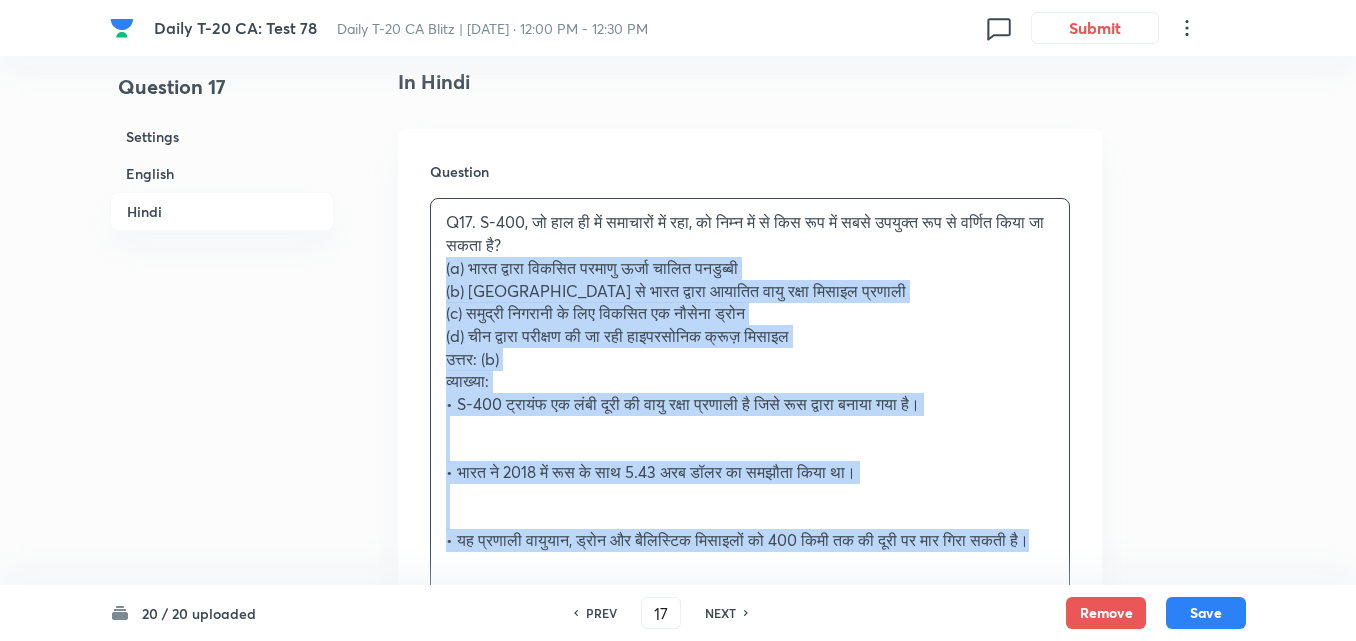 drag, startPoint x: 424, startPoint y: 276, endPoint x: 398, endPoint y: 272, distance: 26.305893 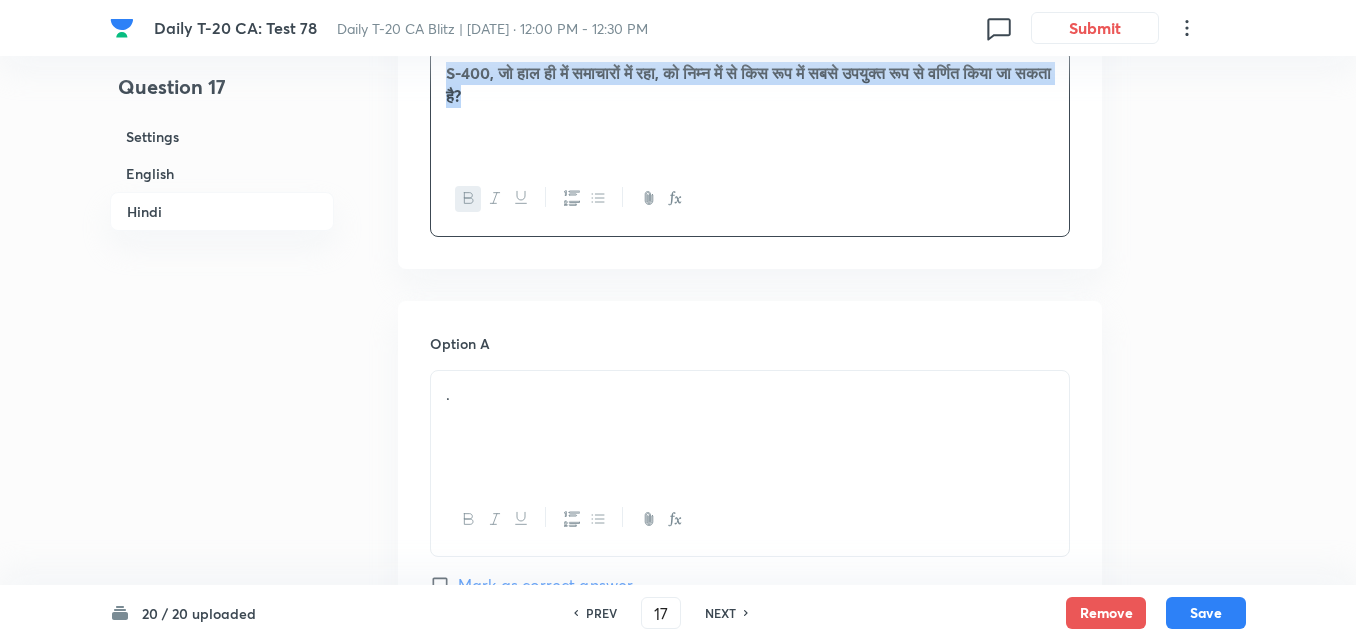 scroll, scrollTop: 2916, scrollLeft: 0, axis: vertical 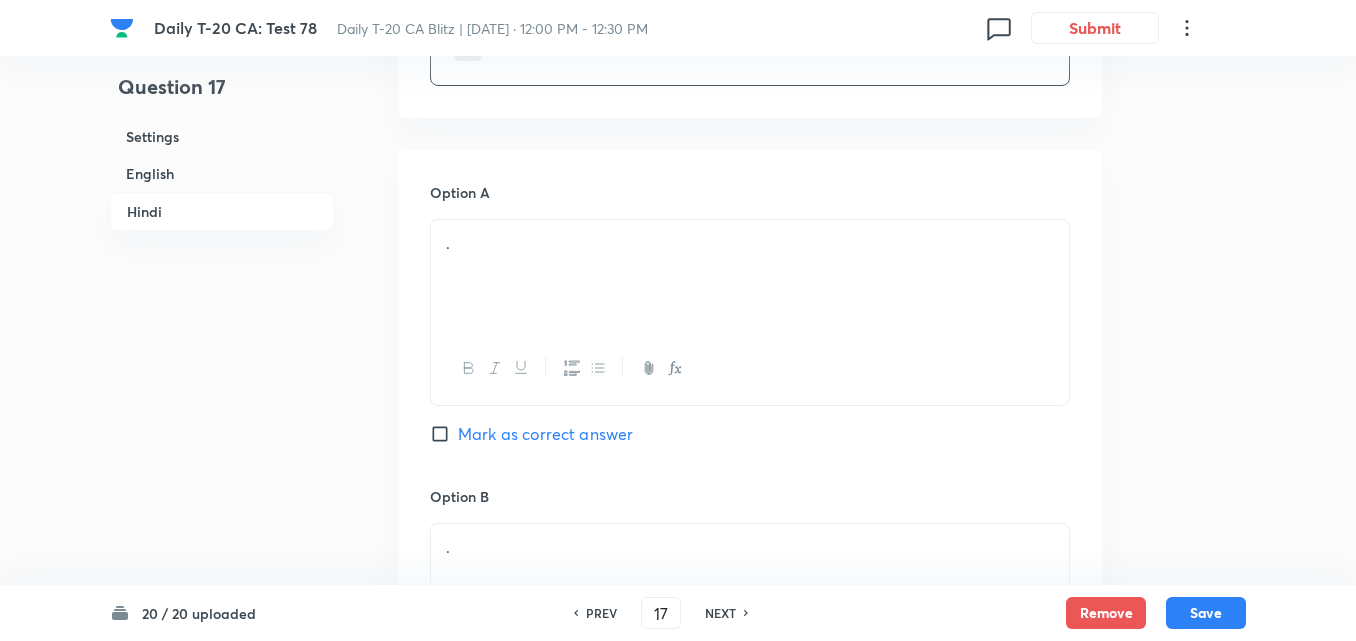 click on "." at bounding box center (750, 276) 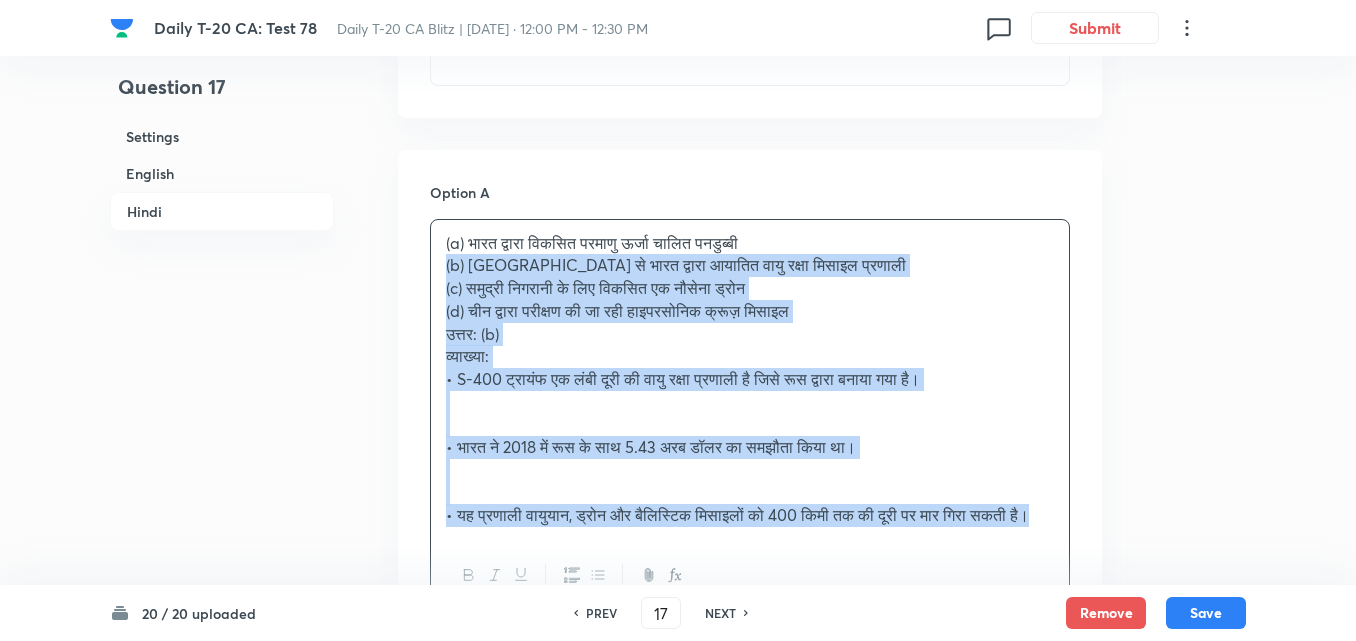 drag, startPoint x: 451, startPoint y: 266, endPoint x: 433, endPoint y: 268, distance: 18.110771 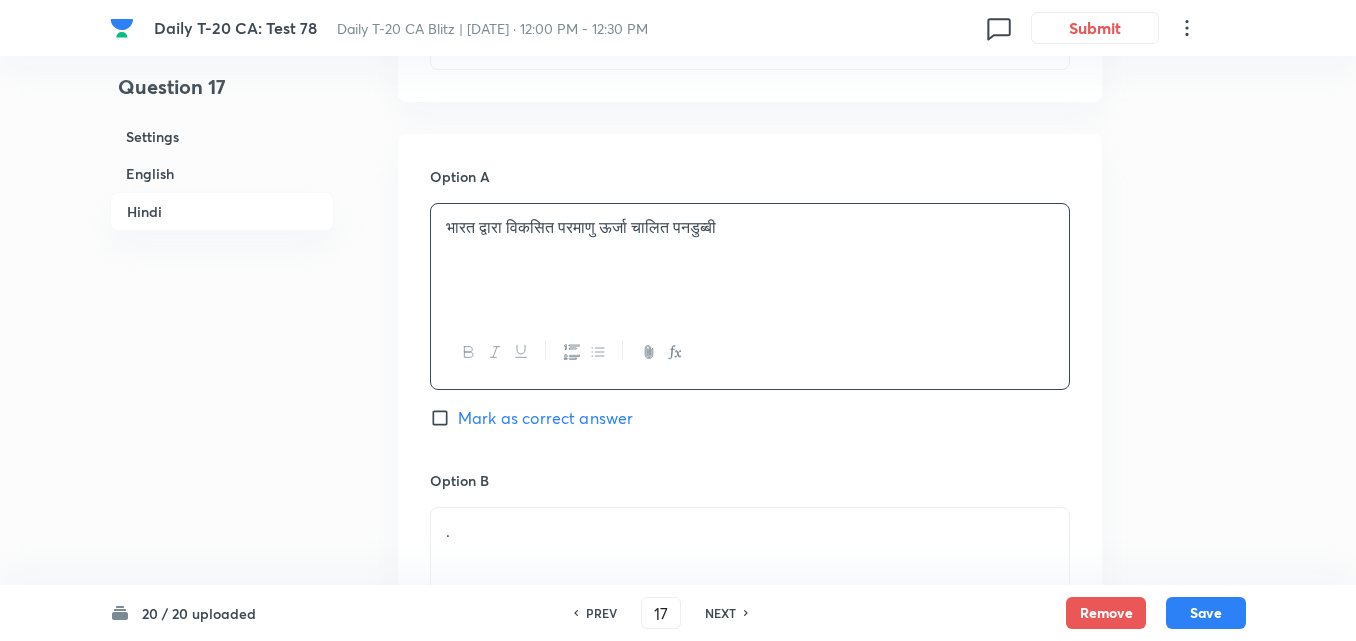 scroll, scrollTop: 3216, scrollLeft: 0, axis: vertical 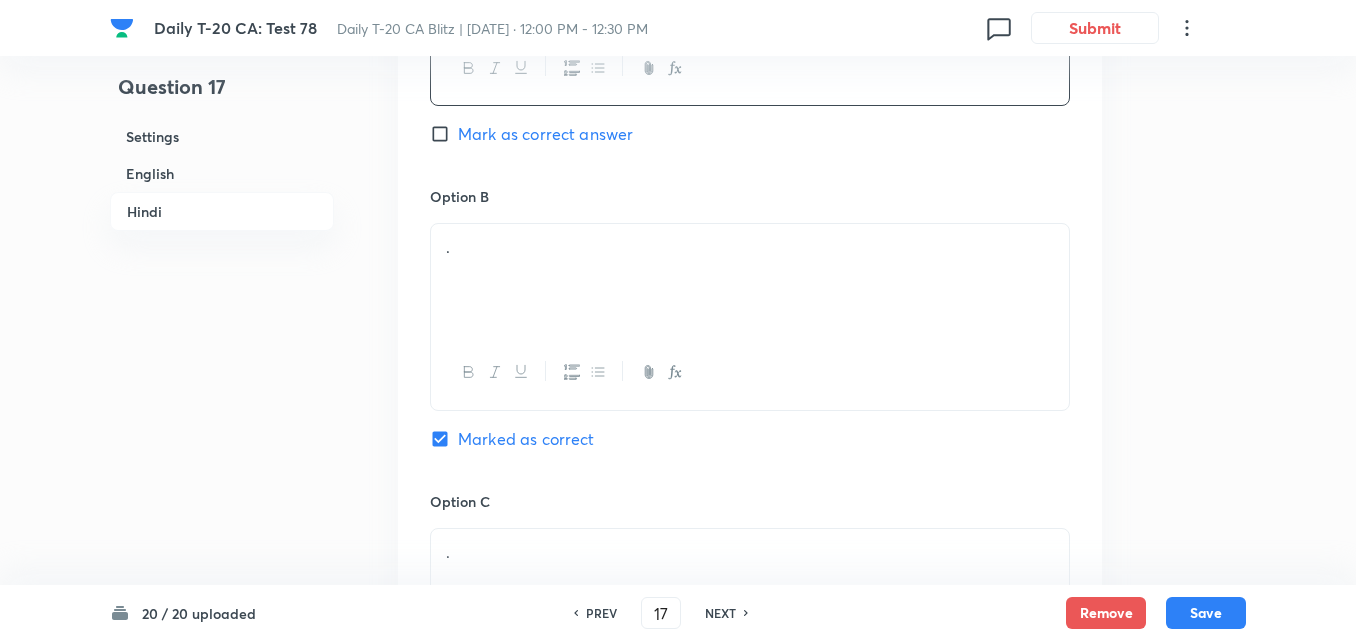 click on "." at bounding box center (750, 280) 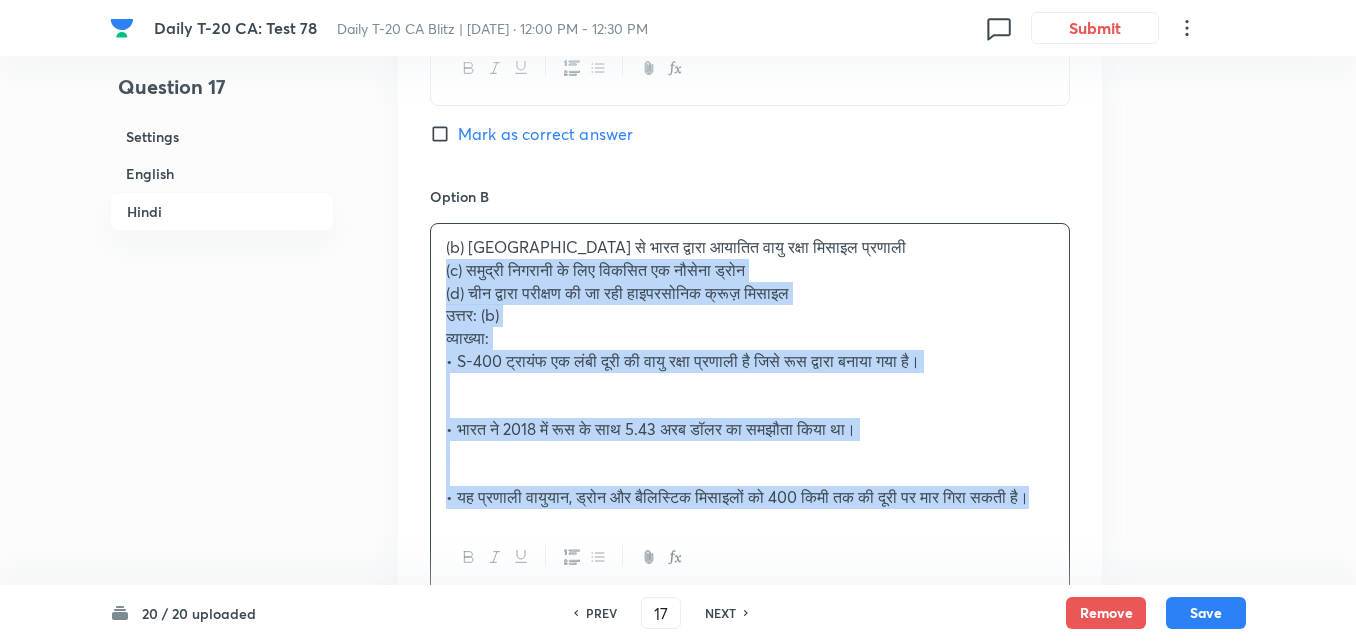 drag, startPoint x: 452, startPoint y: 279, endPoint x: 415, endPoint y: 281, distance: 37.054016 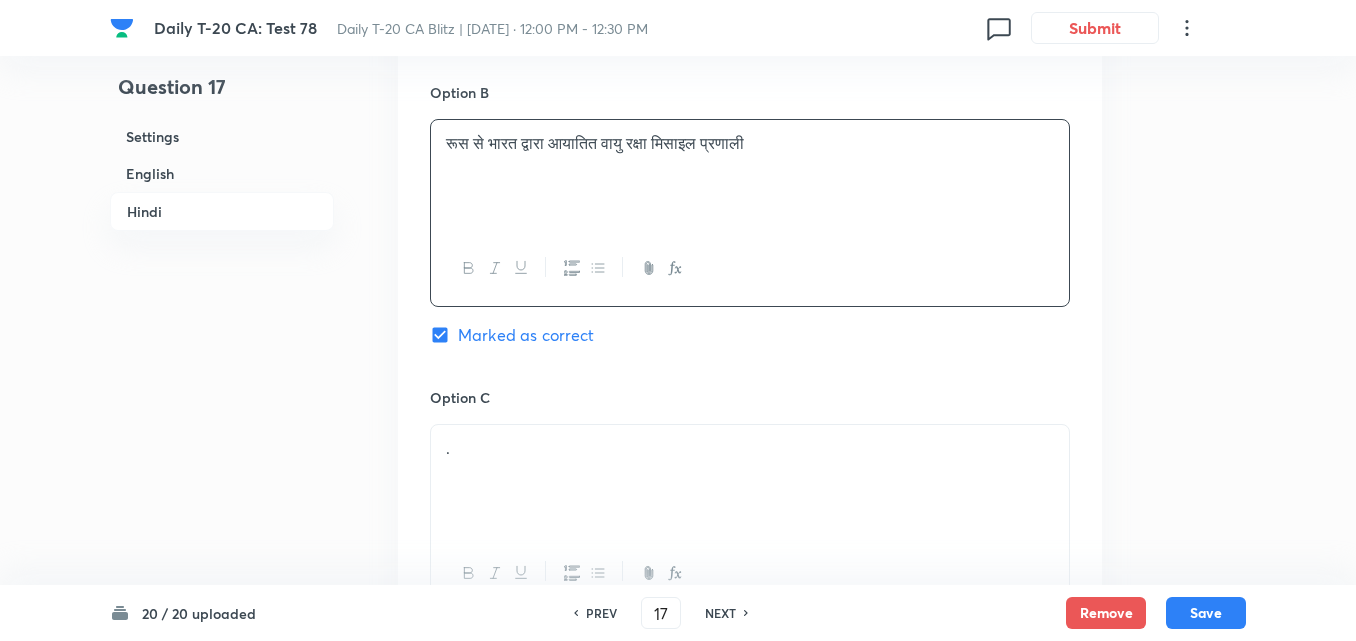 scroll, scrollTop: 3416, scrollLeft: 0, axis: vertical 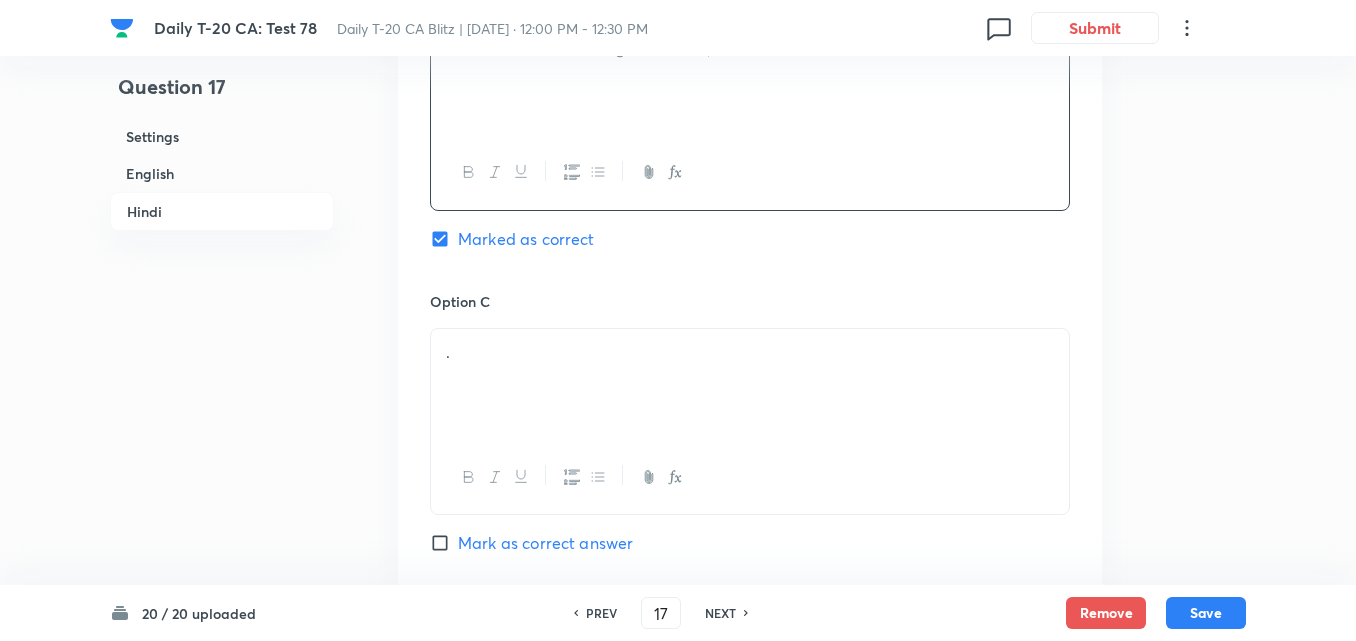 drag, startPoint x: 537, startPoint y: 374, endPoint x: 527, endPoint y: 370, distance: 10.770329 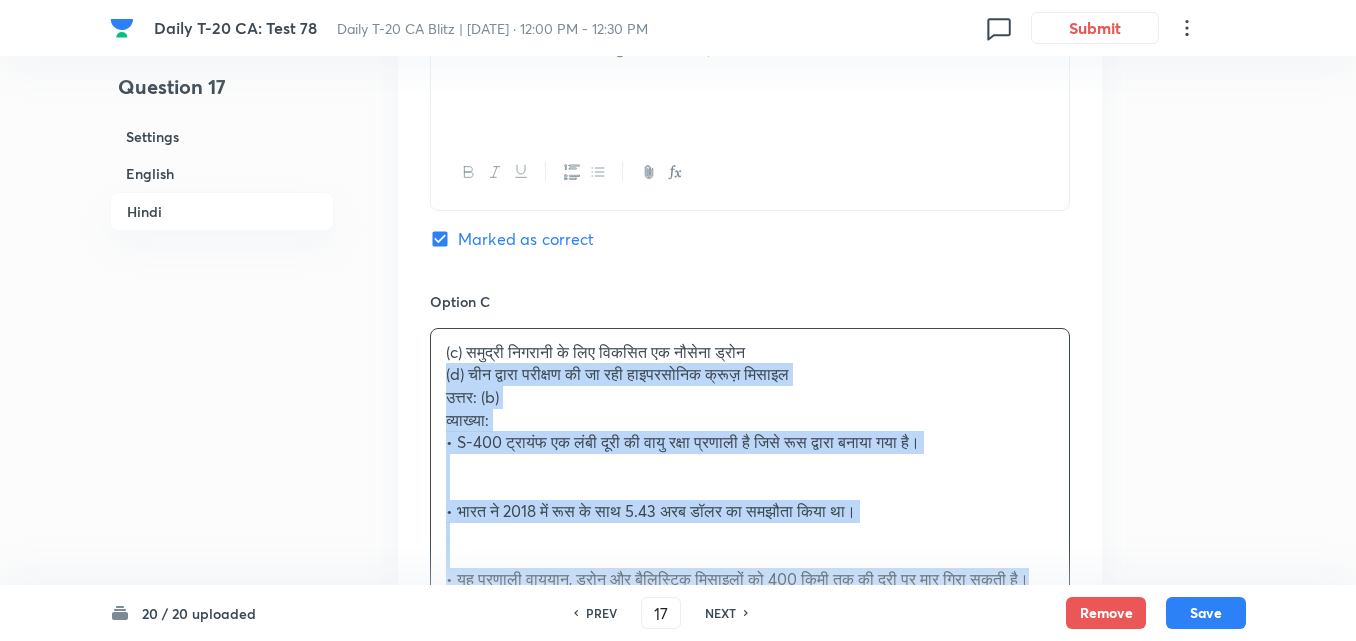 drag, startPoint x: 431, startPoint y: 377, endPoint x: 413, endPoint y: 382, distance: 18.681541 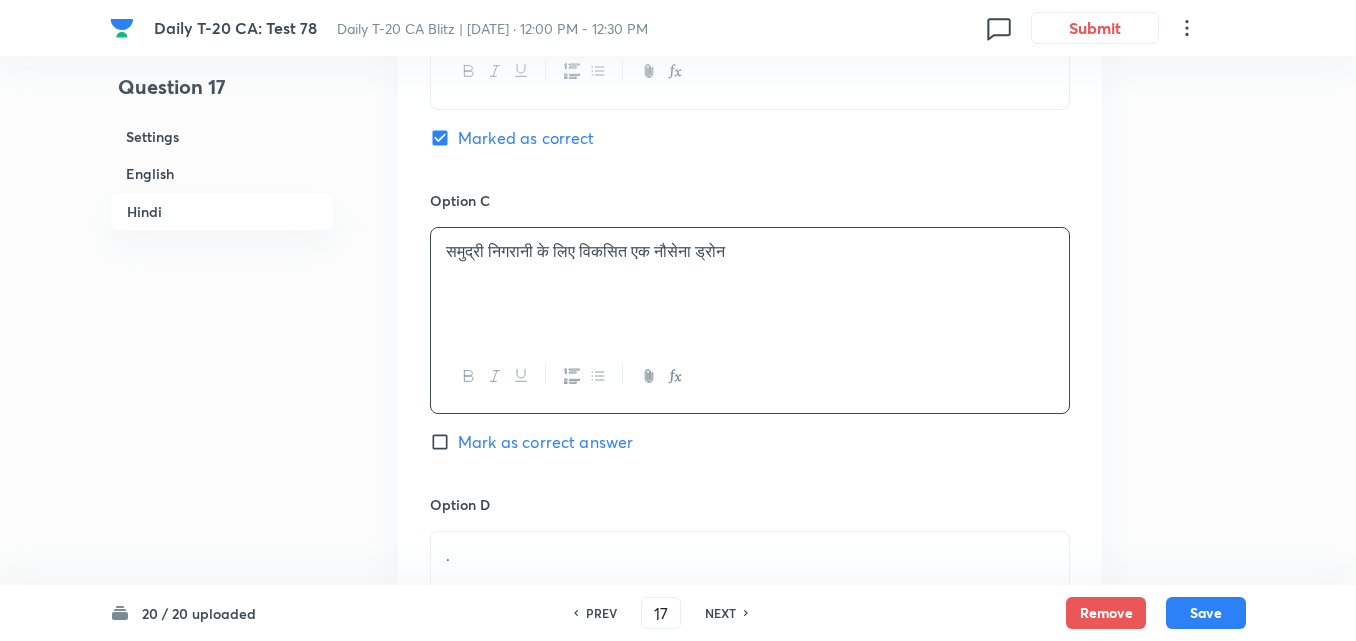 scroll, scrollTop: 3716, scrollLeft: 0, axis: vertical 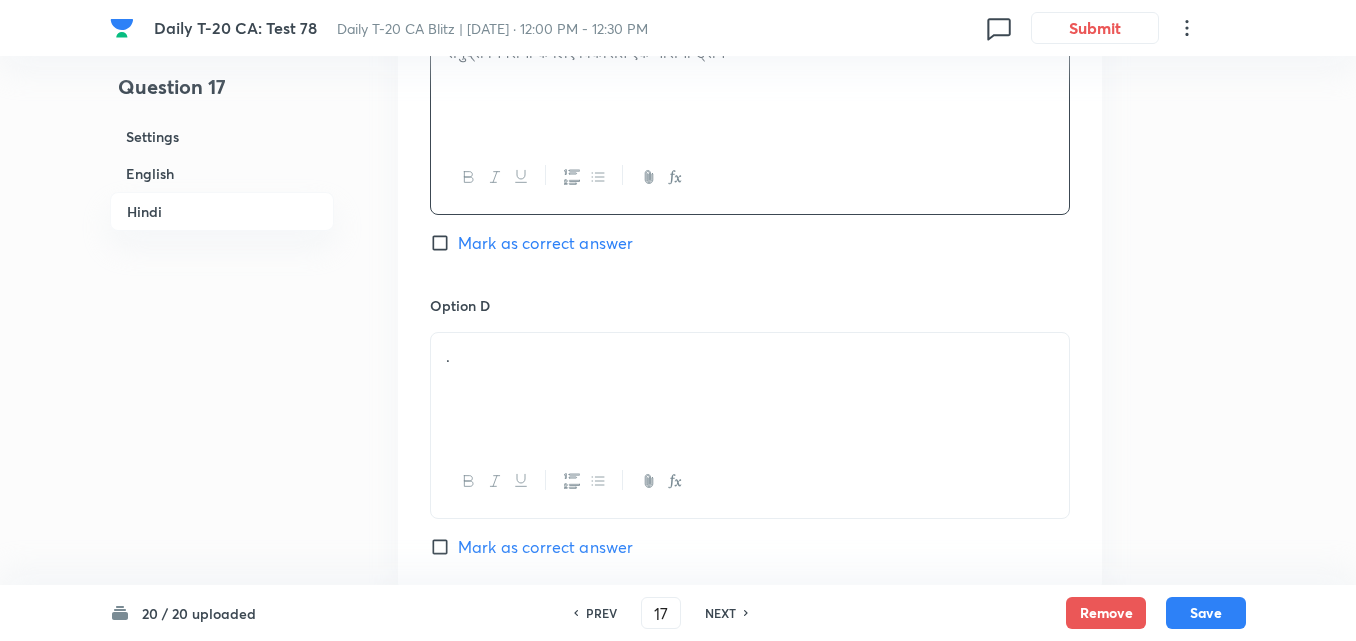 click on "Option D . [PERSON_NAME] as correct answer" at bounding box center (750, 427) 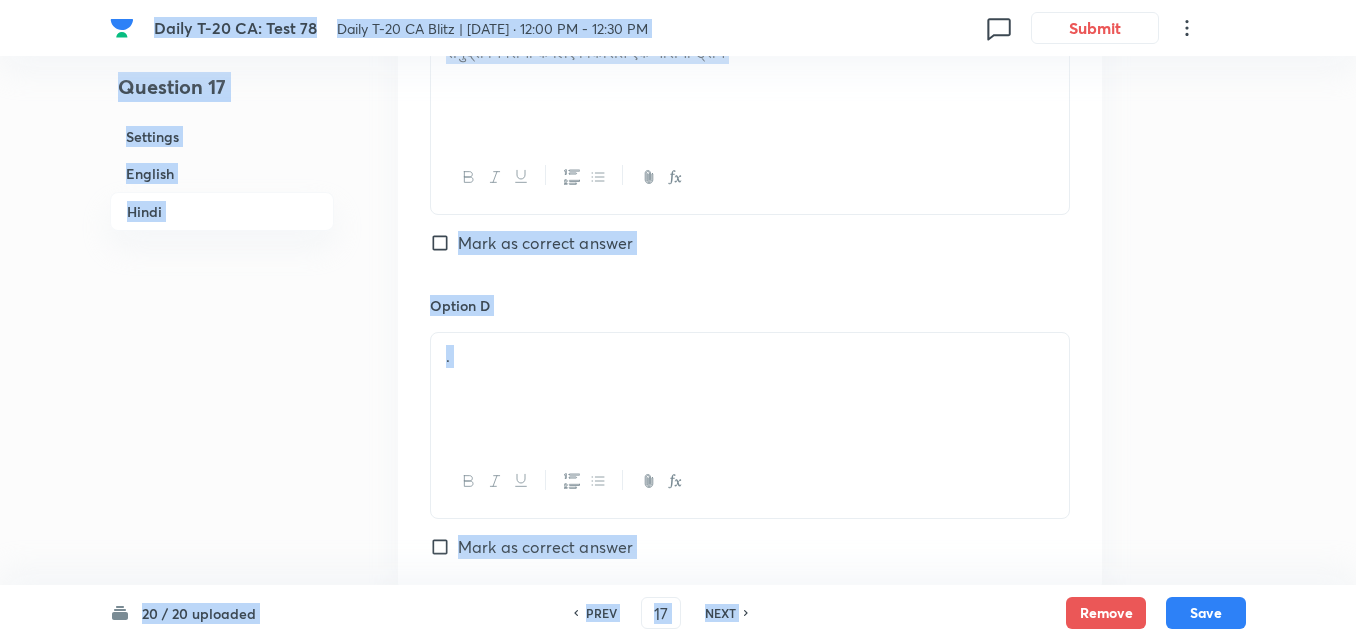 click on "." at bounding box center (750, 389) 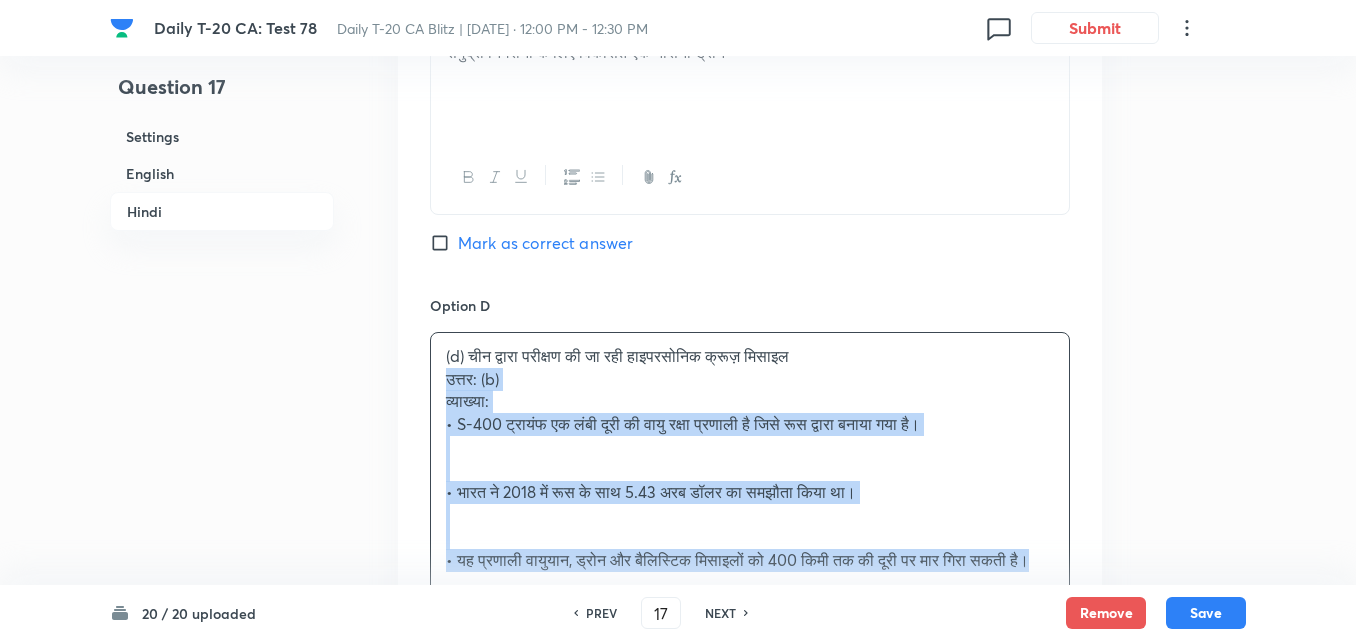 drag, startPoint x: 444, startPoint y: 380, endPoint x: 419, endPoint y: 382, distance: 25.079872 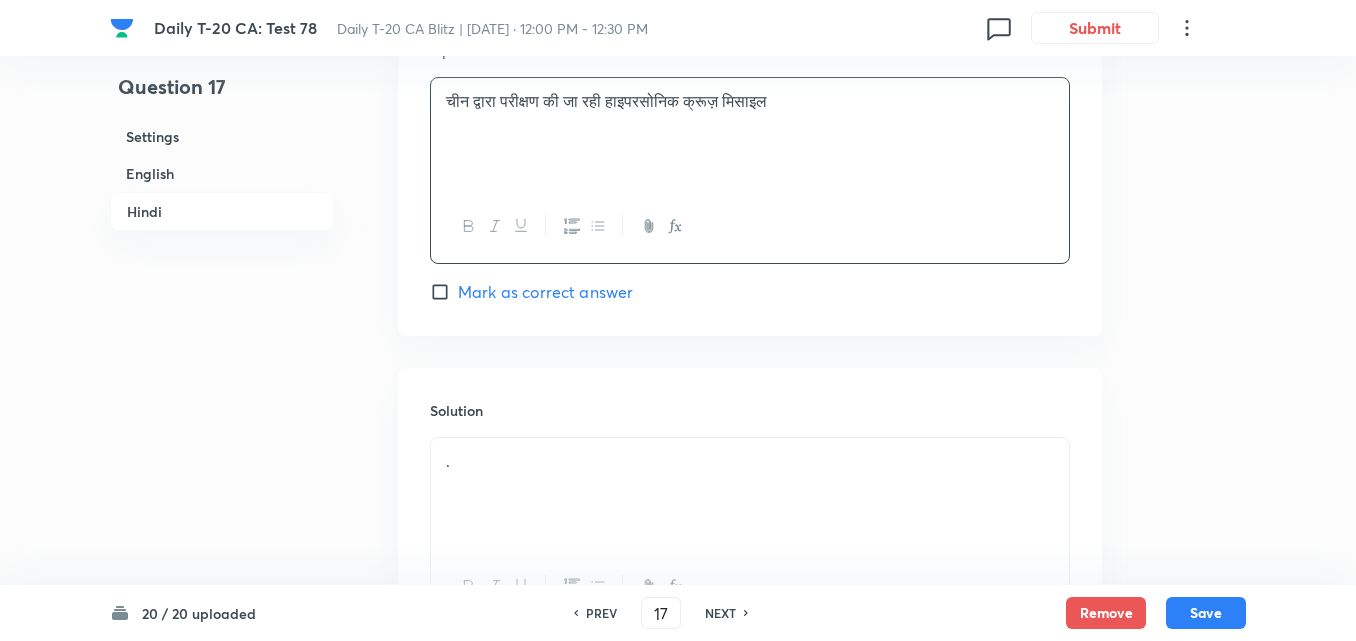 scroll, scrollTop: 4163, scrollLeft: 0, axis: vertical 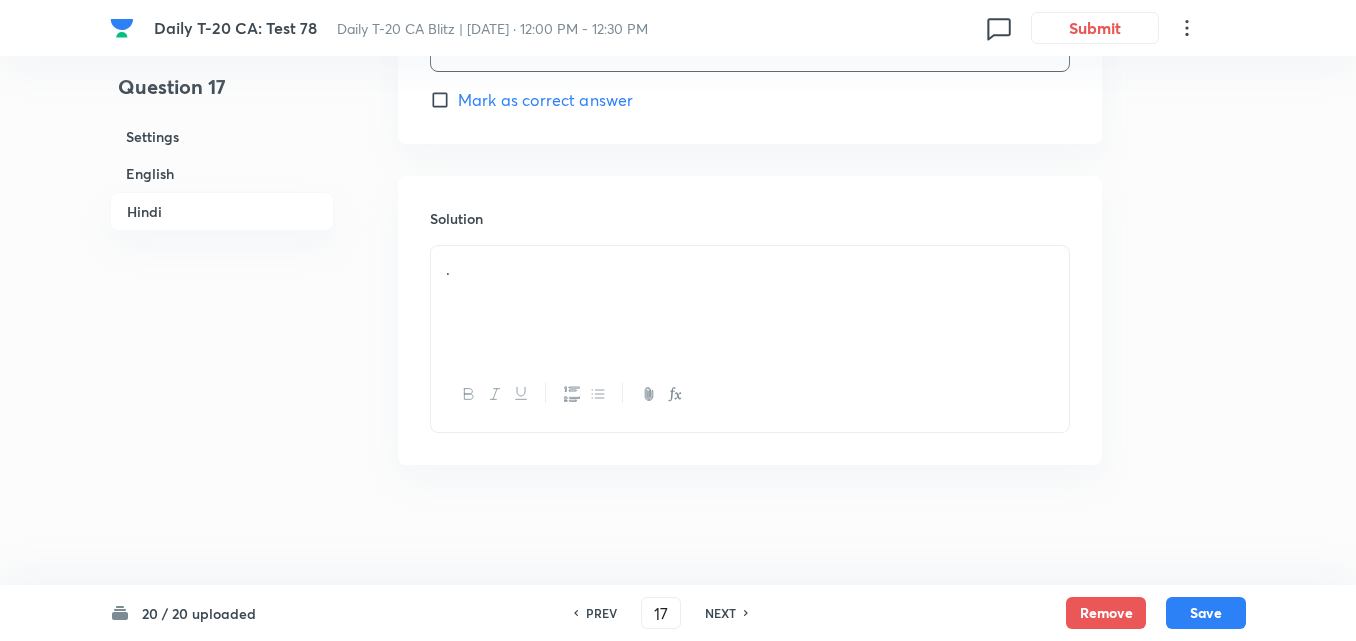 click on "." at bounding box center [750, 302] 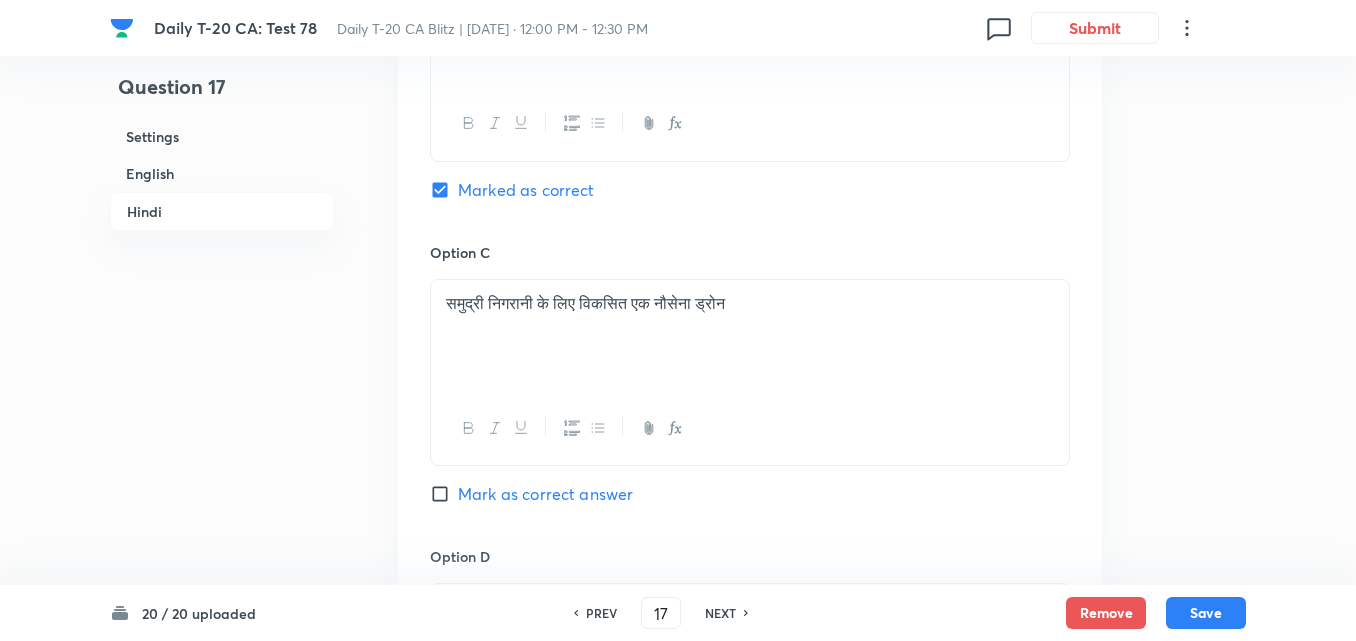 scroll, scrollTop: 3263, scrollLeft: 0, axis: vertical 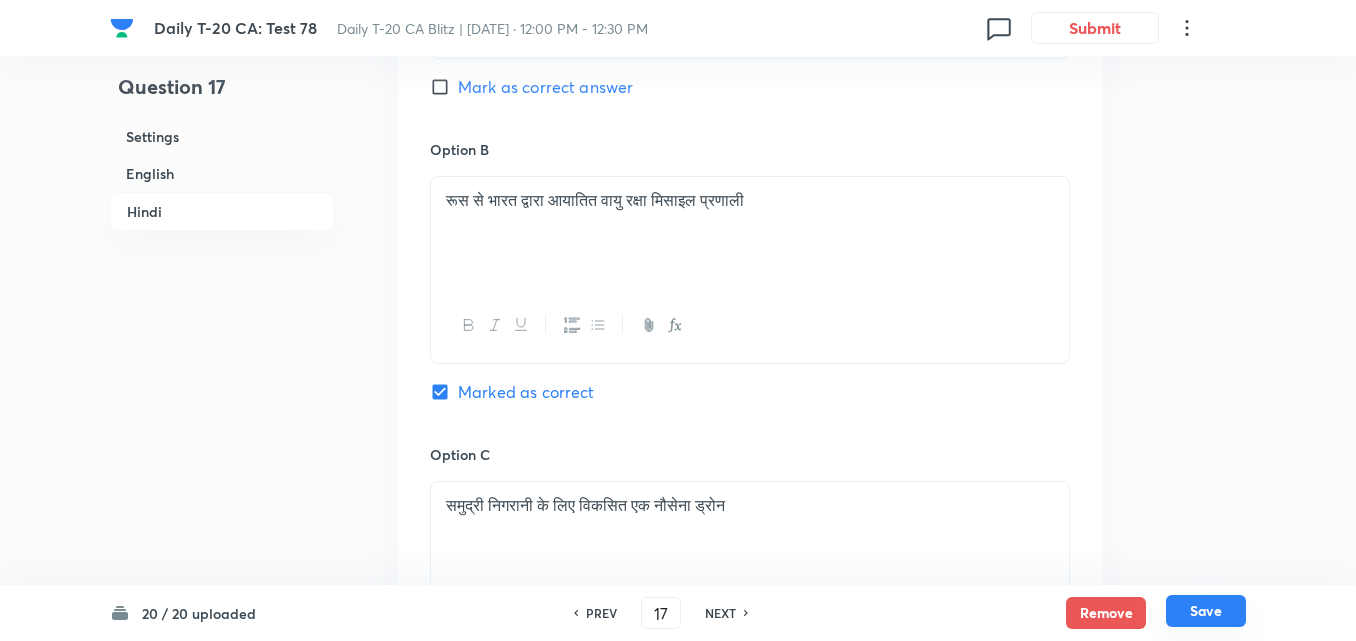 click on "Save" at bounding box center (1206, 611) 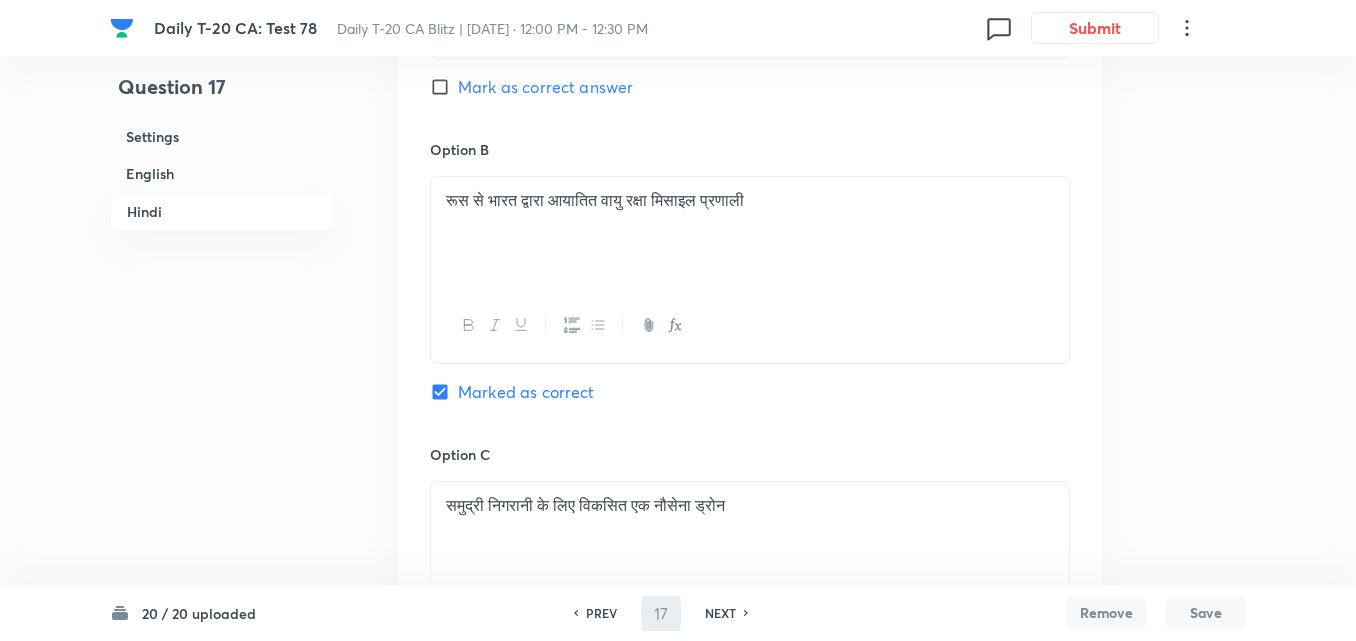 type on "18" 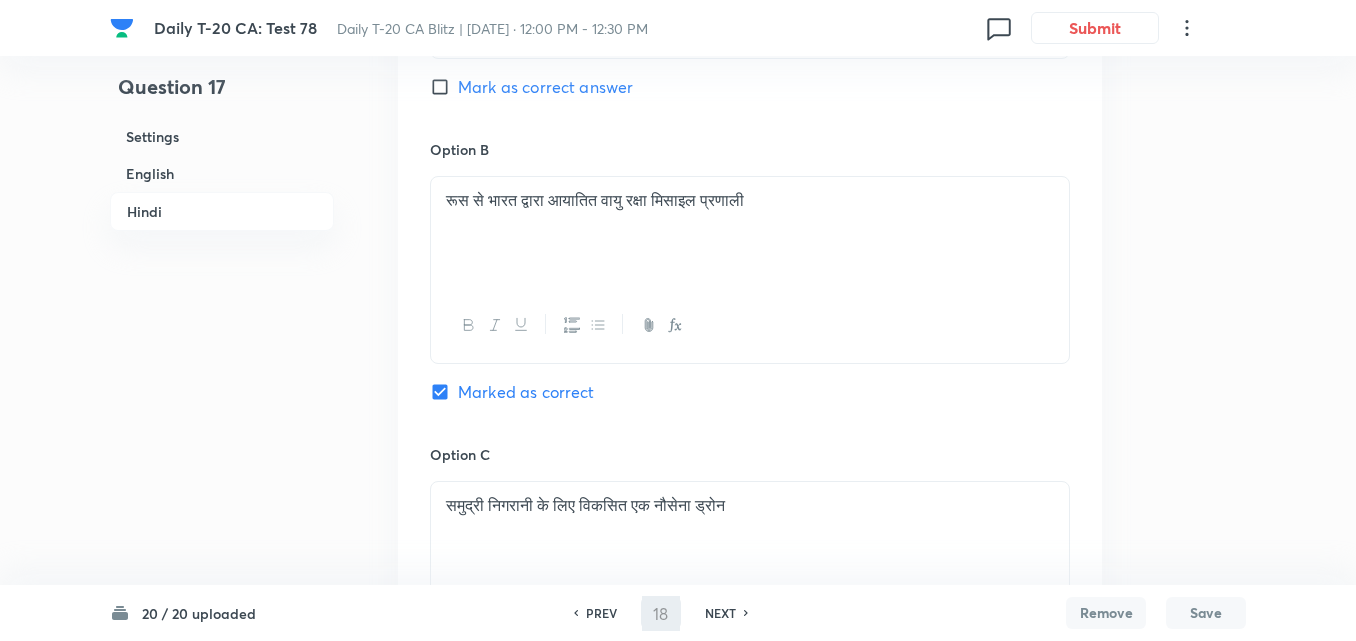 checkbox on "false" 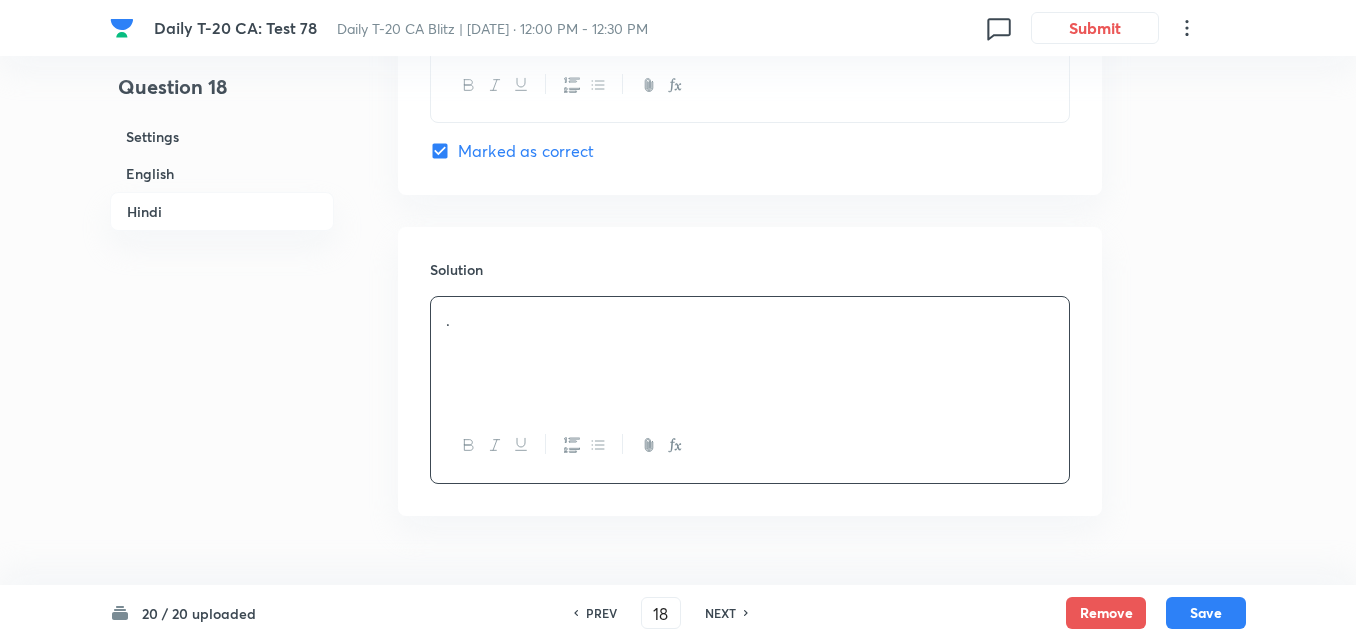 click on "English" at bounding box center (222, 173) 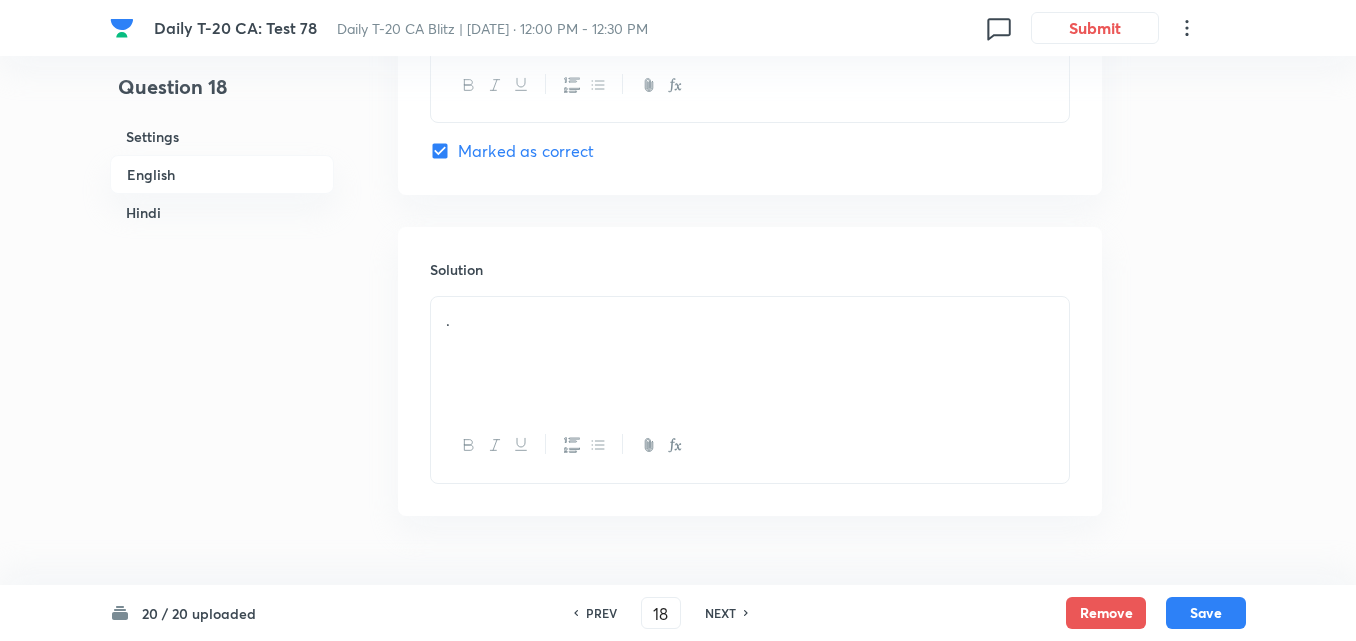 scroll, scrollTop: 516, scrollLeft: 0, axis: vertical 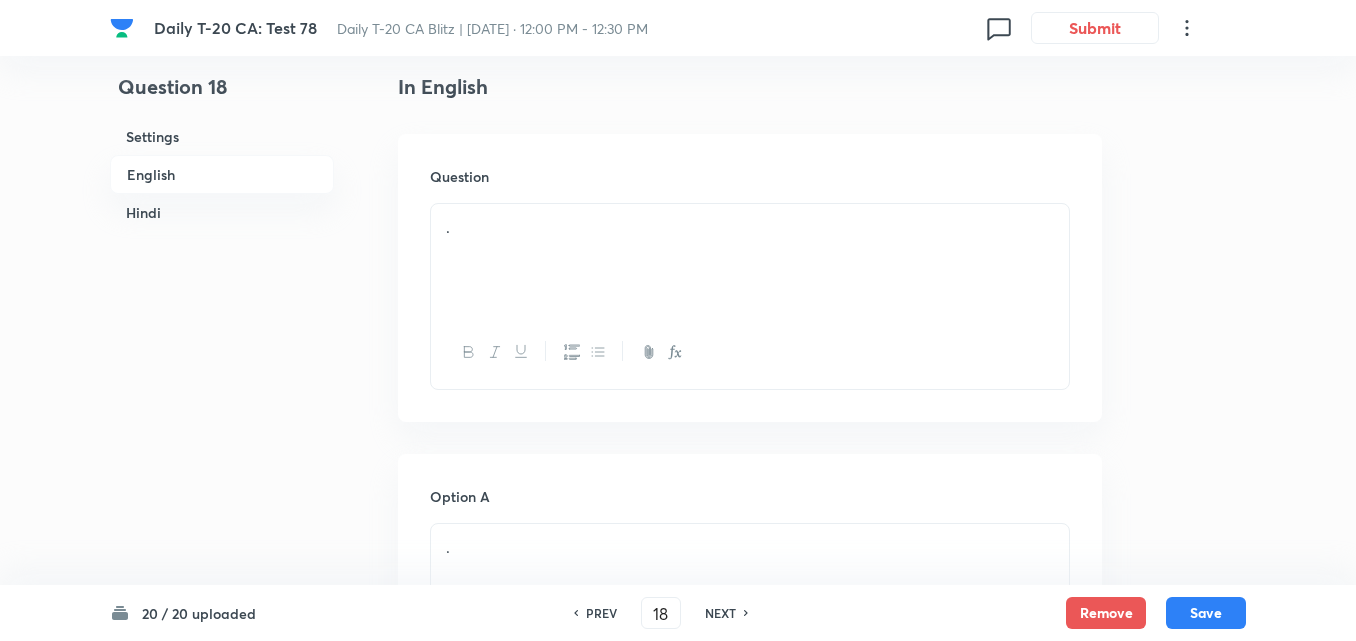 click on "." at bounding box center (750, 260) 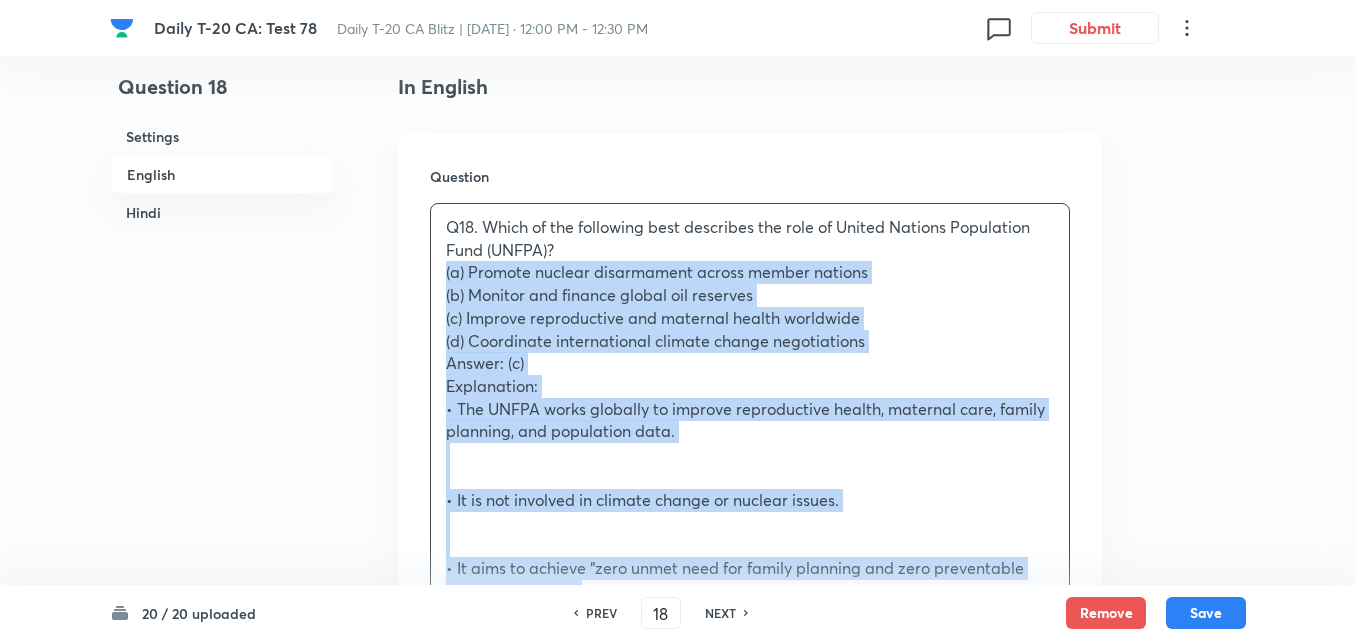 drag, startPoint x: 405, startPoint y: 270, endPoint x: 382, endPoint y: 271, distance: 23.021729 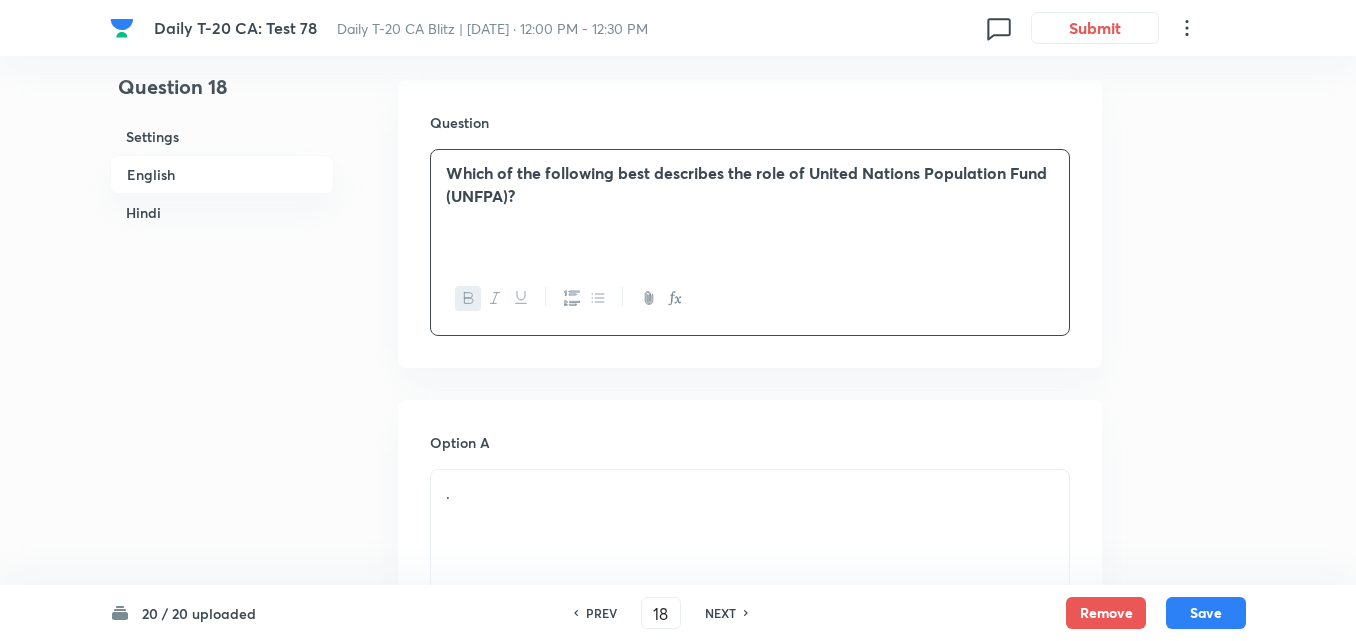 scroll, scrollTop: 616, scrollLeft: 0, axis: vertical 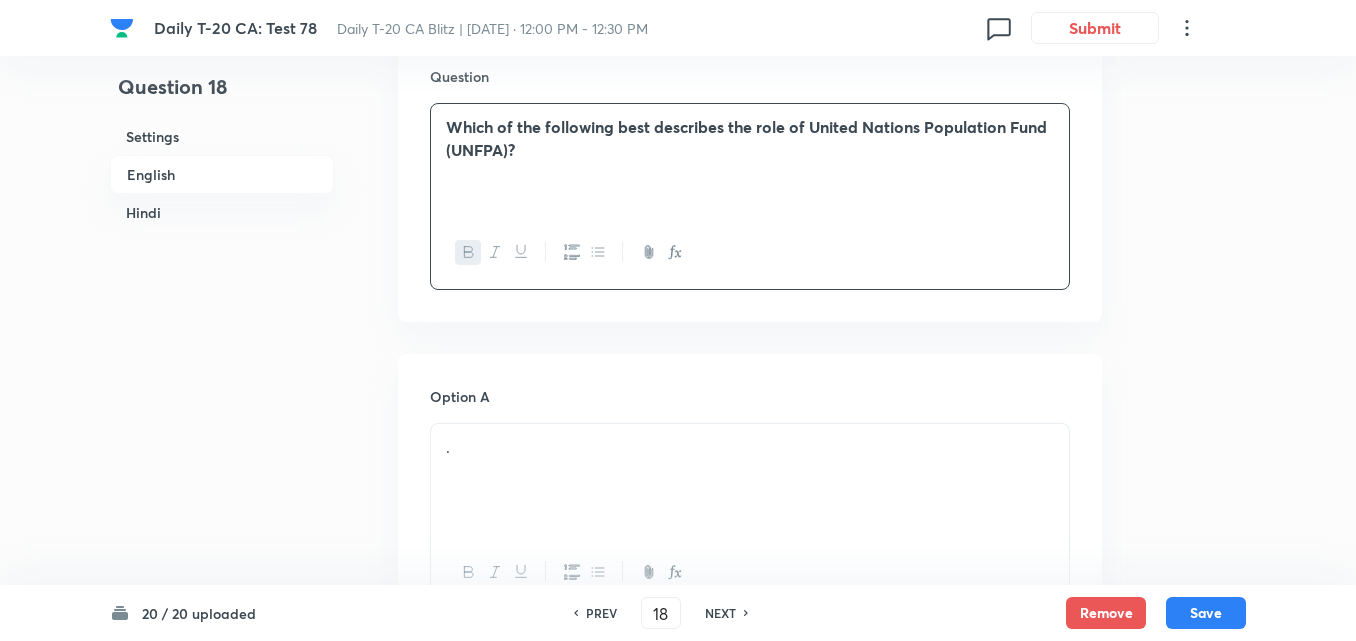 click on "." at bounding box center [750, 480] 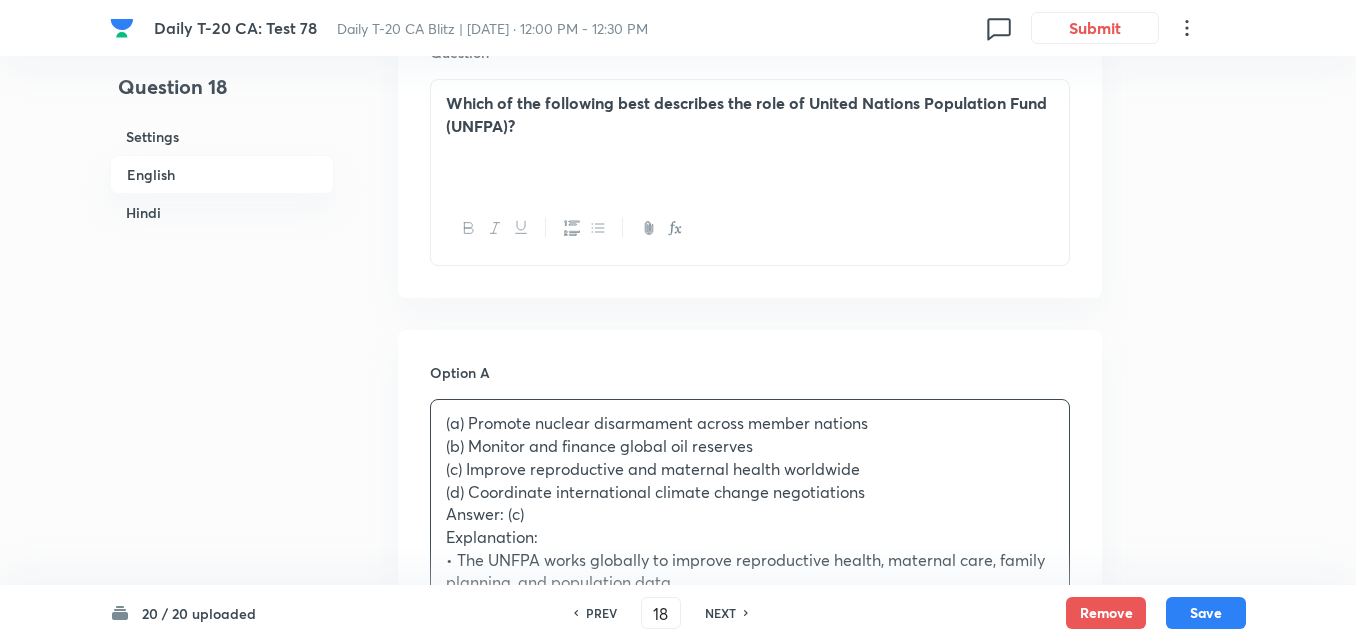 scroll, scrollTop: 816, scrollLeft: 0, axis: vertical 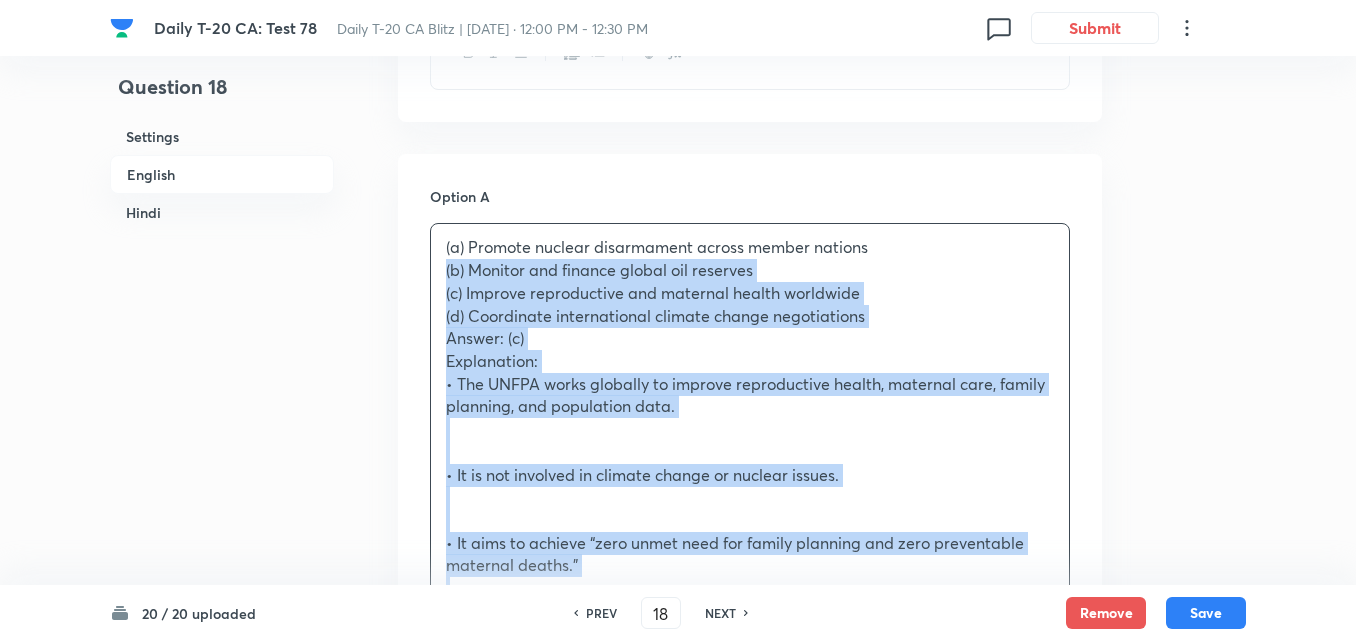 drag, startPoint x: 403, startPoint y: 280, endPoint x: 391, endPoint y: 277, distance: 12.369317 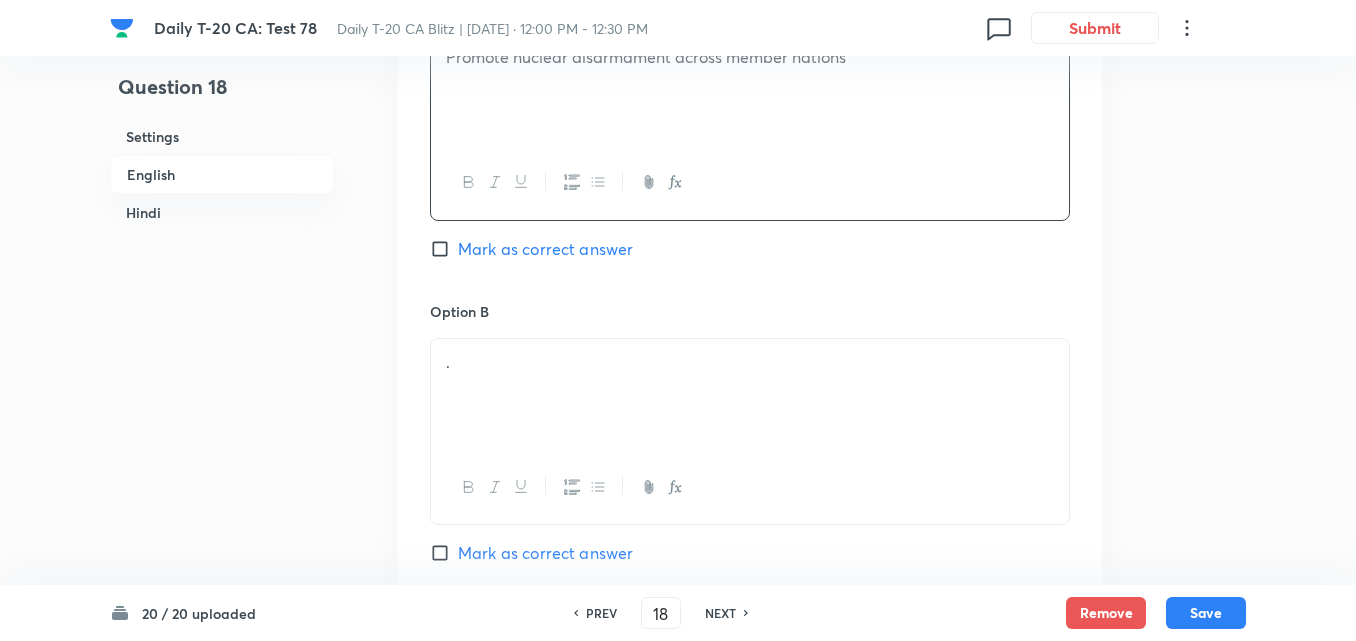 scroll, scrollTop: 1116, scrollLeft: 0, axis: vertical 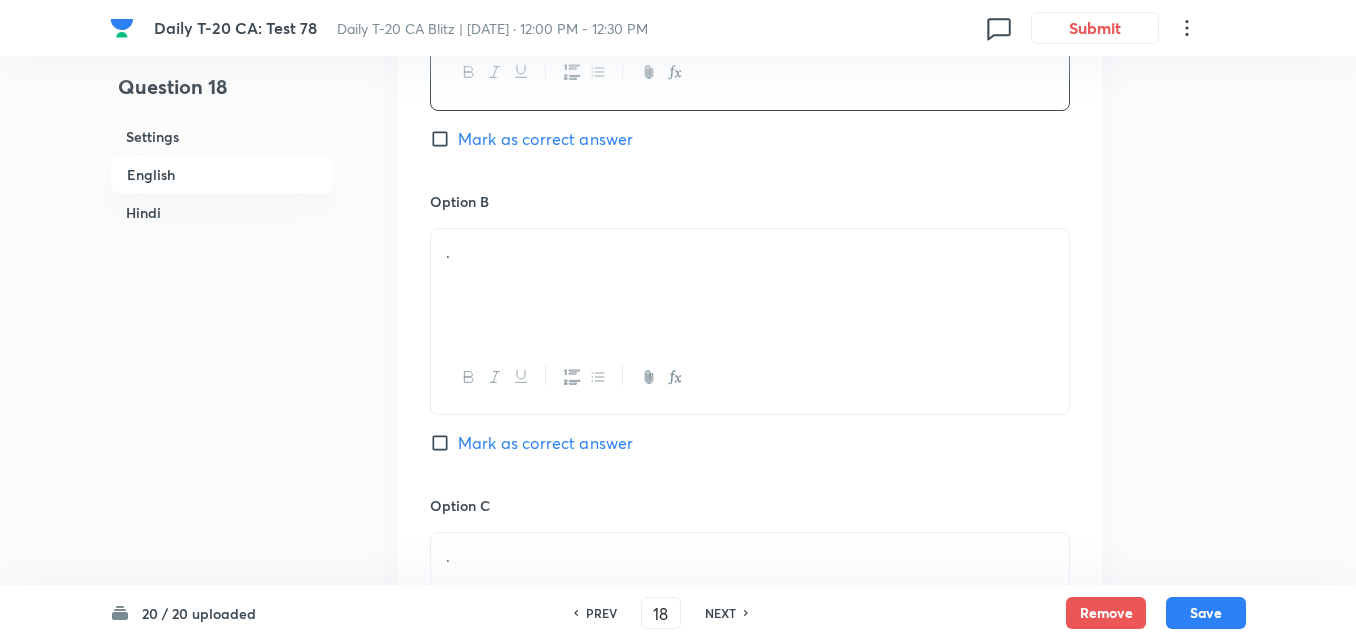 click on "." at bounding box center (750, 285) 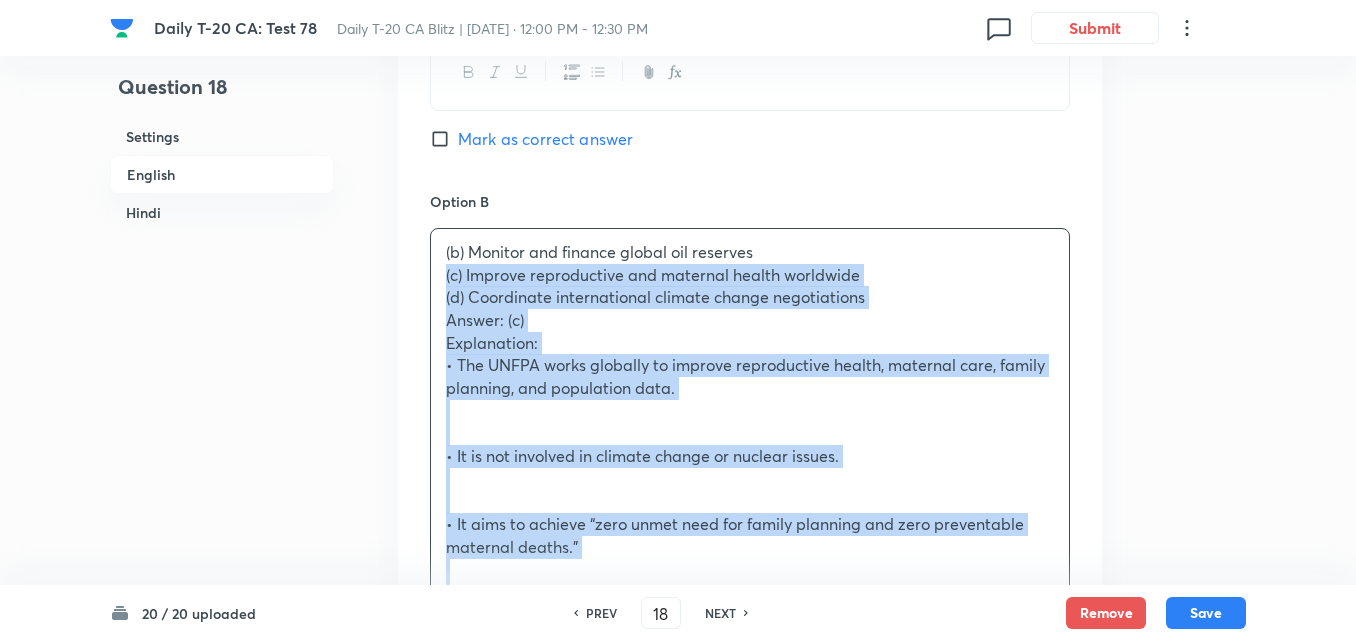 click on "Option A Promote nuclear disarmament across member nations [PERSON_NAME] as correct answer Option B (b) Monitor and finance global oil reserves (c) Improve reproductive and maternal health worldwide (d) Coordinate international climate change negotiations Answer: (c) Explanation: •	The UNFPA works globally to improve reproductive health, maternal care, family planning, and population data. •	It is not involved in climate change or nuclear issues. •	It aims to achieve “zero unmet need for family planning and zero preventable maternal deaths.” ________________________________________ Q18. संयुक्त राष्ट्र जनसंख्या कोष (UNFPA) की भूमिका को निम्नलिखित में से कौन सबसे अच्छी तरह से दर्शाता है? (a) सदस्य देशों में परमाणु निरस्त्रीकरण को बढ़ावा देना उत्तर: (c) Option C . ." at bounding box center (750, 805) 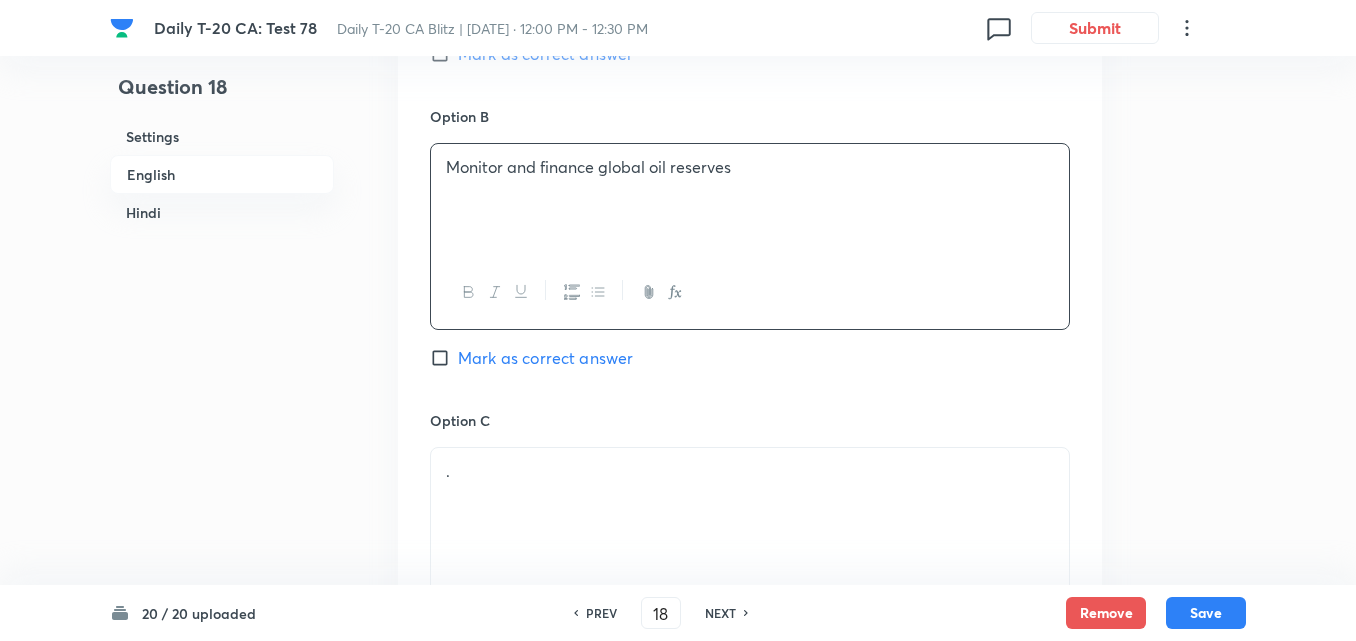 scroll, scrollTop: 1416, scrollLeft: 0, axis: vertical 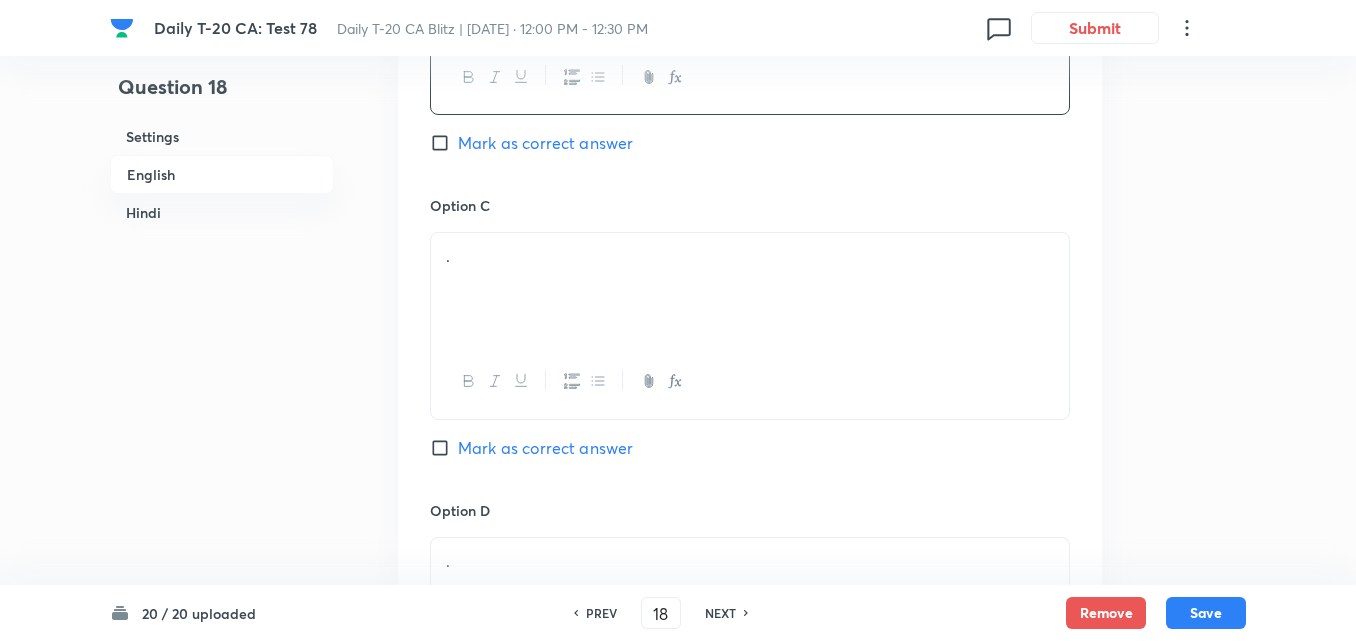 click on "." at bounding box center [750, 289] 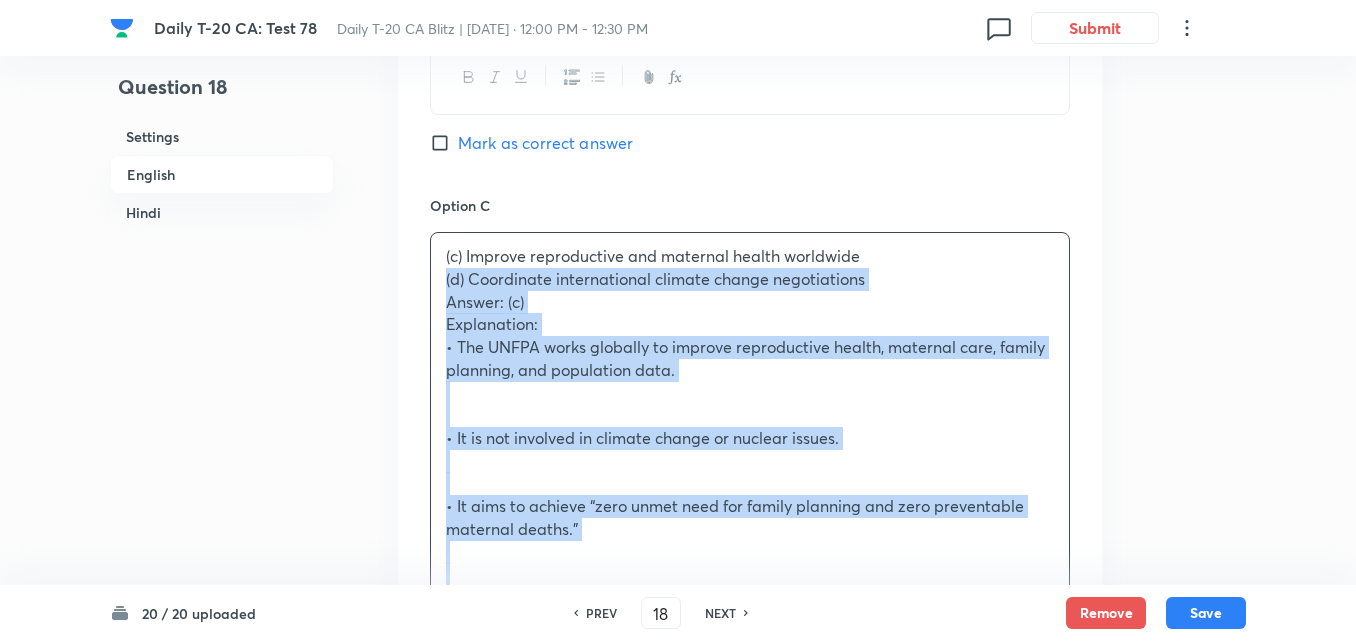 drag, startPoint x: 443, startPoint y: 279, endPoint x: 379, endPoint y: 279, distance: 64 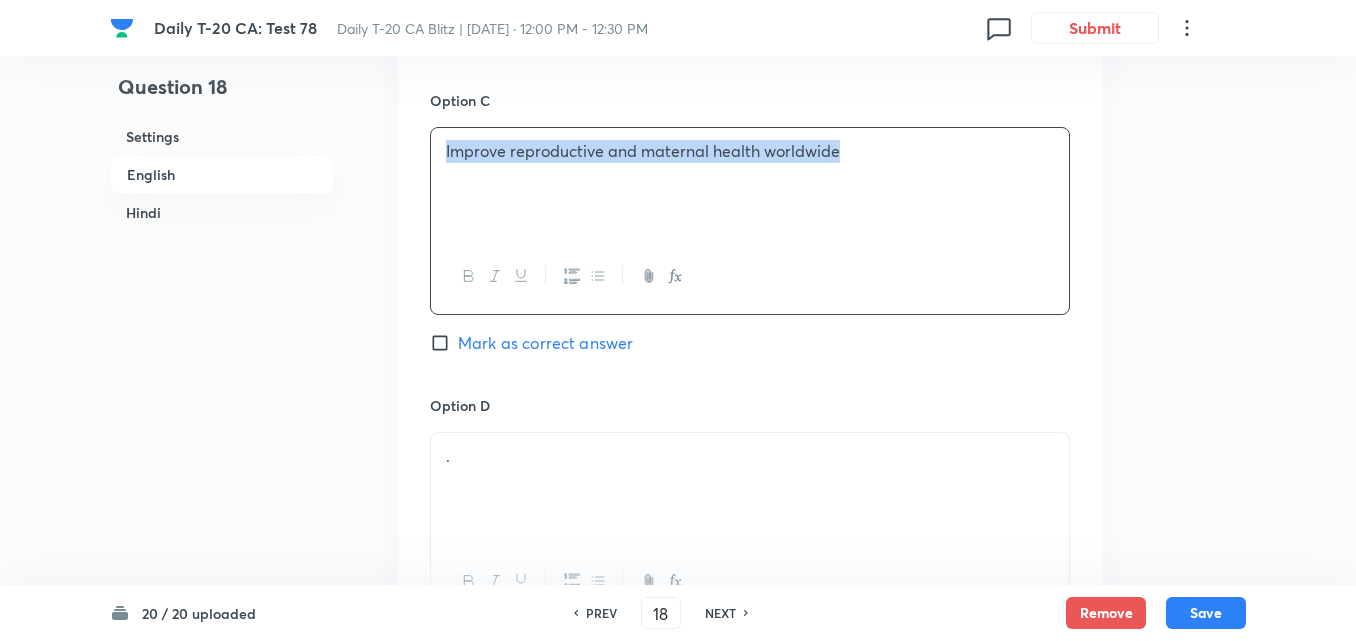 scroll, scrollTop: 1616, scrollLeft: 0, axis: vertical 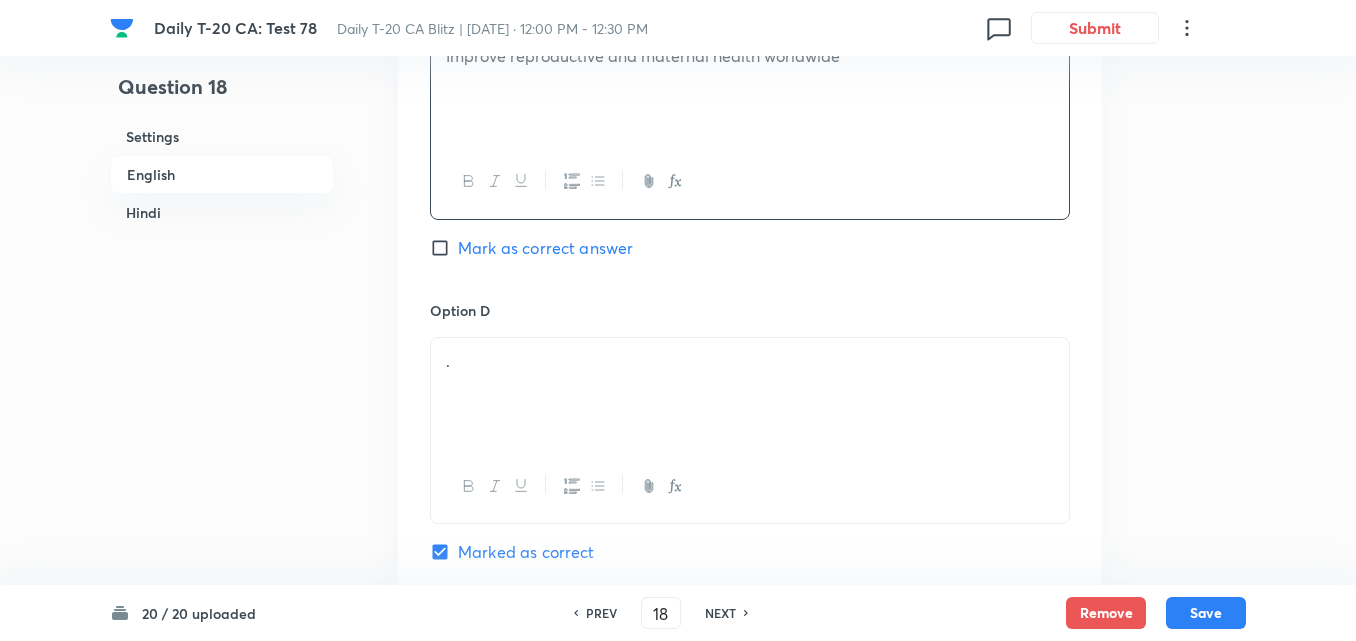 click on "Mark as correct answer" at bounding box center [545, 248] 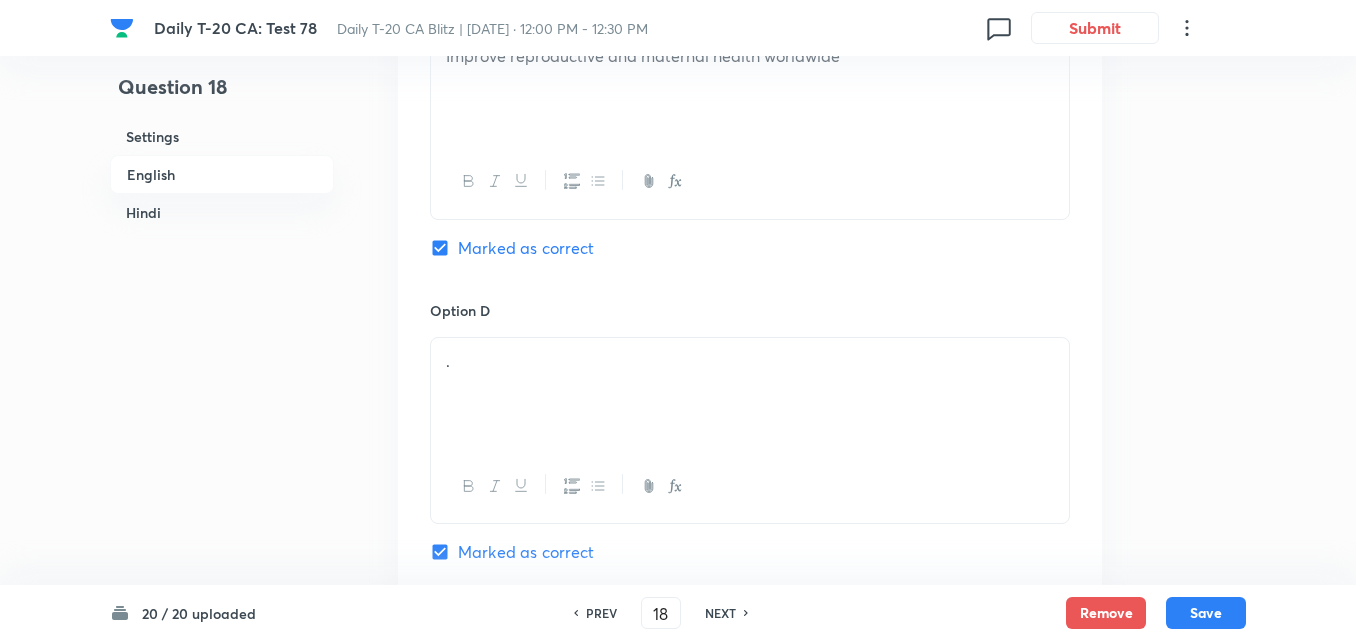checkbox on "false" 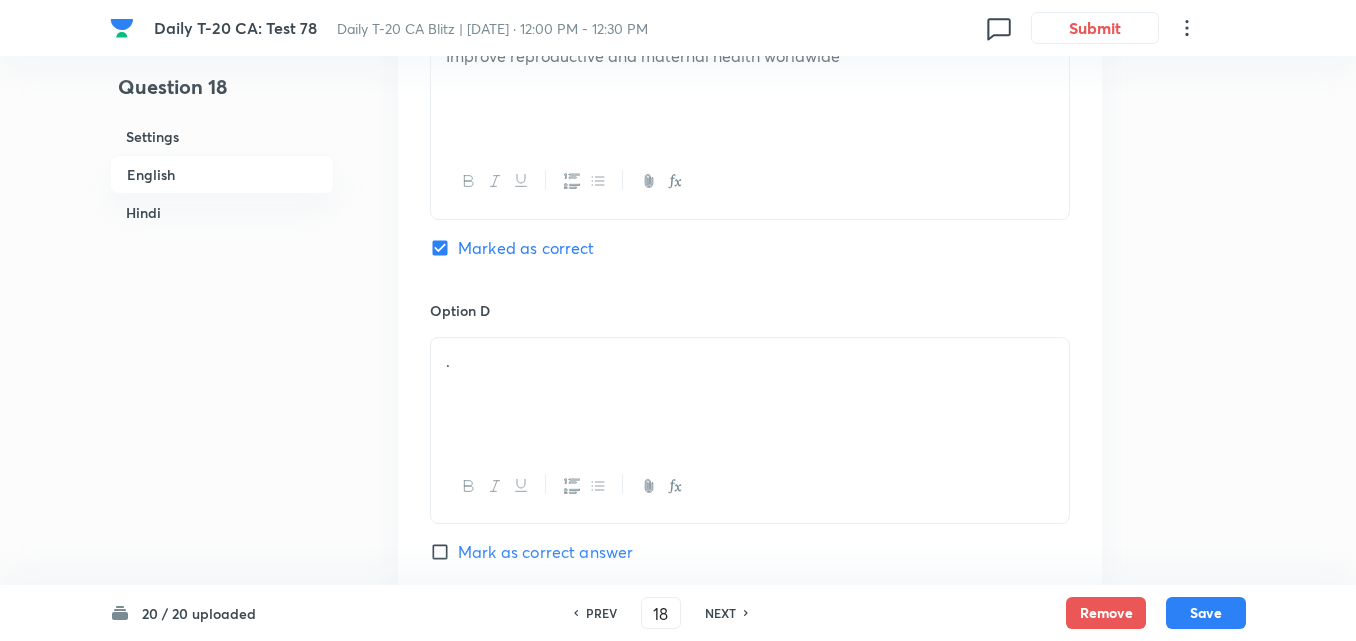 click on "." at bounding box center [750, 361] 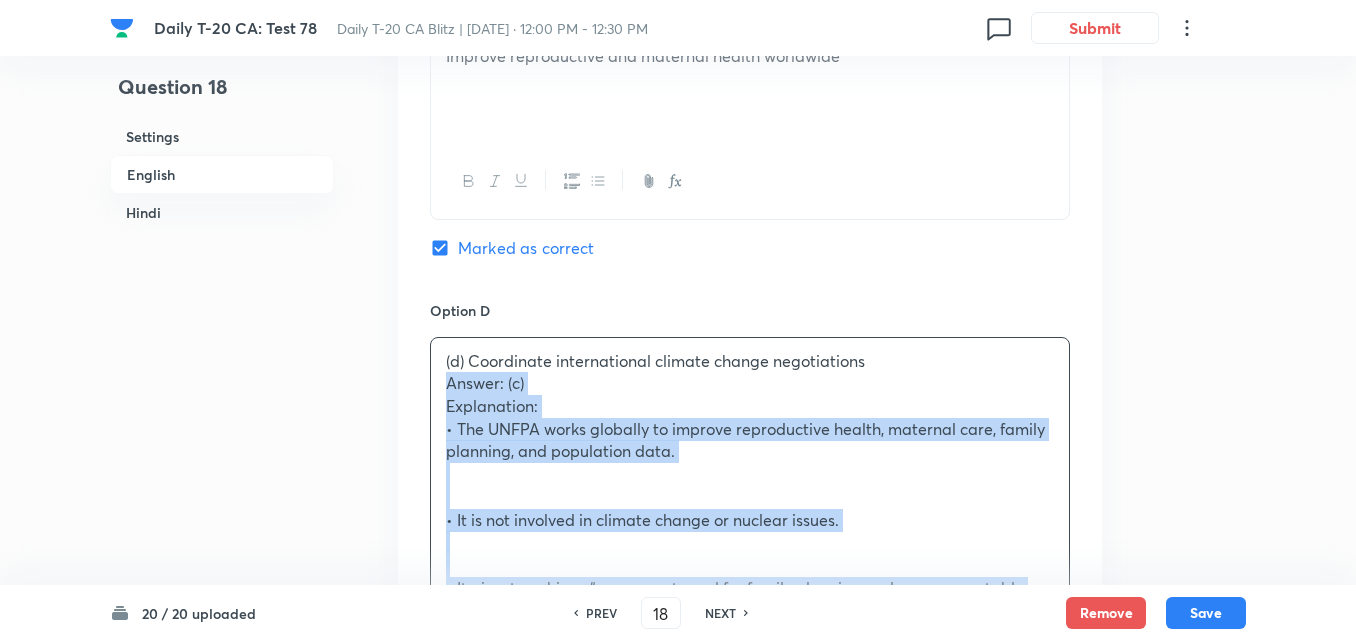 click on "Option A Promote nuclear disarmament across member nations [PERSON_NAME] as correct answer Option B Monitor and finance global oil reserves Mark as correct answer Option C Improve reproductive and maternal health worldwide Marked as correct Option D (d) Coordinate international climate change negotiations Answer: (c) Explanation: •	The UNFPA works globally to improve reproductive health, maternal care, family planning, and population data. •	It is not involved in climate change or nuclear issues. •	It aims to achieve “zero unmet need for family planning and zero preventable maternal deaths.” ________________________________________ Q18. संयुक्त राष्ट्र जनसंख्या कोष (UNFPA) की भूमिका को निम्नलिखित में से कौन सबसे अच्छी तरह से दर्शाता है? उत्तर: (c) व्याख्या: [PERSON_NAME] as correct answer" at bounding box center (750, 283) 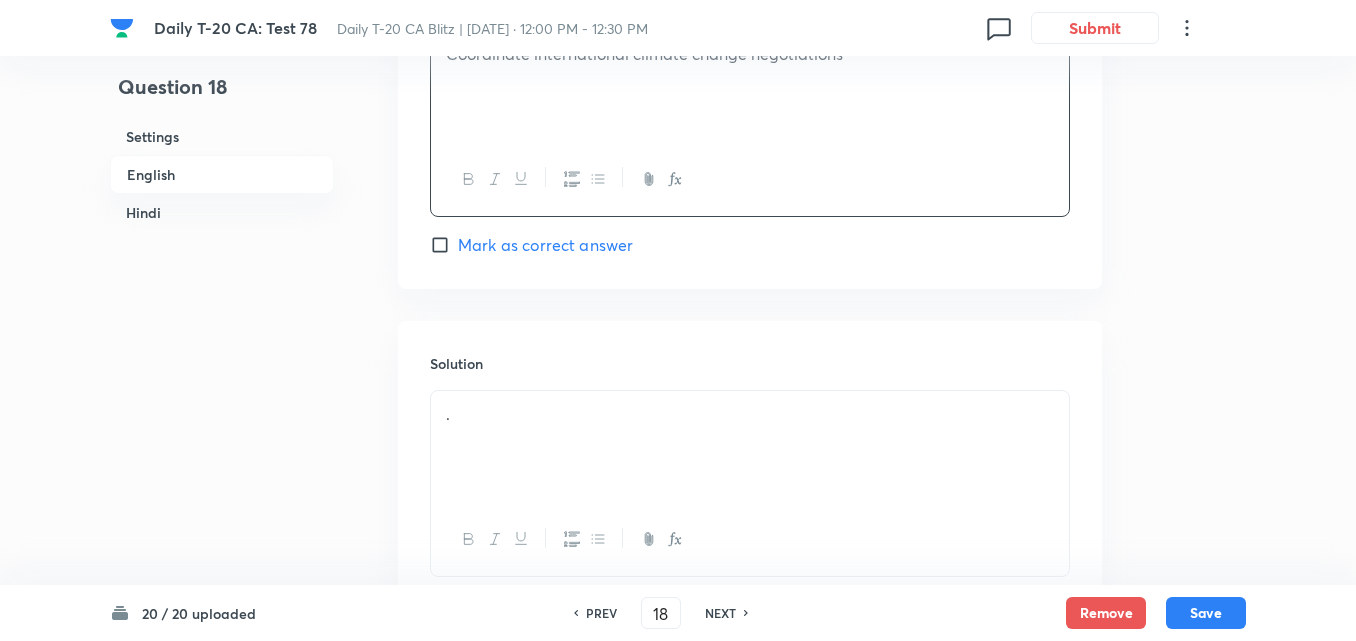 scroll, scrollTop: 2116, scrollLeft: 0, axis: vertical 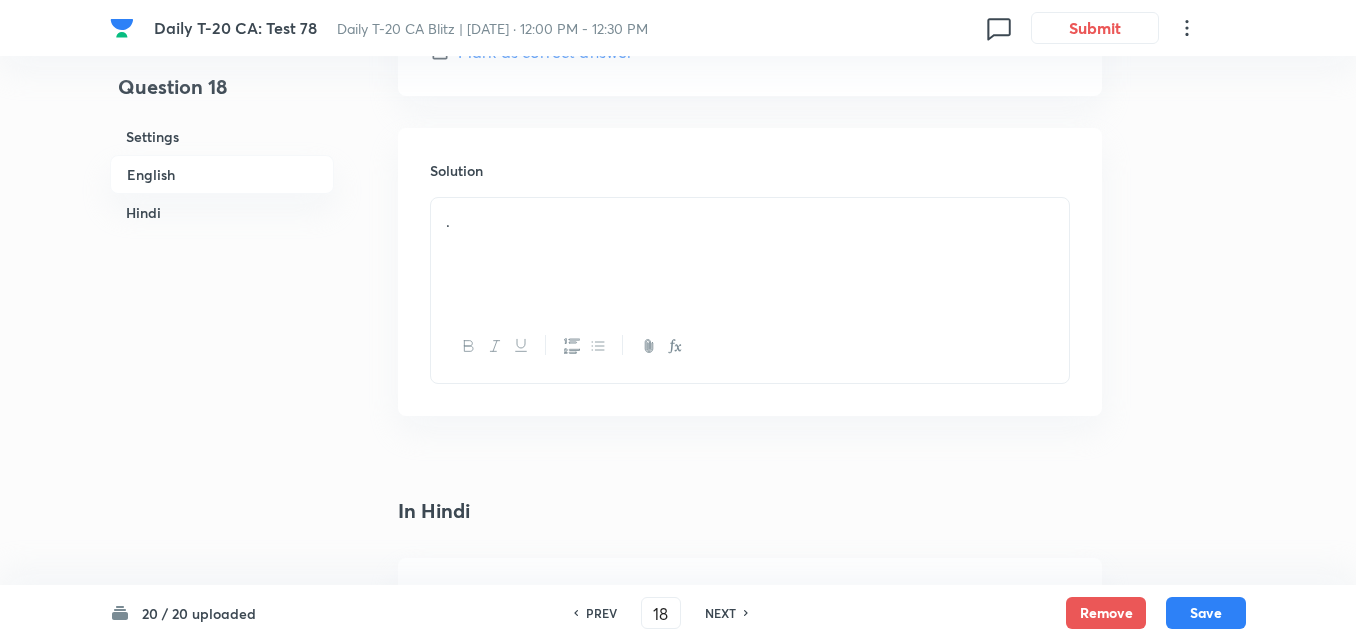 click on "." at bounding box center [750, 254] 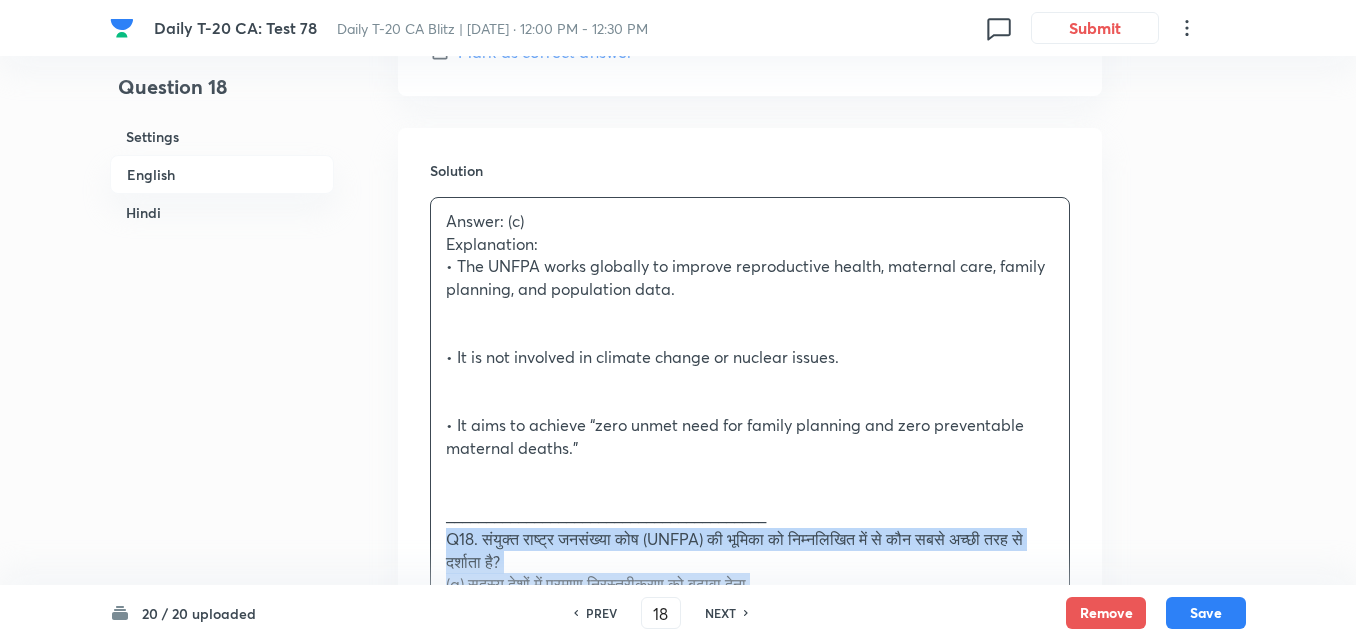 drag, startPoint x: 461, startPoint y: 535, endPoint x: 359, endPoint y: 538, distance: 102.044106 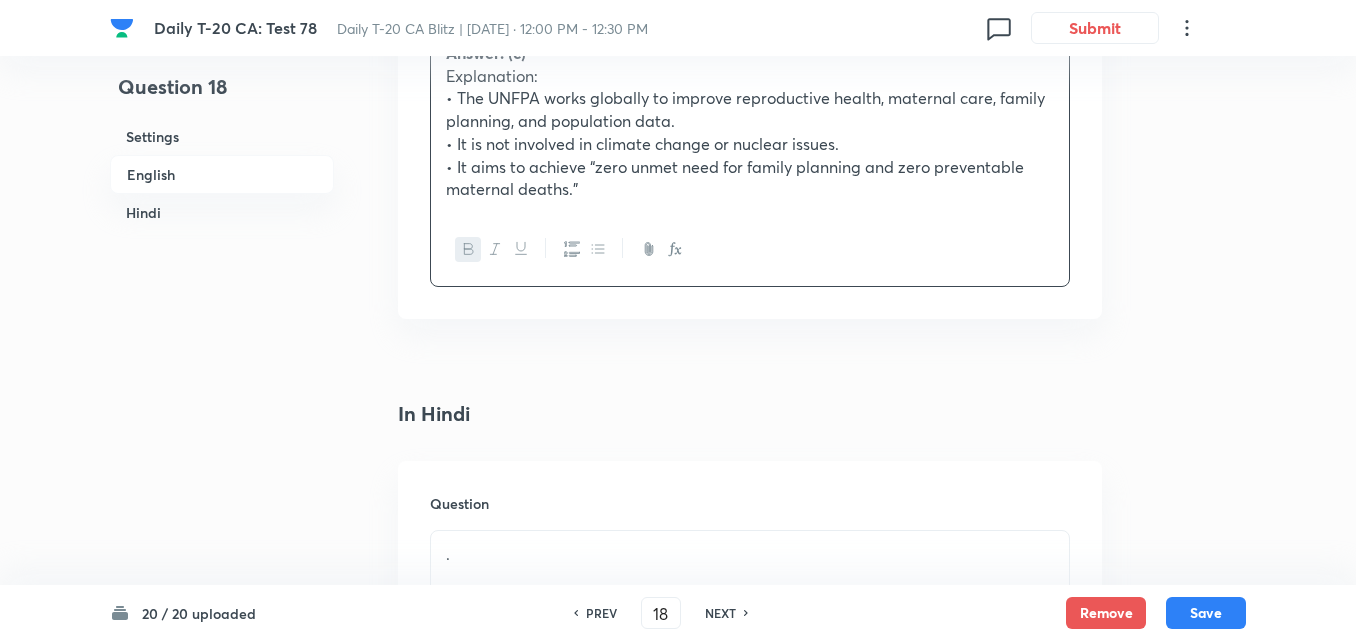 scroll, scrollTop: 2616, scrollLeft: 0, axis: vertical 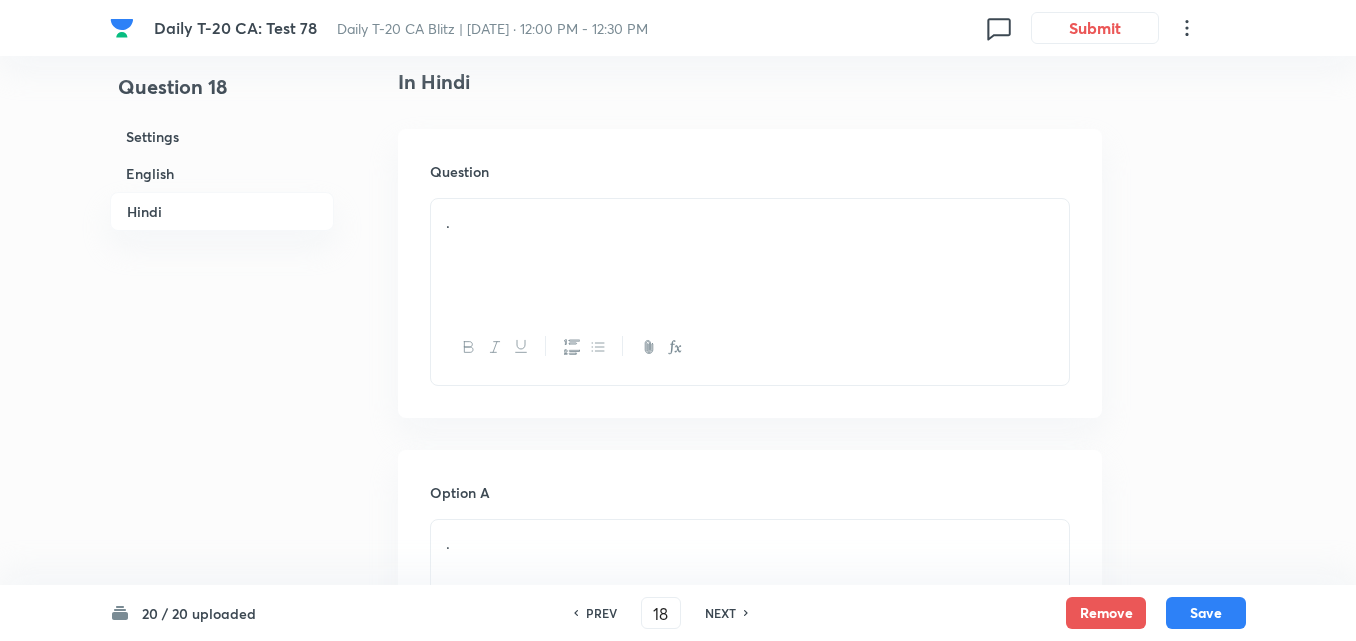 click on "." at bounding box center [750, 255] 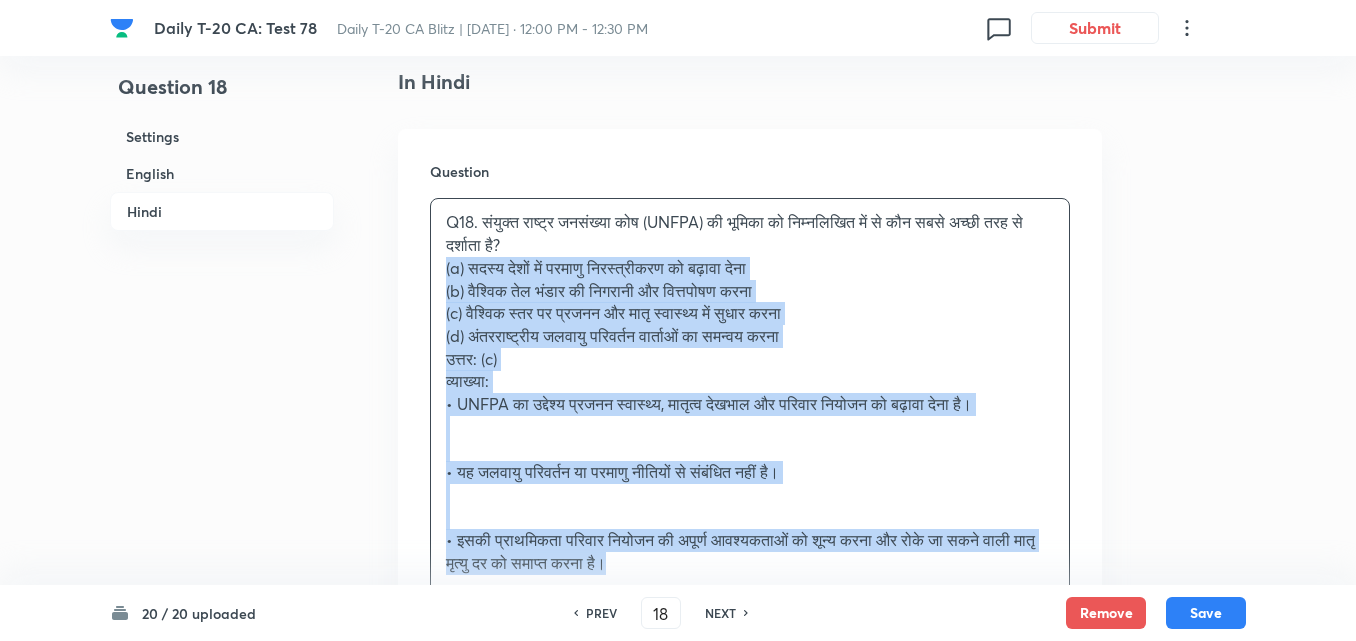 drag, startPoint x: 452, startPoint y: 291, endPoint x: 403, endPoint y: 270, distance: 53.310413 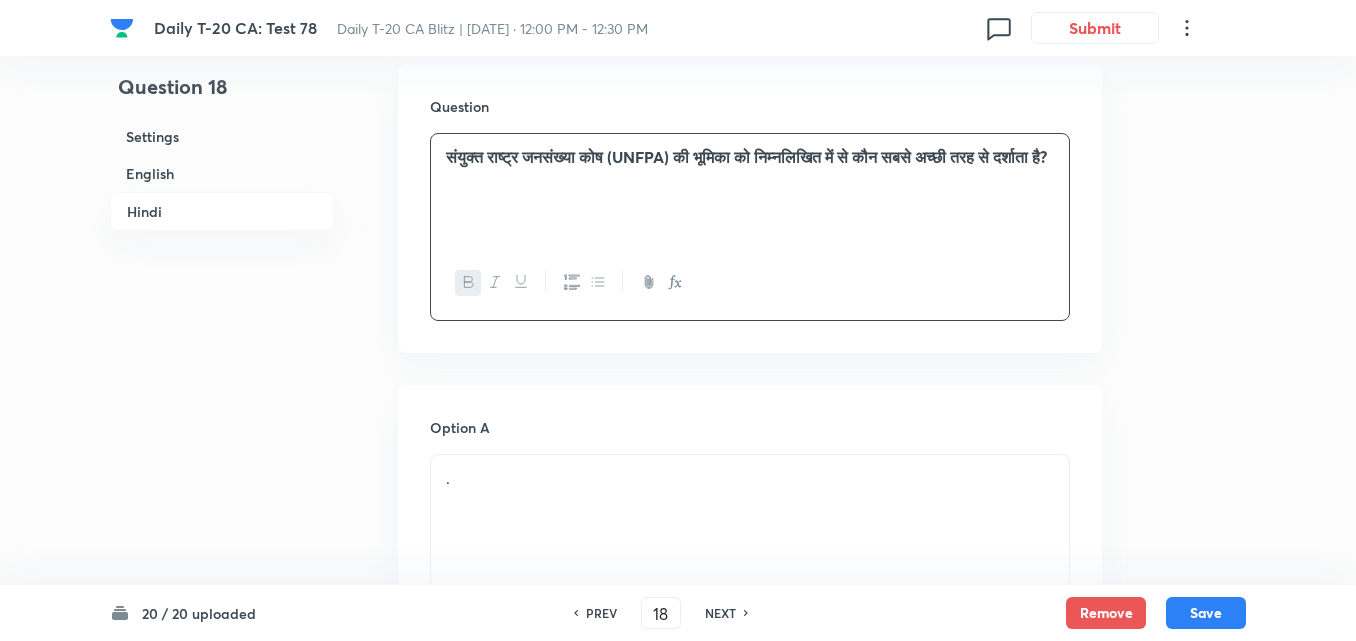 scroll, scrollTop: 2716, scrollLeft: 0, axis: vertical 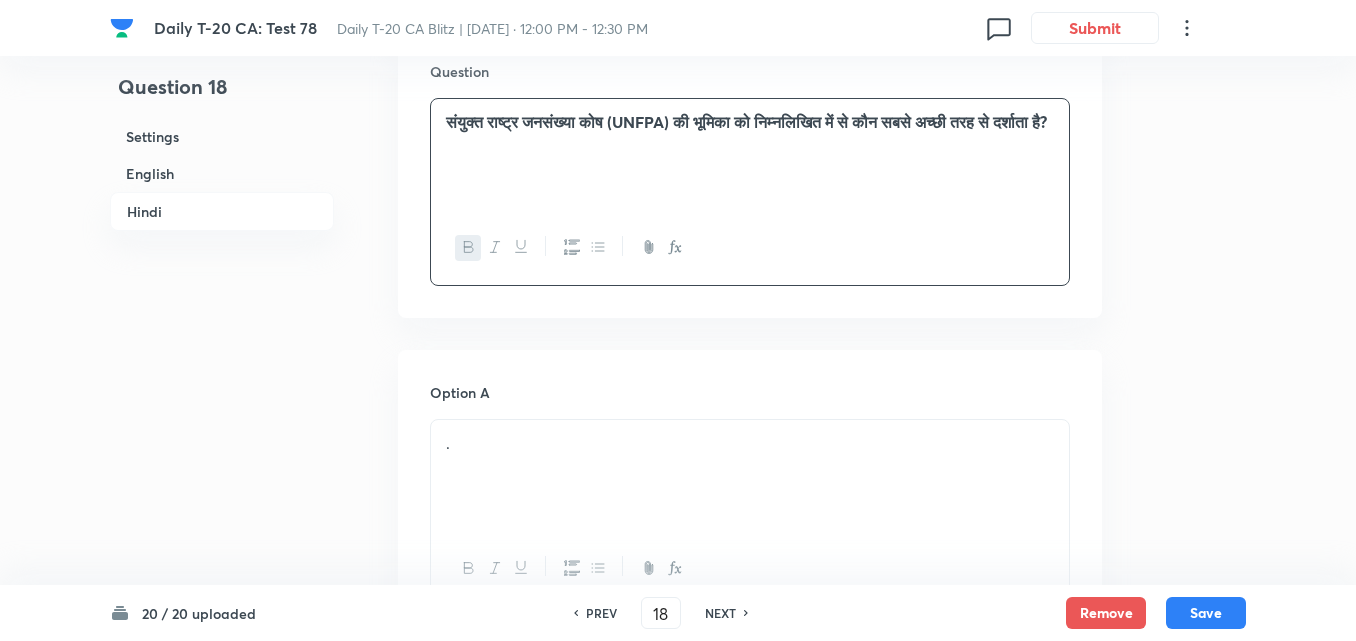 click on "." at bounding box center (750, 476) 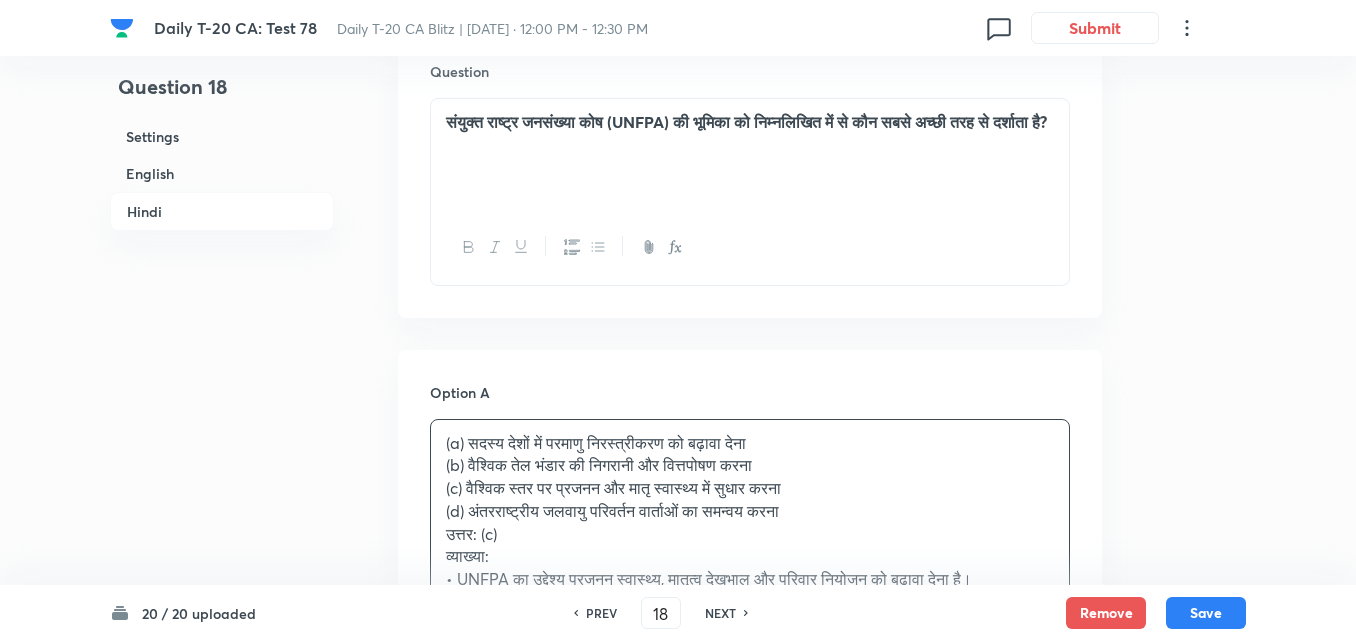 scroll, scrollTop: 2916, scrollLeft: 0, axis: vertical 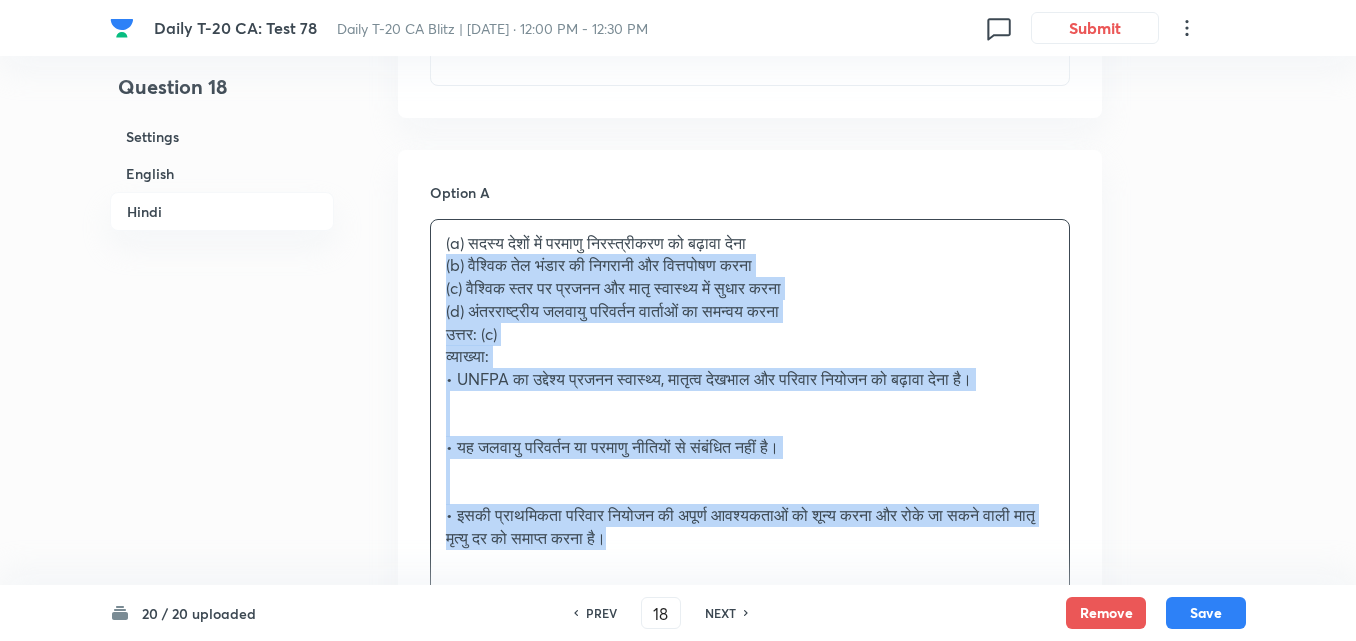 drag, startPoint x: 447, startPoint y: 275, endPoint x: 408, endPoint y: 272, distance: 39.115215 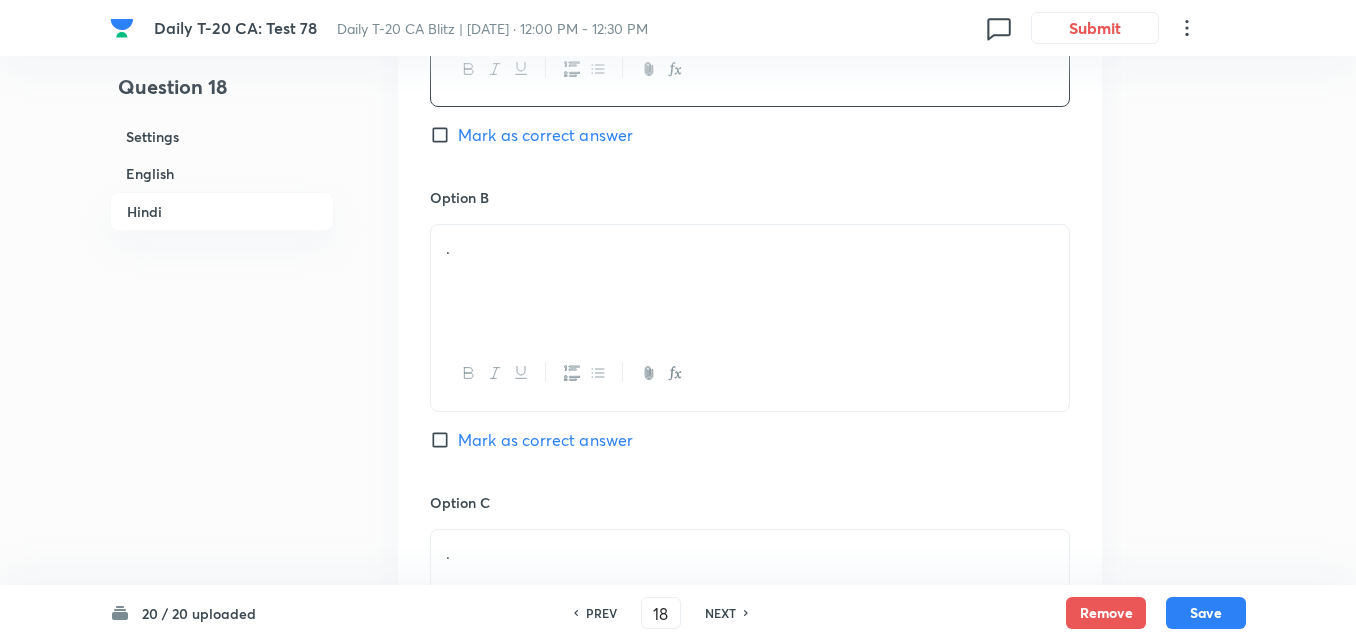 scroll, scrollTop: 3216, scrollLeft: 0, axis: vertical 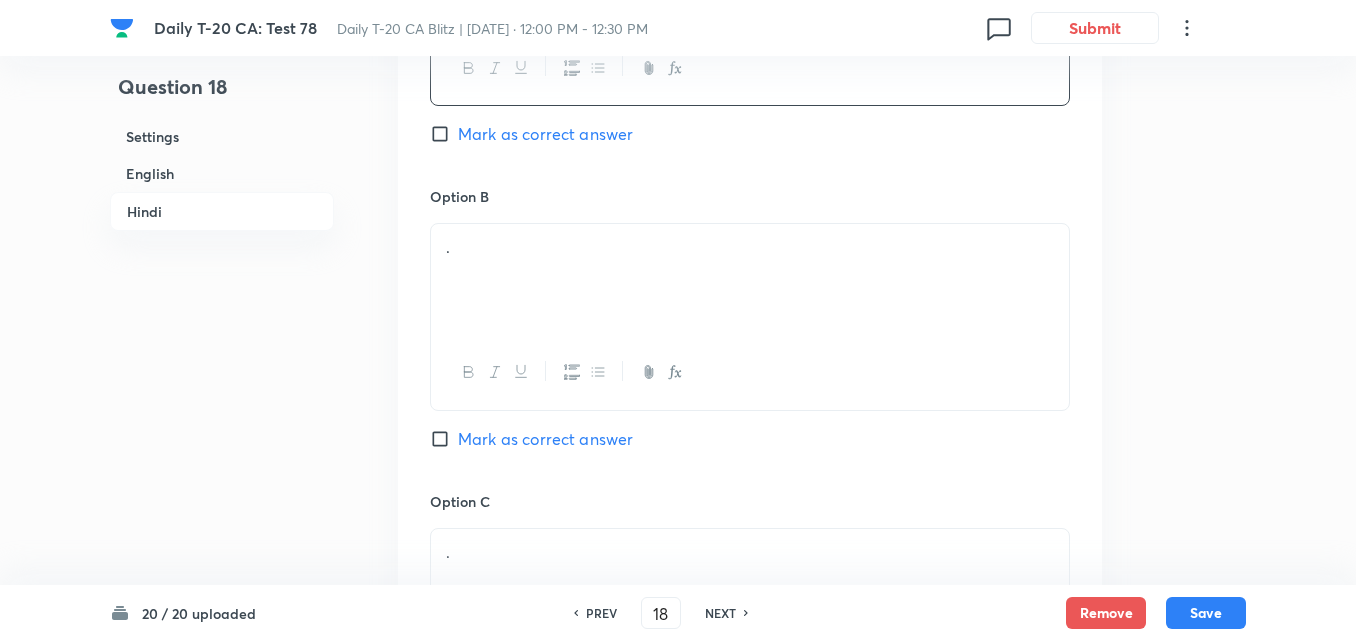 click on "." at bounding box center [750, 280] 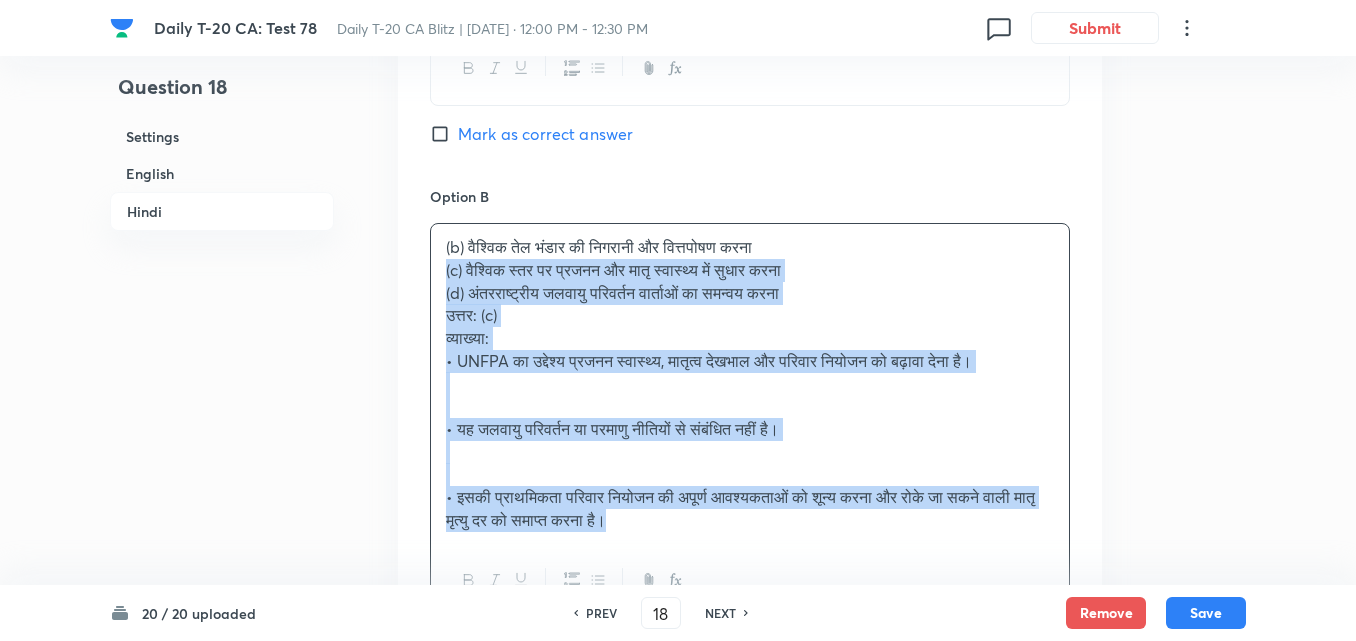 drag, startPoint x: 438, startPoint y: 276, endPoint x: 407, endPoint y: 283, distance: 31.780497 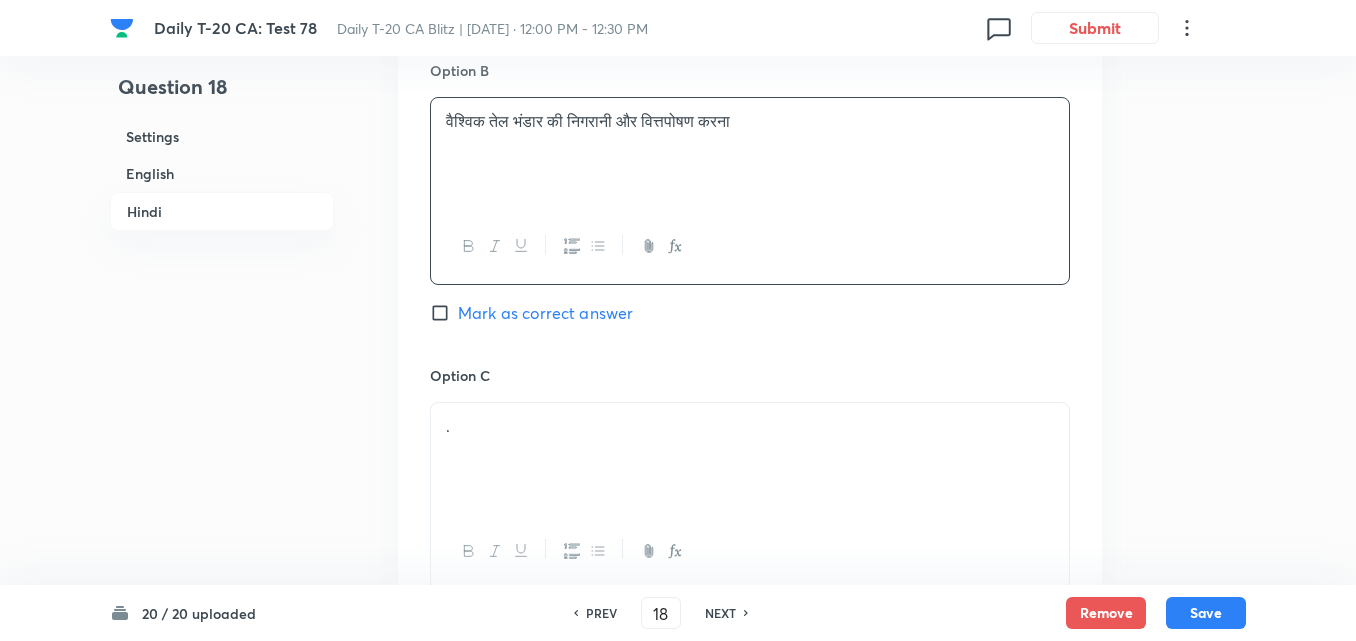 scroll, scrollTop: 3516, scrollLeft: 0, axis: vertical 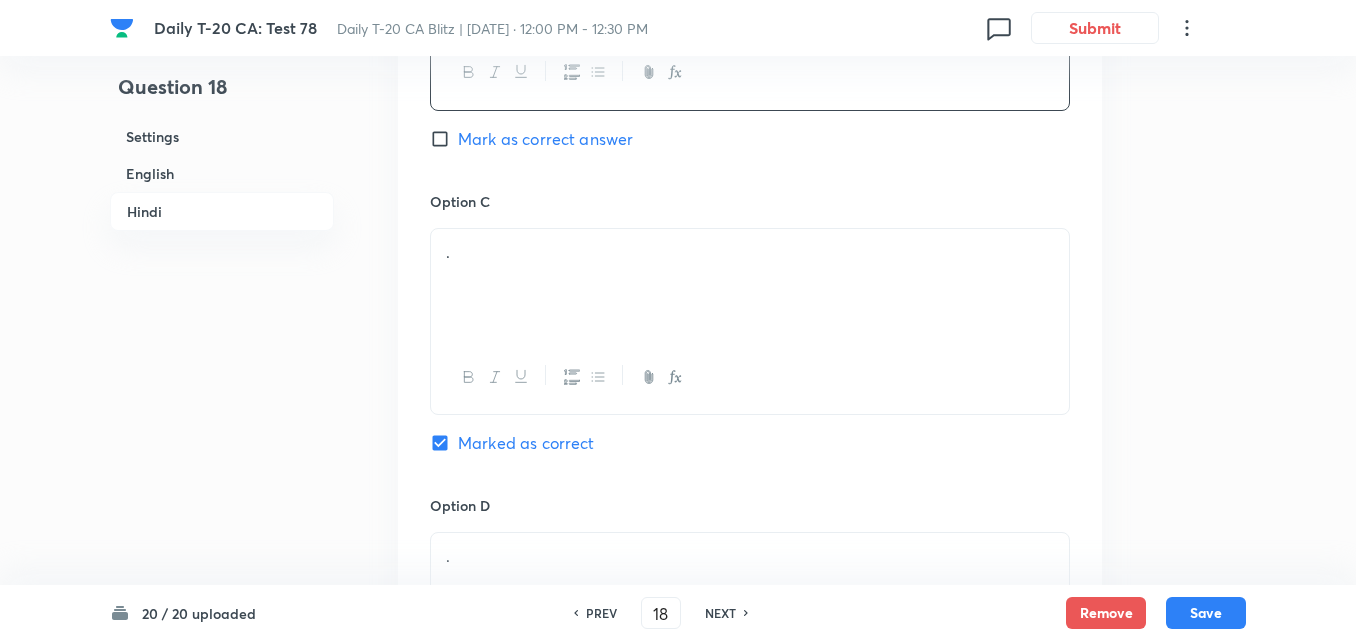 click on "." at bounding box center (750, 252) 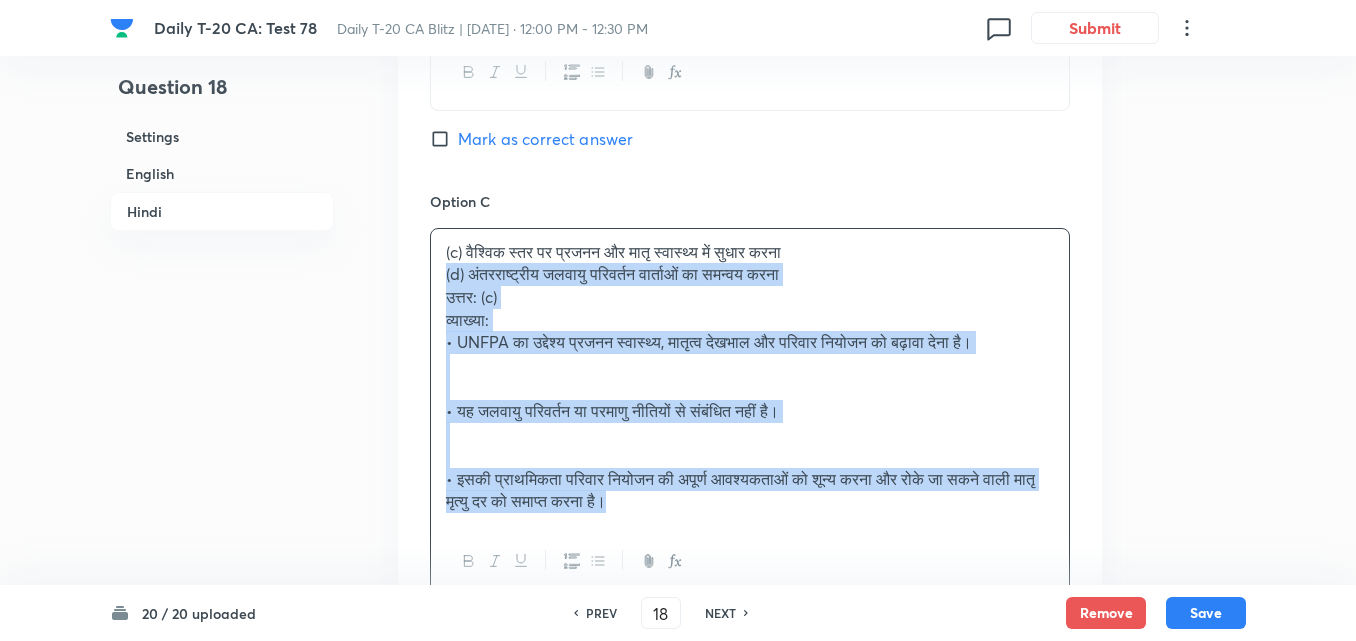 click on "Option A सदस्य देशों में परमाणु निरस्त्रीकरण को बढ़ावा देना Mark as correct answer Option B वैश्विक तेल भंडार की निगरानी और वित्तपोषण करना Mark as correct answer Option C (c) वैश्विक स्तर पर प्रजनन और मातृ स्वास्थ्य में सुधार करना (d) अंतरराष्ट्रीय जलवायु परिवर्तन वार्ताओं का समन्वय करना उत्तर: (c) व्याख्या: •	UNFPA का उद्देश्य प्रजनन स्वास्थ्य, मातृत्व देखभाल और परिवार नियोजन को बढ़ावा देना है। Marked as correct Option D . [PERSON_NAME] as correct answer" at bounding box center (750, 263) 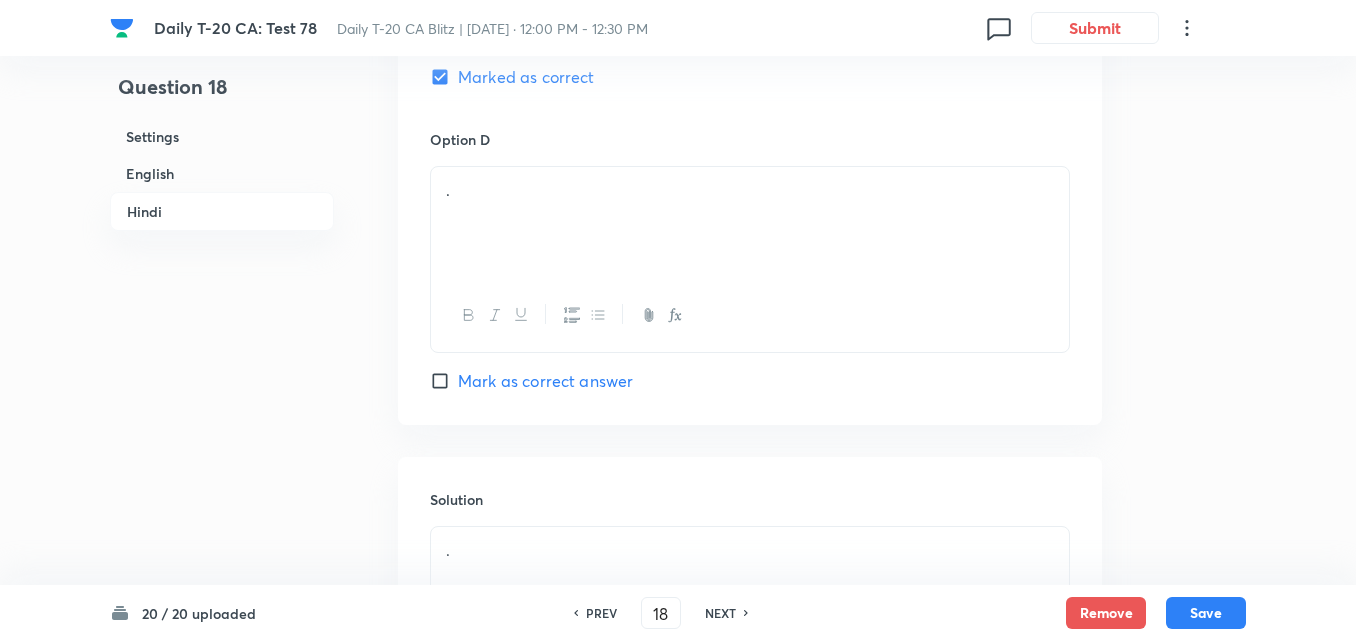 scroll, scrollTop: 3916, scrollLeft: 0, axis: vertical 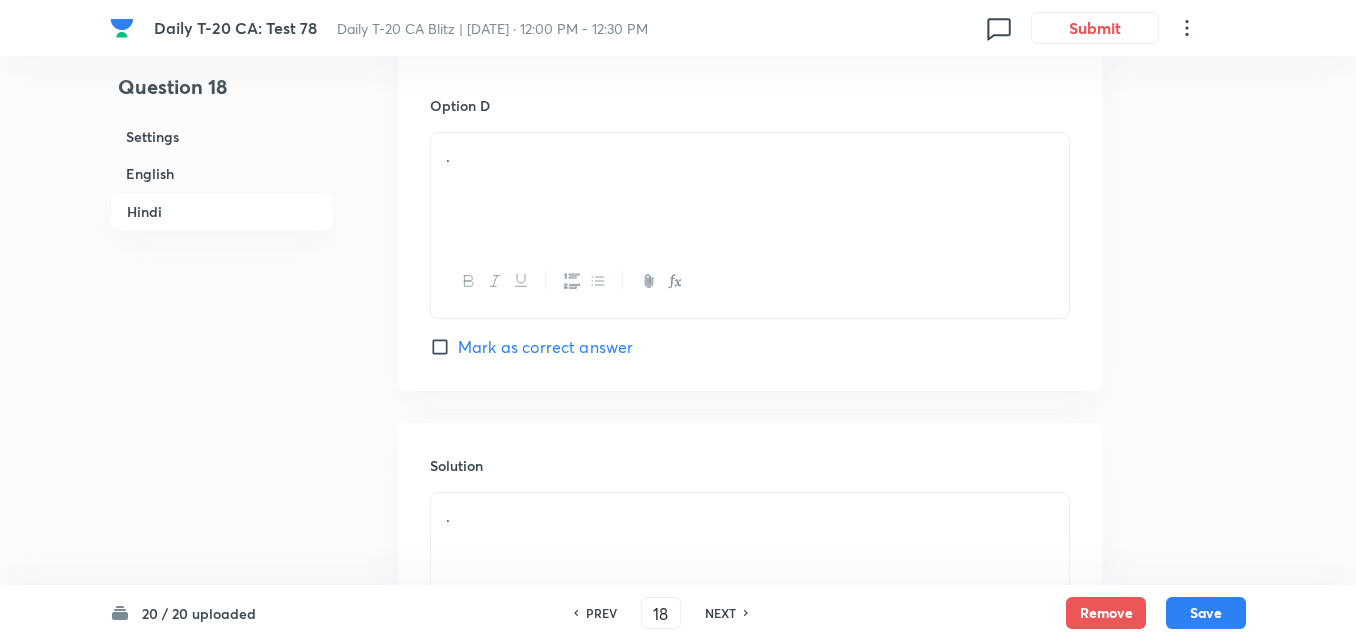 click on "." at bounding box center (750, 189) 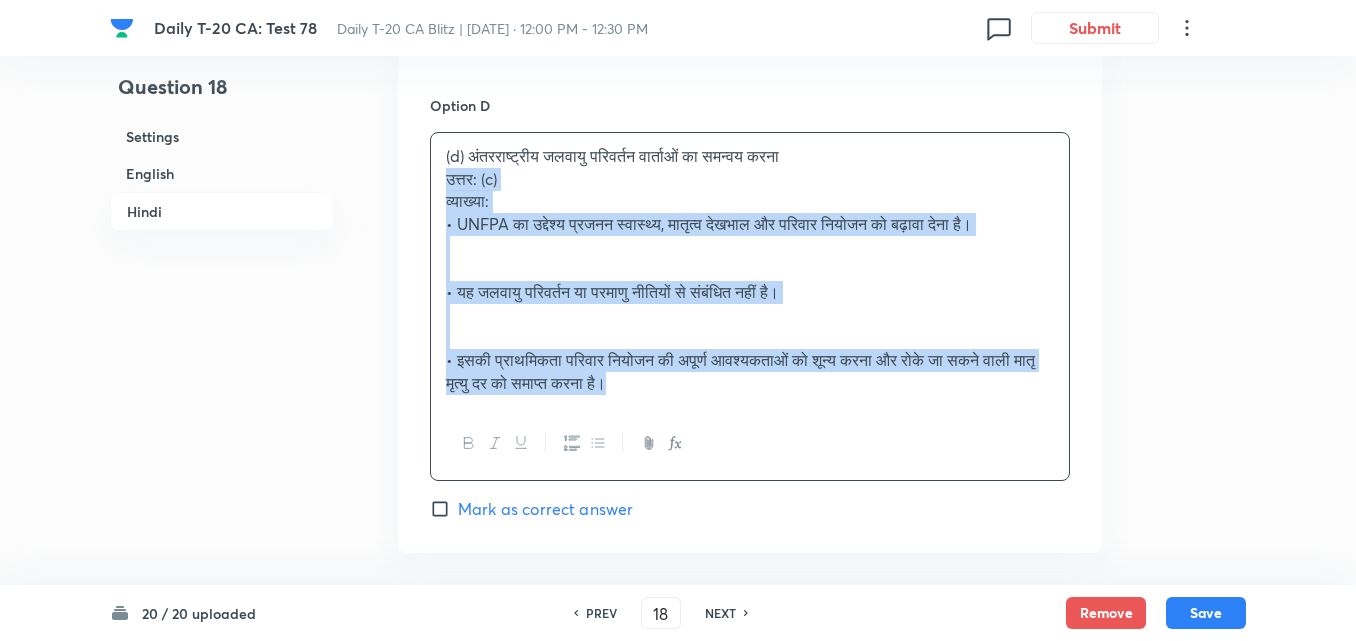 click on "Option A सदस्य देशों में परमाणु निरस्त्रीकरण को बढ़ावा देना Mark as correct answer Option B वैश्विक तेल भंडार की निगरानी और वित्तपोषण करना Mark as correct answer Option C वैश्विक स्तर पर प्रजनन और मातृ स्वास्थ्य में सुधार करना Marked as correct Option D (d) अंतरराष्ट्रीय जलवायु परिवर्तन वार्ताओं का समन्वय करना उत्तर: (c) व्याख्या: •	UNFPA का उद्देश्य प्रजनन स्वास्थ्य, मातृत्व देखभाल और परिवार नियोजन को बढ़ावा देना है। [PERSON_NAME] as correct answer" at bounding box center [750, -149] 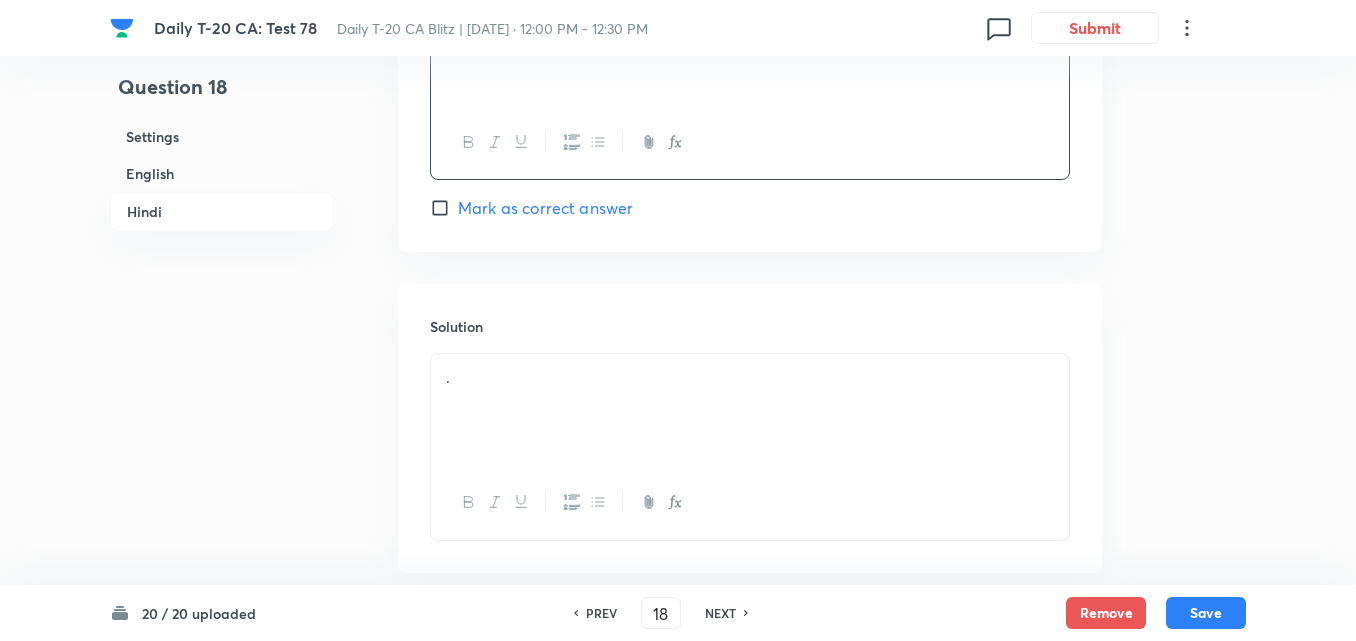 scroll, scrollTop: 4163, scrollLeft: 0, axis: vertical 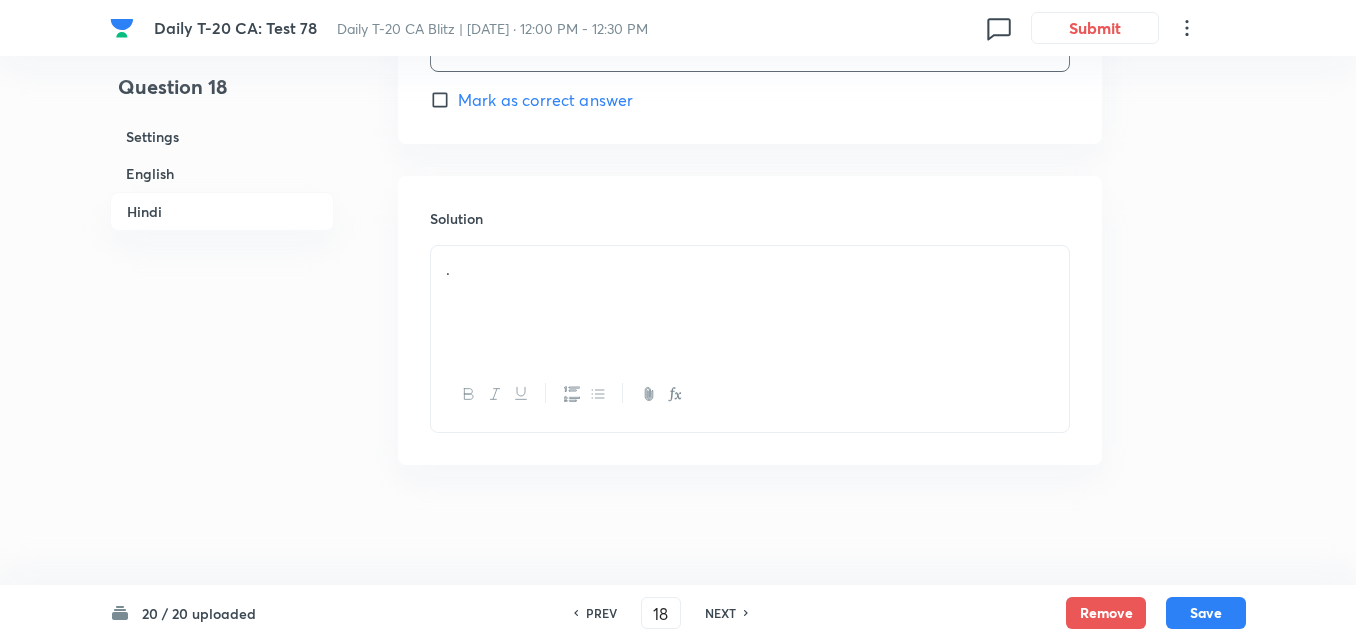 click on "." at bounding box center (750, 269) 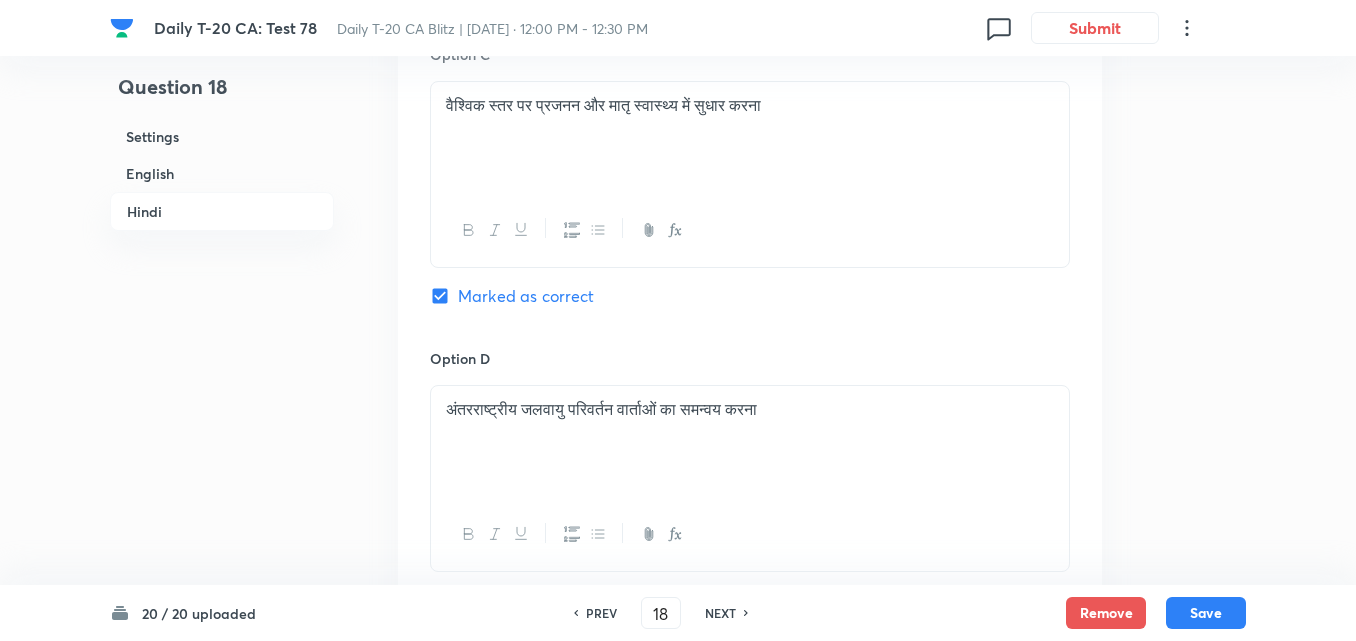 scroll, scrollTop: 3463, scrollLeft: 0, axis: vertical 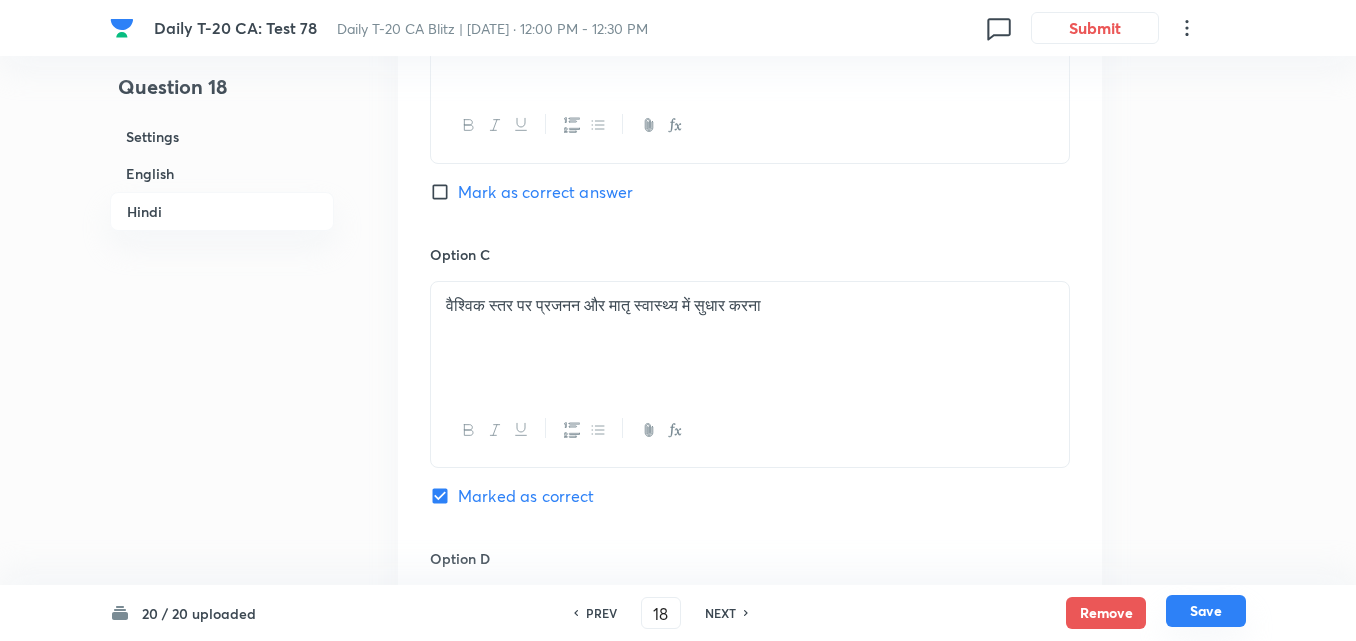 click on "Save" at bounding box center [1206, 611] 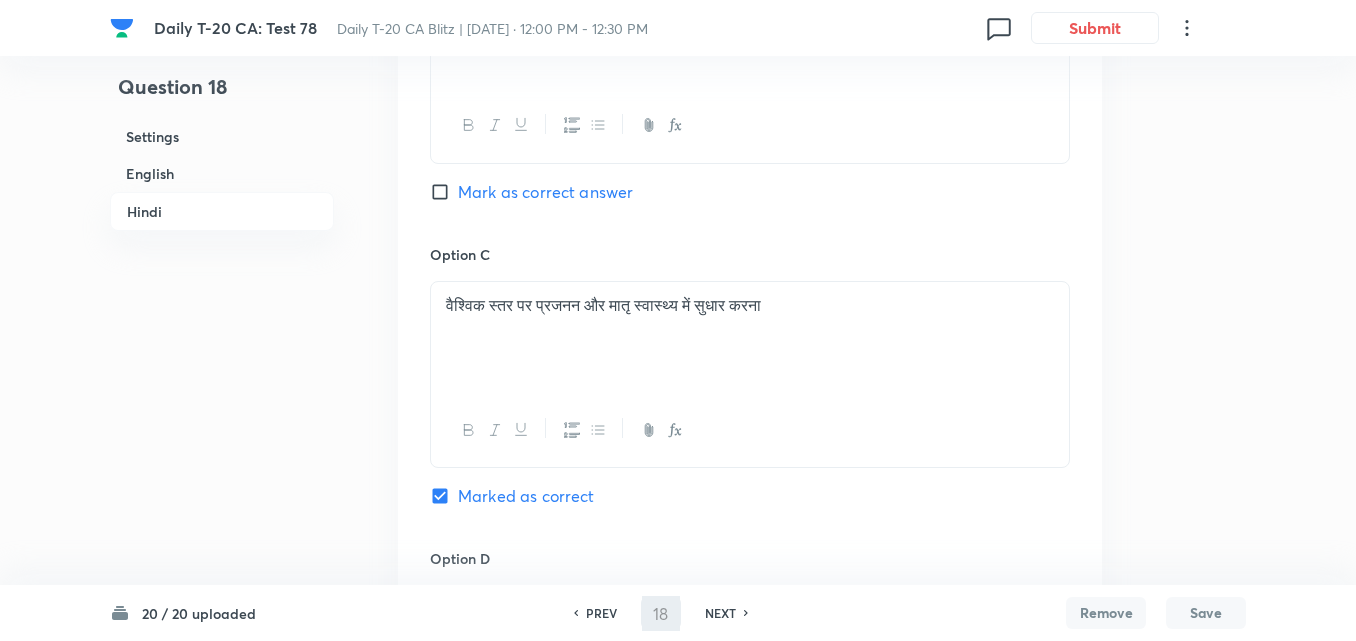 type on "19" 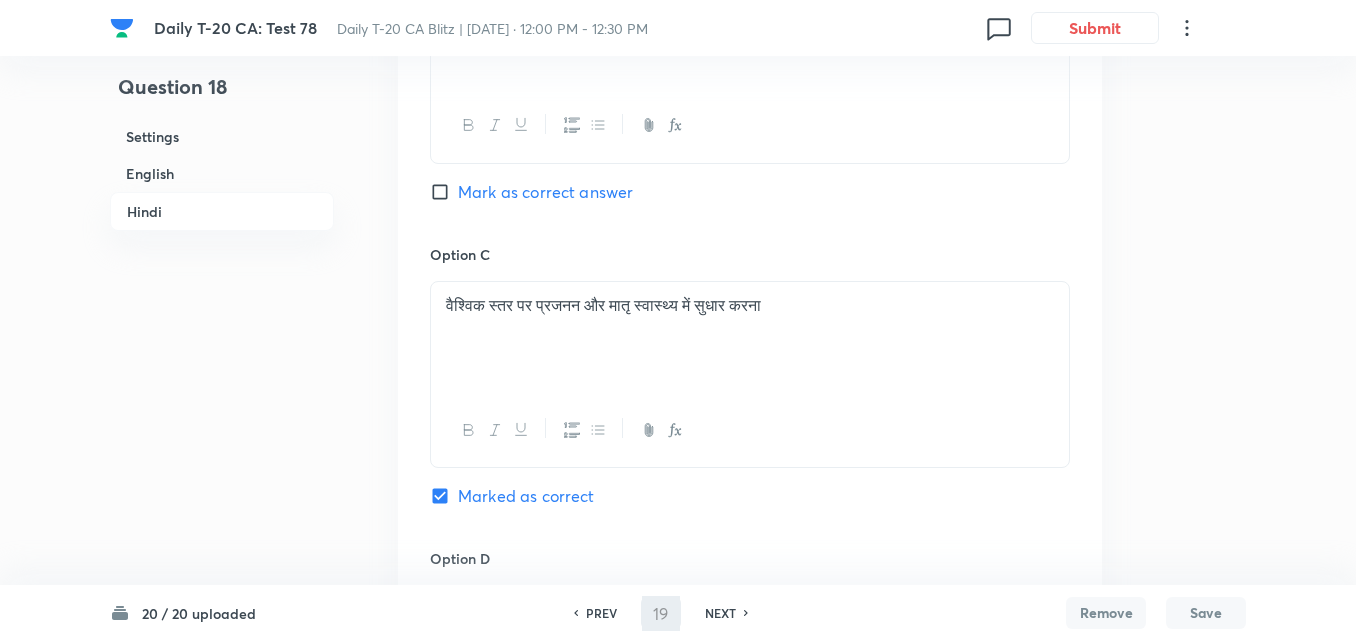 checkbox on "false" 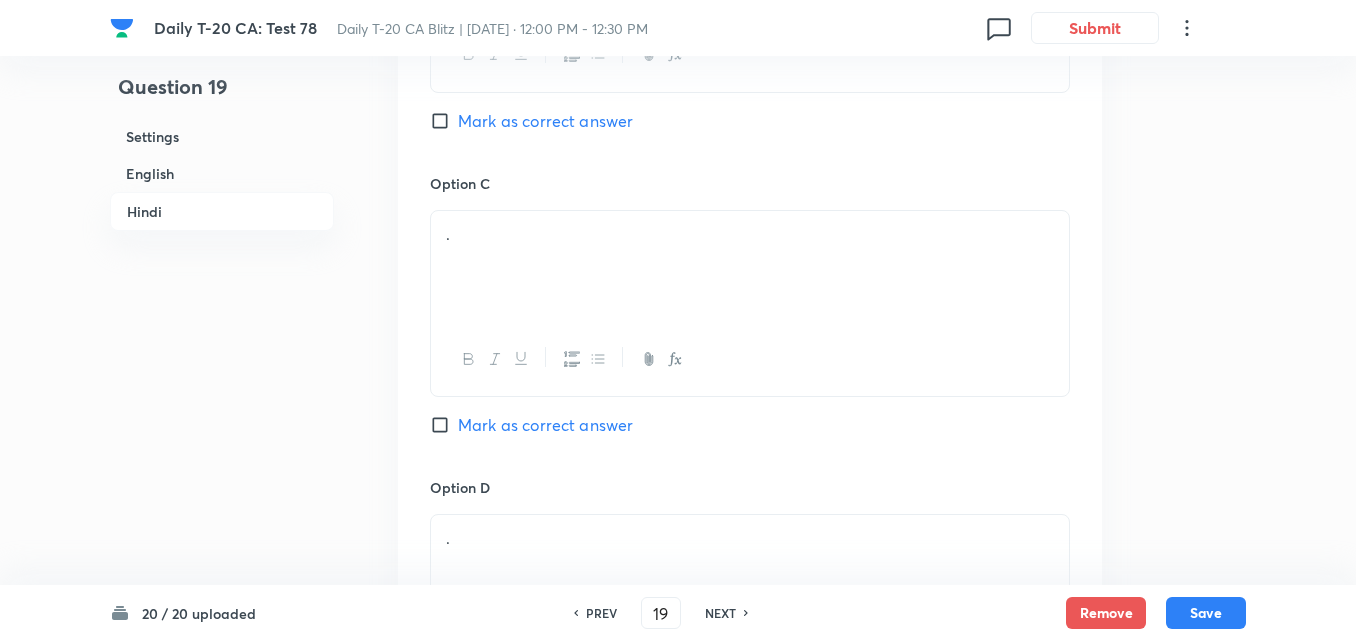 checkbox on "true" 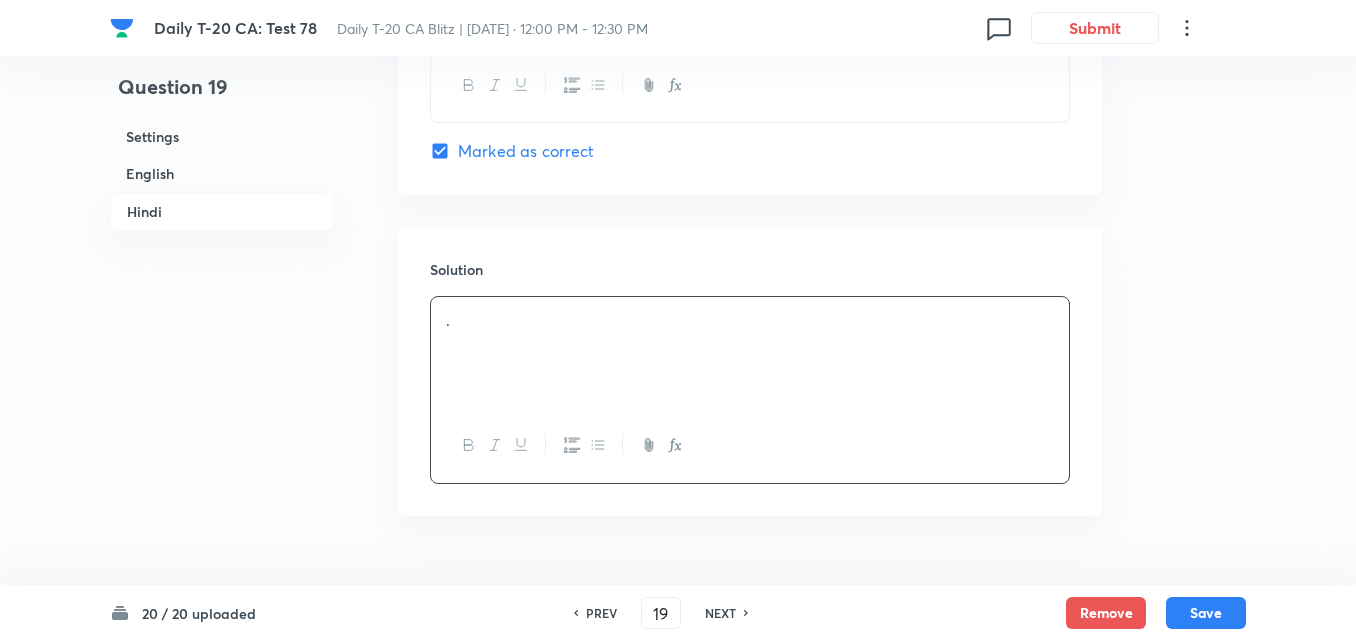 click on "English" at bounding box center [222, 173] 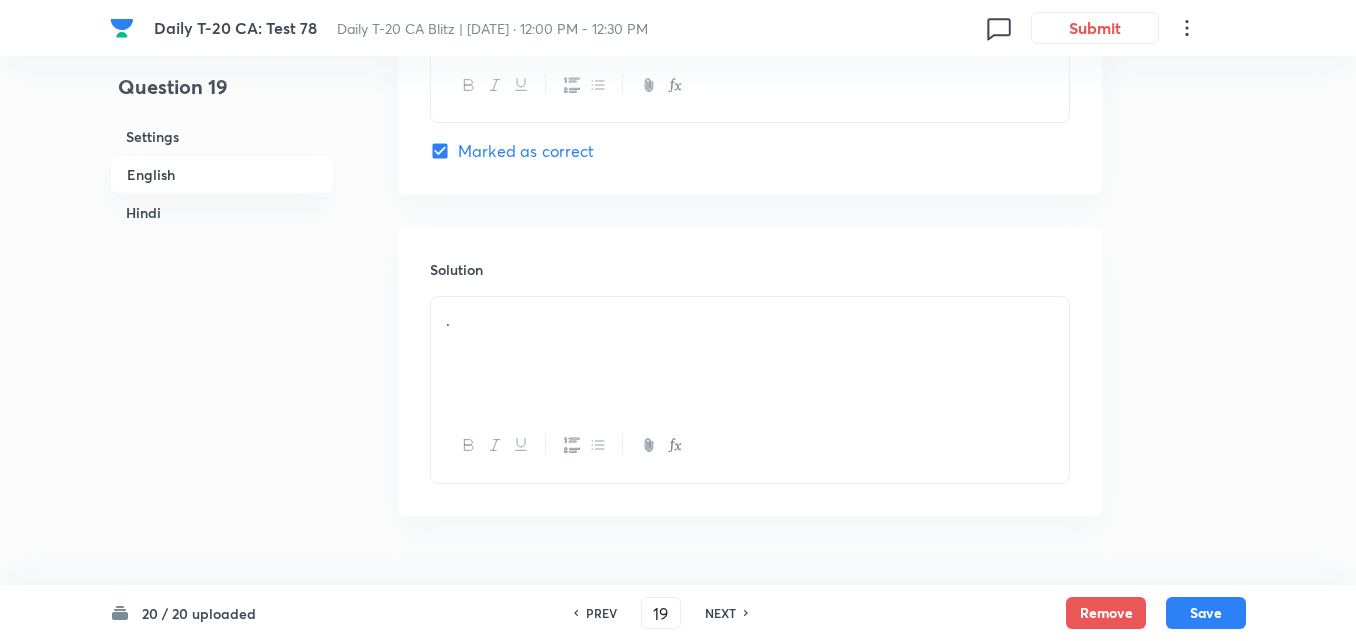 scroll, scrollTop: 516, scrollLeft: 0, axis: vertical 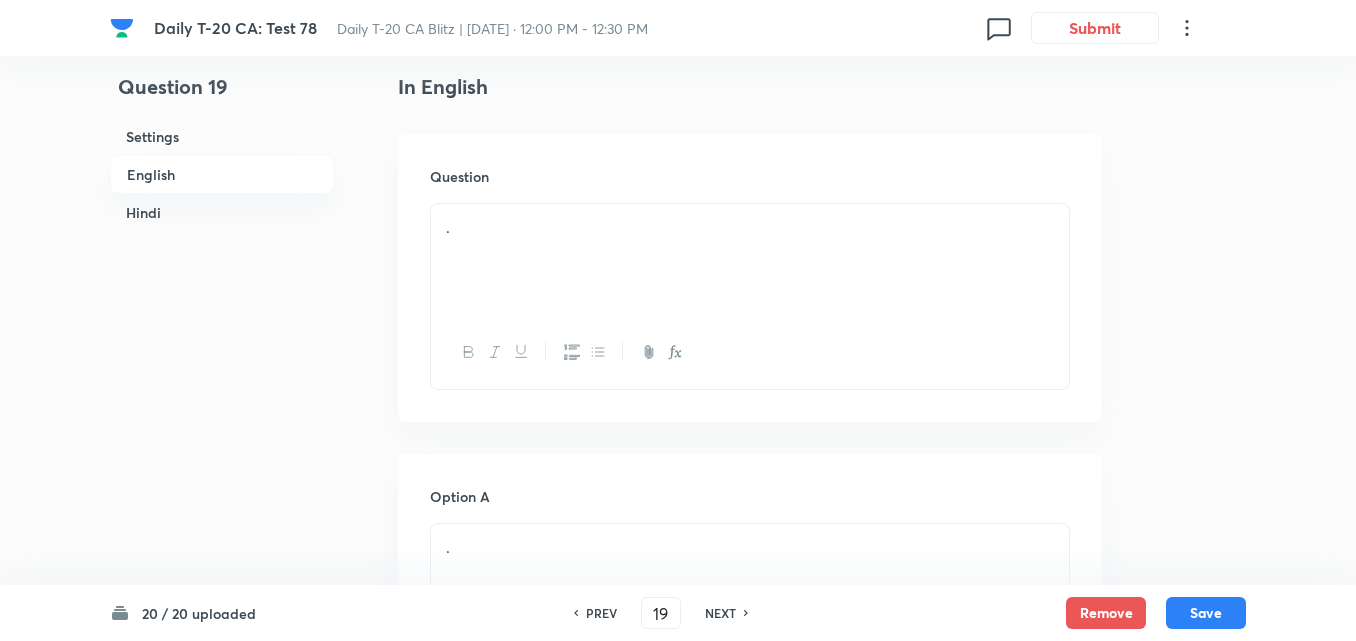 click on "." at bounding box center [750, 260] 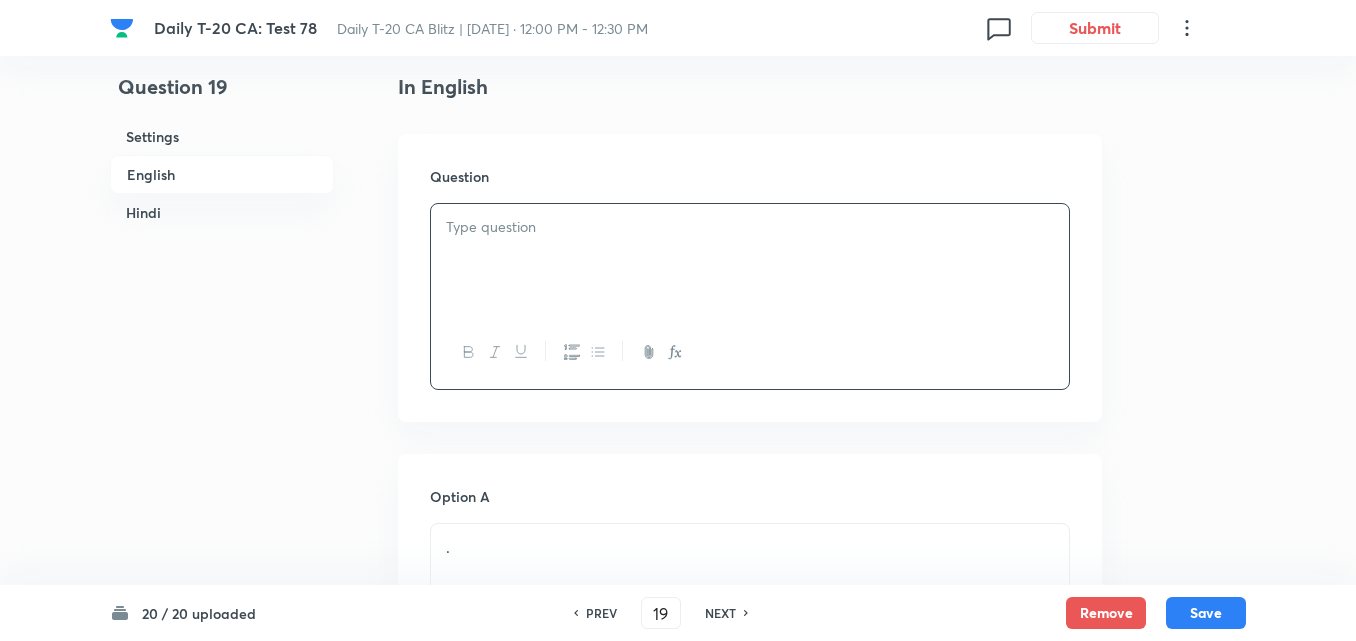paste 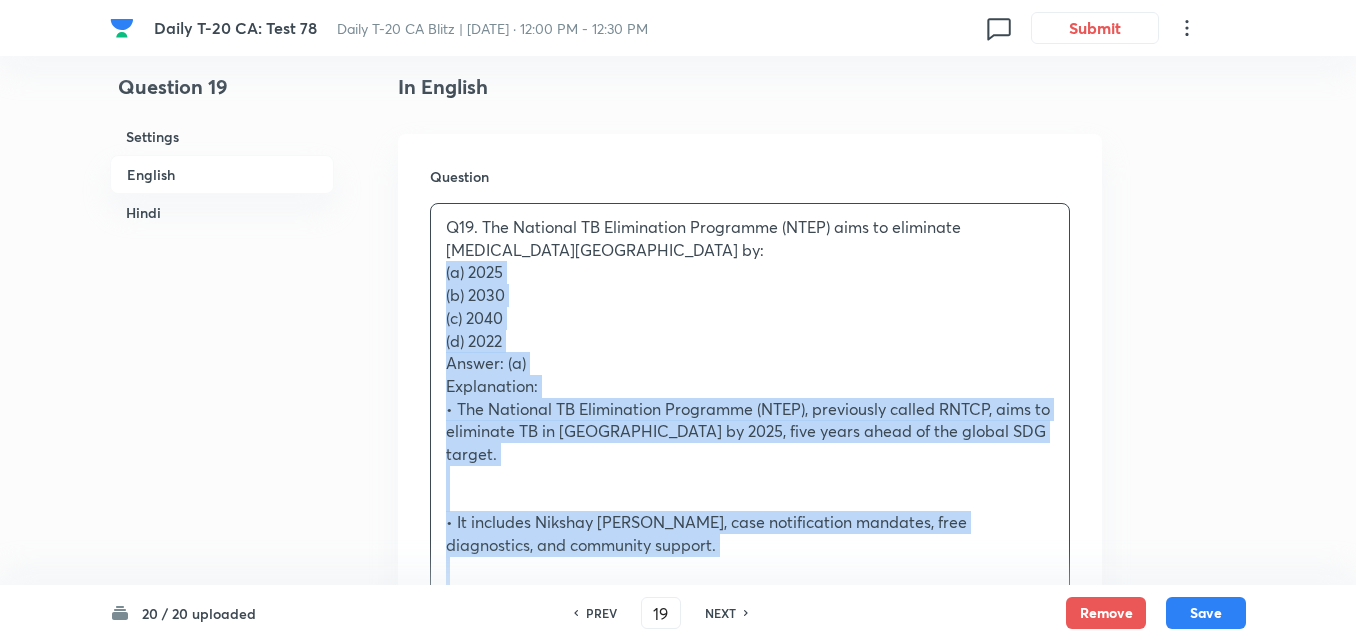drag, startPoint x: 435, startPoint y: 277, endPoint x: 412, endPoint y: 282, distance: 23.537205 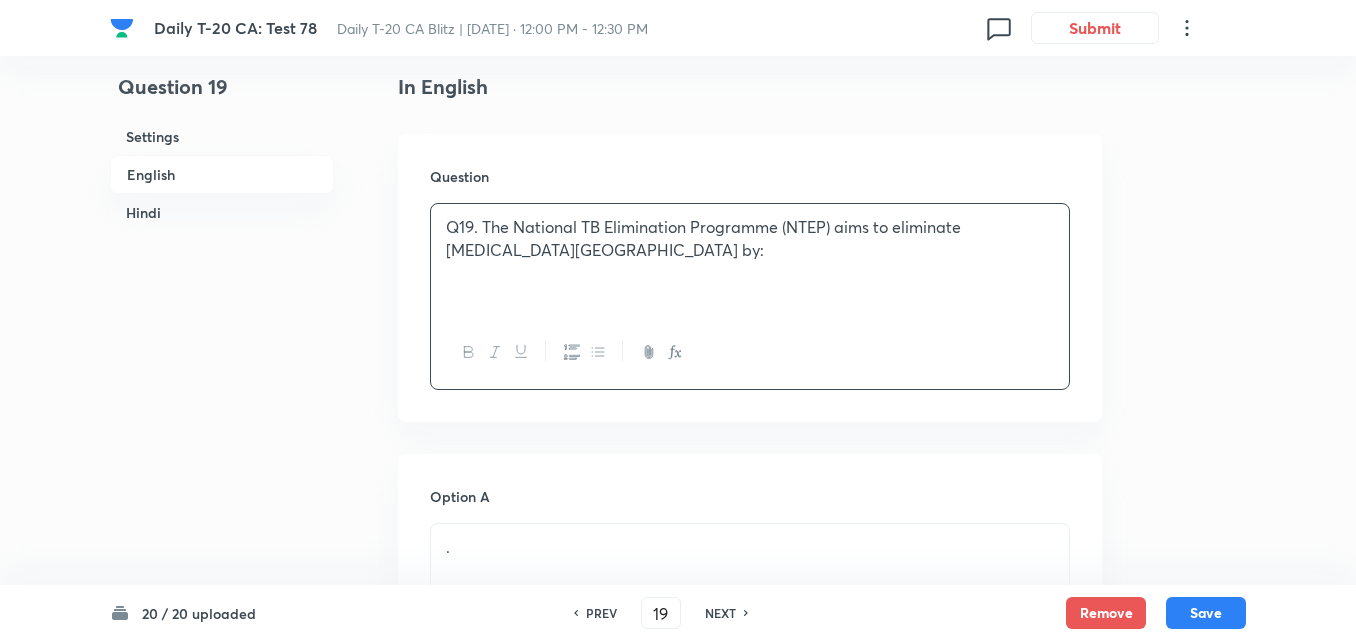type 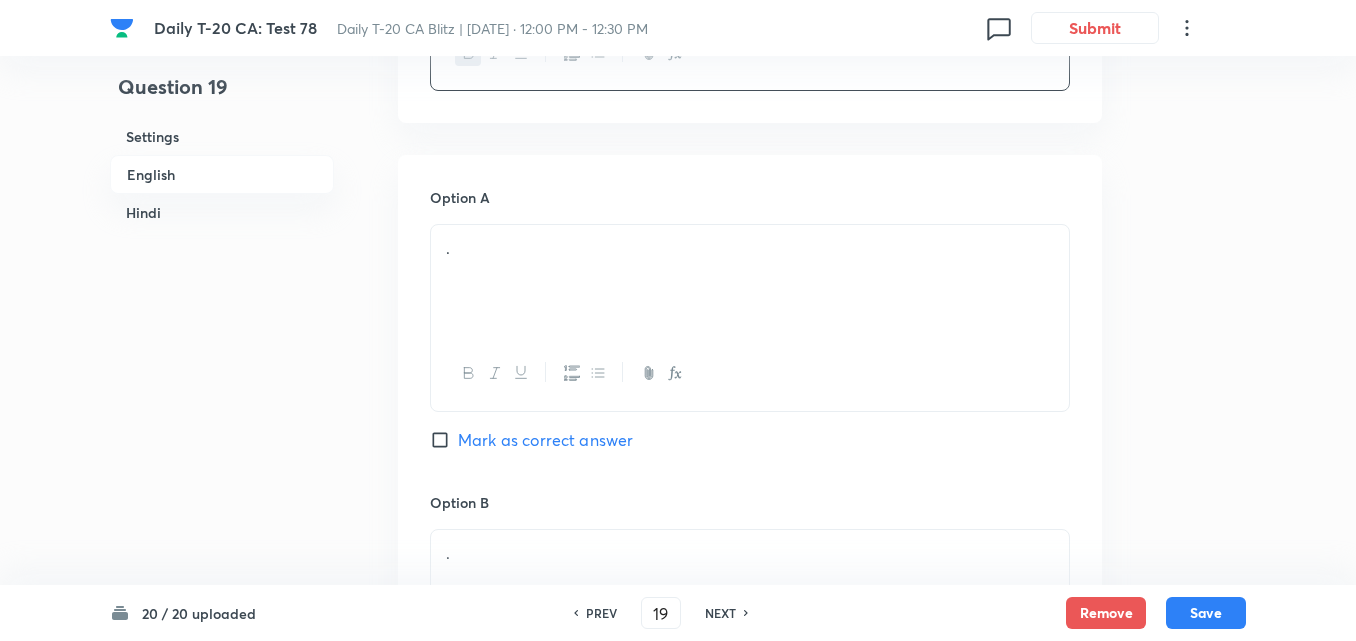 scroll, scrollTop: 816, scrollLeft: 0, axis: vertical 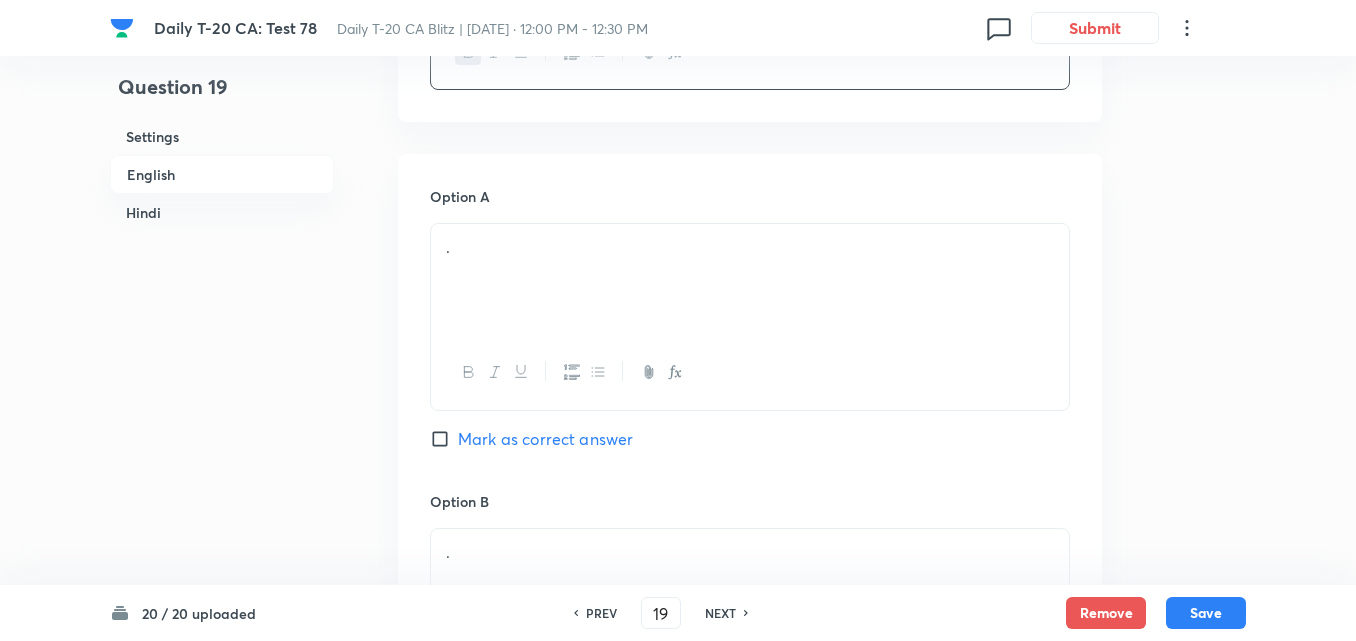 click on "." at bounding box center [750, 280] 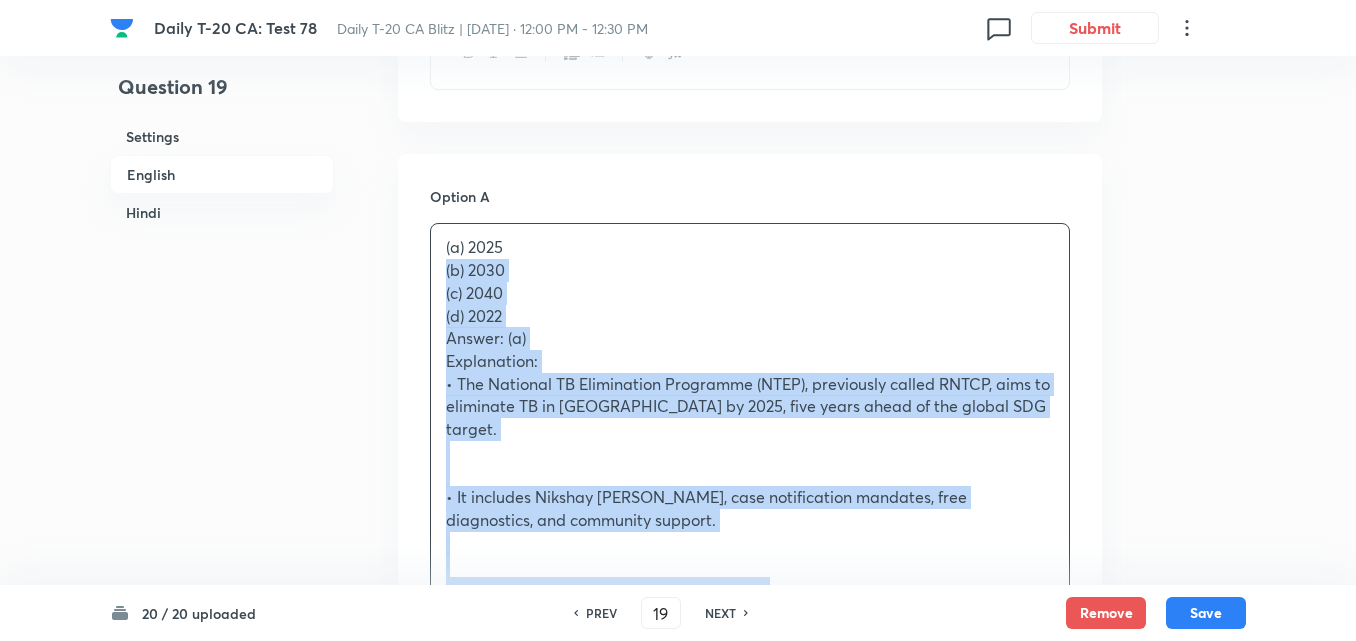 click on "Option A (a) 2025 (b) 2030 (c) 2040 (d) 2022 Answer: (a) Explanation: •	The National TB Elimination Programme (NTEP), previously called RNTCP, aims to eliminate TB in [GEOGRAPHIC_DATA] by 2025, five years ahead of the global SDG target. •	It includes Nikshay Poshan Yojana, case notification mandates, free diagnostics, and community support. ________________________________________ Q19. राष्ट्रीय क्षय रोग उन्मूलन कार्यक्रम (NTEP) का उद्देश्य भारत से क्षय रोग को किस वर्ष तक समाप्त करना है? (a) 2025 (b) 2030 (c) 2040 (d) 2022 उत्तर: (a) व्याख्या: •	NTEP (पहले RNTCP के रूप में जाना जाता था) का लक्ष्य है कि [GEOGRAPHIC_DATA] 2025 तक क्षय रोग (TB) से मुक्त हो जाए। [PERSON_NAME] as correct answer Option B . [PERSON_NAME] as correct answer Option C . ." at bounding box center [750, 1105] 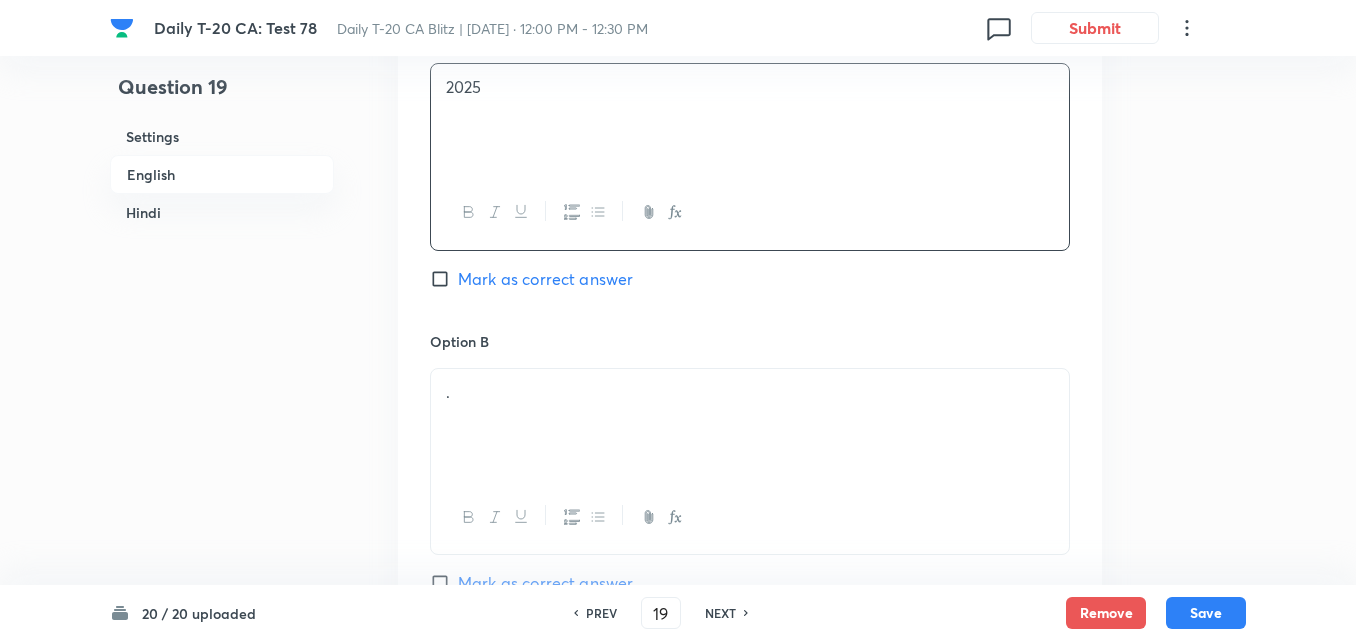 scroll, scrollTop: 1116, scrollLeft: 0, axis: vertical 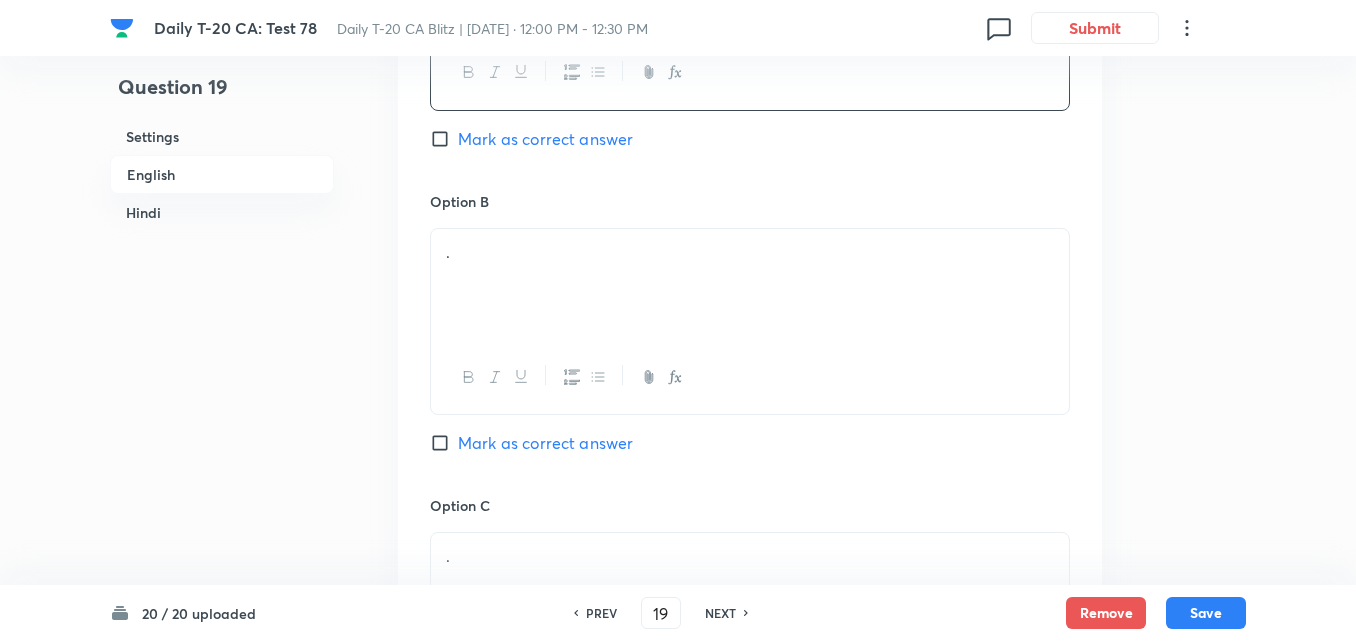 drag, startPoint x: 524, startPoint y: 257, endPoint x: 507, endPoint y: 252, distance: 17.720045 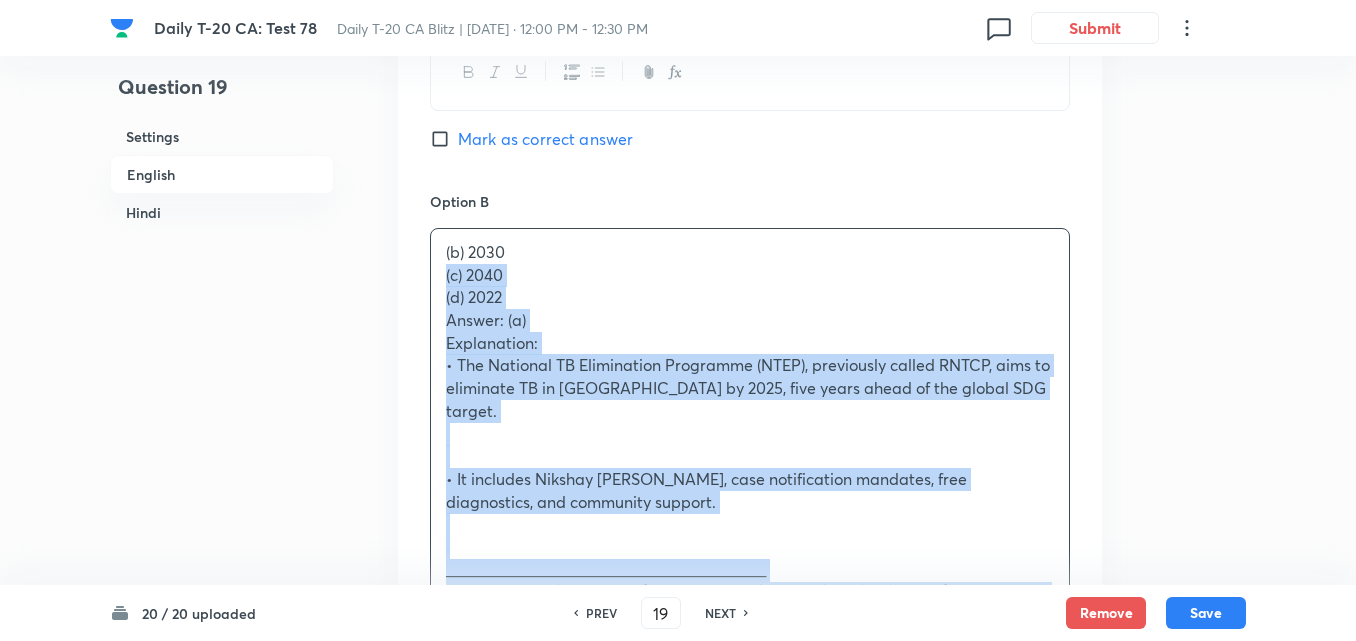 drag, startPoint x: 437, startPoint y: 280, endPoint x: 424, endPoint y: 282, distance: 13.152946 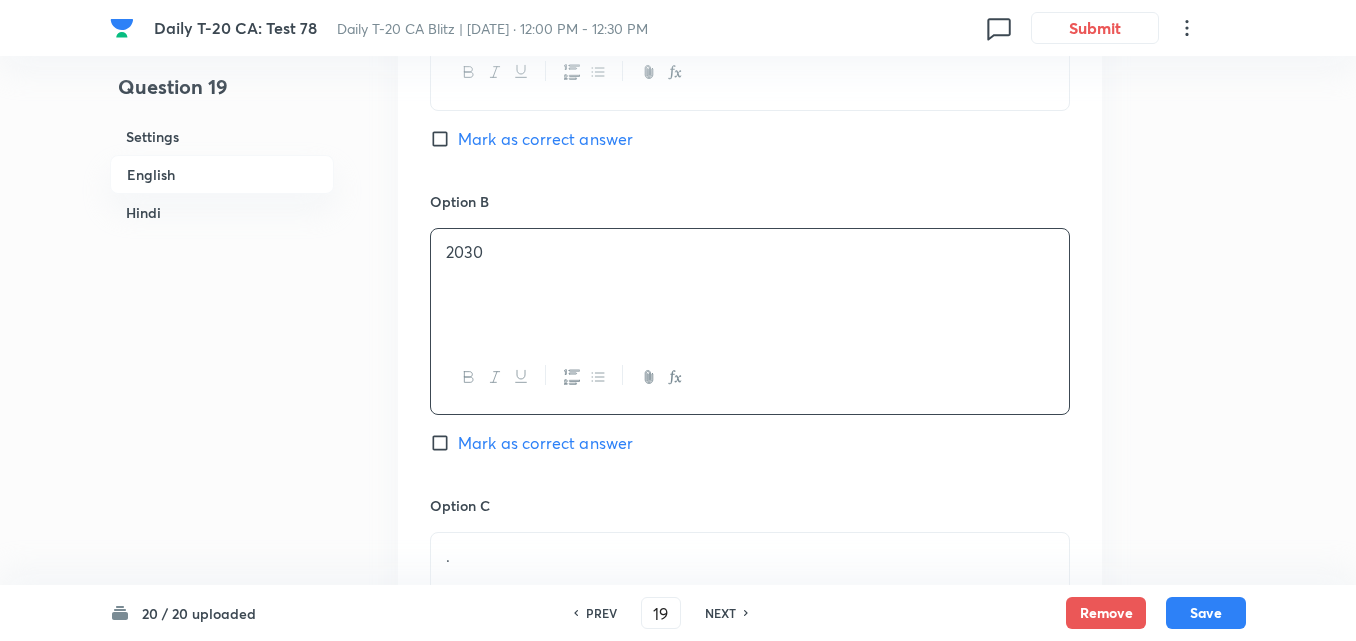 click on "Mark as correct answer" at bounding box center [545, 139] 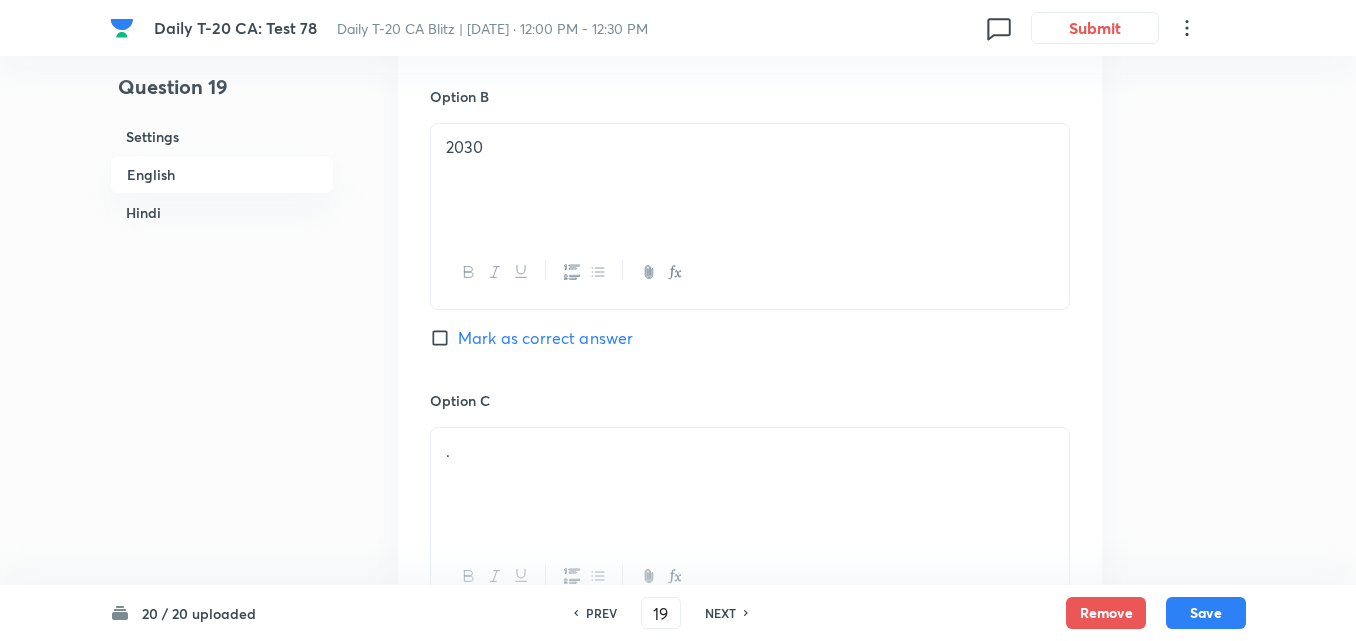 checkbox on "false" 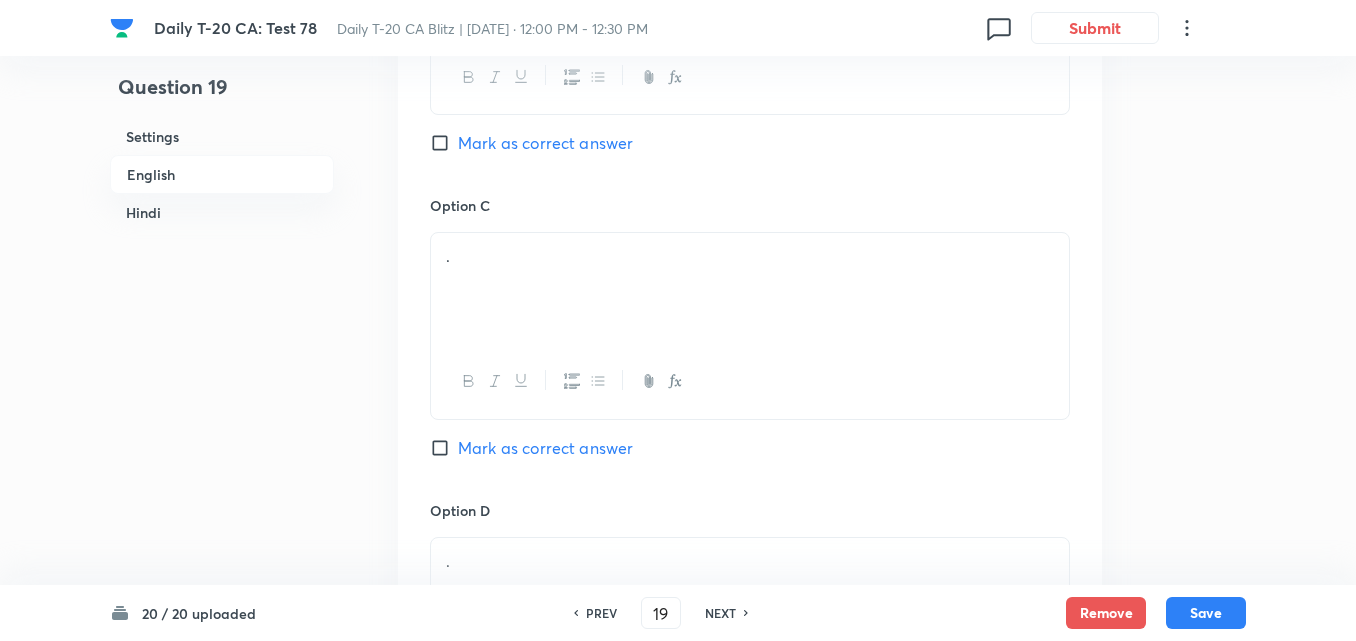 click on "." at bounding box center [750, 289] 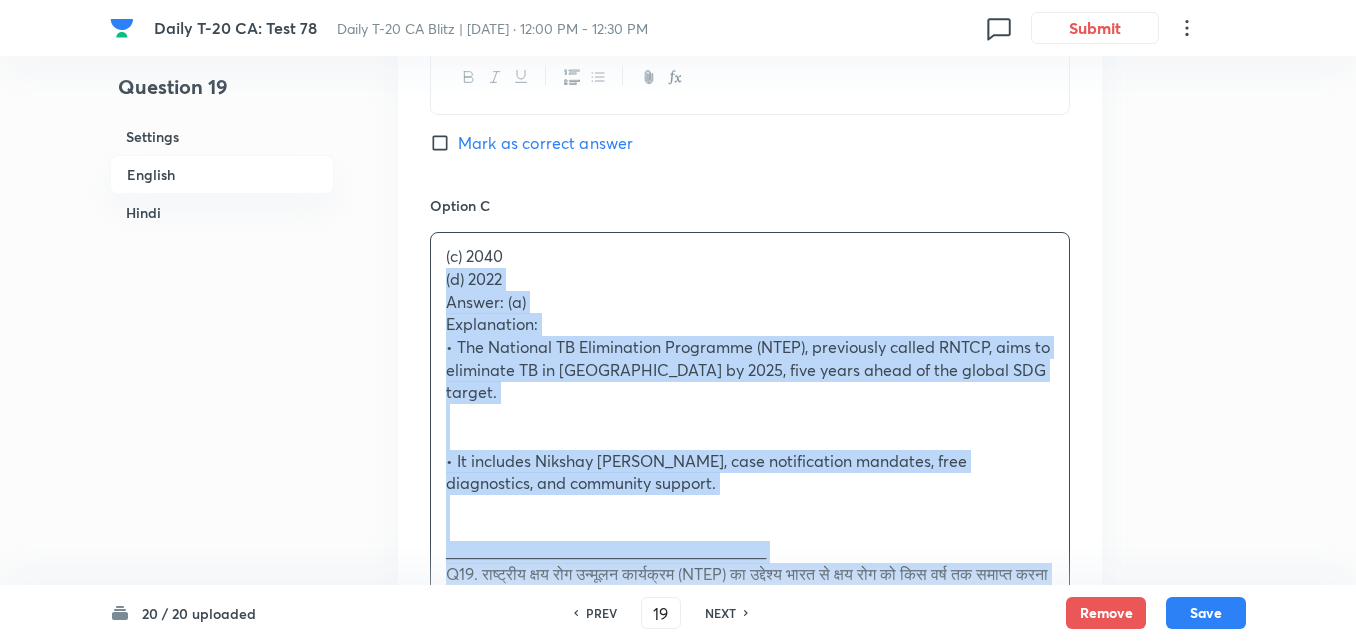 drag, startPoint x: 433, startPoint y: 273, endPoint x: 420, endPoint y: 275, distance: 13.152946 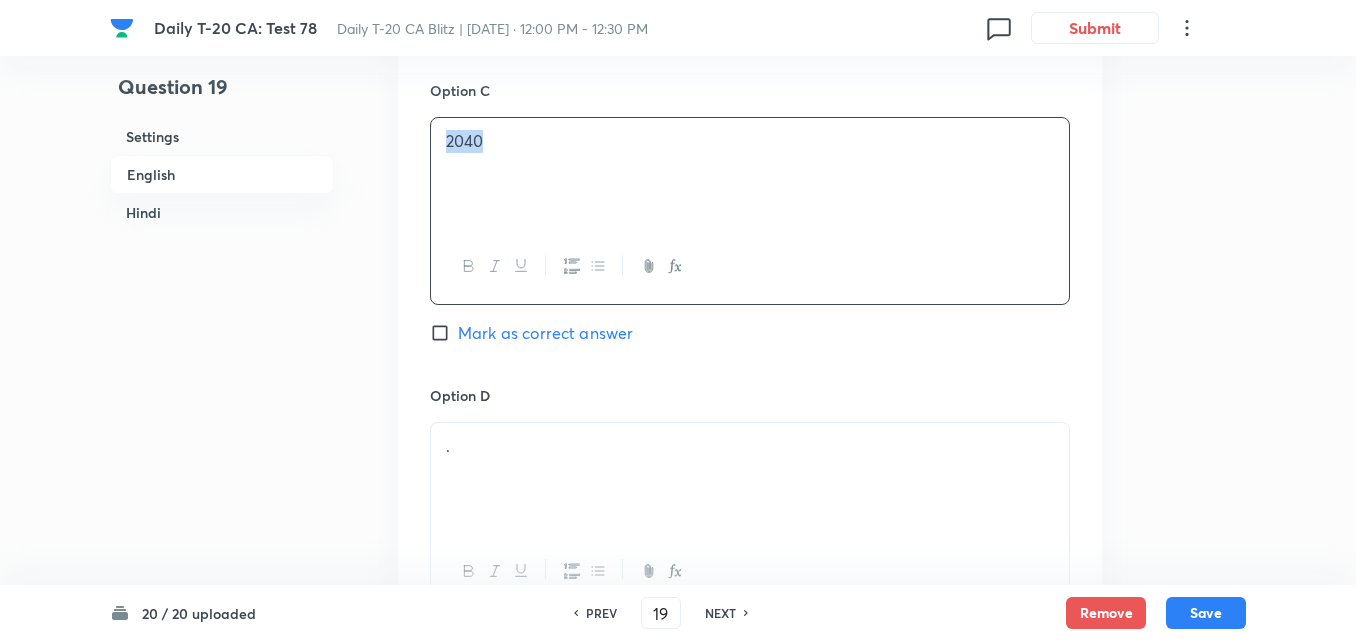 scroll, scrollTop: 1616, scrollLeft: 0, axis: vertical 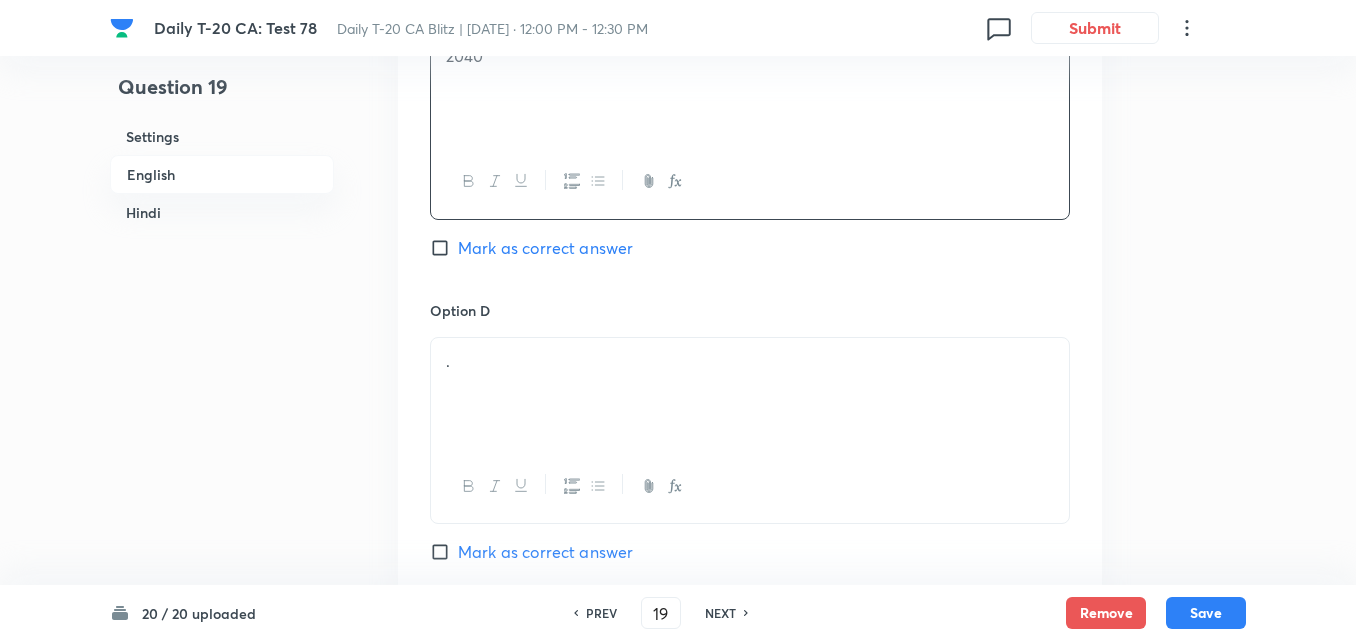 click on "." at bounding box center (750, 394) 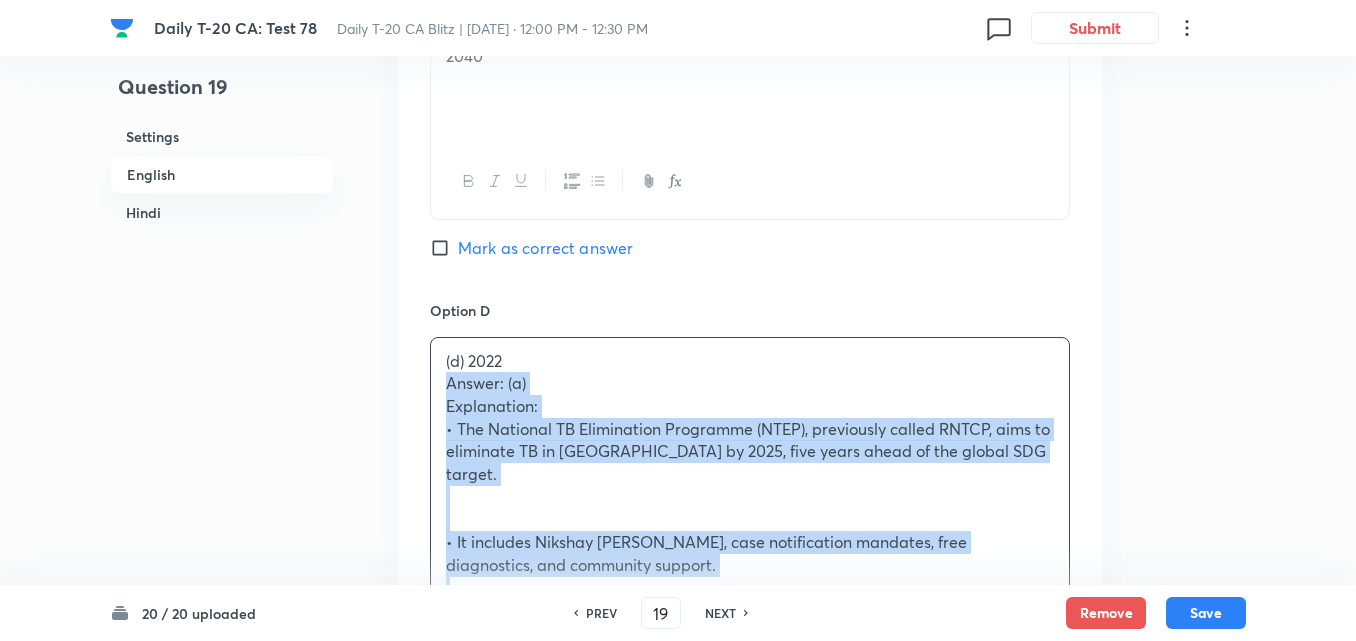 drag, startPoint x: 430, startPoint y: 389, endPoint x: 407, endPoint y: 391, distance: 23.086792 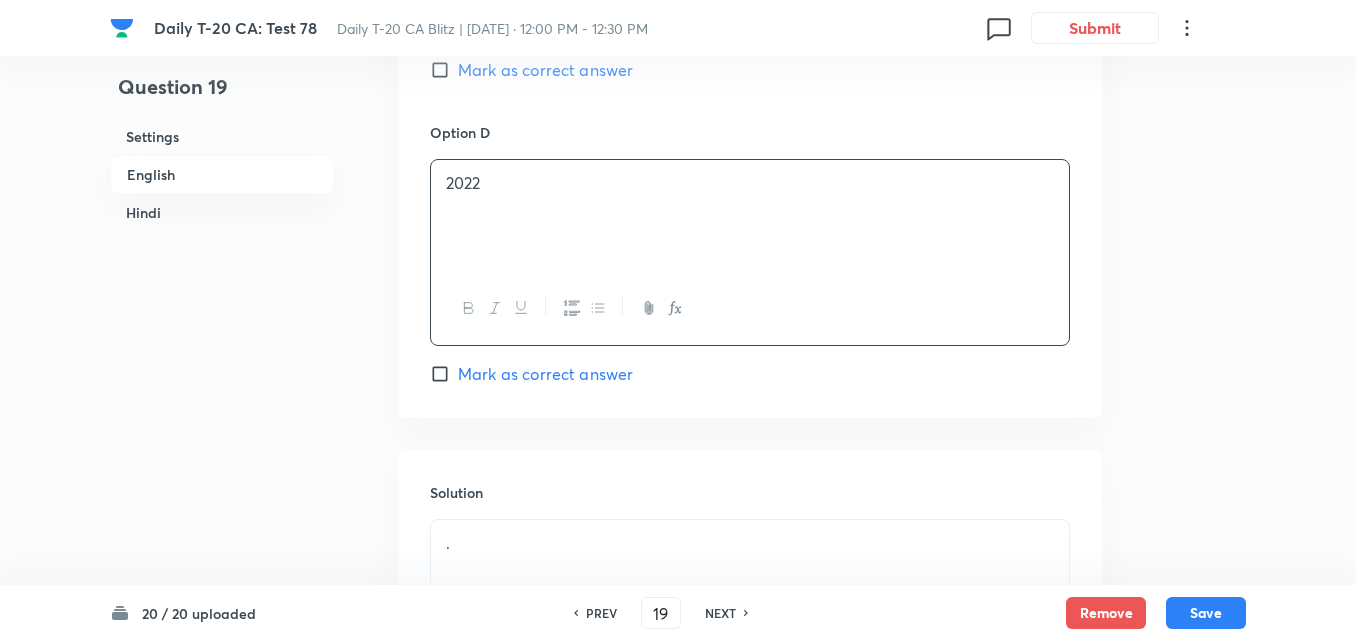 scroll, scrollTop: 2016, scrollLeft: 0, axis: vertical 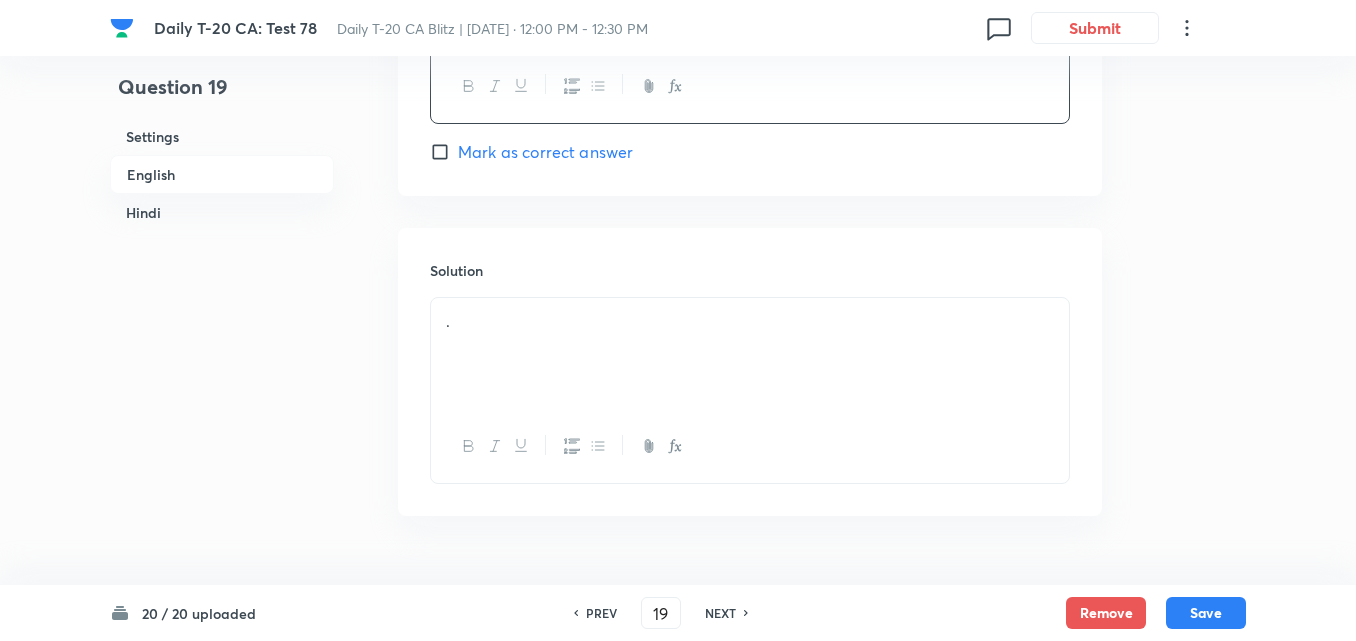 click on "." at bounding box center [750, 390] 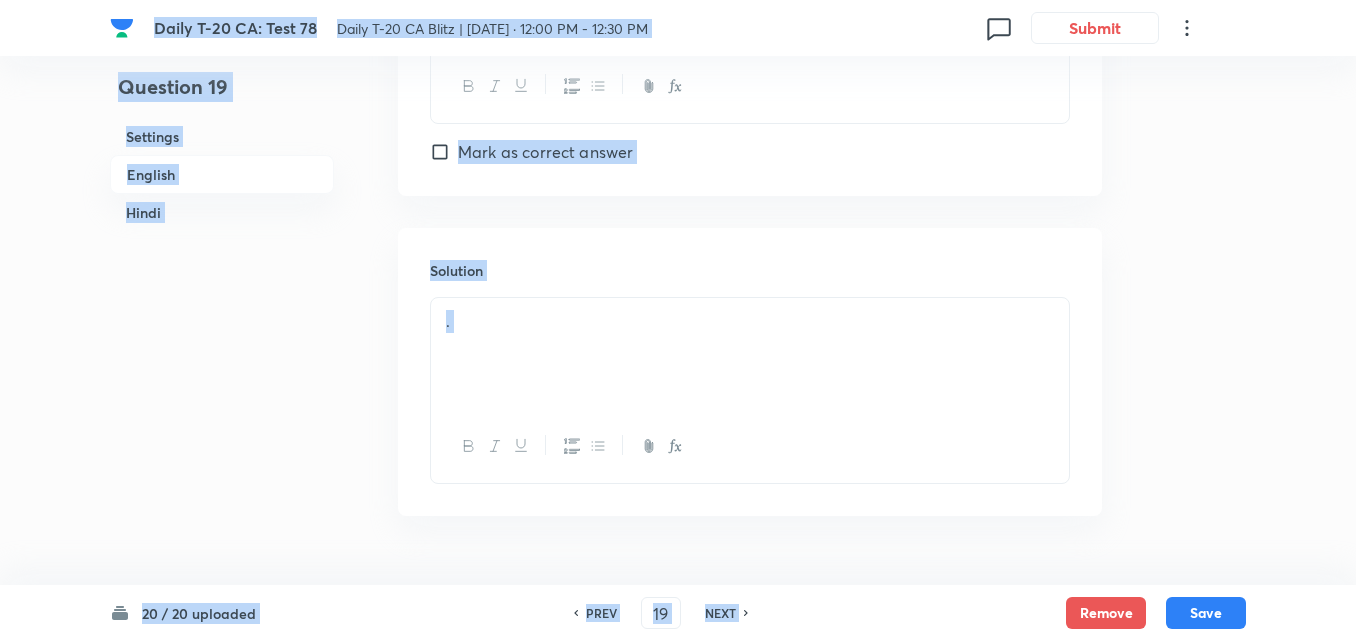 click on "." at bounding box center [750, 354] 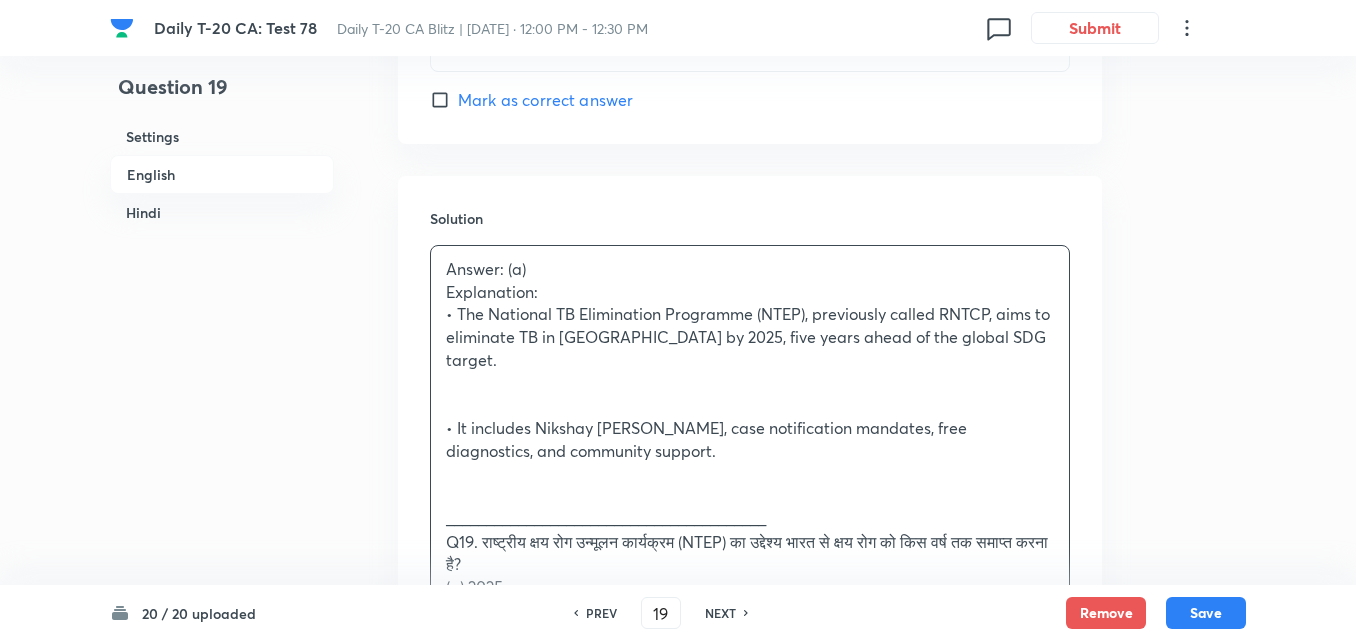 scroll, scrollTop: 2116, scrollLeft: 0, axis: vertical 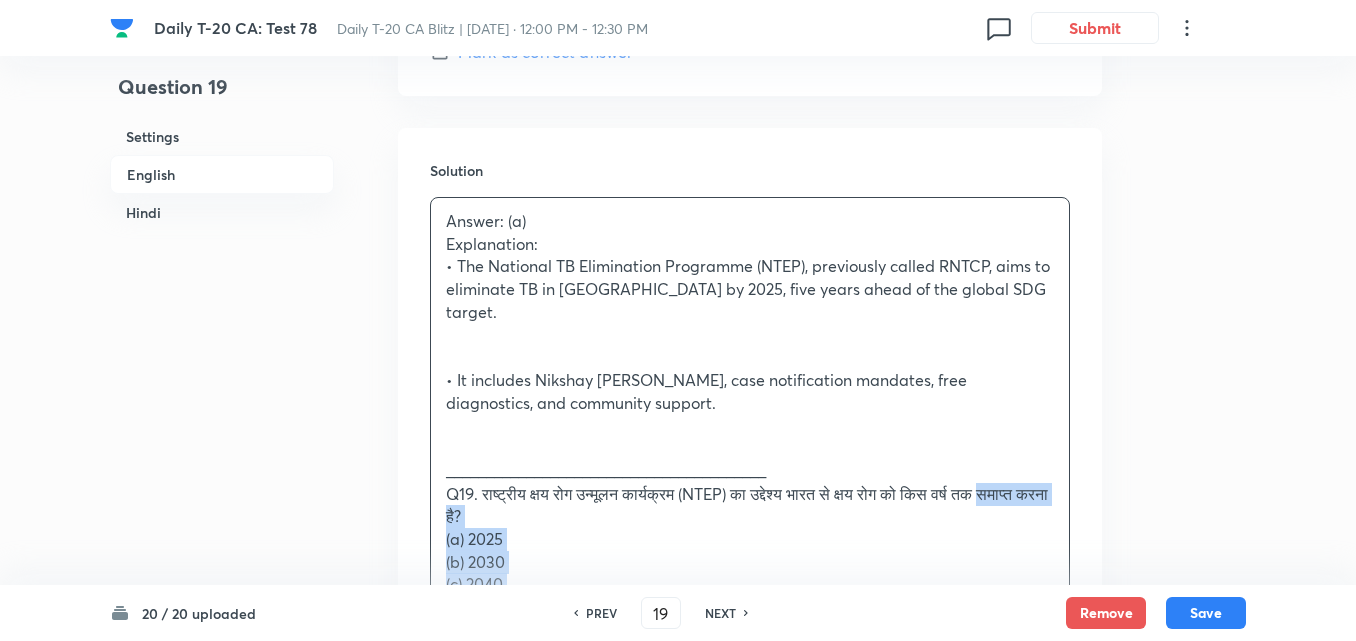 drag, startPoint x: 442, startPoint y: 482, endPoint x: 422, endPoint y: 484, distance: 20.09975 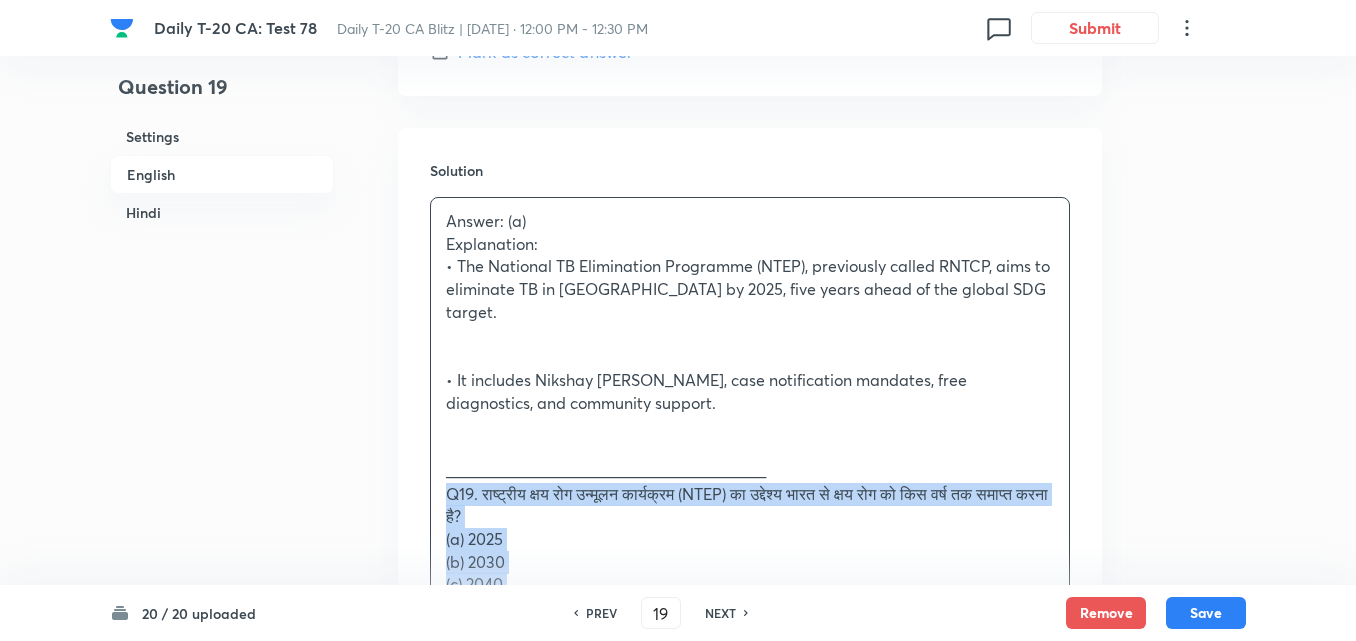 click on "Answer: (a) Explanation: •	The National TB Elimination Programme (NTEP), previously called RNTCP, aims to eliminate TB in [GEOGRAPHIC_DATA] by 2025, five years ahead of the global SDG target. •	It includes Nikshay Poshan Yojana, case notification mandates, free diagnostics, and community support. ________________________________________ Q19. राष्ट्रीय क्षय रोग उन्मूलन कार्यक्रम (NTEP) का उद्देश्य भारत से क्षय रोग को किस वर्ष तक समाप्त करना है? (a) 2025 (b) 2030 (c) 2040 (d) 2022 उत्तर: (a) व्याख्या: •	NTEP (पहले RNTCP के रूप में जाना जाता था) का लक्ष्य है कि [GEOGRAPHIC_DATA] 2025 तक क्षय रोग (TB) से मुक्त हो जाए।" at bounding box center [750, 528] 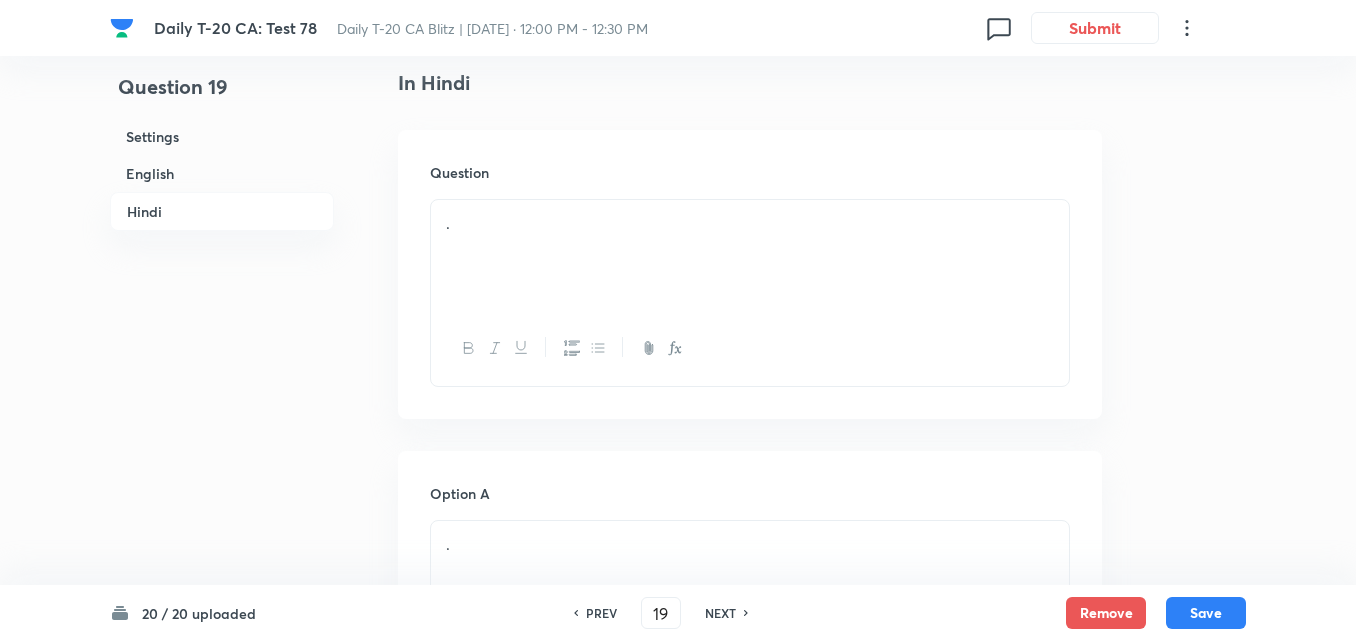 scroll, scrollTop: 2616, scrollLeft: 0, axis: vertical 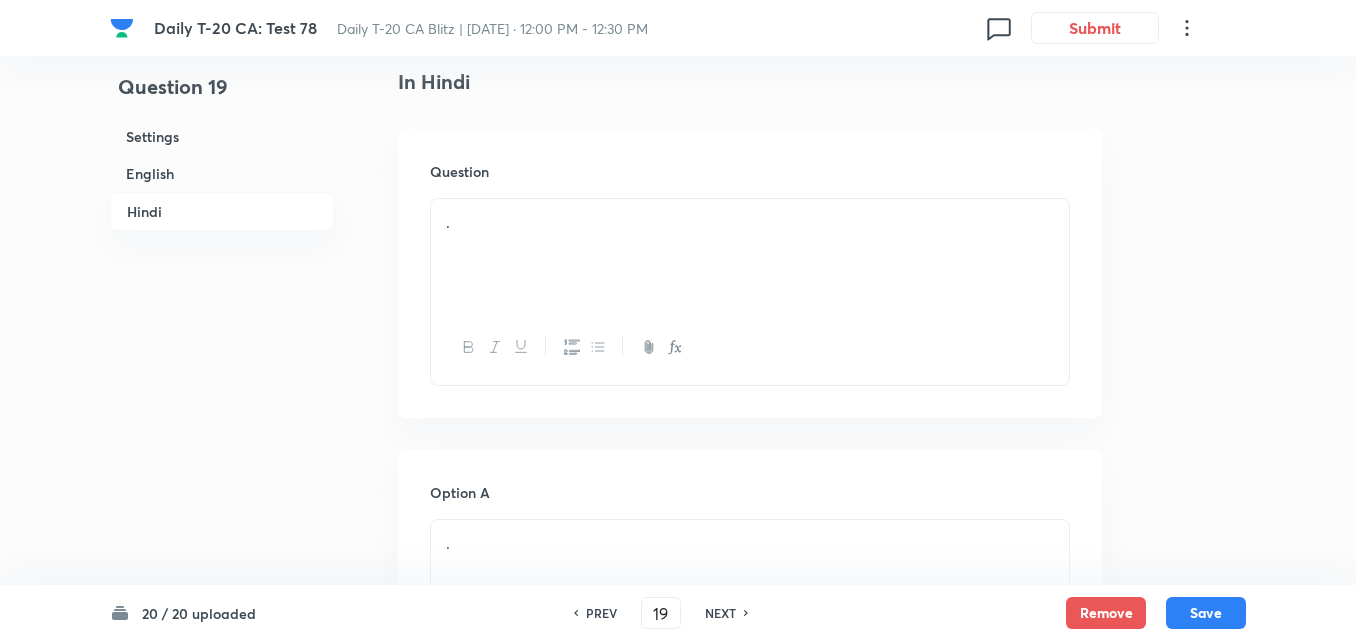 click on "." at bounding box center [750, 255] 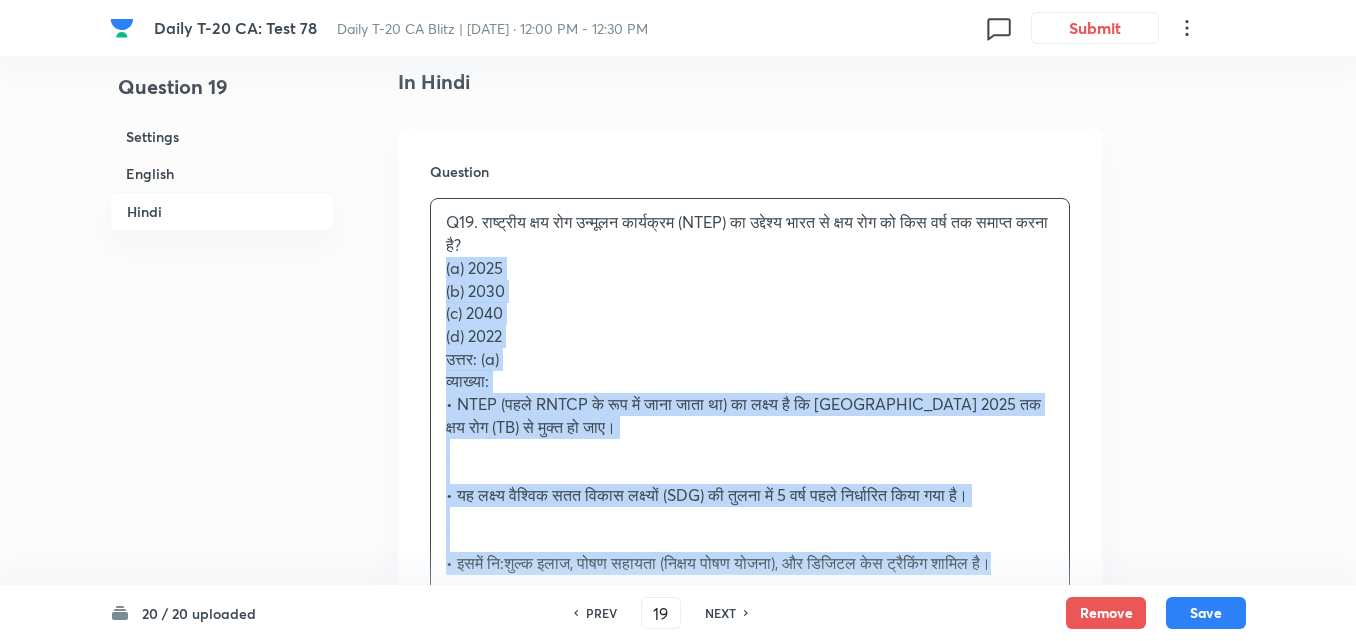 drag, startPoint x: 423, startPoint y: 265, endPoint x: 351, endPoint y: 255, distance: 72.691124 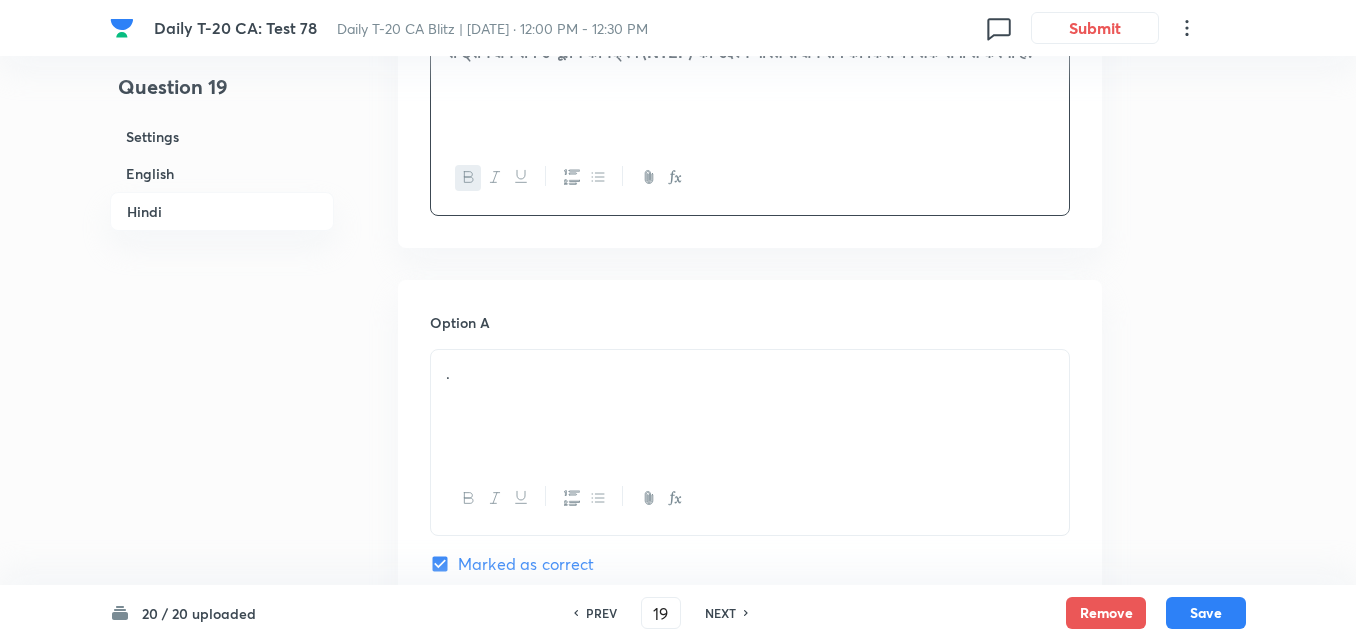 scroll, scrollTop: 2916, scrollLeft: 0, axis: vertical 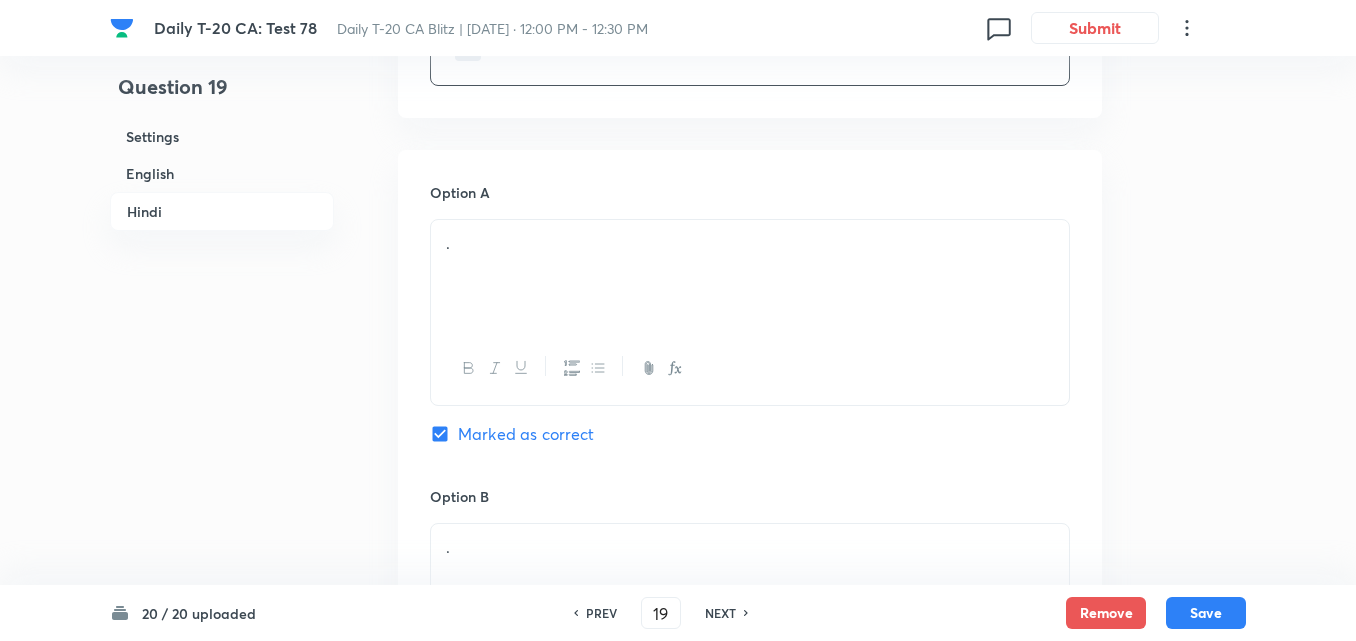 click on "." at bounding box center (750, 276) 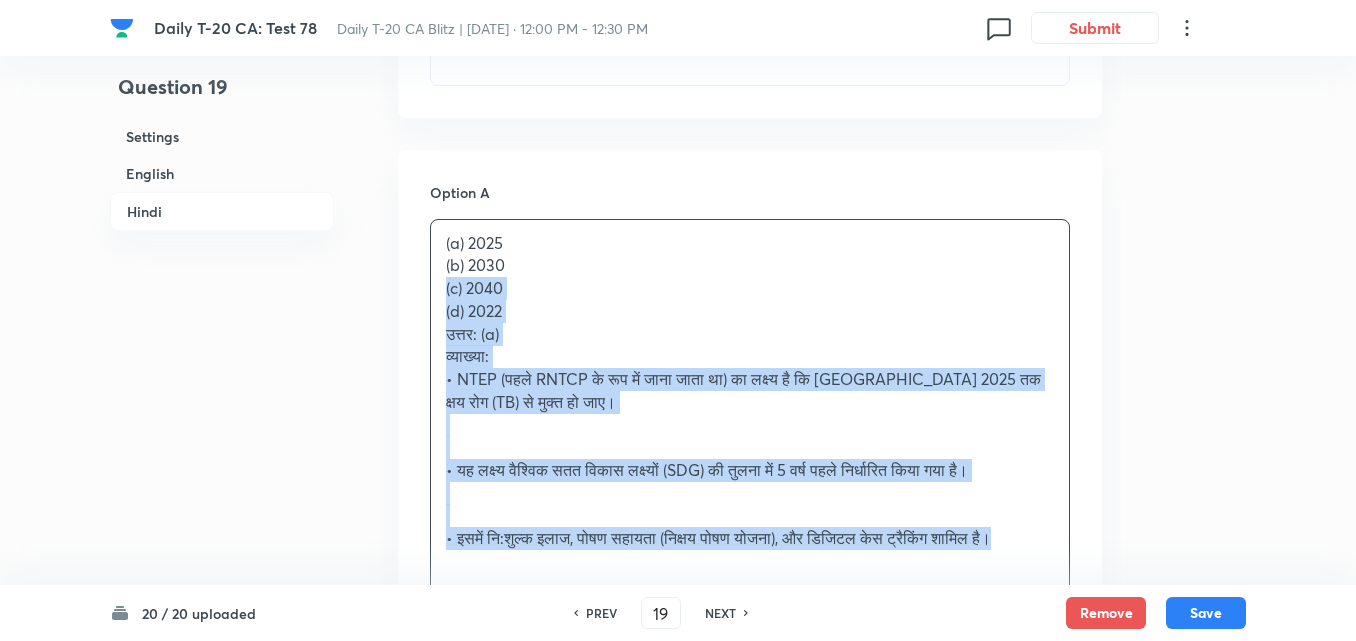 drag, startPoint x: 435, startPoint y: 261, endPoint x: 415, endPoint y: 258, distance: 20.22375 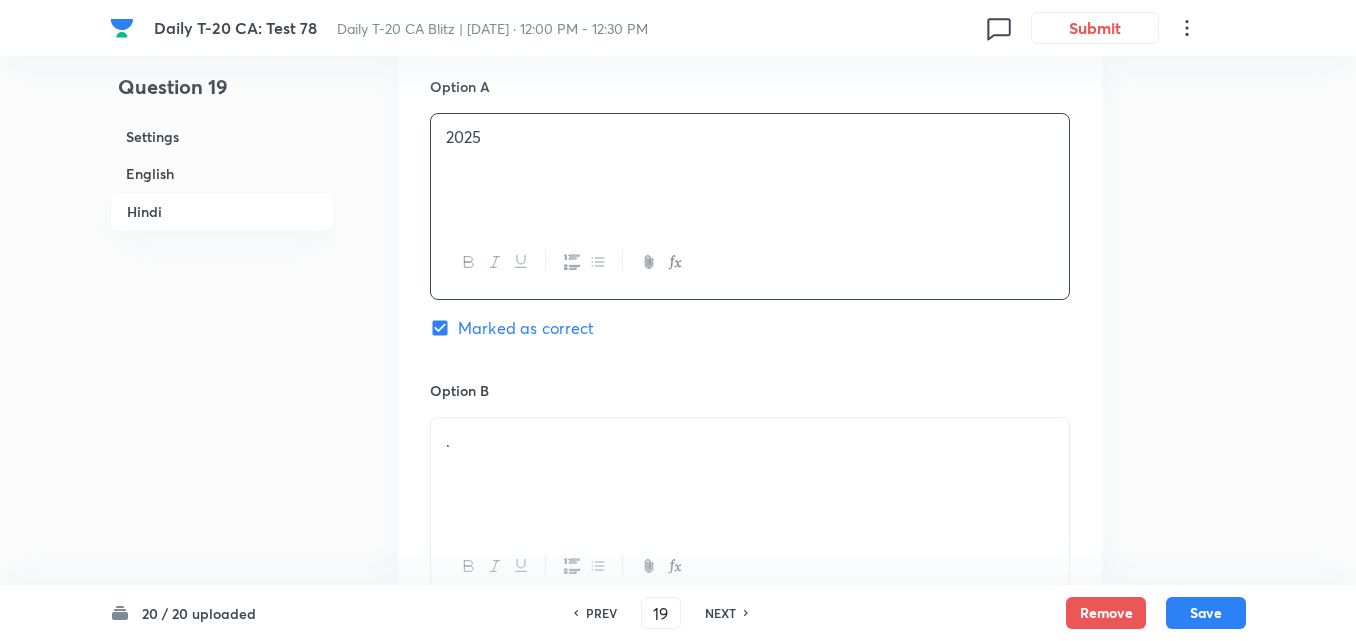 scroll, scrollTop: 3116, scrollLeft: 0, axis: vertical 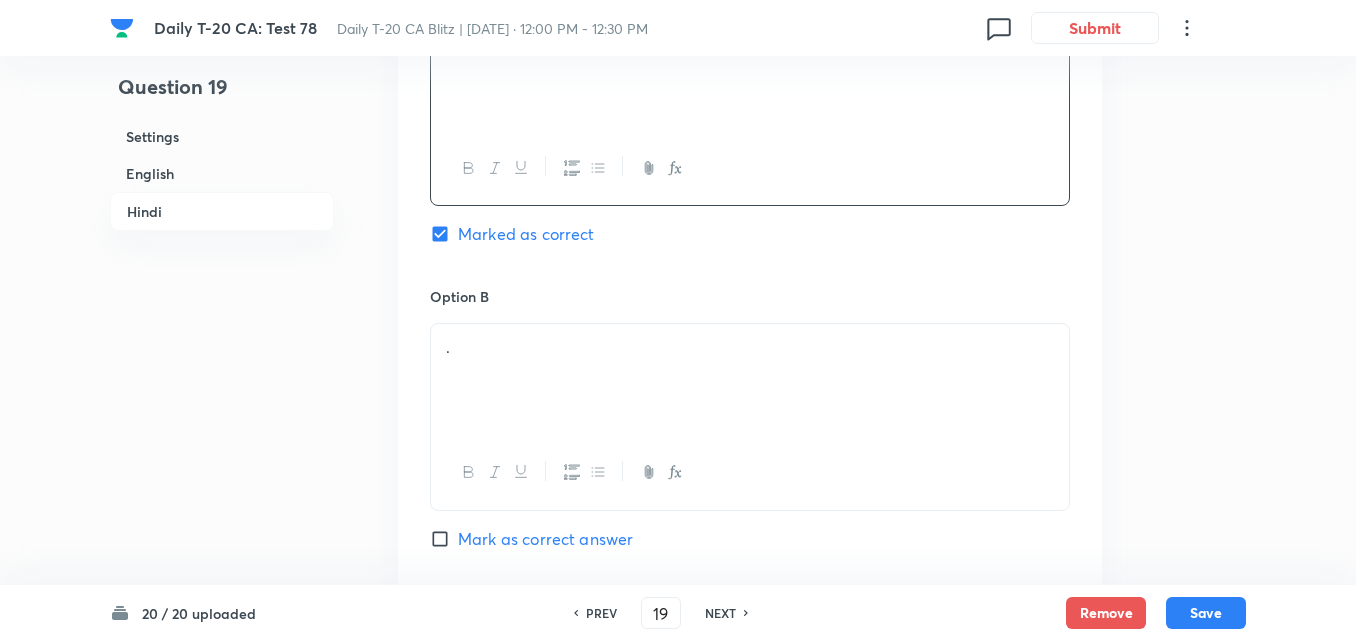 click on "." at bounding box center (750, 347) 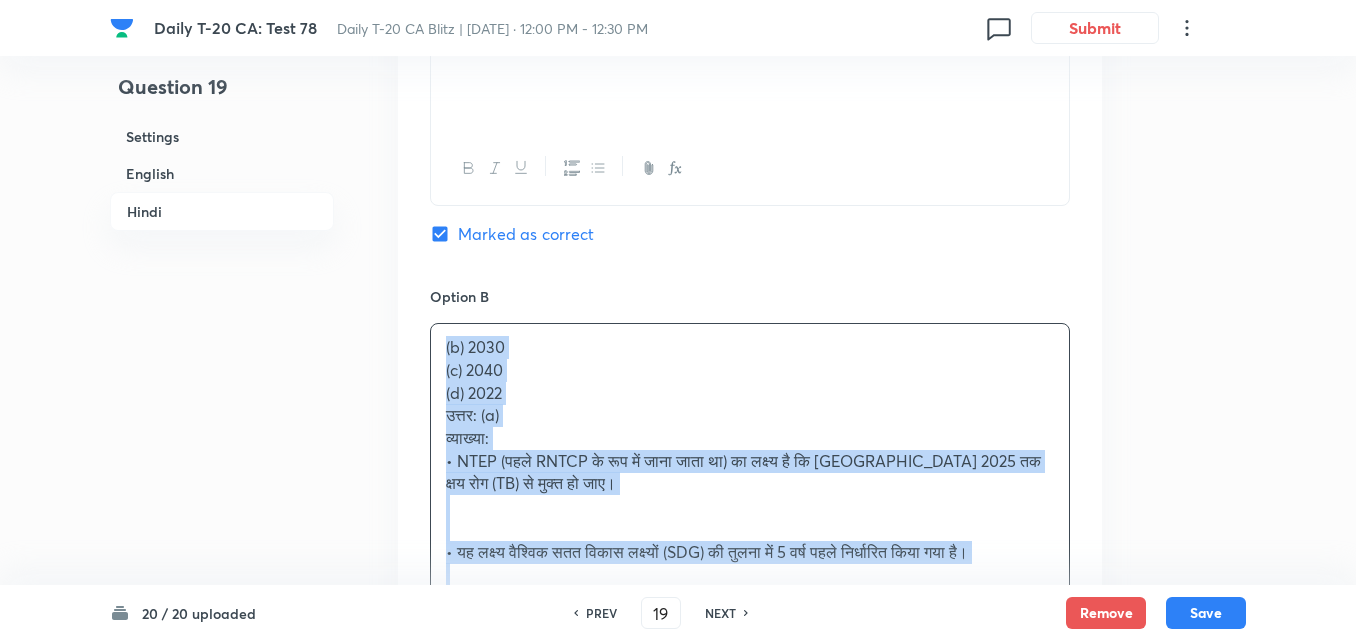 drag, startPoint x: 413, startPoint y: 332, endPoint x: 375, endPoint y: 332, distance: 38 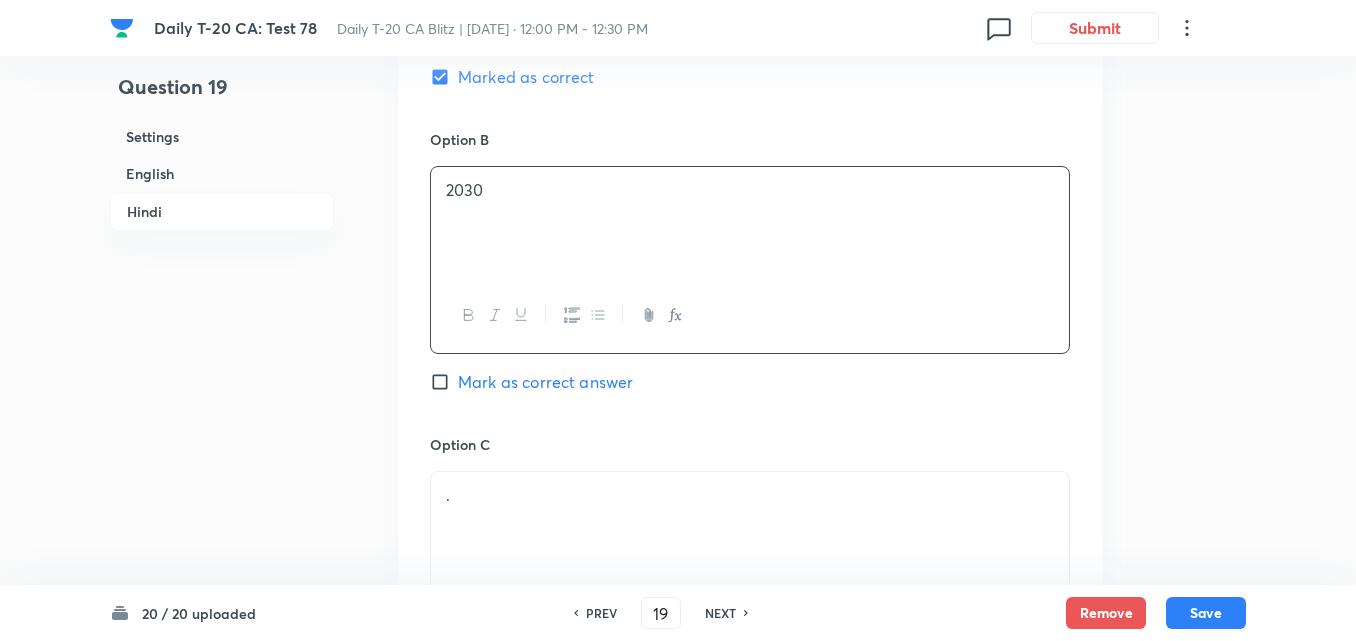scroll, scrollTop: 3516, scrollLeft: 0, axis: vertical 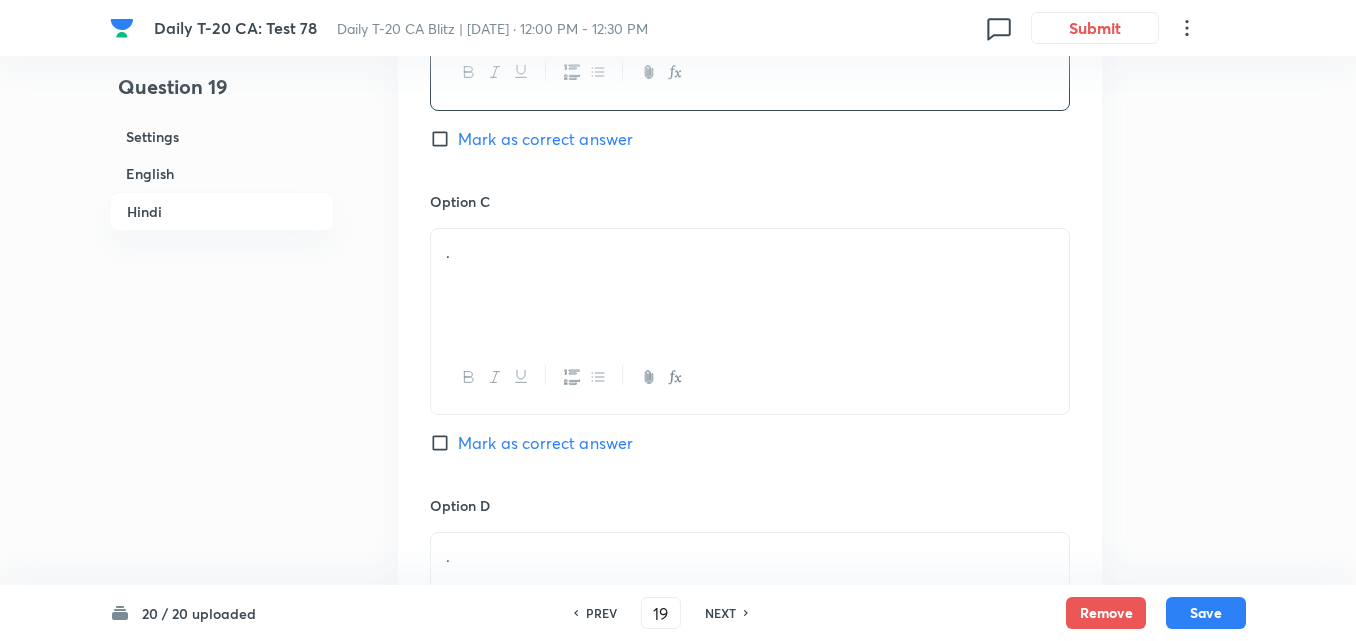 click on "." at bounding box center [750, 285] 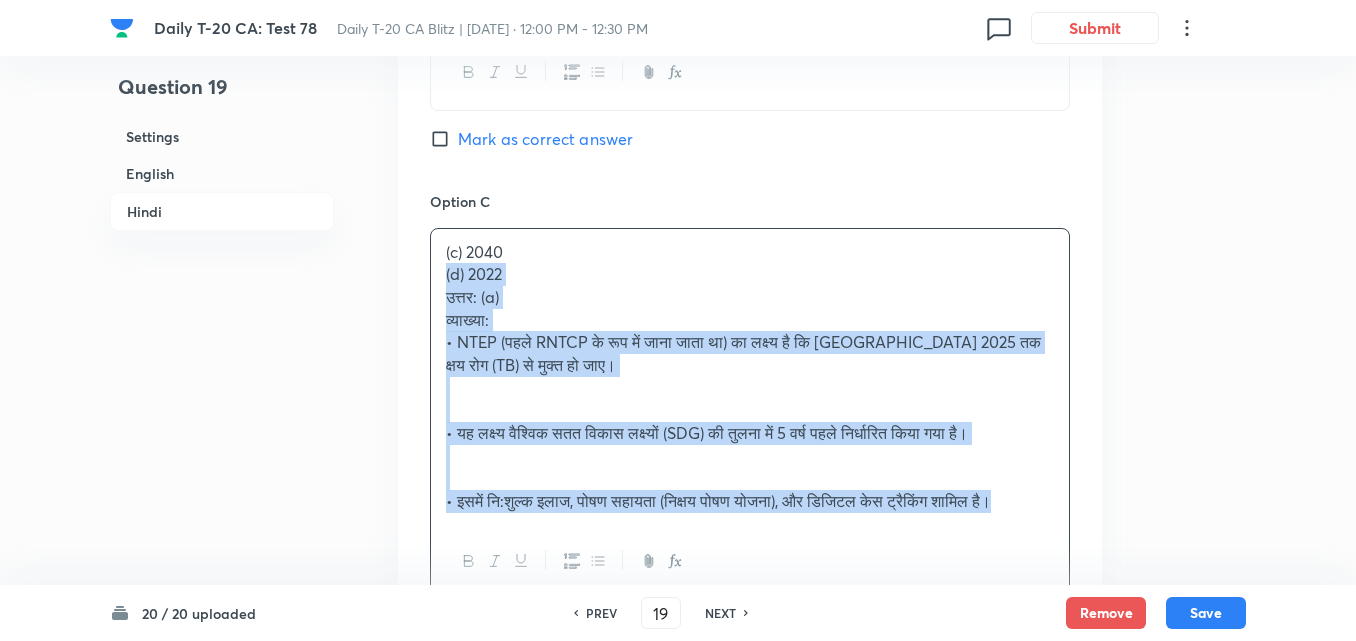 drag, startPoint x: 427, startPoint y: 261, endPoint x: 413, endPoint y: 260, distance: 14.035668 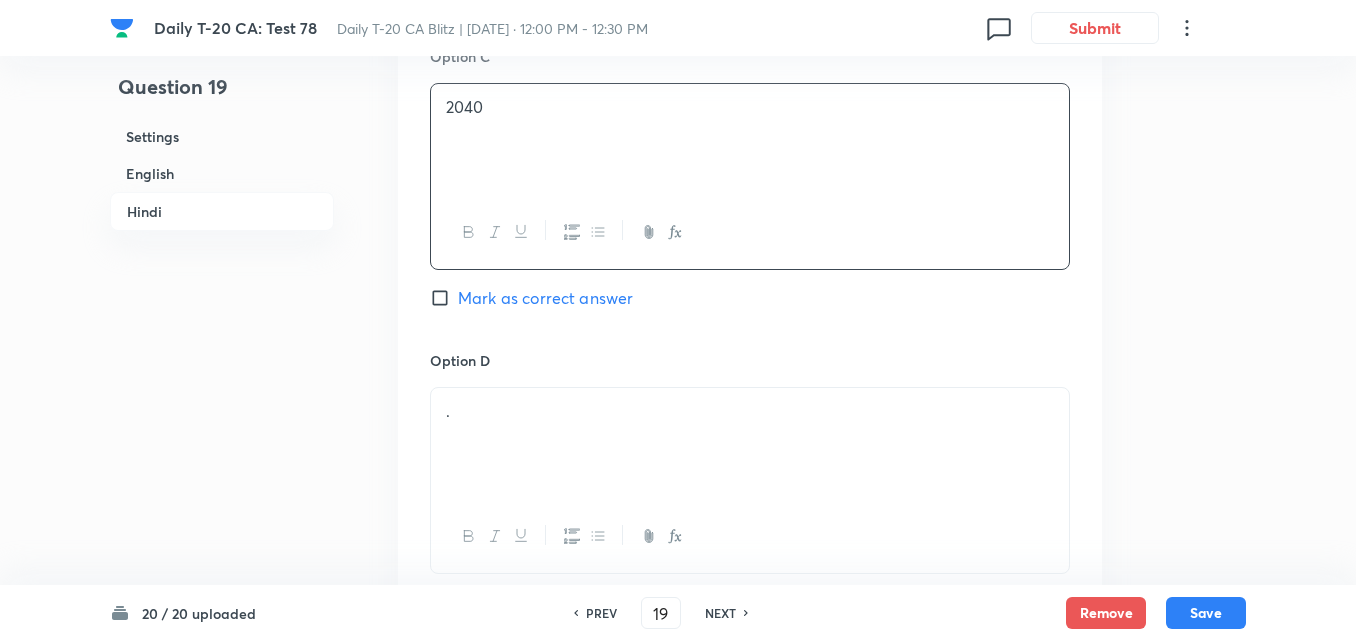 scroll, scrollTop: 3816, scrollLeft: 0, axis: vertical 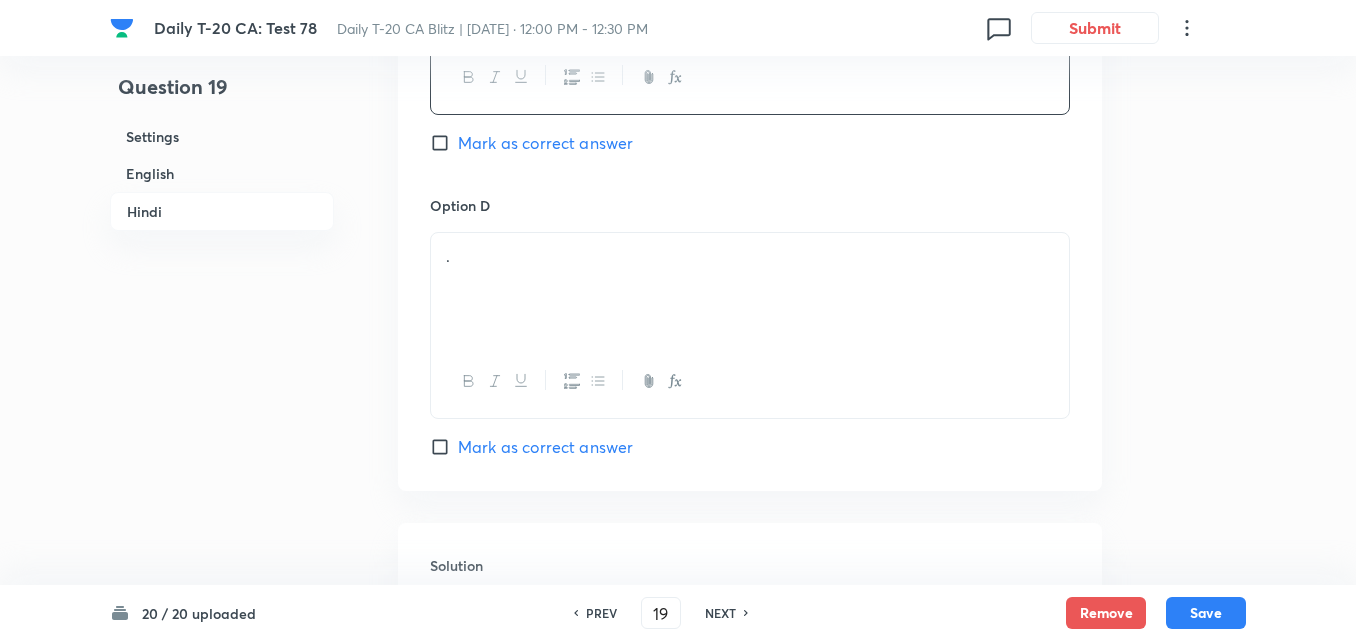 click on "." at bounding box center [750, 289] 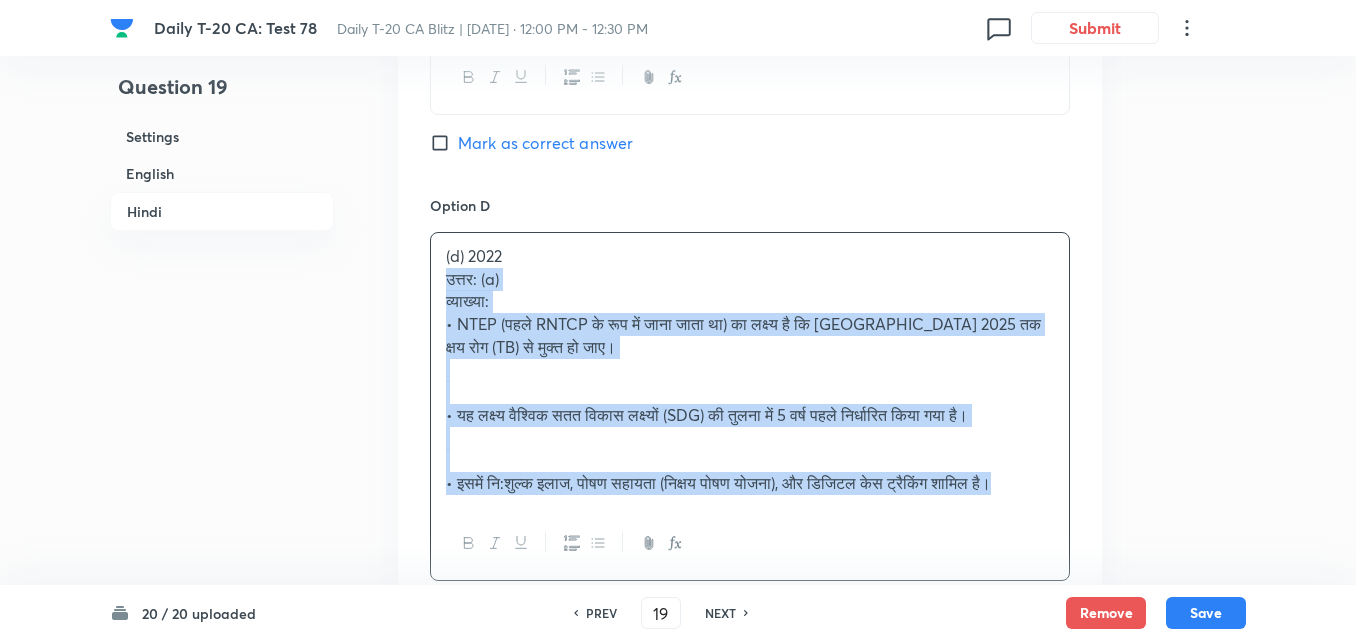 drag, startPoint x: 433, startPoint y: 252, endPoint x: 413, endPoint y: 253, distance: 20.024984 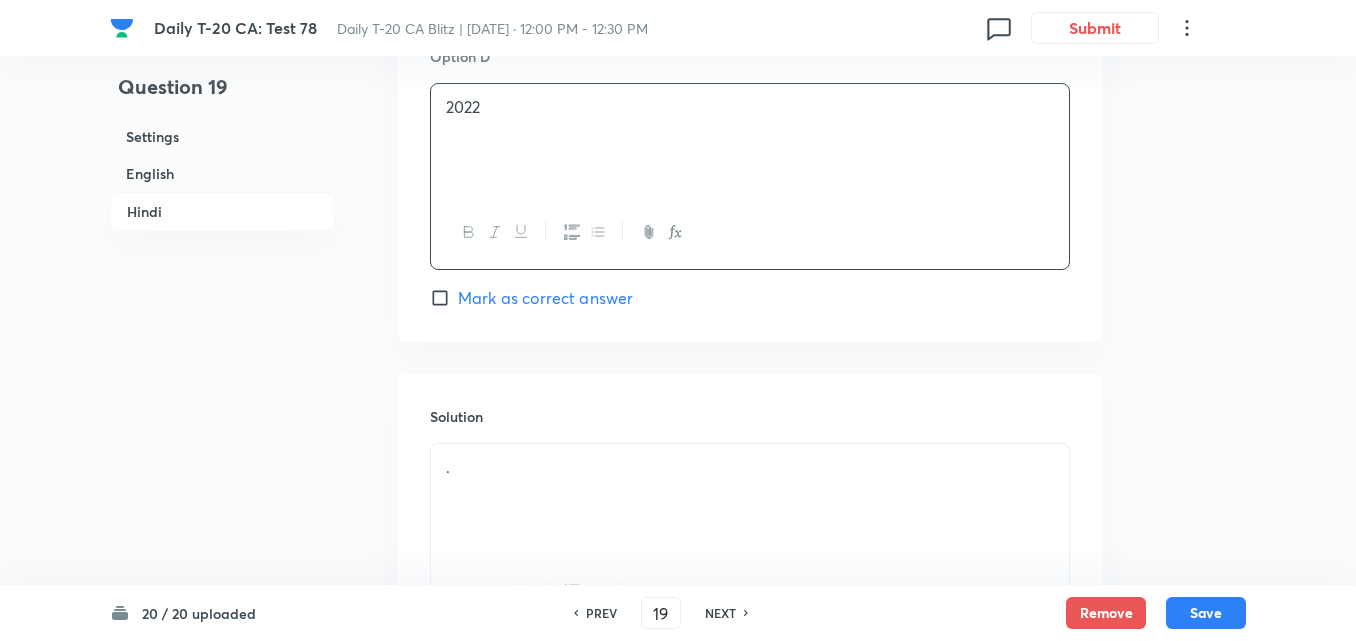 scroll, scrollTop: 4140, scrollLeft: 0, axis: vertical 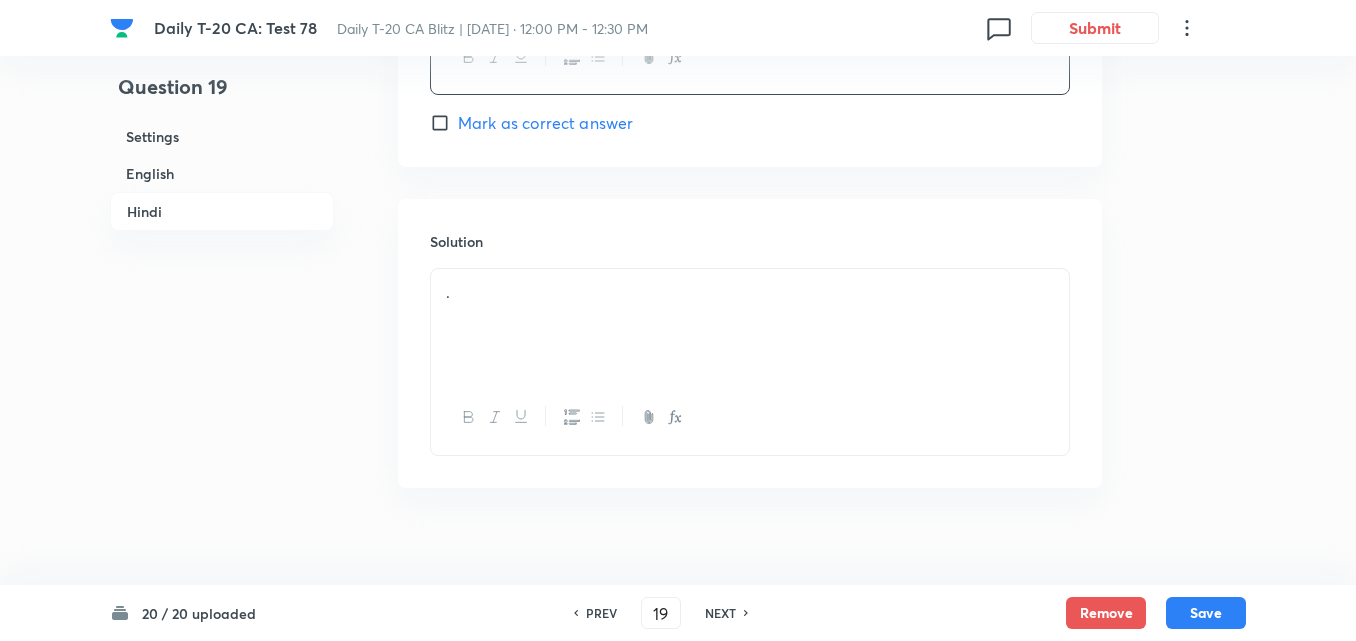 click on "." at bounding box center (750, 325) 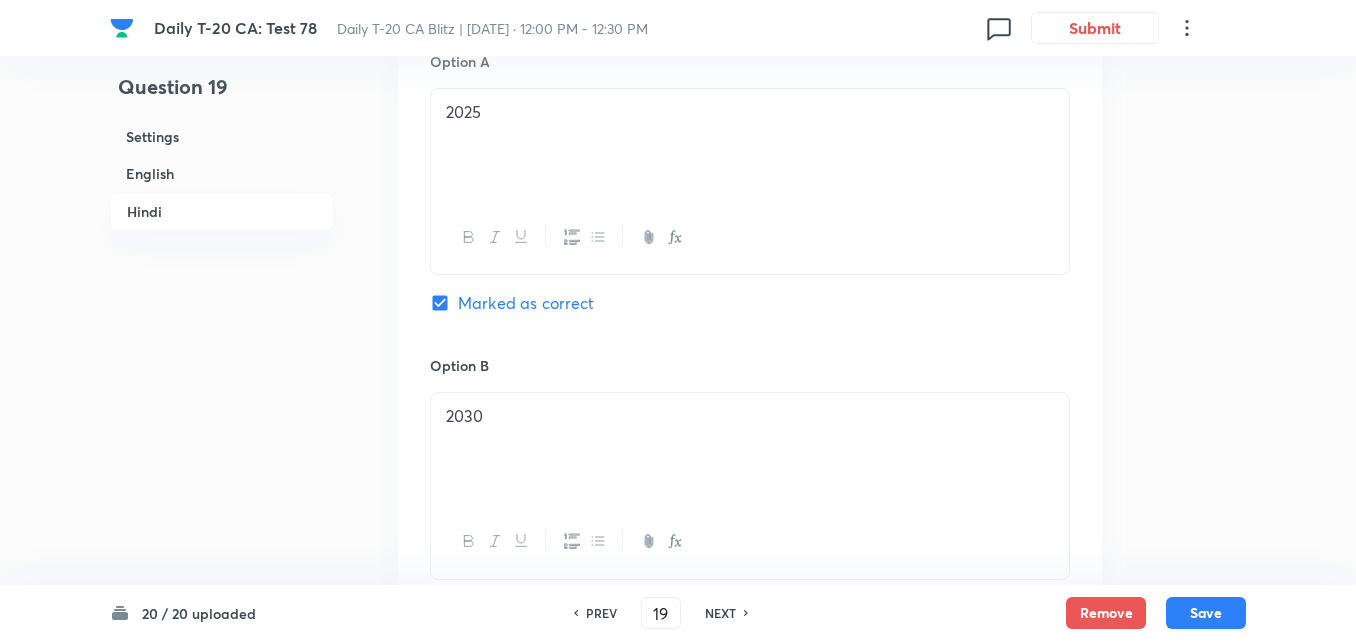 scroll, scrollTop: 2940, scrollLeft: 0, axis: vertical 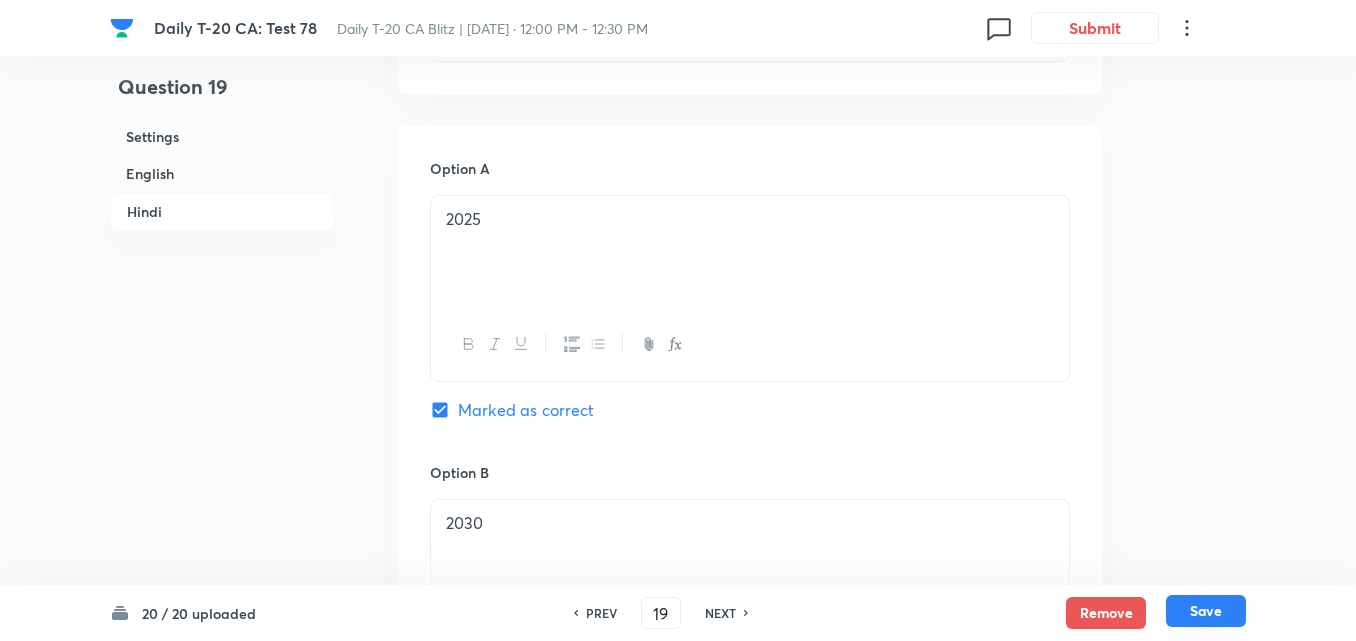 click on "Save" at bounding box center [1206, 611] 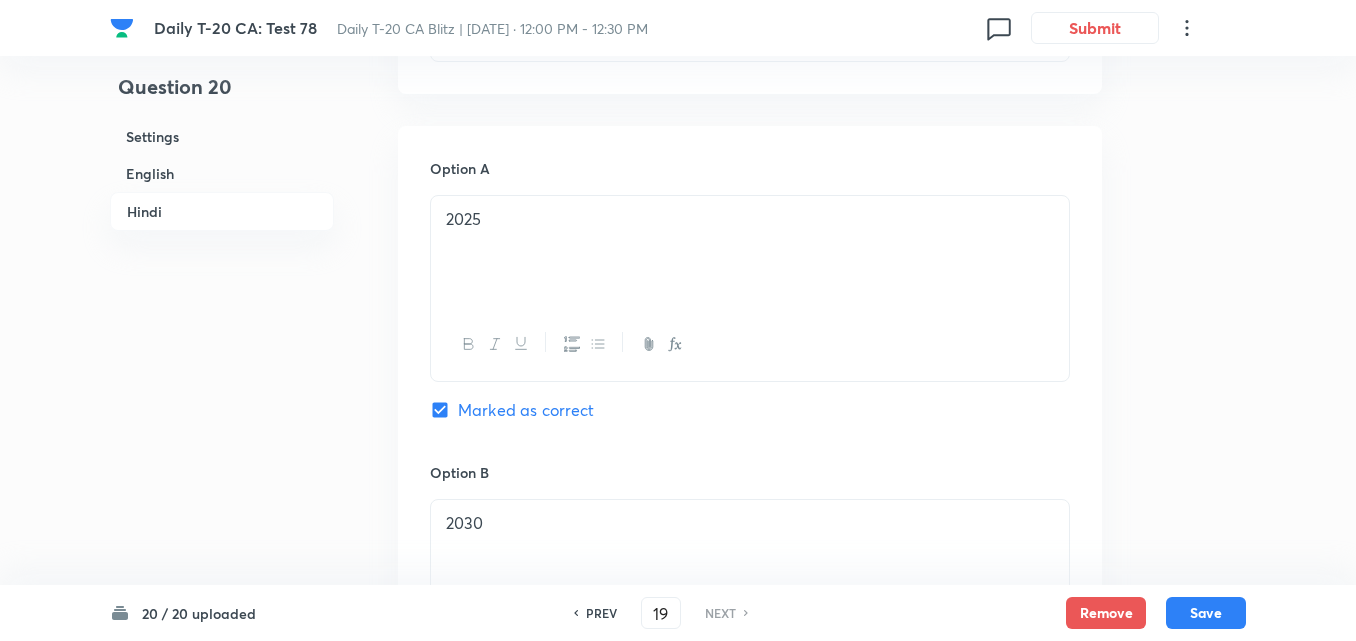type on "20" 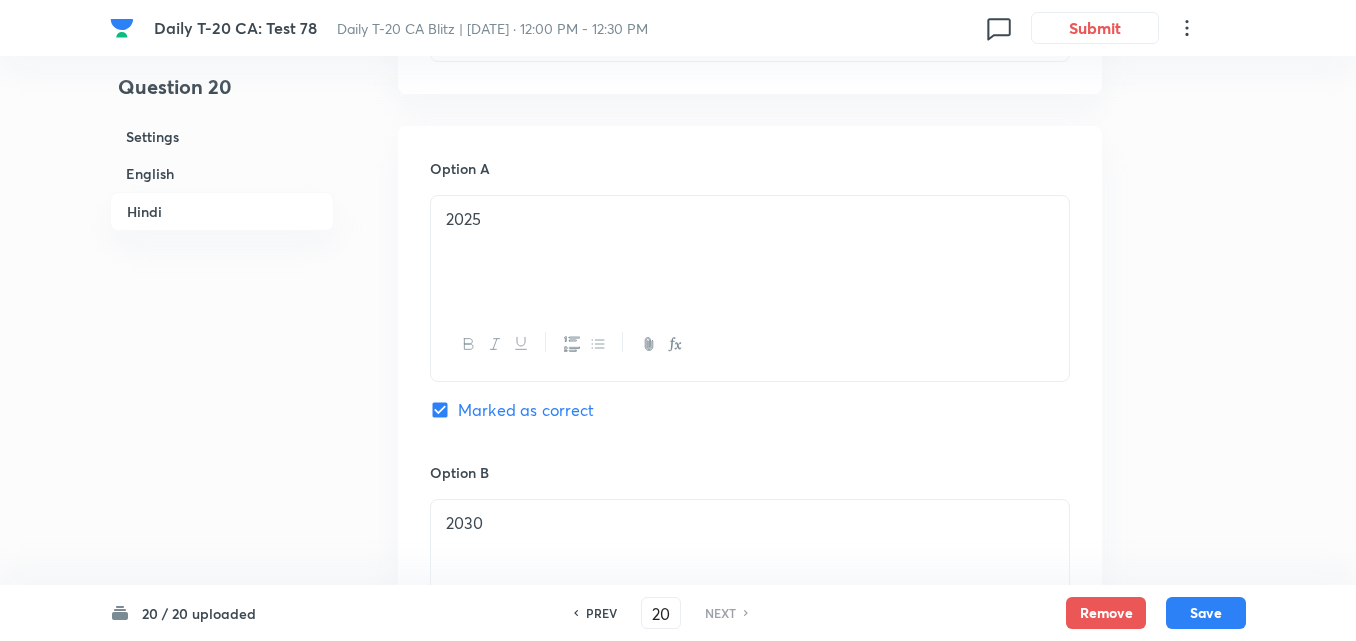 checkbox on "false" 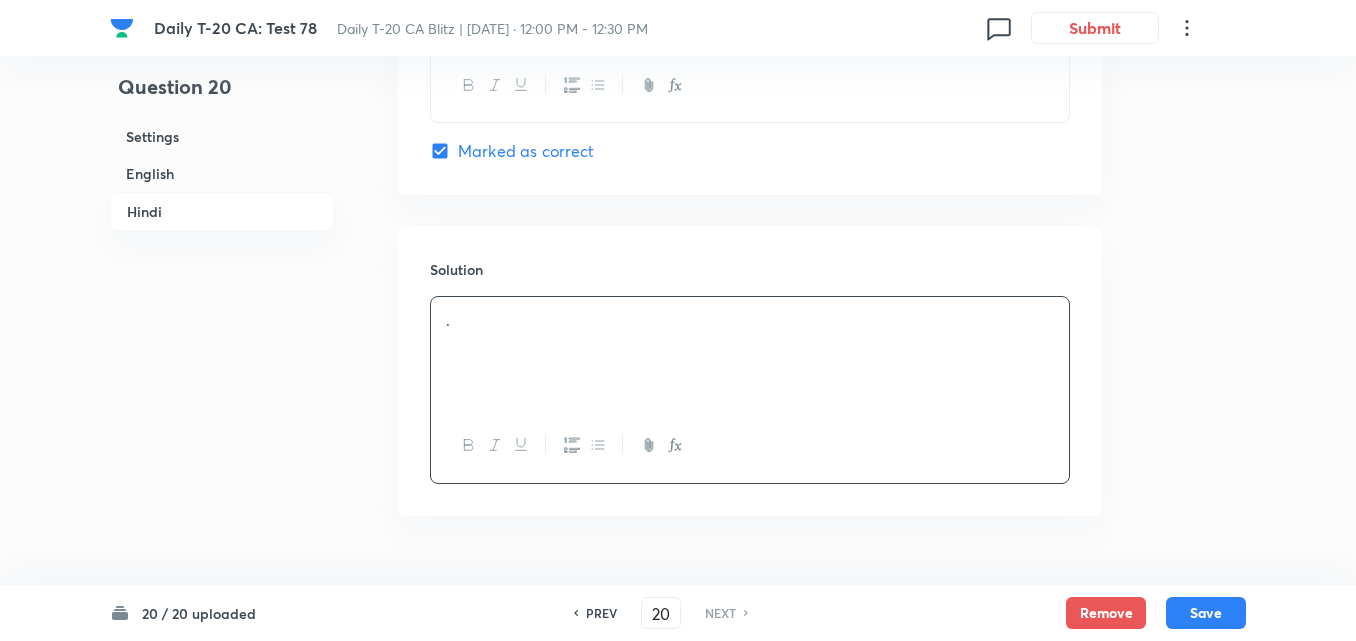 click on "English" at bounding box center [222, 173] 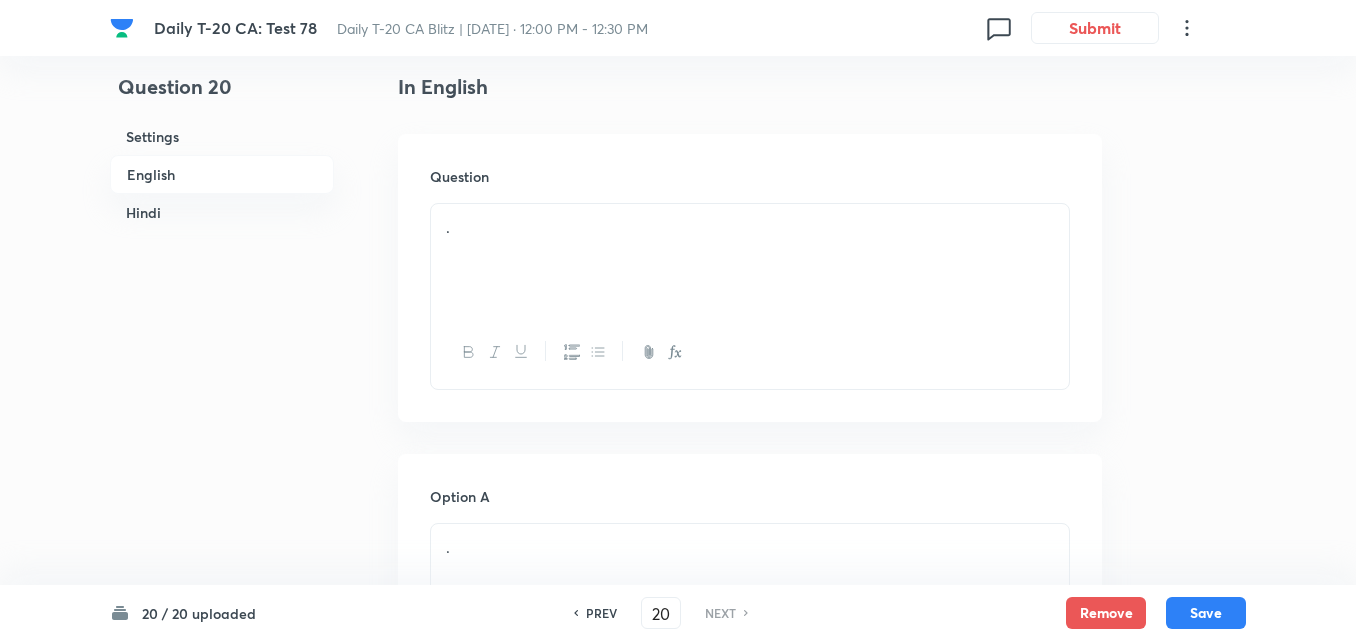 click on "." at bounding box center (750, 227) 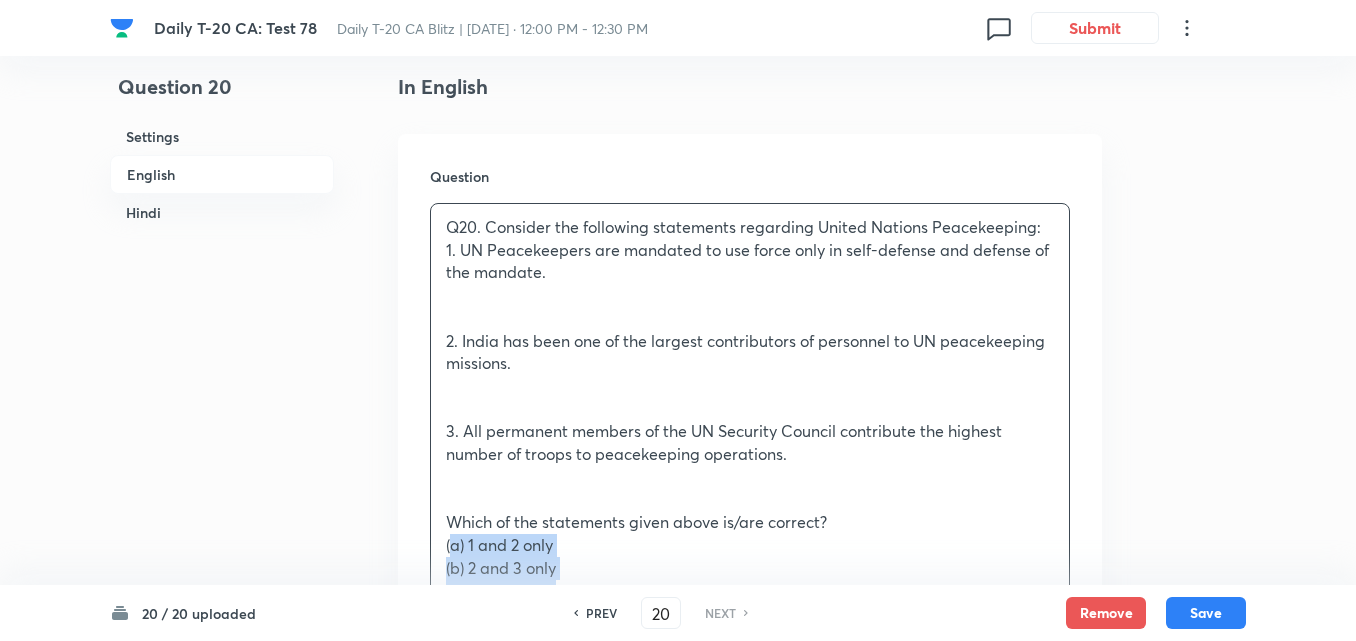 drag, startPoint x: 443, startPoint y: 541, endPoint x: 396, endPoint y: 546, distance: 47.26521 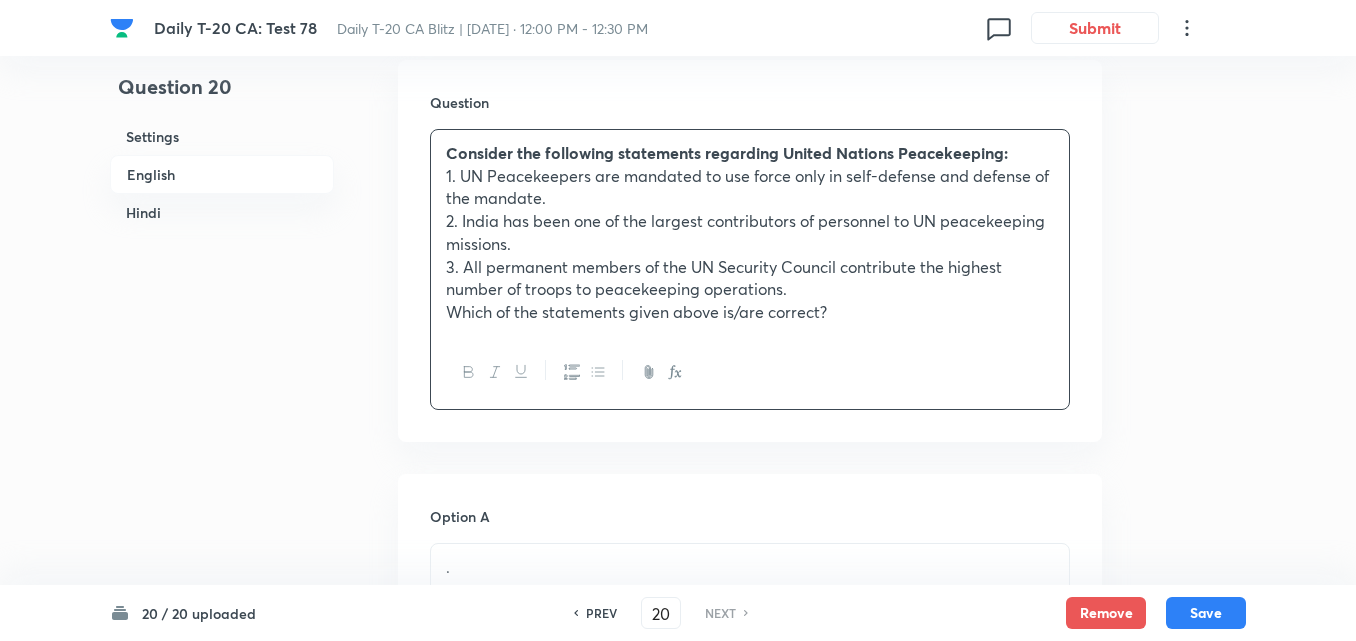 scroll, scrollTop: 916, scrollLeft: 0, axis: vertical 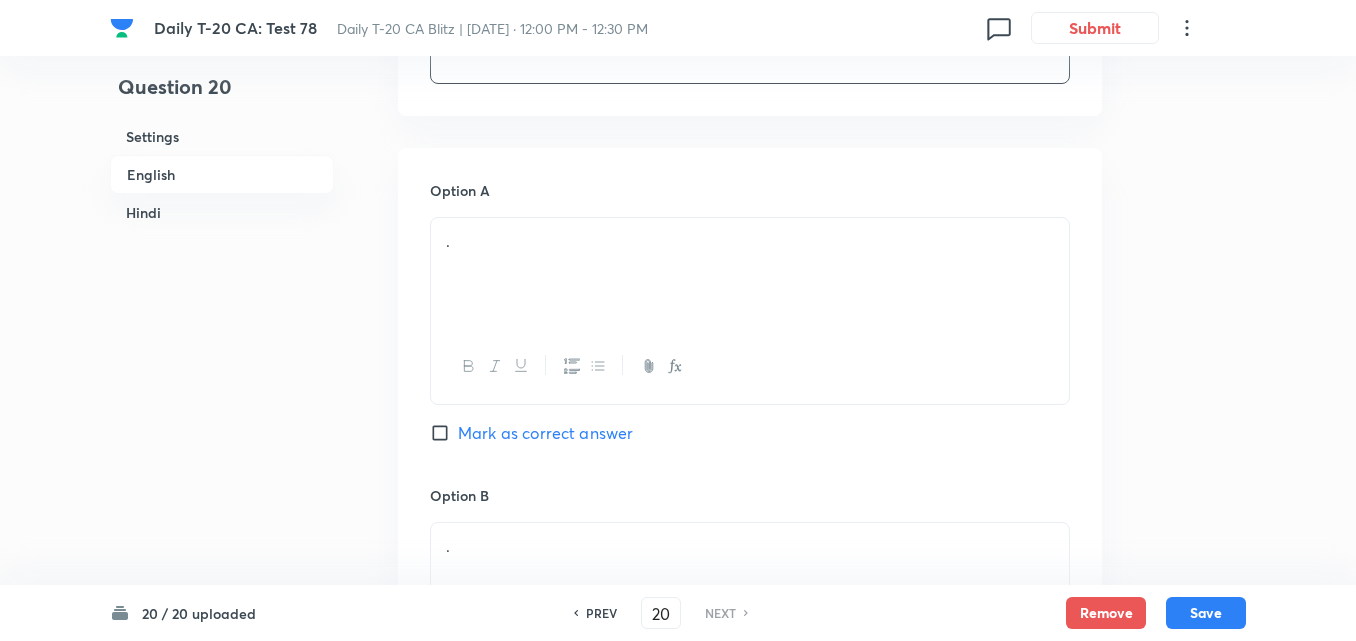 click on "." at bounding box center (750, 274) 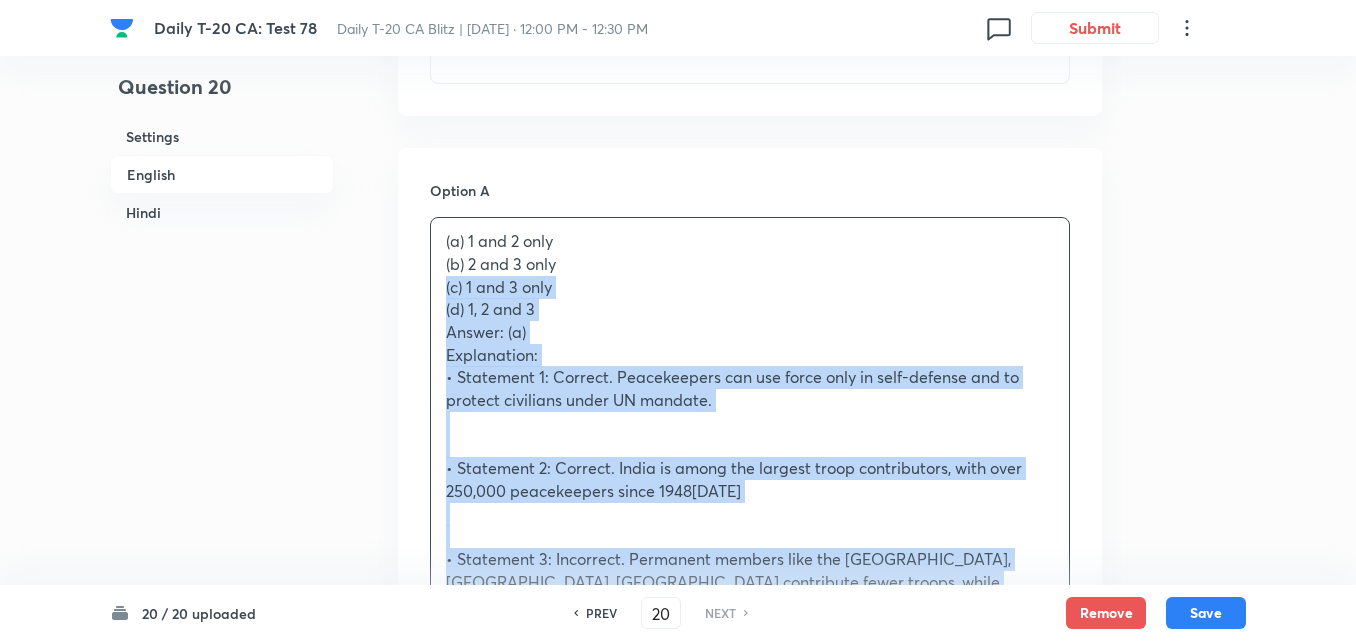 drag, startPoint x: 440, startPoint y: 279, endPoint x: 401, endPoint y: 279, distance: 39 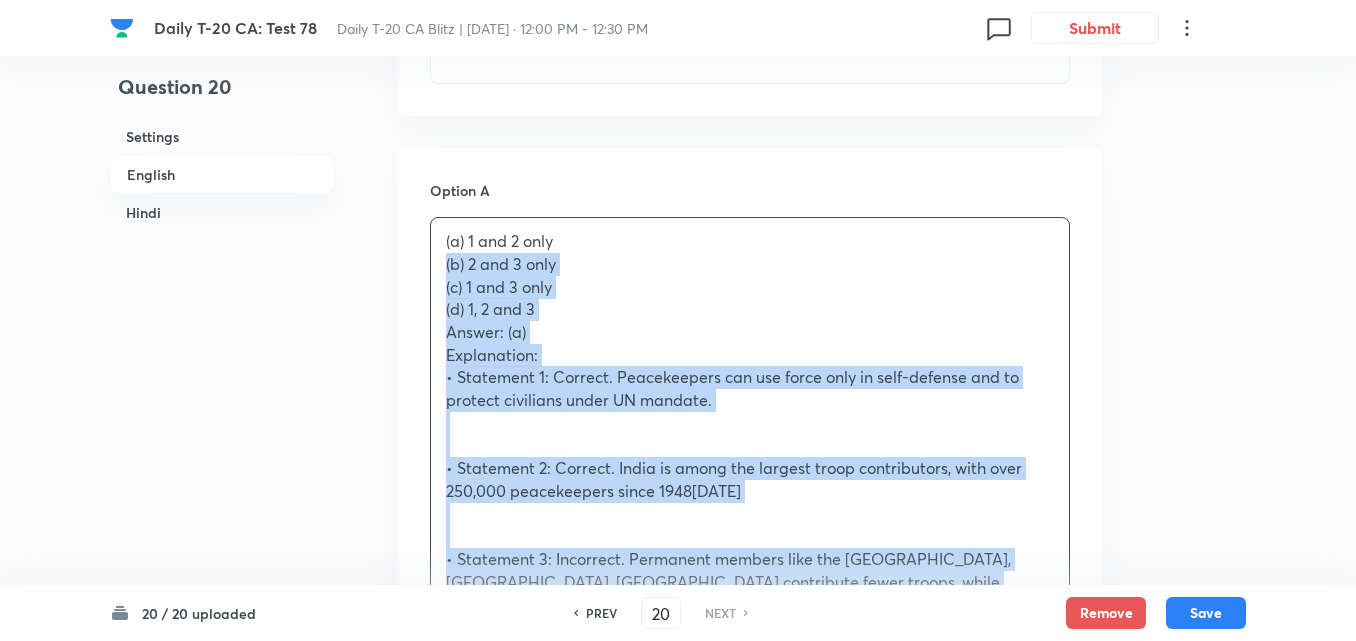 drag, startPoint x: 429, startPoint y: 275, endPoint x: 413, endPoint y: 272, distance: 16.27882 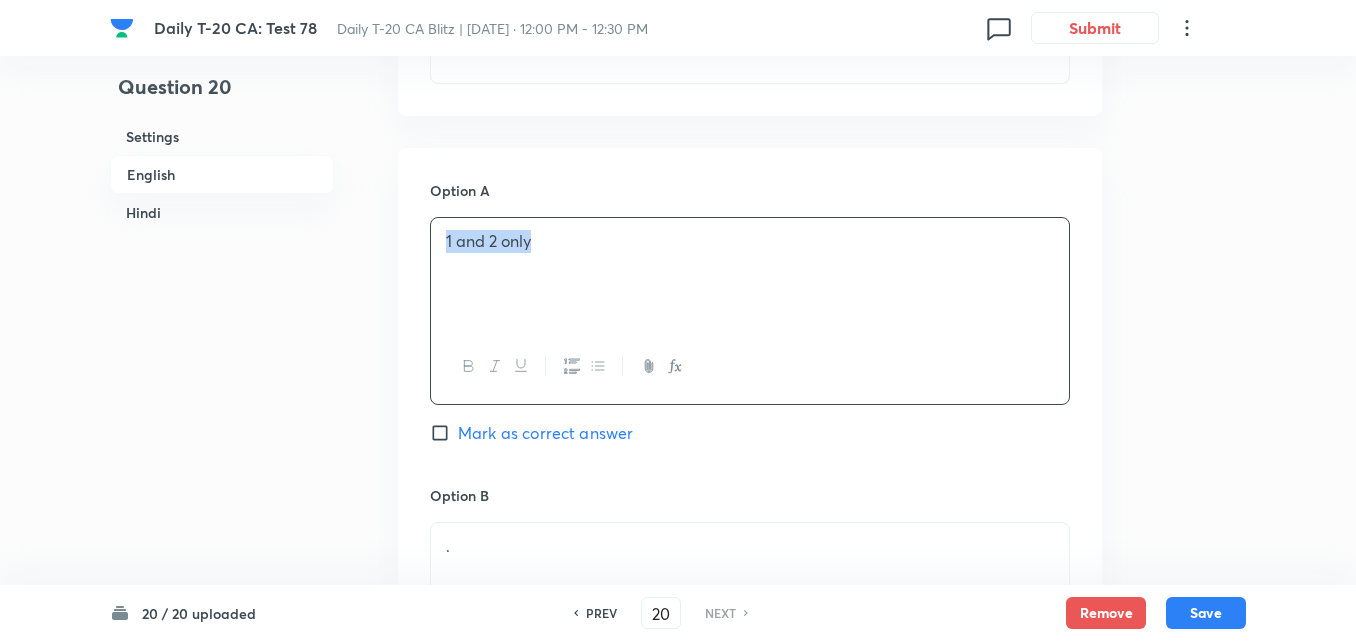 scroll, scrollTop: 1216, scrollLeft: 0, axis: vertical 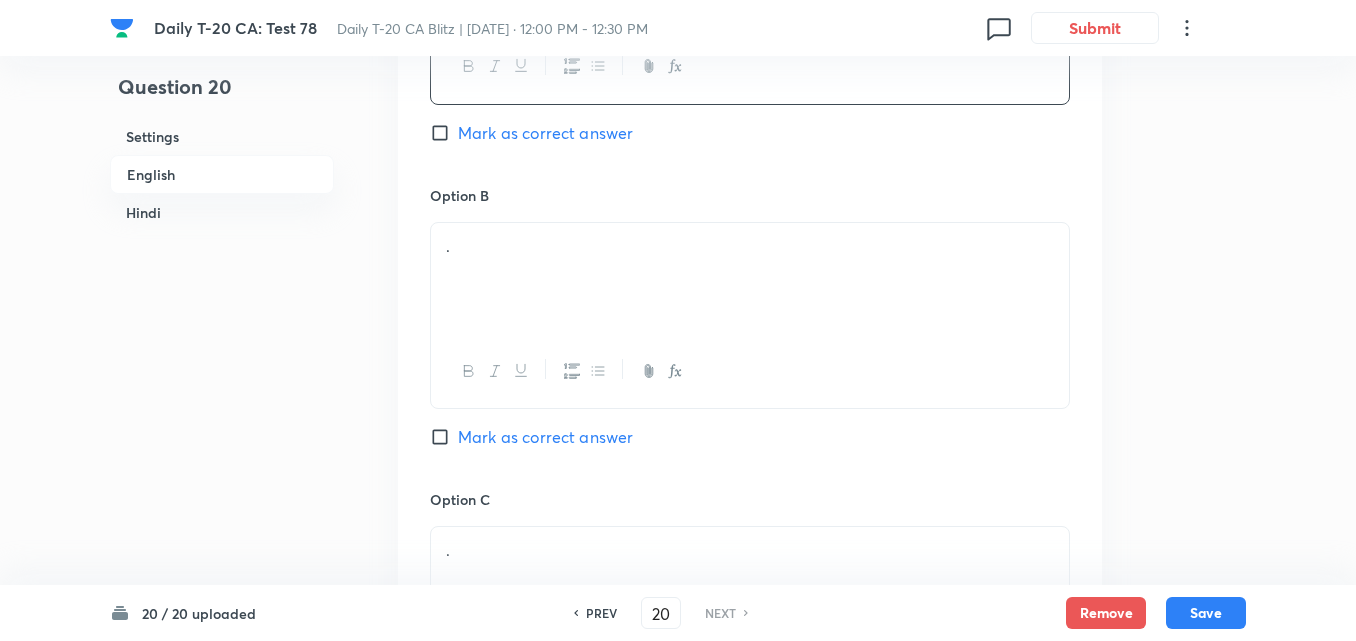 click on "." at bounding box center (750, 279) 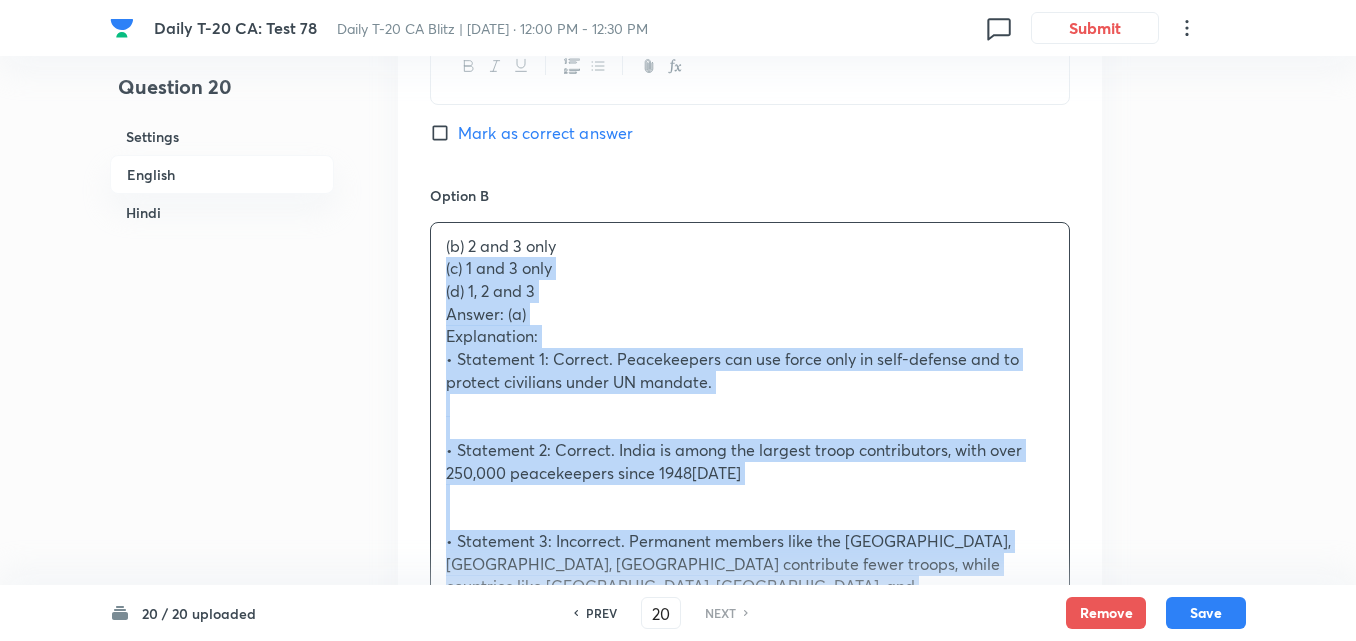 click on "Option A 1 and 2 only Mark as correct answer Option B (b) 2 and 3 only (c) 1 and 3 only (d) 1, 2 and 3 Answer: (a) Explanation: •	Statement 1: Correct. Peacekeepers can use force only in self-defense and to protect civilians under UN mandate. •	Statement 2: Correct. India is among the largest troop contributors, with over 250,000 peacekeepers since 1948[DATE]	Statement 3: Incorrect. Permanent members like the [GEOGRAPHIC_DATA], [GEOGRAPHIC_DATA], [GEOGRAPHIC_DATA] contribute fewer troops, while countries like [GEOGRAPHIC_DATA], [GEOGRAPHIC_DATA], and [GEOGRAPHIC_DATA] contribute more. ________________________________________ Q20. संयुक्त राष्ट्र शांति स्थापना (UN Peacekeeping) के संबंध में निम्नलिखित कथनों पर विचार करें: 2.	भारत संयुक्त राष्ट्र शांति अभियानों में सबसे अधिक सैनिक भेजने वाले देशों में से एक है। . ." at bounding box center (750, 970) 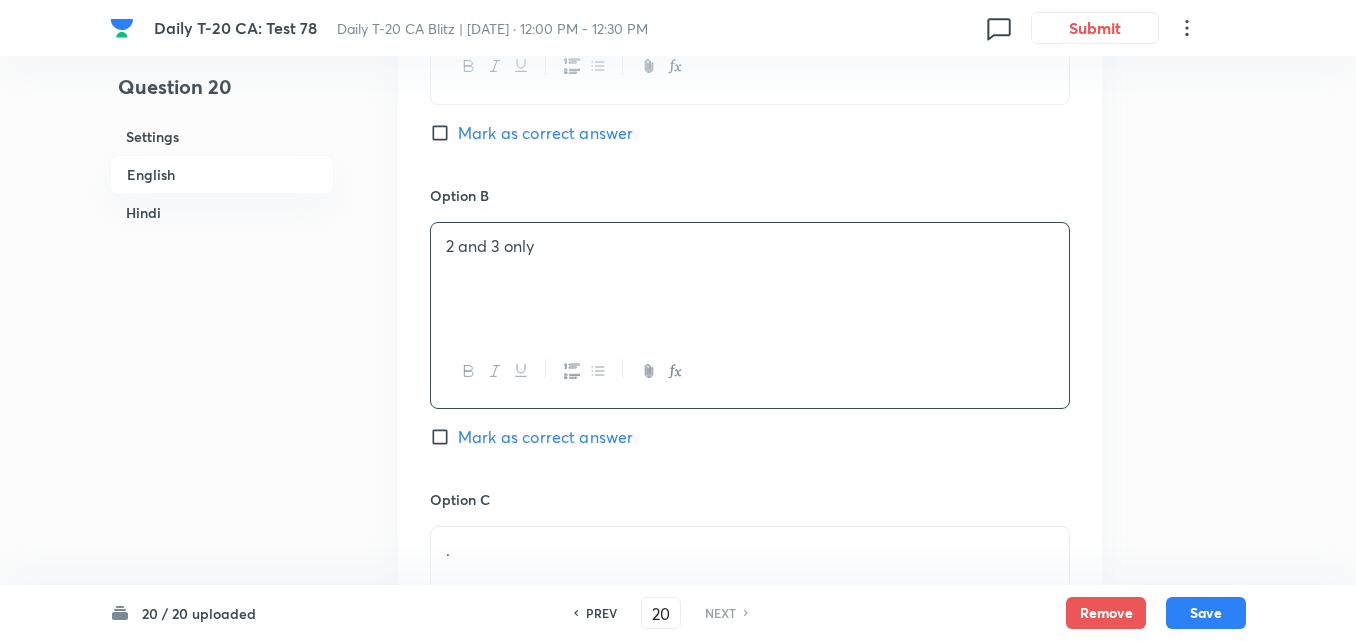 scroll, scrollTop: 1516, scrollLeft: 0, axis: vertical 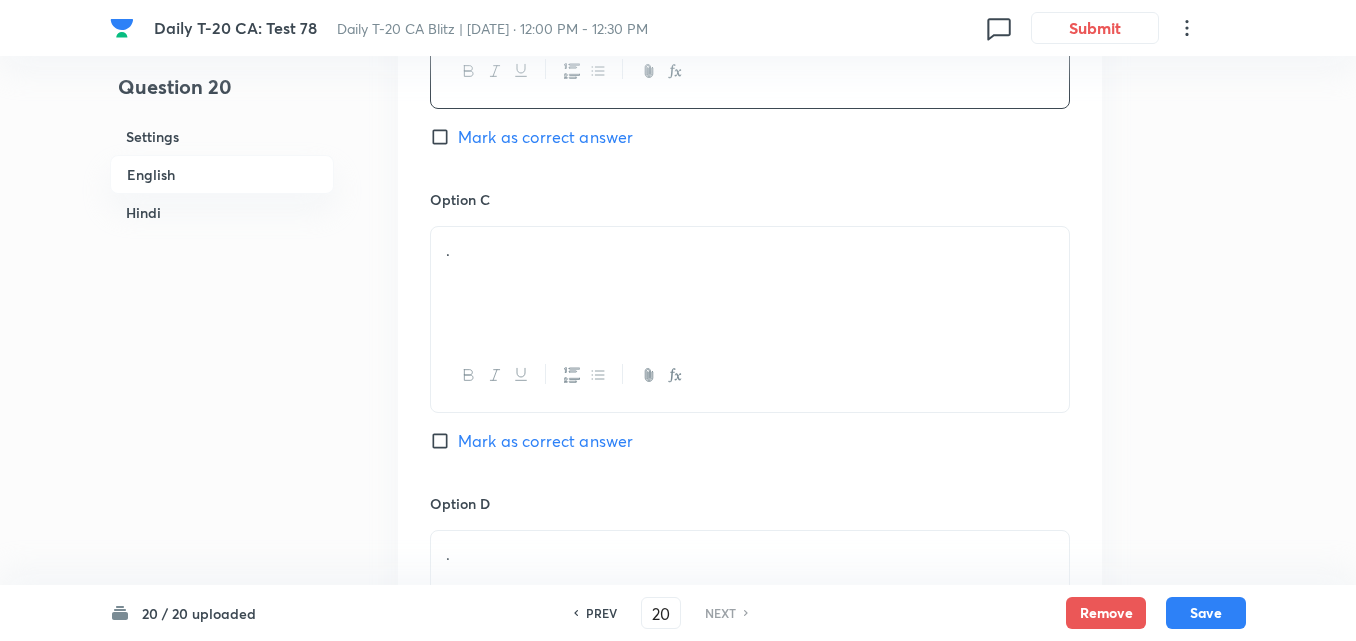 click on "." at bounding box center [750, 283] 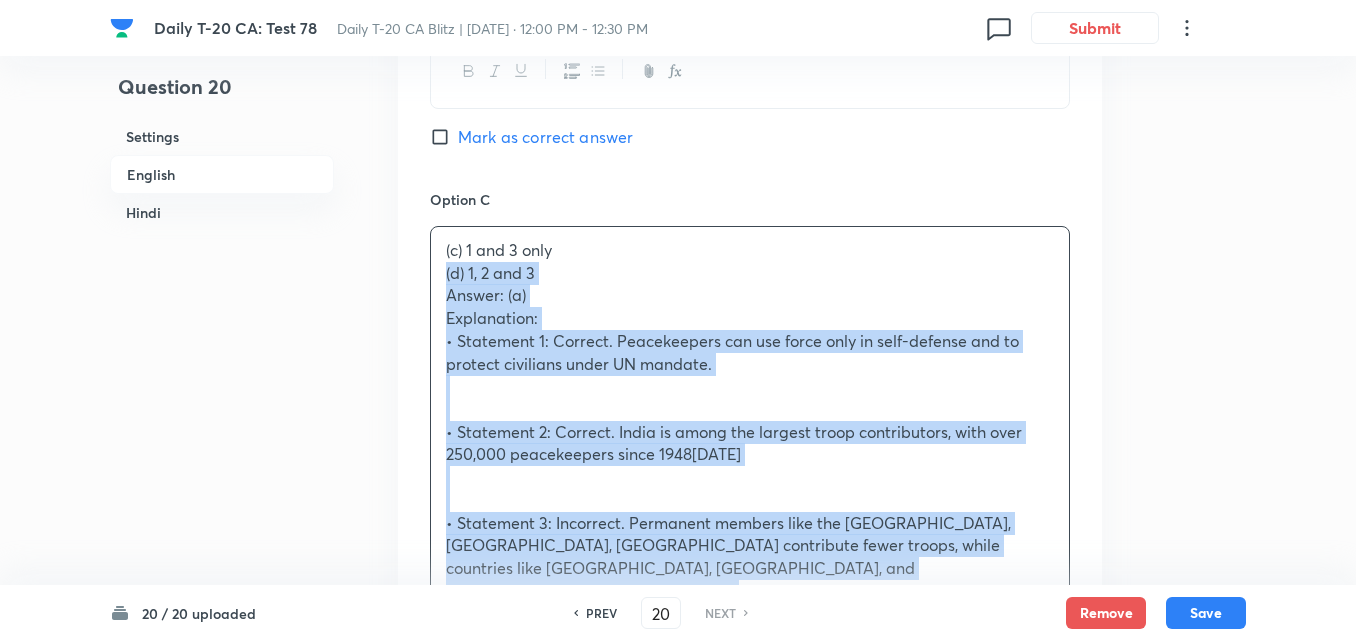 drag, startPoint x: 408, startPoint y: 290, endPoint x: 384, endPoint y: 280, distance: 26 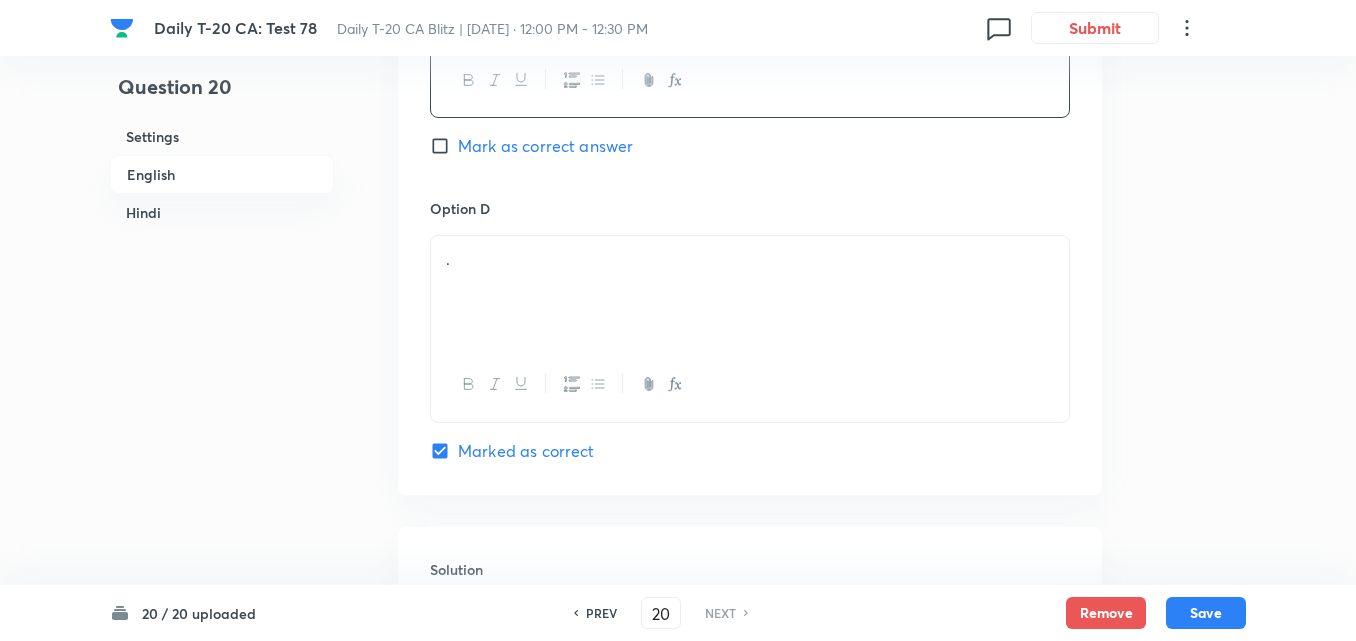 scroll, scrollTop: 1816, scrollLeft: 0, axis: vertical 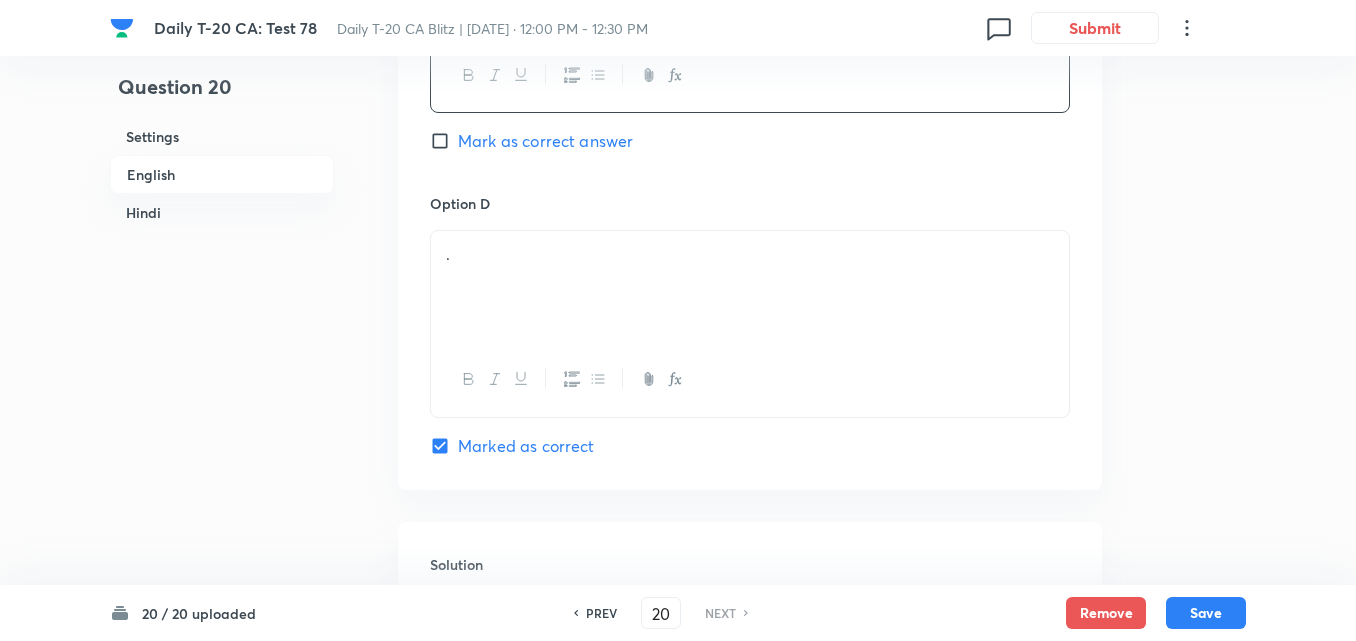 click on "." at bounding box center (750, 254) 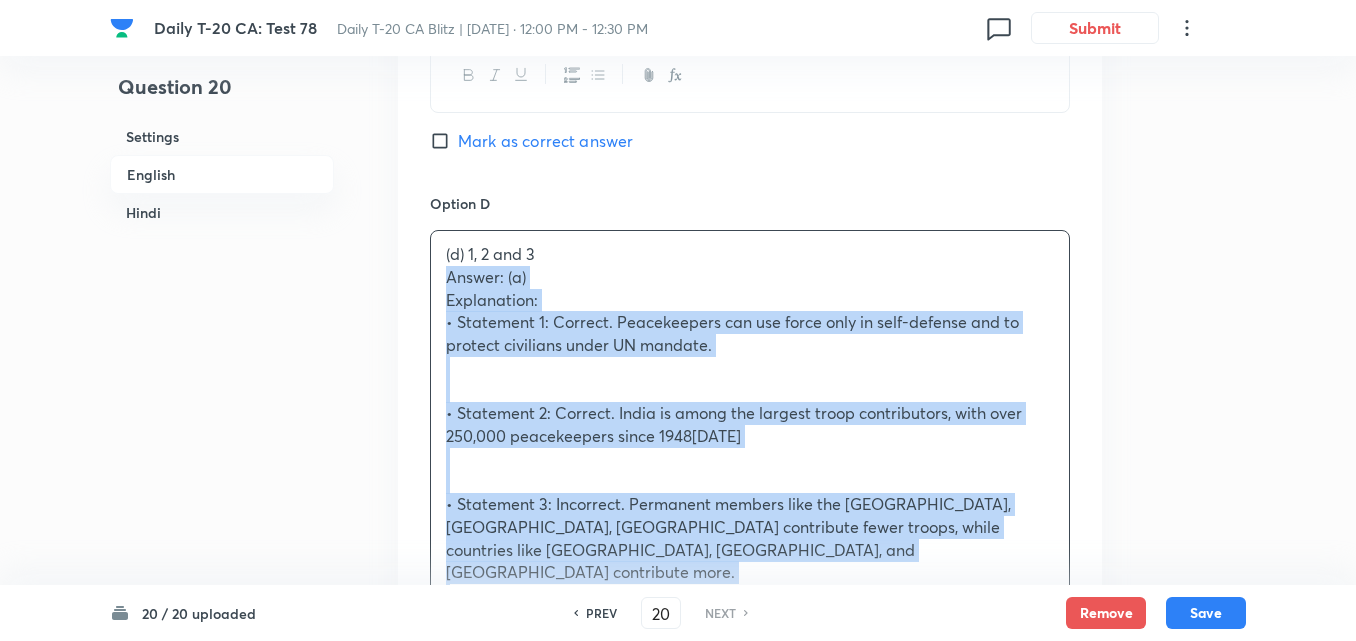 click on "Option A 1 and 2 only Mark as correct answer Option B 2 and 3 only Mark as correct answer Option C 1 and 3 only Mark as correct answer Option D (d) 1, 2 and 3 Answer: (a) Explanation: •	Statement 1: Correct. Peacekeepers can use force only in self-defense and to protect civilians under UN mandate. •	Statement 2: Correct. India is among the largest troop contributors, with over 250,000 peacekeepers since 1948[DATE]	Statement 3: Incorrect. Permanent members like the [GEOGRAPHIC_DATA], [GEOGRAPHIC_DATA], [GEOGRAPHIC_DATA] contribute fewer troops, while countries like [GEOGRAPHIC_DATA], [GEOGRAPHIC_DATA], and [GEOGRAPHIC_DATA] contribute more. ________________________________________ Q20. संयुक्त राष्ट्र शांति स्थापना (UN Peacekeeping) के संबंध में निम्नलिखित कथनों पर विचार करें: उपरोक्त में से कौन सा/से कथन सही है/हैं? (a) केवल 1 और 2 (b) केवल 2 और 3 (d) 1, 2 और 3" at bounding box center (750, 347) 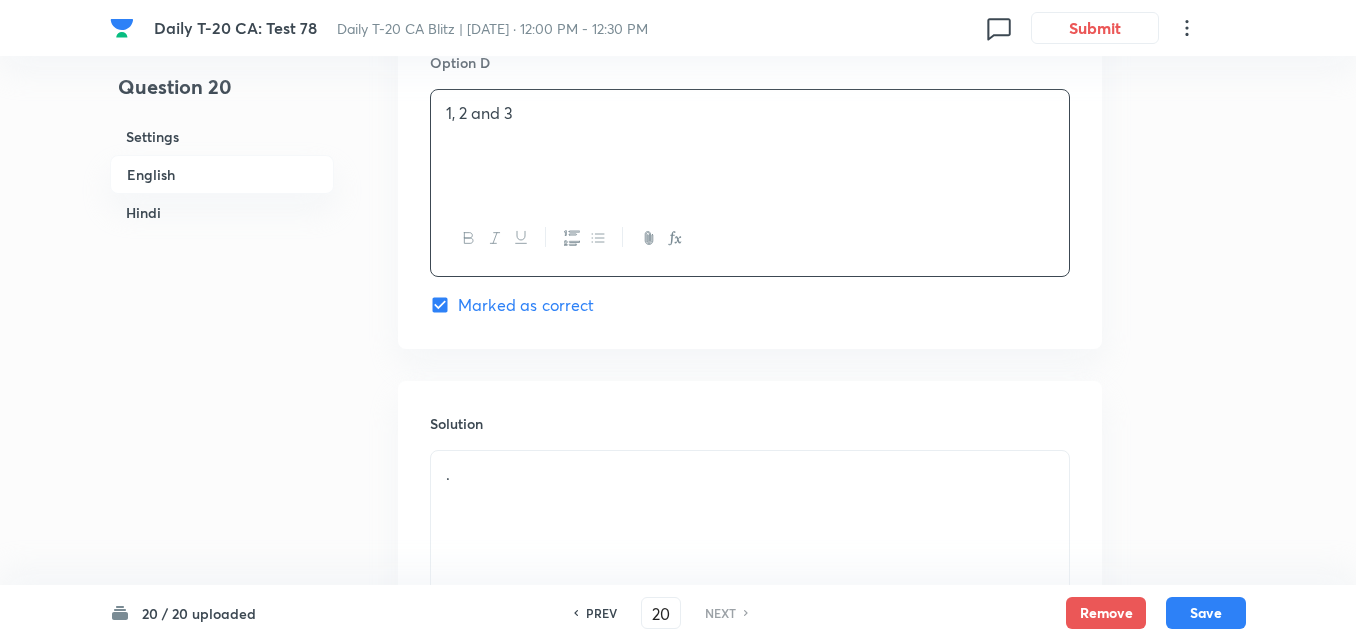 scroll, scrollTop: 2116, scrollLeft: 0, axis: vertical 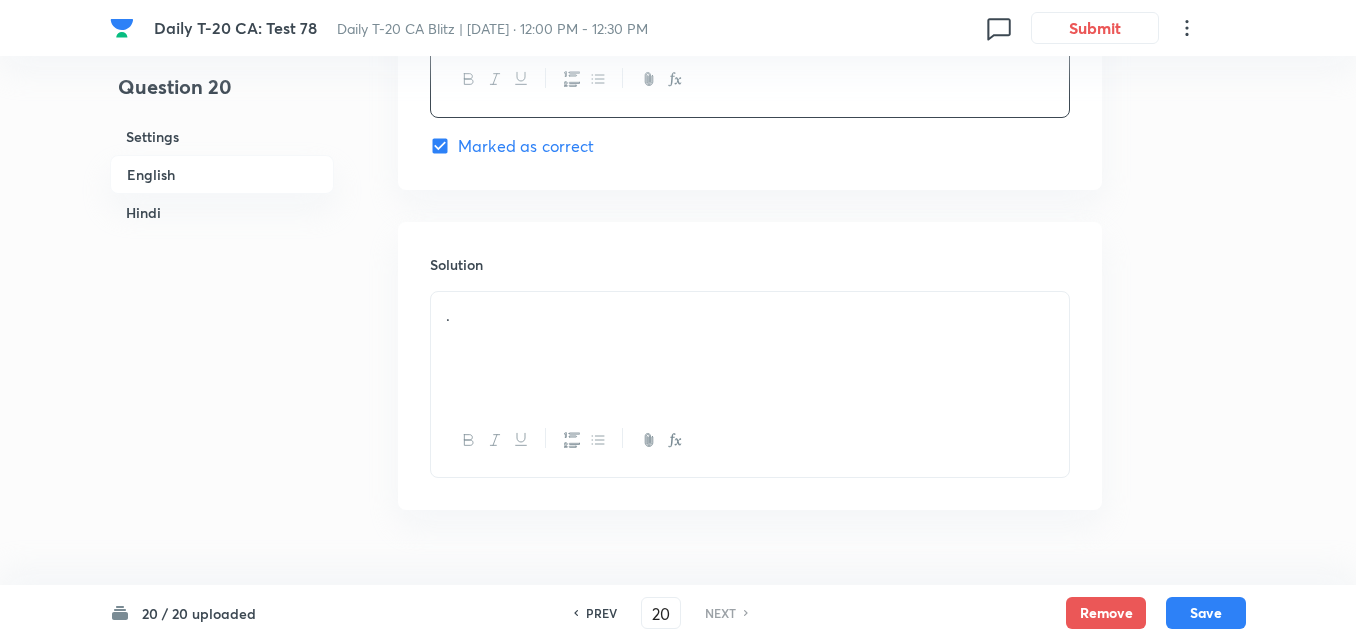 click on "." at bounding box center [750, 348] 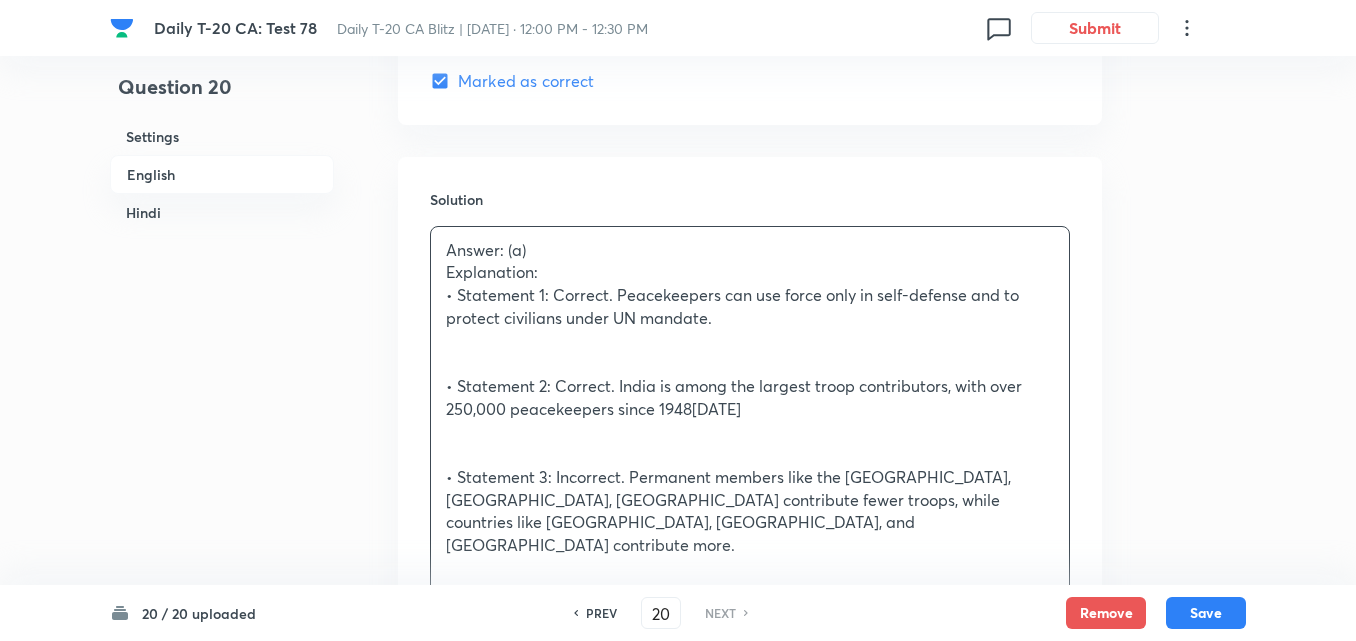 scroll, scrollTop: 2216, scrollLeft: 0, axis: vertical 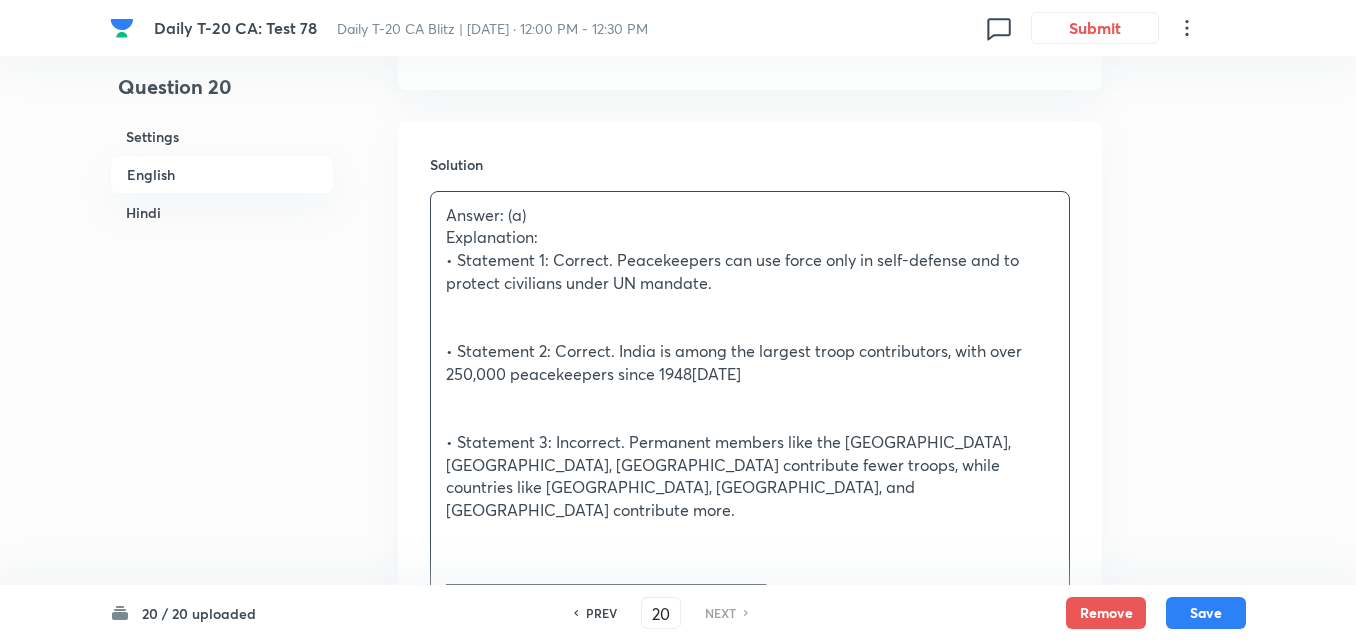 drag, startPoint x: 413, startPoint y: 554, endPoint x: 371, endPoint y: 556, distance: 42.047592 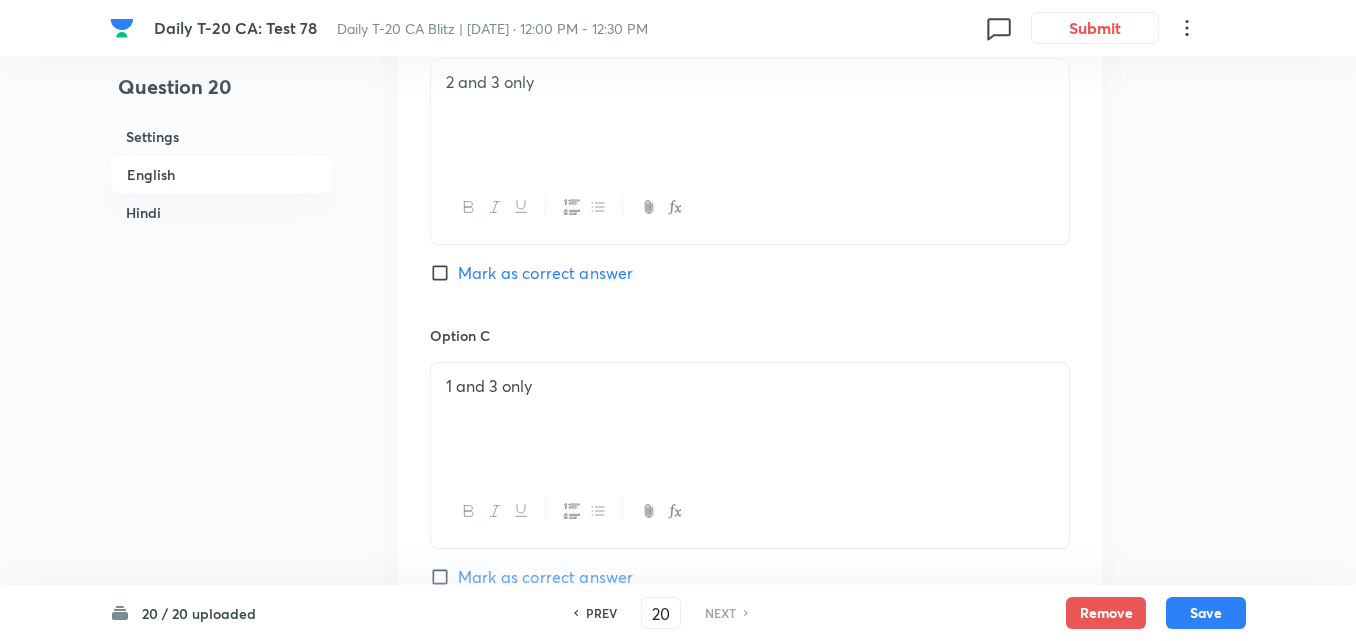 scroll, scrollTop: 1216, scrollLeft: 0, axis: vertical 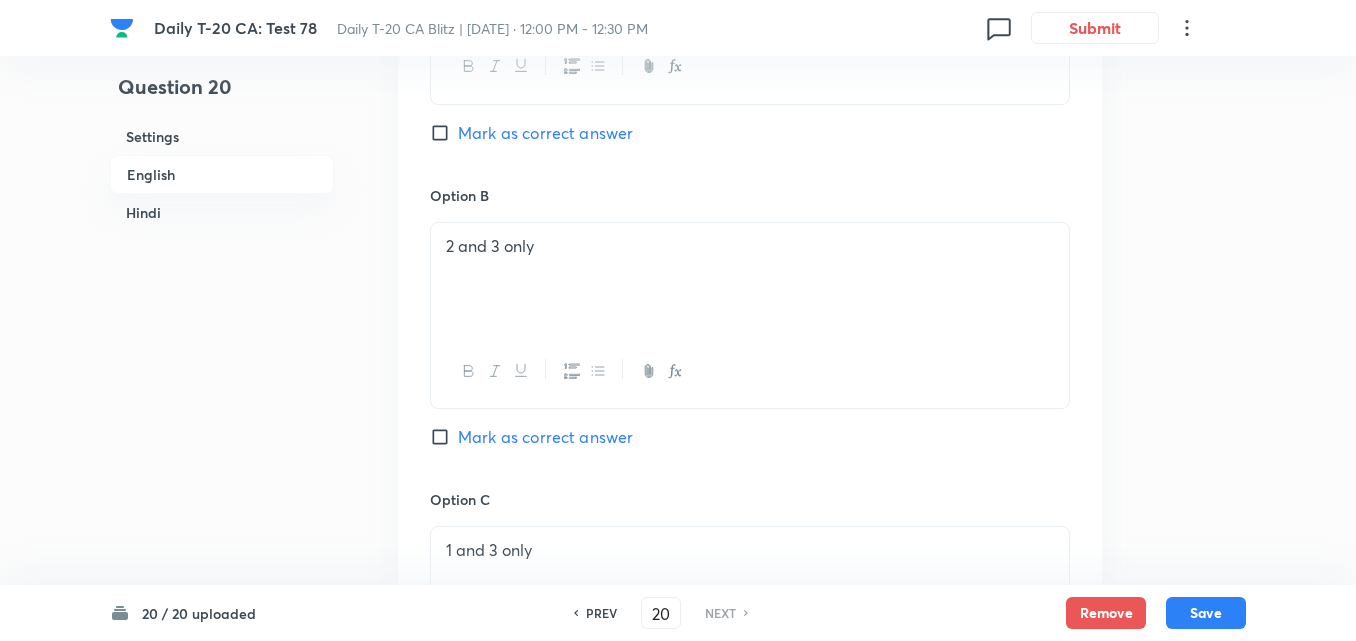 click on "Mark as correct answer" at bounding box center [545, 133] 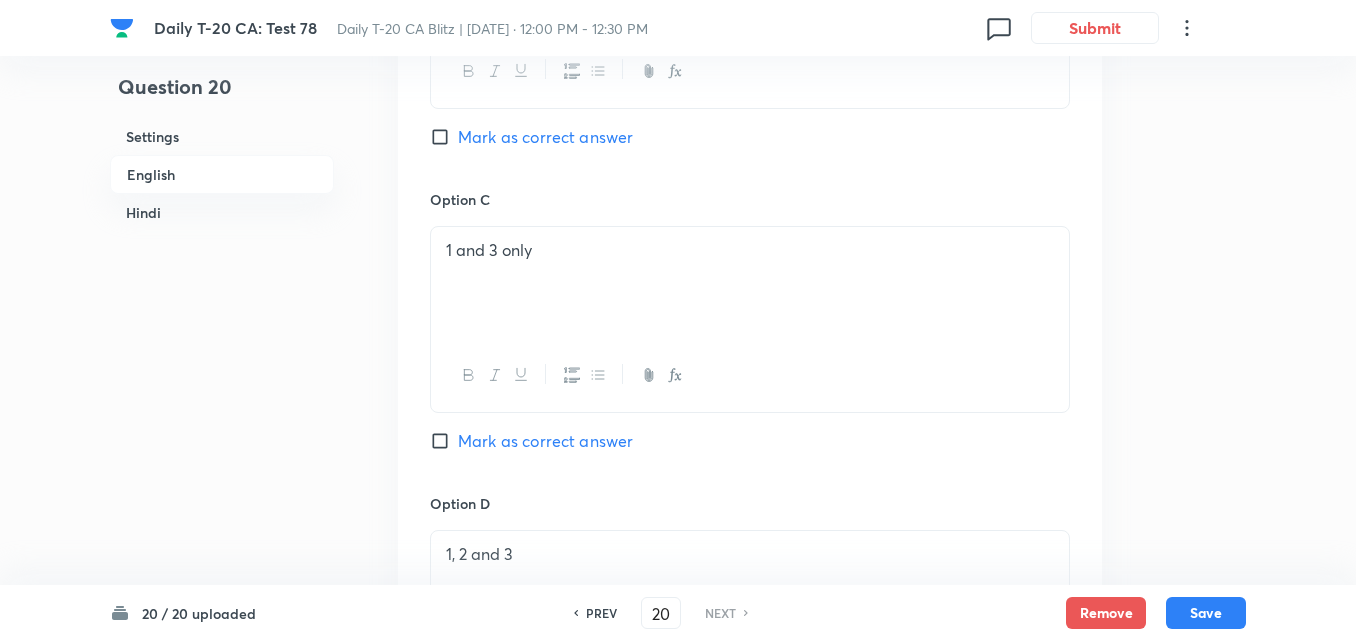 checkbox on "false" 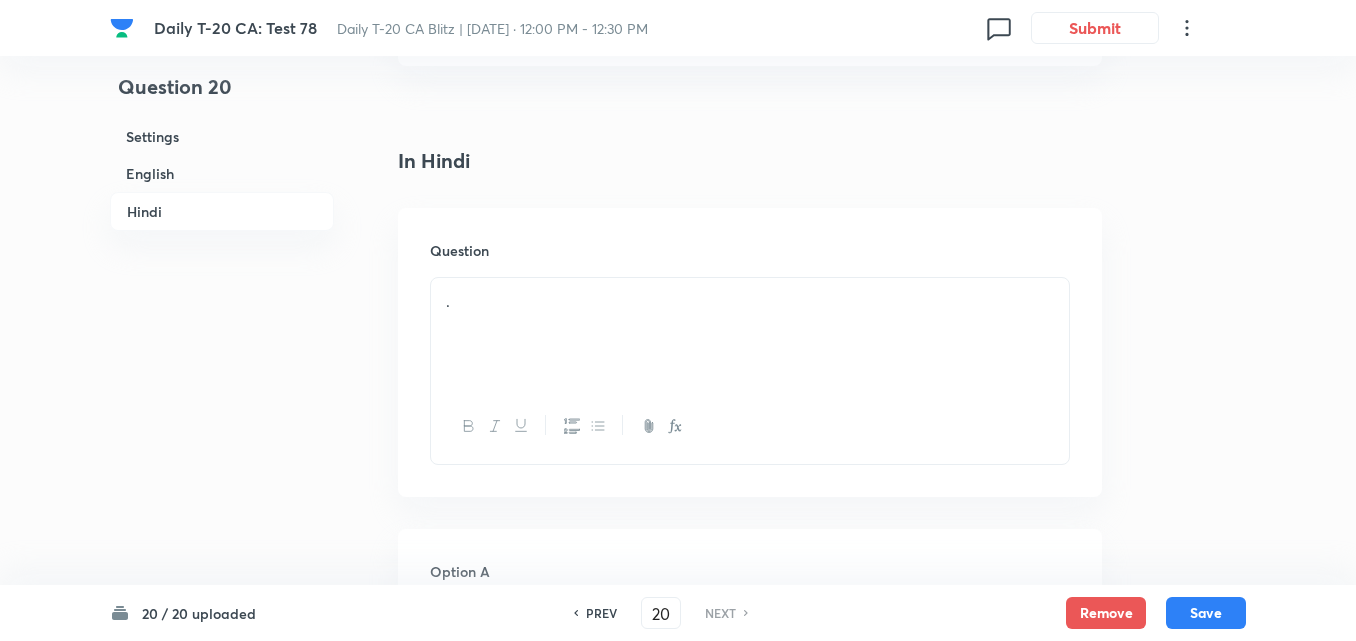 scroll, scrollTop: 2716, scrollLeft: 0, axis: vertical 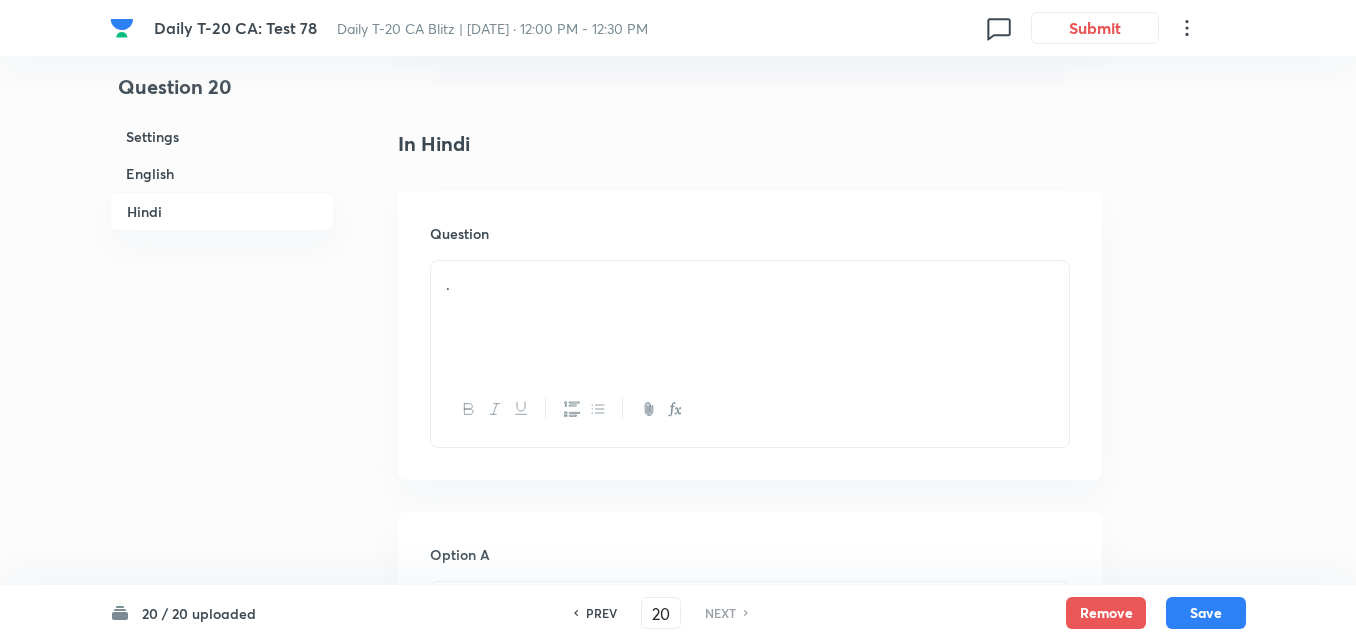 click on "." at bounding box center (750, 317) 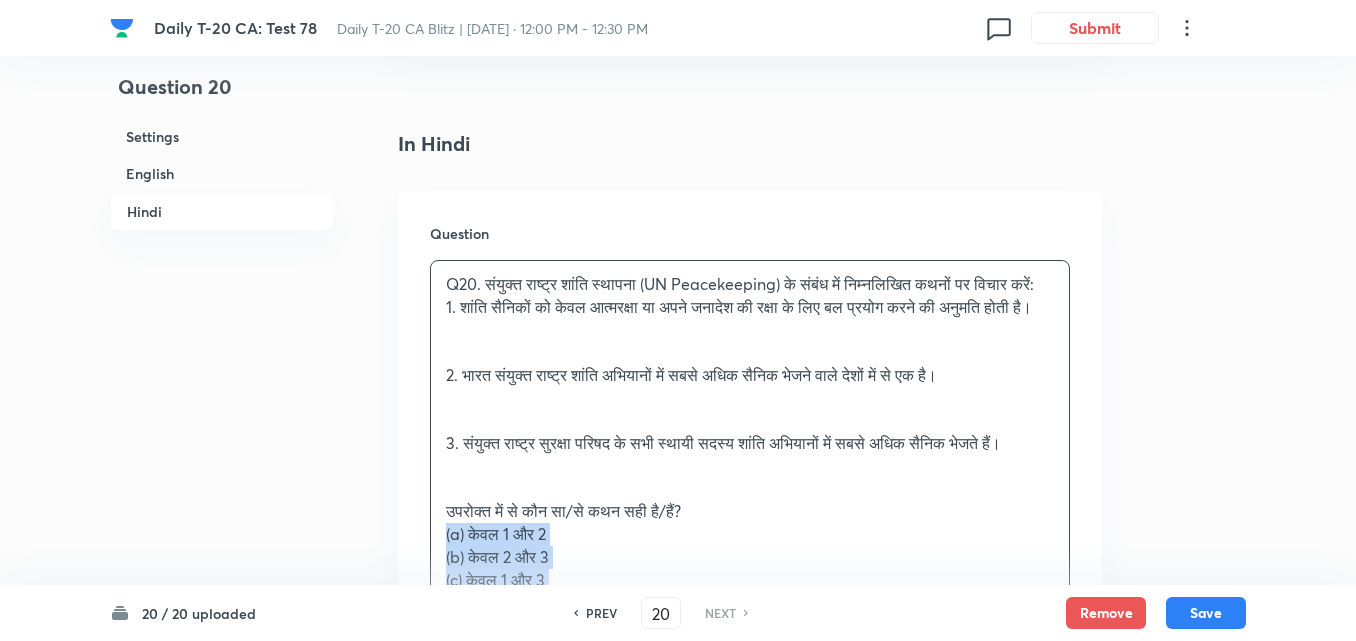 click on "Question 20 Settings English Hindi Settings Type Single choice correct 4 options + 2 marks - 0.66 marks Edit Concept Current Affairs Current Affairs 2025 Current Affairs 2025 Current Affairs 2025 Edit Additional details Easy Fact Not from PYQ paper No equation Edit In English Question Consider the following statements regarding United Nations Peacekeeping: 1.	UN Peacekeepers are mandated to use force only in self-defense and defense of the mandate. 2.	India has been one of the largest contributors of personnel to UN peacekeeping missions. 3.	All permanent members of the UN Security Council contribute the highest number of troops to peacekeeping operations. Which of the statements given above is/are correct?   Option A 1 and 2 only Marked as correct Option B 2 and 3 only Mark as correct answer Option C 1 and 3 only Mark as correct answer Option D 1, 2 and 3 Mark as correct answer Solution Answer: (a) Explanation: In Hindi Question (a) केवल 1 और 2 (b) केवल 2 और 3 (d) 1, 2 और 3 . . ." at bounding box center (678, 41) 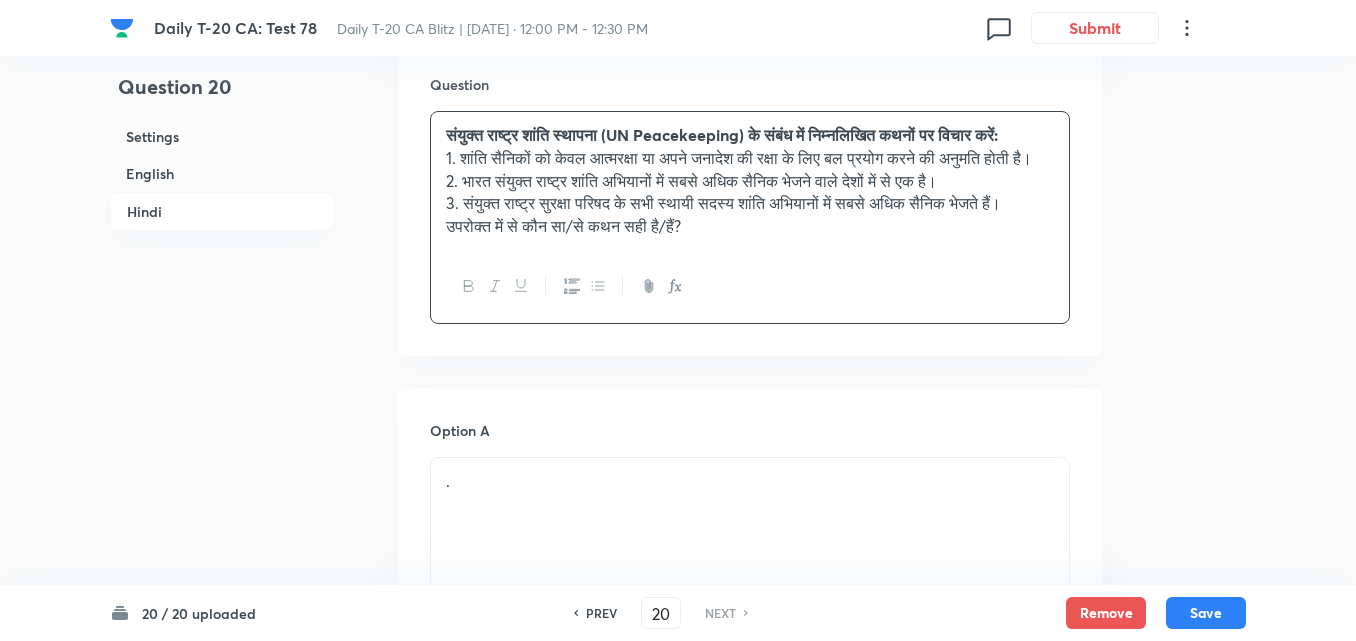 scroll, scrollTop: 3016, scrollLeft: 0, axis: vertical 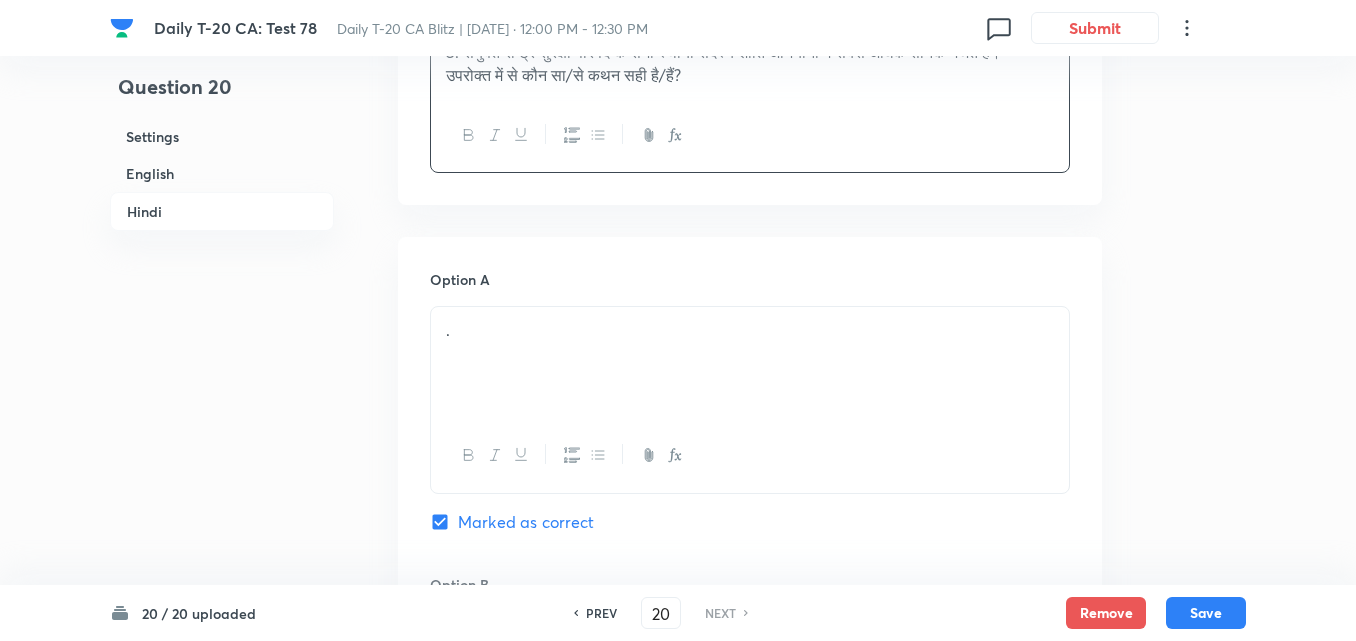 click on "." at bounding box center [750, 363] 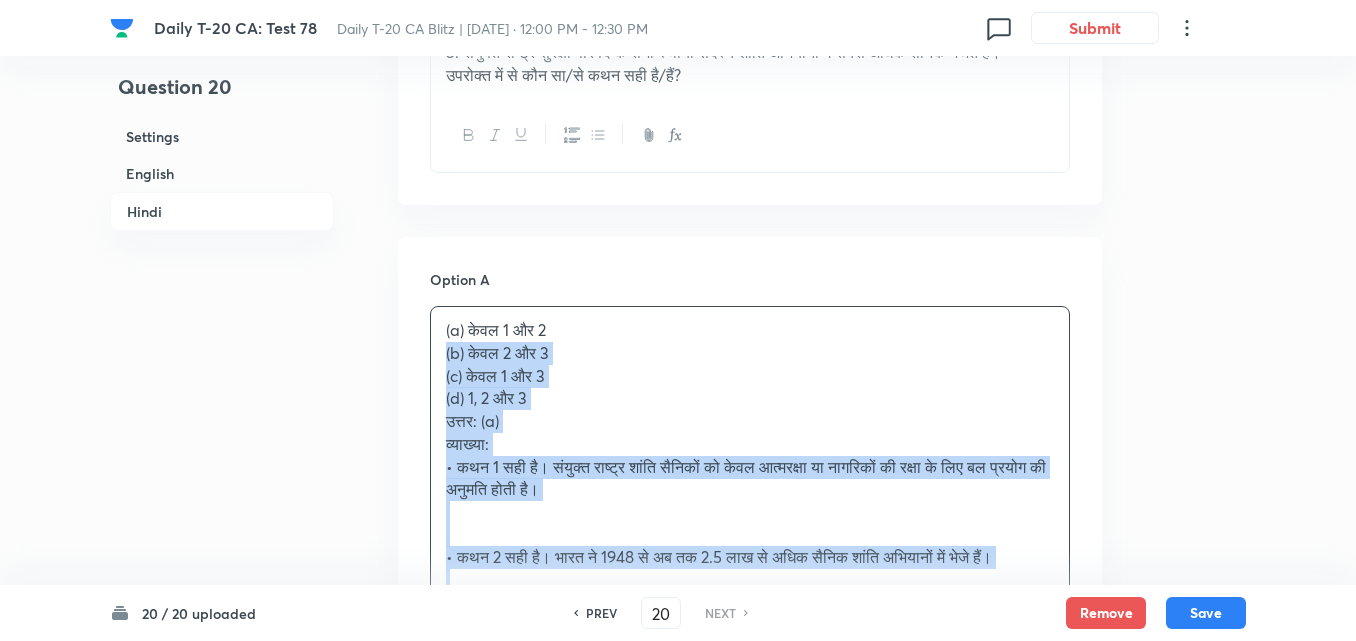 drag, startPoint x: 413, startPoint y: 336, endPoint x: 383, endPoint y: 336, distance: 30 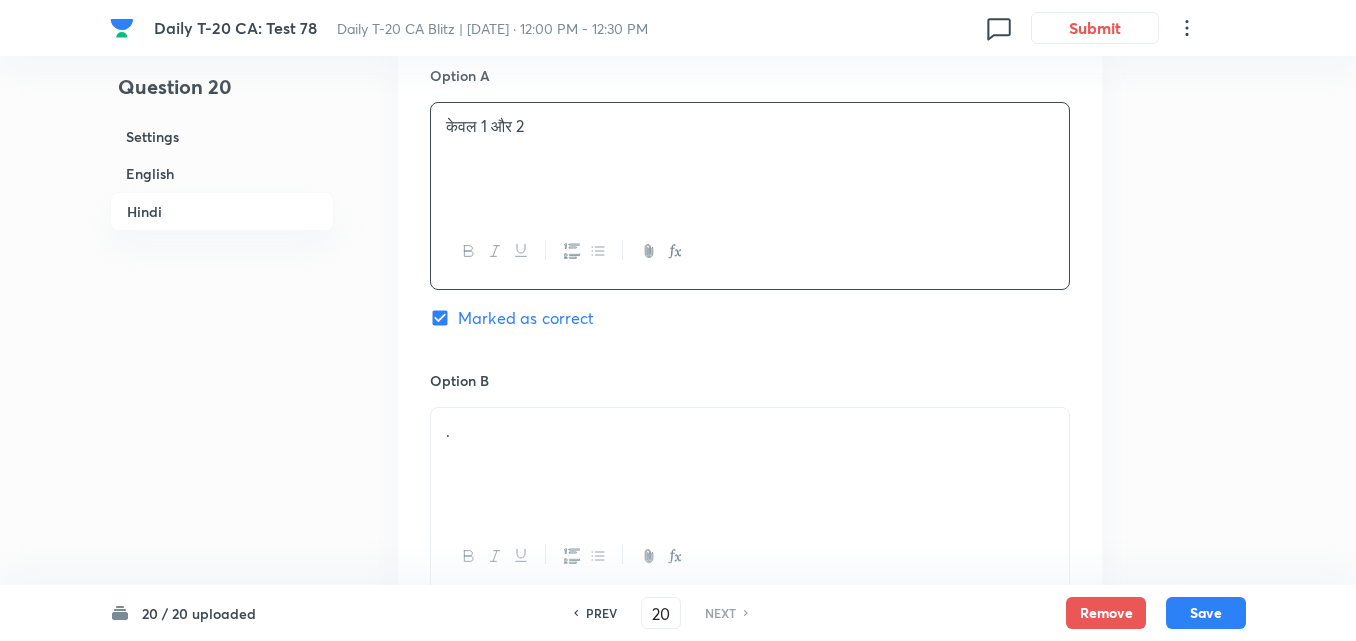 scroll, scrollTop: 3416, scrollLeft: 0, axis: vertical 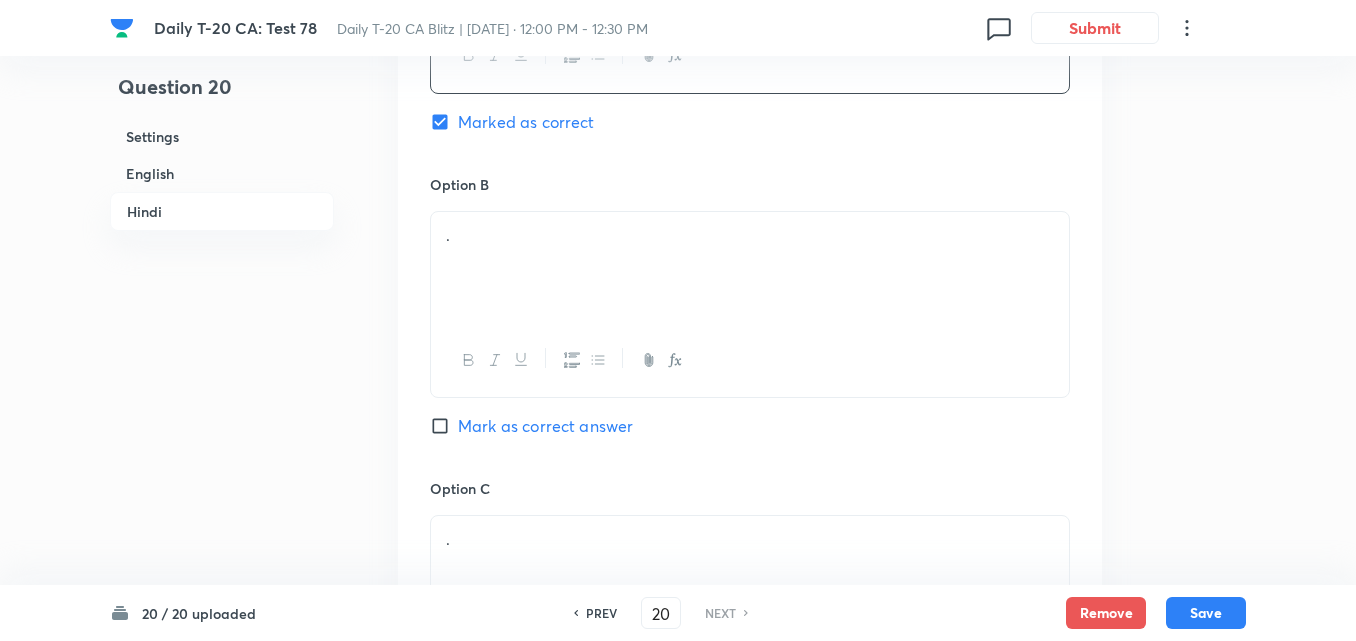 click on "." at bounding box center (750, 268) 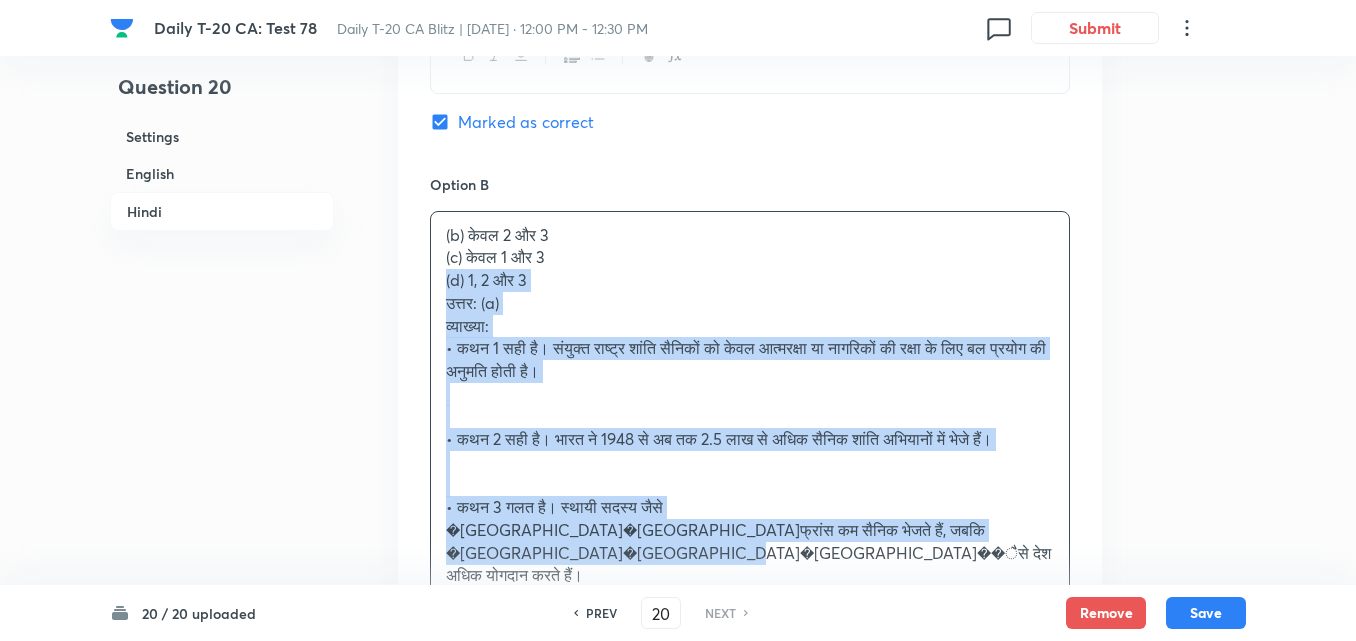 drag, startPoint x: 440, startPoint y: 250, endPoint x: 427, endPoint y: 245, distance: 13.928389 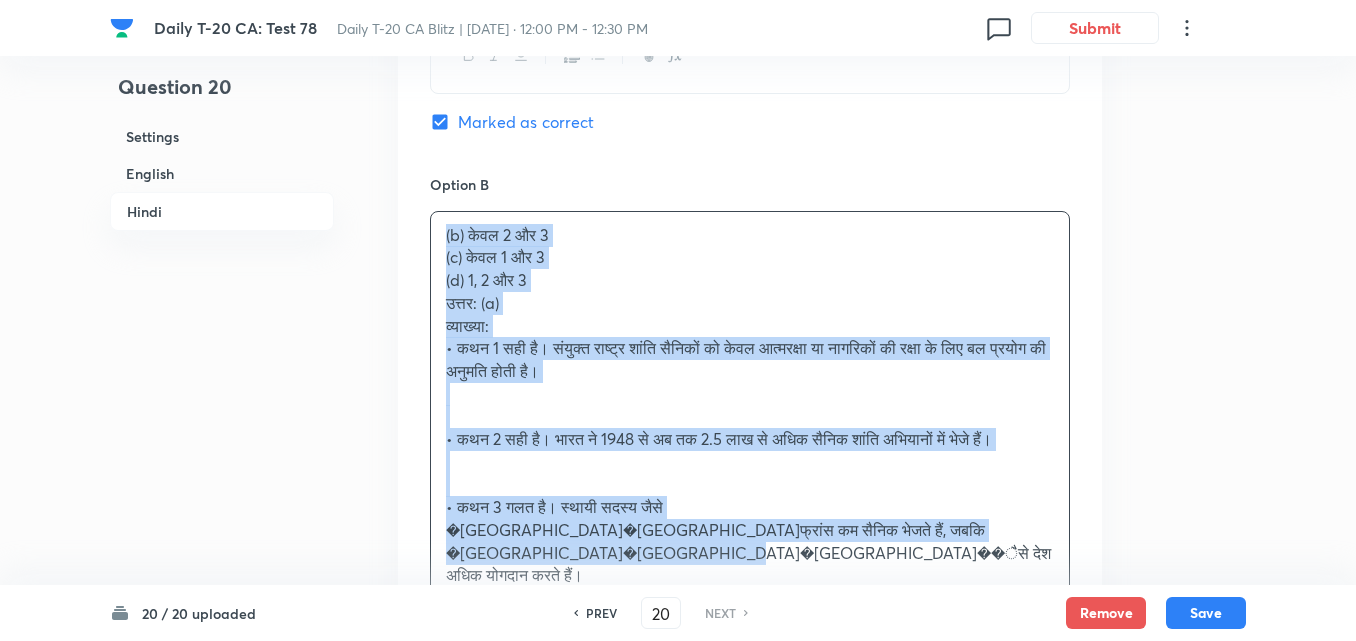 click on "Option A केवल 1 और 2 Marked as correct Option B (b) केवल 2 और 3 (c) केवल 1 और 3 (d) 1, 2 और 3 उत्तर: (a) व्याख्या: •	कथन 1 सही है। संयुक्त राष्ट्र शांति सैनिकों को केवल आत्मरक्षा या नागरिकों की रक्षा के लिए बल प्रयोग की अनुमति होती है। •	कथन 2 सही है। भारत ने 1948 से अब तक 2.5 लाख से अधिक सैनिक शांति अभियानों में भेजे हैं। [PERSON_NAME] as correct answer Option C . [PERSON_NAME] as correct answer Option D . [PERSON_NAME] as correct answer" at bounding box center [750, 595] 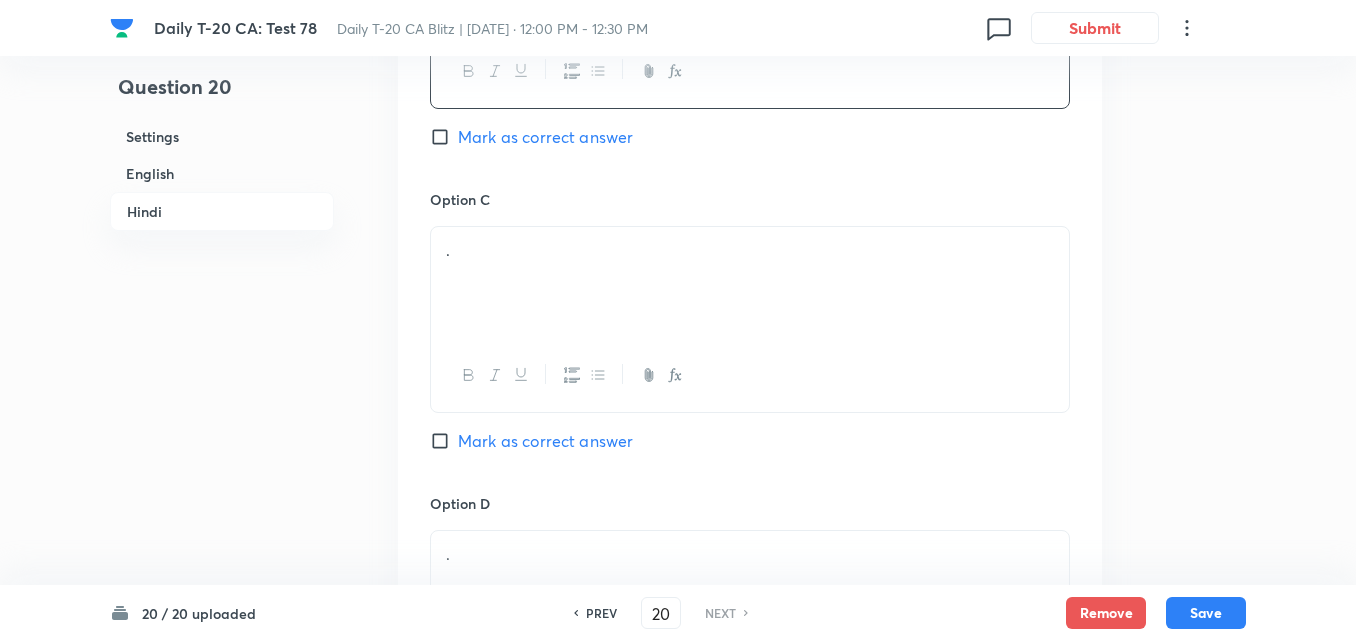 scroll, scrollTop: 3716, scrollLeft: 0, axis: vertical 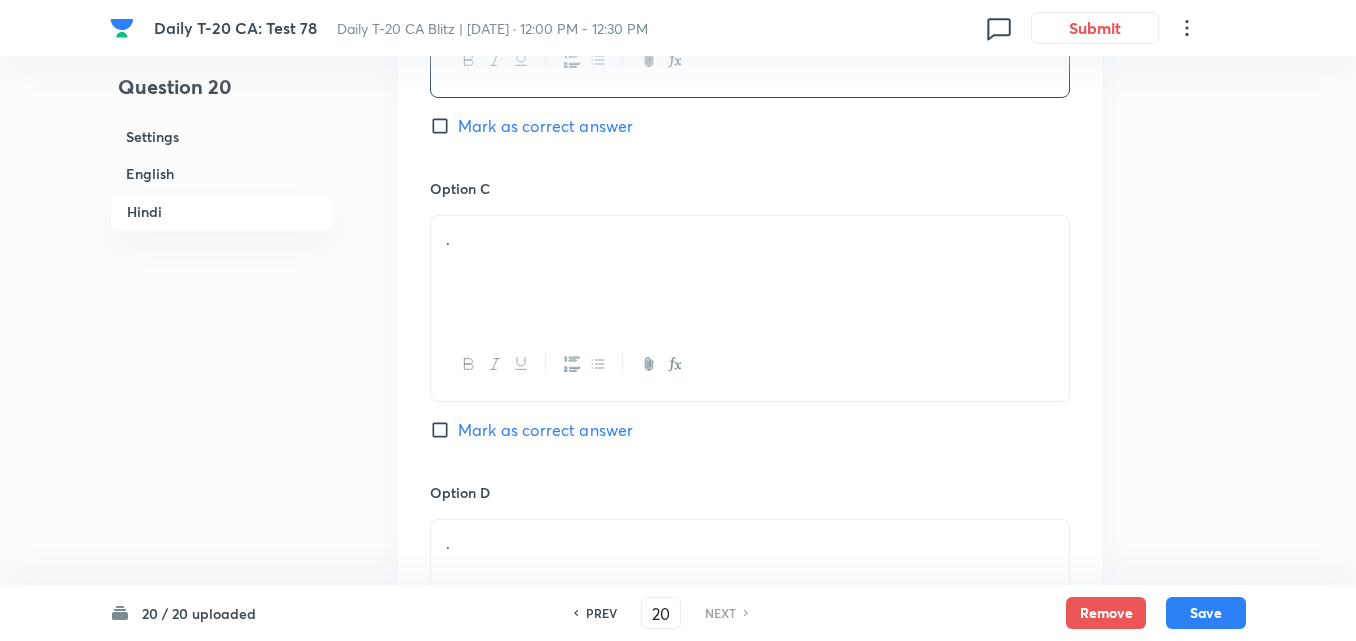 click on "." at bounding box center (750, 308) 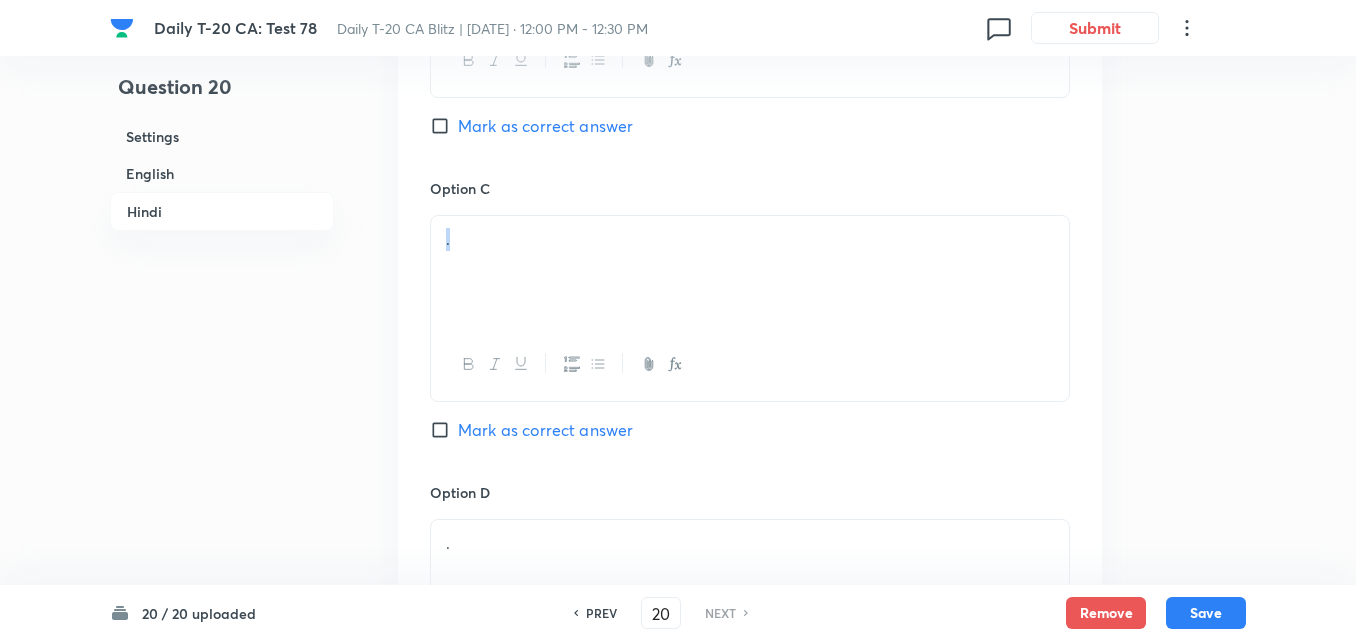 click on "." at bounding box center [750, 272] 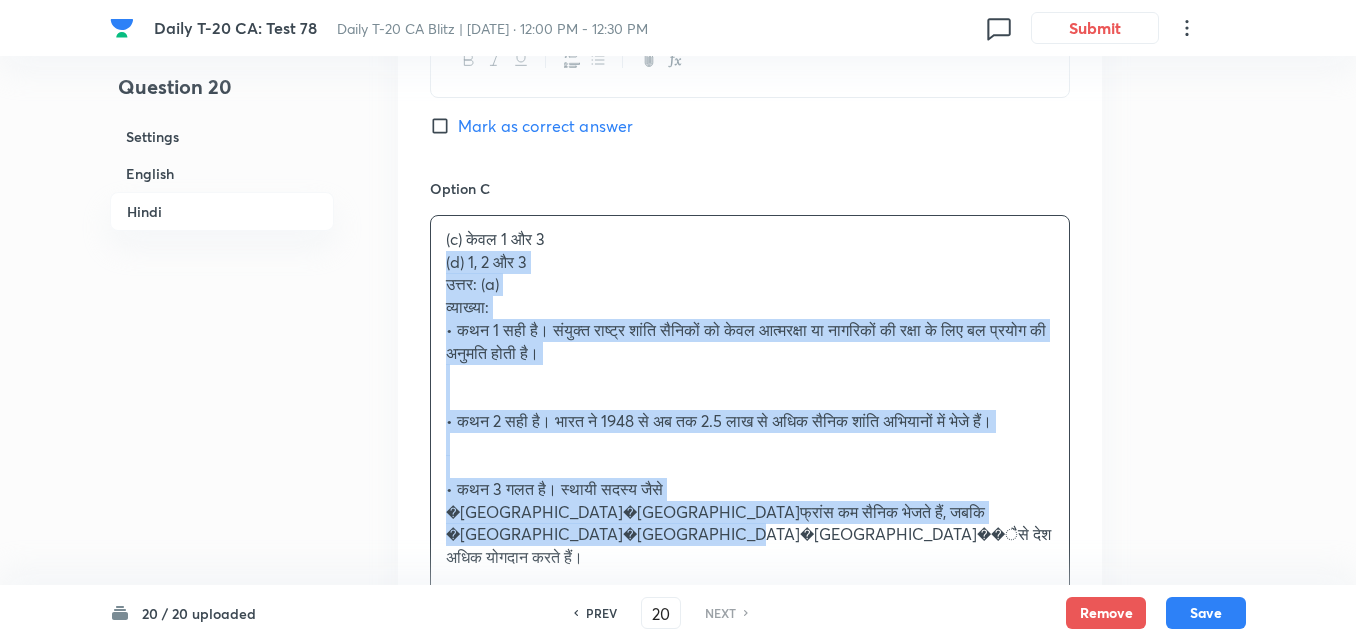 drag, startPoint x: 449, startPoint y: 245, endPoint x: 396, endPoint y: 245, distance: 53 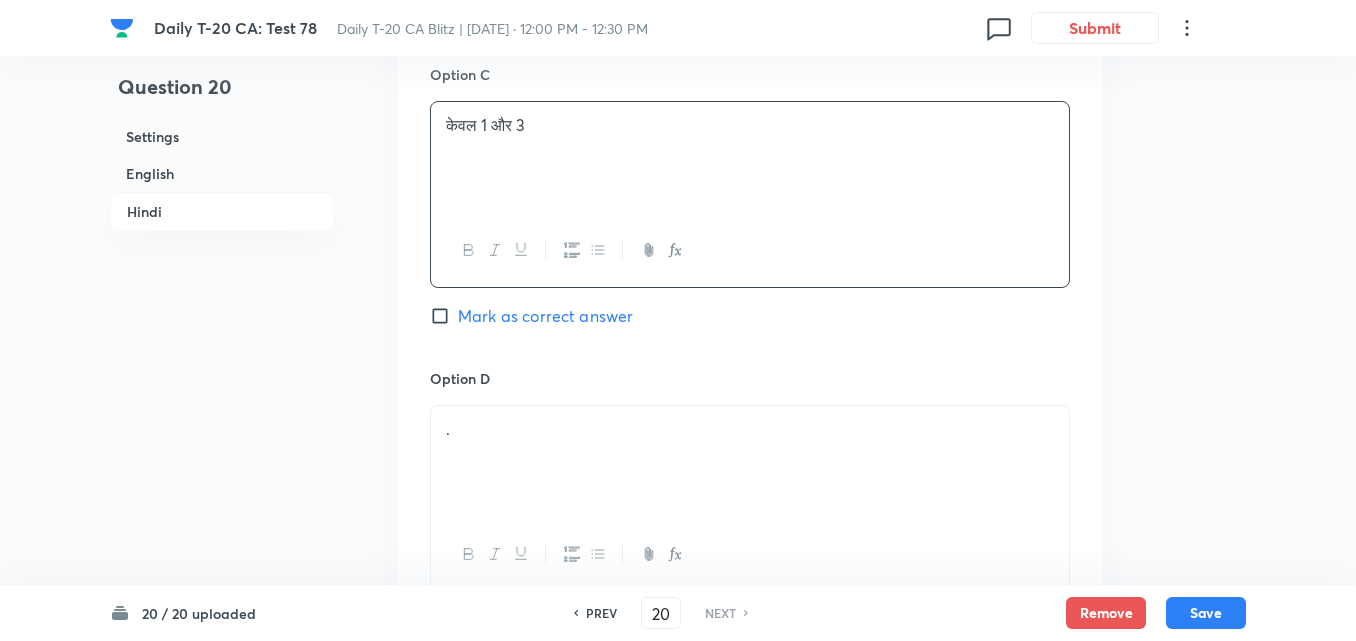 scroll, scrollTop: 3916, scrollLeft: 0, axis: vertical 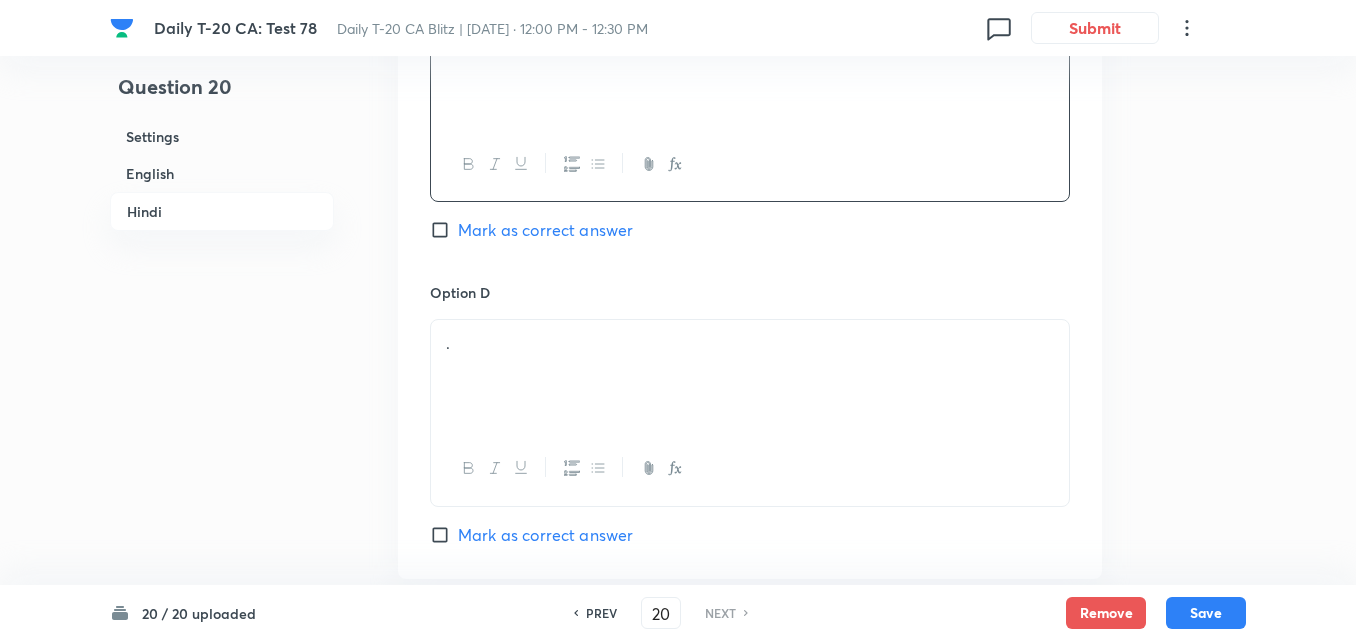 drag, startPoint x: 598, startPoint y: 320, endPoint x: 586, endPoint y: 316, distance: 12.649111 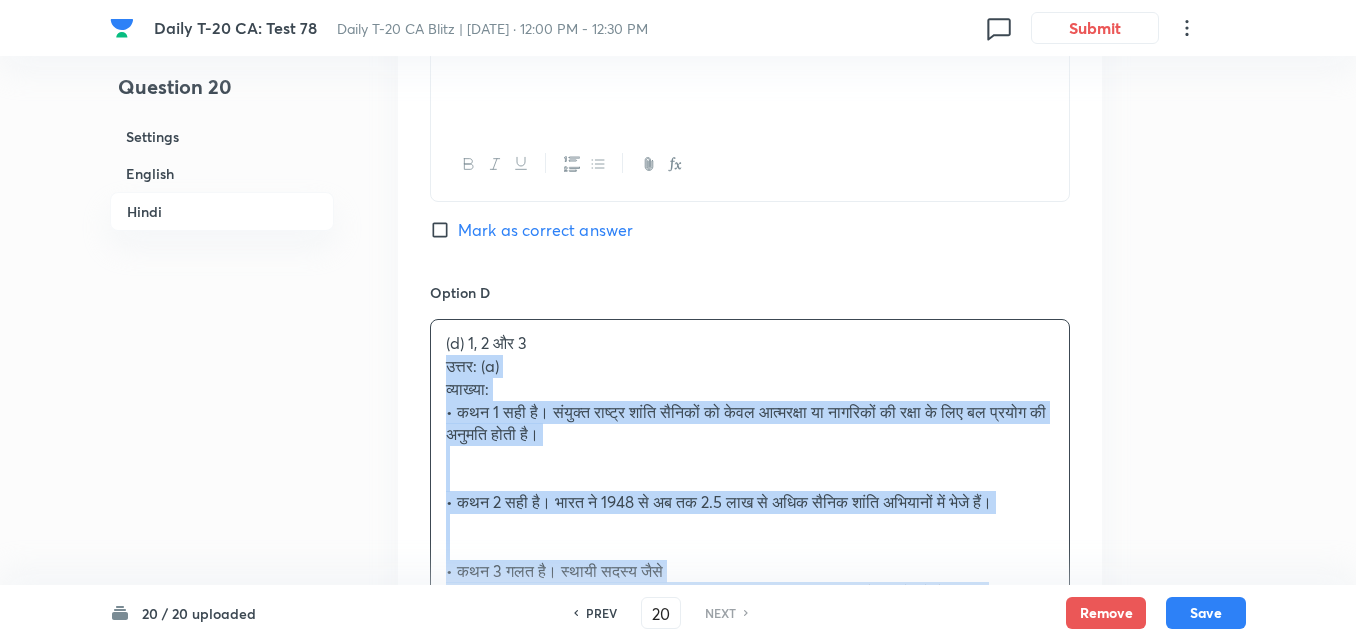 drag, startPoint x: 415, startPoint y: 338, endPoint x: 395, endPoint y: 345, distance: 21.189621 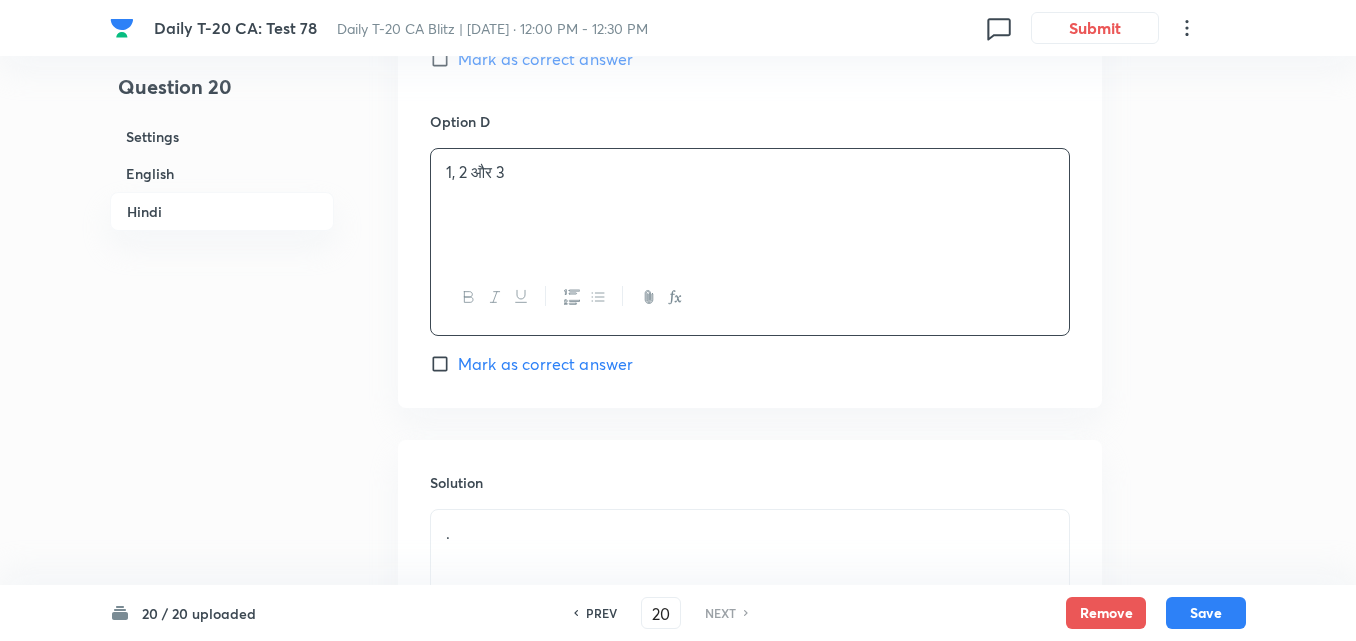 scroll, scrollTop: 4216, scrollLeft: 0, axis: vertical 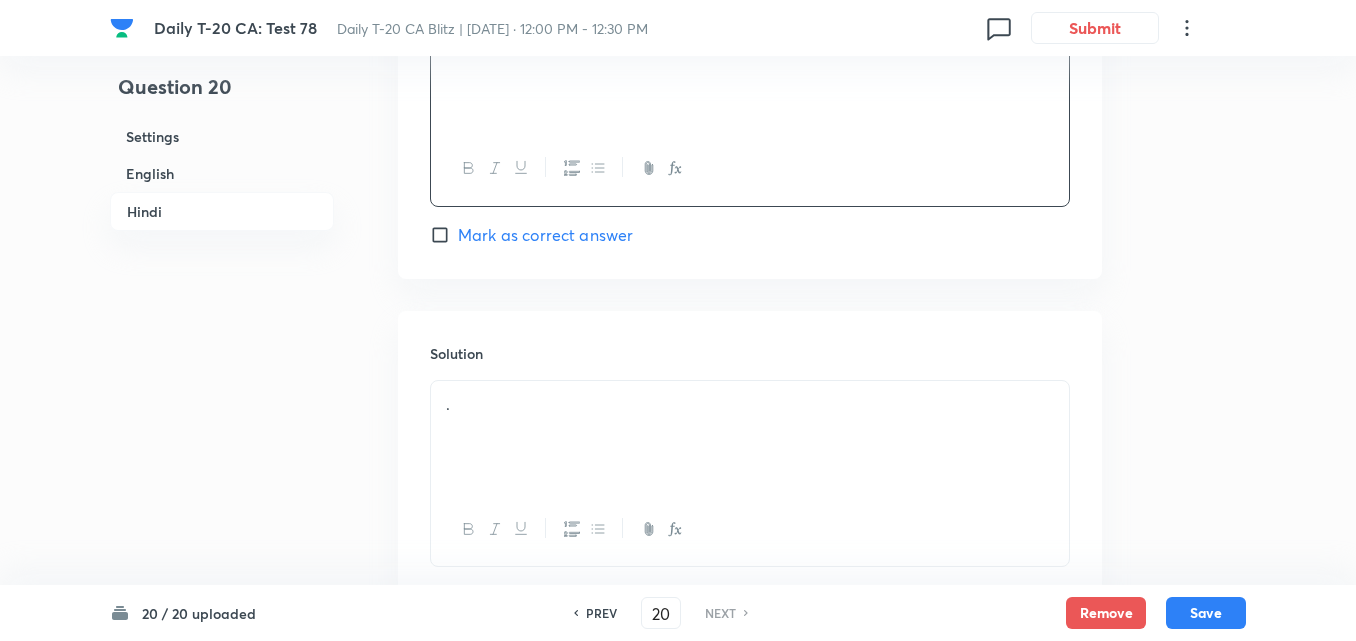 click on "." at bounding box center (750, 437) 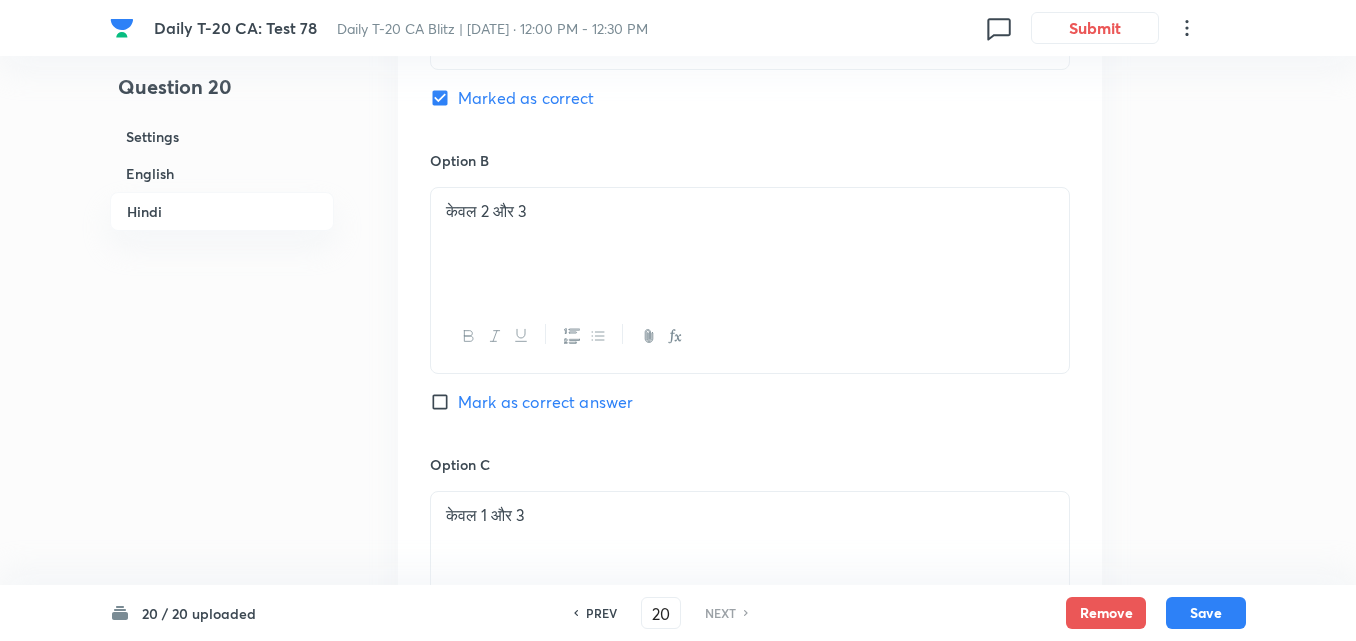scroll, scrollTop: 3299, scrollLeft: 0, axis: vertical 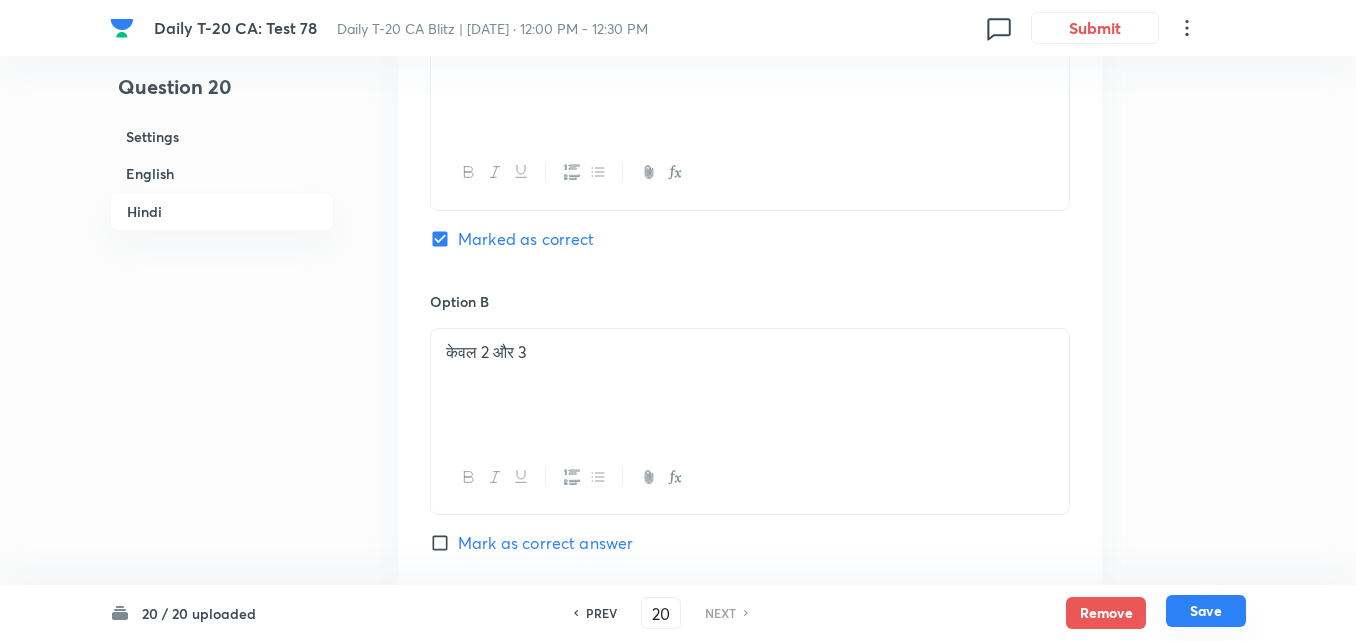 click on "Save" at bounding box center (1206, 611) 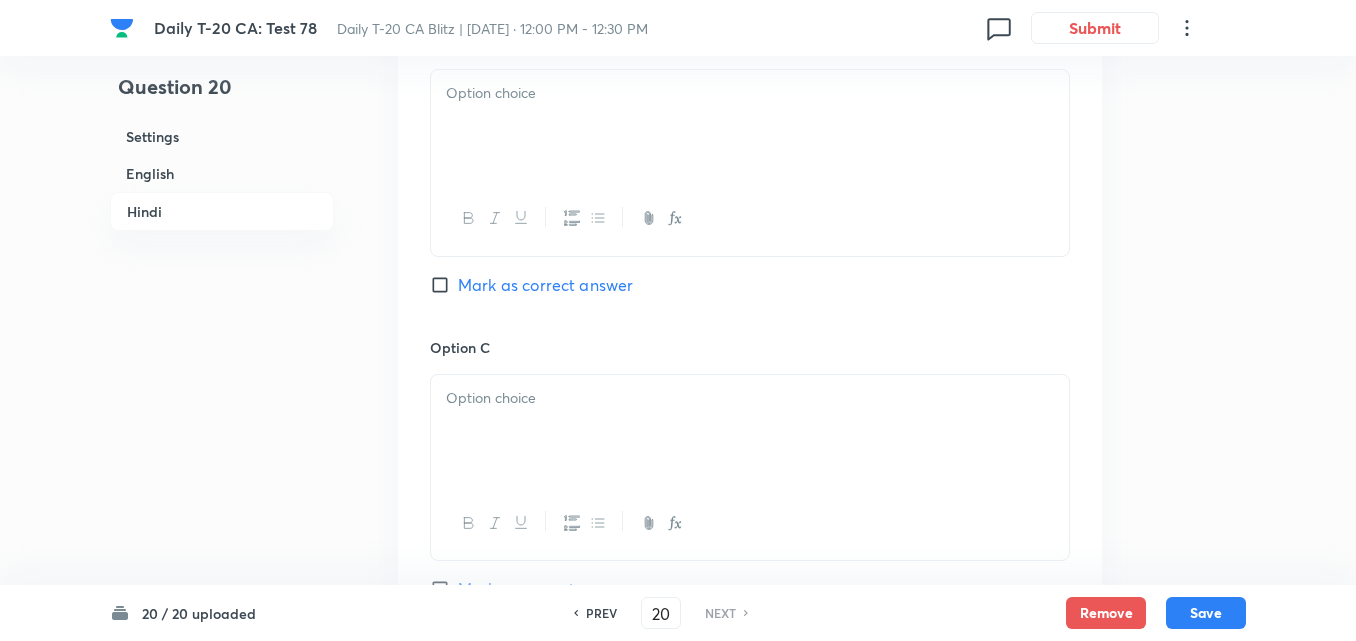 checkbox on "false" 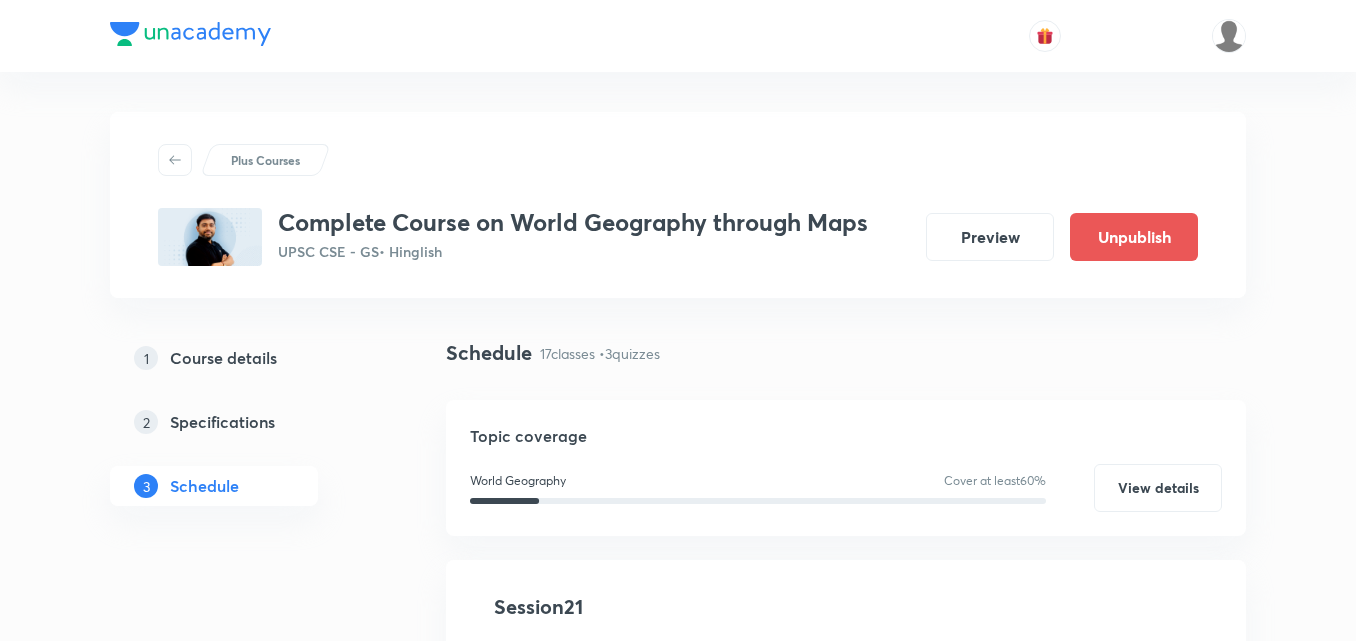 scroll, scrollTop: 2900, scrollLeft: 0, axis: vertical 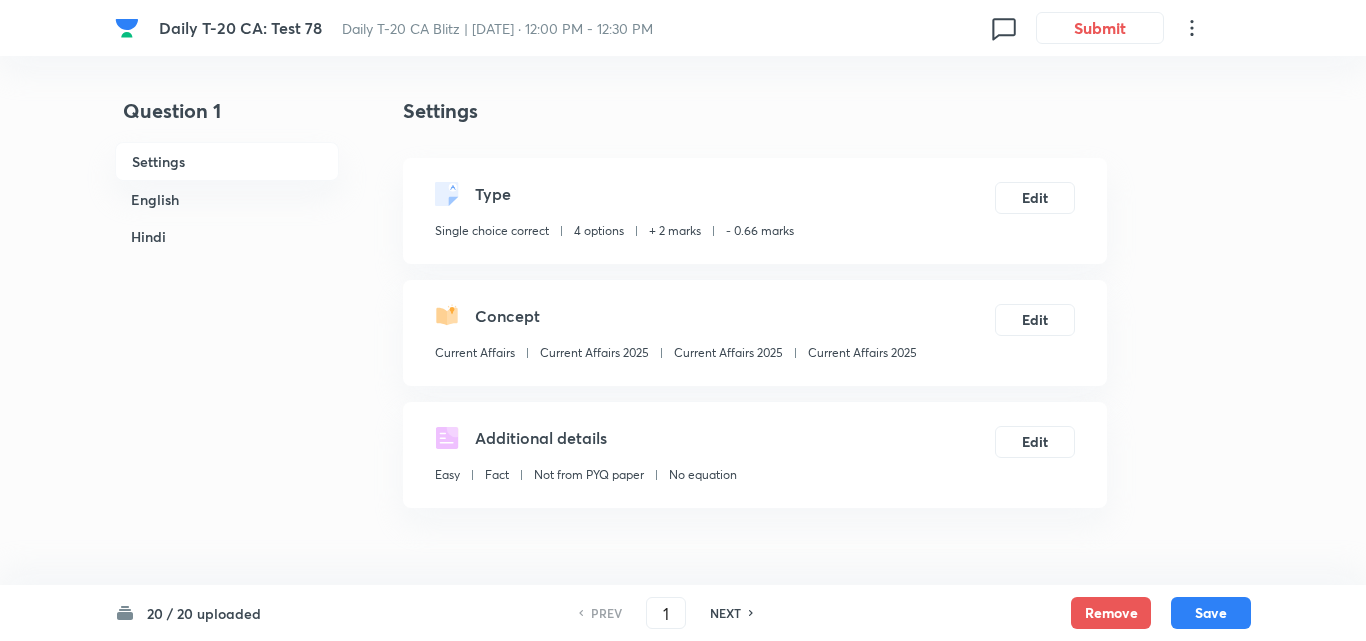 checkbox on "true" 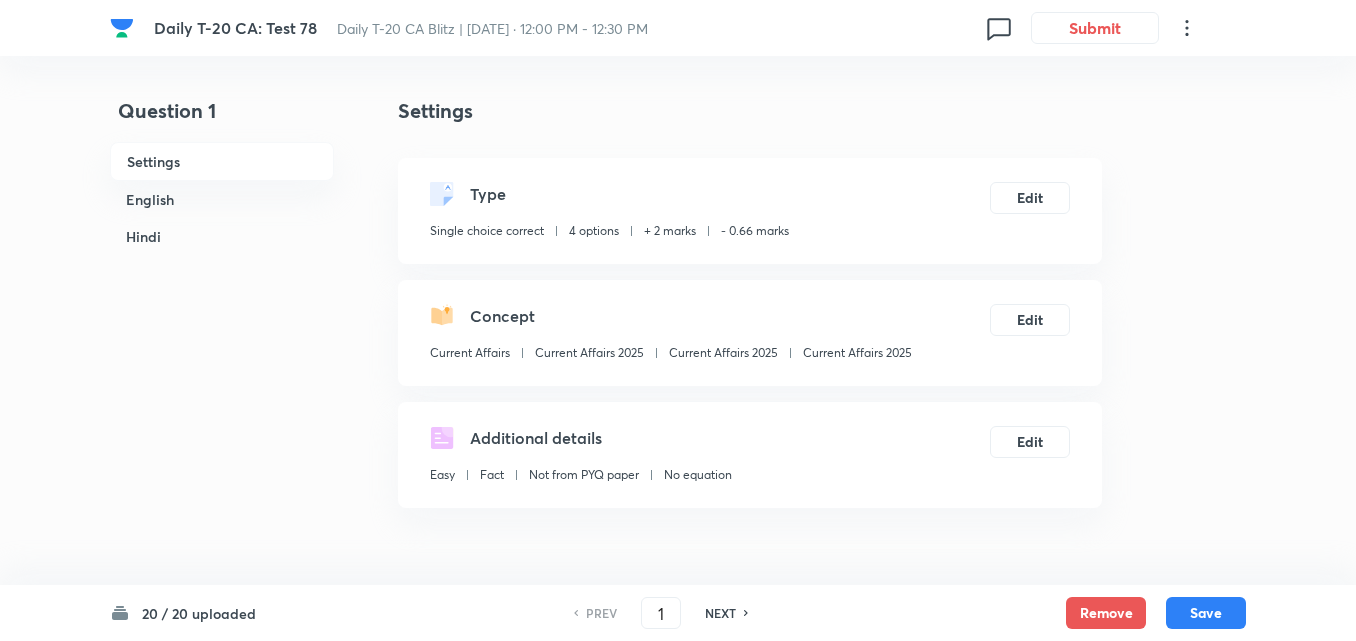 click on "English" at bounding box center (222, 199) 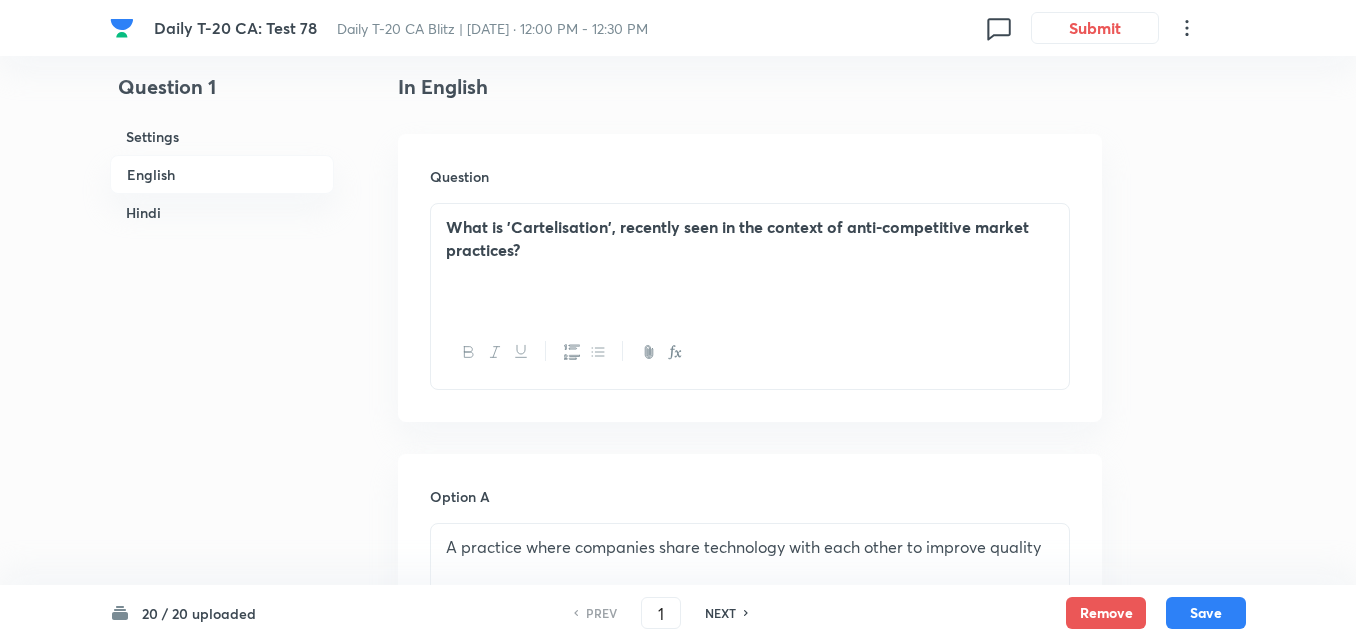 click on "Hindi" at bounding box center [222, 212] 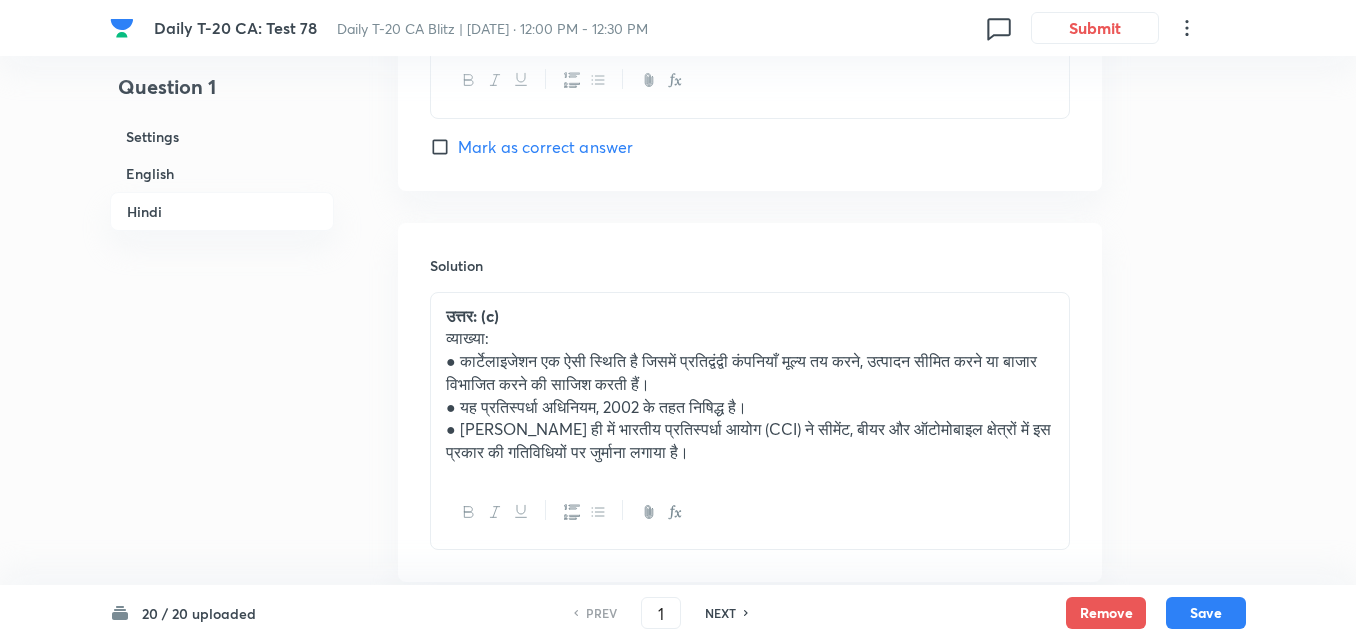 scroll, scrollTop: 4279, scrollLeft: 0, axis: vertical 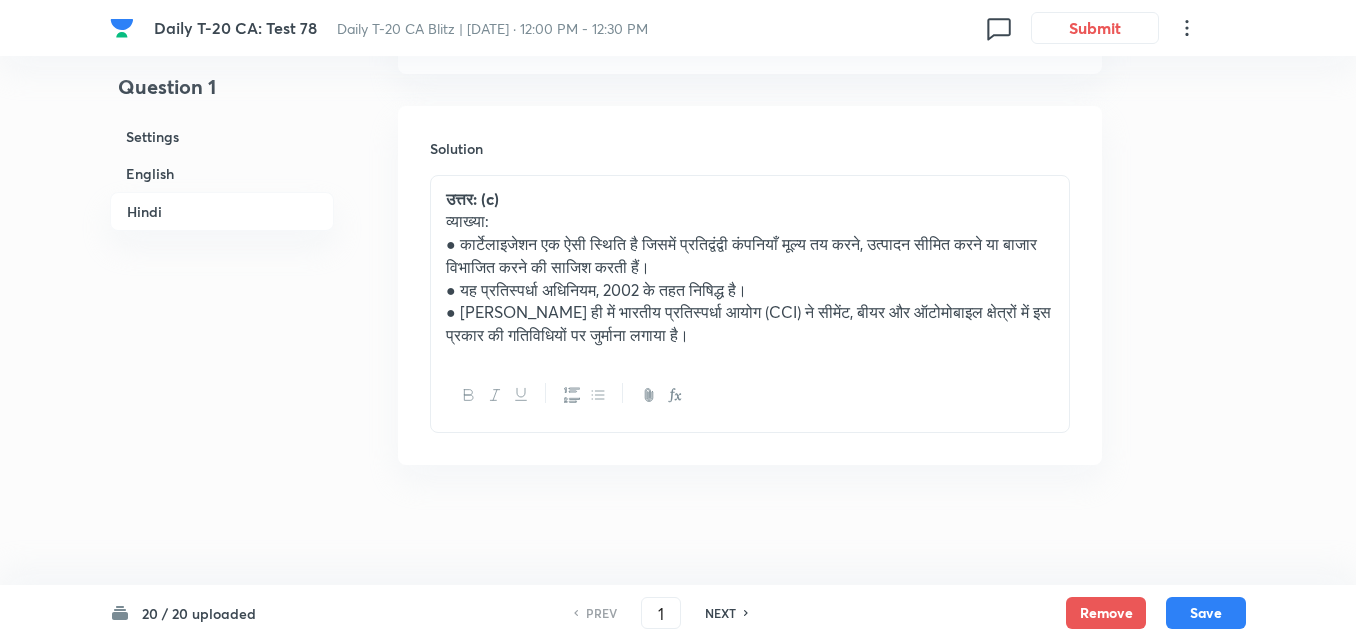 click on "NEXT" at bounding box center (720, 613) 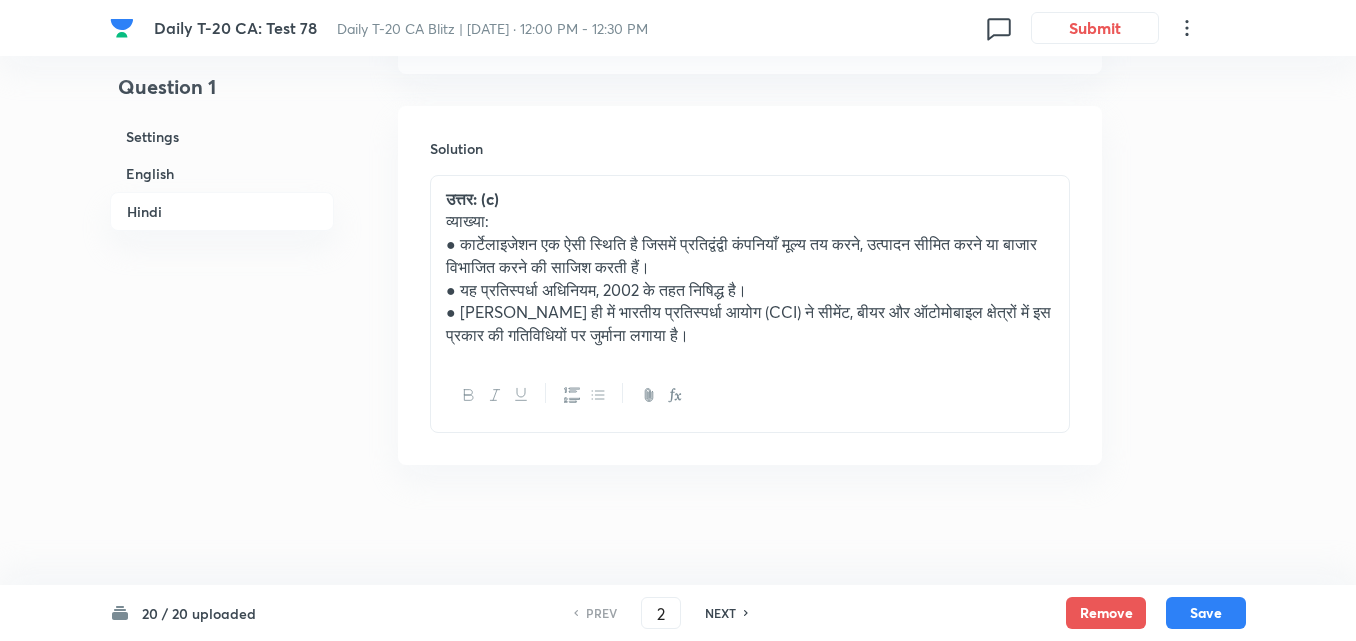 checkbox on "false" 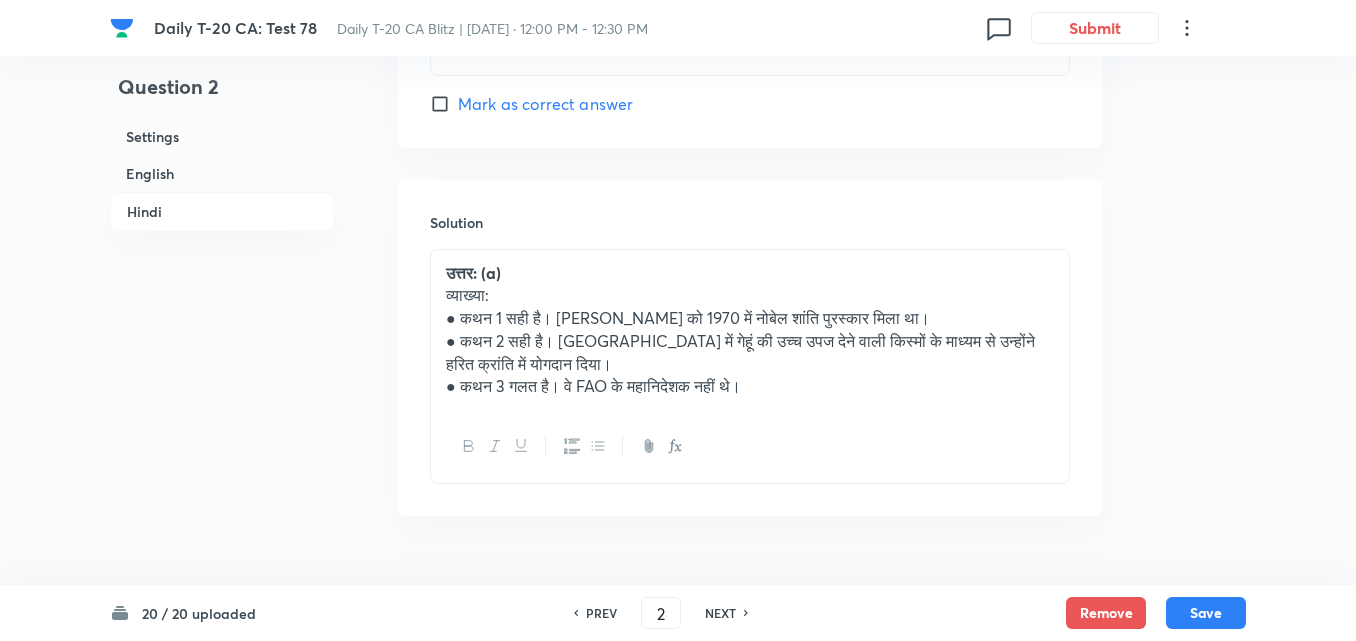 checkbox on "true" 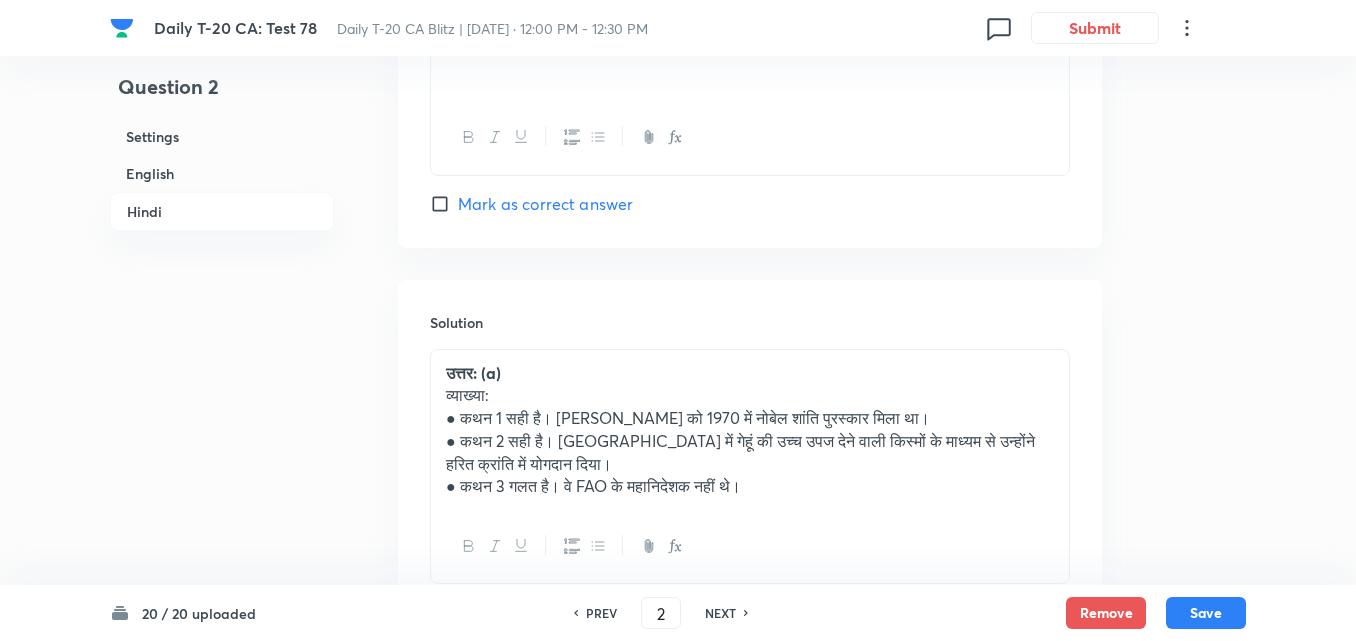 click on "NEXT" at bounding box center (720, 613) 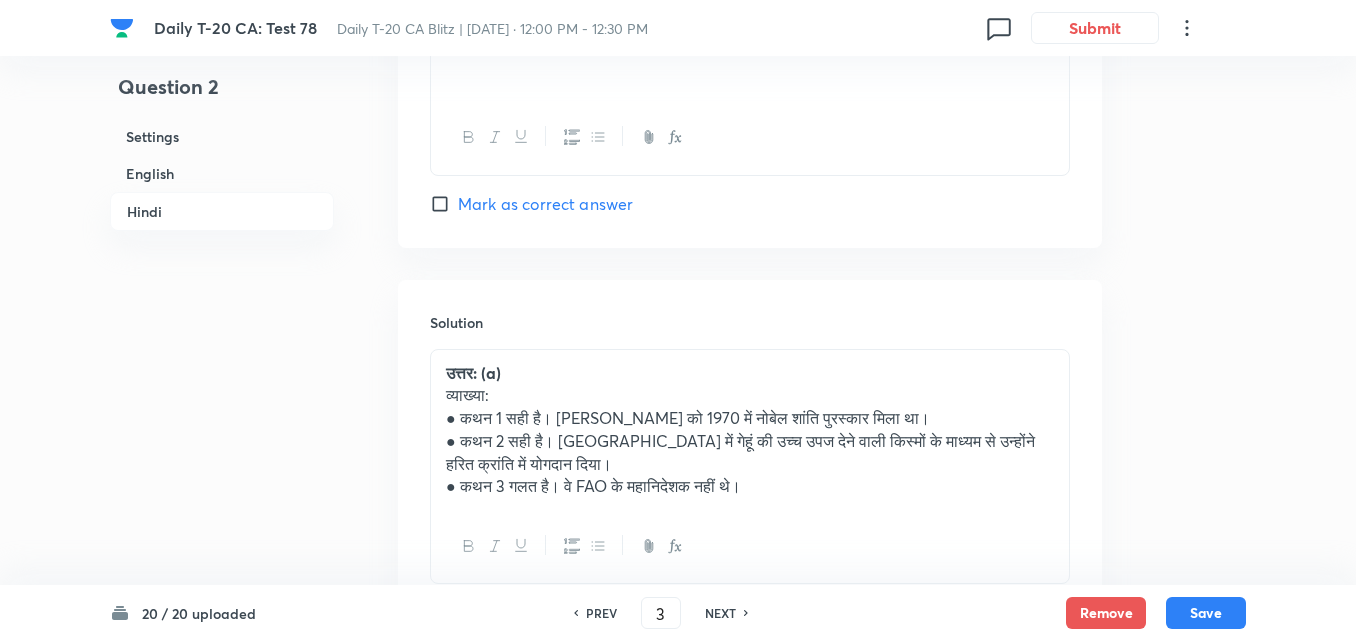 checkbox on "false" 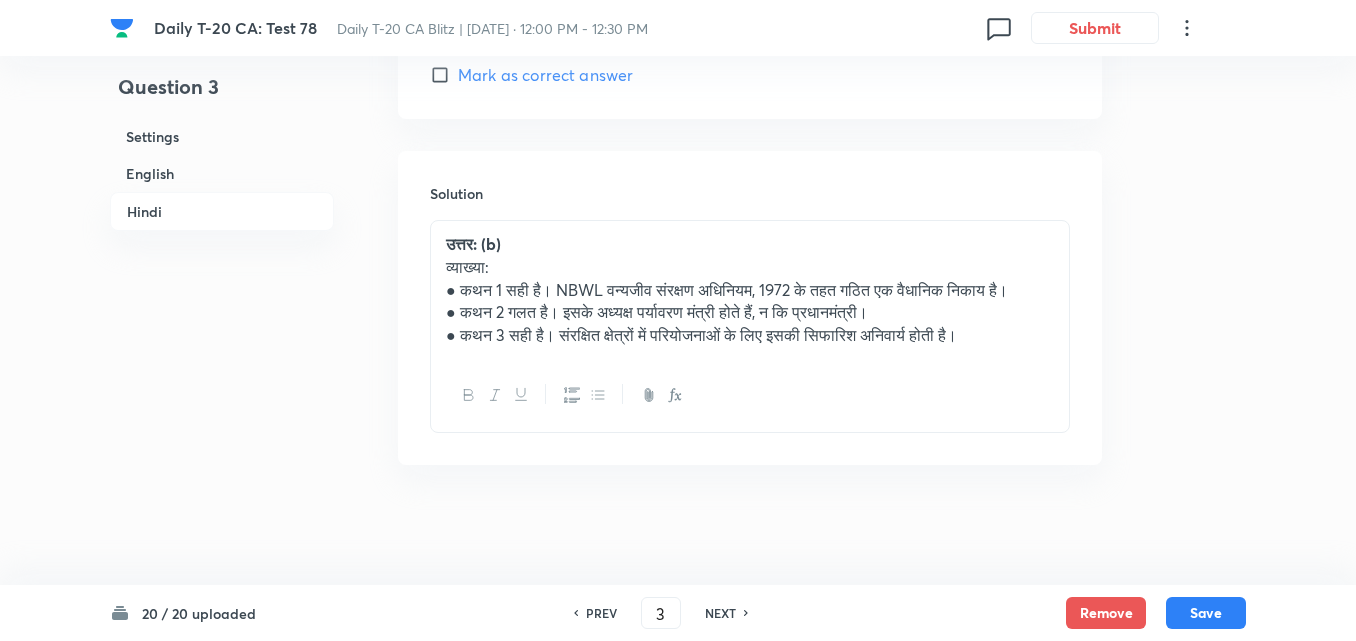 click on "NEXT" at bounding box center (720, 613) 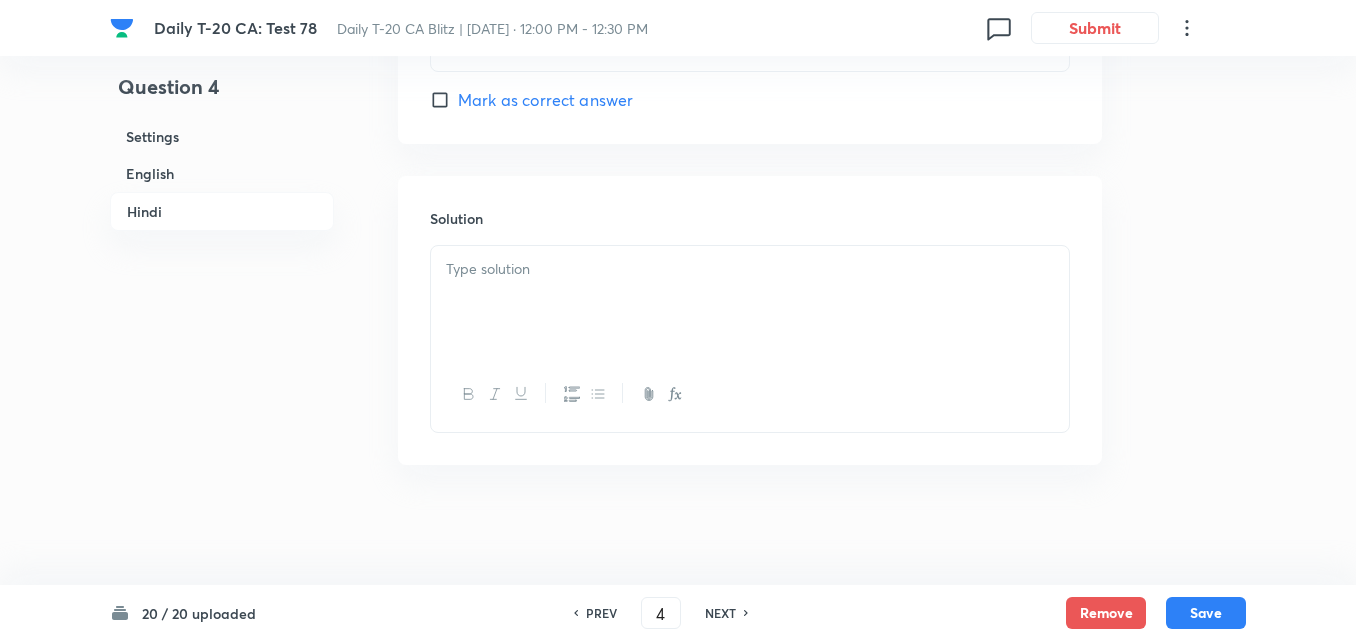 checkbox on "false" 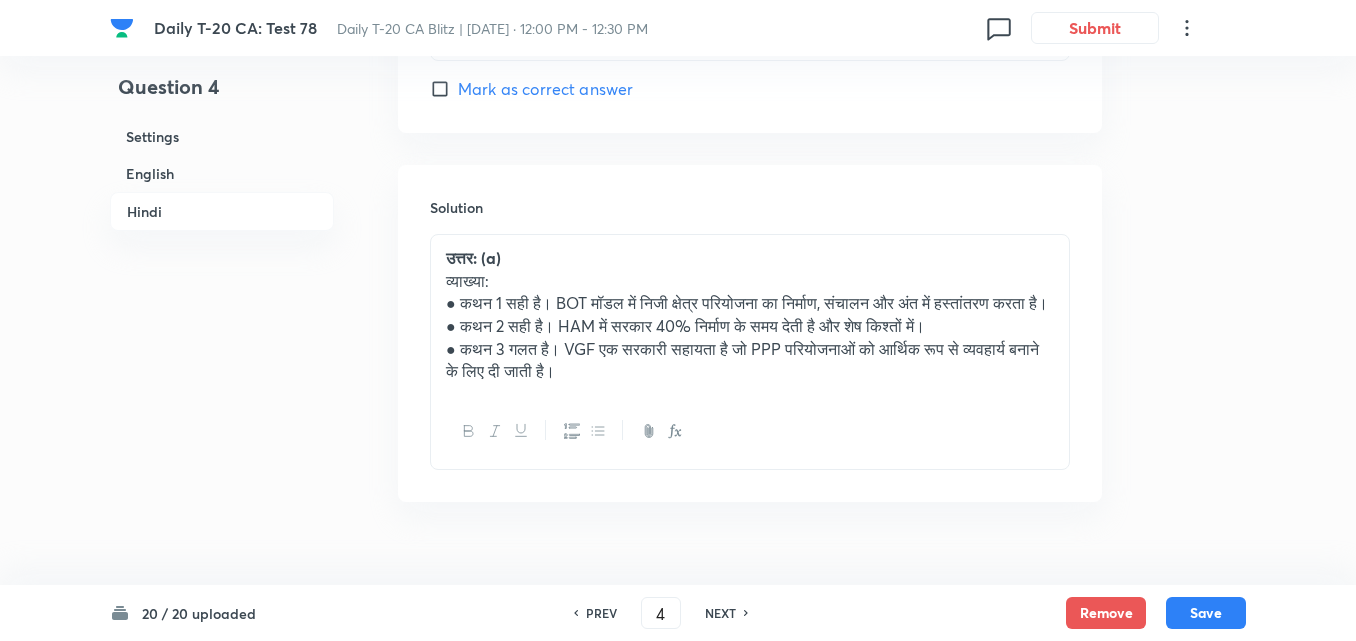 click on "NEXT" at bounding box center (720, 613) 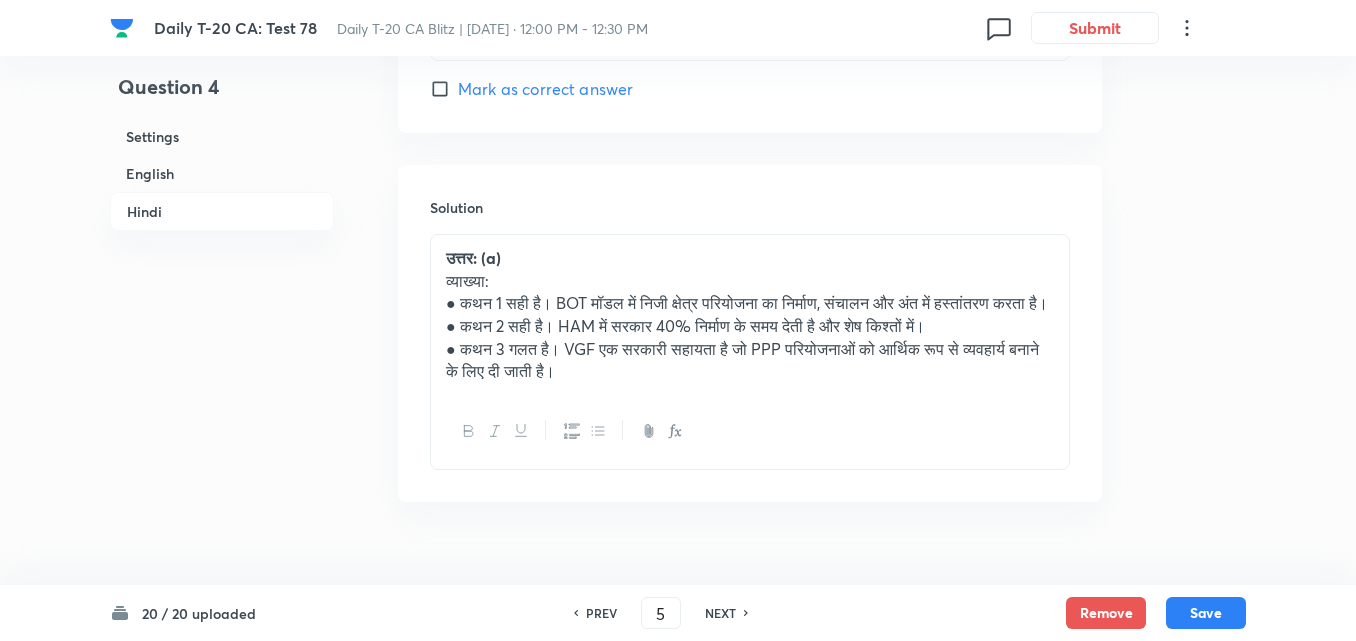 checkbox on "false" 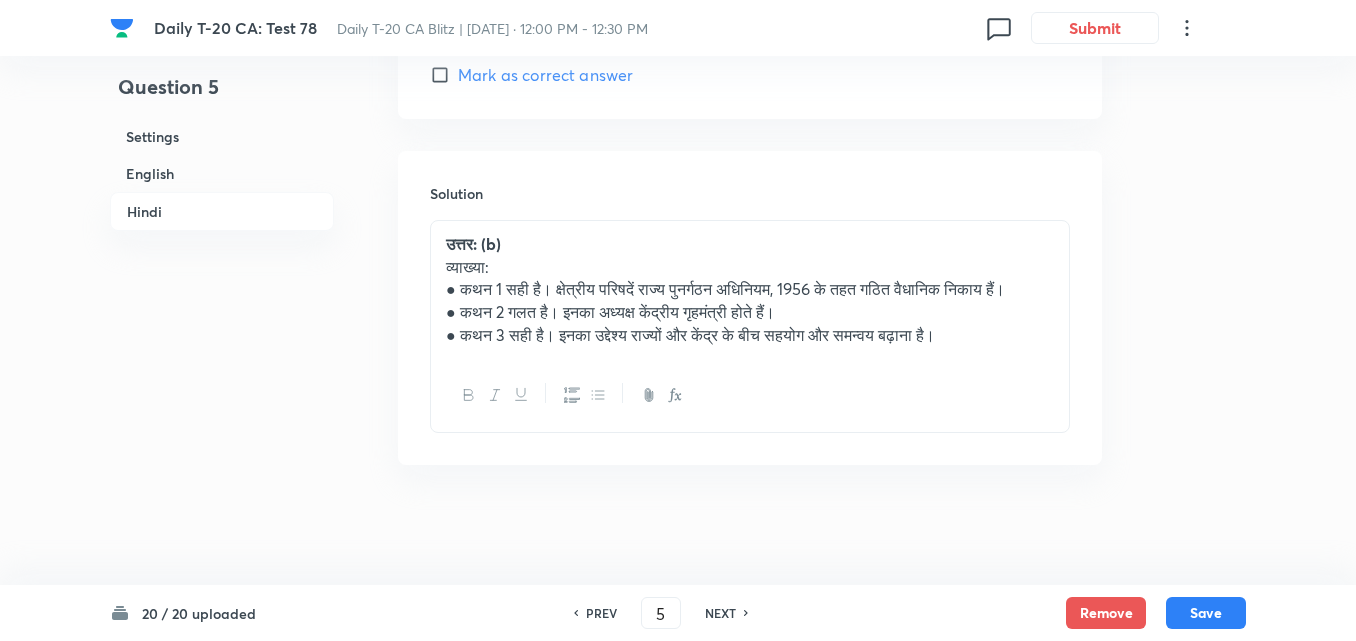 click on "NEXT" at bounding box center [720, 613] 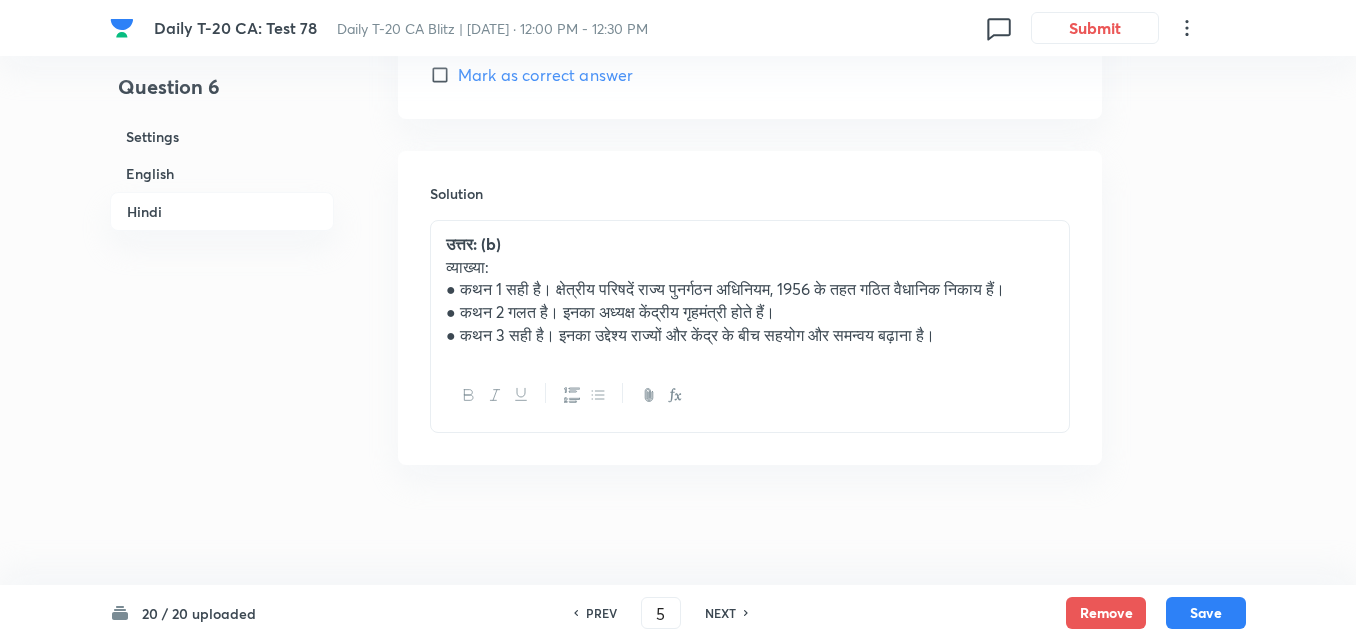 type on "6" 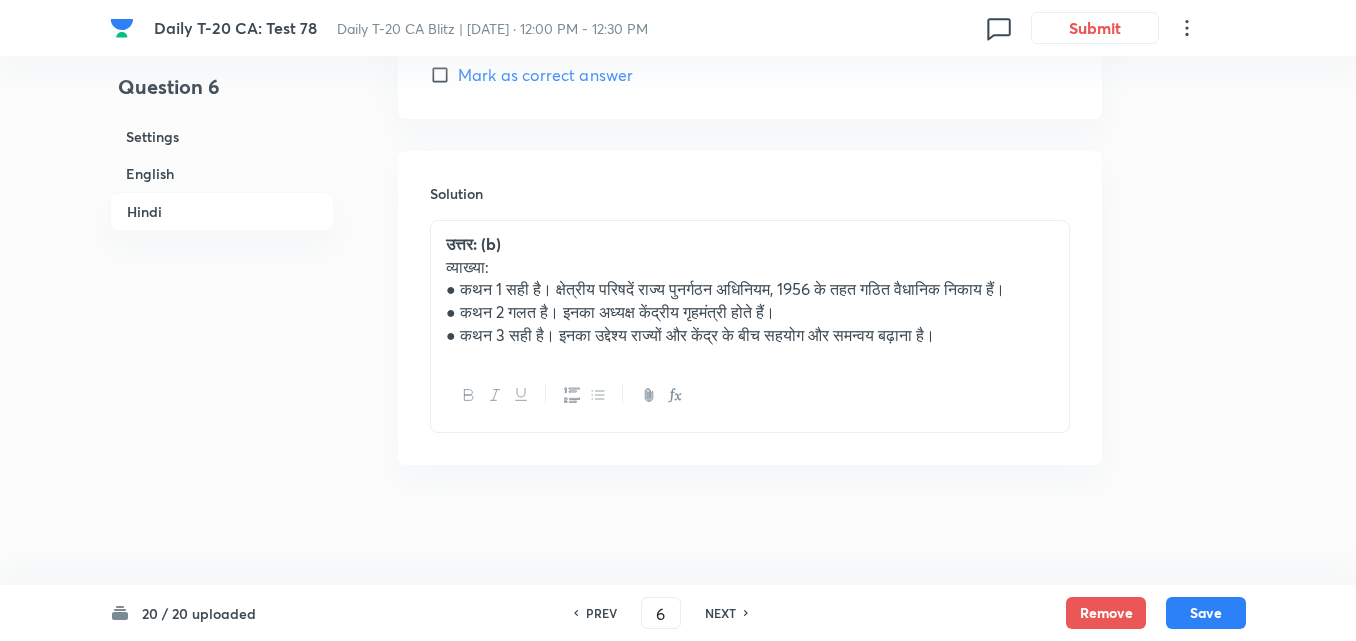 scroll, scrollTop: 4285, scrollLeft: 0, axis: vertical 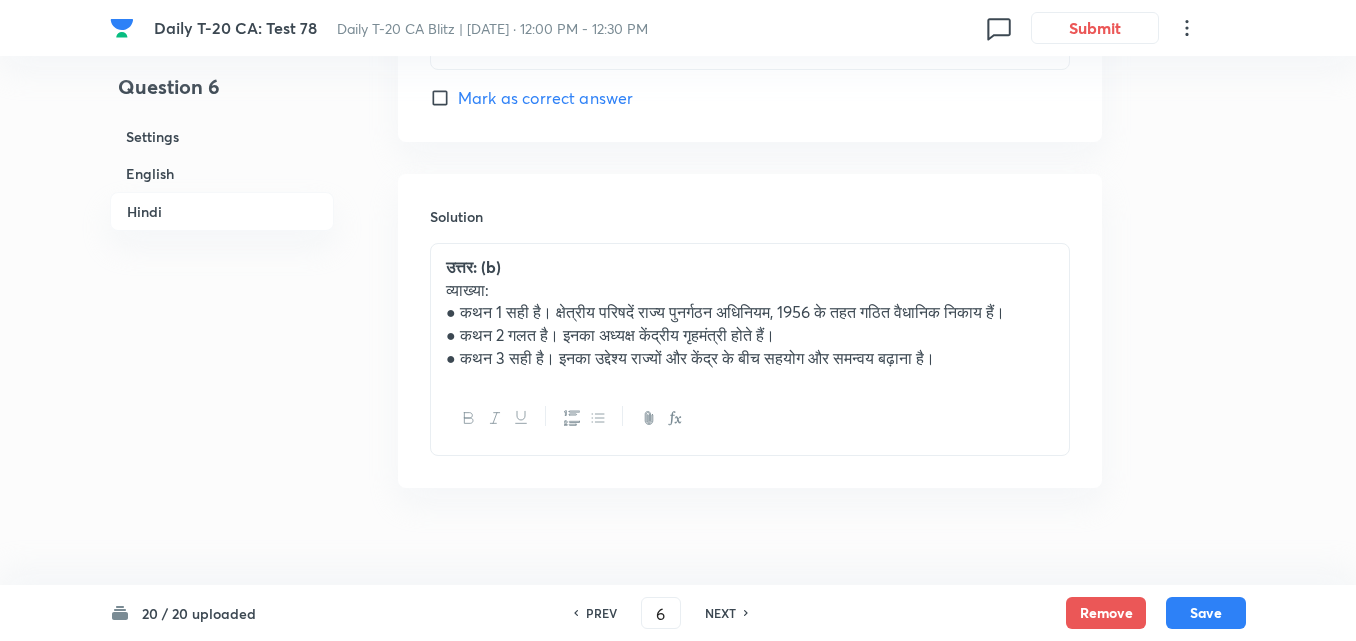checkbox on "true" 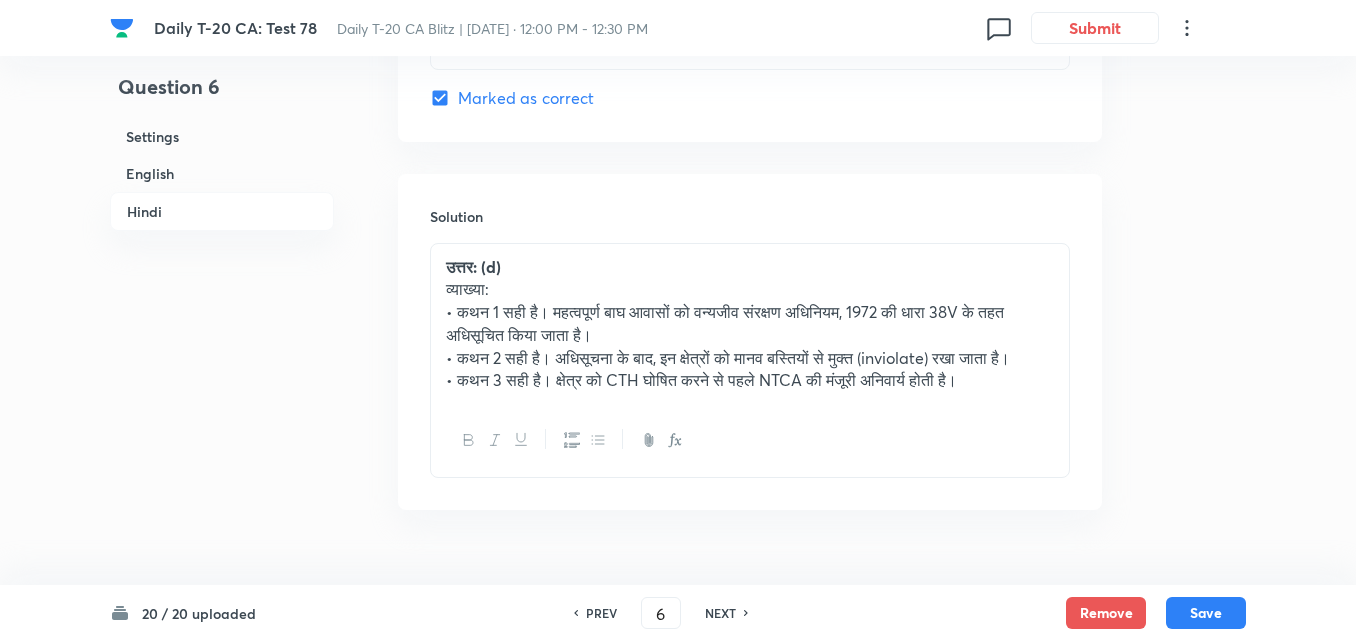 click on "NEXT" at bounding box center [720, 613] 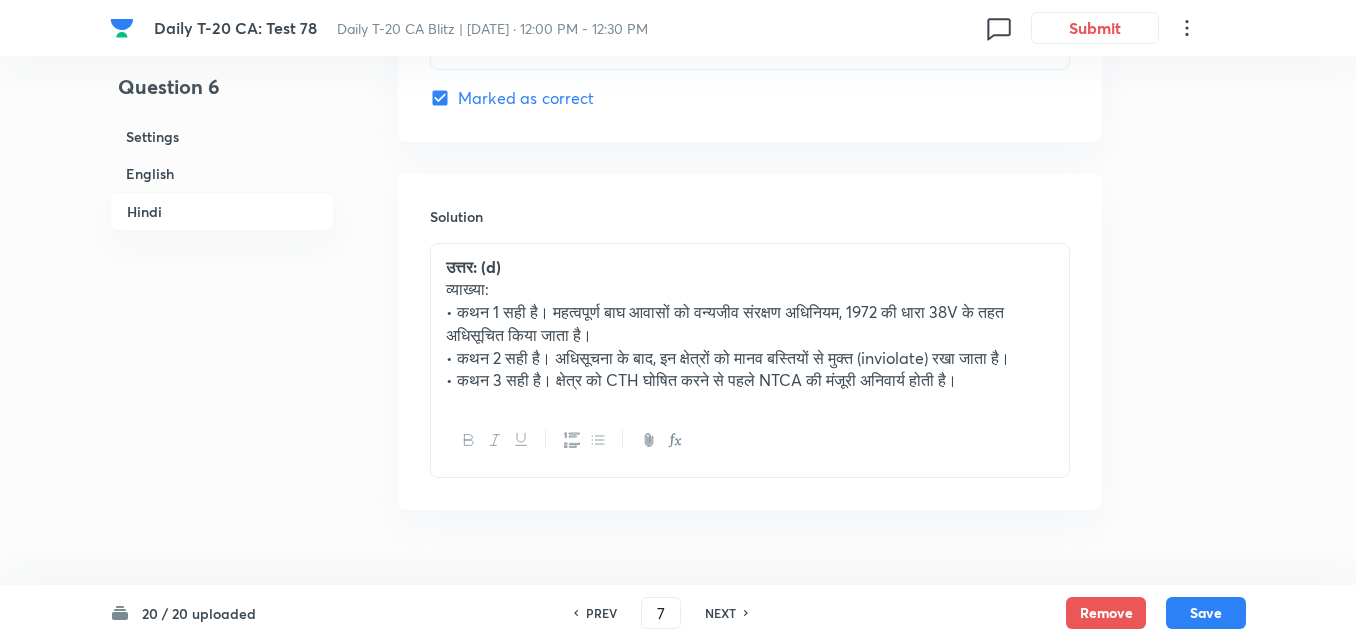 checkbox on "false" 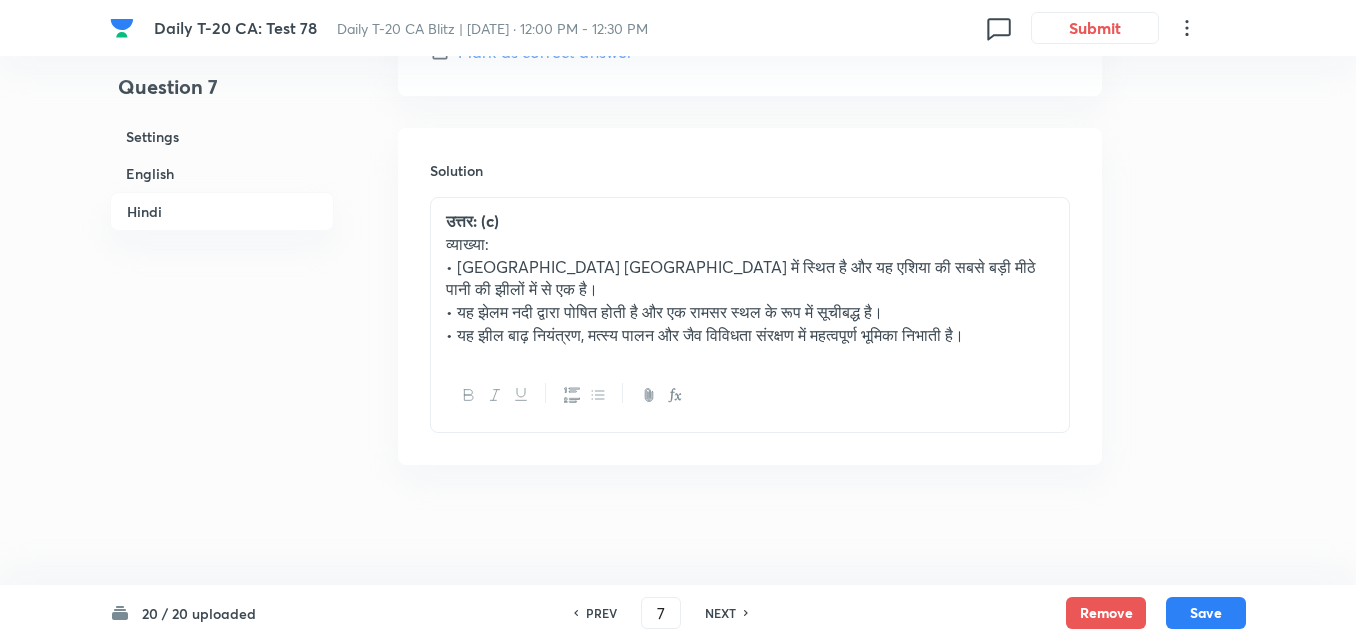 click on "NEXT" at bounding box center (720, 613) 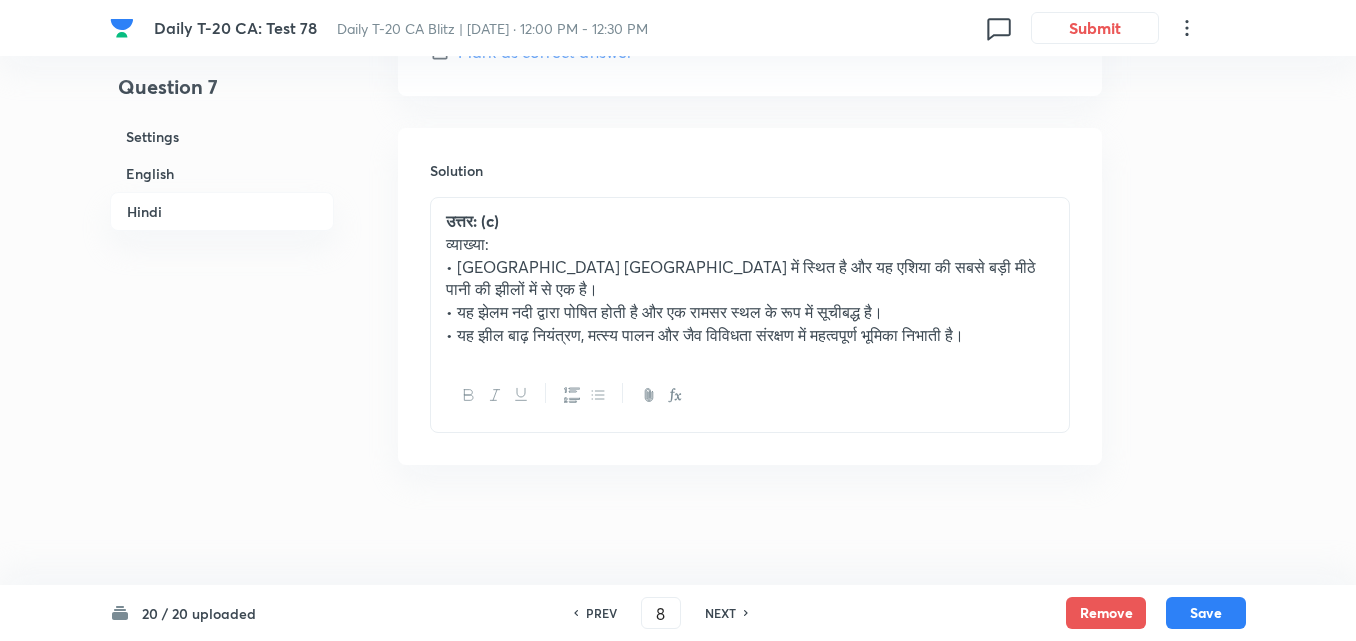 checkbox on "false" 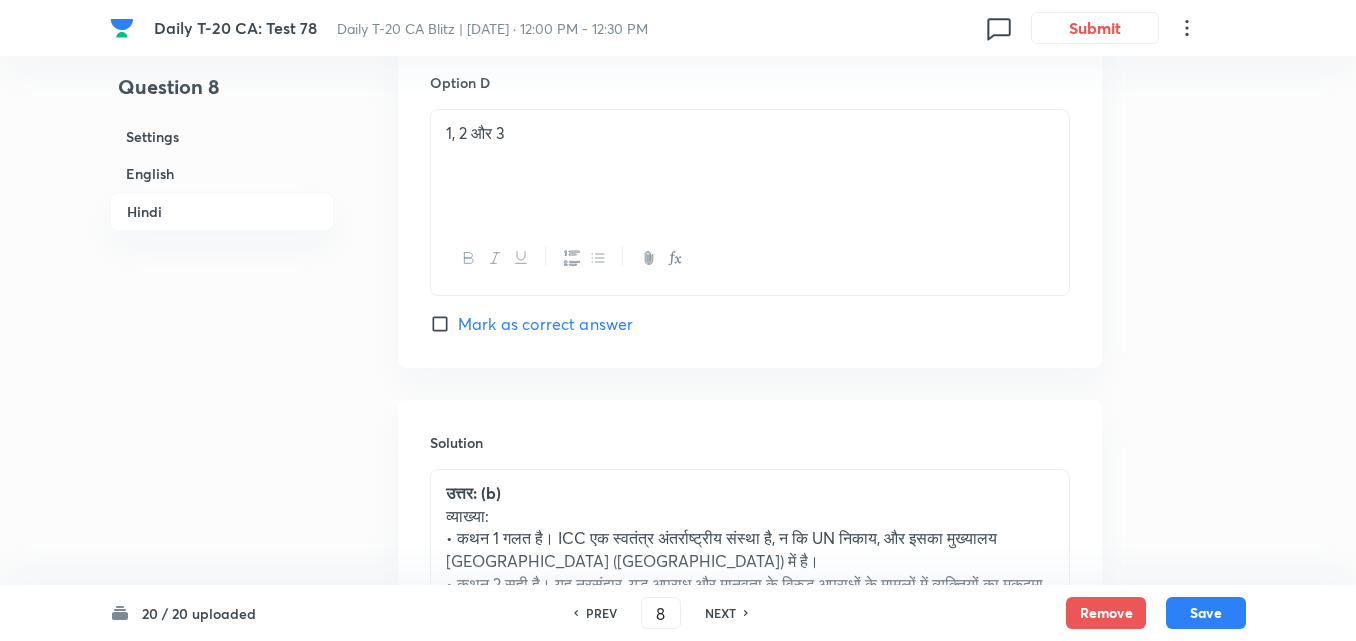 scroll, scrollTop: 4311, scrollLeft: 0, axis: vertical 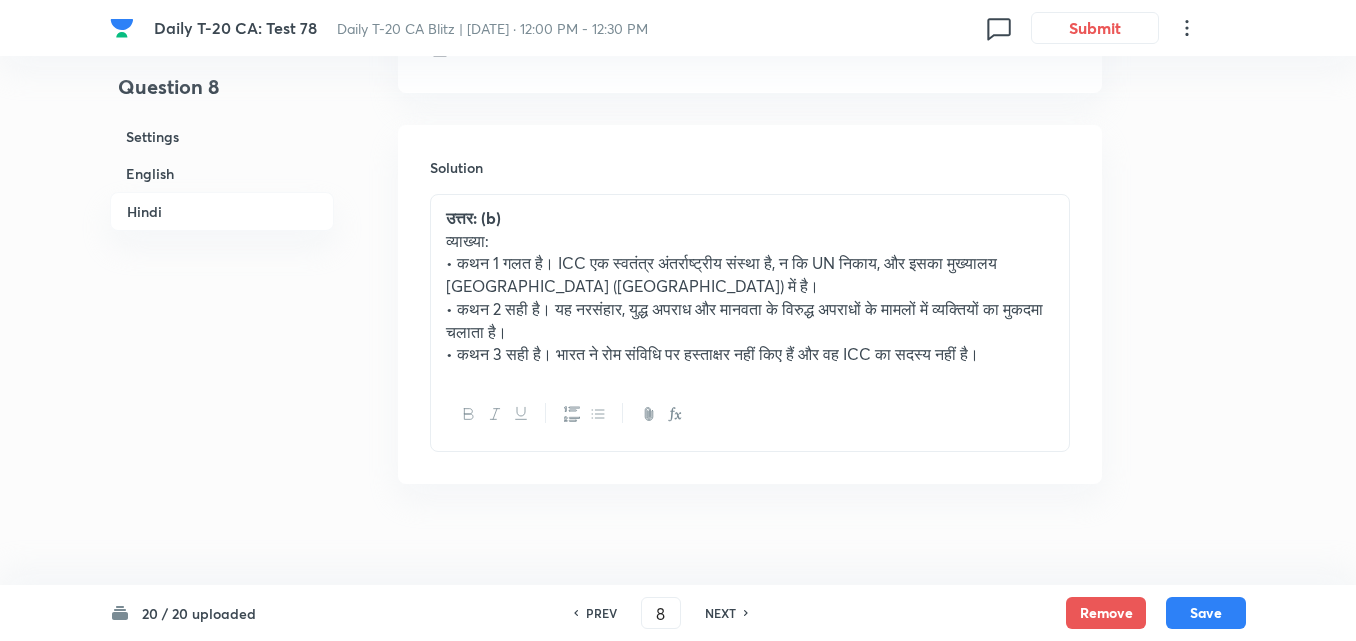 click on "NEXT" at bounding box center [720, 613] 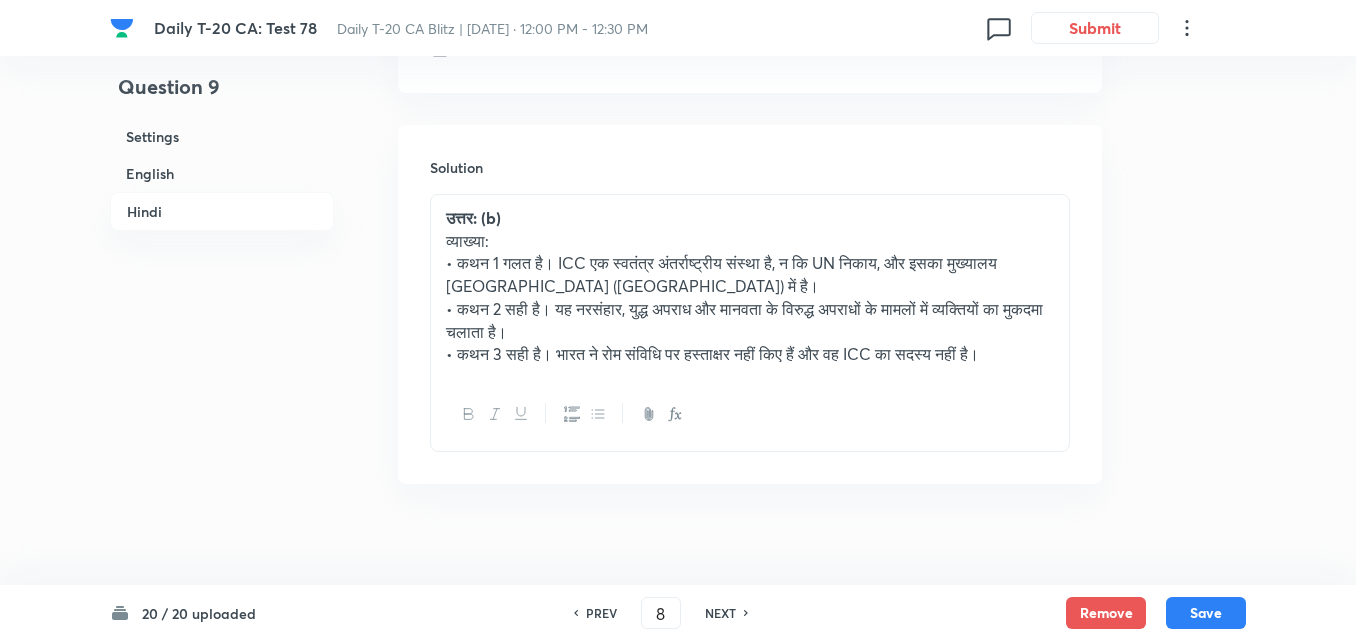 type on "9" 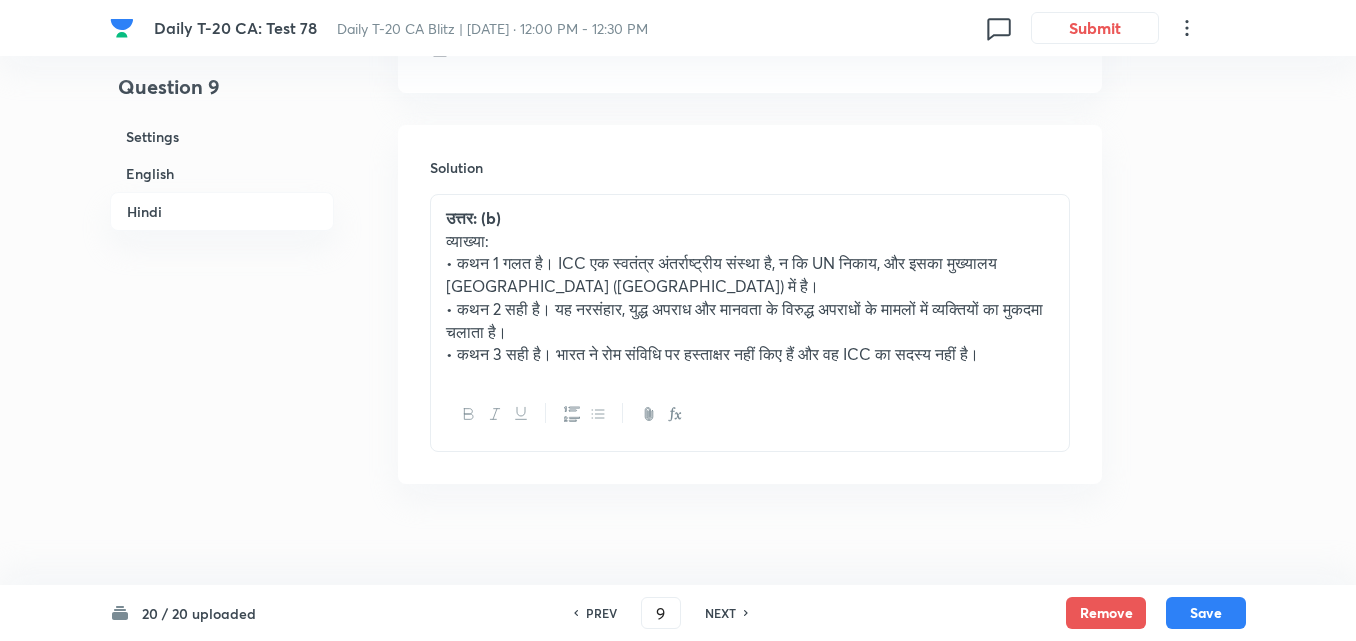 checkbox on "false" 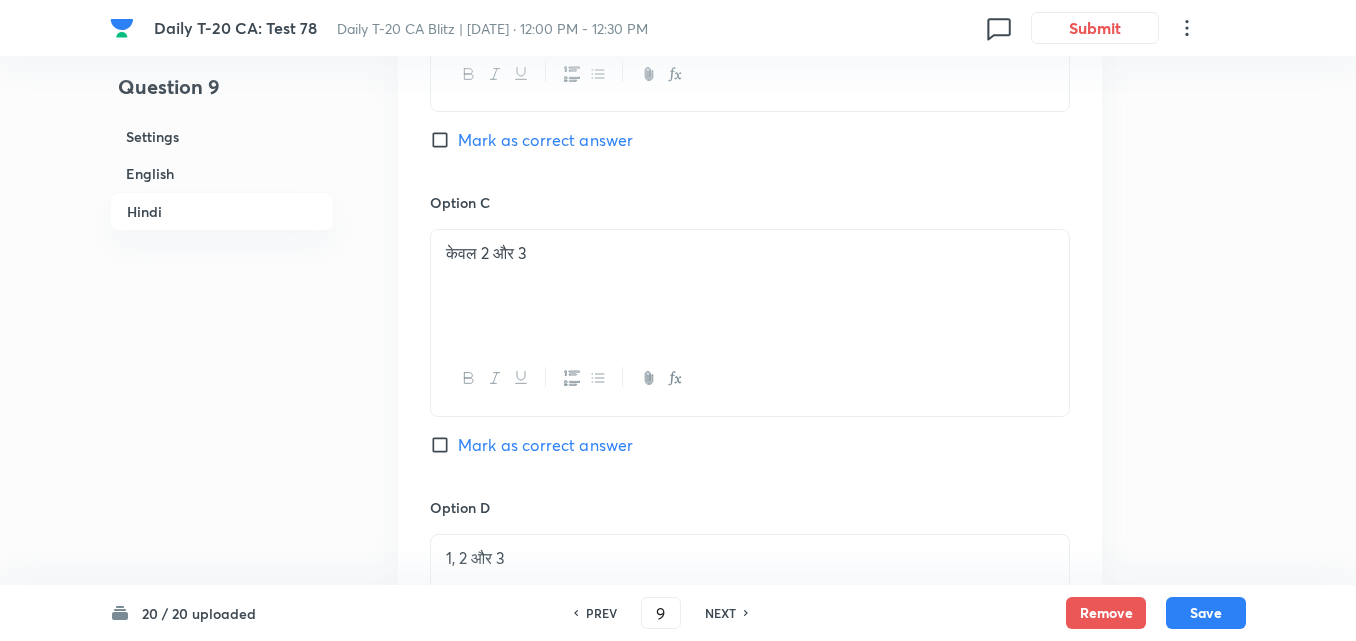 scroll, scrollTop: 4111, scrollLeft: 0, axis: vertical 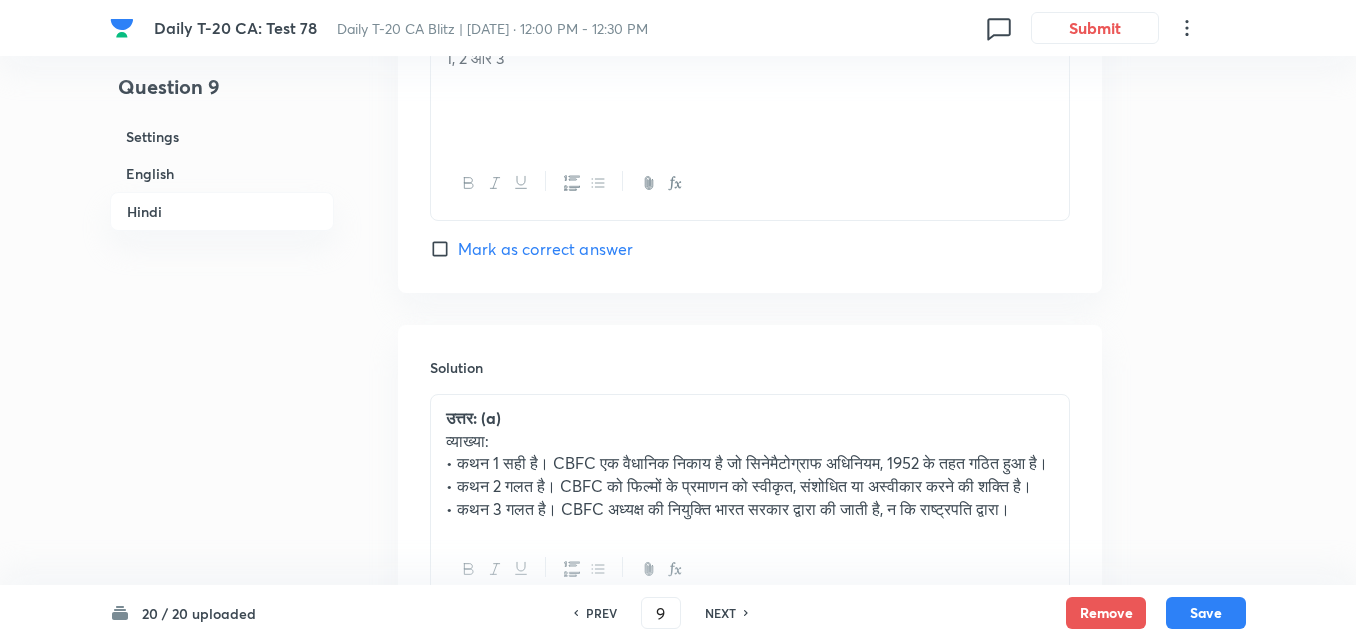click on "NEXT" at bounding box center [720, 613] 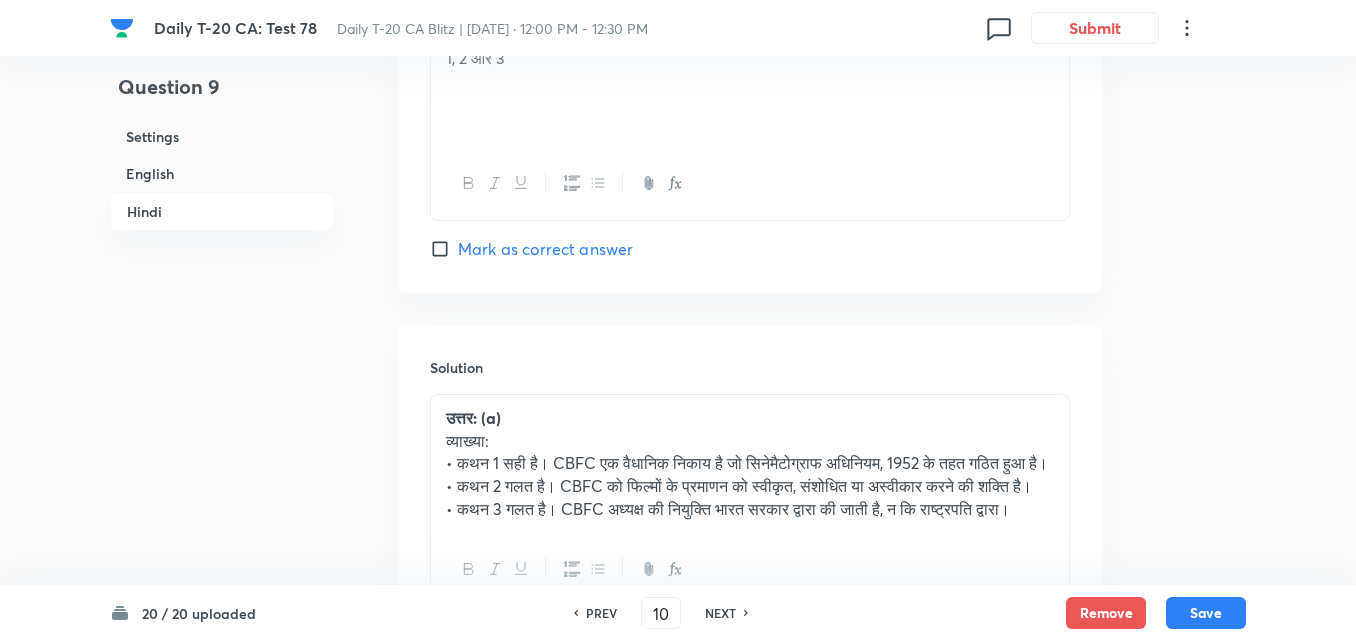 checkbox on "false" 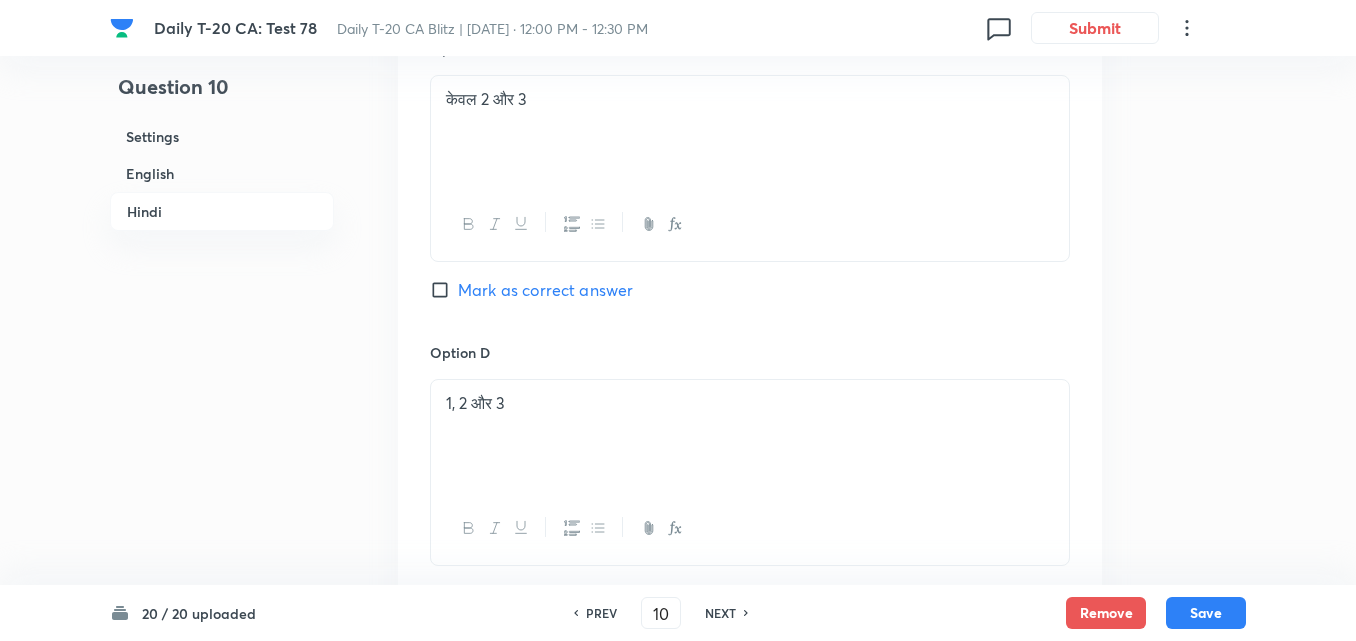 scroll, scrollTop: 4376, scrollLeft: 0, axis: vertical 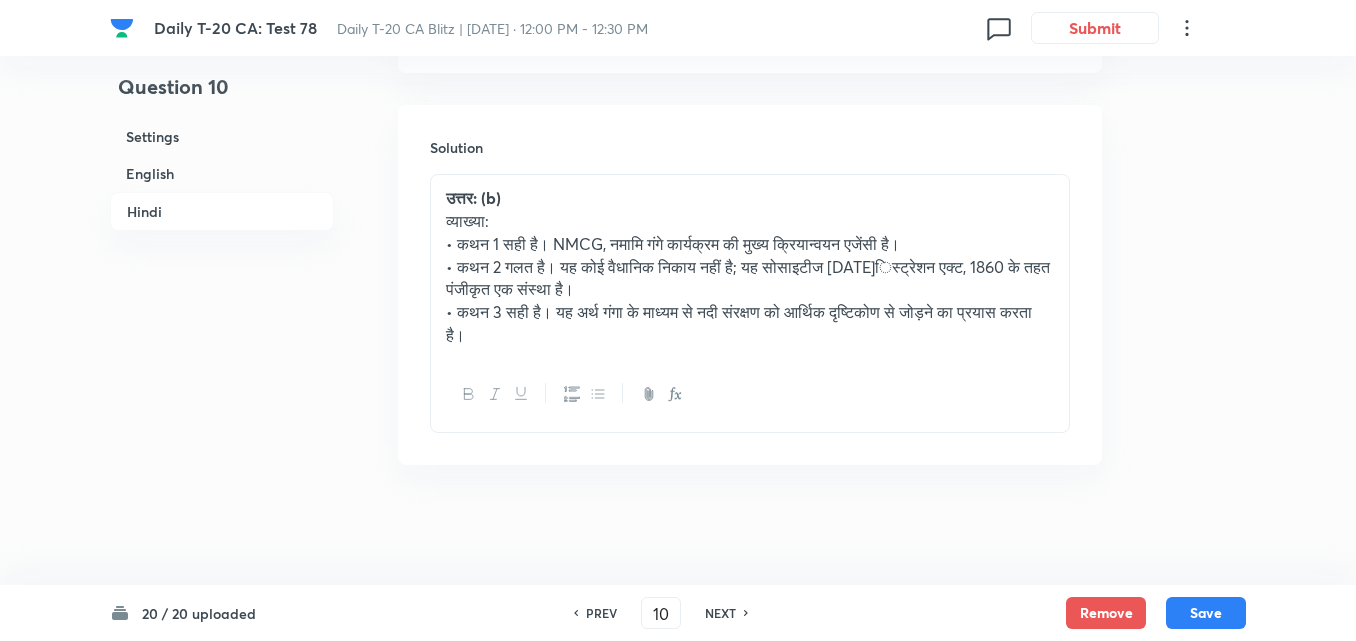 click on "NEXT" at bounding box center [720, 613] 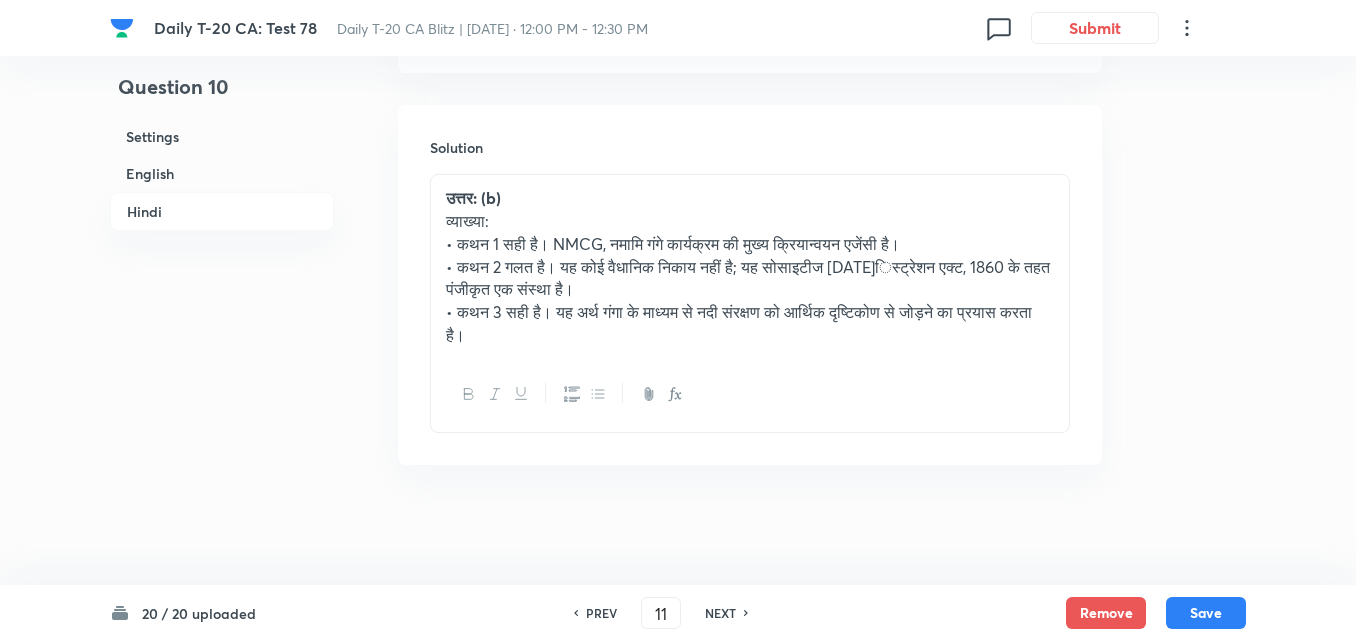 checkbox on "false" 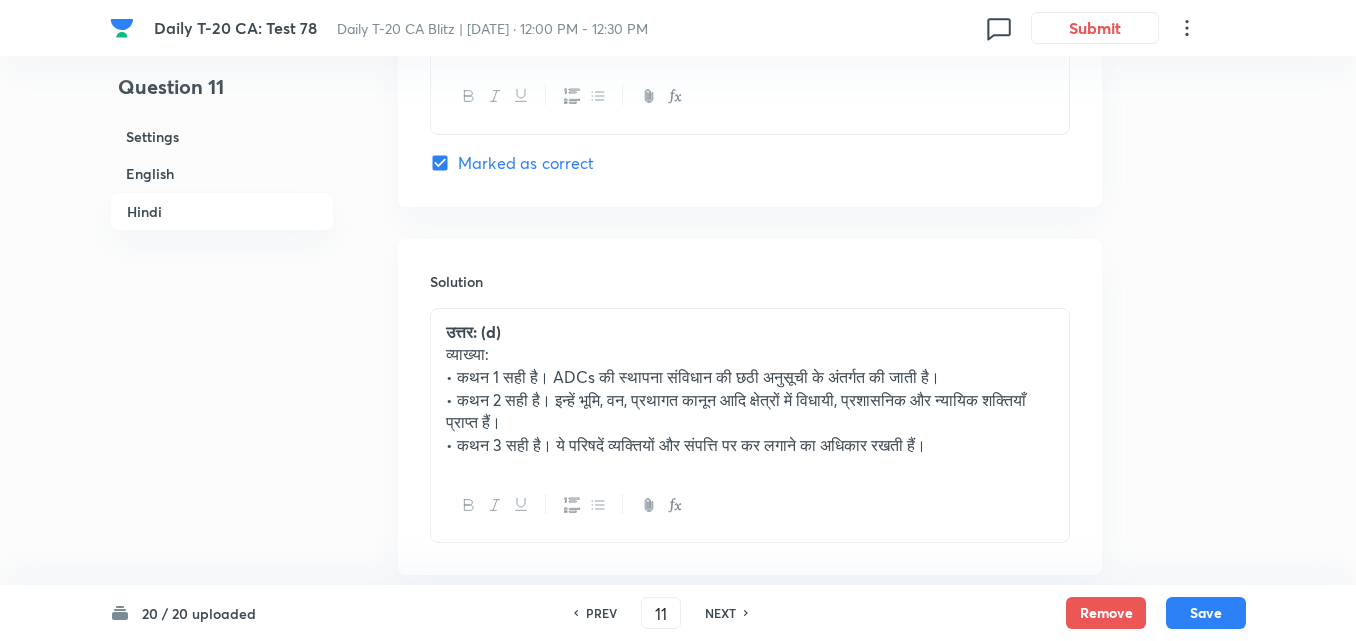 scroll, scrollTop: 4276, scrollLeft: 0, axis: vertical 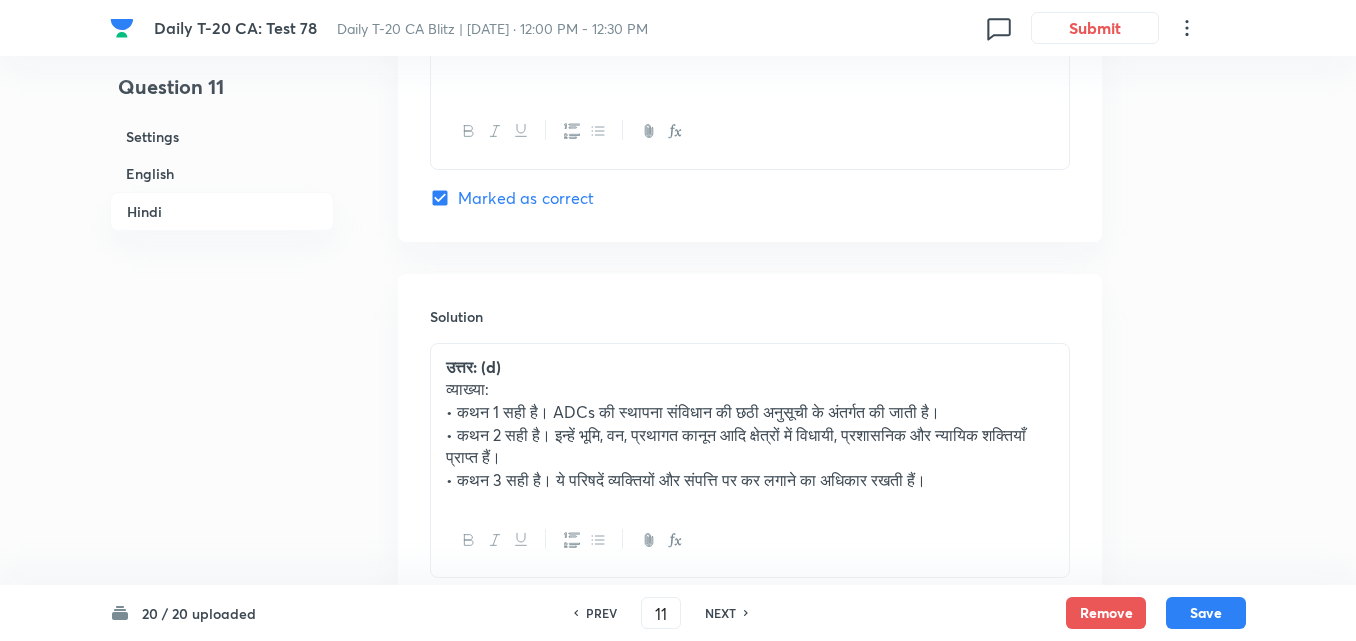click on "NEXT" at bounding box center [720, 613] 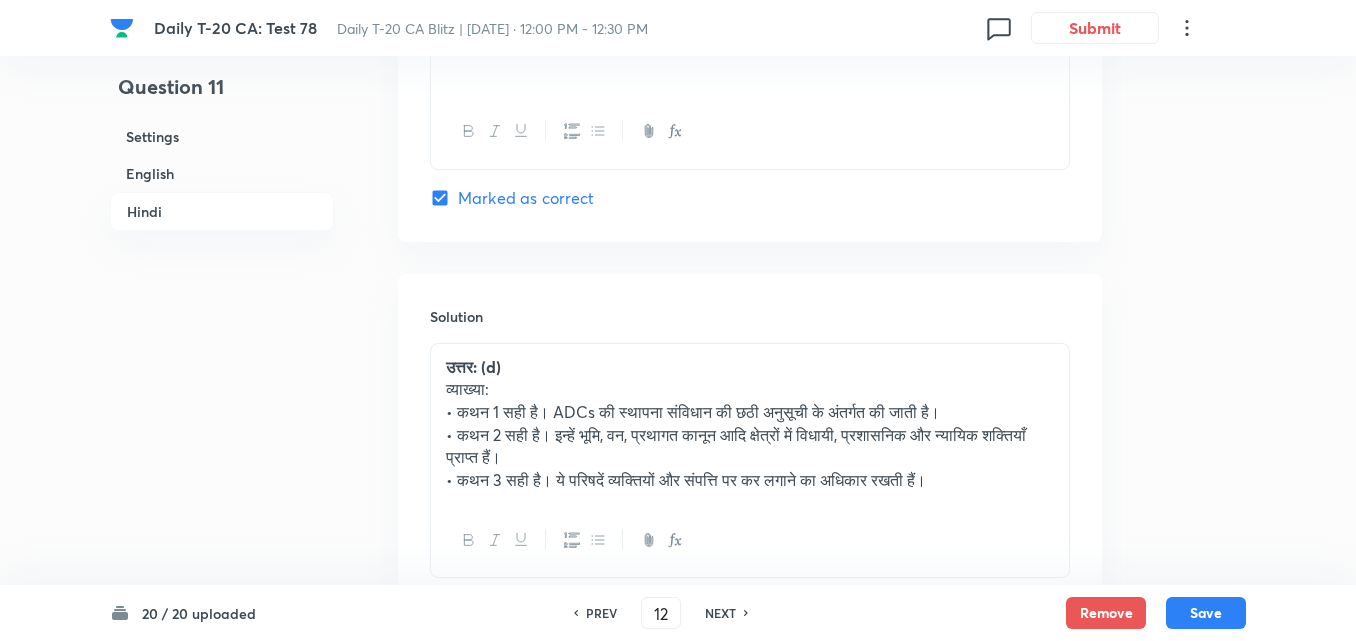 checkbox on "false" 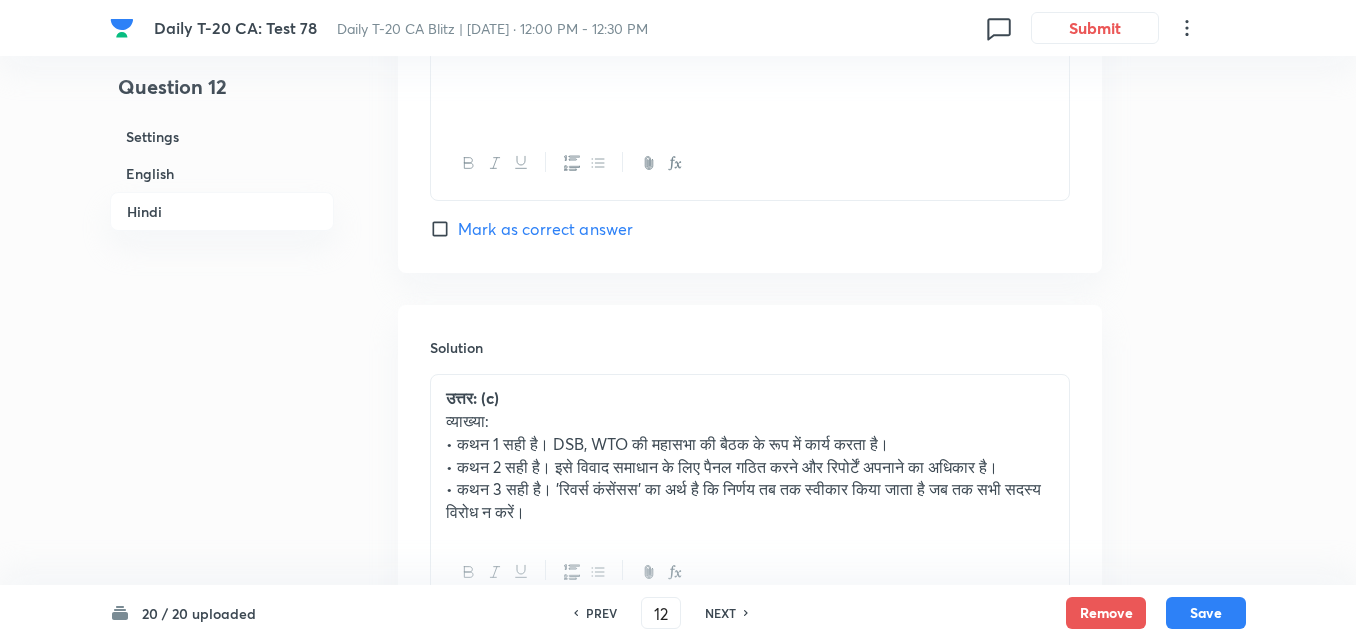 scroll, scrollTop: 4353, scrollLeft: 0, axis: vertical 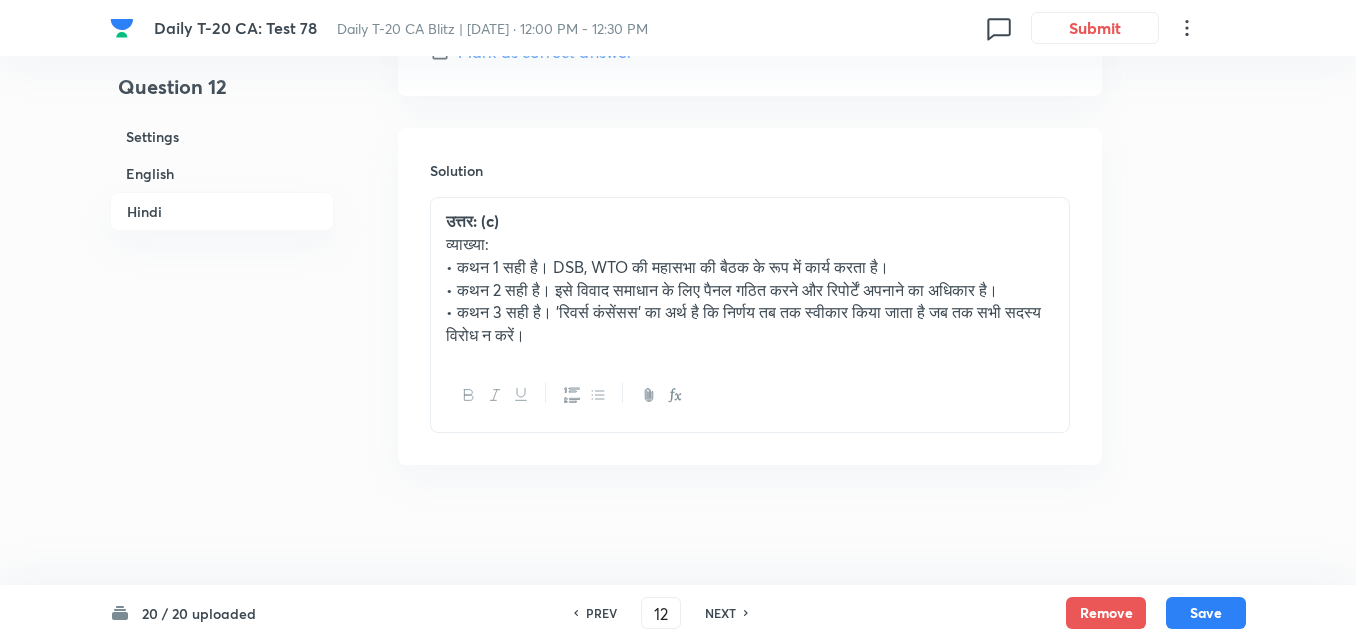 click on "NEXT" at bounding box center (720, 613) 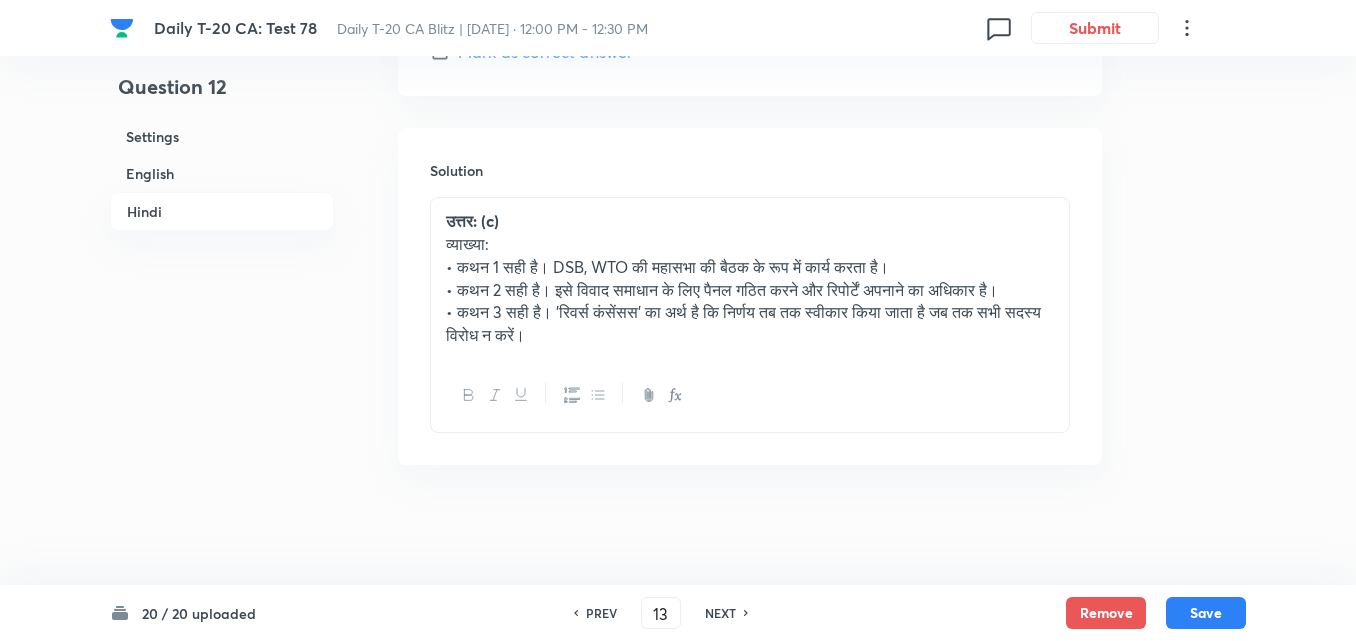 checkbox on "false" 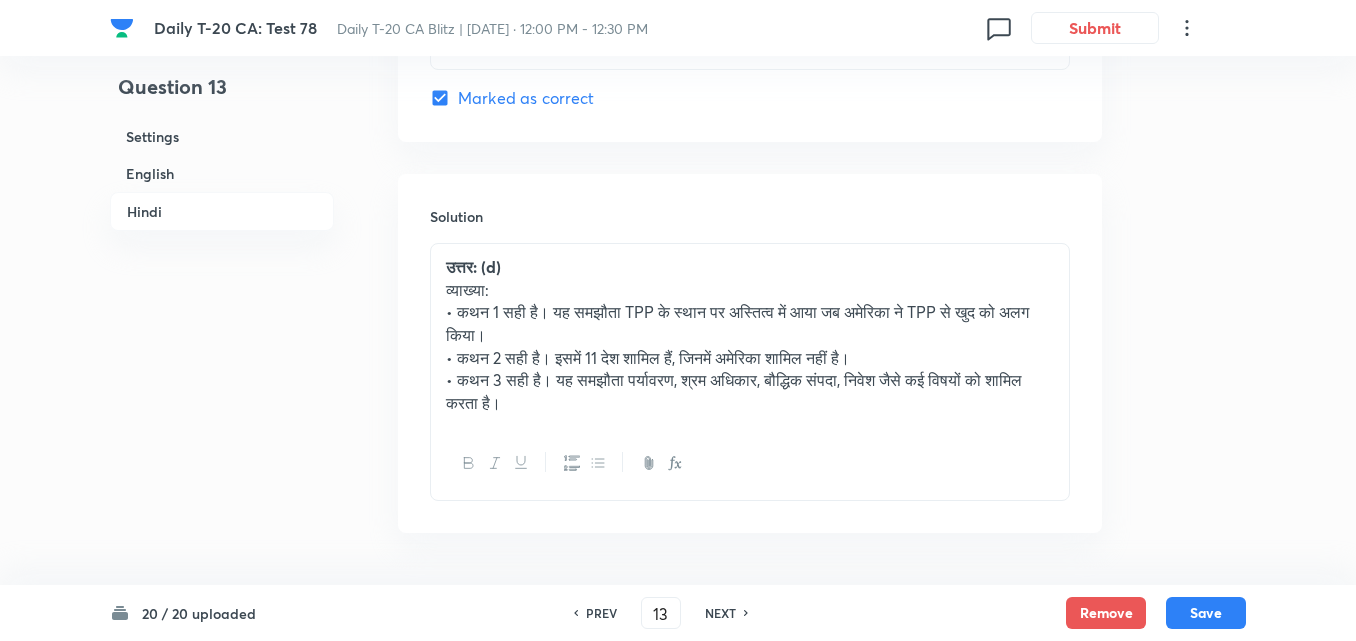 click on "NEXT" at bounding box center (720, 613) 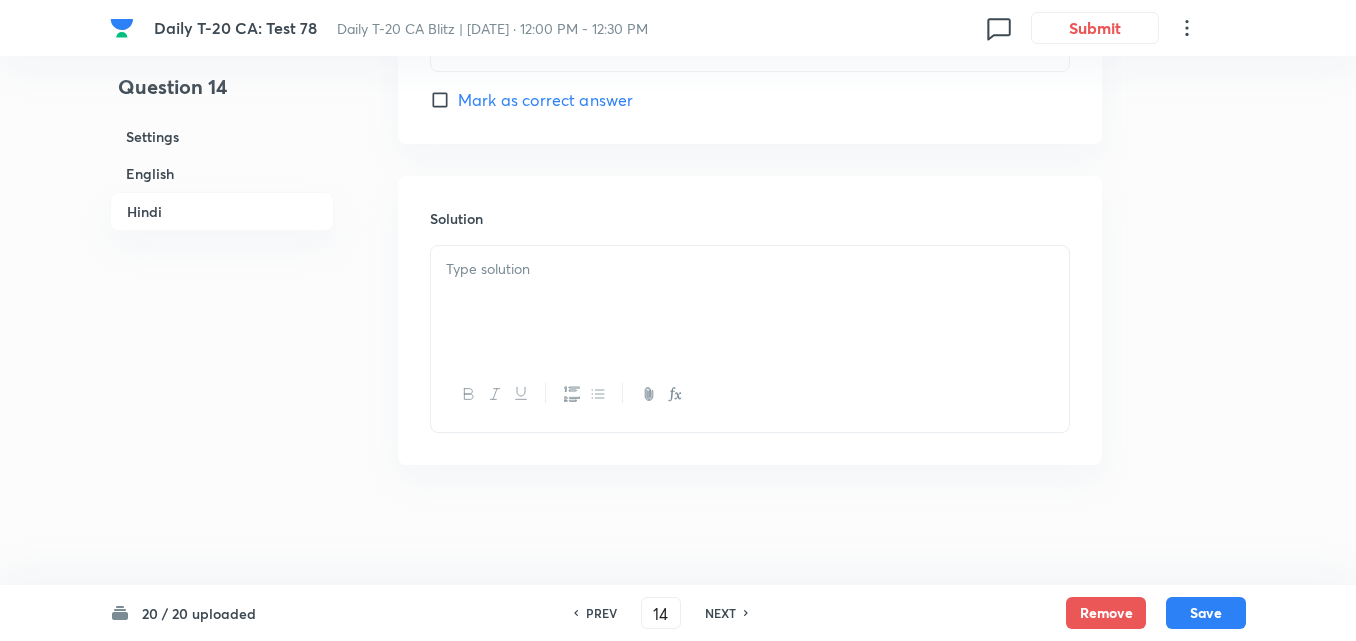 checkbox on "false" 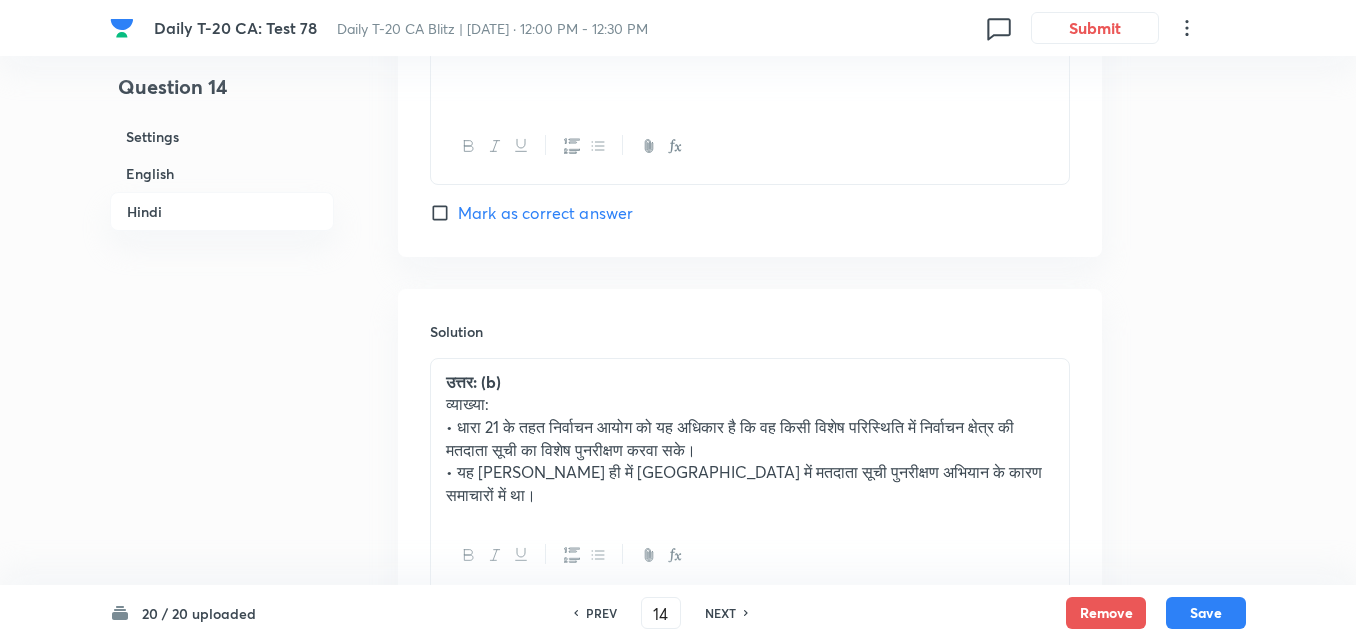 scroll, scrollTop: 4166, scrollLeft: 0, axis: vertical 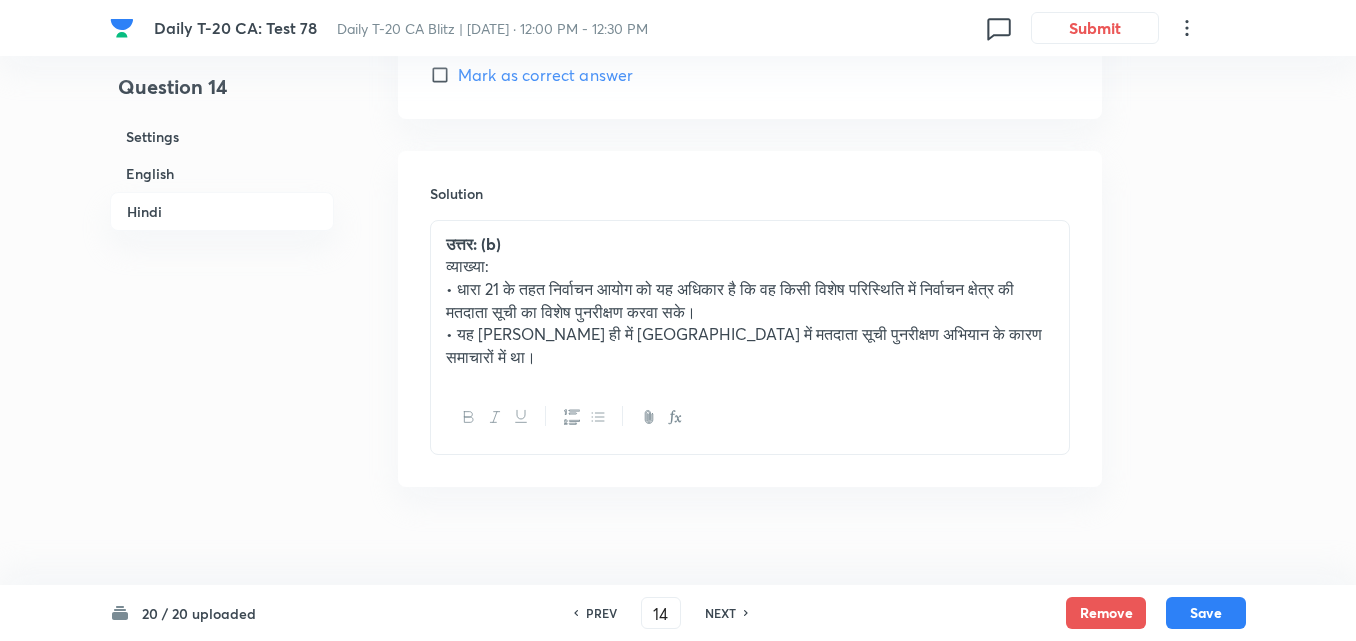 click on "NEXT" at bounding box center (720, 613) 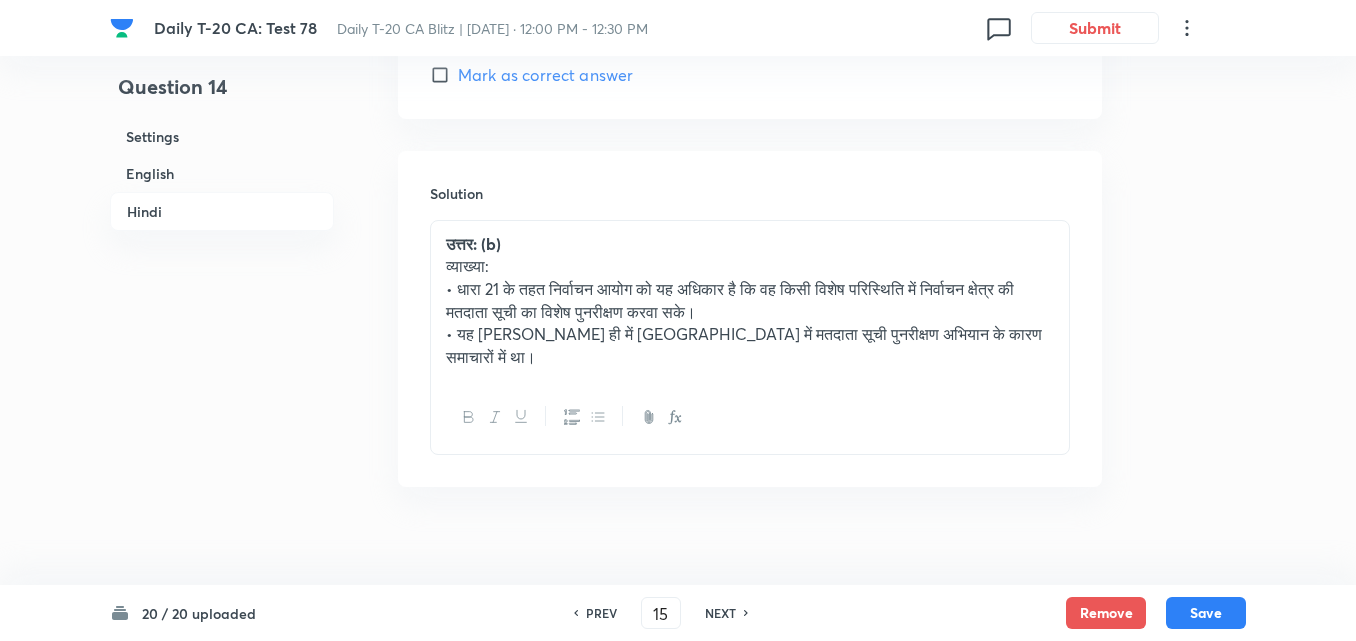 checkbox on "false" 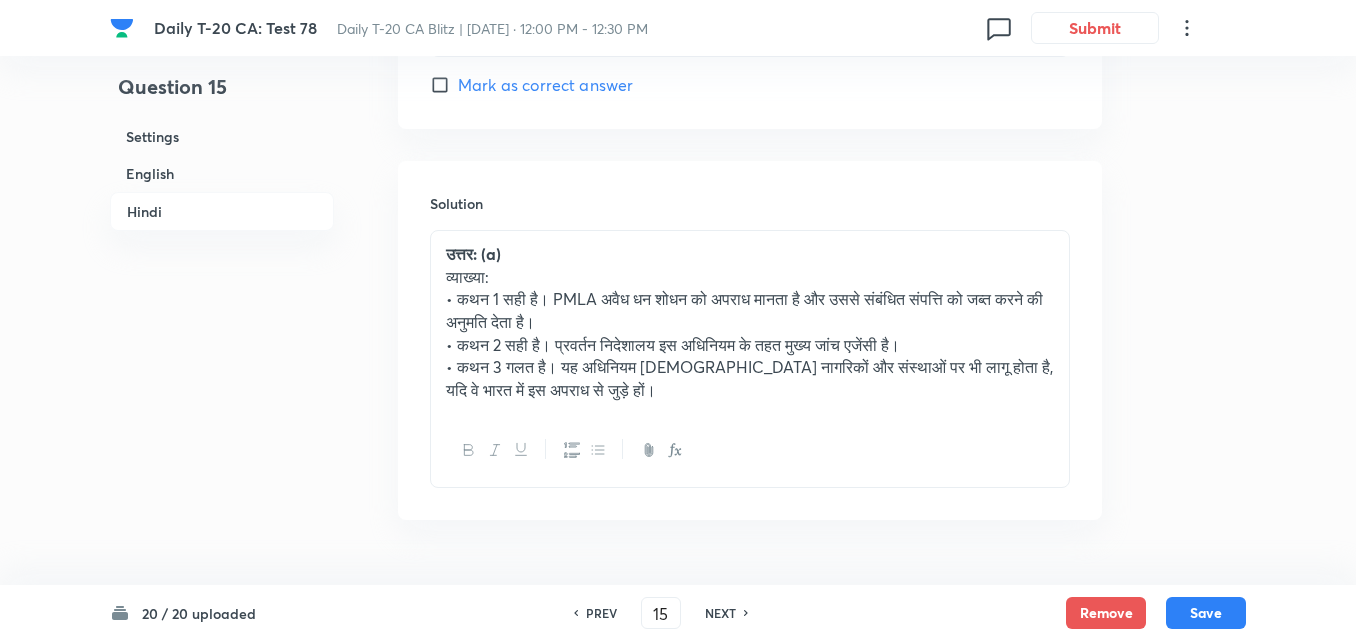 click on "NEXT" at bounding box center (720, 613) 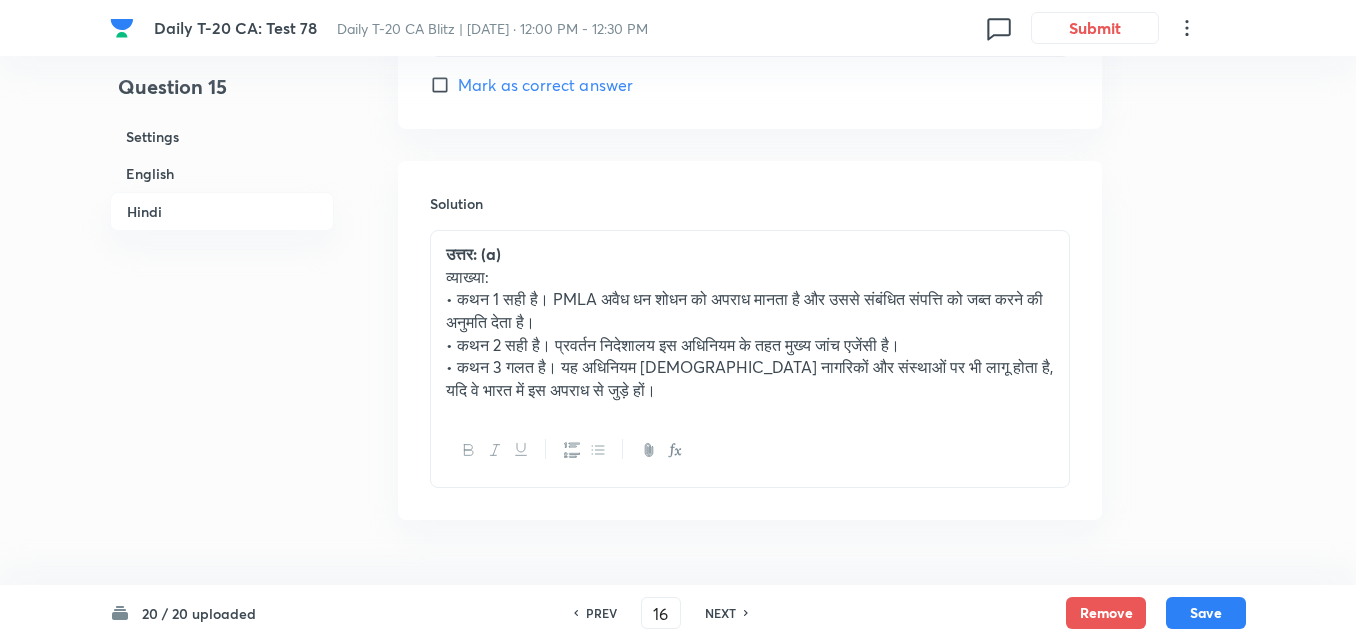 checkbox on "false" 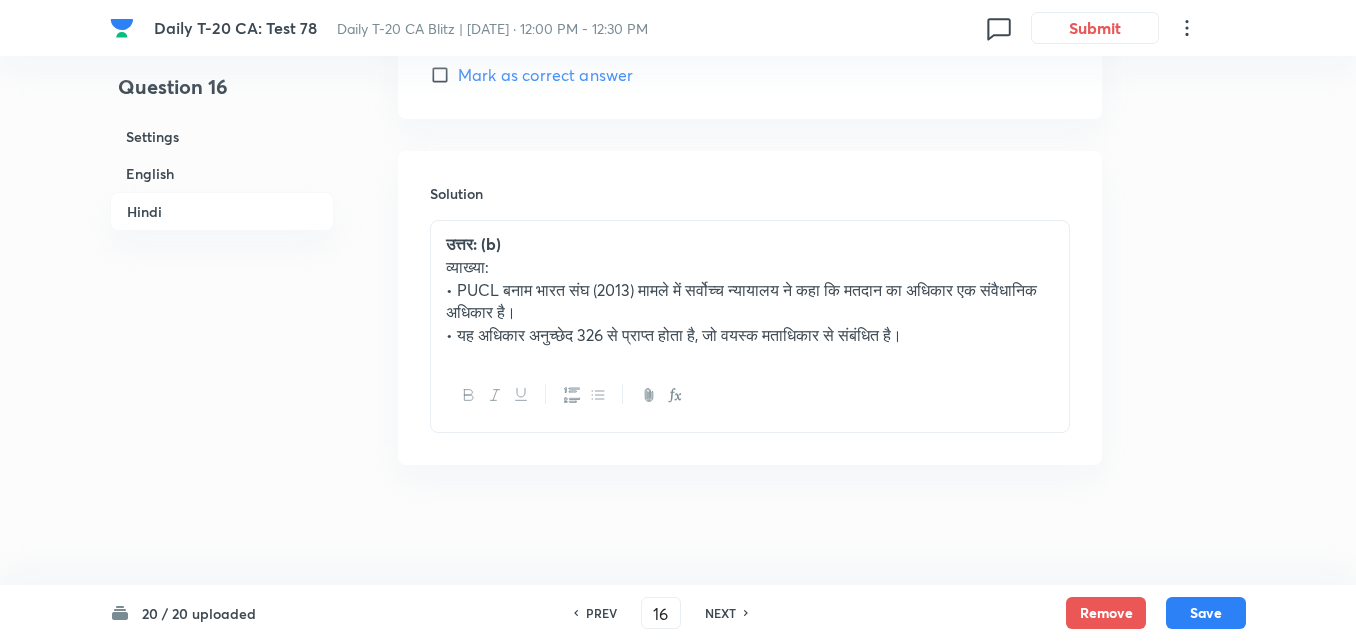 click on "NEXT" at bounding box center [720, 613] 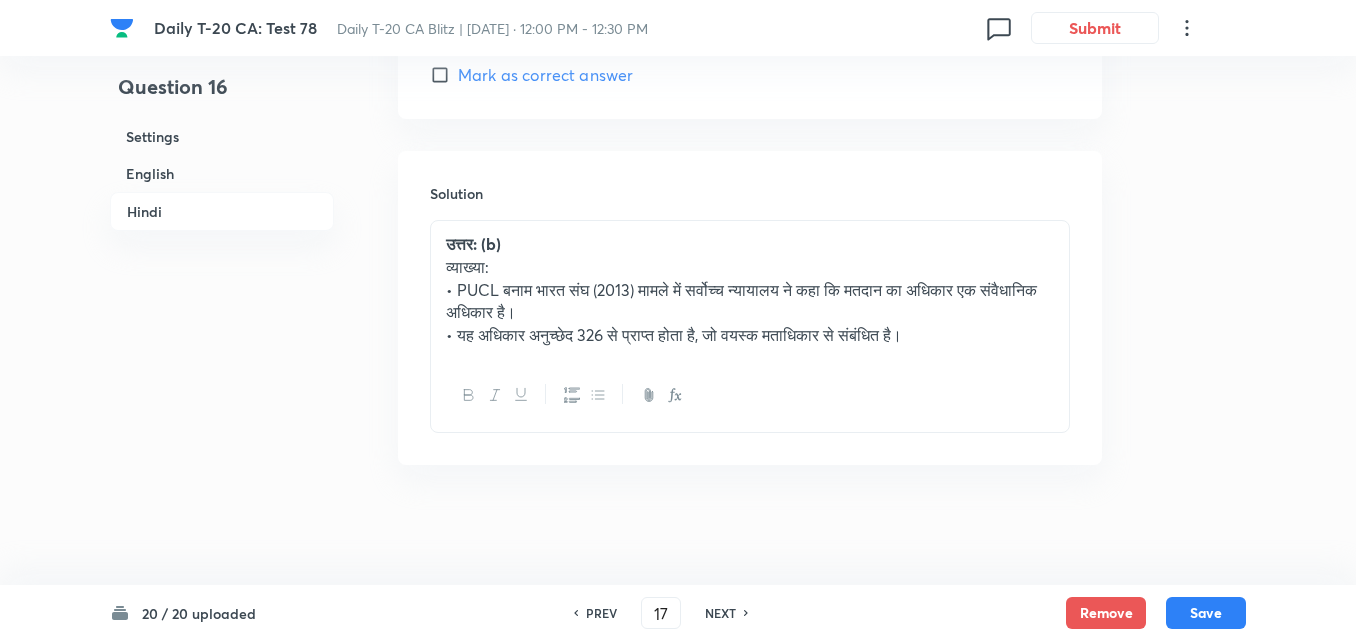 checkbox on "false" 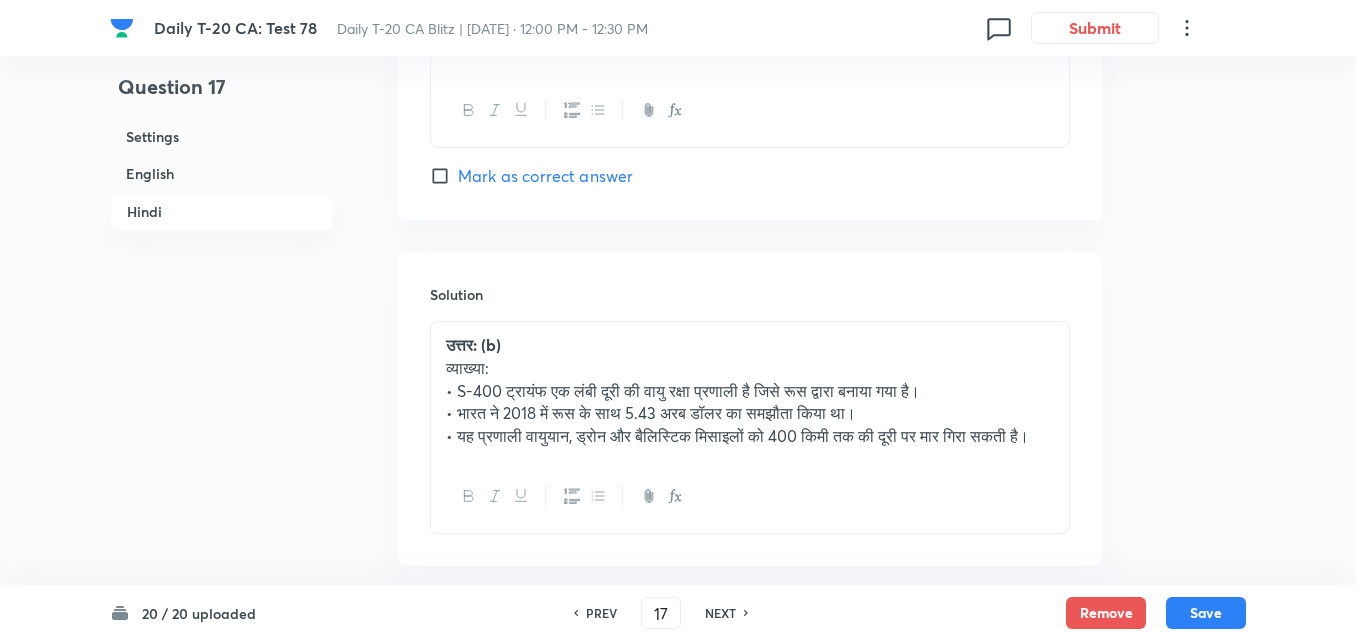 scroll, scrollTop: 4211, scrollLeft: 0, axis: vertical 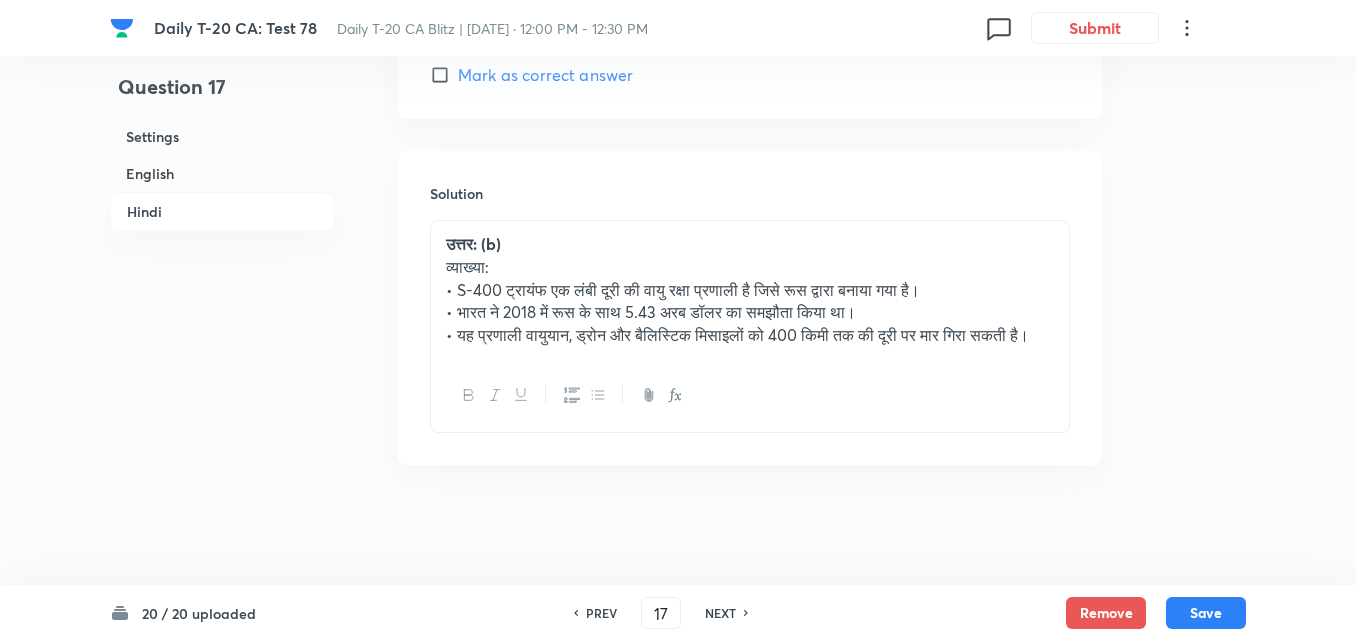 click on "NEXT" at bounding box center [720, 613] 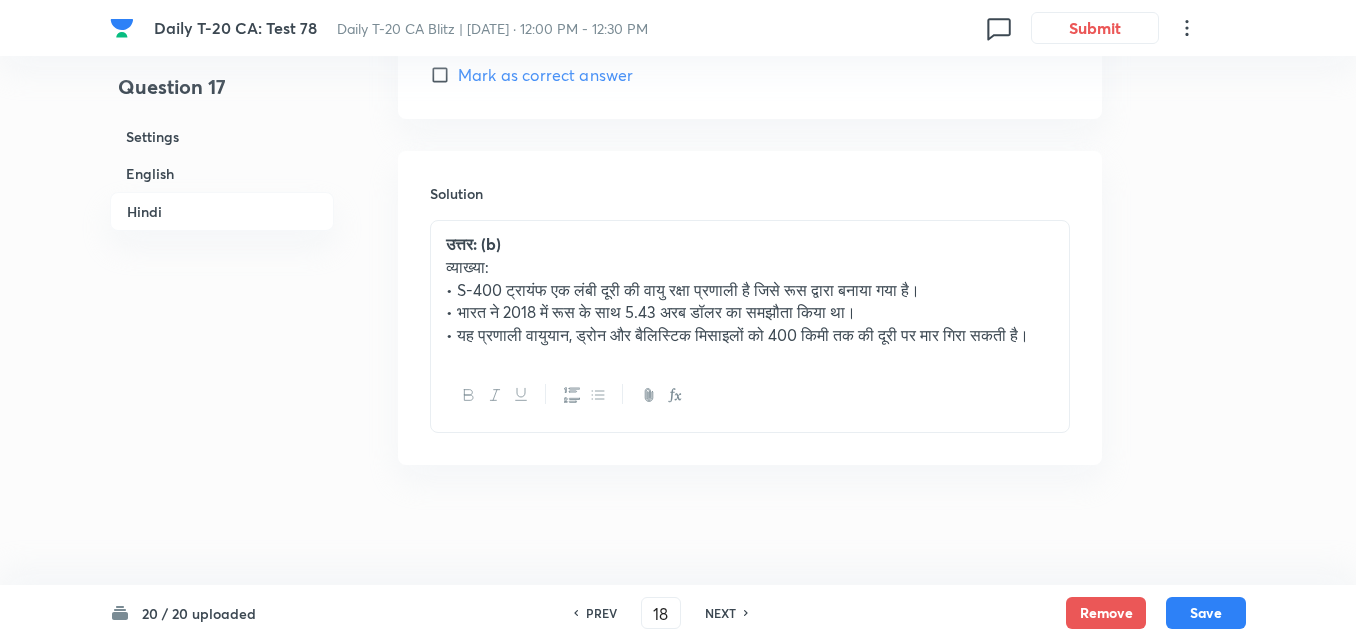 checkbox on "false" 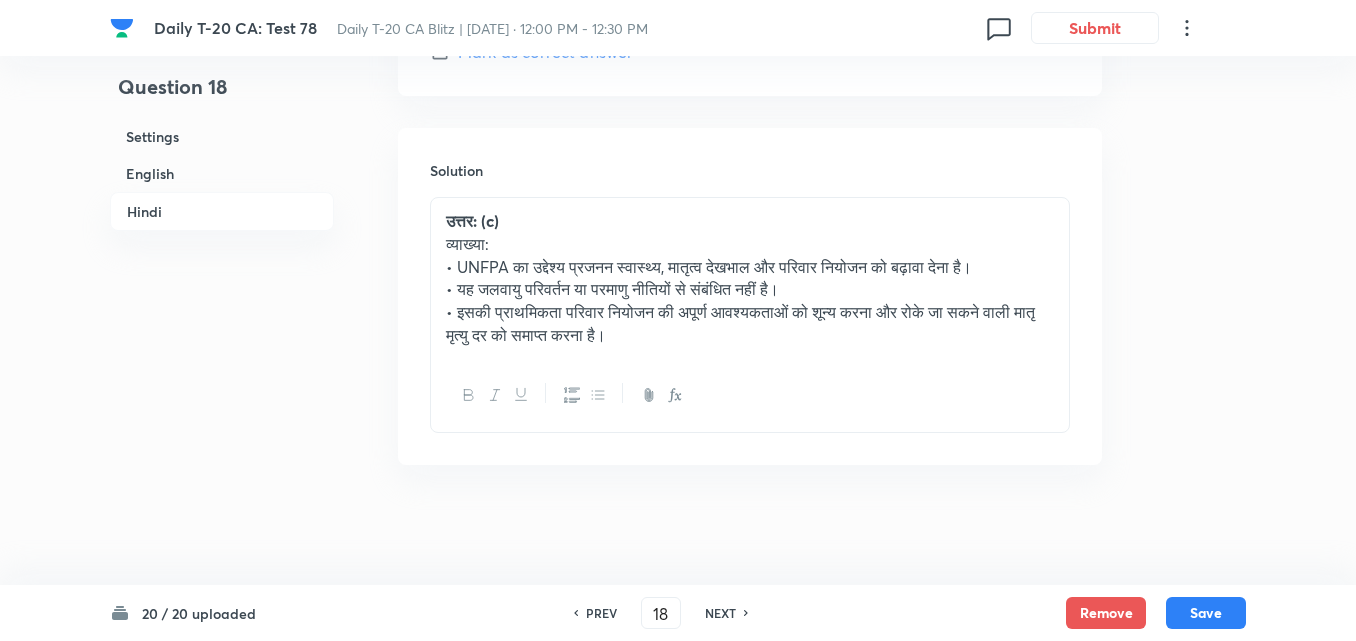 click on "NEXT" at bounding box center [720, 613] 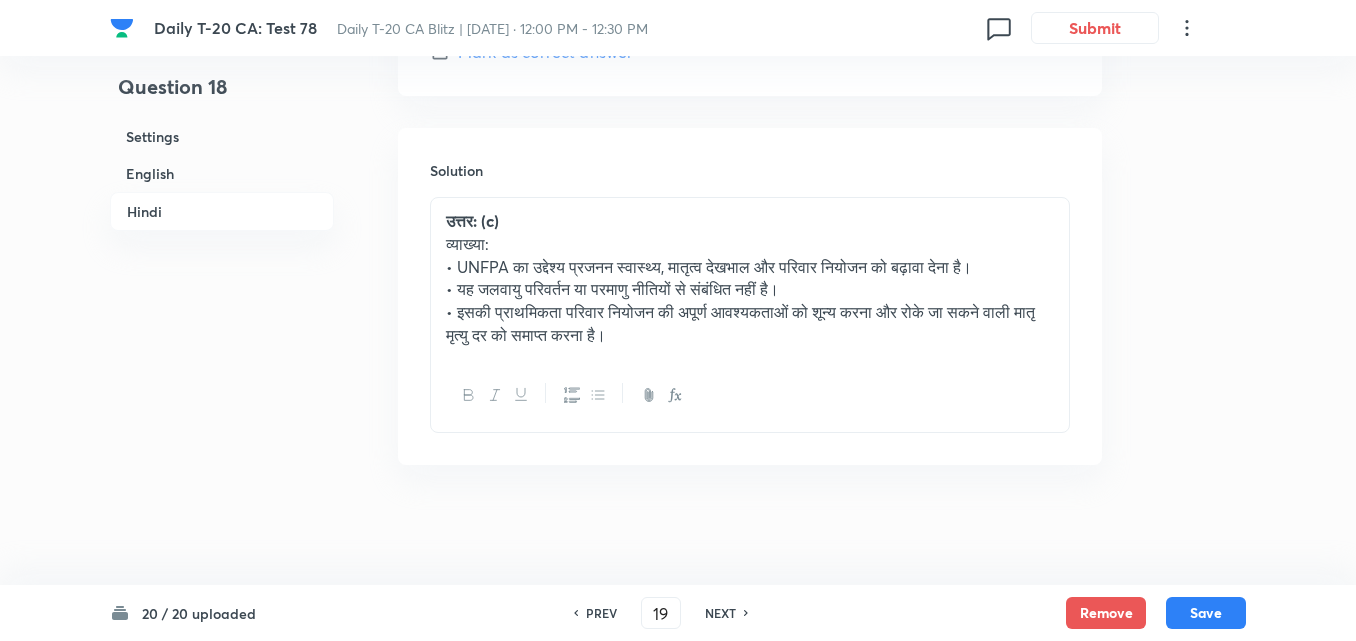 checkbox on "false" 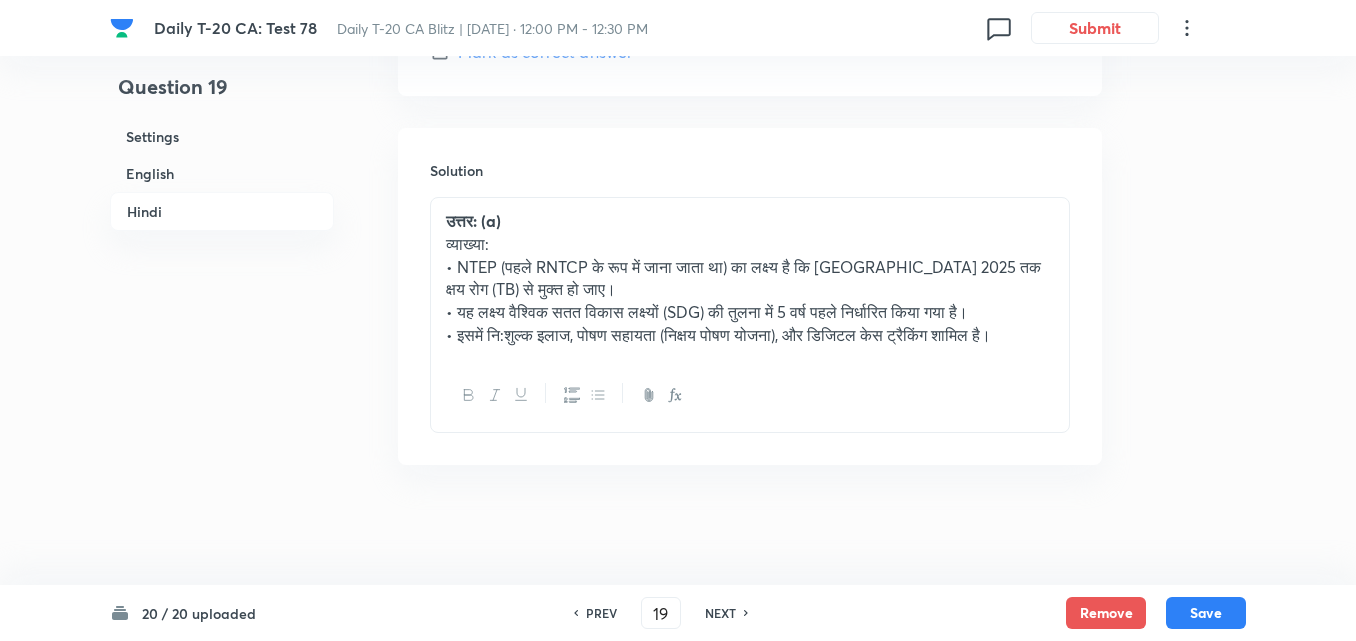 checkbox on "true" 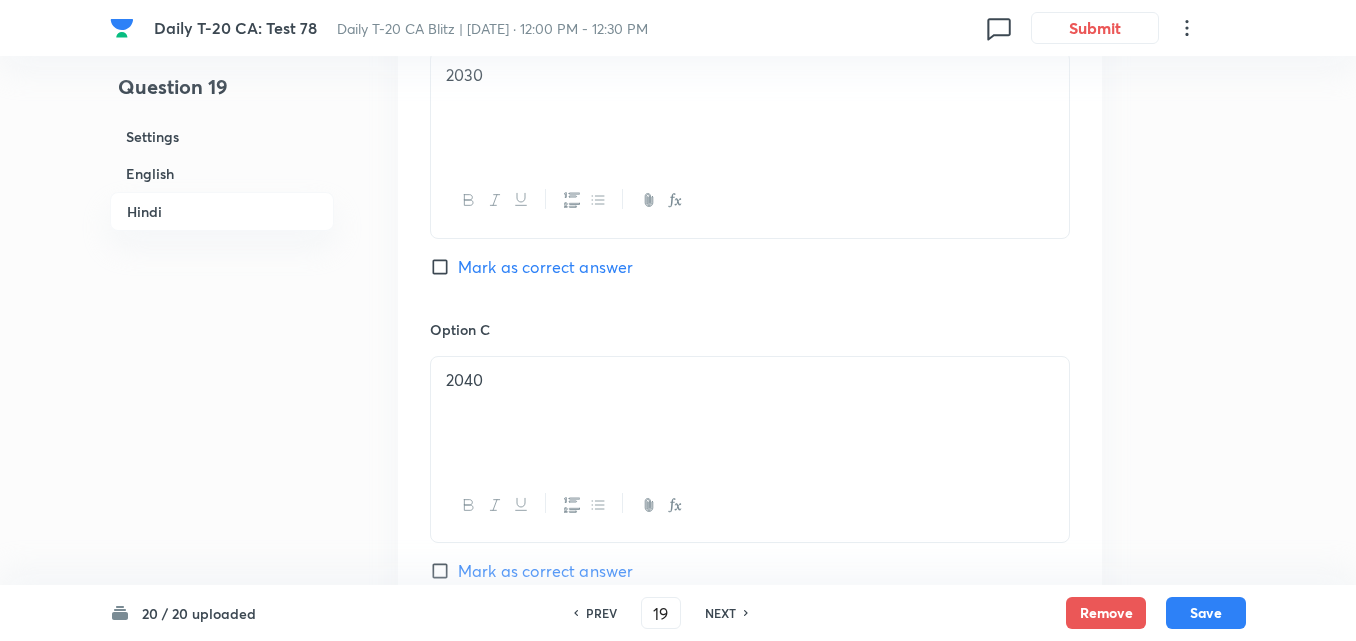 scroll, scrollTop: 3988, scrollLeft: 0, axis: vertical 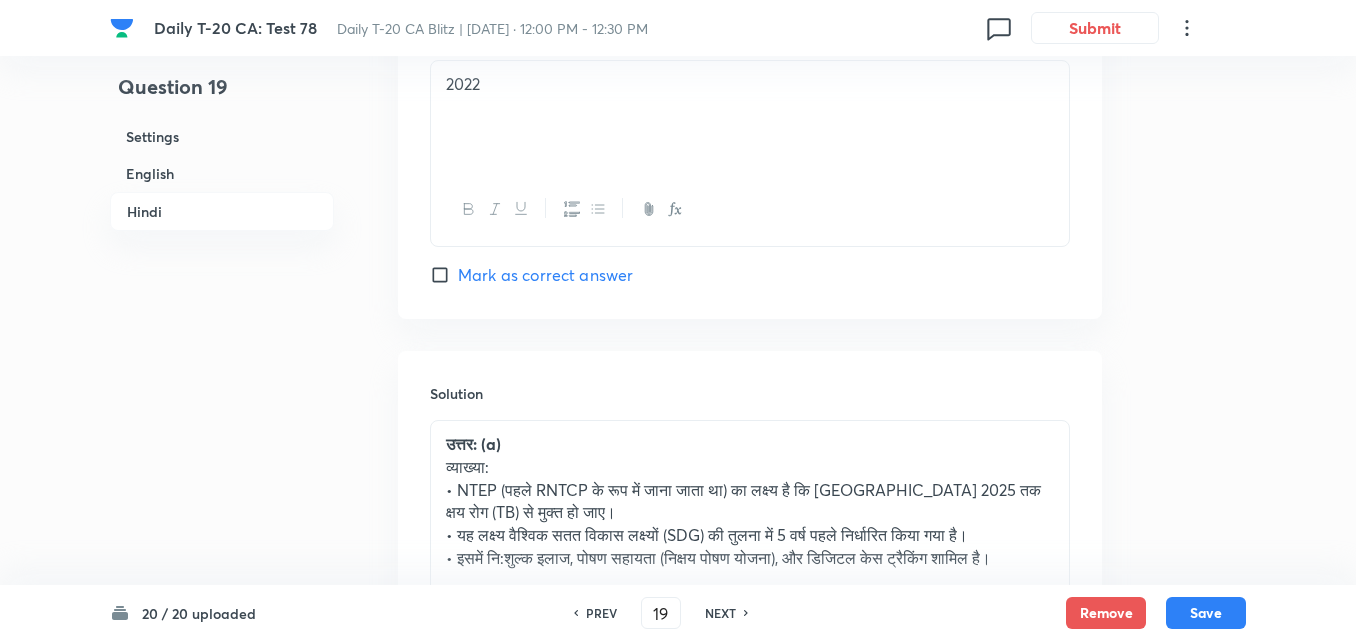 click on "NEXT" at bounding box center [720, 613] 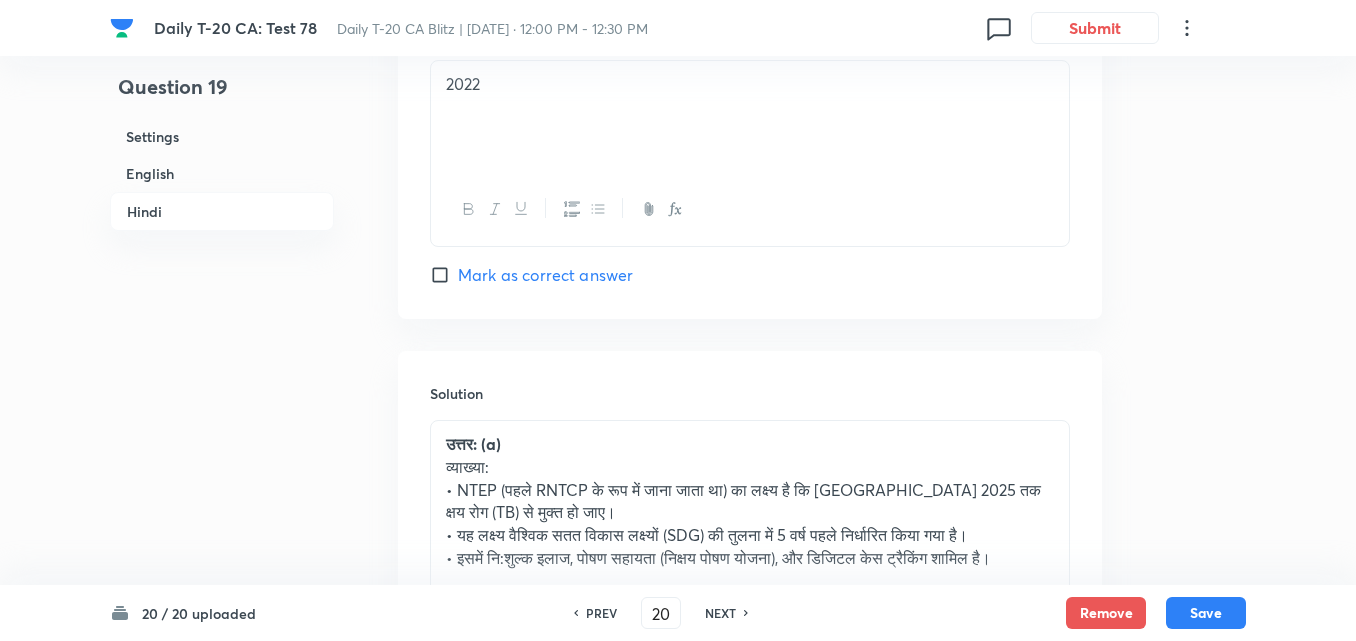 checkbox on "false" 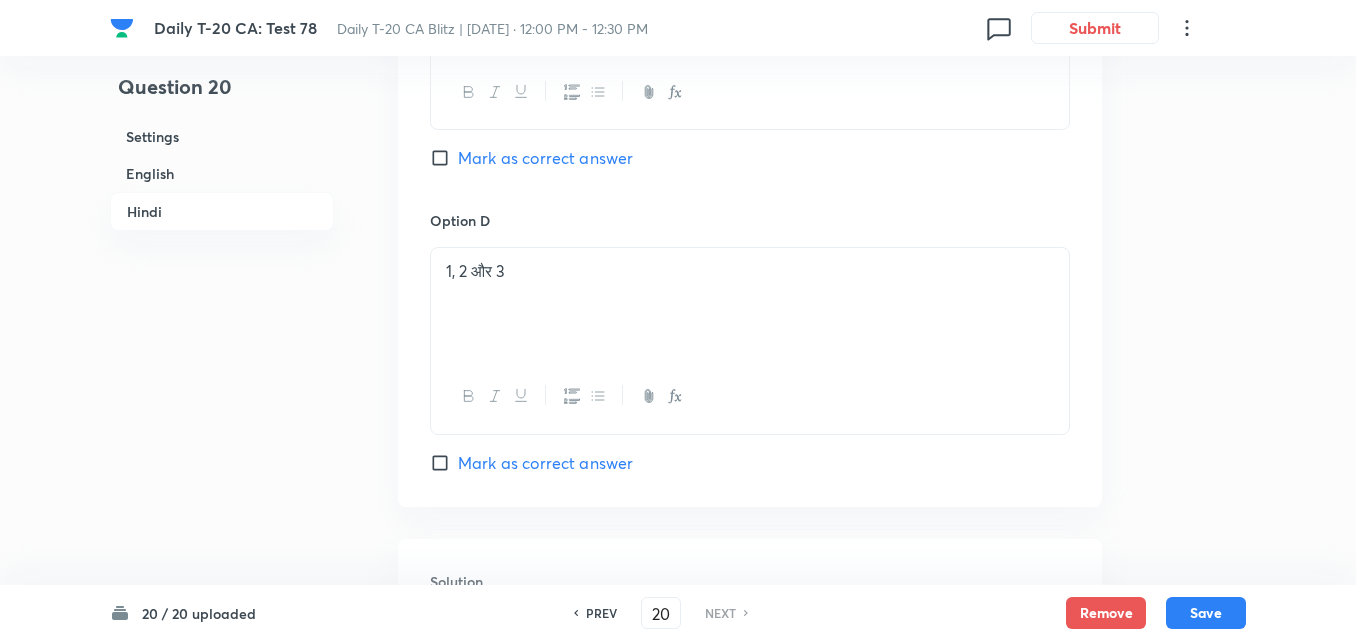 checkbox on "true" 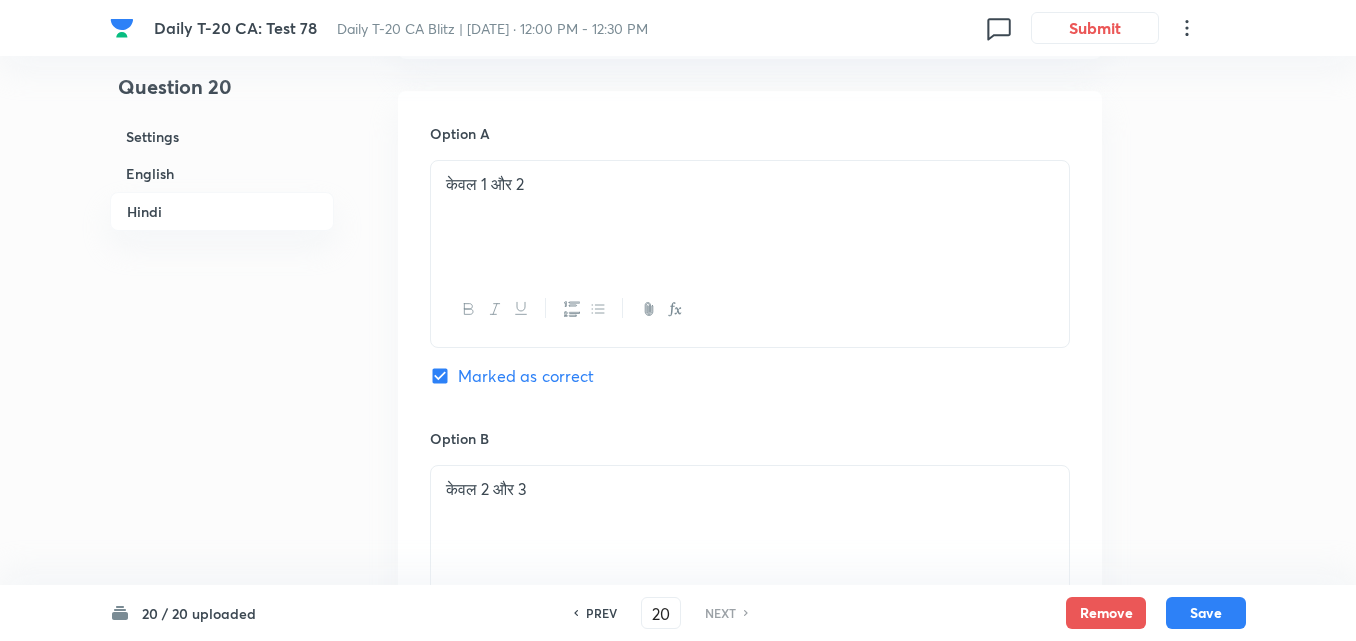 scroll, scrollTop: 3088, scrollLeft: 0, axis: vertical 